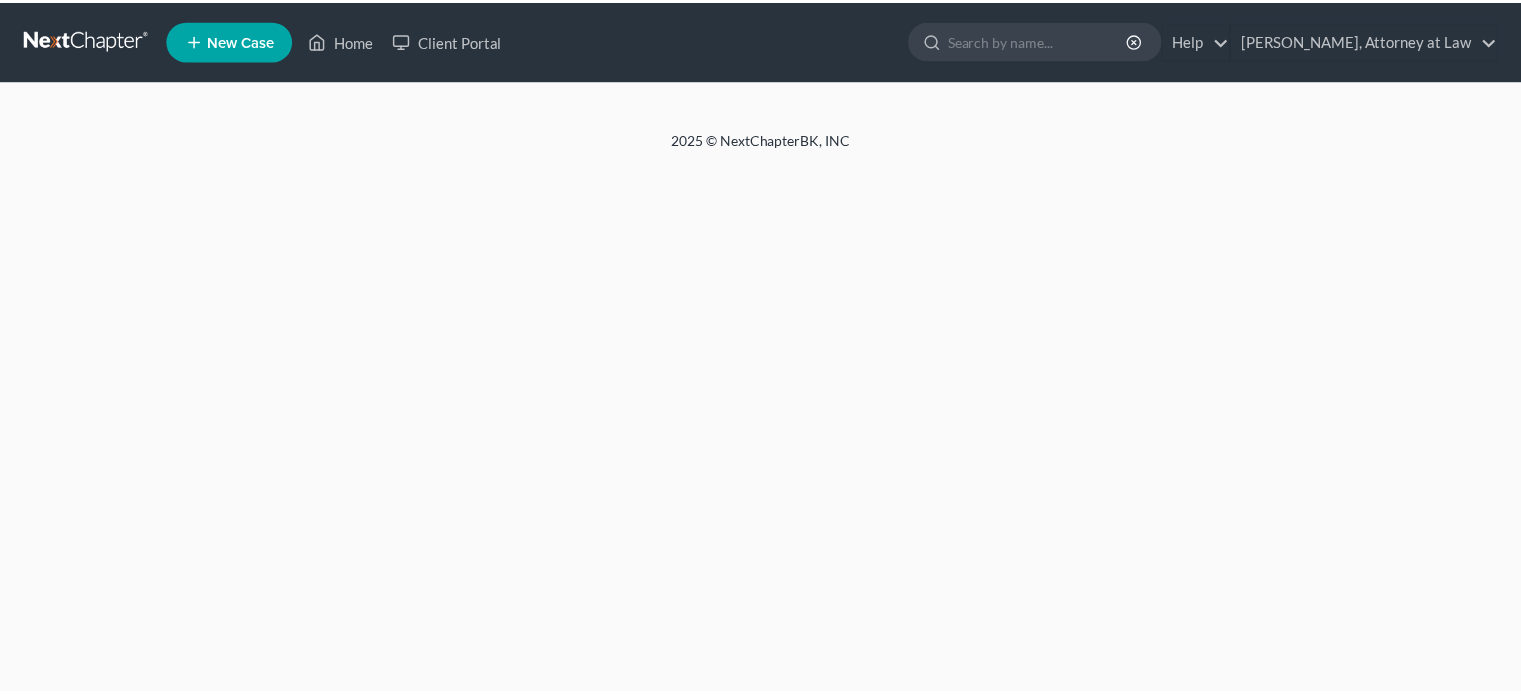 scroll, scrollTop: 0, scrollLeft: 0, axis: both 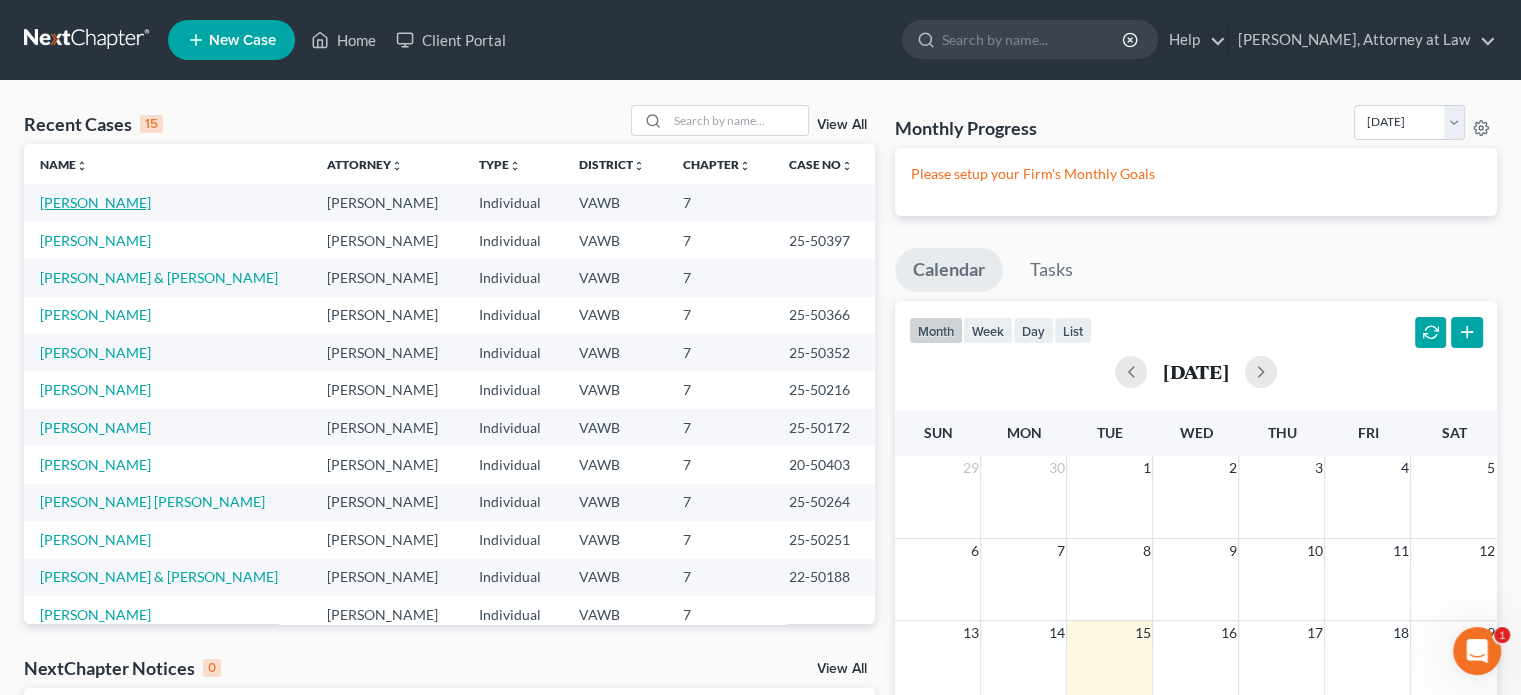 click on "[PERSON_NAME]" at bounding box center (95, 202) 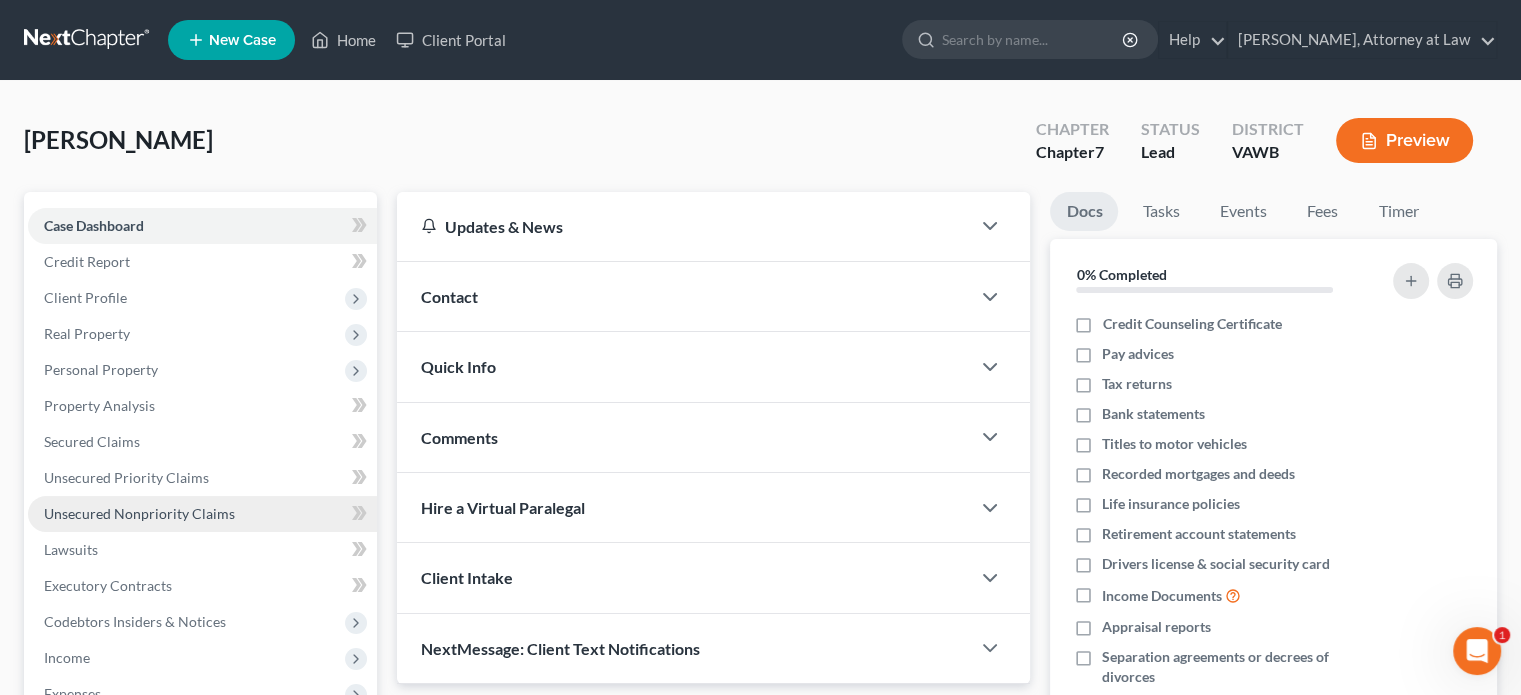 click on "Unsecured Nonpriority Claims" at bounding box center [139, 513] 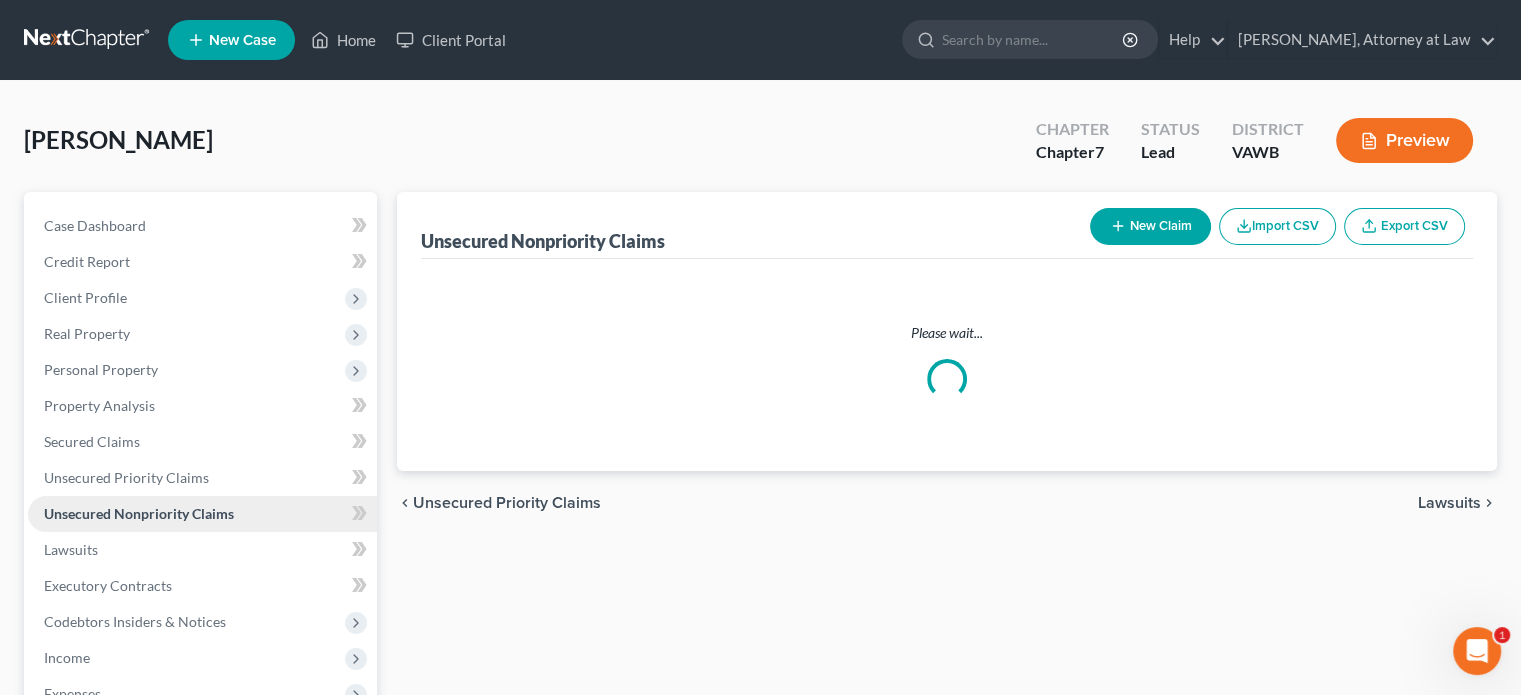 click on "Unsecured Nonpriority Claims" at bounding box center (139, 513) 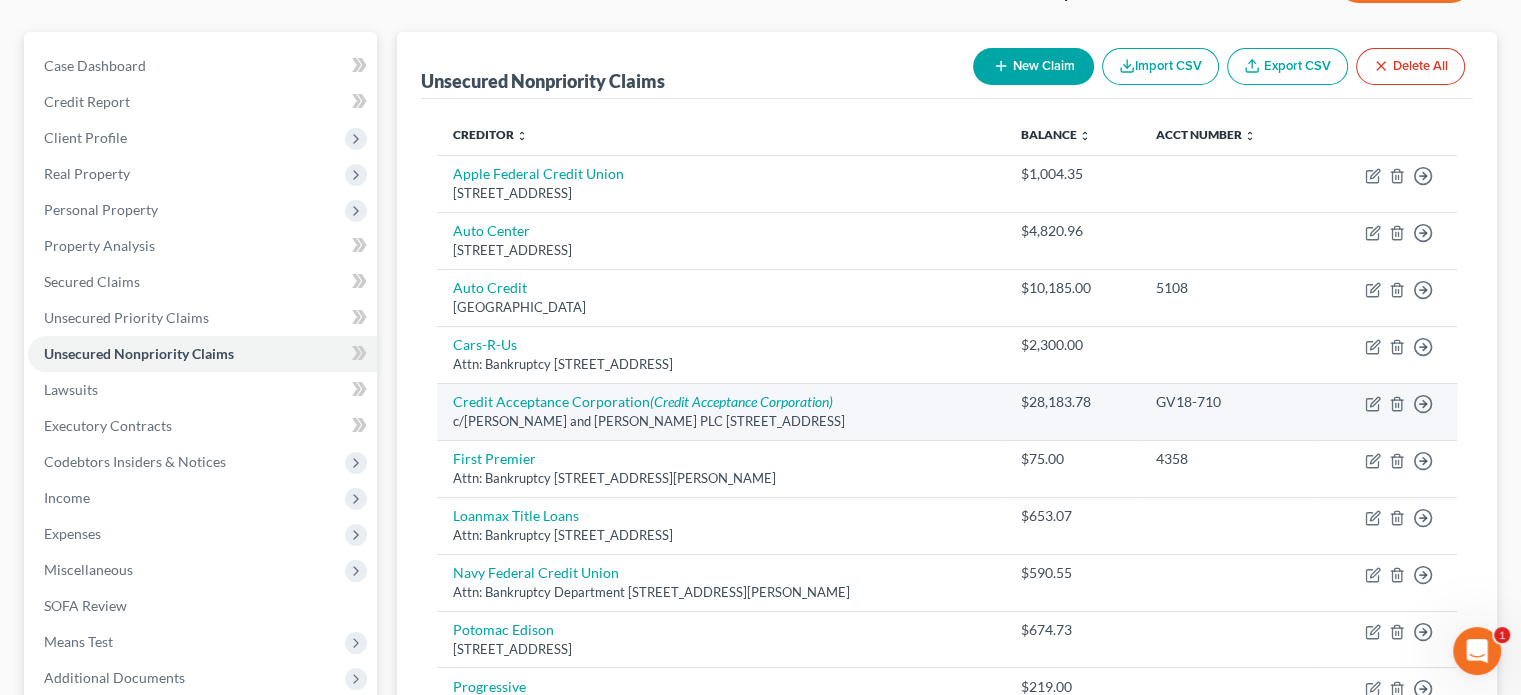 scroll, scrollTop: 60, scrollLeft: 0, axis: vertical 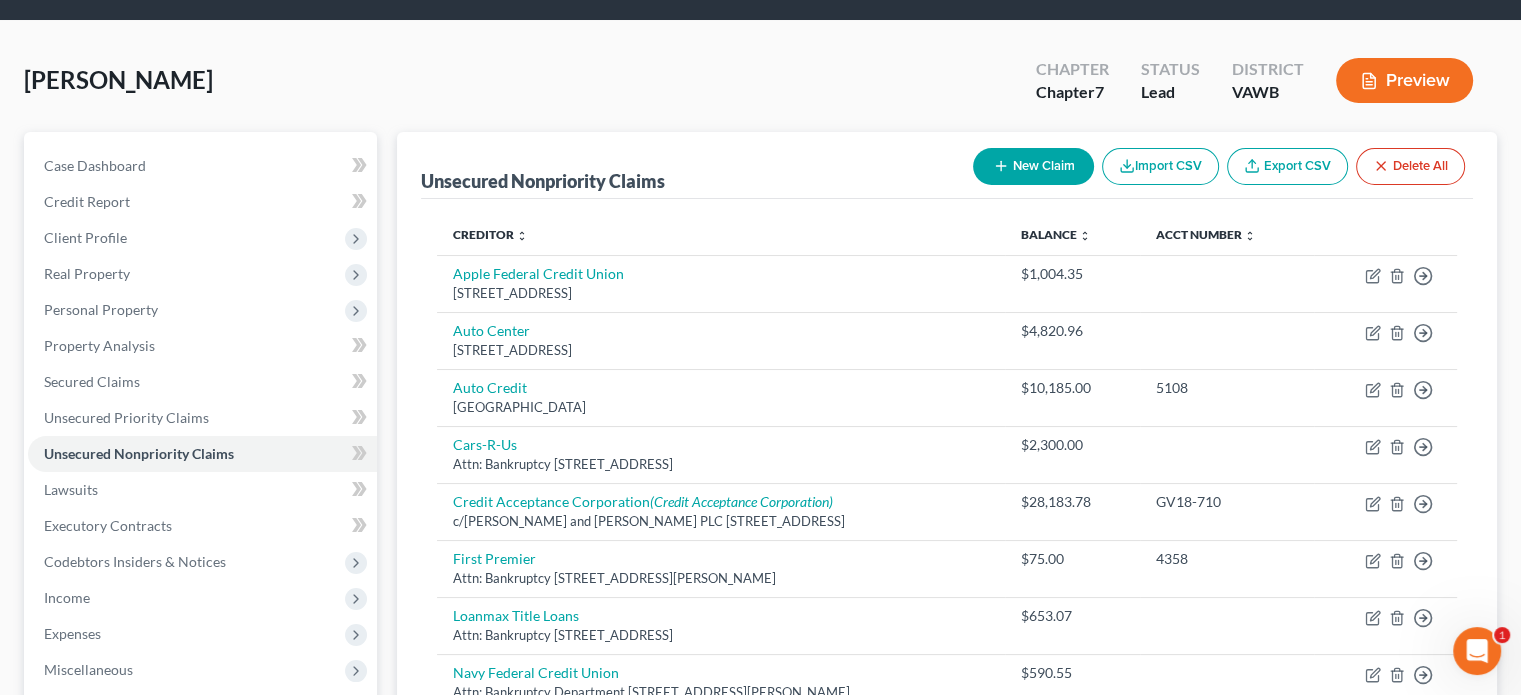 click on "Preview" at bounding box center (1404, 80) 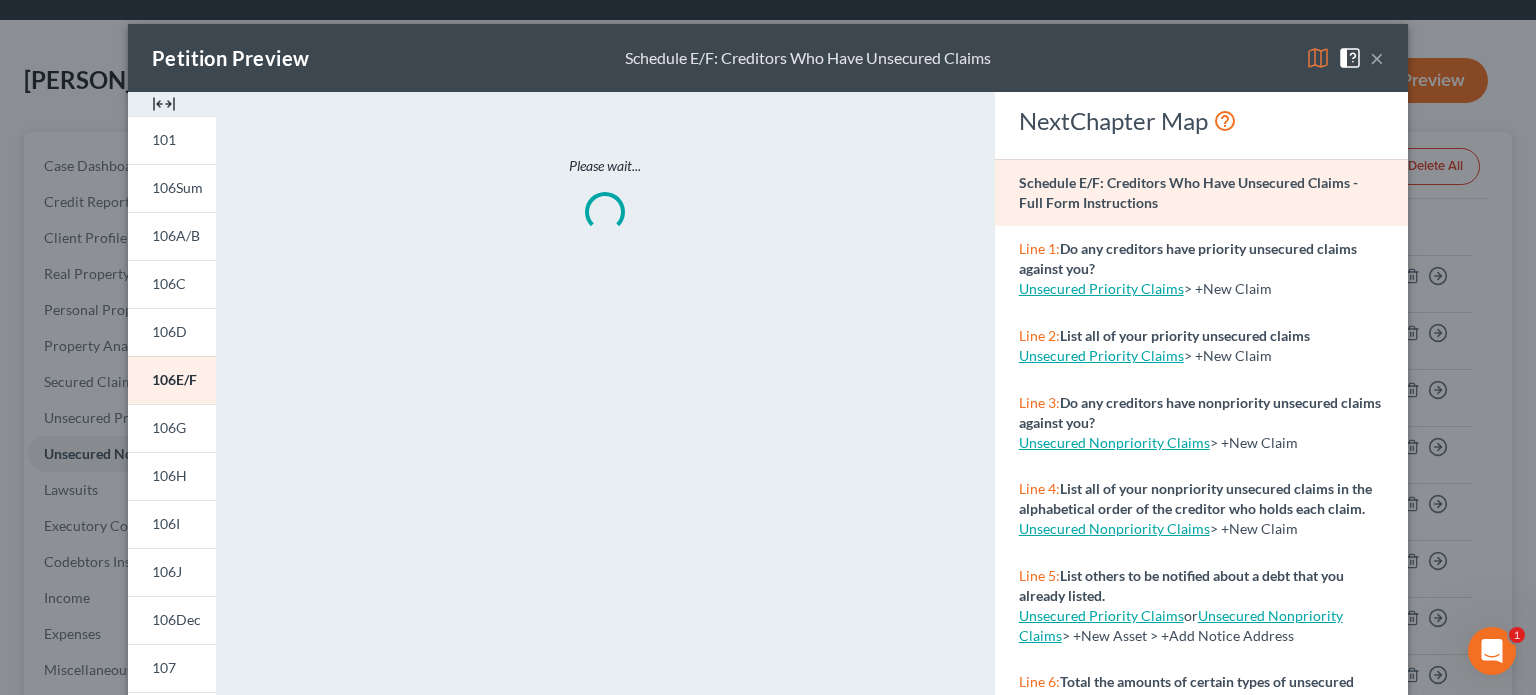 click at bounding box center (164, 104) 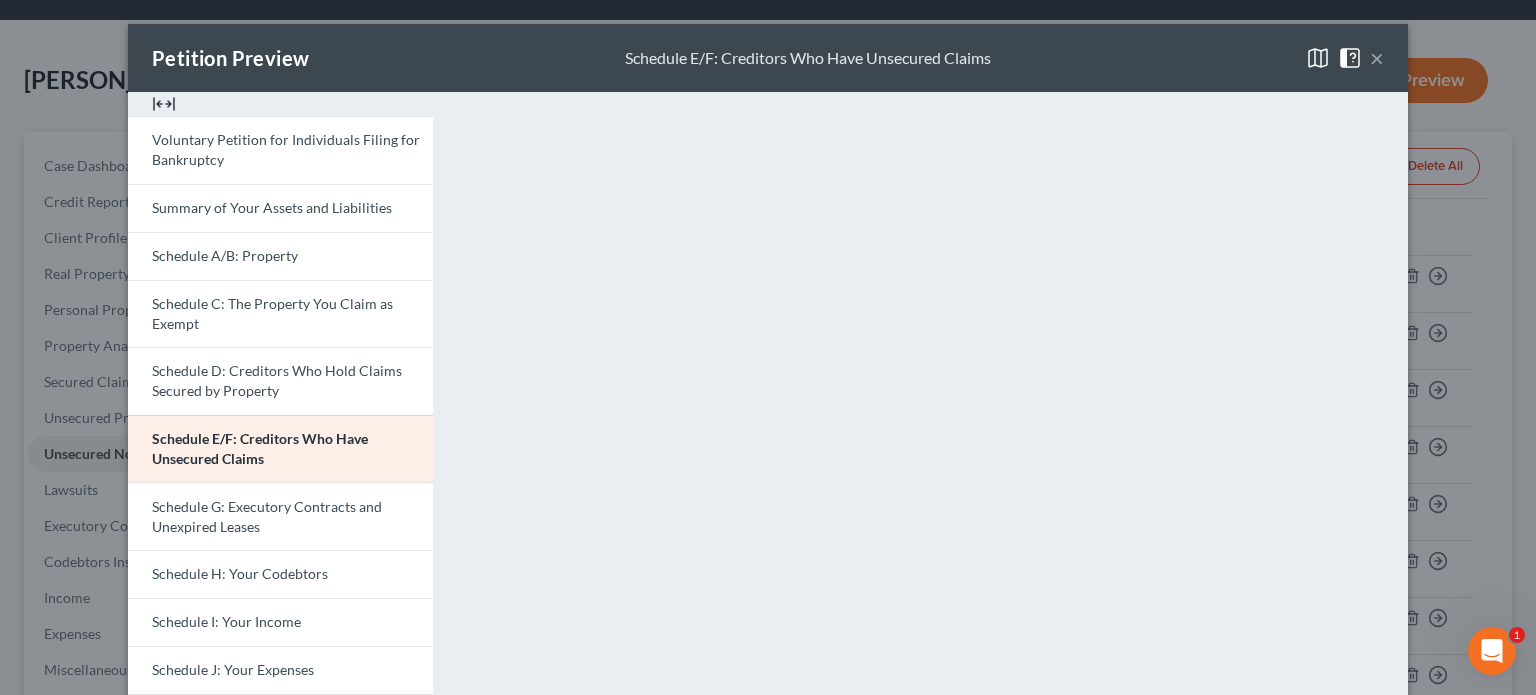 click on "×" at bounding box center [1377, 58] 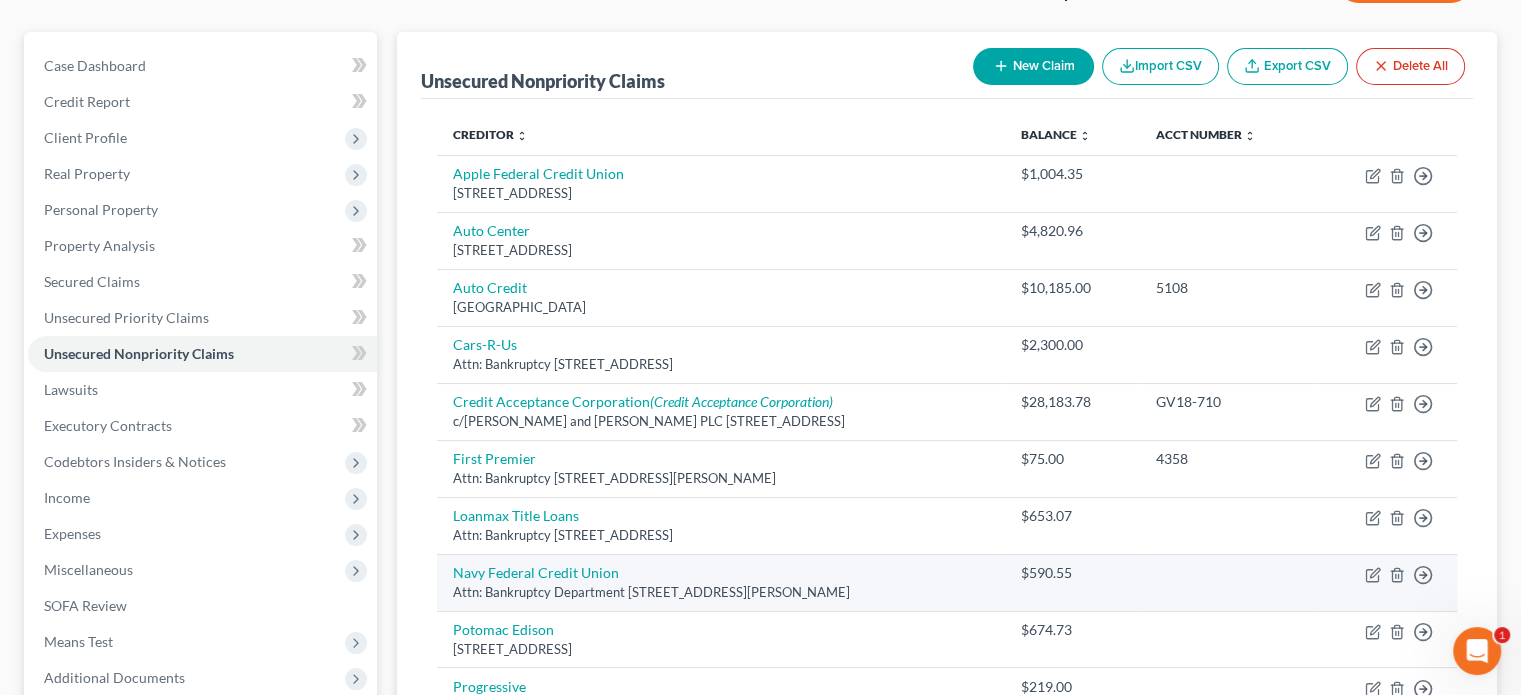 scroll, scrollTop: 260, scrollLeft: 0, axis: vertical 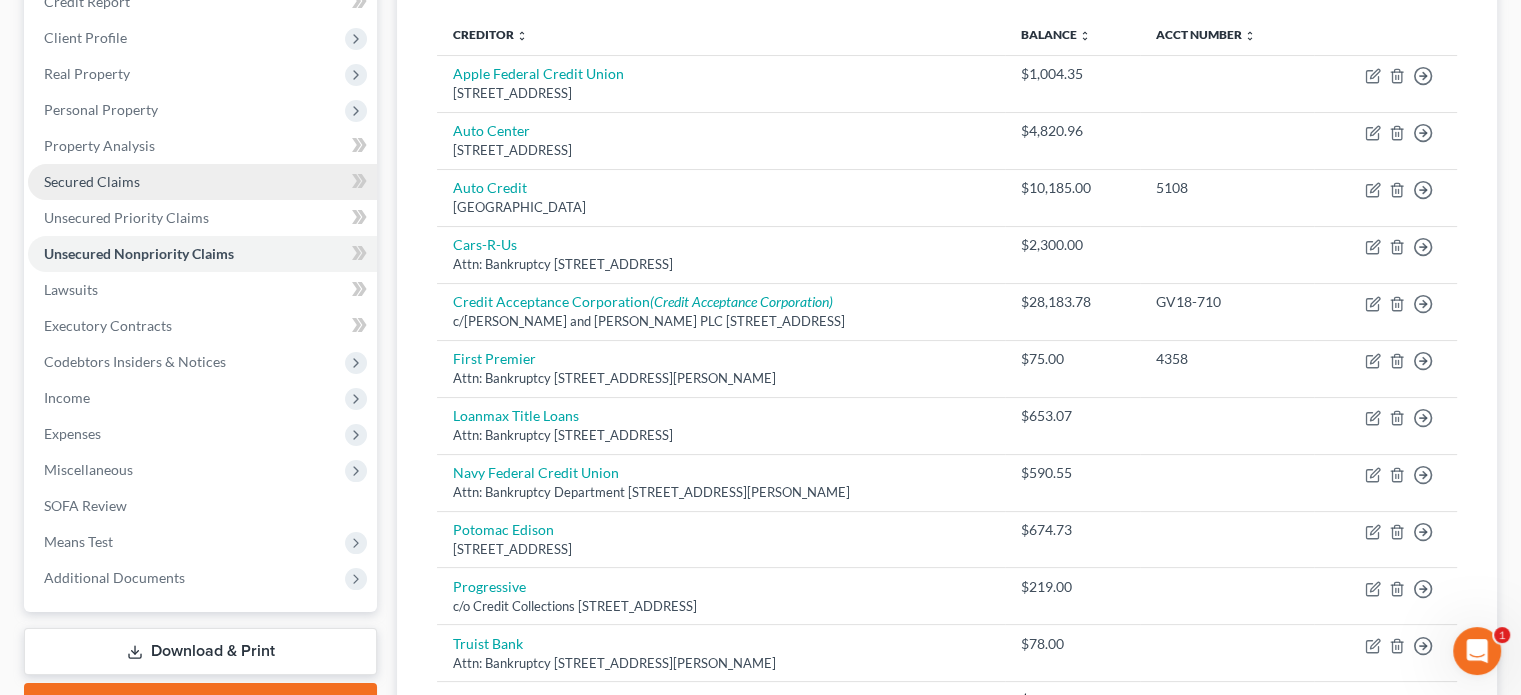 click on "Secured Claims" at bounding box center [92, 181] 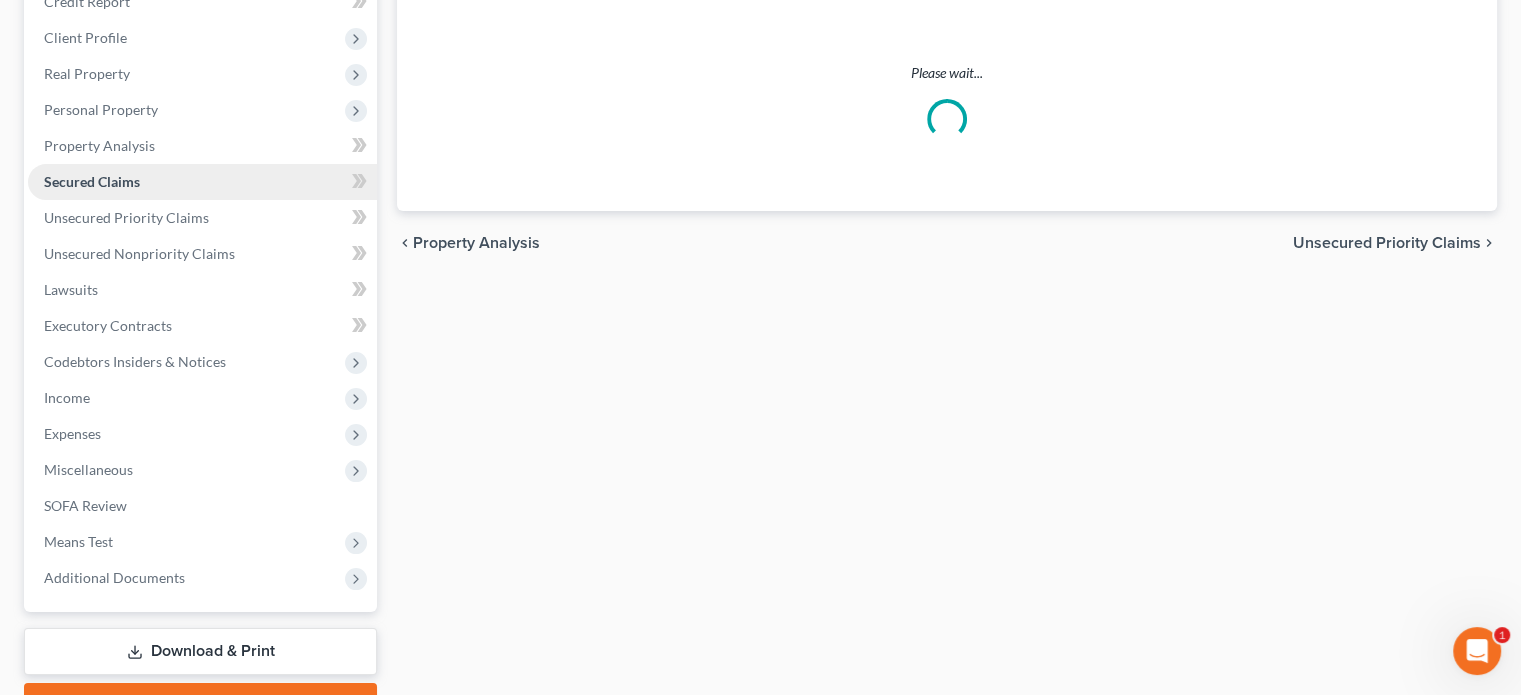 scroll, scrollTop: 0, scrollLeft: 0, axis: both 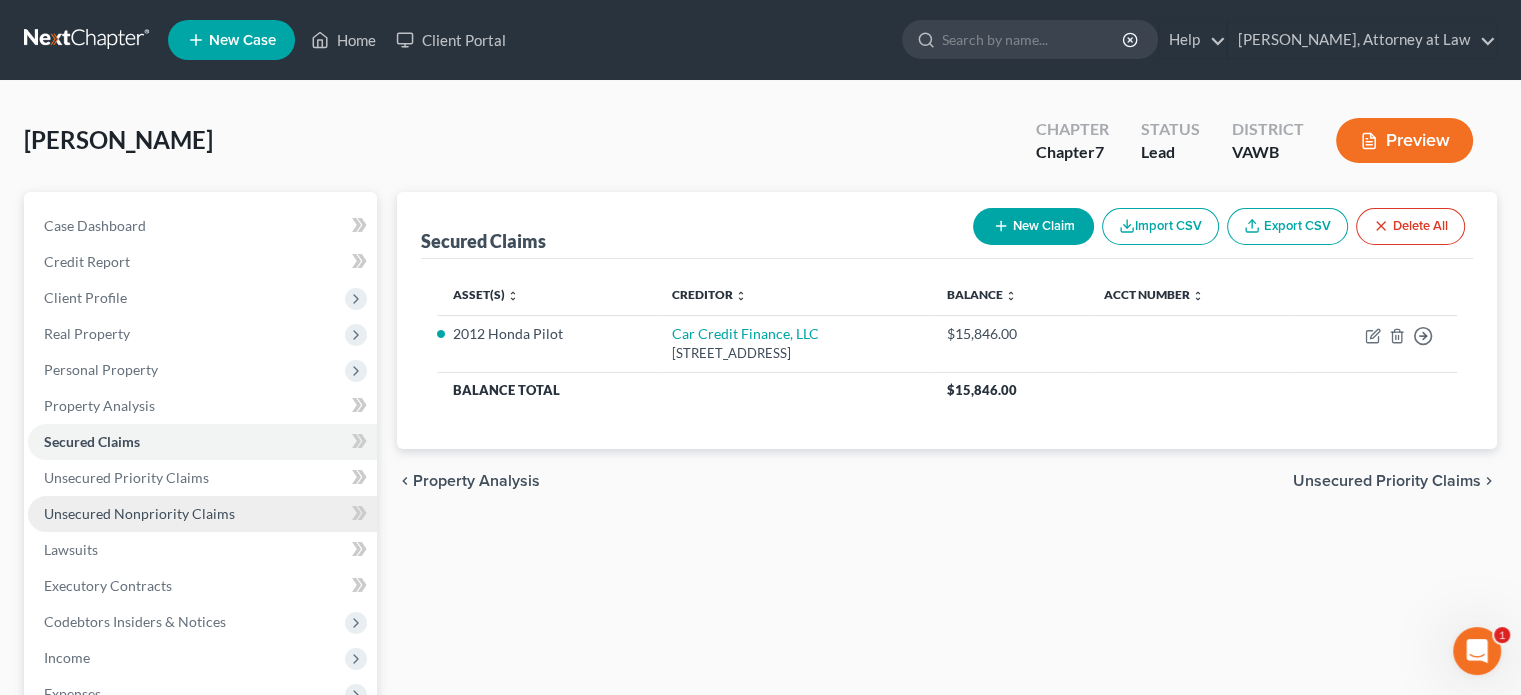 click on "Unsecured Nonpriority Claims" at bounding box center [139, 513] 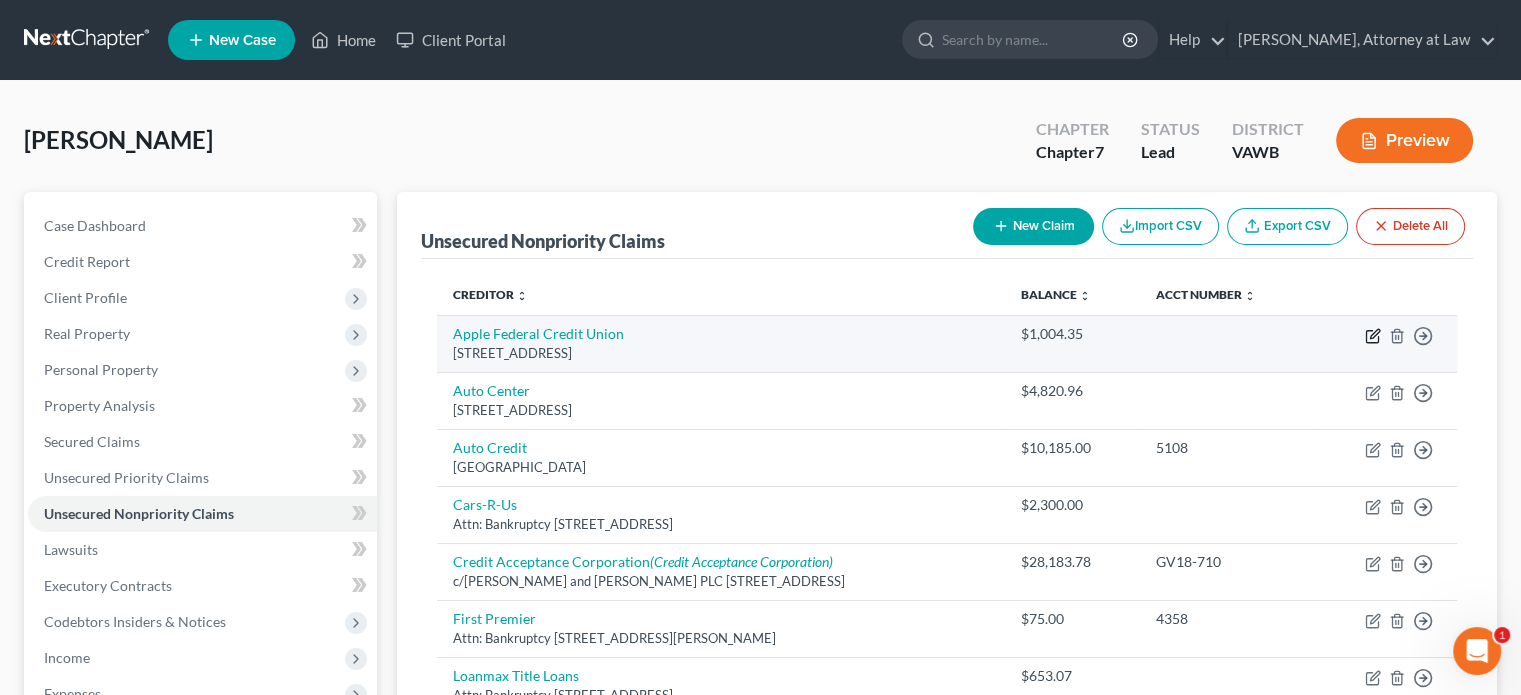 click 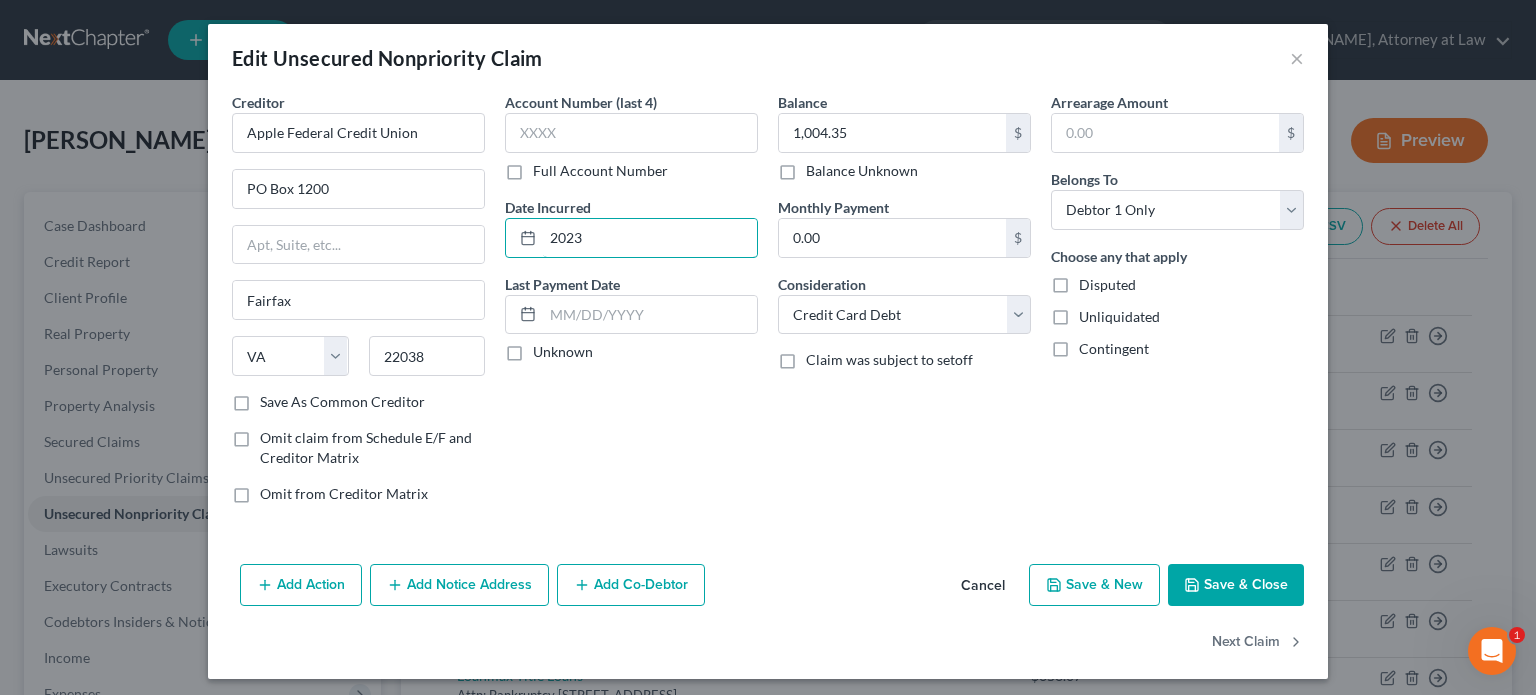 drag, startPoint x: 580, startPoint y: 230, endPoint x: 498, endPoint y: 263, distance: 88.391174 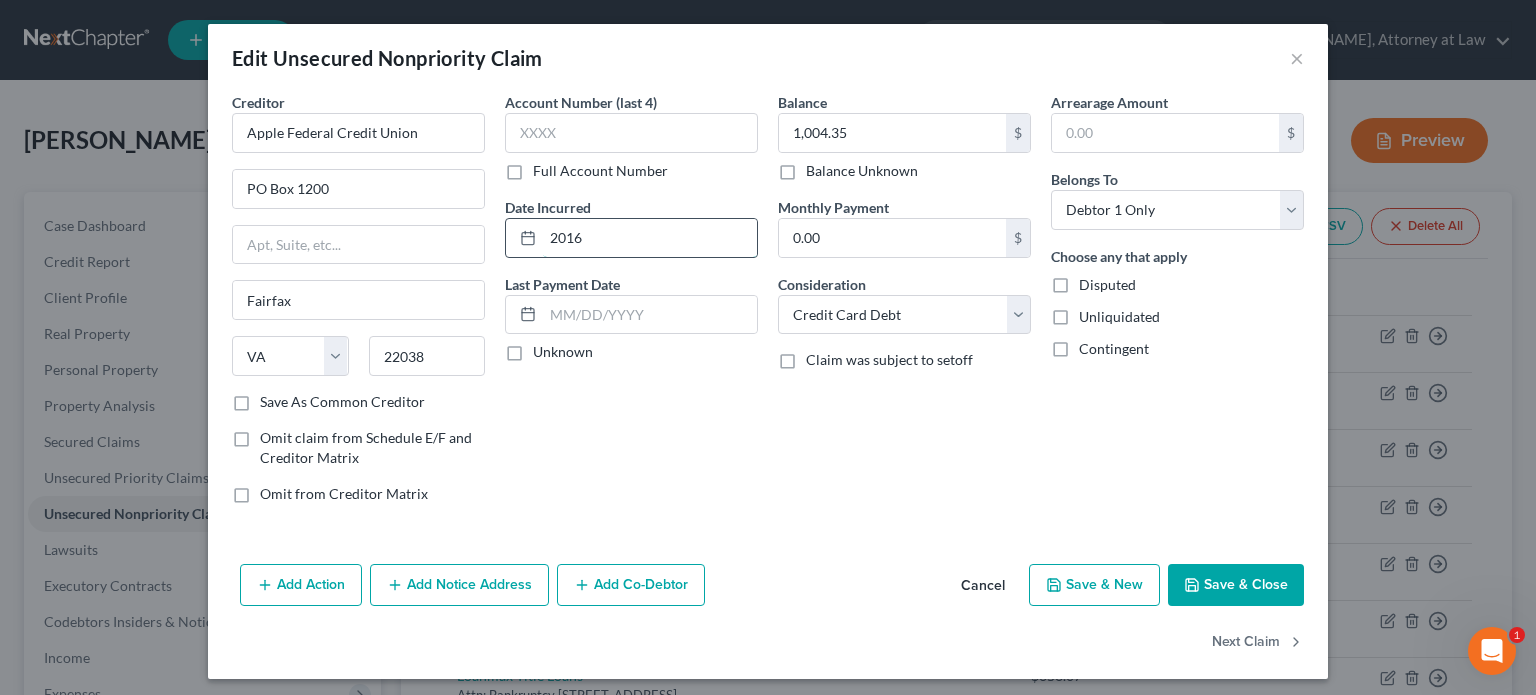 type on "2016" 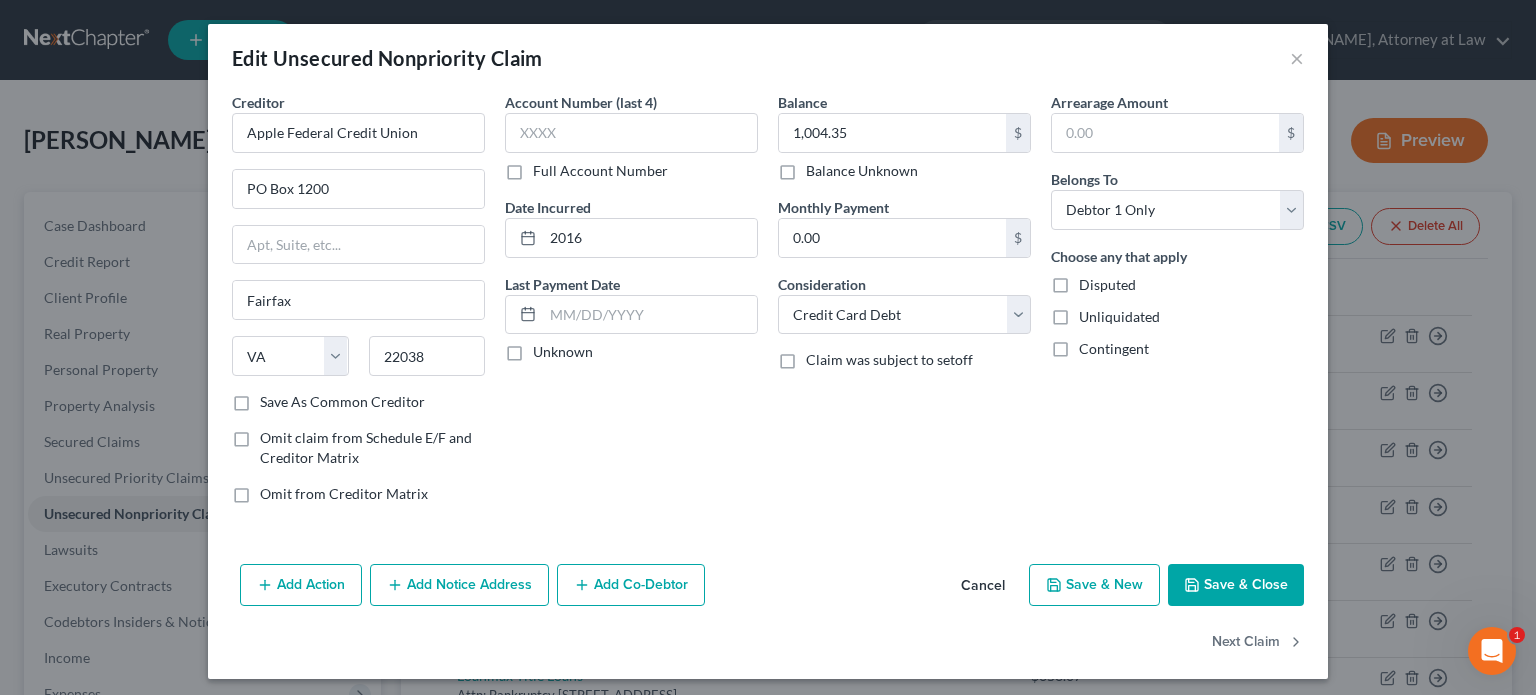 click on "Save & Close" at bounding box center [1236, 585] 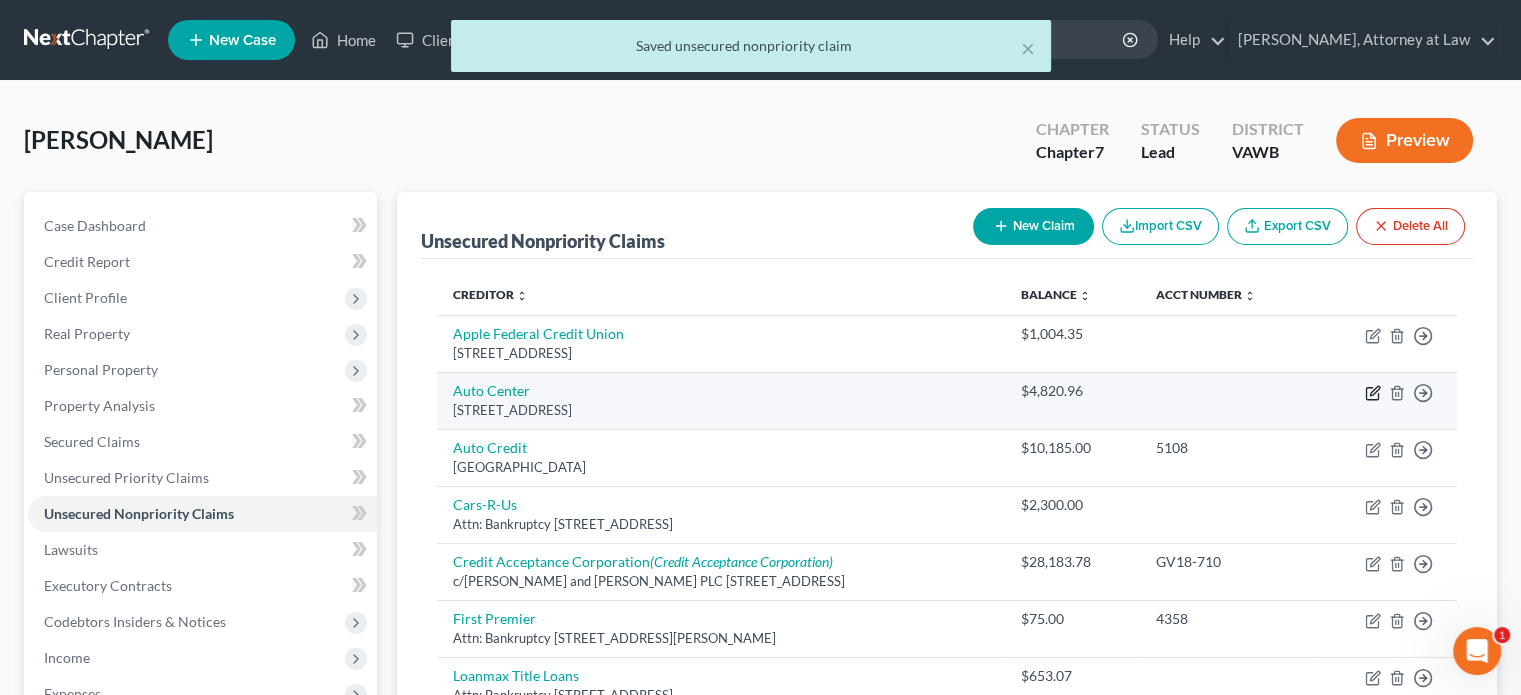 click 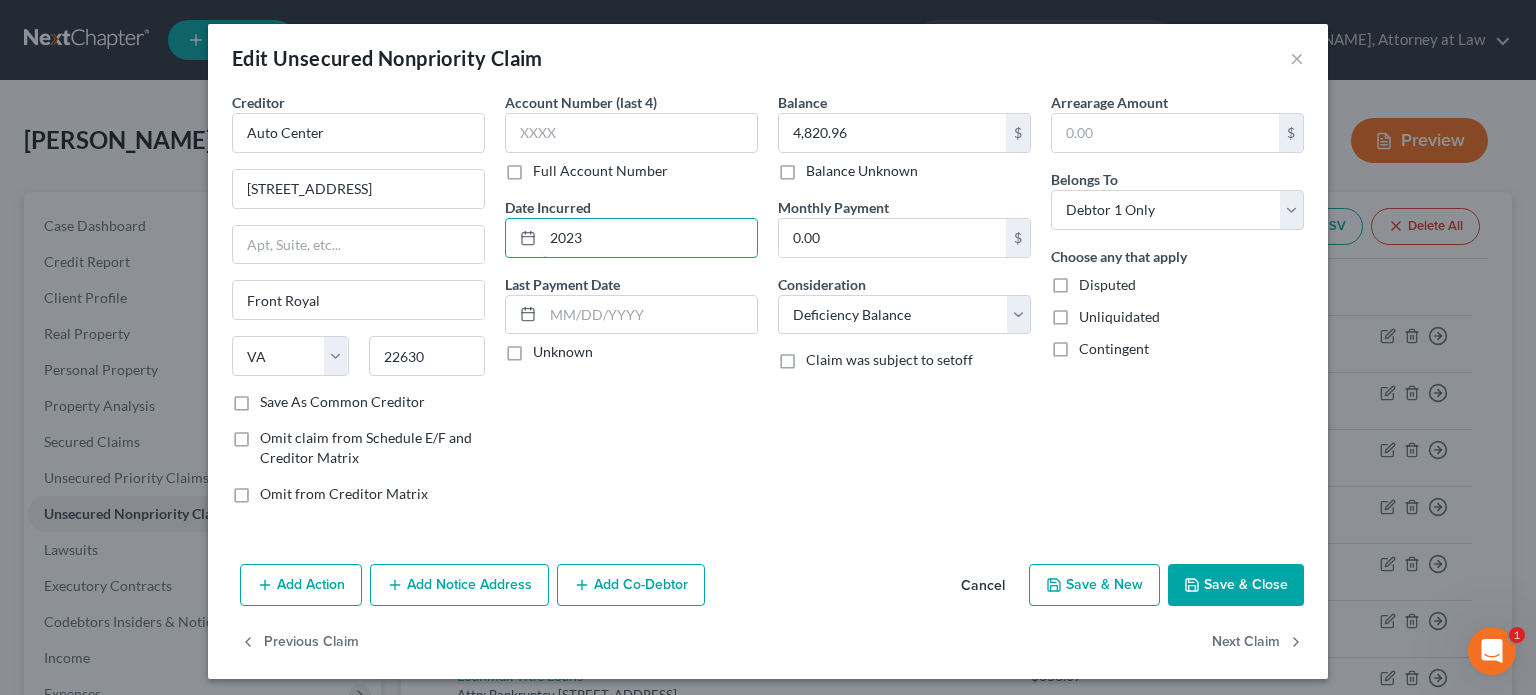 drag, startPoint x: 608, startPoint y: 235, endPoint x: 540, endPoint y: 361, distance: 143.1782 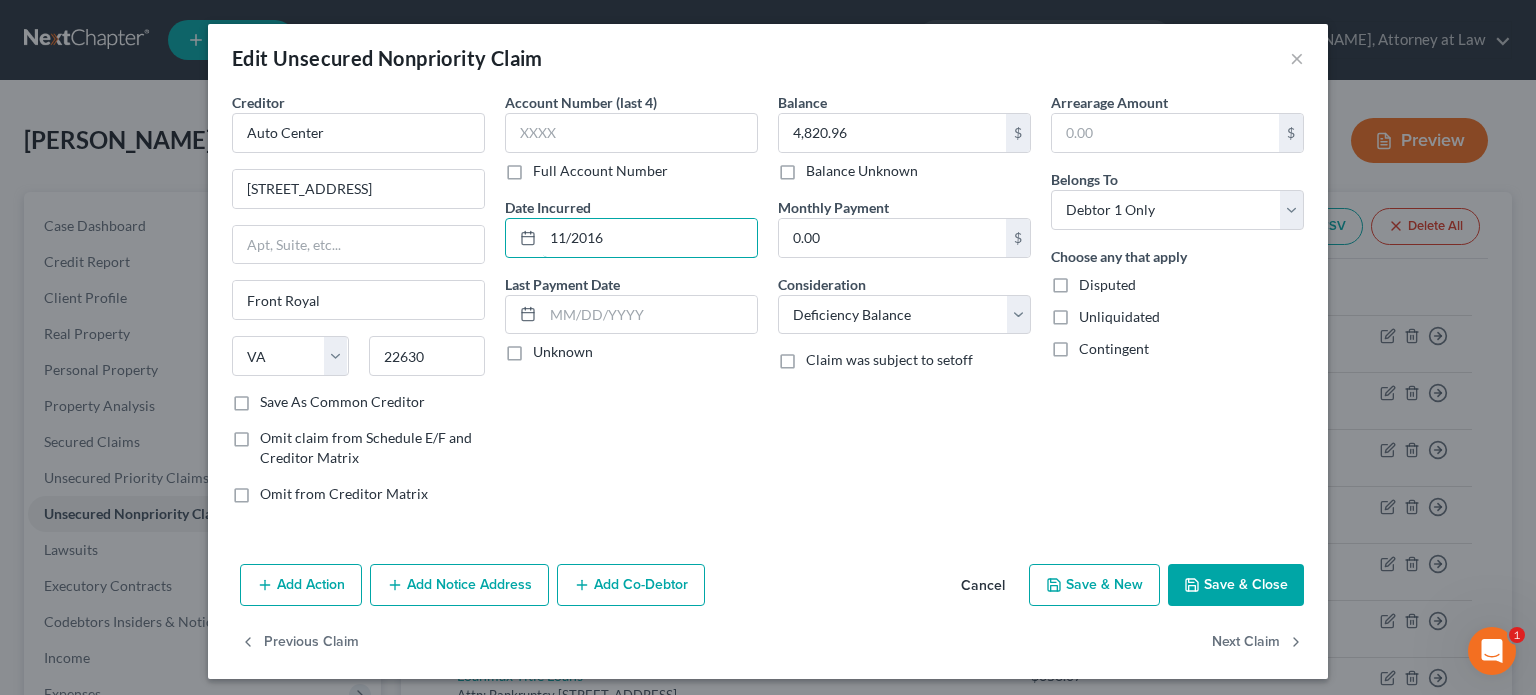 type on "11/2016" 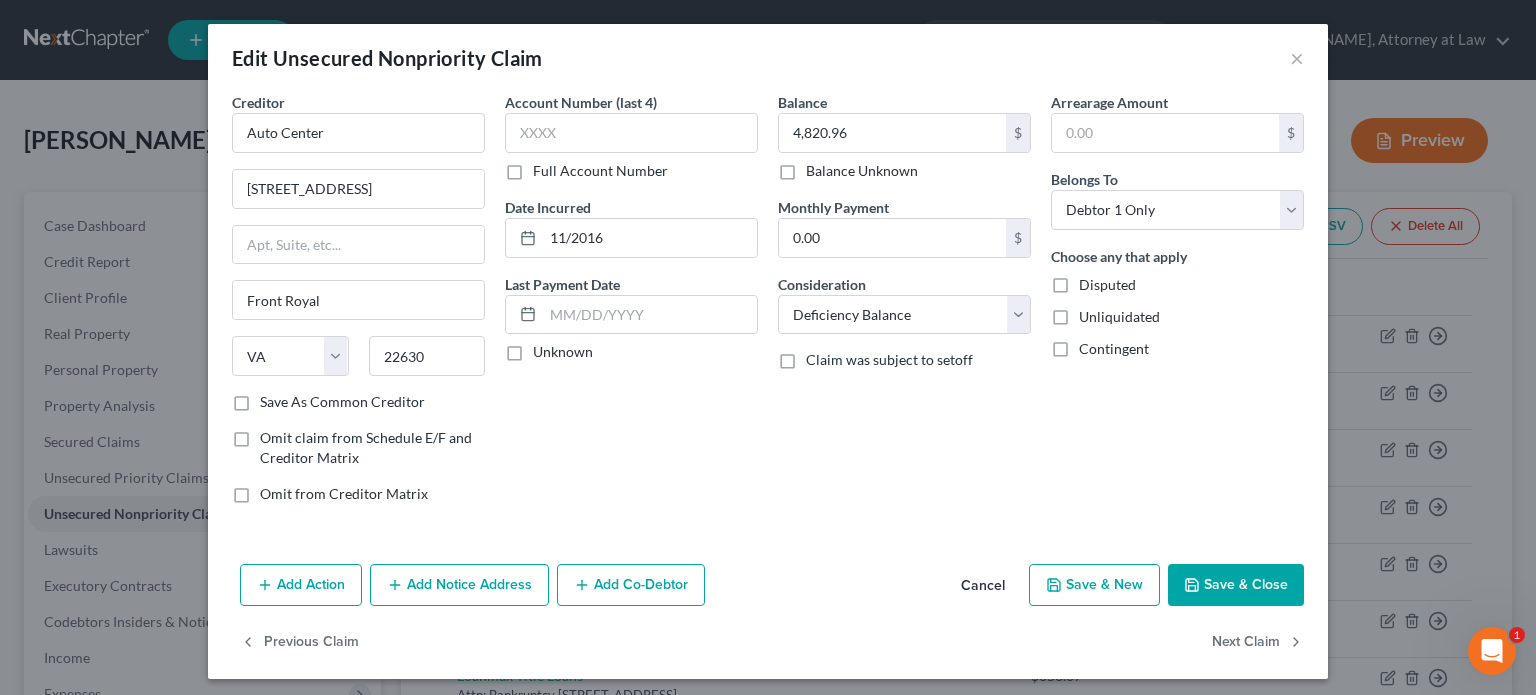 click on "Save & Close" at bounding box center (1236, 585) 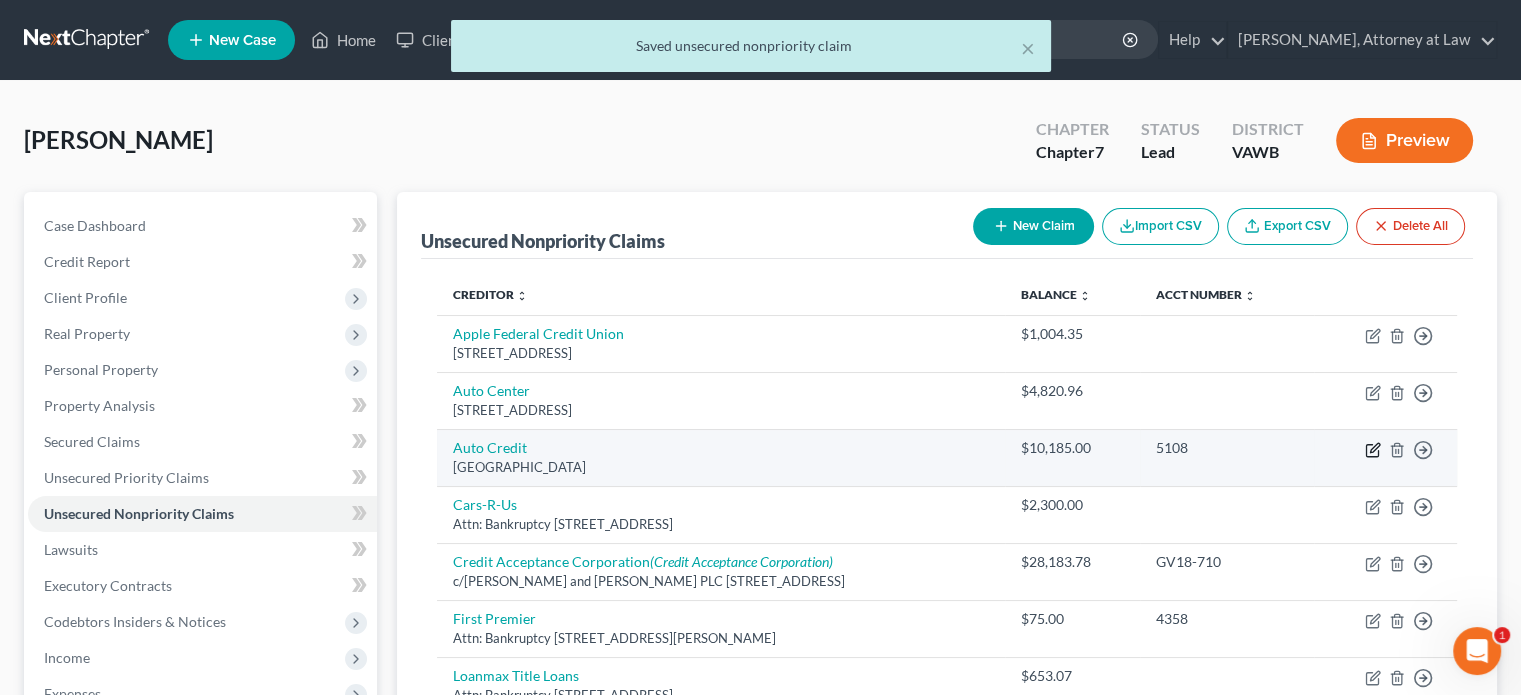 click 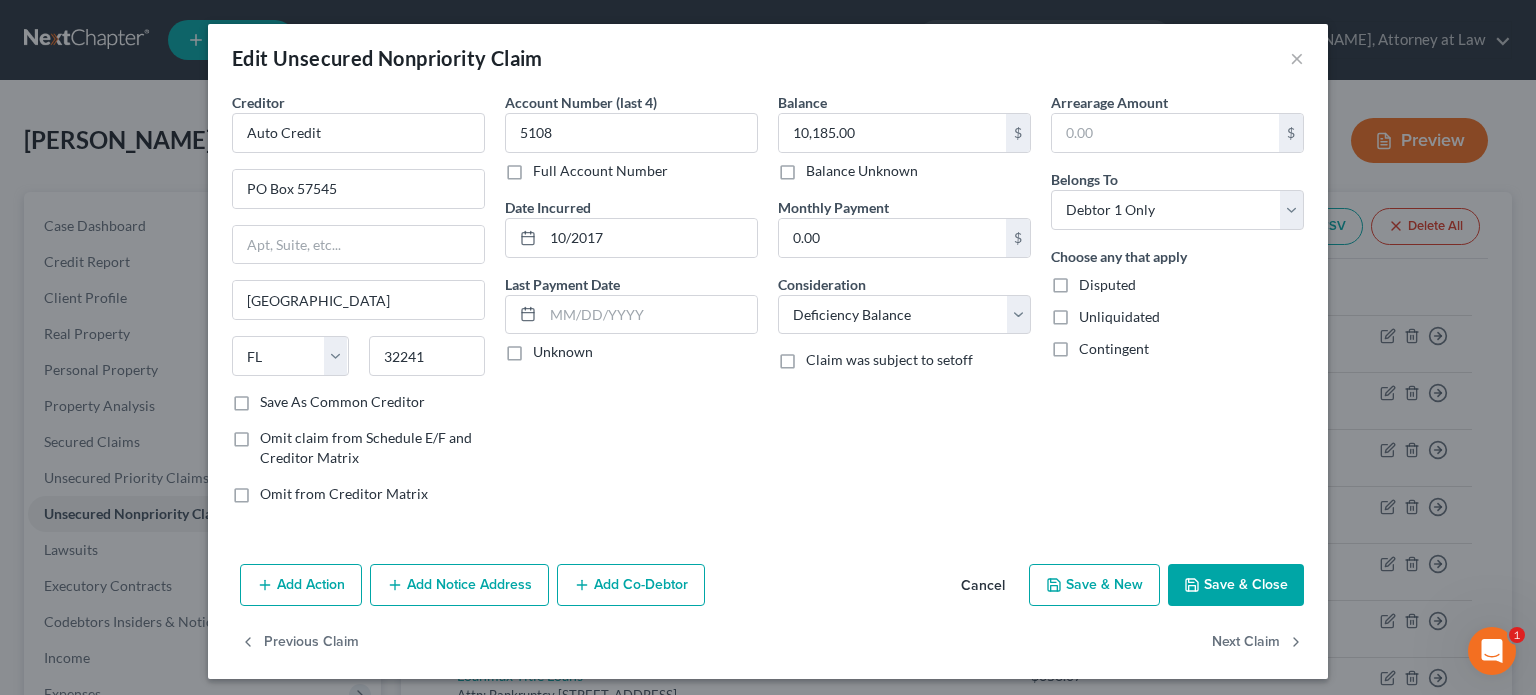 click on "Save & Close" at bounding box center (1236, 585) 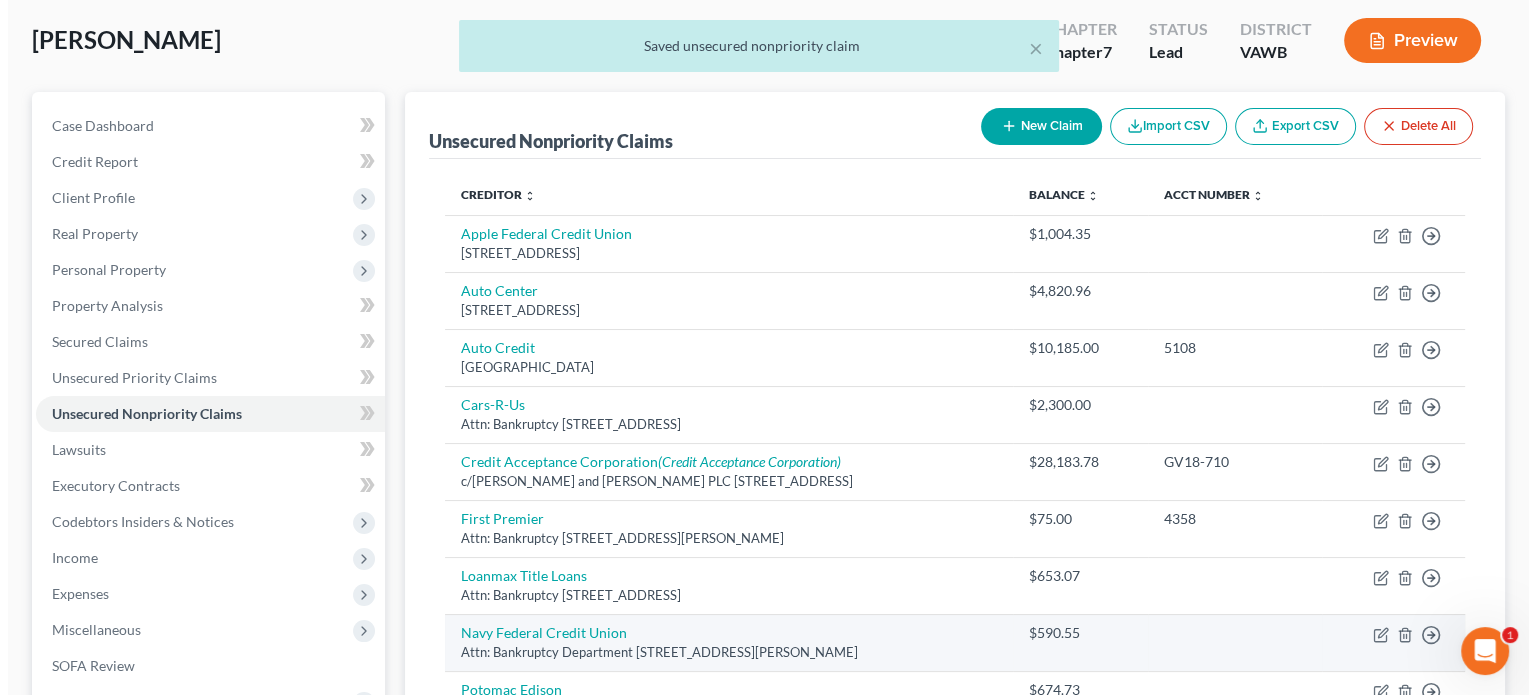scroll, scrollTop: 200, scrollLeft: 0, axis: vertical 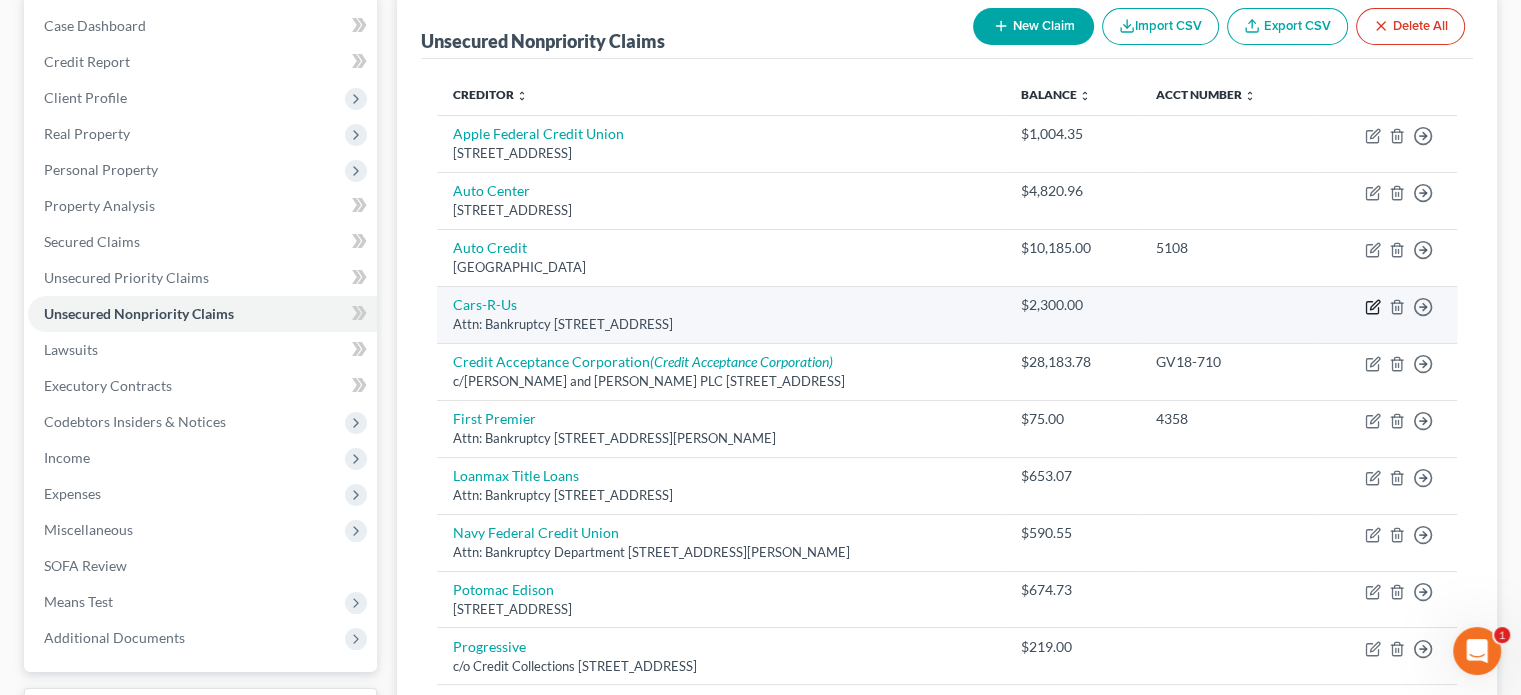 click 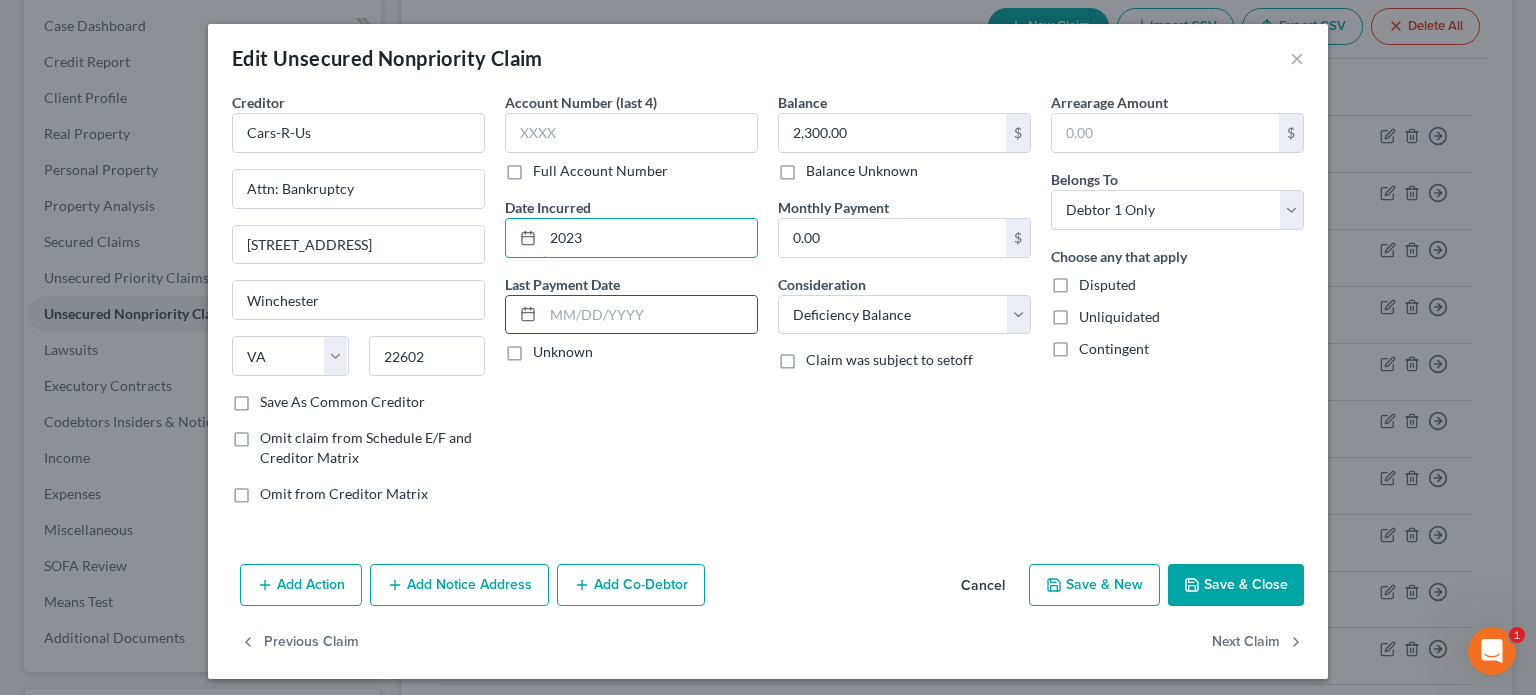 drag, startPoint x: 592, startPoint y: 236, endPoint x: 506, endPoint y: 293, distance: 103.17461 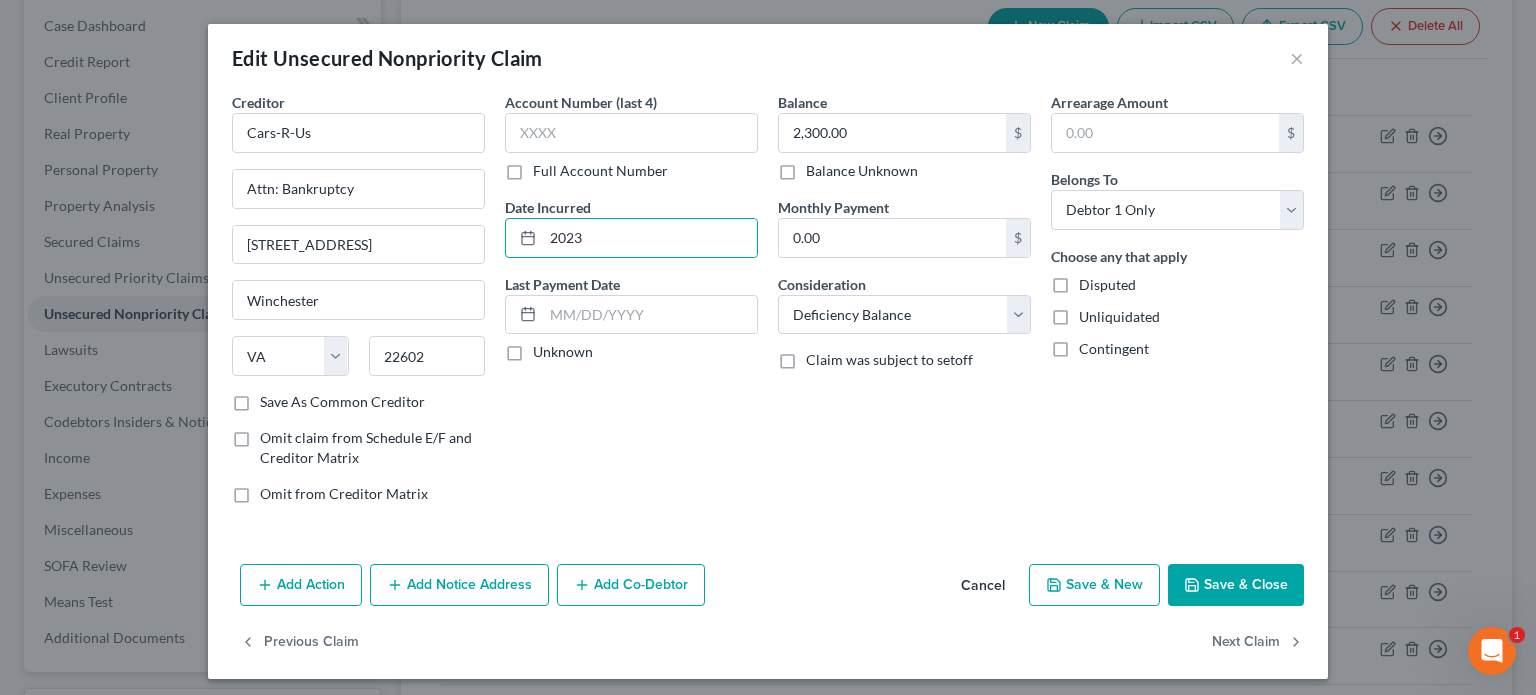 drag, startPoint x: 799, startPoint y: 417, endPoint x: 842, endPoint y: 439, distance: 48.30114 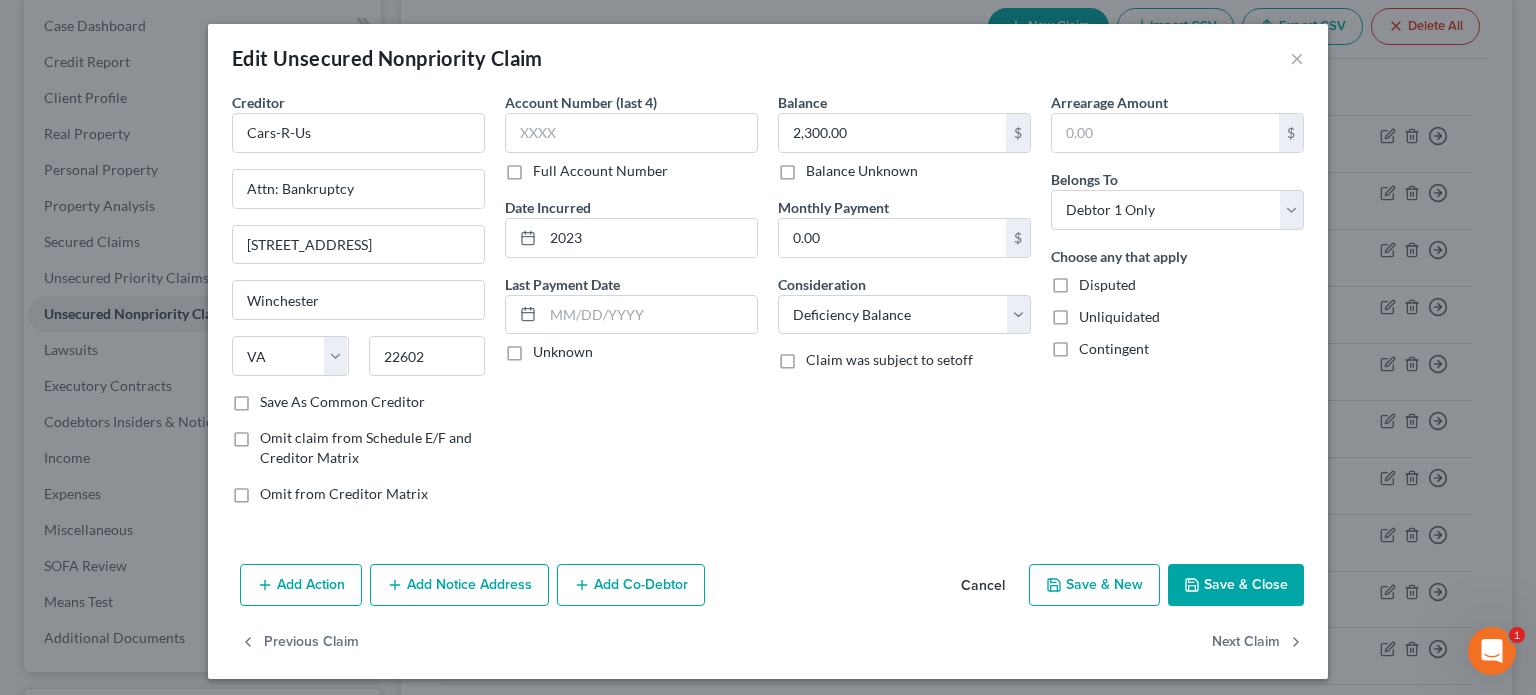 click on "Save & Close" at bounding box center [1236, 585] 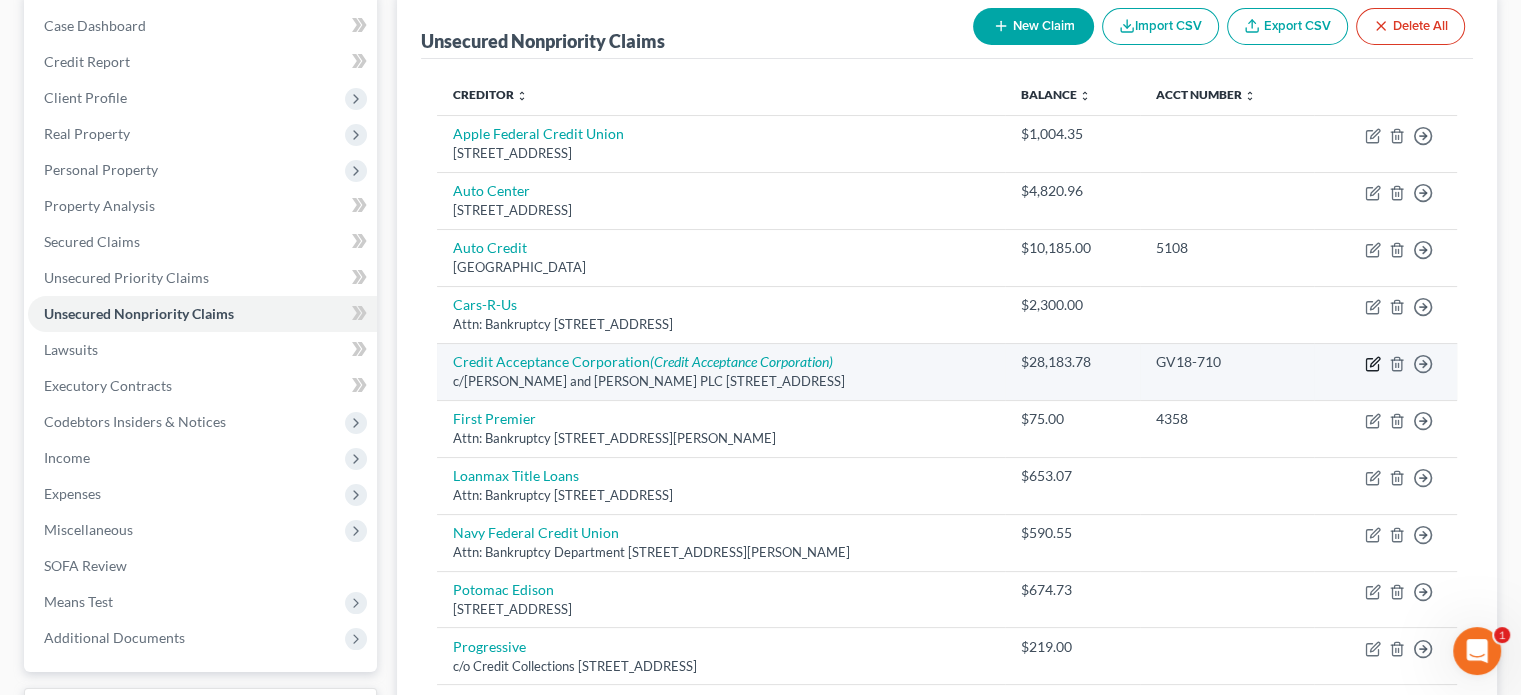 click 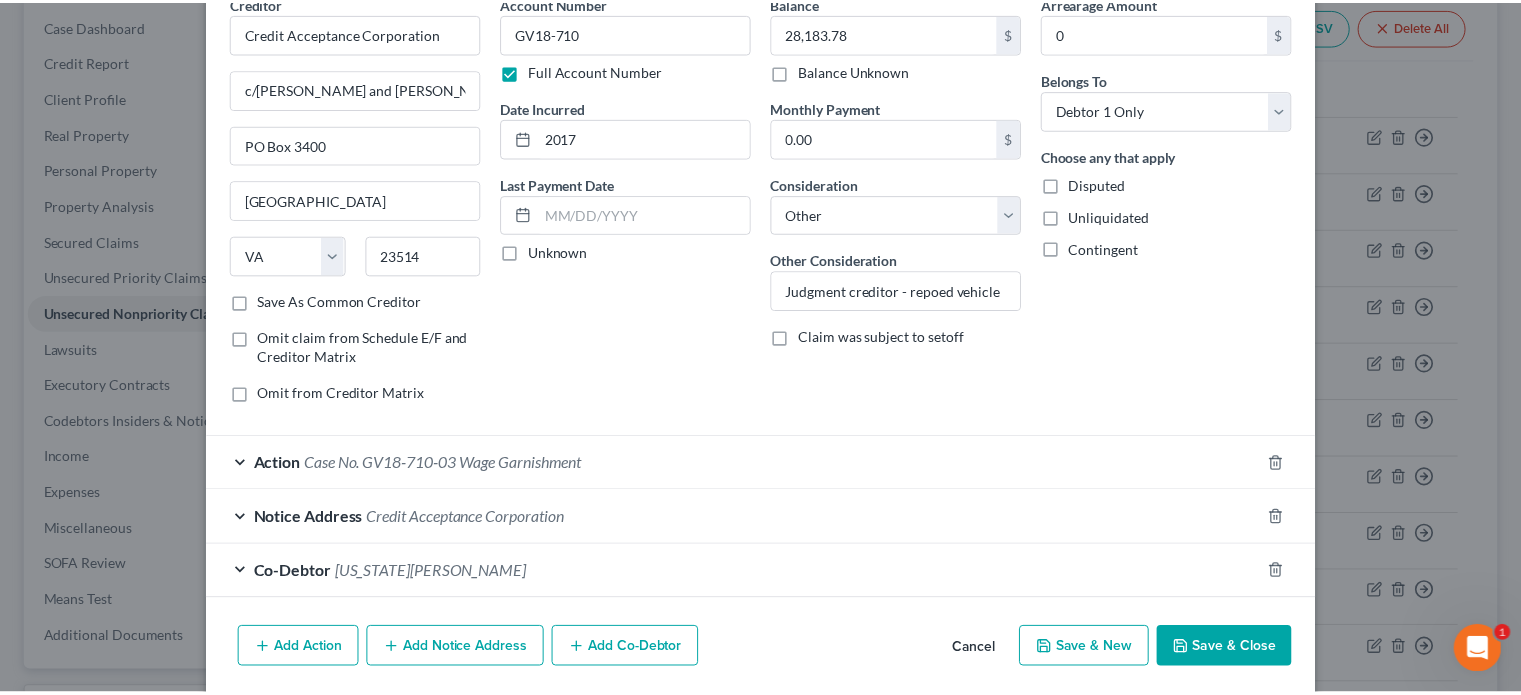 scroll, scrollTop: 168, scrollLeft: 0, axis: vertical 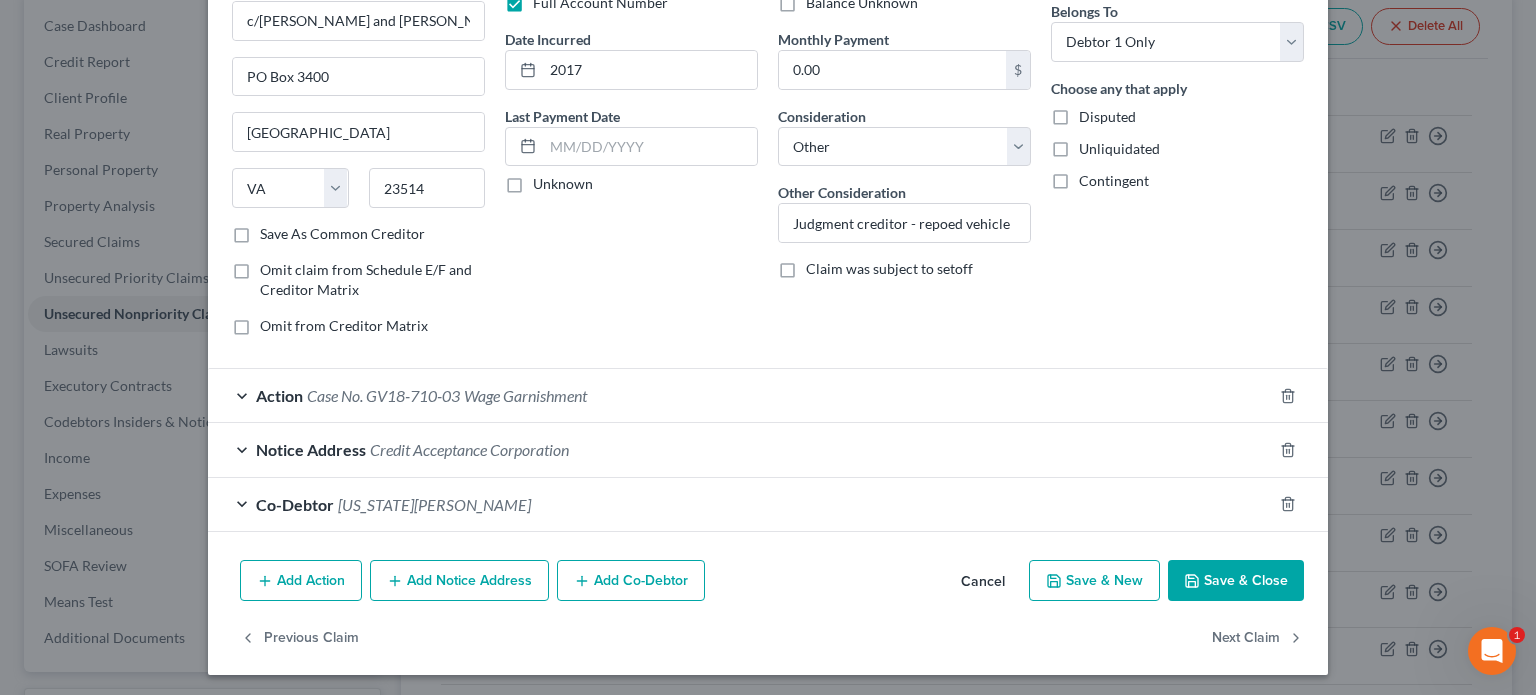 click on "Save & Close" at bounding box center [1236, 581] 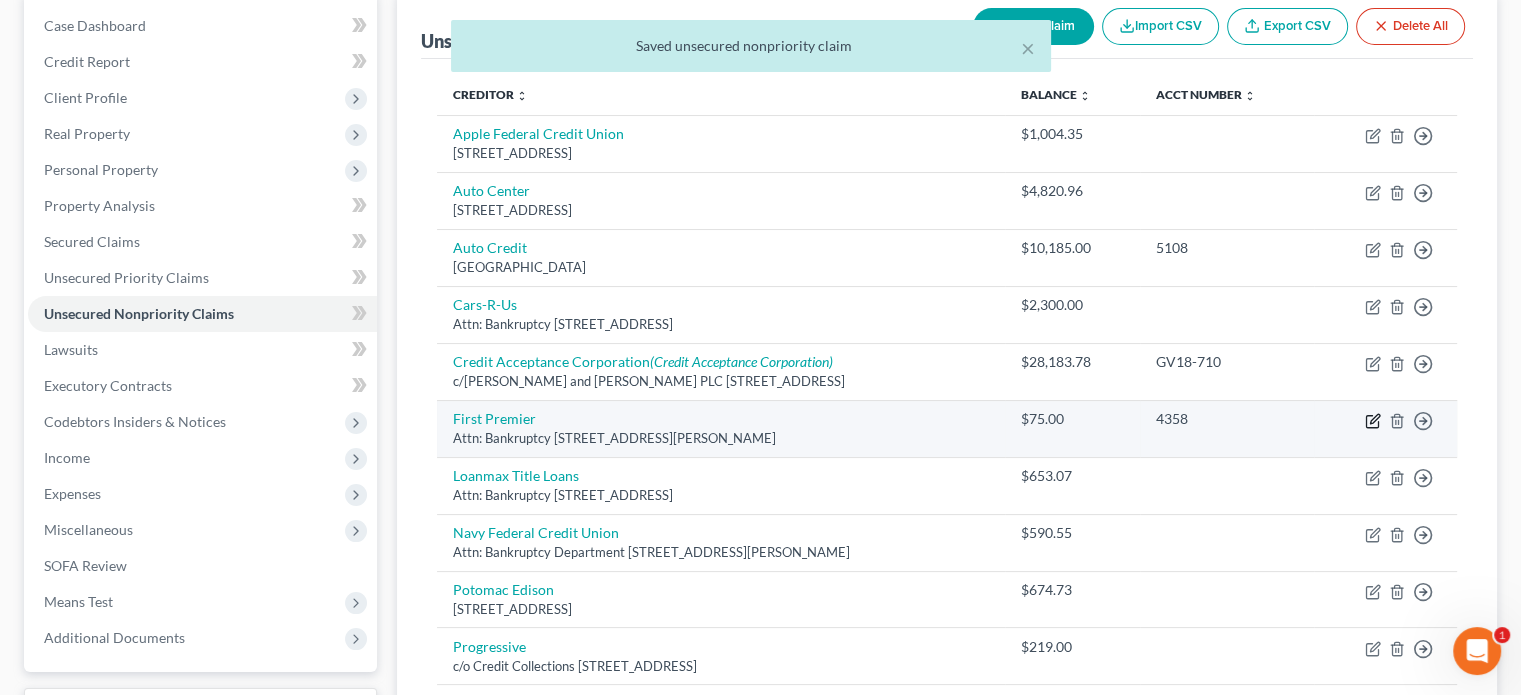 click 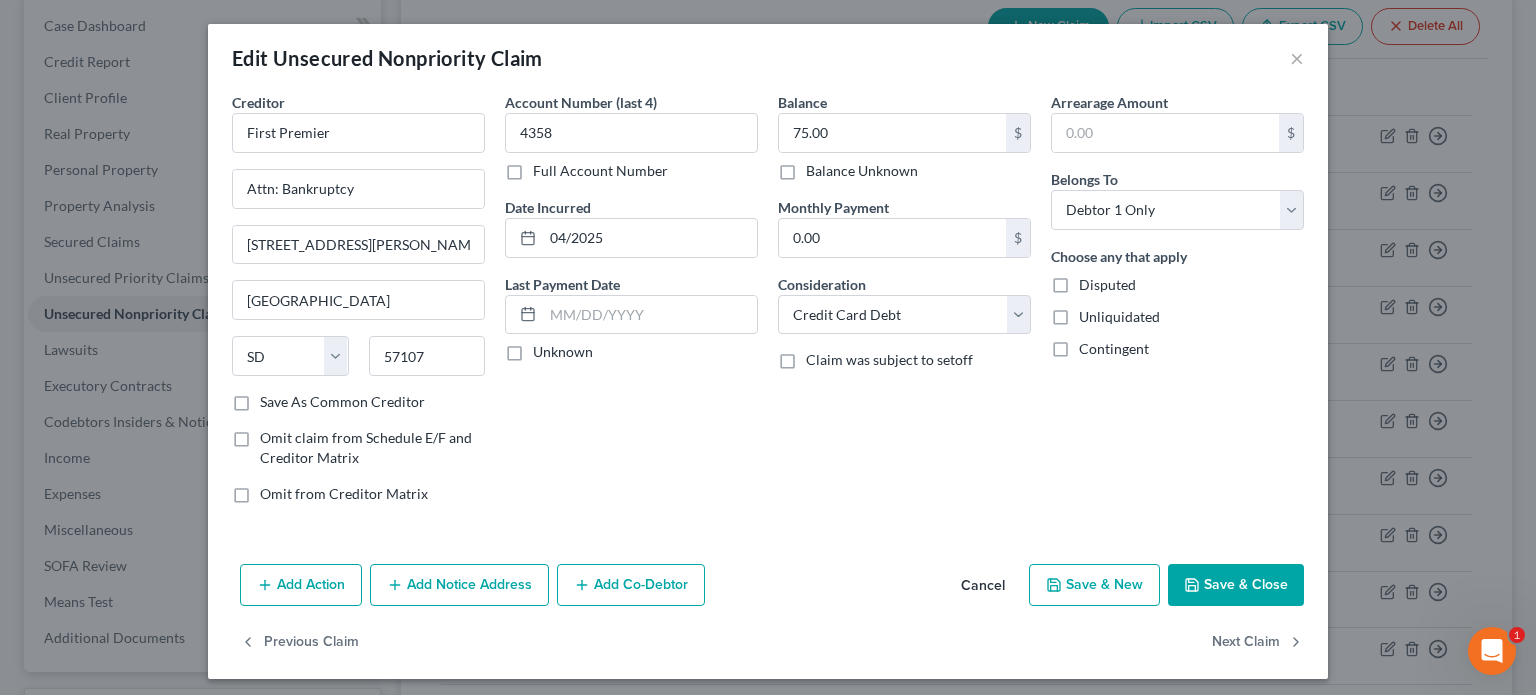 click on "Save & Close" at bounding box center (1236, 585) 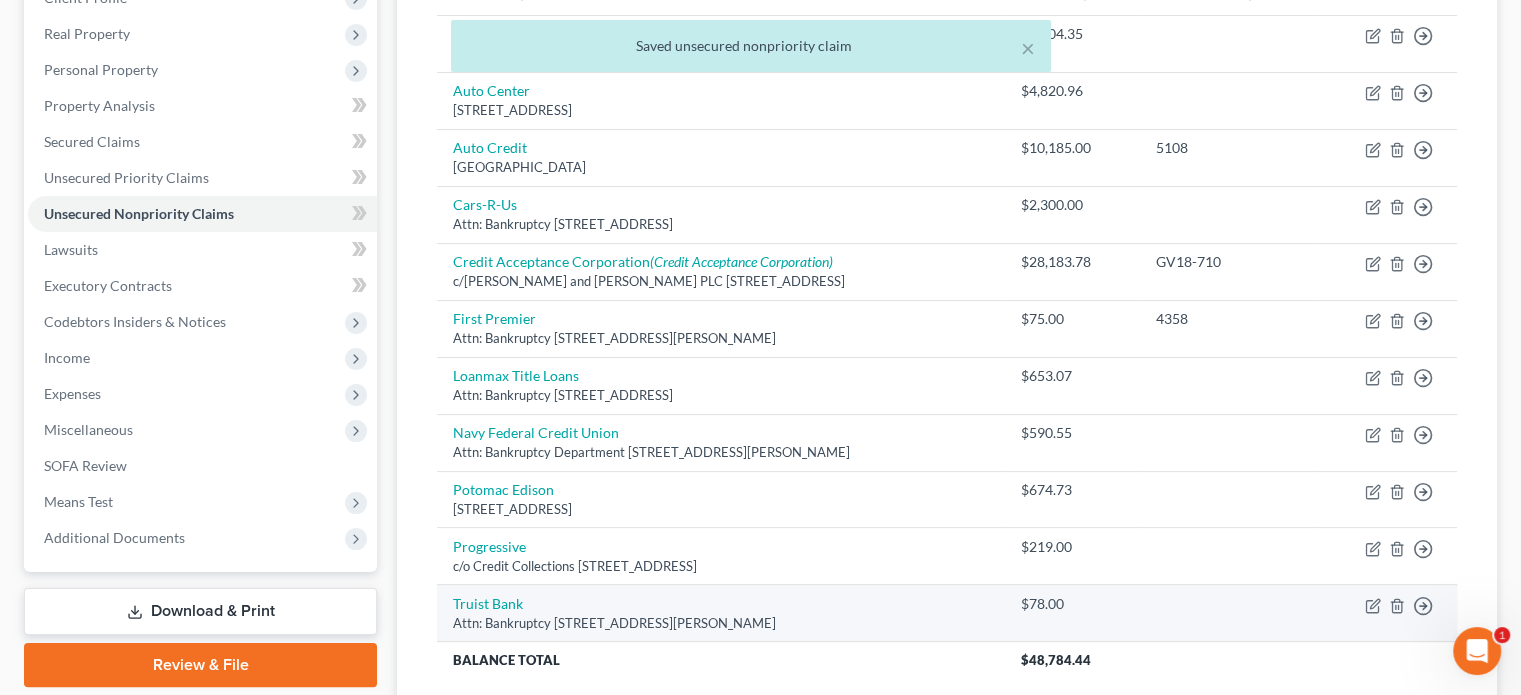 scroll, scrollTop: 400, scrollLeft: 0, axis: vertical 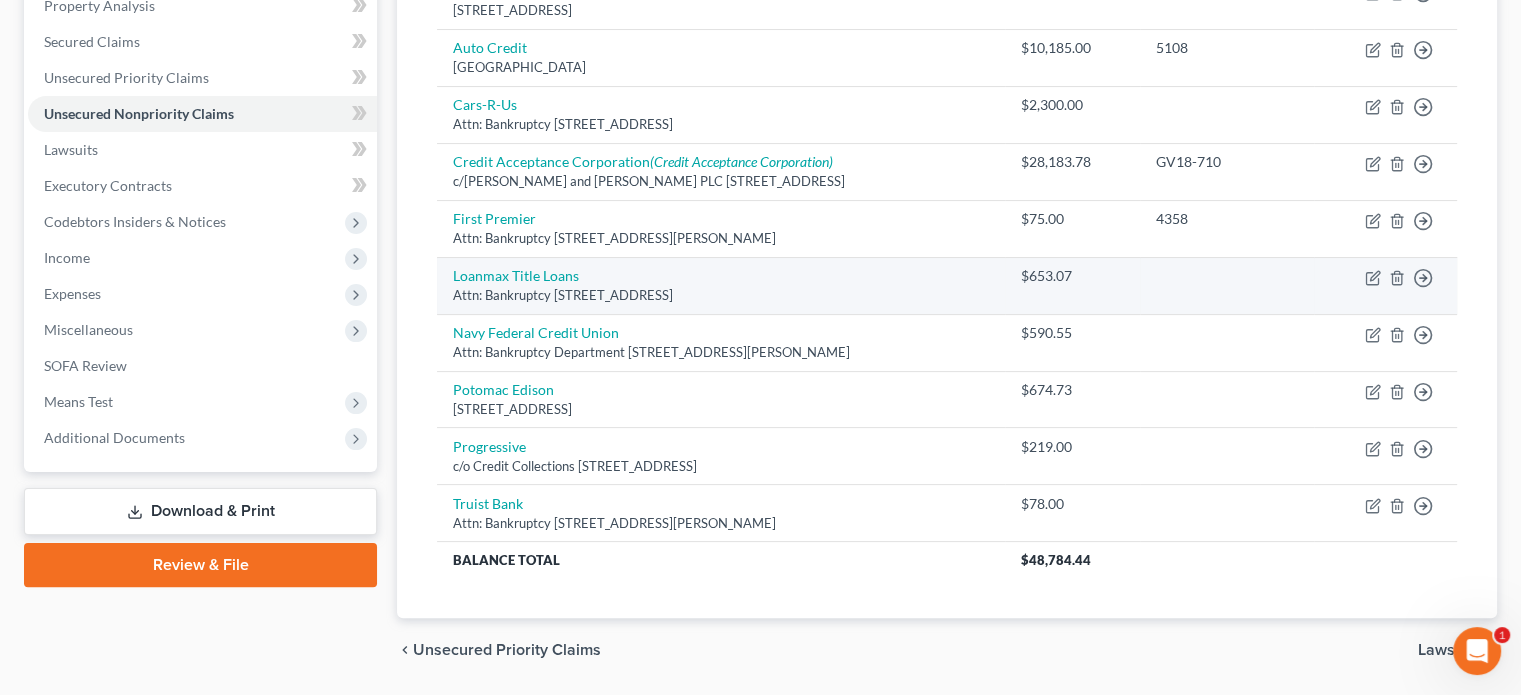 click on "Move to D Move to E Move to G Move to Notice Only" at bounding box center [1385, 285] 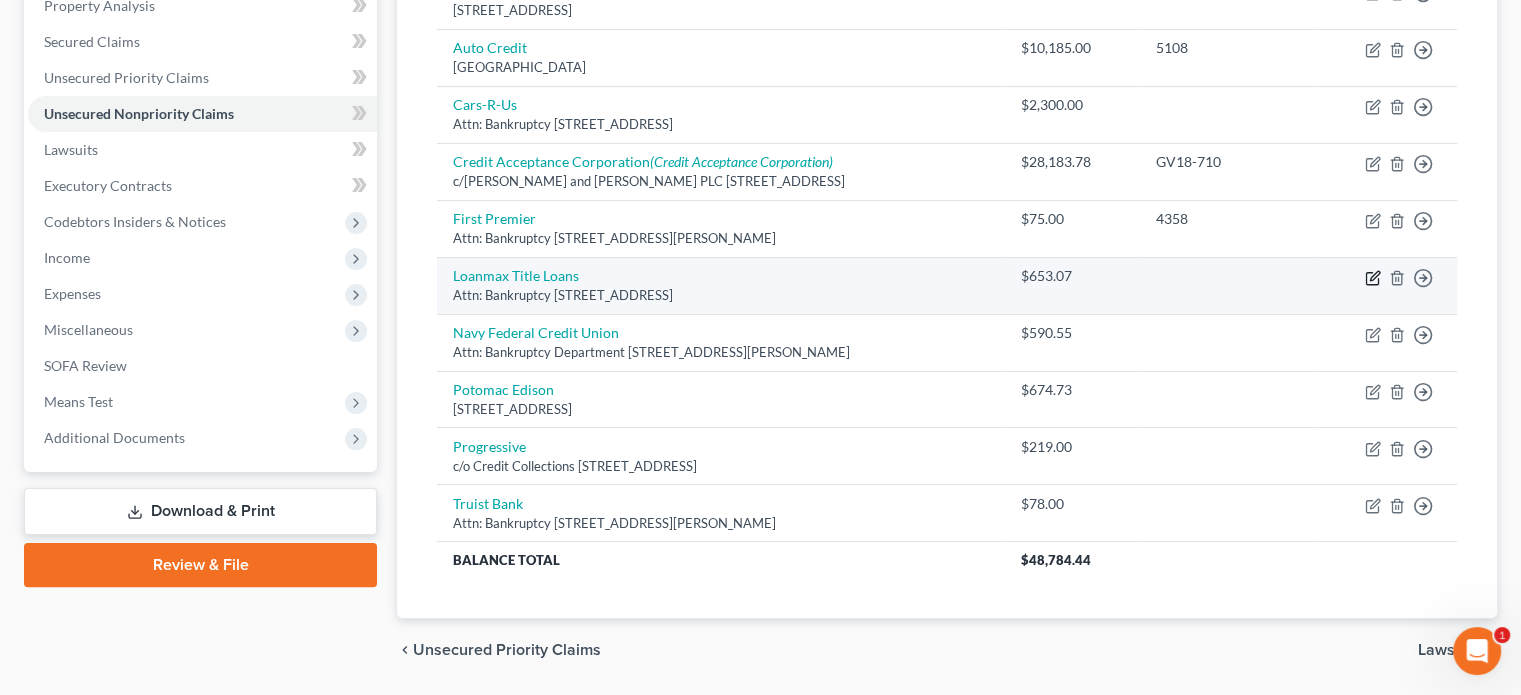 click 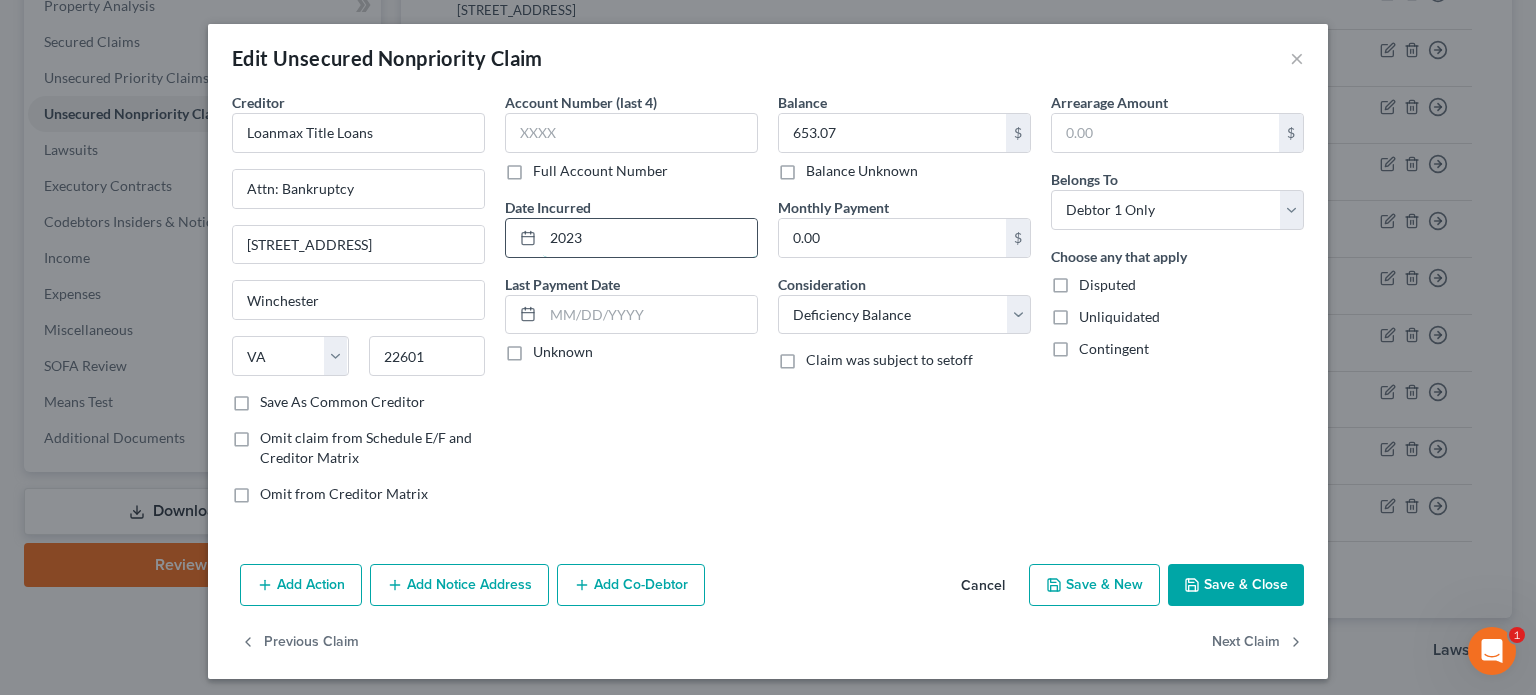 click on "2023" at bounding box center (650, 238) 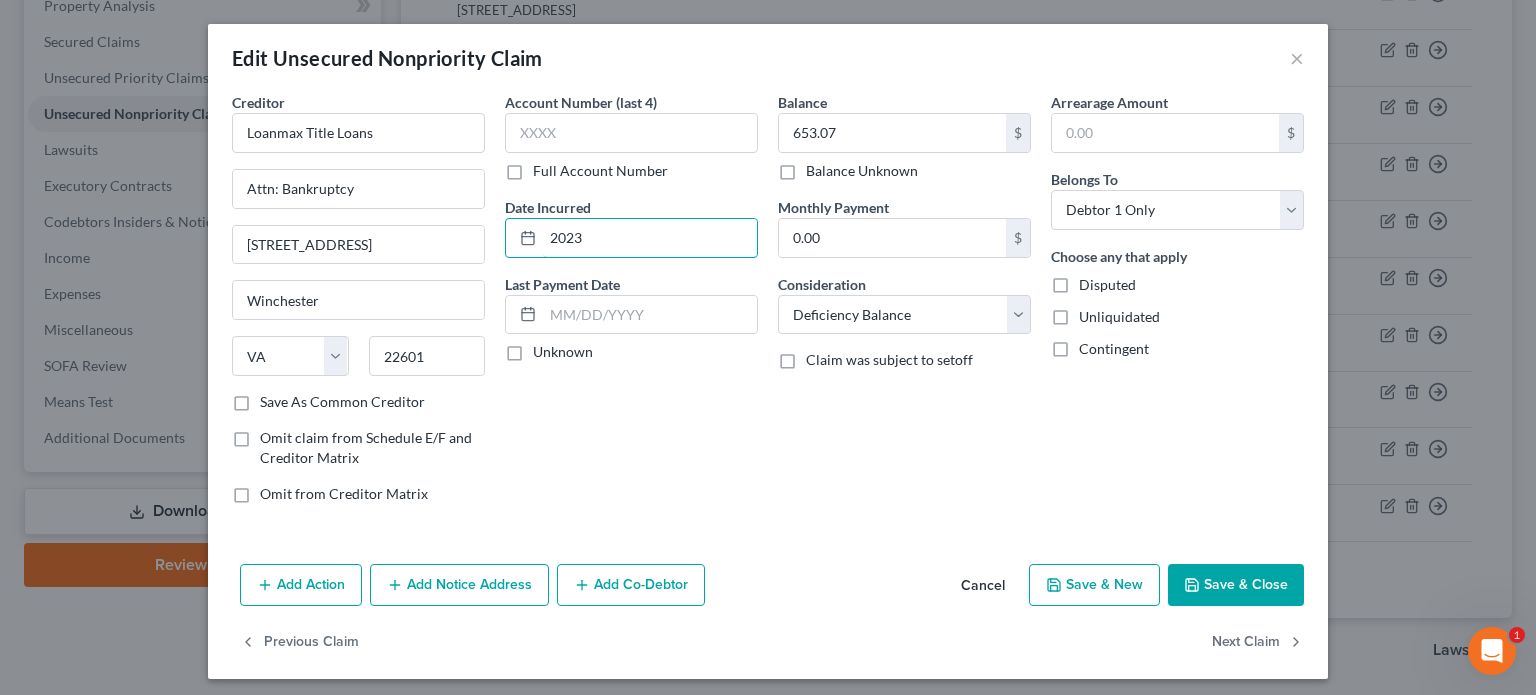 drag, startPoint x: 591, startPoint y: 241, endPoint x: 486, endPoint y: 263, distance: 107.28001 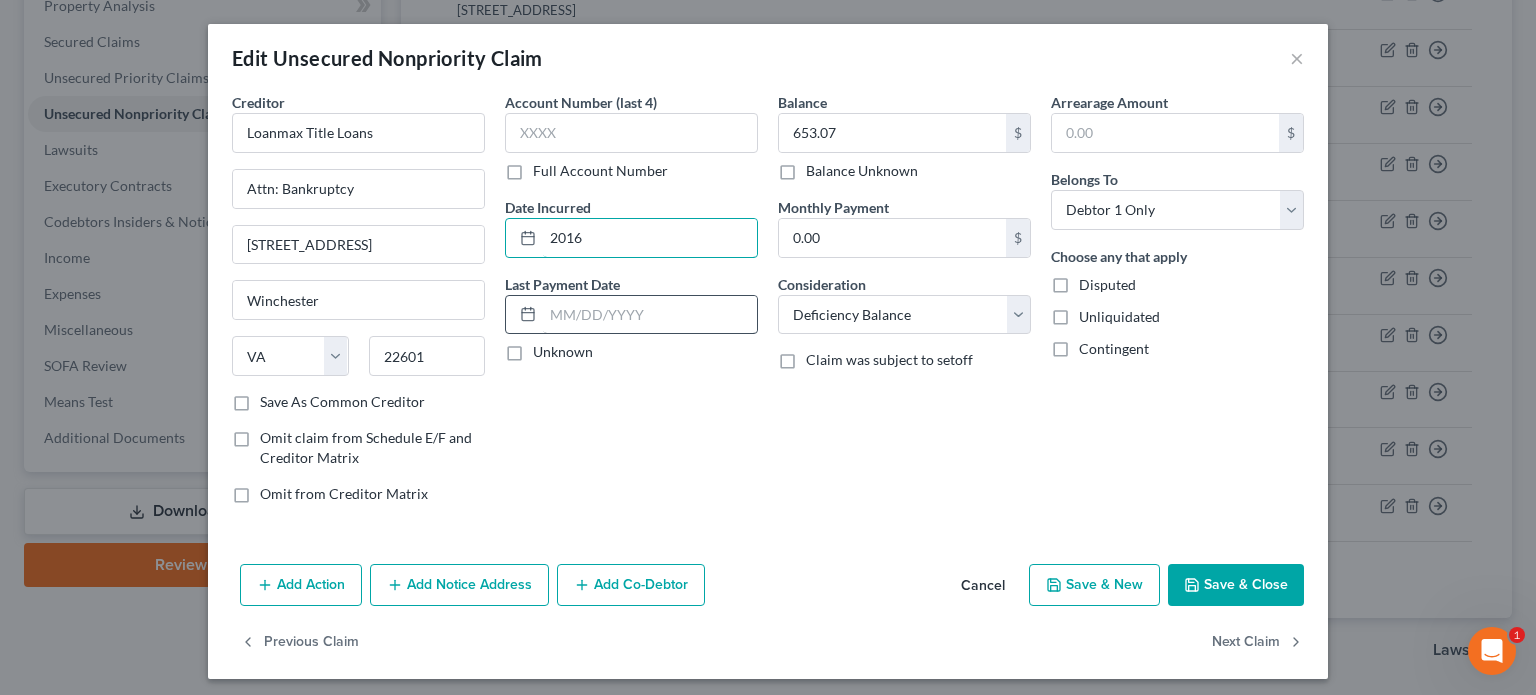 type on "2016" 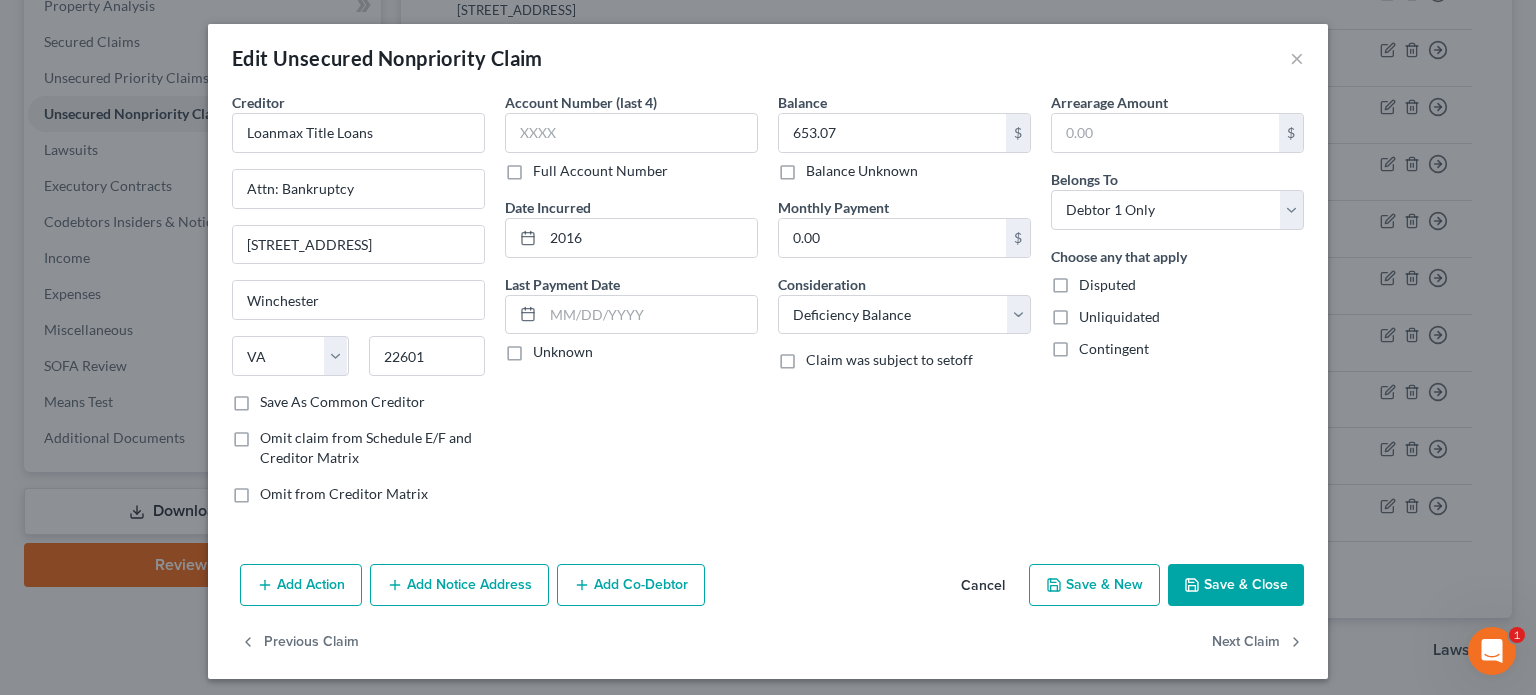 click on "Save & Close" at bounding box center (1236, 585) 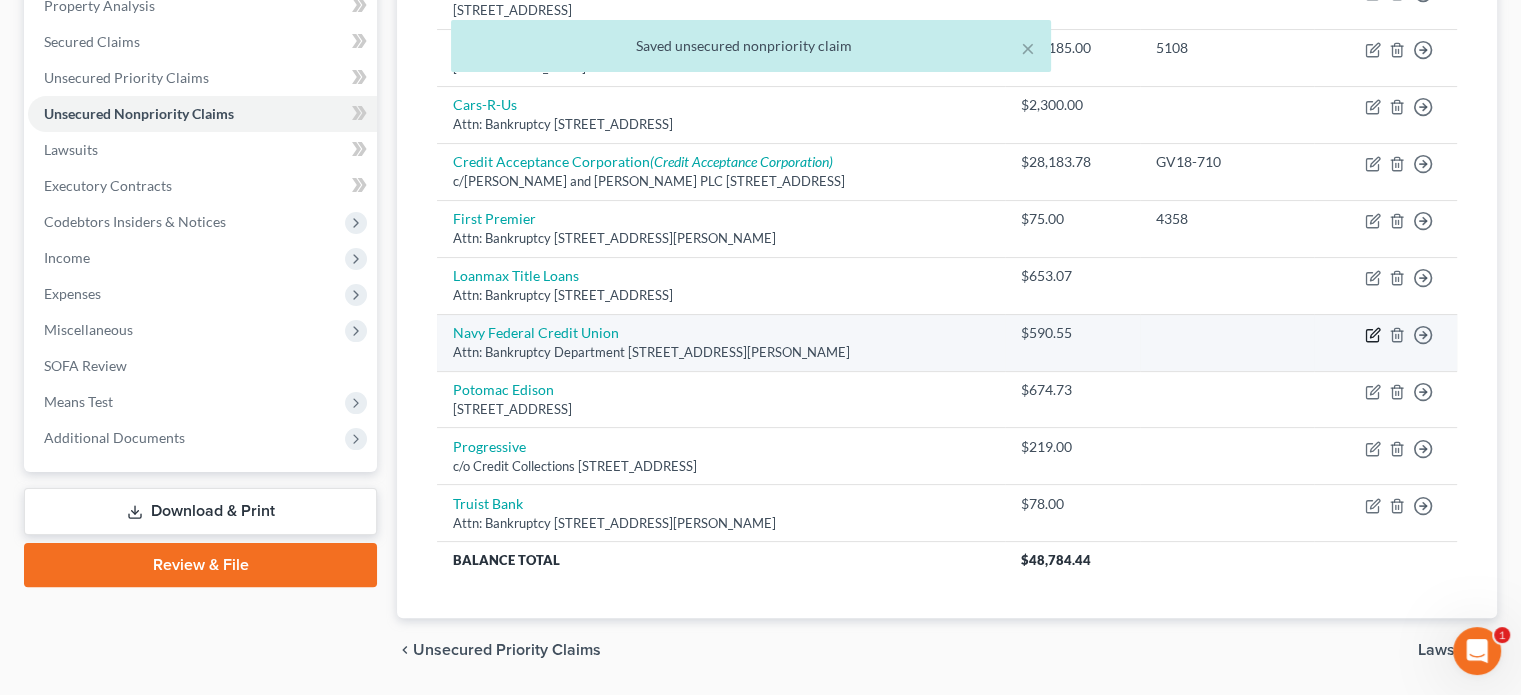 click on "Move to D Move to E Move to G Move to Notice Only" at bounding box center (1385, 342) 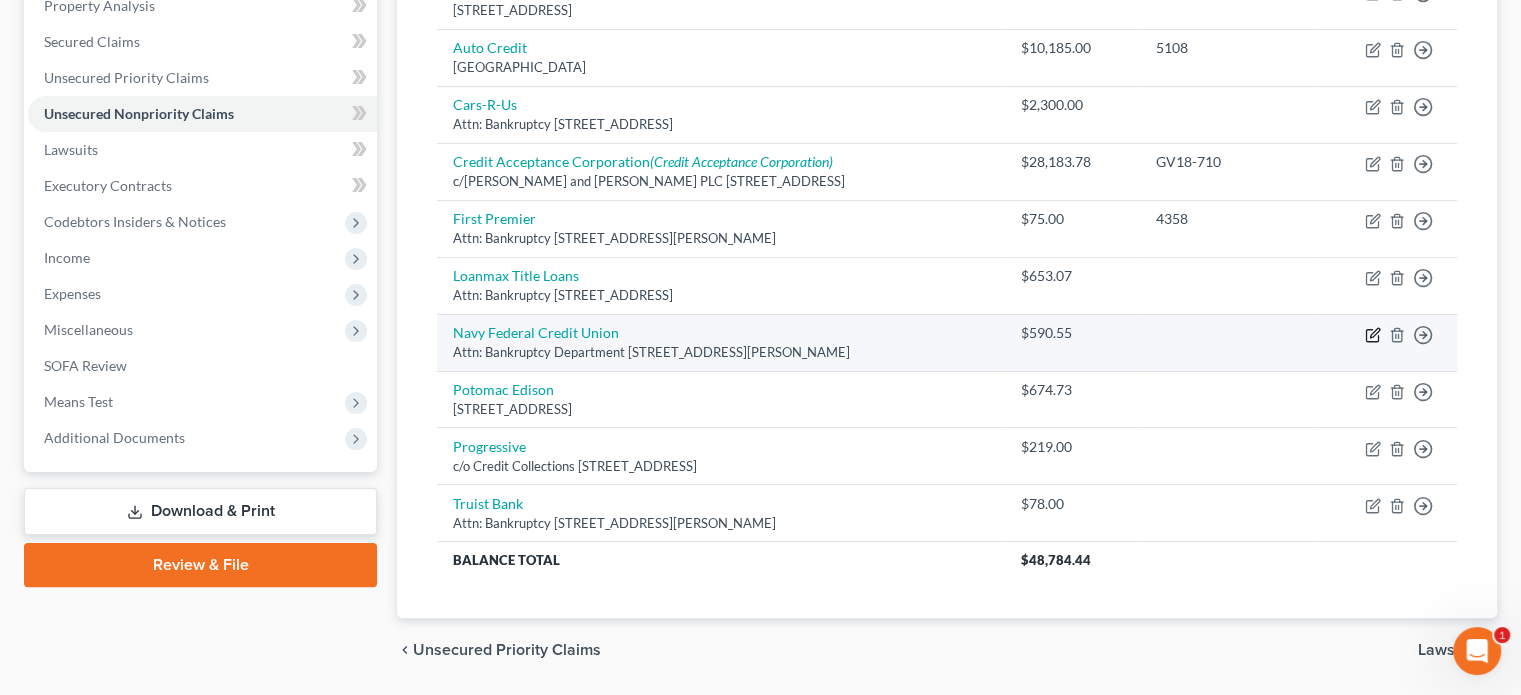 click 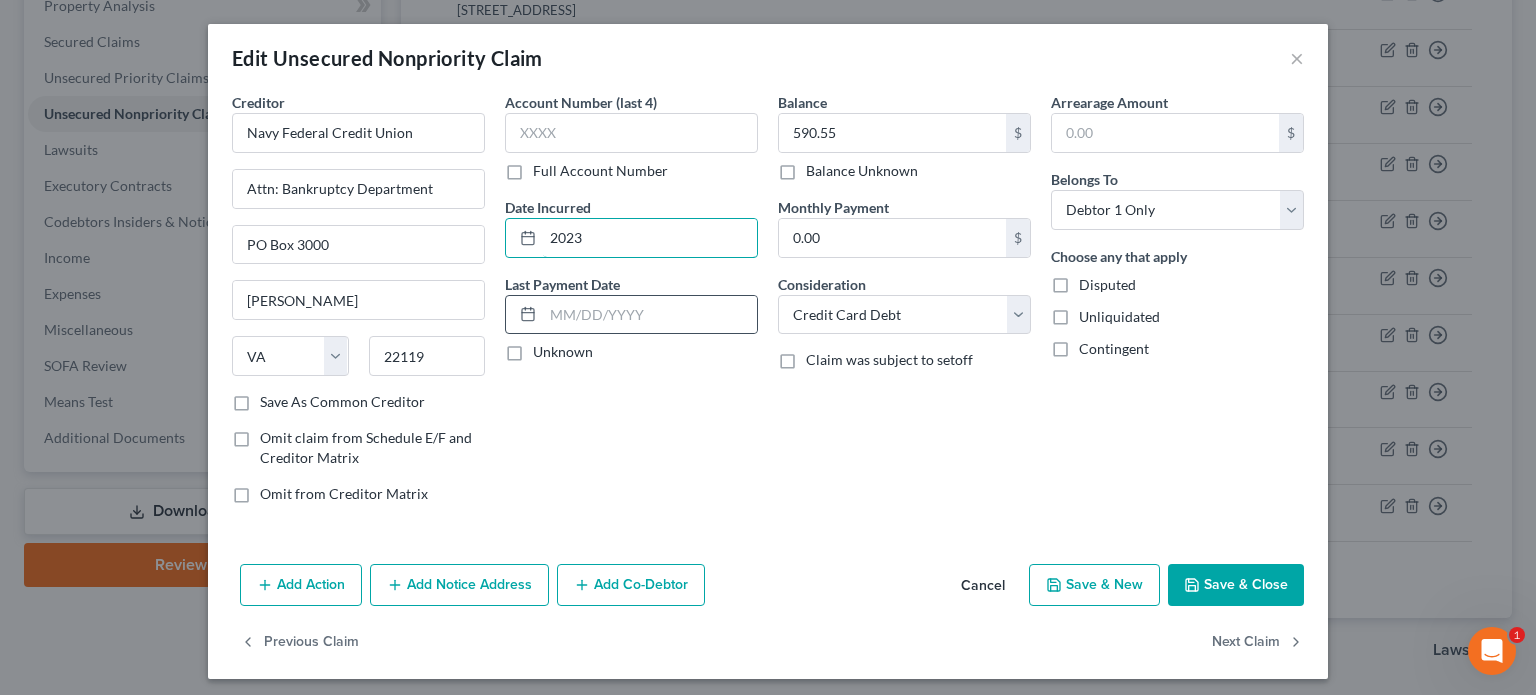 drag, startPoint x: 595, startPoint y: 238, endPoint x: 530, endPoint y: 319, distance: 103.85567 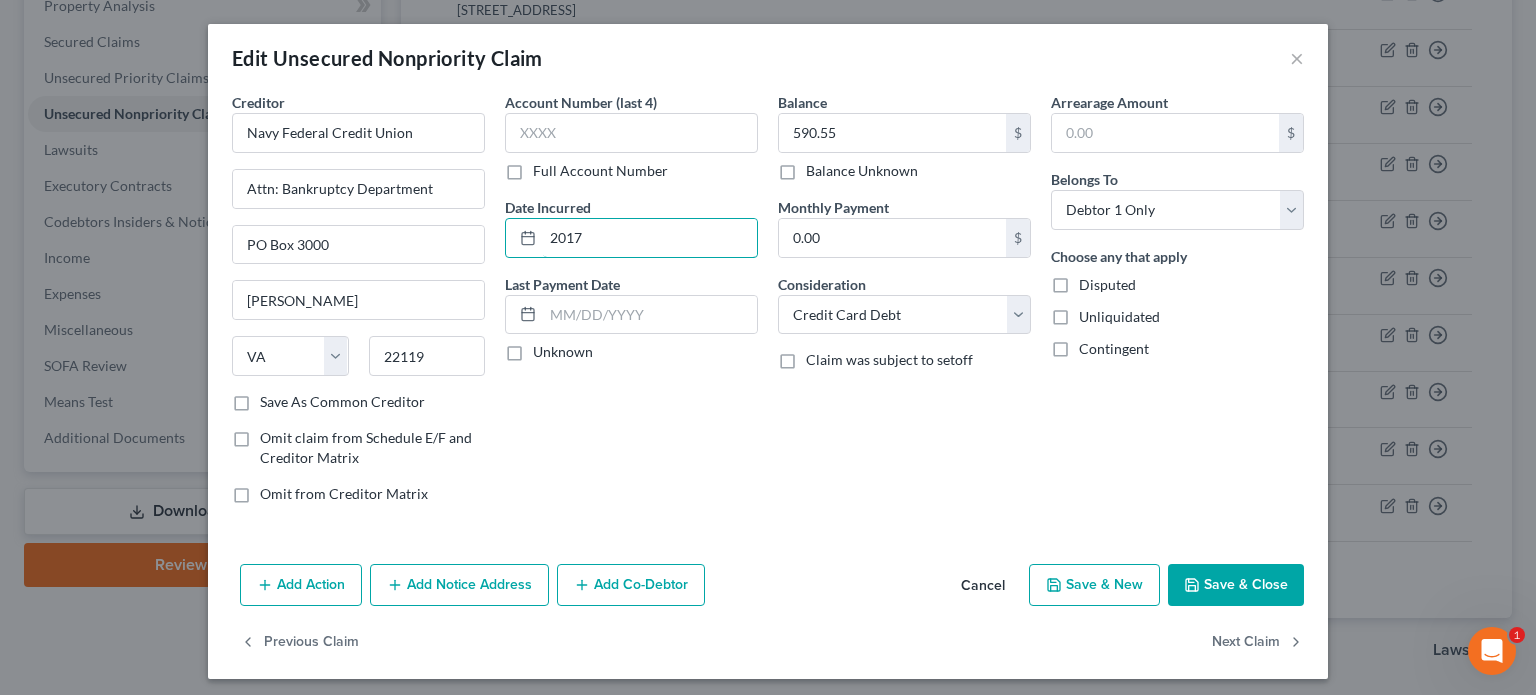 type on "2017" 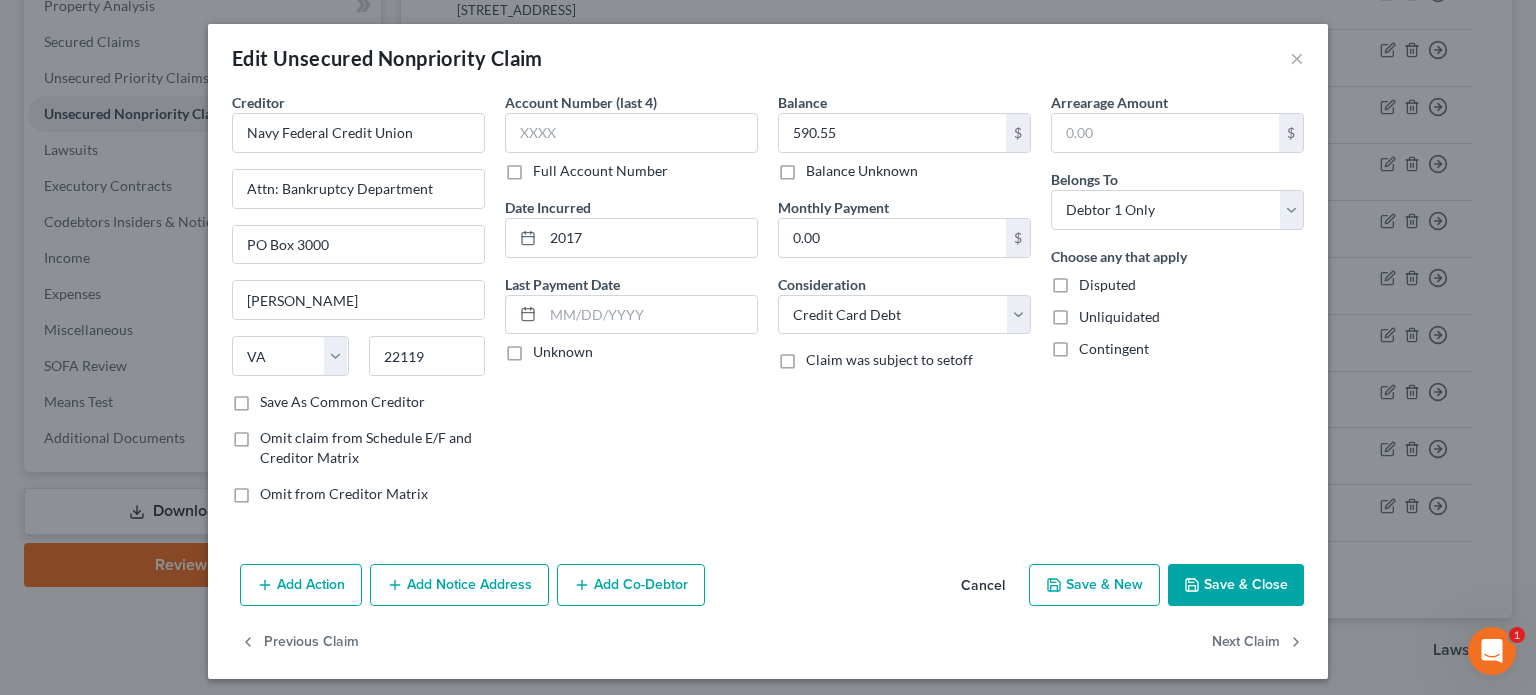 click on "Save & Close" at bounding box center (1236, 585) 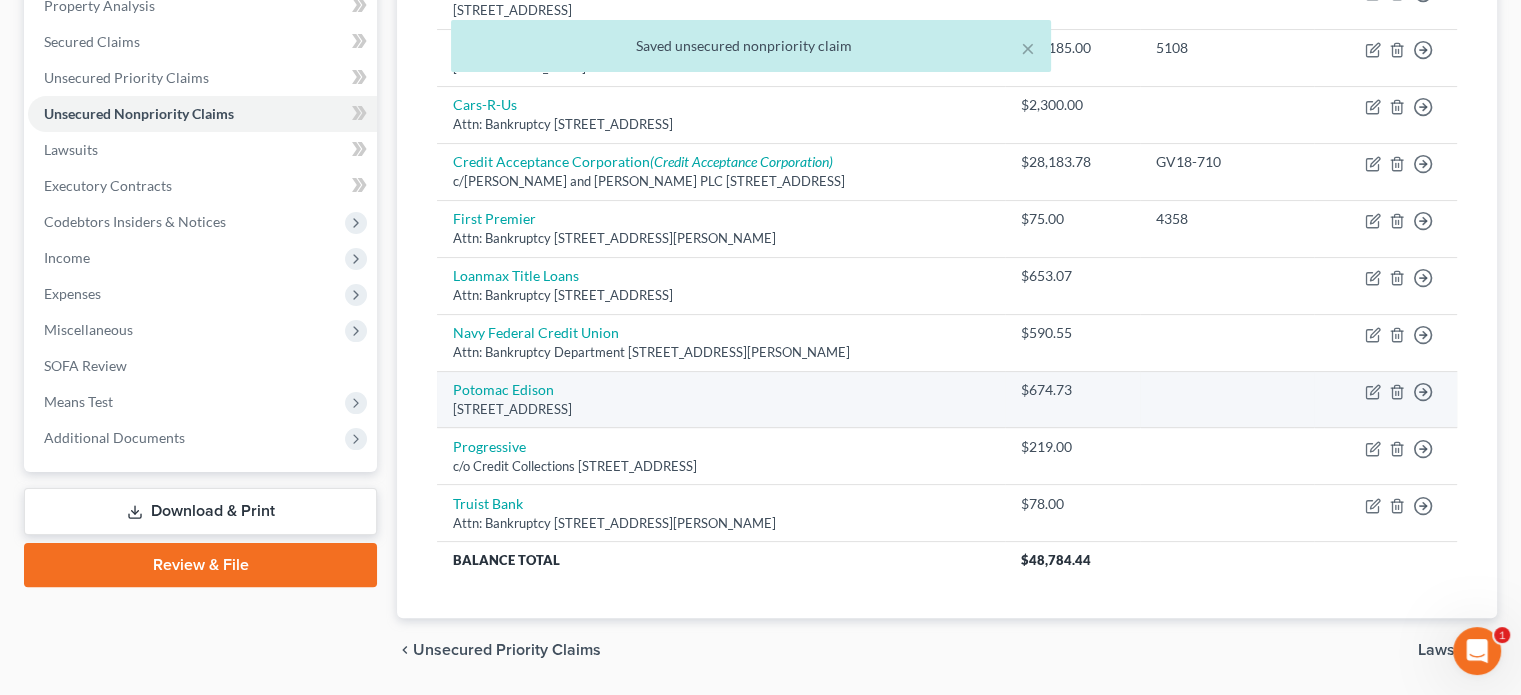 click on "Move to D Move to E Move to G Move to Notice Only" at bounding box center (1385, 399) 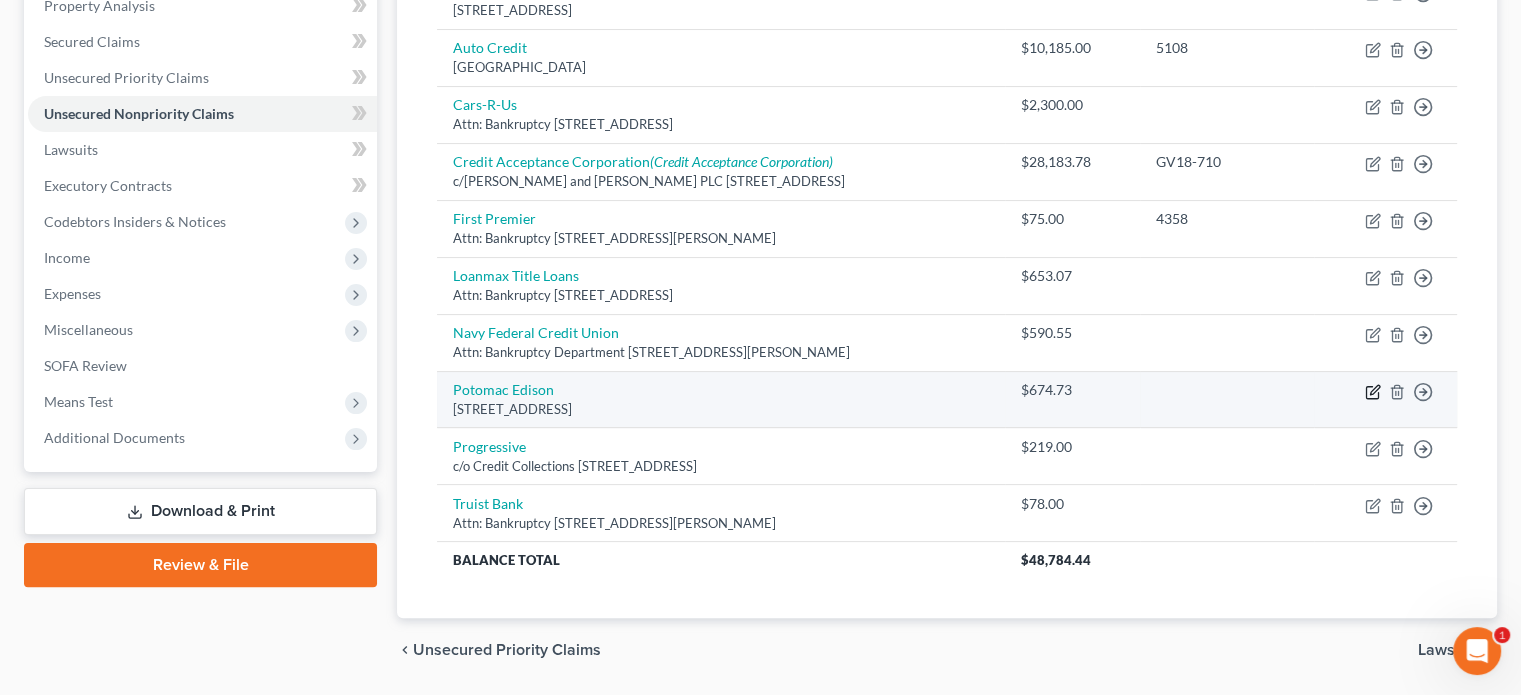 click 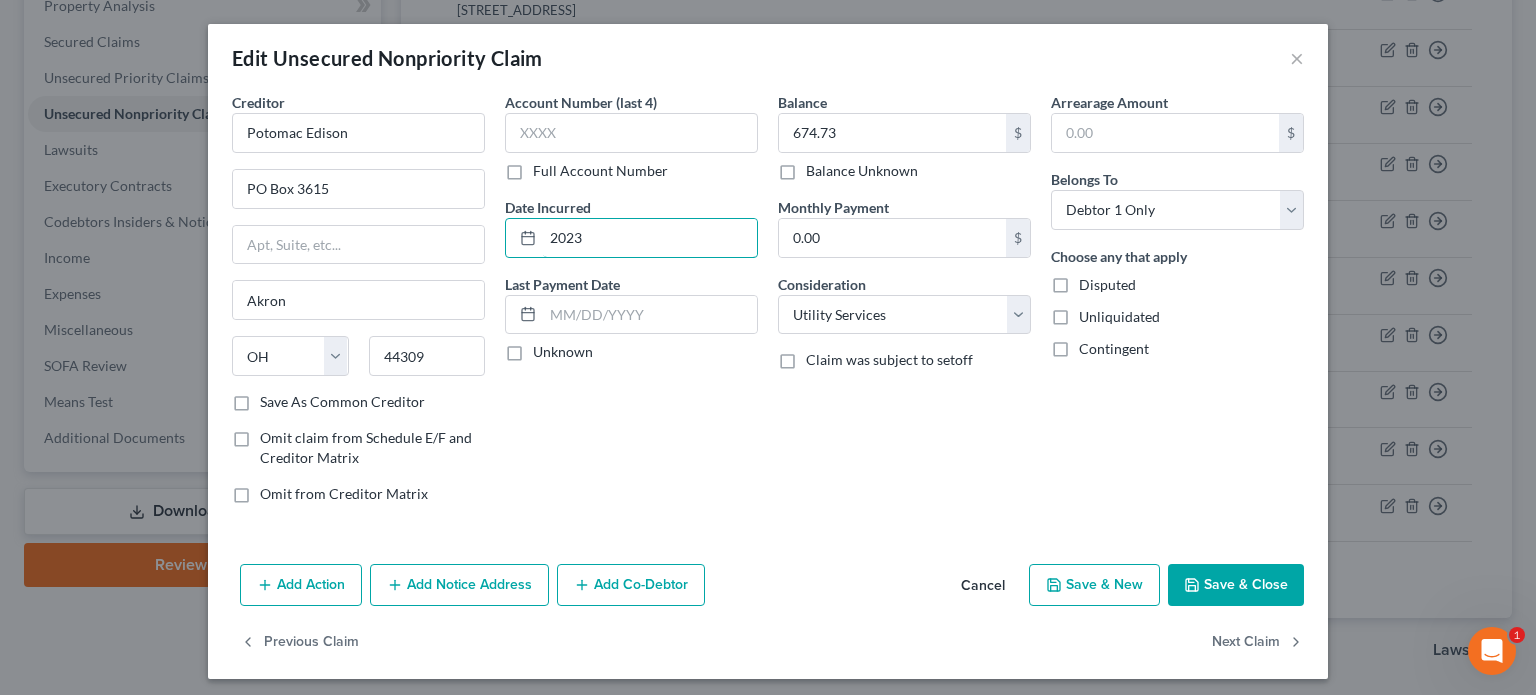 drag, startPoint x: 593, startPoint y: 237, endPoint x: 526, endPoint y: 273, distance: 76.05919 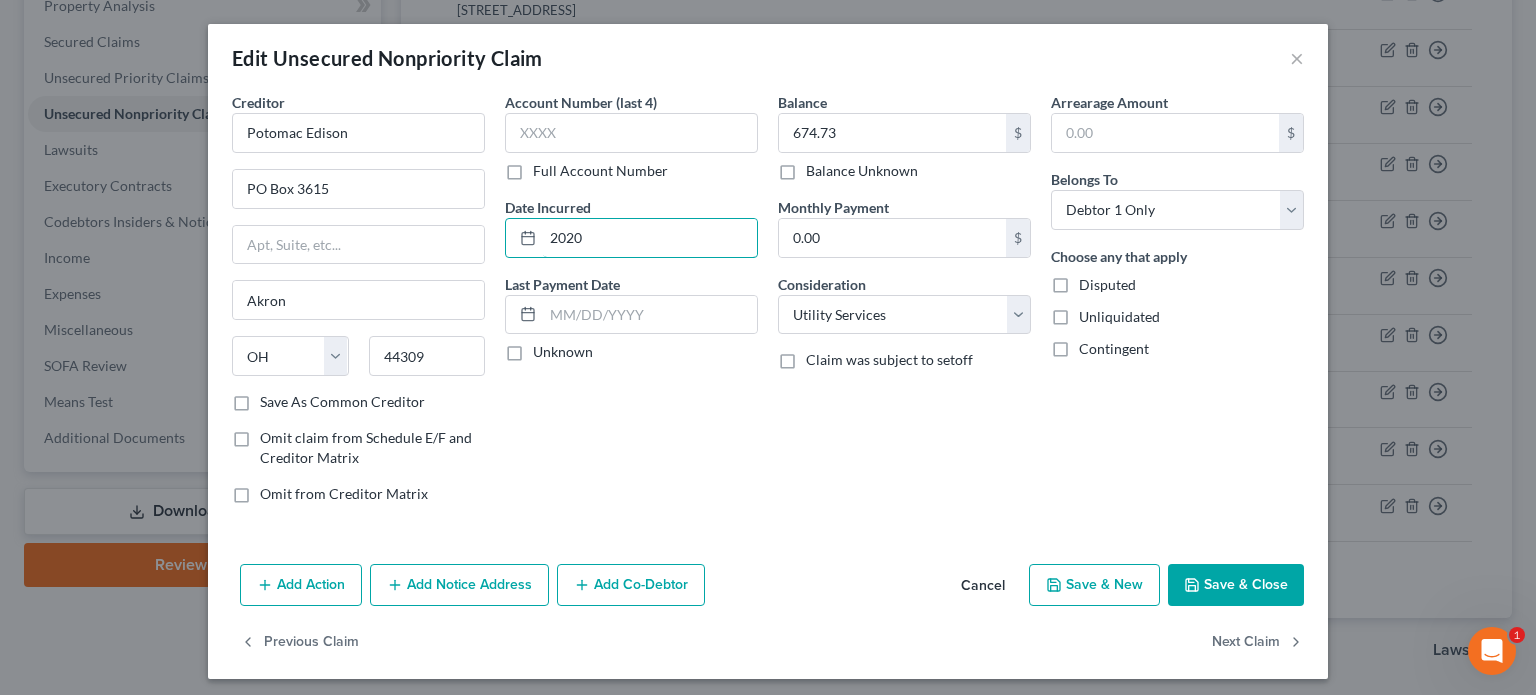 type on "2020" 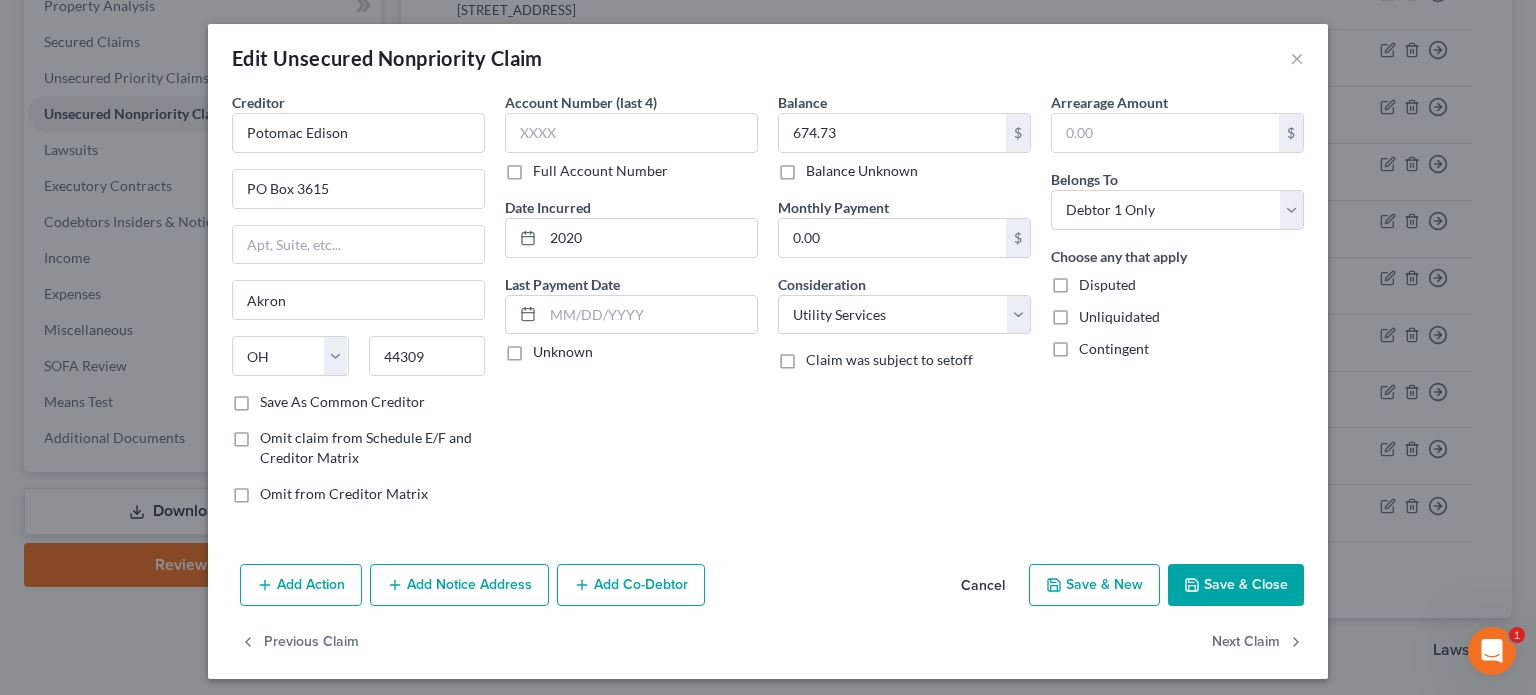 click on "Full Account Number" at bounding box center [600, 171] 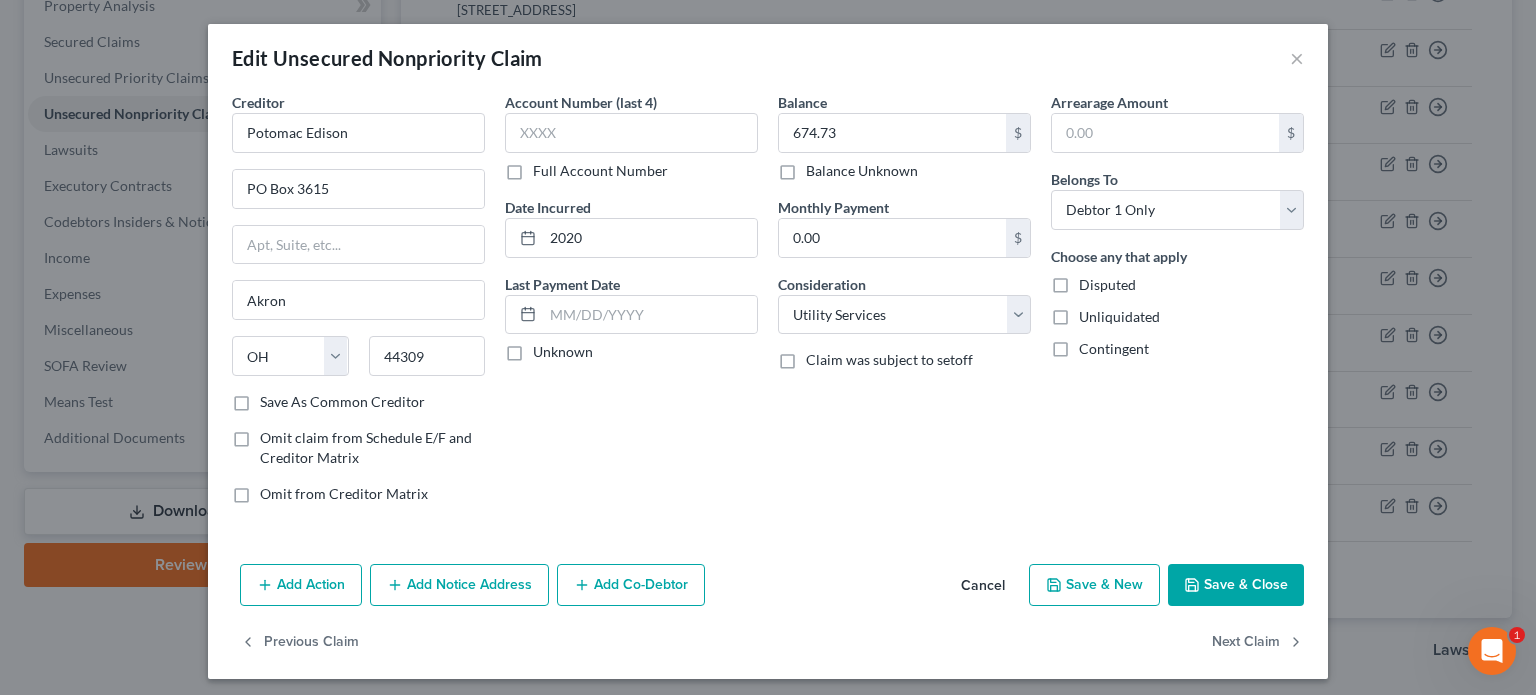 click on "Full Account Number" at bounding box center (547, 167) 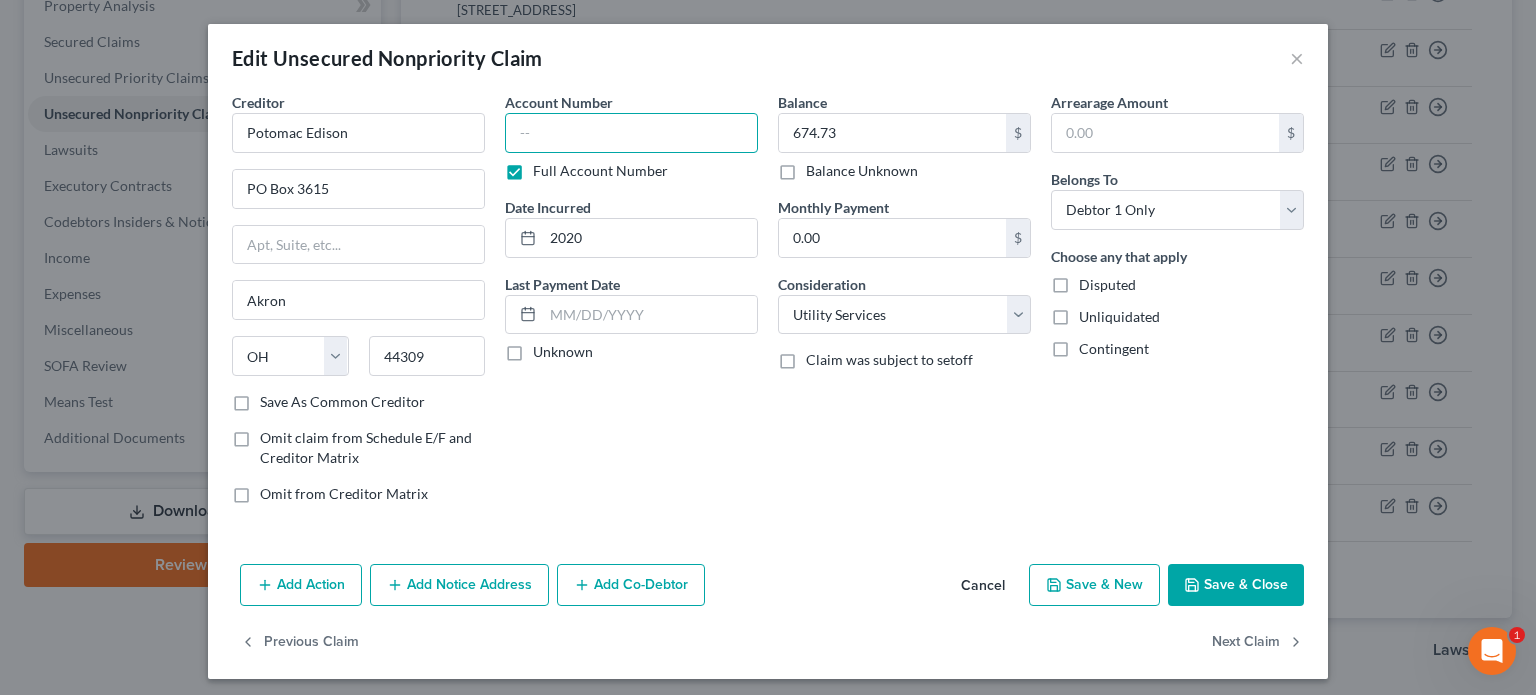 click at bounding box center [631, 133] 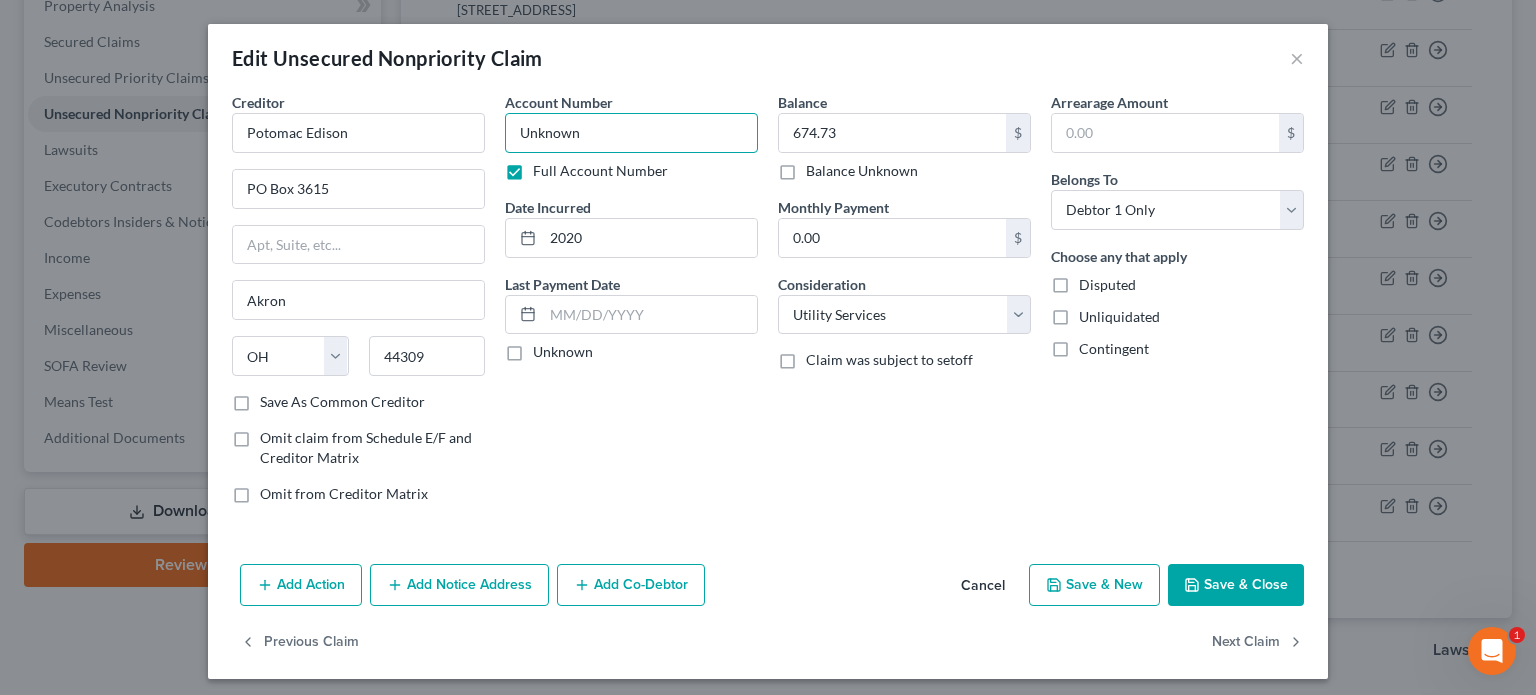 type on "Unknown" 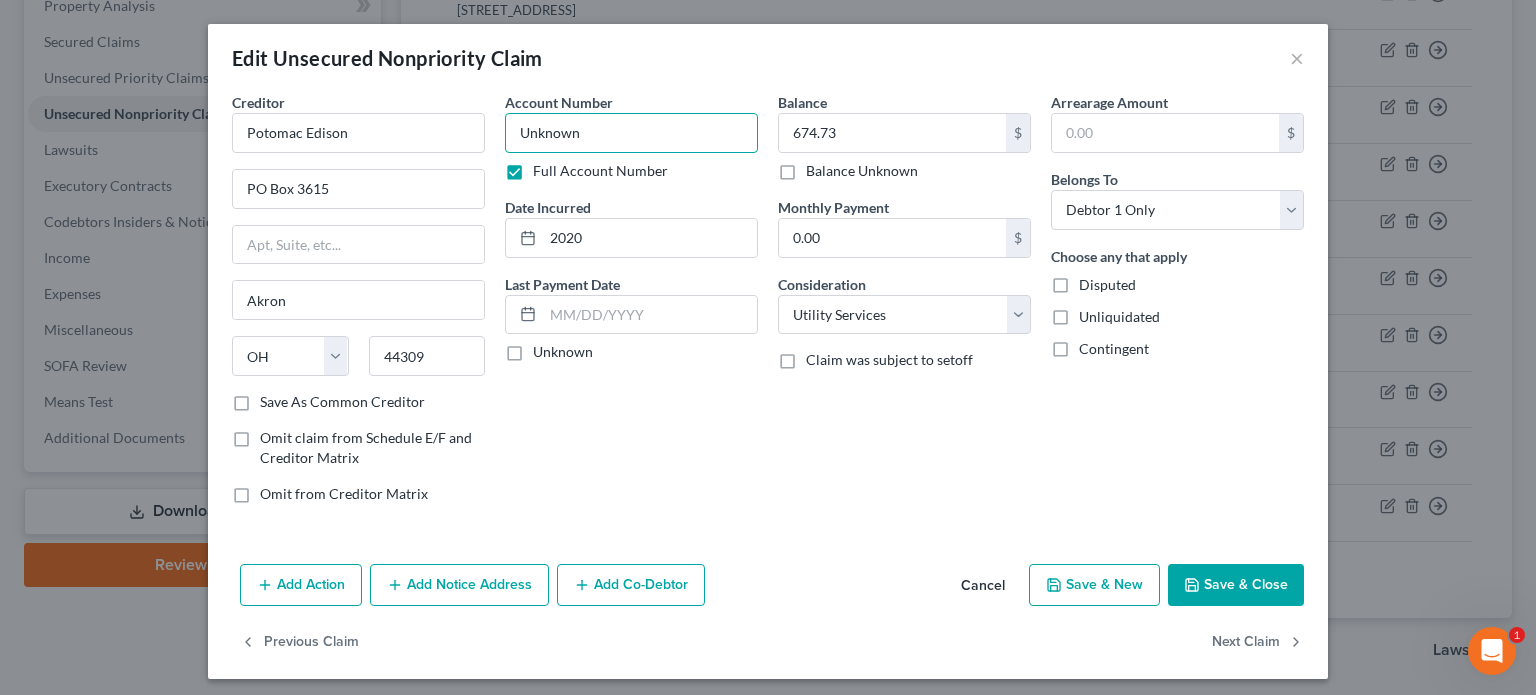drag, startPoint x: 584, startPoint y: 131, endPoint x: 489, endPoint y: 143, distance: 95.7549 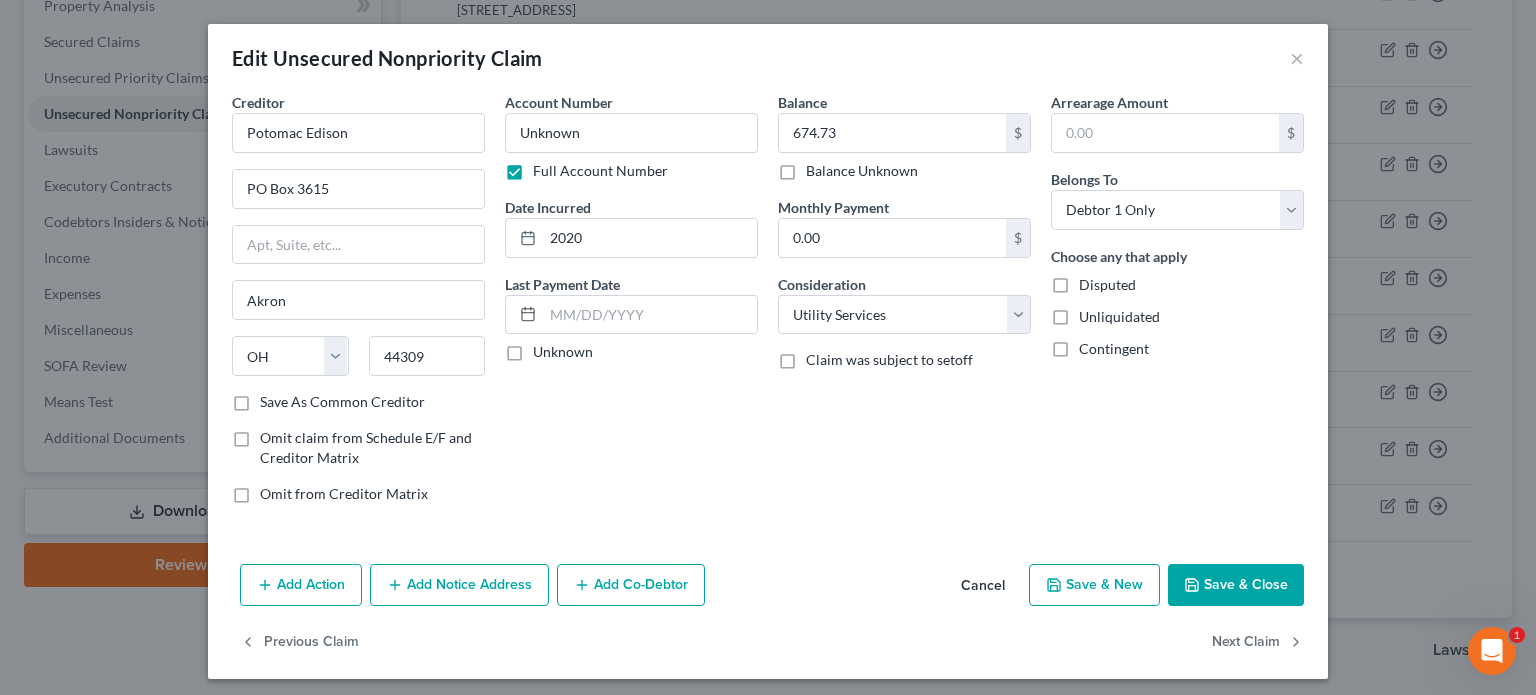 click on "Save & Close" at bounding box center (1236, 585) 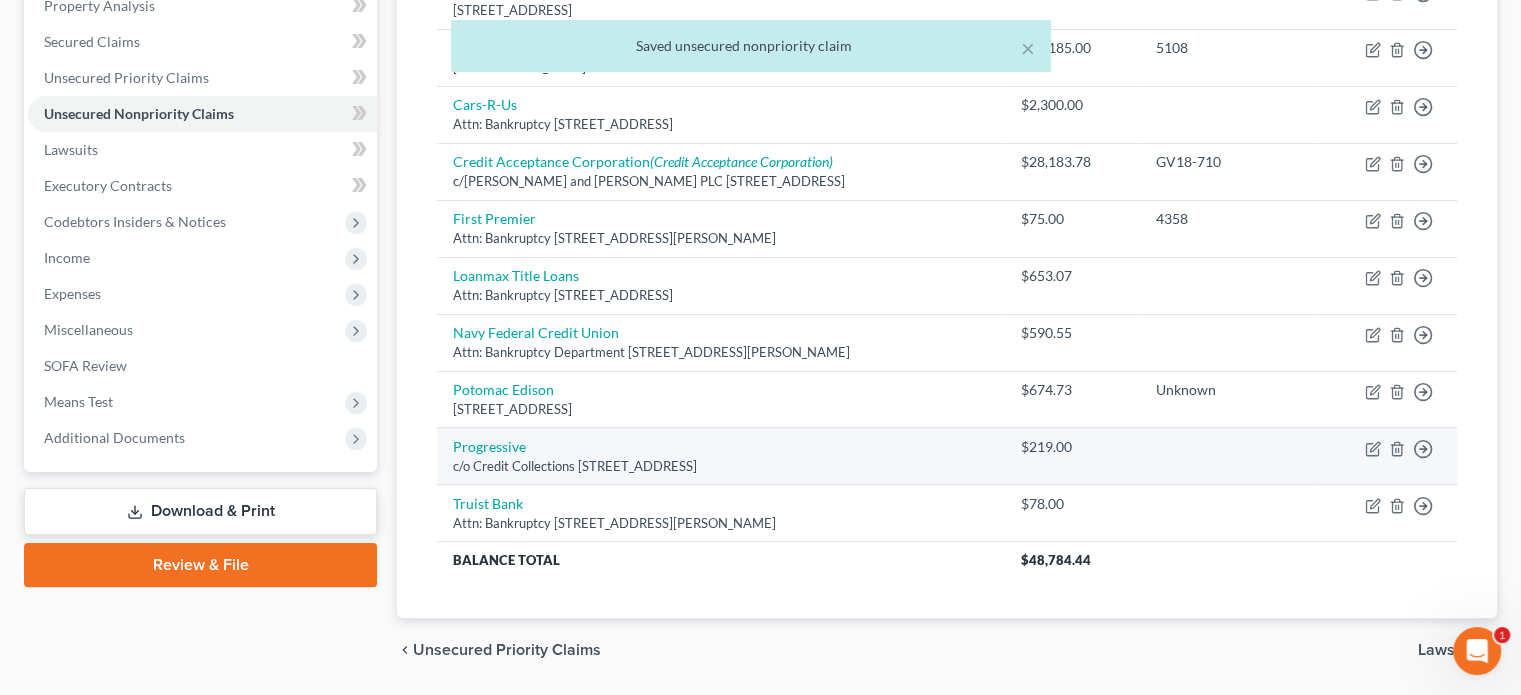 click on "Move to D Move to E Move to G Move to Notice Only" at bounding box center [1385, 456] 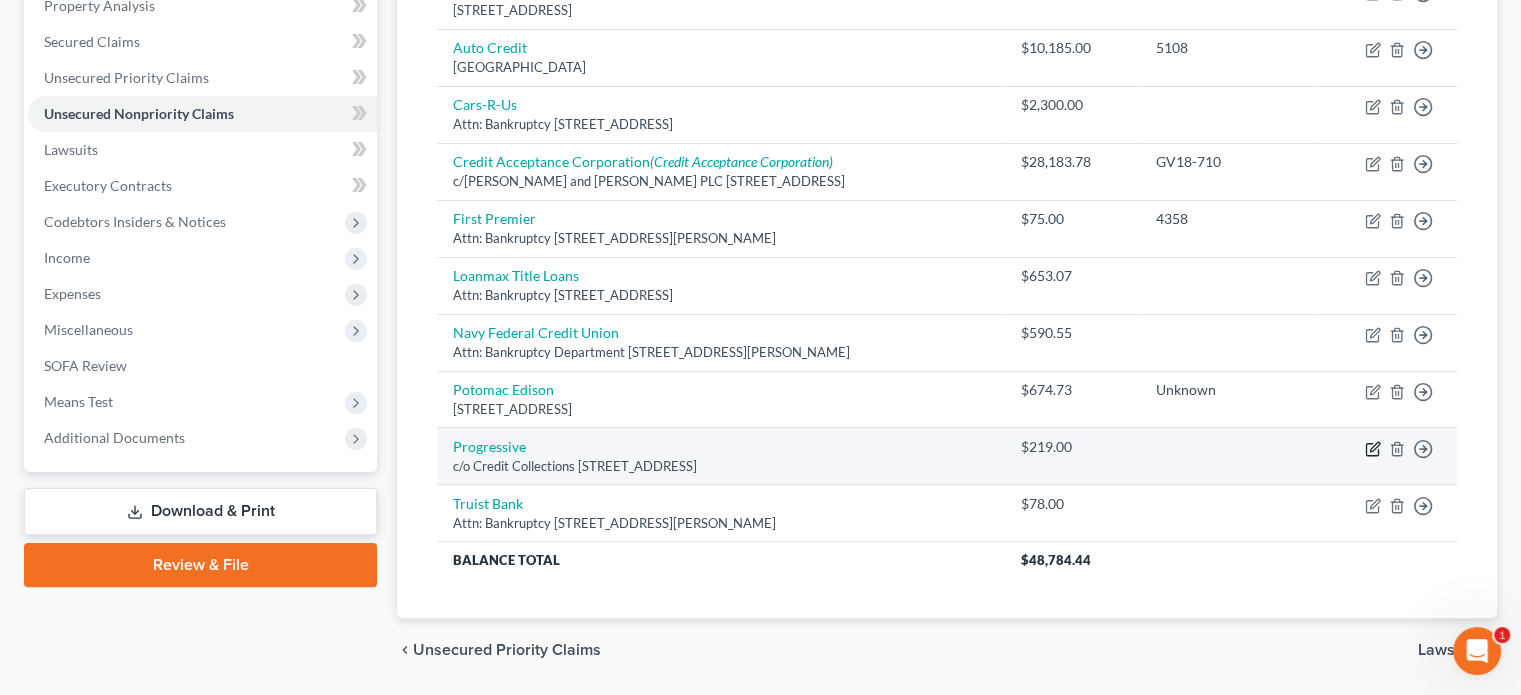 click 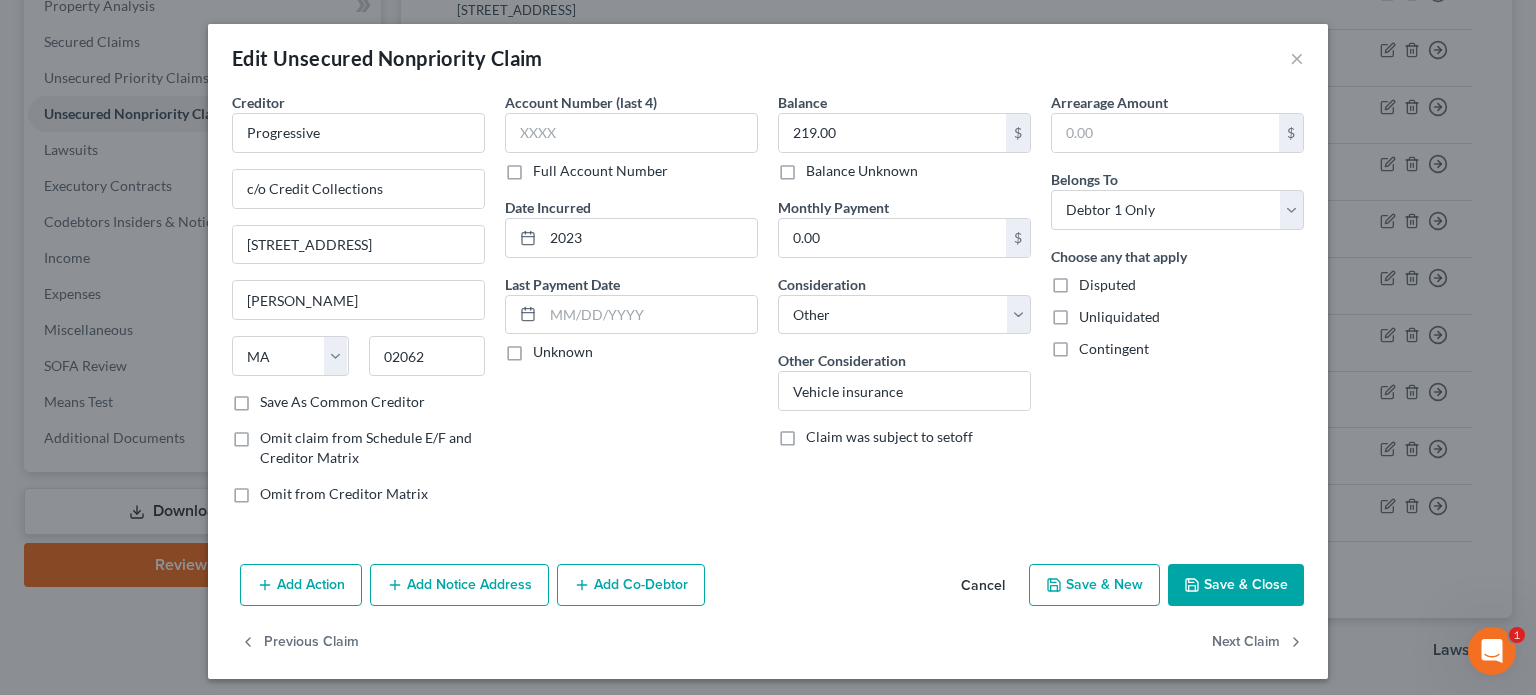 click on "Full Account Number" at bounding box center [600, 171] 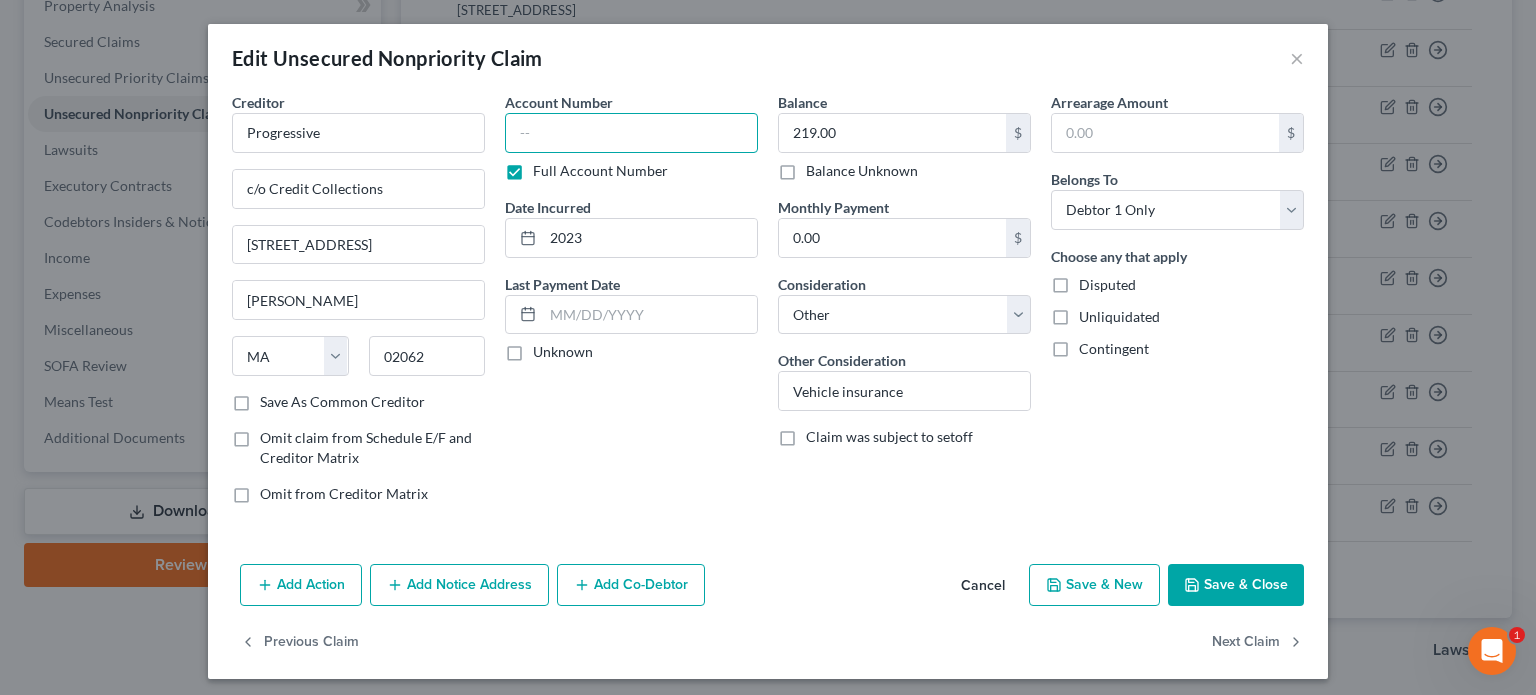 click at bounding box center (631, 133) 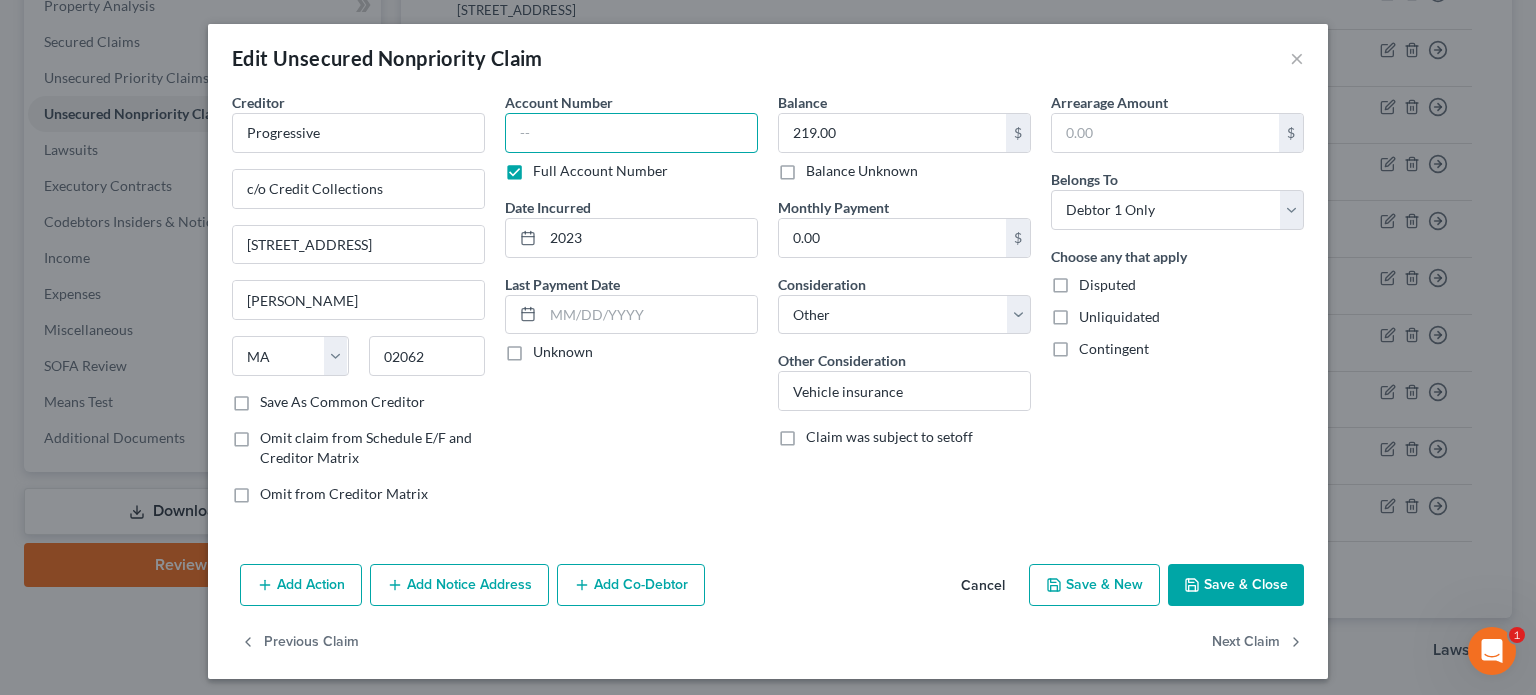 paste on "Unknown" 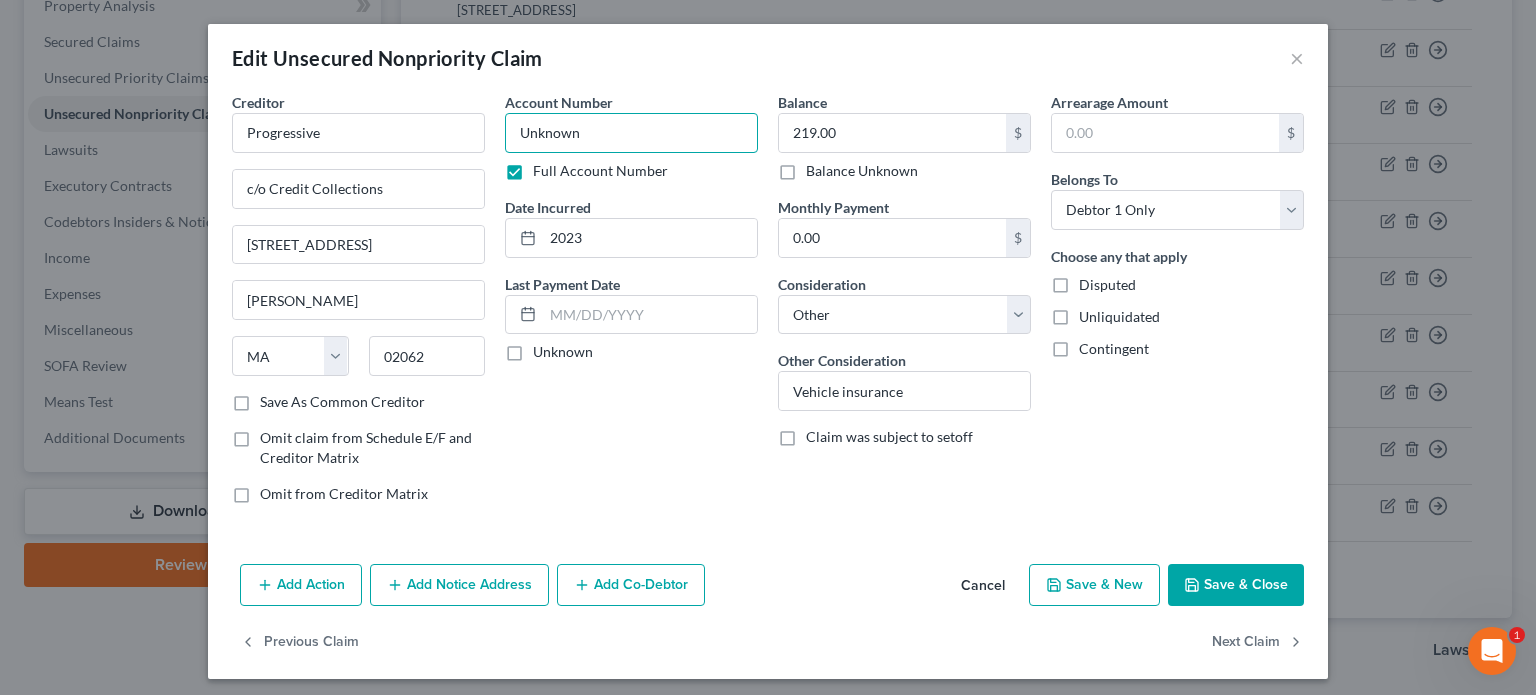 type on "Unknown" 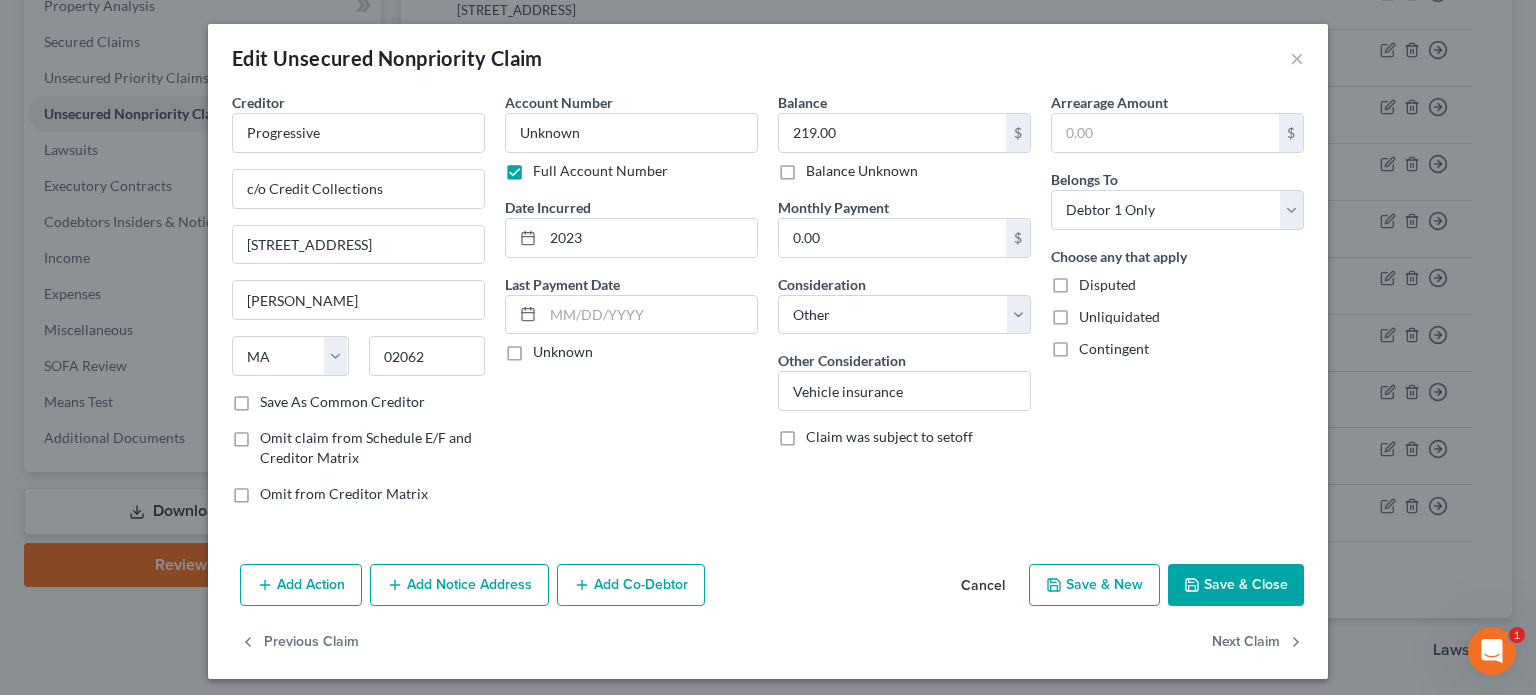 click on "Save & Close" at bounding box center [1236, 585] 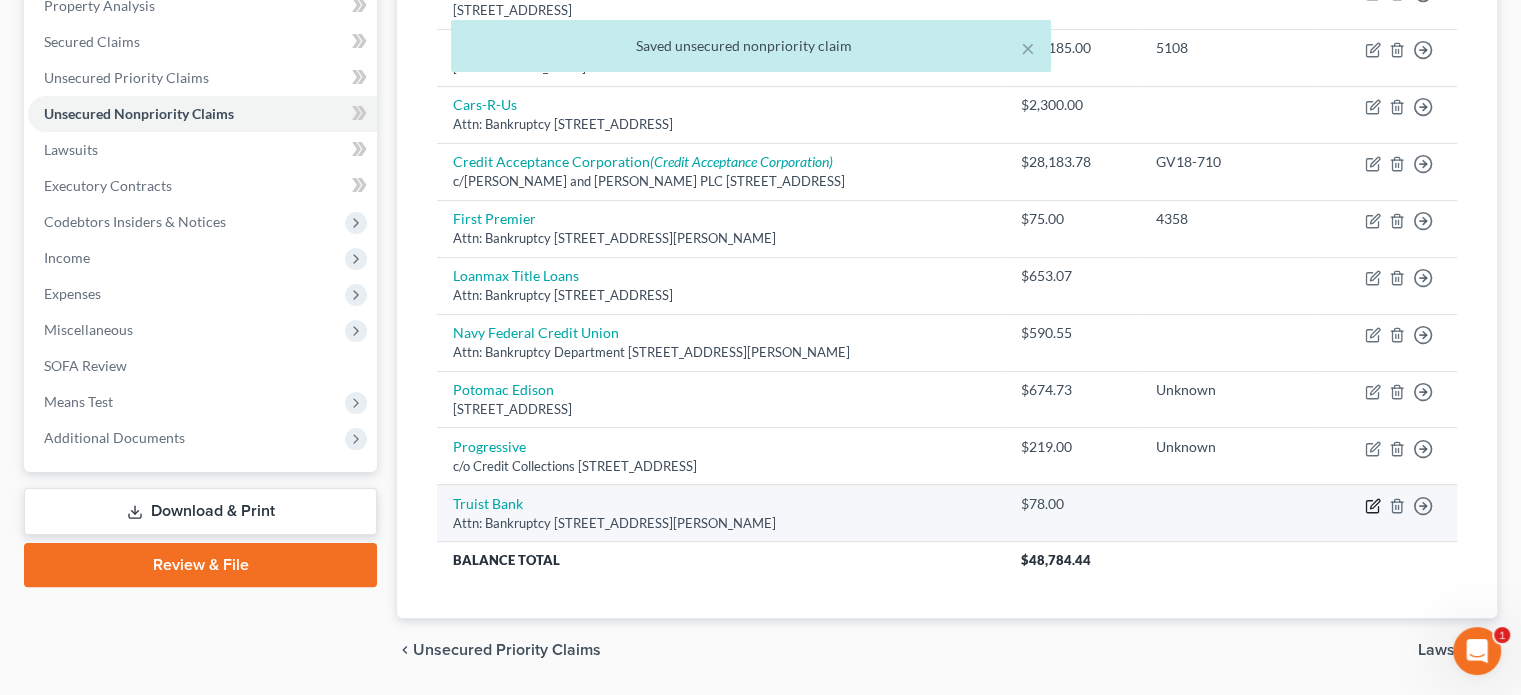 click 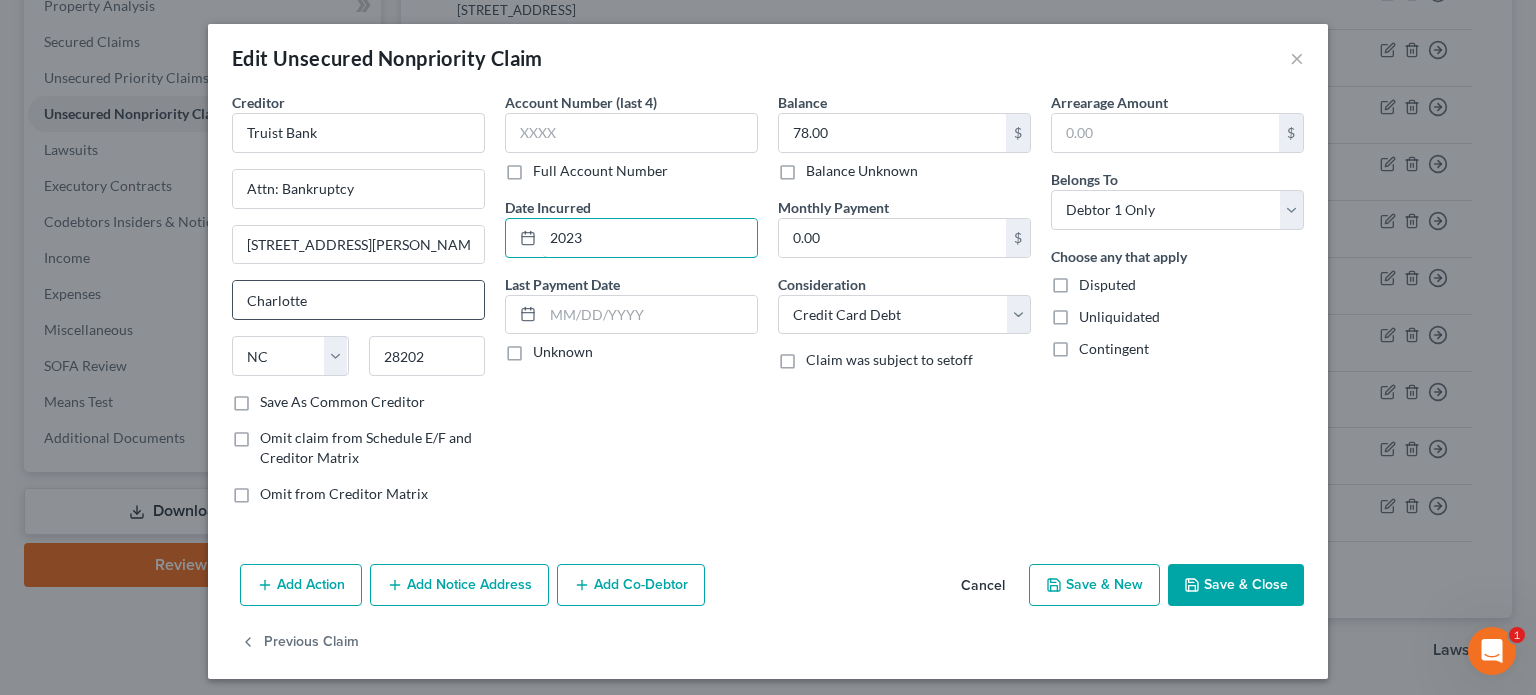 drag, startPoint x: 589, startPoint y: 230, endPoint x: 464, endPoint y: 282, distance: 135.38464 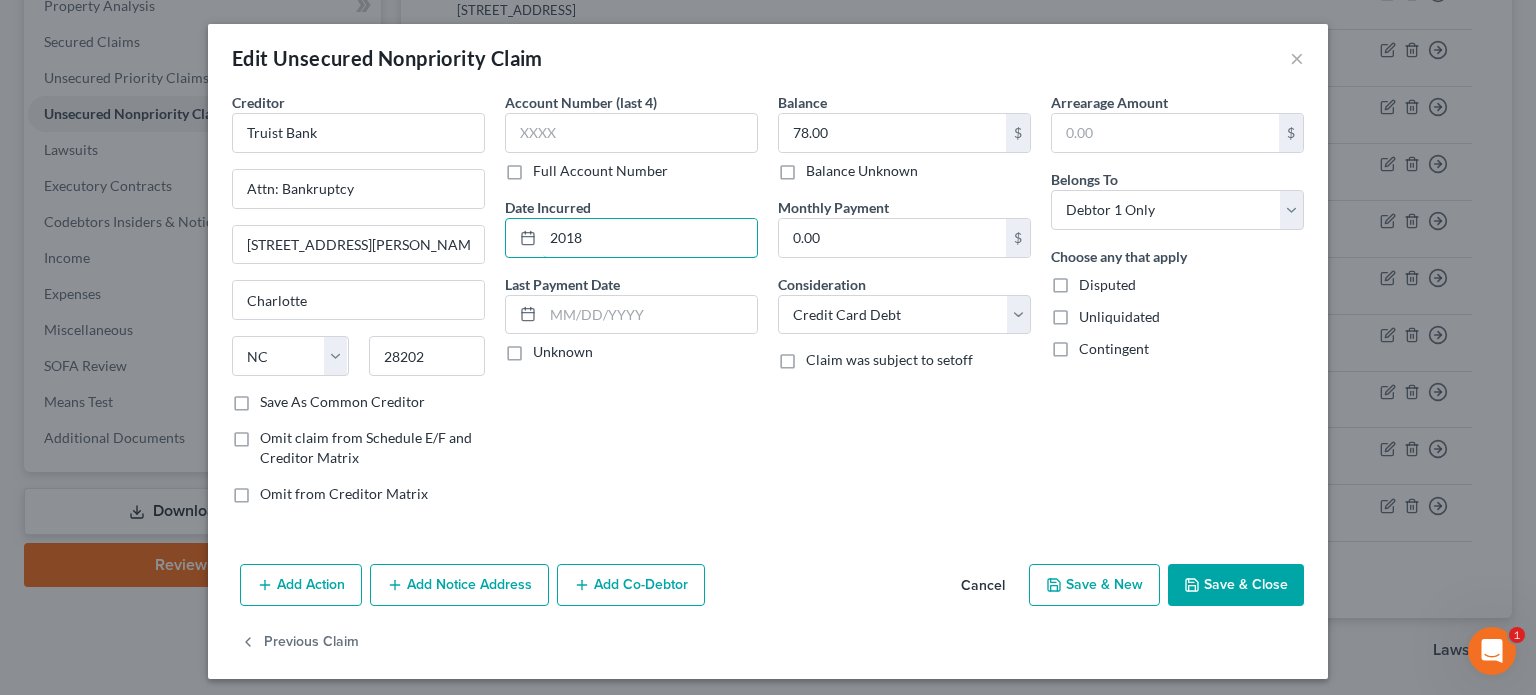 type on "2018" 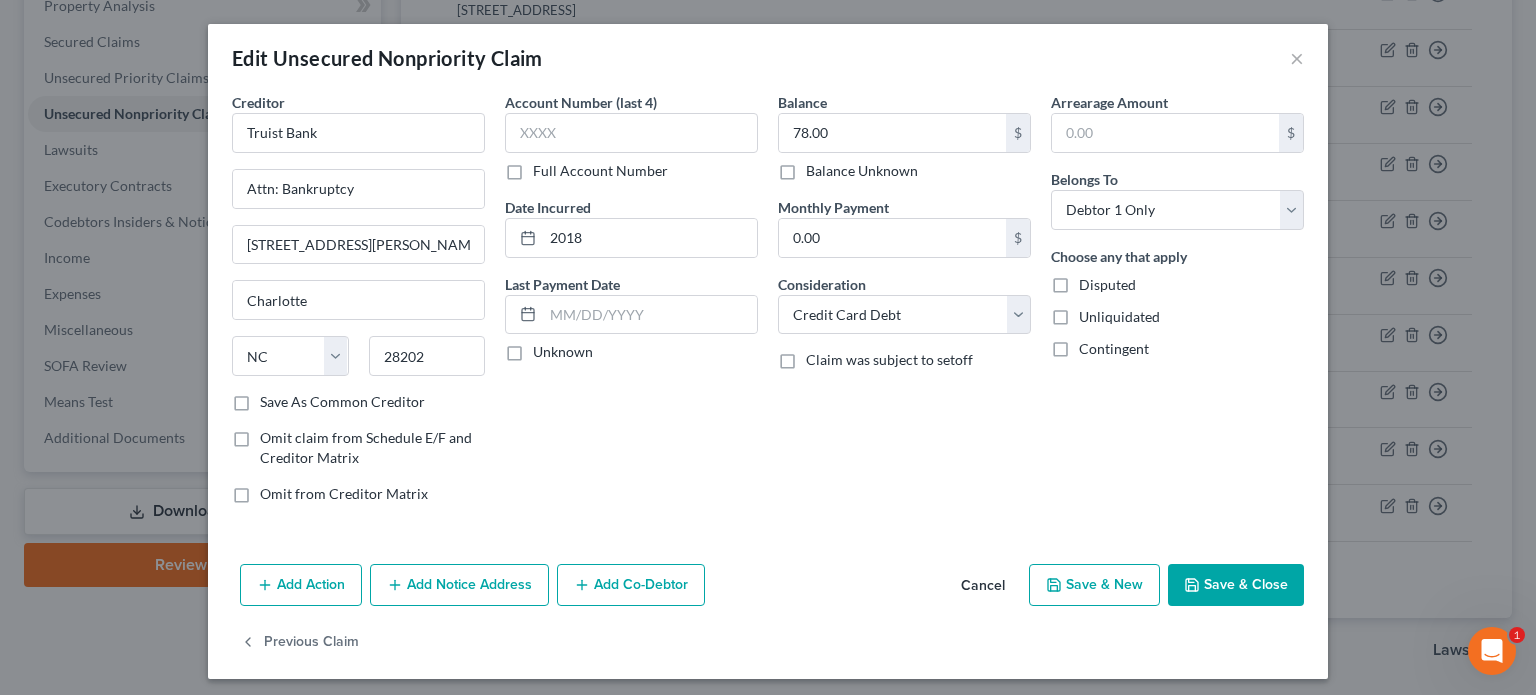 click on "Full Account Number" at bounding box center [600, 171] 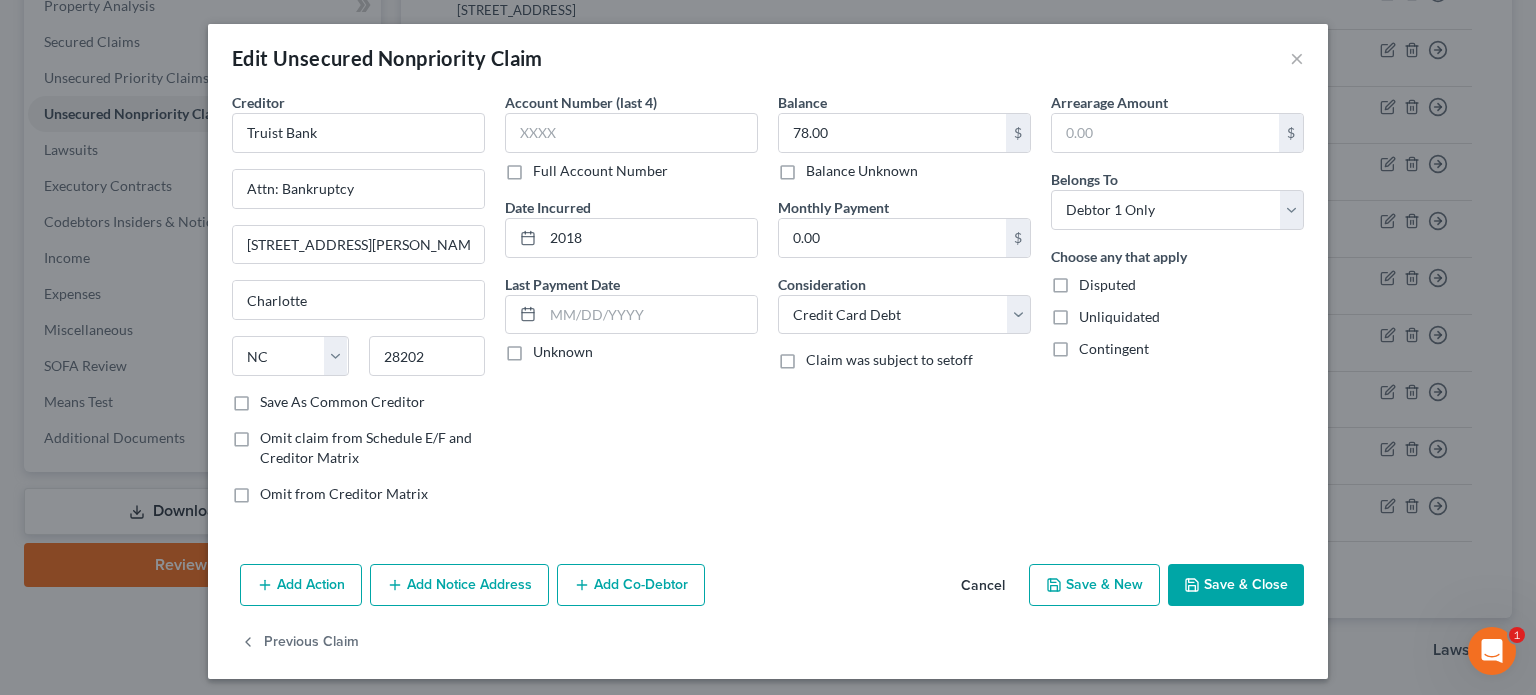 click on "Full Account Number" at bounding box center (547, 167) 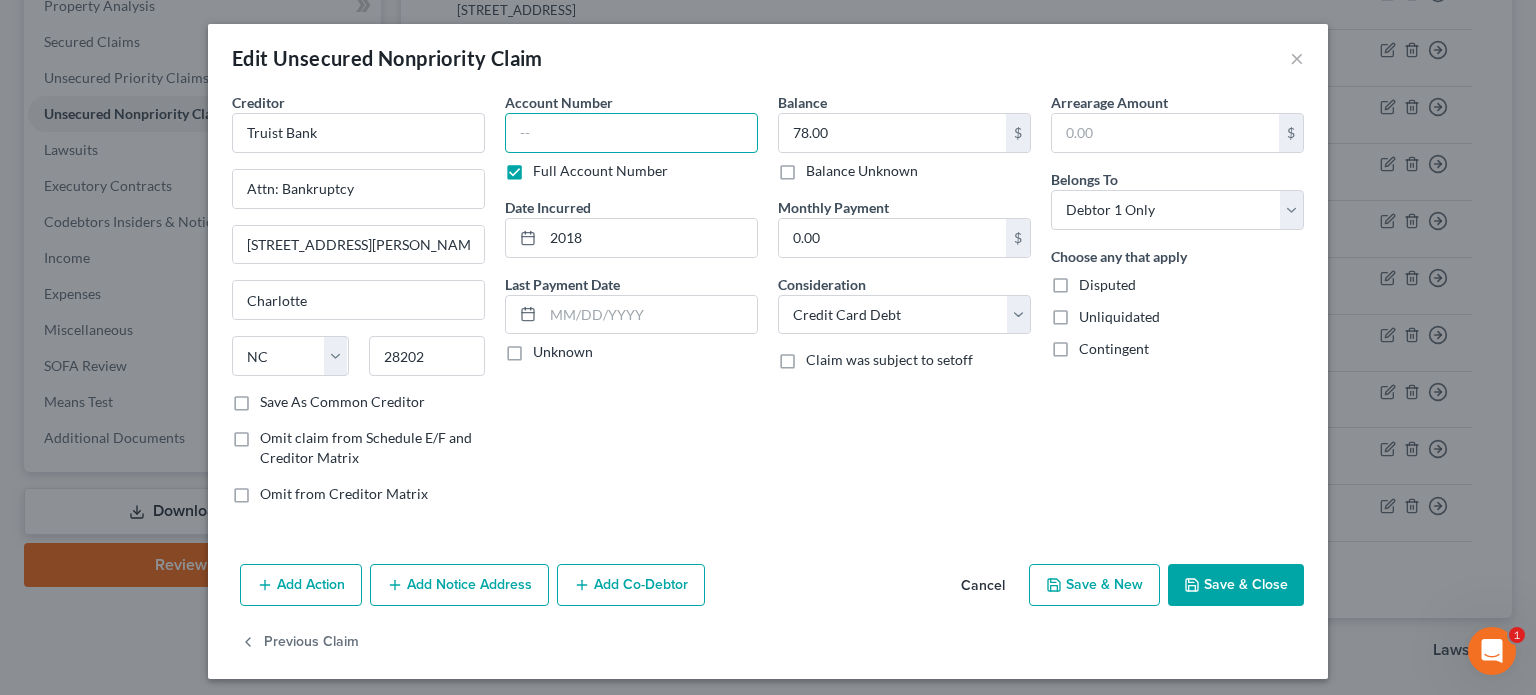 click at bounding box center (631, 133) 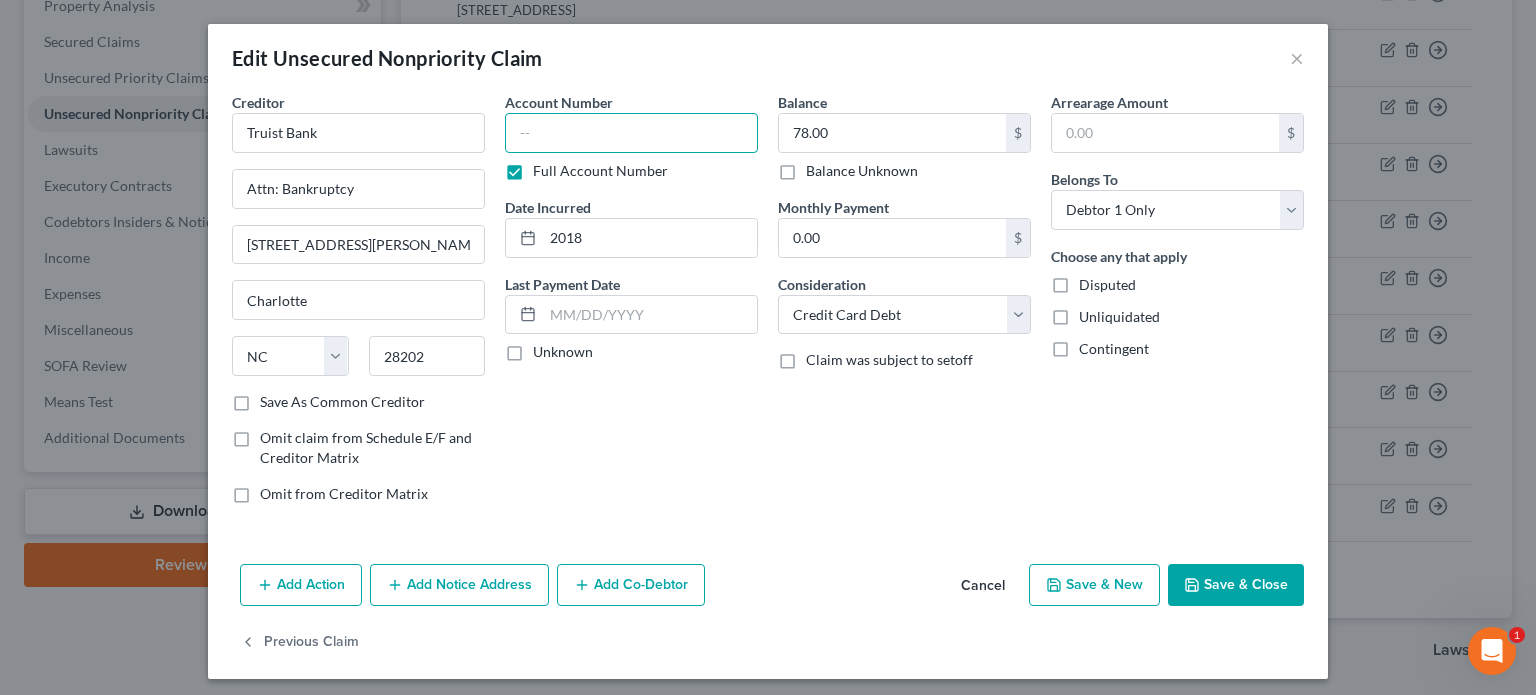 paste on "Unknown" 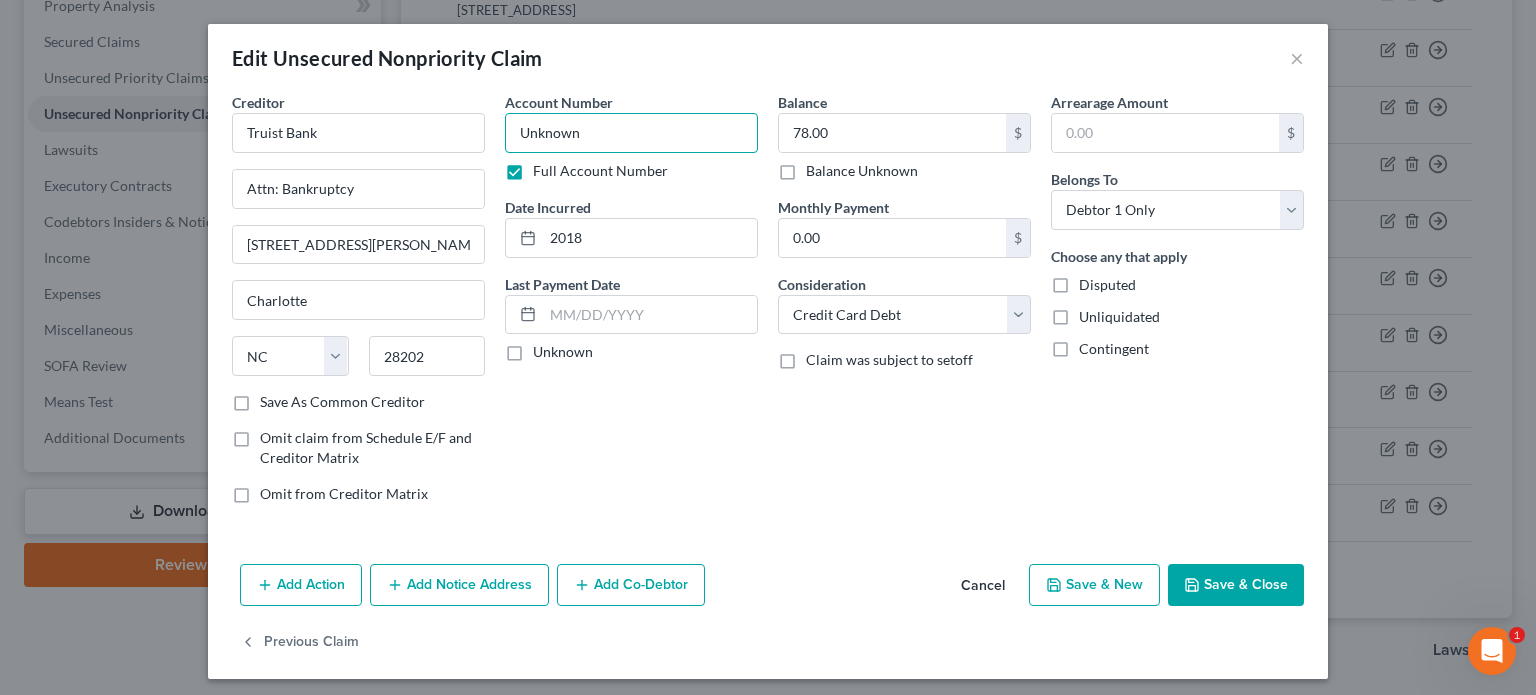 type on "Unknown" 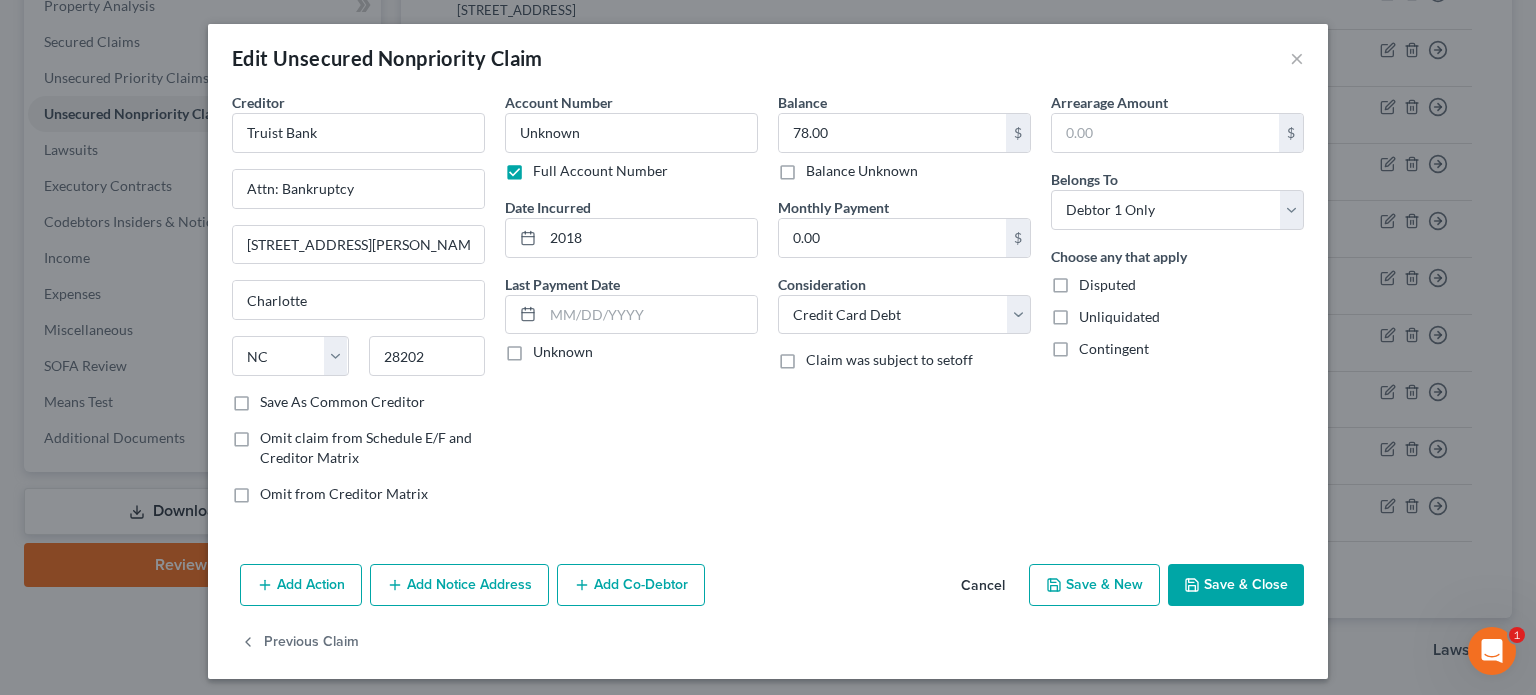click on "Save & Close" at bounding box center [1236, 585] 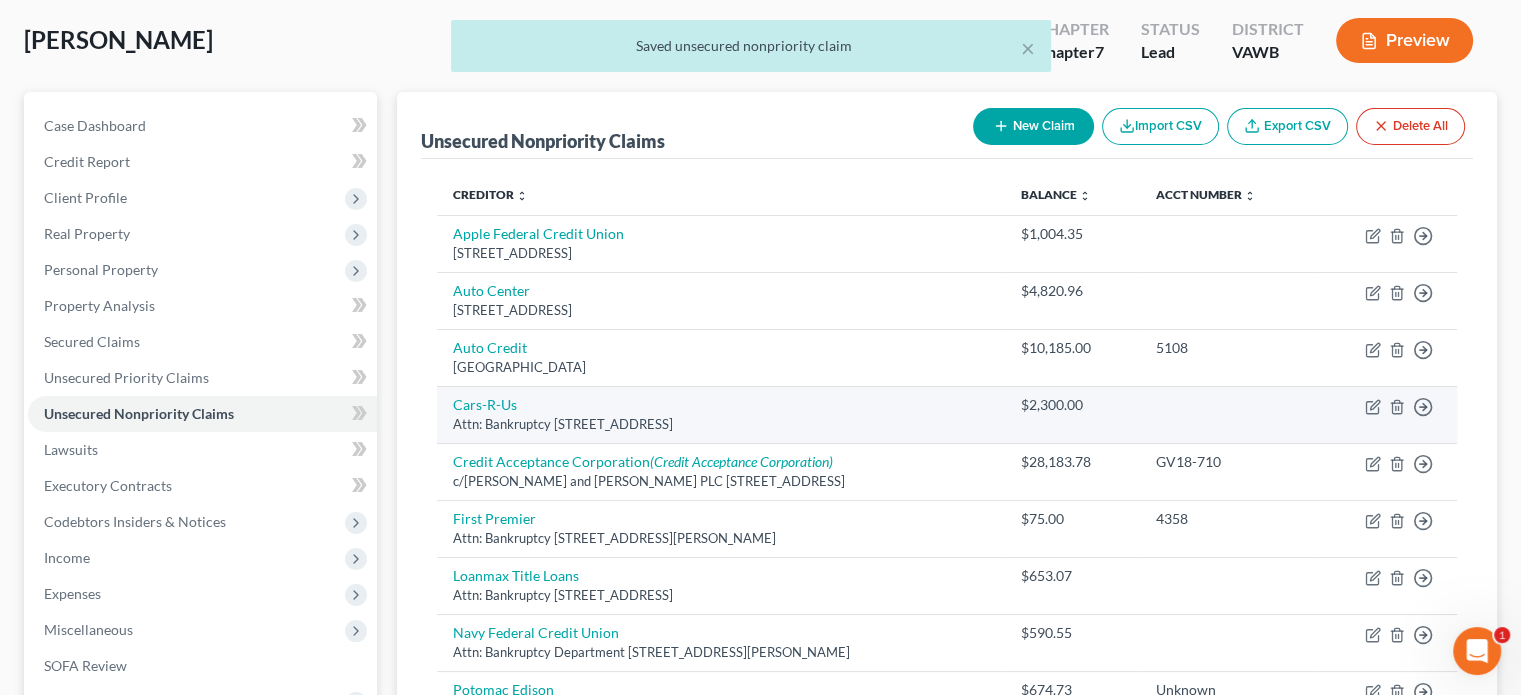 scroll, scrollTop: 0, scrollLeft: 0, axis: both 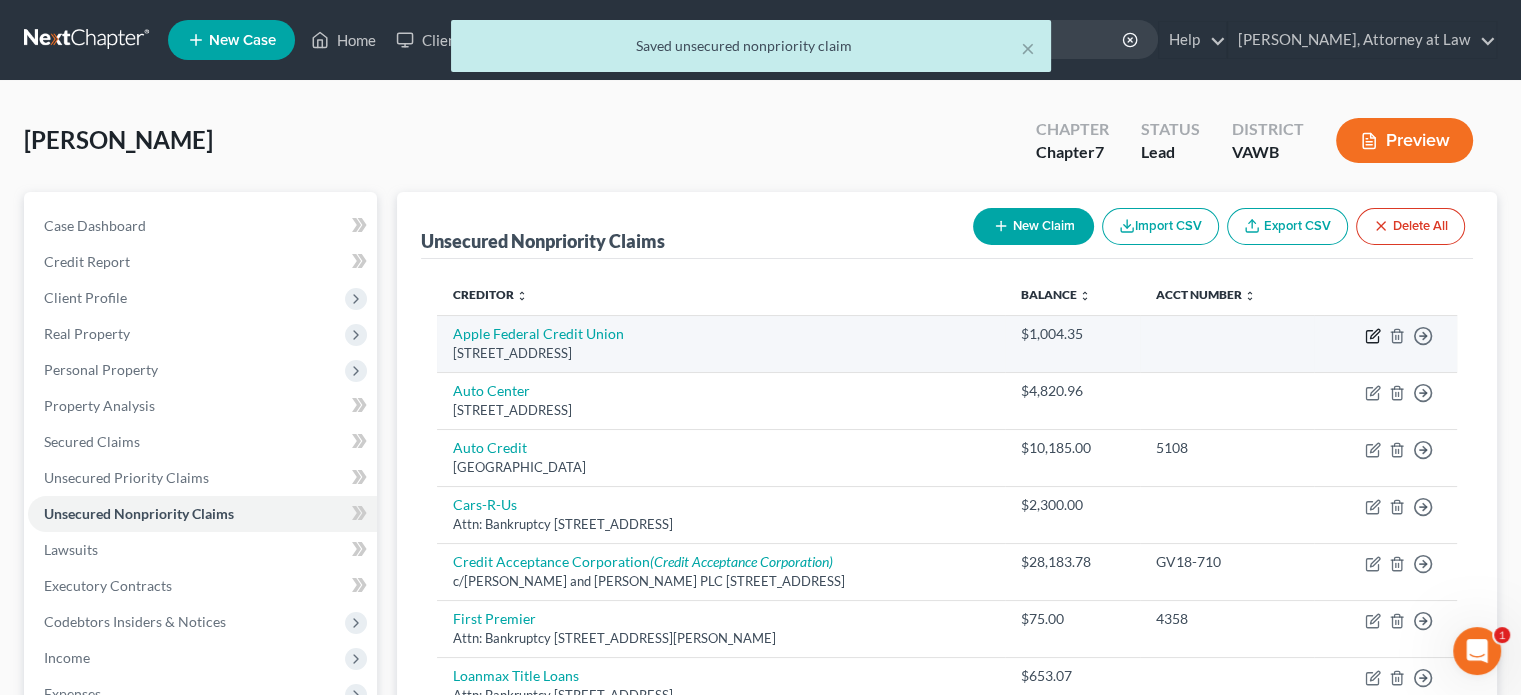click 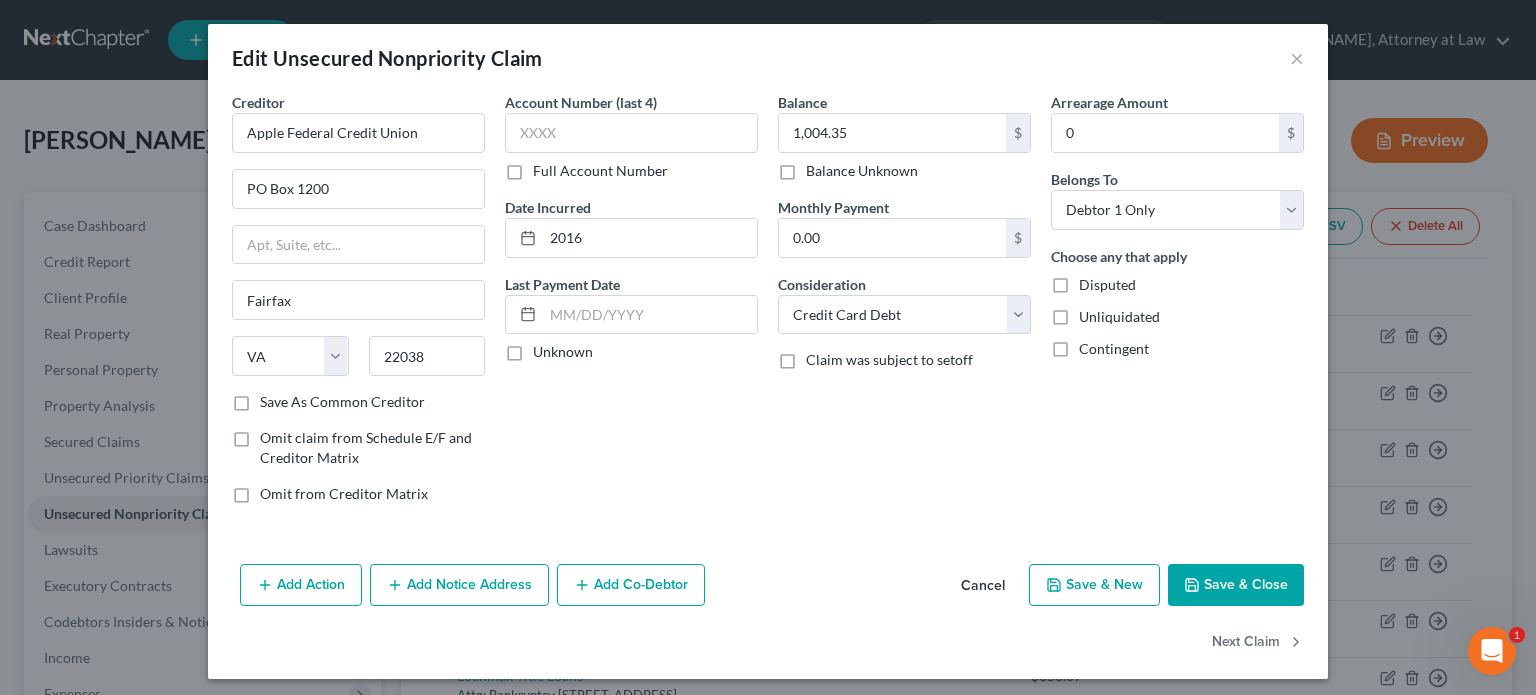 click on "Full Account Number" at bounding box center (600, 171) 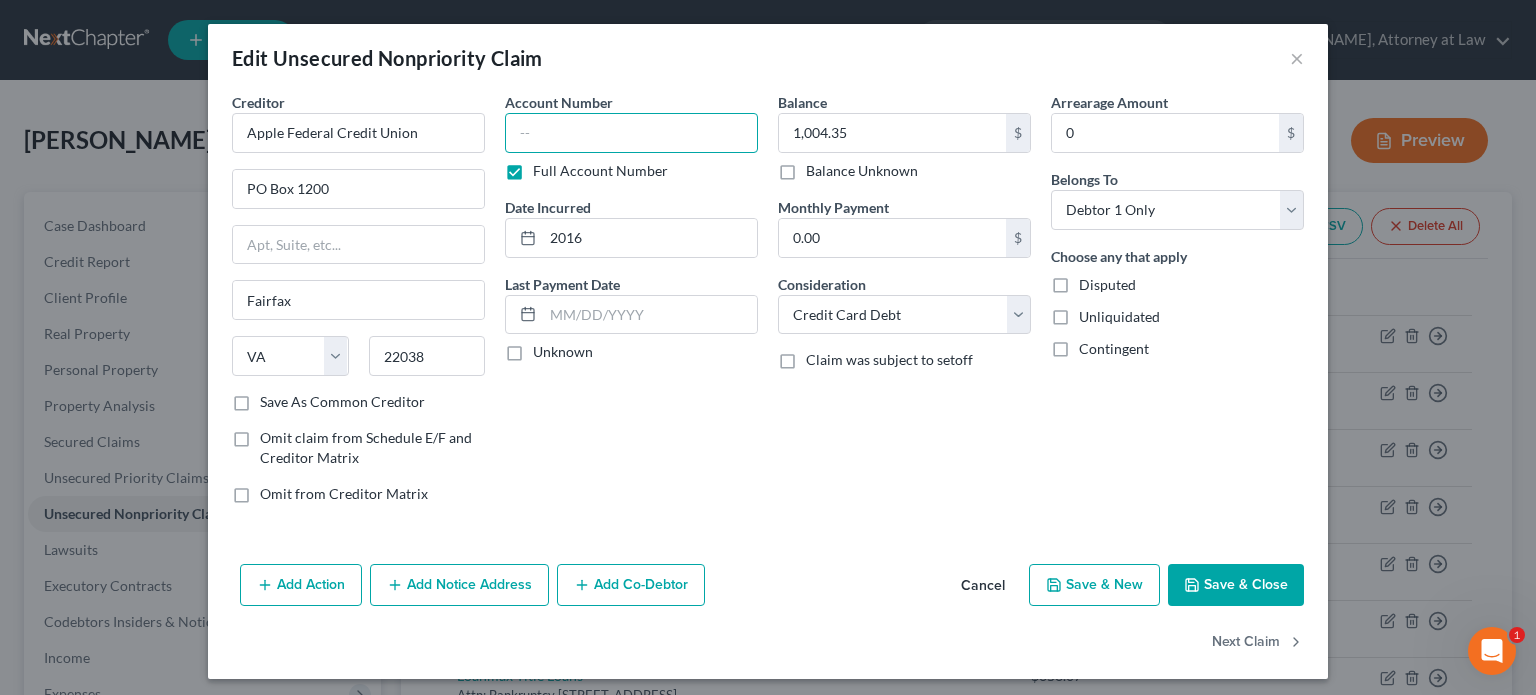 click at bounding box center [631, 133] 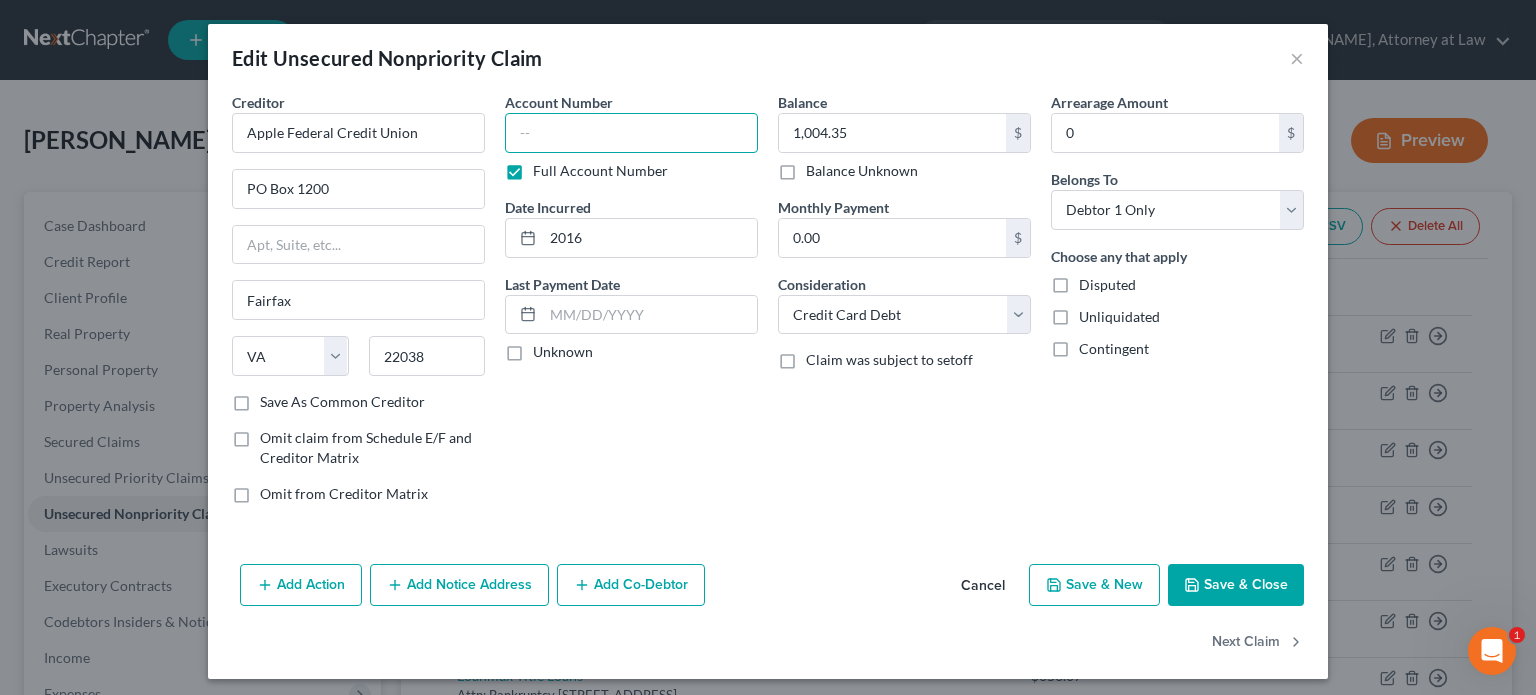 paste on "Unknown" 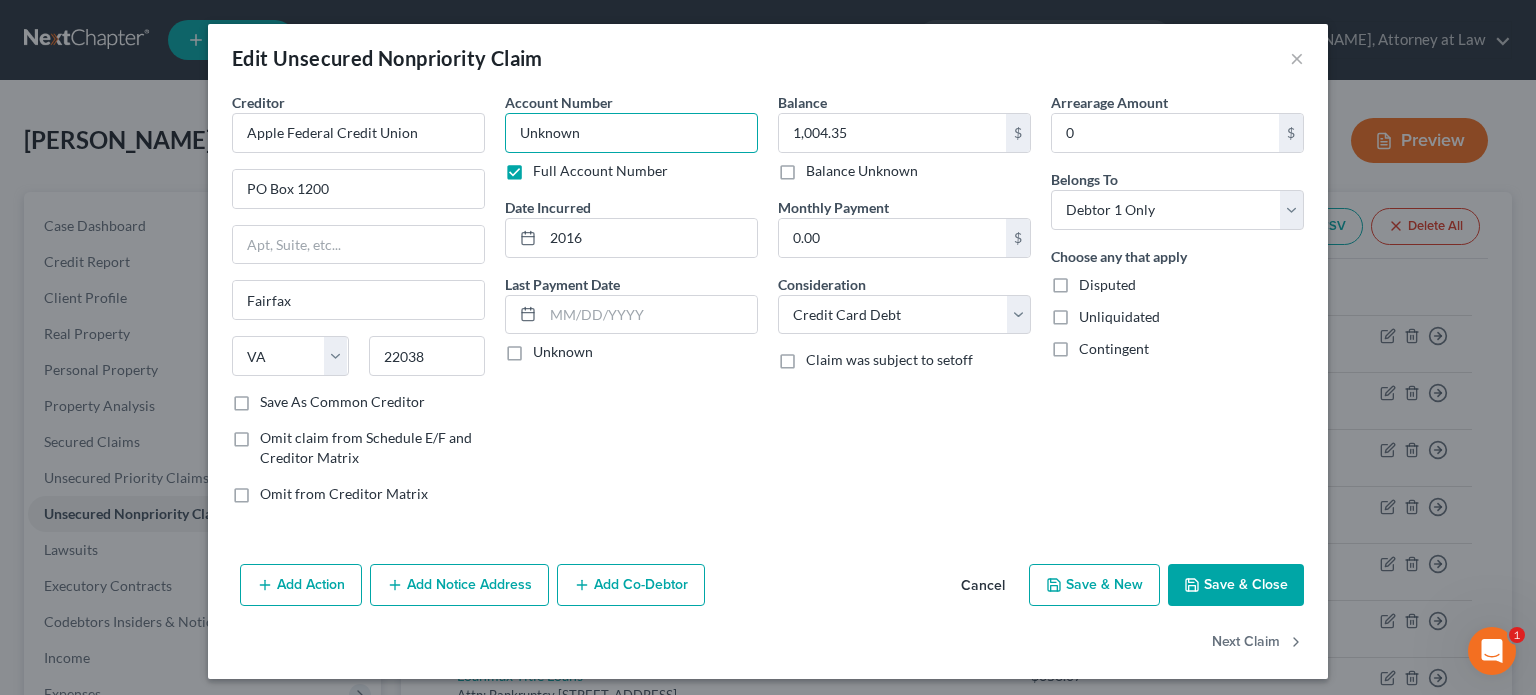 type on "Unknown" 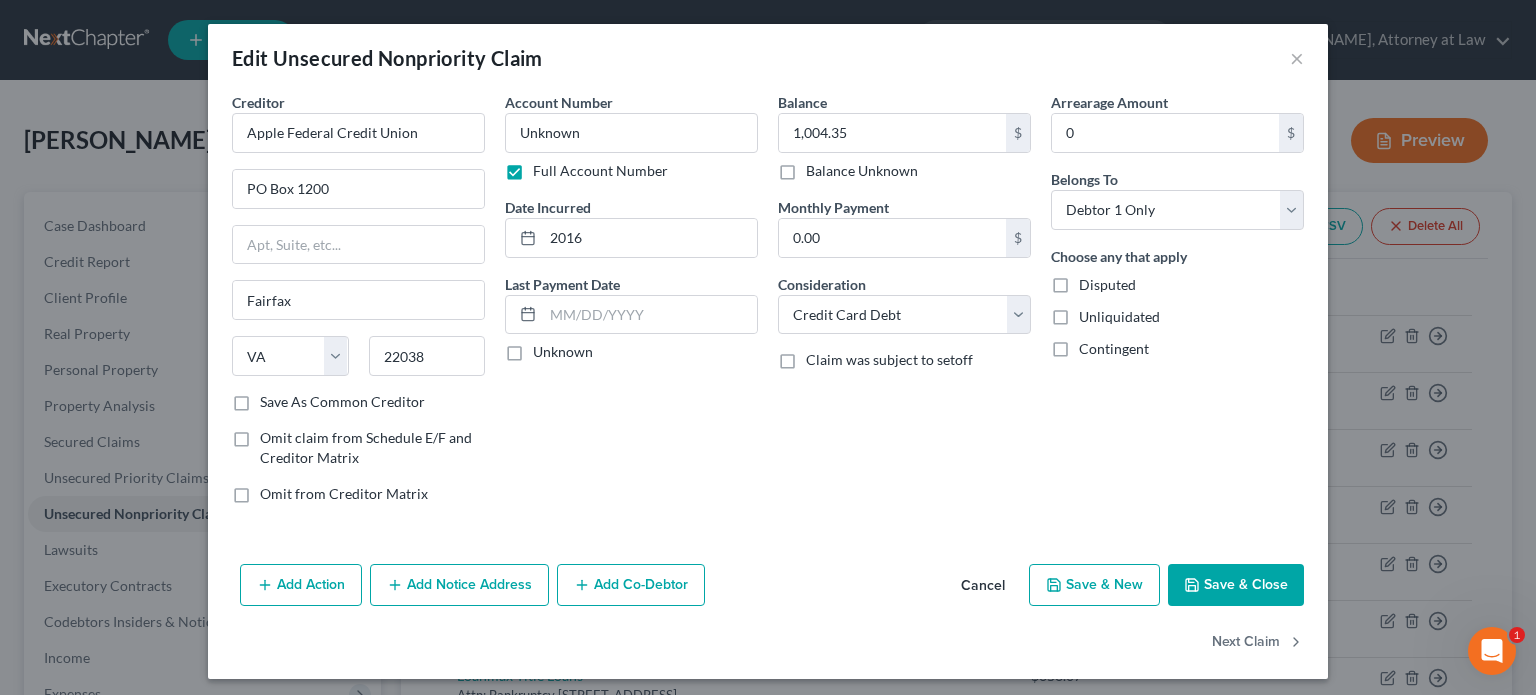 click on "Save & Close" at bounding box center [1236, 585] 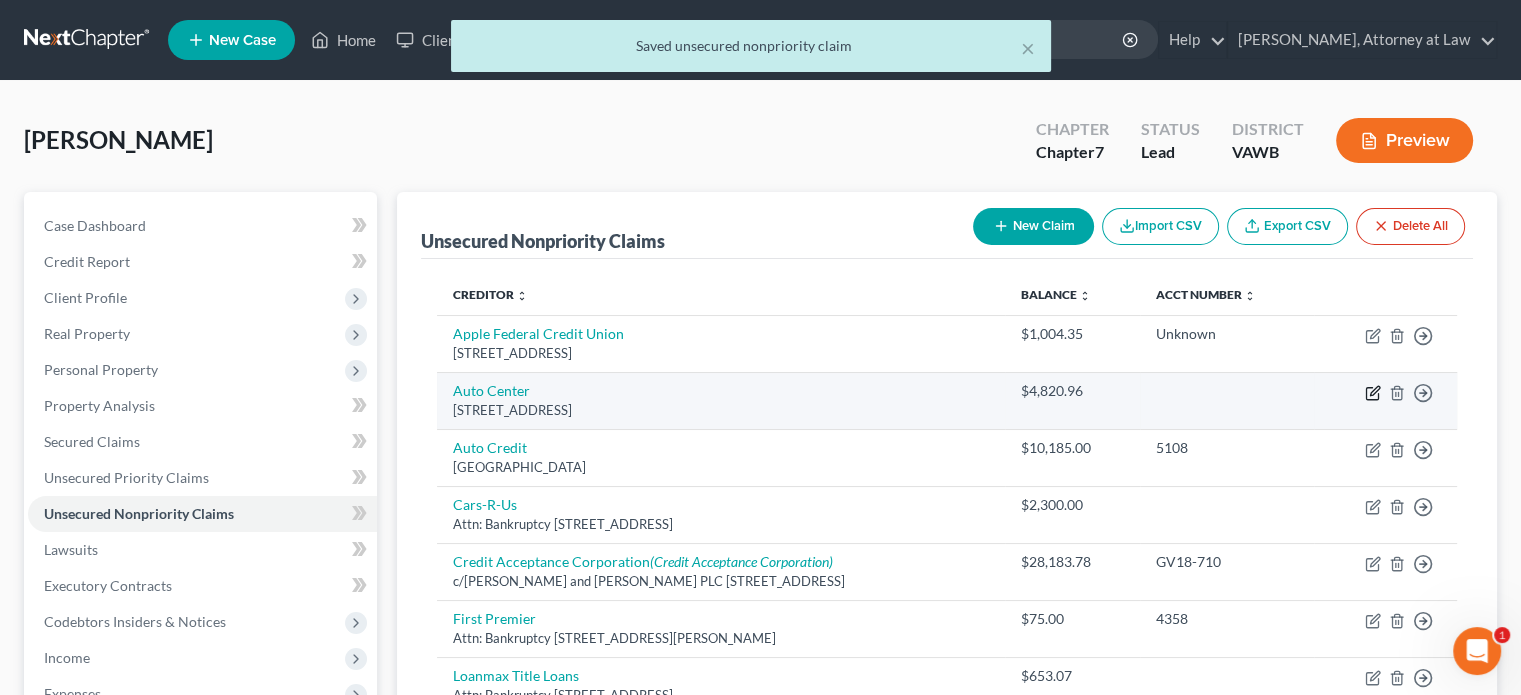 click 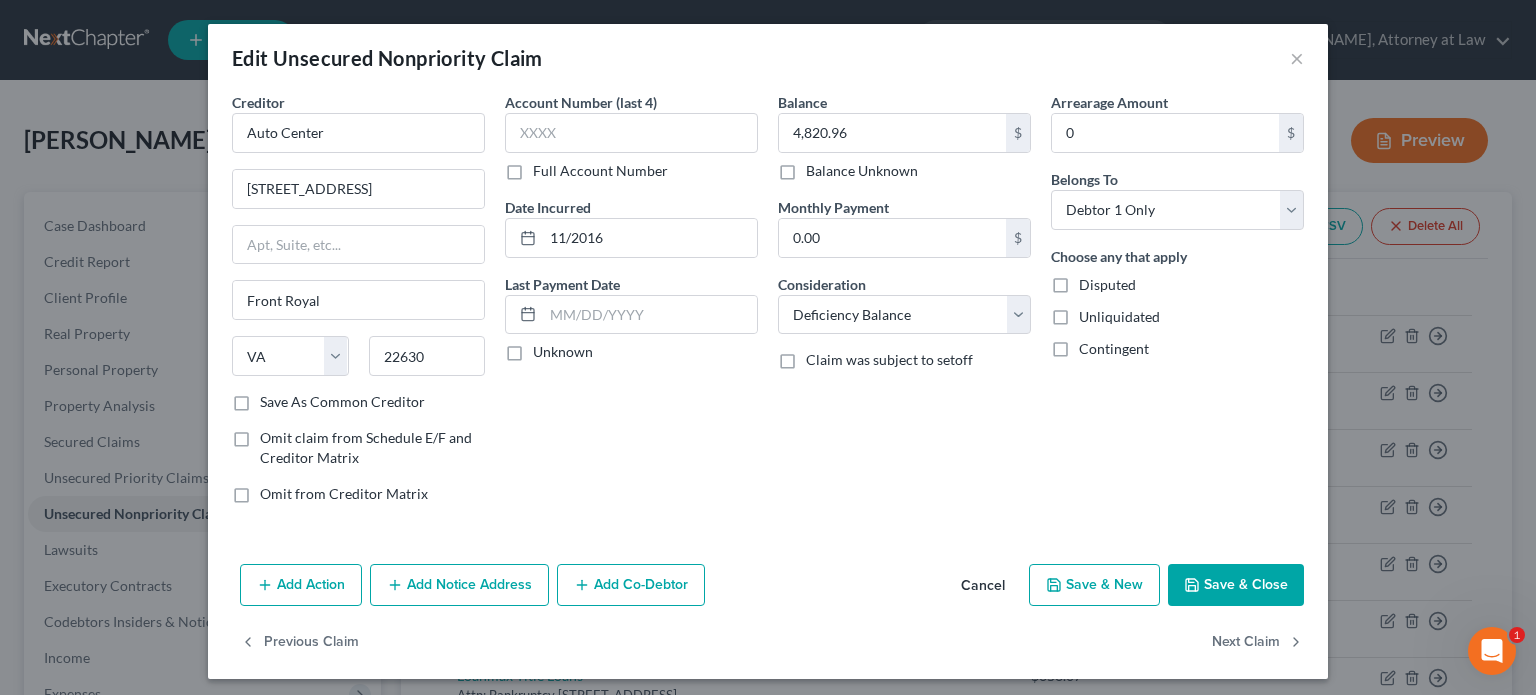 click on "Full Account Number" at bounding box center [600, 171] 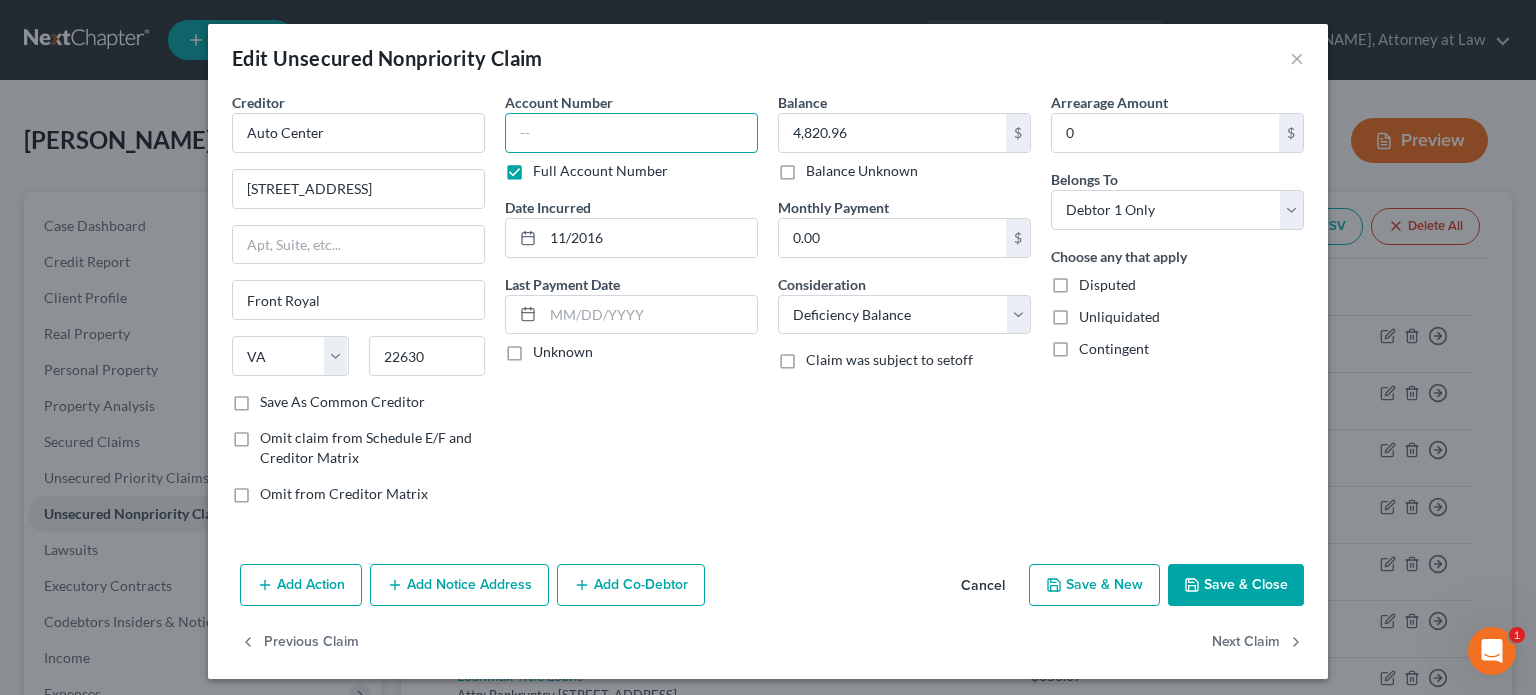 click at bounding box center (631, 133) 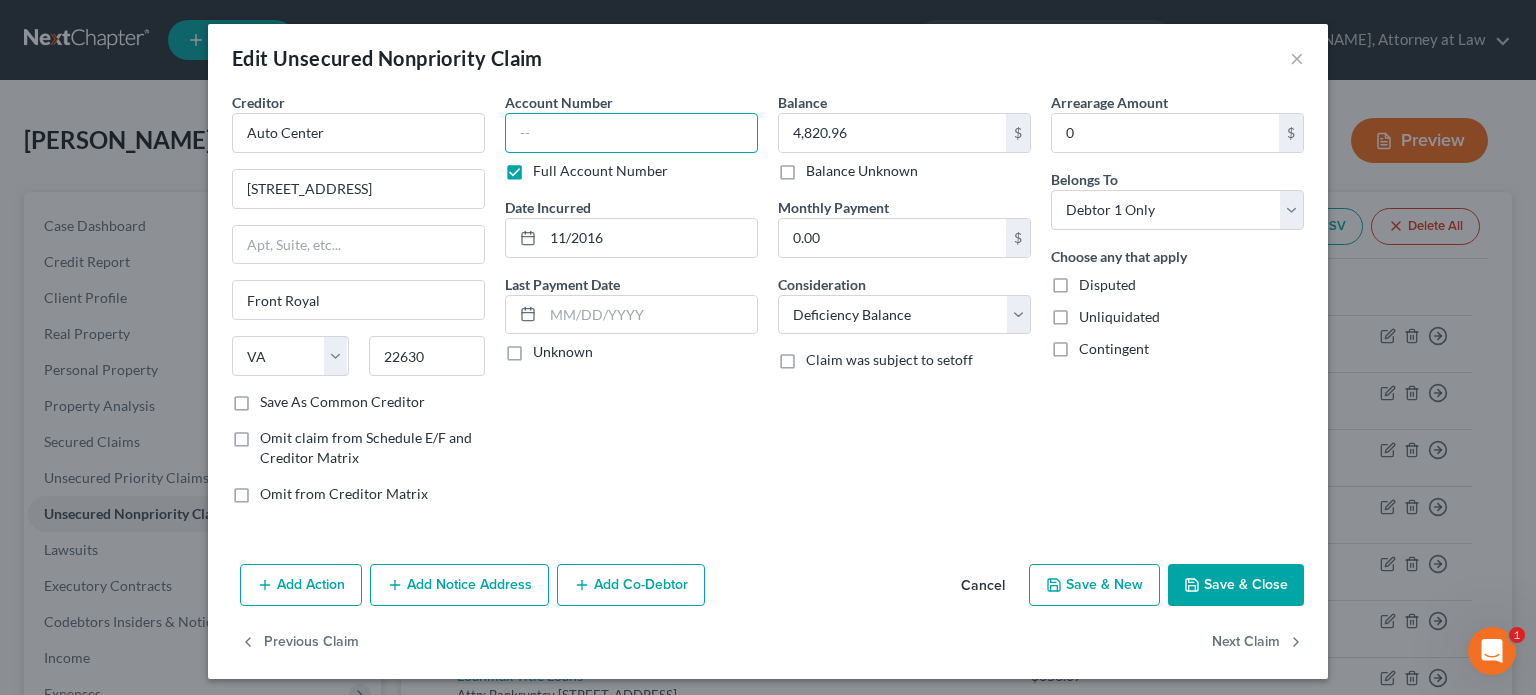 paste on "Unknown" 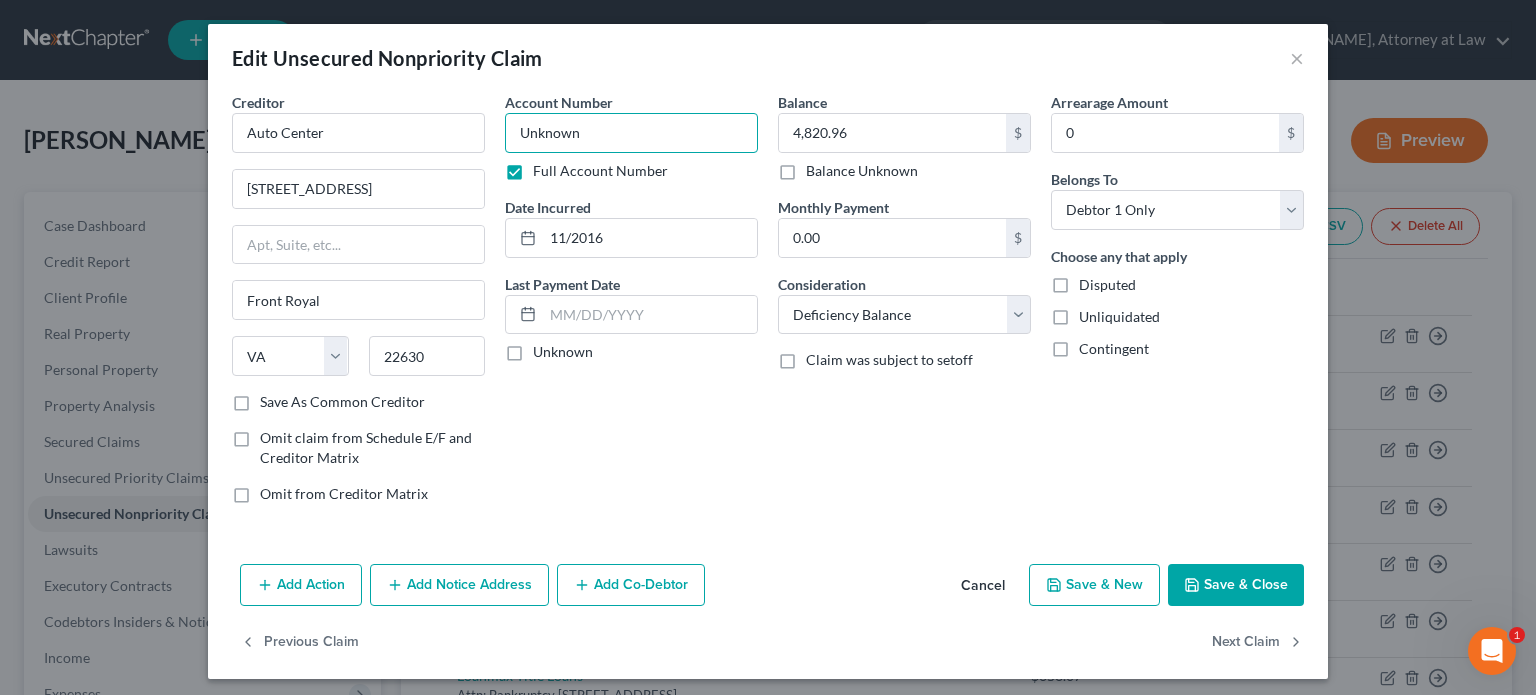 type on "Unknown" 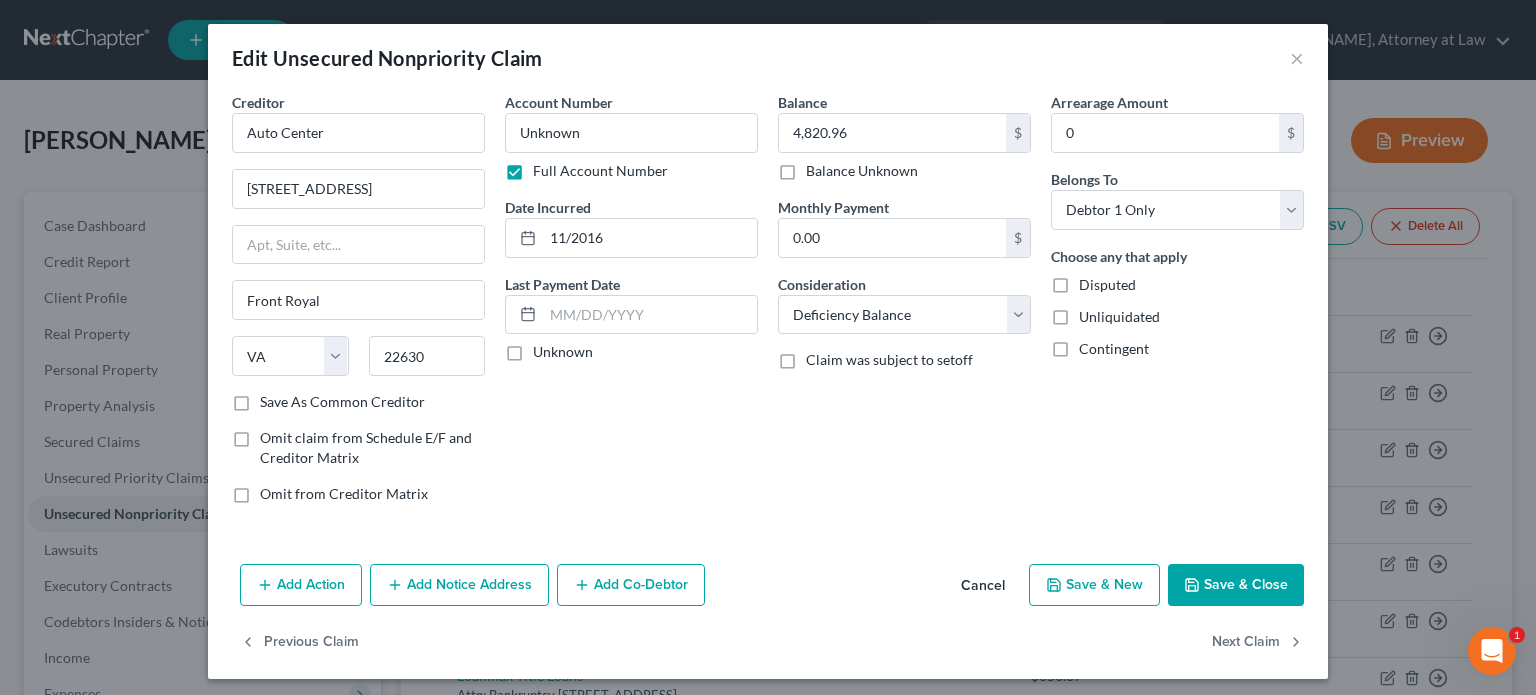 click on "Save & Close" at bounding box center (1236, 585) 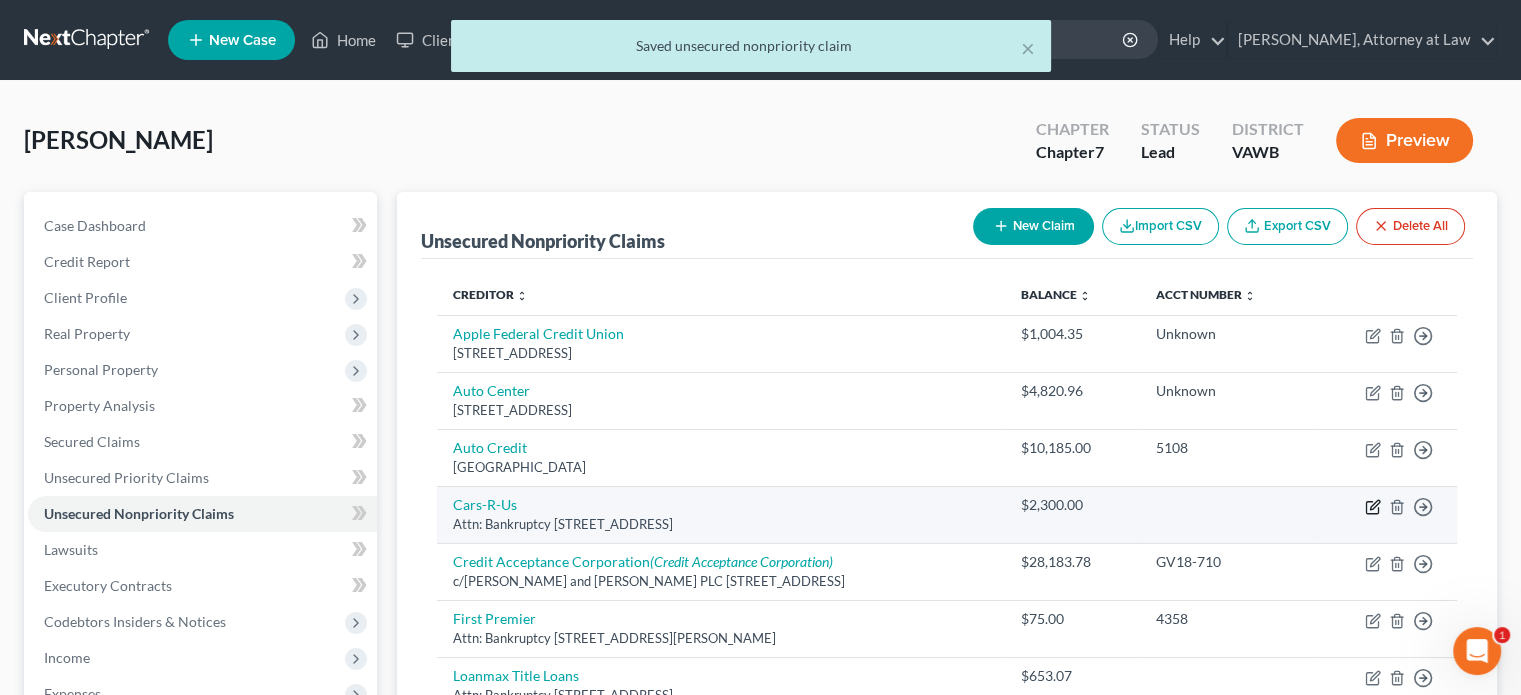 click 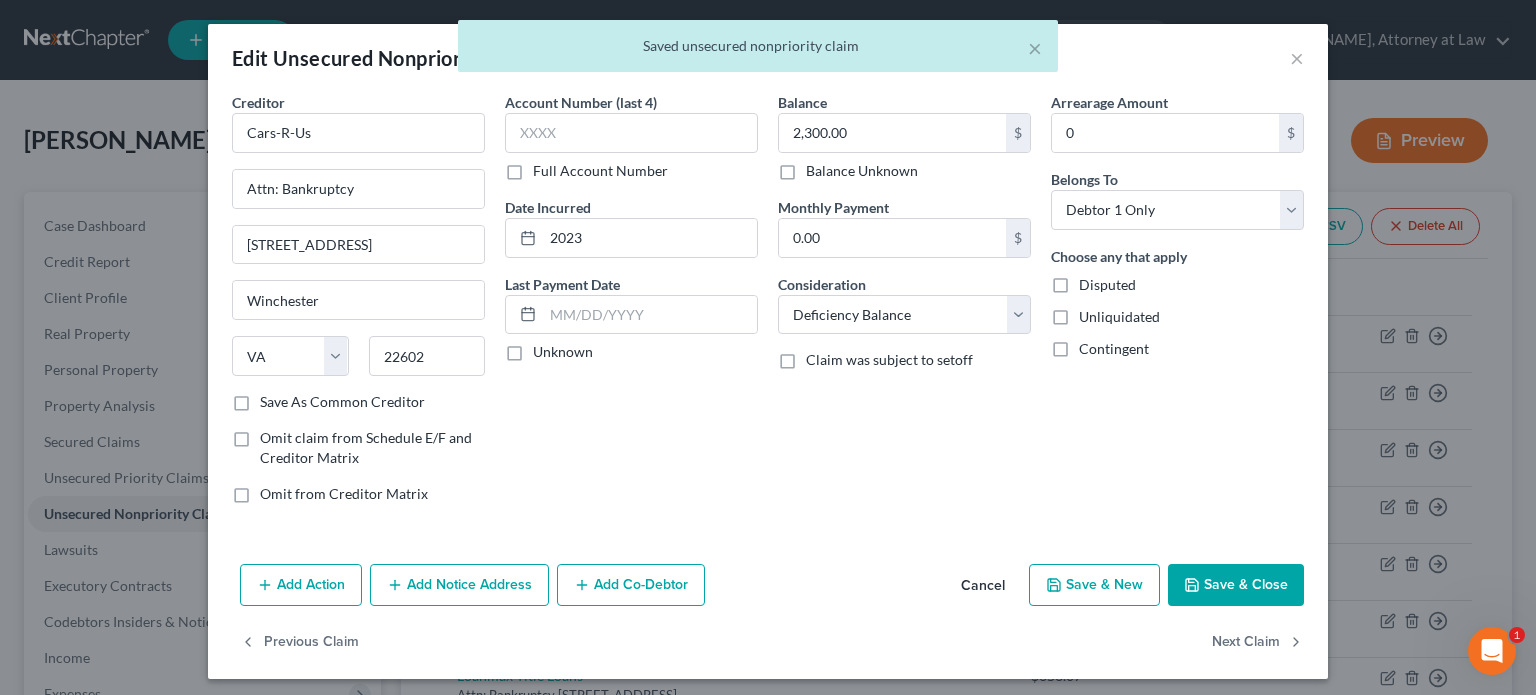 click on "Full Account Number" at bounding box center (600, 171) 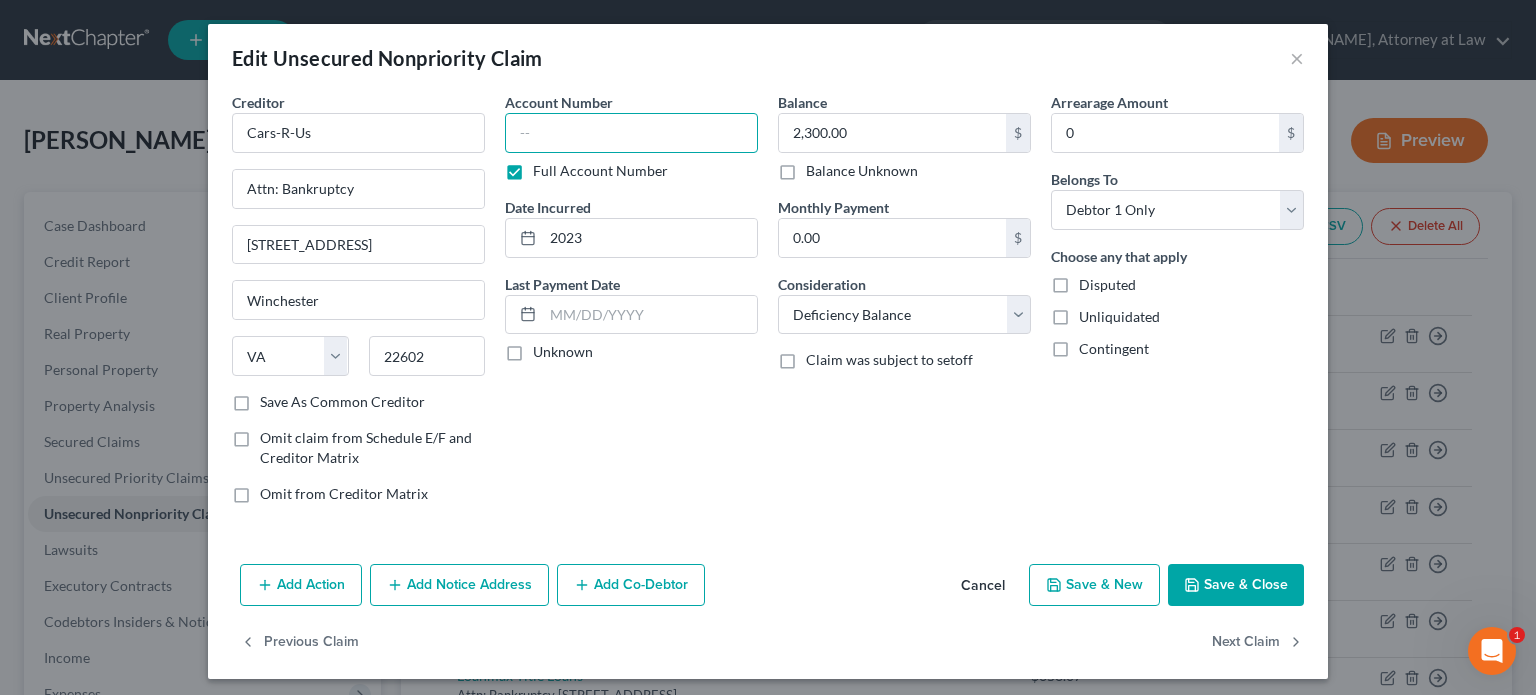 click at bounding box center [631, 133] 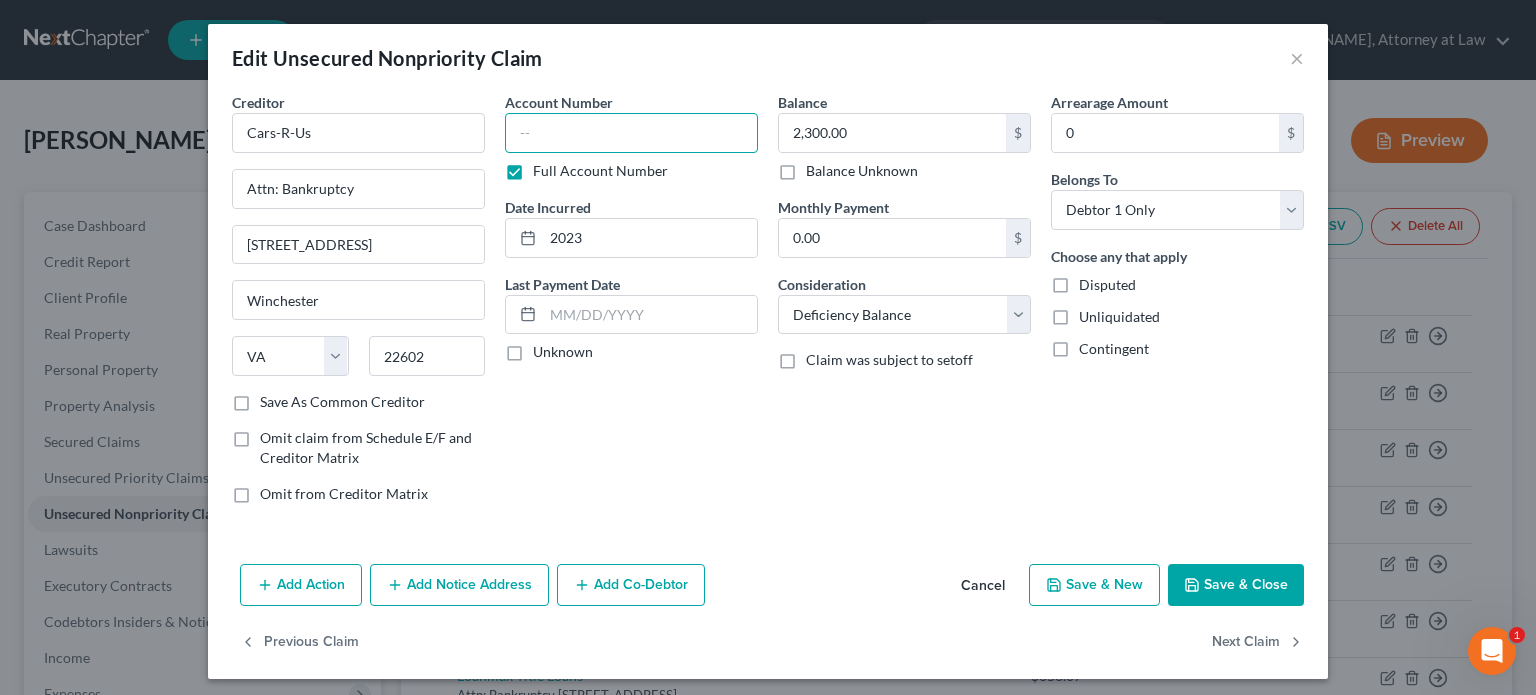 paste on "Unknown" 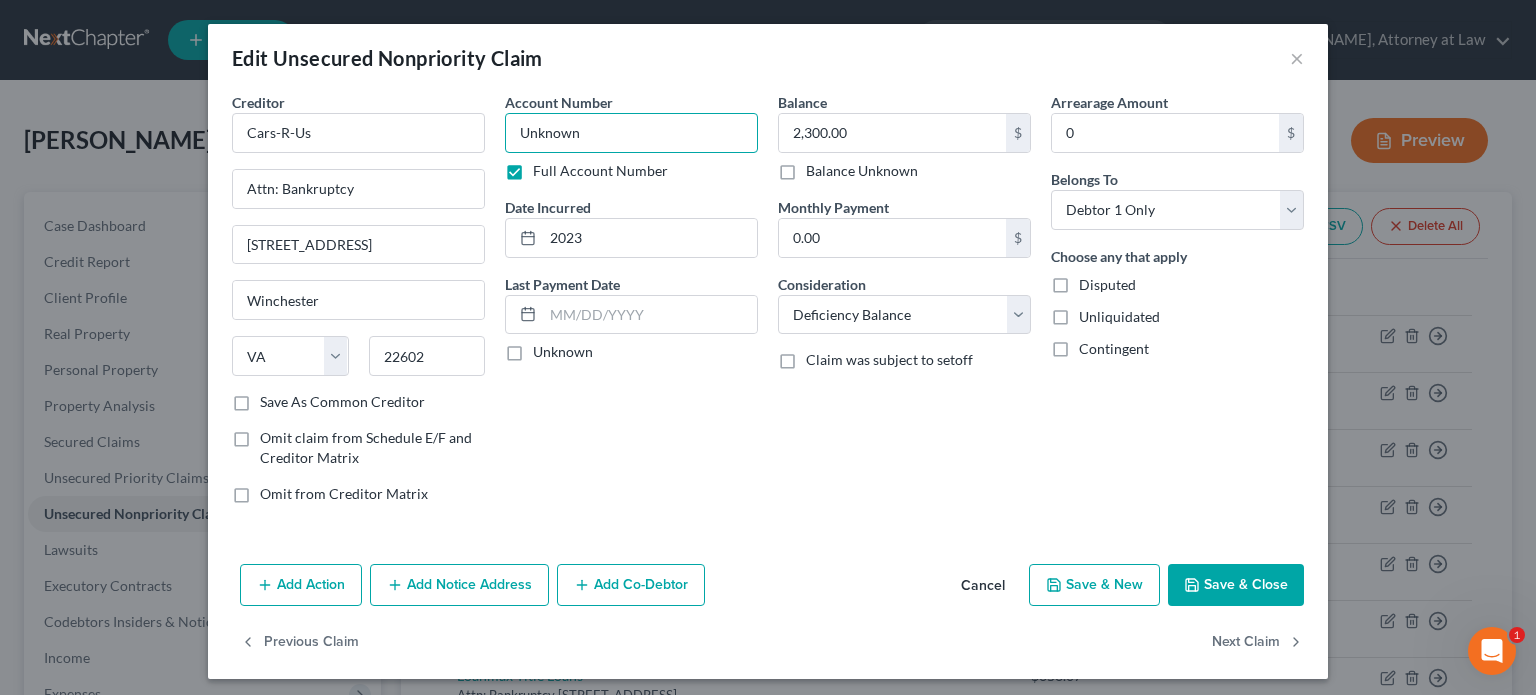 type on "Unknown" 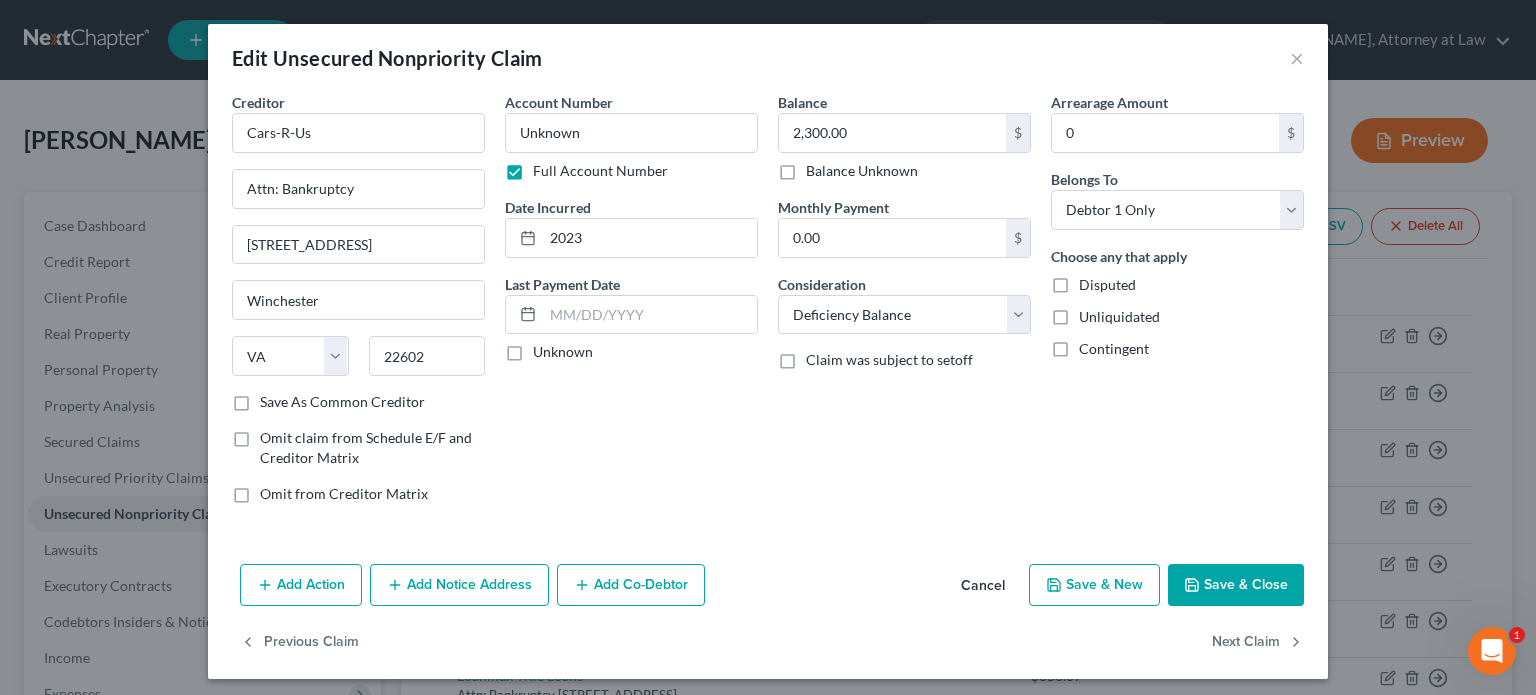 click on "Save & Close" at bounding box center [1236, 585] 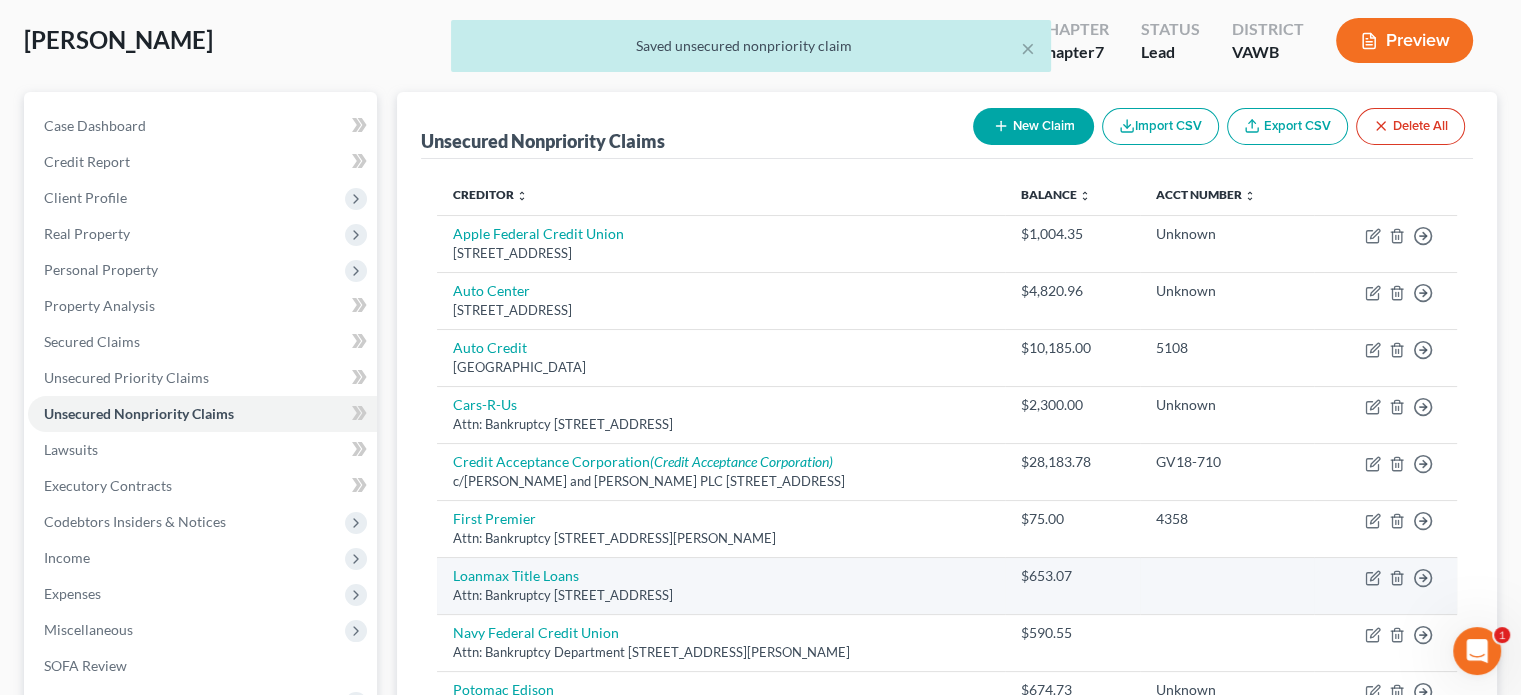 scroll, scrollTop: 200, scrollLeft: 0, axis: vertical 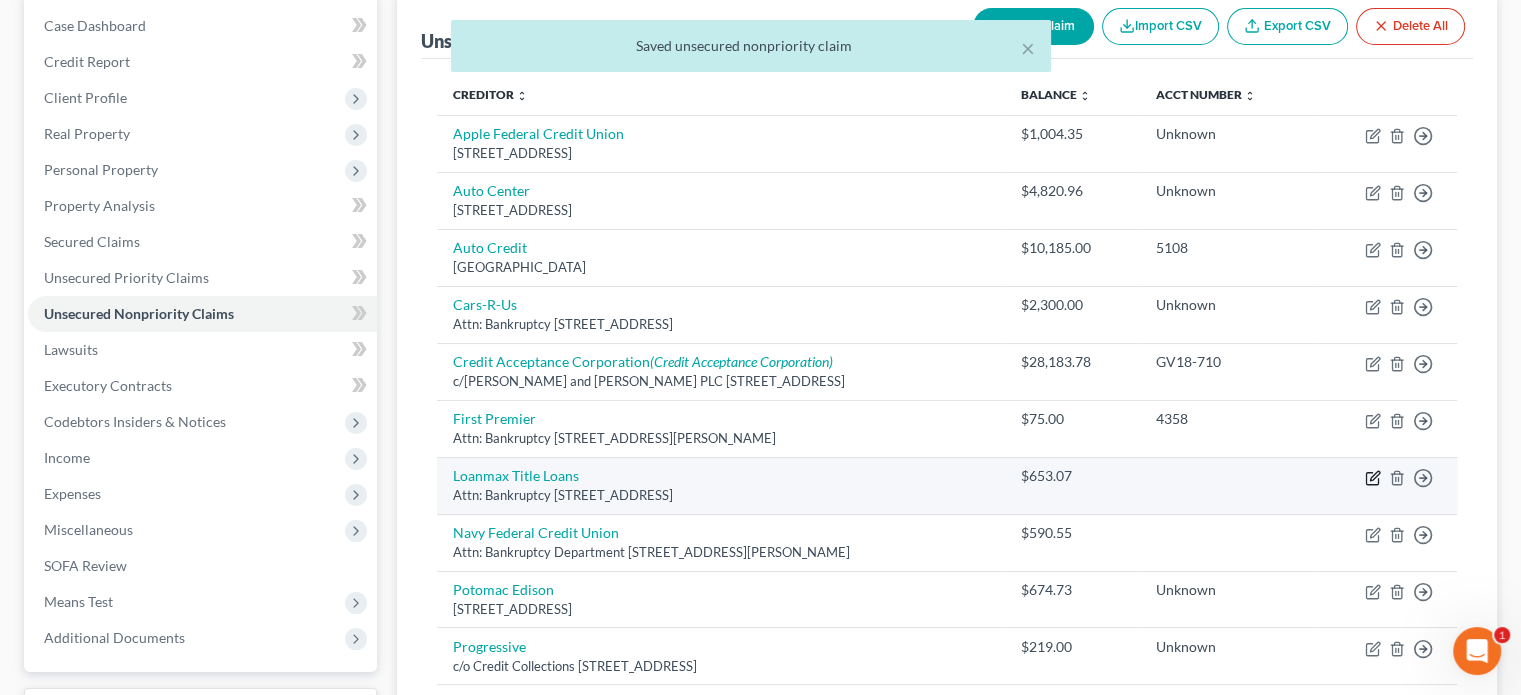 click 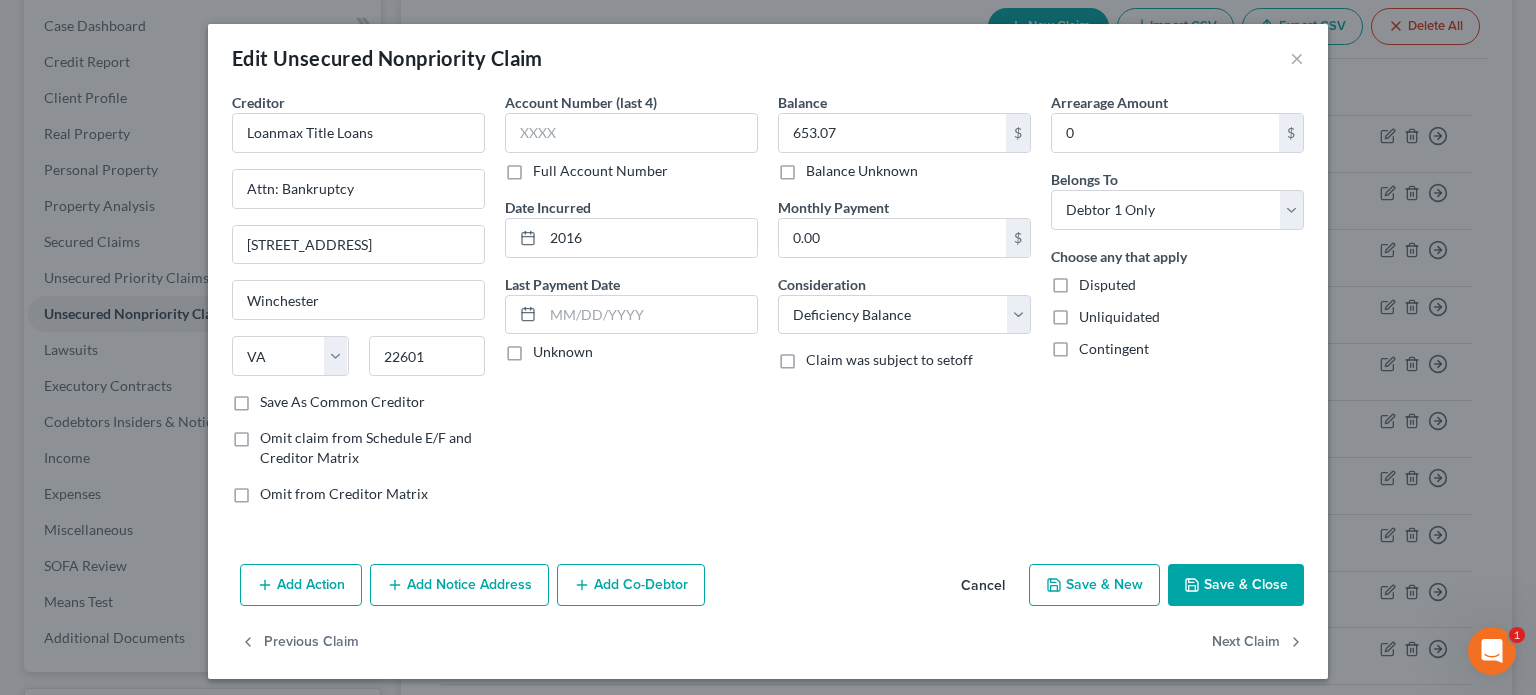 click on "Full Account Number" at bounding box center (600, 171) 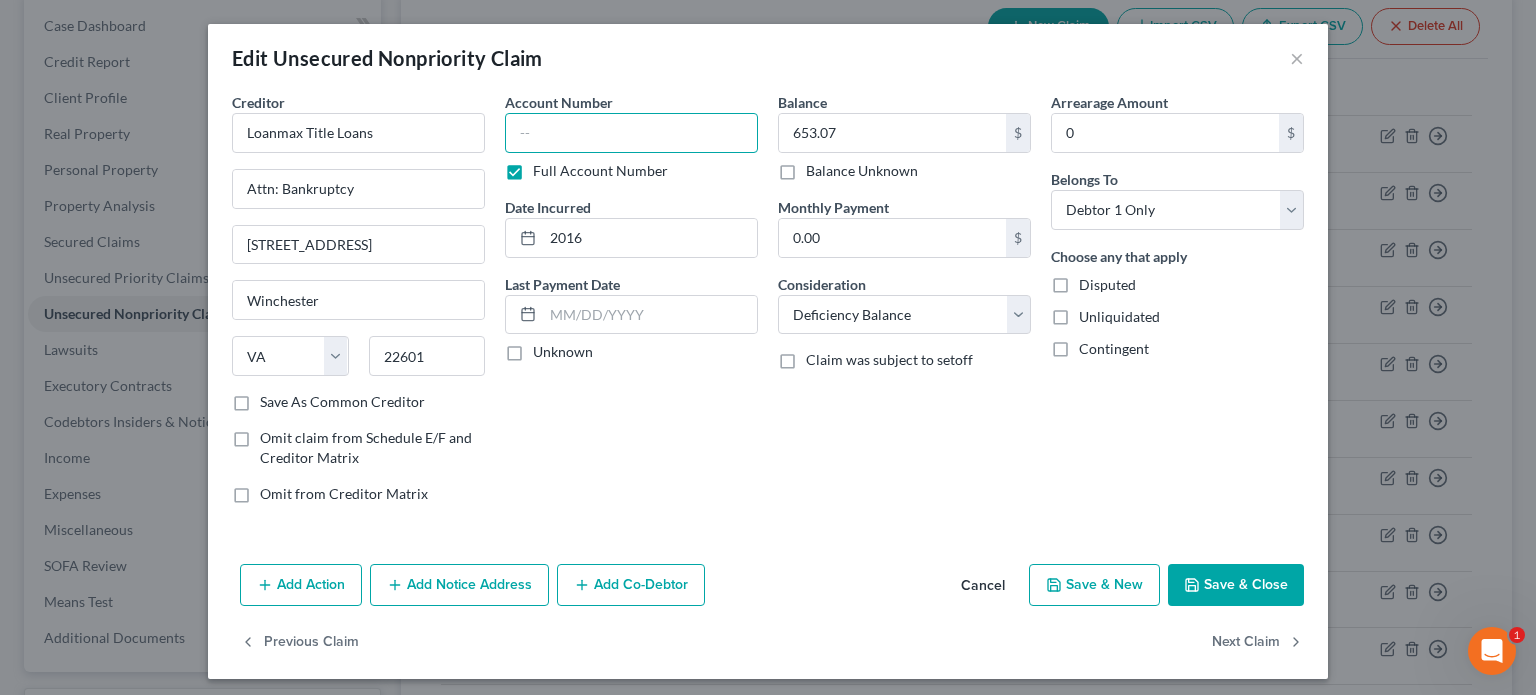 click at bounding box center [631, 133] 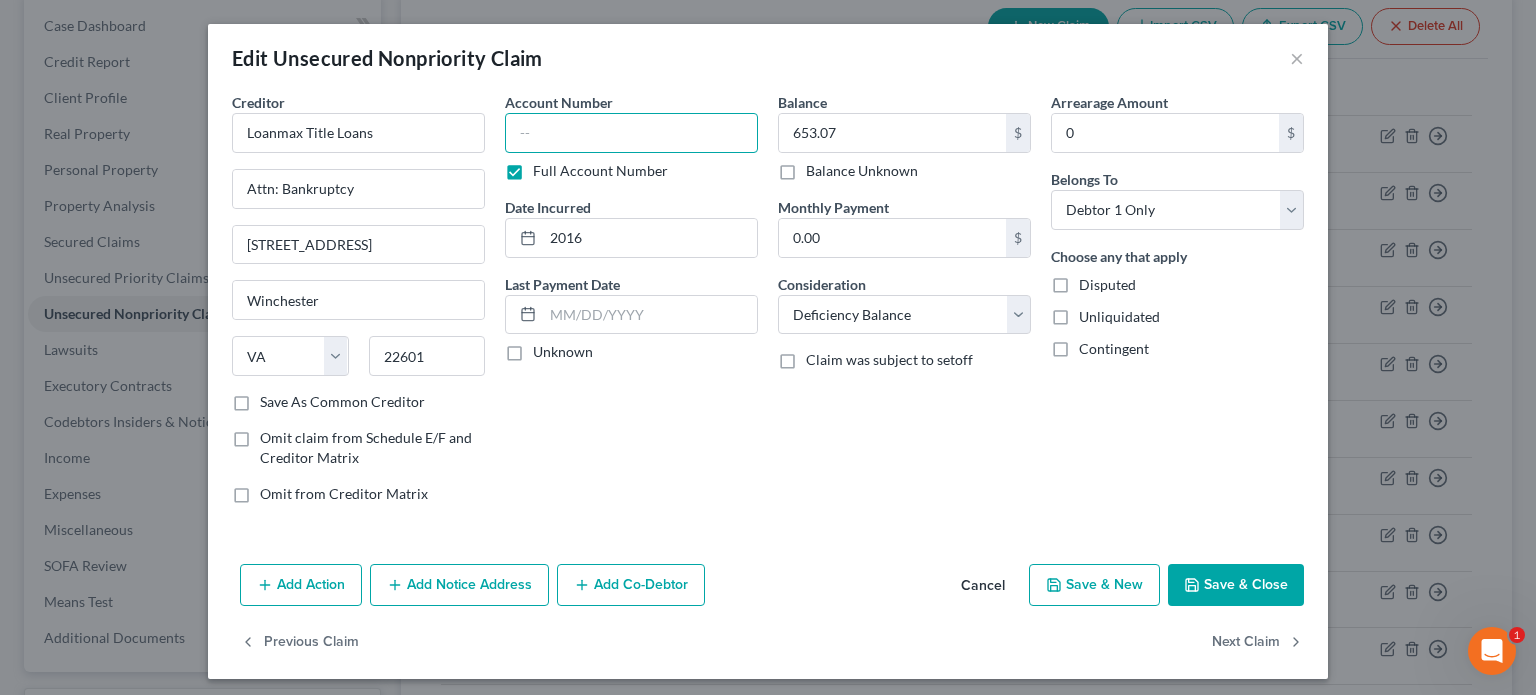 paste on "Unknown" 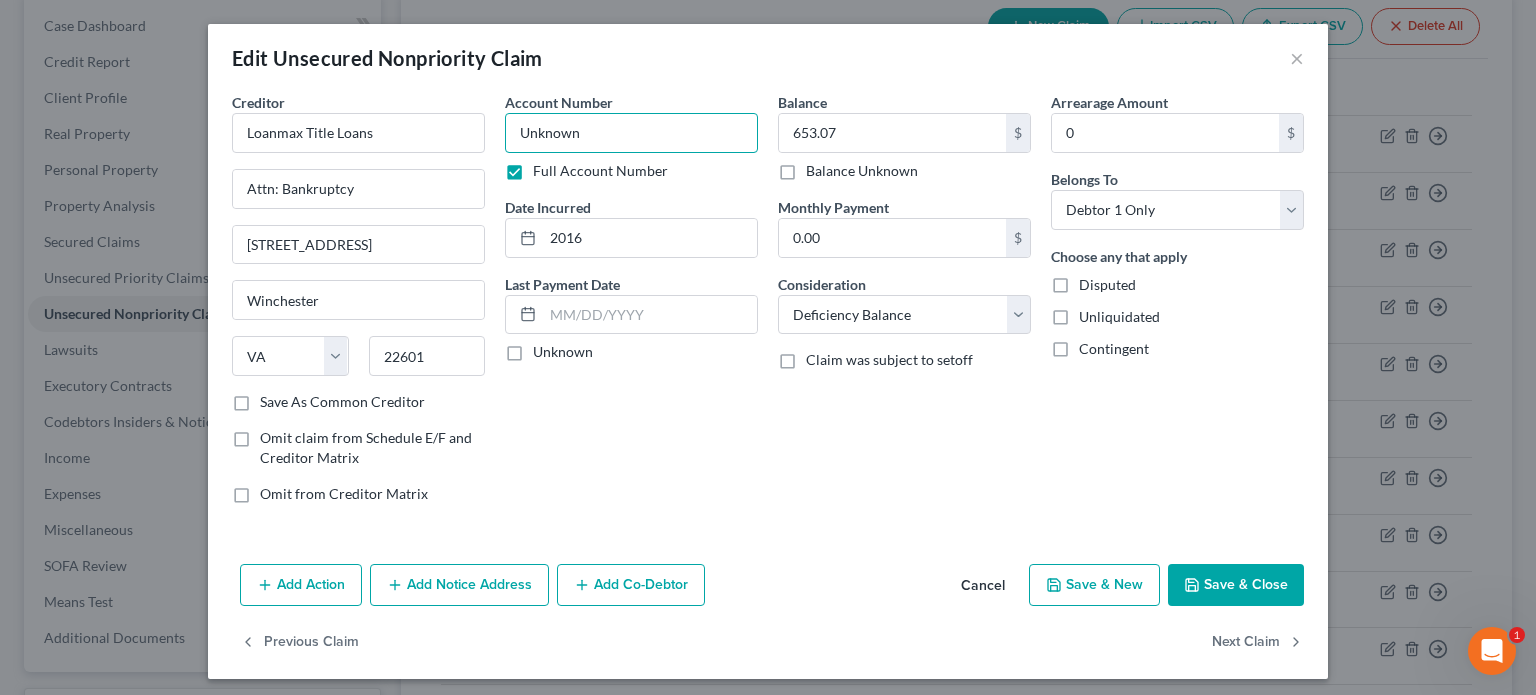 type on "Unknown" 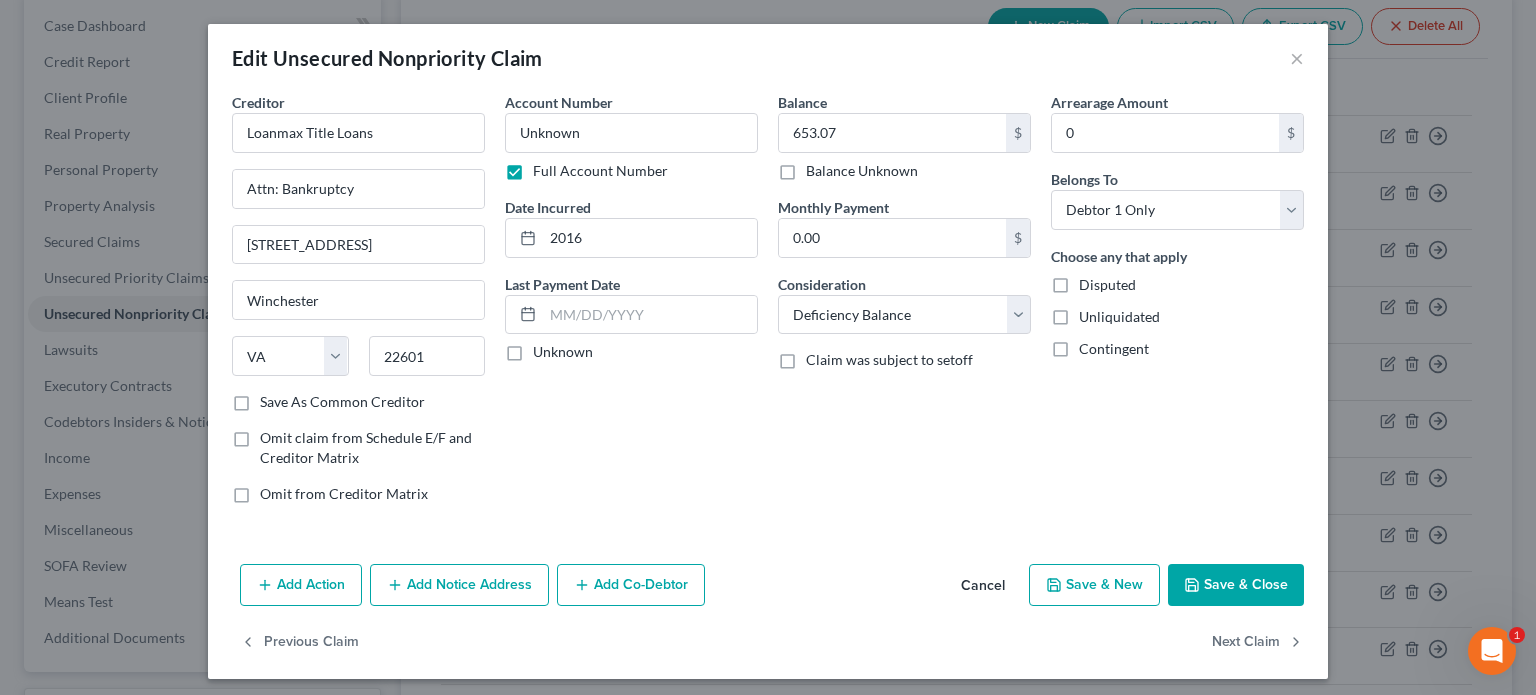 click on "Save & Close" at bounding box center [1236, 585] 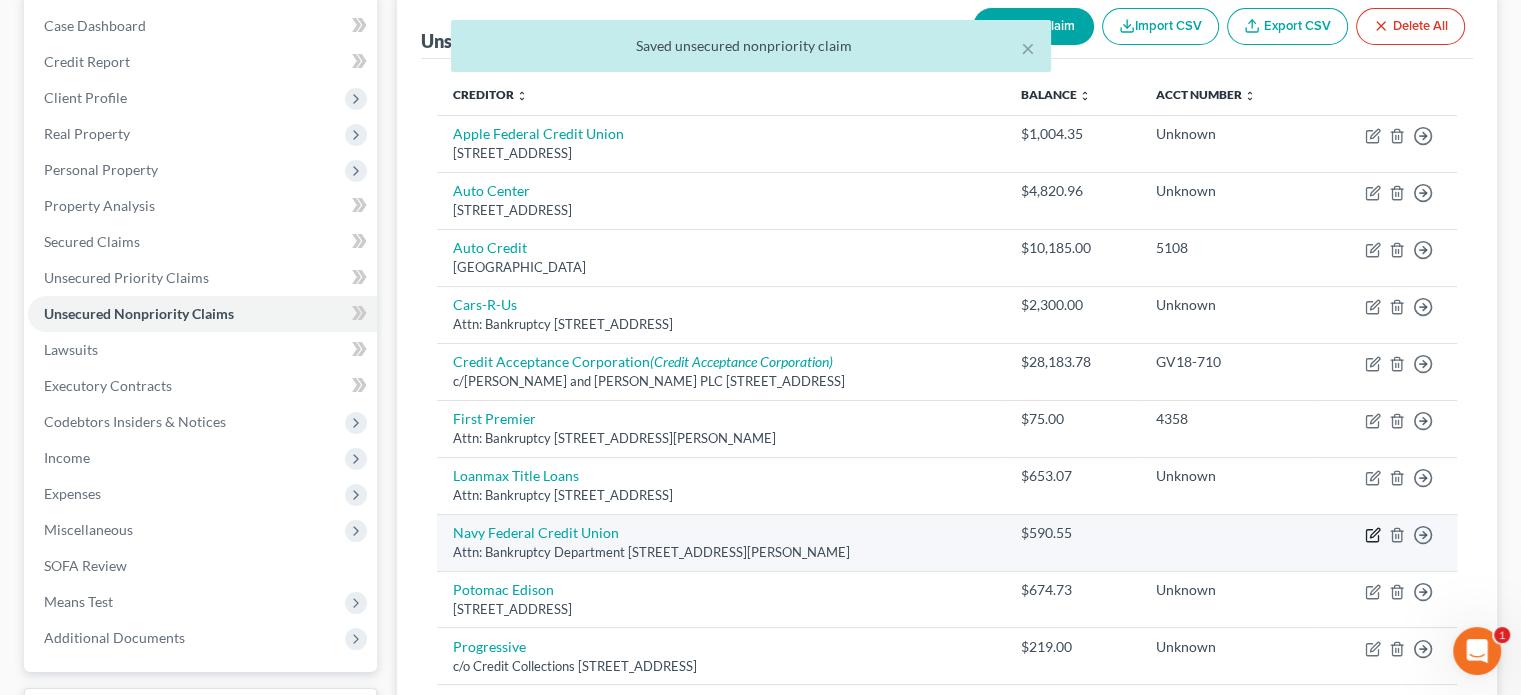 click 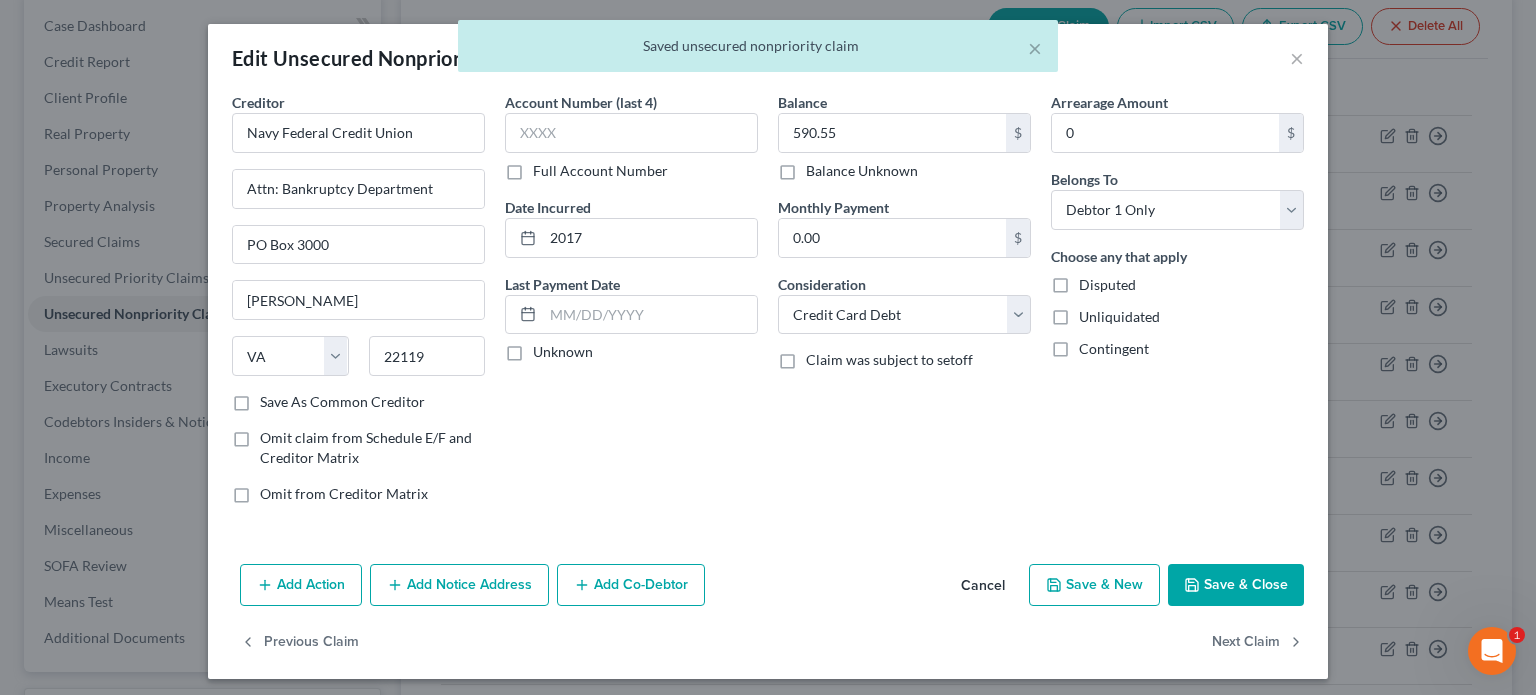 click on "Full Account Number" at bounding box center (600, 171) 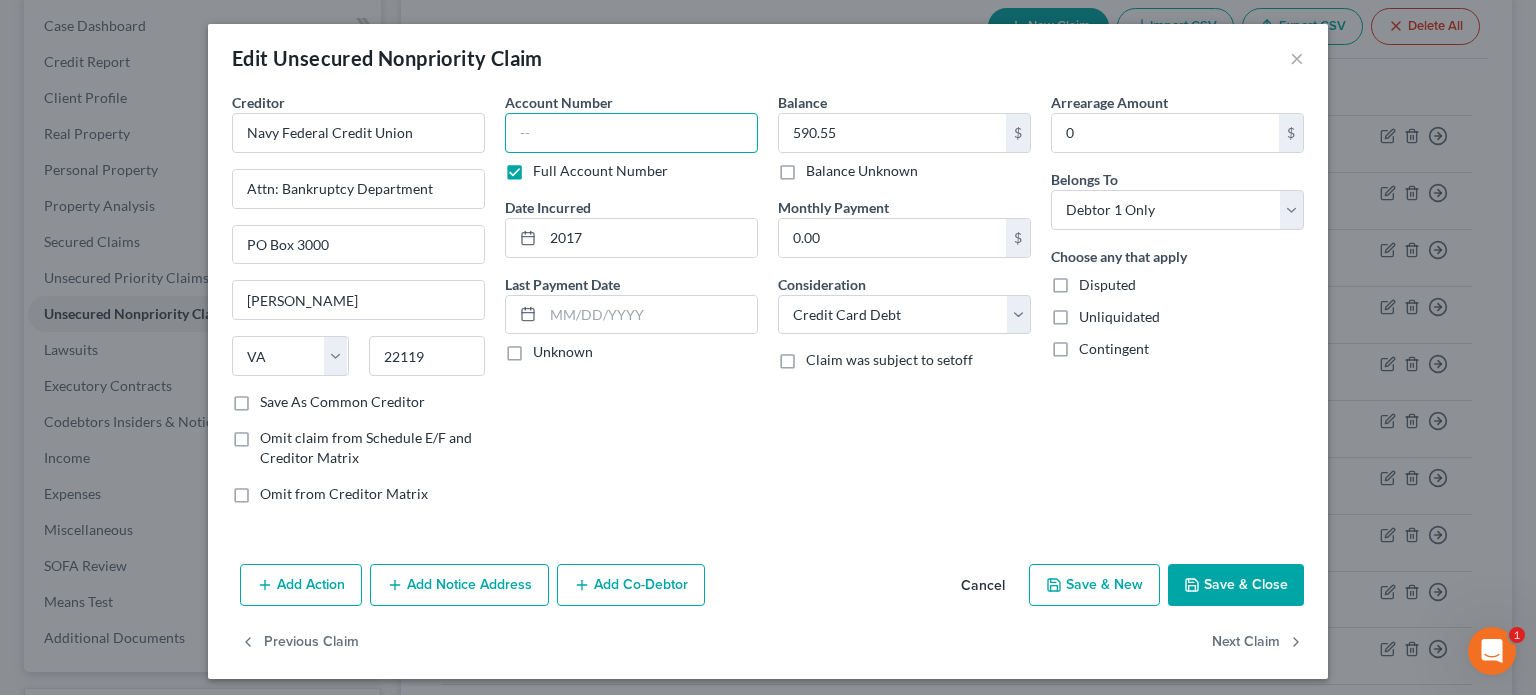 click at bounding box center [631, 133] 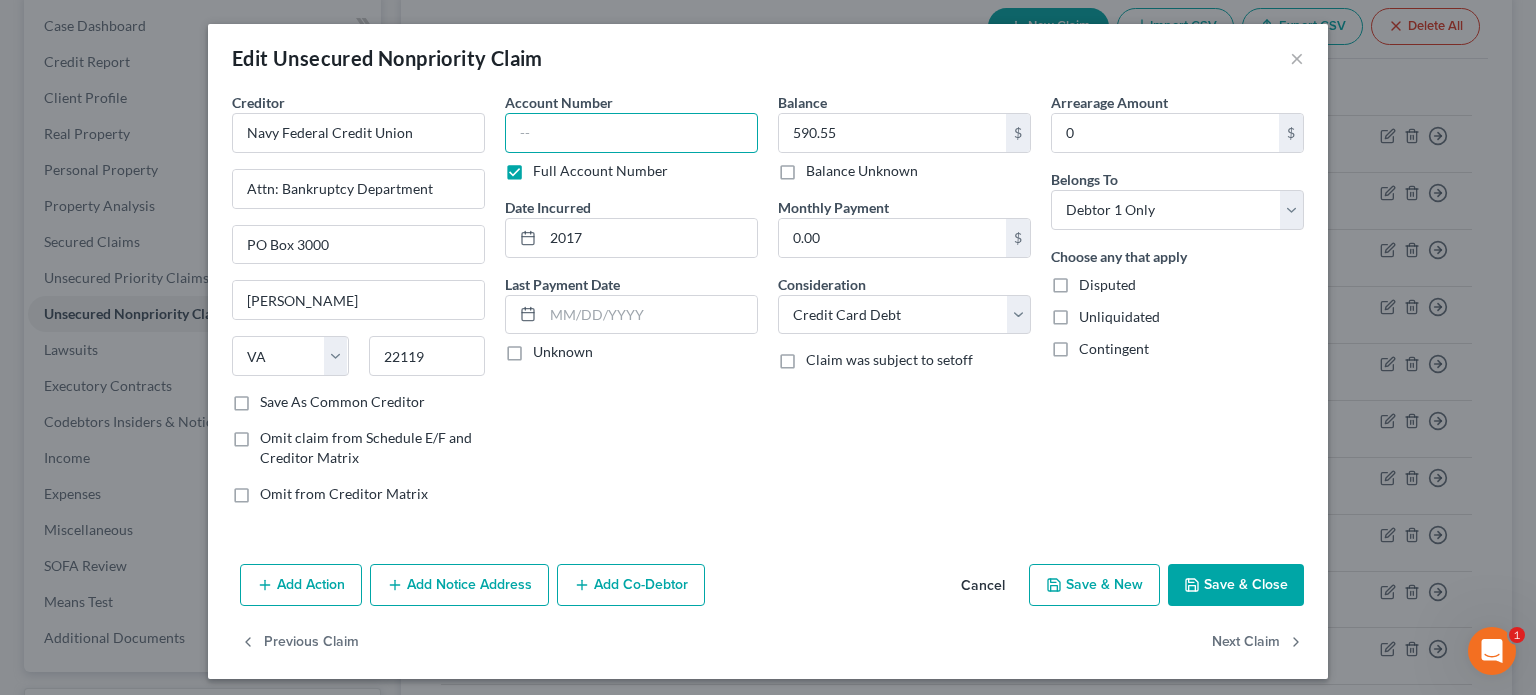 paste on "Unknown" 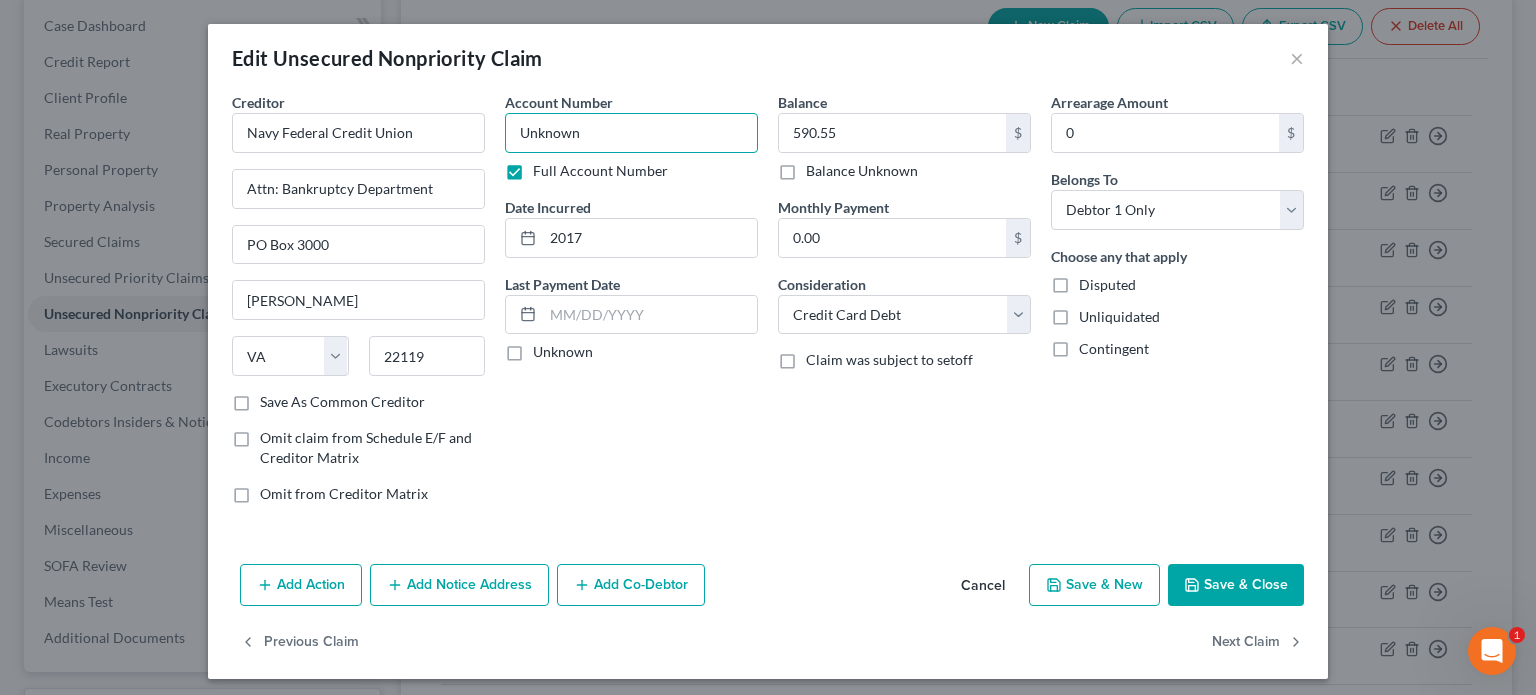 type on "Unknown" 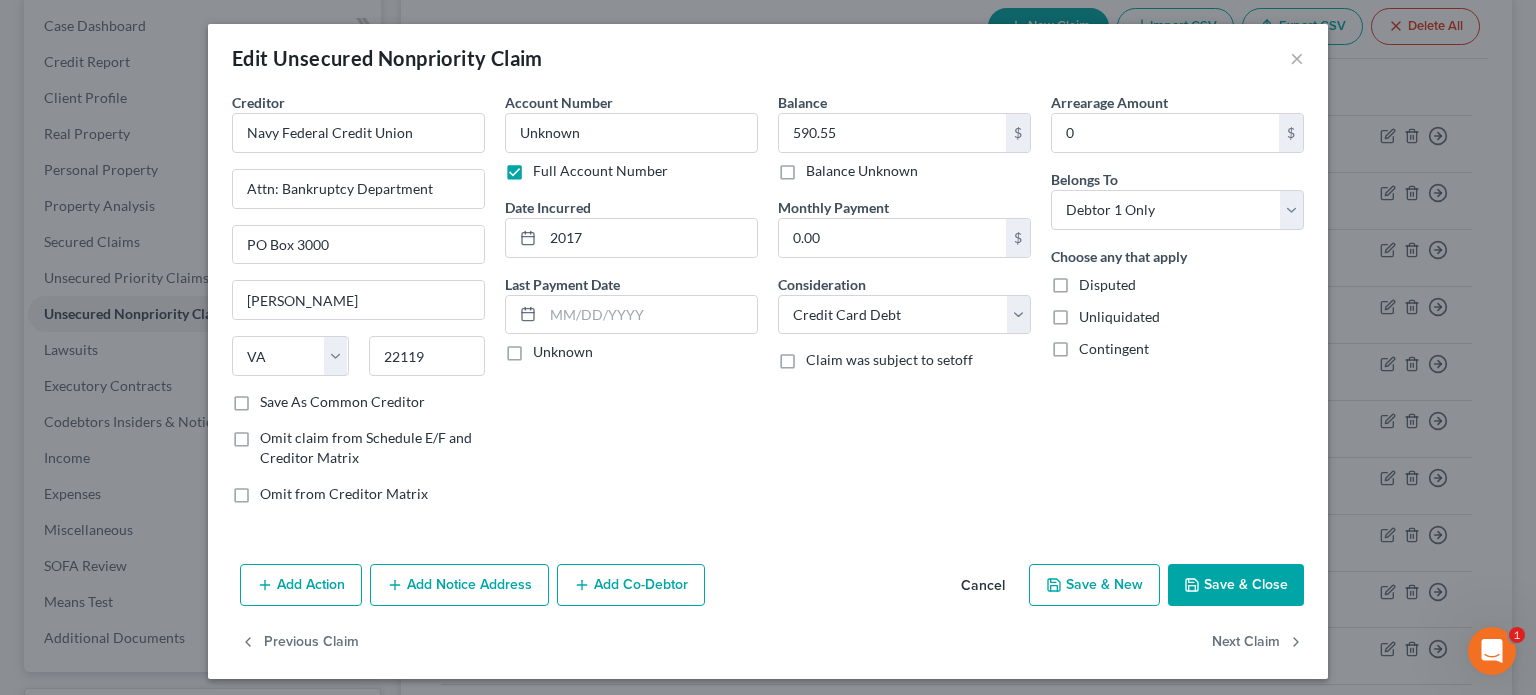 click on "Save & Close" at bounding box center [1236, 585] 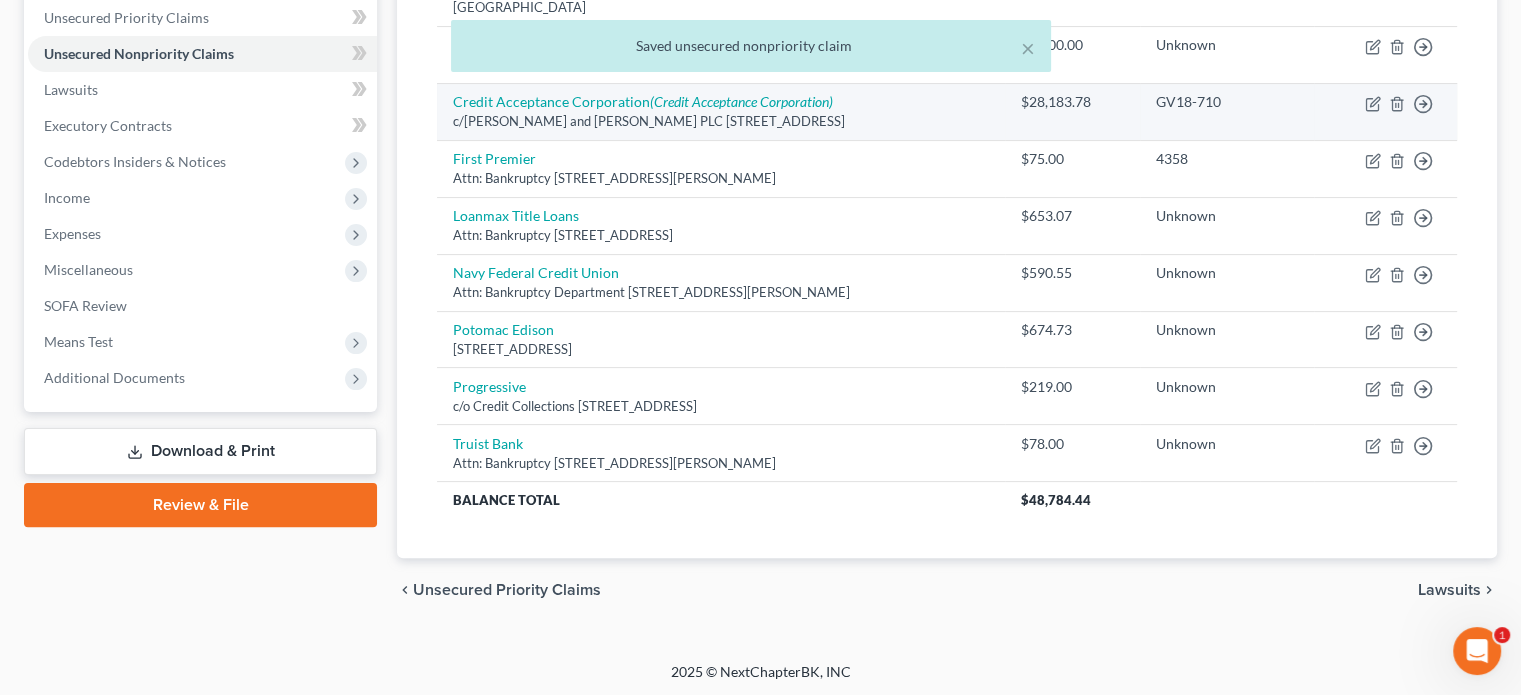 scroll, scrollTop: 160, scrollLeft: 0, axis: vertical 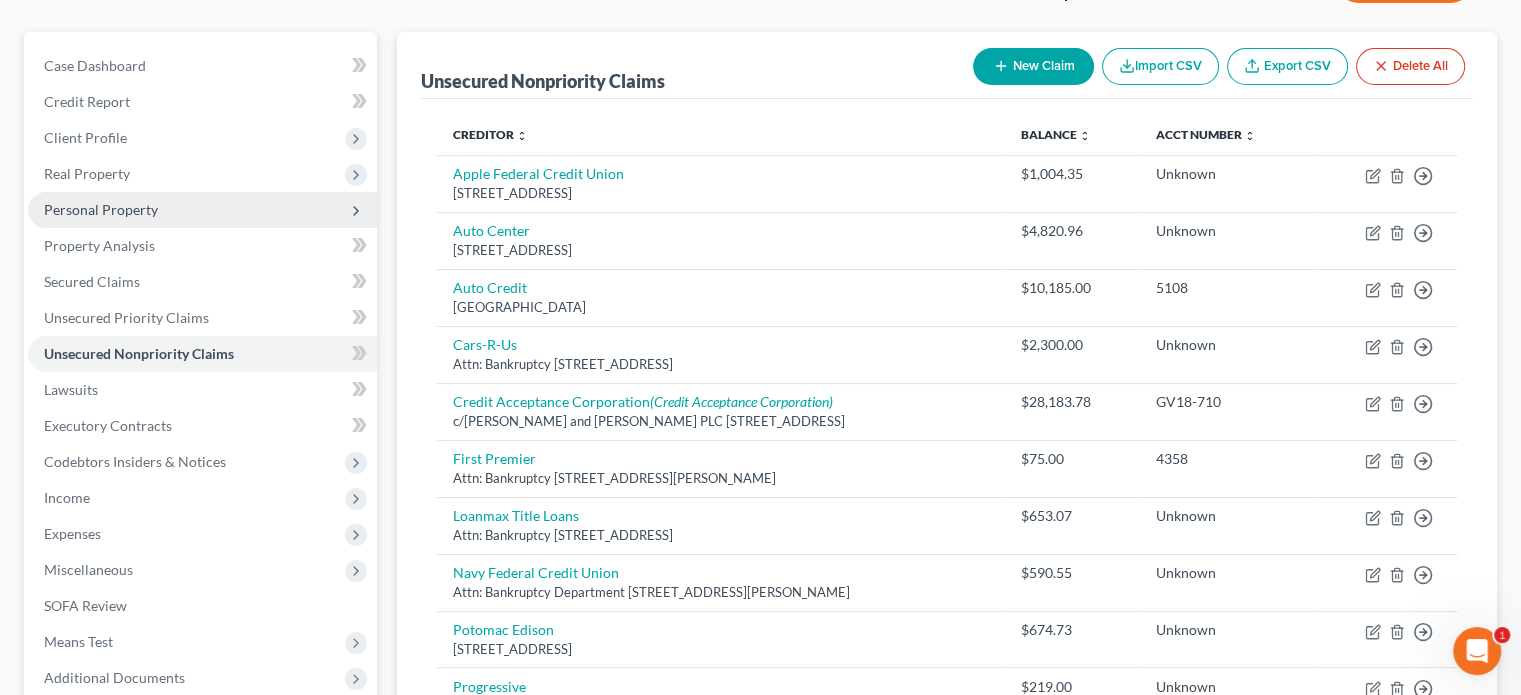 click on "Personal Property" at bounding box center (101, 209) 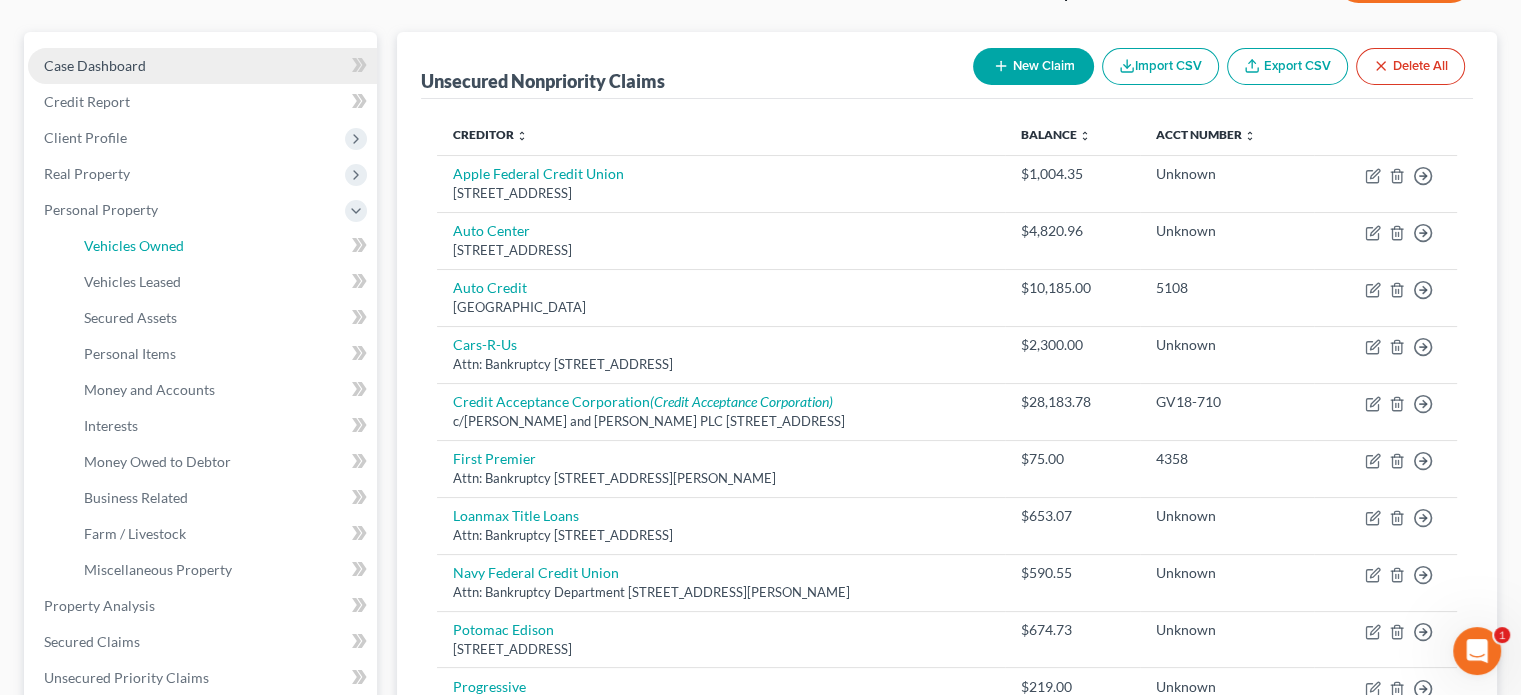 click on "Vehicles Owned" at bounding box center (222, 246) 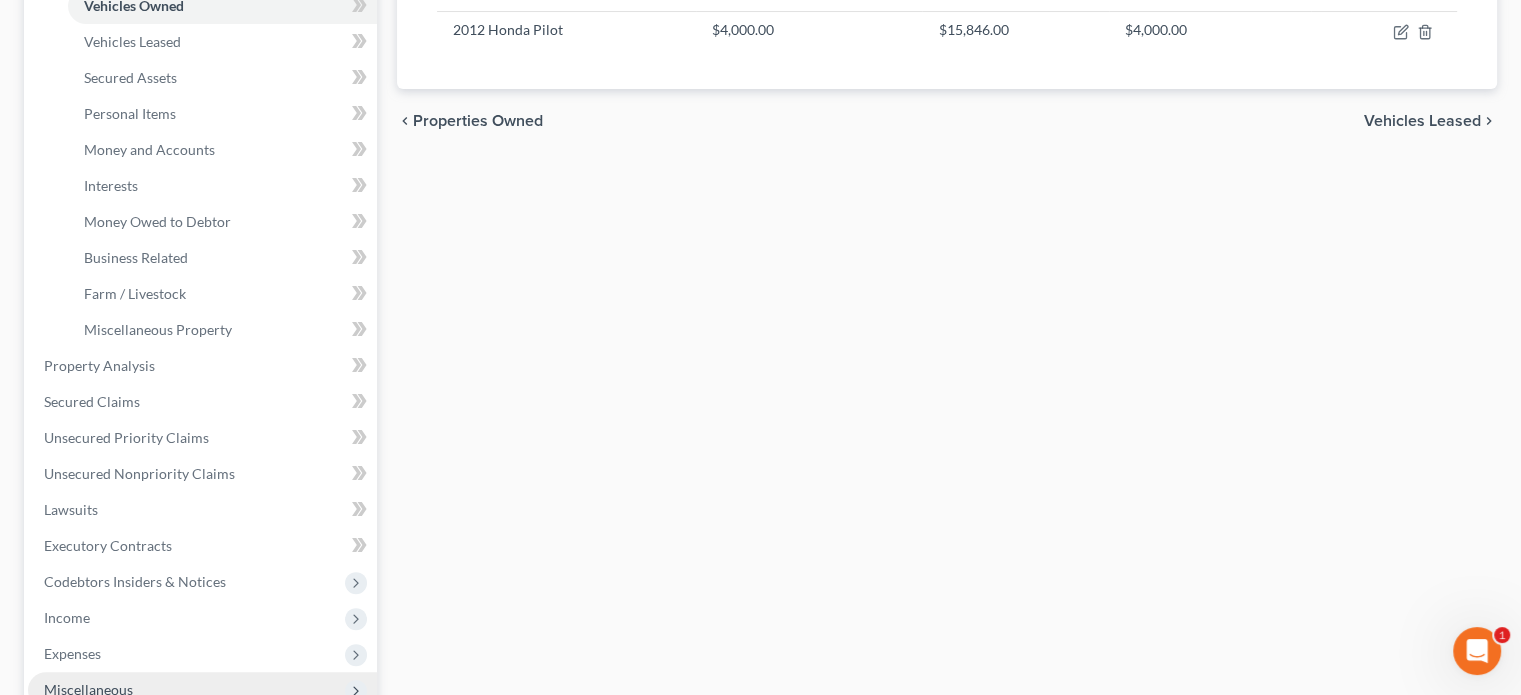 scroll, scrollTop: 500, scrollLeft: 0, axis: vertical 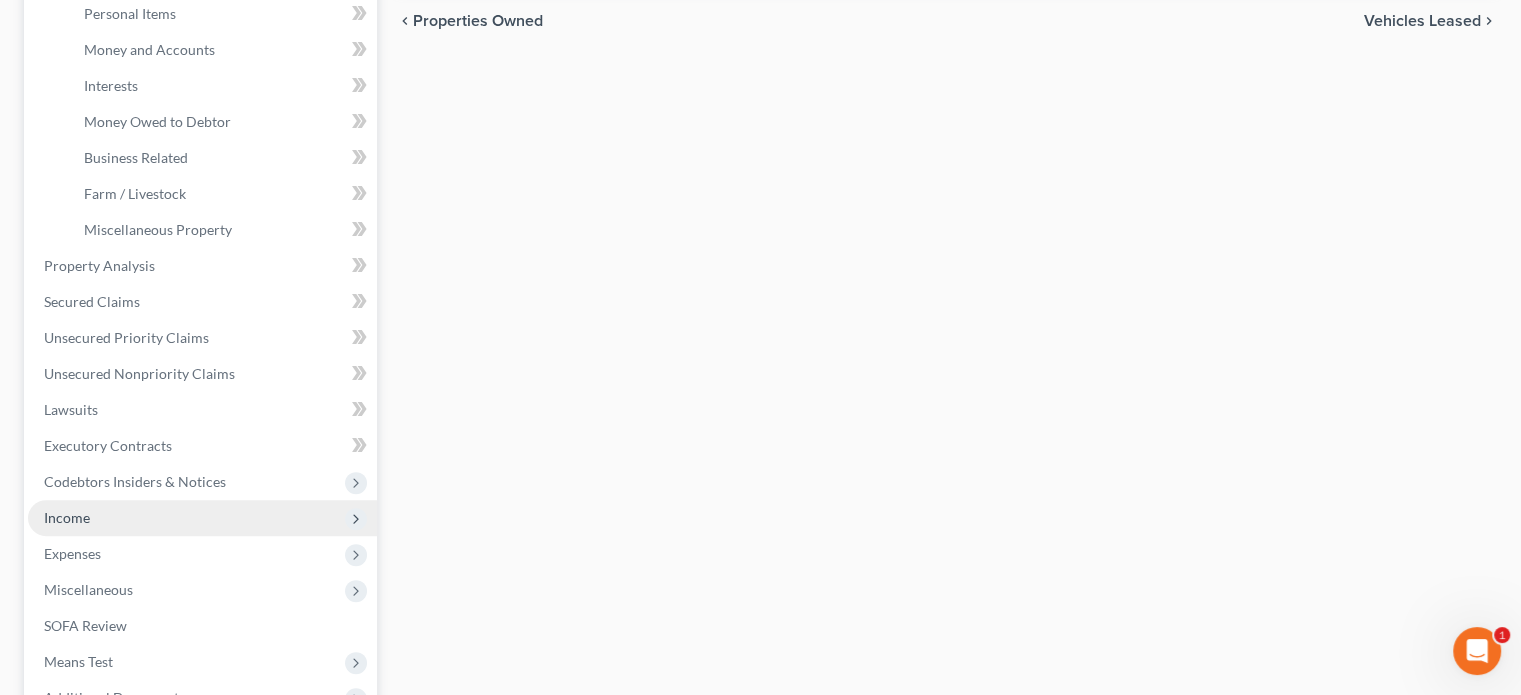 click on "Income" at bounding box center (202, 518) 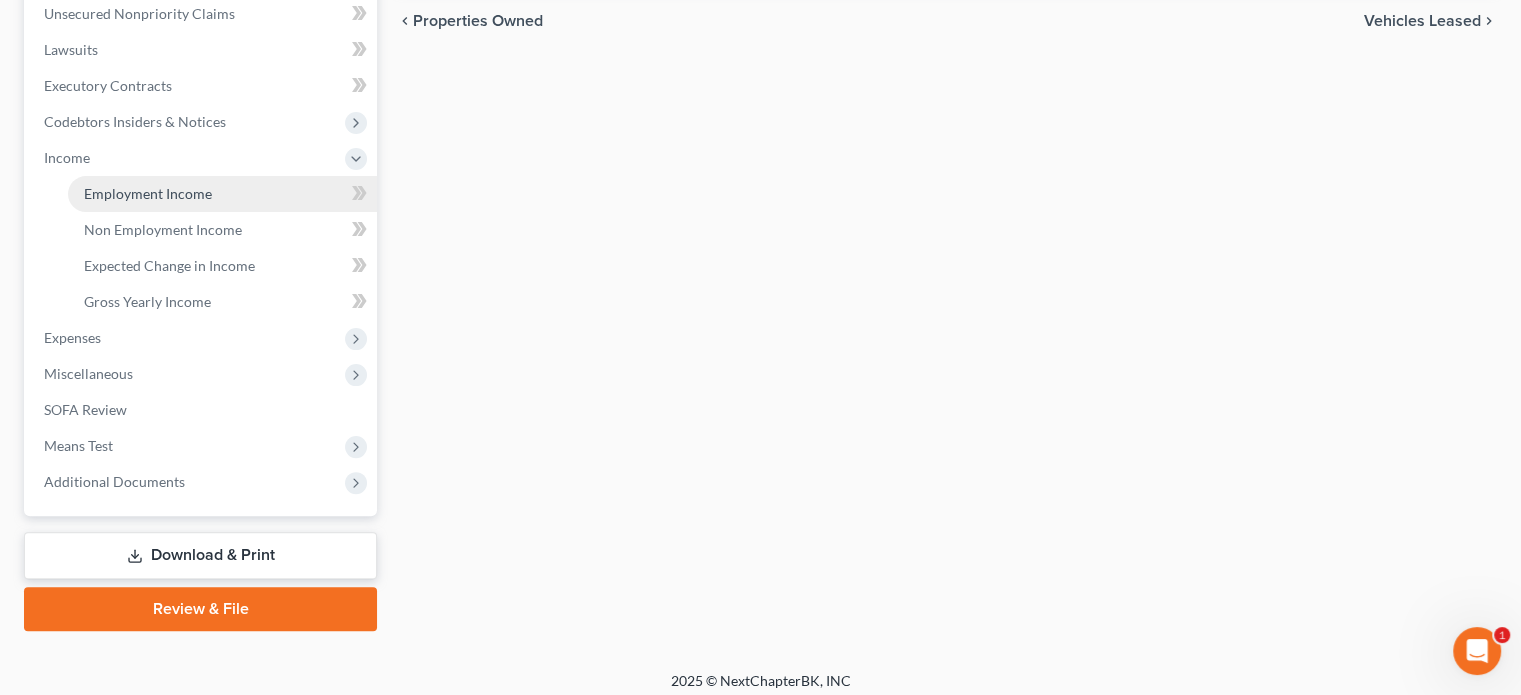 click on "Employment Income" at bounding box center (148, 193) 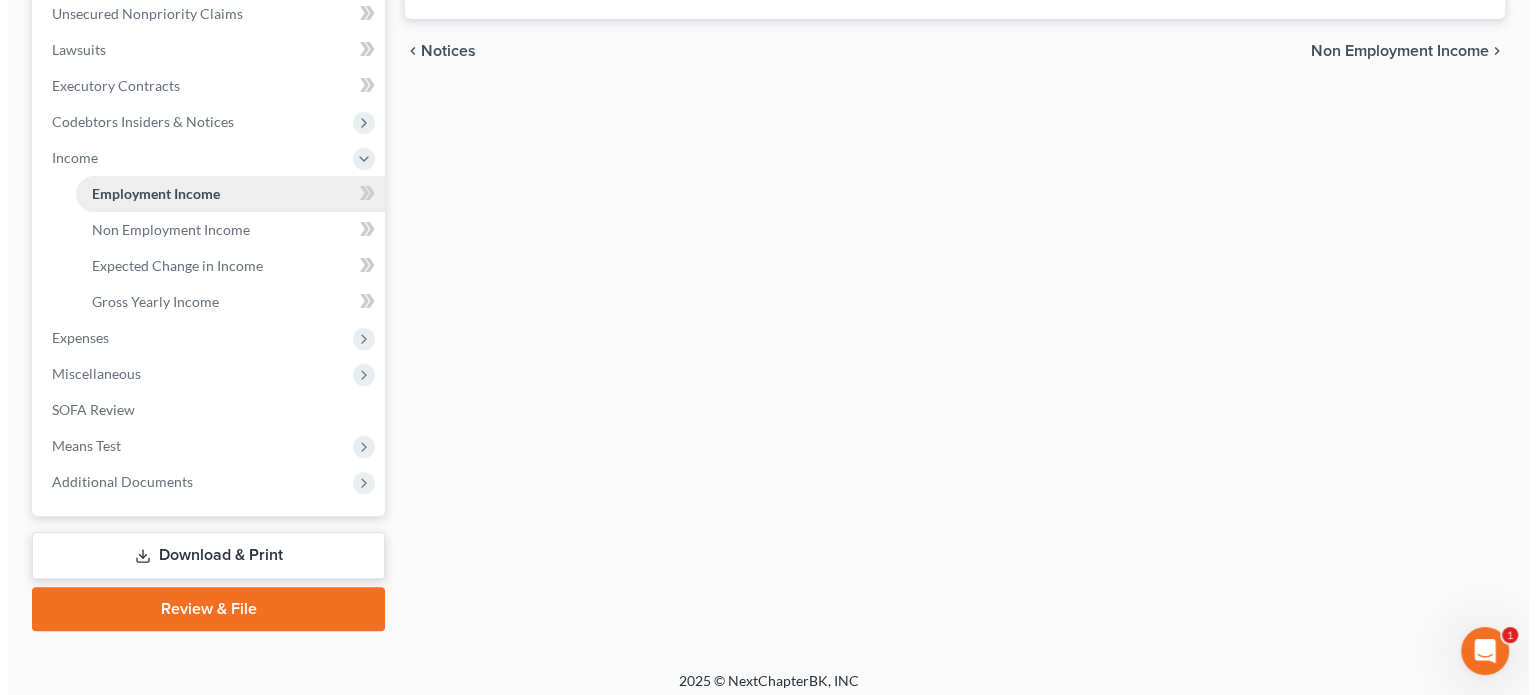 scroll, scrollTop: 0, scrollLeft: 0, axis: both 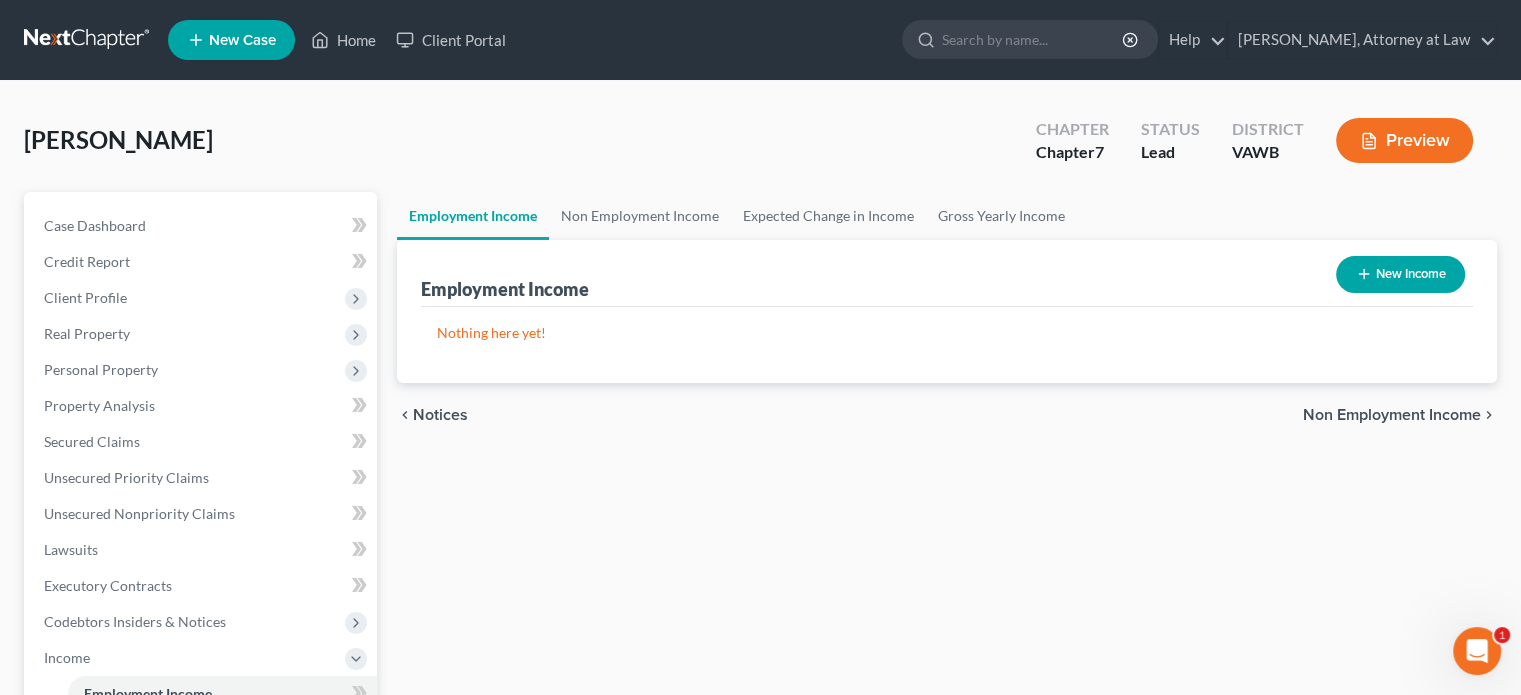 click on "New Income" at bounding box center [1400, 274] 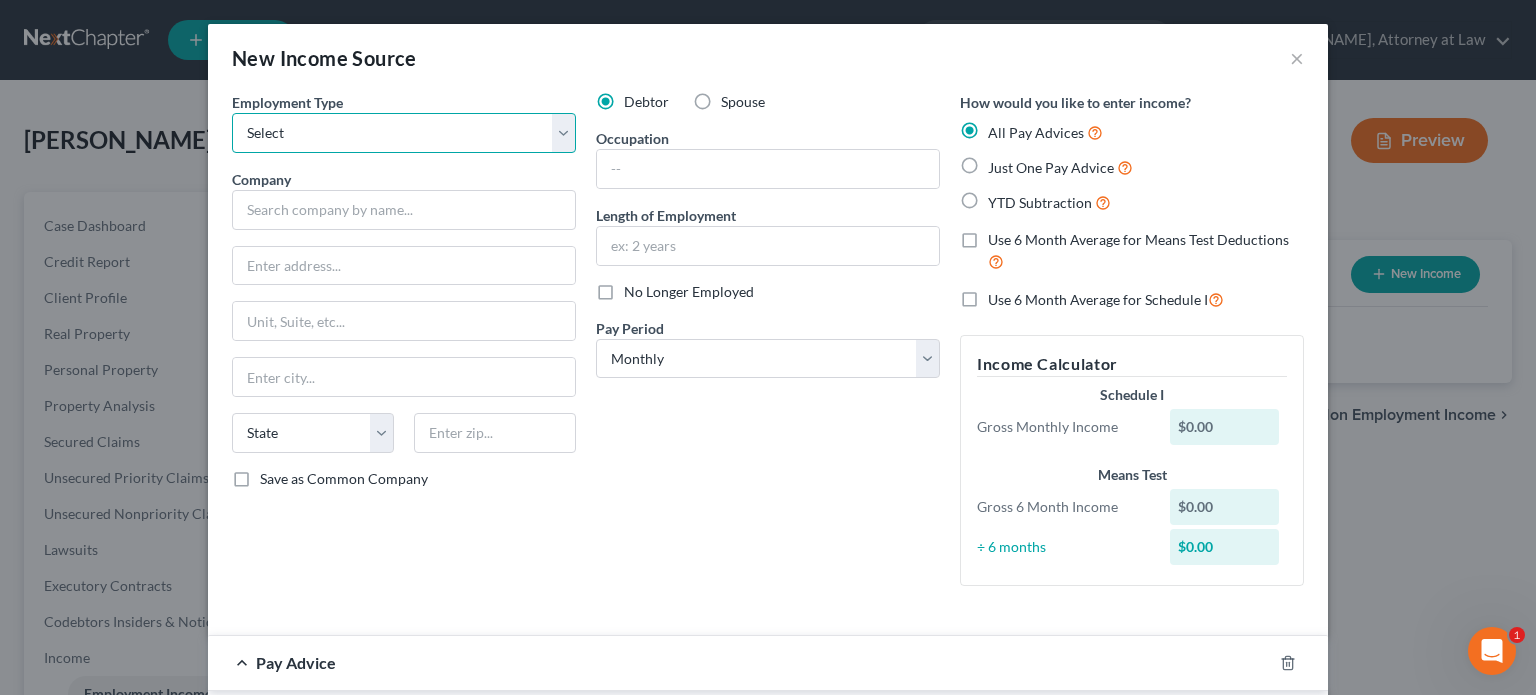 click on "Select Full or [DEMOGRAPHIC_DATA] Employment Self Employment" at bounding box center [404, 133] 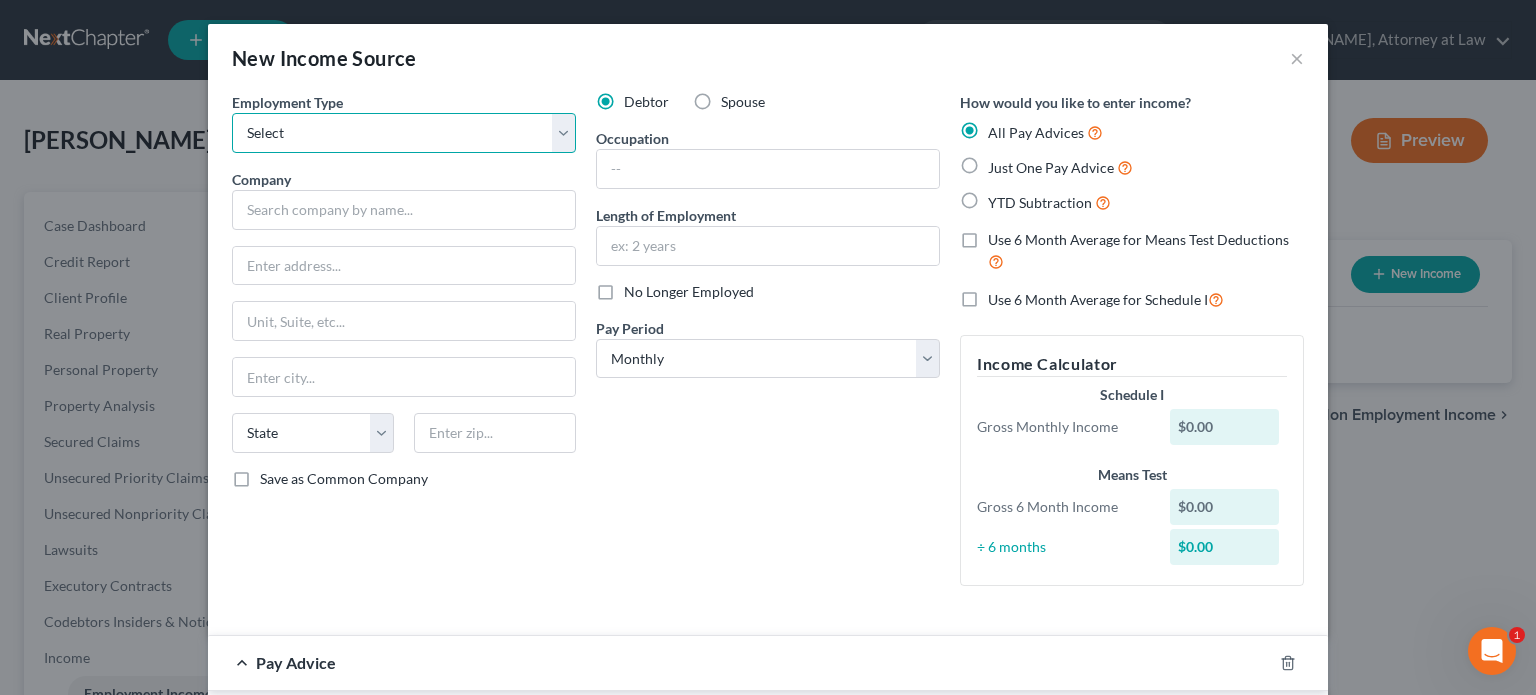 select on "0" 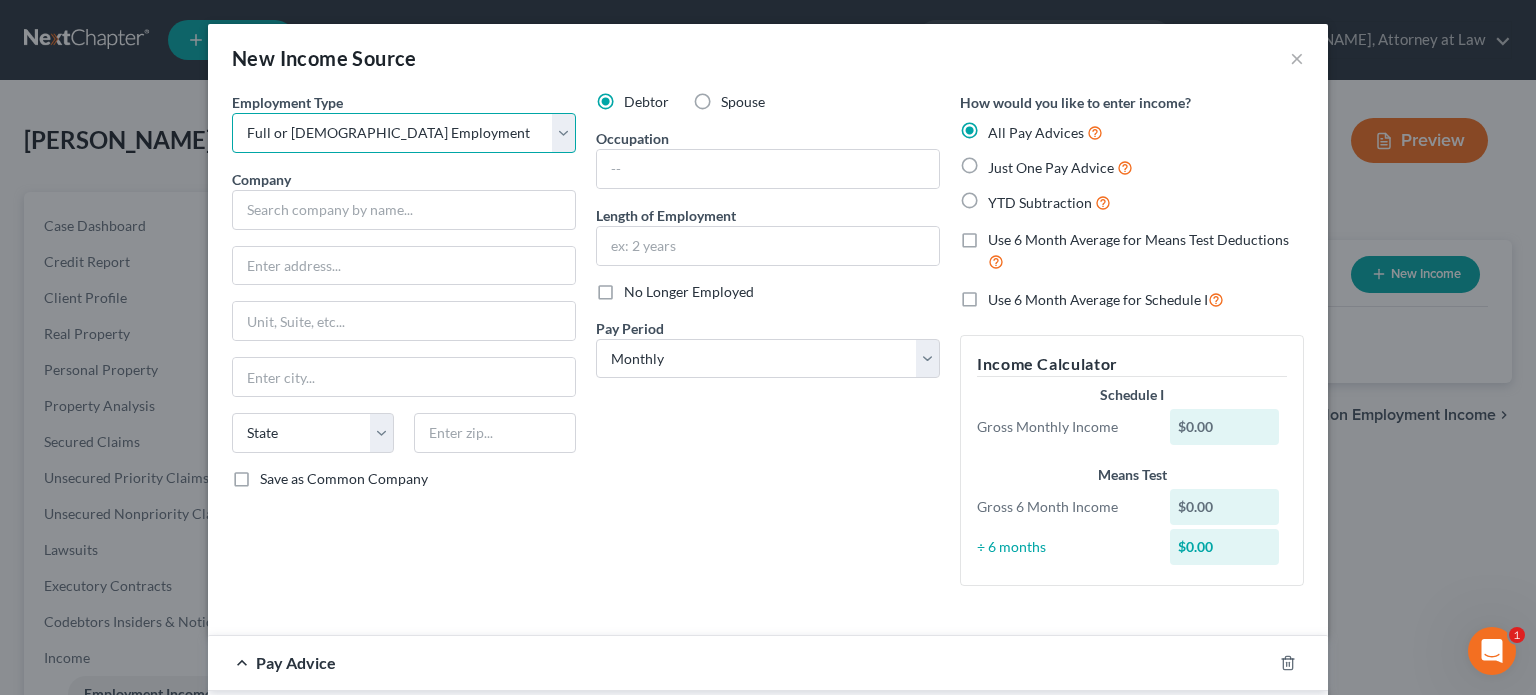 click on "Select Full or [DEMOGRAPHIC_DATA] Employment Self Employment" at bounding box center (404, 133) 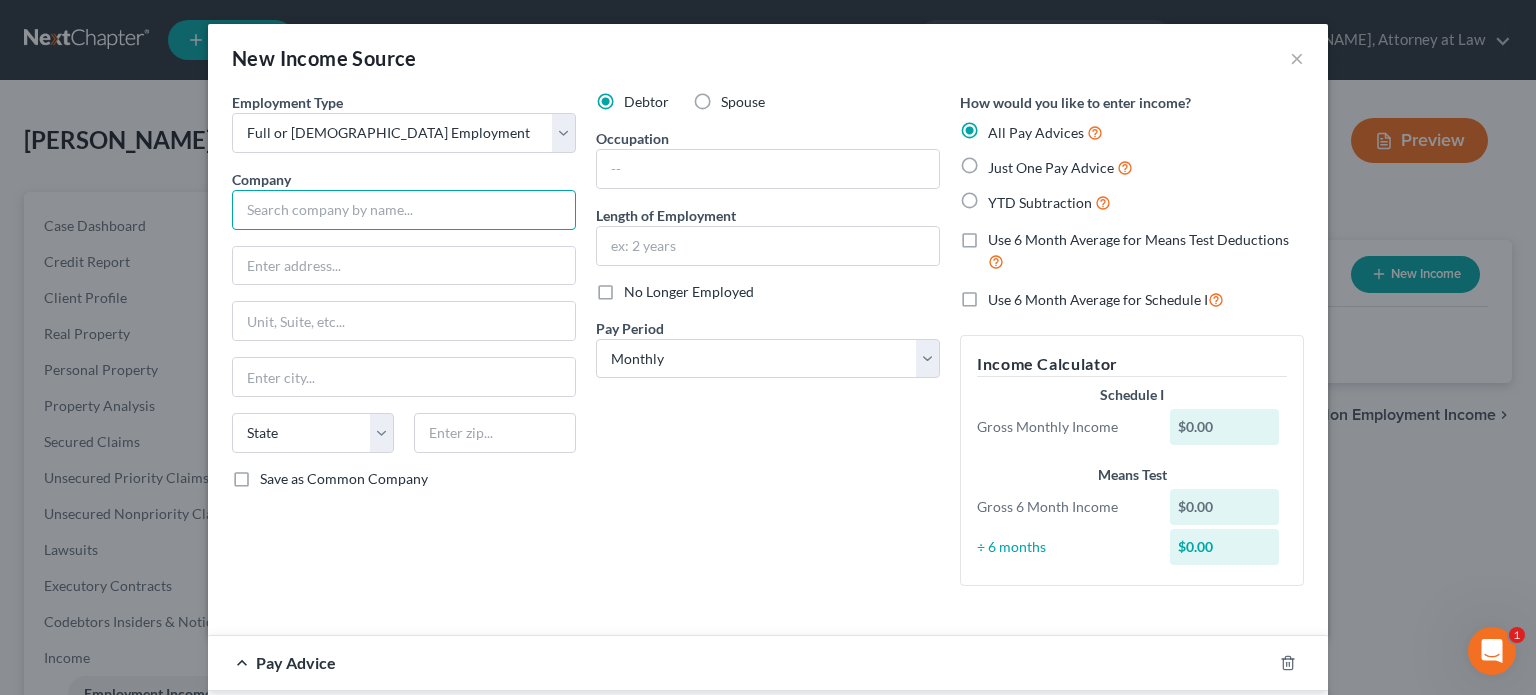 click at bounding box center (404, 210) 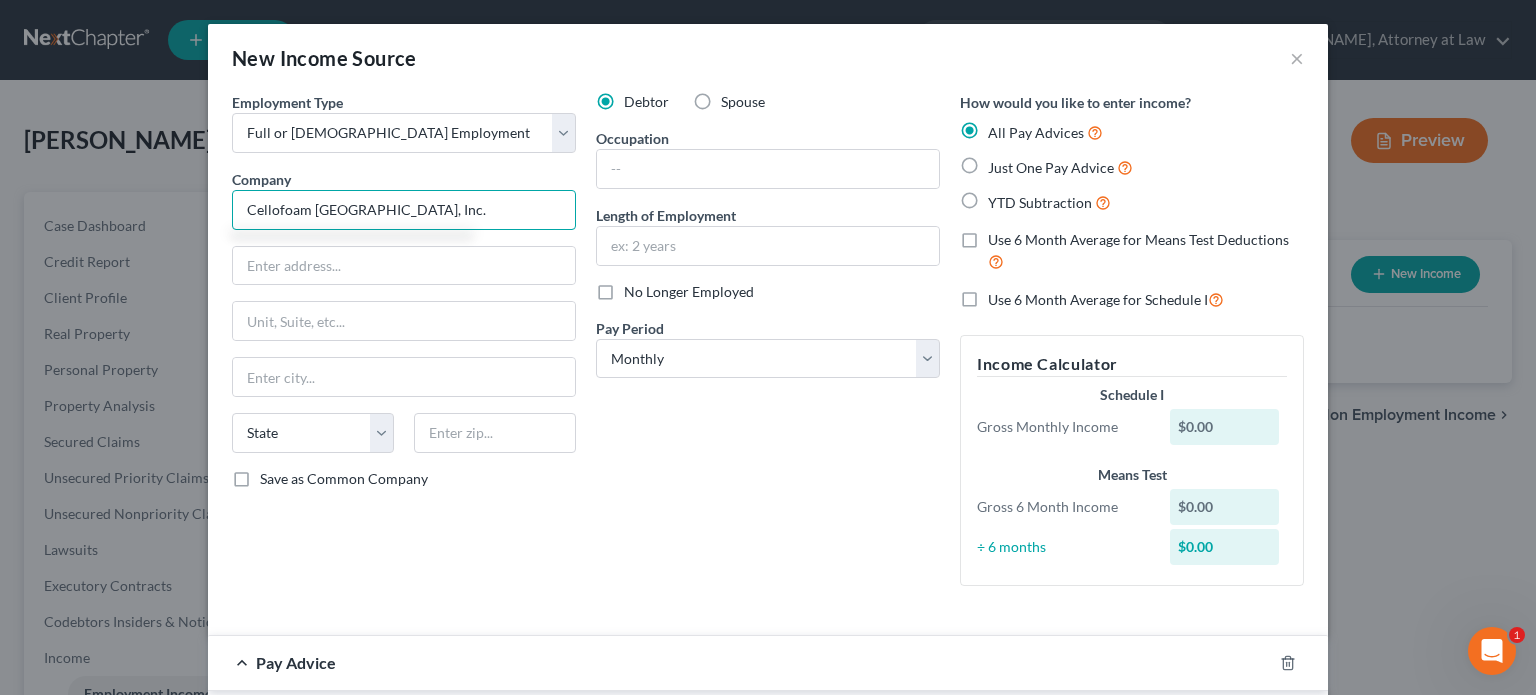 type on "Cellofoam [GEOGRAPHIC_DATA], Inc." 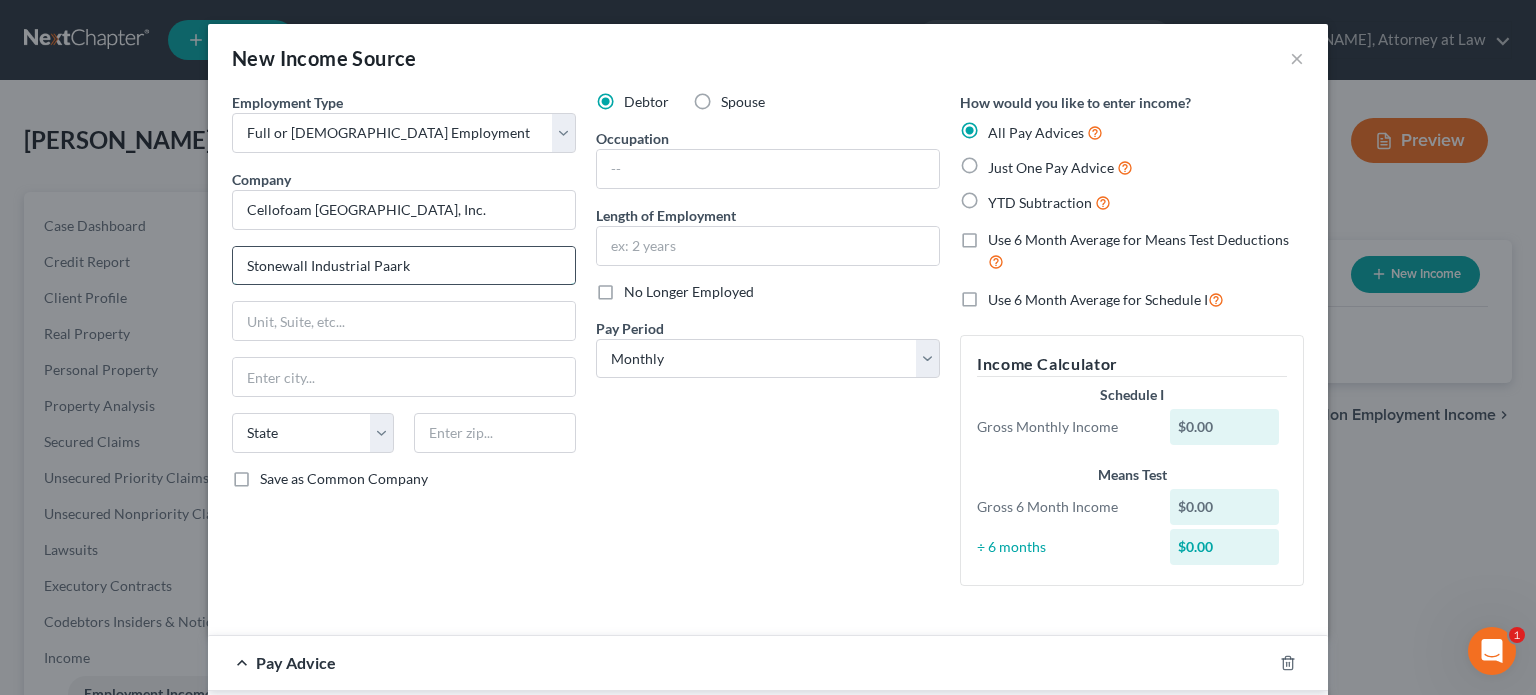 type on "Stonewall Industrial Paark" 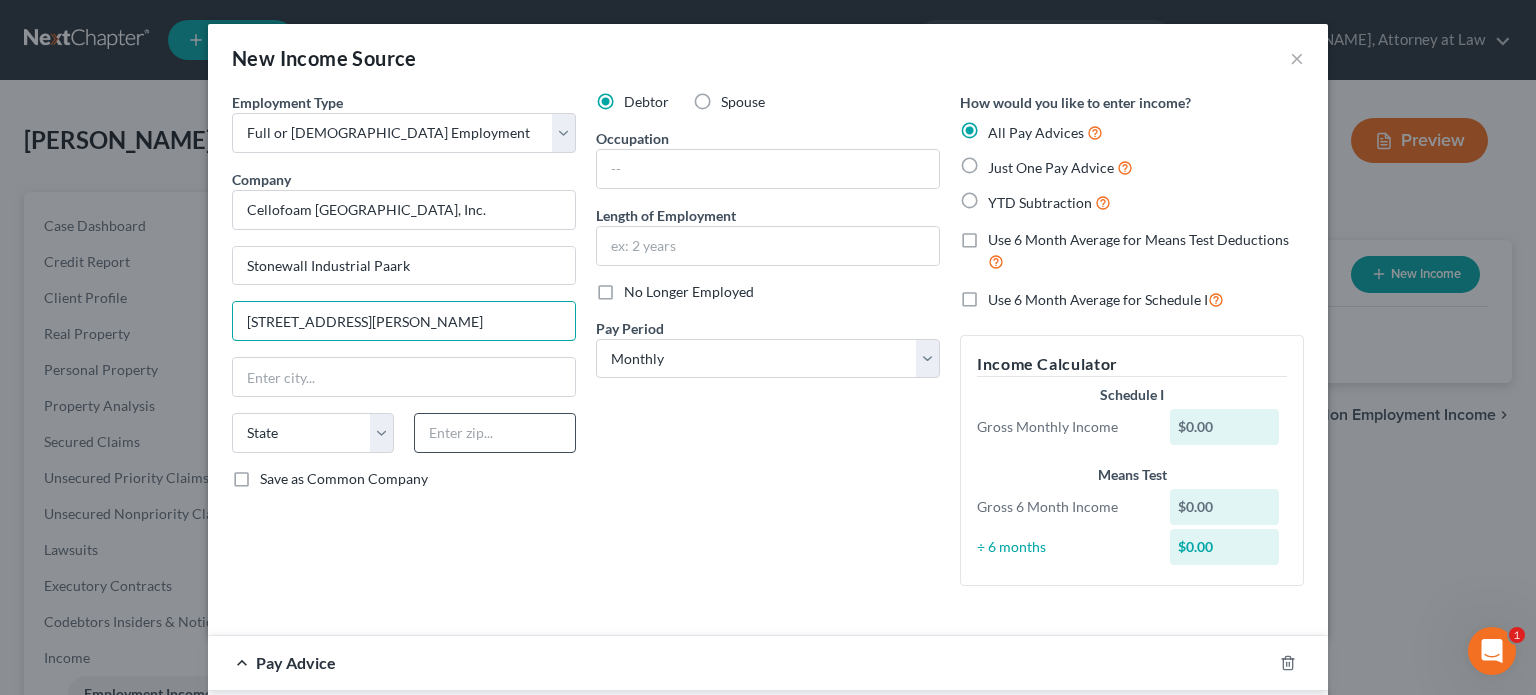 type on "[STREET_ADDRESS][PERSON_NAME]" 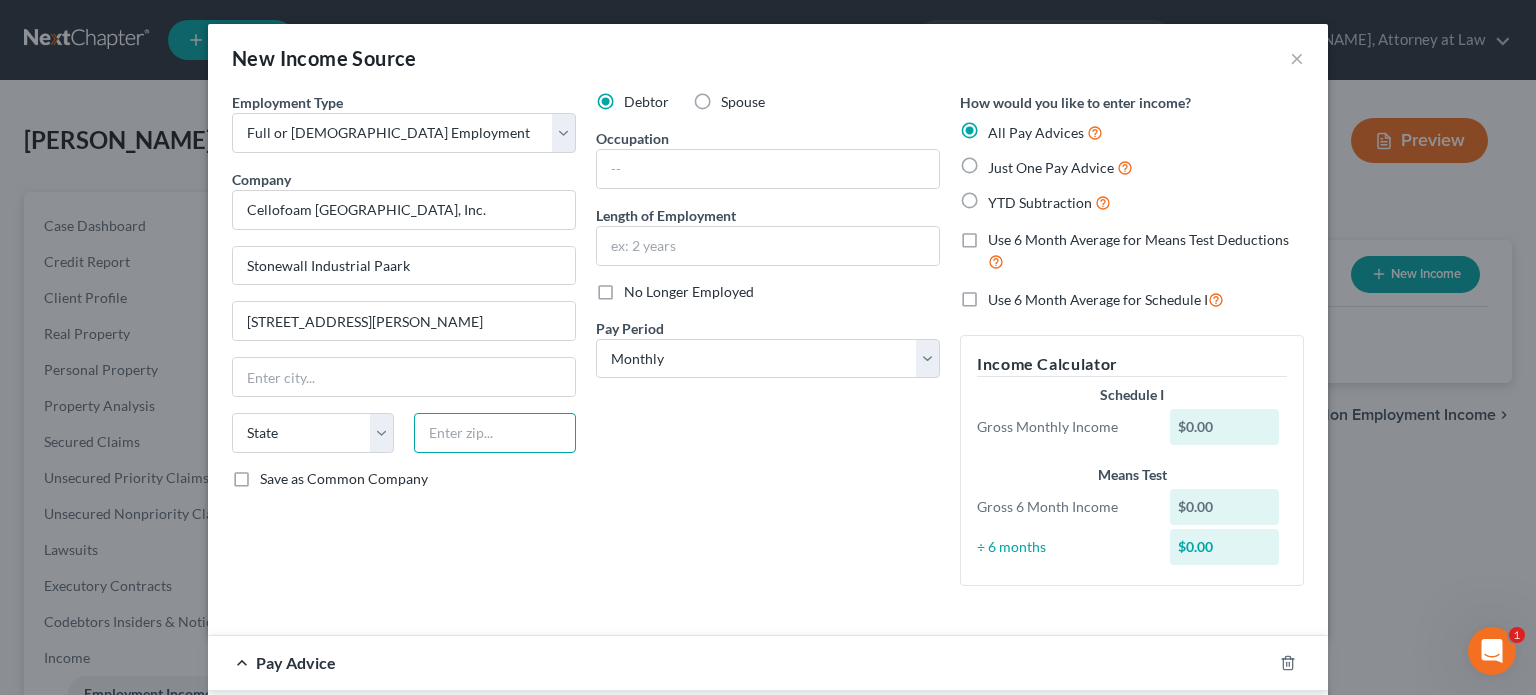 click at bounding box center (495, 433) 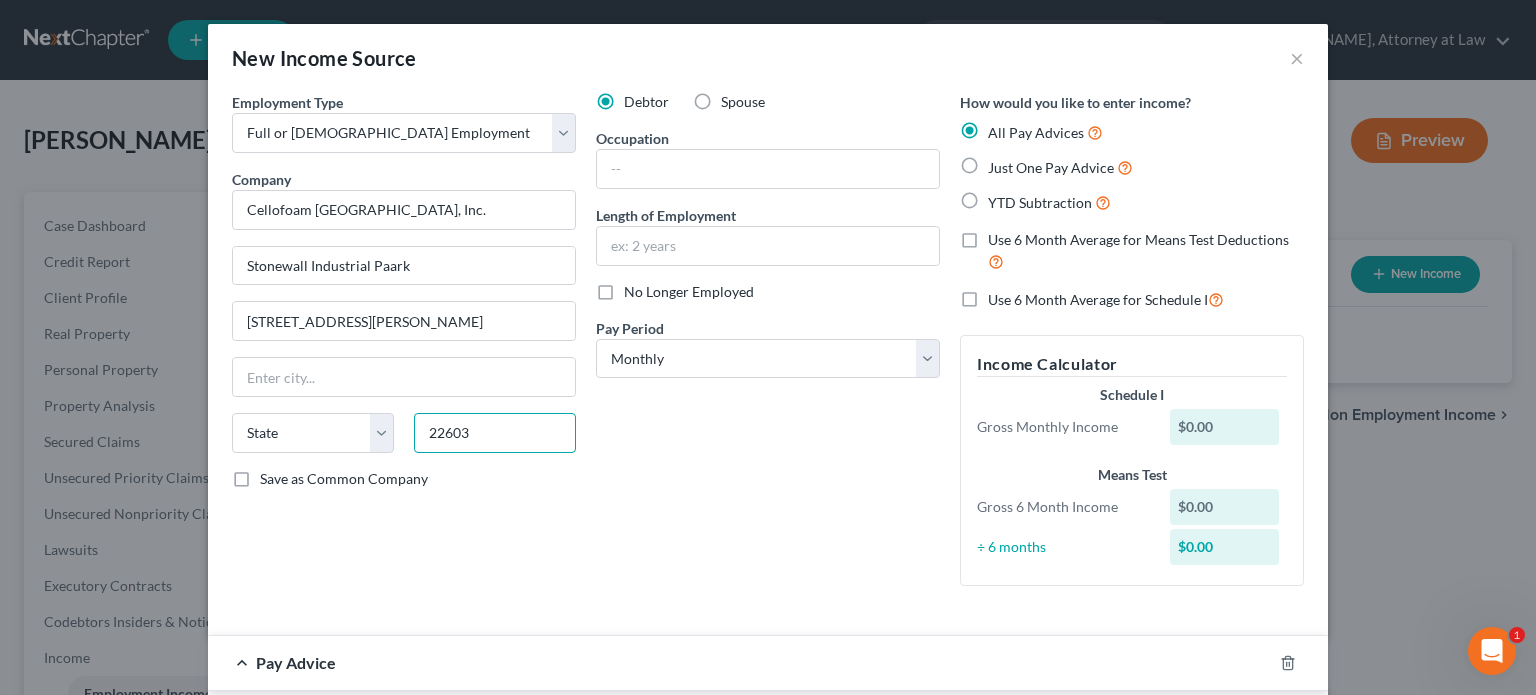 type on "22603" 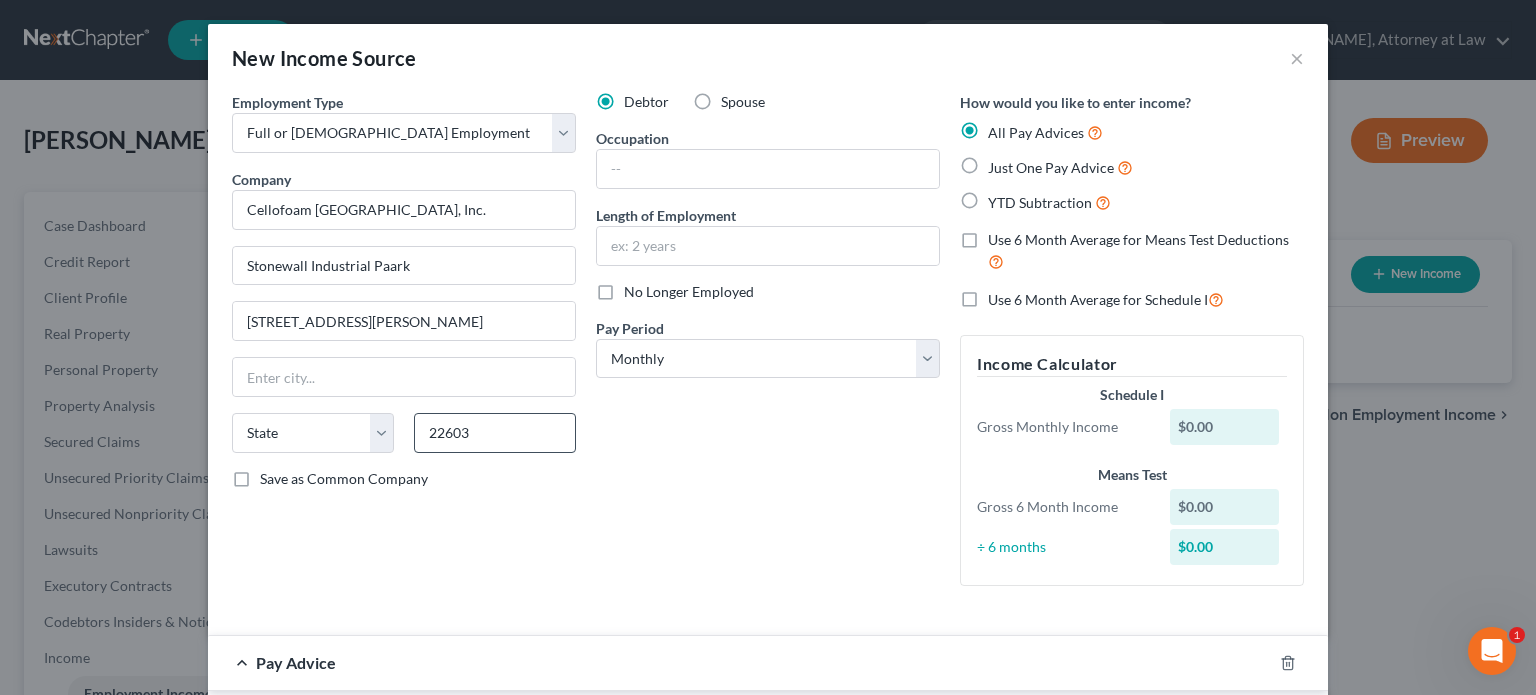 type on "Winchester" 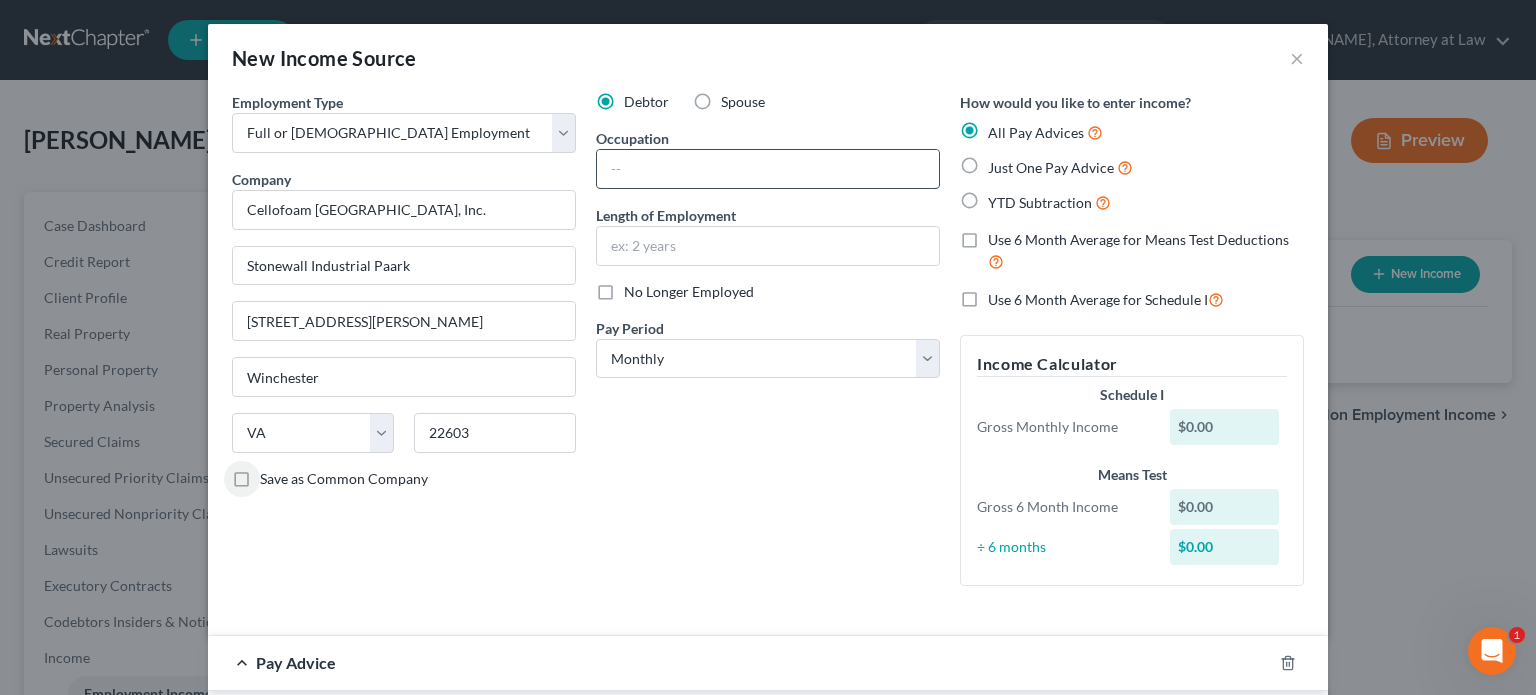 click at bounding box center [768, 169] 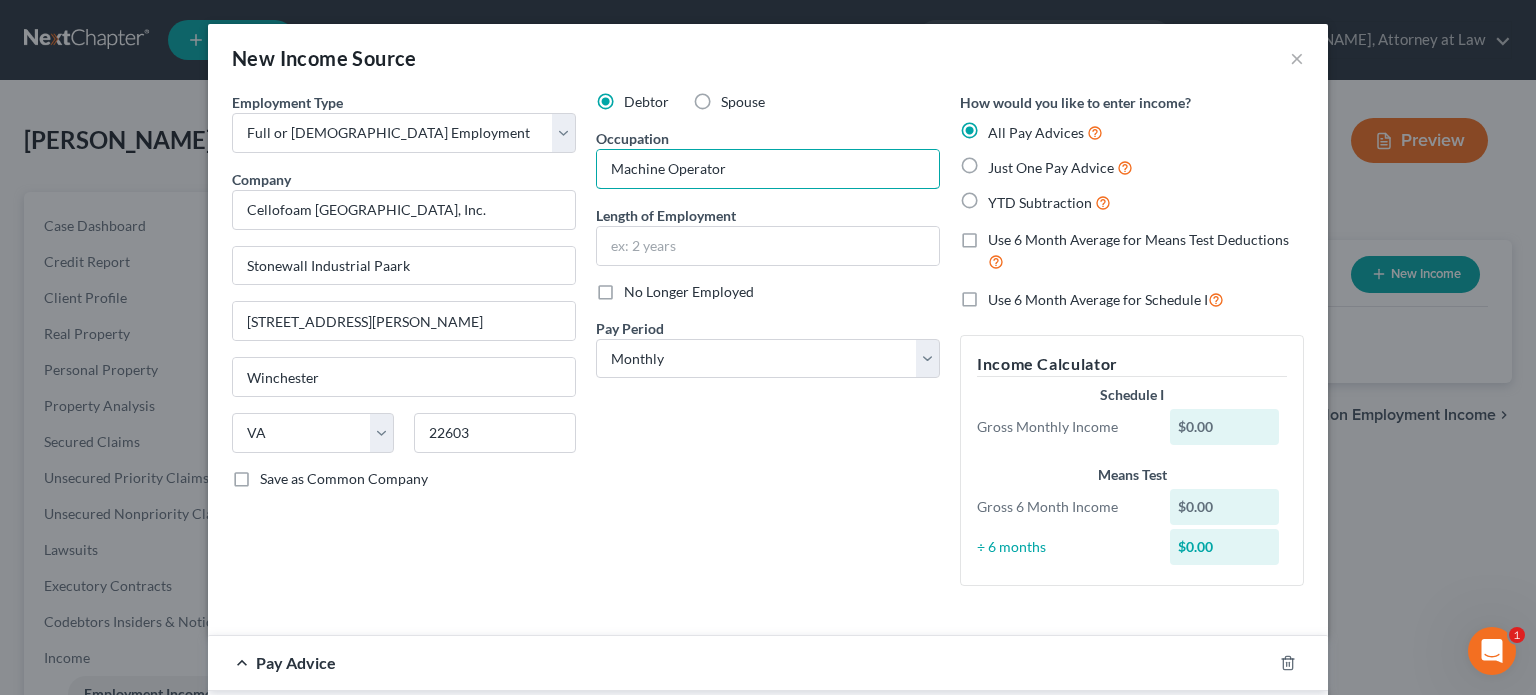 type on "Machine Operator" 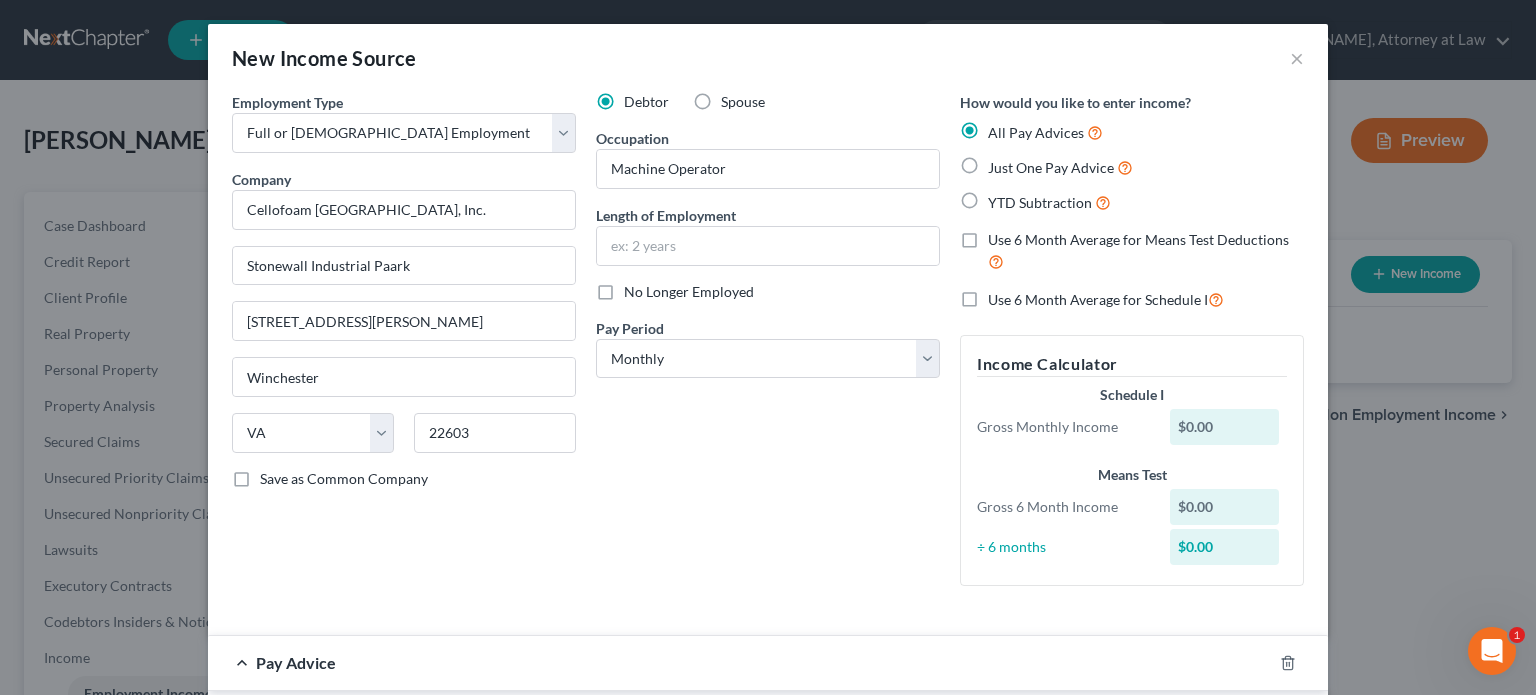 click on "Just One Pay Advice" at bounding box center (1060, 167) 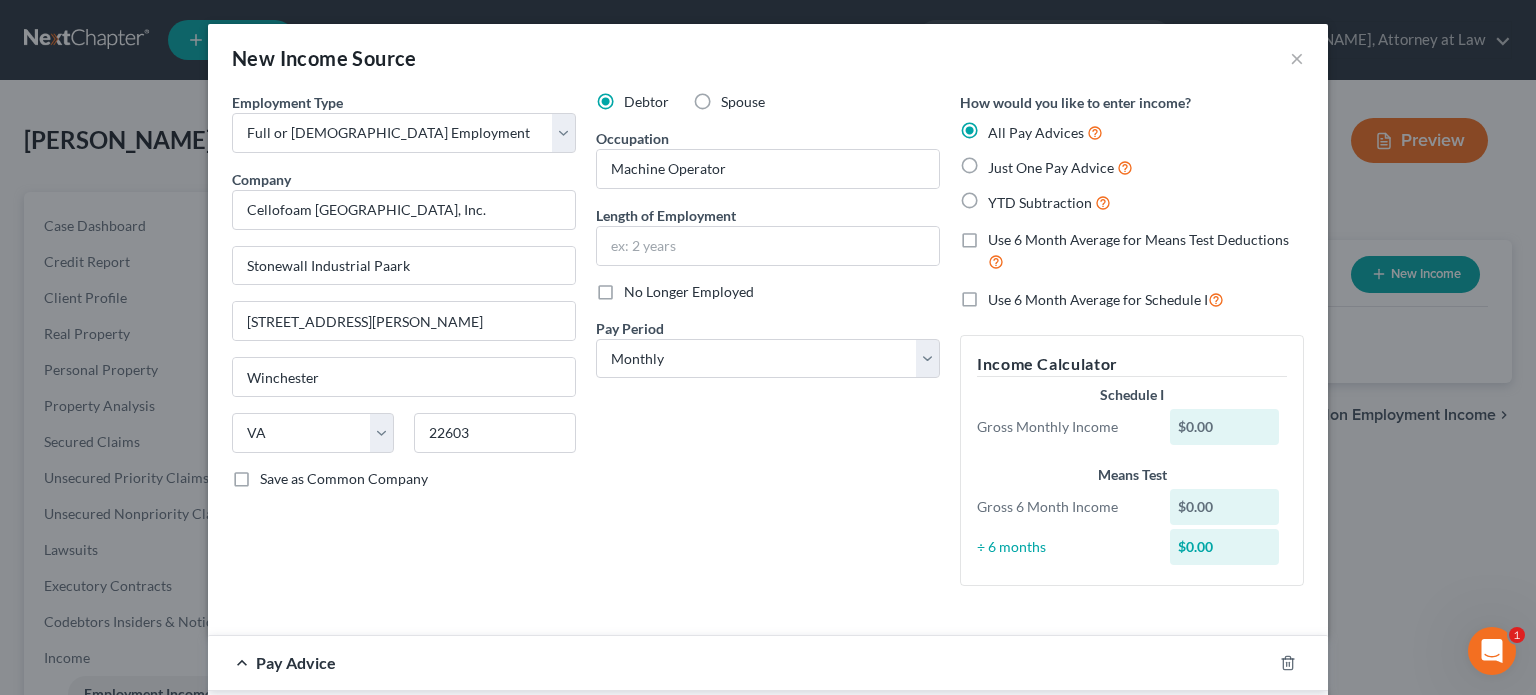 click on "Just One Pay Advice" at bounding box center [1002, 162] 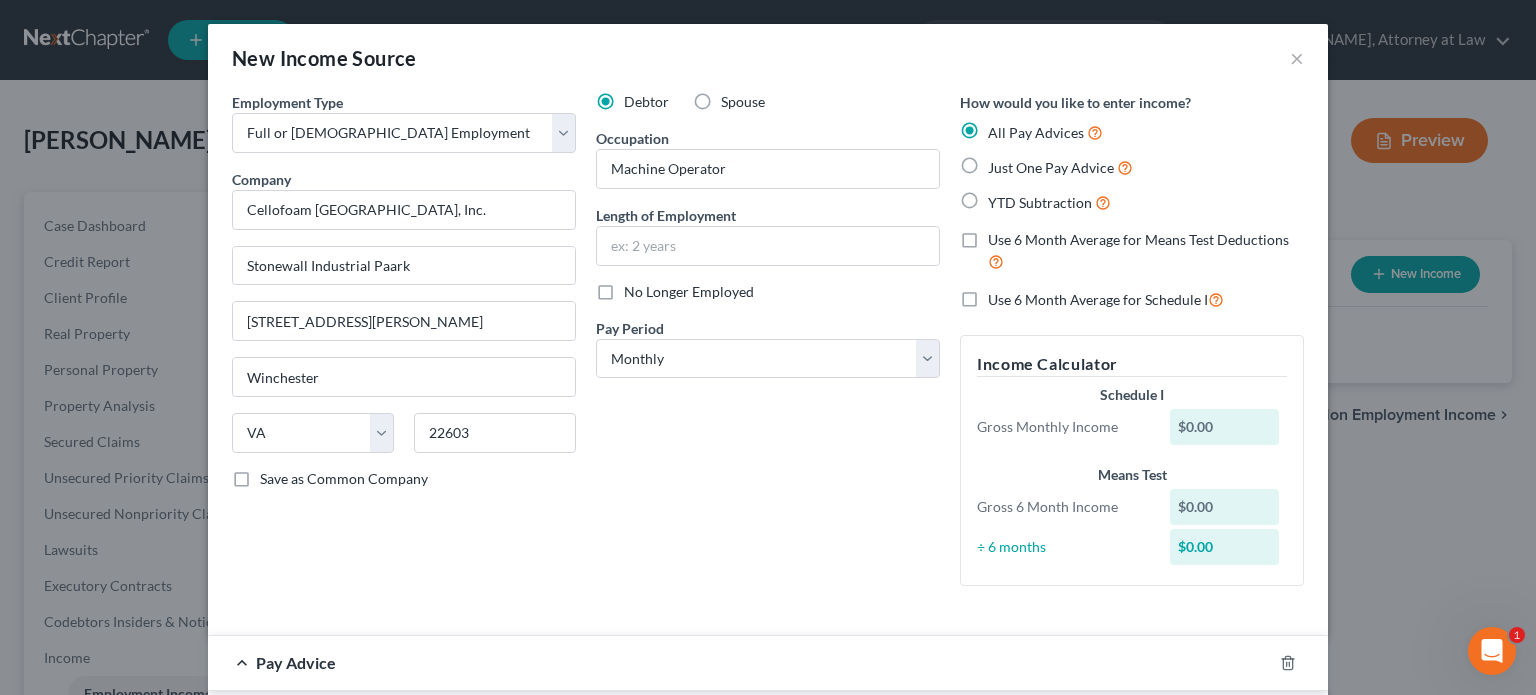 radio on "true" 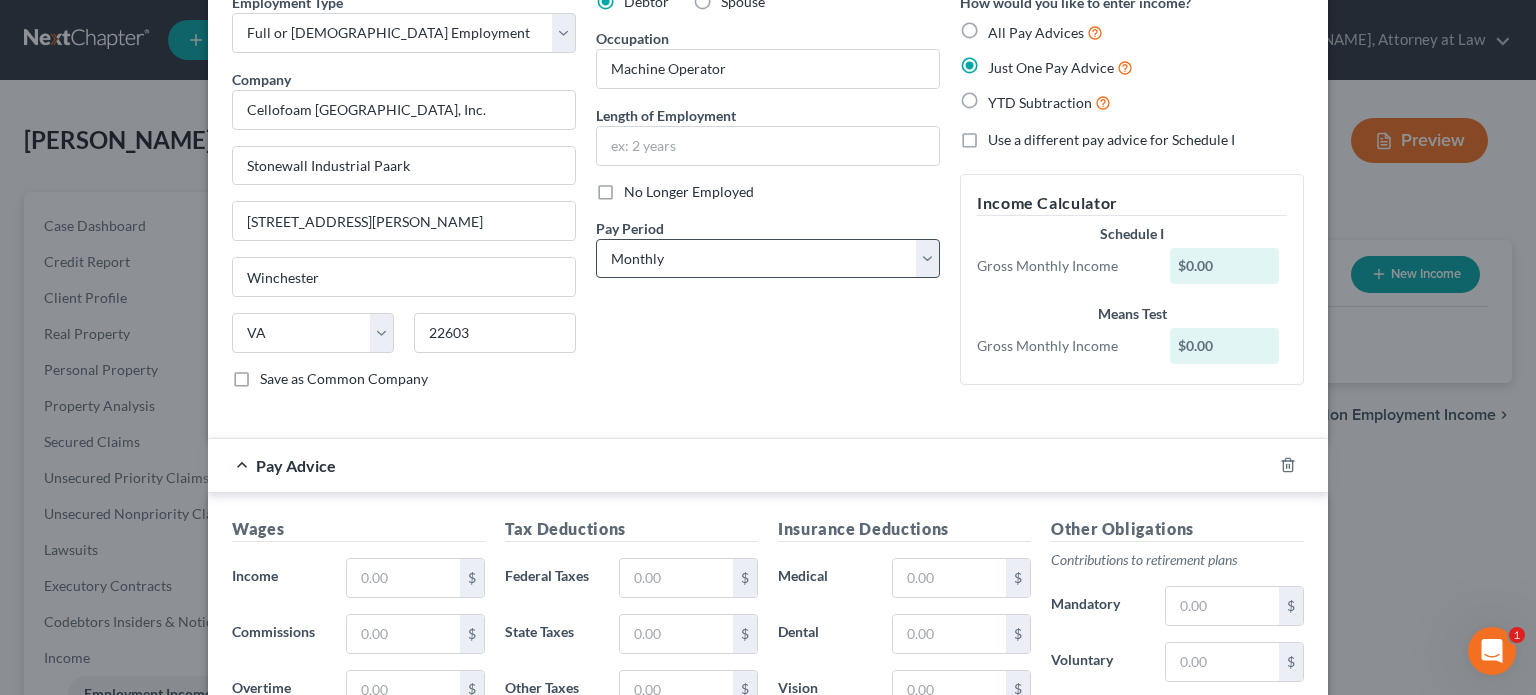 scroll, scrollTop: 0, scrollLeft: 0, axis: both 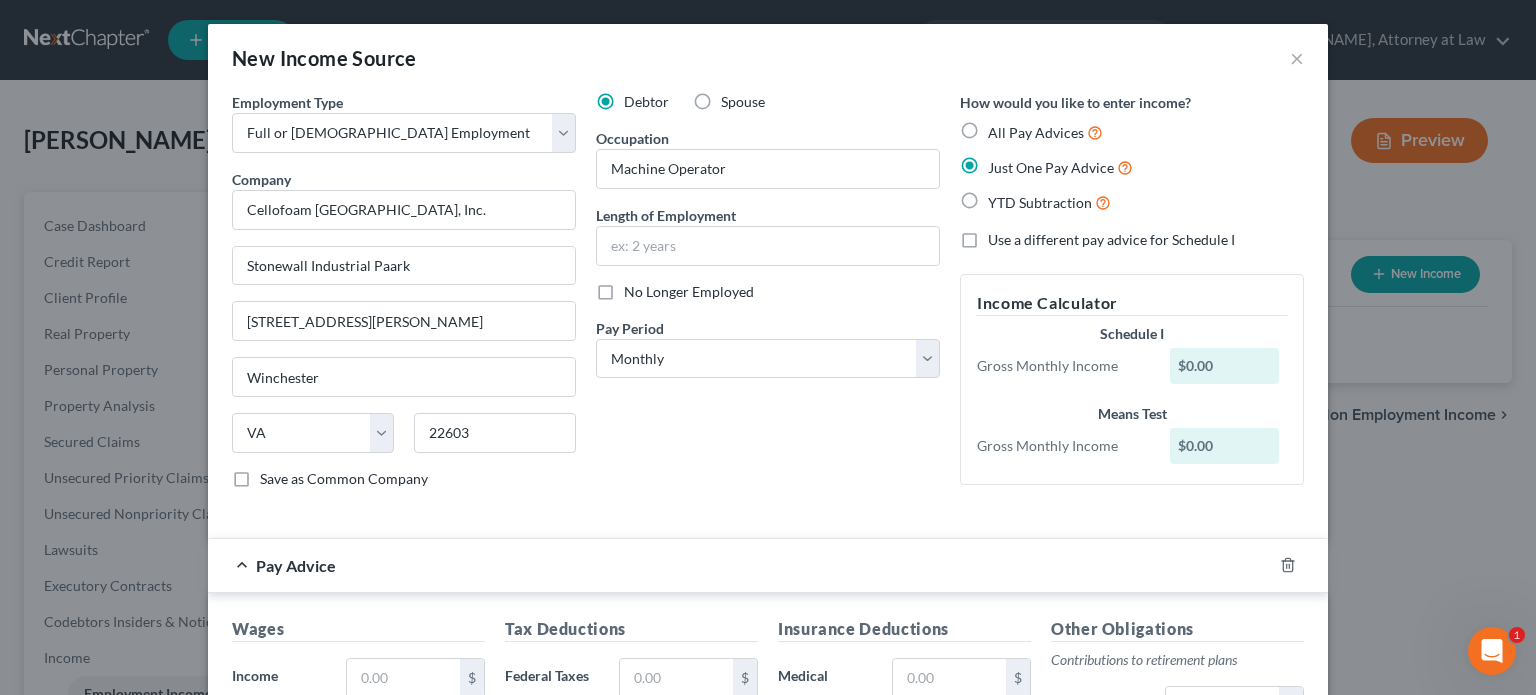drag, startPoint x: 957, startPoint y: 236, endPoint x: 929, endPoint y: 286, distance: 57.306194 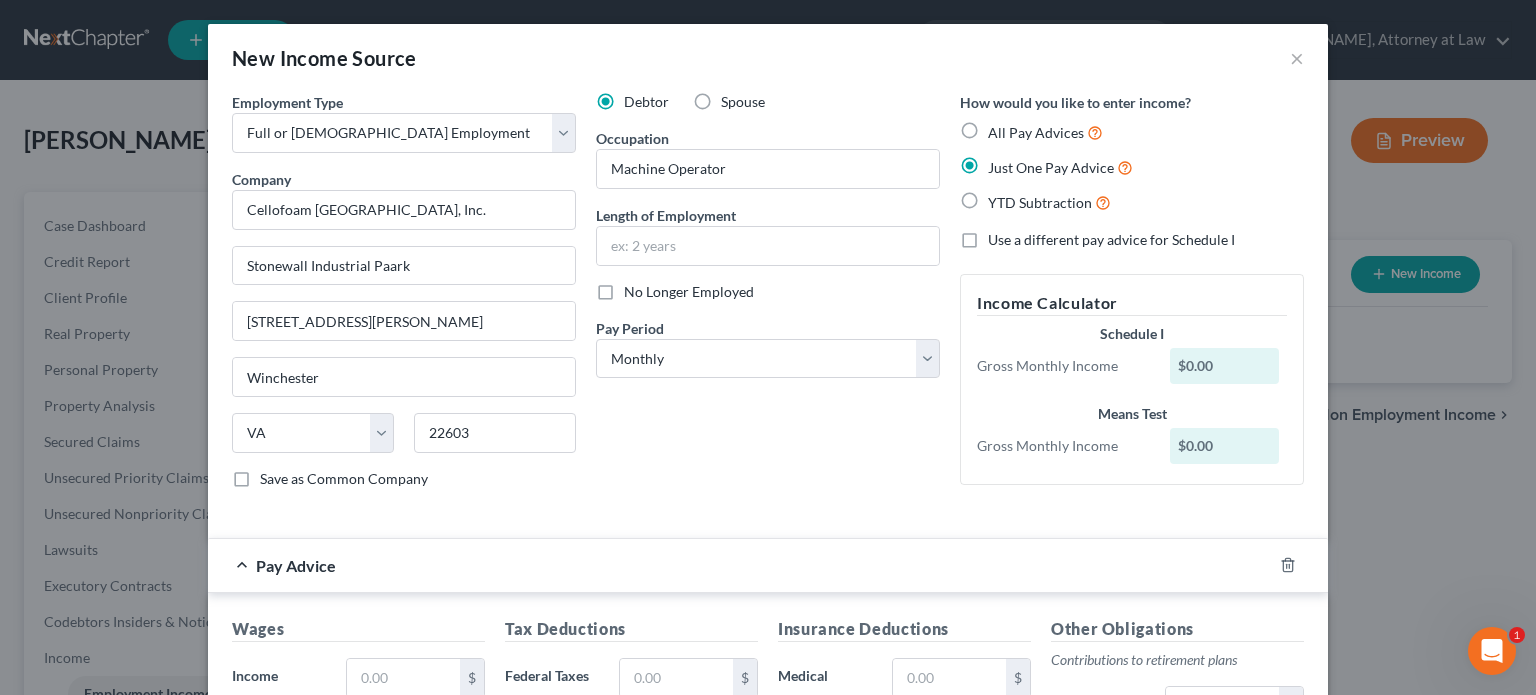click on "Use a different pay advice for Schedule I" at bounding box center (1002, 236) 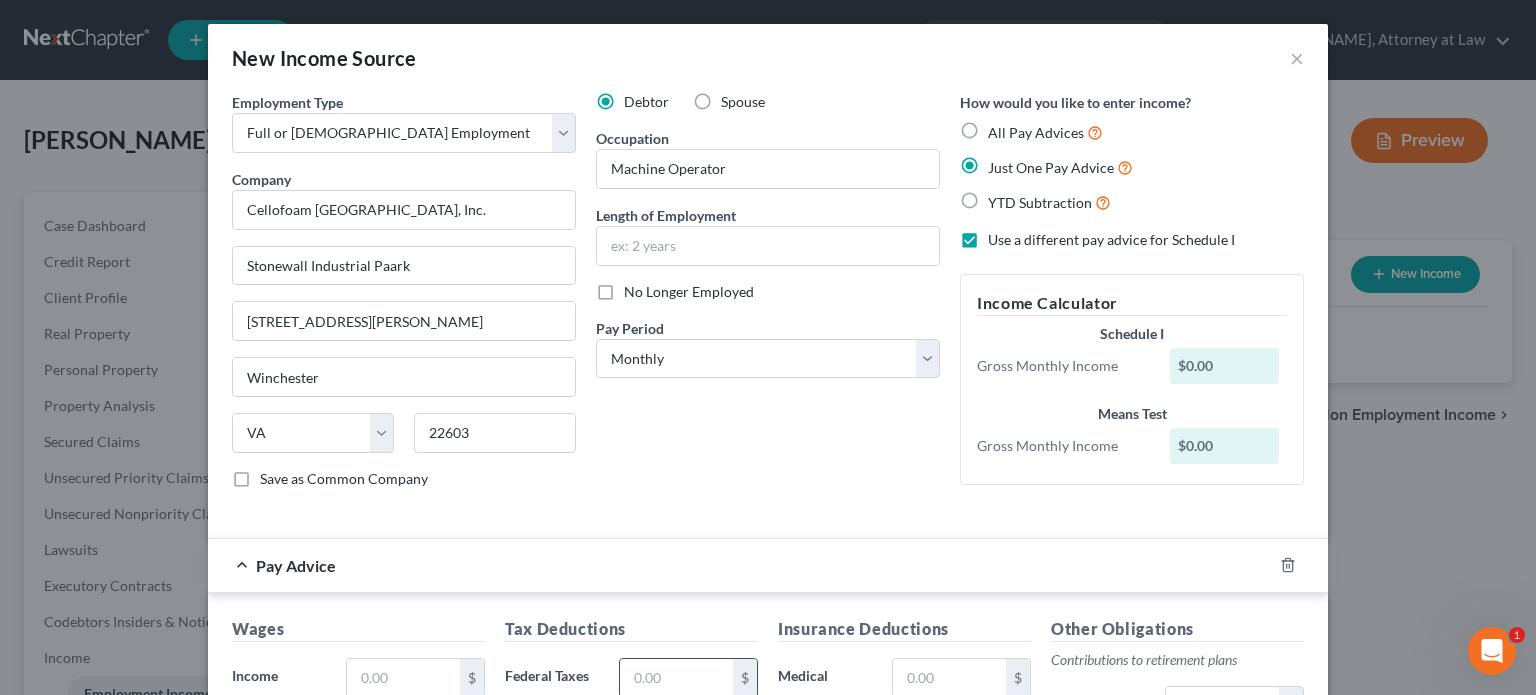 scroll, scrollTop: 200, scrollLeft: 0, axis: vertical 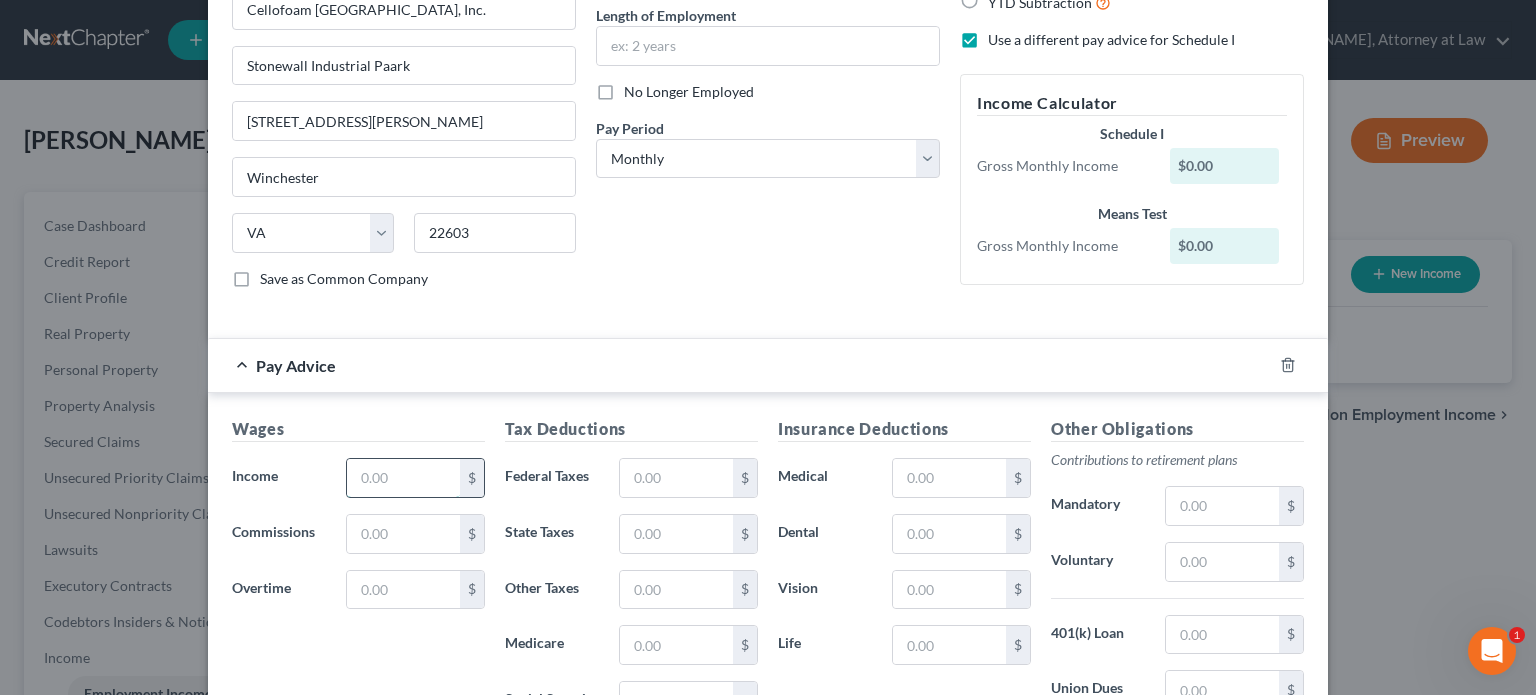 click at bounding box center (403, 478) 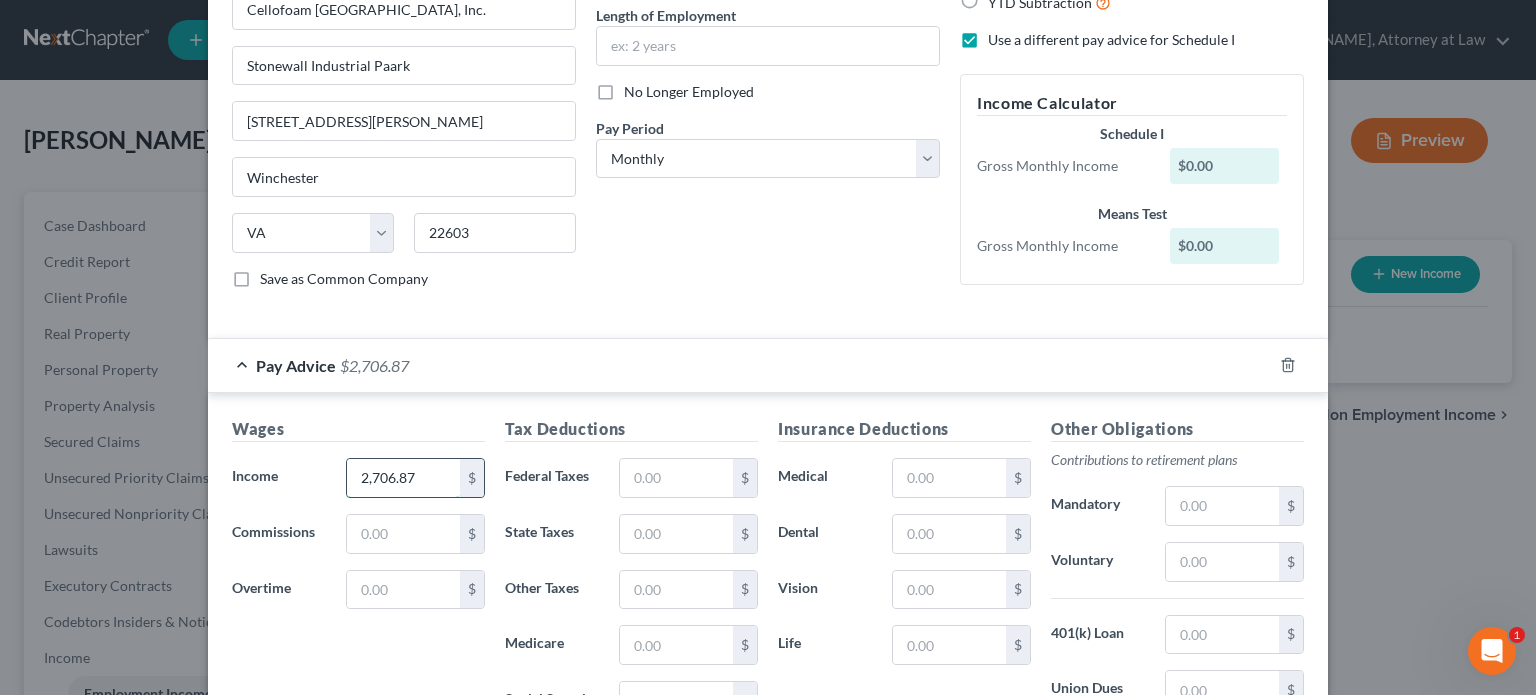 type on "2,706.87" 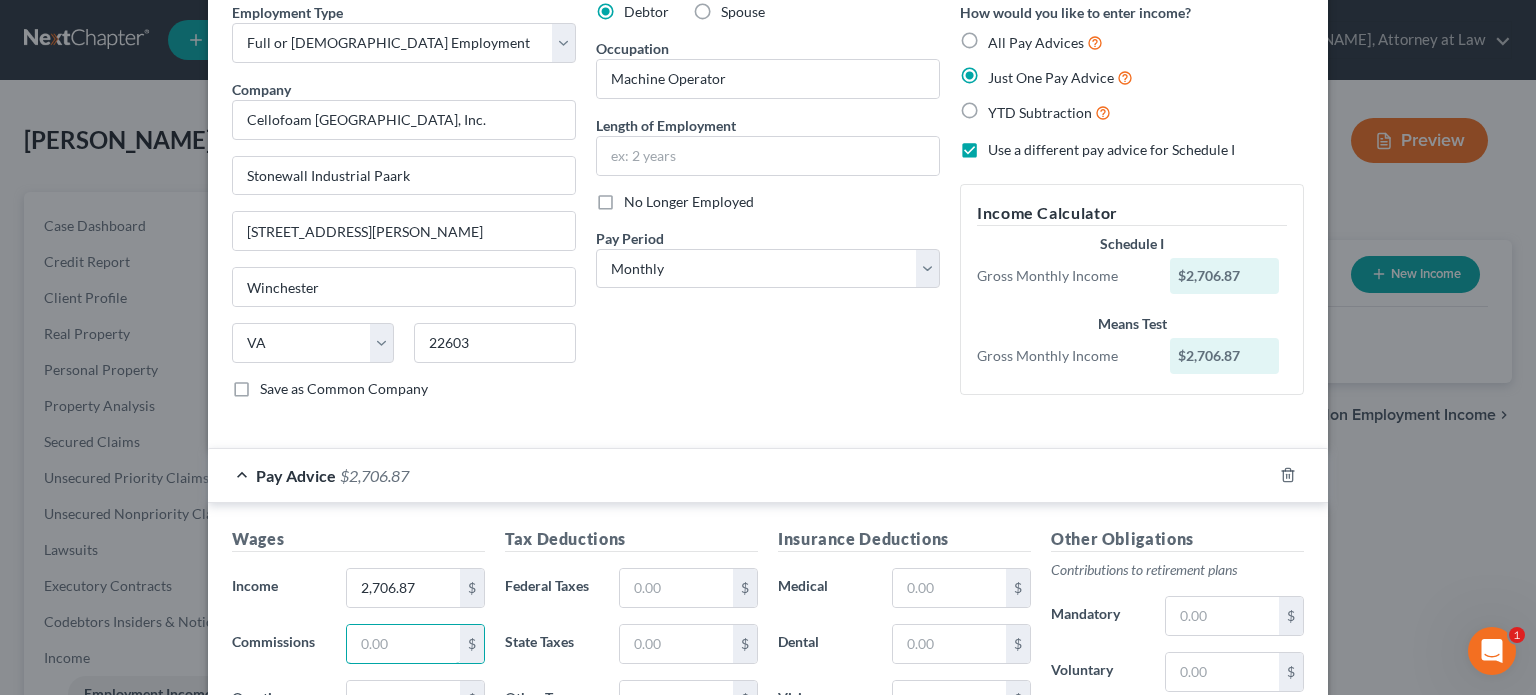 scroll, scrollTop: 0, scrollLeft: 0, axis: both 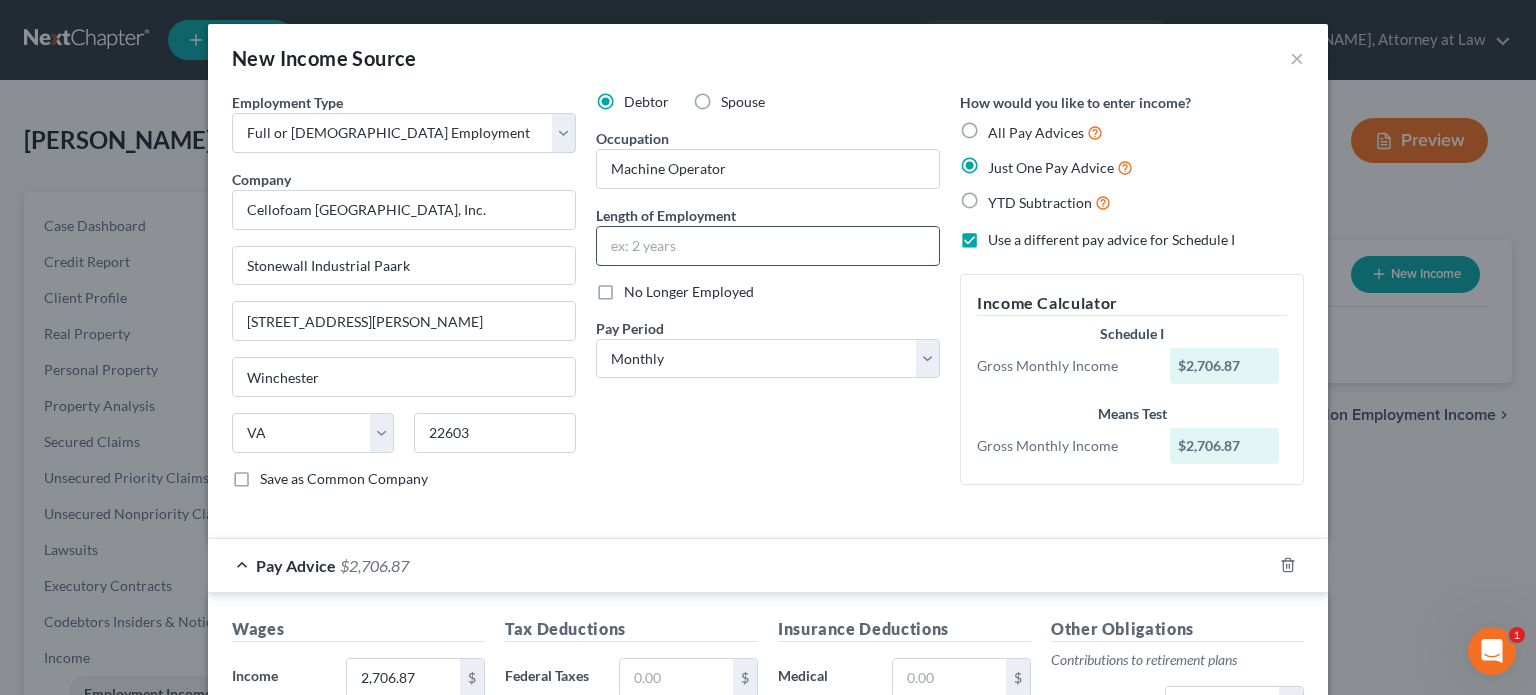 click at bounding box center (768, 246) 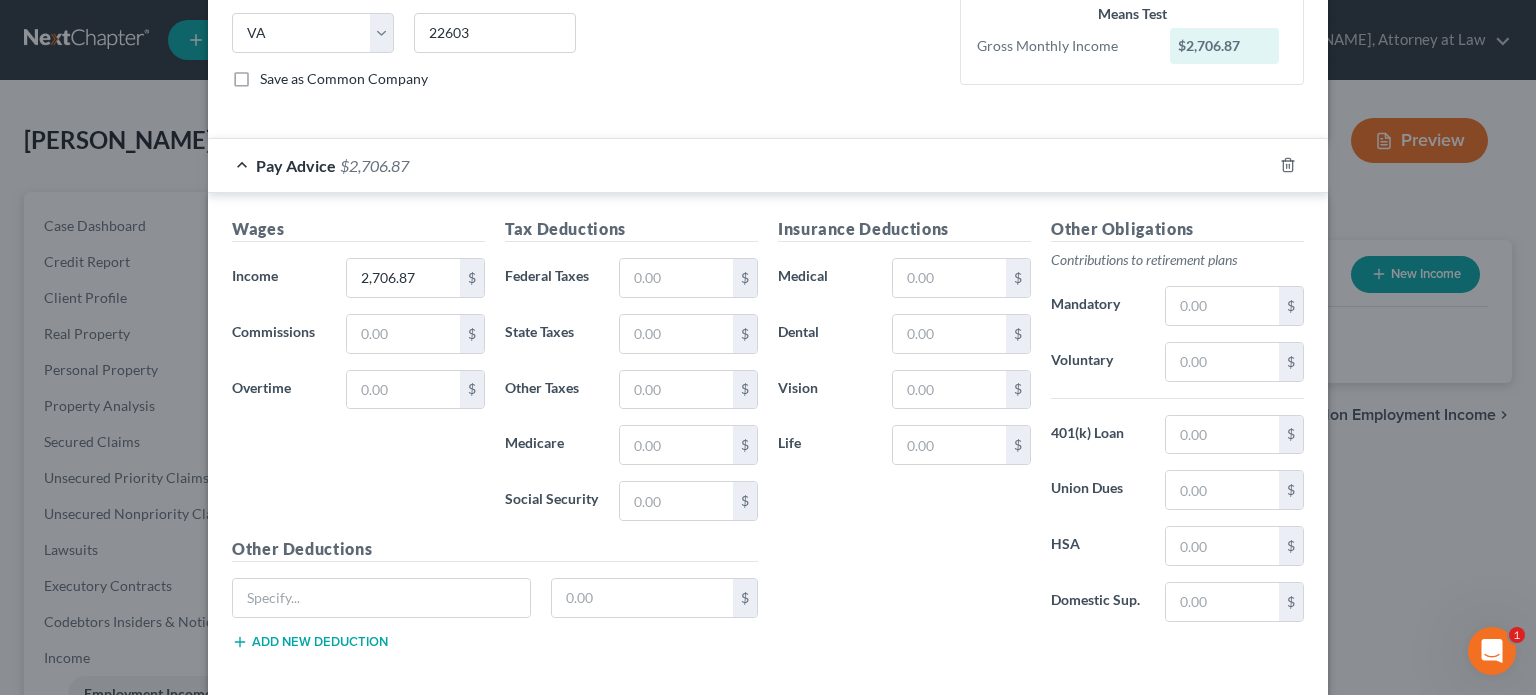scroll, scrollTop: 490, scrollLeft: 0, axis: vertical 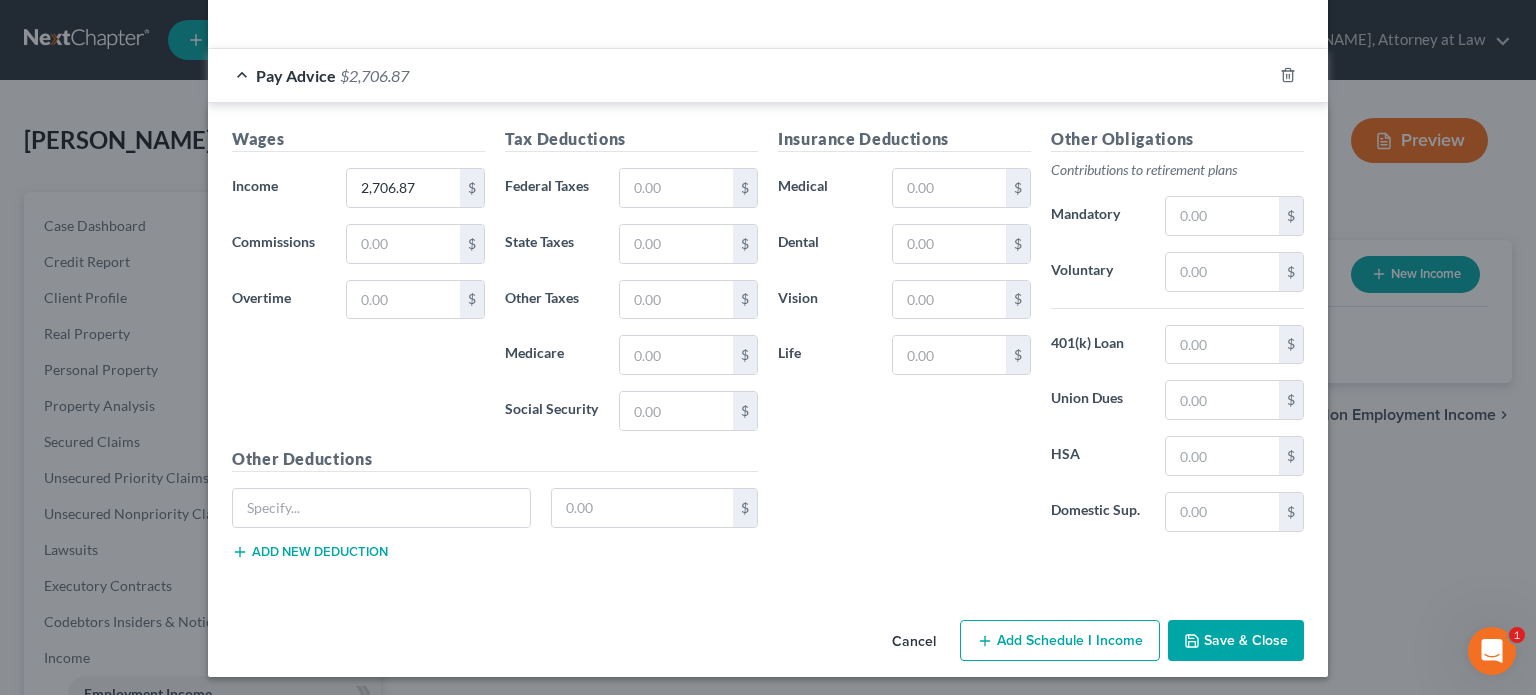type on "7 months" 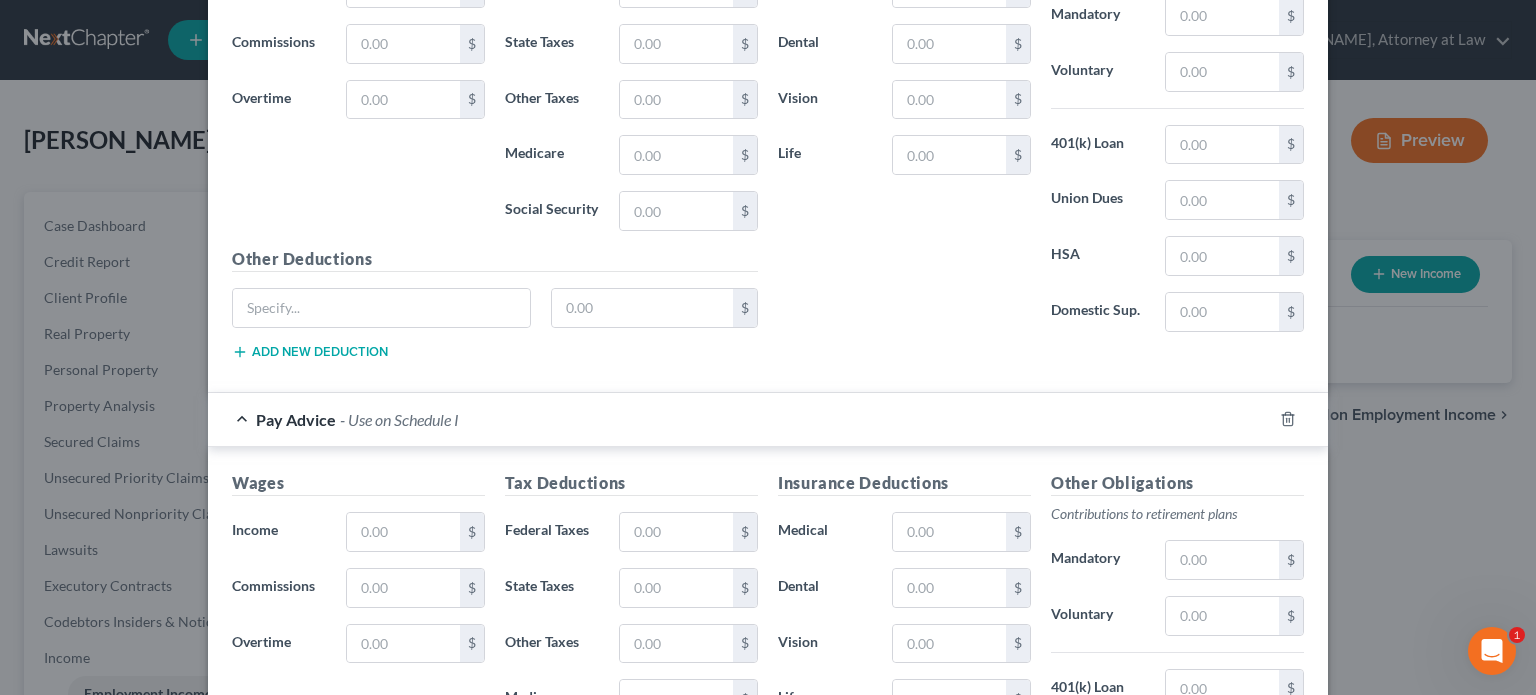 scroll, scrollTop: 890, scrollLeft: 0, axis: vertical 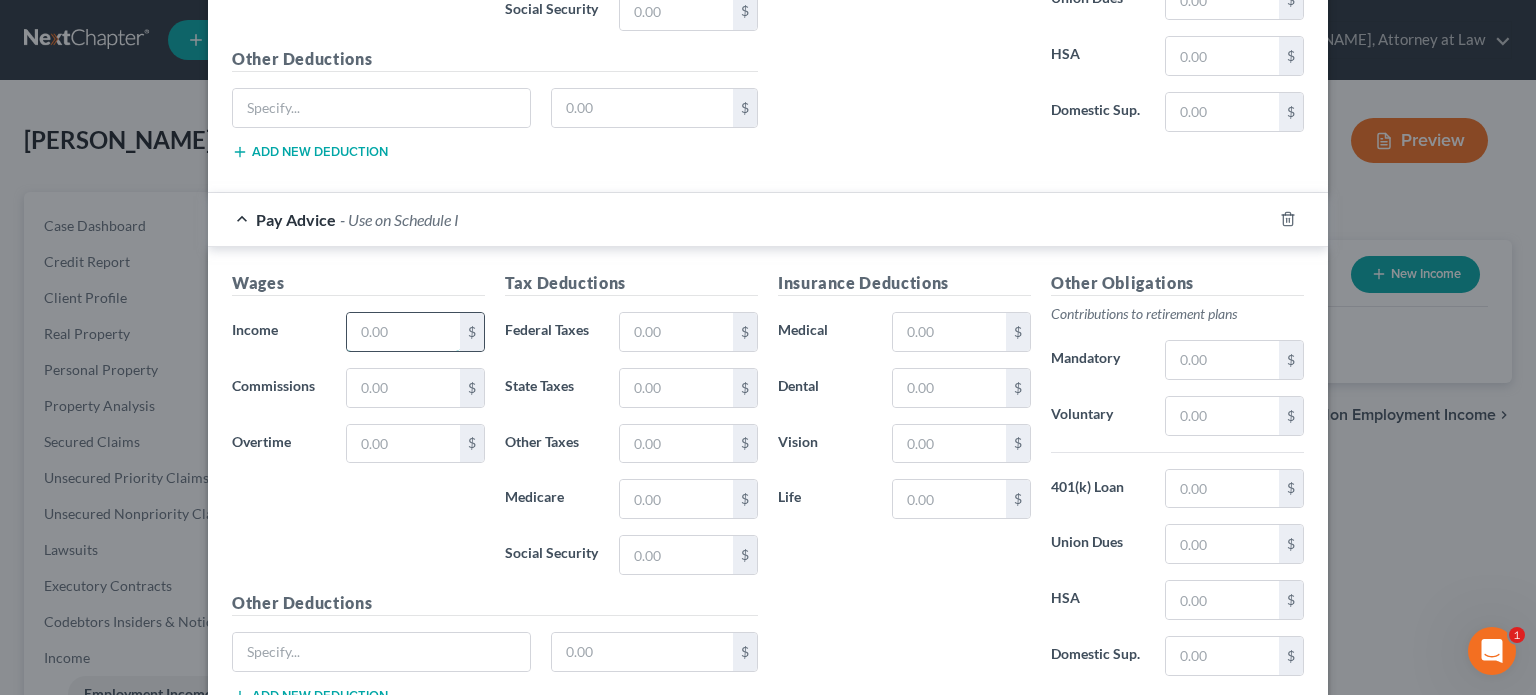 click at bounding box center [403, 332] 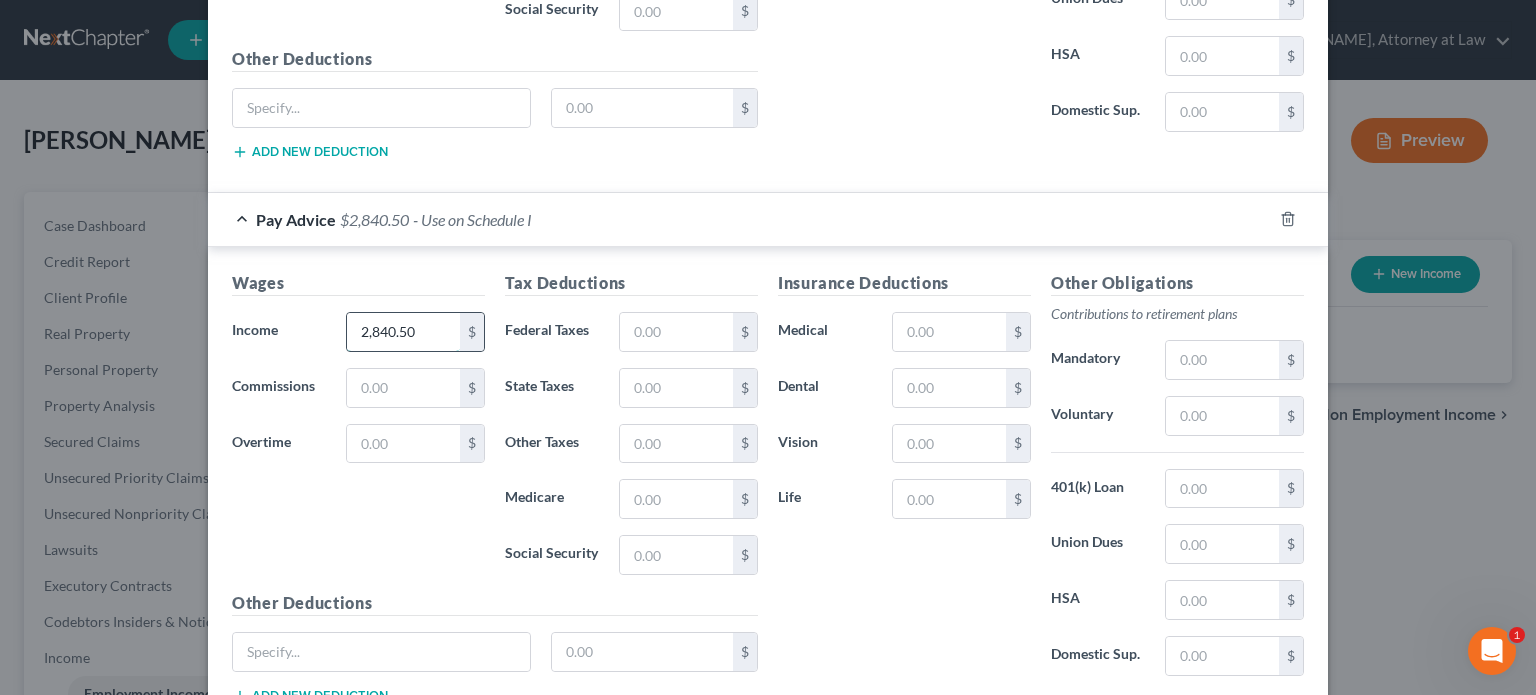 type on "2,840.50" 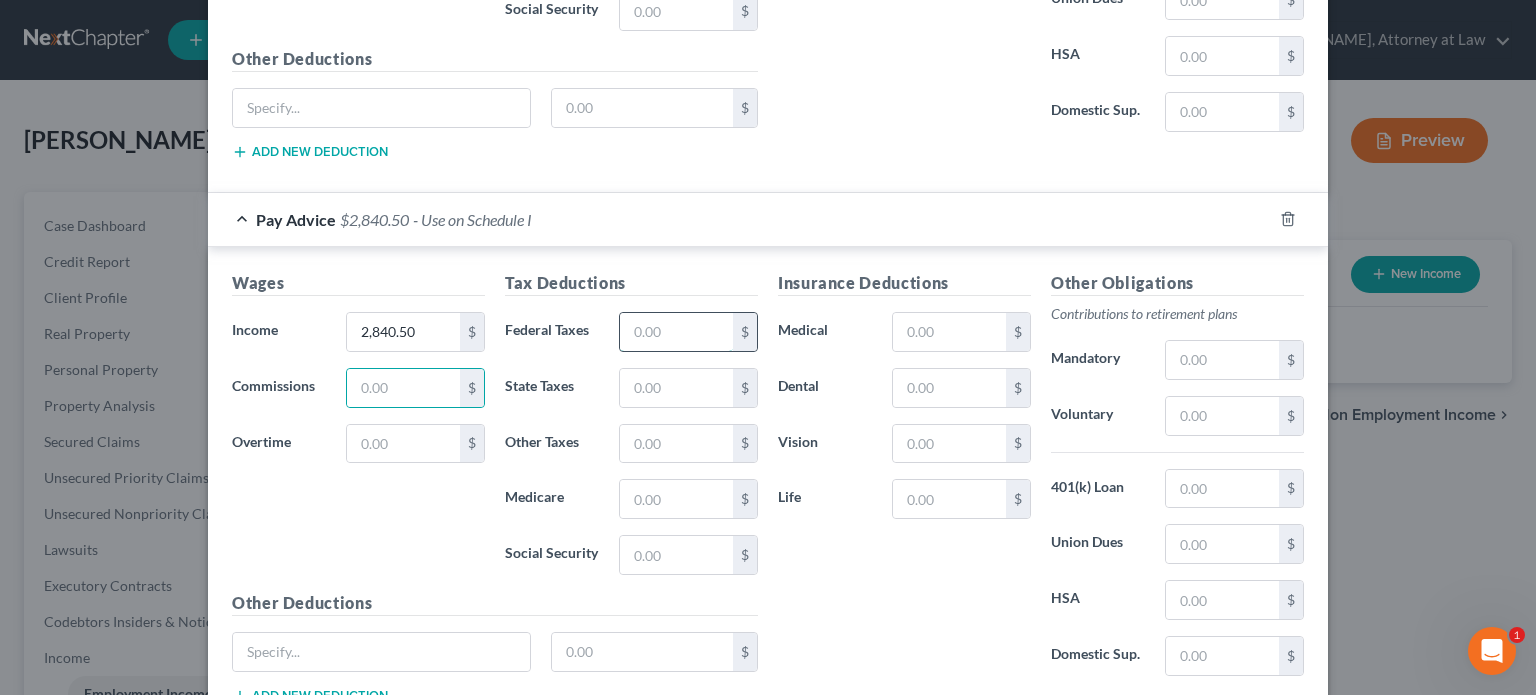 click at bounding box center [676, 332] 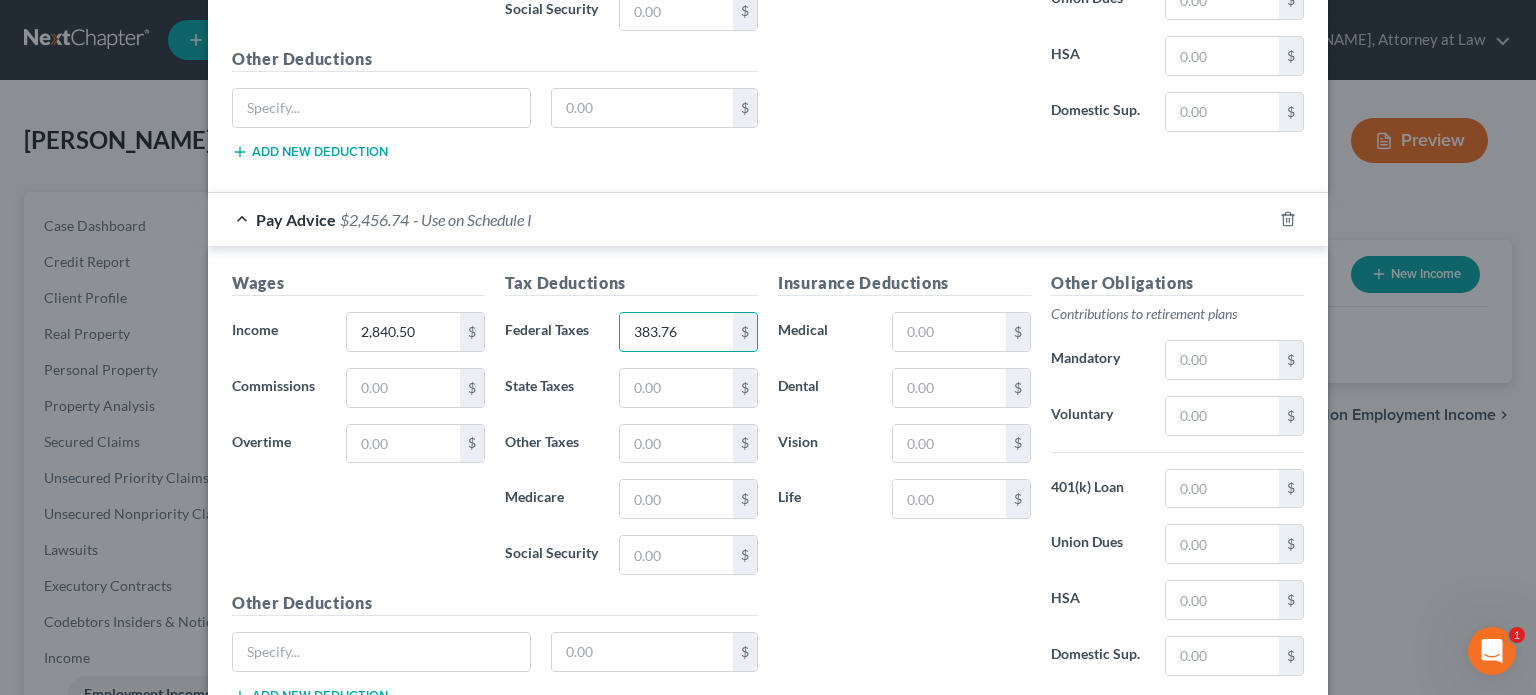 type on "383.76" 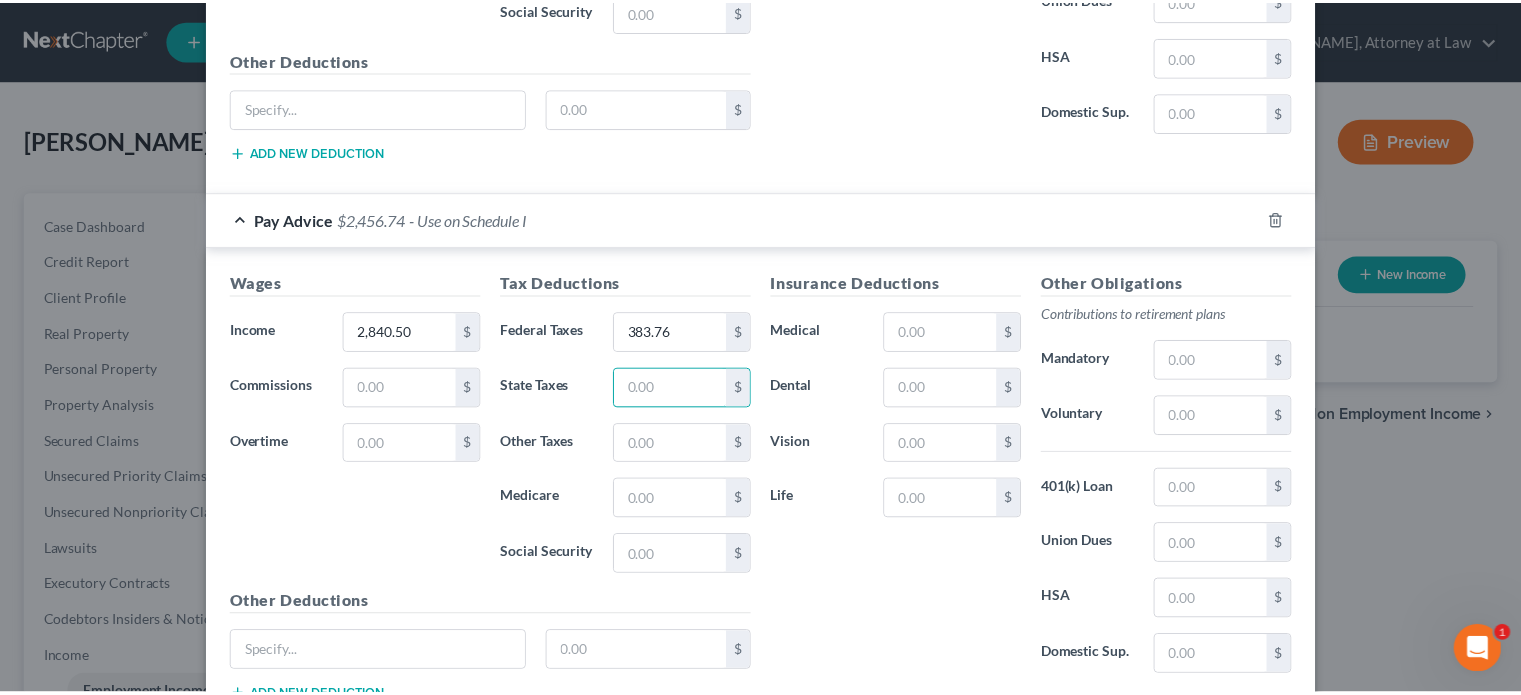 scroll, scrollTop: 1032, scrollLeft: 0, axis: vertical 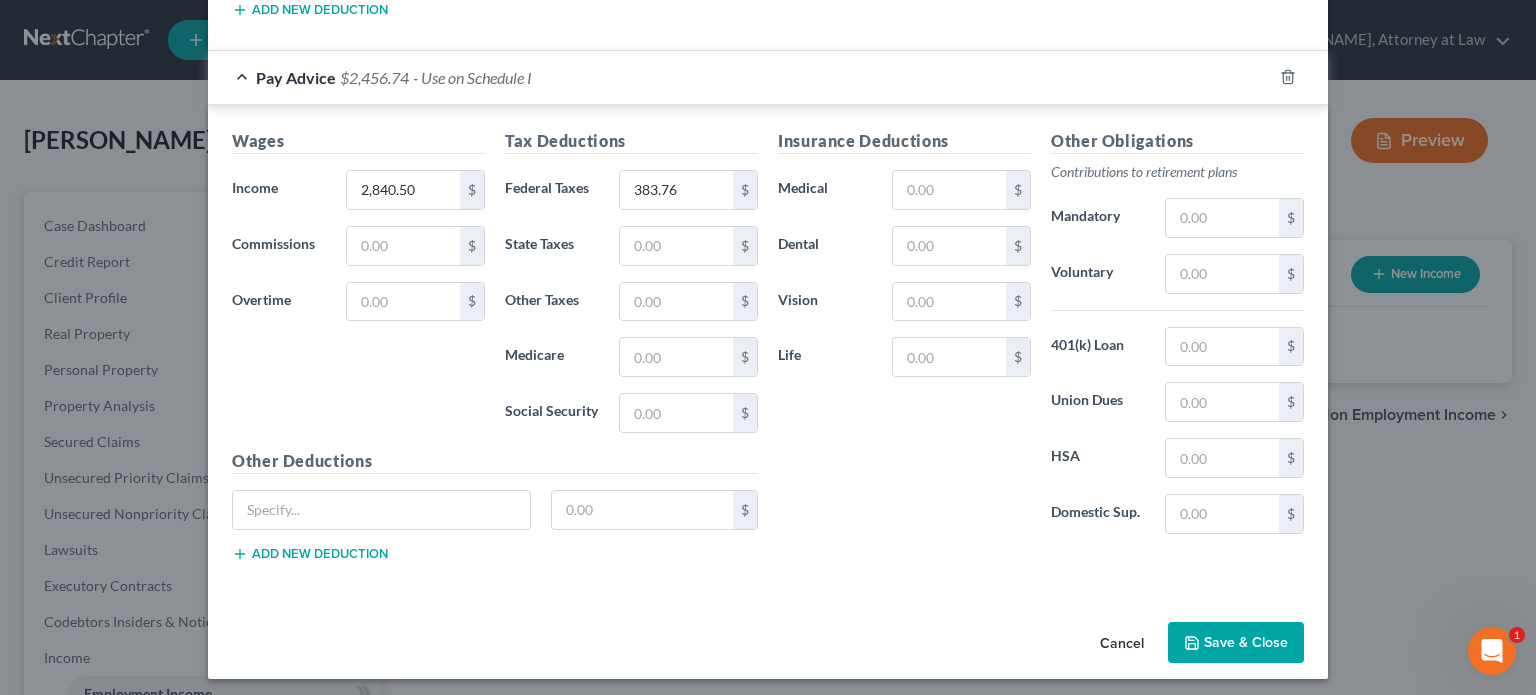 click on "Save & Close" at bounding box center [1236, 643] 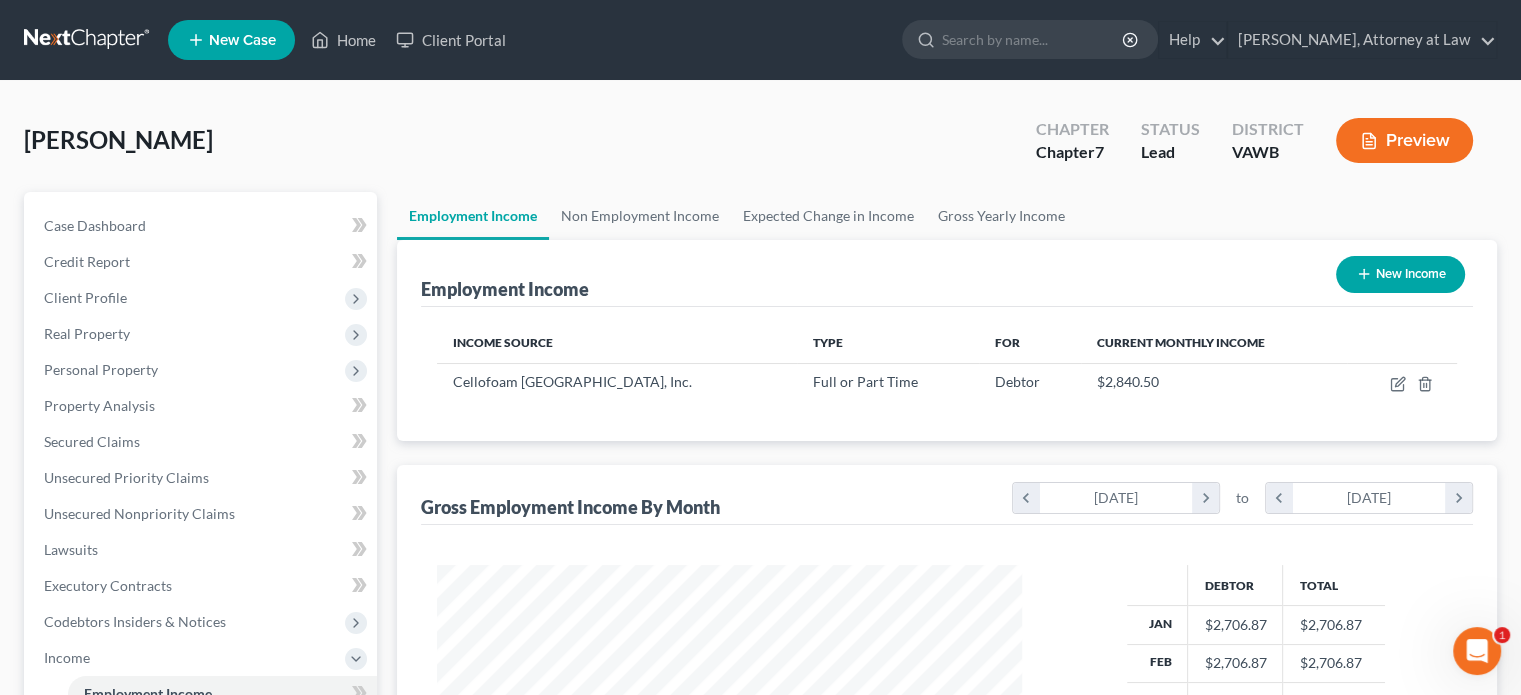 scroll, scrollTop: 356, scrollLeft: 617, axis: both 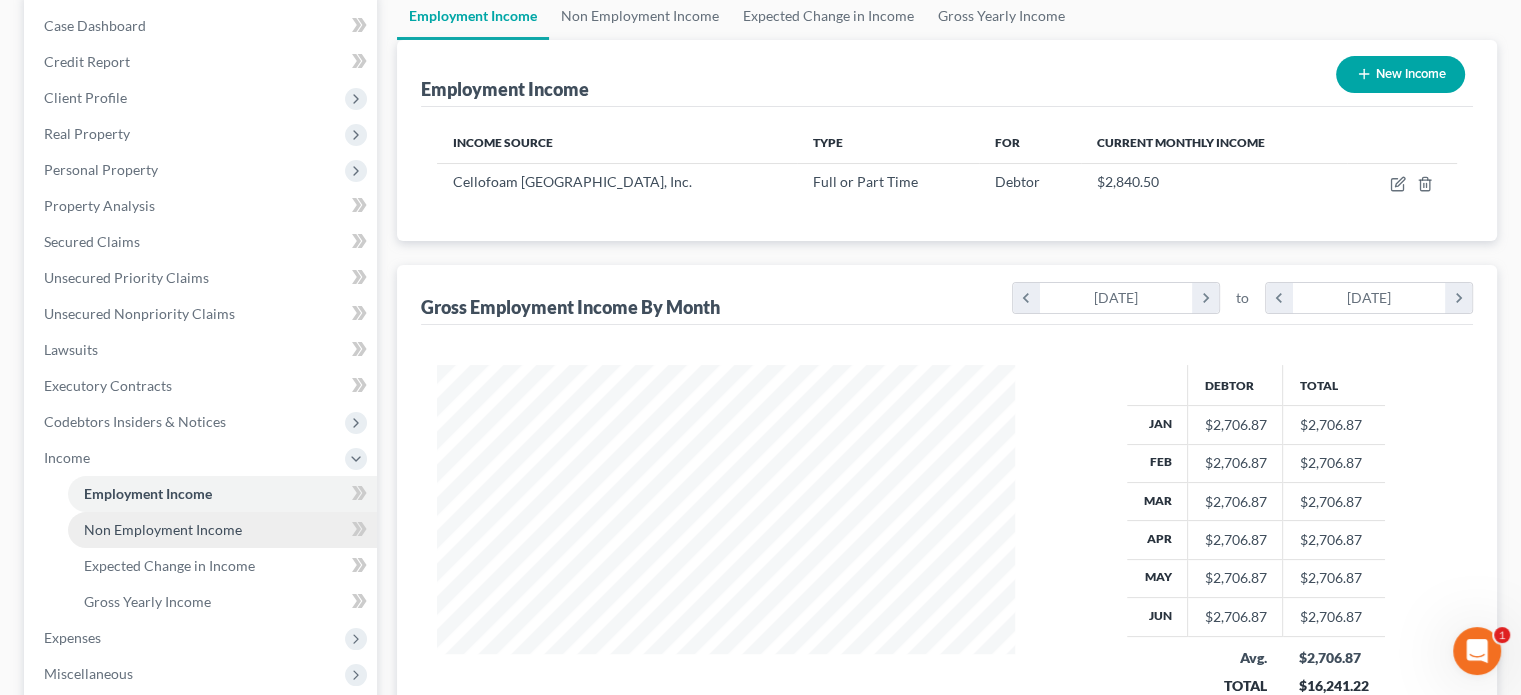 click on "Non Employment Income" at bounding box center (163, 529) 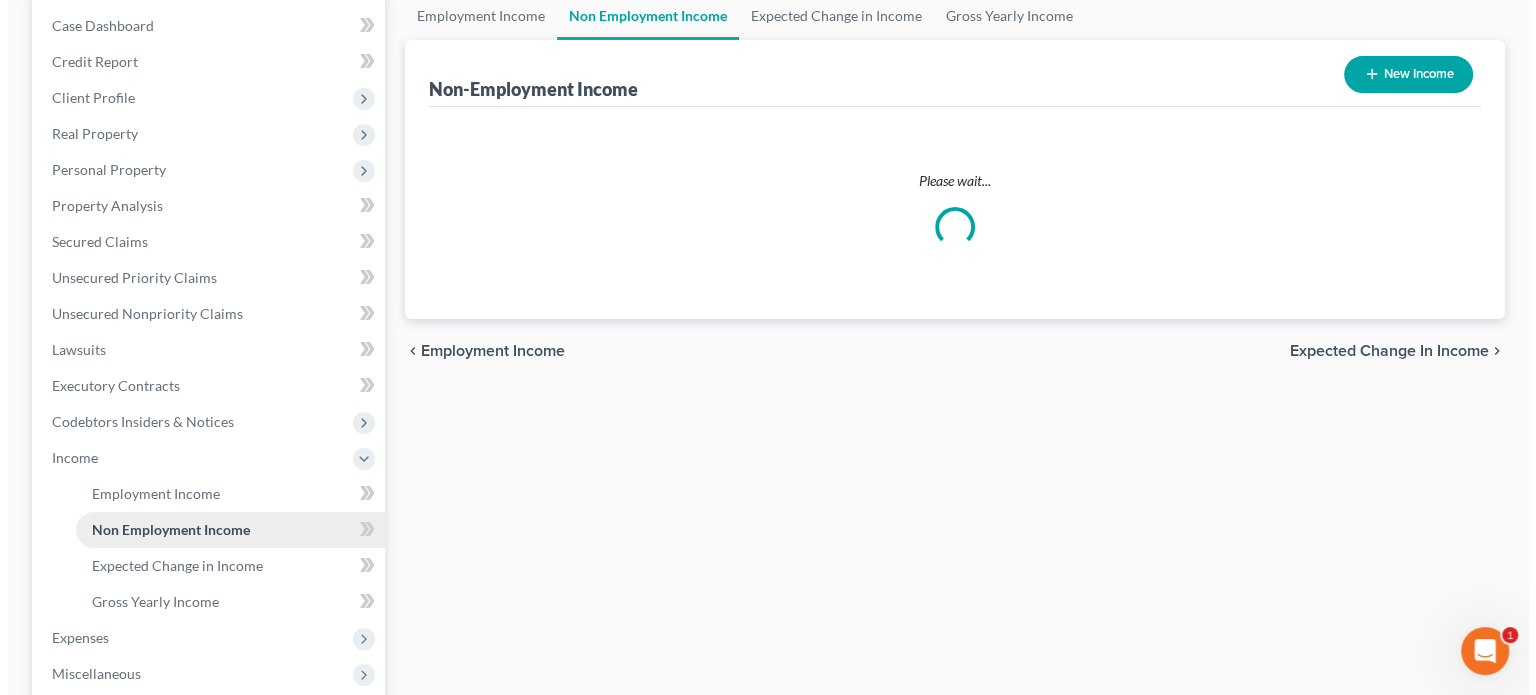 scroll, scrollTop: 0, scrollLeft: 0, axis: both 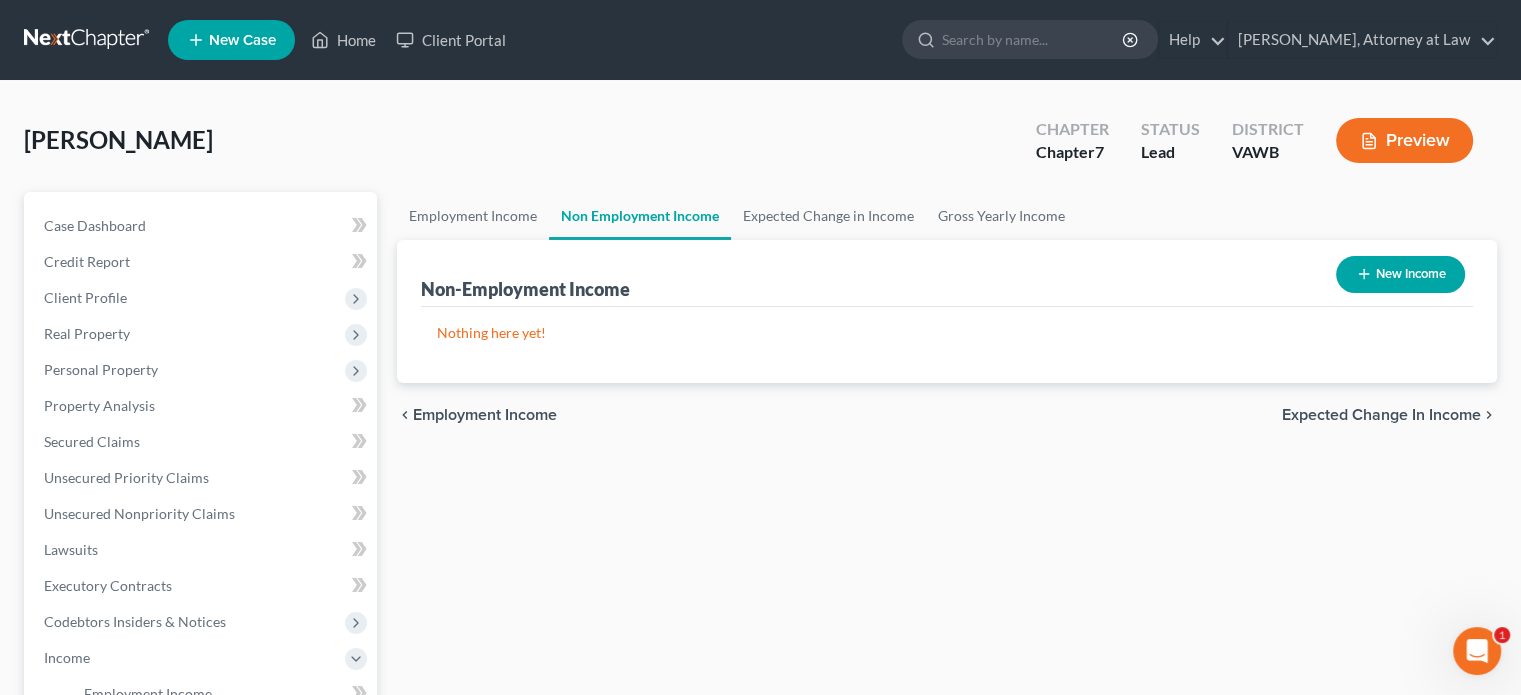 click on "New Income" at bounding box center (1400, 274) 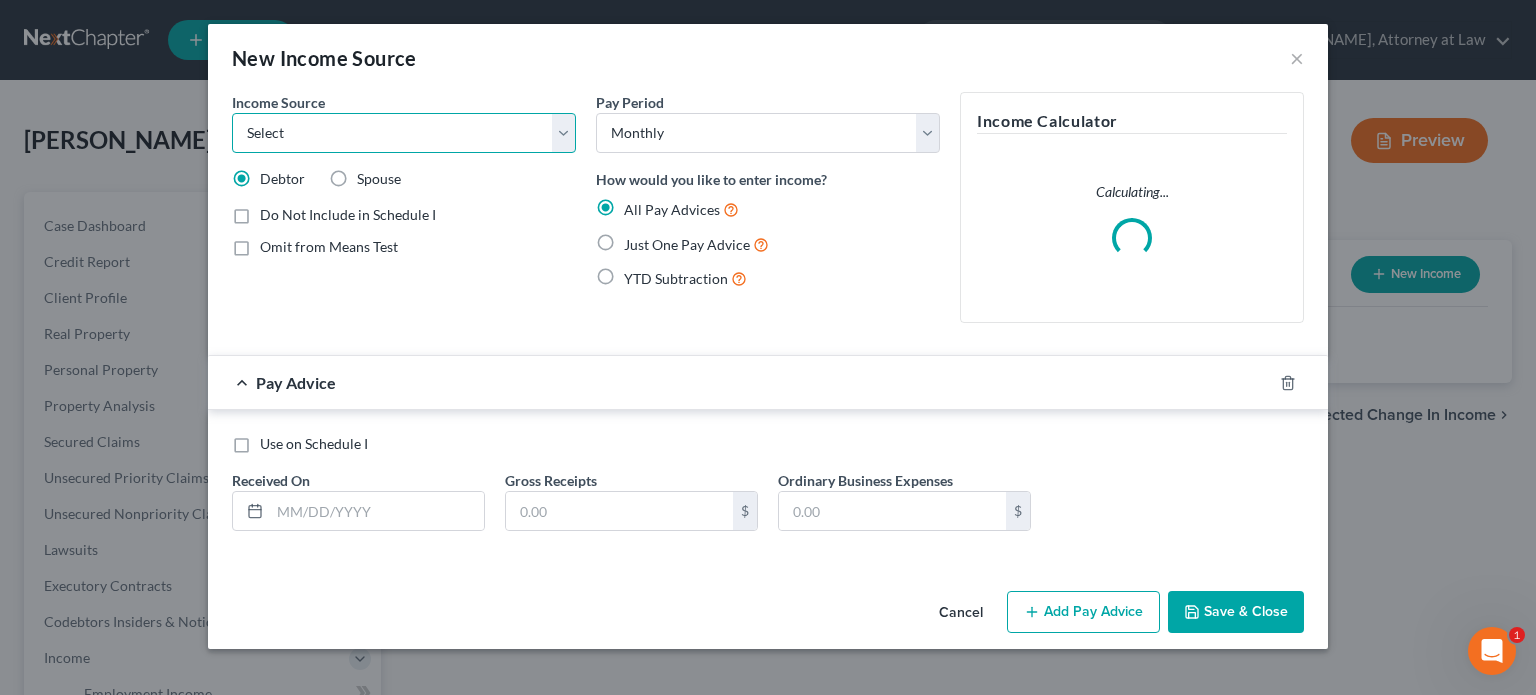 click on "Select Unemployment Disability (from employer) Pension Retirement Social Security / Social Security Disability Other Government Assistance Interests, Dividends or Royalties Child / Family Support Contributions to Household Property / Rental Business, Professional or Farm Alimony / Maintenance Payments Military Disability Benefits Other Monthly Income" at bounding box center (404, 133) 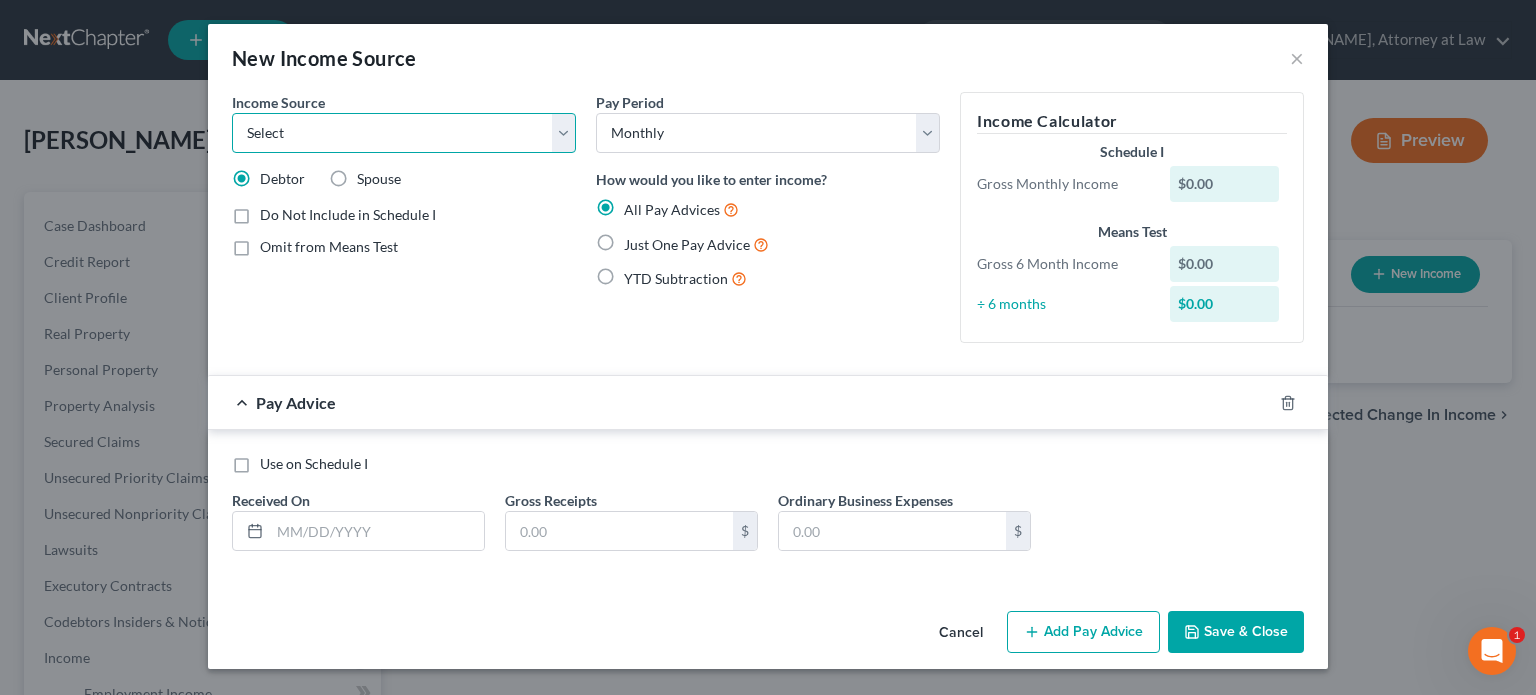 select on "13" 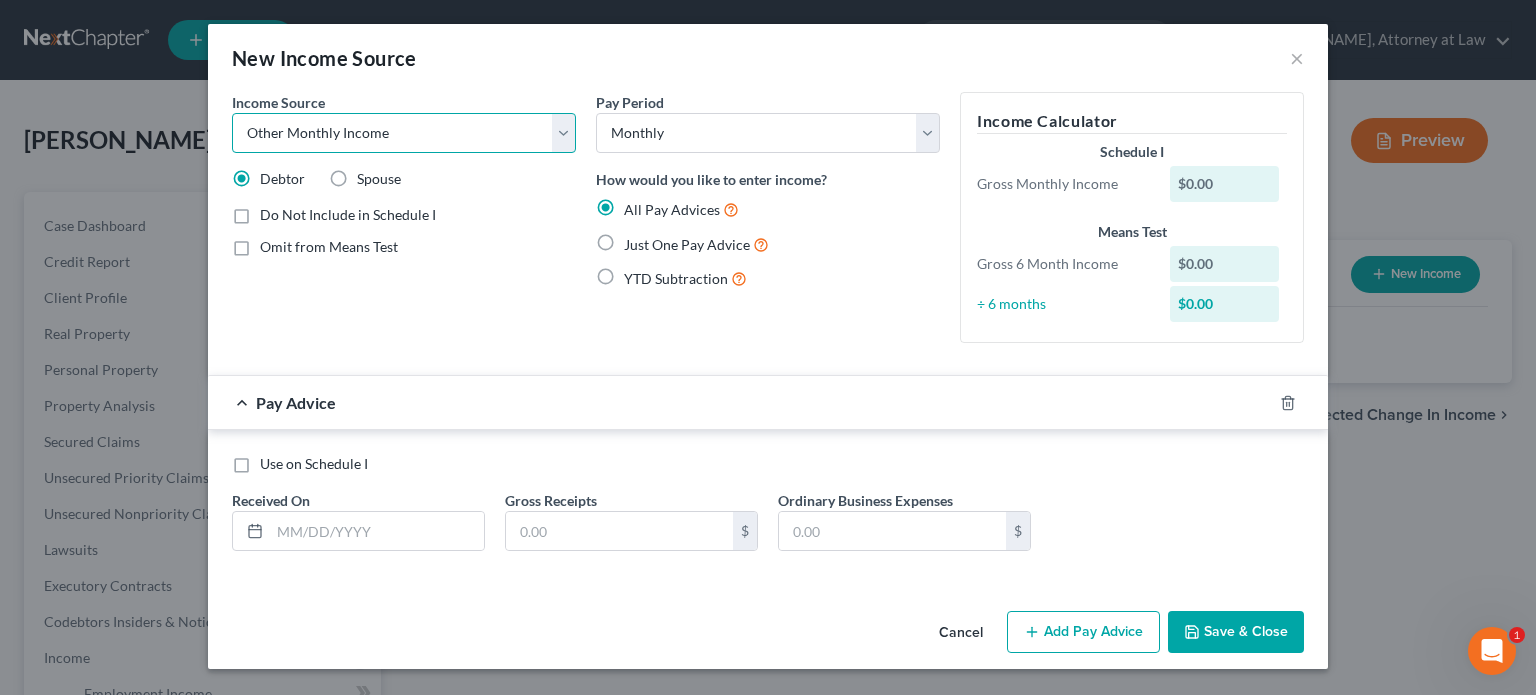 click on "Select Unemployment Disability (from employer) Pension Retirement Social Security / Social Security Disability Other Government Assistance Interests, Dividends or Royalties Child / Family Support Contributions to Household Property / Rental Business, Professional or Farm Alimony / Maintenance Payments Military Disability Benefits Other Monthly Income" at bounding box center [404, 133] 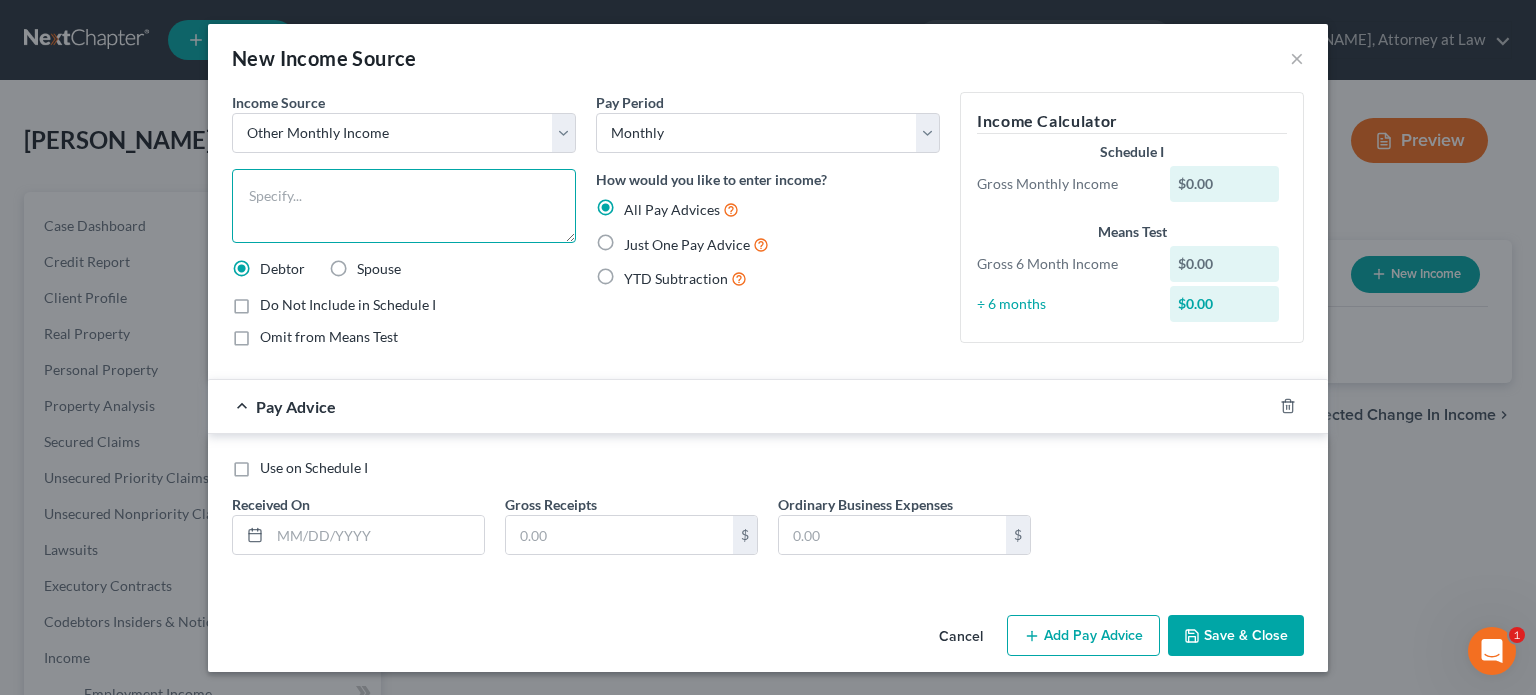 click at bounding box center [404, 206] 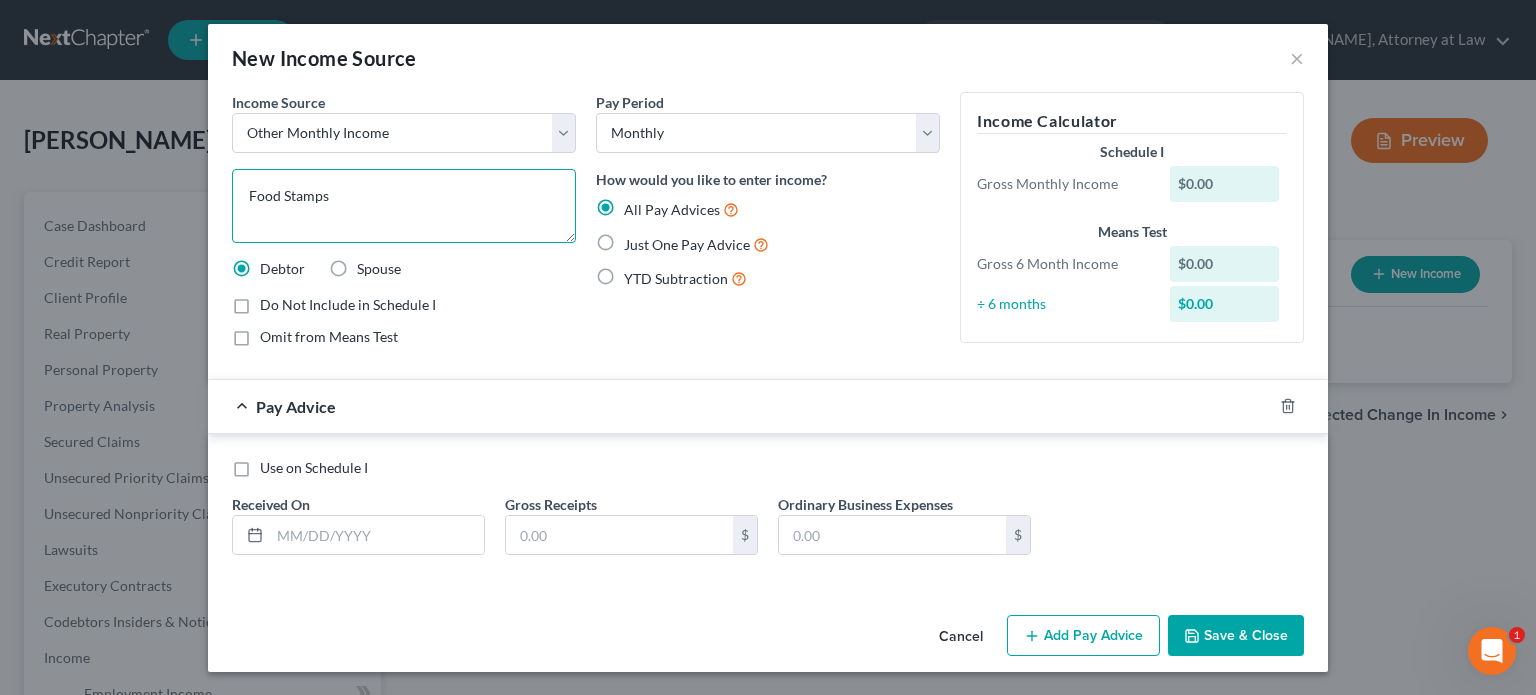 type on "Food Stamps" 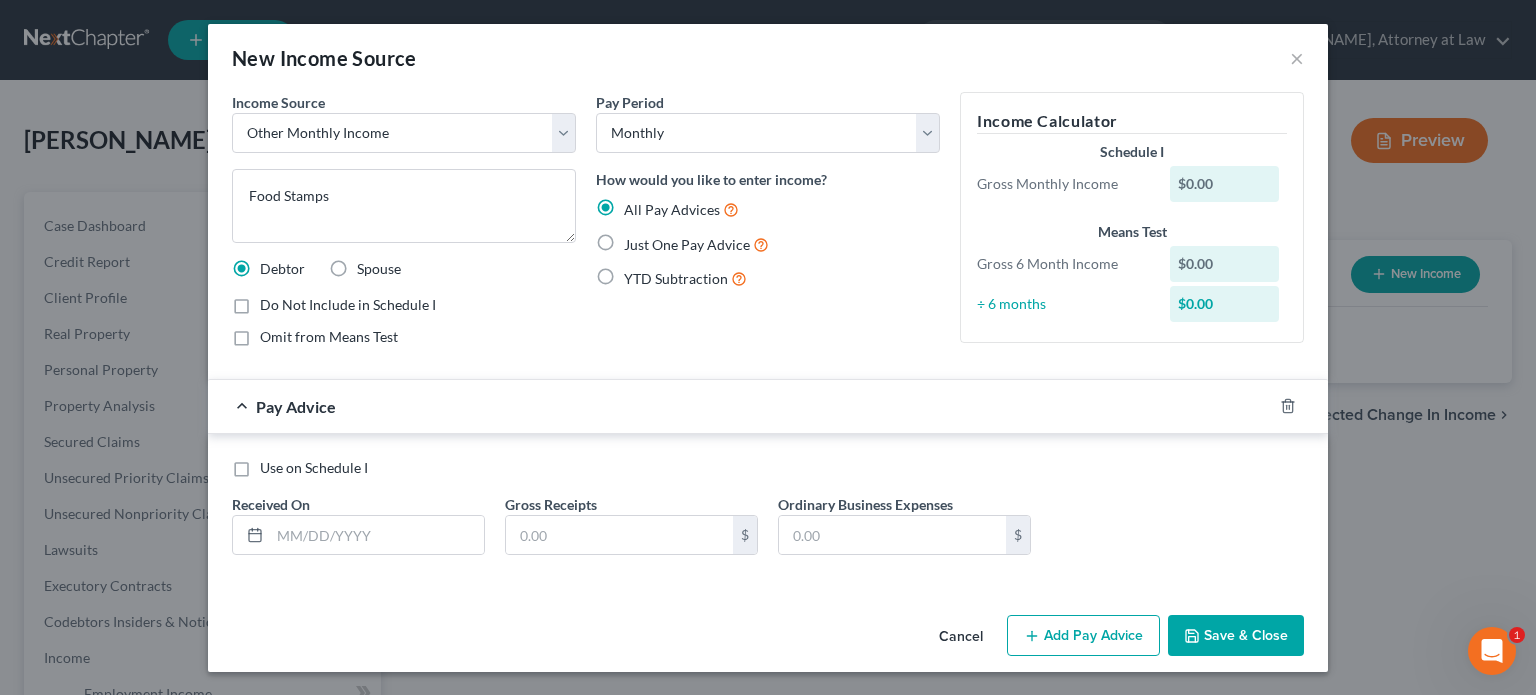 drag, startPoint x: 605, startPoint y: 236, endPoint x: 595, endPoint y: 262, distance: 27.856777 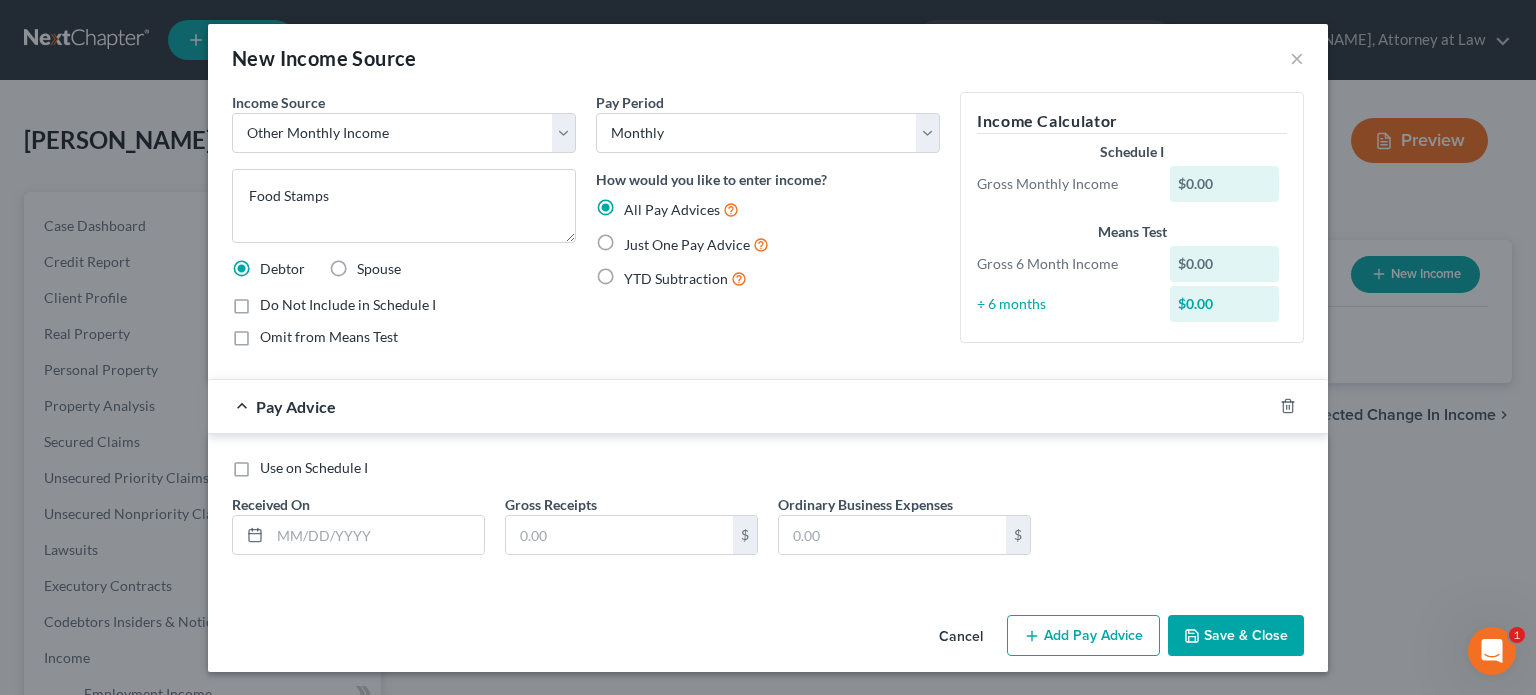 click on "Just One Pay Advice" at bounding box center (638, 239) 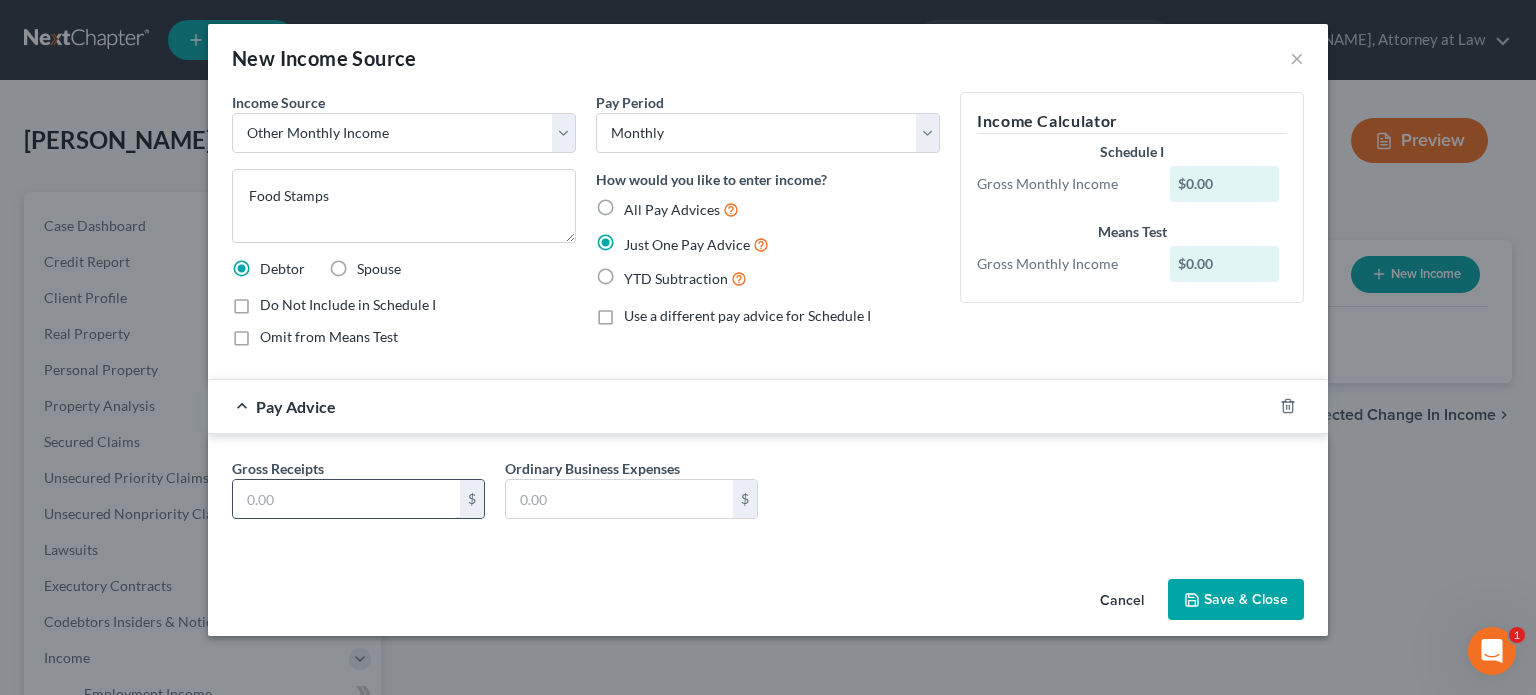 drag, startPoint x: 250, startPoint y: 495, endPoint x: 256, endPoint y: 480, distance: 16.155495 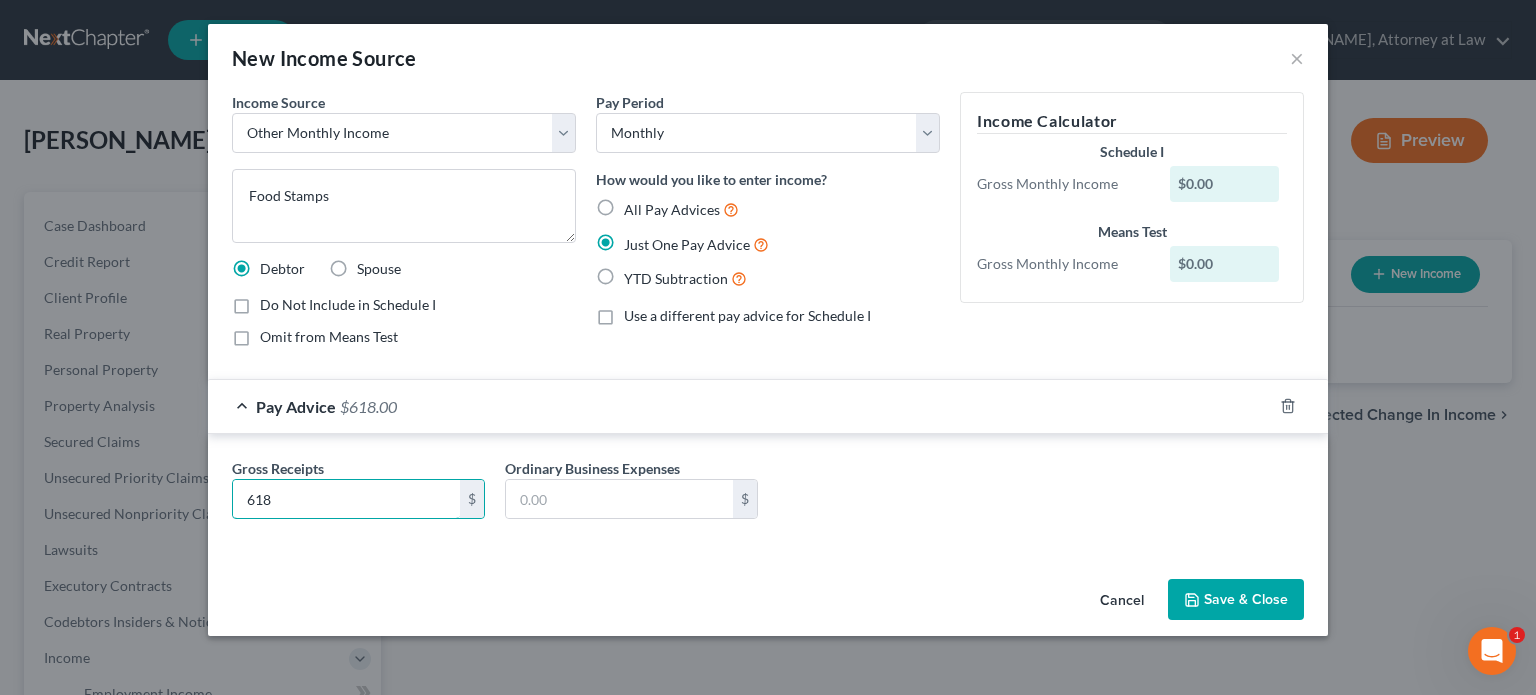 type on "618" 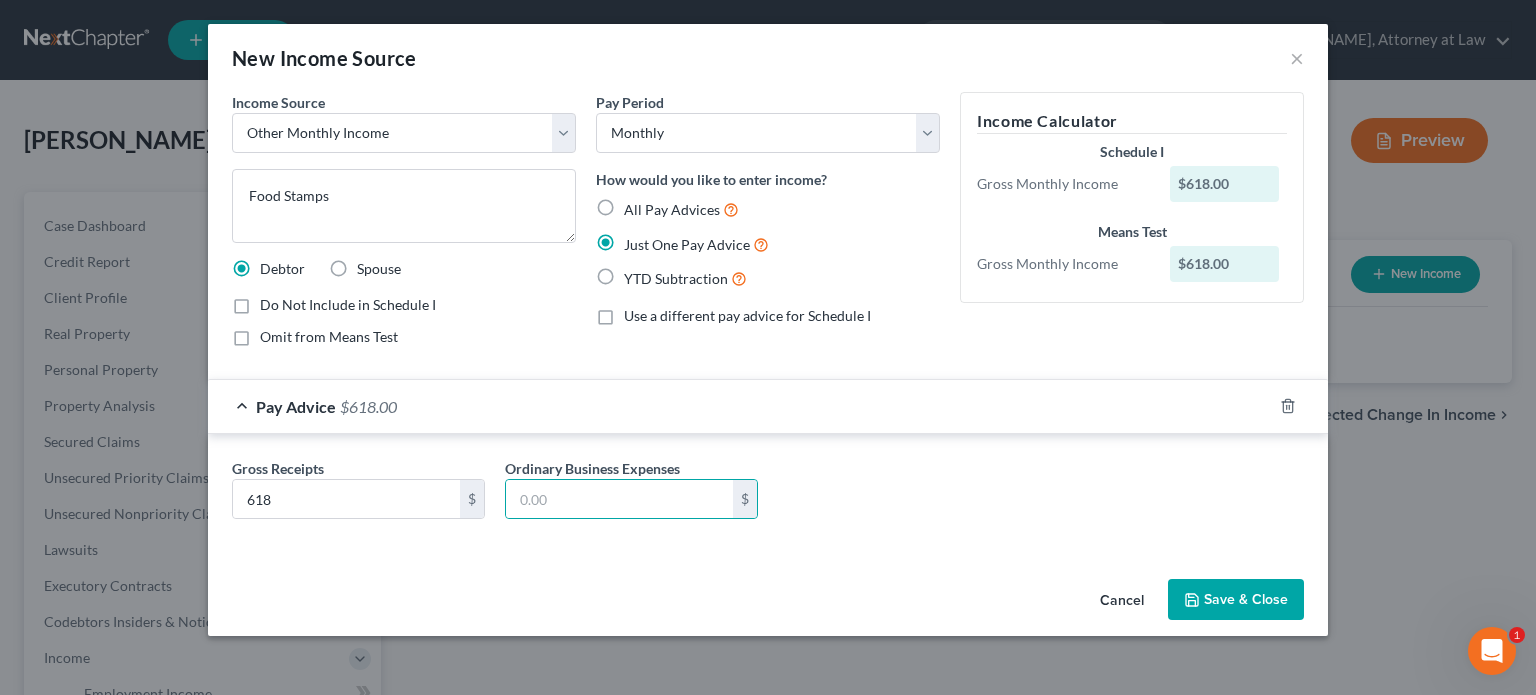 click on "Save & Close" at bounding box center (1236, 600) 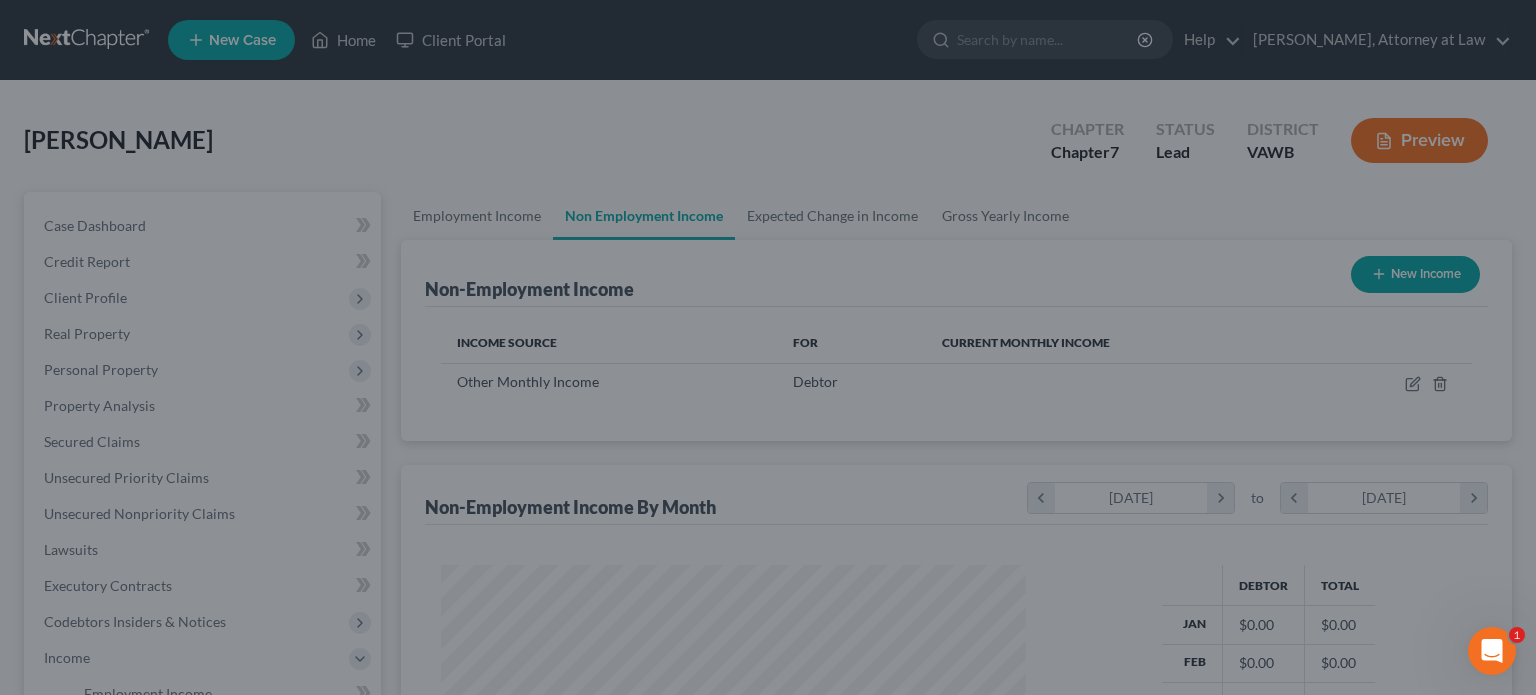 scroll, scrollTop: 999643, scrollLeft: 999375, axis: both 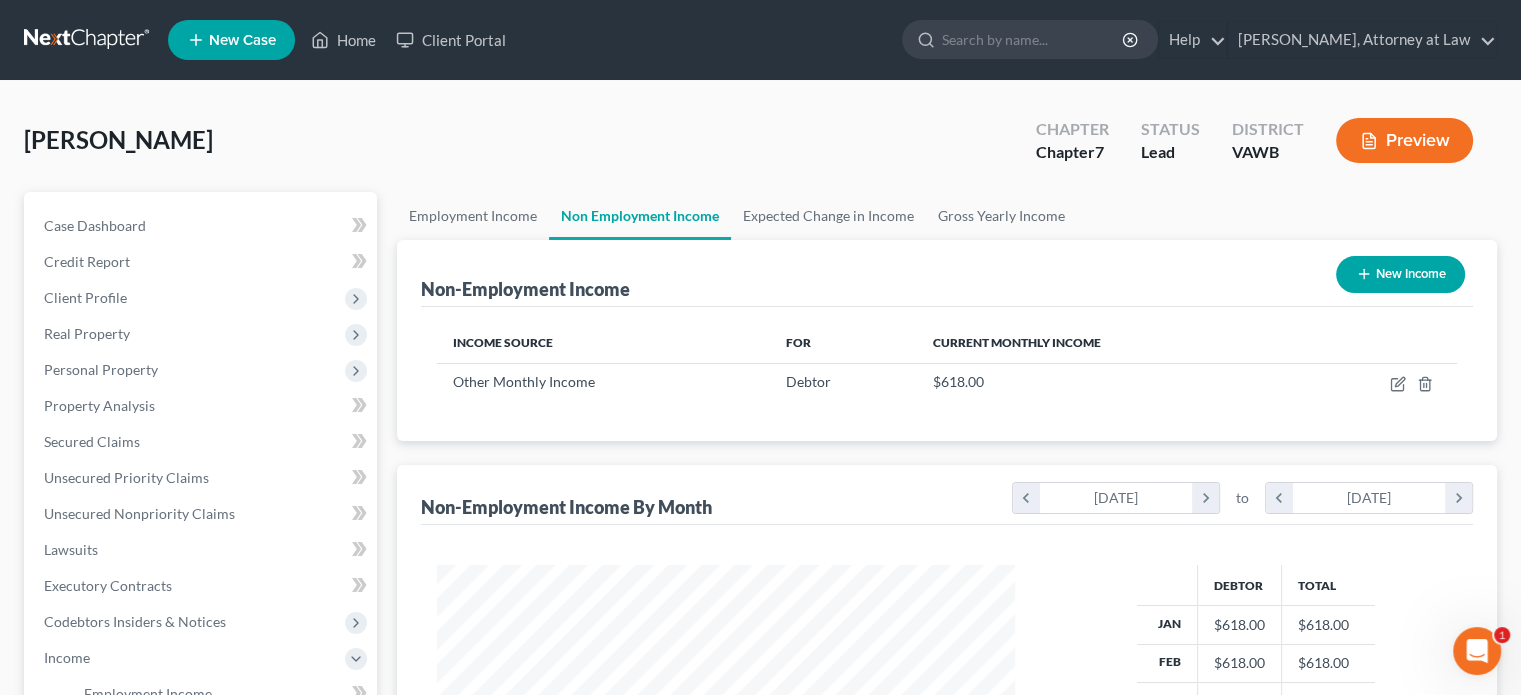 click on "Preview" at bounding box center (1404, 140) 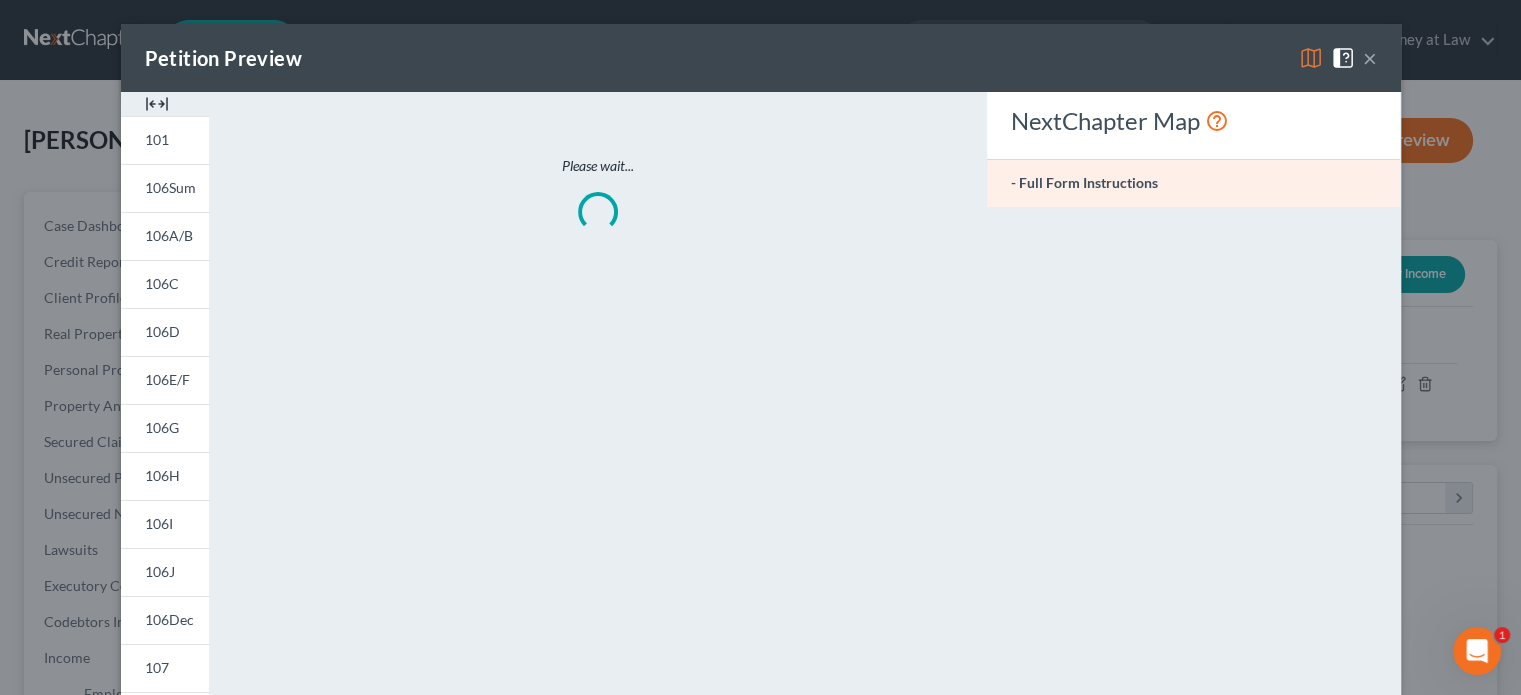 scroll, scrollTop: 999643, scrollLeft: 999375, axis: both 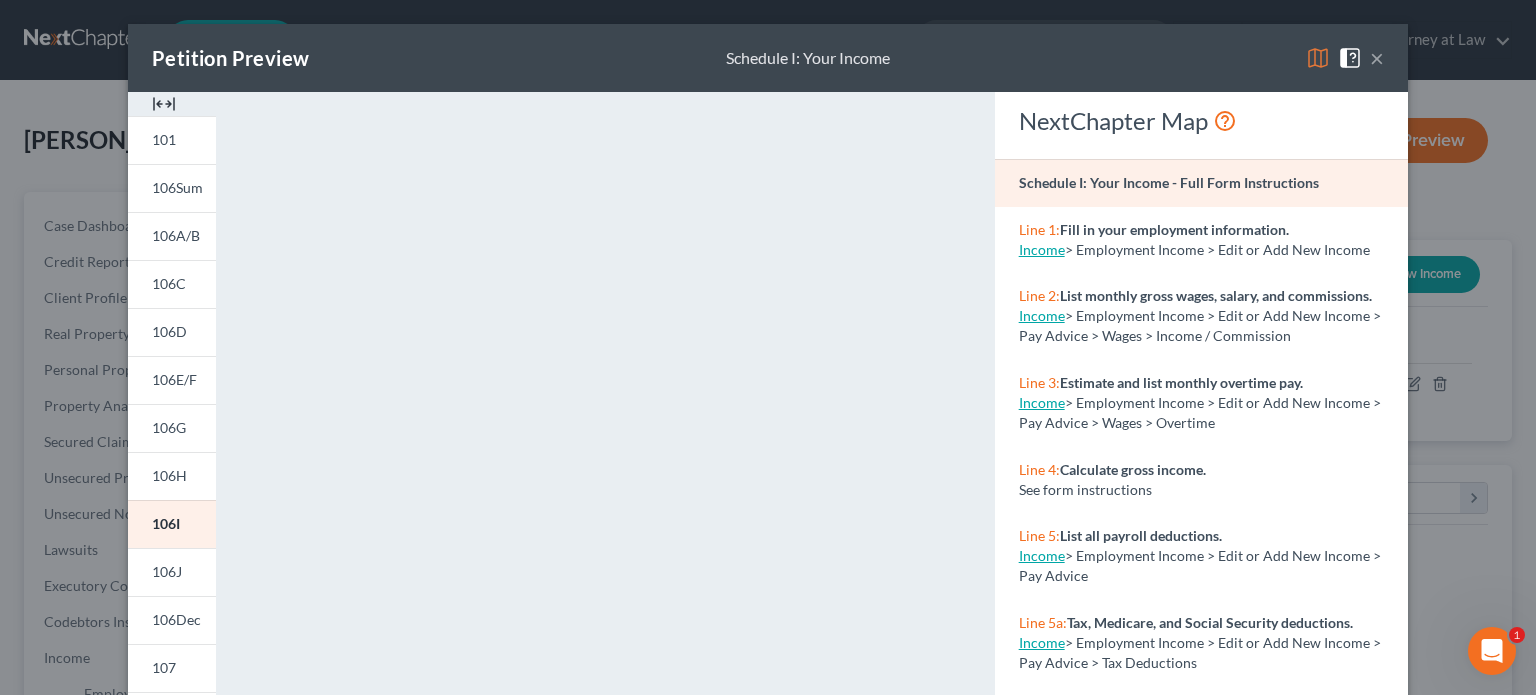 click at bounding box center (164, 104) 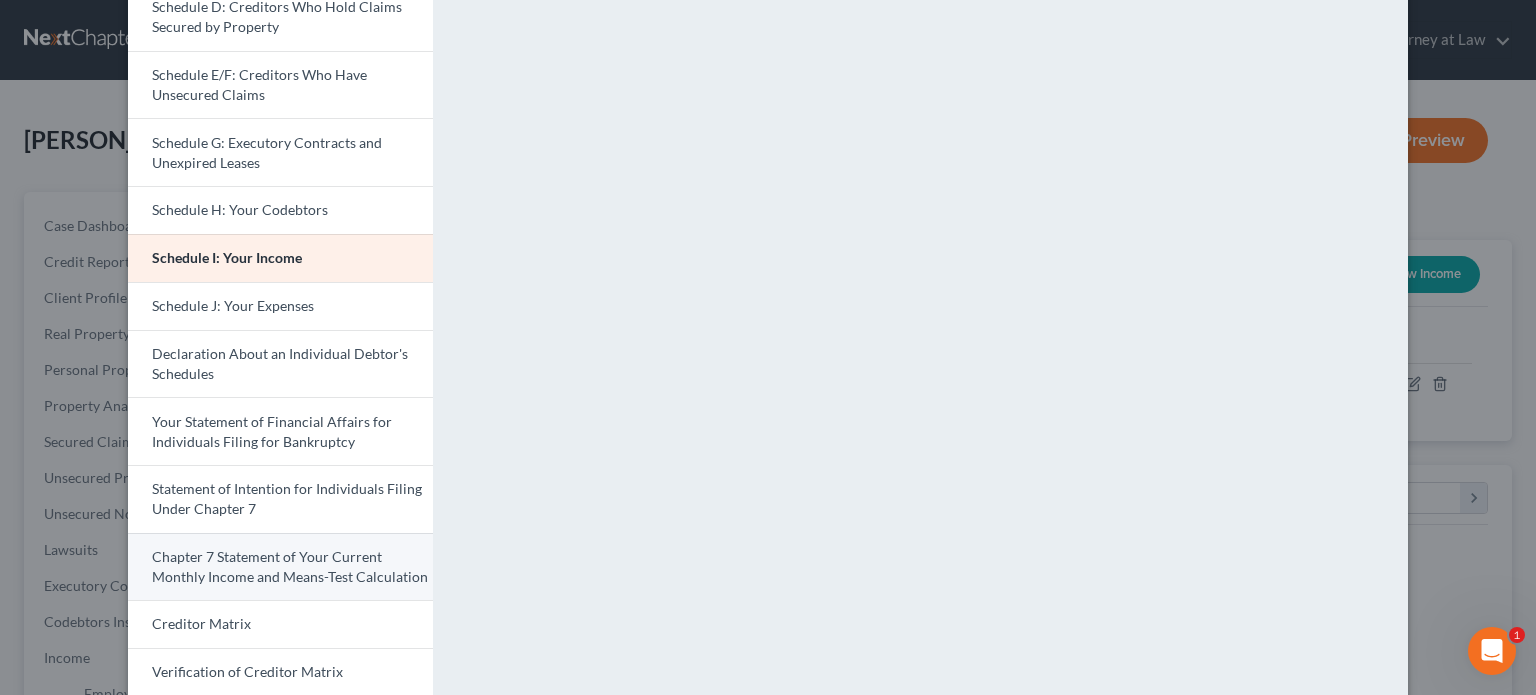 scroll, scrollTop: 464, scrollLeft: 0, axis: vertical 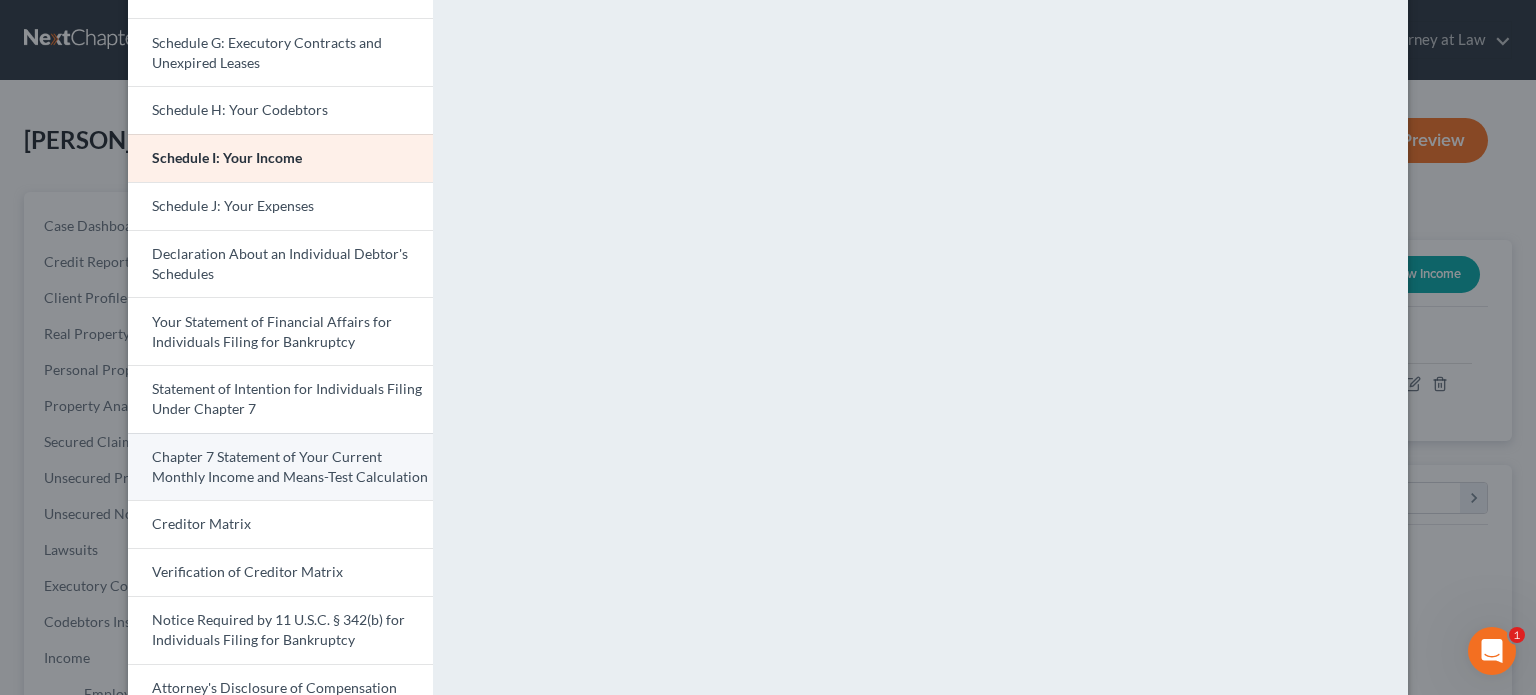 click on "Chapter 7 Statement of Your Current Monthly Income and Means-Test Calculation" at bounding box center [290, 466] 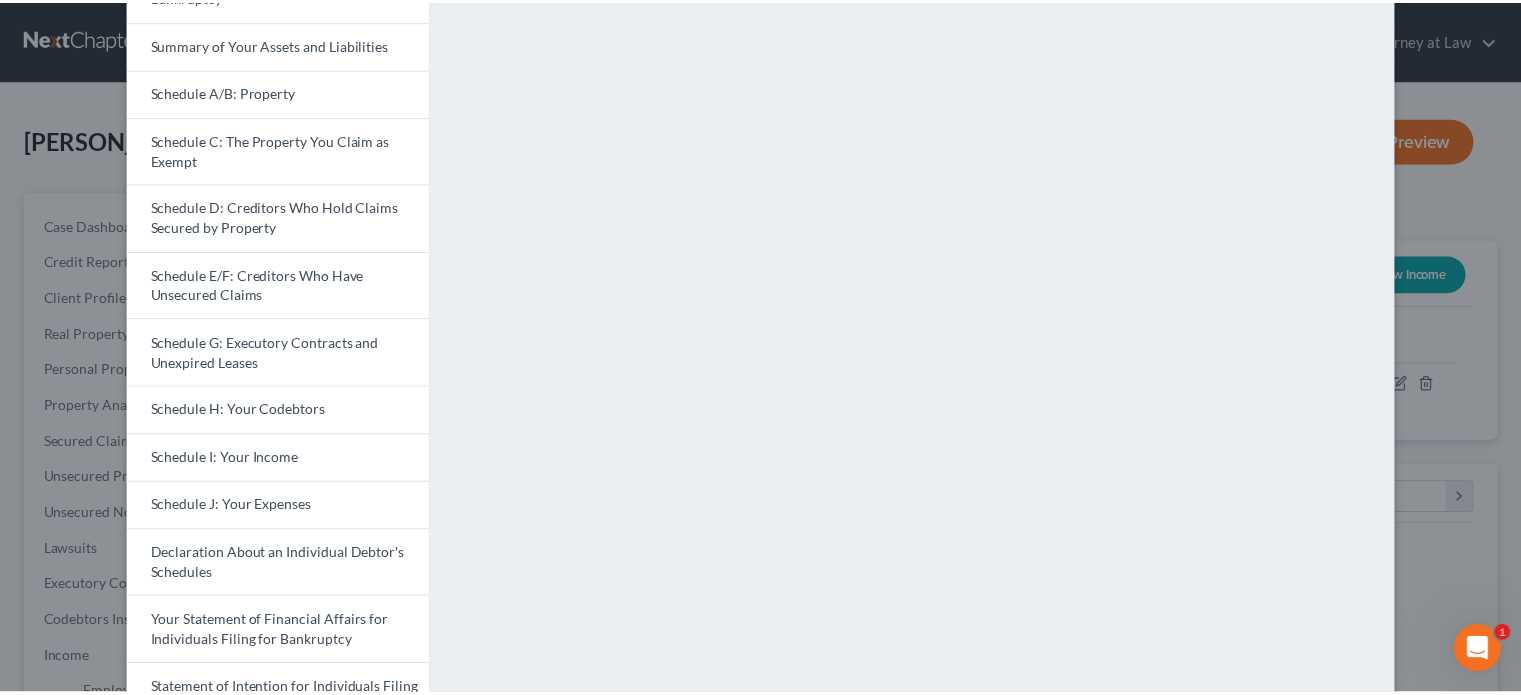 scroll, scrollTop: 0, scrollLeft: 0, axis: both 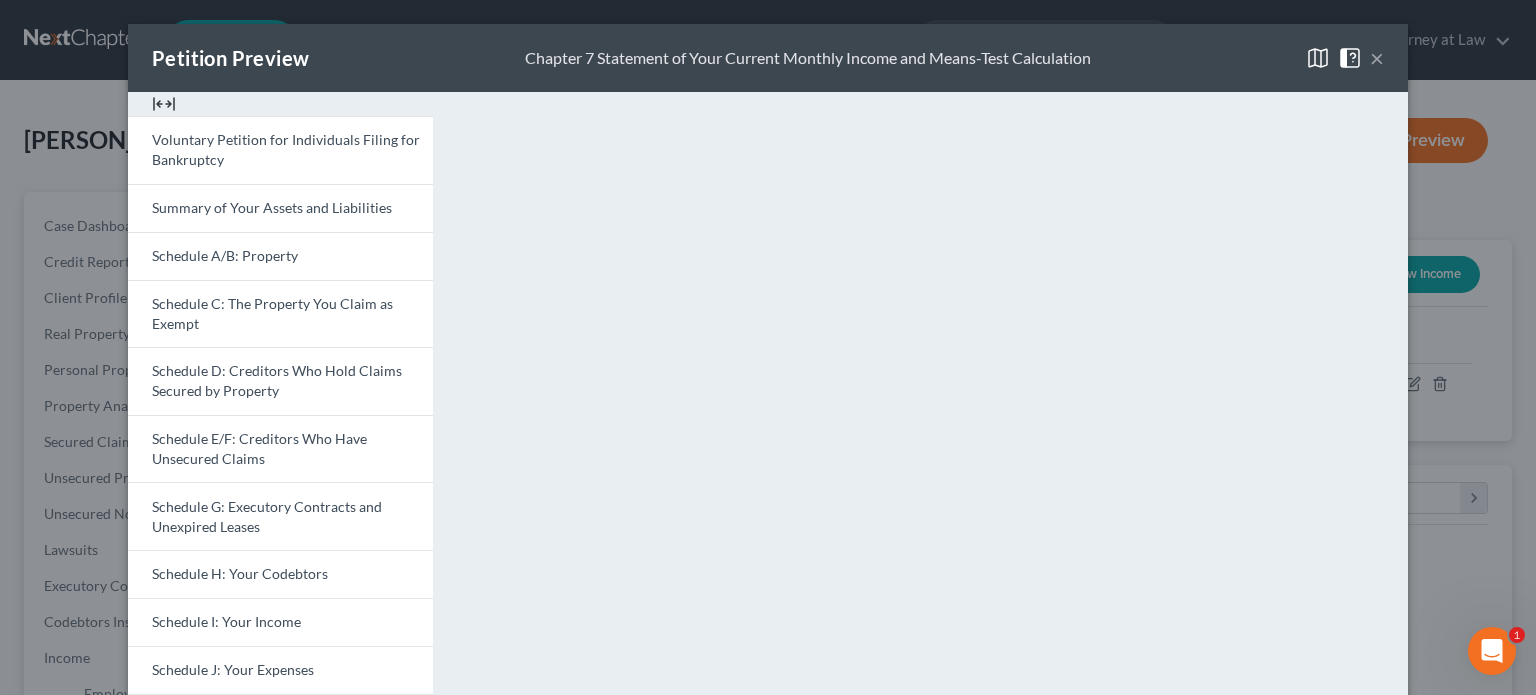 click on "×" at bounding box center [1377, 58] 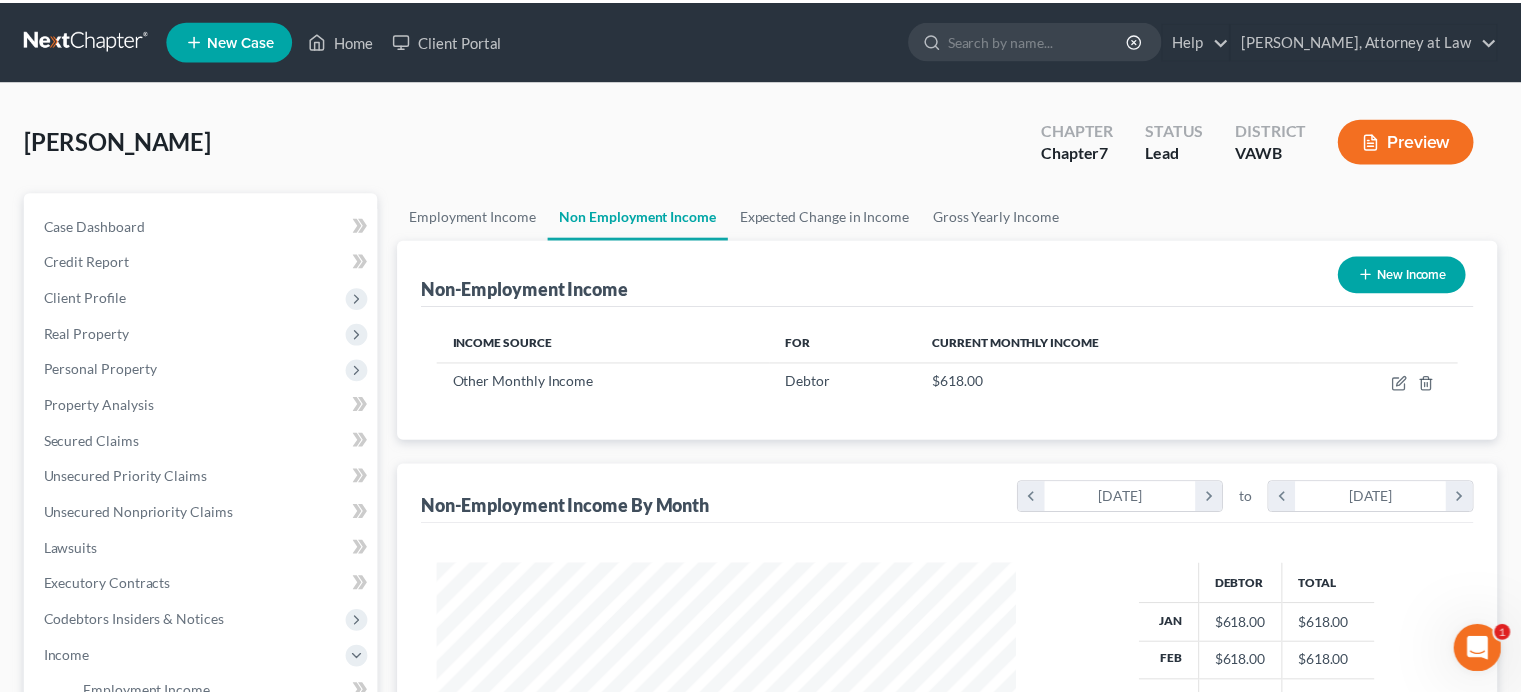 scroll, scrollTop: 356, scrollLeft: 617, axis: both 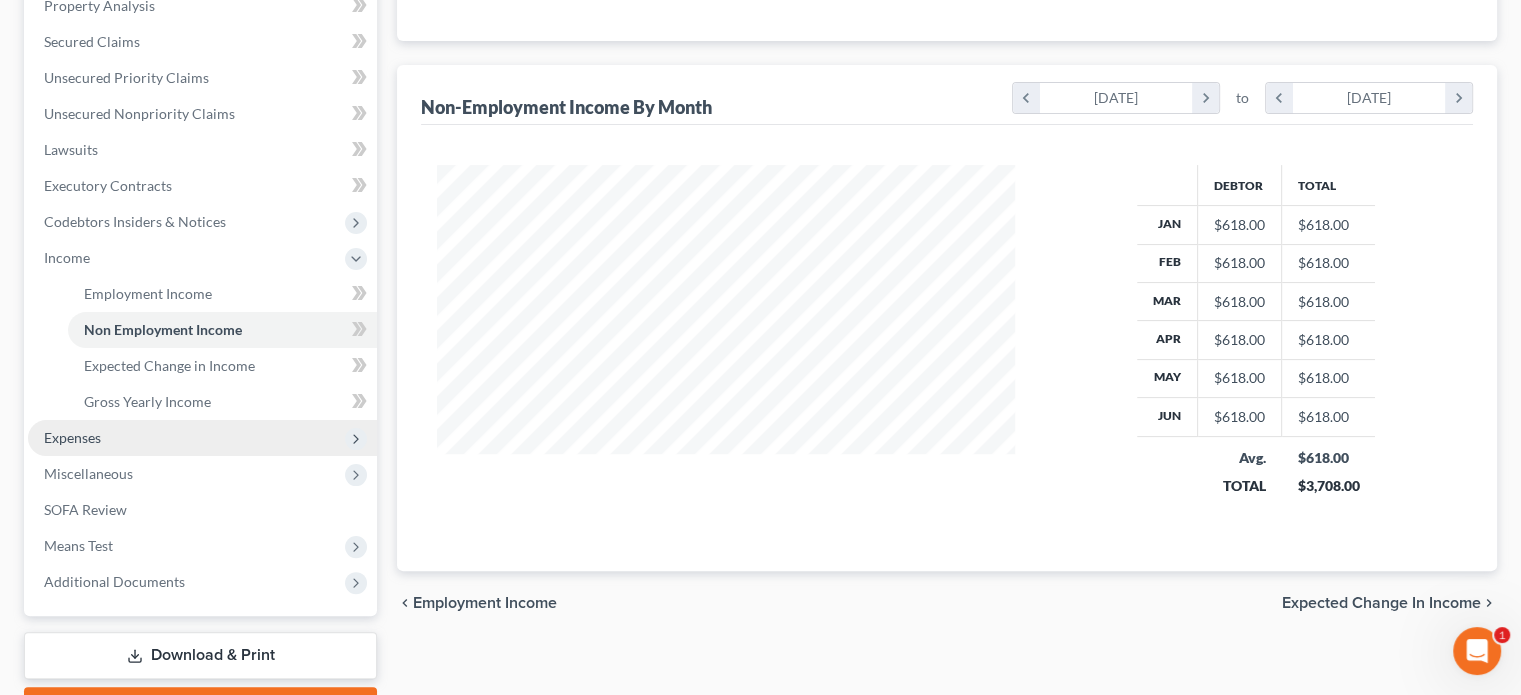 click on "Expenses" at bounding box center (72, 437) 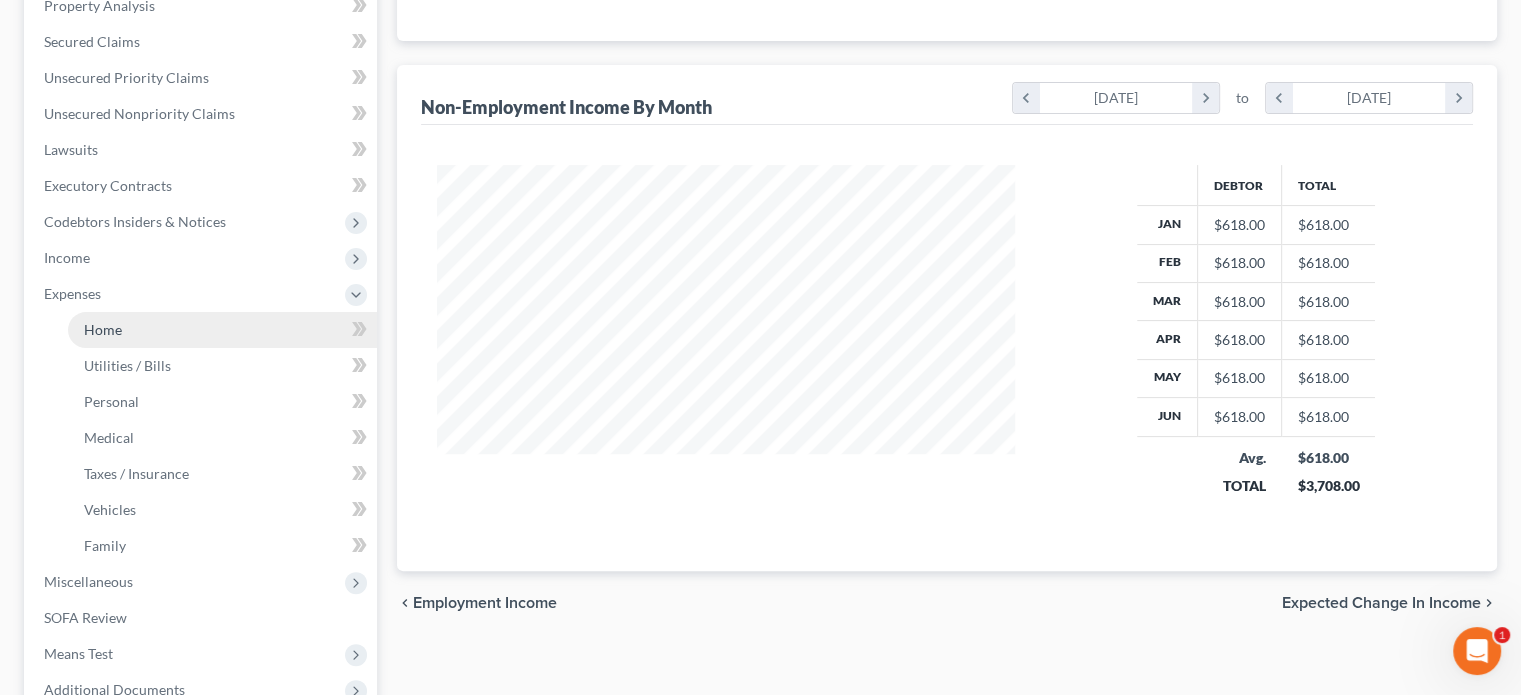 click on "Home" at bounding box center (103, 329) 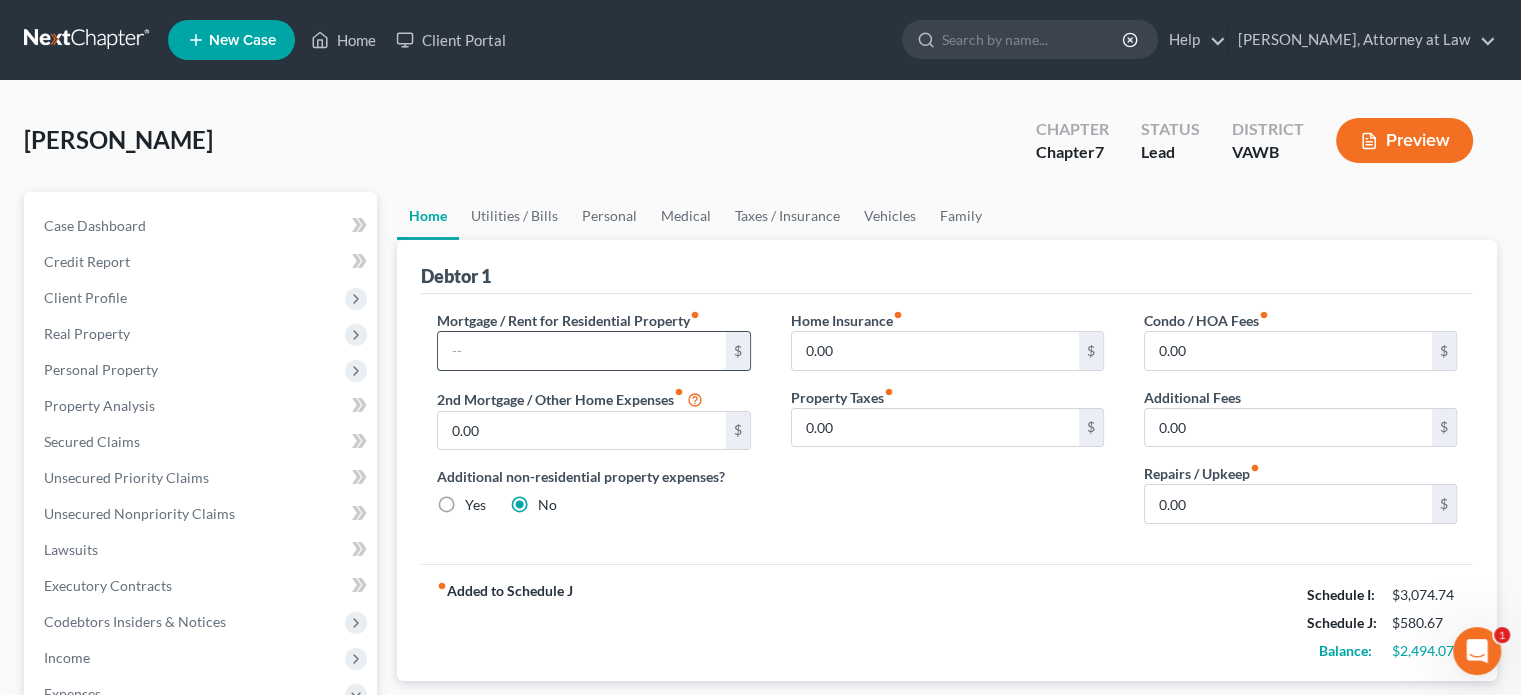 click at bounding box center (581, 351) 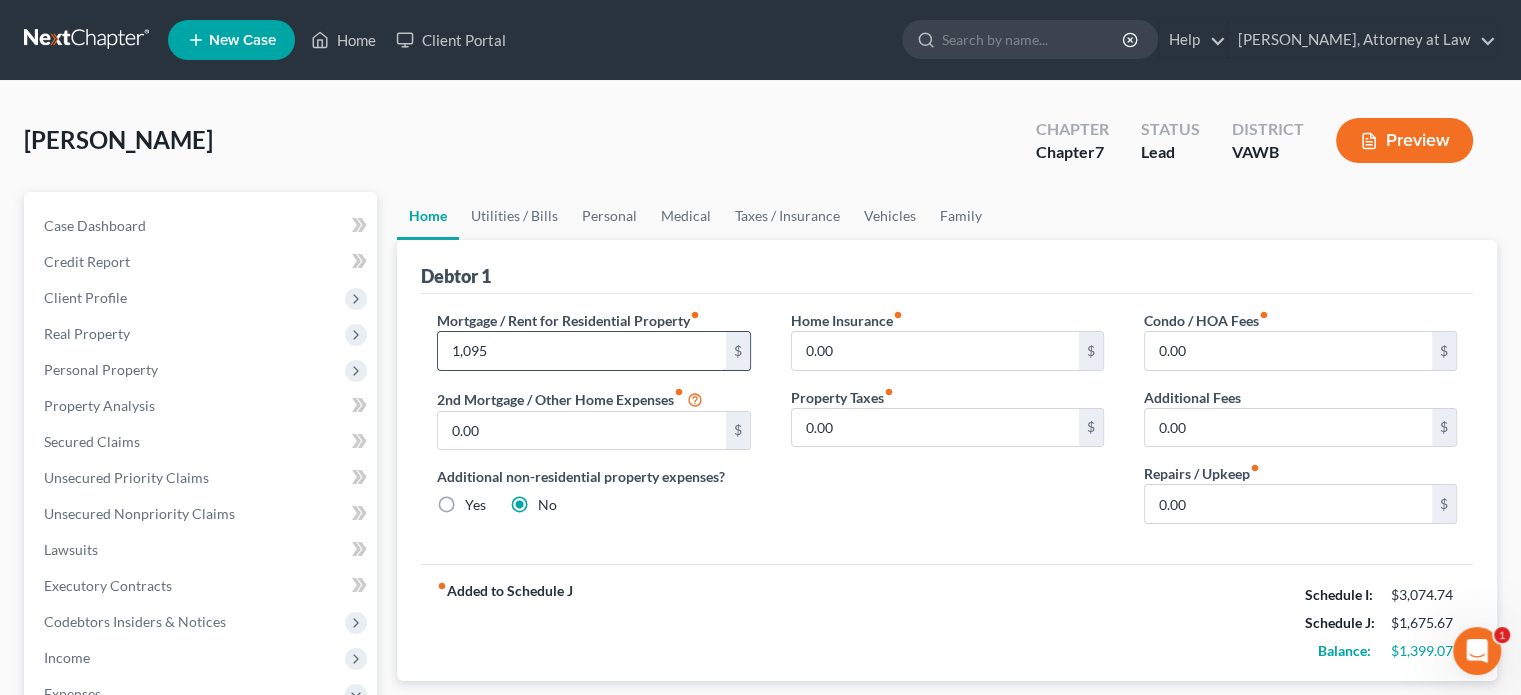 type on "1,095" 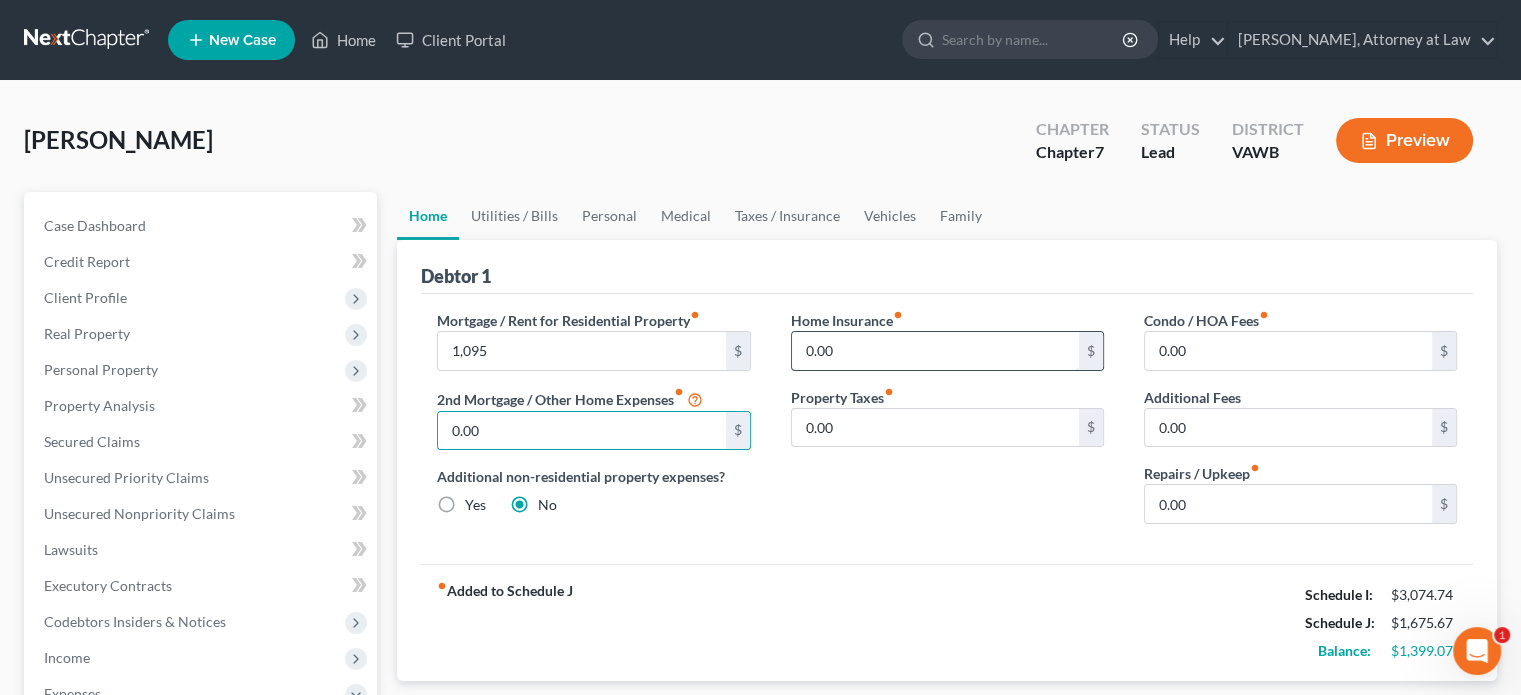 drag, startPoint x: 797, startPoint y: 346, endPoint x: 799, endPoint y: 356, distance: 10.198039 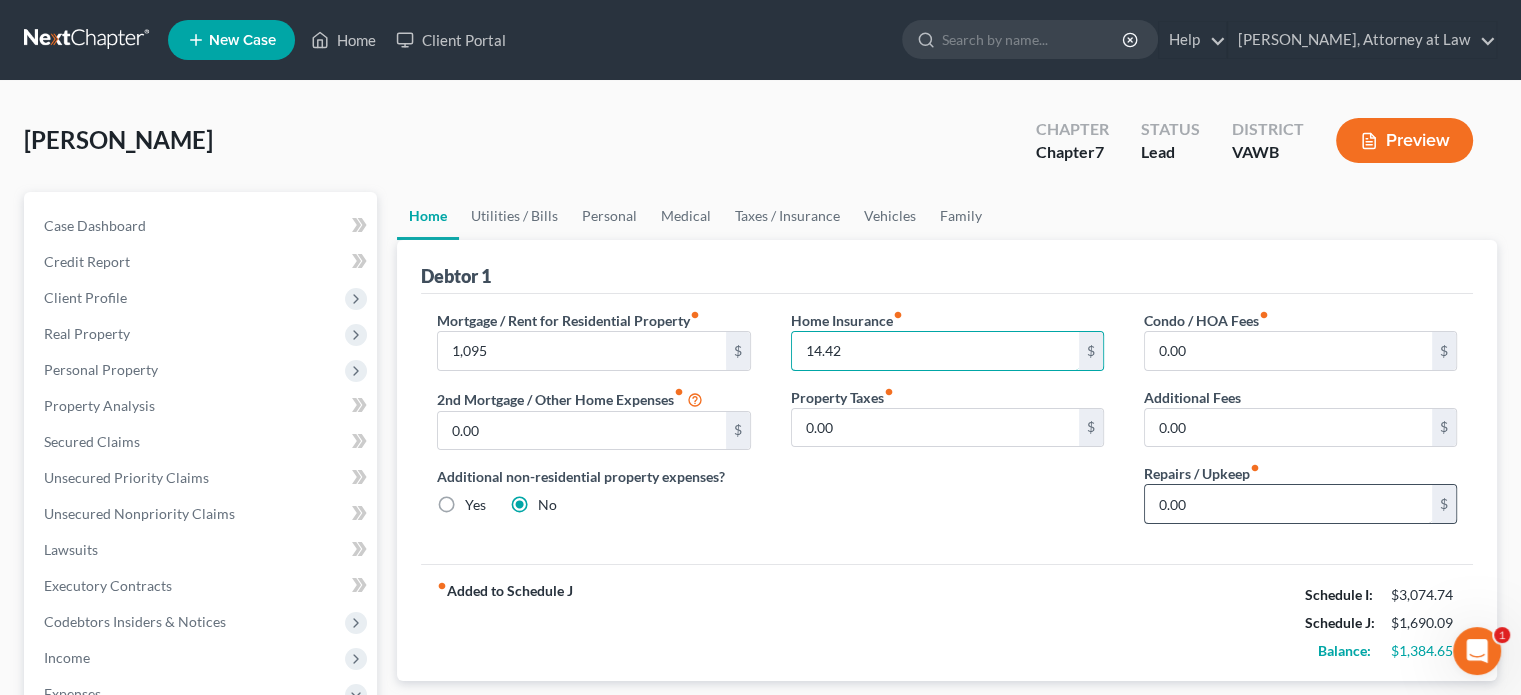 type on "14.42" 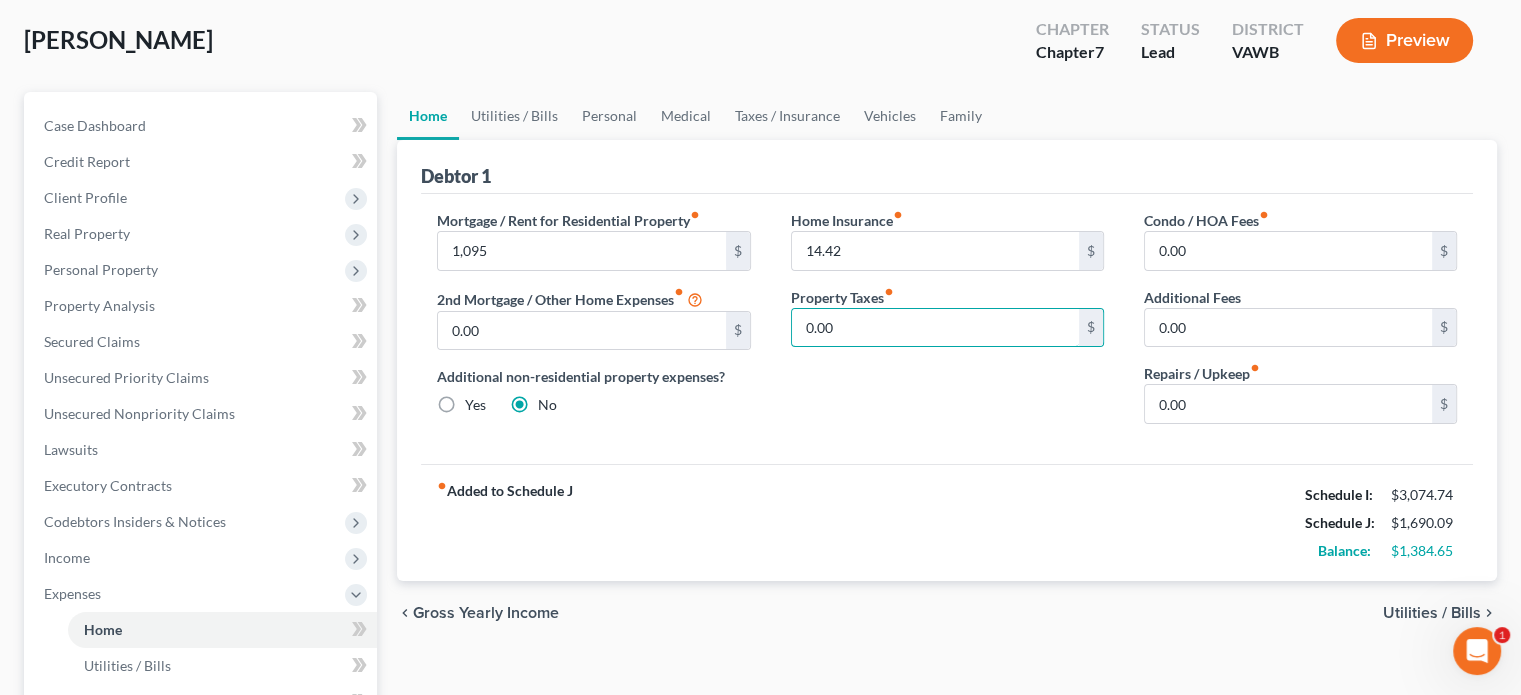 scroll, scrollTop: 200, scrollLeft: 0, axis: vertical 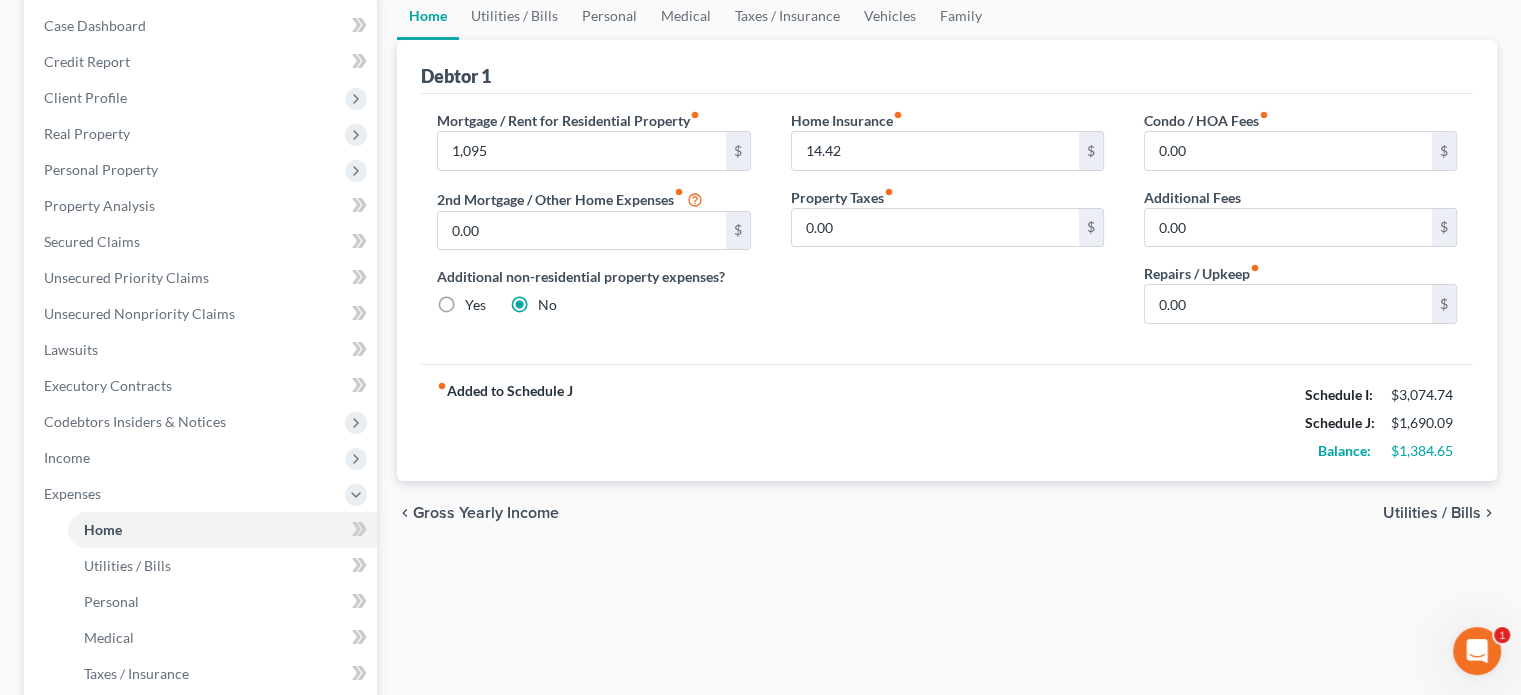 click on "Utilities / Bills" at bounding box center (1432, 513) 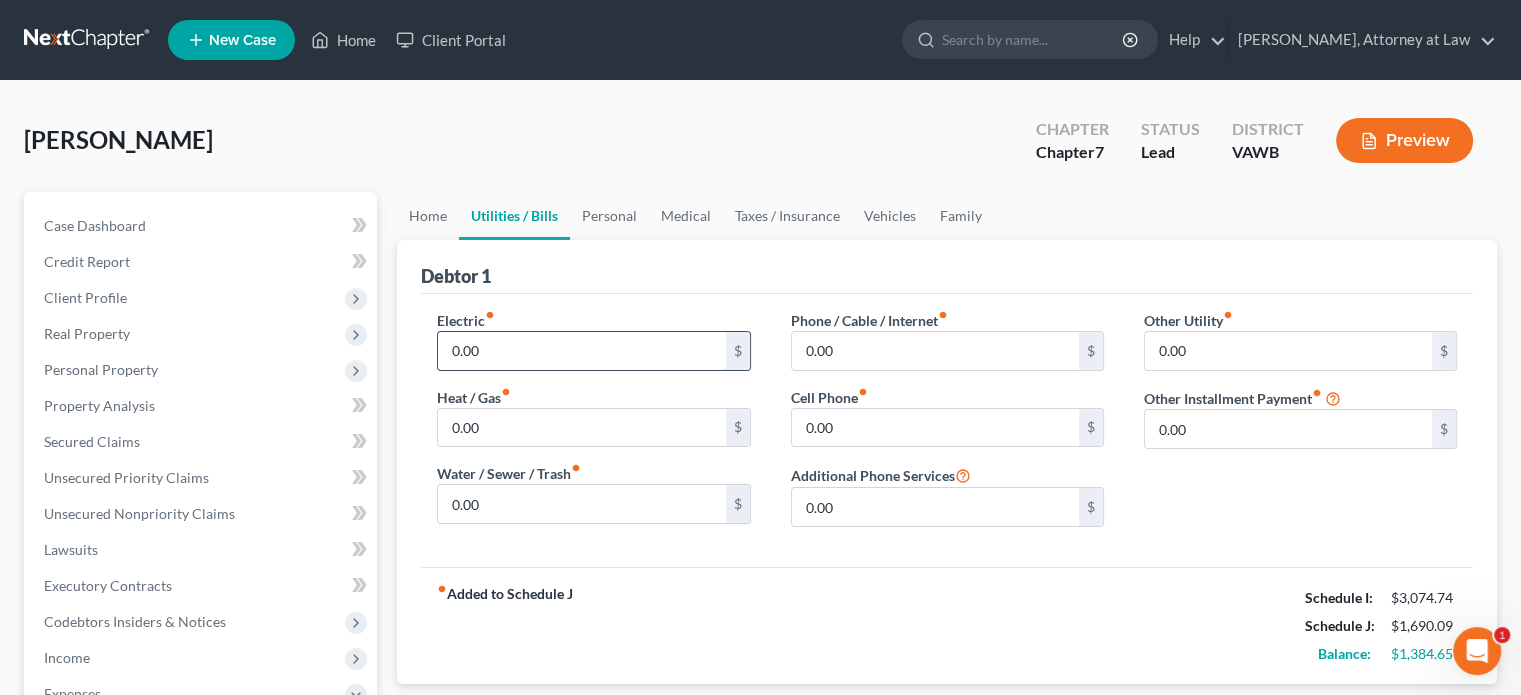 click on "0.00" at bounding box center [581, 351] 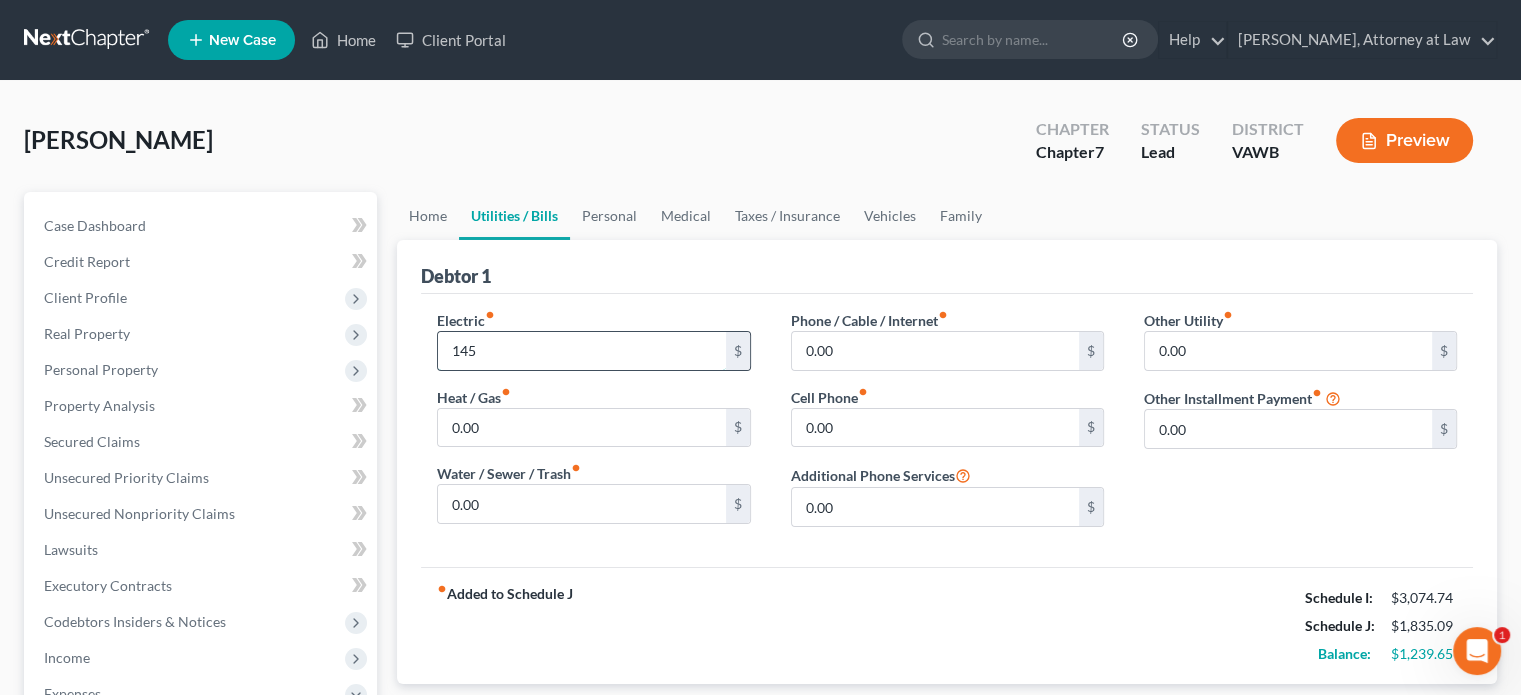 type on "145" 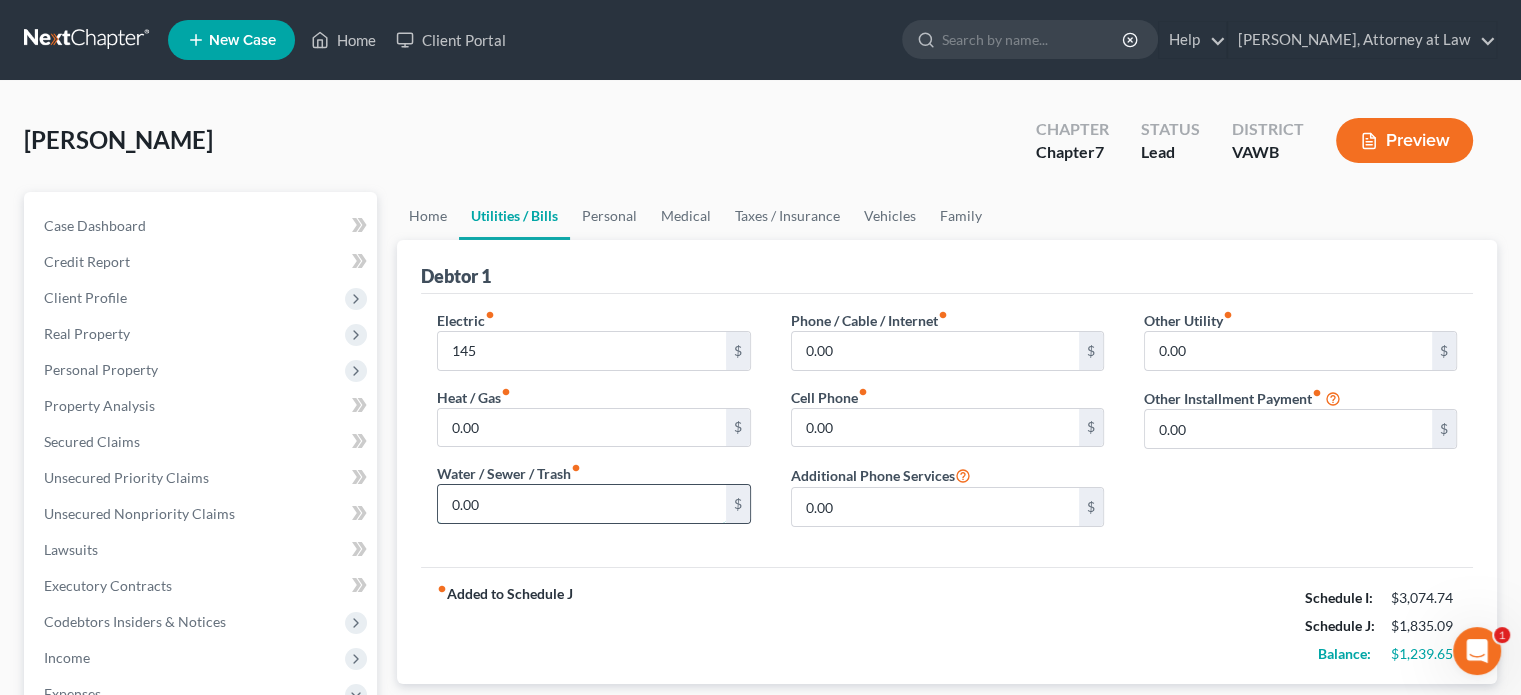 click on "0.00" at bounding box center [581, 504] 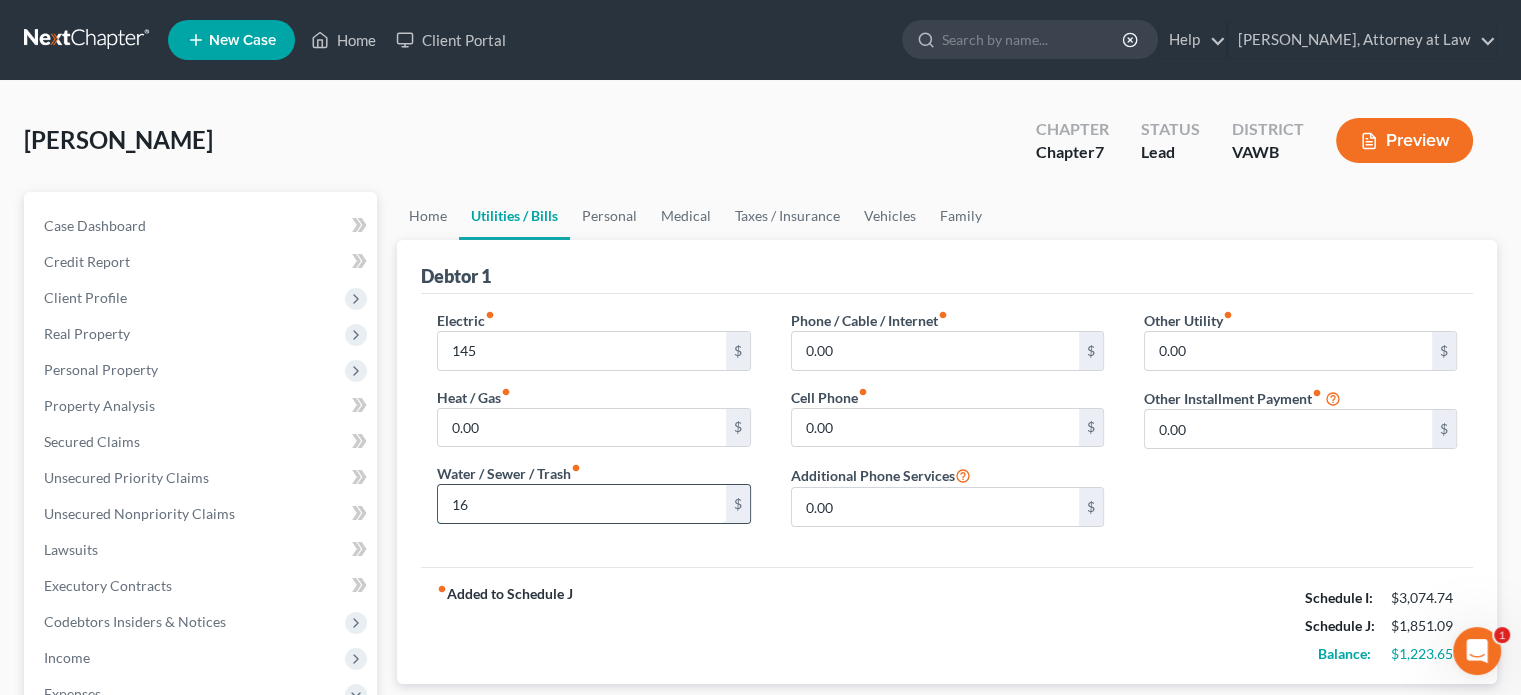 type on "1" 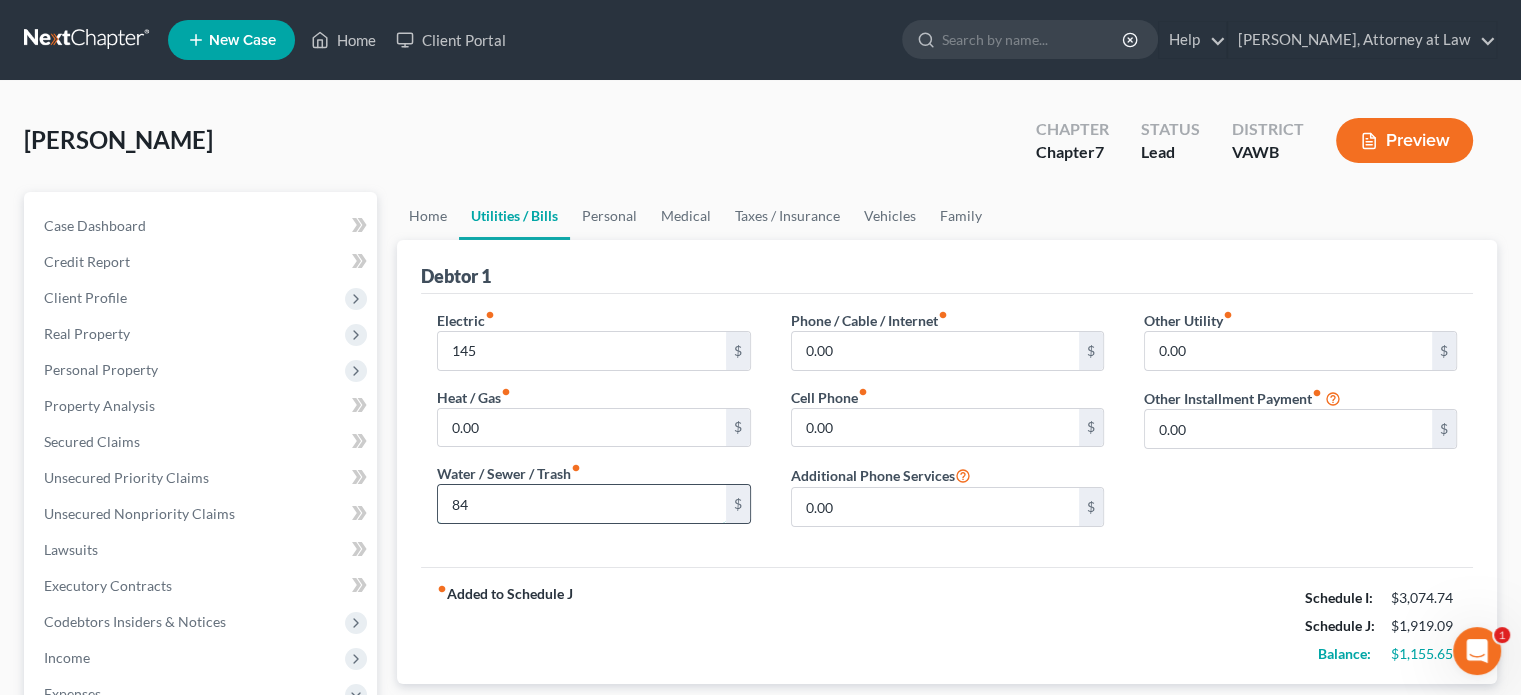 type on "84" 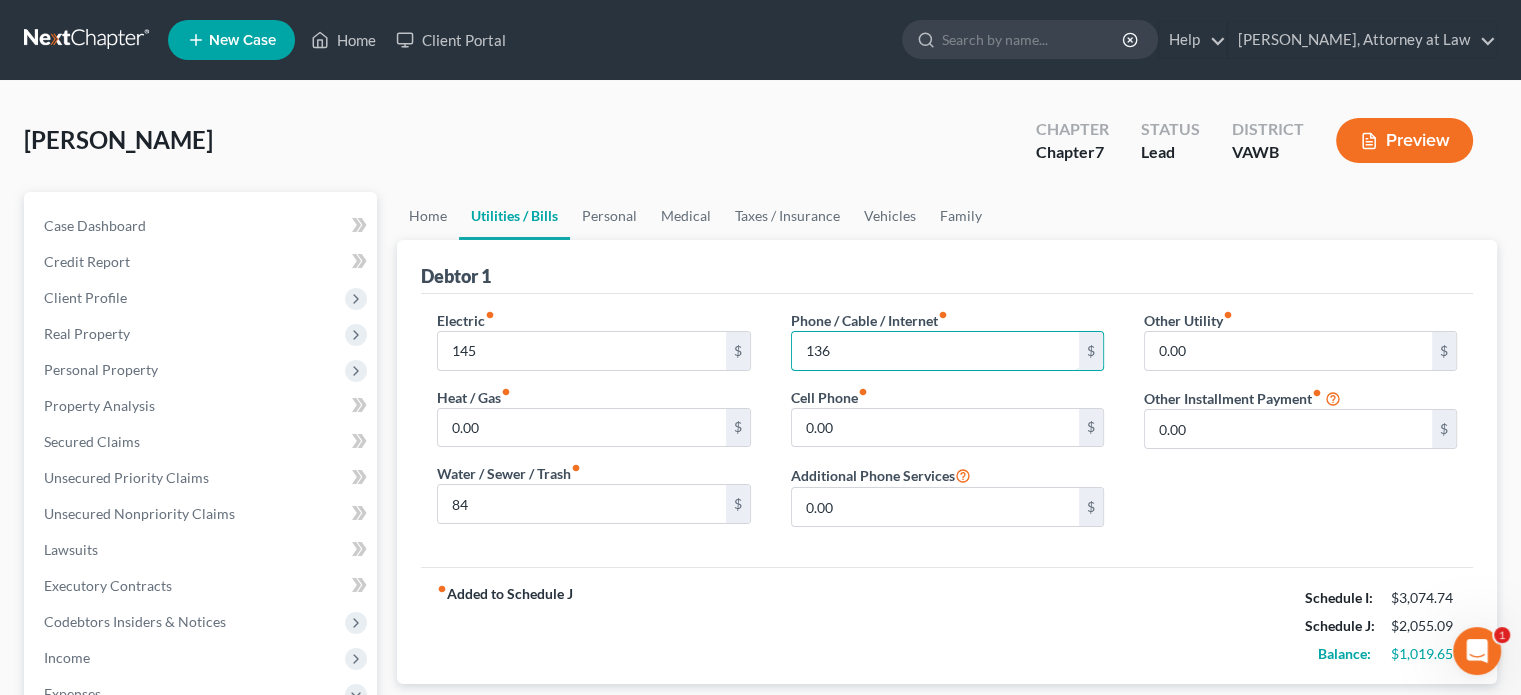 type on "136" 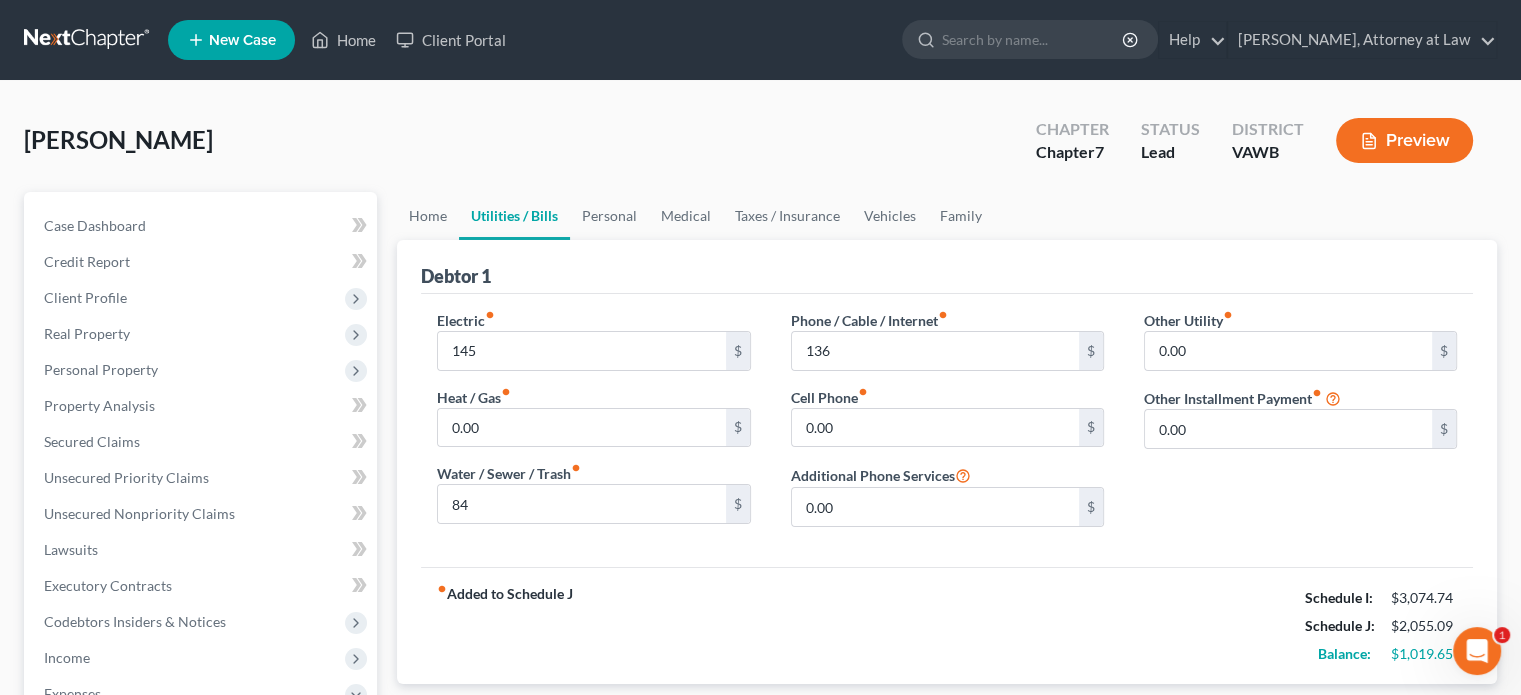 click on "Other Utility  fiber_manual_record 0.00 $ Other Installment Payment  fiber_manual_record   0.00 $" at bounding box center [1300, 426] 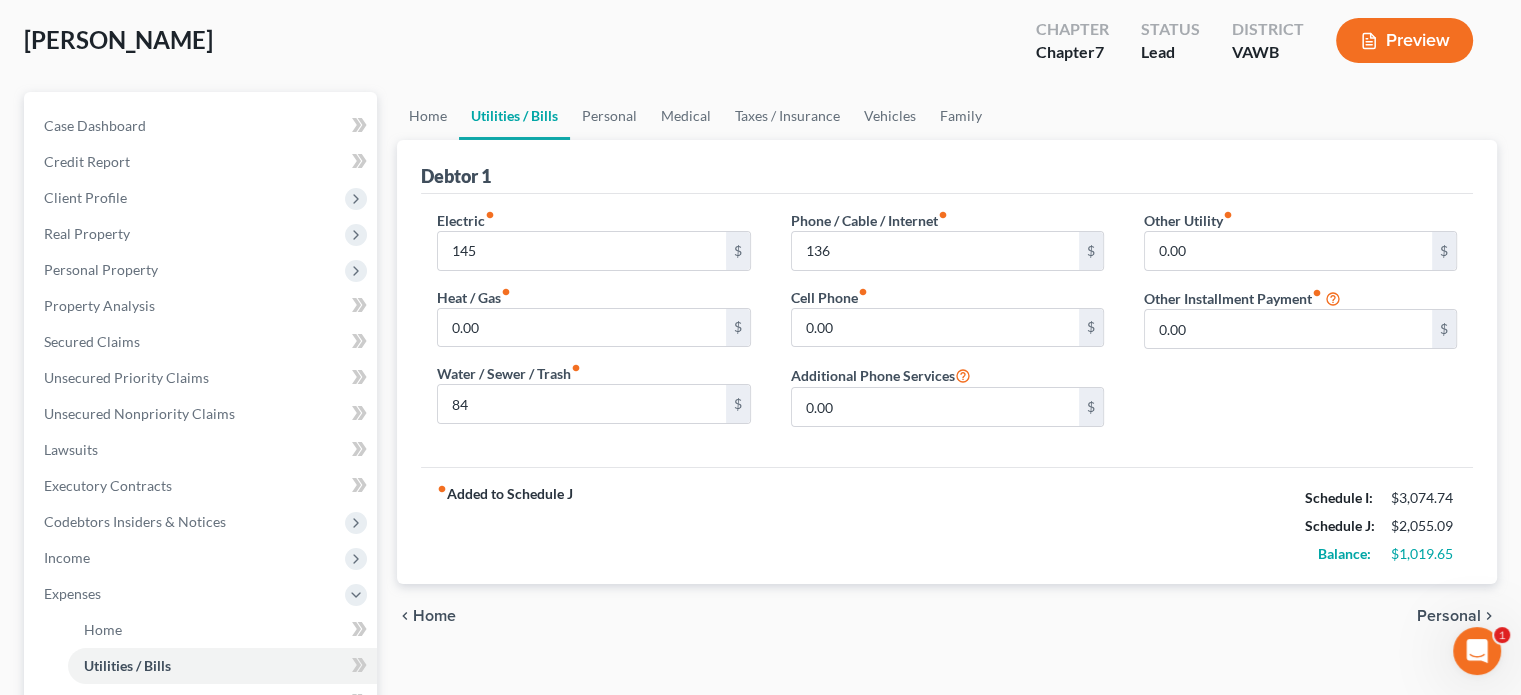 click on "Personal" at bounding box center (1449, 616) 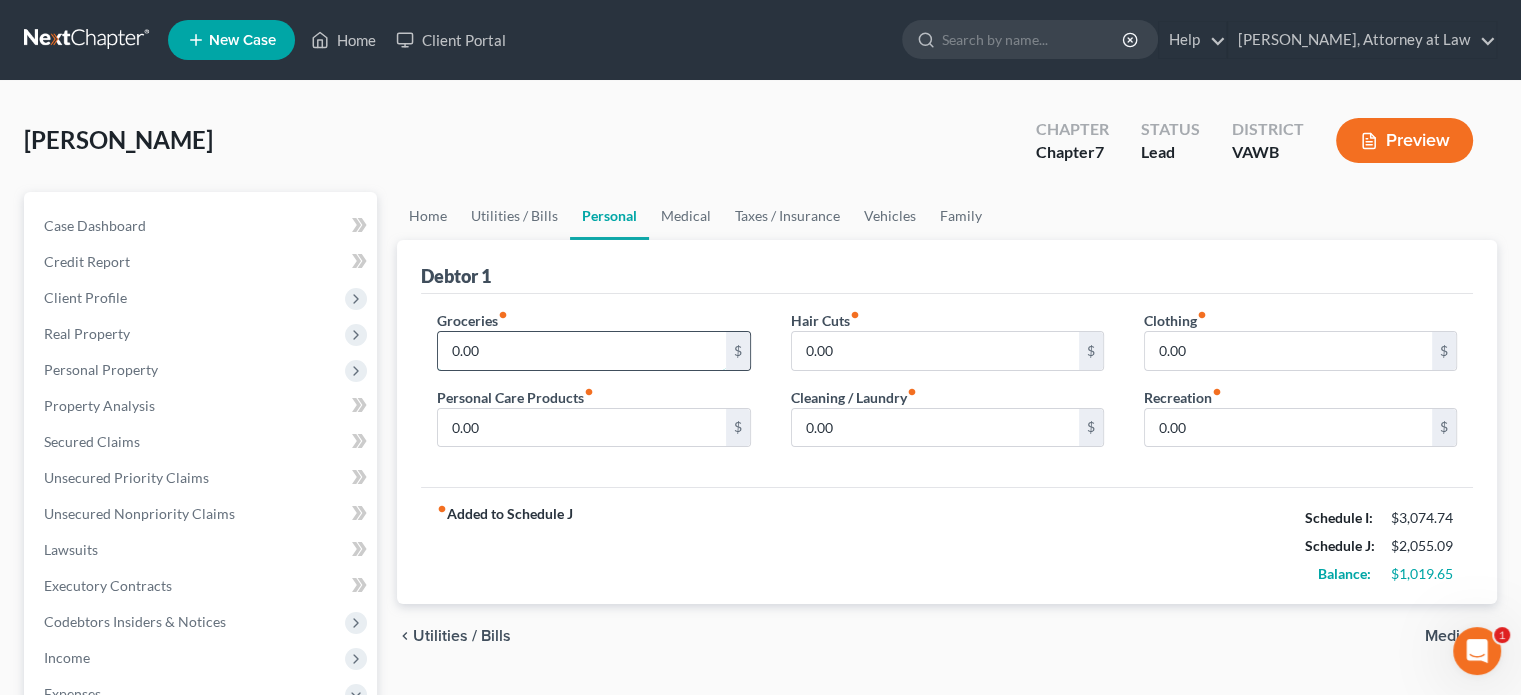 click on "0.00" at bounding box center [581, 351] 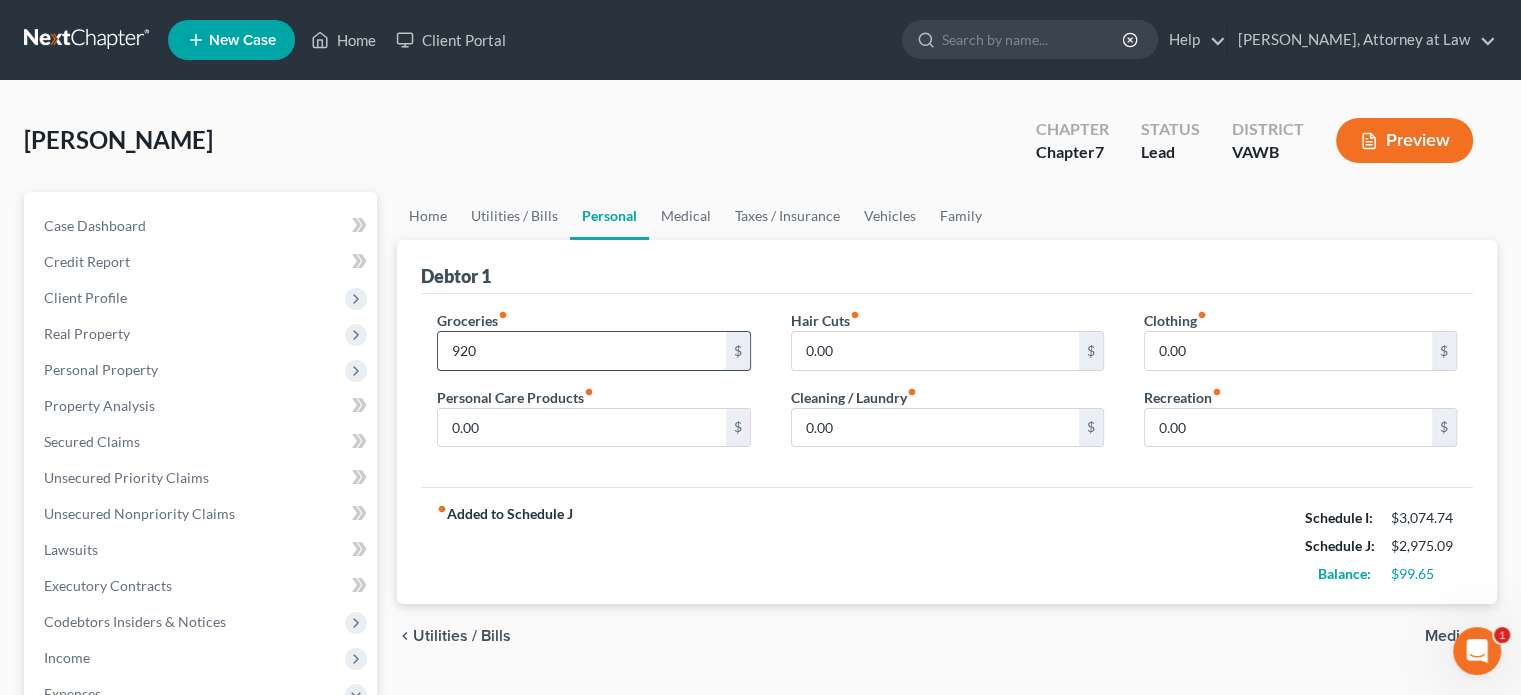 type on "920" 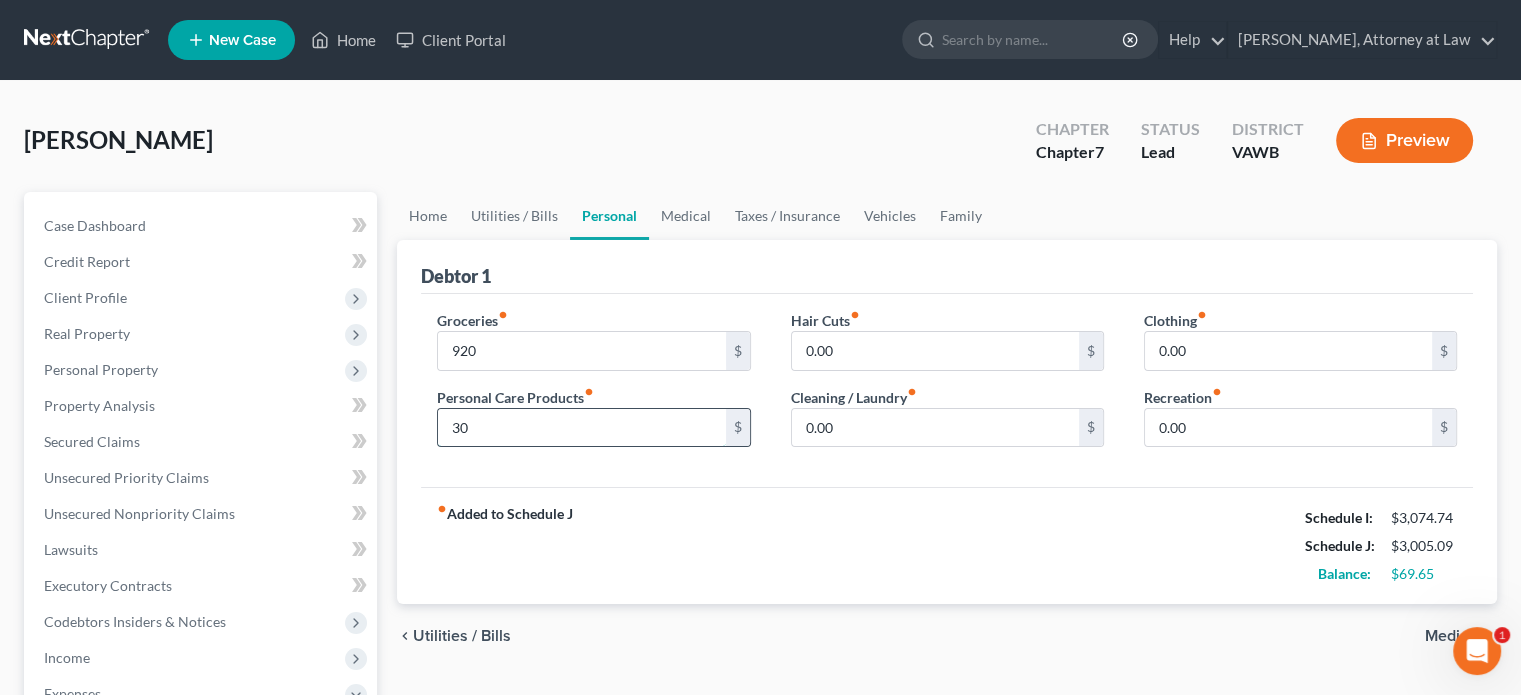 type on "30" 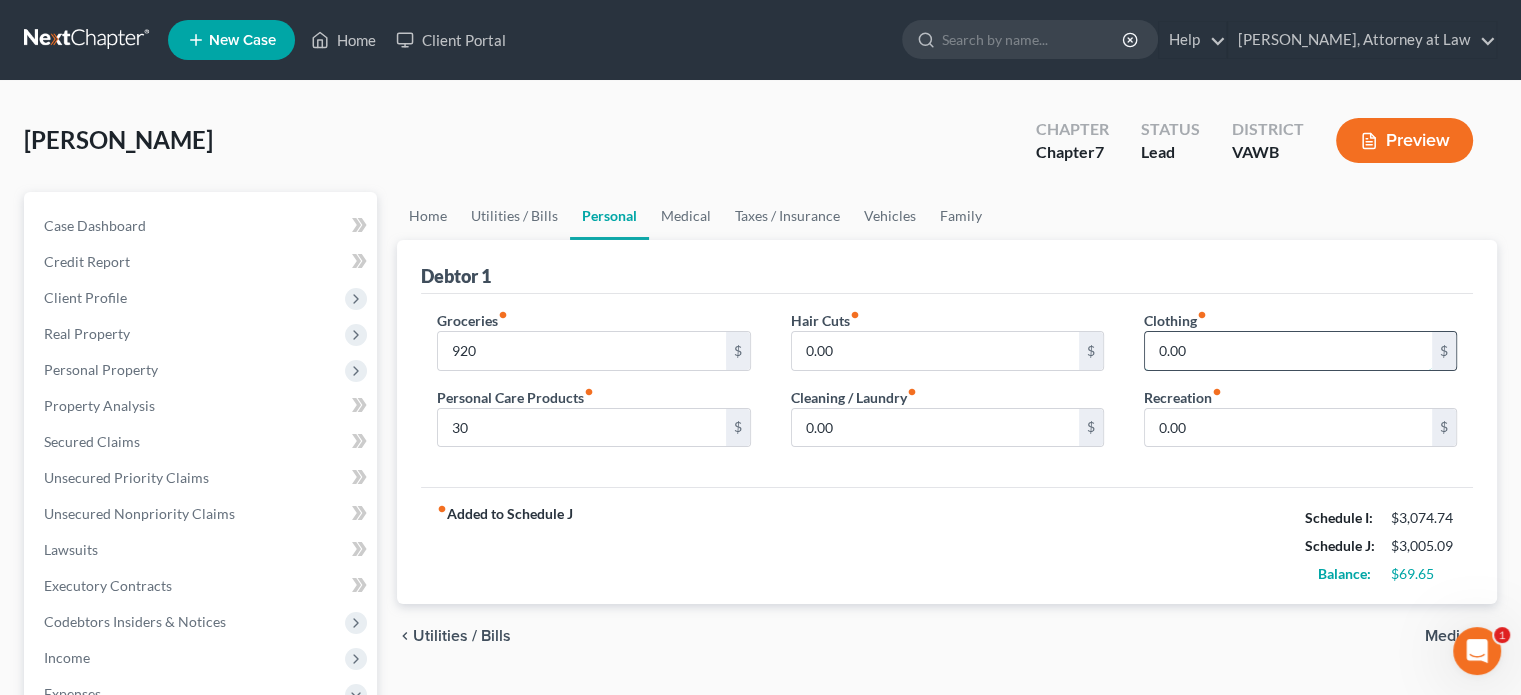 click on "0.00" at bounding box center [1288, 351] 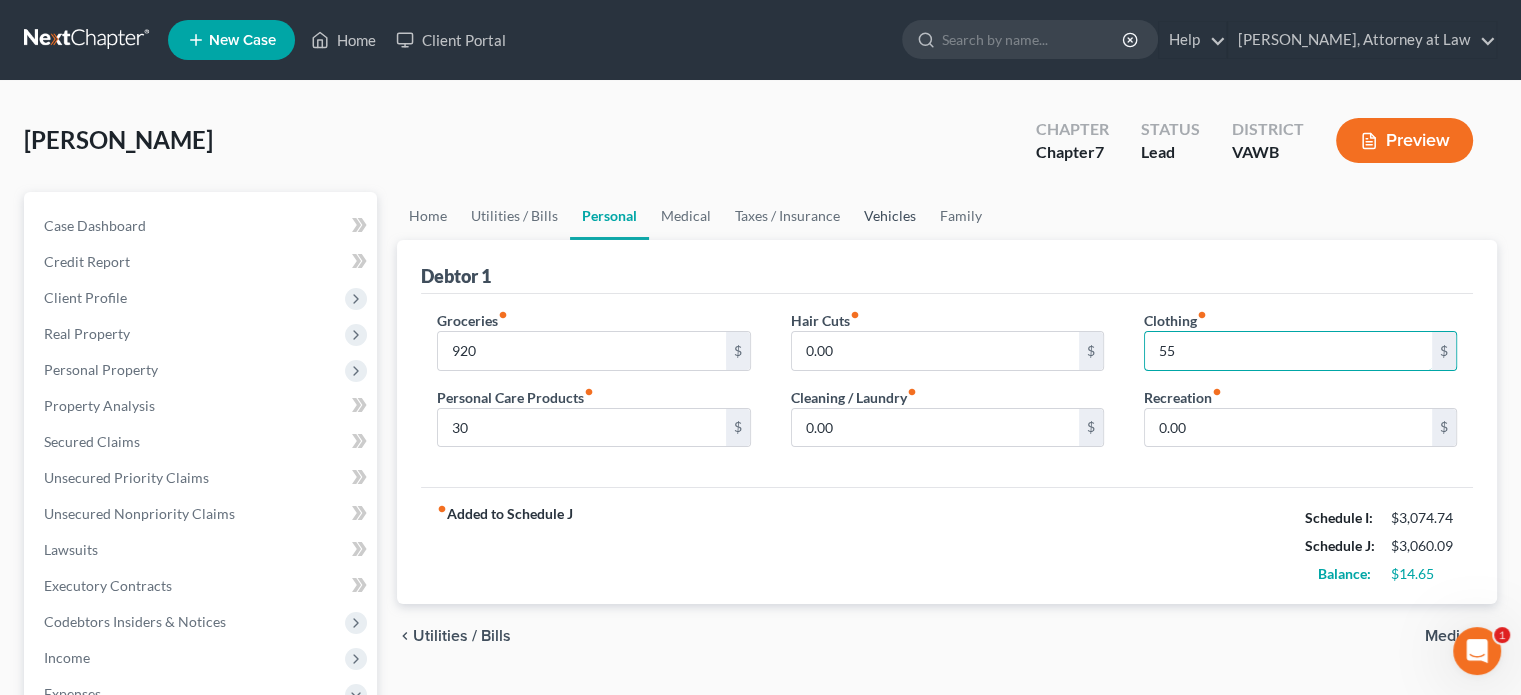 type on "55" 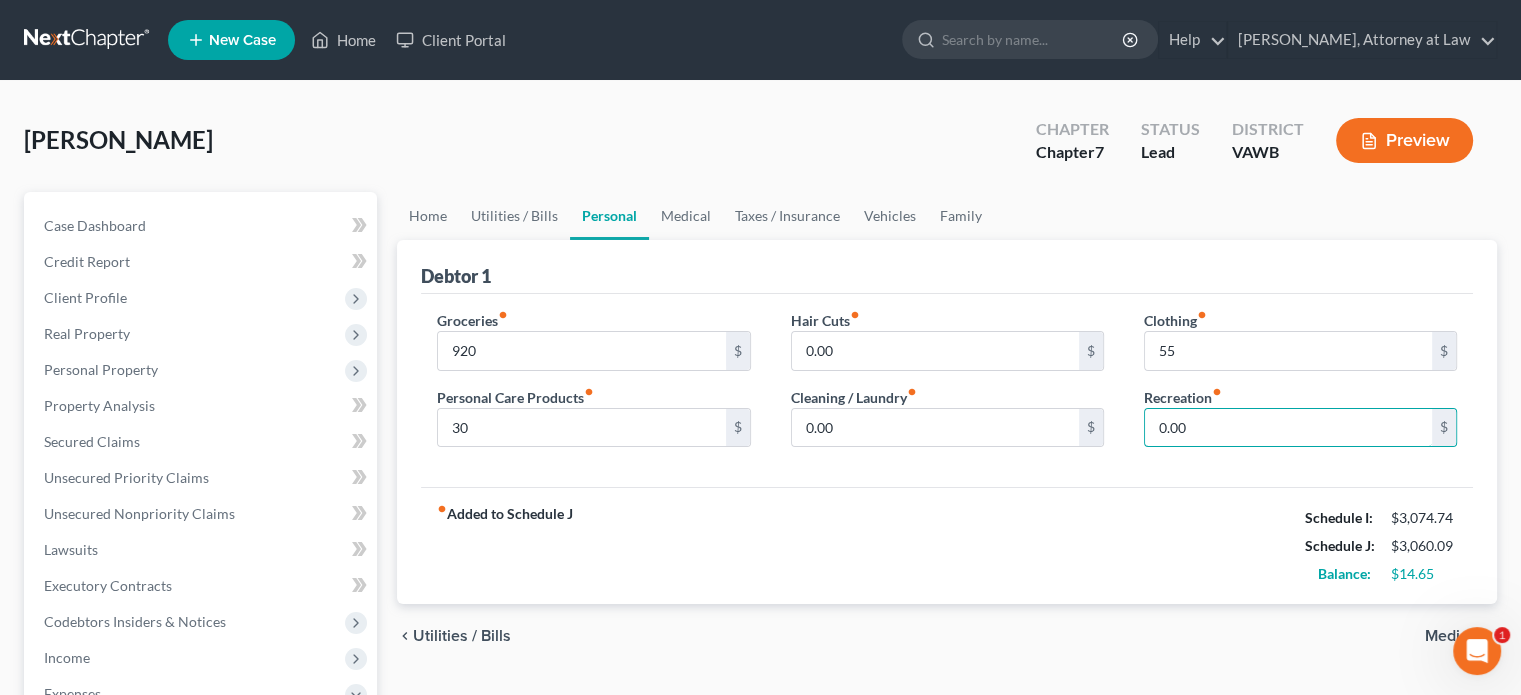 scroll, scrollTop: 200, scrollLeft: 0, axis: vertical 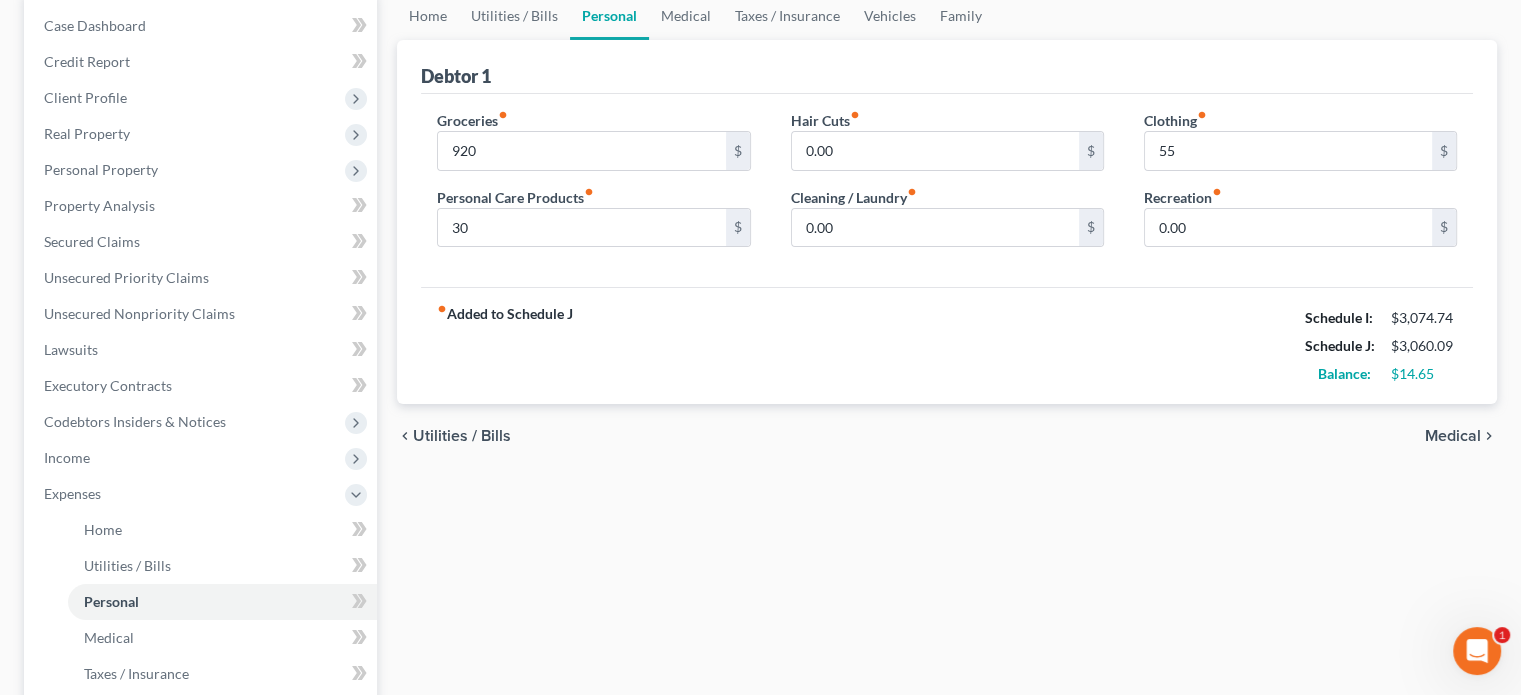 click on "Medical" at bounding box center (1453, 436) 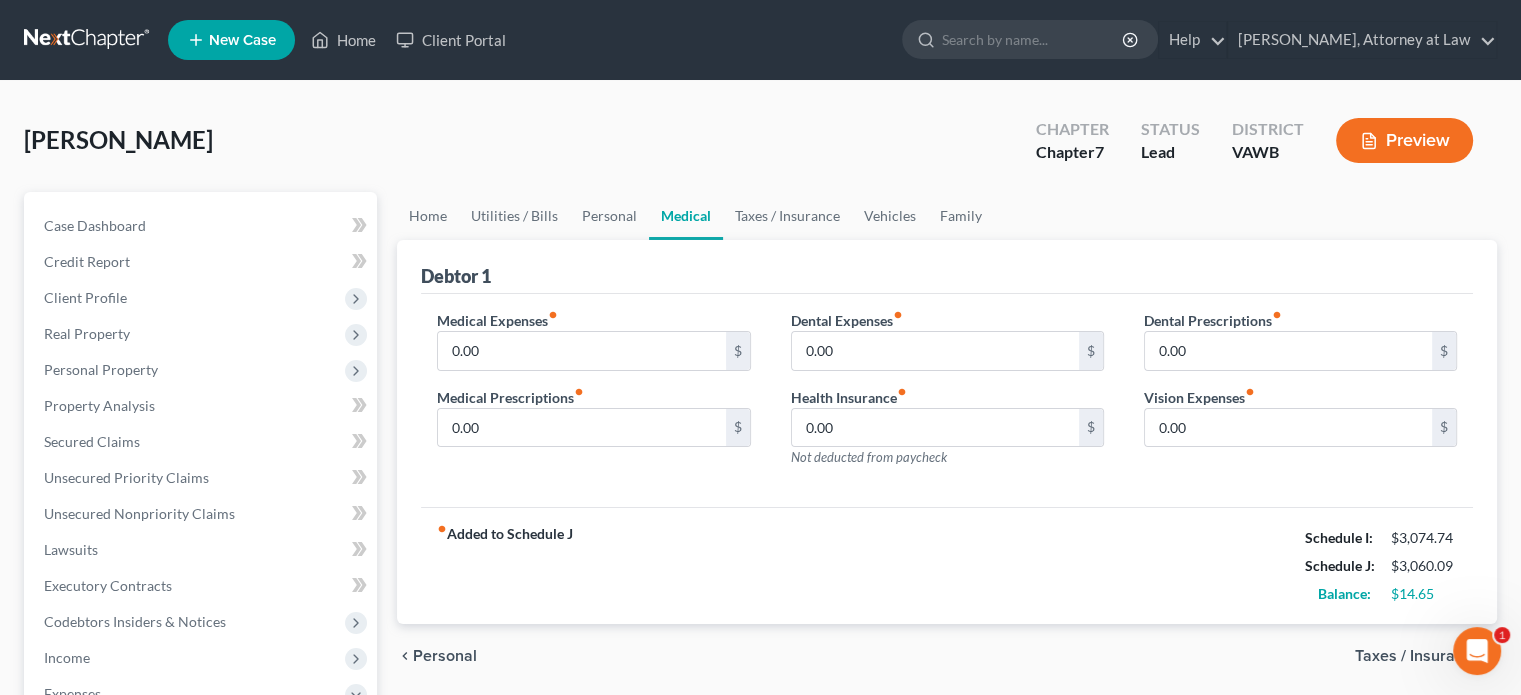 scroll, scrollTop: 200, scrollLeft: 0, axis: vertical 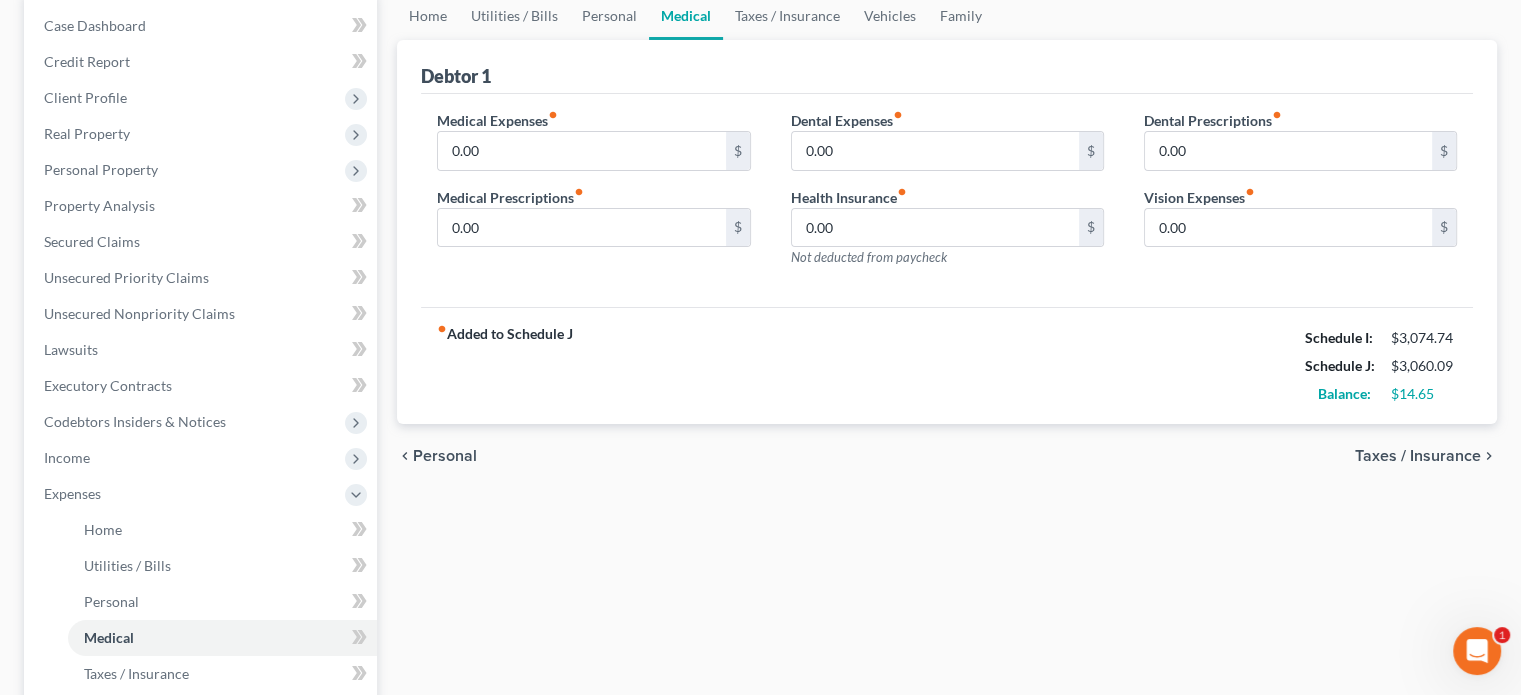 click on "Taxes / Insurance" at bounding box center (1418, 456) 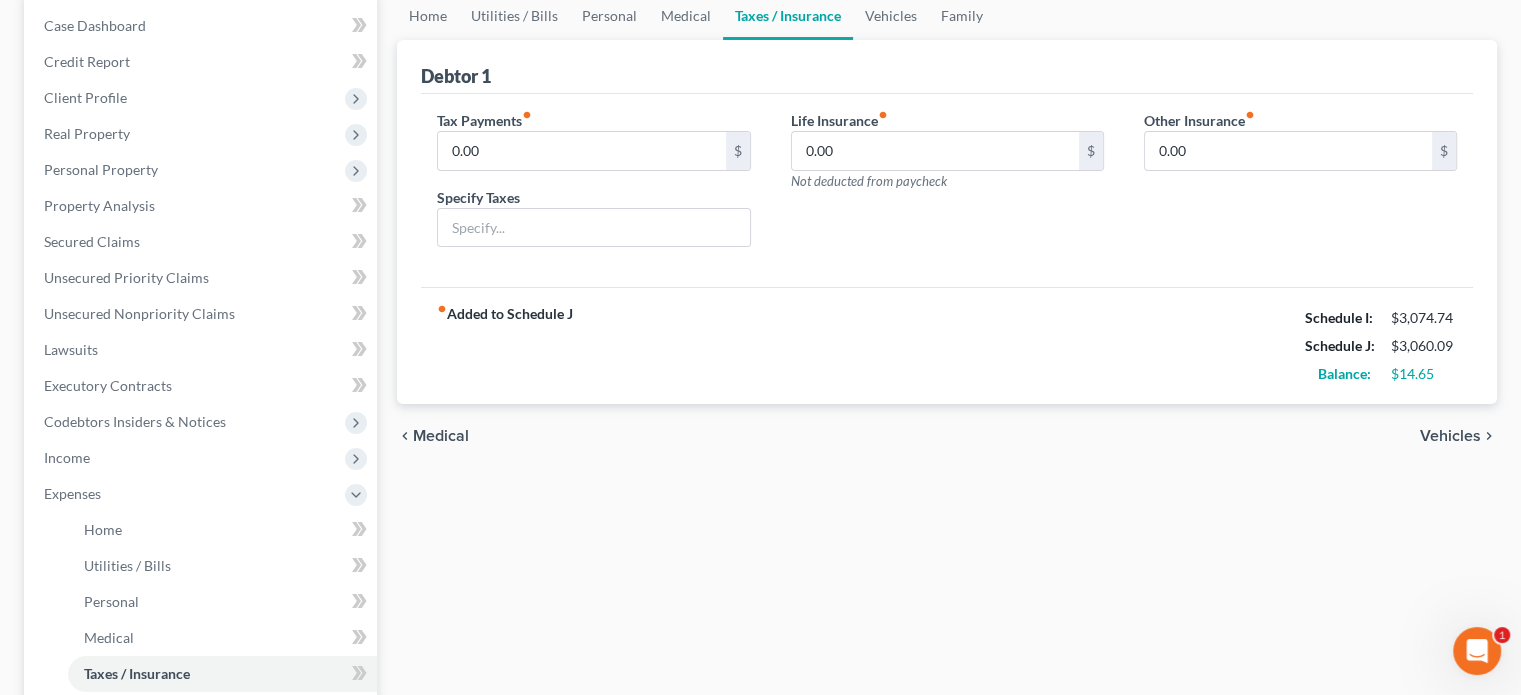 scroll, scrollTop: 0, scrollLeft: 0, axis: both 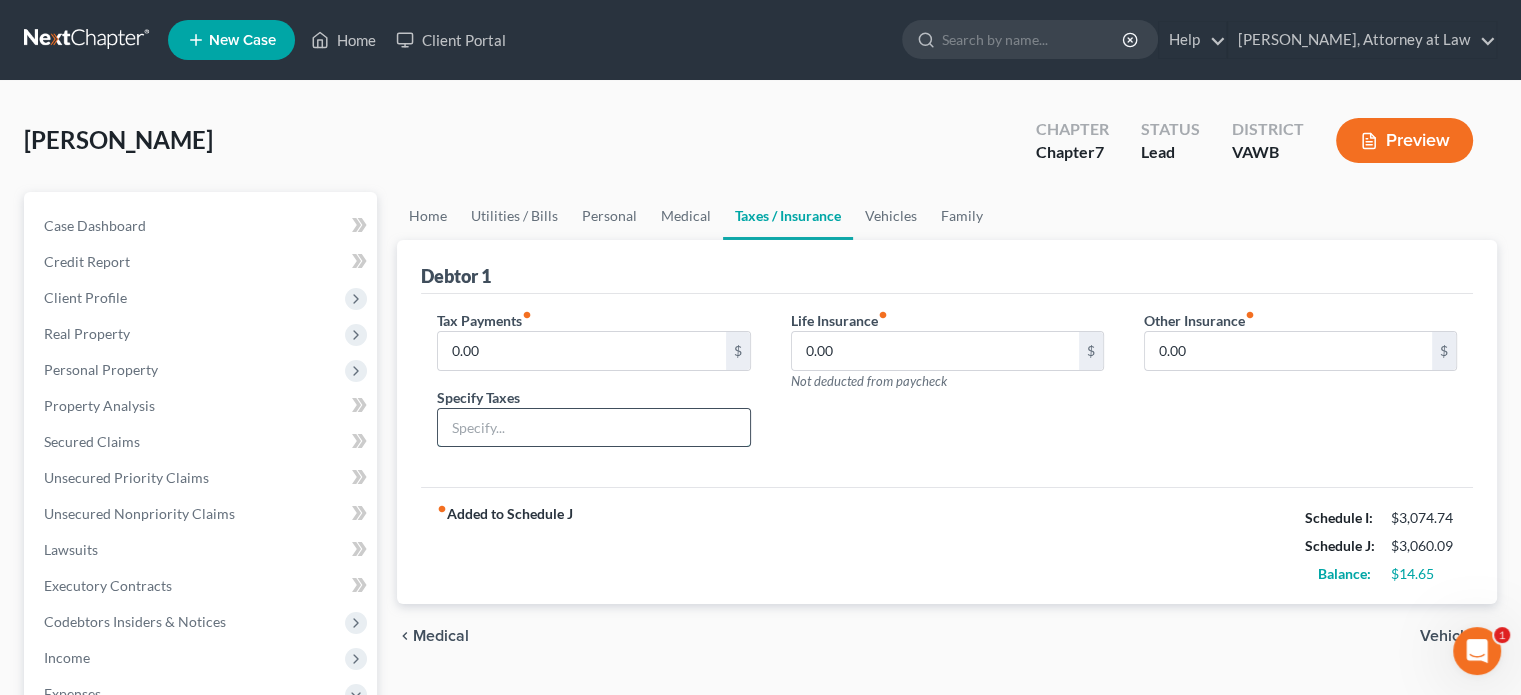 click at bounding box center (593, 428) 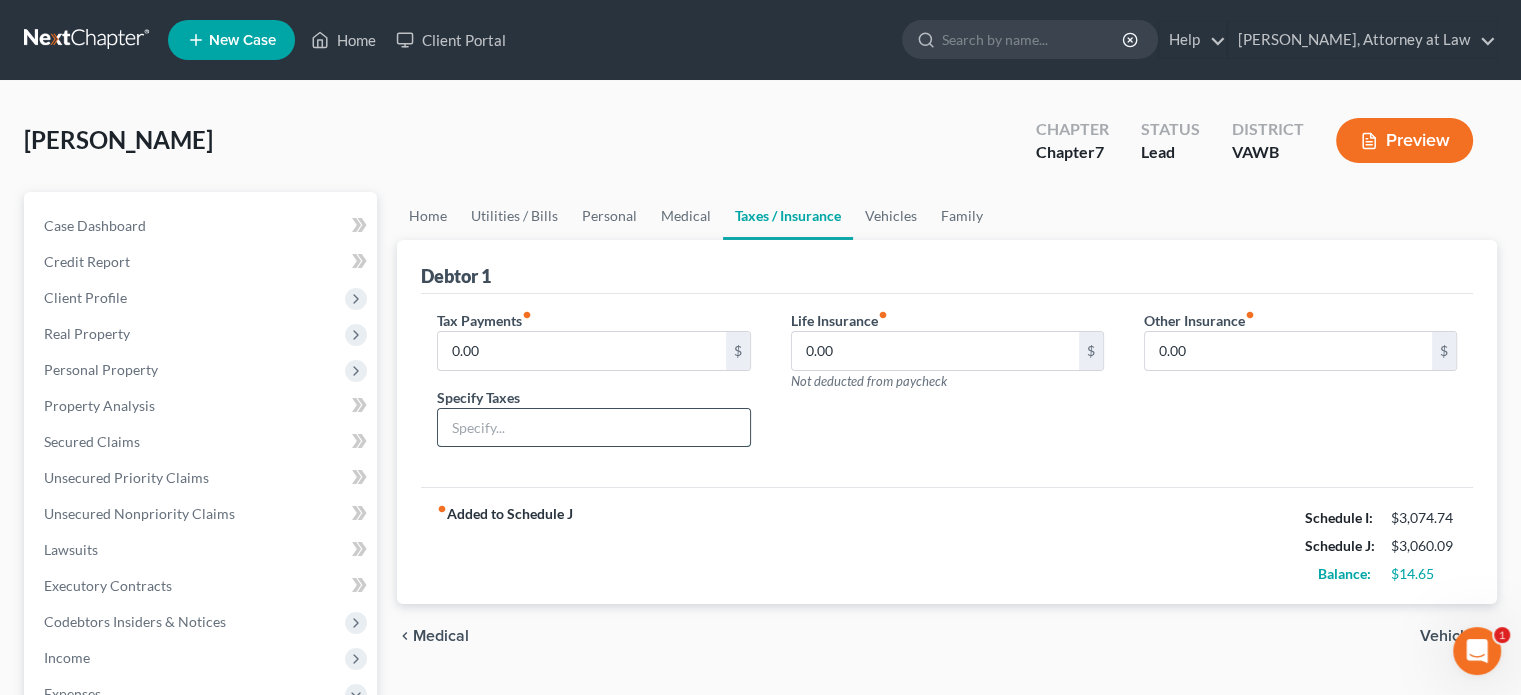 type on "Pers. Prop. taxes, tags & inspections" 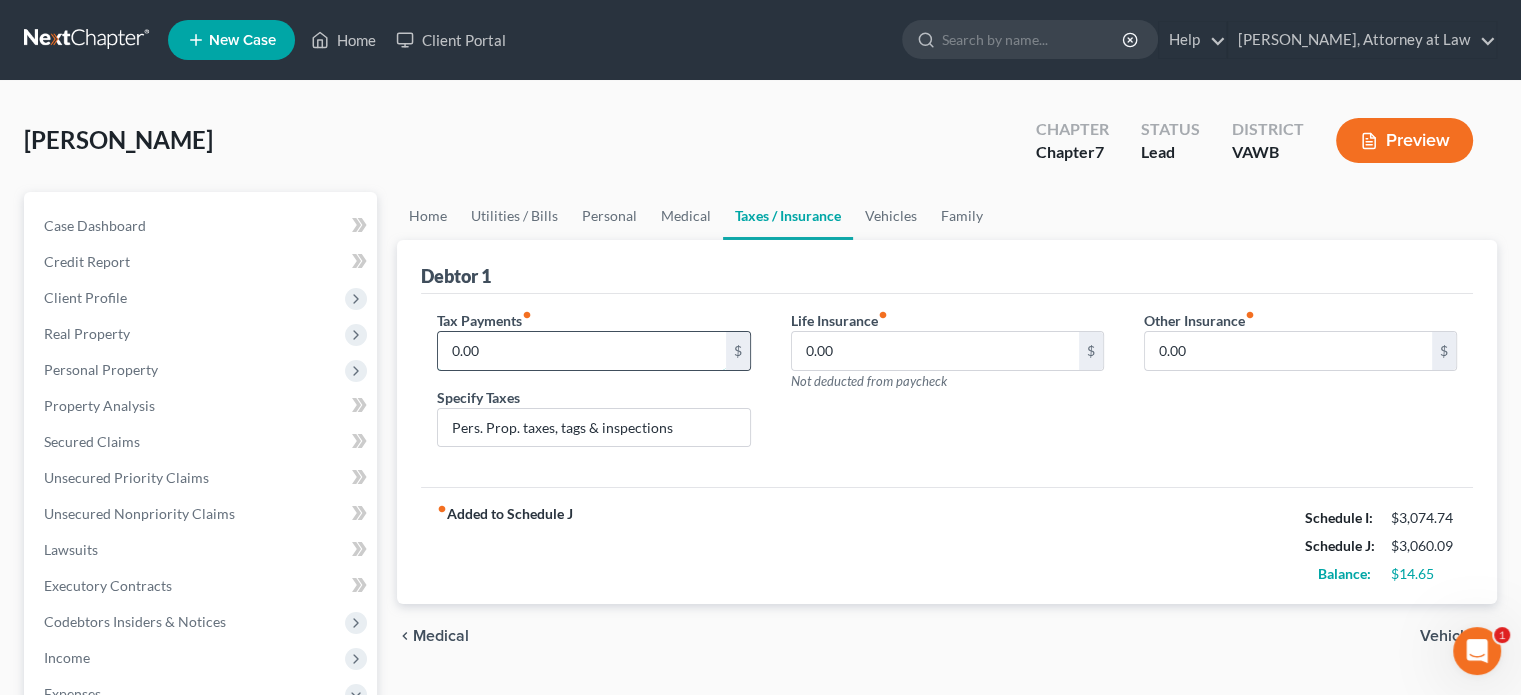 click on "0.00" at bounding box center [581, 351] 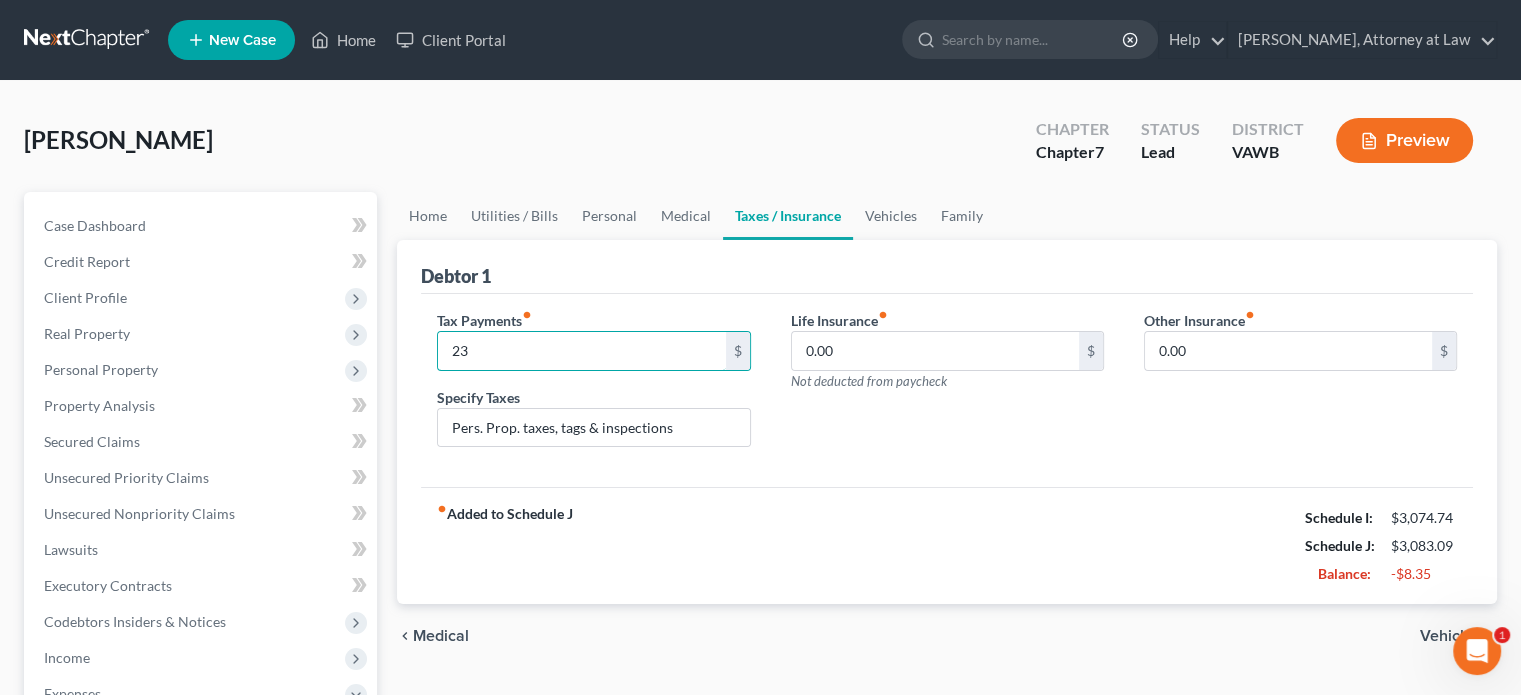 type on "23" 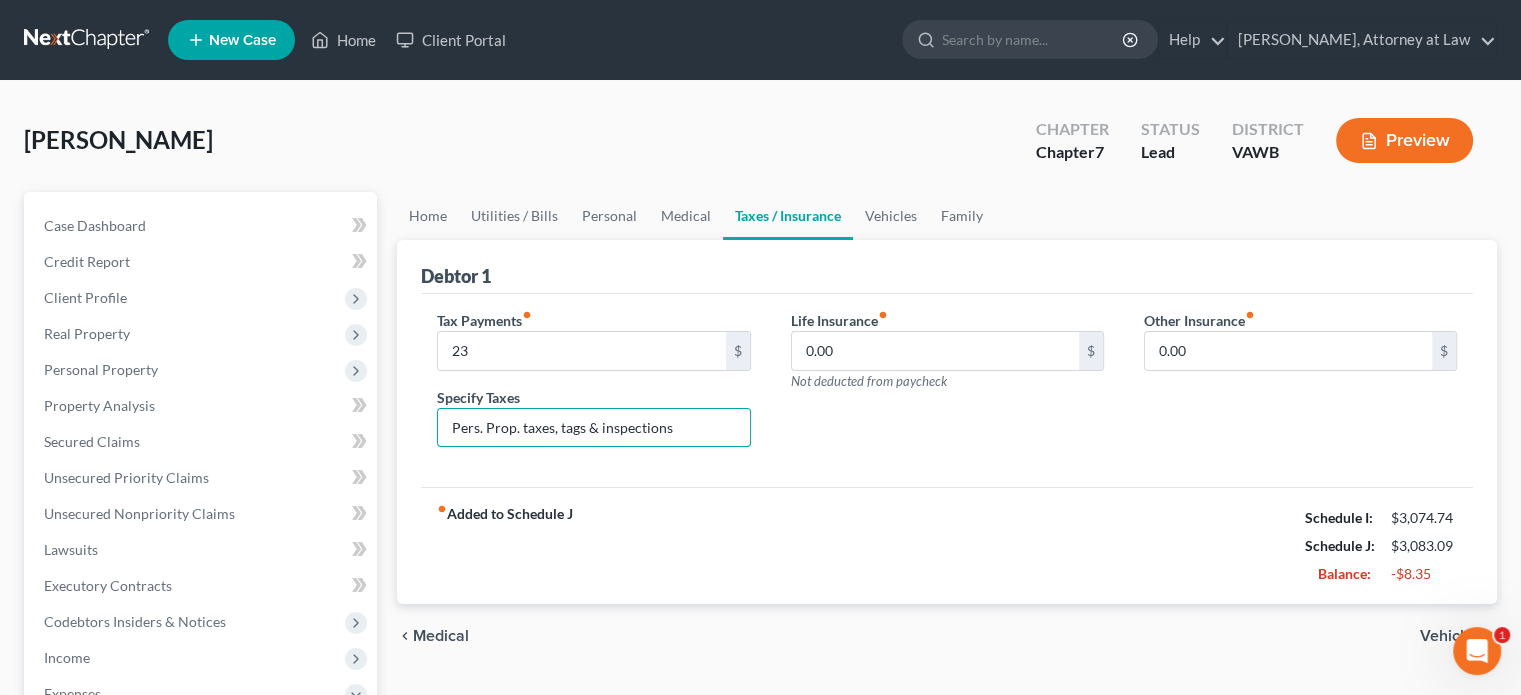 scroll, scrollTop: 100, scrollLeft: 0, axis: vertical 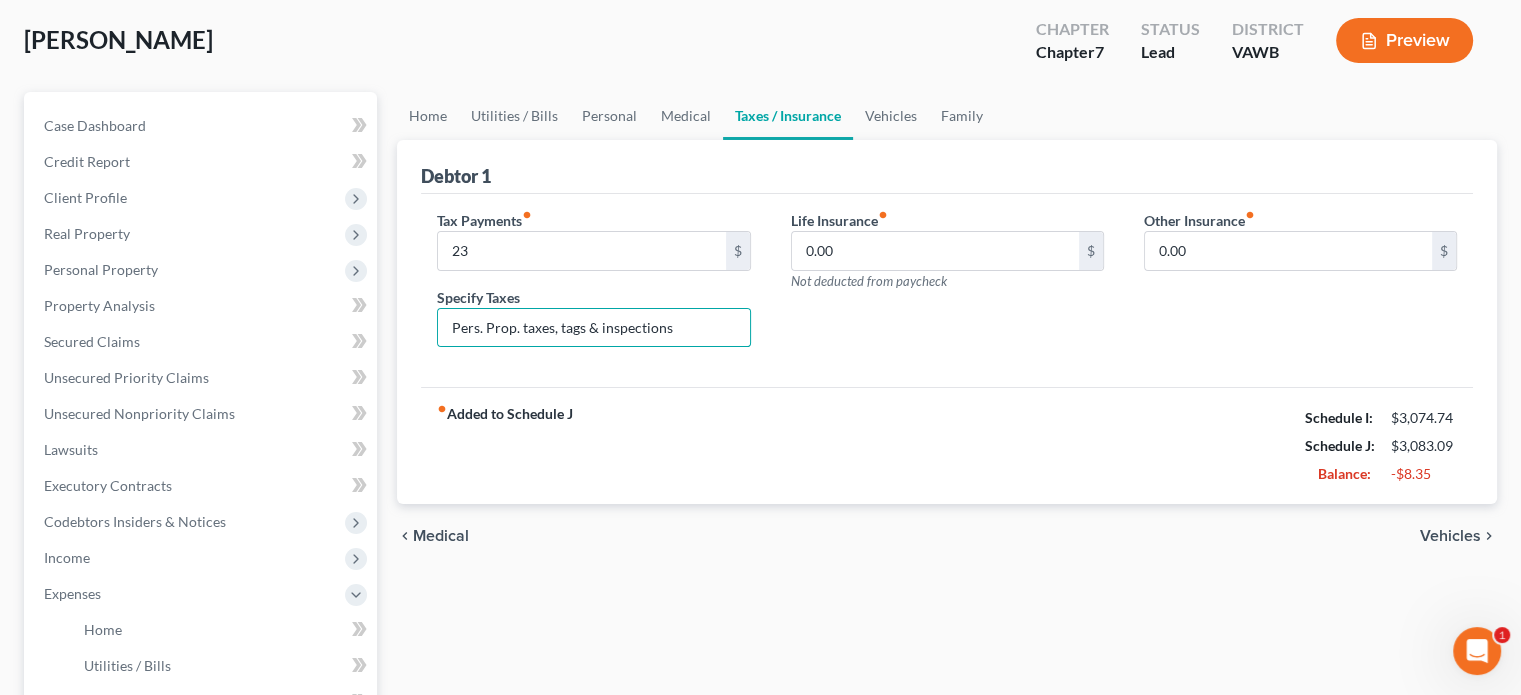 click on "Vehicles" at bounding box center (1450, 536) 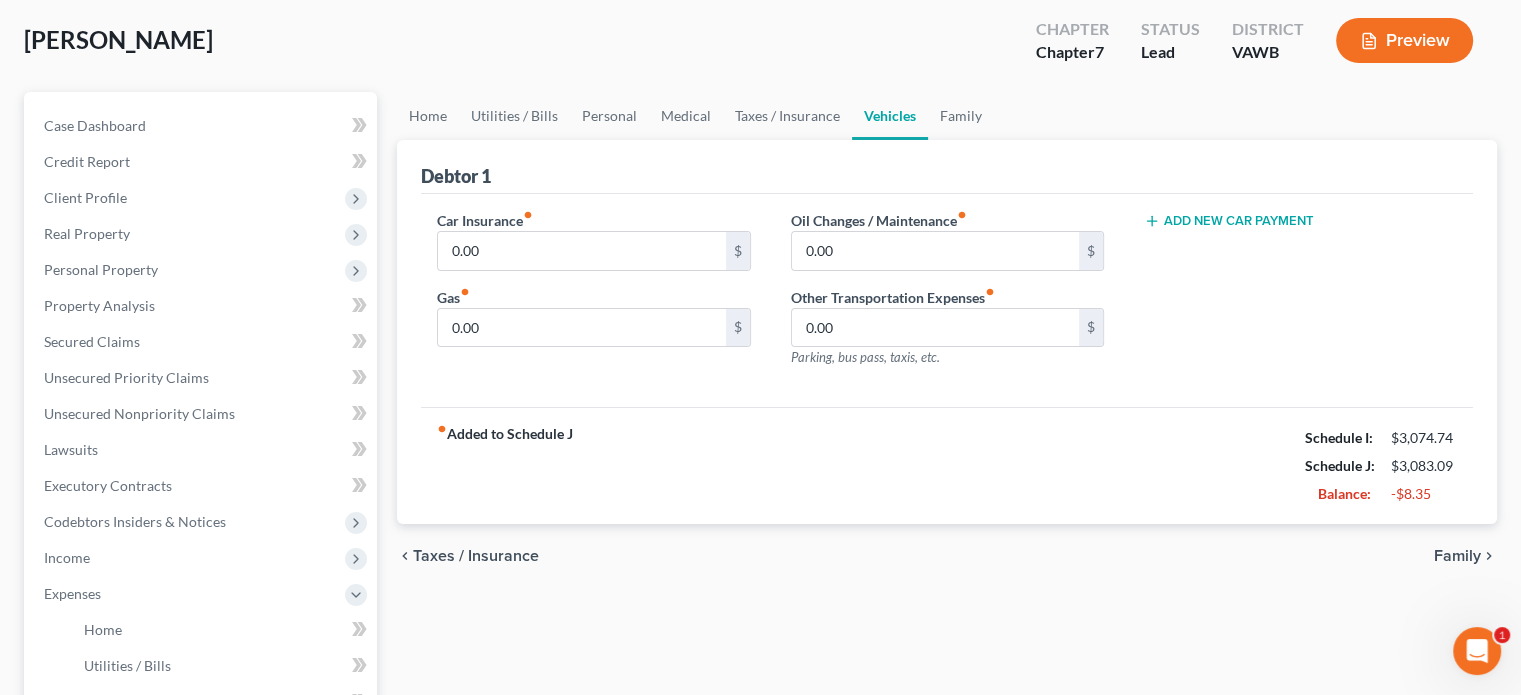 scroll, scrollTop: 0, scrollLeft: 0, axis: both 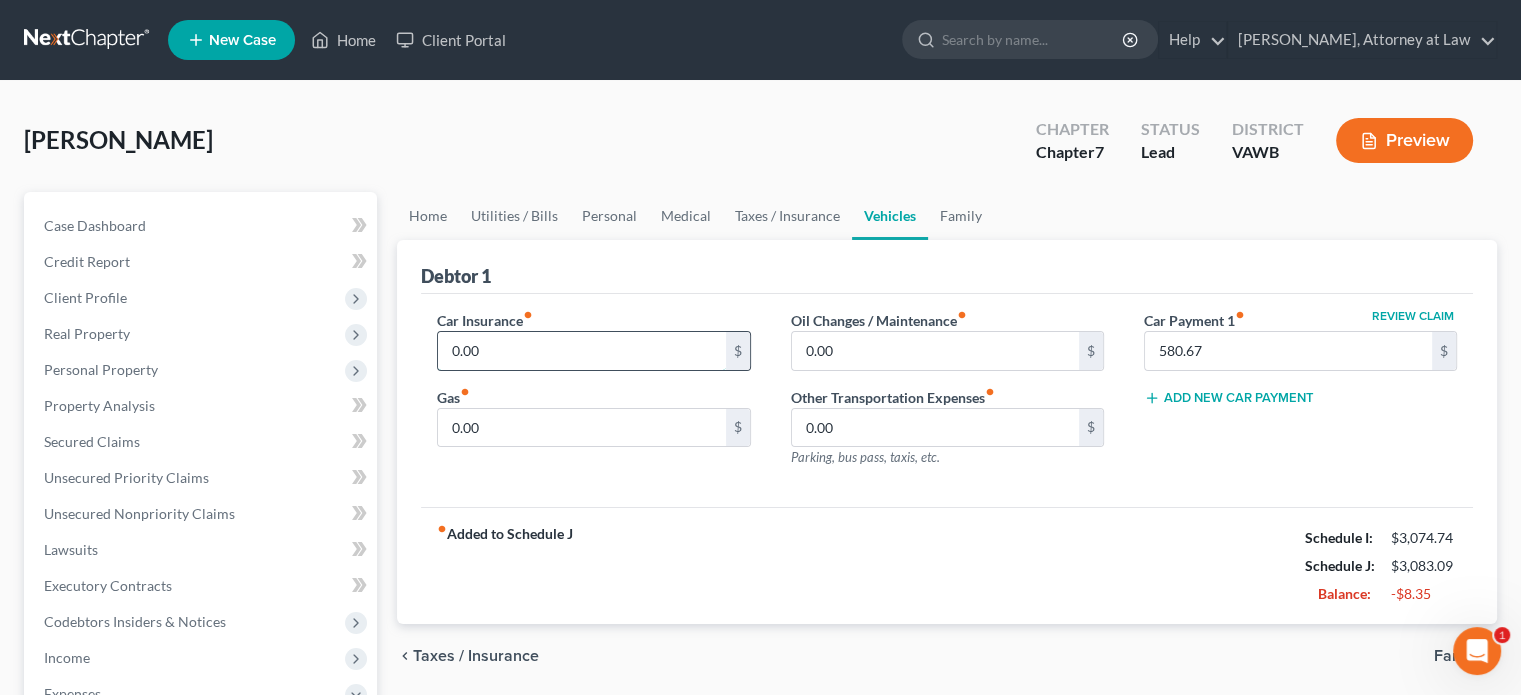 click on "0.00" at bounding box center (581, 351) 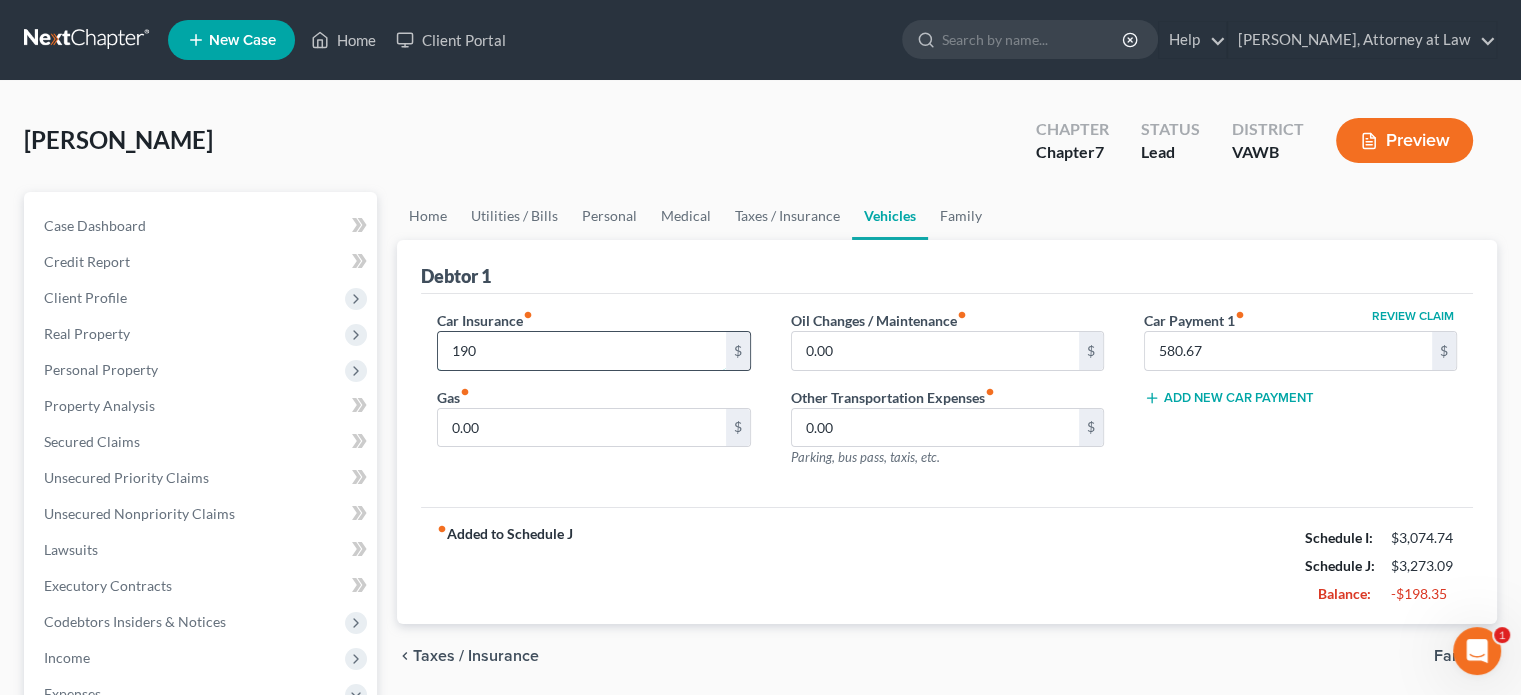 type on "190" 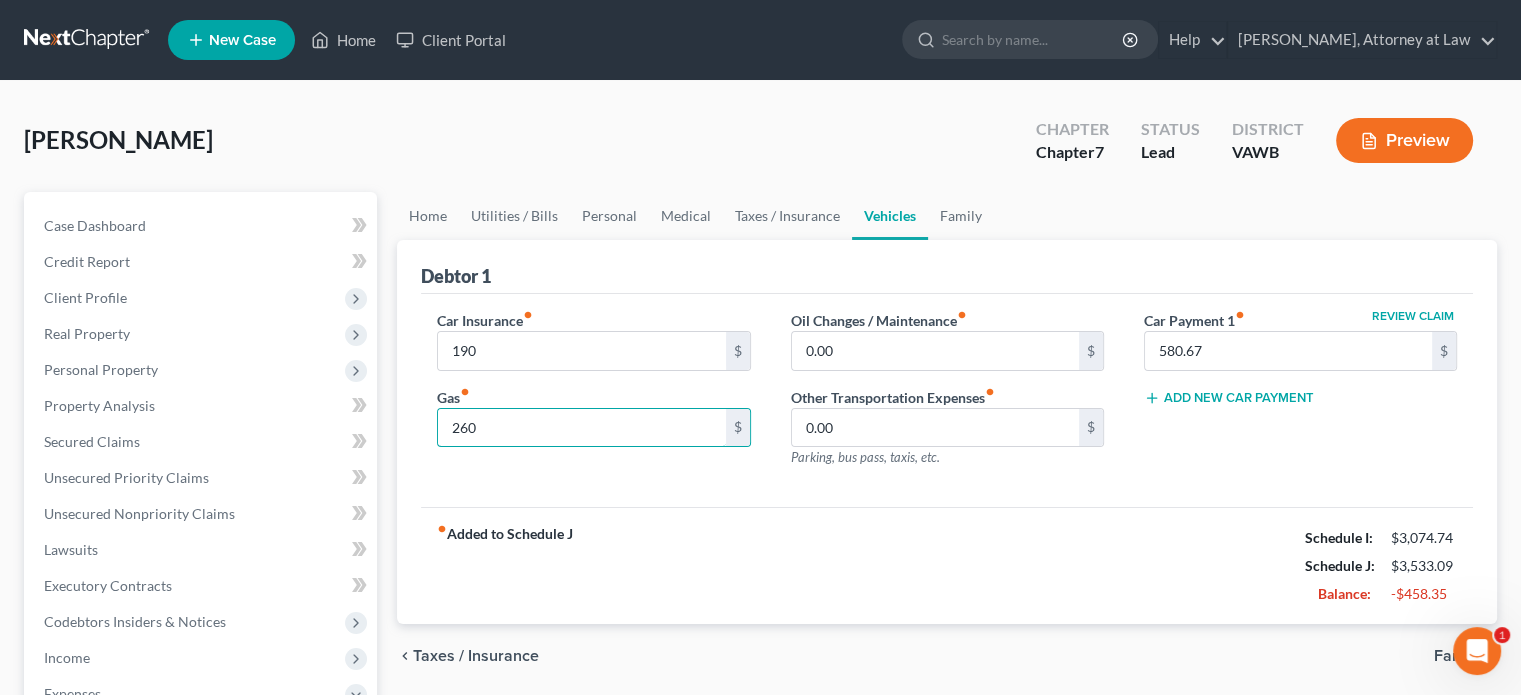type on "260" 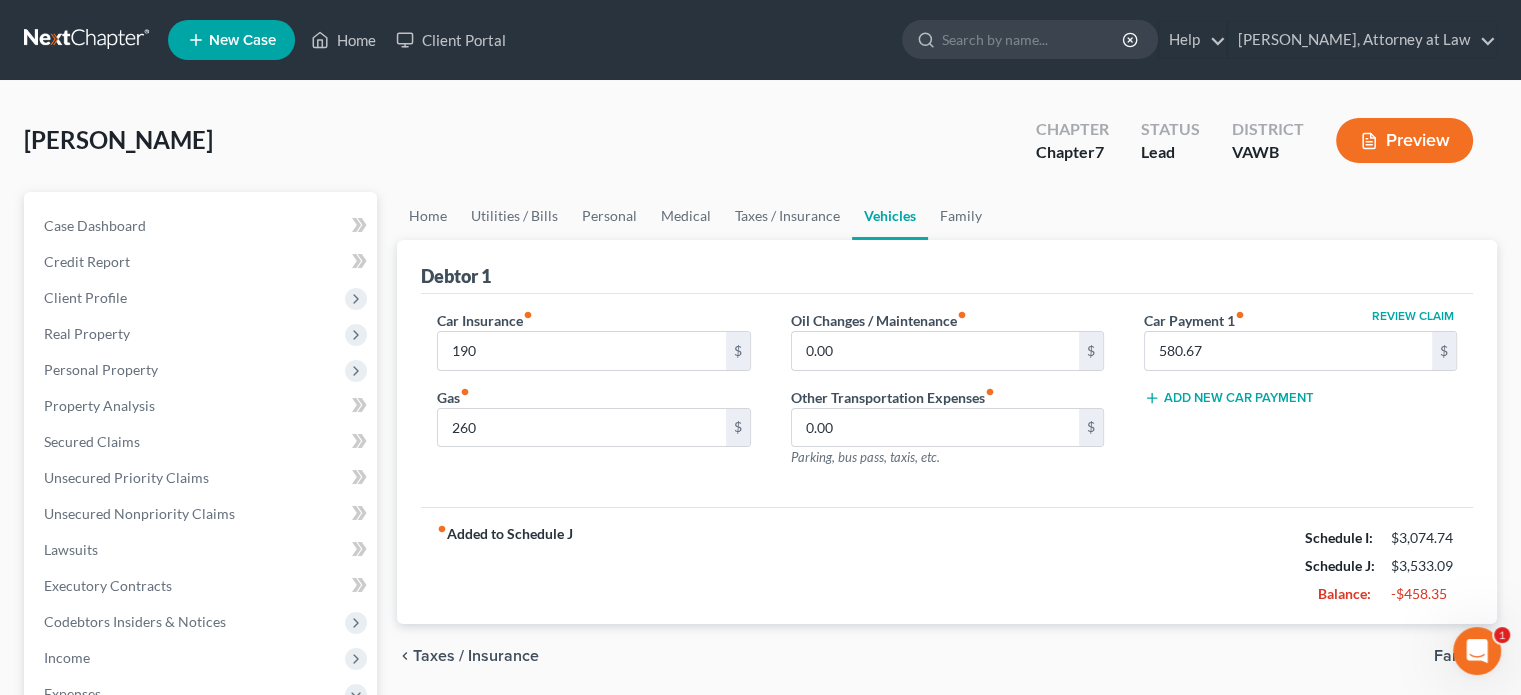 click on "fiber_manual_record  Added to Schedule J Schedule I: $3,074.74 Schedule J: $3,533.09 Balance: -$458.35" at bounding box center (947, 565) 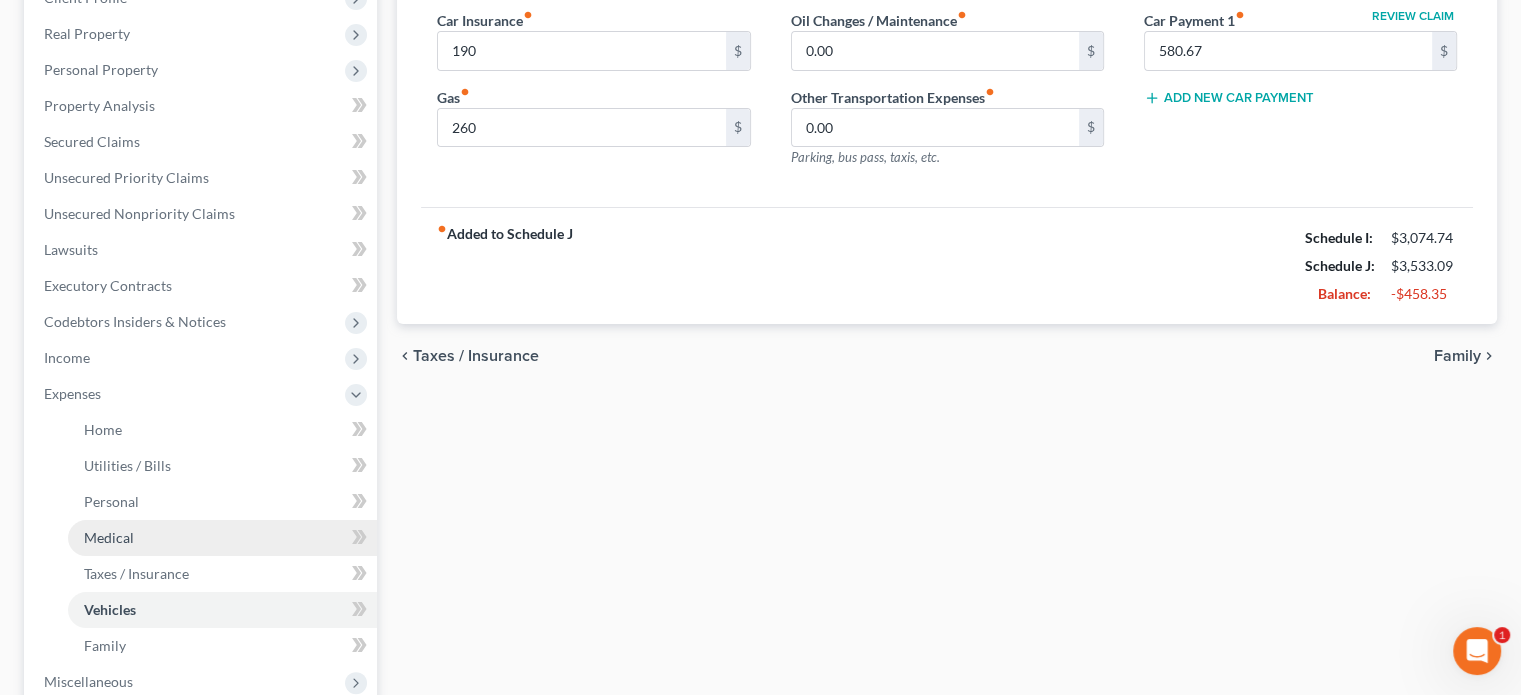 scroll, scrollTop: 400, scrollLeft: 0, axis: vertical 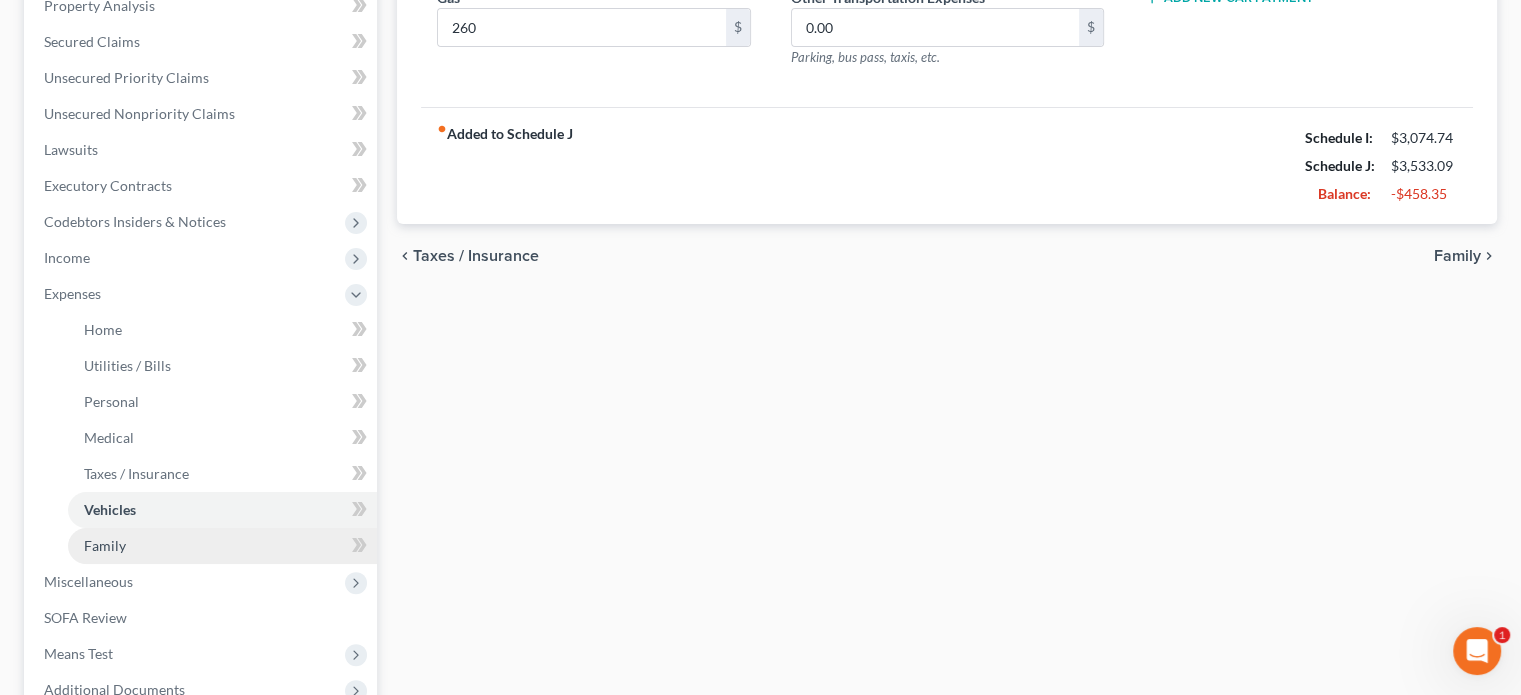 click on "Family" at bounding box center [222, 546] 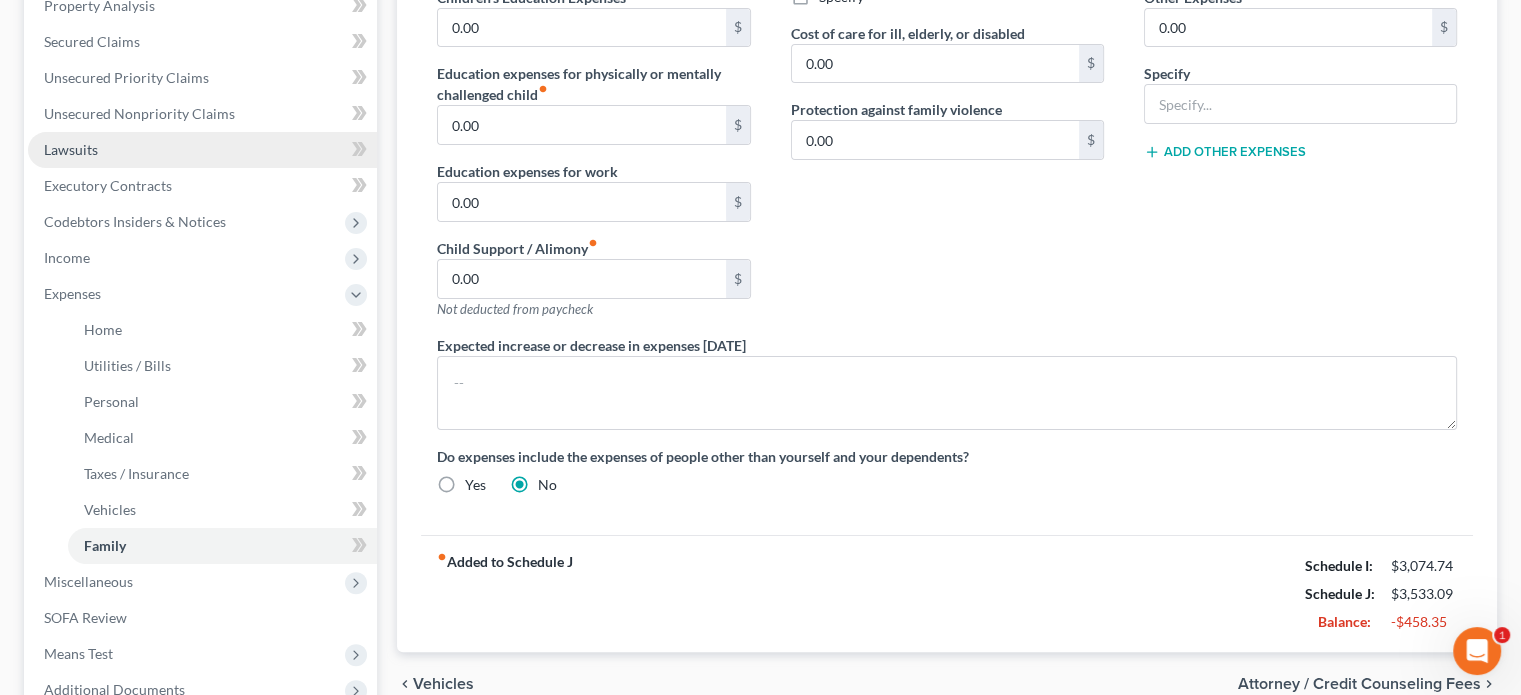 scroll, scrollTop: 0, scrollLeft: 0, axis: both 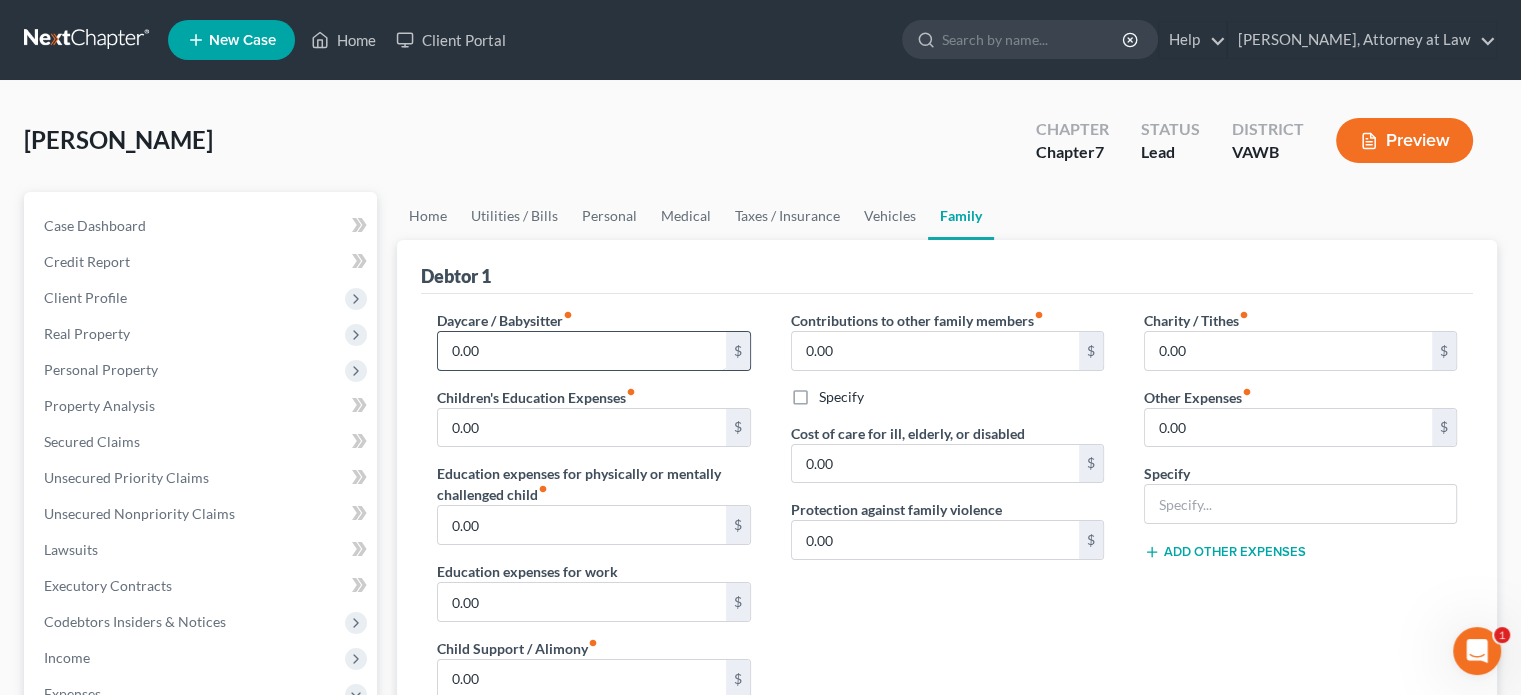 click on "0.00" at bounding box center [581, 351] 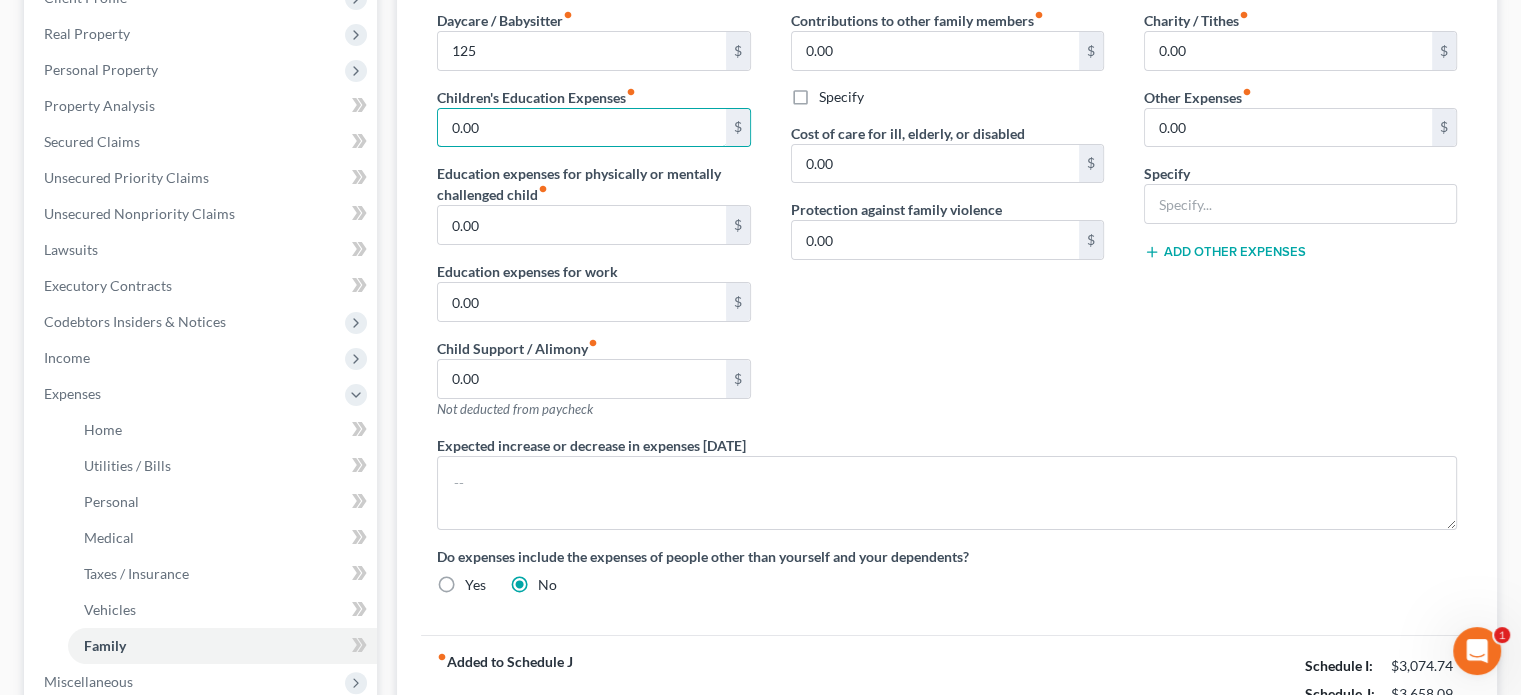 scroll, scrollTop: 500, scrollLeft: 0, axis: vertical 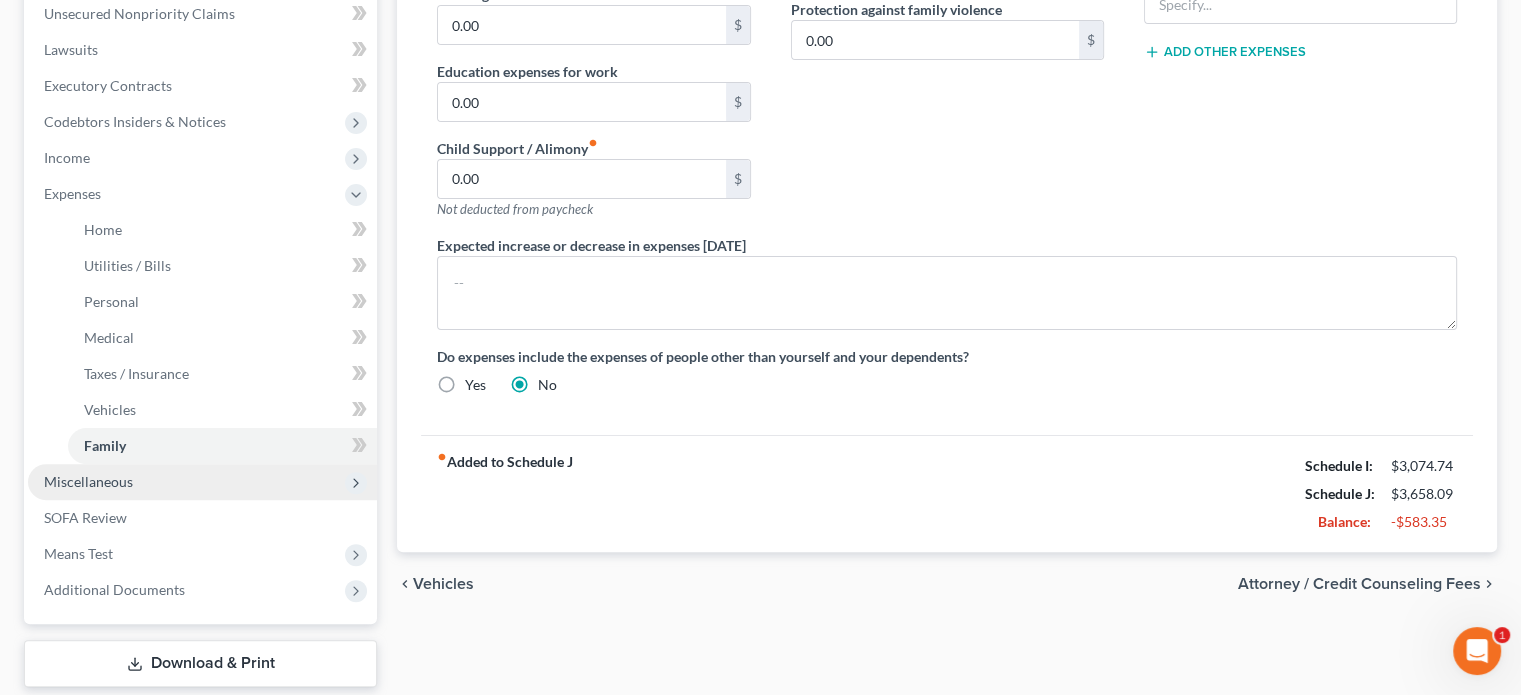drag, startPoint x: 687, startPoint y: 599, endPoint x: 89, endPoint y: 481, distance: 609.53094 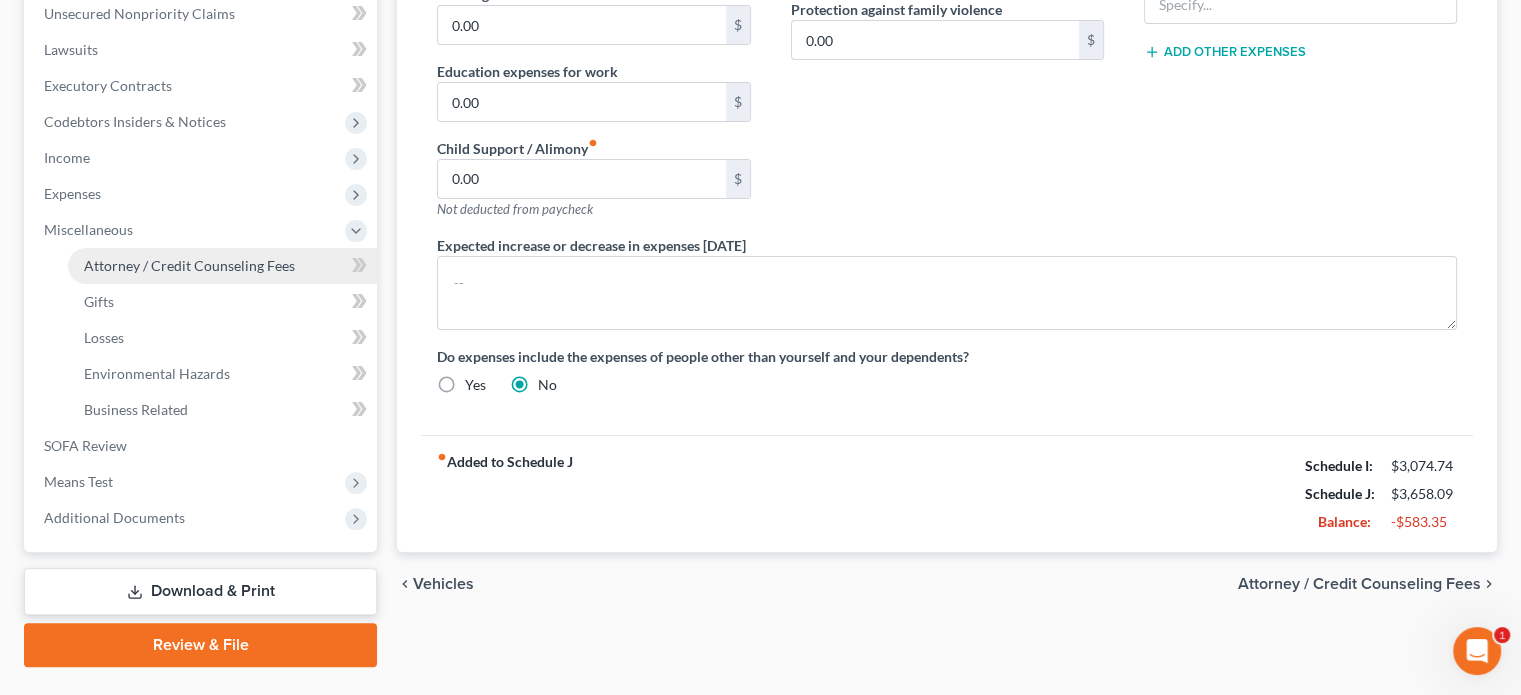 click on "Attorney / Credit Counseling Fees" at bounding box center [189, 265] 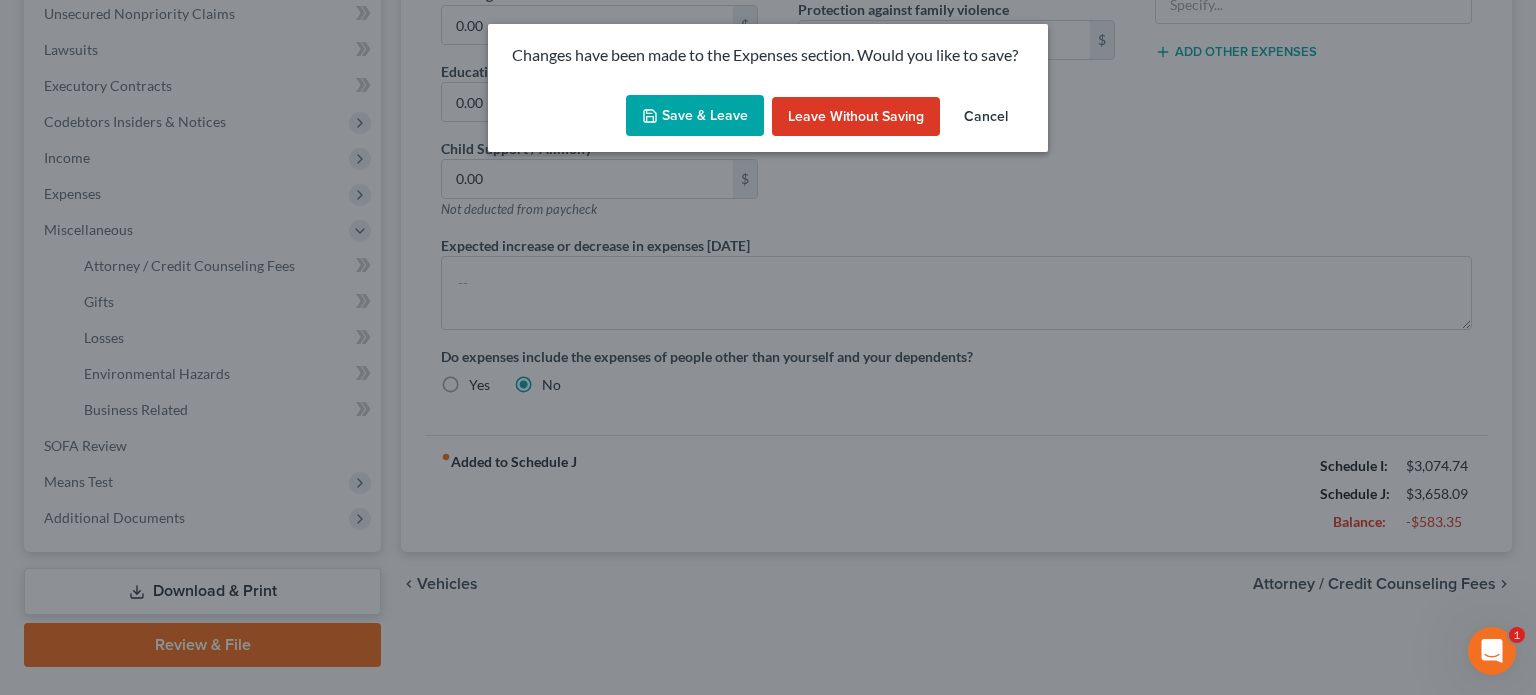 click on "Save & Leave" at bounding box center [695, 116] 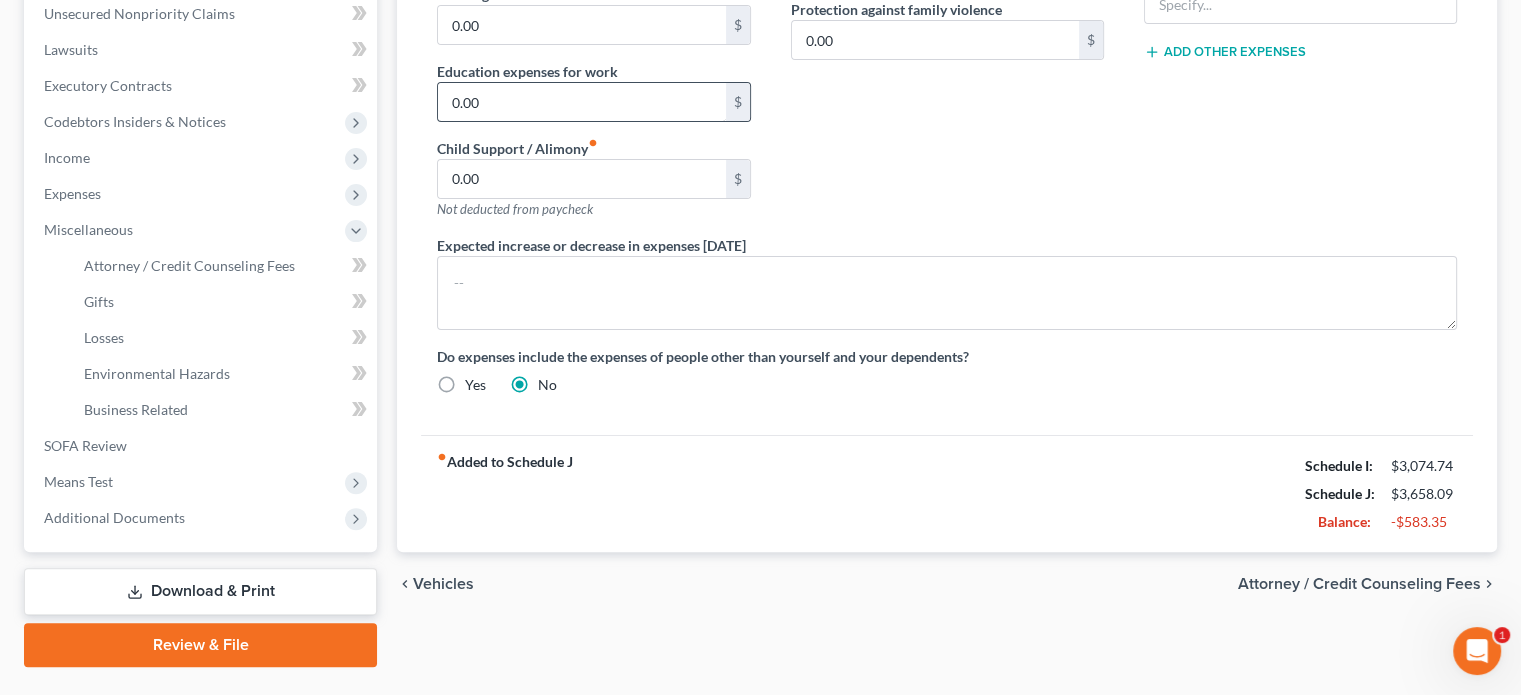type on "125.00" 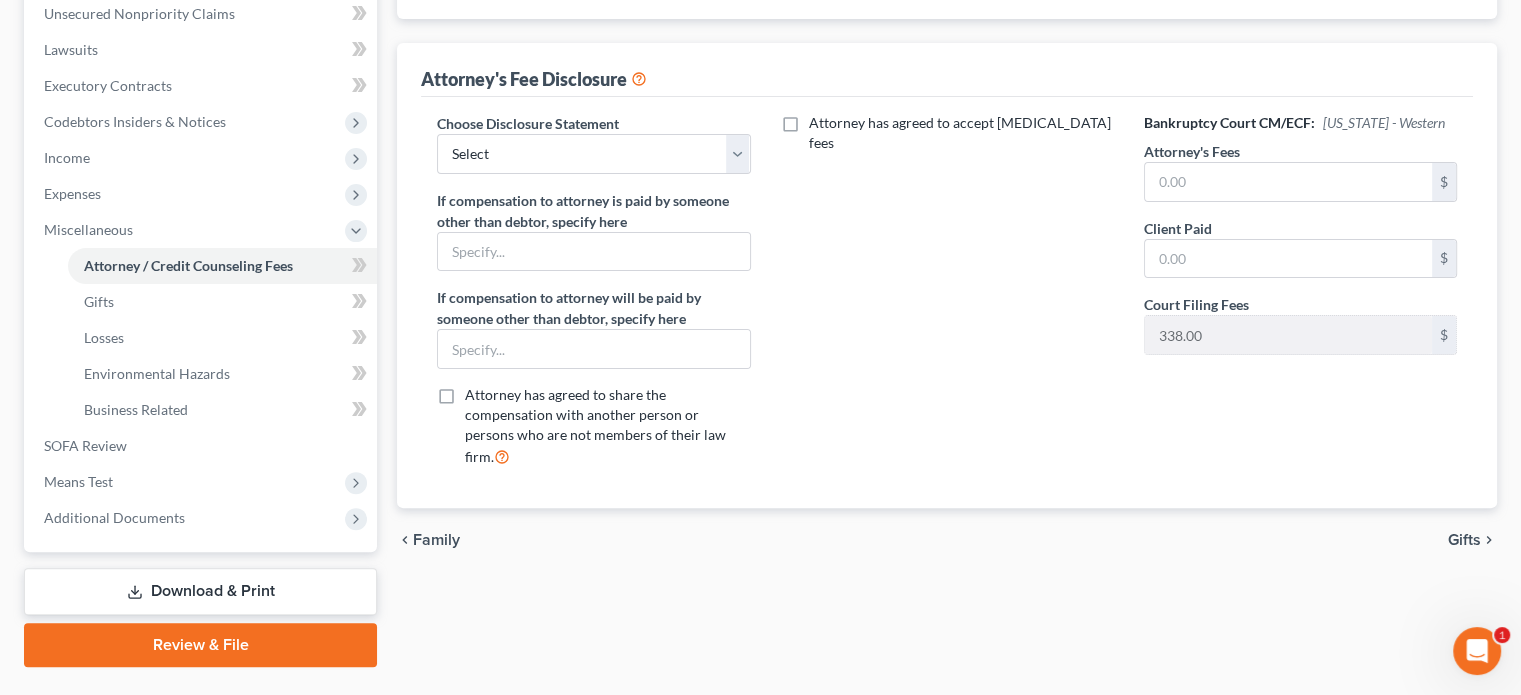 scroll, scrollTop: 0, scrollLeft: 0, axis: both 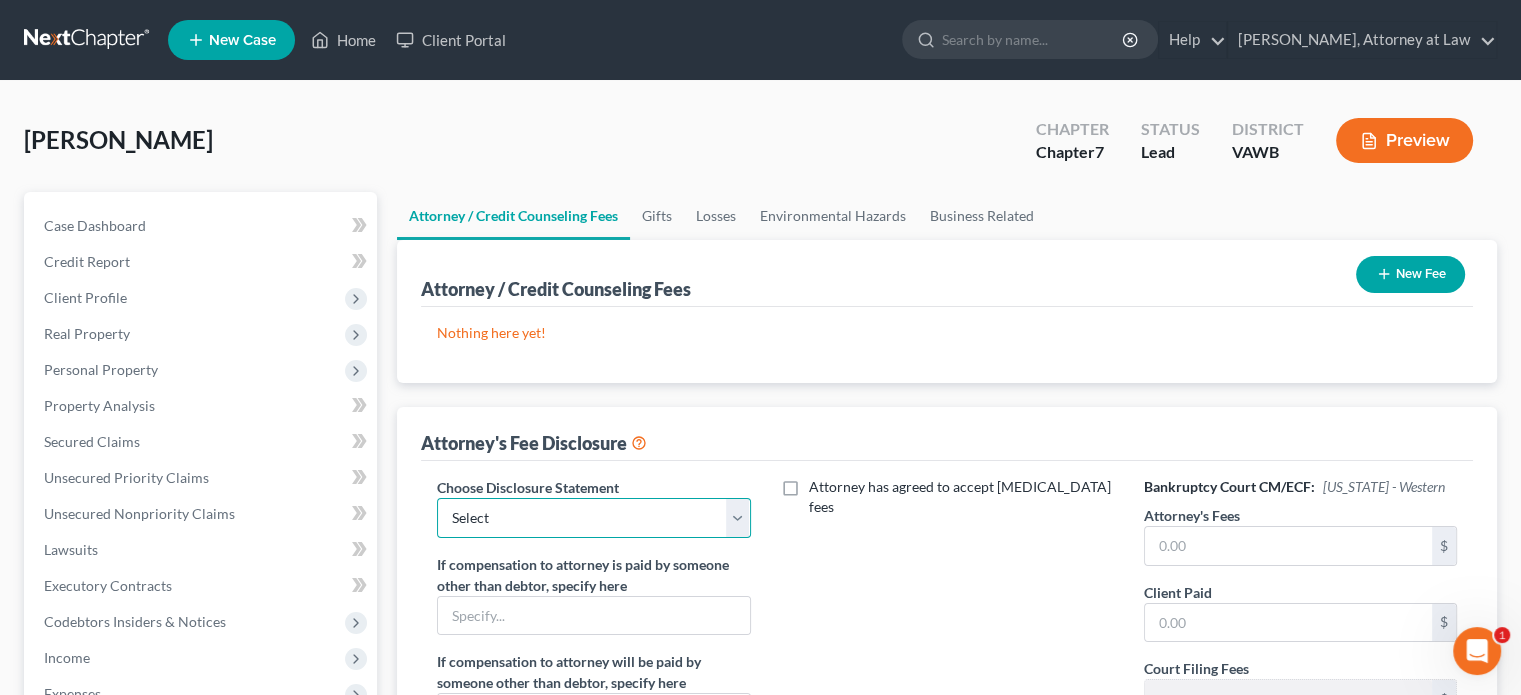 click on "Select [PERSON_NAME], Attorney at Law" at bounding box center [593, 518] 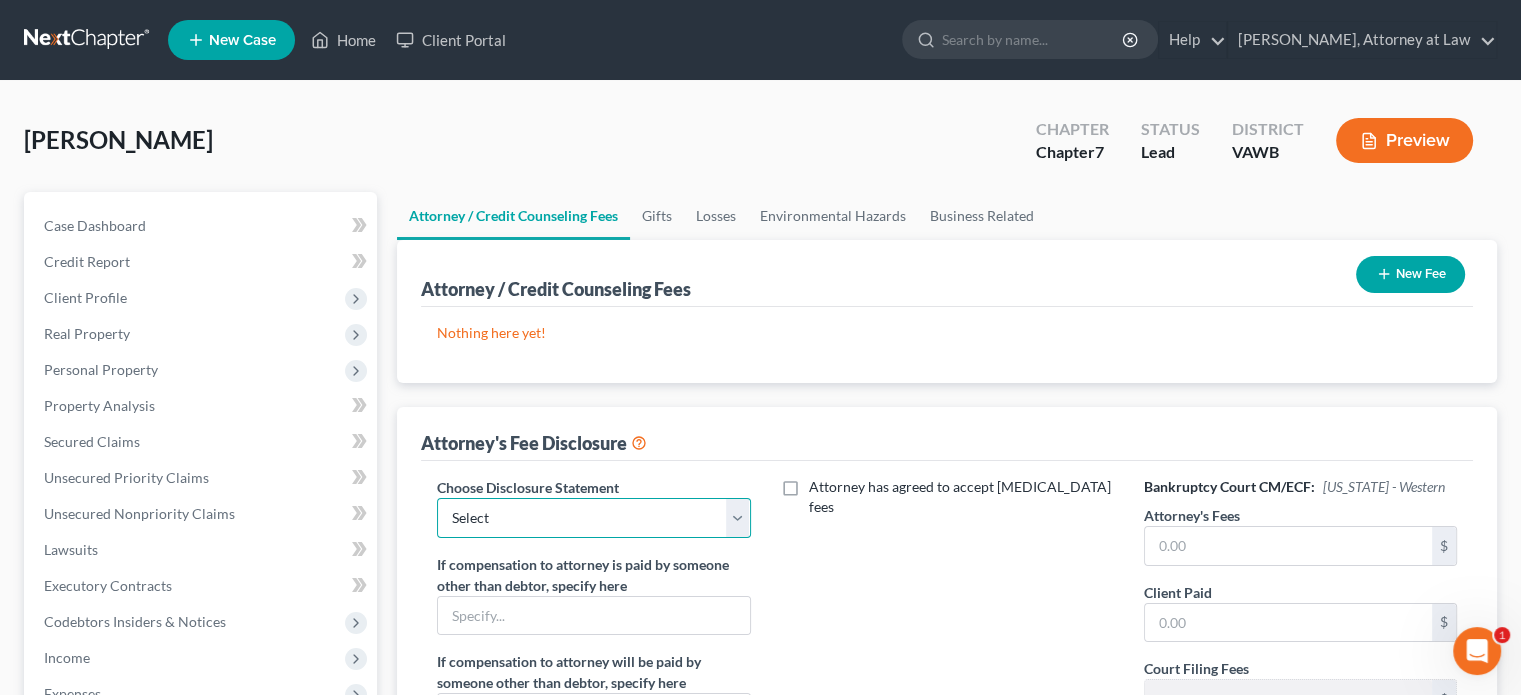 select on "0" 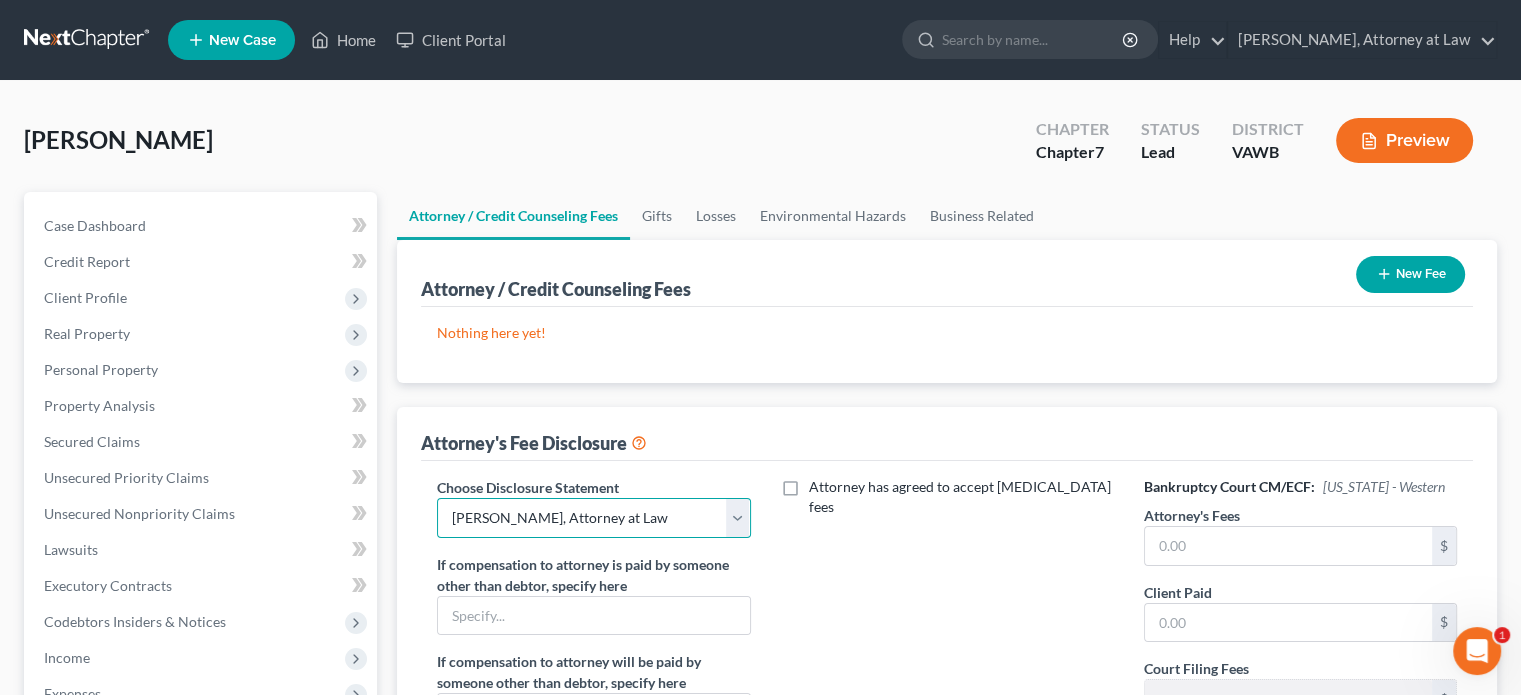 click on "Select [PERSON_NAME], Attorney at Law" at bounding box center [593, 518] 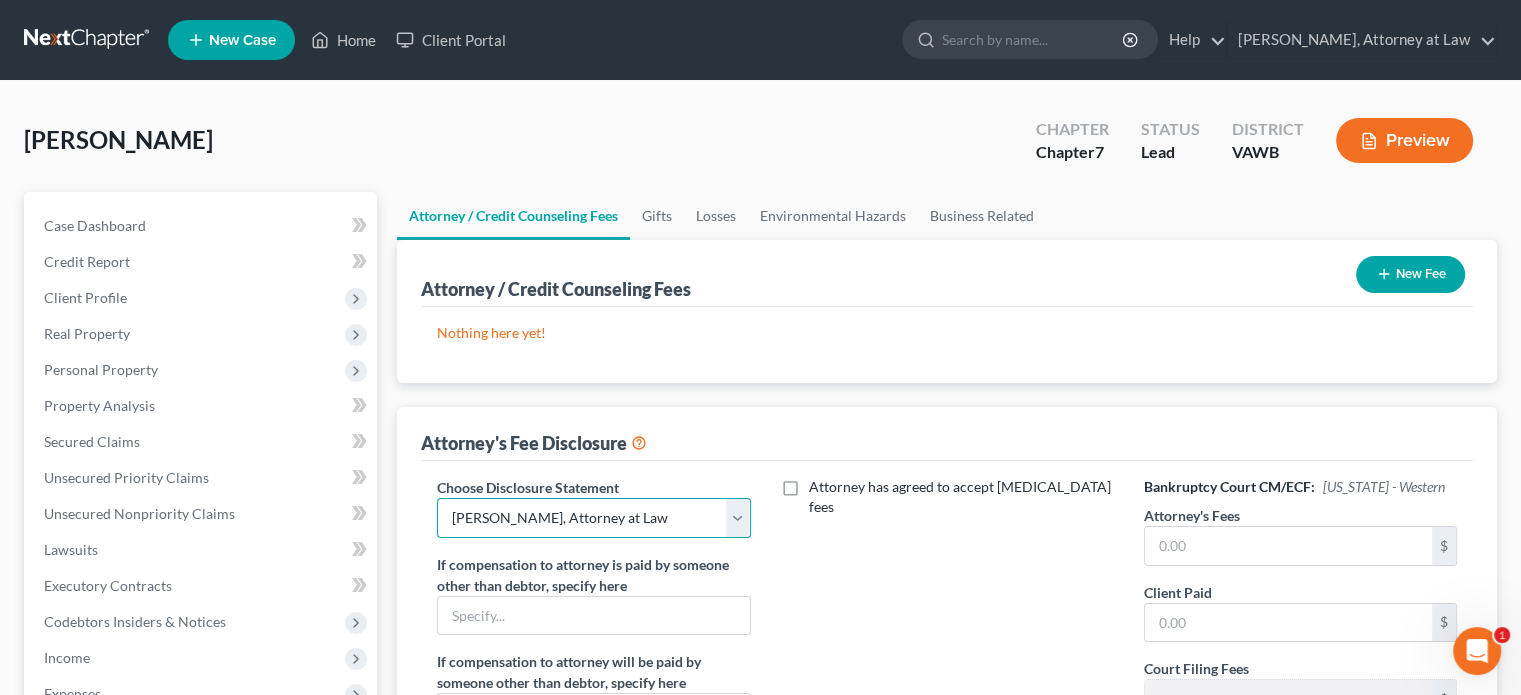 scroll, scrollTop: 100, scrollLeft: 0, axis: vertical 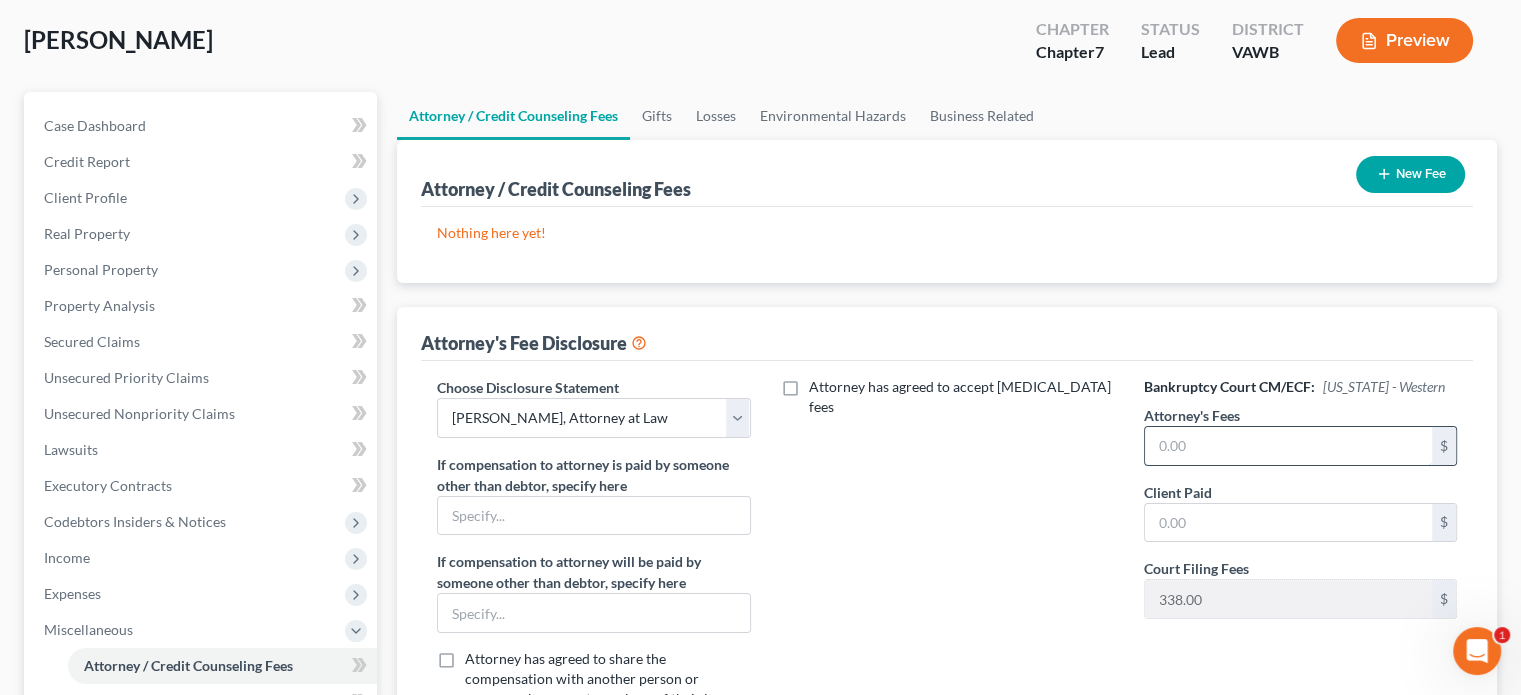 click at bounding box center [1288, 446] 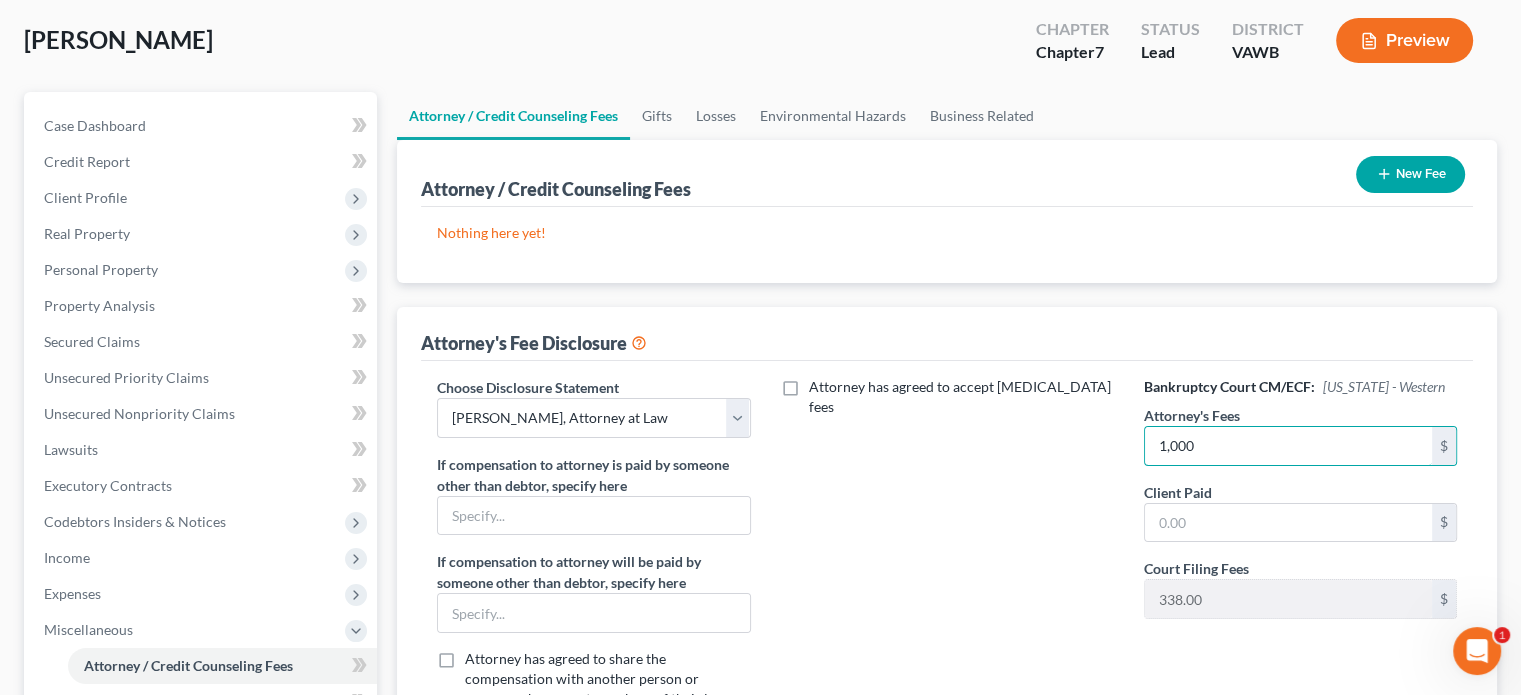 type on "1,000" 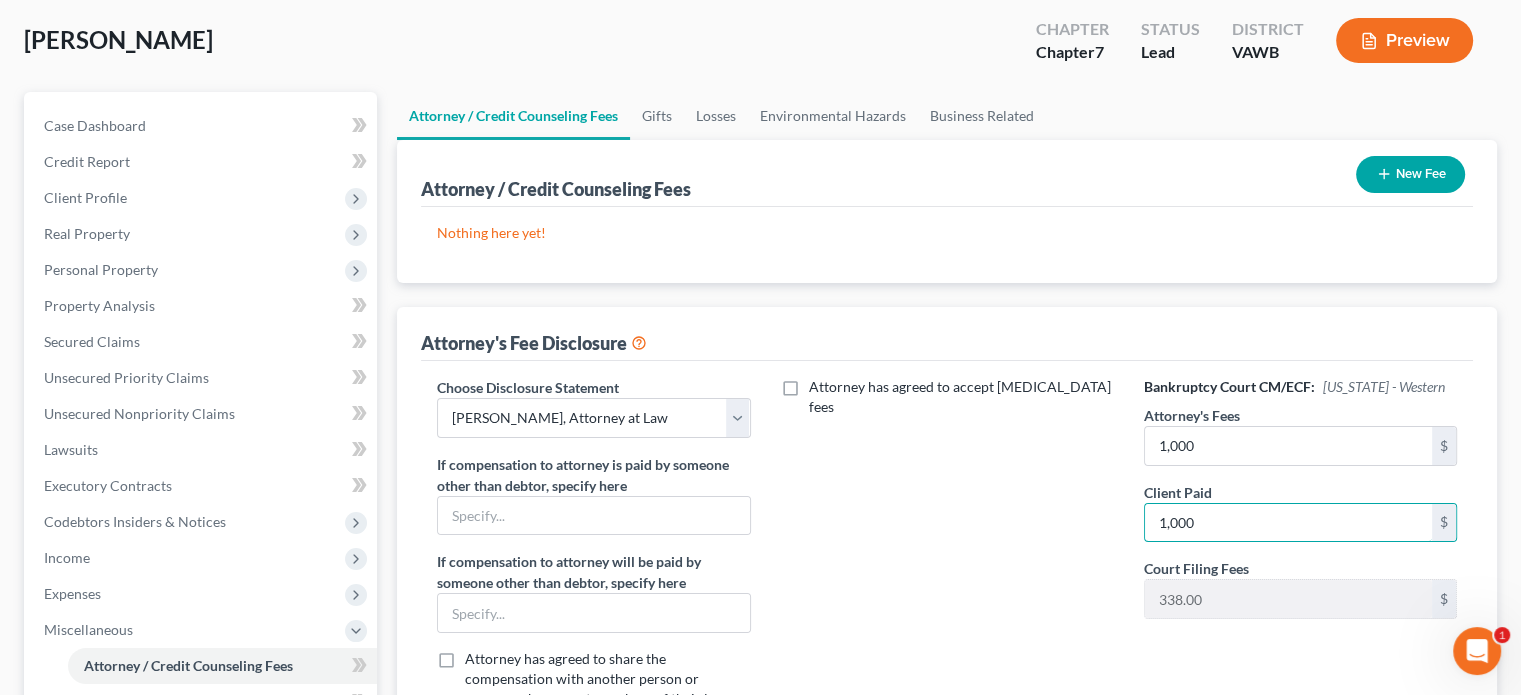 type on "1,000" 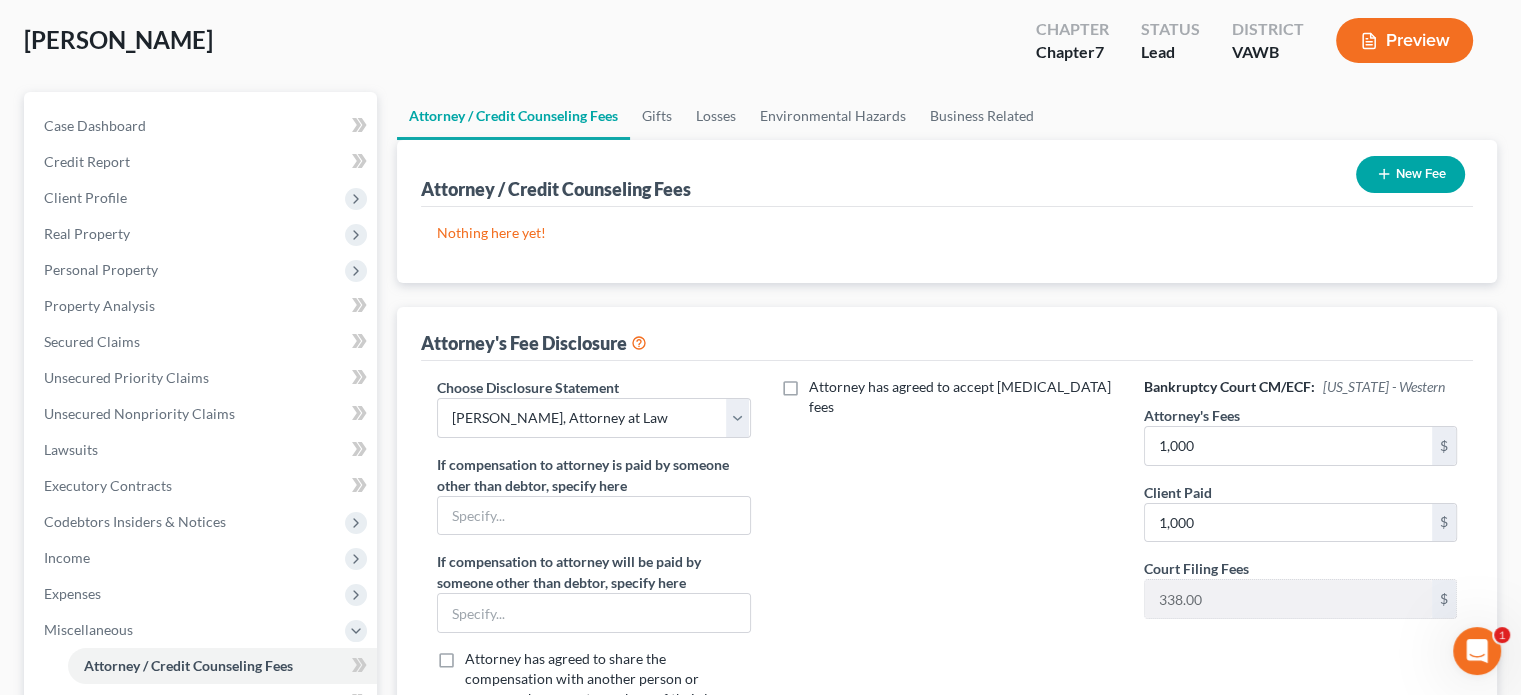 scroll, scrollTop: 534, scrollLeft: 0, axis: vertical 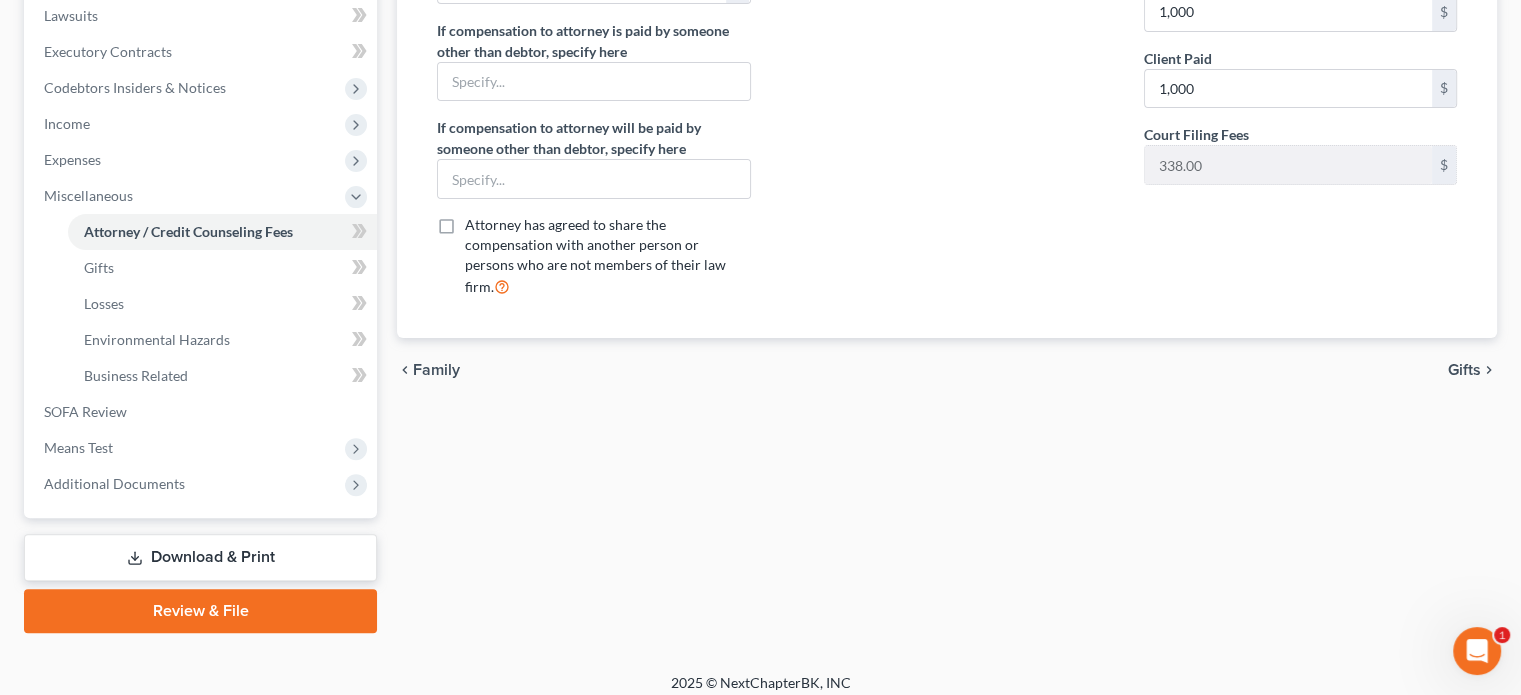 type 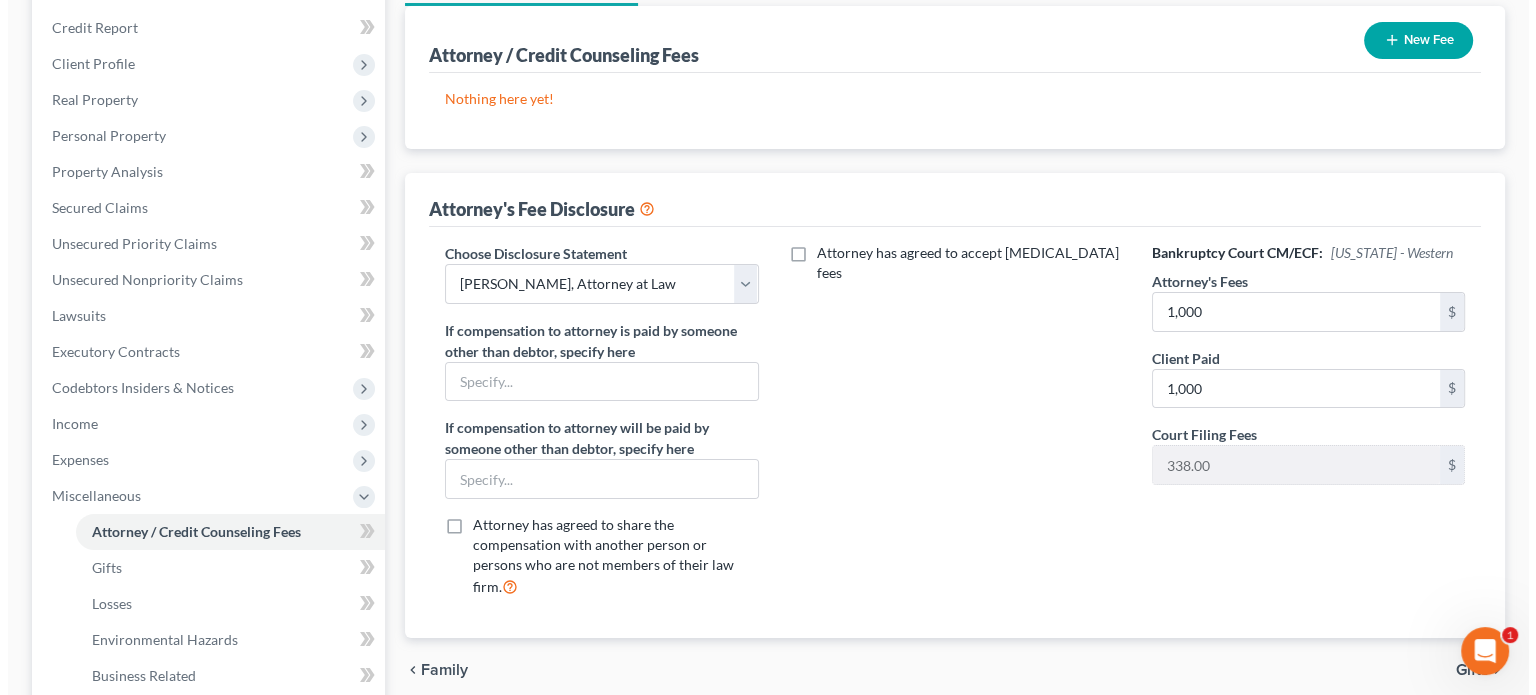 scroll, scrollTop: 134, scrollLeft: 0, axis: vertical 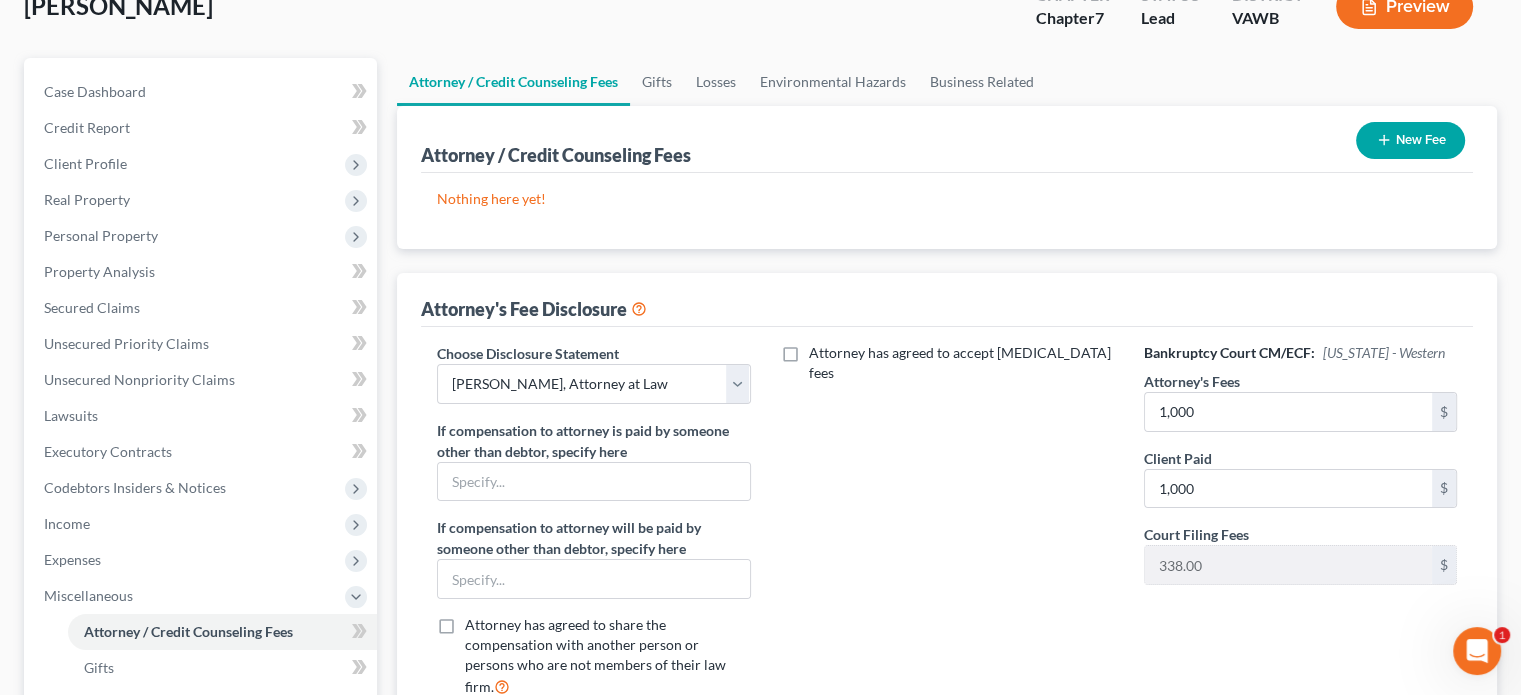 click on "New Fee" at bounding box center (1410, 140) 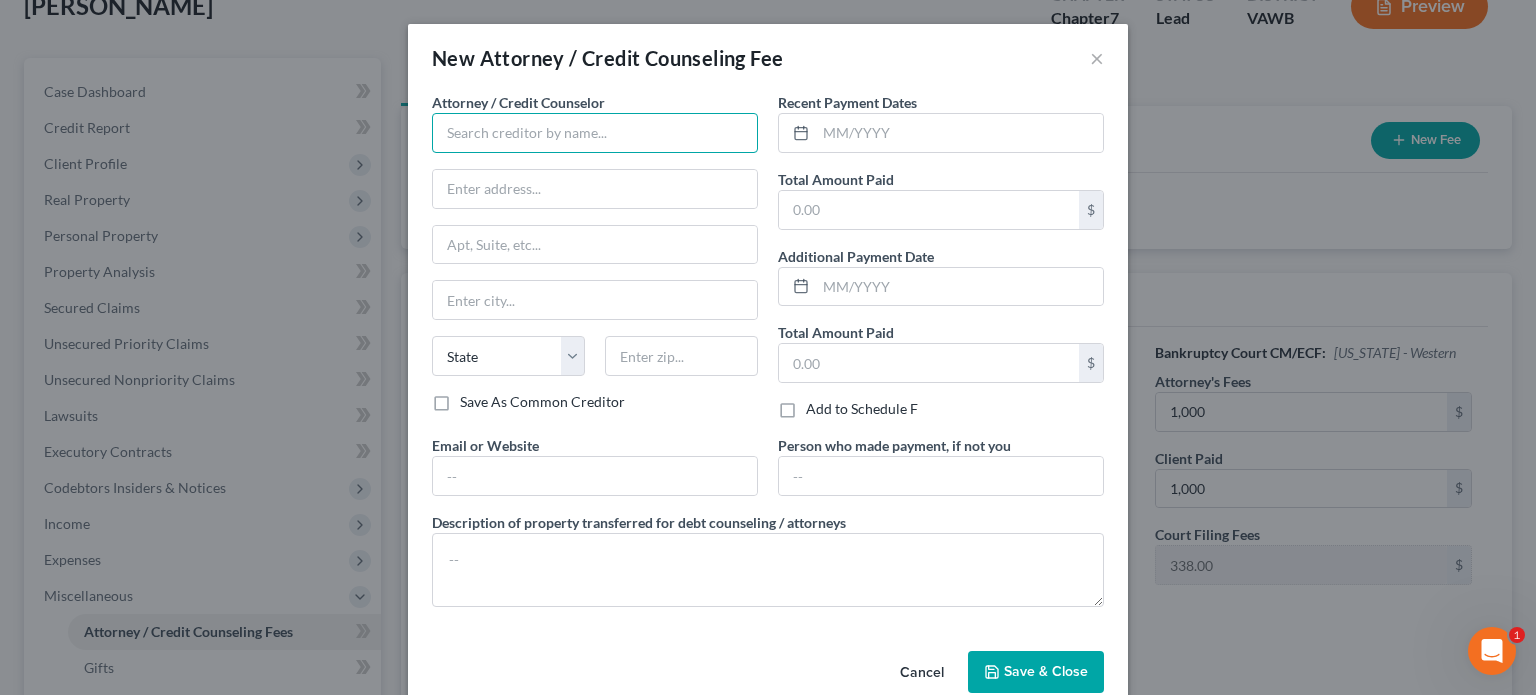 click at bounding box center (595, 133) 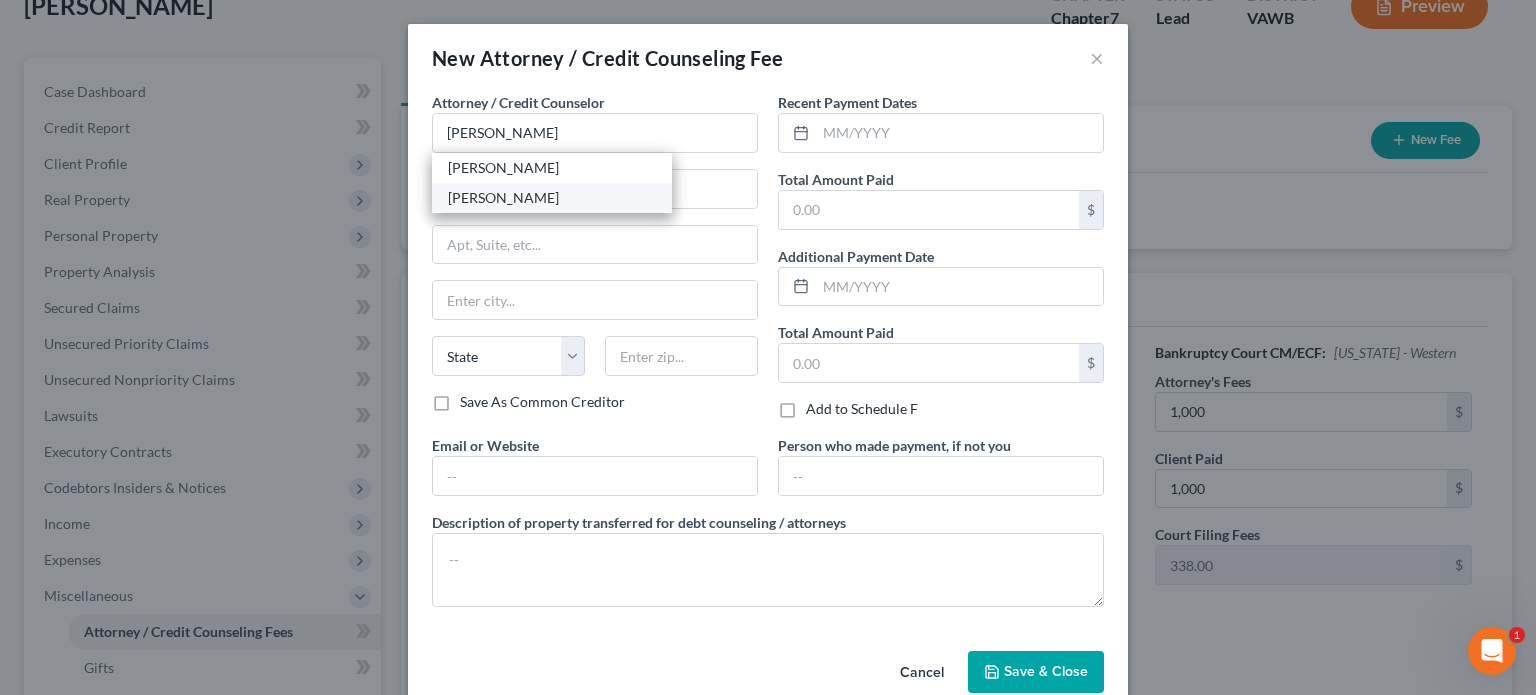click on "[PERSON_NAME]" at bounding box center (552, 198) 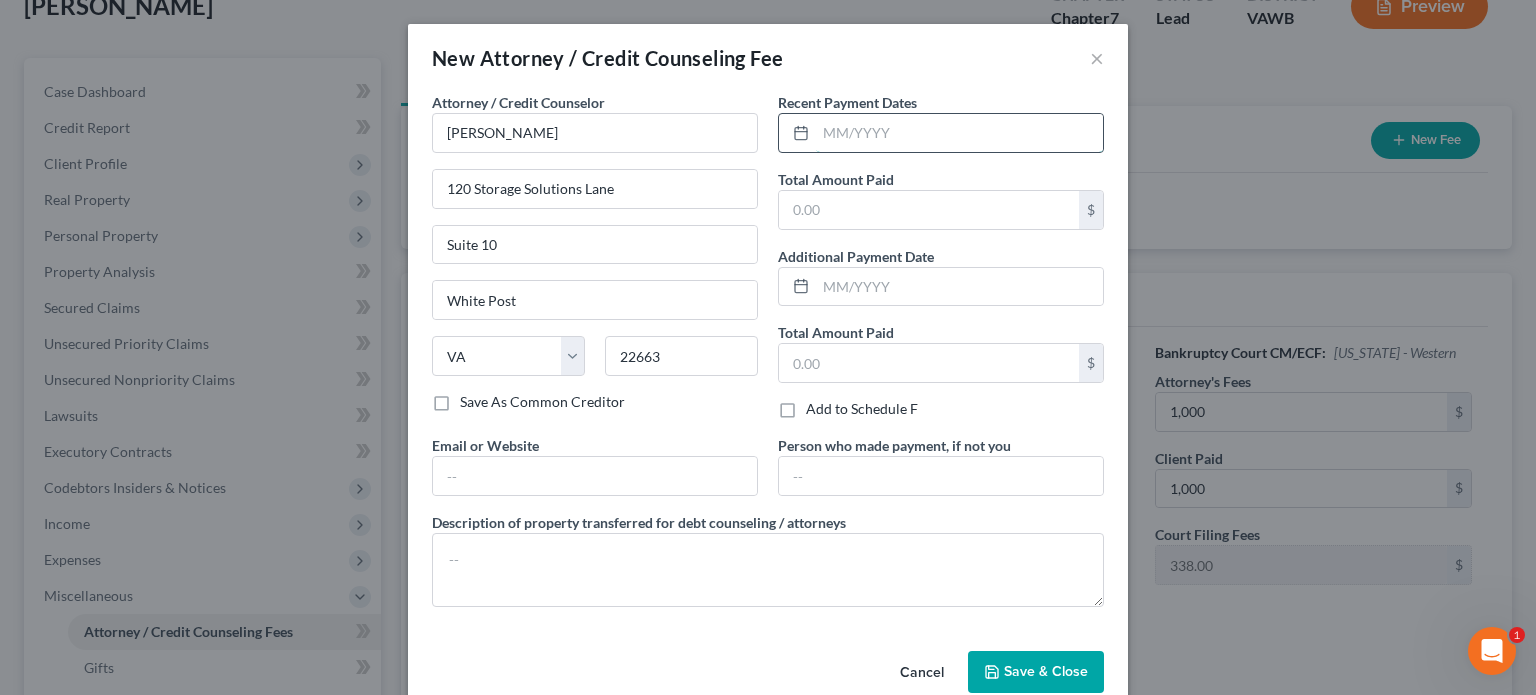 click at bounding box center (959, 133) 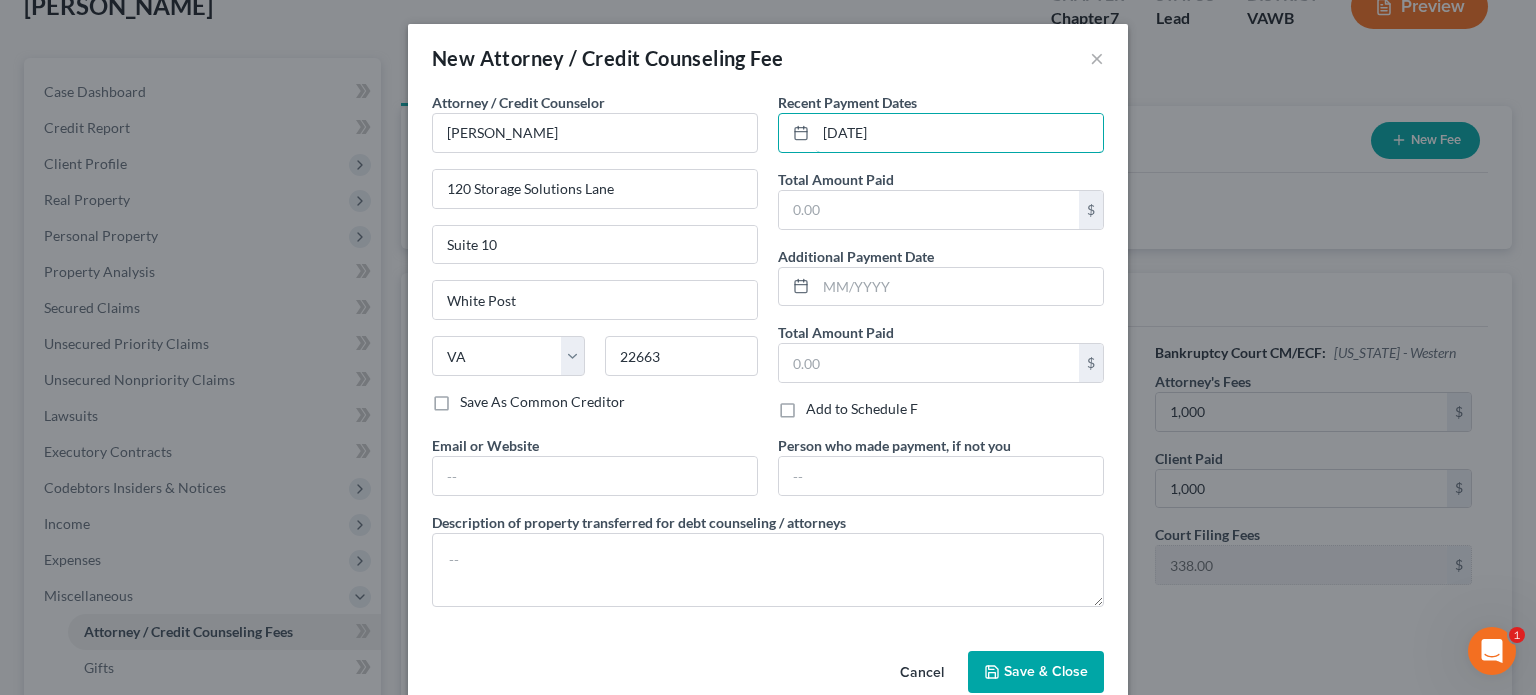 type on "[DATE]" 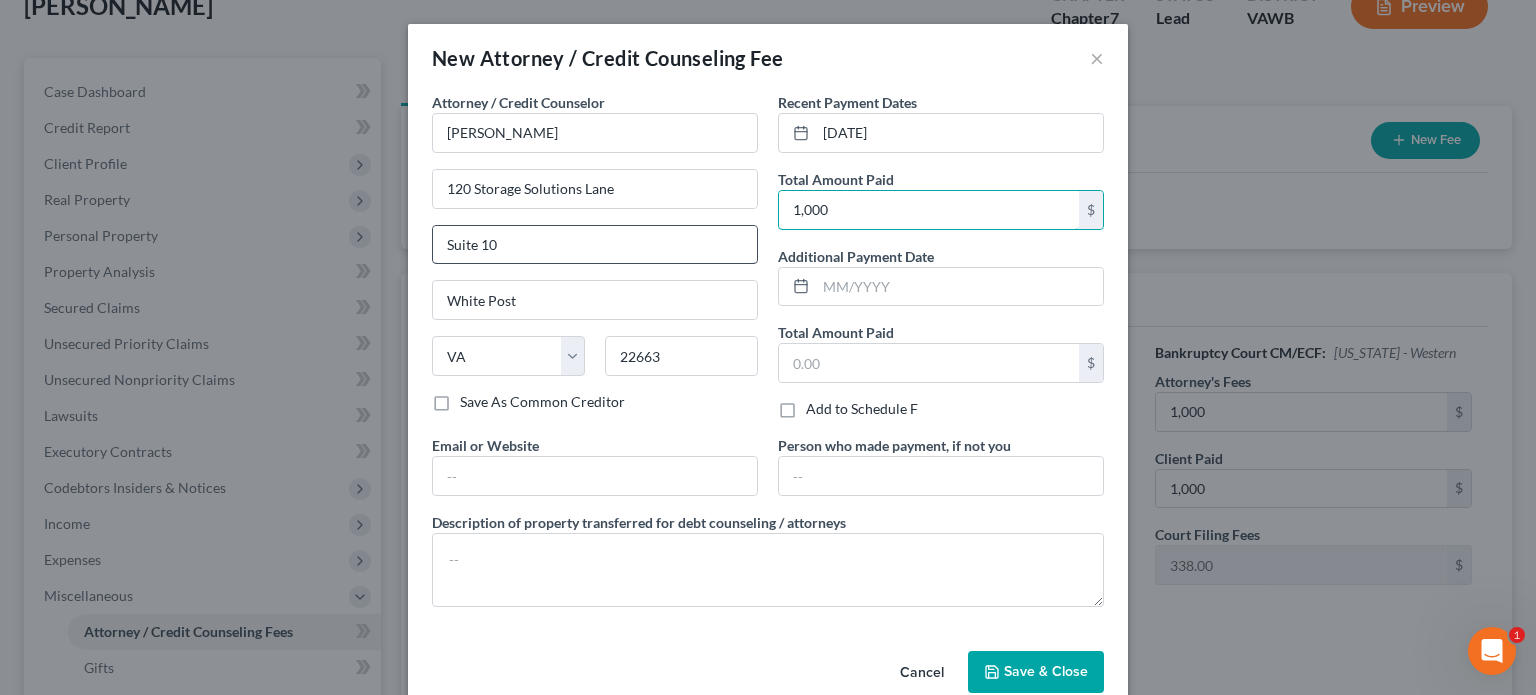 type on "1,000" 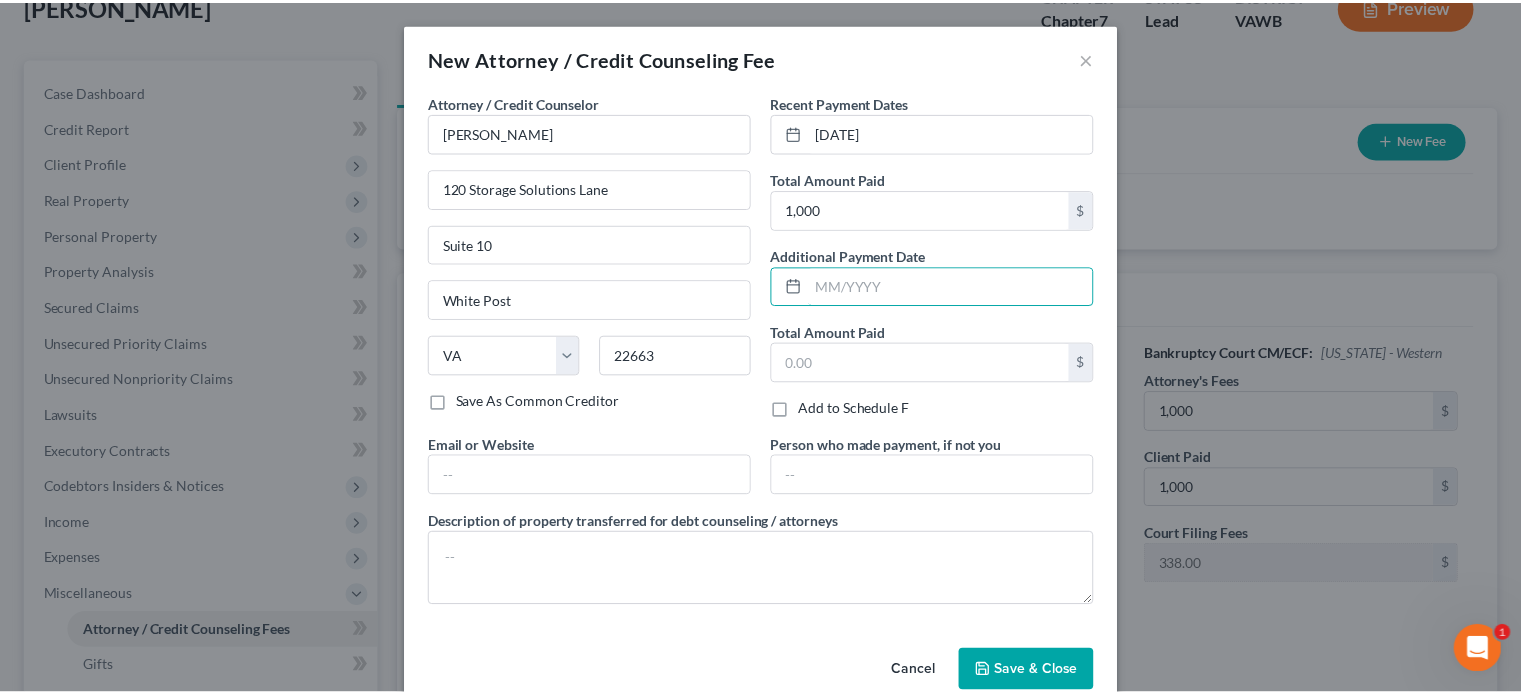 scroll, scrollTop: 35, scrollLeft: 0, axis: vertical 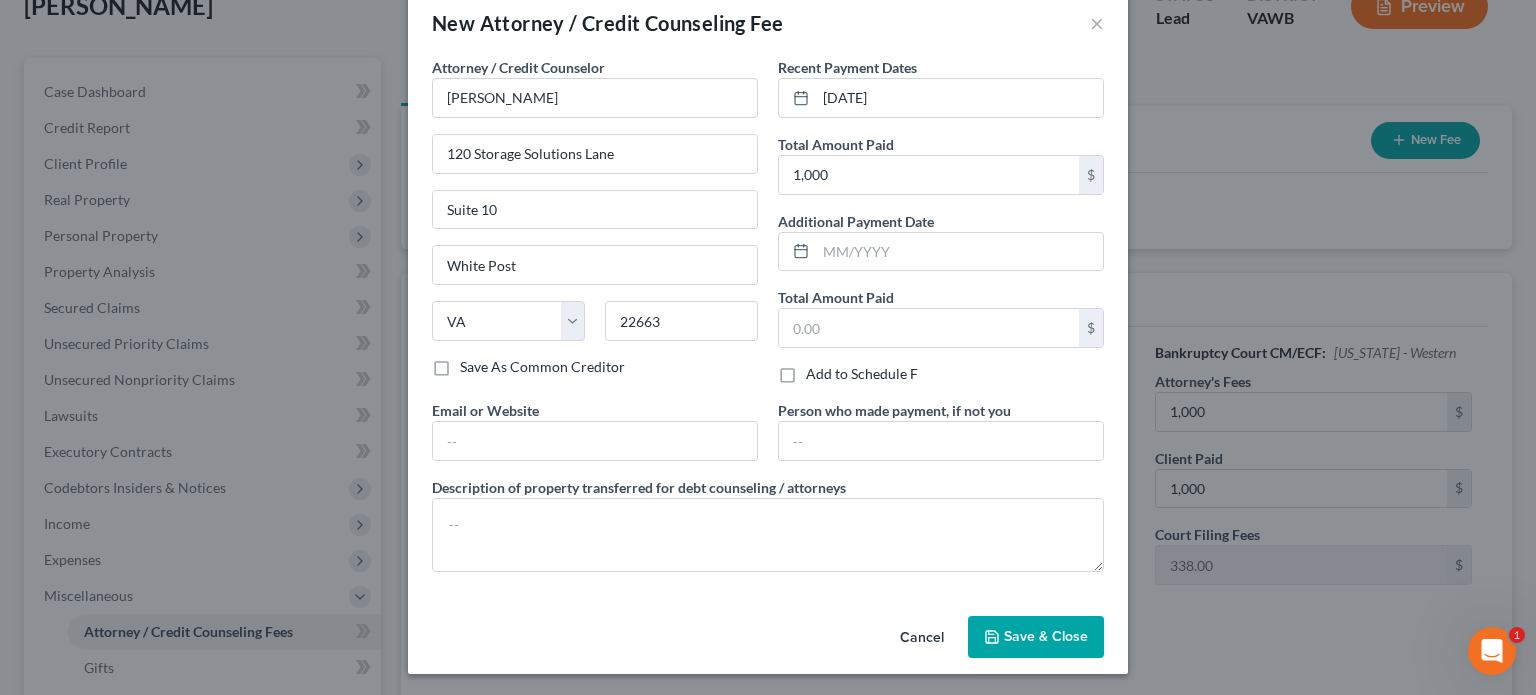 click on "Save & Close" at bounding box center (1046, 636) 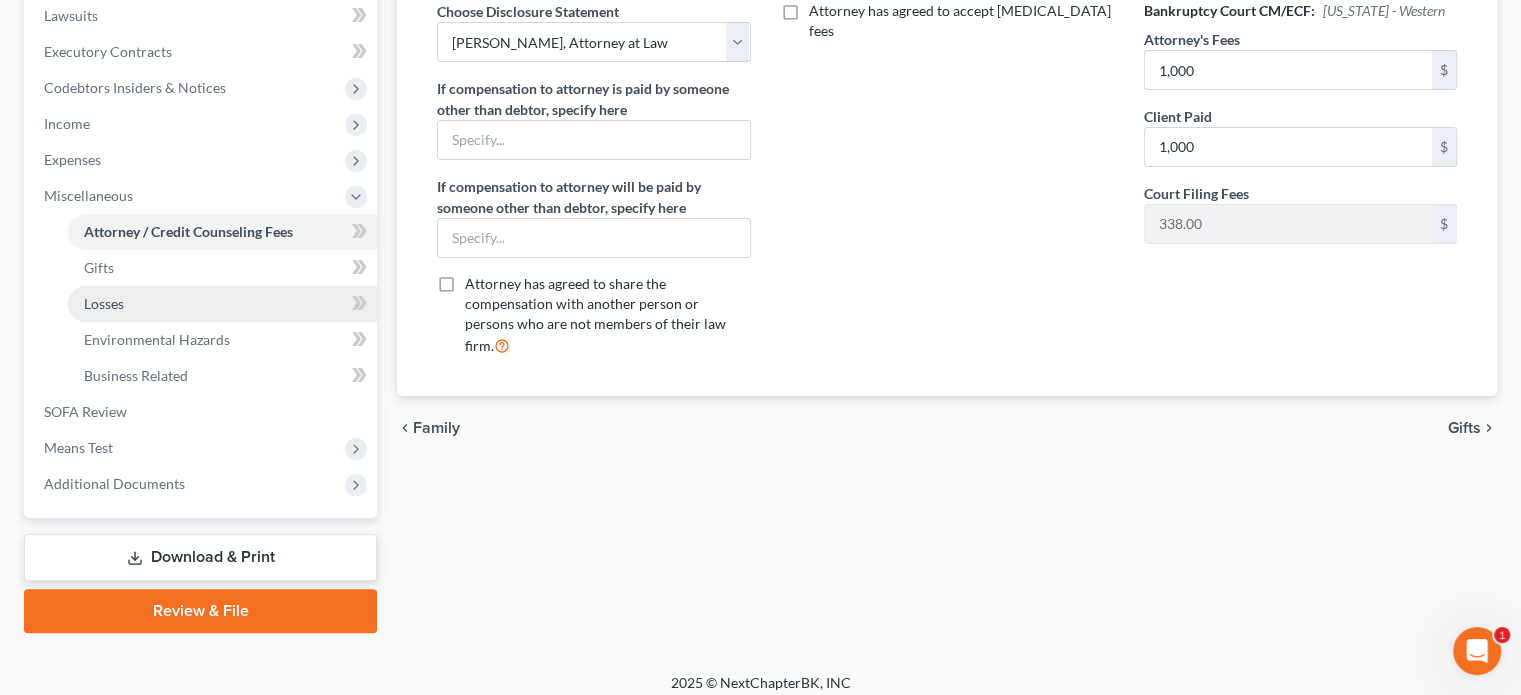 scroll, scrollTop: 334, scrollLeft: 0, axis: vertical 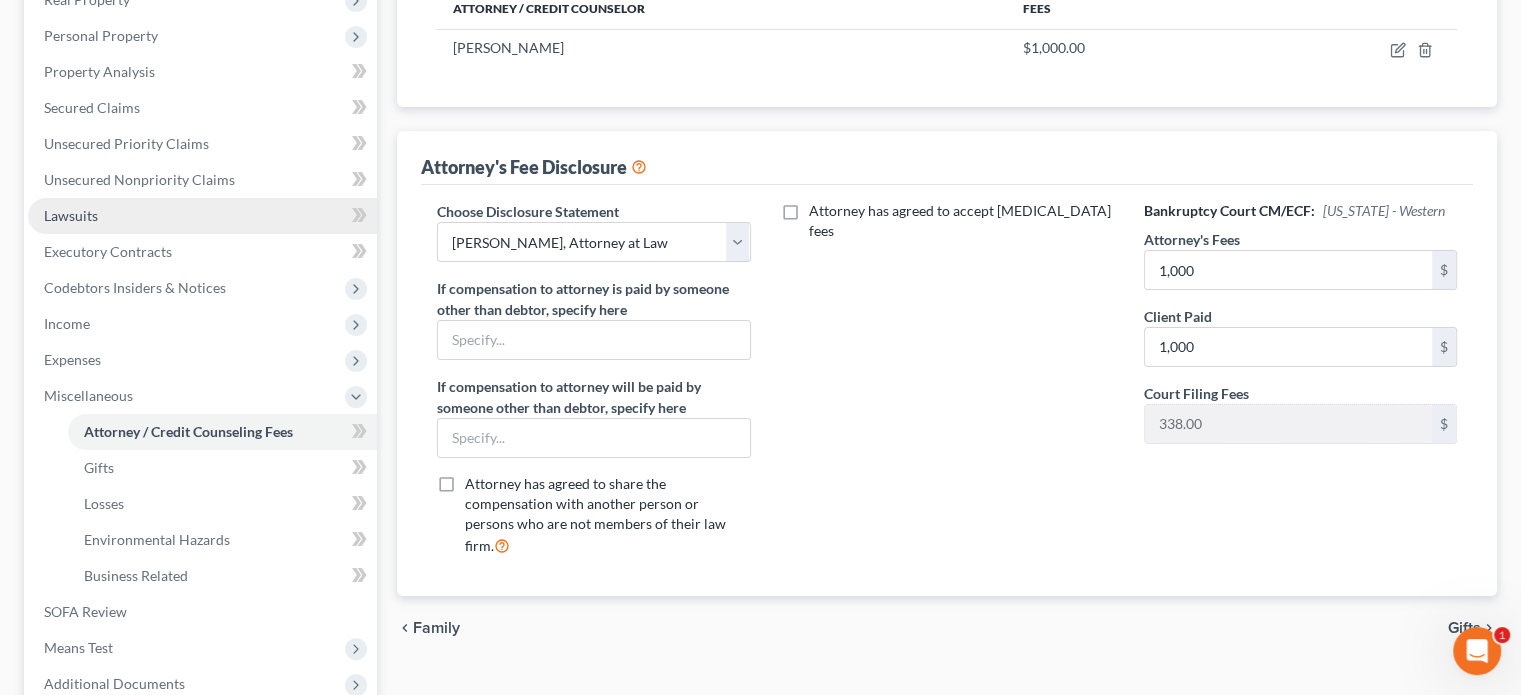 click on "Lawsuits" at bounding box center (71, 215) 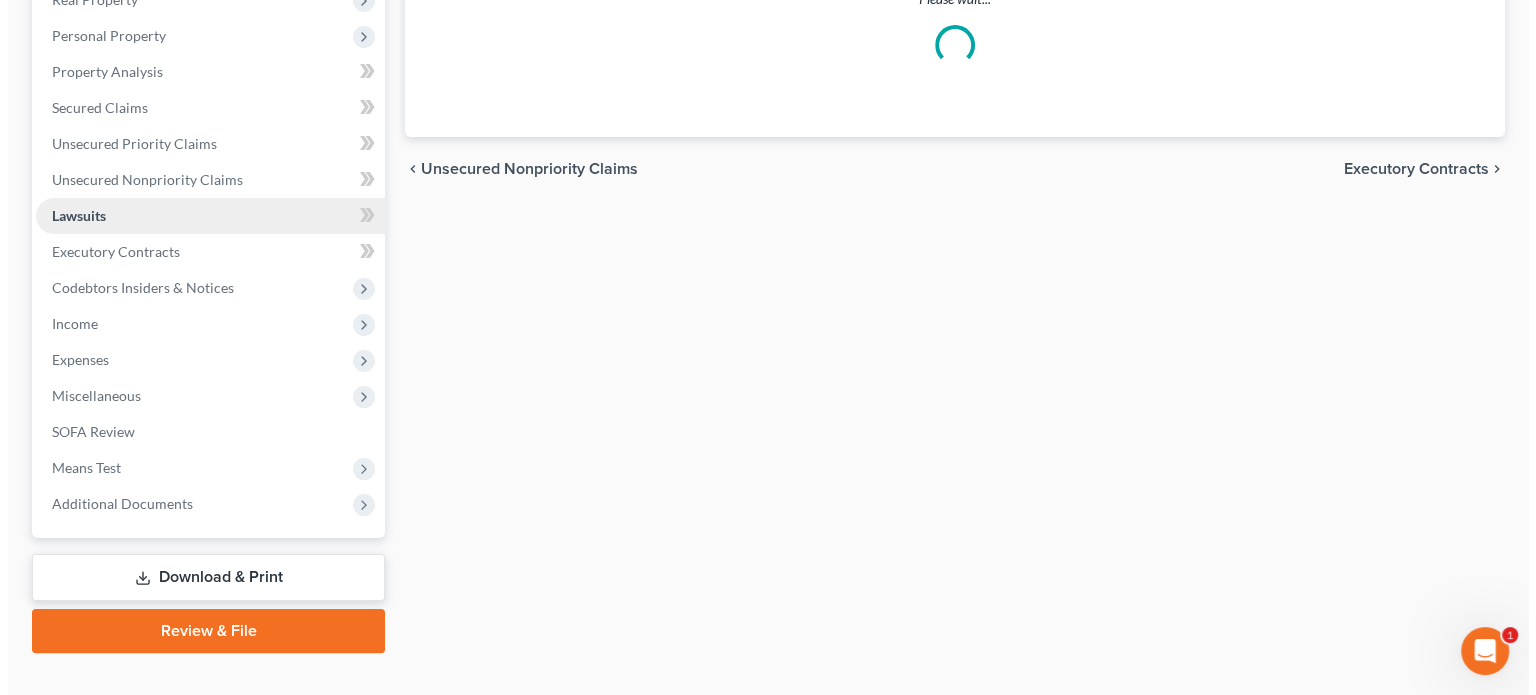 scroll, scrollTop: 0, scrollLeft: 0, axis: both 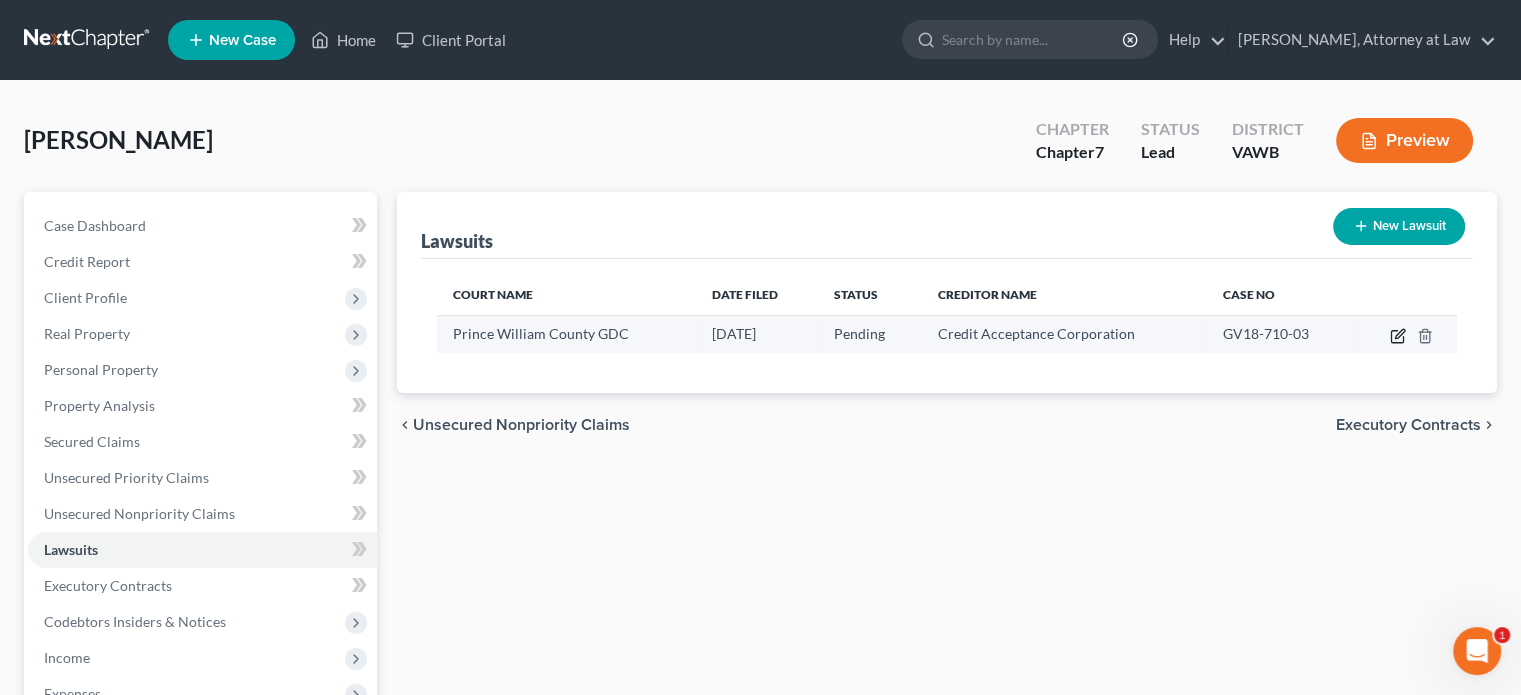 click 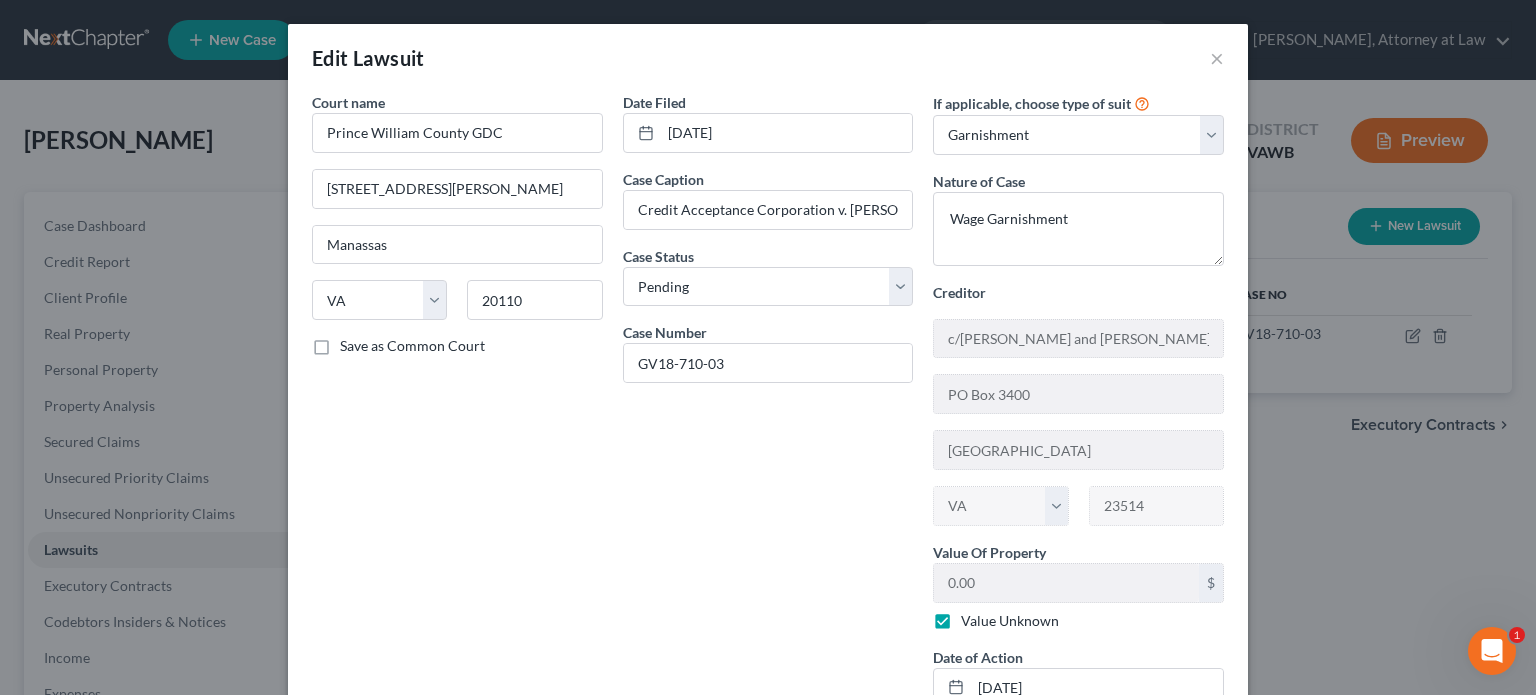 scroll, scrollTop: 135, scrollLeft: 0, axis: vertical 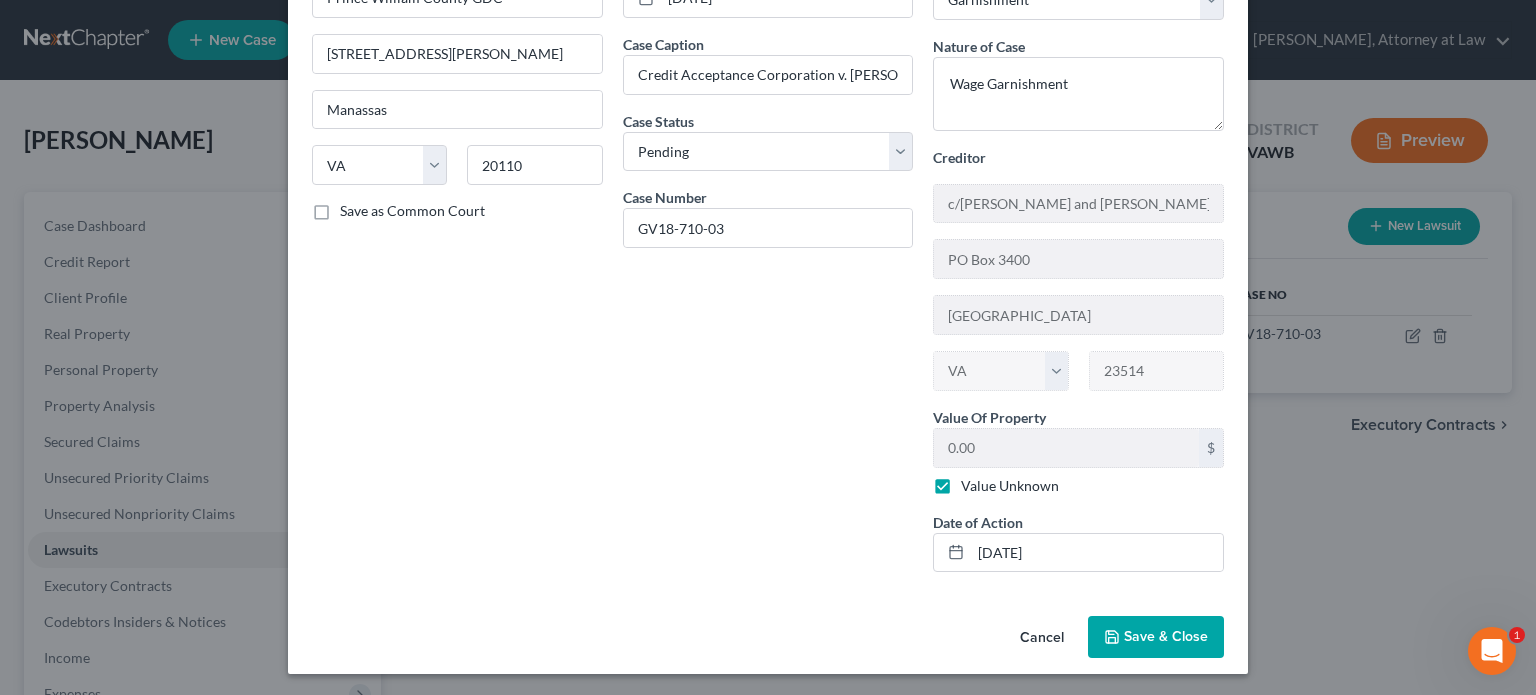 click on "Save & Close" at bounding box center (1166, 636) 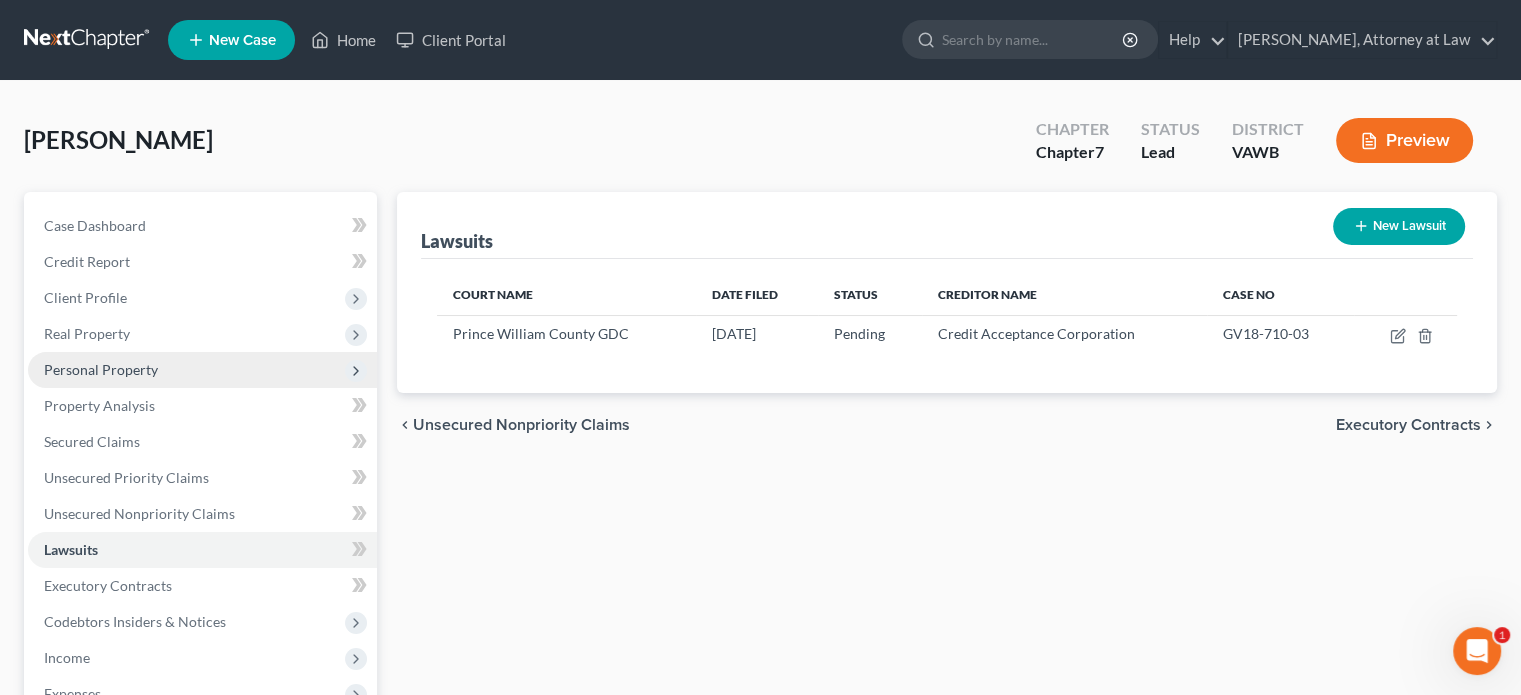 click on "Personal Property" at bounding box center [101, 369] 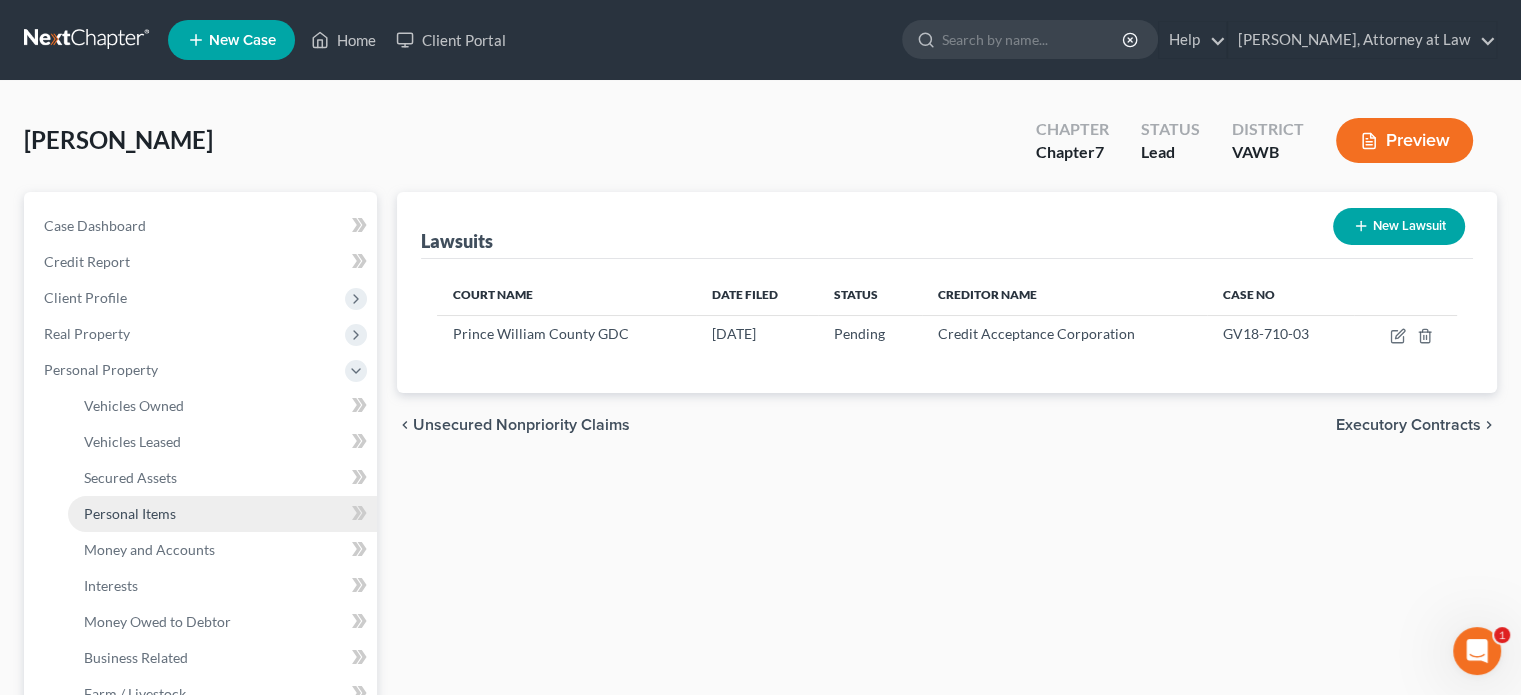 click on "Personal Items" at bounding box center [130, 513] 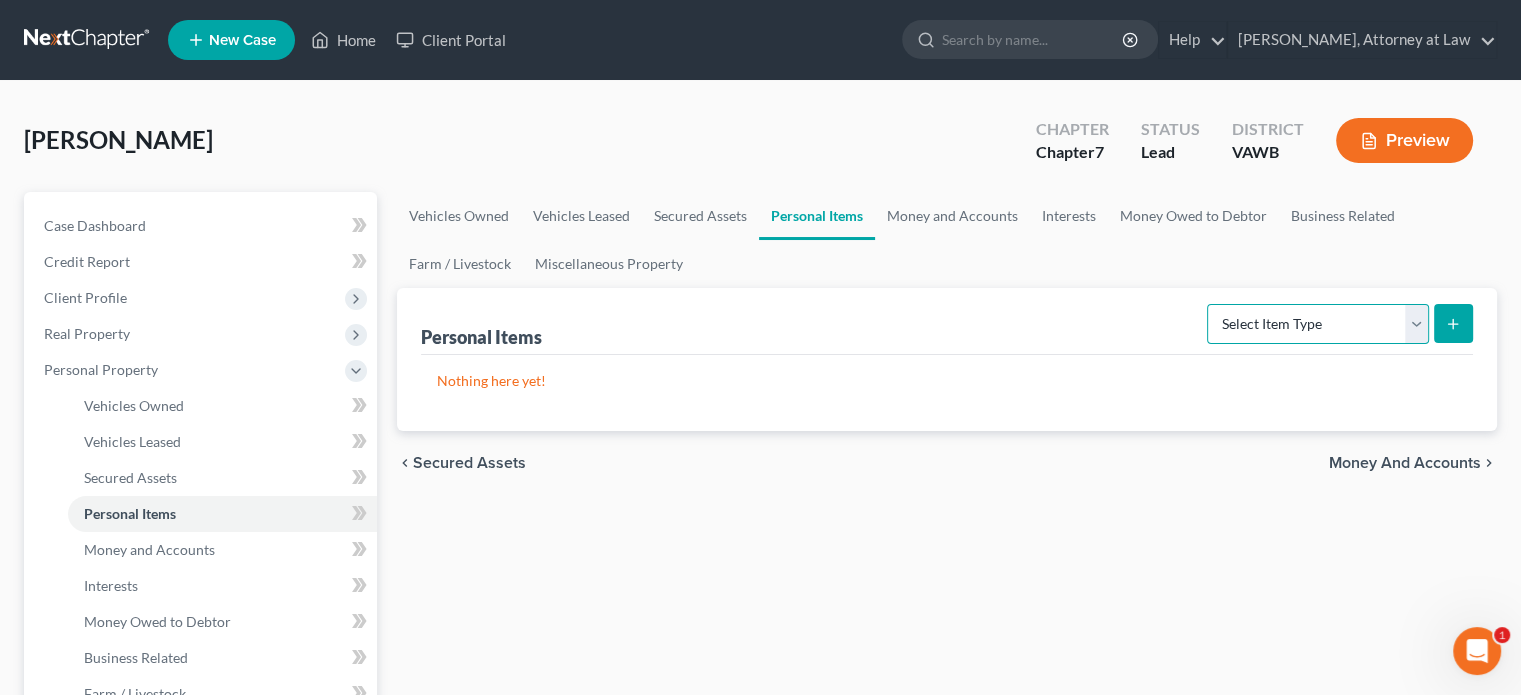 click on "Select Item Type Clothing Collectibles Of Value Electronics Firearms Household Goods Jewelry Other Pet(s) Sports & Hobby Equipment" at bounding box center [1318, 324] 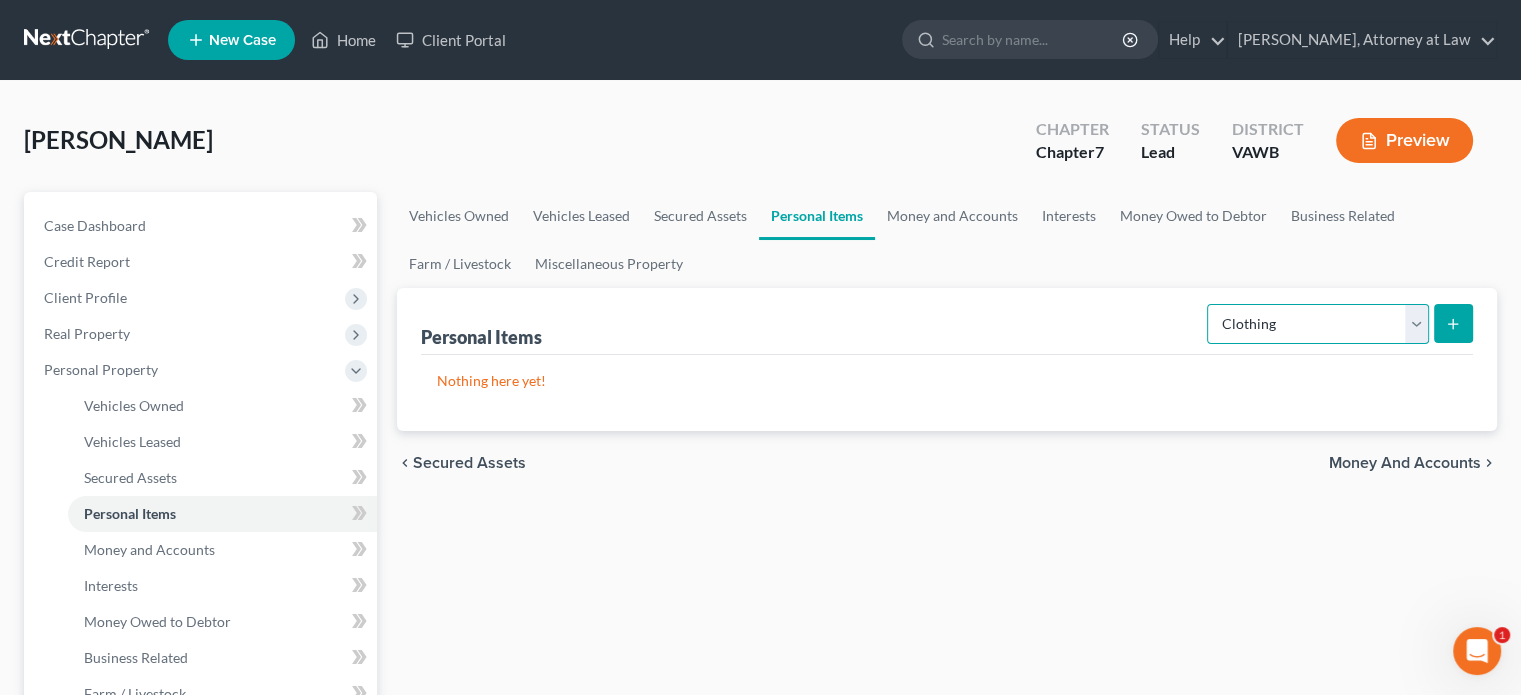 click on "Select Item Type Clothing Collectibles Of Value Electronics Firearms Household Goods Jewelry Other Pet(s) Sports & Hobby Equipment" at bounding box center [1318, 324] 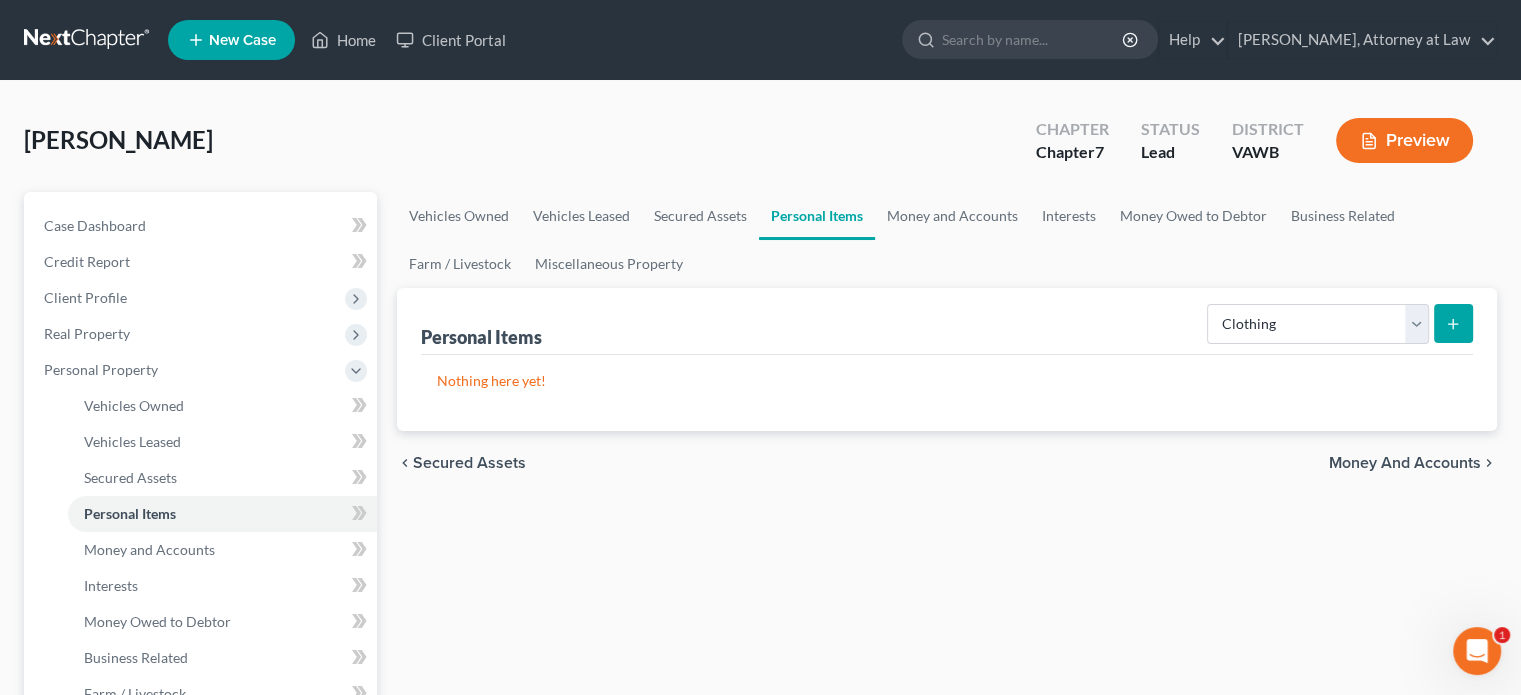 click 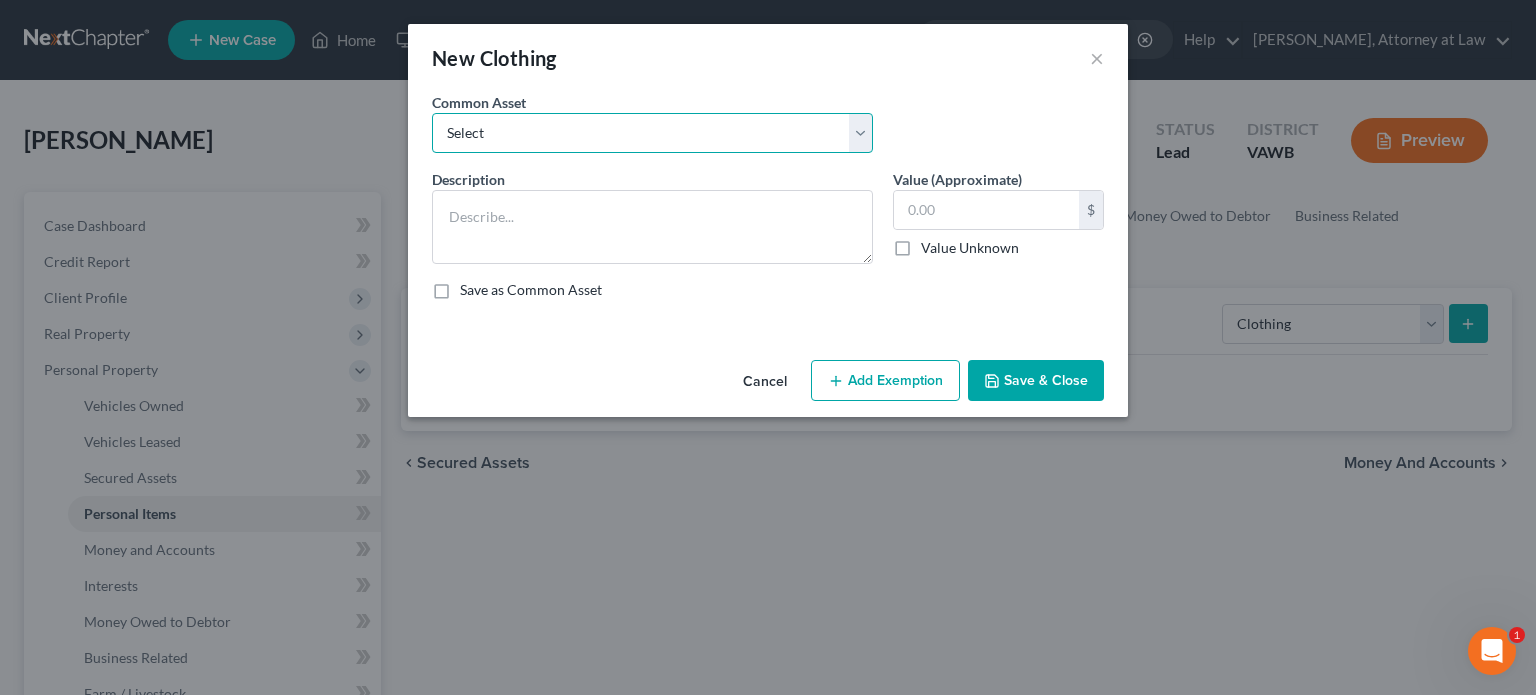 click on "Select Clothing Clothing Husband's clothing Wife's clothing" at bounding box center [652, 133] 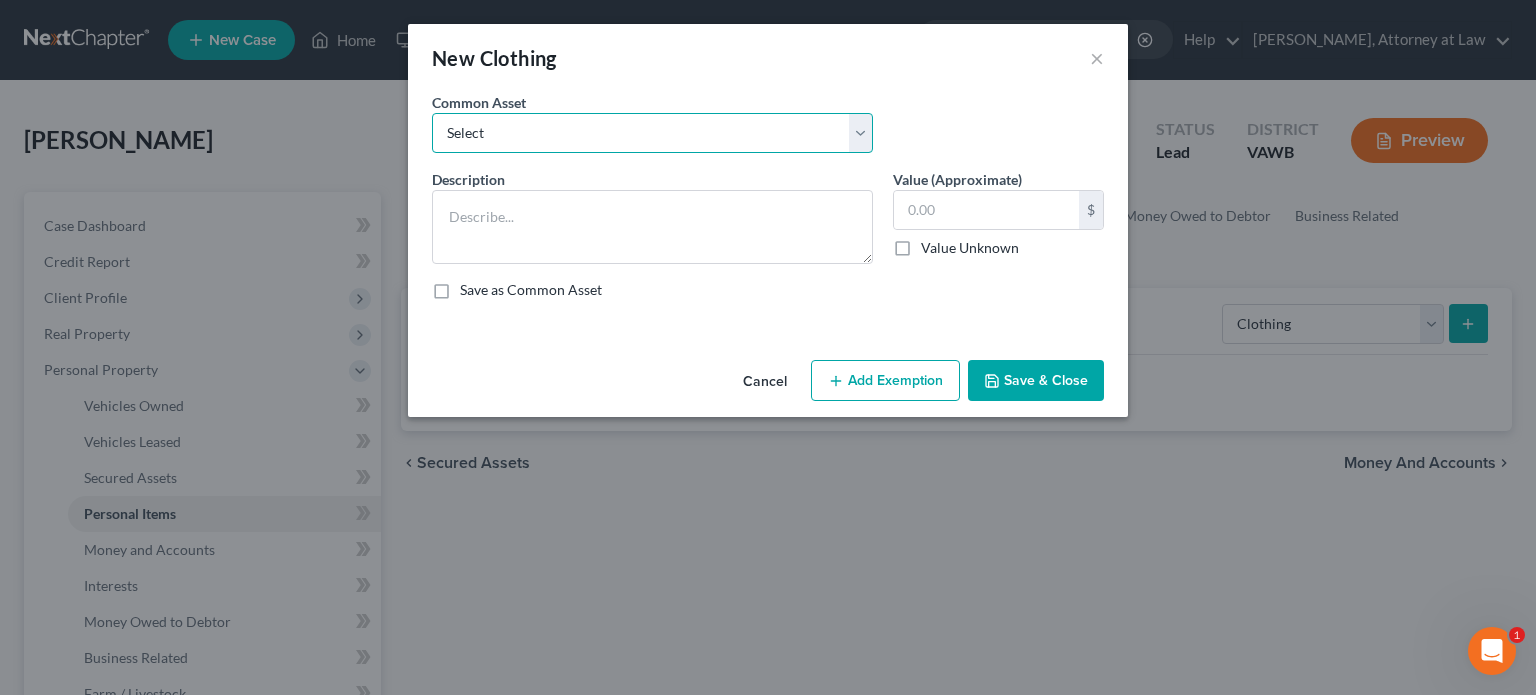 select on "0" 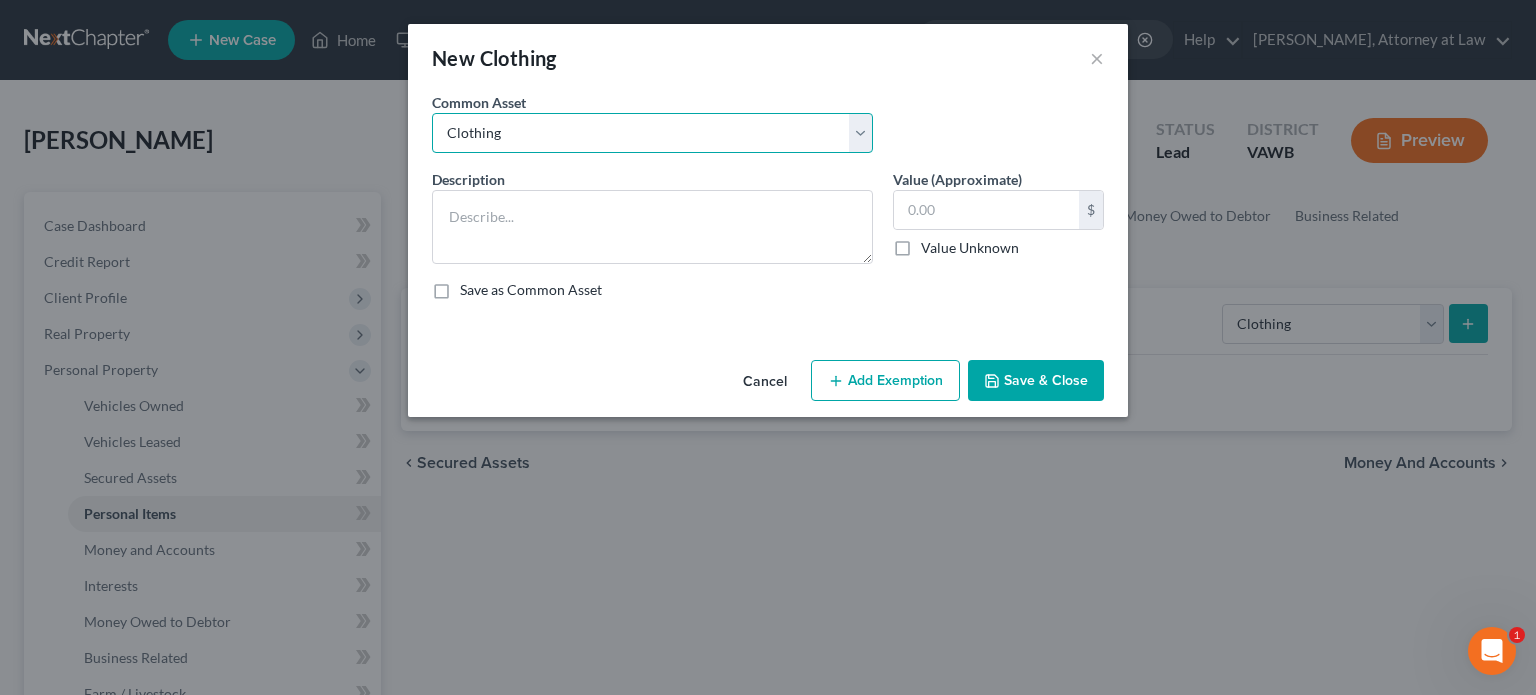 click on "Select Clothing Clothing Husband's clothing Wife's clothing" at bounding box center [652, 133] 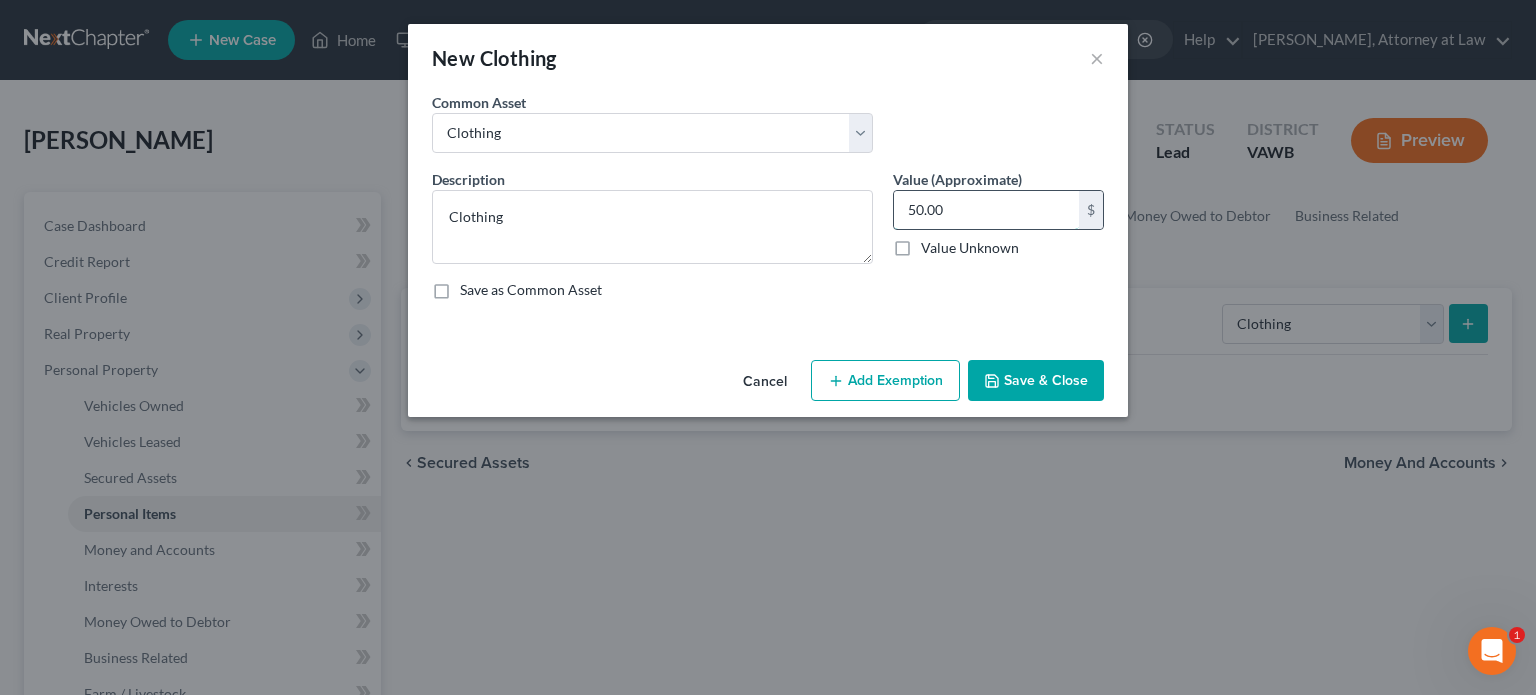 type 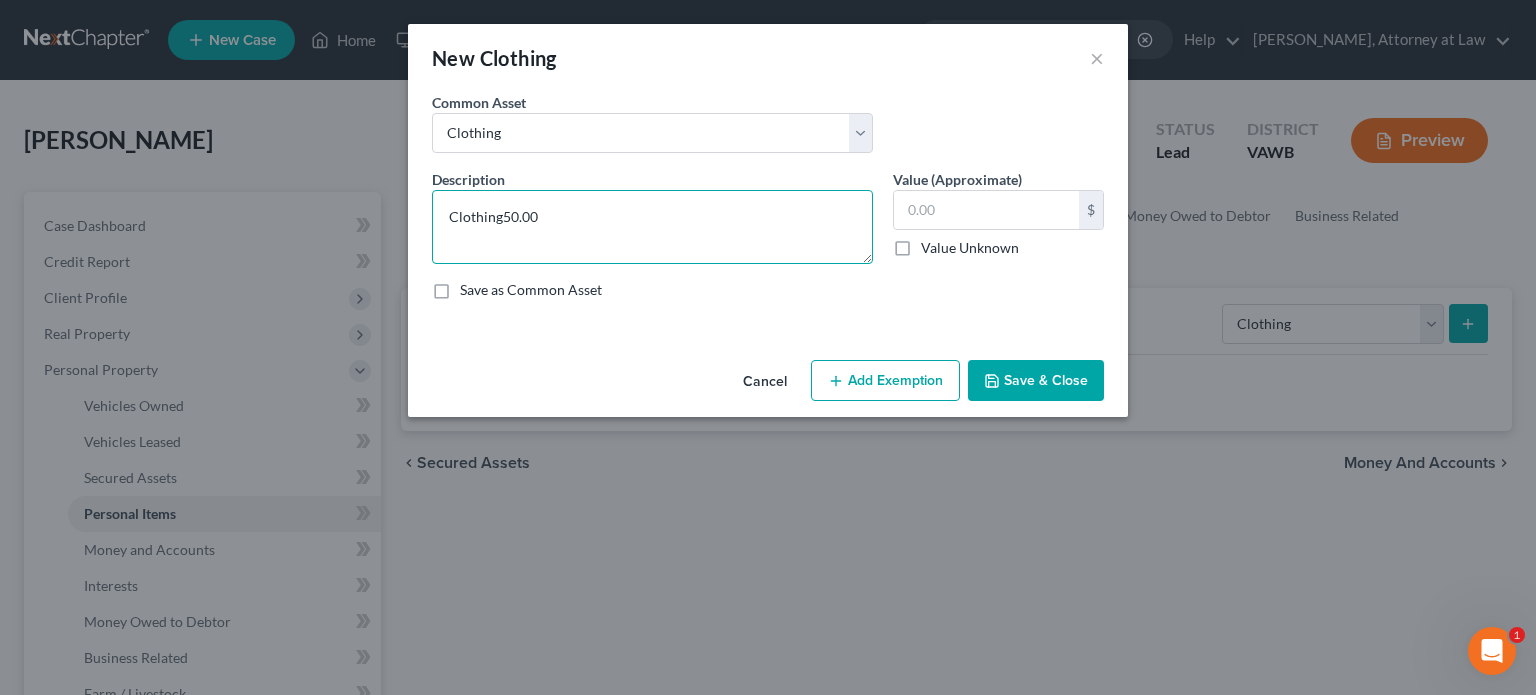 type on "Clothing" 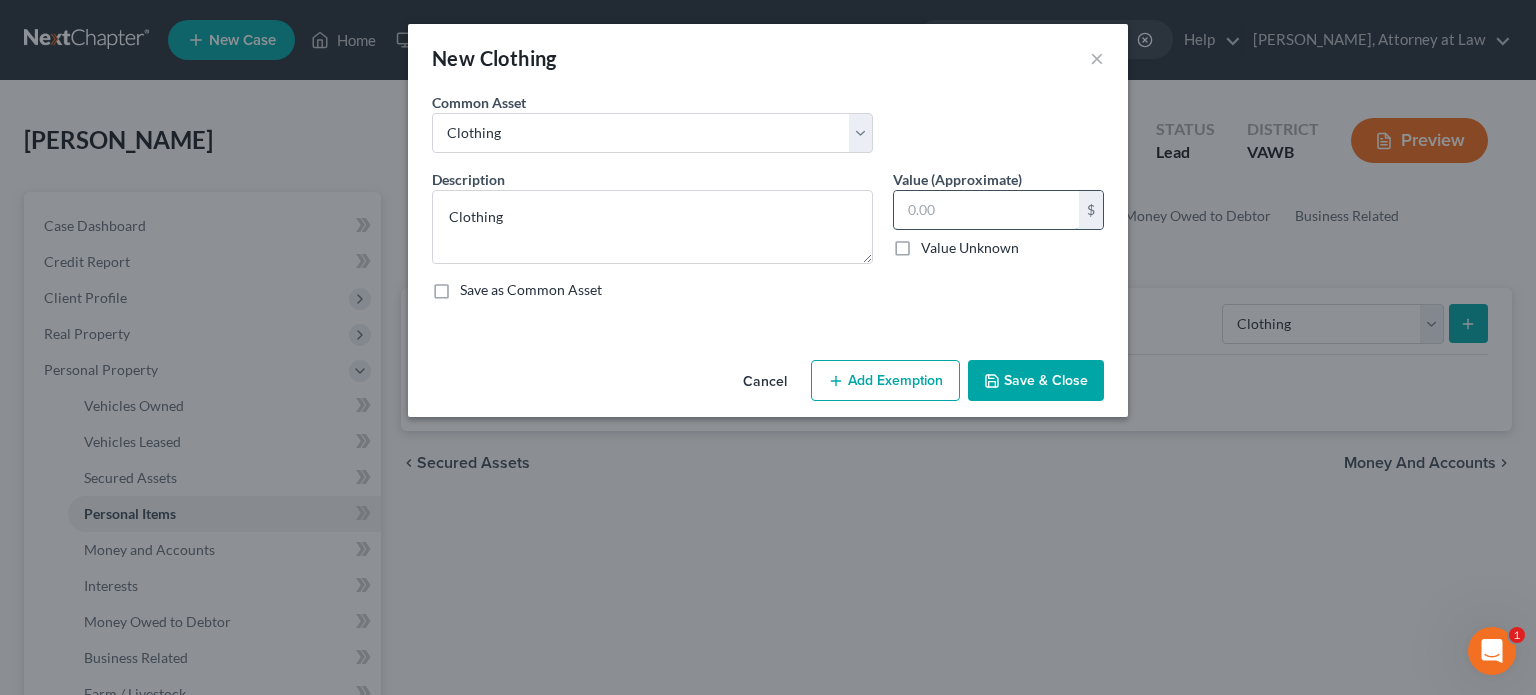 click at bounding box center [986, 210] 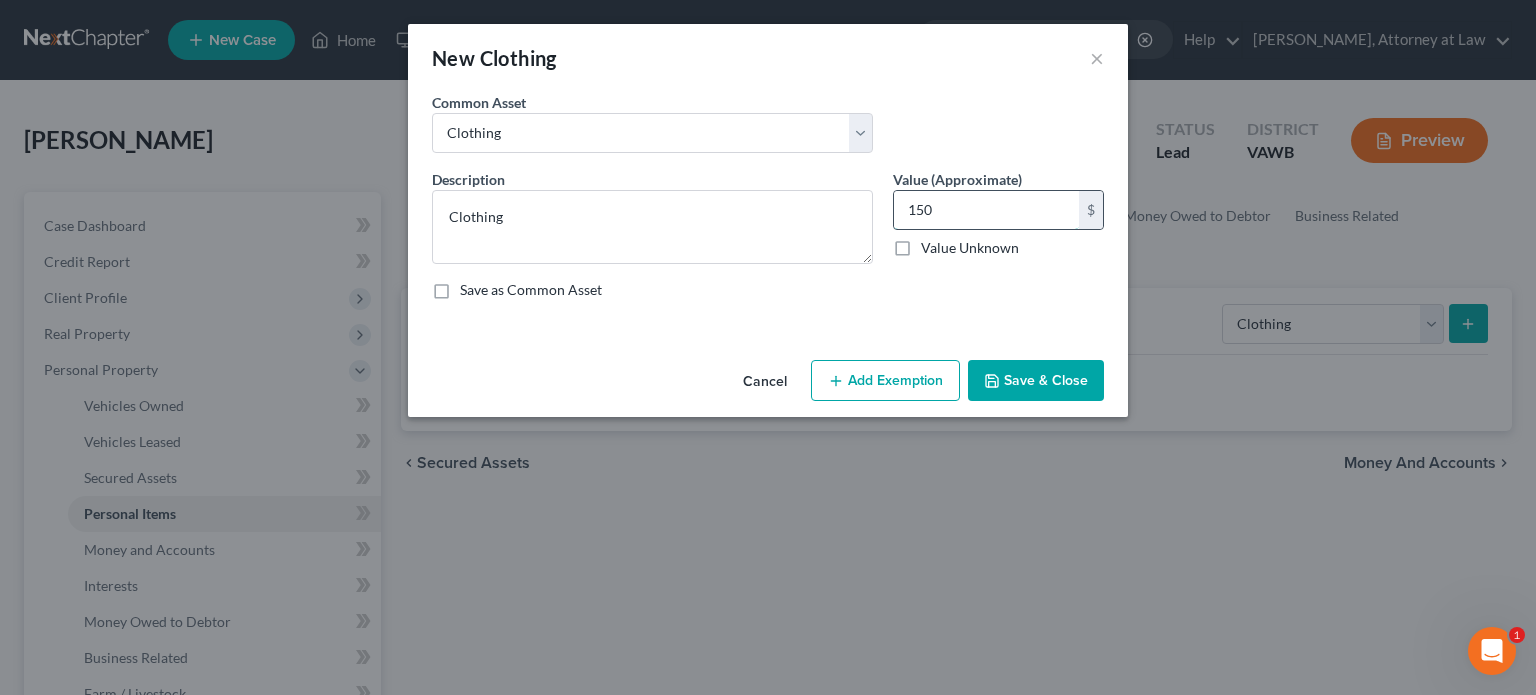 type on "150" 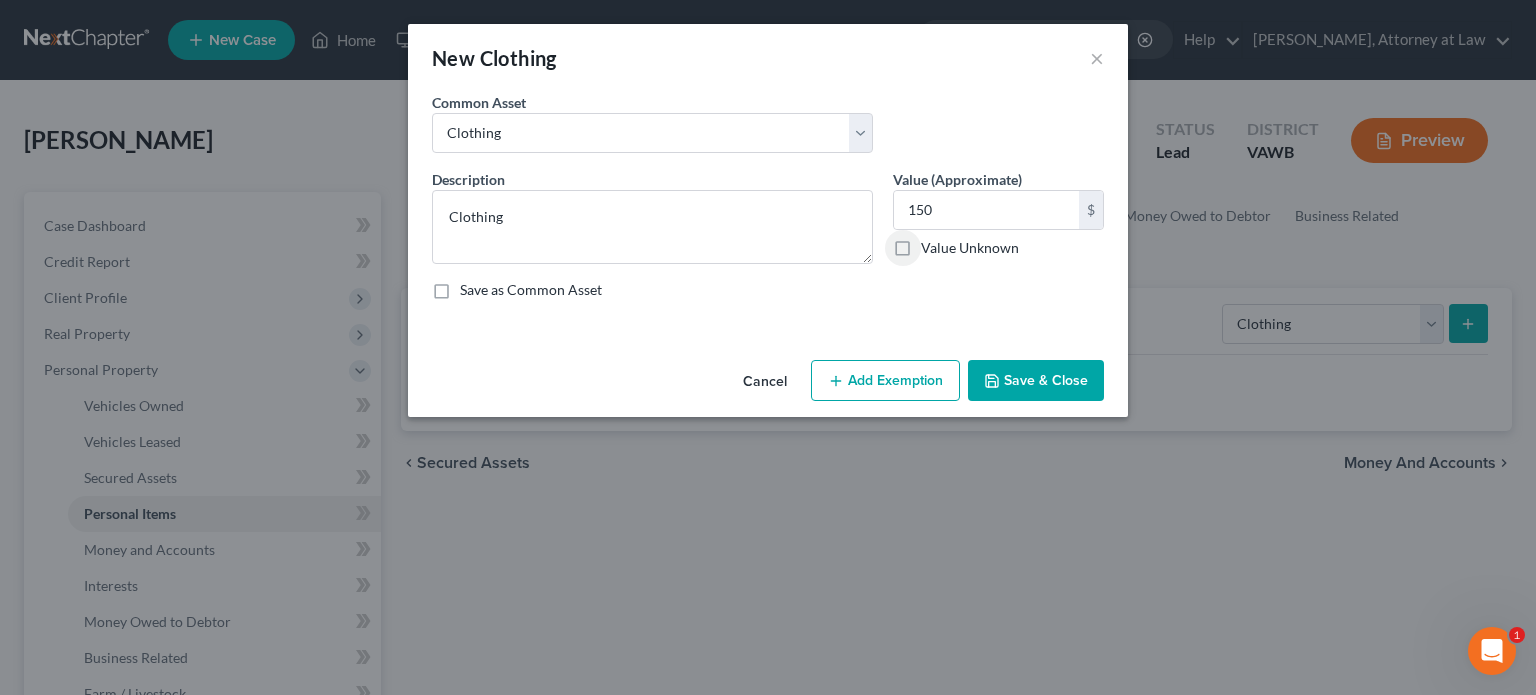 click on "Add Exemption" at bounding box center [885, 381] 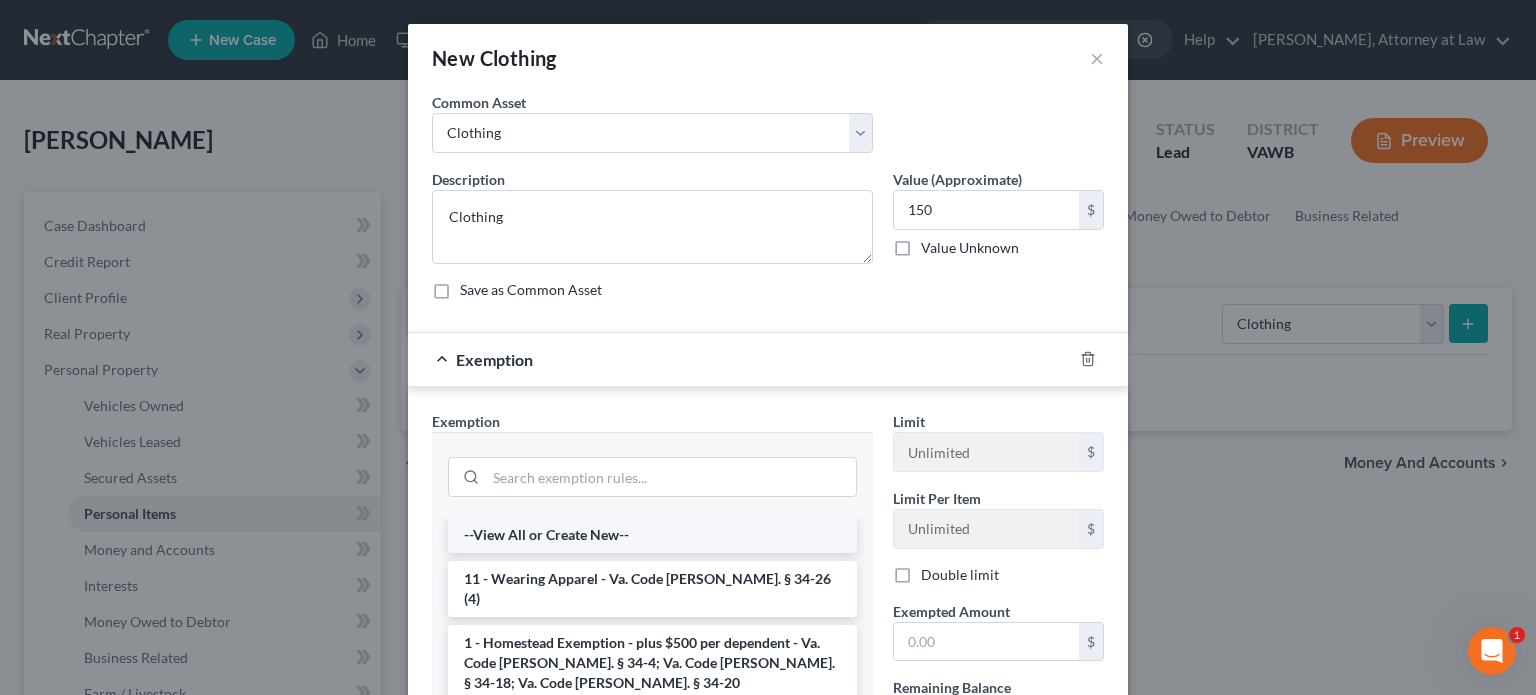 scroll, scrollTop: 100, scrollLeft: 0, axis: vertical 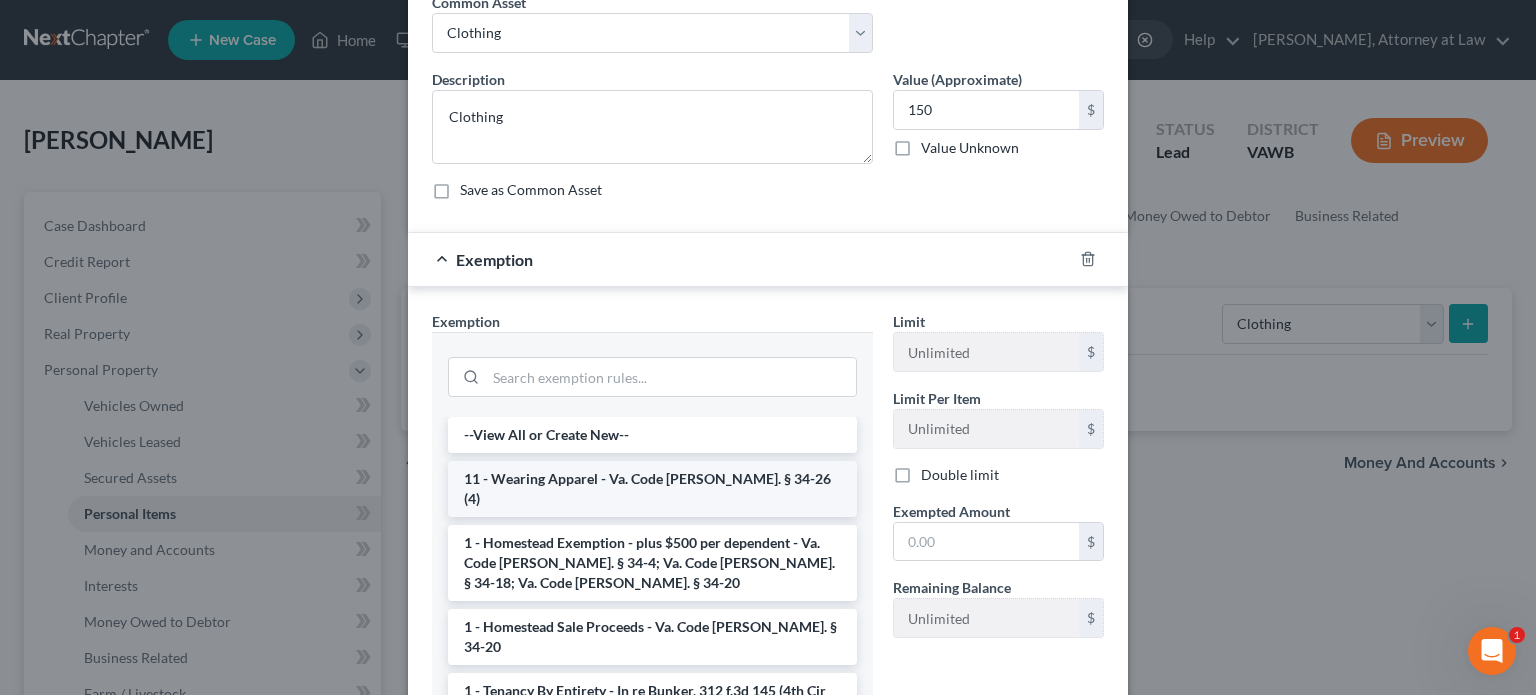 click on "11 - Wearing Apparel - Va. Code [PERSON_NAME]. § 34-26 (4)" at bounding box center (652, 489) 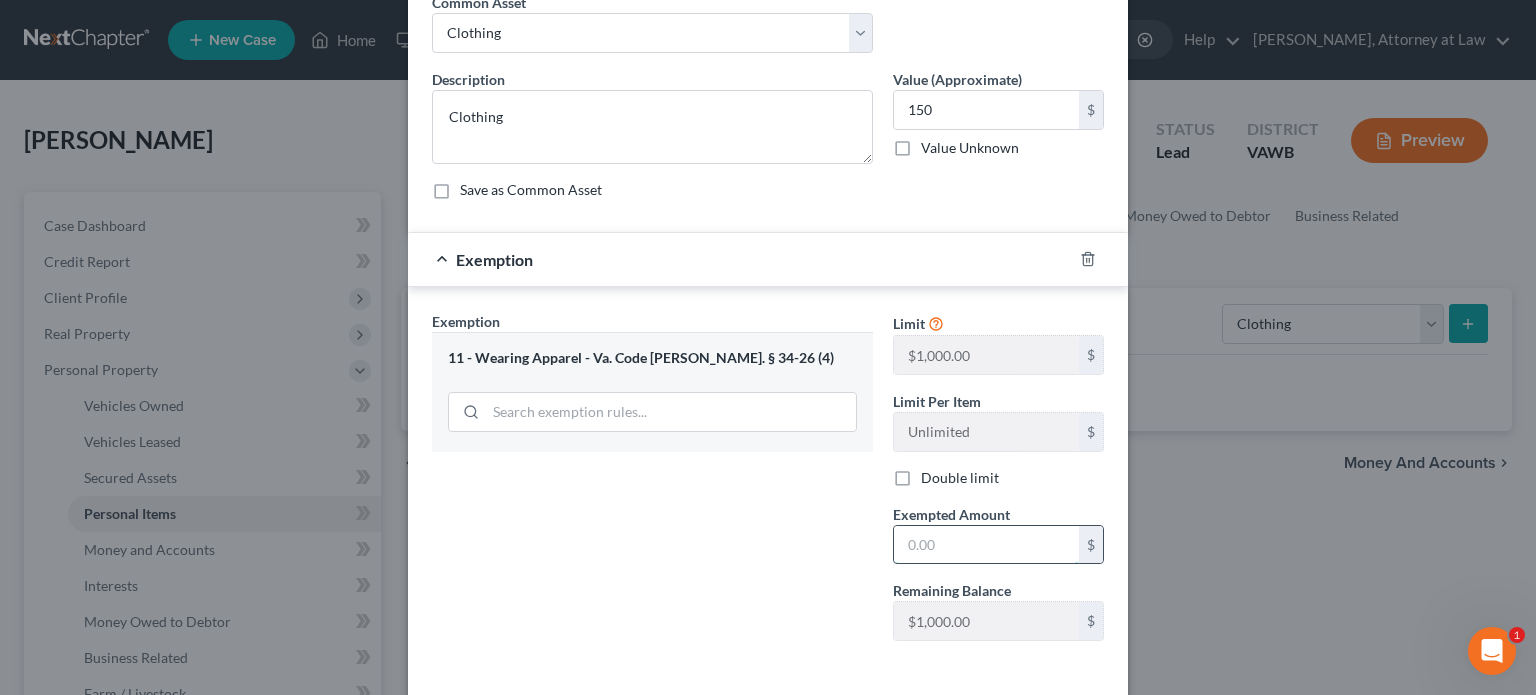 click at bounding box center [986, 545] 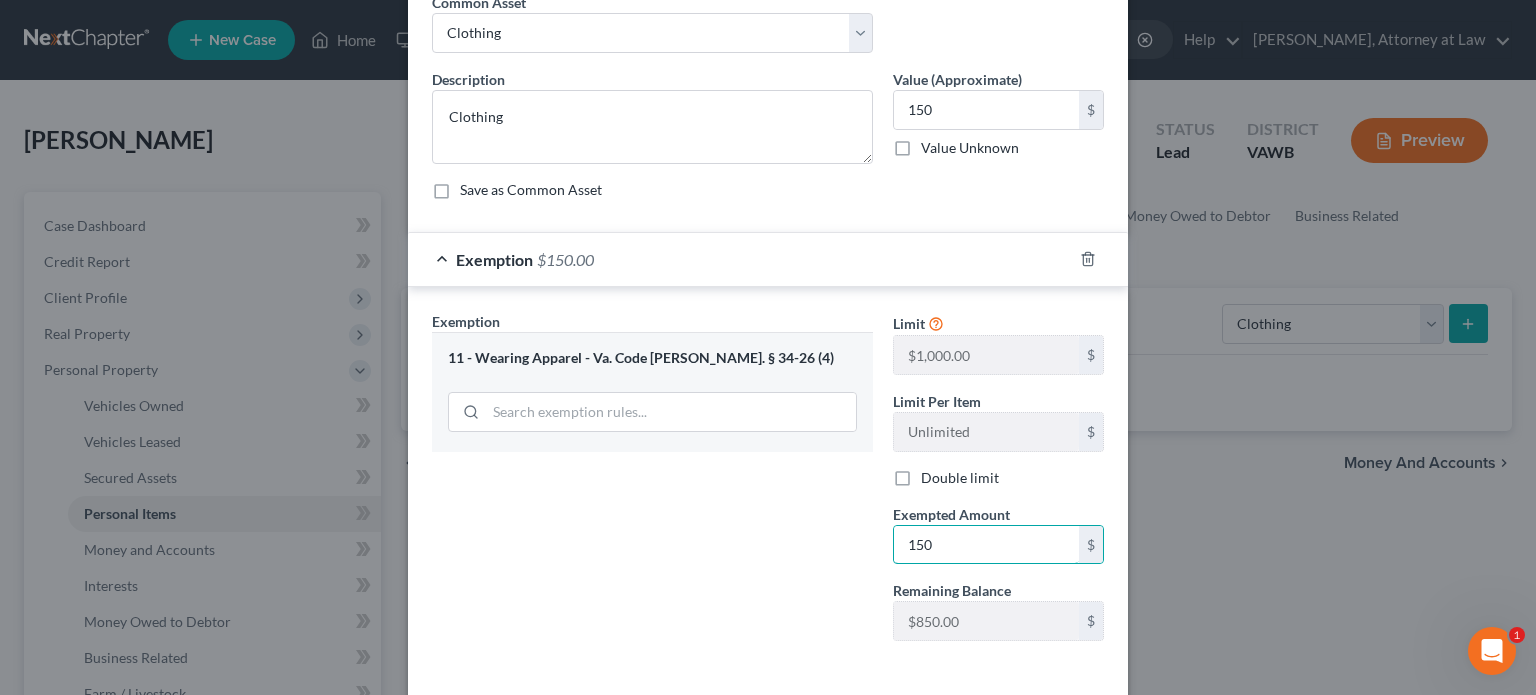 type on "150" 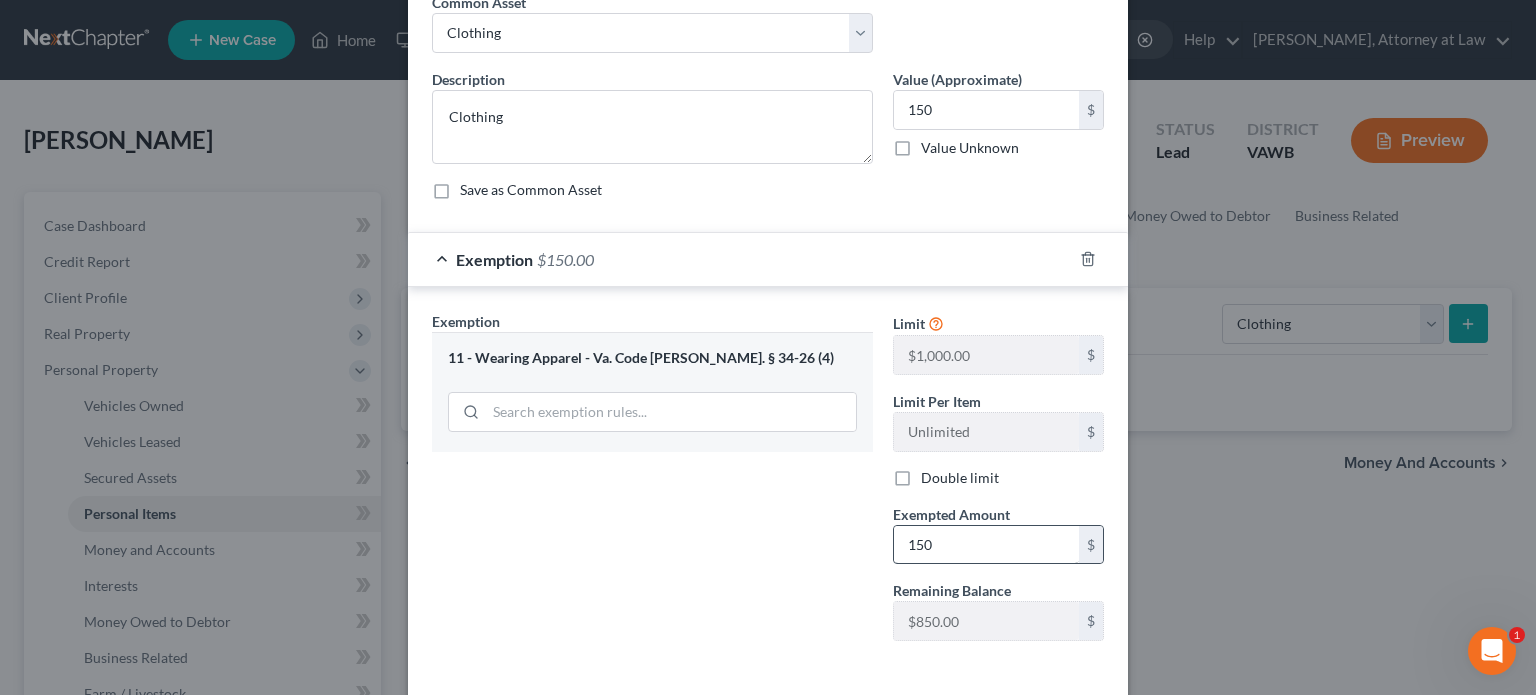 scroll, scrollTop: 186, scrollLeft: 0, axis: vertical 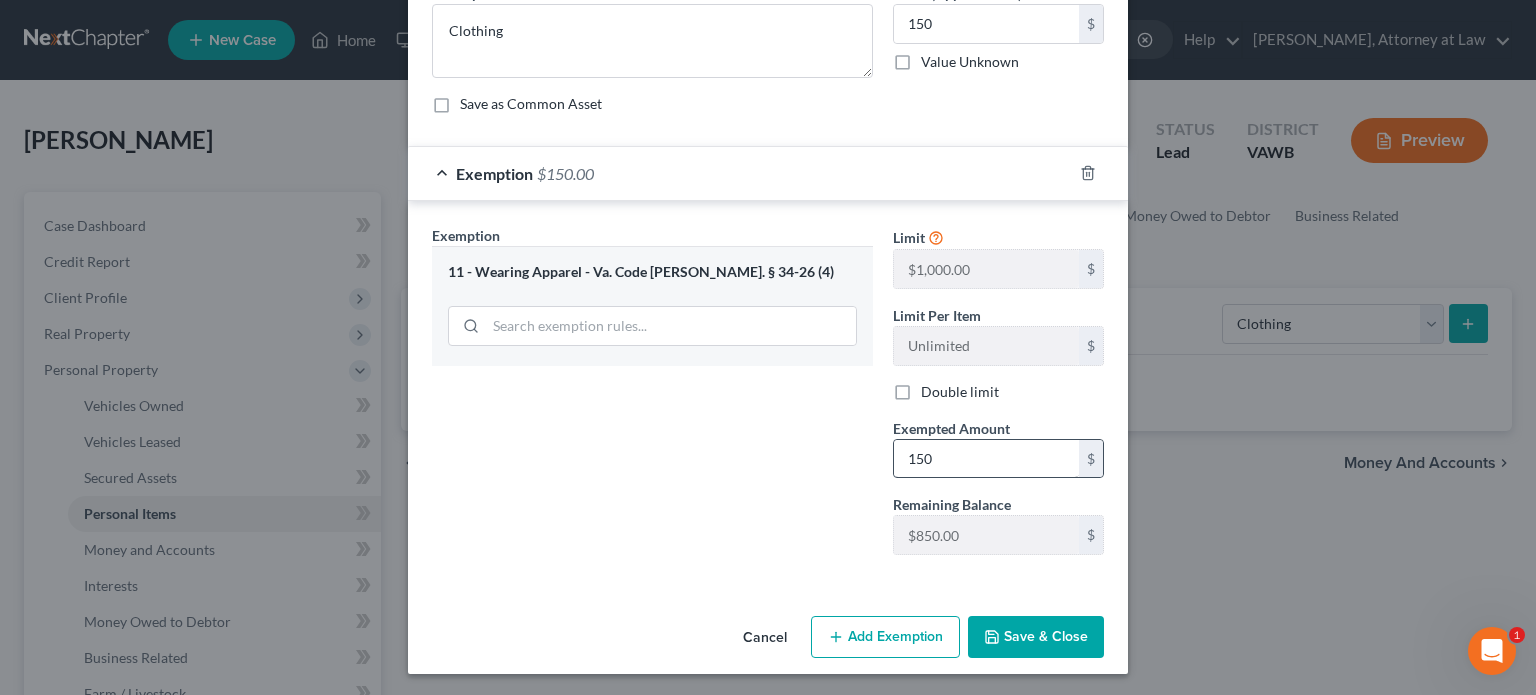 type 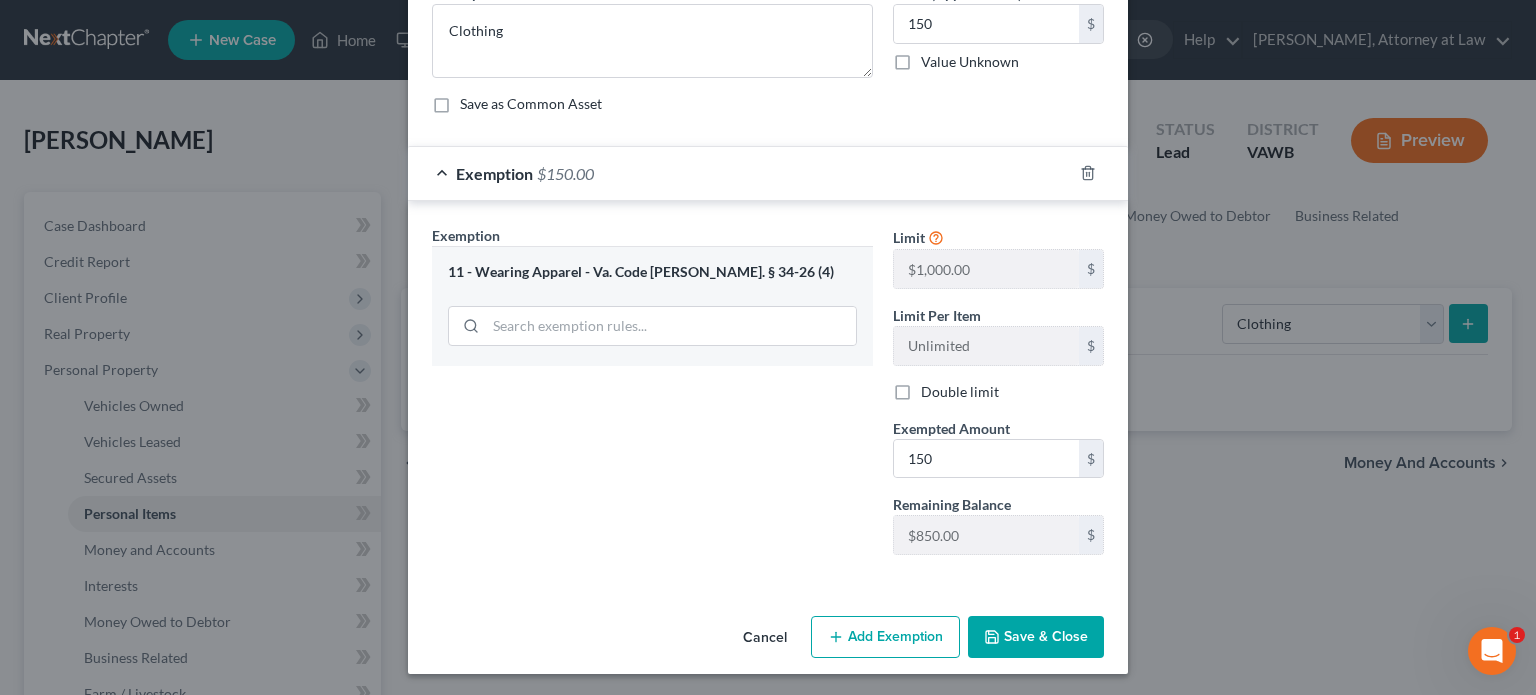 click on "Save & Close" at bounding box center (1036, 637) 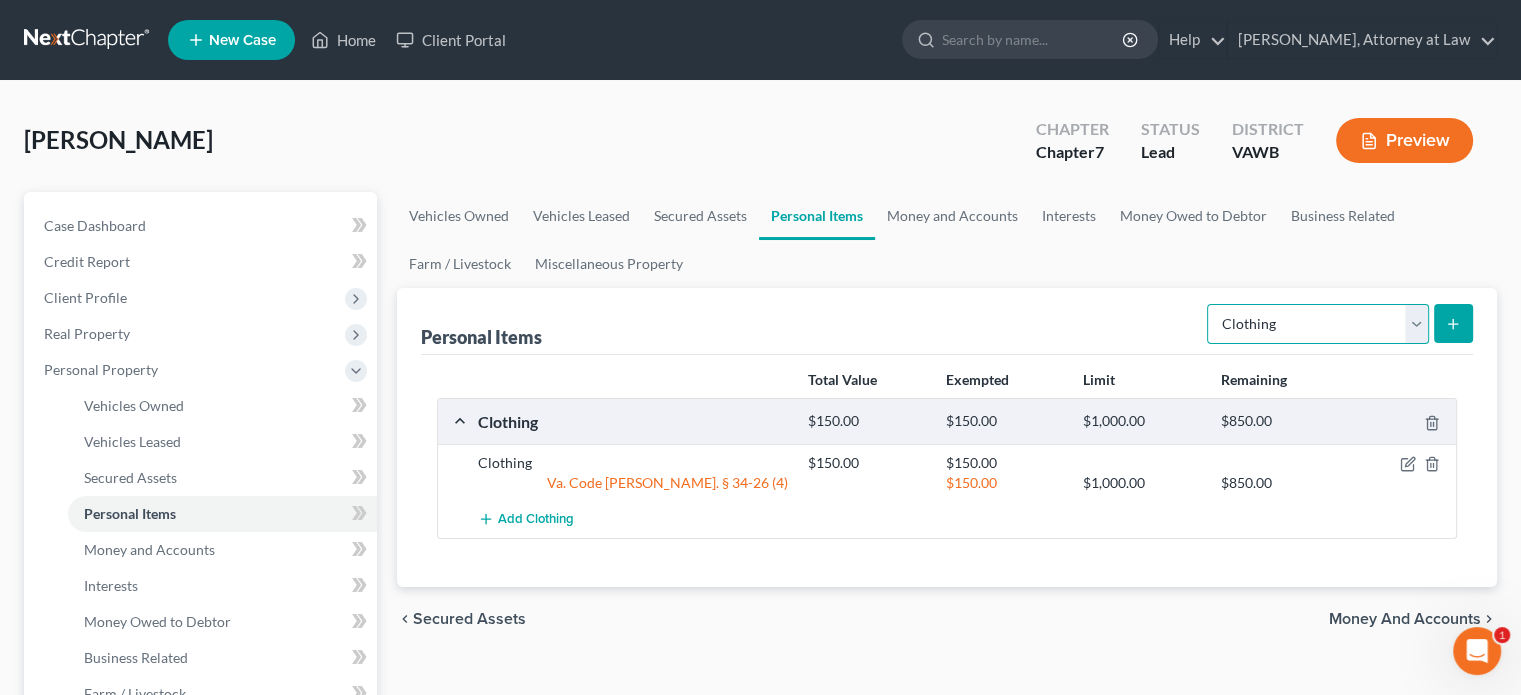 click on "Select Item Type Clothing Collectibles Of Value Electronics Firearms Household Goods Jewelry Other Pet(s) Sports & Hobby Equipment" at bounding box center [1318, 324] 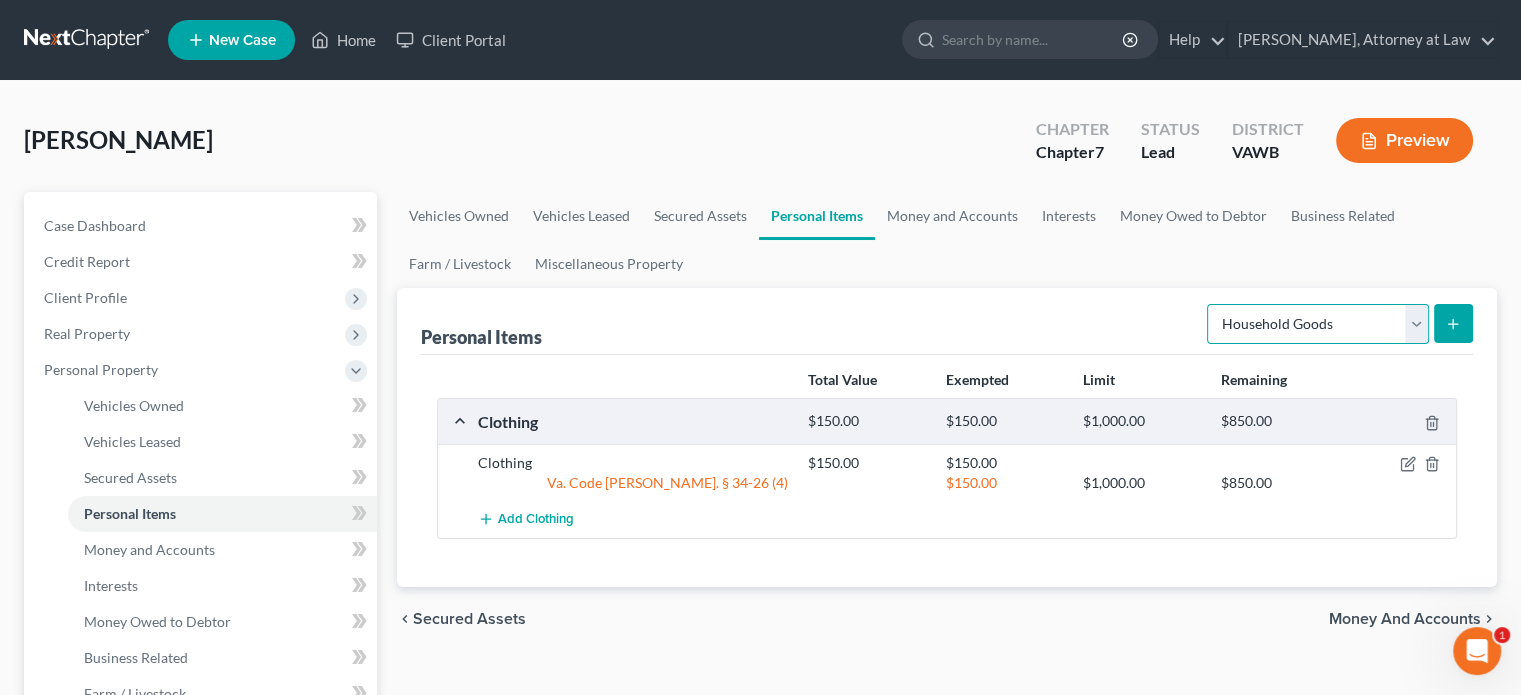 click on "Select Item Type Clothing Collectibles Of Value Electronics Firearms Household Goods Jewelry Other Pet(s) Sports & Hobby Equipment" at bounding box center (1318, 324) 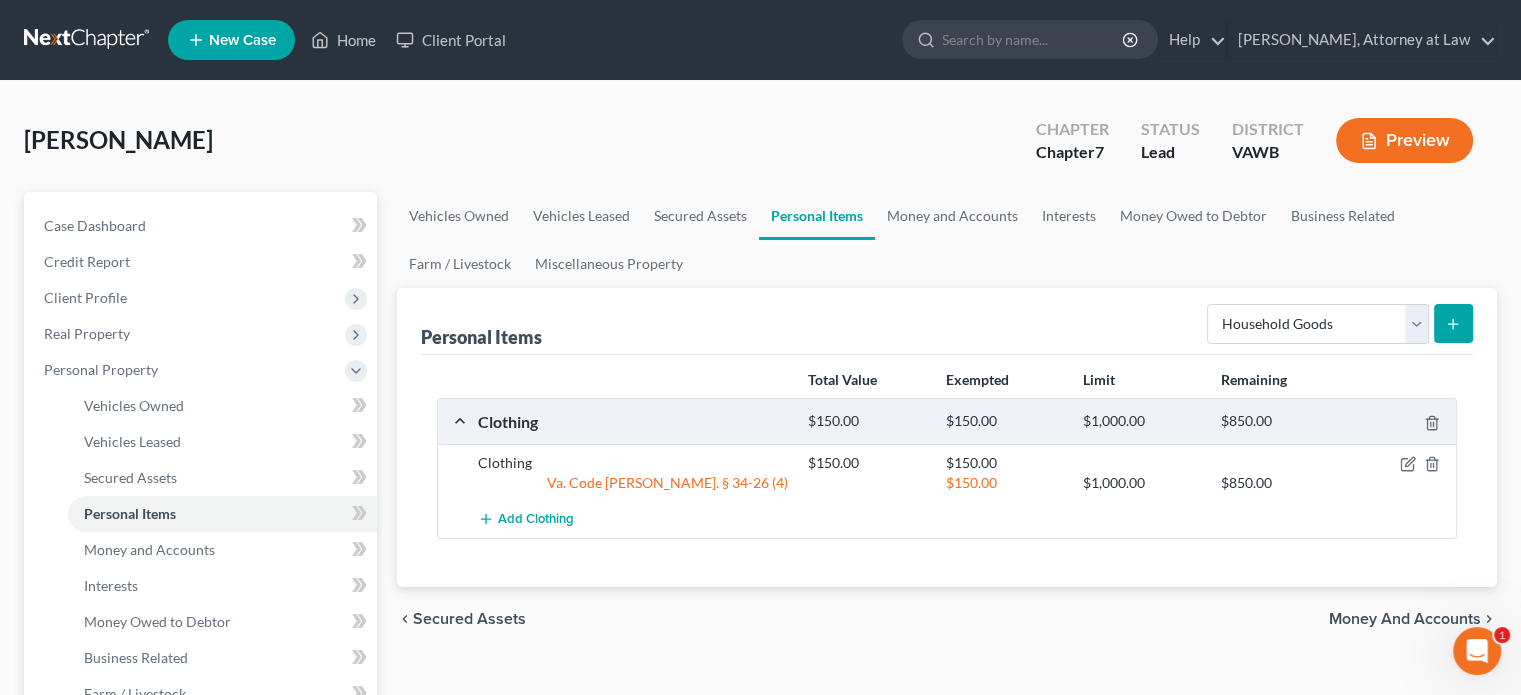 click 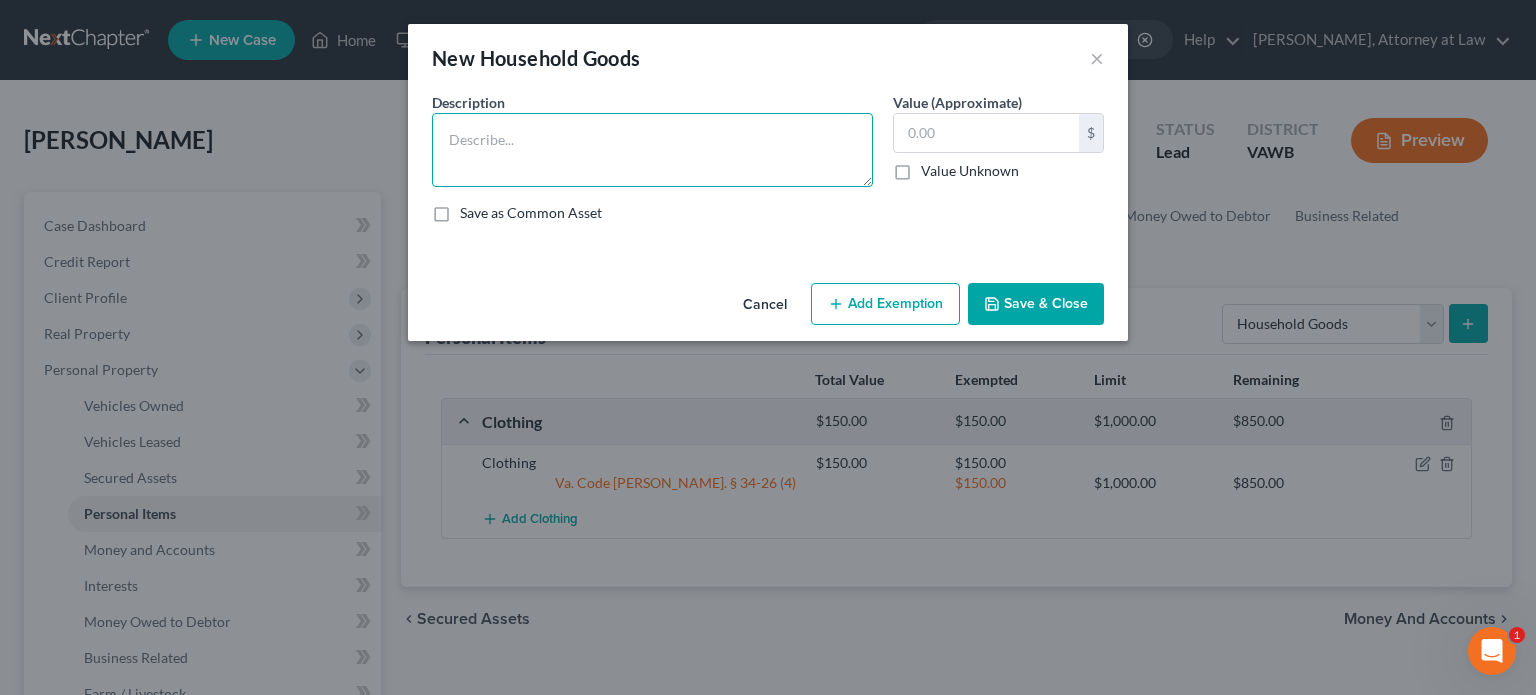 drag, startPoint x: 449, startPoint y: 128, endPoint x: 462, endPoint y: 128, distance: 13 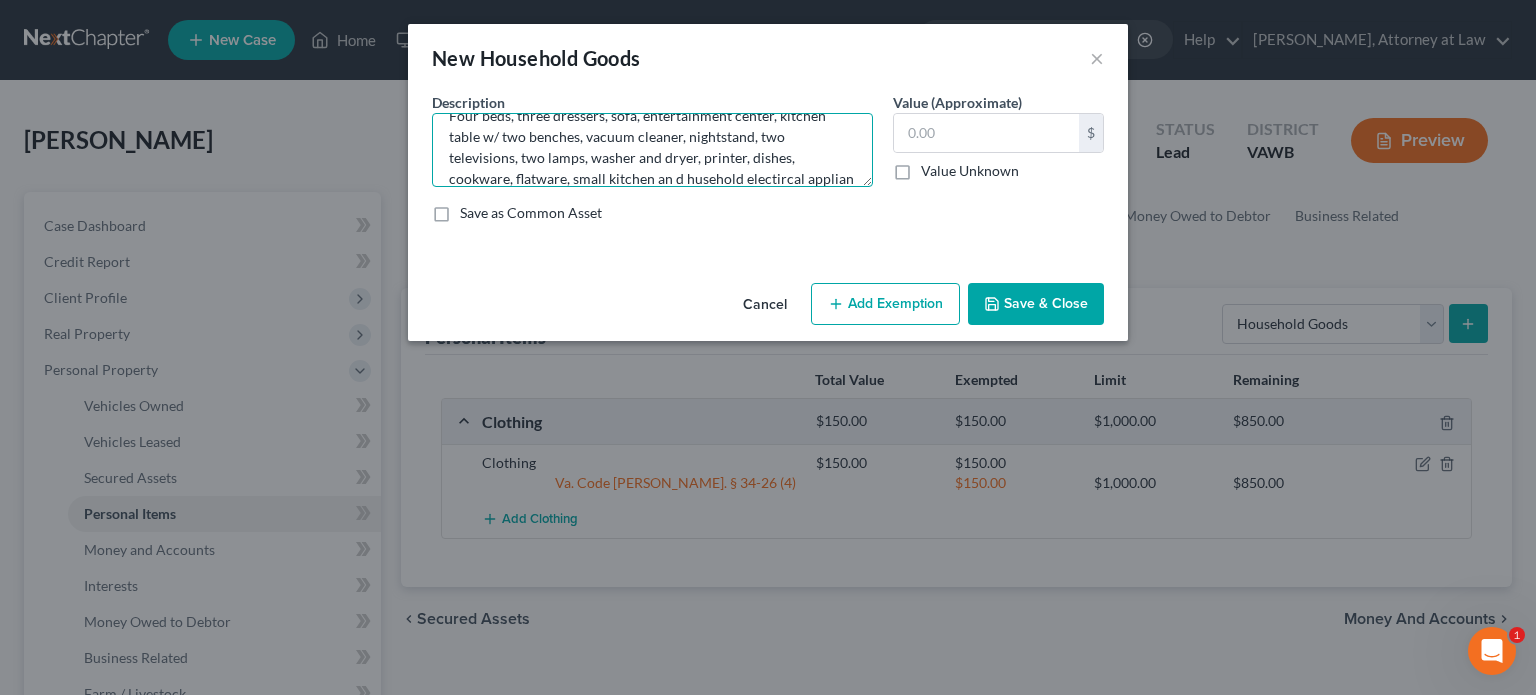 scroll, scrollTop: 45, scrollLeft: 0, axis: vertical 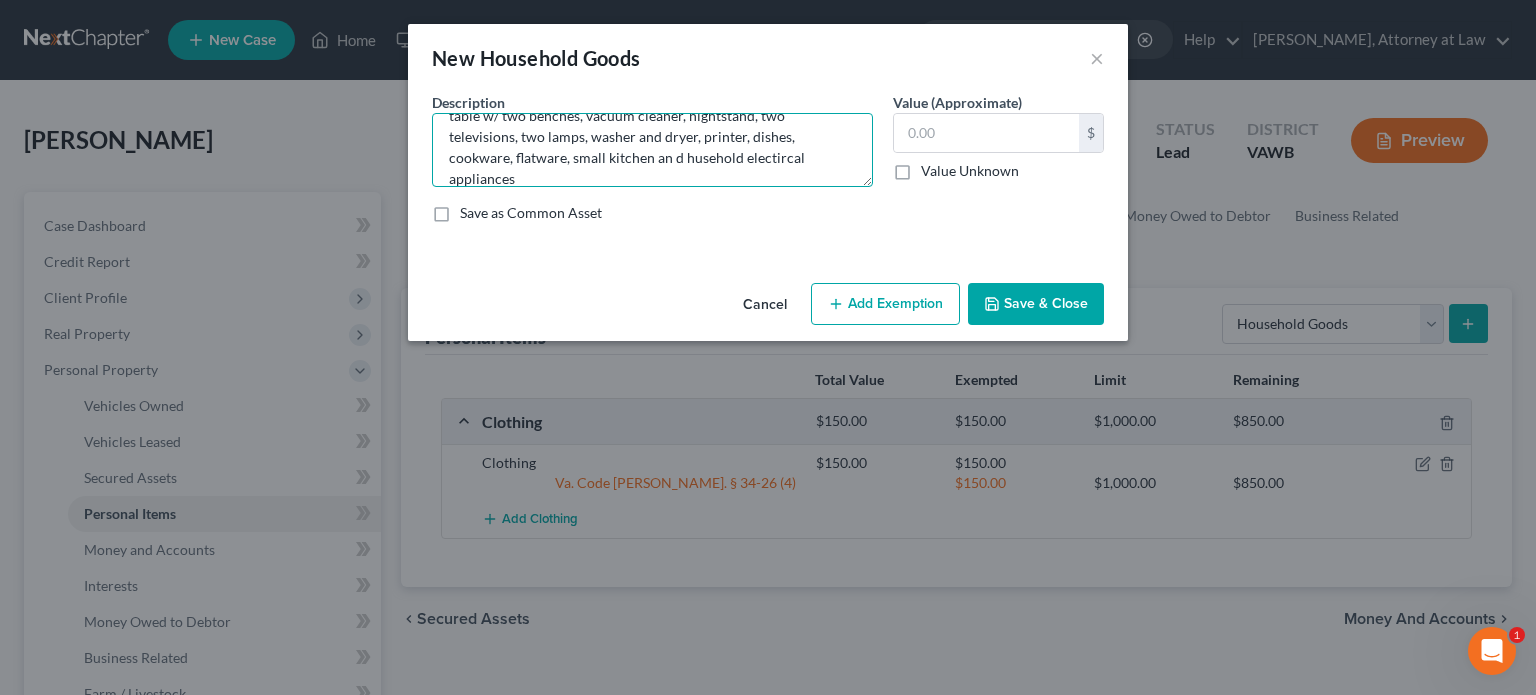 click on "Four beds, three dressers, sofa, entertainment center, kitchen table w/ two benches, vacuum cleaner, nightstand, two televisions, two lamps, washer and dryer, printer, dishes, cookware, flatware, small kitchen an d husehold electircal appliances" at bounding box center (652, 150) 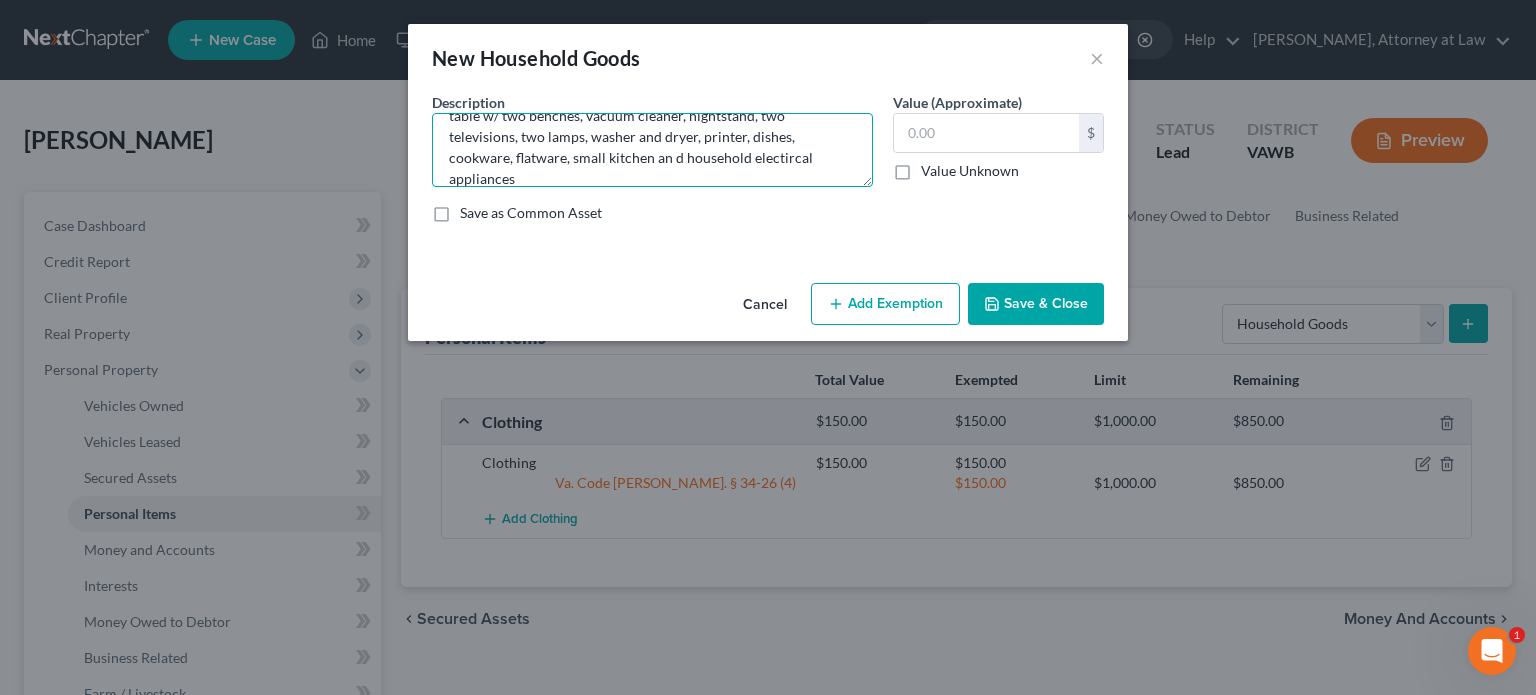 click on "Four beds, three dressers, sofa, entertainment center, kitchen table w/ two benches, vacuum cleaner, nightstand, two televisions, two lamps, washer and dryer, printer, dishes, cookware, flatware, small kitchen an d household electircal appliances" at bounding box center (652, 150) 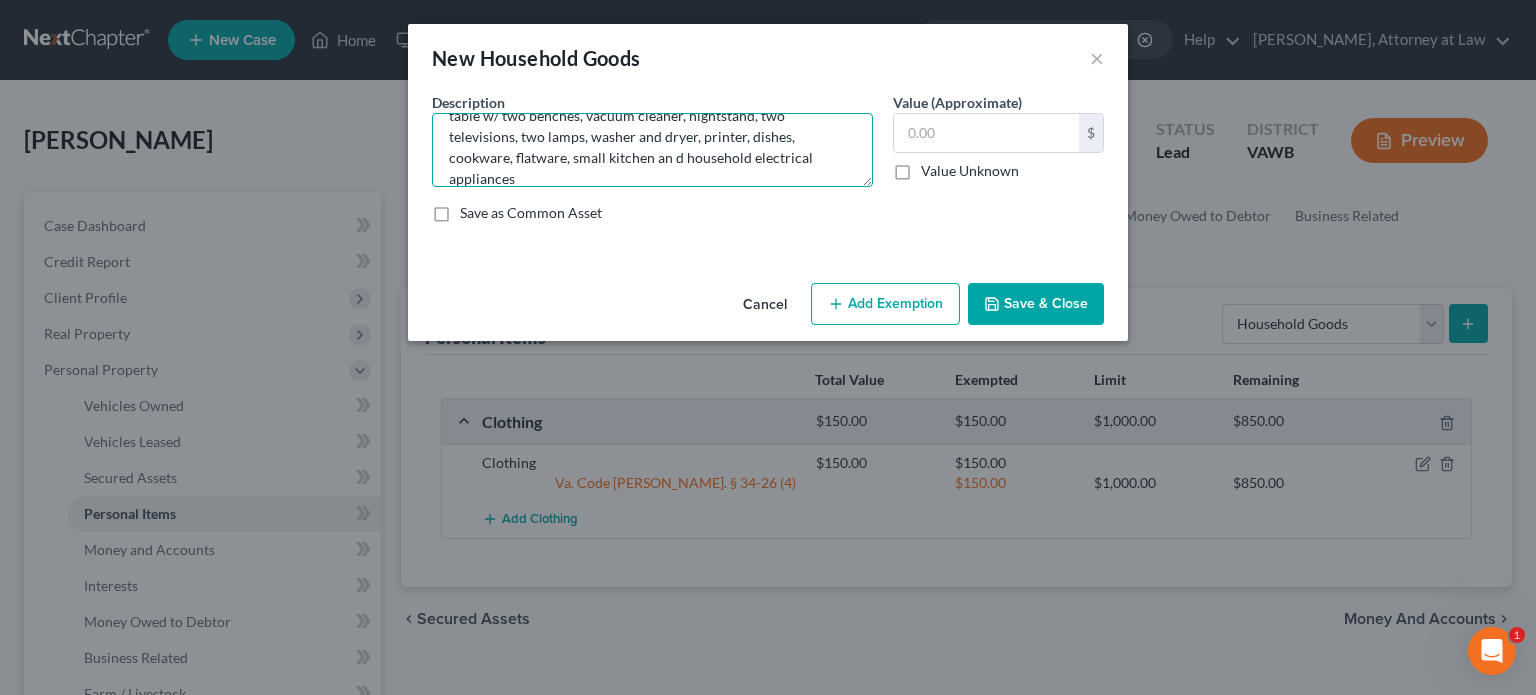 click on "Four beds, three dressers, sofa, entertainment center, kitchen table w/ two benches, vacuum cleaner, nightstand, two televisions, two lamps, washer and dryer, printer, dishes, cookware, flatware, small kitchen an d household electrical appliances" at bounding box center (652, 150) 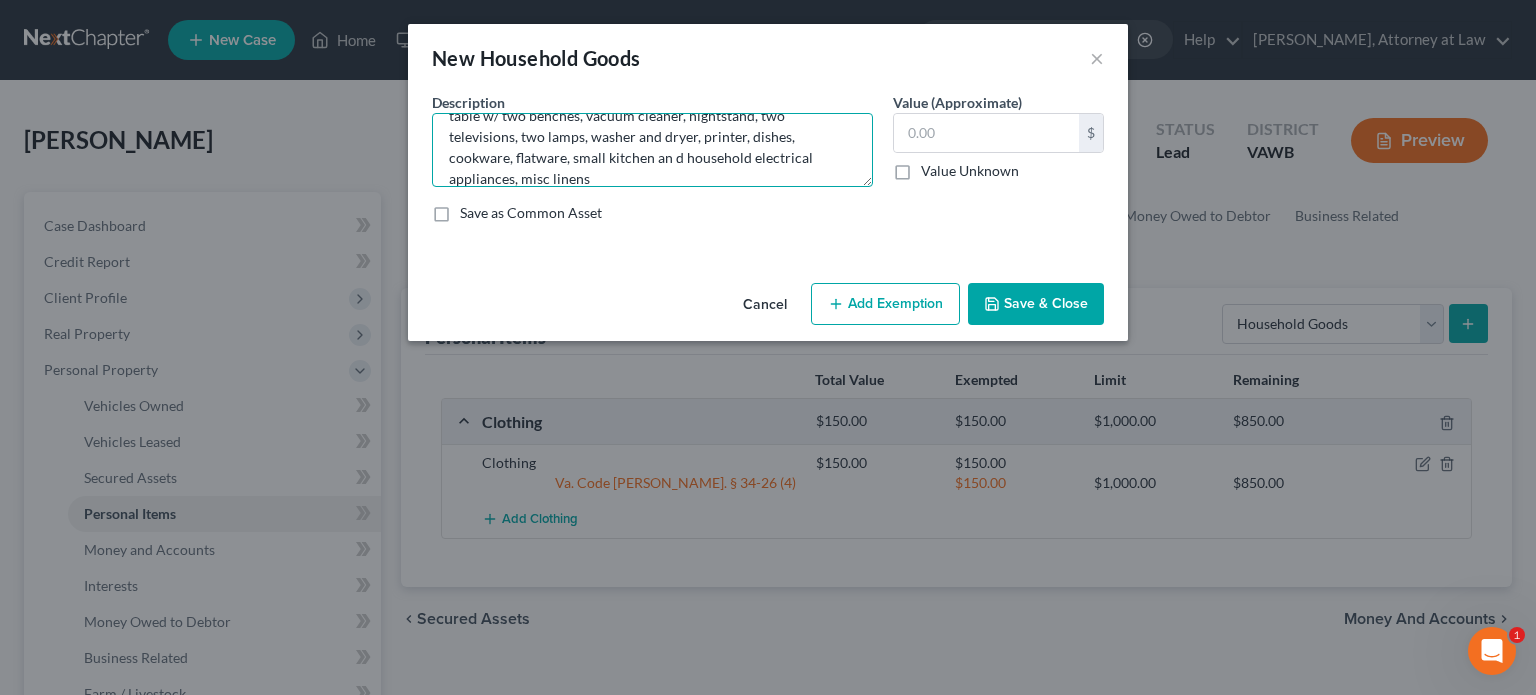 click on "Four beds, three dressers, sofa, entertainment center, kitchen table w/ two benches, vacuum cleaner, nightstand, two televisions, two lamps, washer and dryer, printer, dishes, cookware, flatware, small kitchen an d household electrical appliances, misc linens" at bounding box center [652, 150] 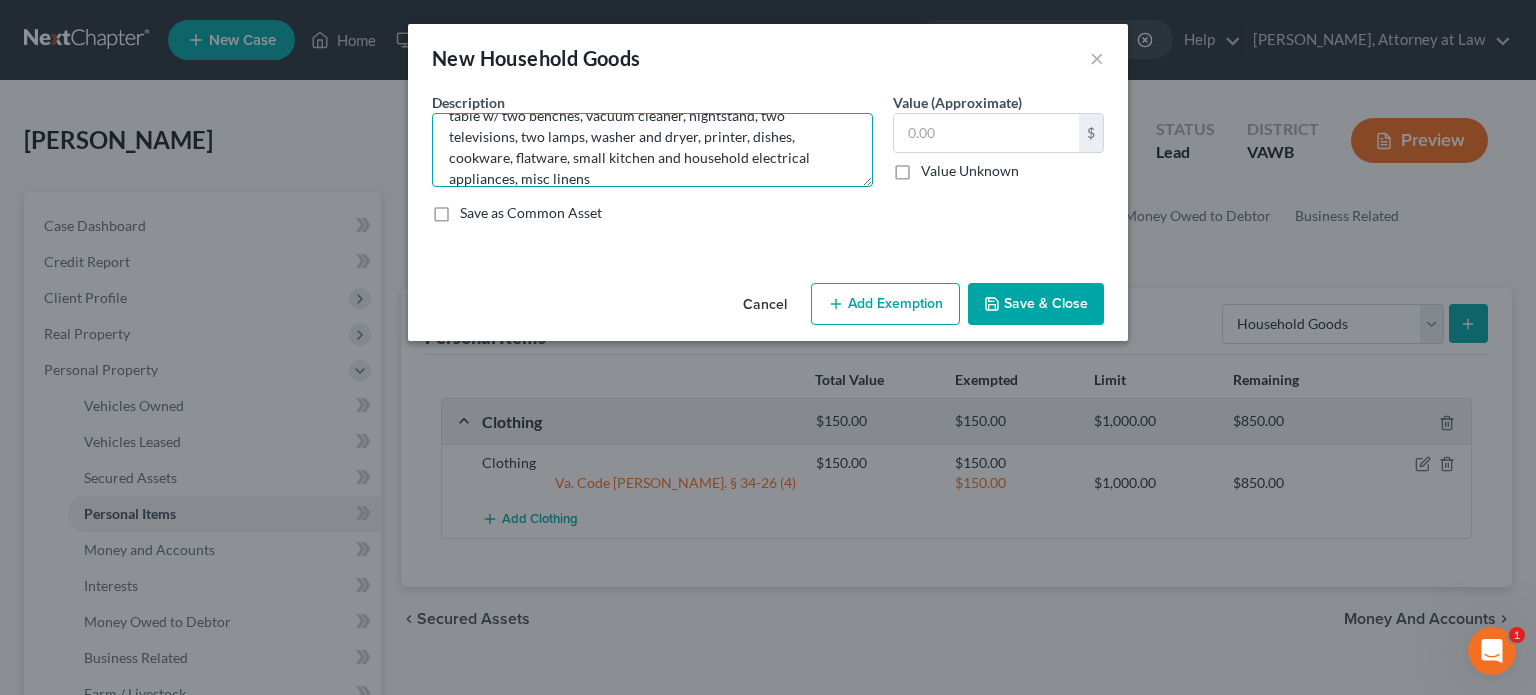 click on "Four beds, three dressers, sofa, entertainment center, kitchen table w/ two benches, vacuum cleaner, nightstand, two televisions, two lamps, washer and dryer, printer, dishes, cookware, flatware, small kitchen and household electrical appliances, misc linens" at bounding box center (652, 150) 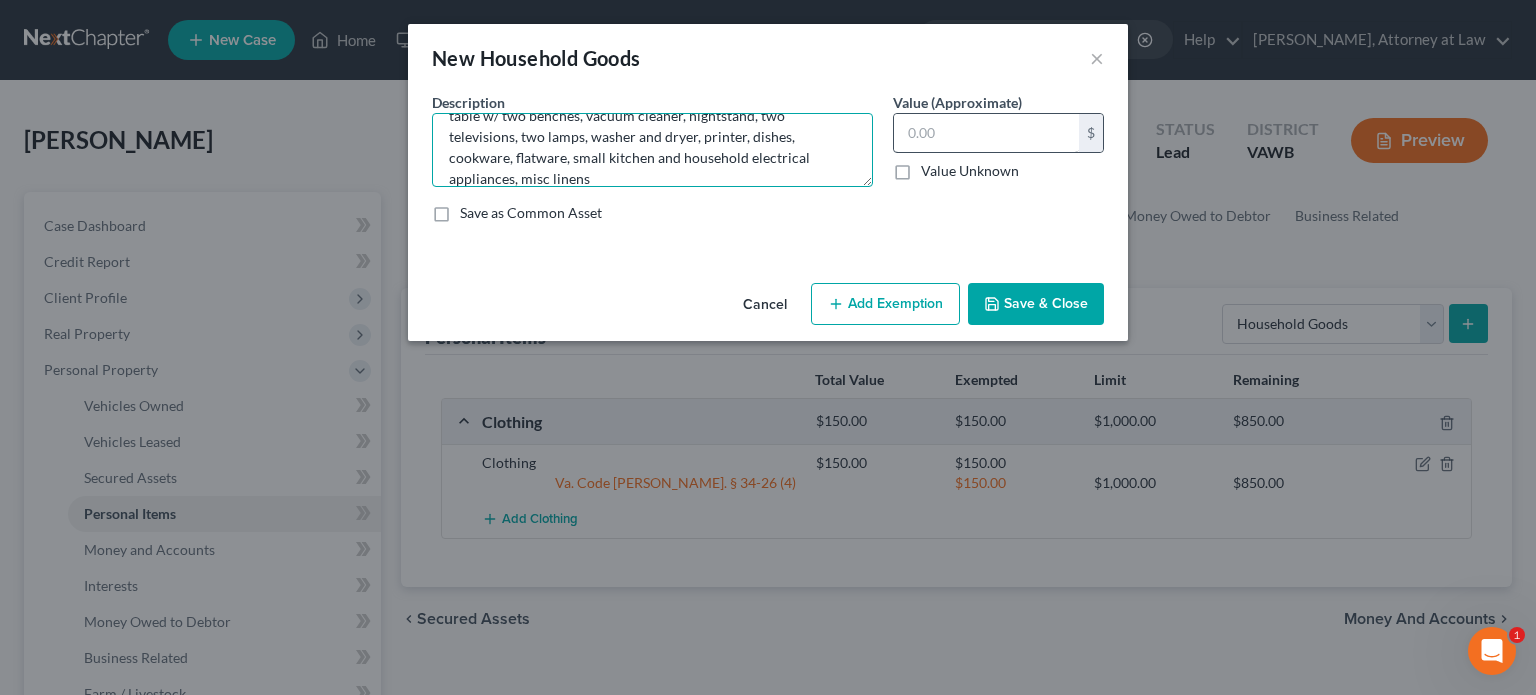 type on "Four beds, three dressers, sofa, entertainment center, kitchen table w/ two benches, vacuum cleaner, nightstand, two televisions, two lamps, washer and dryer, printer, dishes, cookware, flatware, small kitchen and household electrical appliances, misc linens" 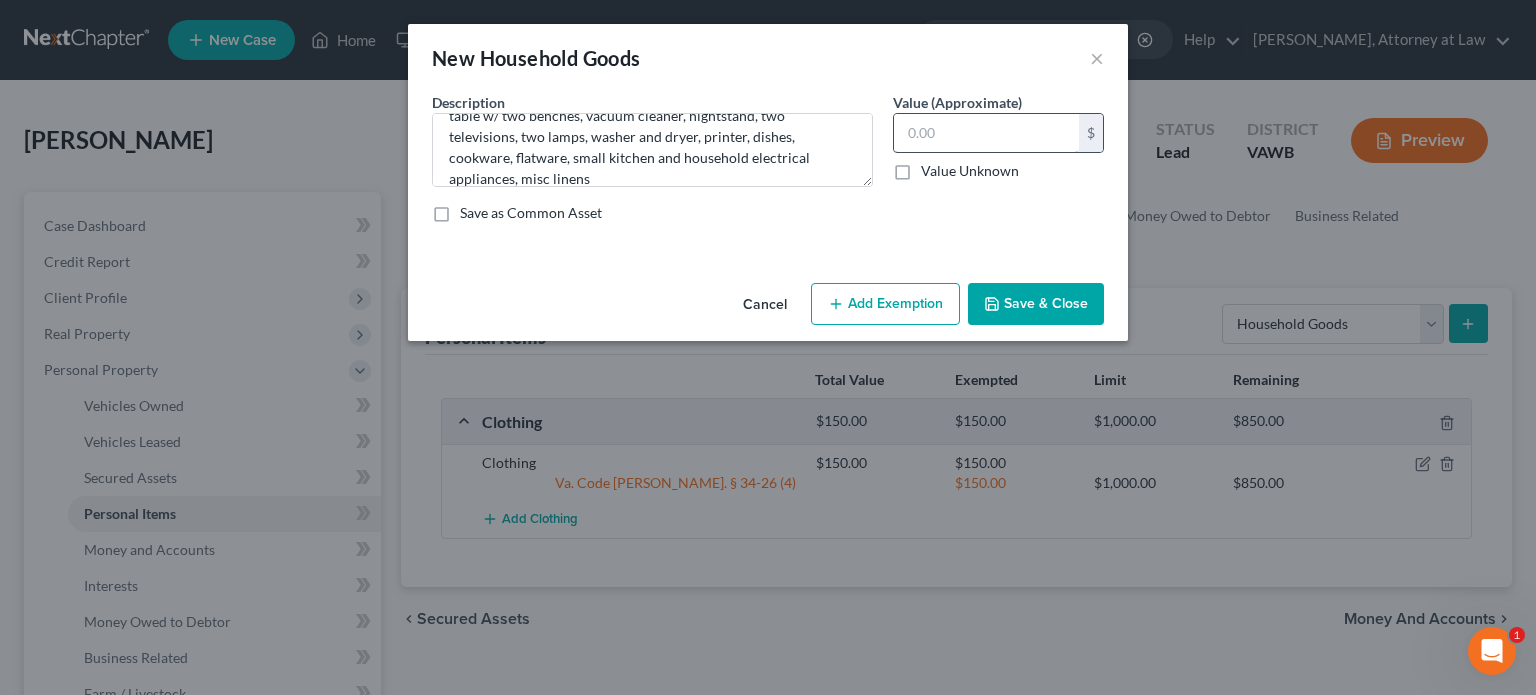 click at bounding box center [986, 133] 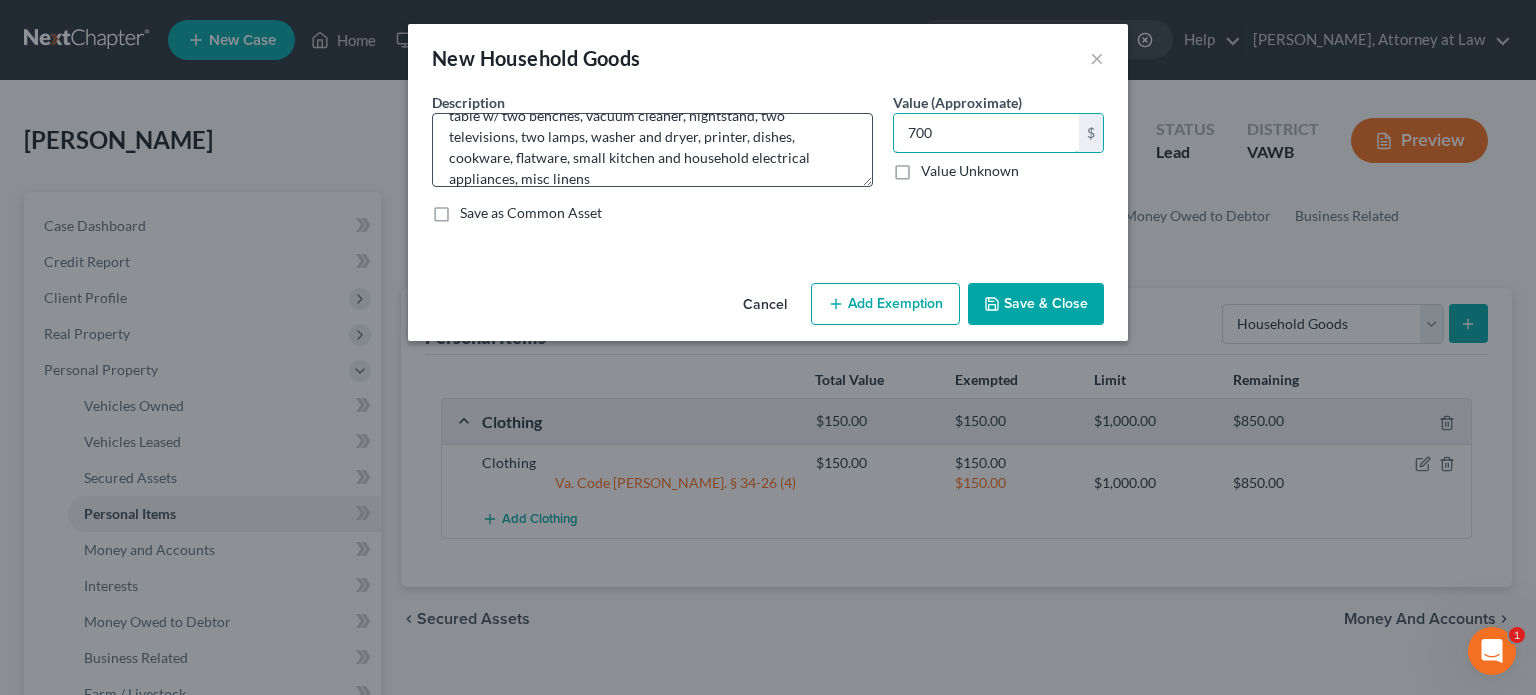 type on "700" 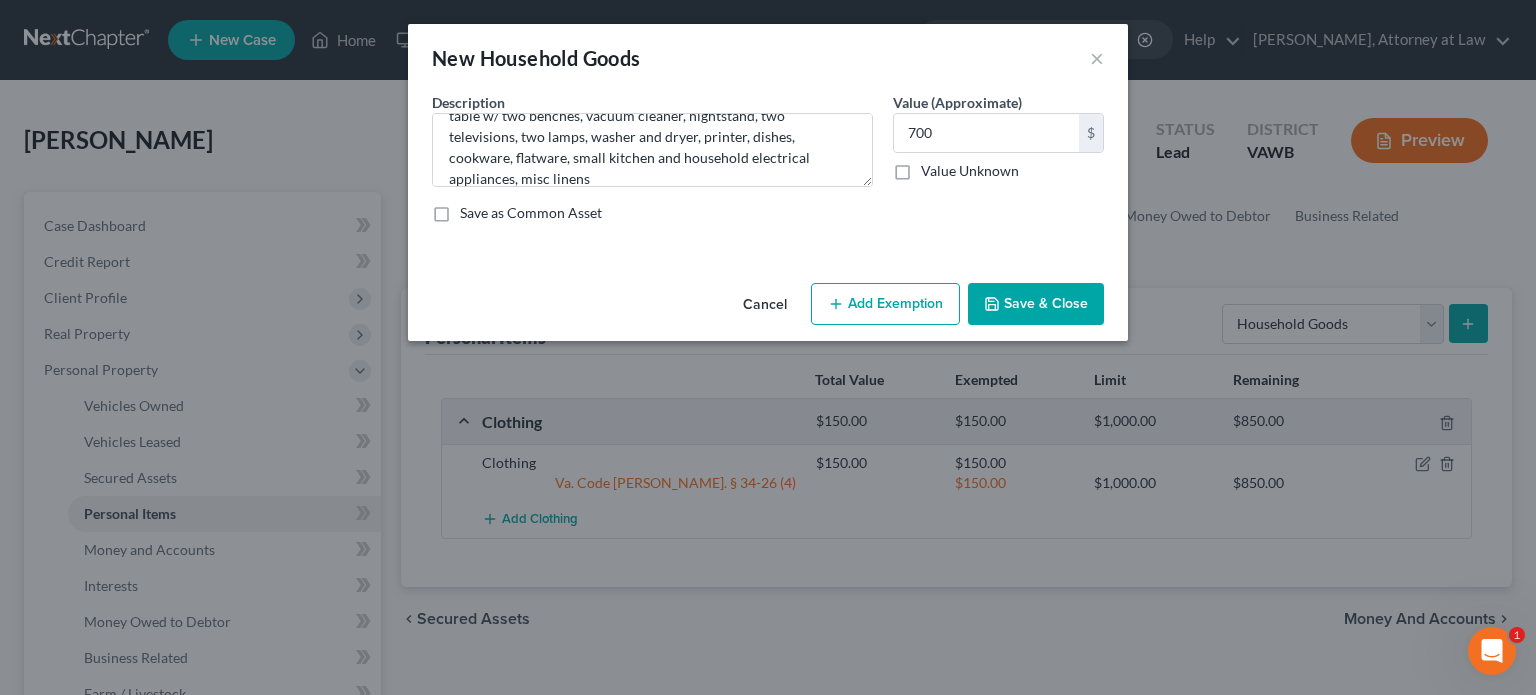 click on "Add Exemption" at bounding box center [885, 304] 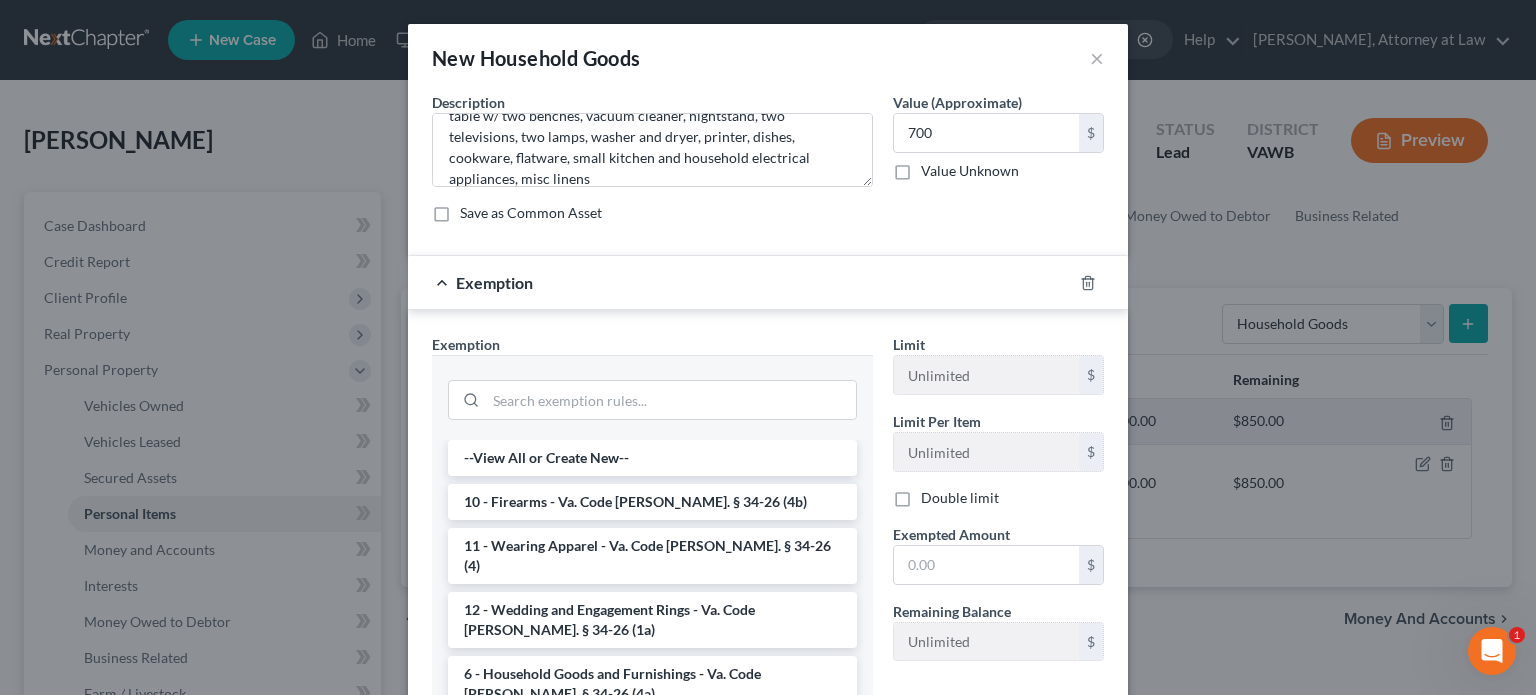 drag, startPoint x: 521, startPoint y: 651, endPoint x: 554, endPoint y: 649, distance: 33.06055 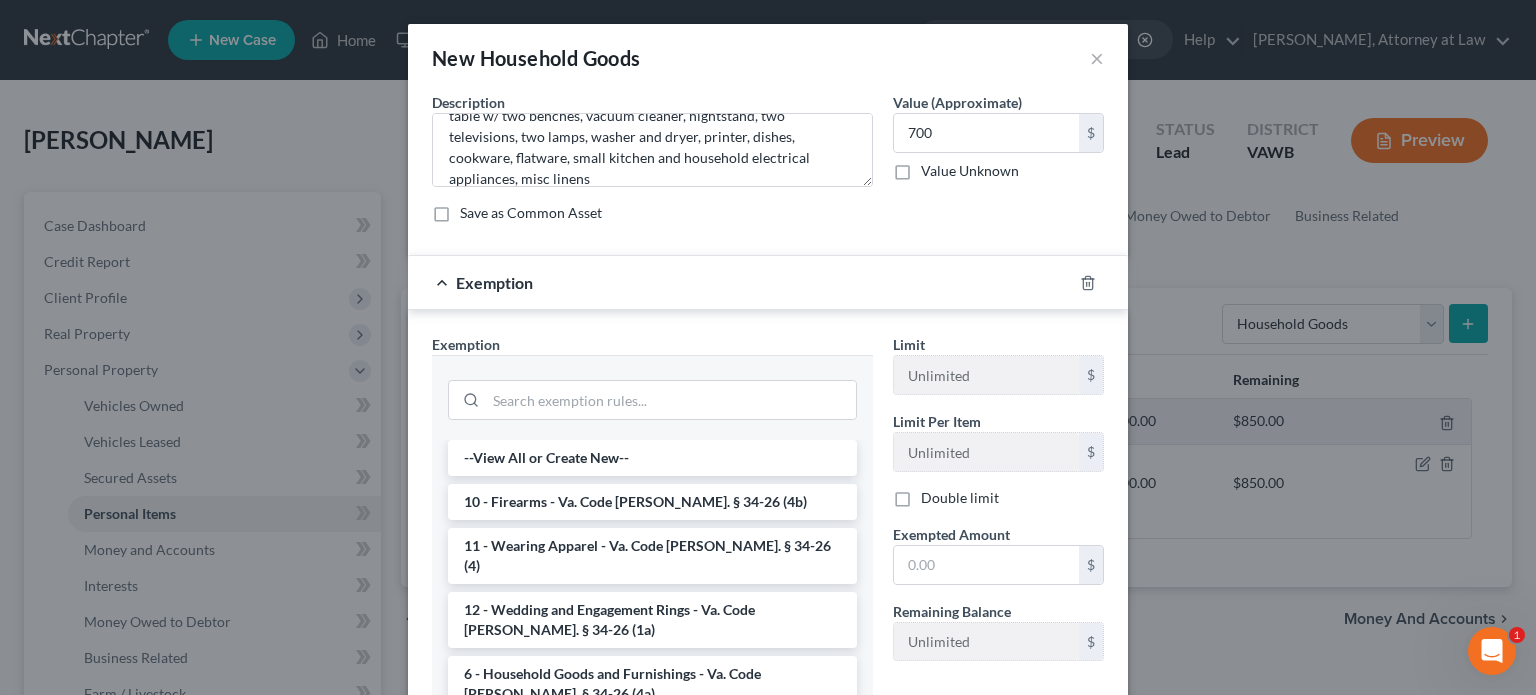 click on "6 - Household Goods and Furnishings - Va. Code [PERSON_NAME]. § 34-26 (4a)" at bounding box center [652, 684] 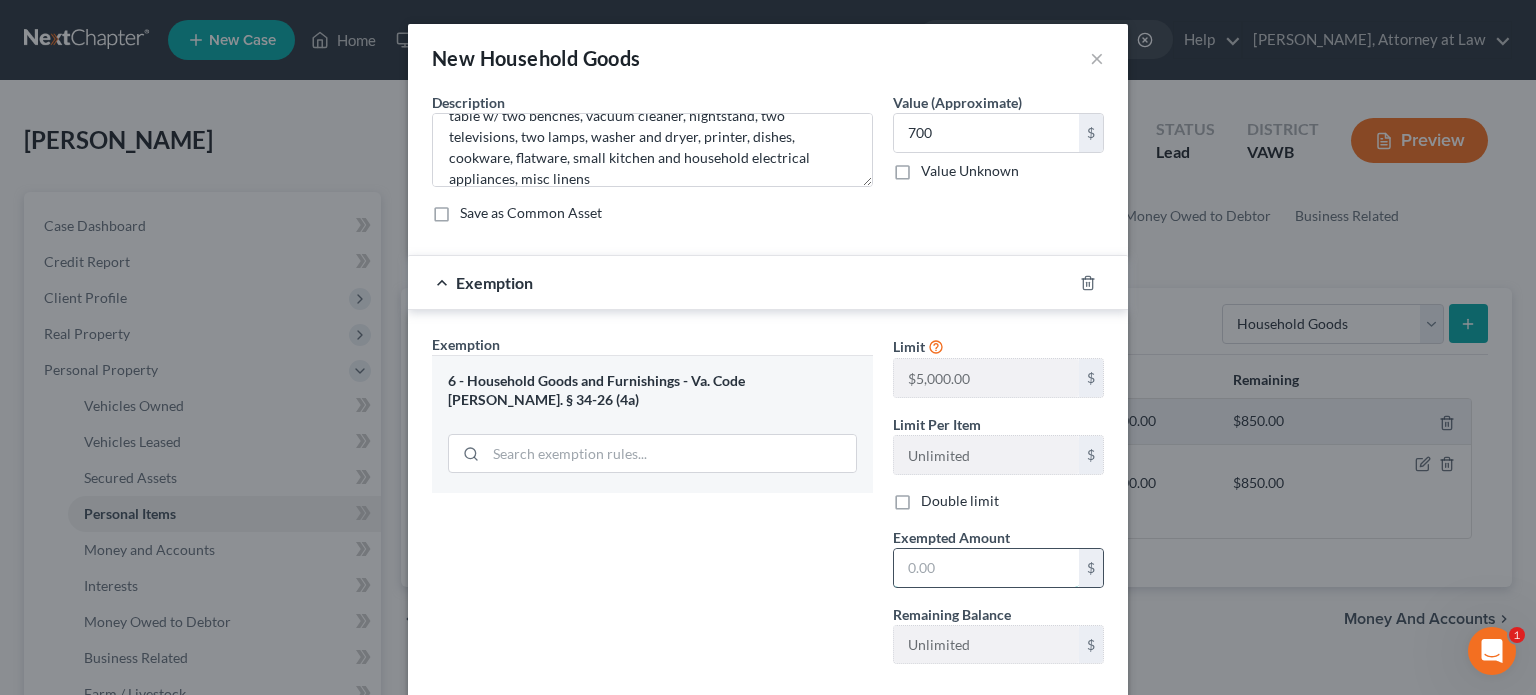 click at bounding box center [986, 568] 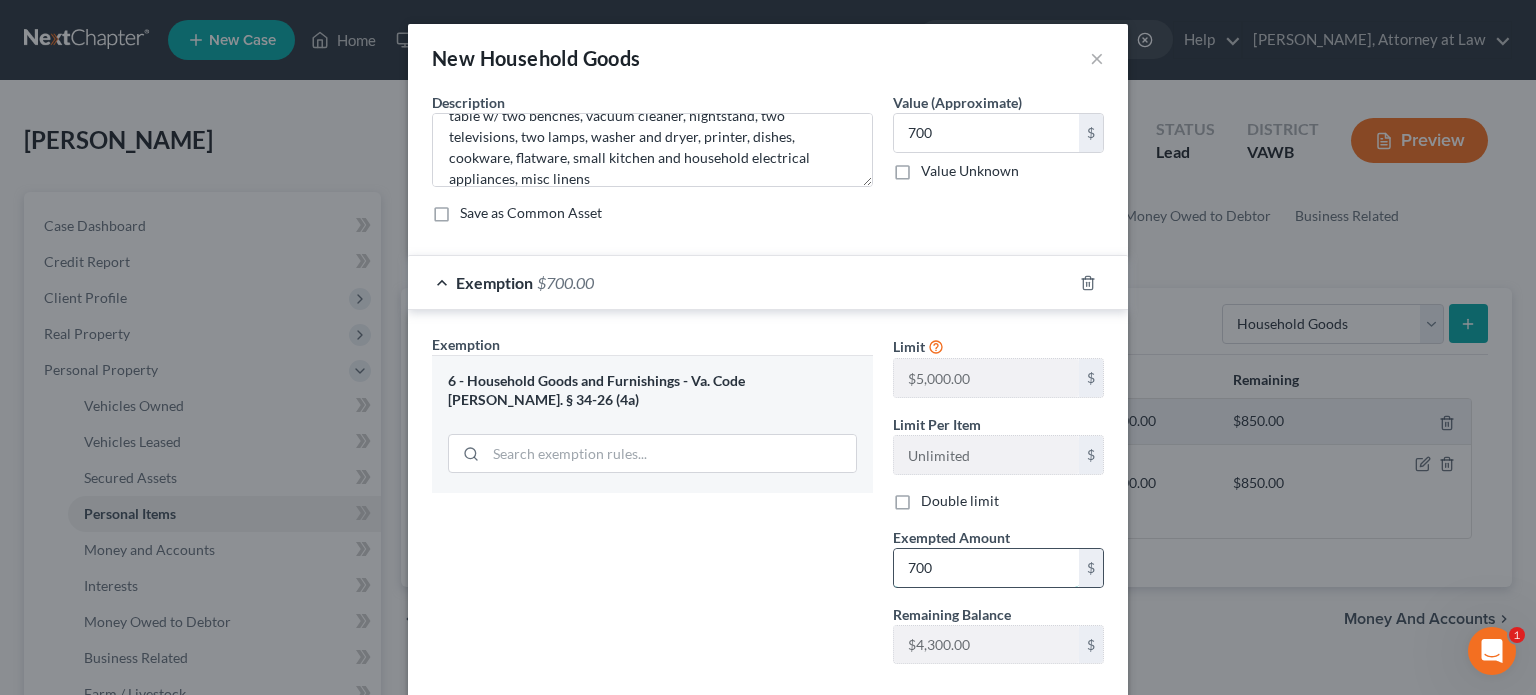 type on "700" 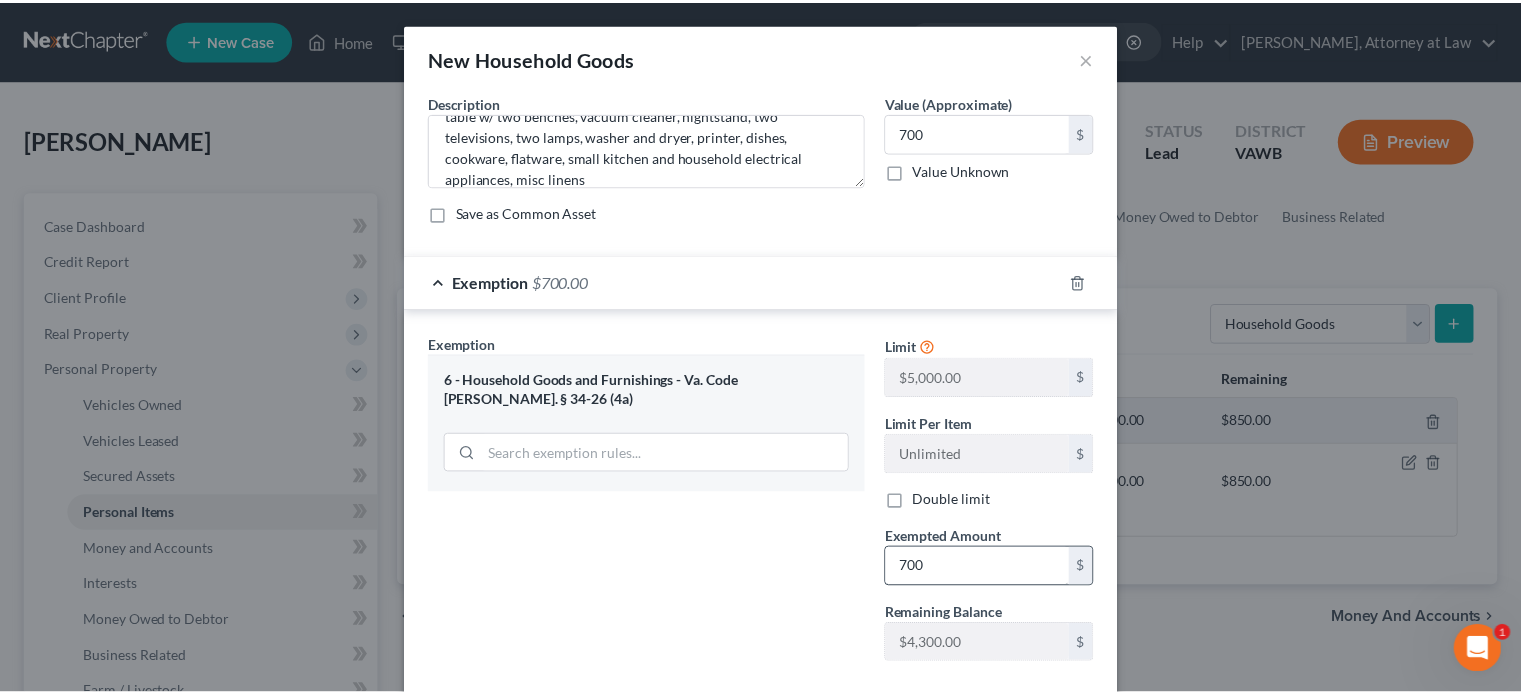 scroll, scrollTop: 109, scrollLeft: 0, axis: vertical 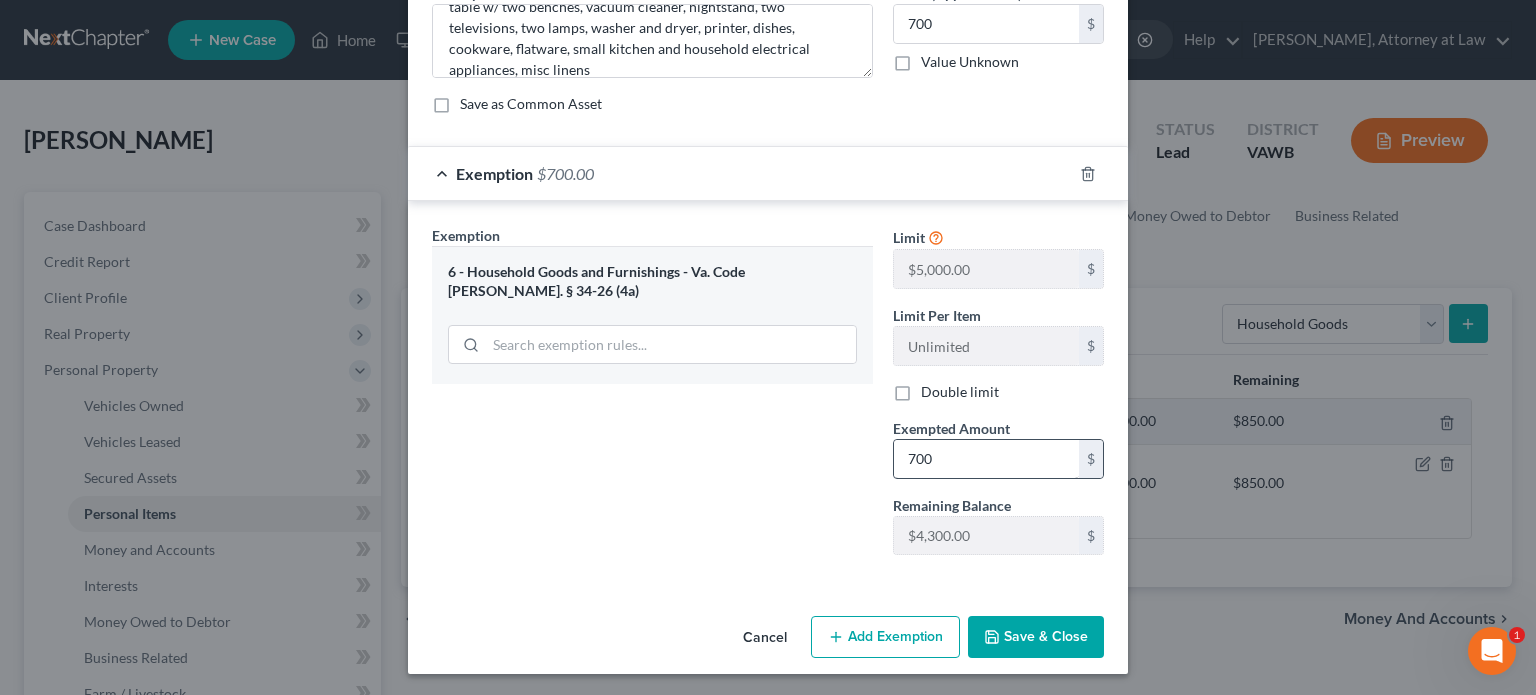 type 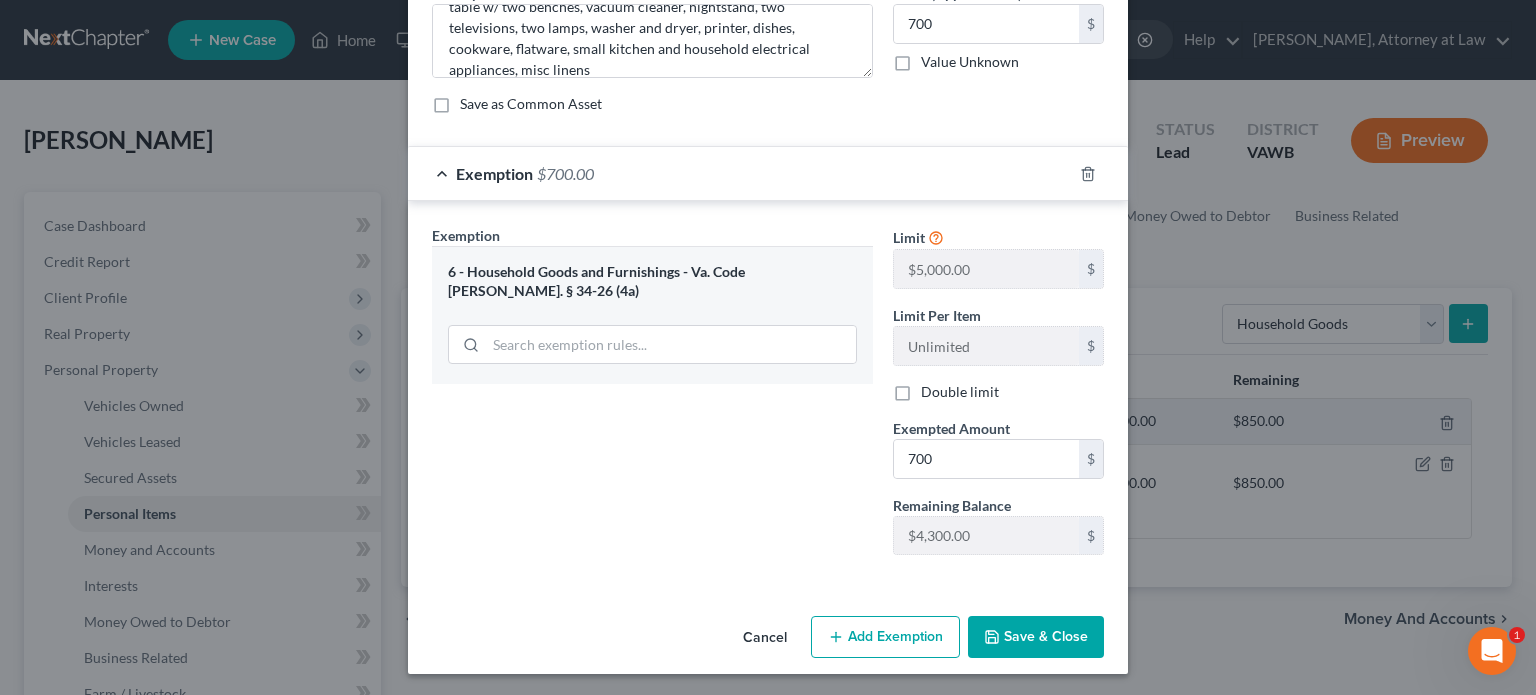 click on "Save & Close" at bounding box center [1036, 637] 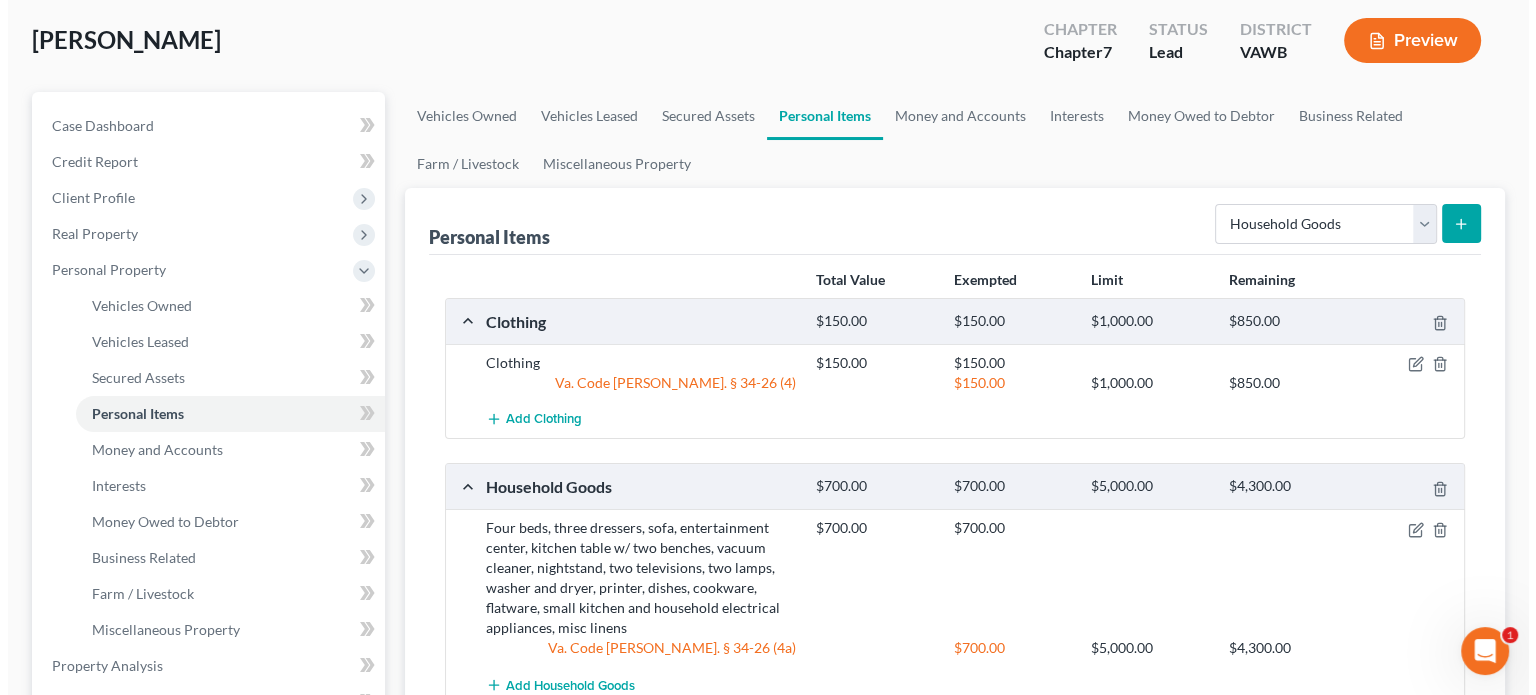 scroll, scrollTop: 200, scrollLeft: 0, axis: vertical 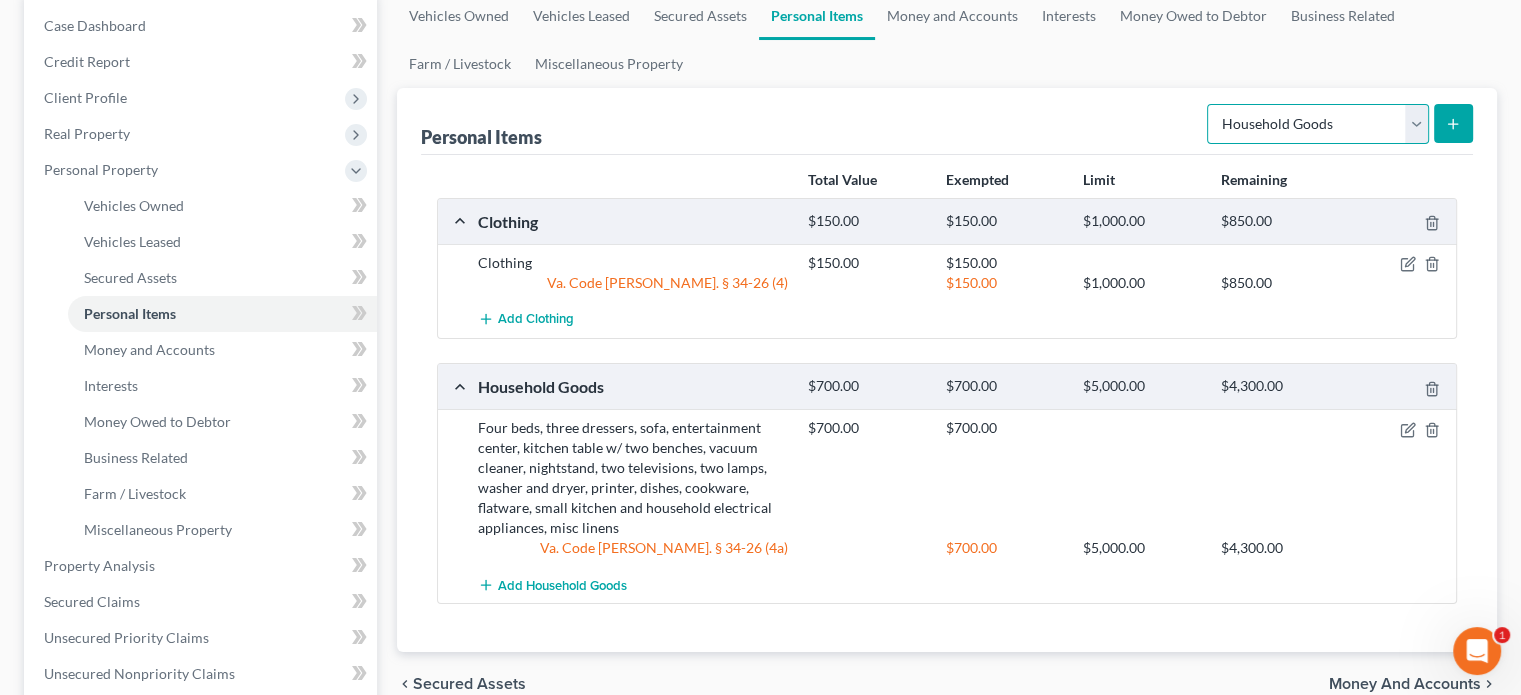 click on "Select Item Type Clothing Collectibles Of Value Electronics Firearms Household Goods Jewelry Other Pet(s) Sports & Hobby Equipment" at bounding box center (1318, 124) 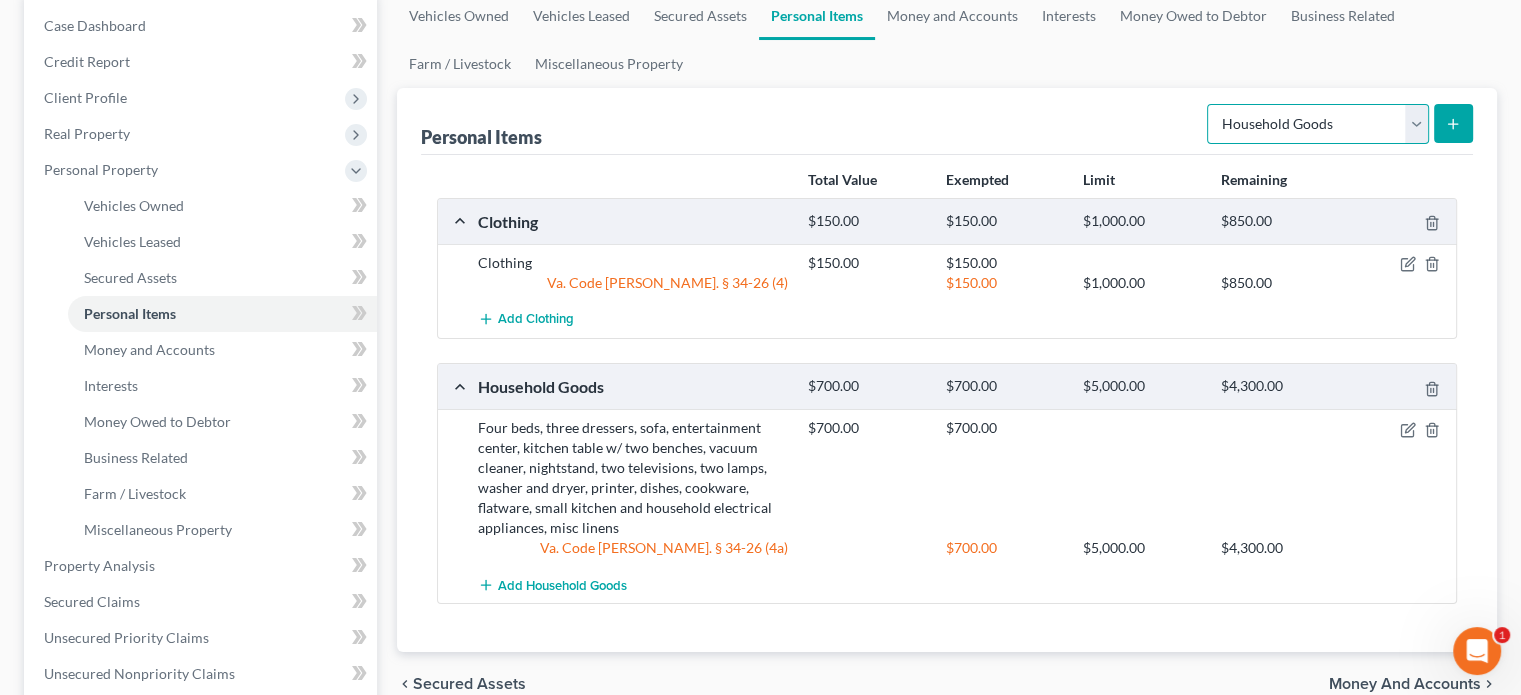 select on "jewelry" 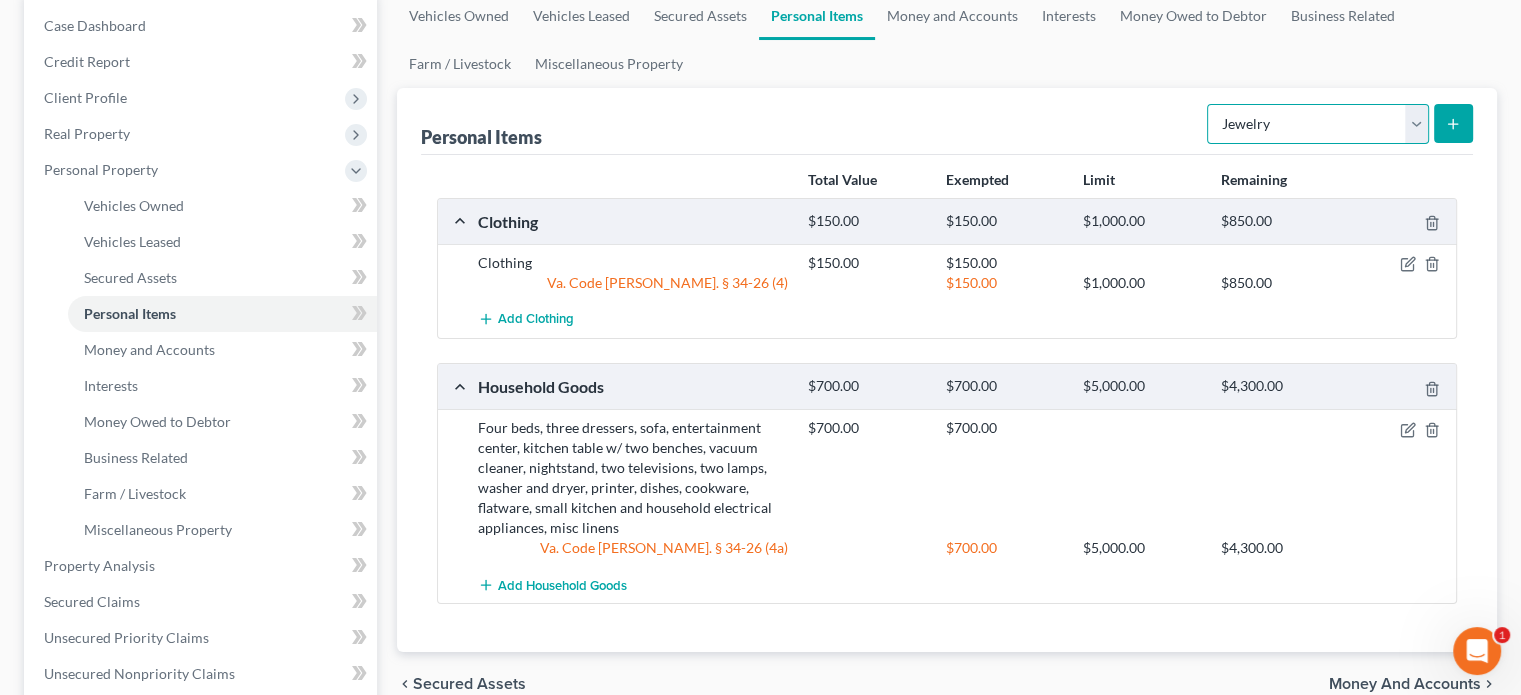 click on "Select Item Type Clothing Collectibles Of Value Electronics Firearms Household Goods Jewelry Other Pet(s) Sports & Hobby Equipment" at bounding box center [1318, 124] 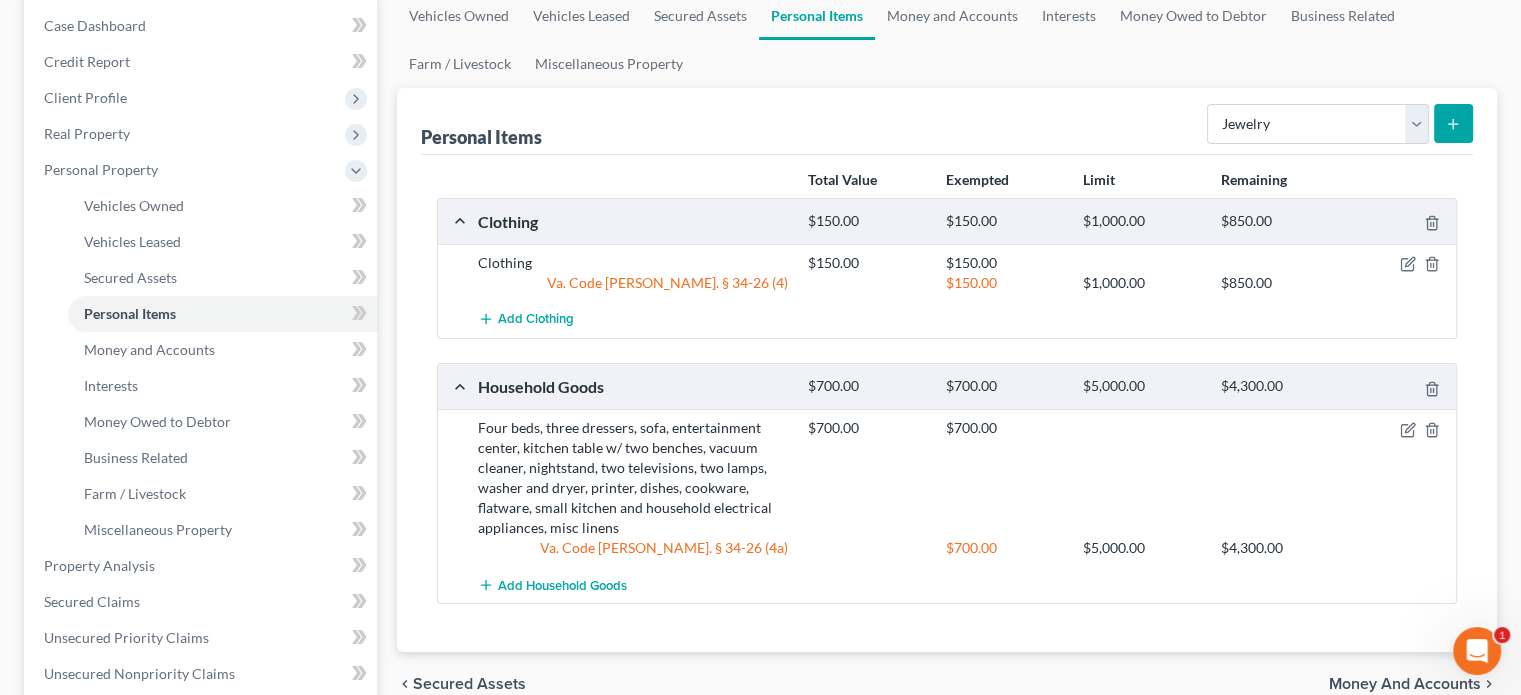 click at bounding box center [1453, 123] 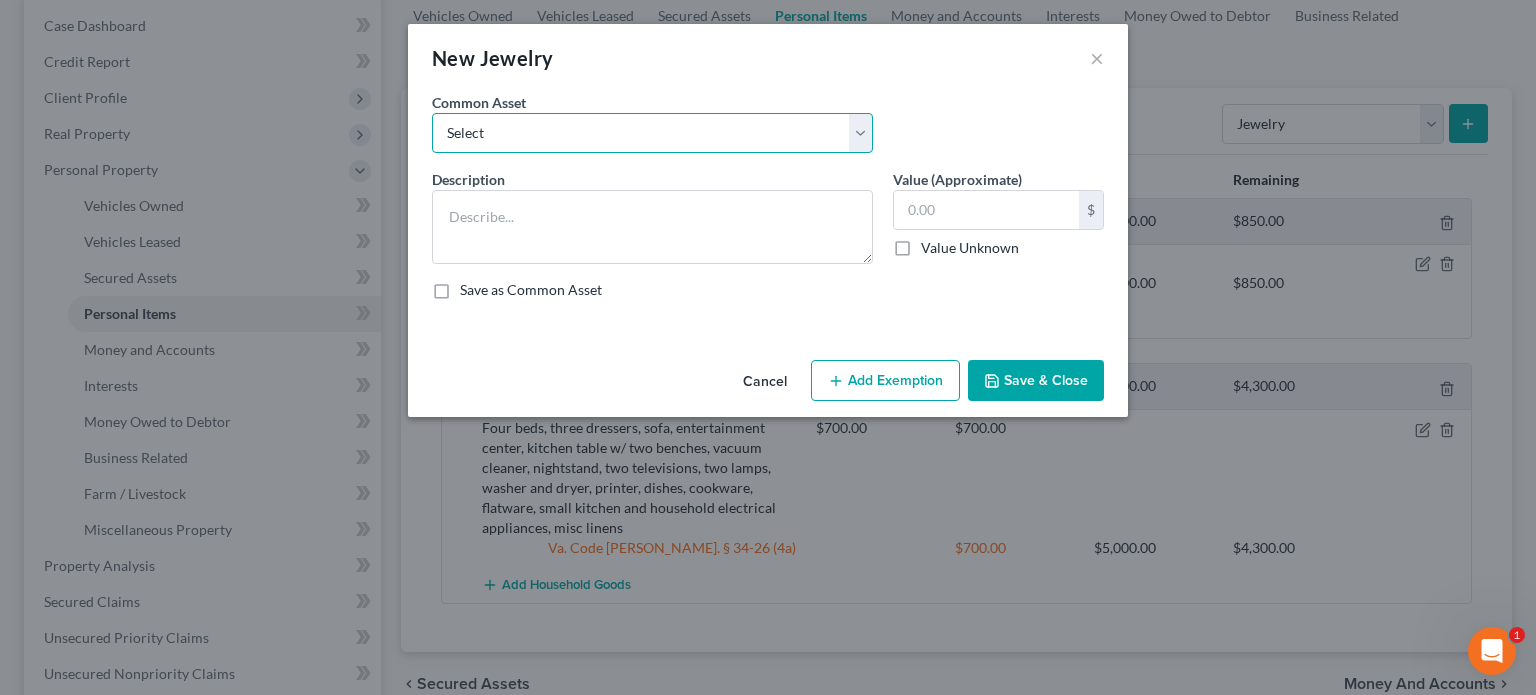 click on "Select Misc. costume jewelry items Wife's wedding and engagement rings Husband's wedding band Husband's wedding band Wedding and engagement rings Wedding band Engagement ring" at bounding box center [652, 133] 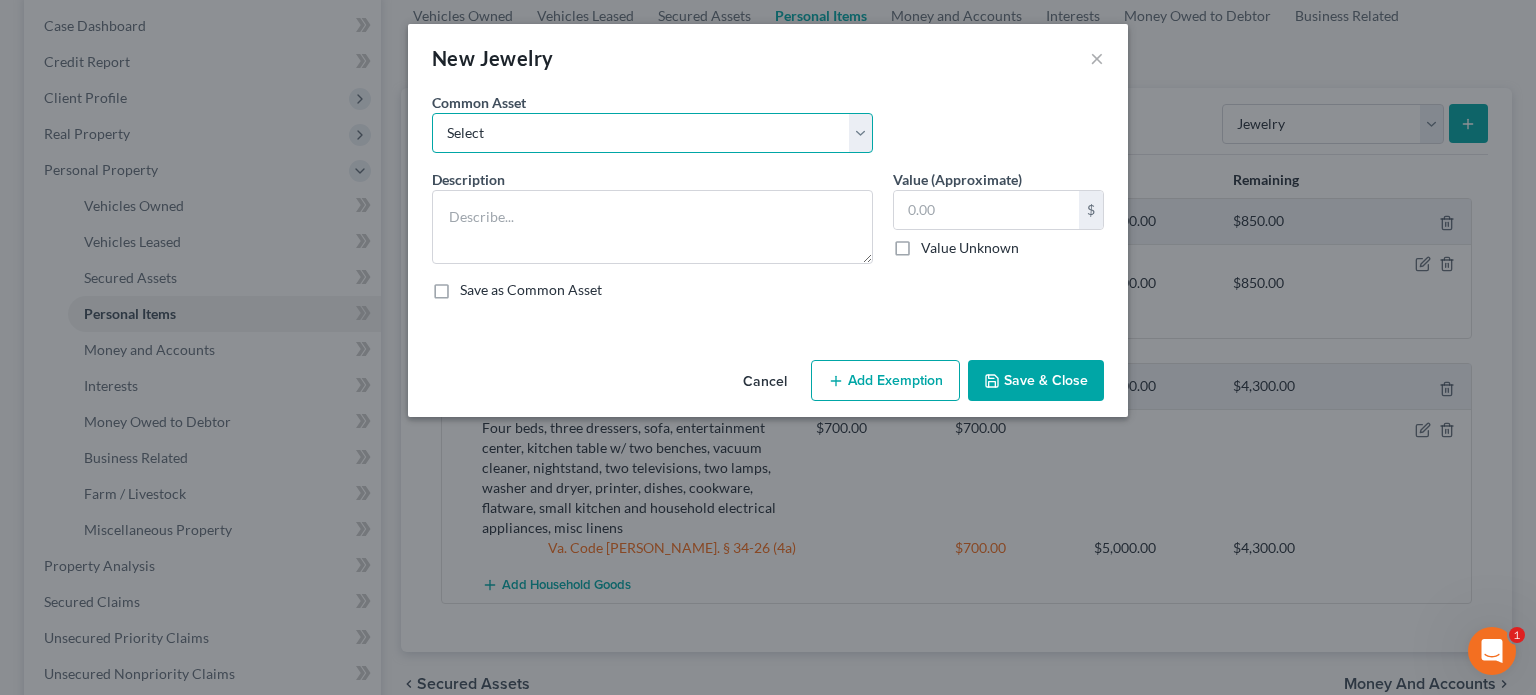select on "0" 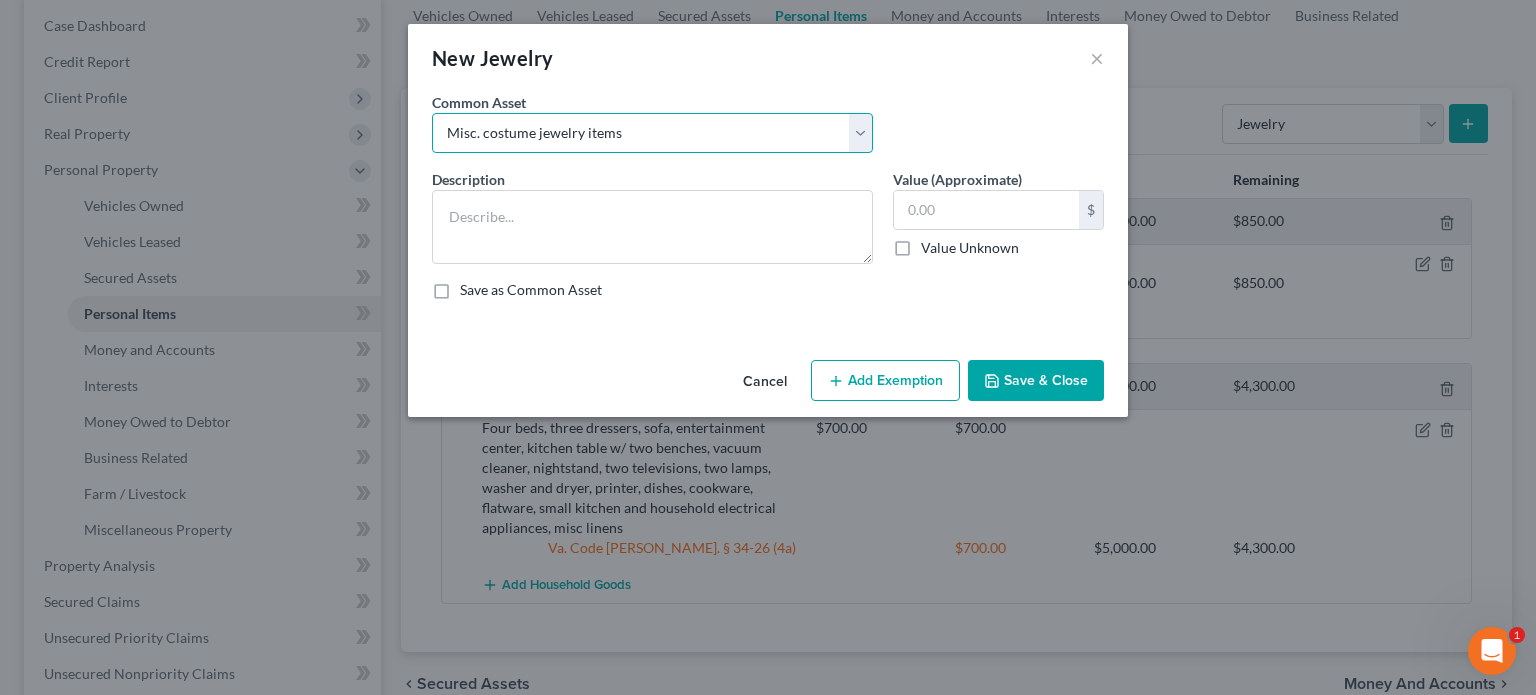 click on "Select Misc. costume jewelry items Wife's wedding and engagement rings Husband's wedding band Husband's wedding band Wedding and engagement rings Wedding band Engagement ring" at bounding box center (652, 133) 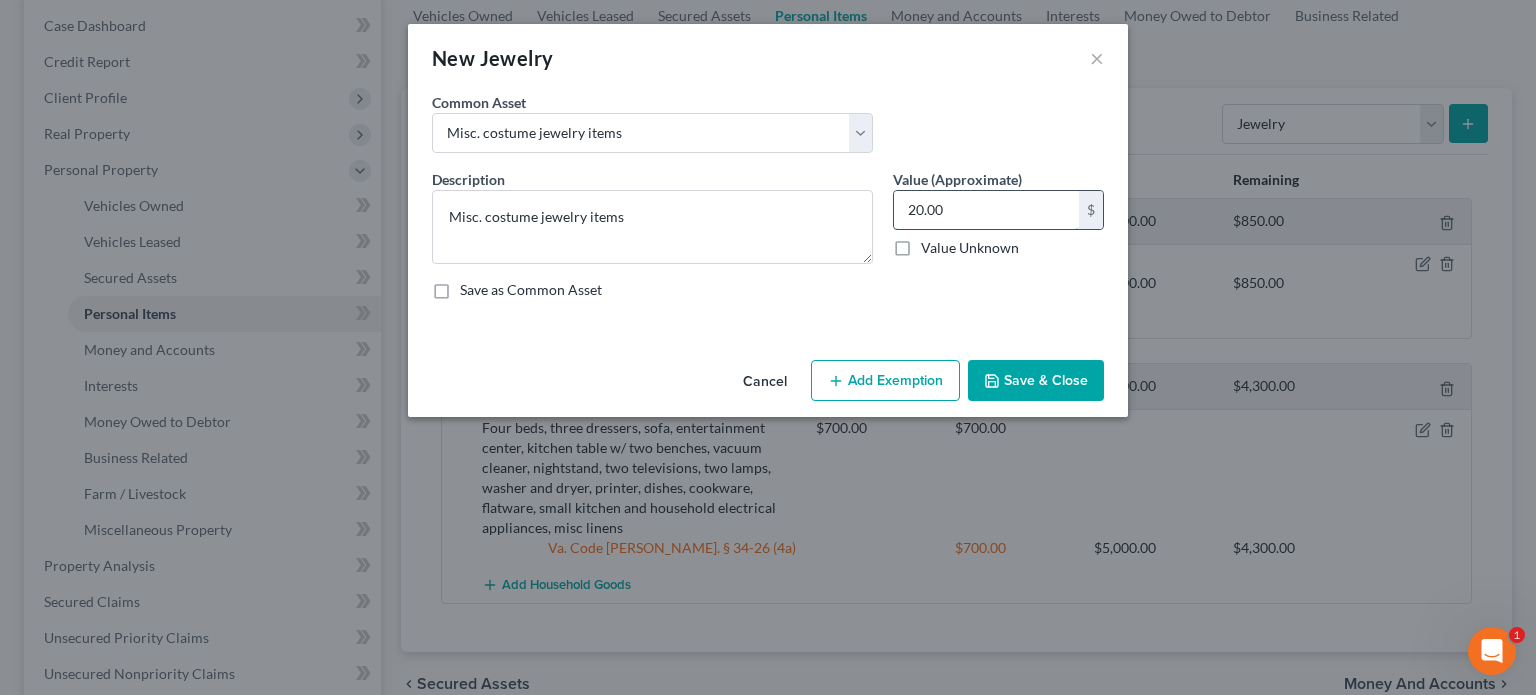 type 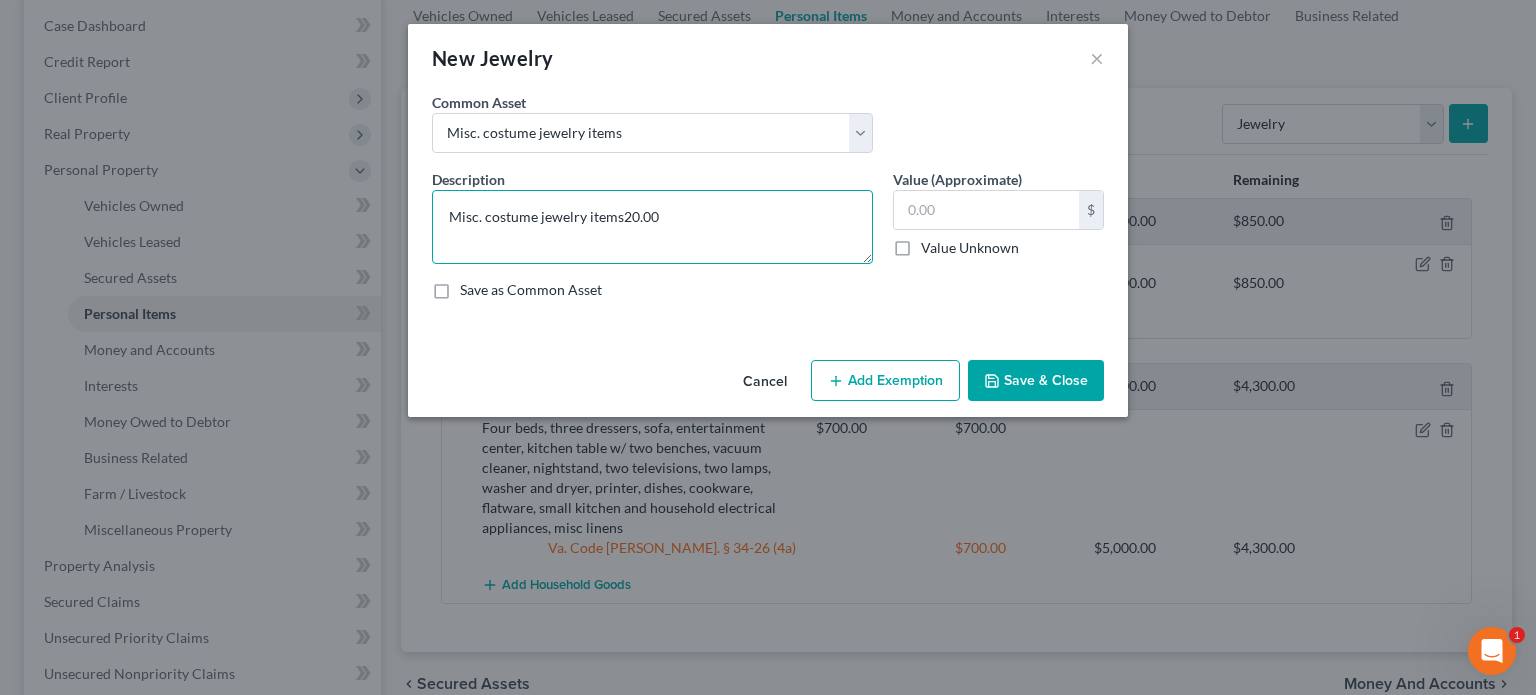 type on "Misc. costume jewelry items" 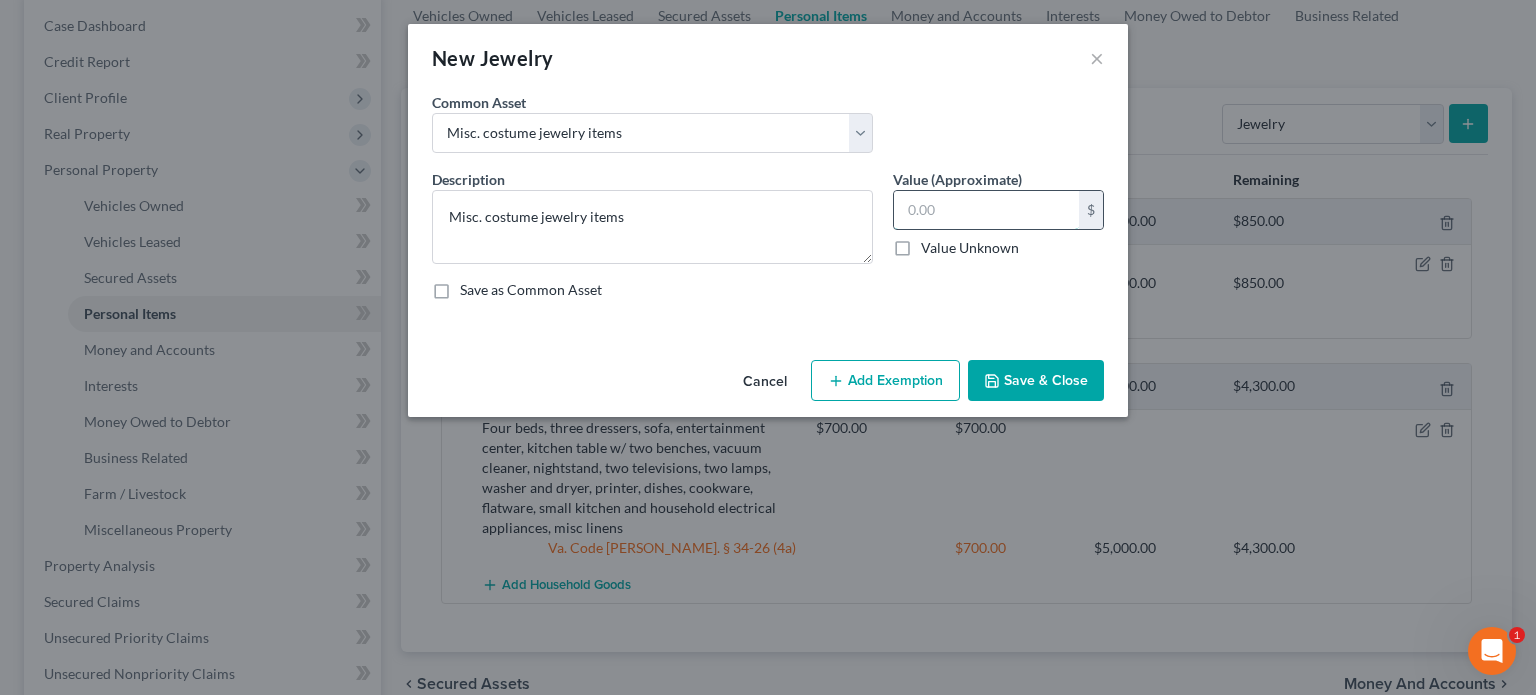 click at bounding box center (986, 210) 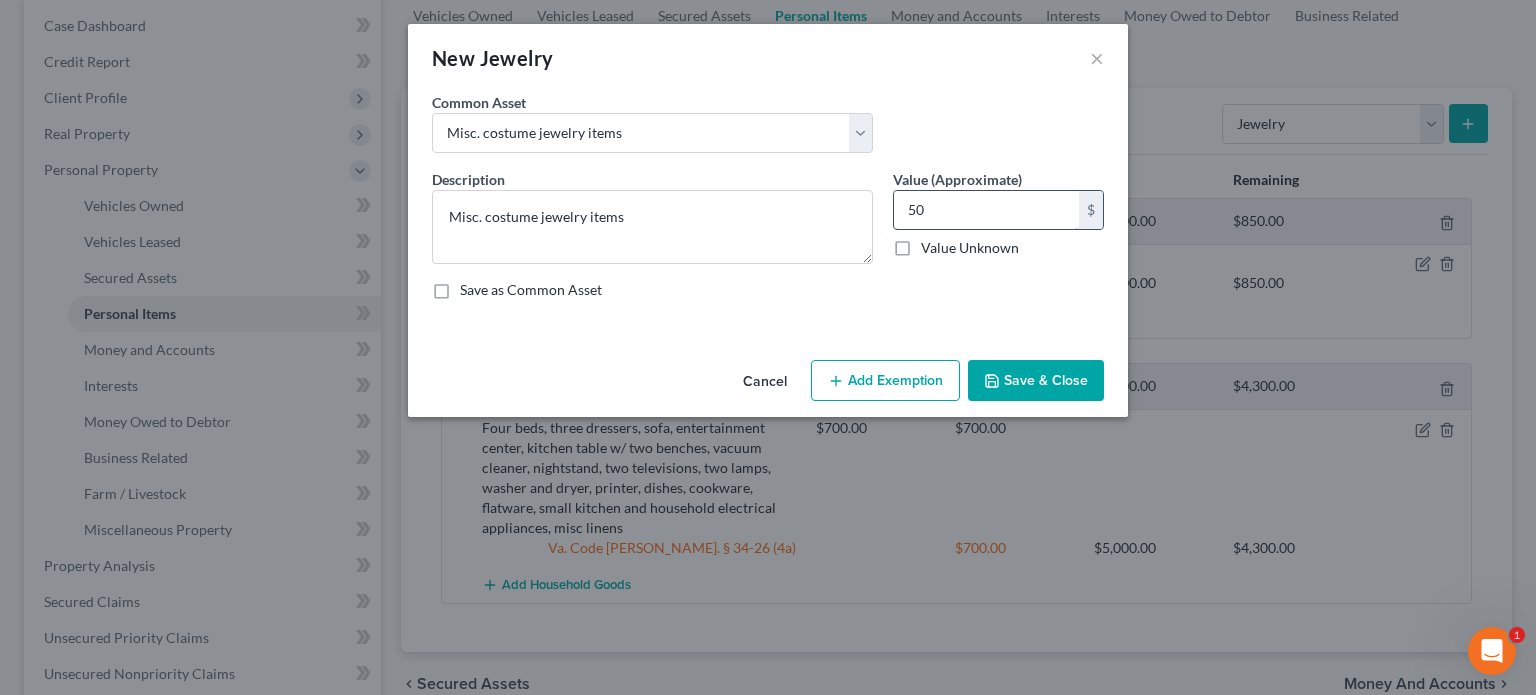 type on "50" 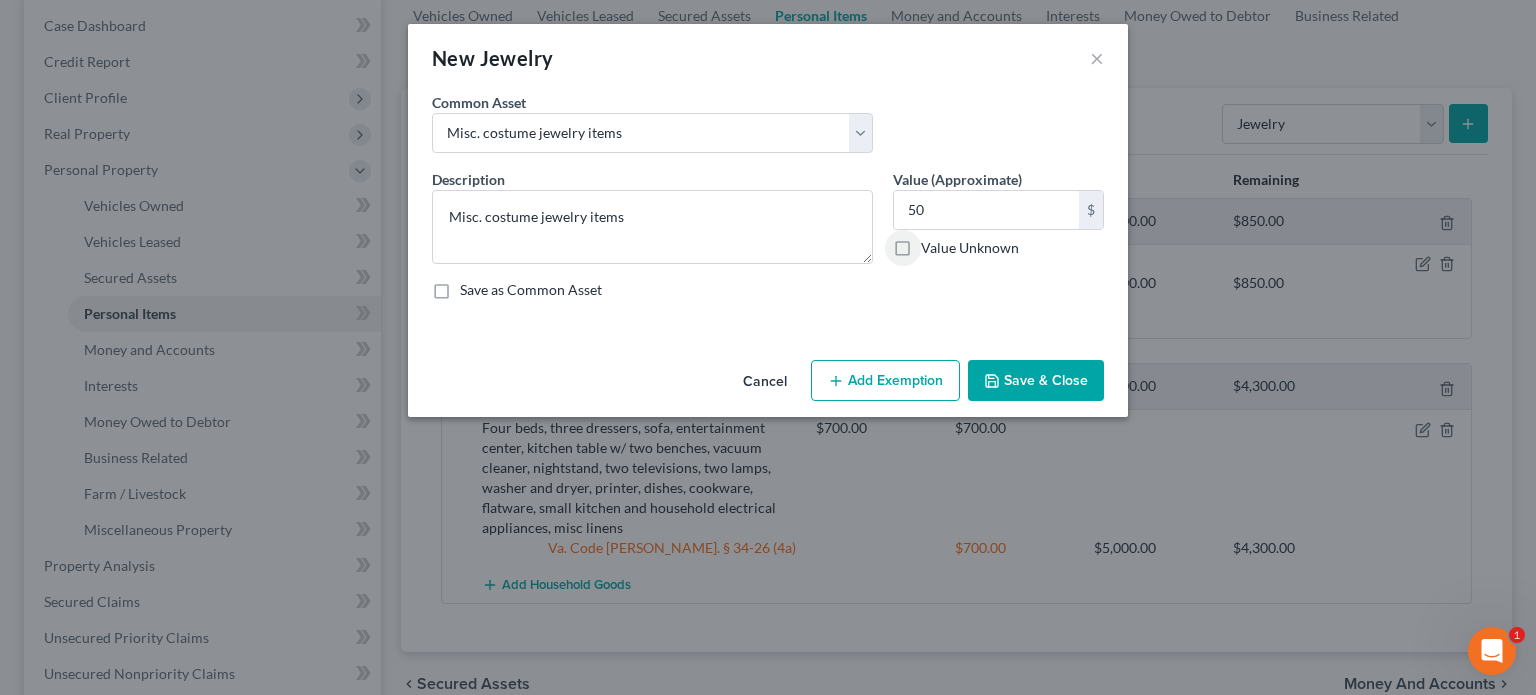 click on "Add Exemption" at bounding box center [885, 381] 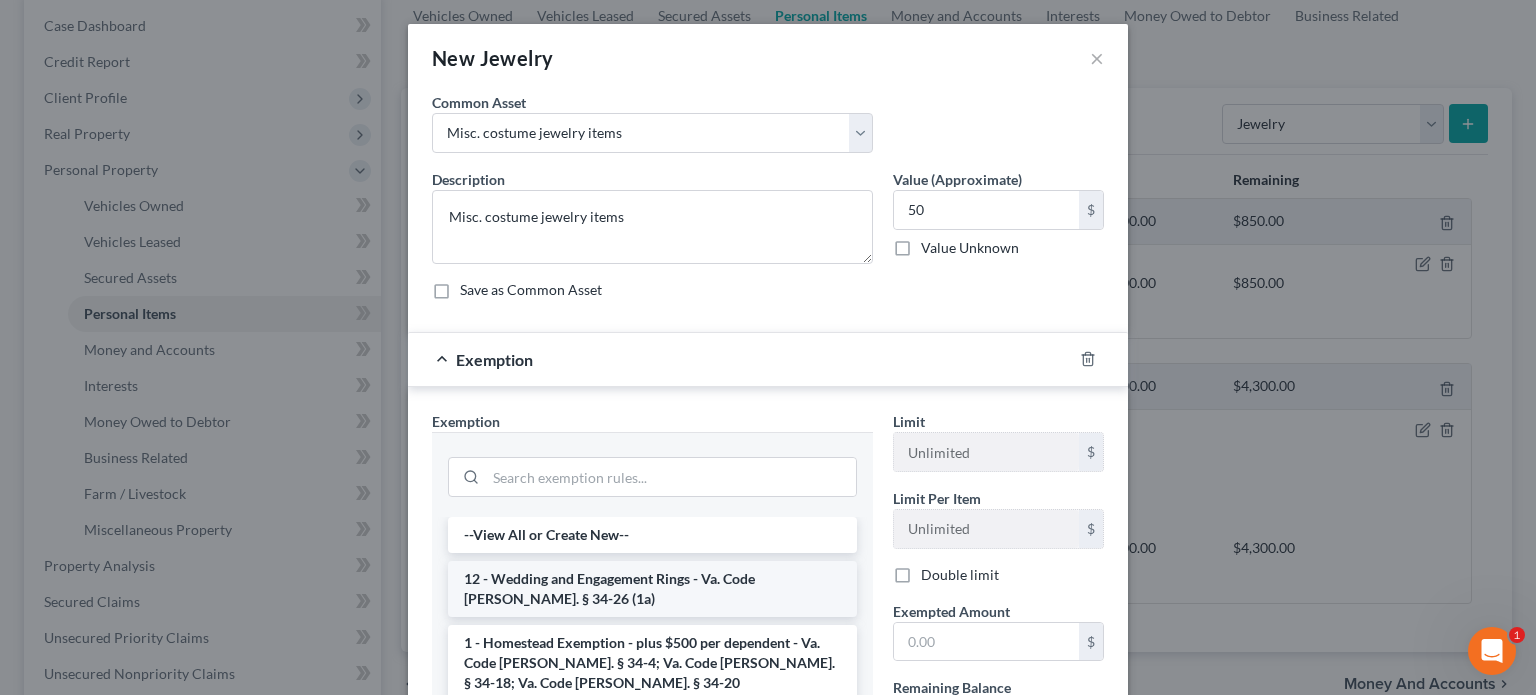 scroll, scrollTop: 200, scrollLeft: 0, axis: vertical 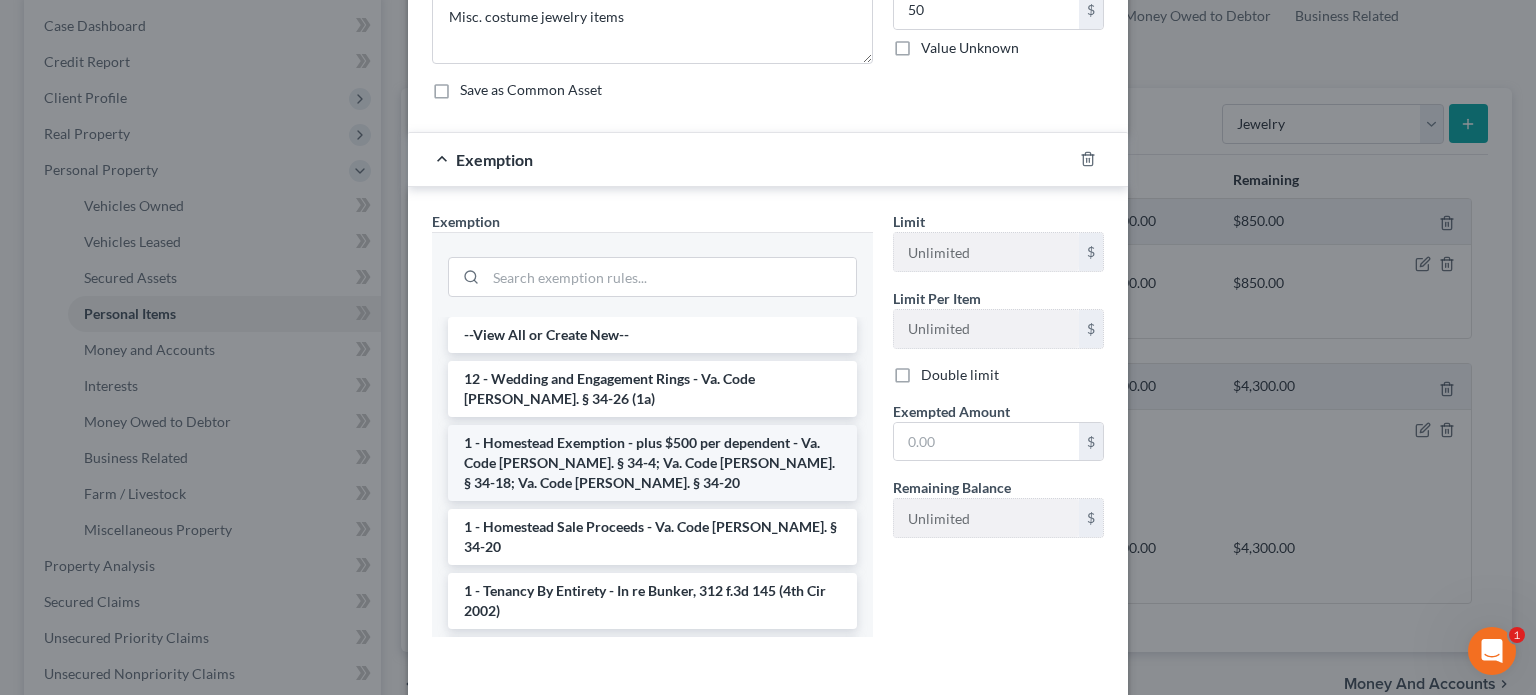 click on "1 - Homestead Exemption  - plus $500 per dependent - Va. Code [PERSON_NAME]. § 34-4; Va. Code [PERSON_NAME]. § 34-18; Va. Code [PERSON_NAME]. § 34-20" at bounding box center (652, 463) 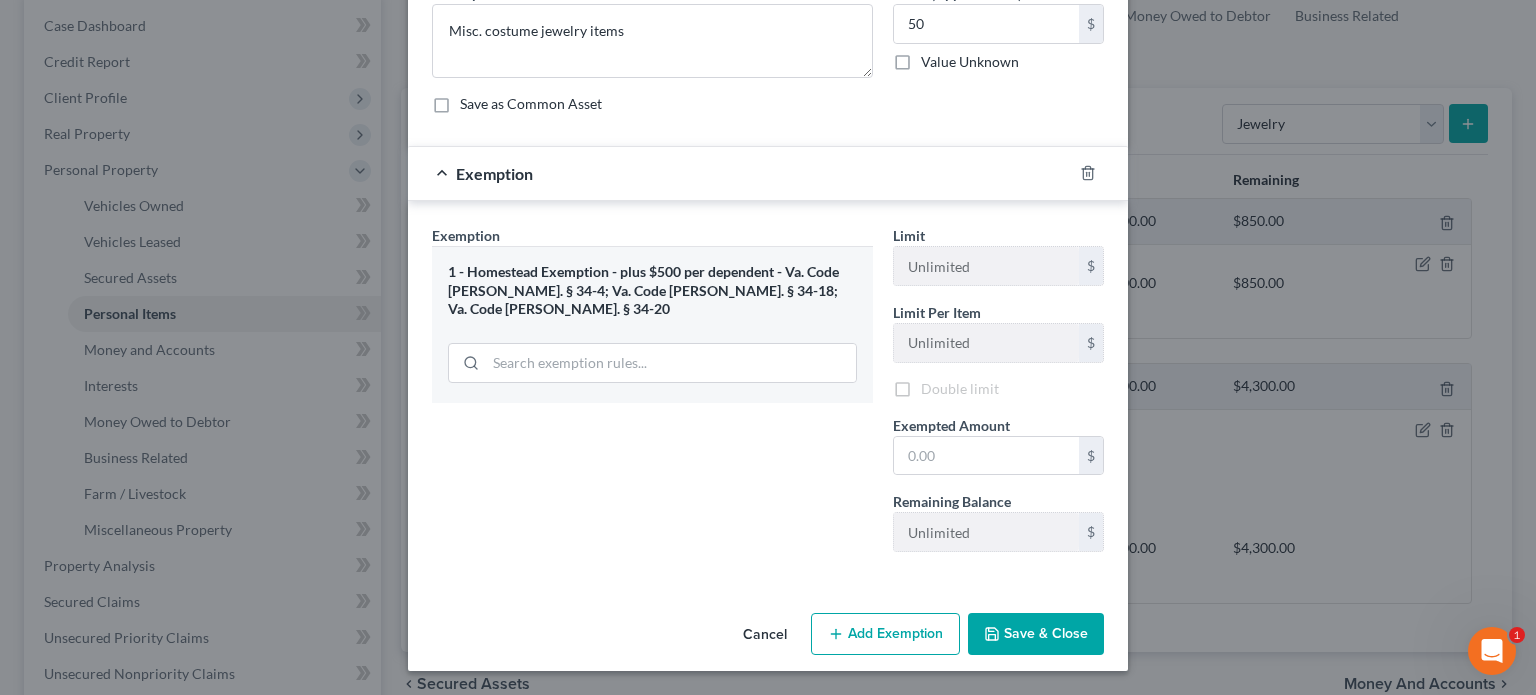 scroll, scrollTop: 186, scrollLeft: 0, axis: vertical 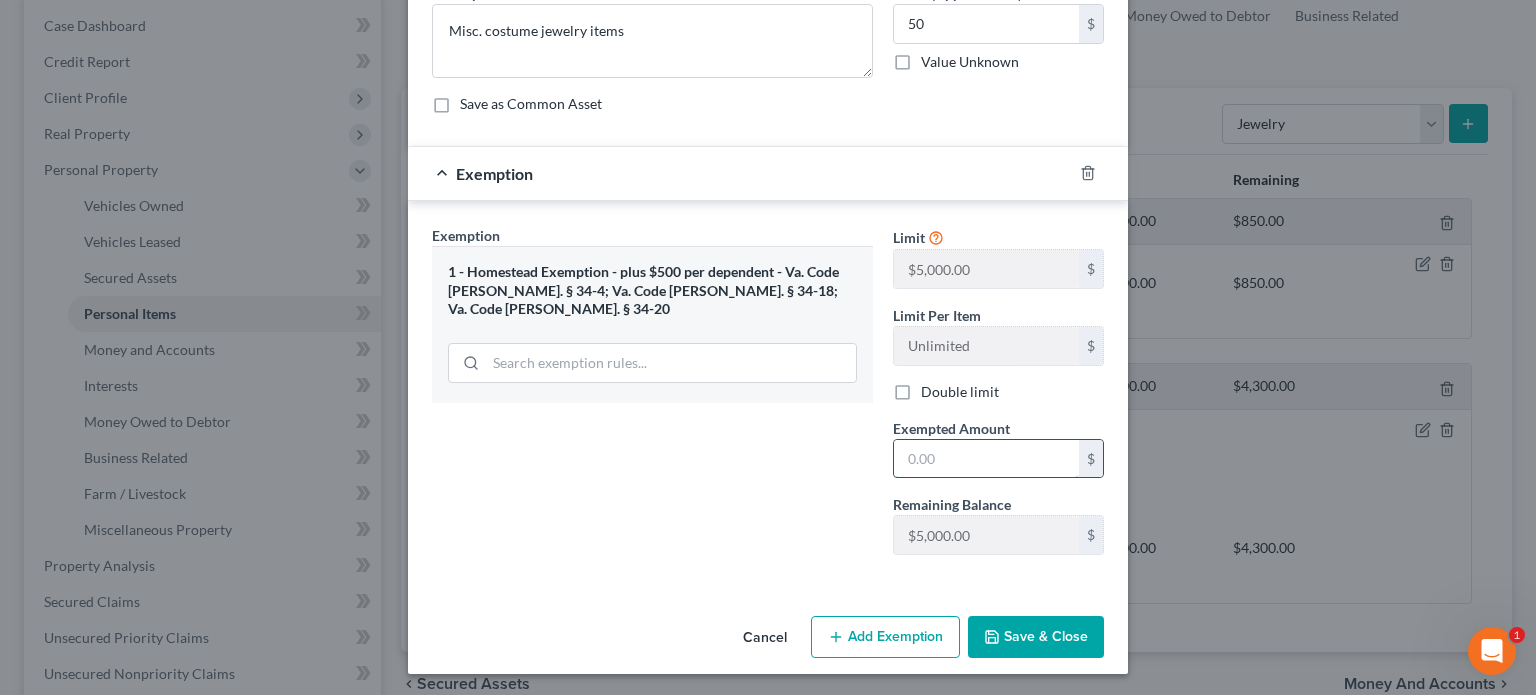 click at bounding box center [986, 459] 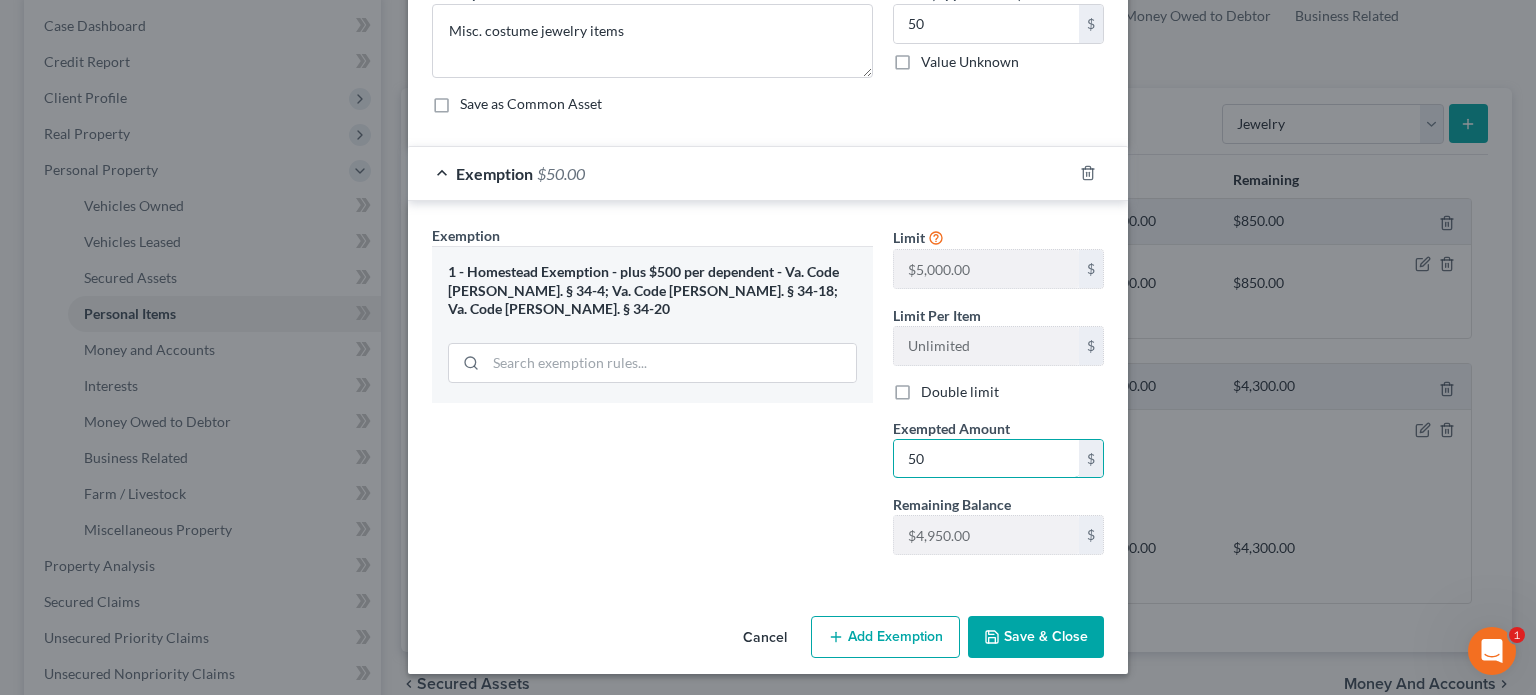 type on "50" 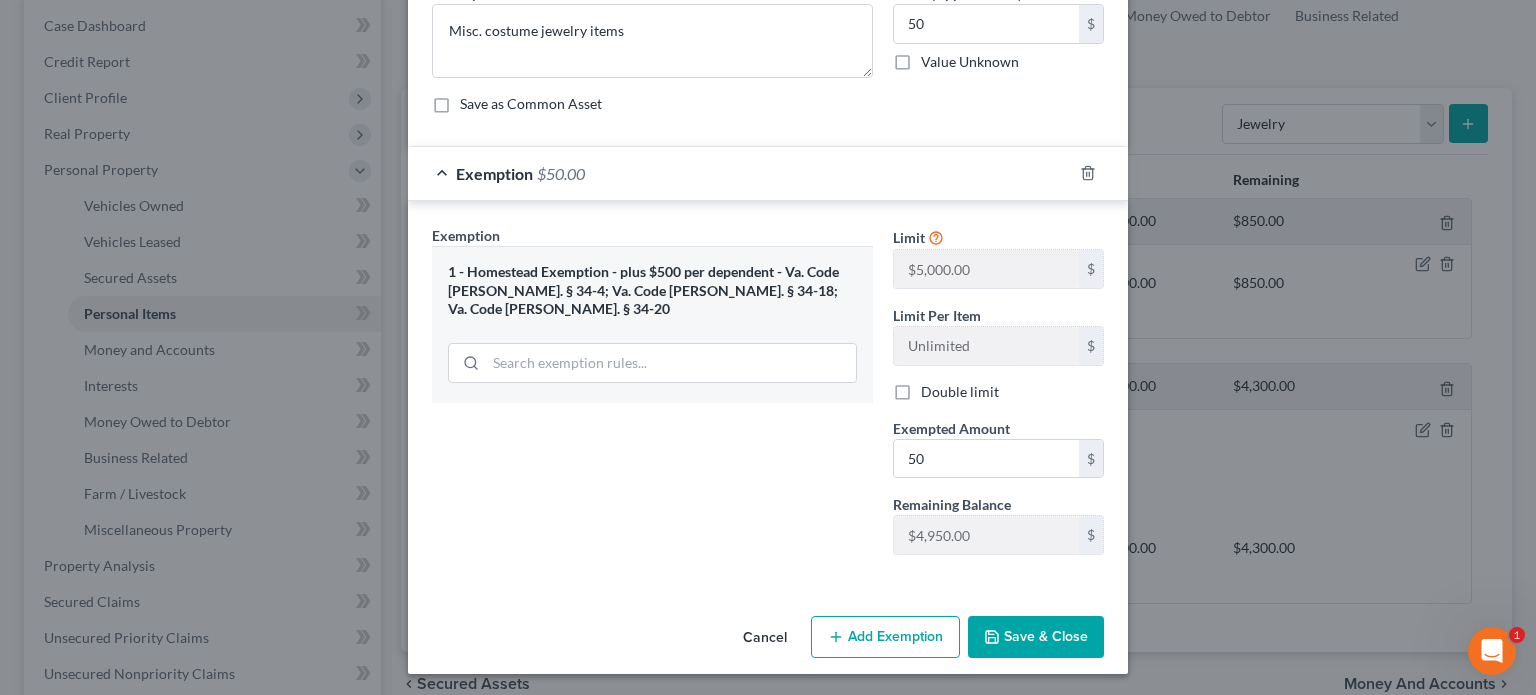 type 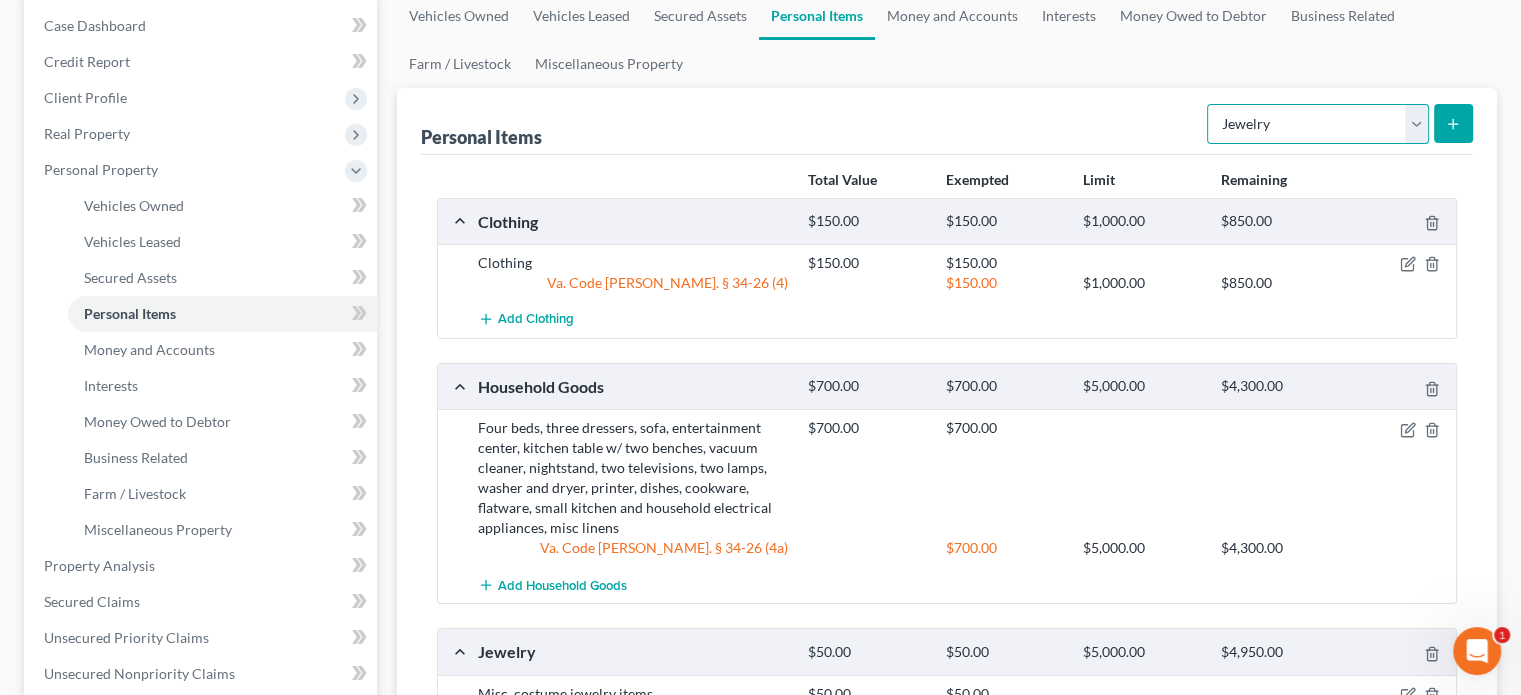 click on "Select Item Type Clothing Collectibles Of Value Electronics Firearms Household Goods Jewelry Other Pet(s) Sports & Hobby Equipment" at bounding box center (1318, 124) 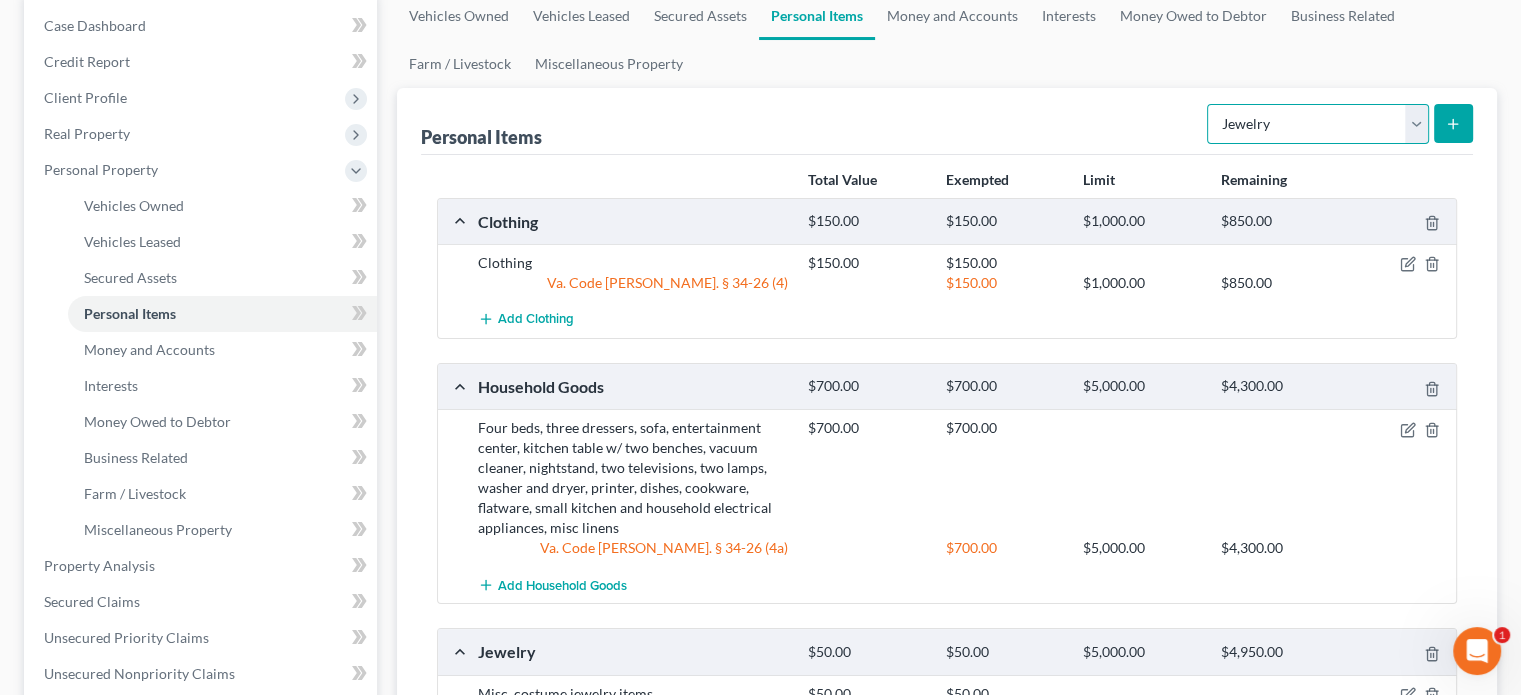 select on "pets" 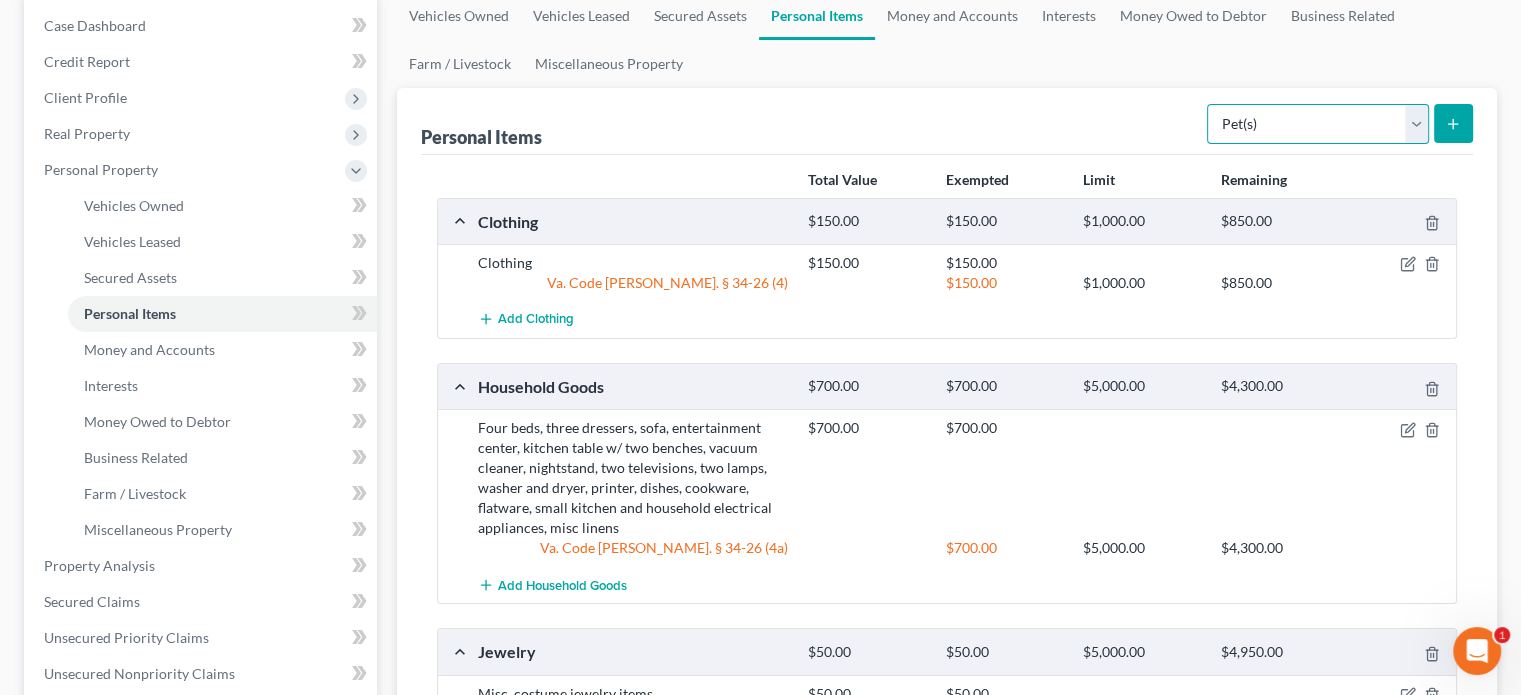 click on "Select Item Type Clothing Collectibles Of Value Electronics Firearms Household Goods Jewelry Other Pet(s) Sports & Hobby Equipment" at bounding box center [1318, 124] 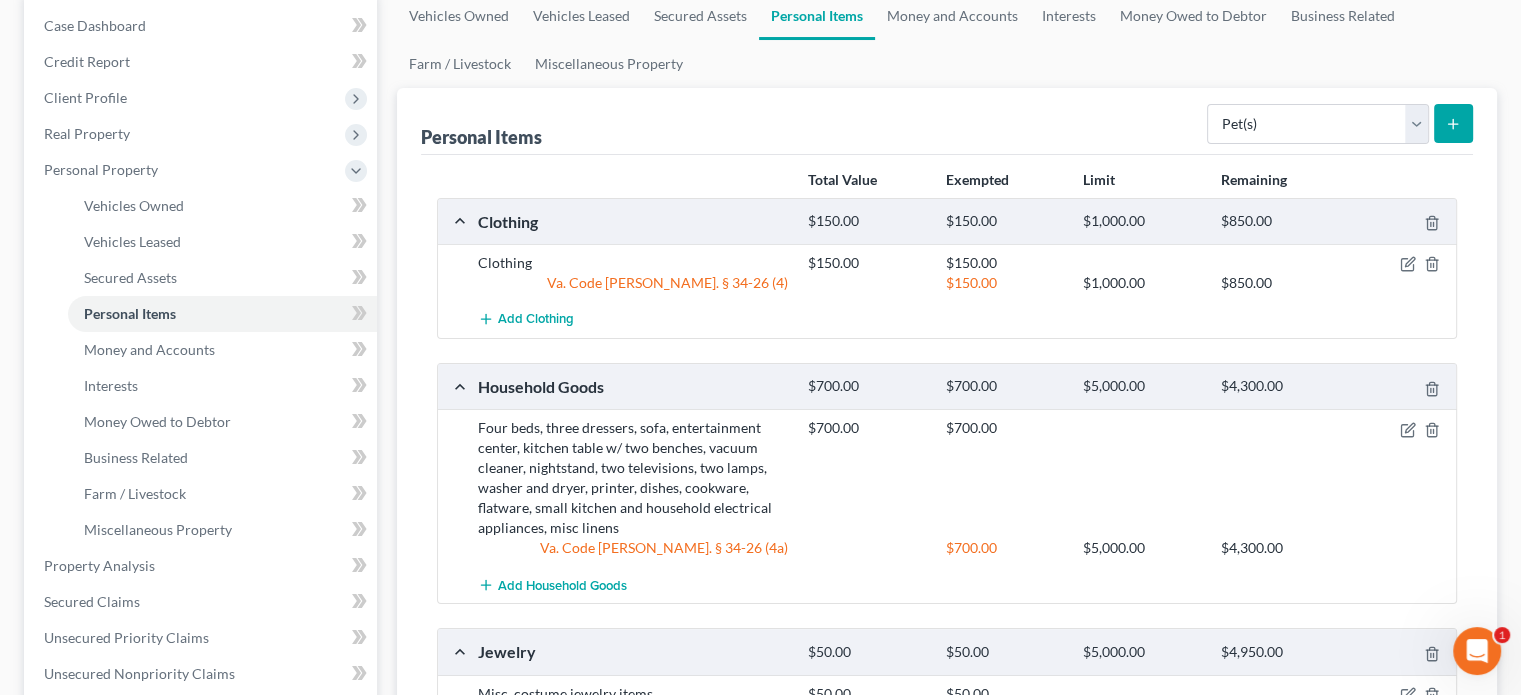click at bounding box center (1453, 123) 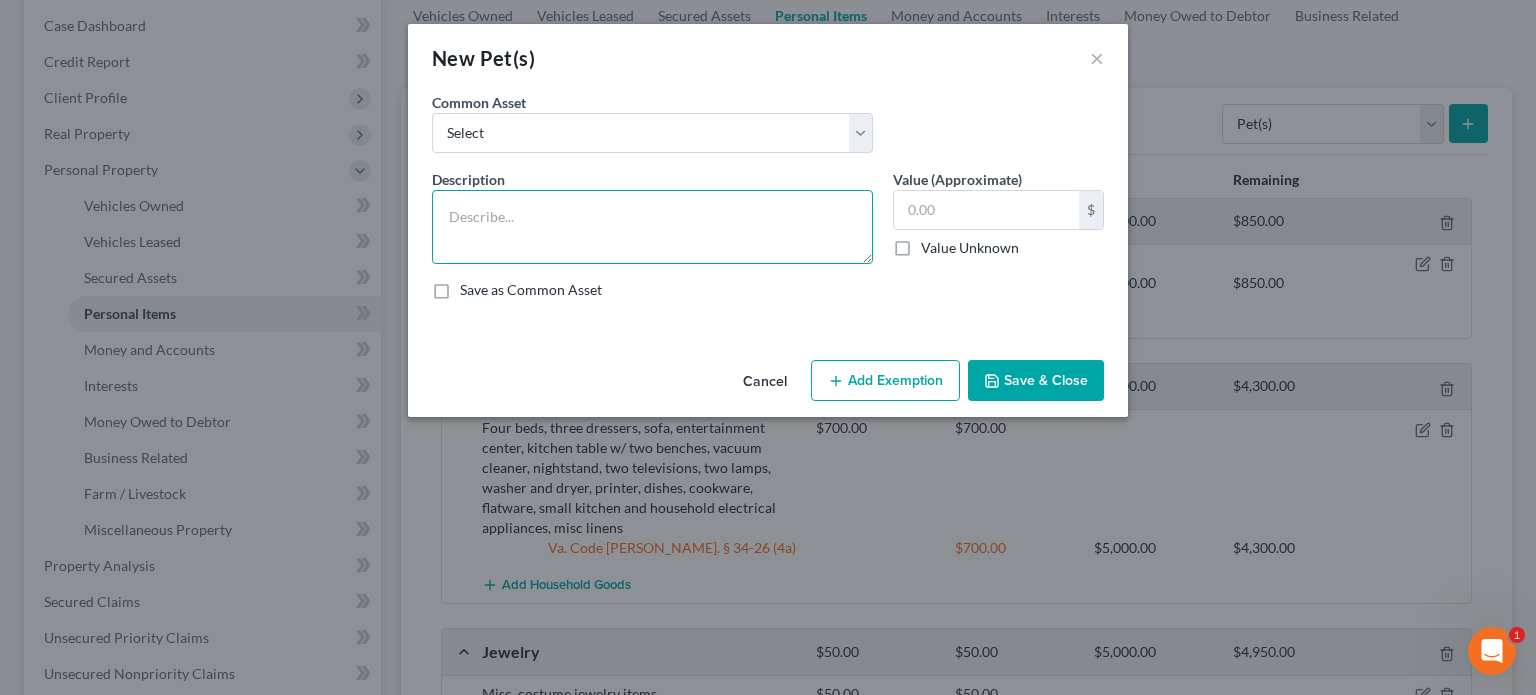 click at bounding box center (652, 227) 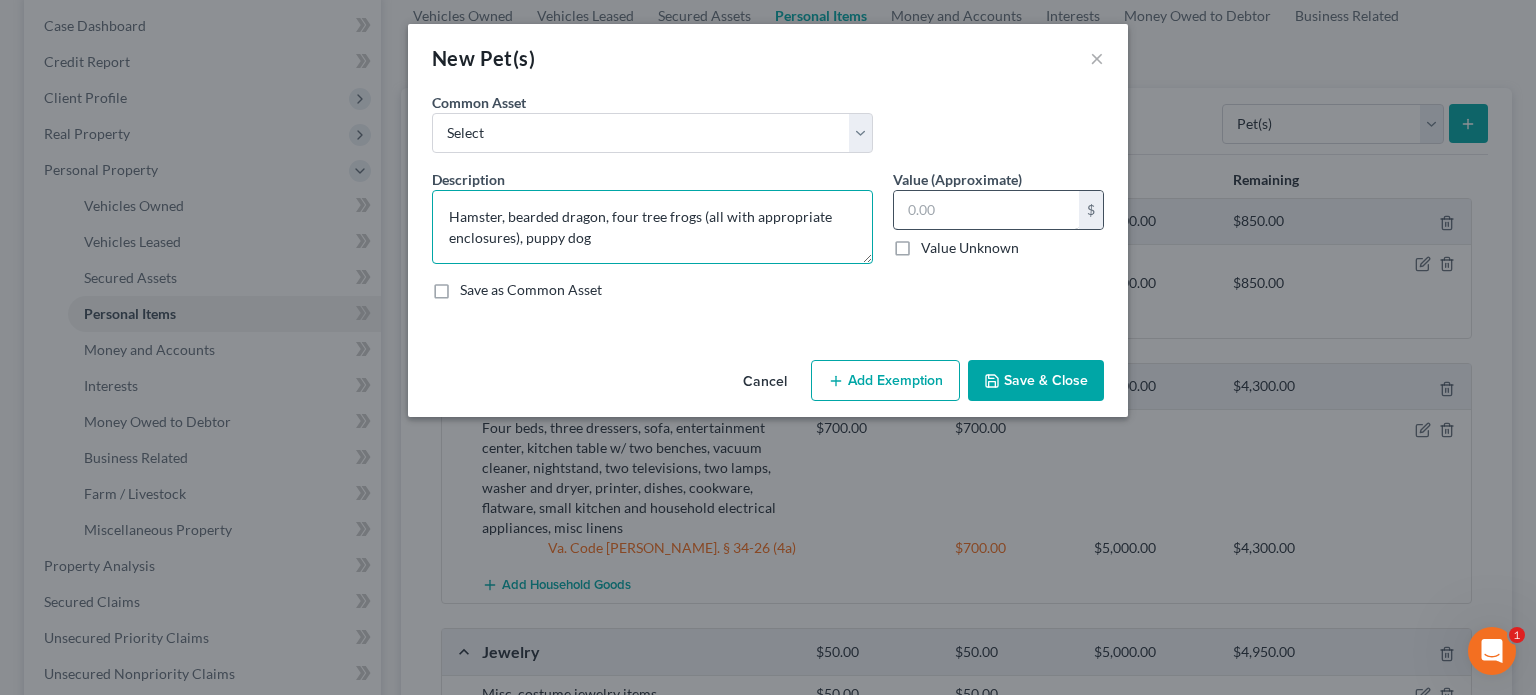 type on "Hamster, bearded dragon, four tree frogs (all with appropriate enclosures), puppy dog" 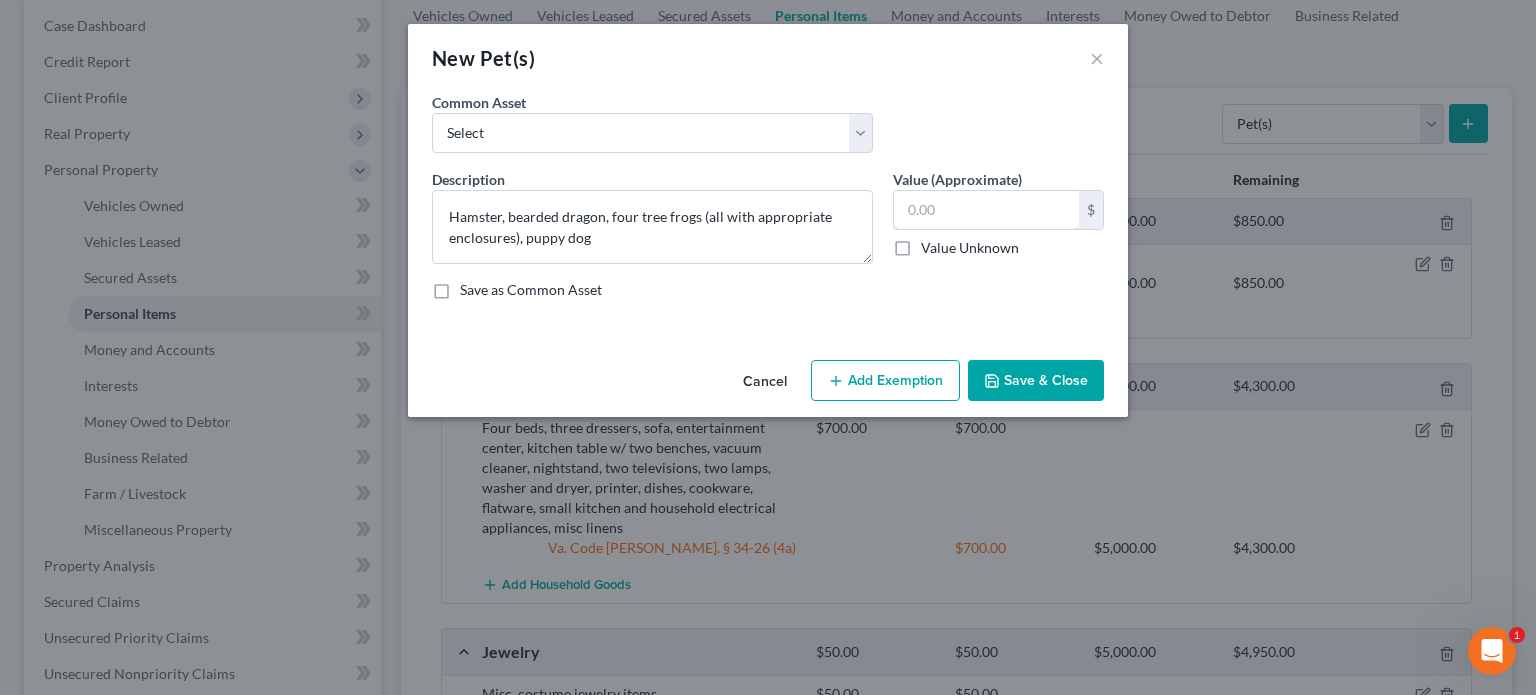 drag, startPoint x: 912, startPoint y: 213, endPoint x: 924, endPoint y: 235, distance: 25.059929 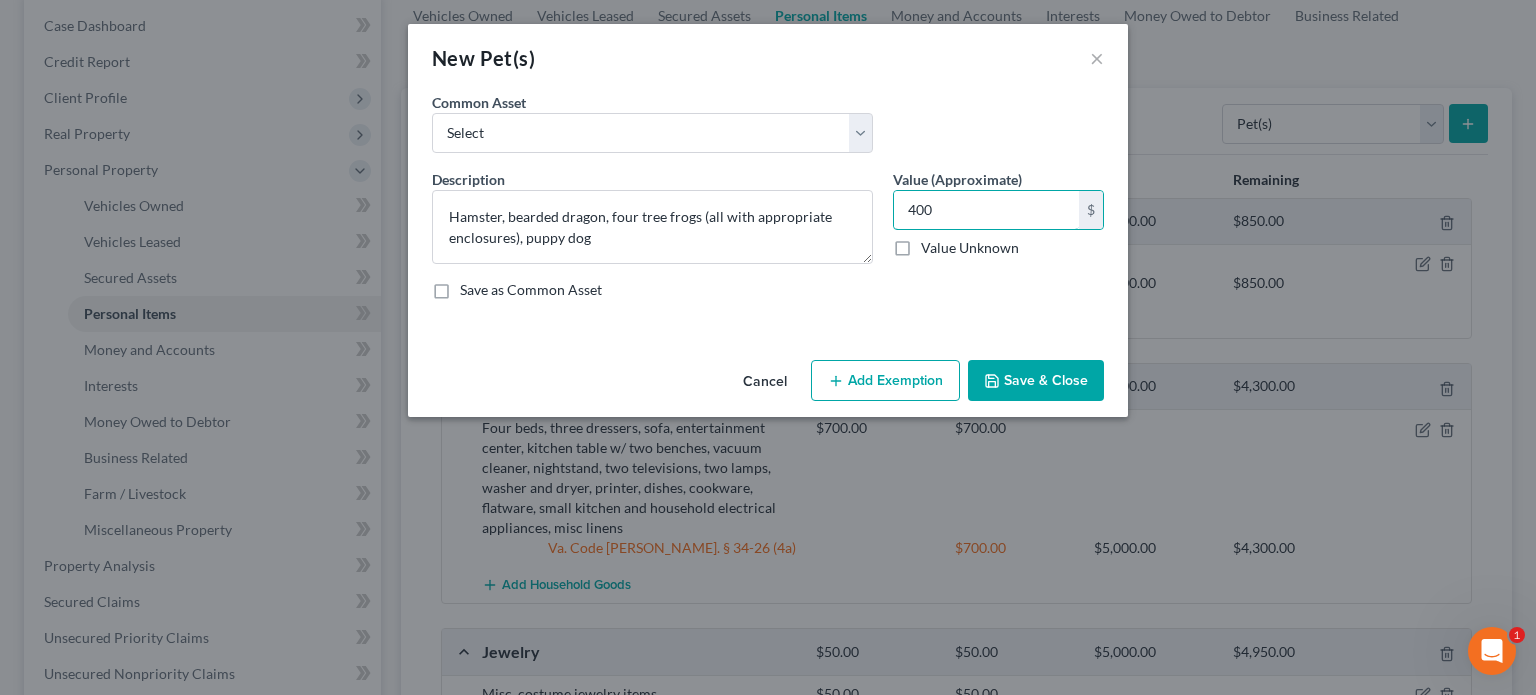 type on "400" 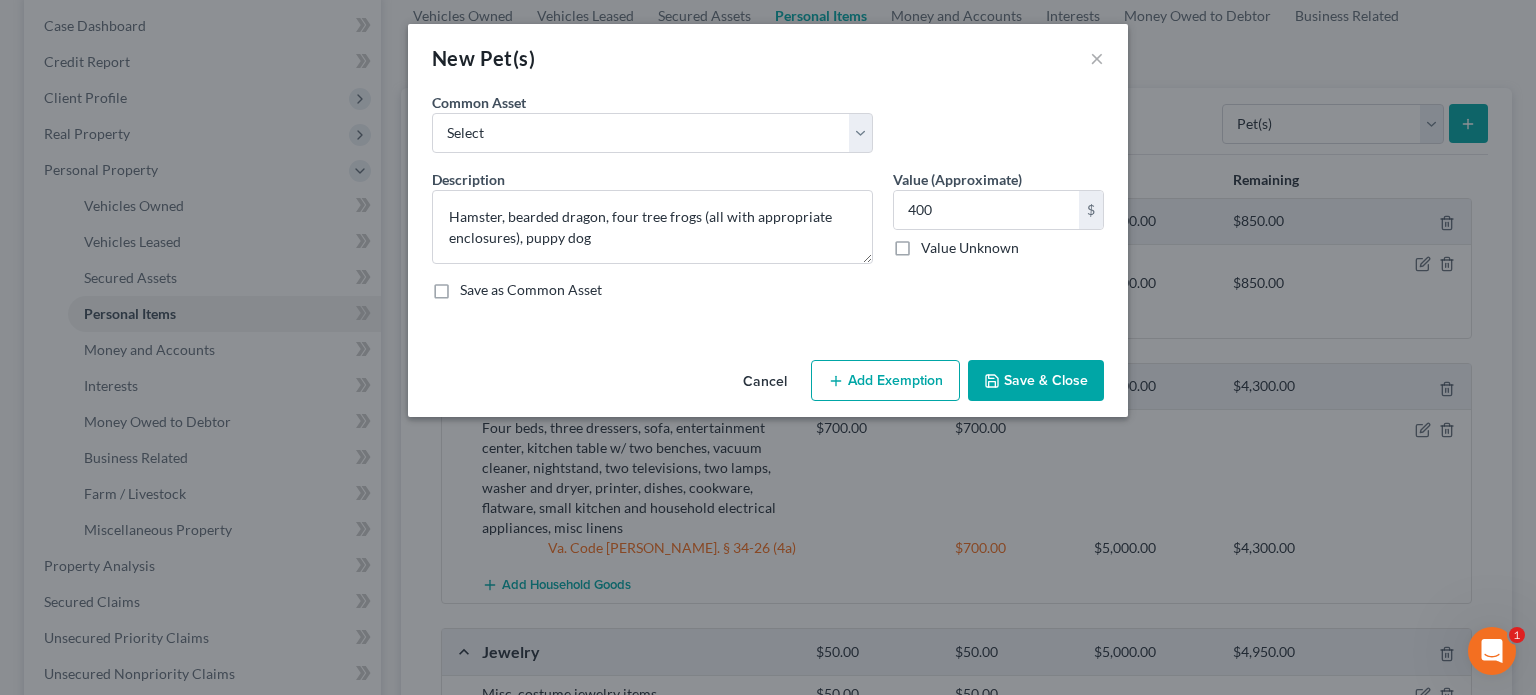 click on "Add Exemption" at bounding box center [885, 381] 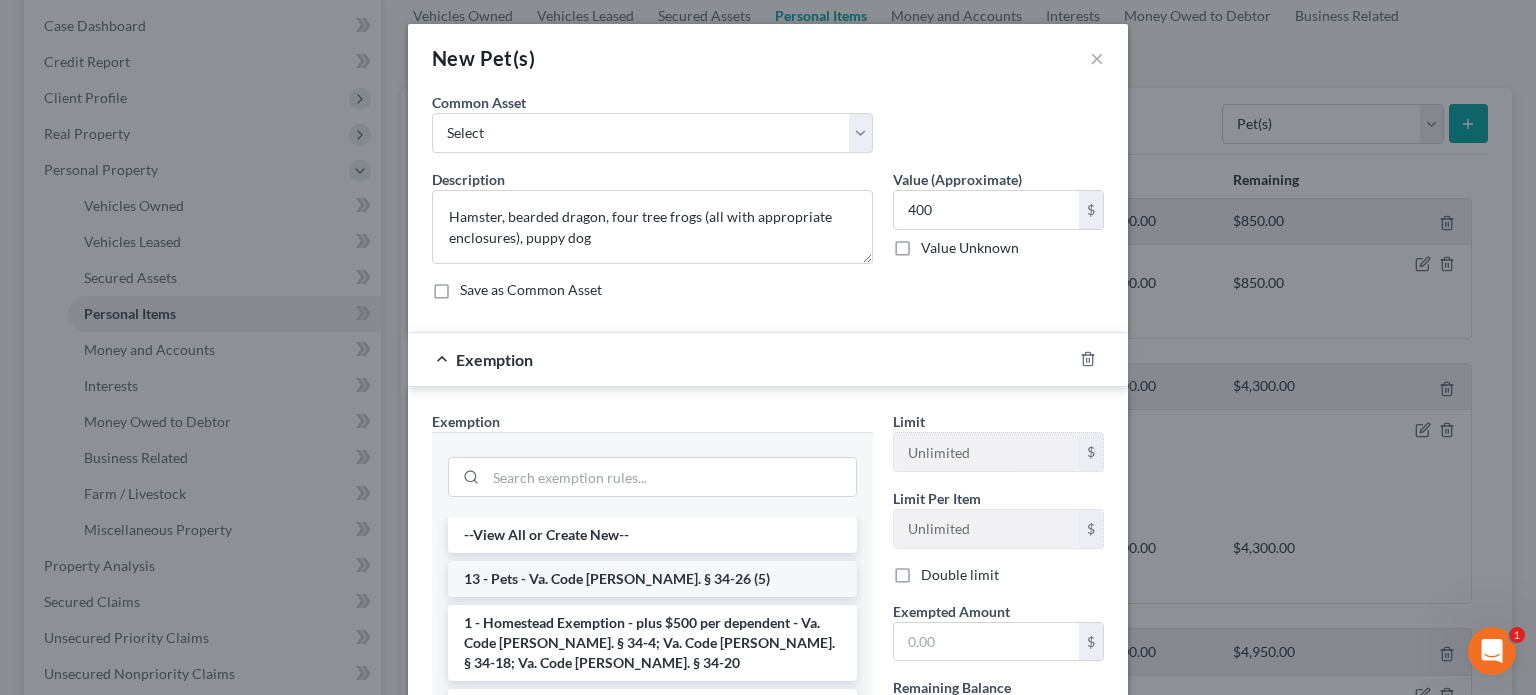 click on "13 - Pets - Va. Code [PERSON_NAME]. § 34-26 (5)" at bounding box center [652, 579] 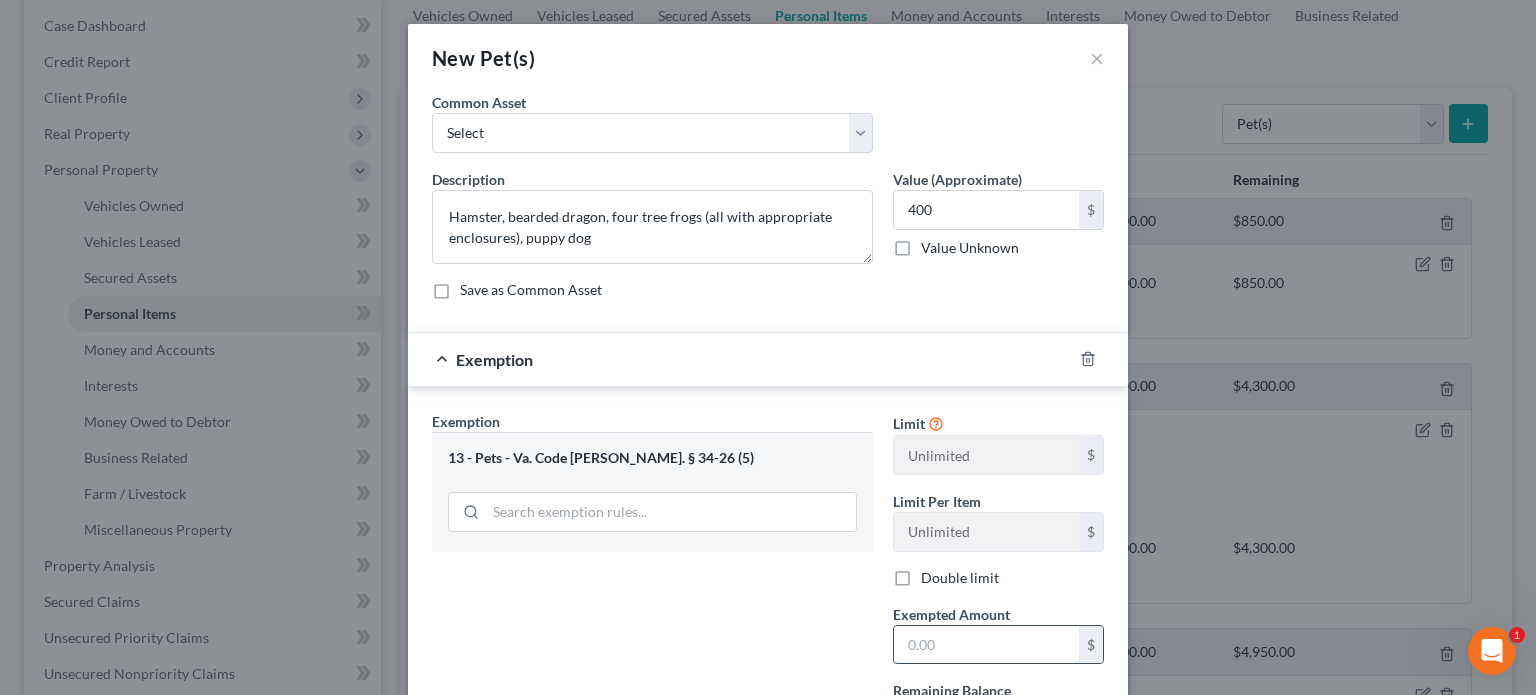 click at bounding box center [986, 645] 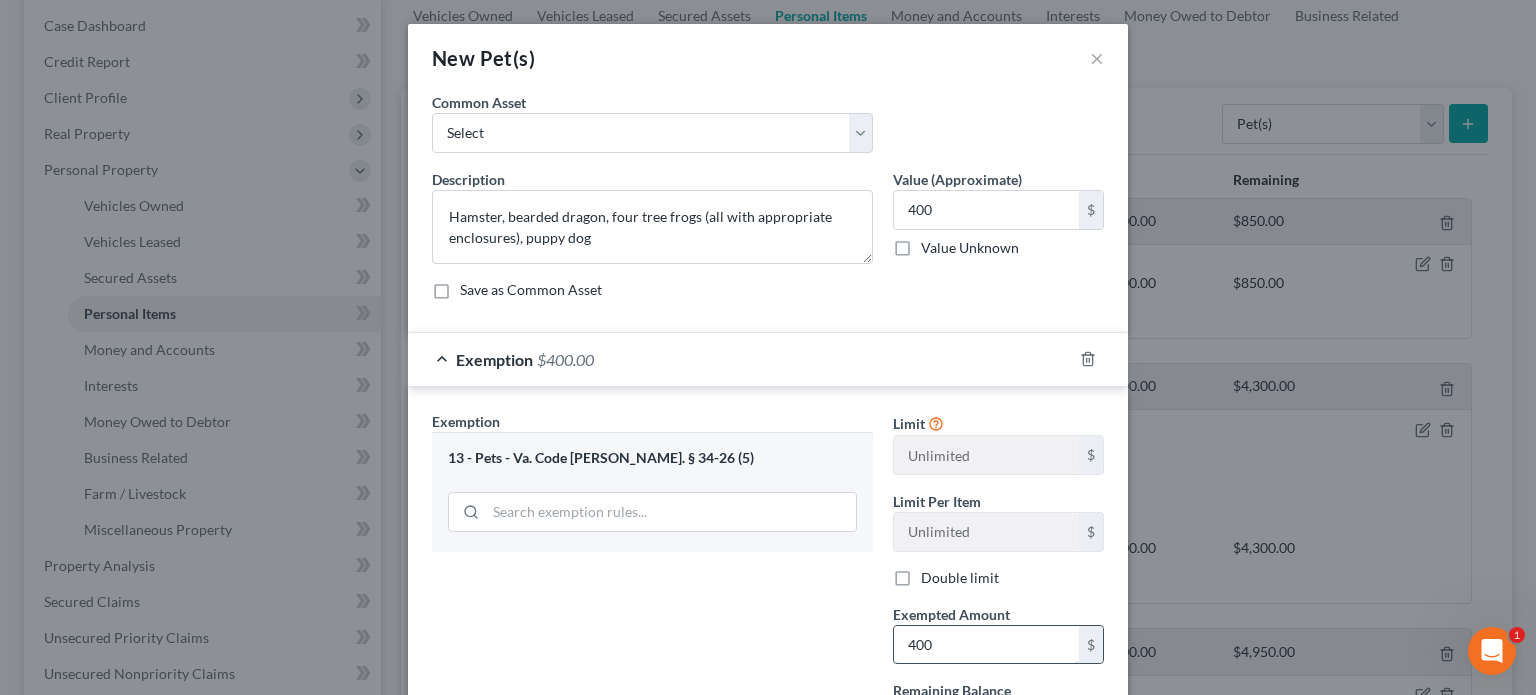 type on "400" 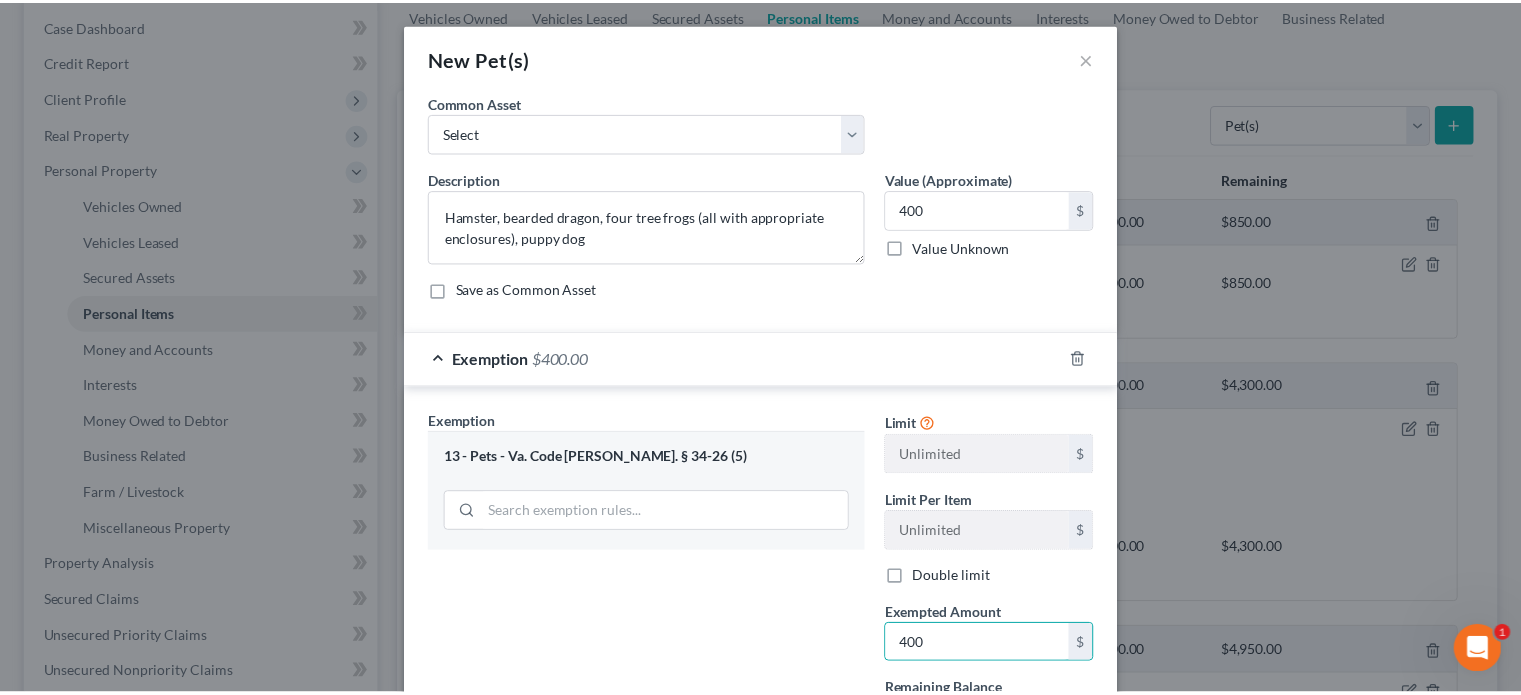 scroll, scrollTop: 186, scrollLeft: 0, axis: vertical 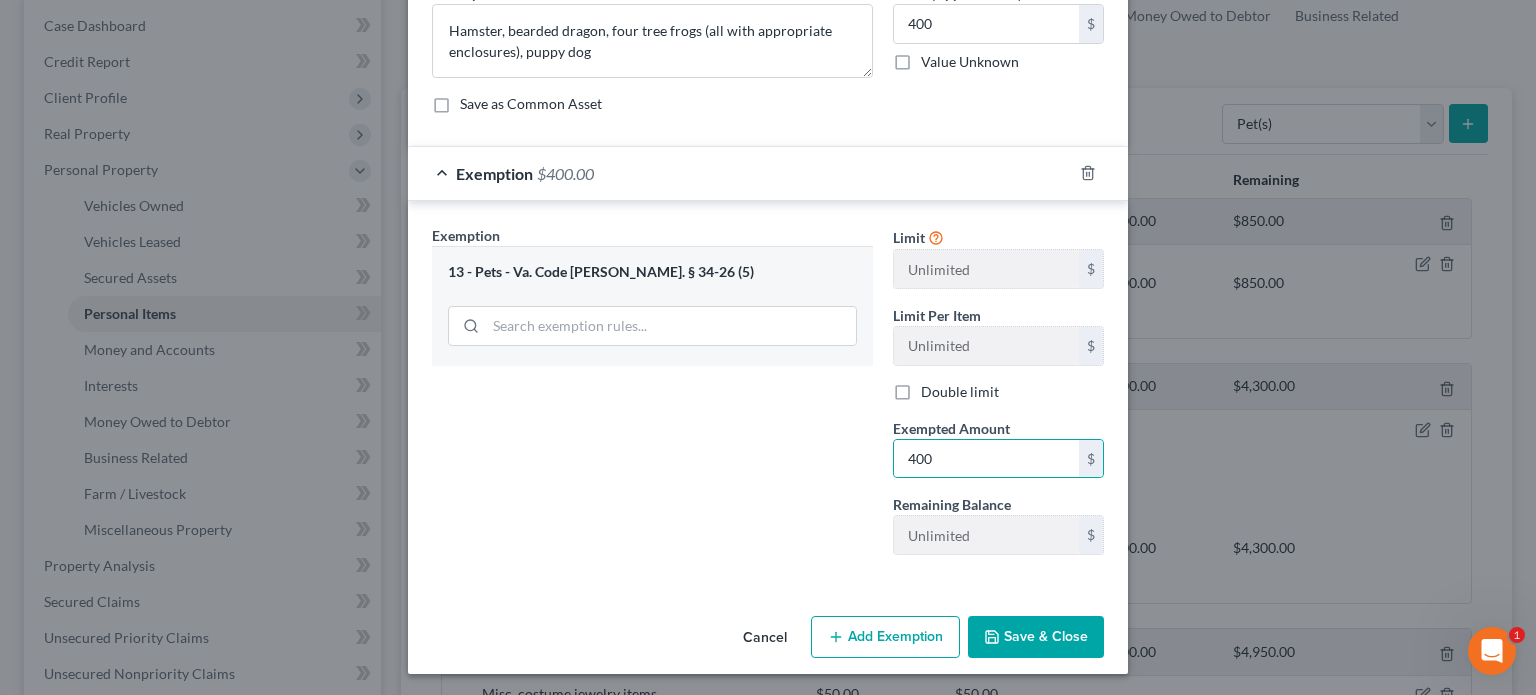 type 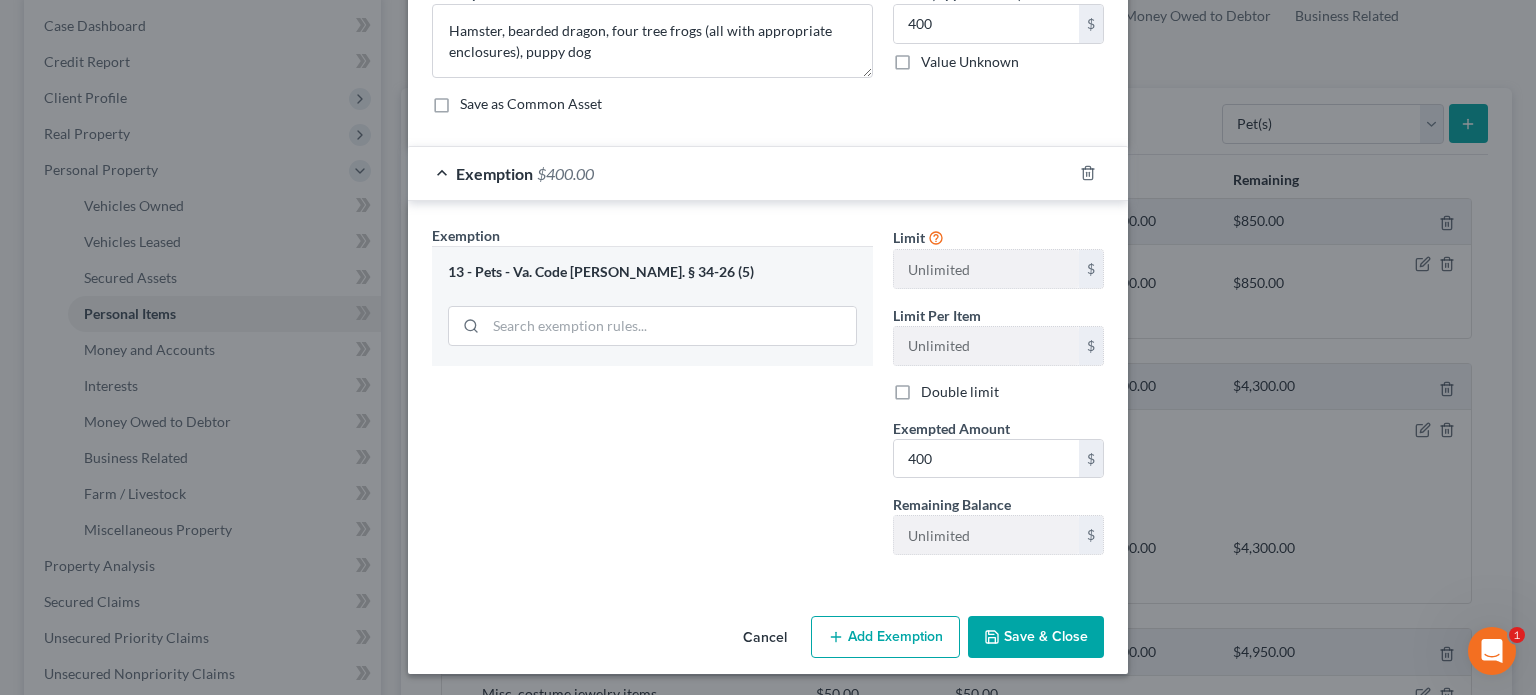 click on "Save & Close" at bounding box center (1036, 637) 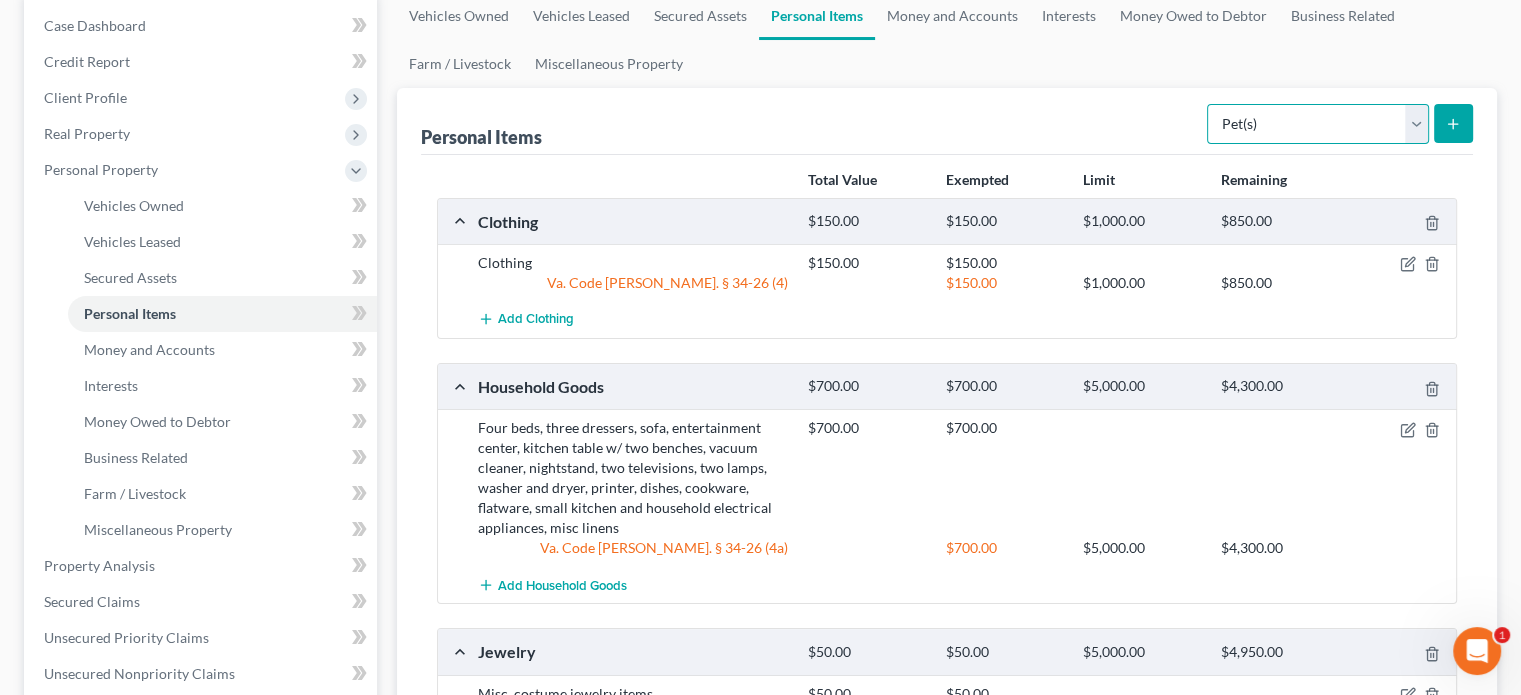 click on "Select Item Type Clothing Collectibles Of Value Electronics Firearms Household Goods Jewelry Other Pet(s) Sports & Hobby Equipment" at bounding box center (1318, 124) 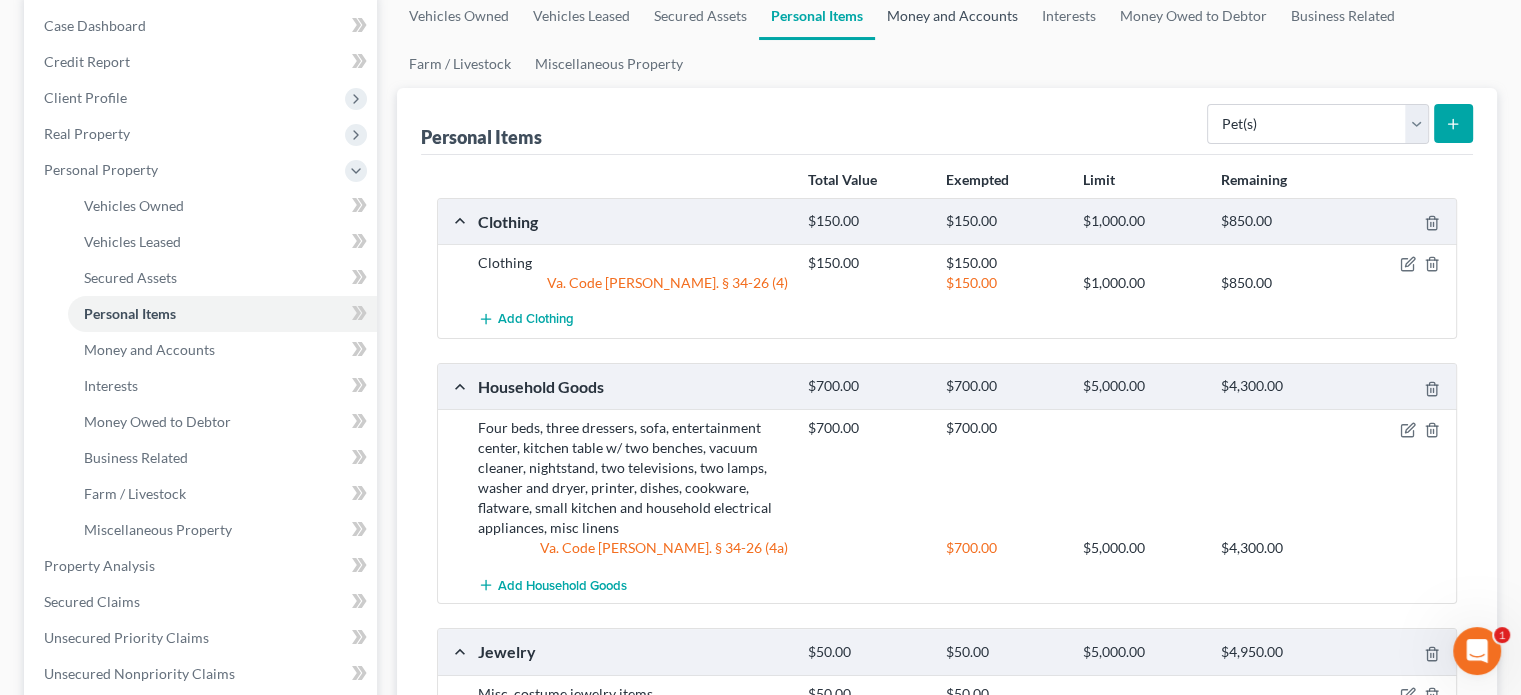 click on "Money and Accounts" at bounding box center [952, 16] 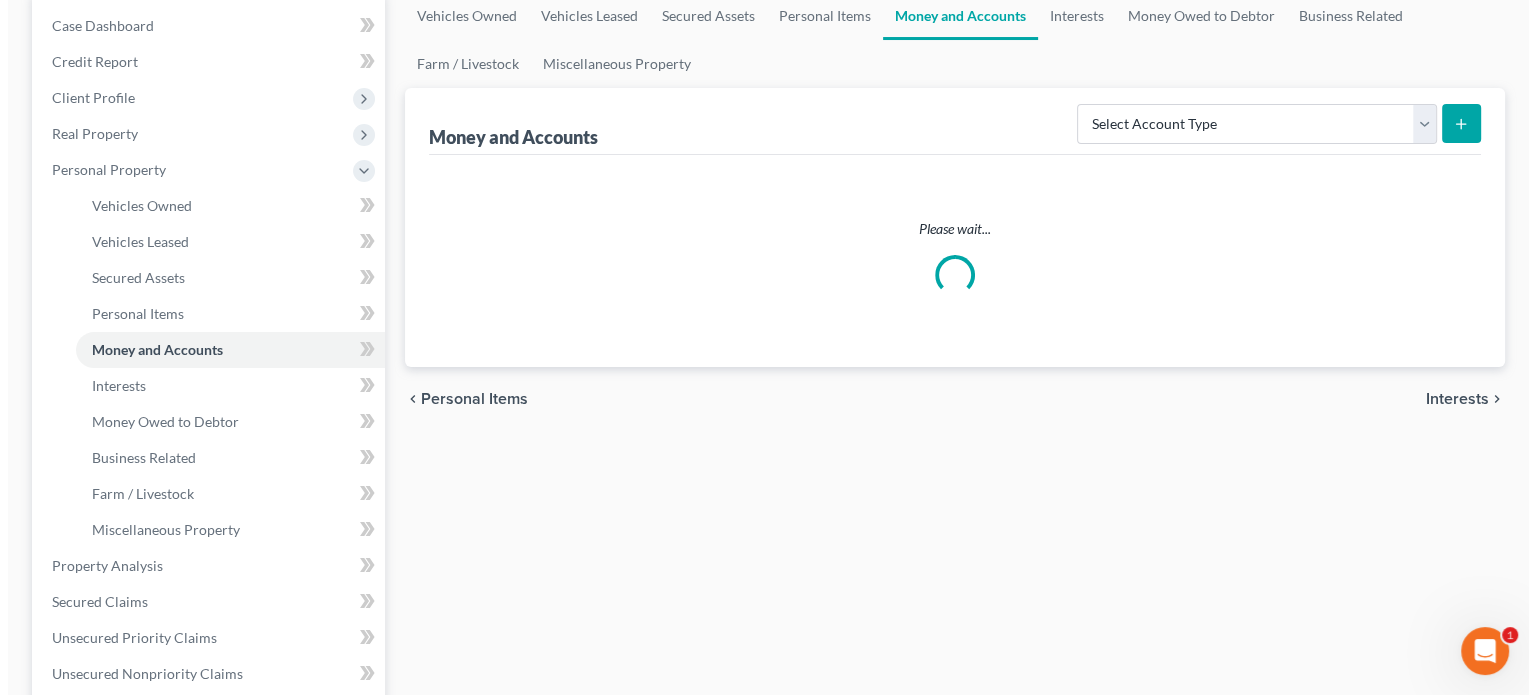 scroll, scrollTop: 0, scrollLeft: 0, axis: both 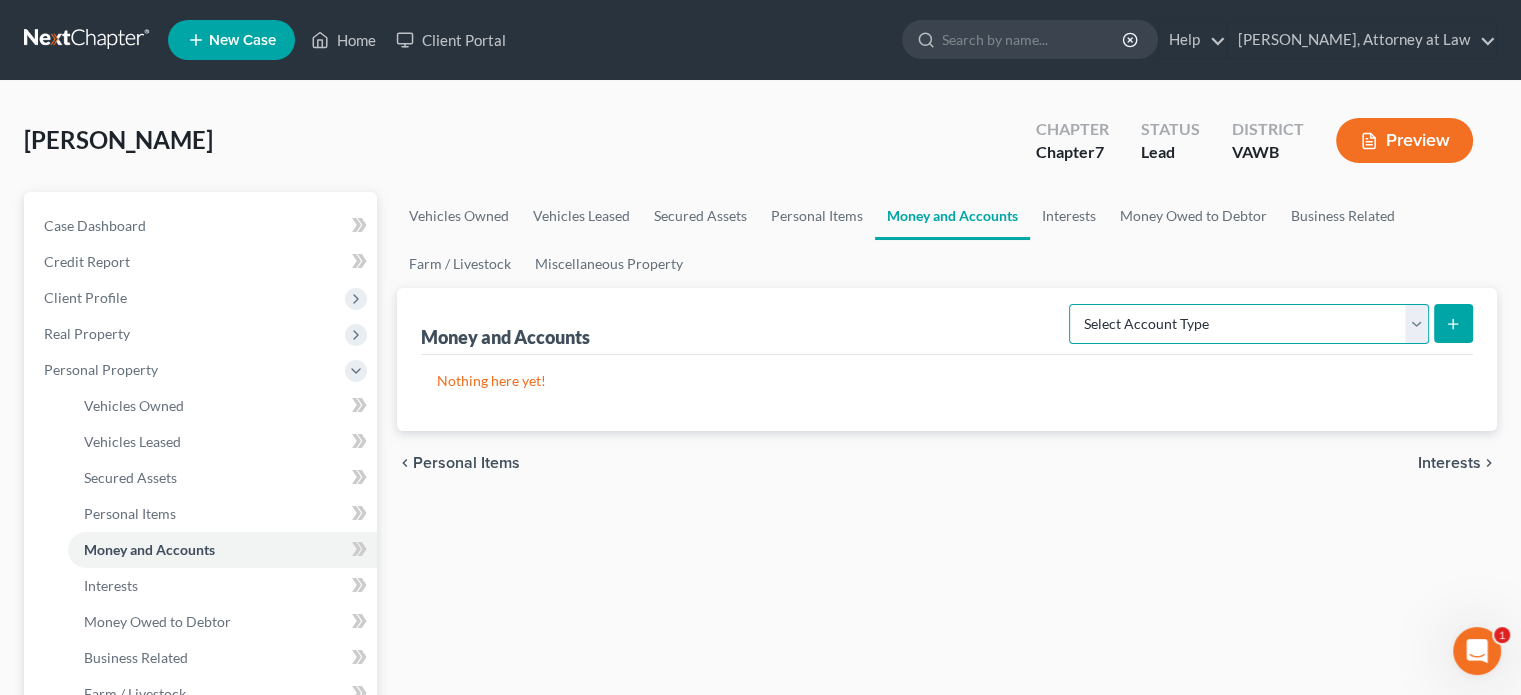 click on "Select Account Type Brokerage Cash on Hand Certificates of Deposit Checking Account Money Market Other (Credit Union, Health Savings Account, etc) Safe Deposit Box Savings Account Security Deposits or Prepayments" at bounding box center (1249, 324) 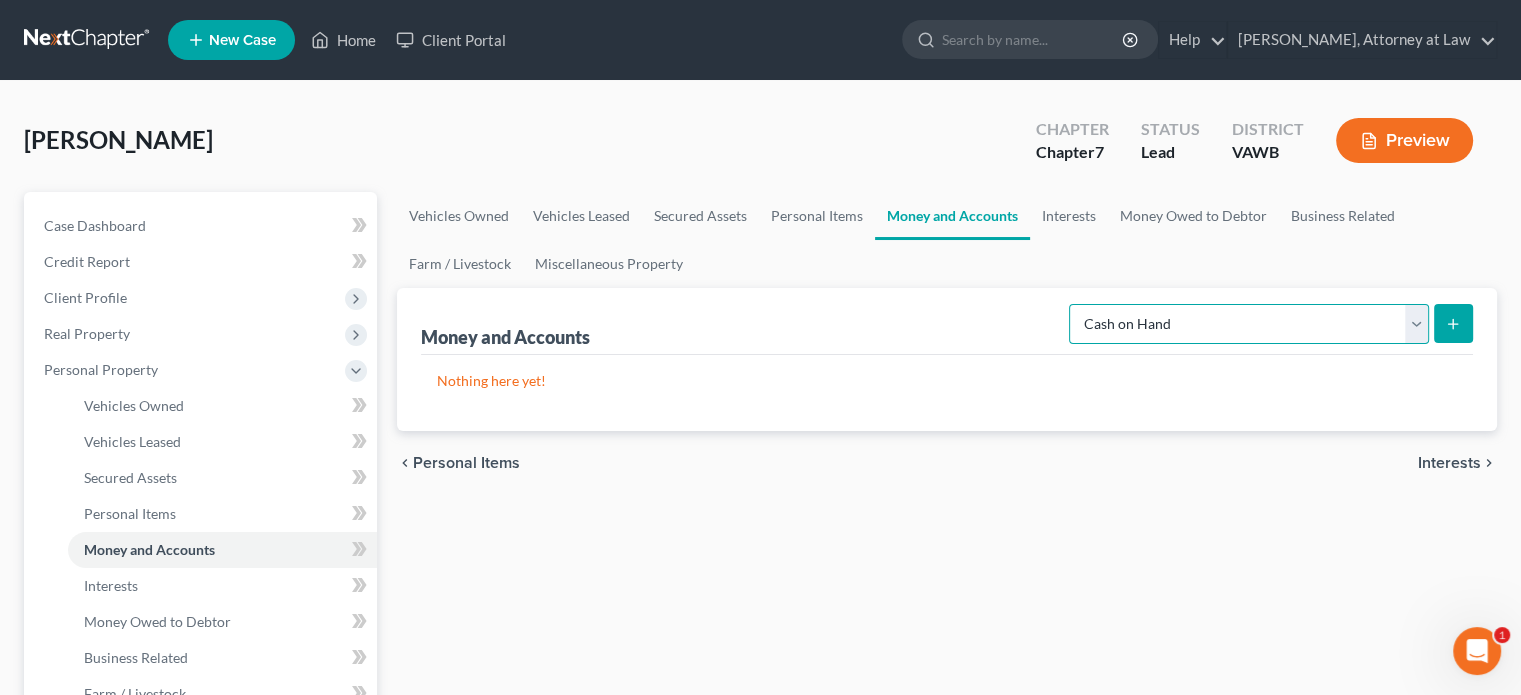 click on "Select Account Type Brokerage Cash on Hand Certificates of Deposit Checking Account Money Market Other (Credit Union, Health Savings Account, etc) Safe Deposit Box Savings Account Security Deposits or Prepayments" at bounding box center [1249, 324] 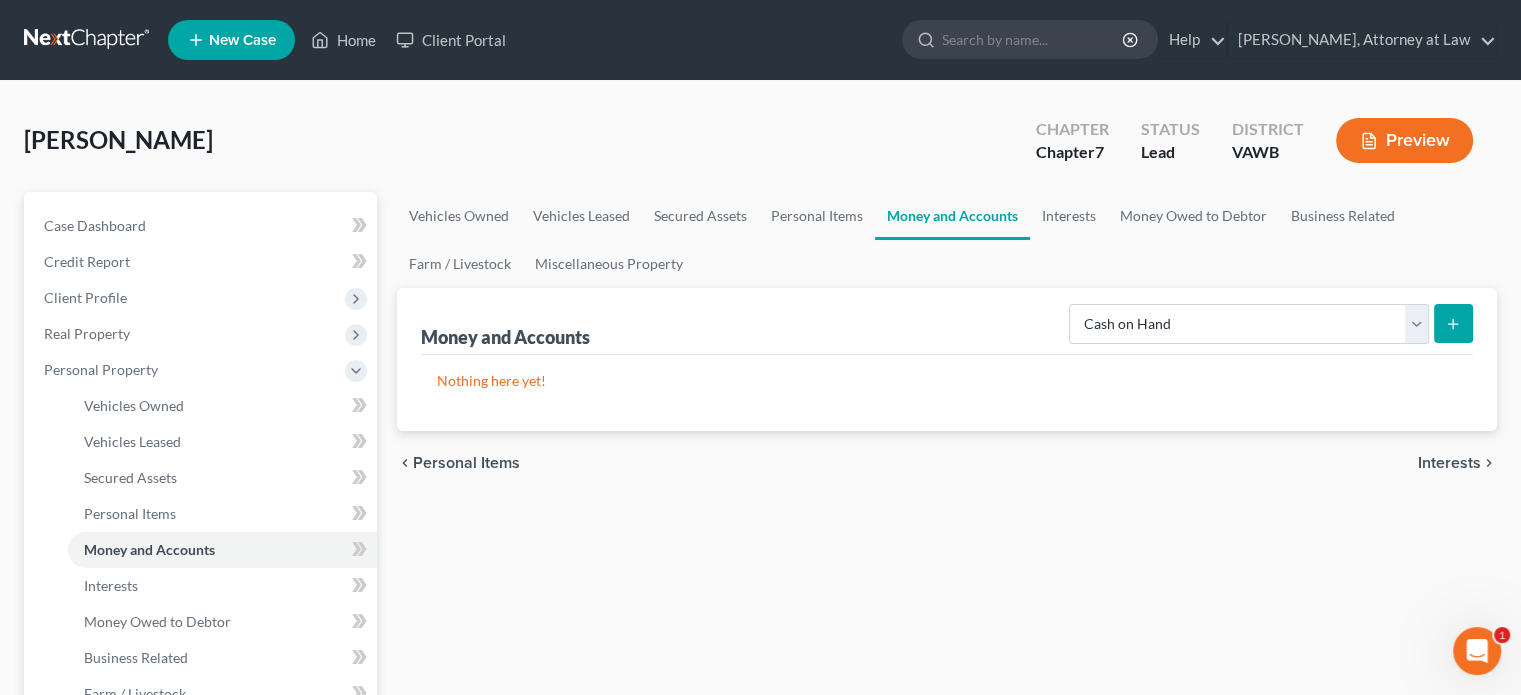 click 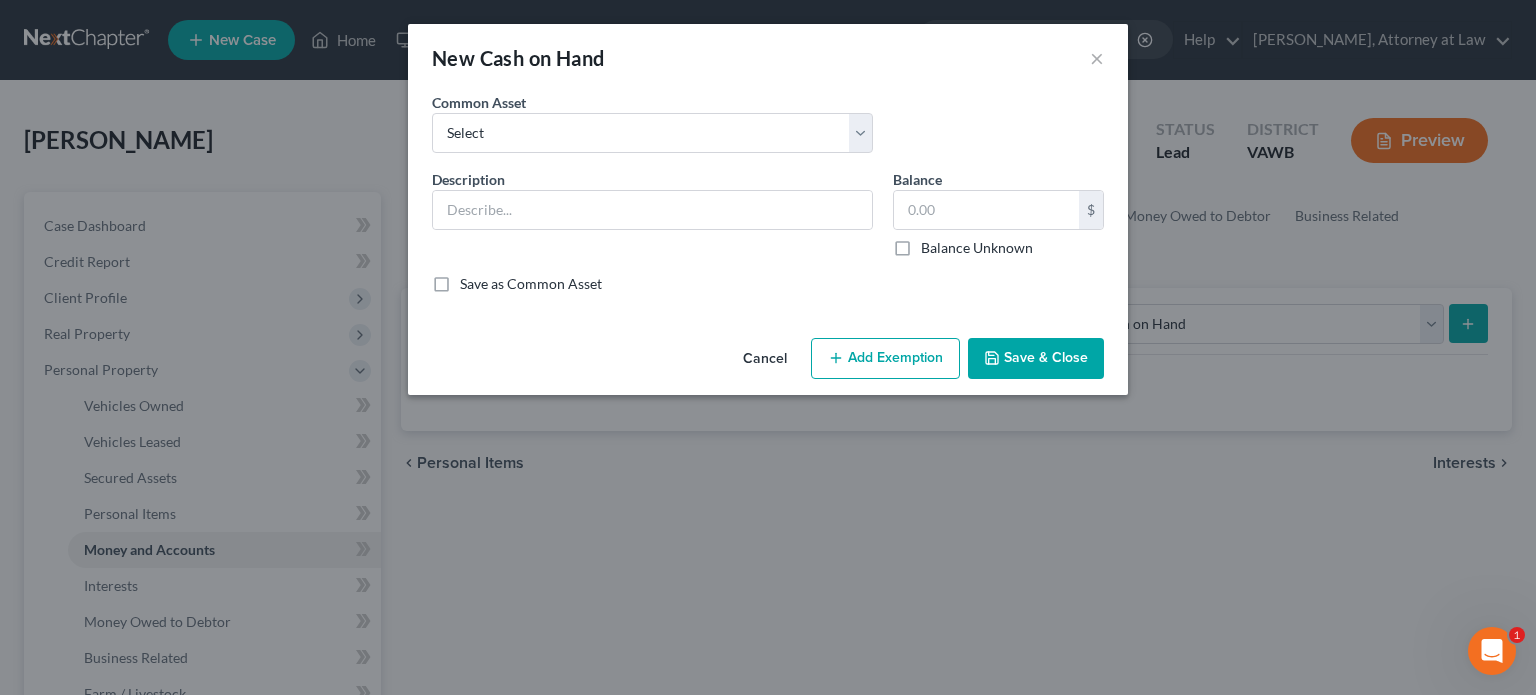 click on "Cancel" at bounding box center (765, 360) 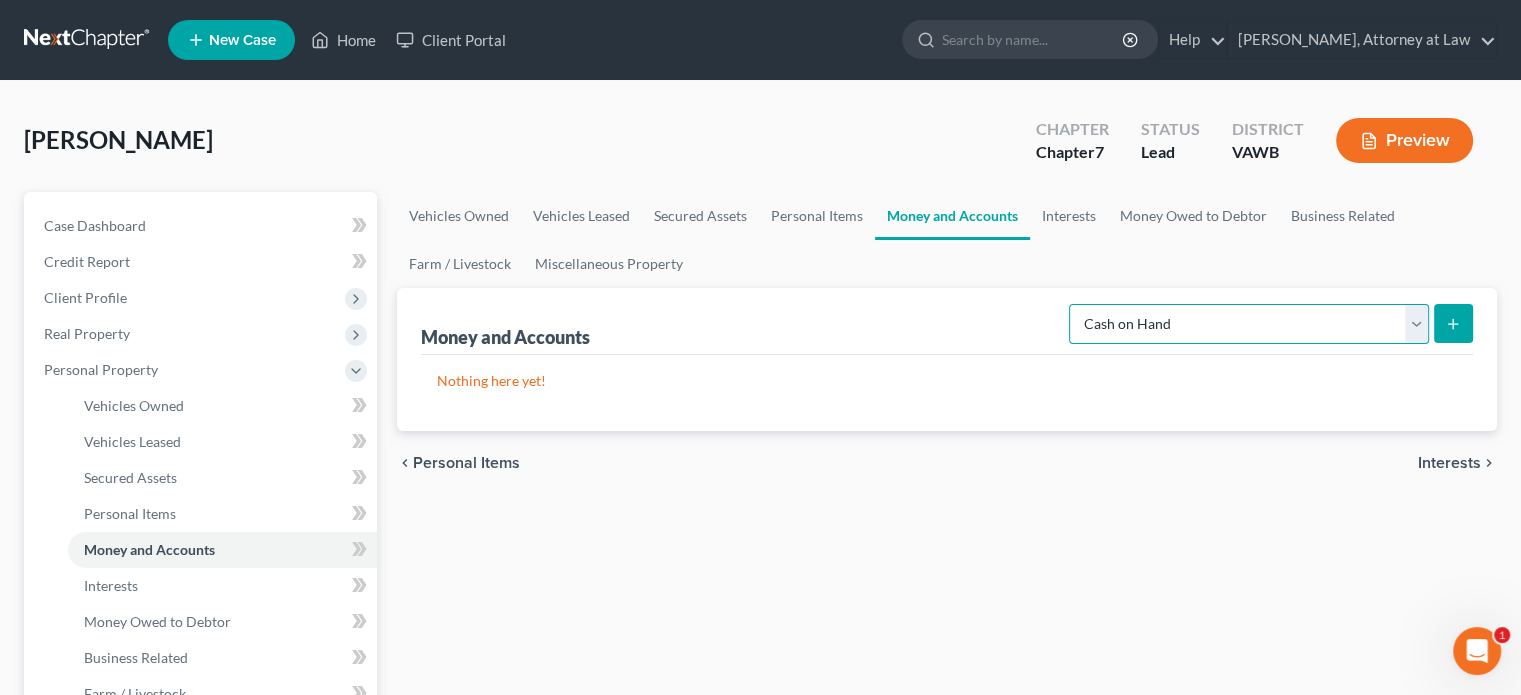 click on "Select Account Type Brokerage Cash on Hand Certificates of Deposit Checking Account Money Market Other (Credit Union, Health Savings Account, etc) Safe Deposit Box Savings Account Security Deposits or Prepayments" at bounding box center (1249, 324) 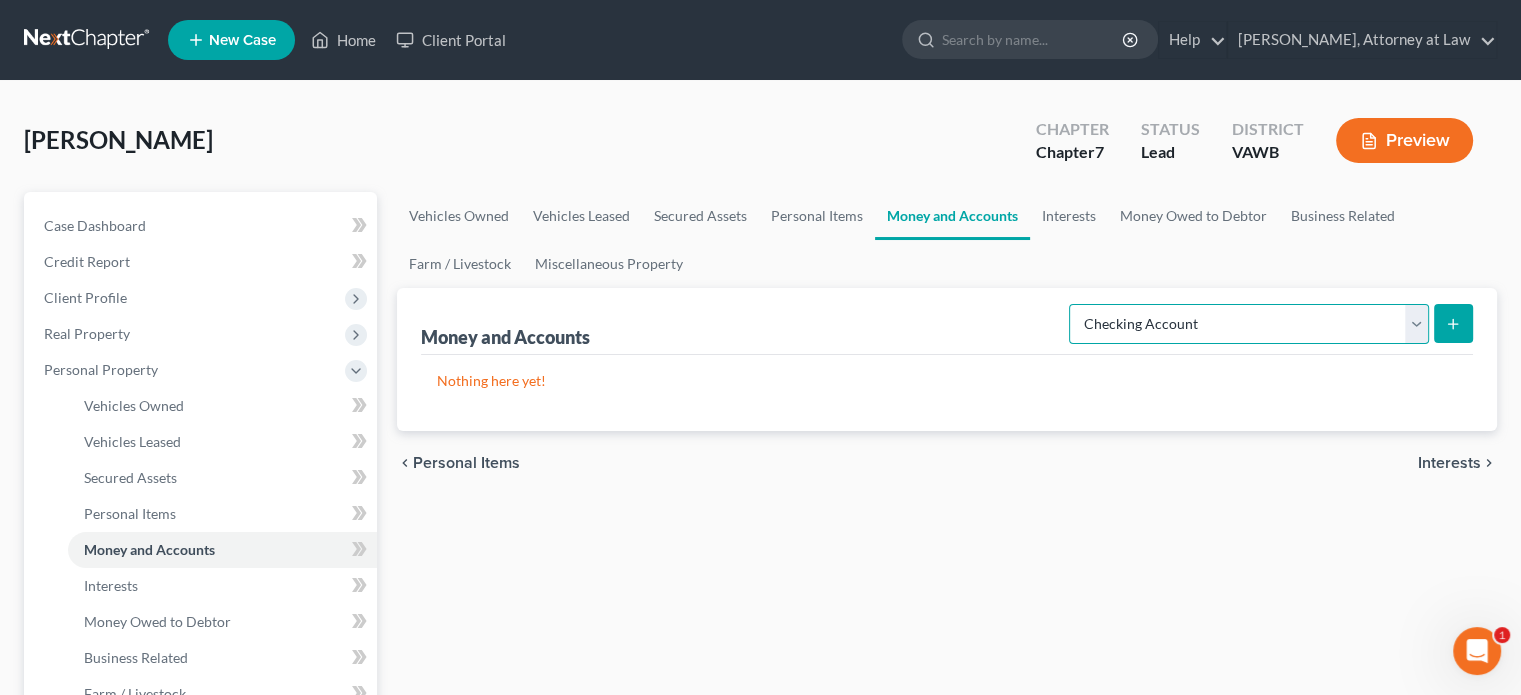 click on "Select Account Type Brokerage Cash on Hand Certificates of Deposit Checking Account Money Market Other (Credit Union, Health Savings Account, etc) Safe Deposit Box Savings Account Security Deposits or Prepayments" at bounding box center [1249, 324] 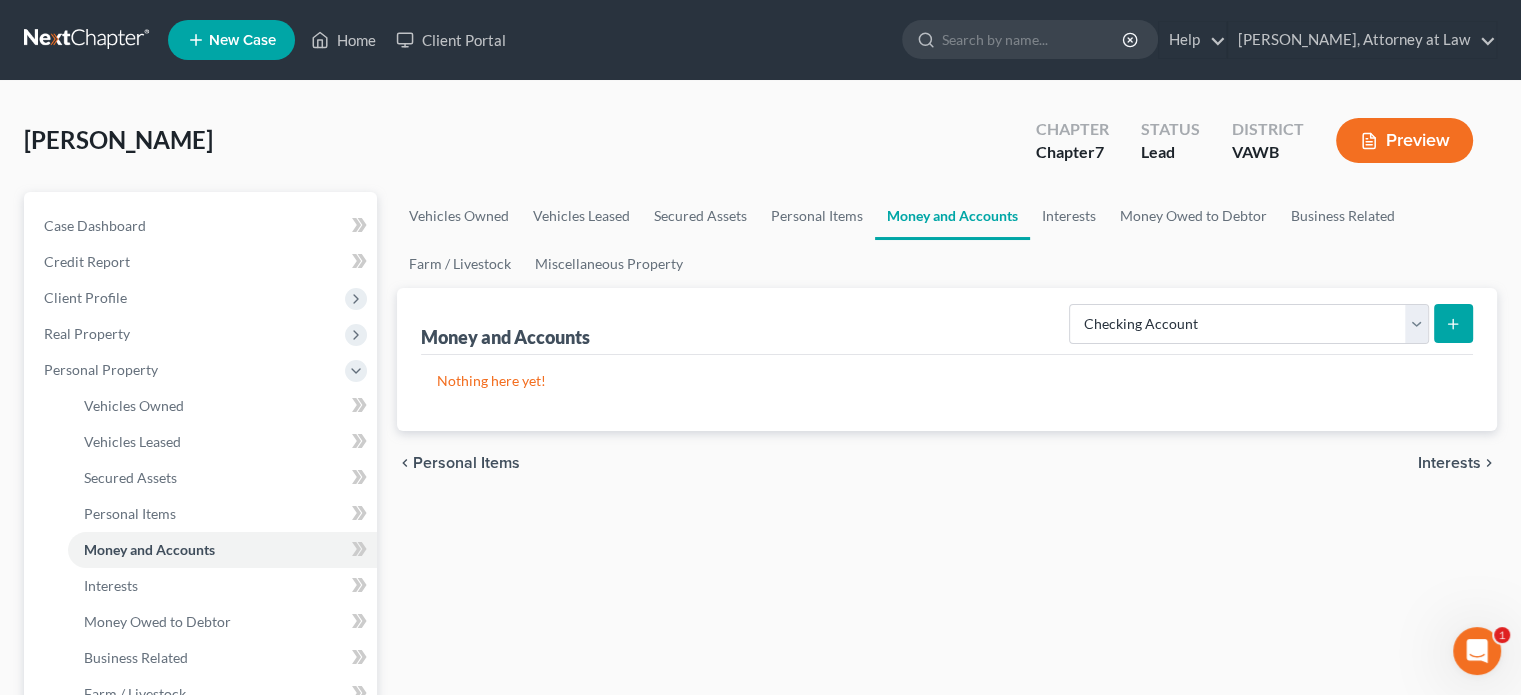 click 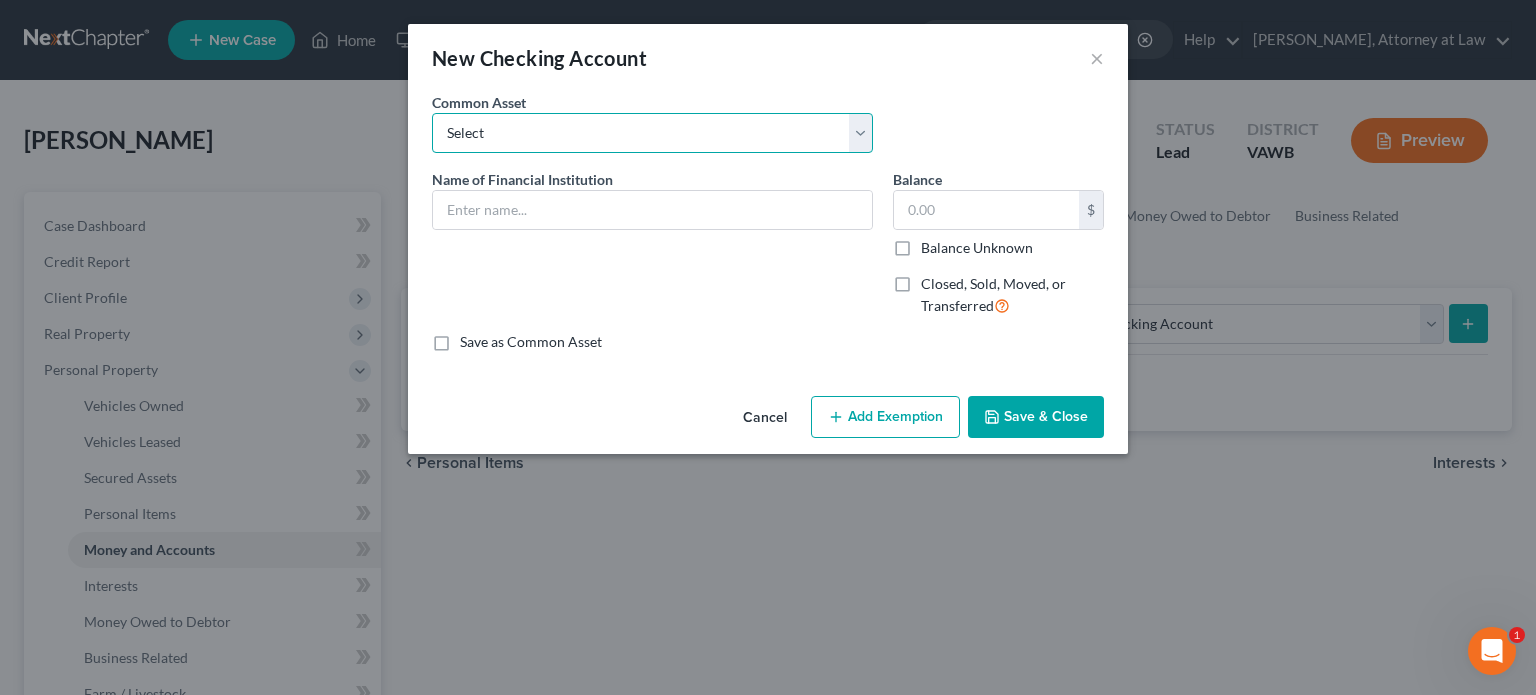 click on "Select BB&T Bank First Bank DuPont Community Credit Union - four accounts United Bank TD Bank PNC Bank Navy Federal Credit Union City National Bank Bank of Clarke County Bank of Clarke County Wells Fargo Bank Woodforest Bank Bank of America USAA FSB Chase ($61.13) Atlantic Union Bank Summit Community Bank SunTrust - Truist Bank Woodforest National Bank (J) [PERSON_NAME] [PERSON_NAME] Bank Bank of America Farmers & Merchants Bank Truist Bank Primis Bank Truist Bank ($475)(W) Citibank Bank of [PERSON_NAME] Ally Bank (Overdrawn by $250) Woodforest National Bank (Social Security only) Capital One Bank (combined business checking and savings accts.)" at bounding box center (652, 133) 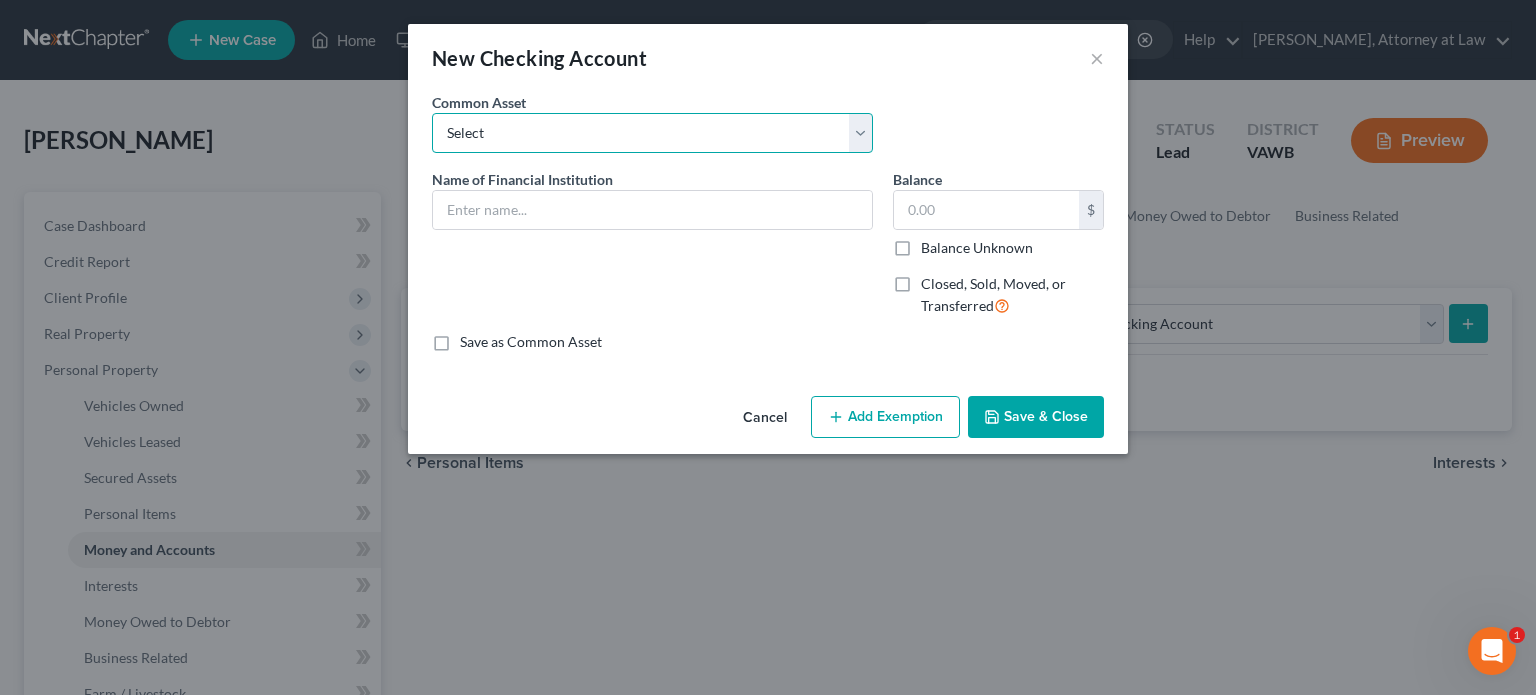 select on "3" 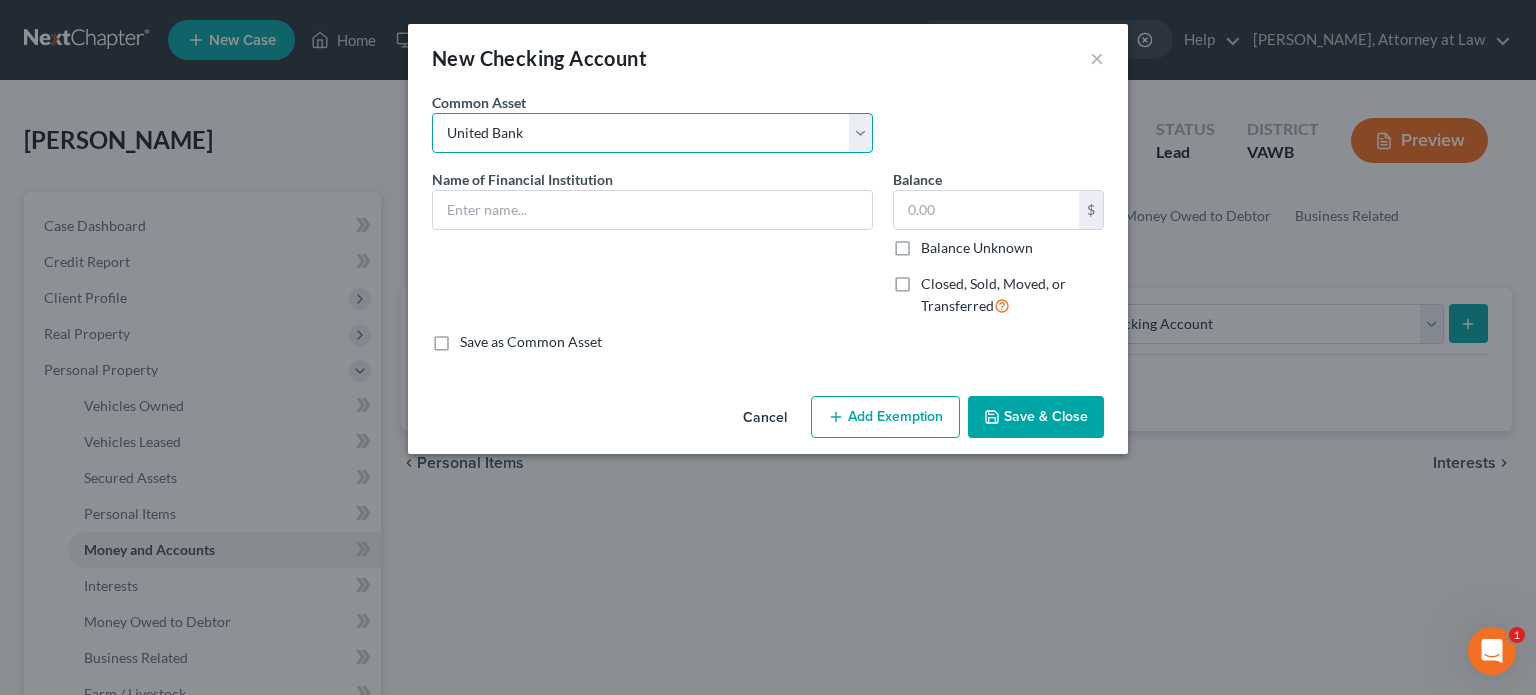 click on "Select BB&T Bank First Bank DuPont Community Credit Union - four accounts United Bank TD Bank PNC Bank Navy Federal Credit Union City National Bank Bank of Clarke County Bank of Clarke County Wells Fargo Bank Woodforest Bank Bank of America USAA FSB Chase ($61.13) Atlantic Union Bank Summit Community Bank SunTrust - Truist Bank Woodforest National Bank (J) [PERSON_NAME] [PERSON_NAME] Bank Bank of America Farmers & Merchants Bank Truist Bank Primis Bank Truist Bank ($475)(W) Citibank Bank of [PERSON_NAME] Ally Bank (Overdrawn by $250) Woodforest National Bank (Social Security only) Capital One Bank (combined business checking and savings accts.)" at bounding box center [652, 133] 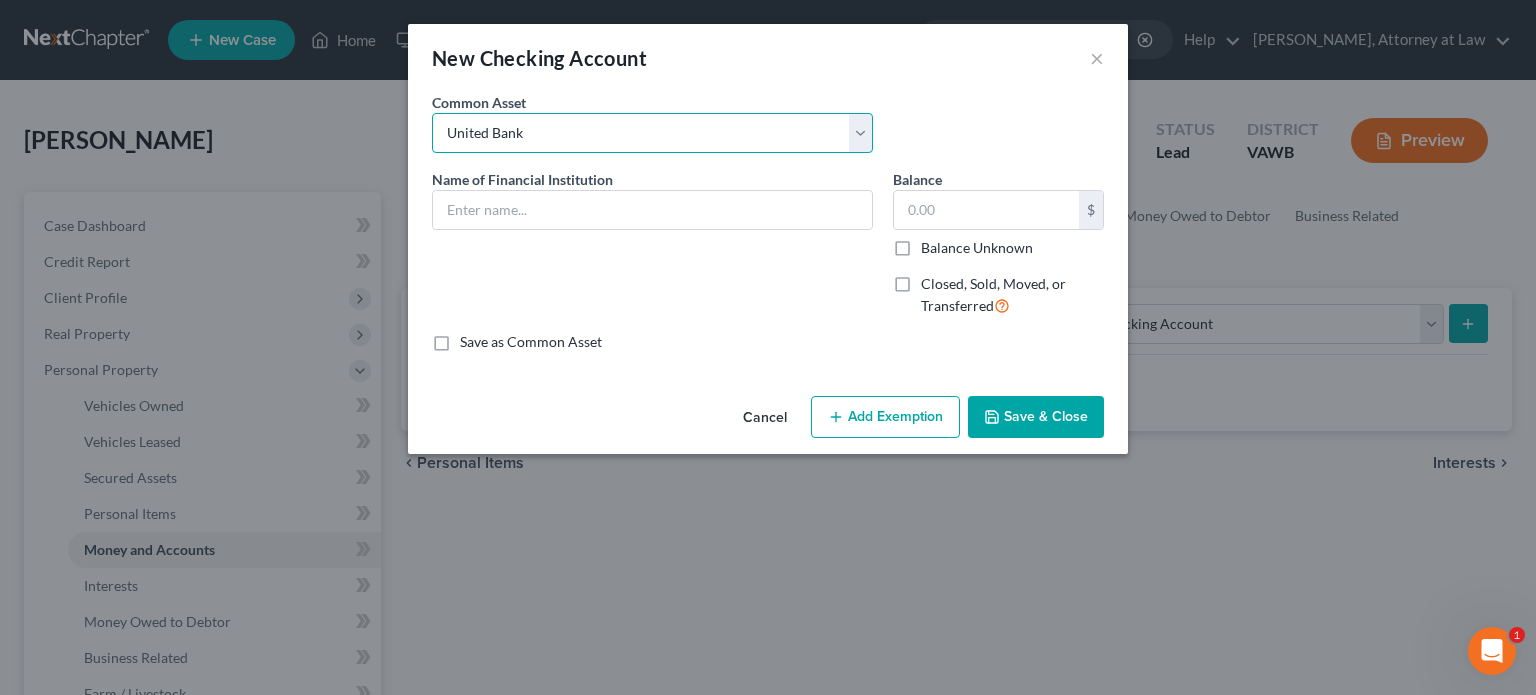 type on "United Bank" 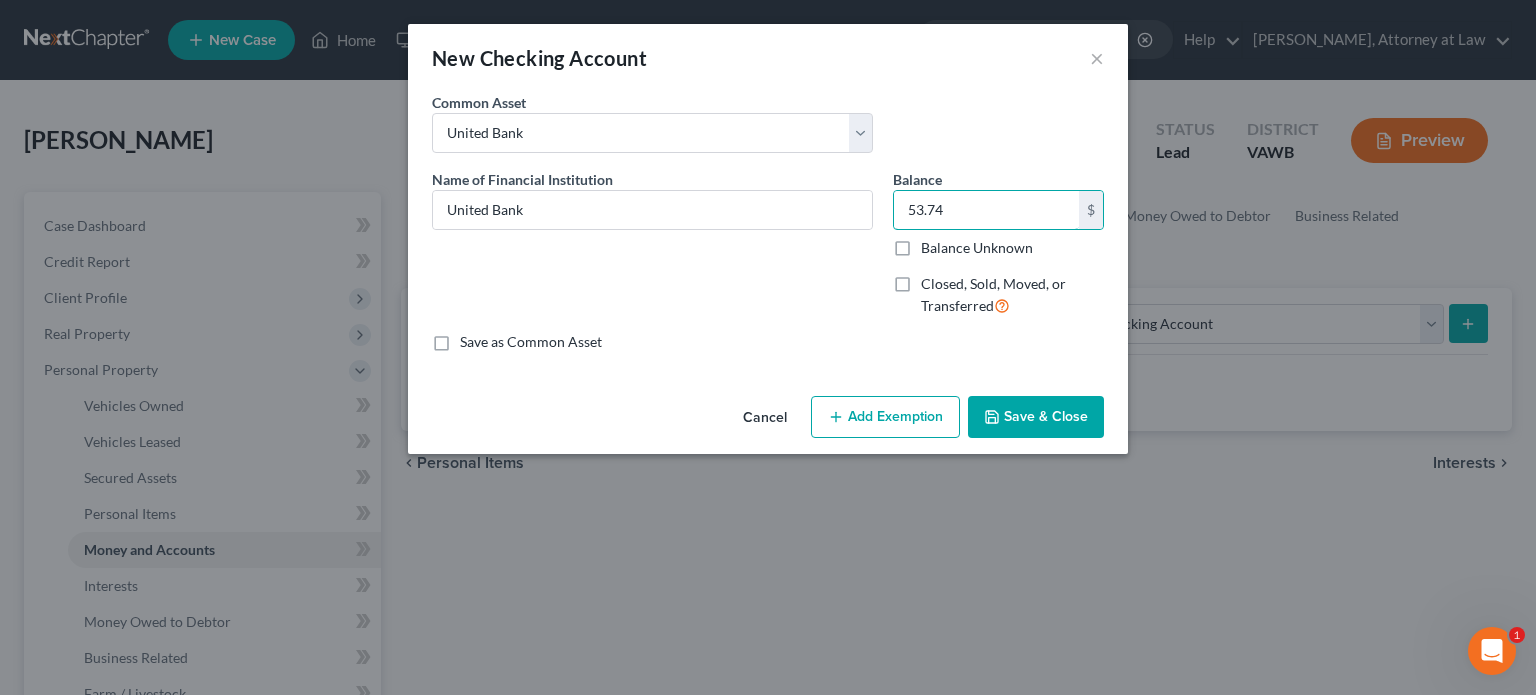 type on "53.74" 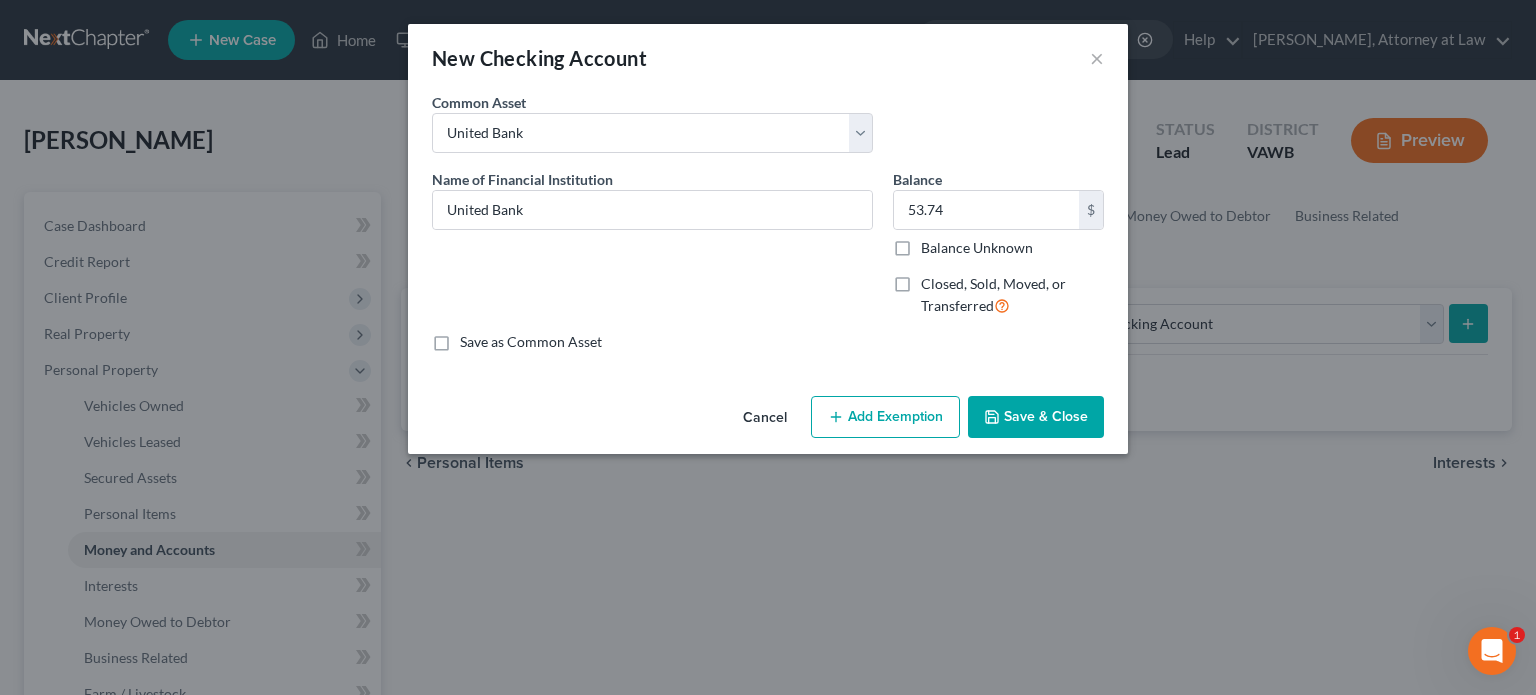 click on "Add Exemption" at bounding box center (885, 417) 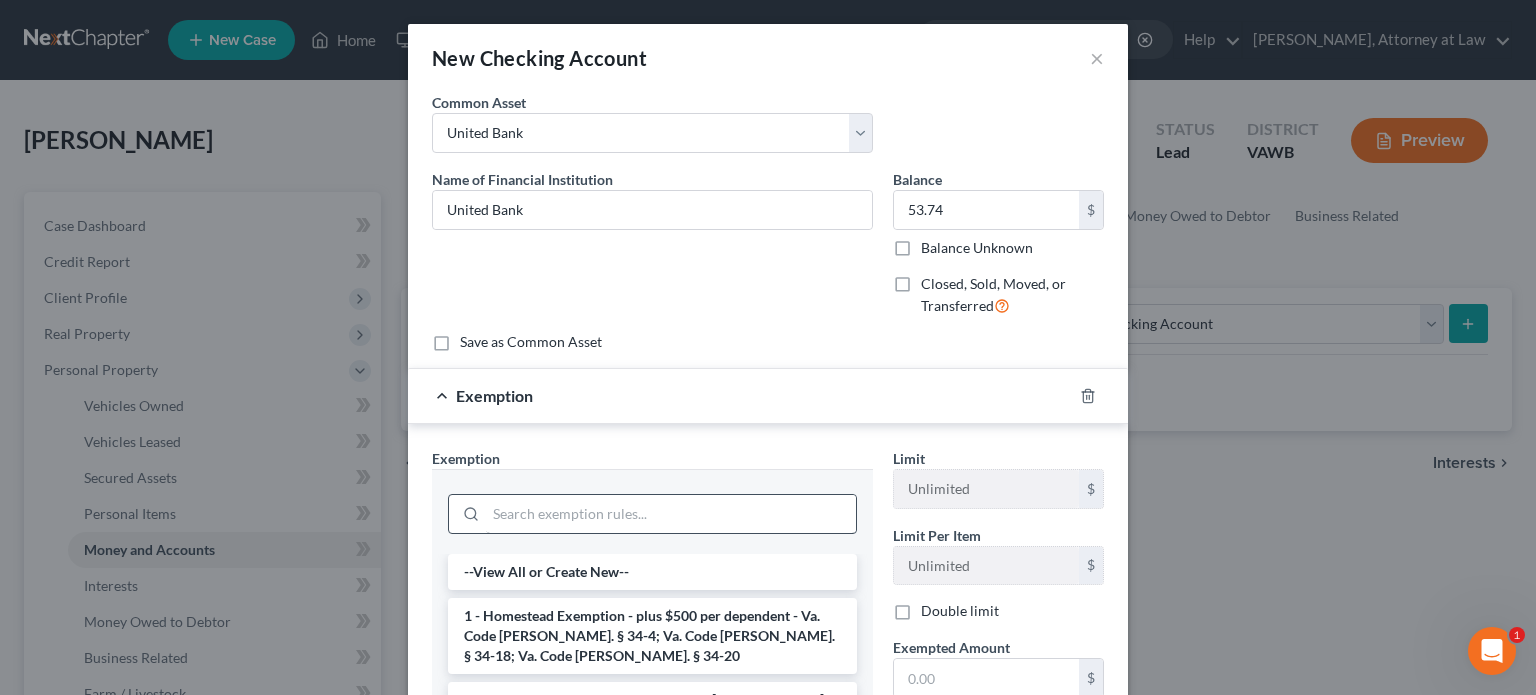 scroll, scrollTop: 100, scrollLeft: 0, axis: vertical 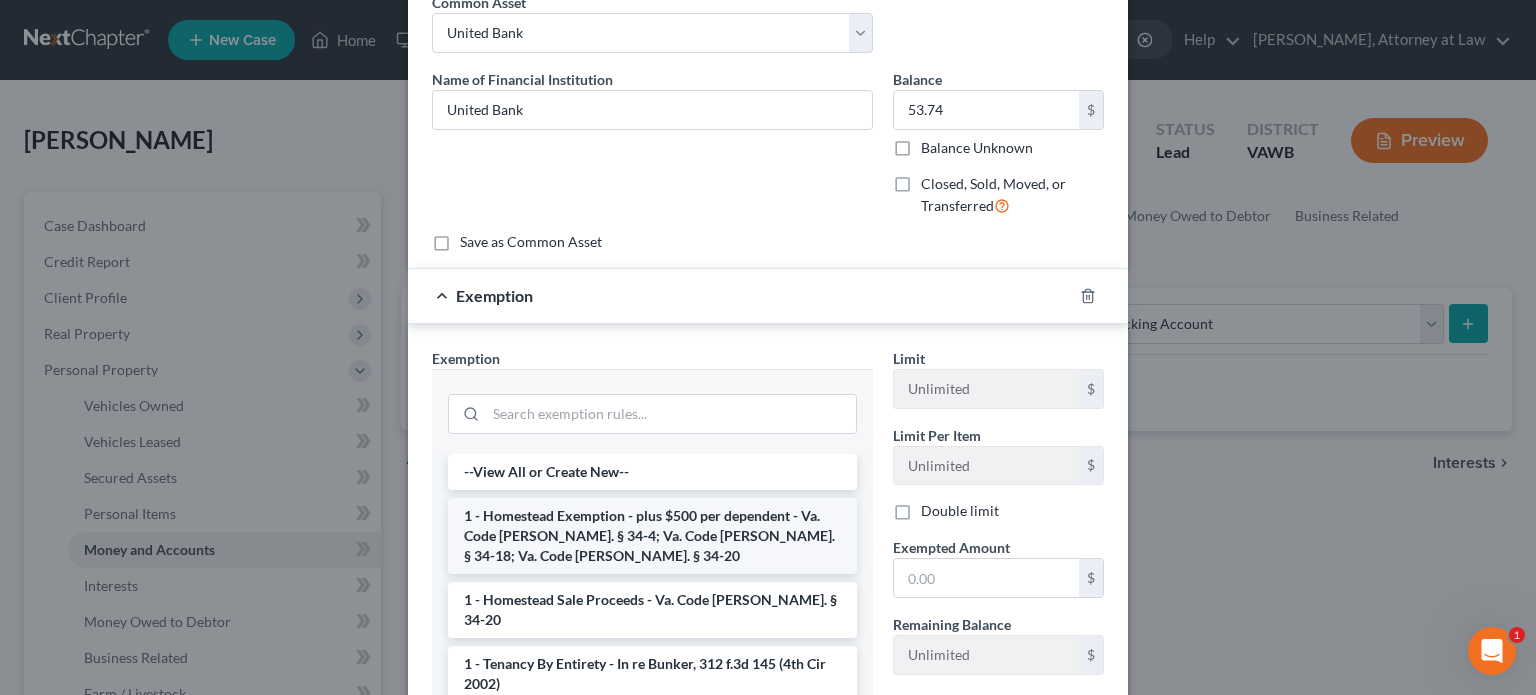 click on "1 - Homestead Exemption  - plus $500 per dependent - Va. Code [PERSON_NAME]. § 34-4; Va. Code [PERSON_NAME]. § 34-18; Va. Code [PERSON_NAME]. § 34-20" at bounding box center (652, 536) 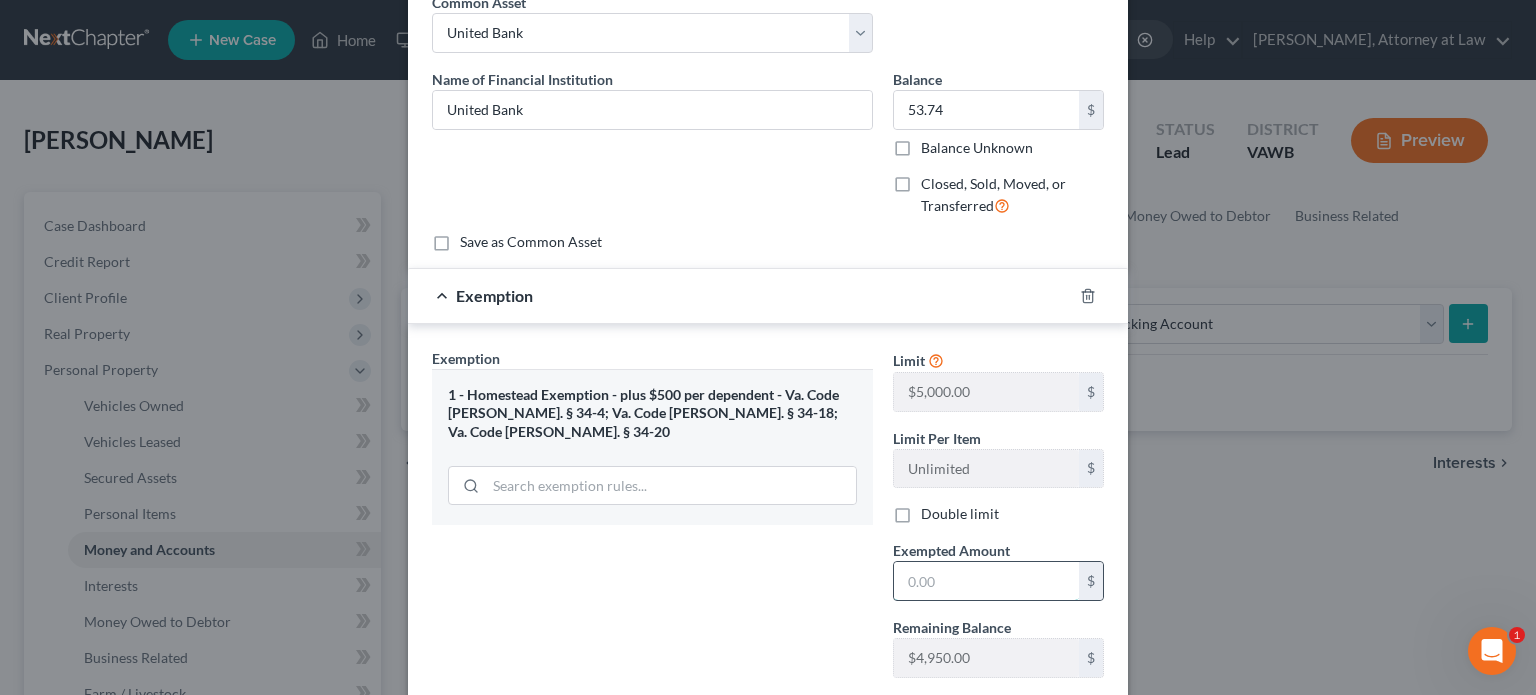 click at bounding box center (986, 581) 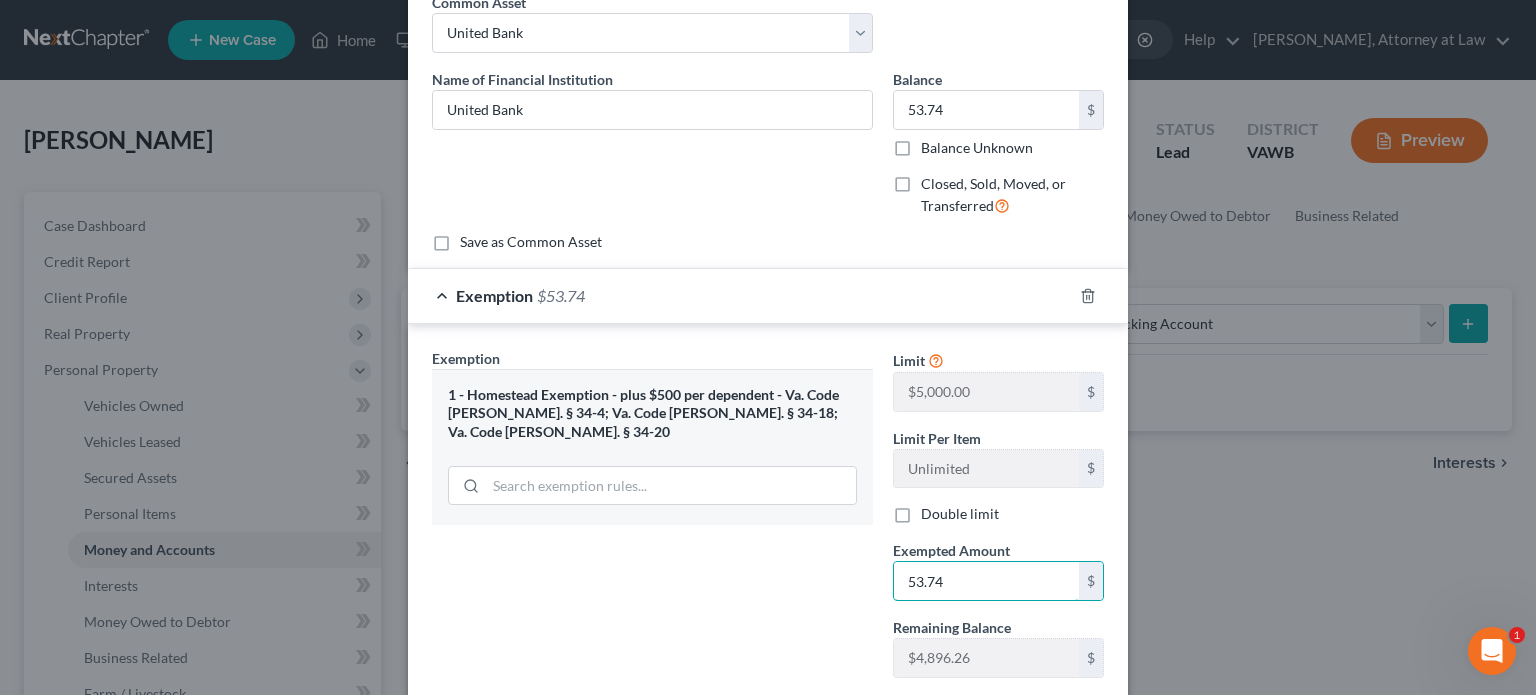 type on "53.74" 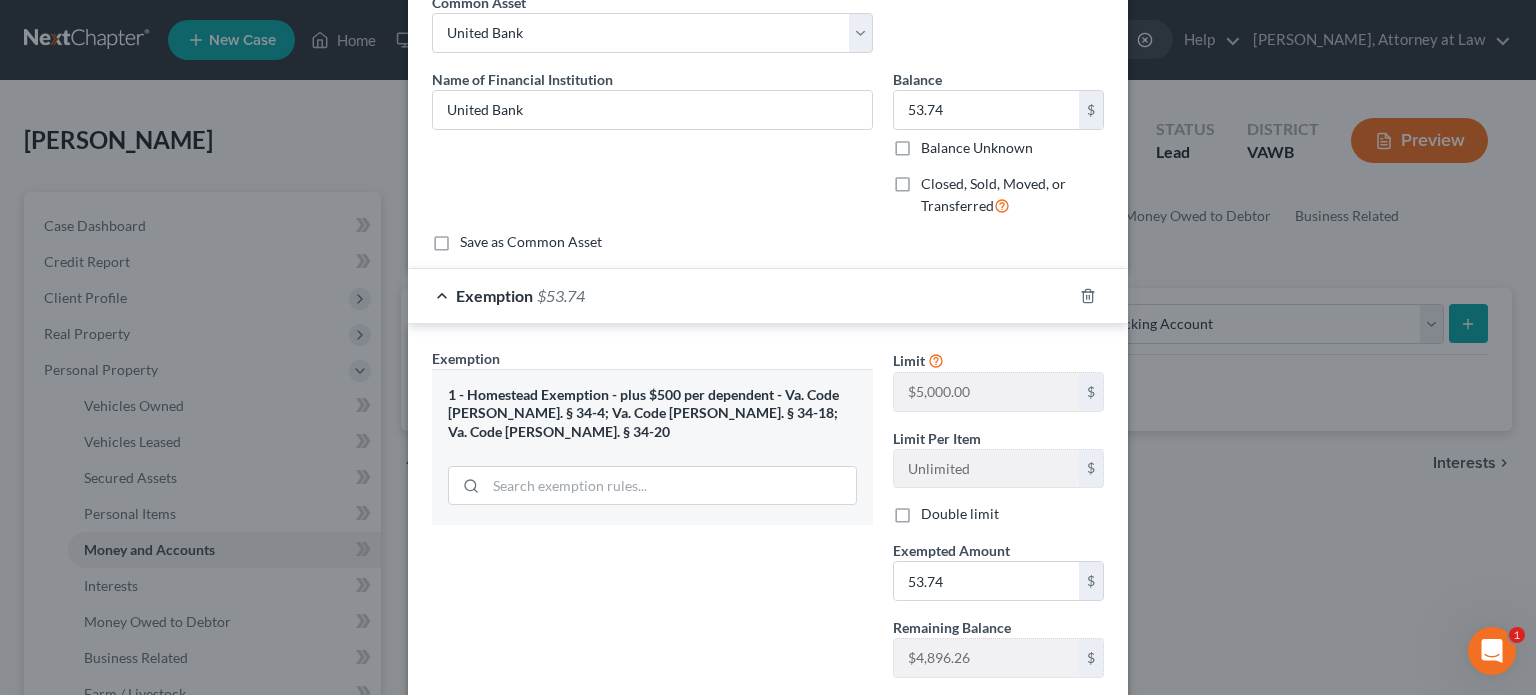 scroll, scrollTop: 222, scrollLeft: 0, axis: vertical 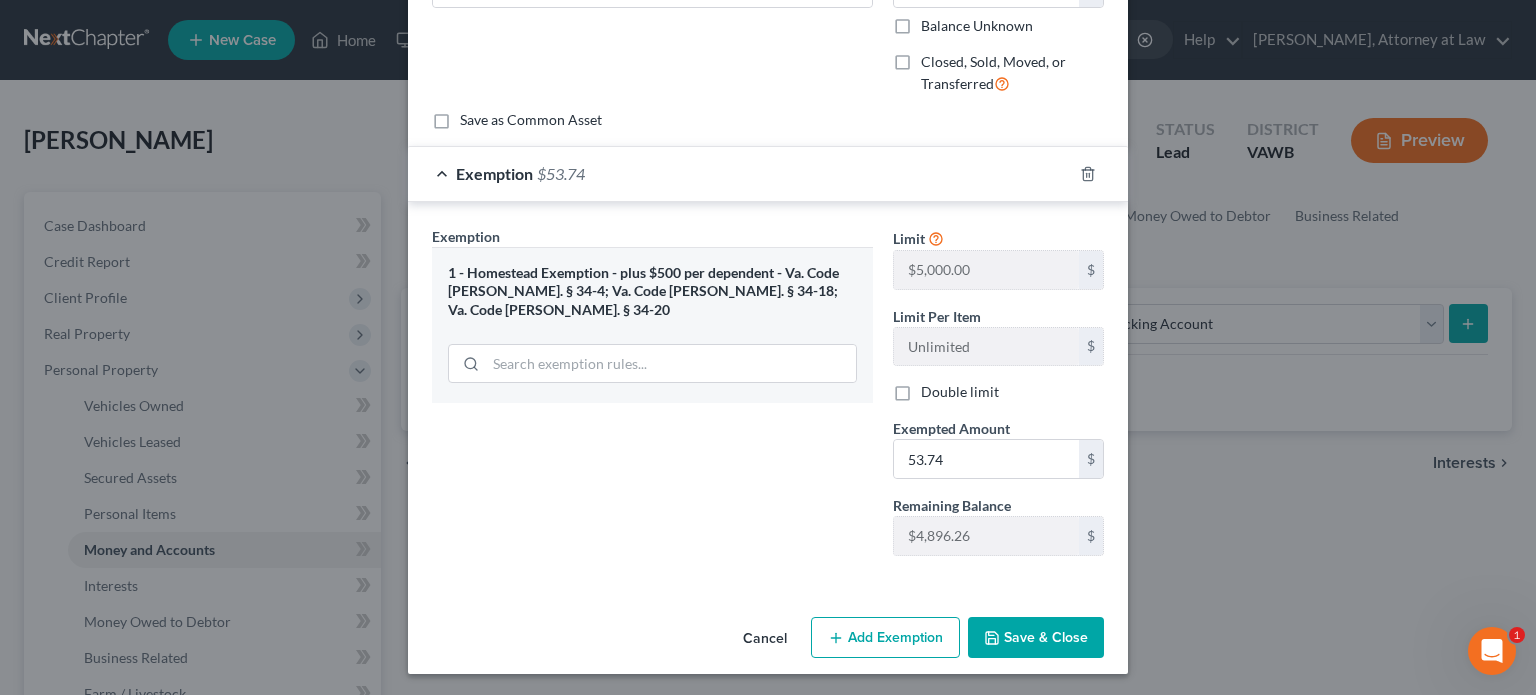 type 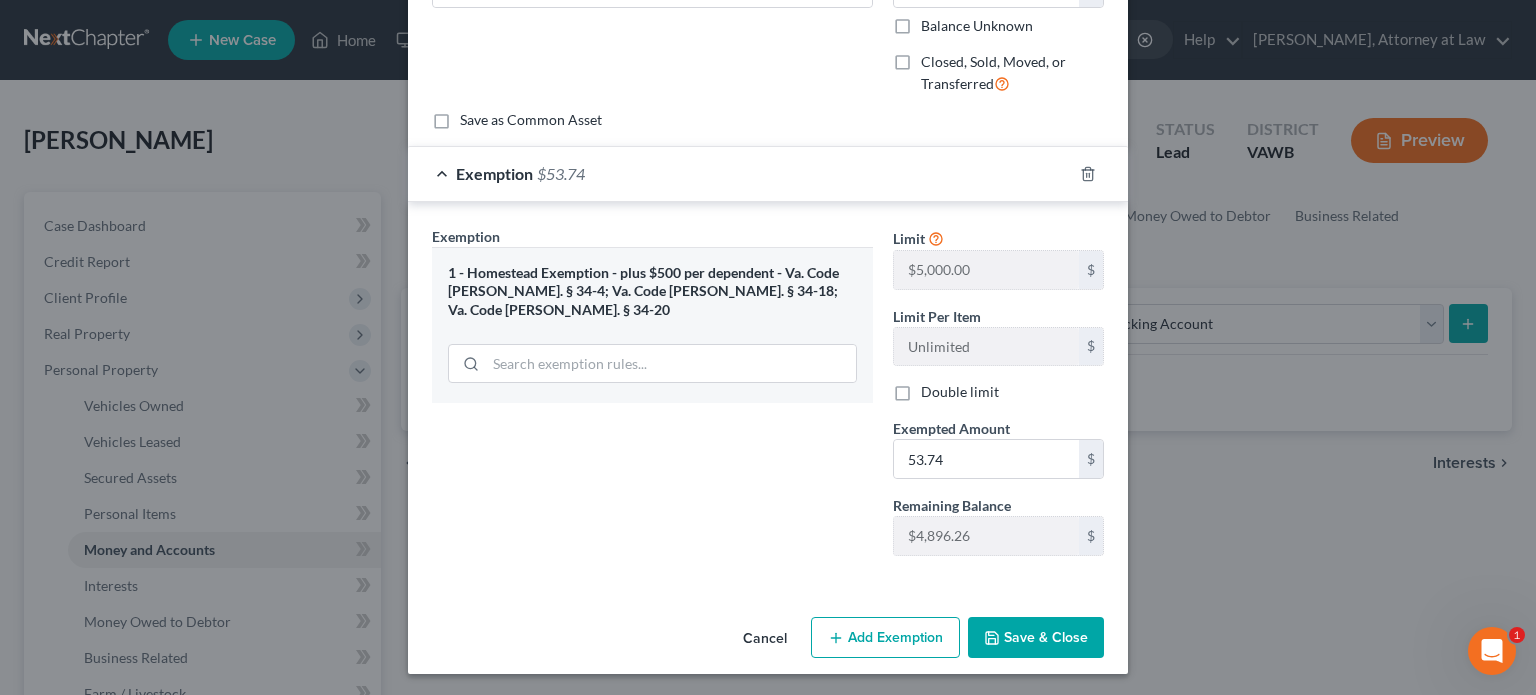 click on "Save & Close" at bounding box center [1036, 638] 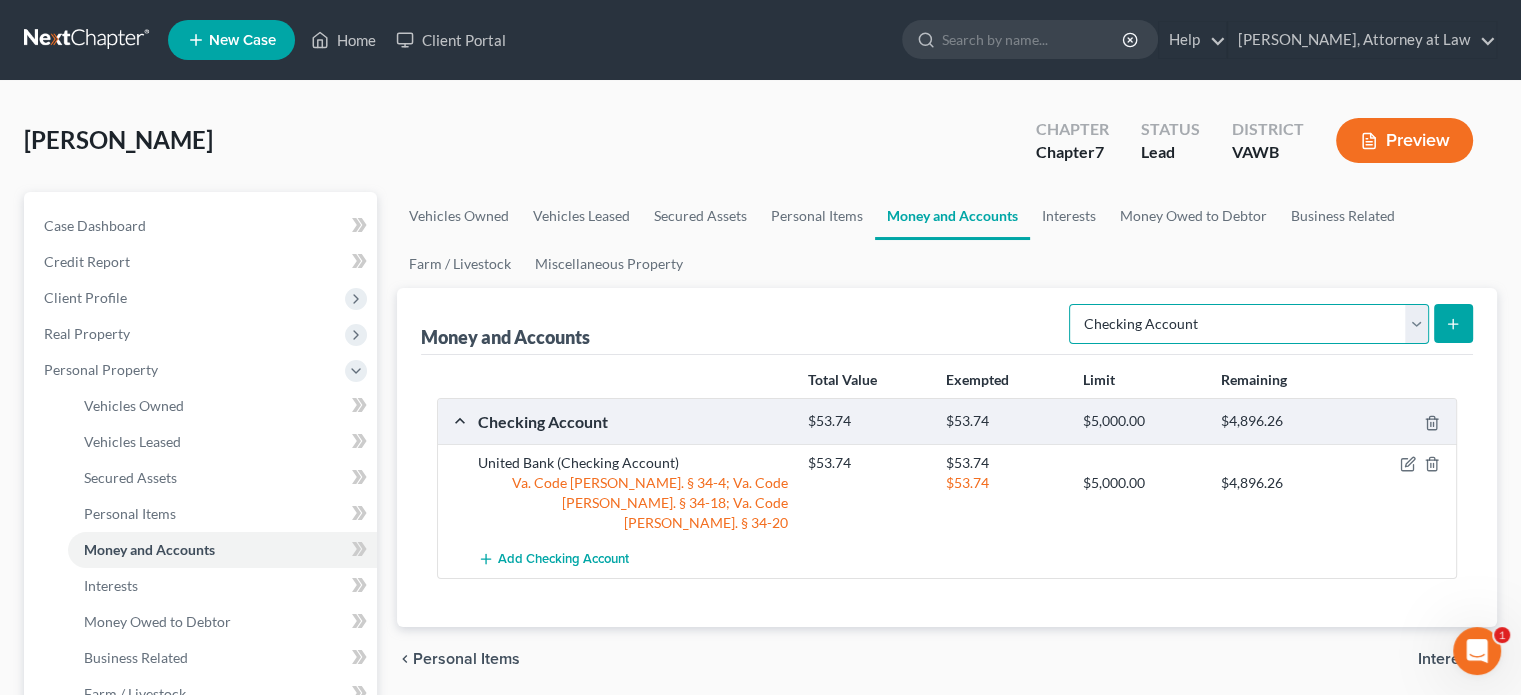 click on "Select Account Type Brokerage Cash on Hand Certificates of Deposit Checking Account Money Market Other (Credit Union, Health Savings Account, etc) Safe Deposit Box Savings Account Security Deposits or Prepayments" at bounding box center [1249, 324] 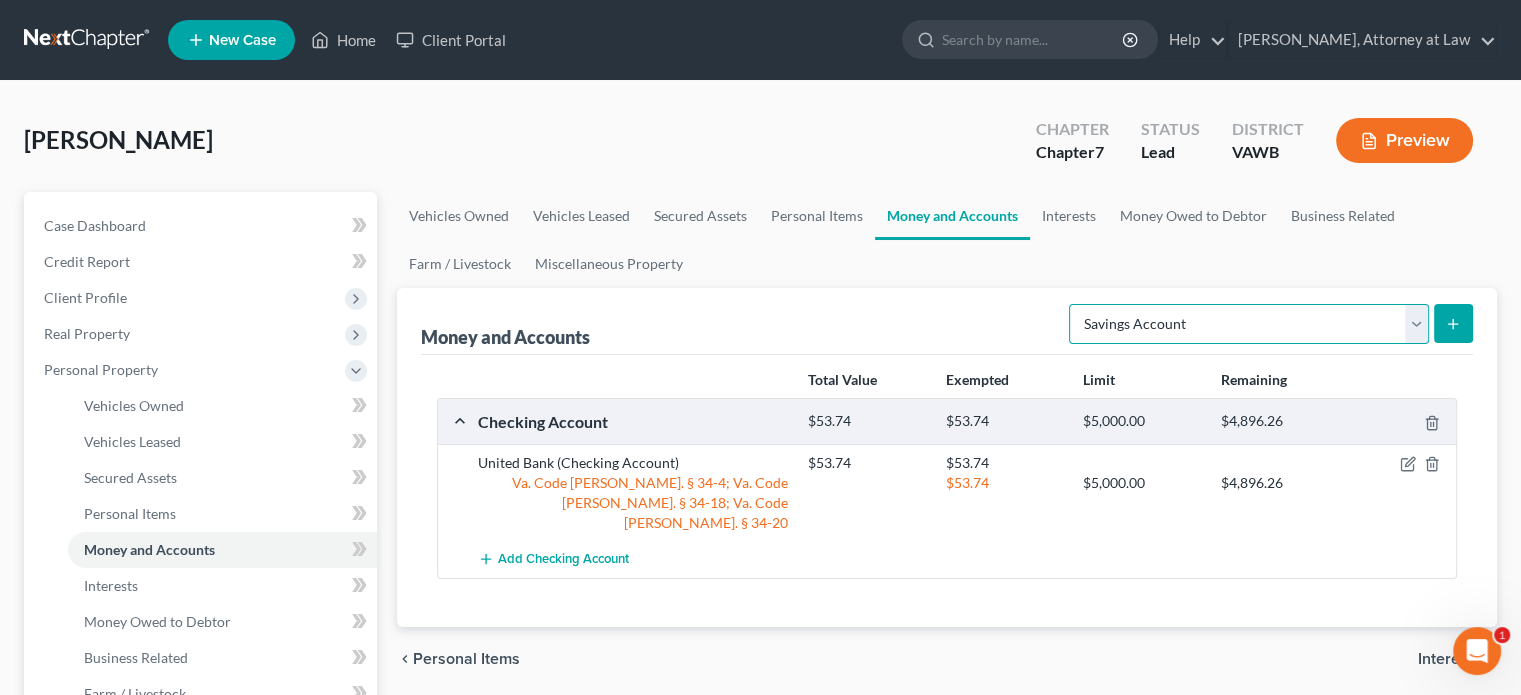 click on "Select Account Type Brokerage Cash on Hand Certificates of Deposit Checking Account Money Market Other (Credit Union, Health Savings Account, etc) Safe Deposit Box Savings Account Security Deposits or Prepayments" at bounding box center [1249, 324] 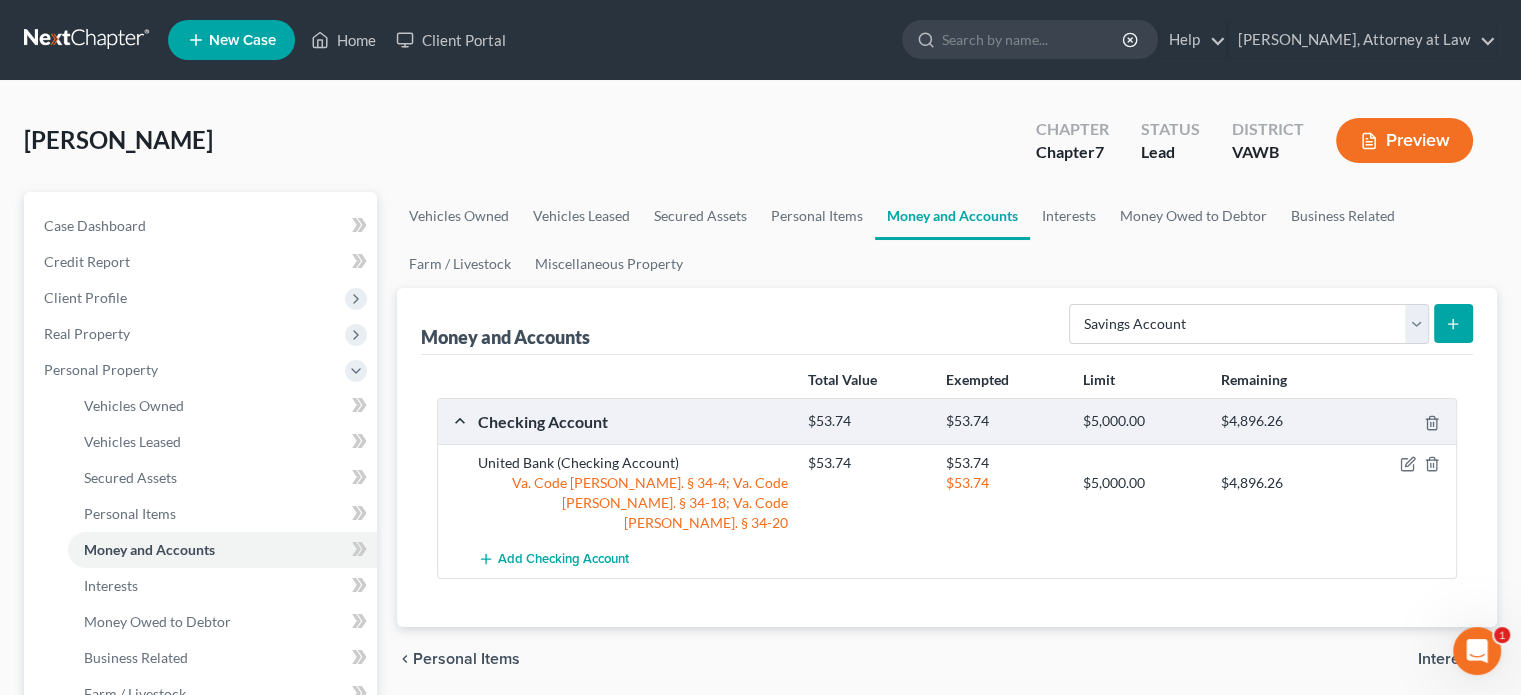 click 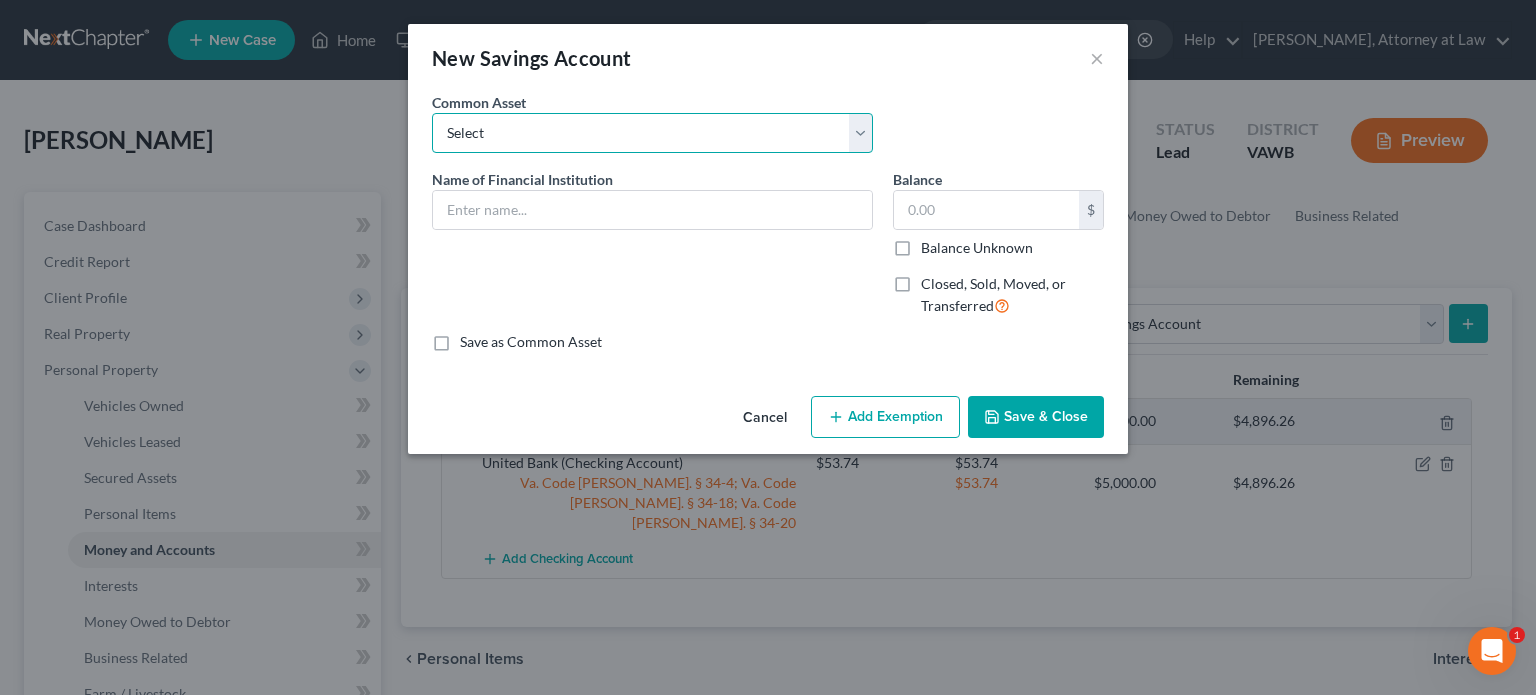 click on "Select BB&T Bank Marcus City National Bank Bank of [GEOGRAPHIC_DATA] (Savings Acct - co-owned w/ wife) Farmers & Merchants Bank - all money is from Social Security" at bounding box center (652, 133) 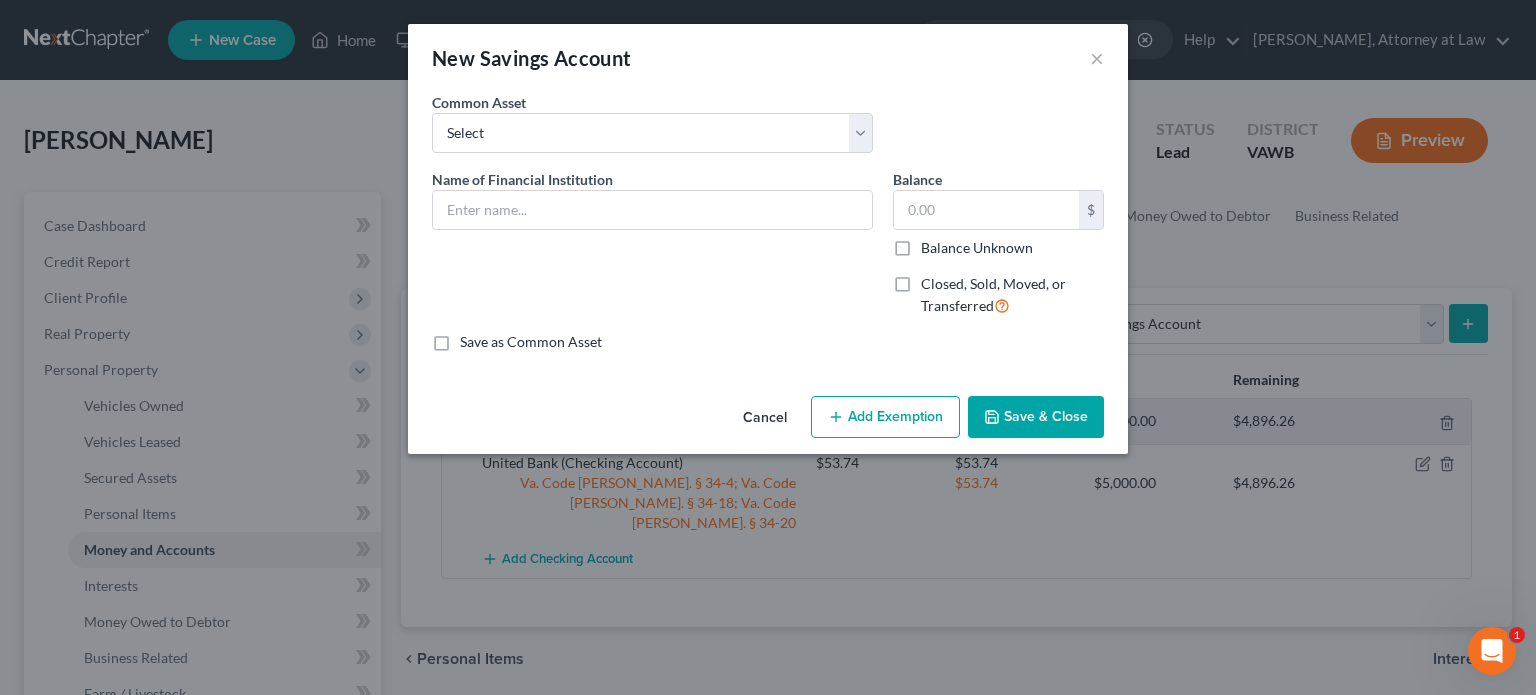 click on "Cancel Add Exemption Save & Close" at bounding box center (768, 421) 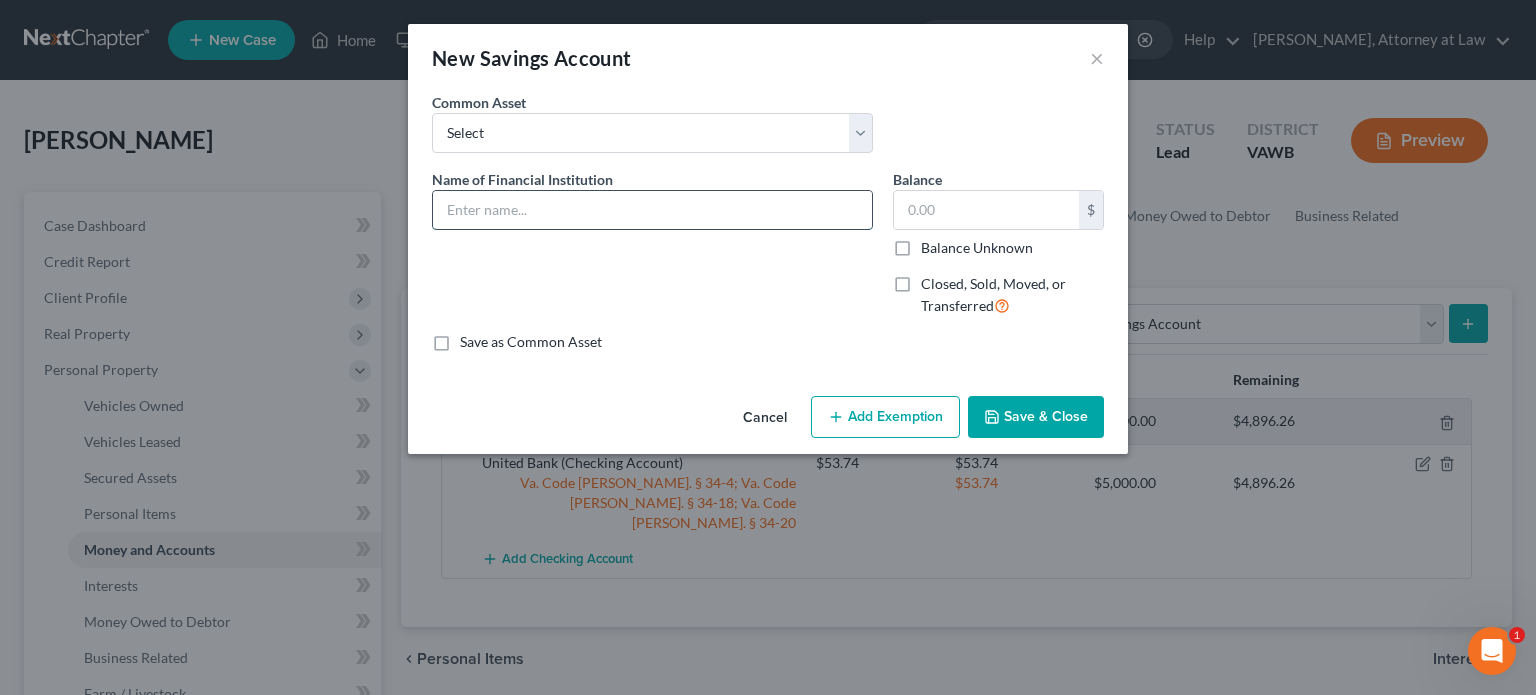 click at bounding box center [652, 210] 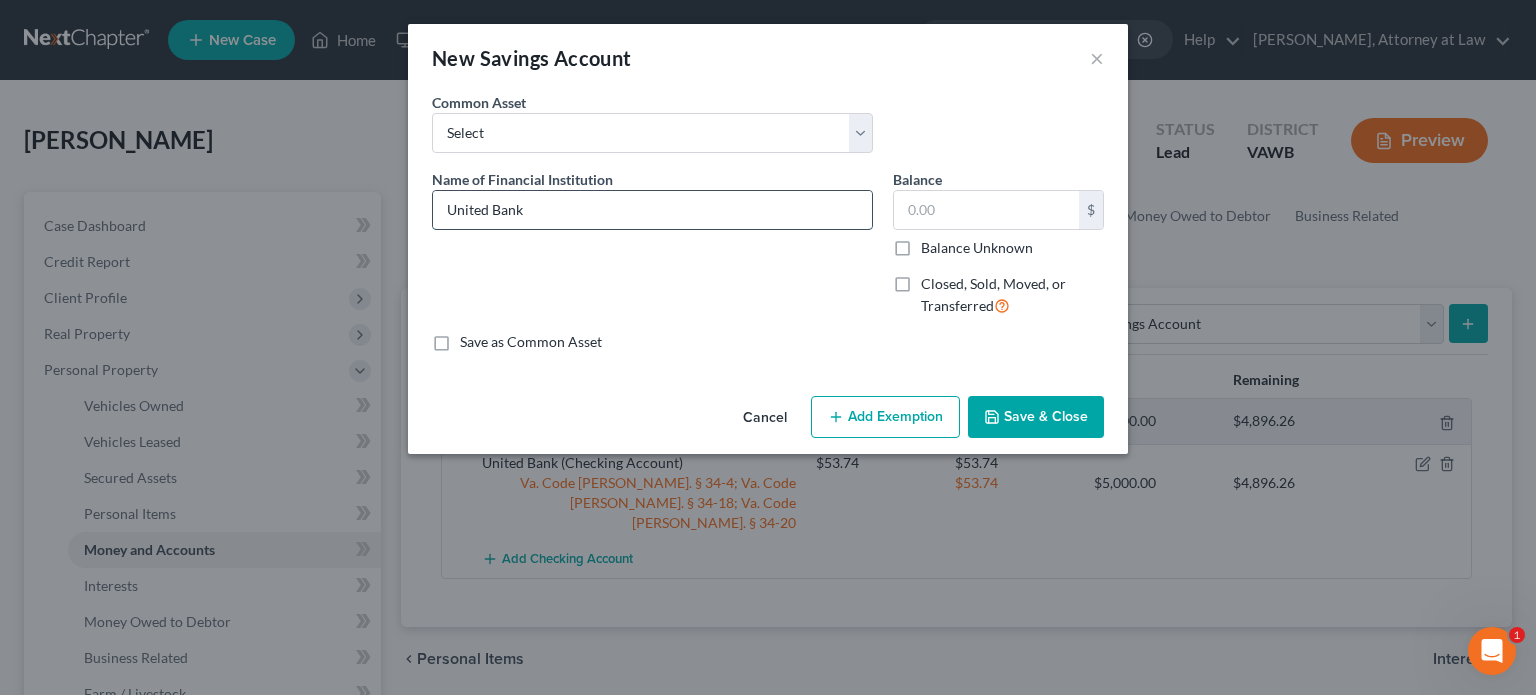 click on "United Bank" at bounding box center (652, 210) 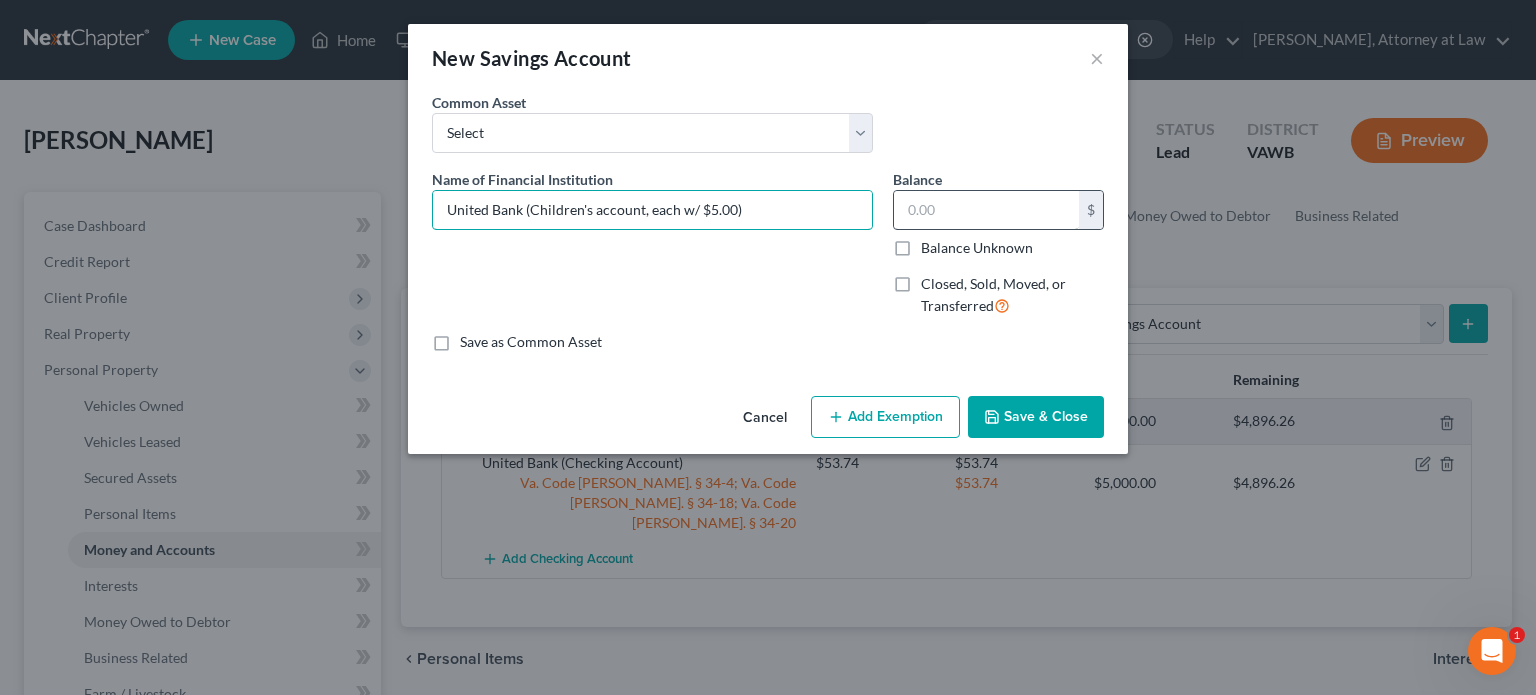 type on "United Bank (Children's account, each w/ $5.00)" 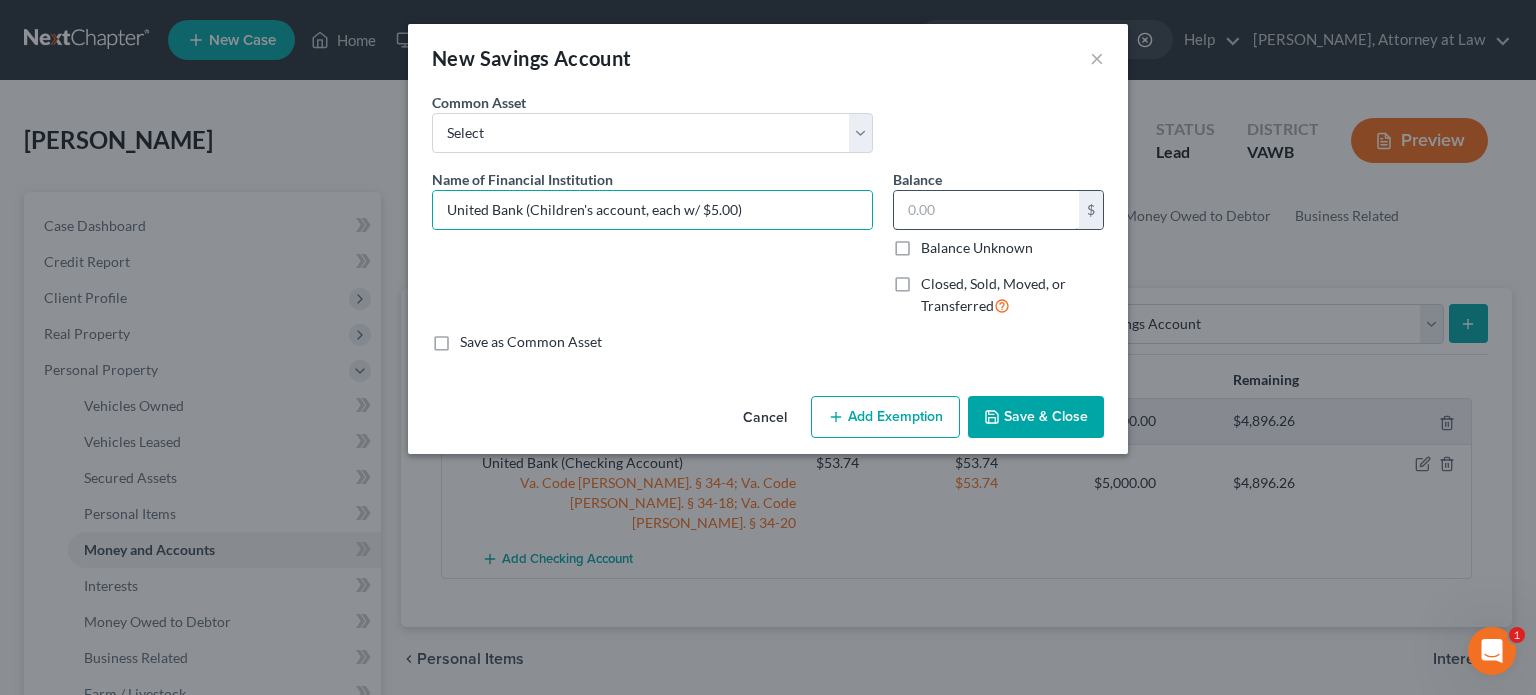 click at bounding box center [986, 210] 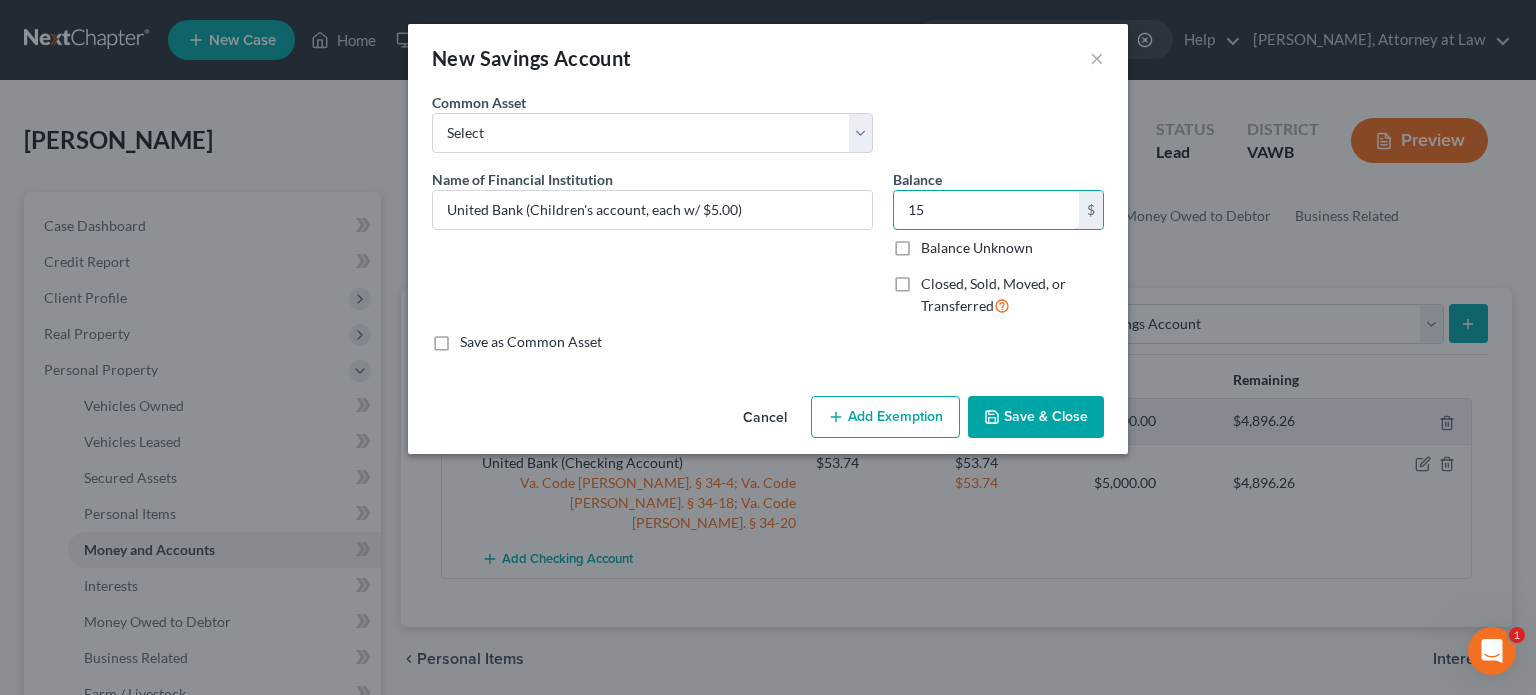 type on "15" 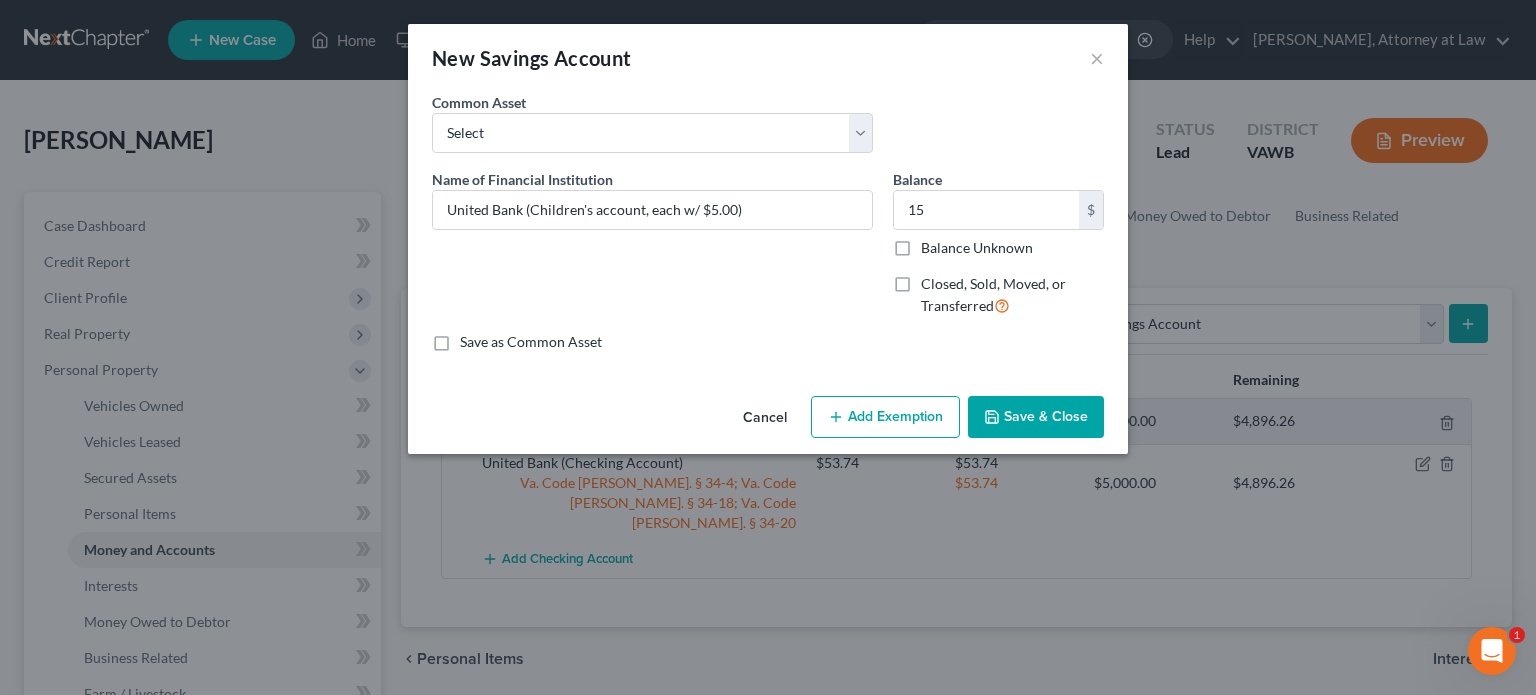 click on "Add Exemption" at bounding box center (885, 417) 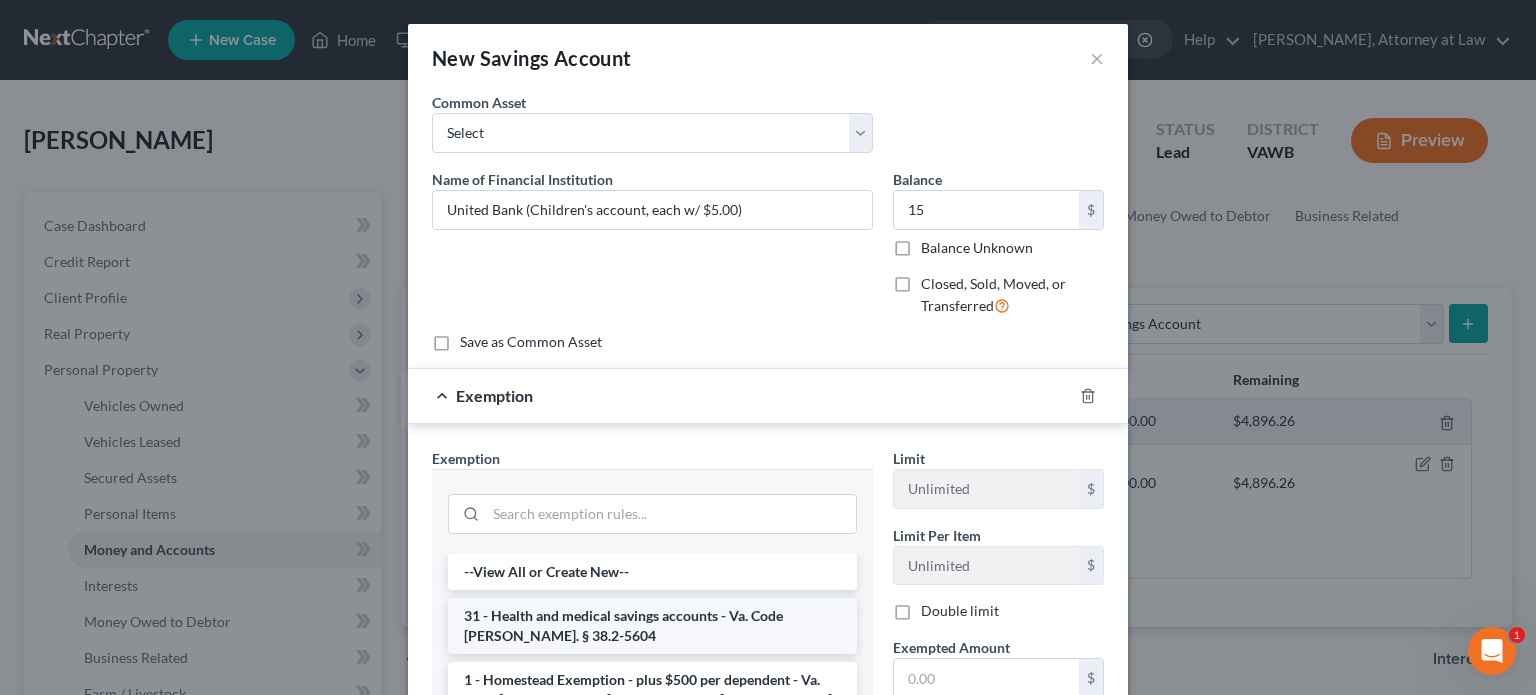 scroll, scrollTop: 100, scrollLeft: 0, axis: vertical 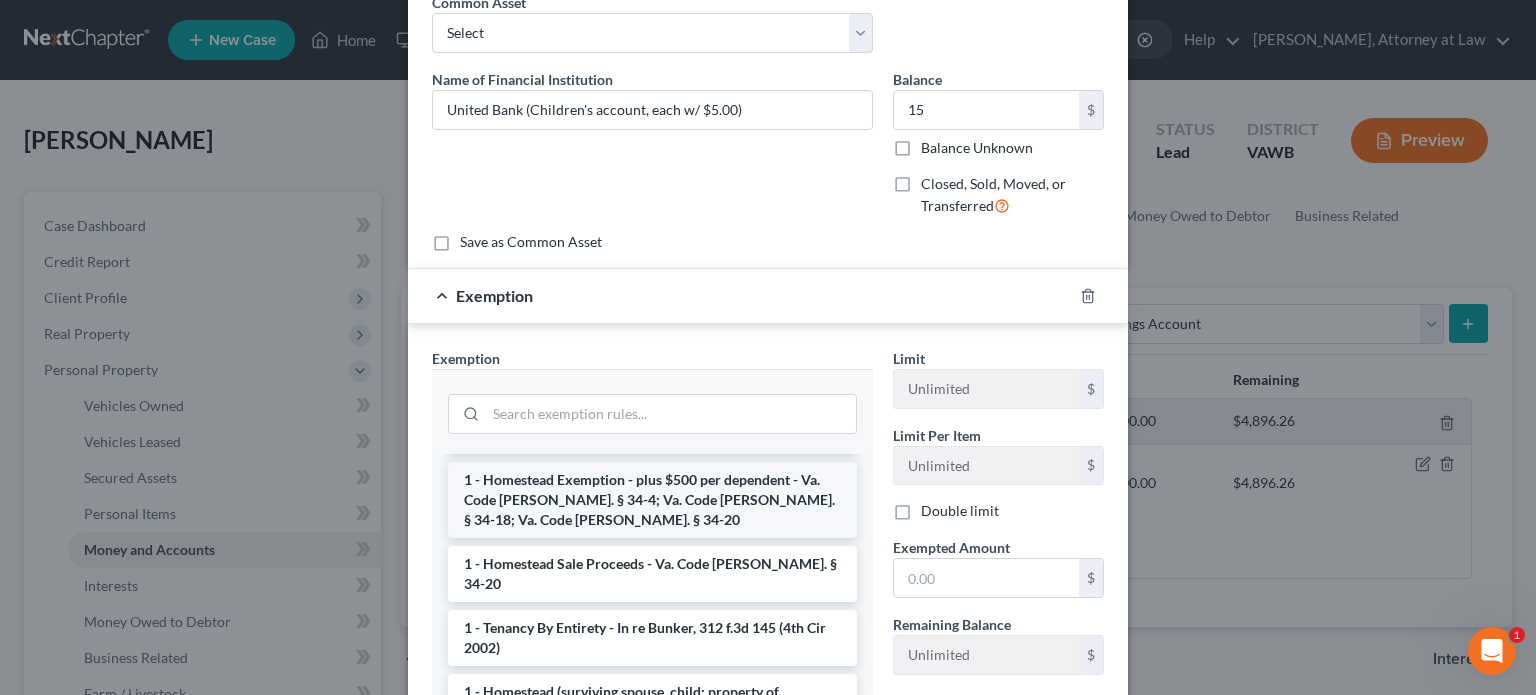 click on "1 - Homestead Exemption  - plus $500 per dependent - Va. Code [PERSON_NAME]. § 34-4; Va. Code [PERSON_NAME]. § 34-18; Va. Code [PERSON_NAME]. § 34-20" at bounding box center [652, 500] 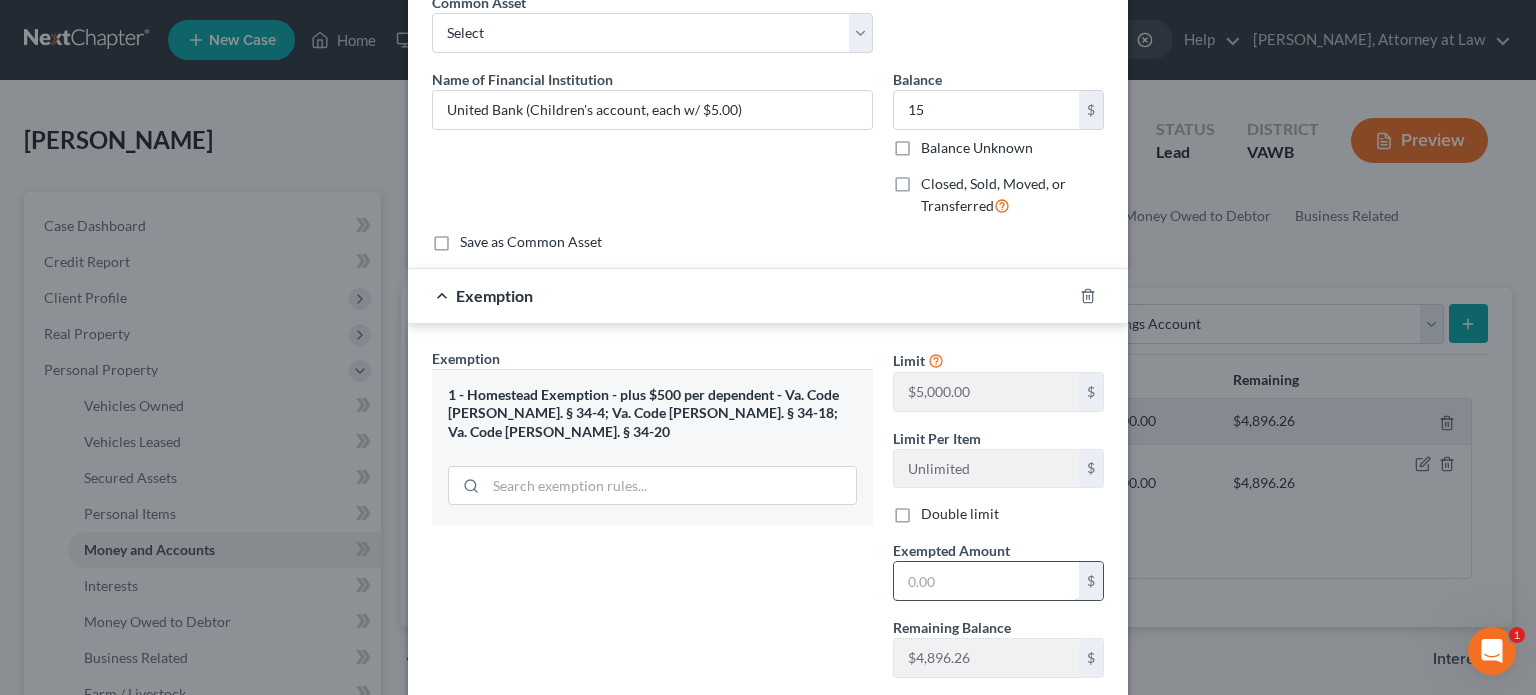 click at bounding box center (986, 581) 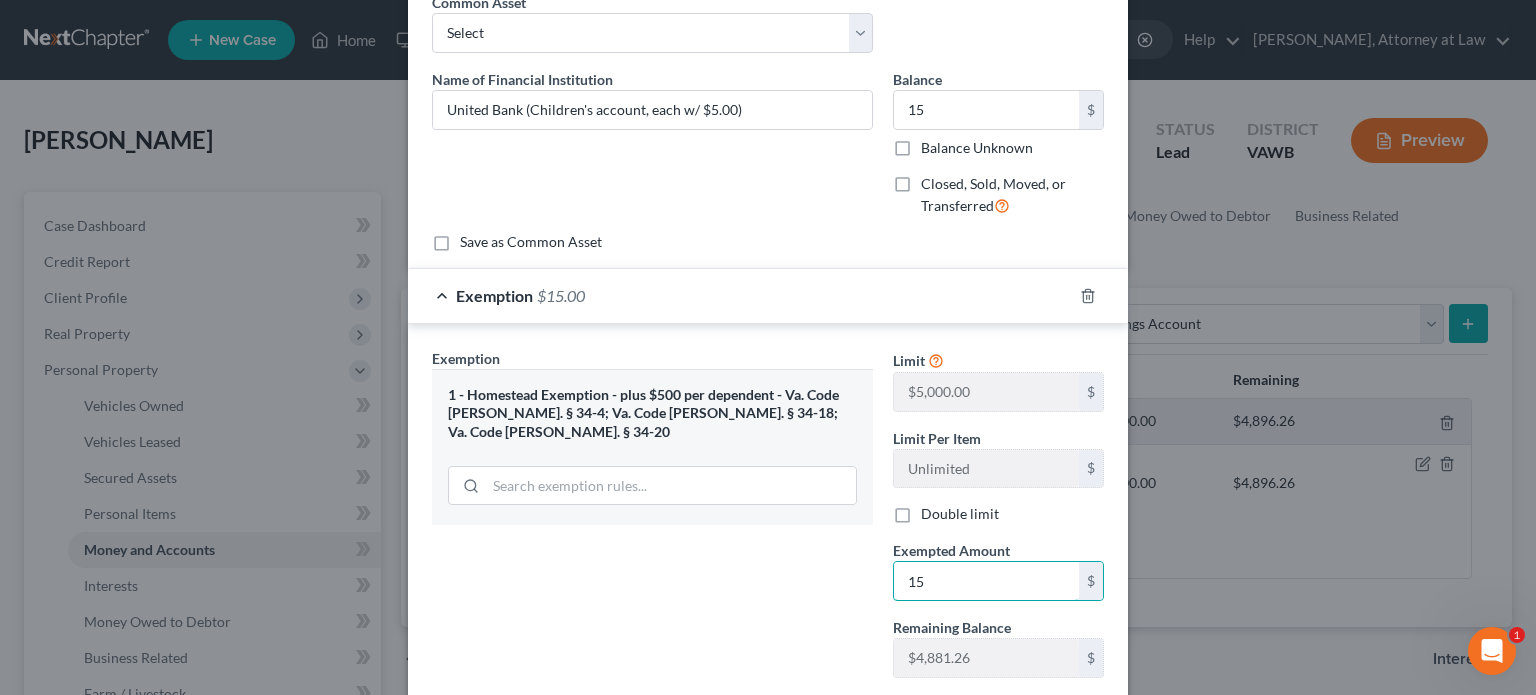 type on "15" 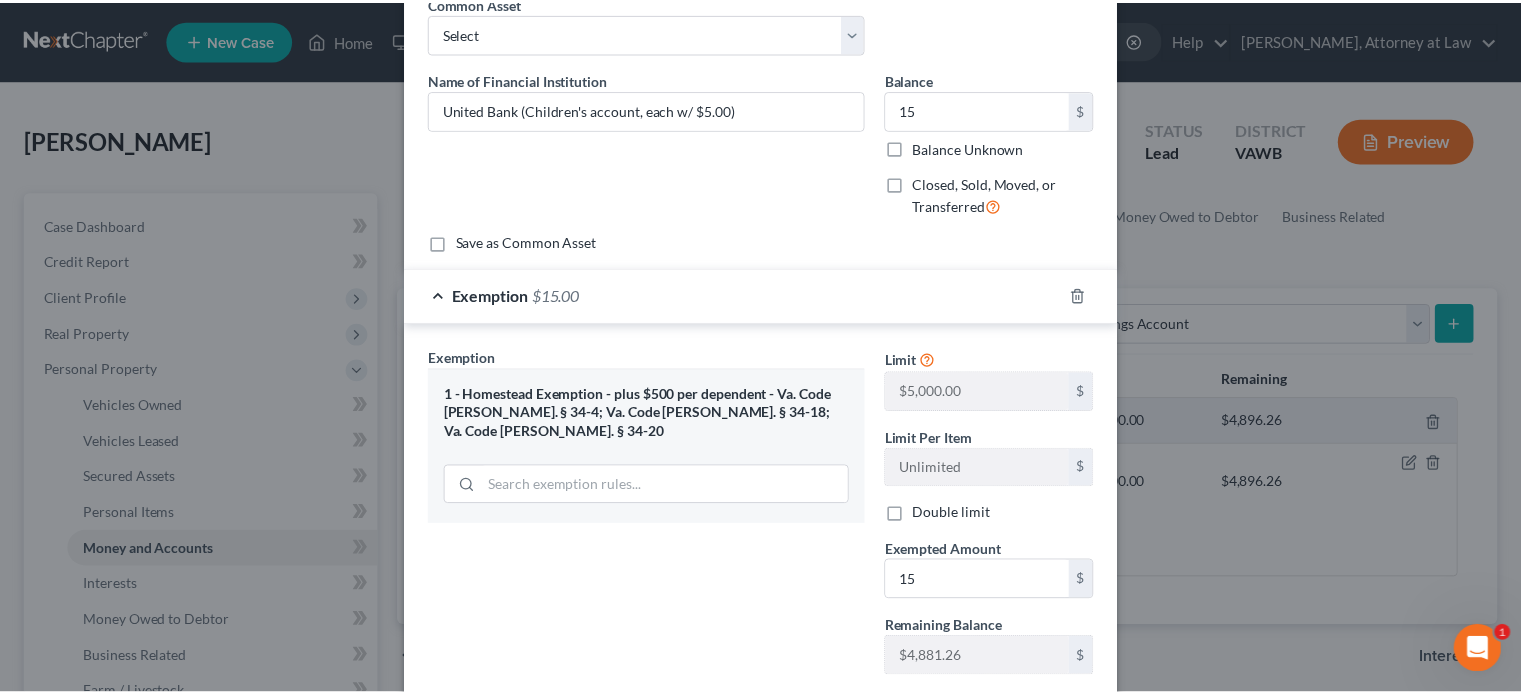 scroll, scrollTop: 222, scrollLeft: 0, axis: vertical 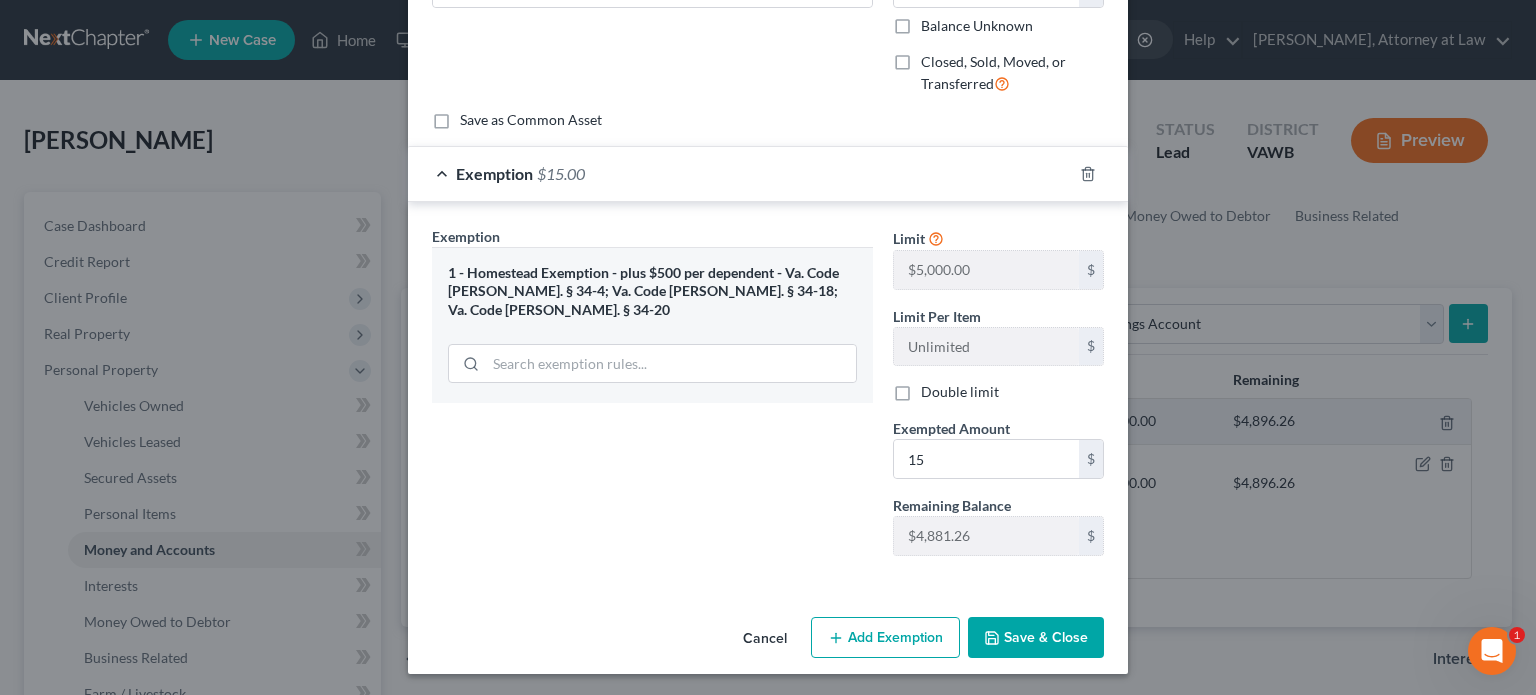 type 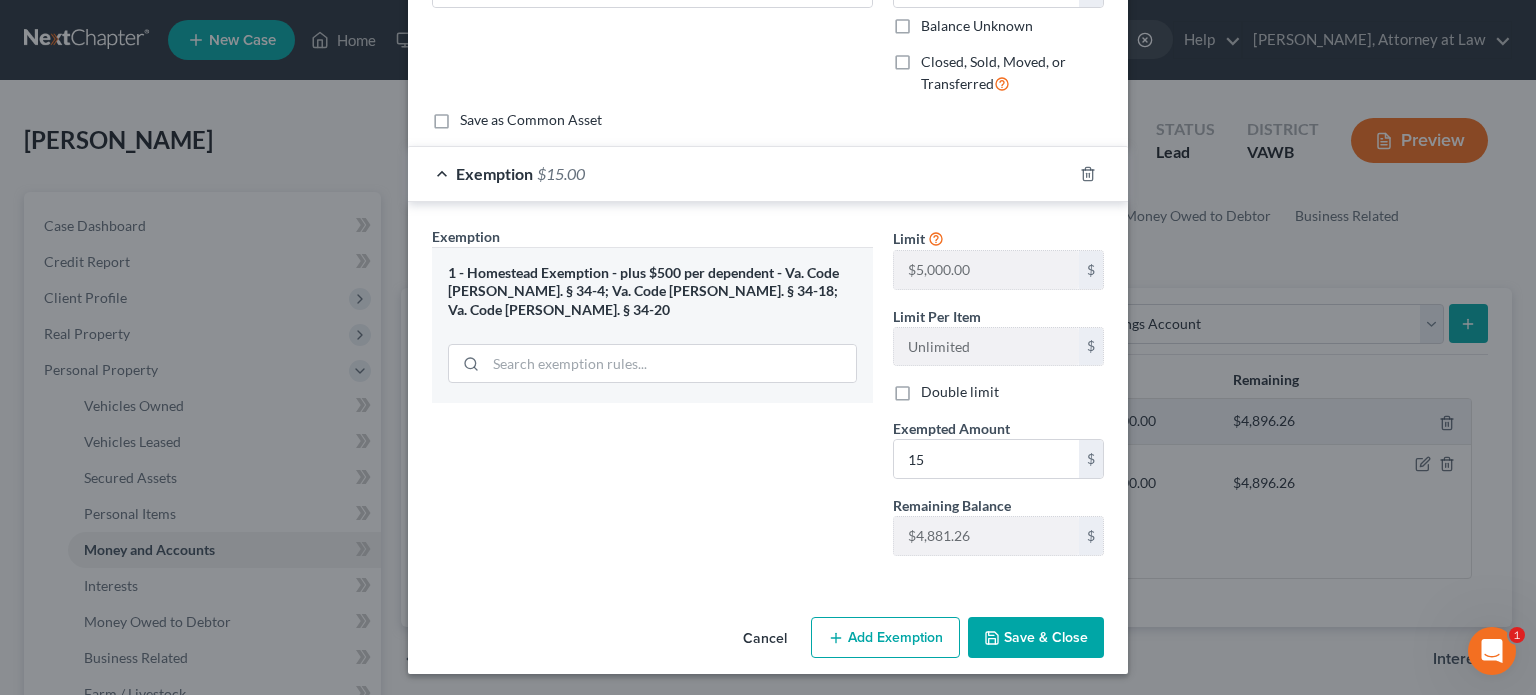 click on "Save & Close" at bounding box center [1036, 638] 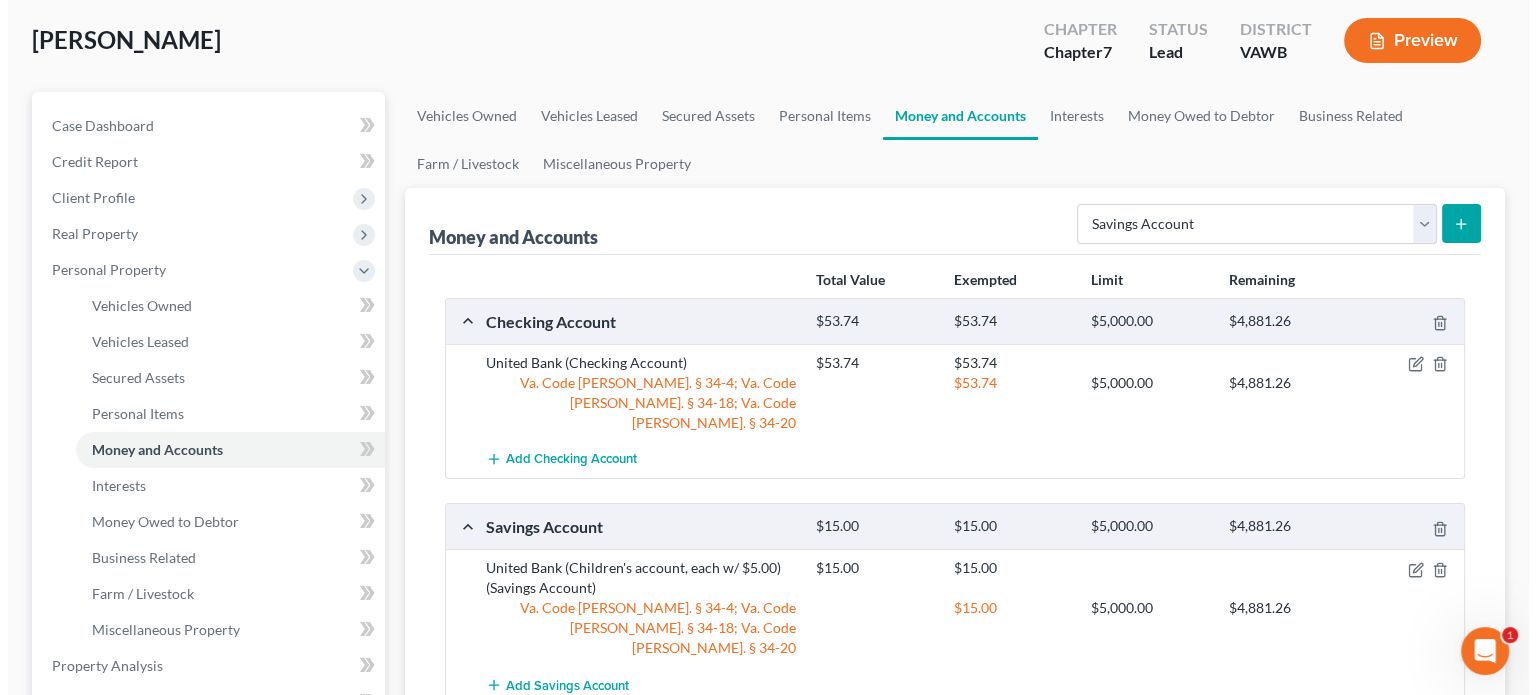 scroll, scrollTop: 200, scrollLeft: 0, axis: vertical 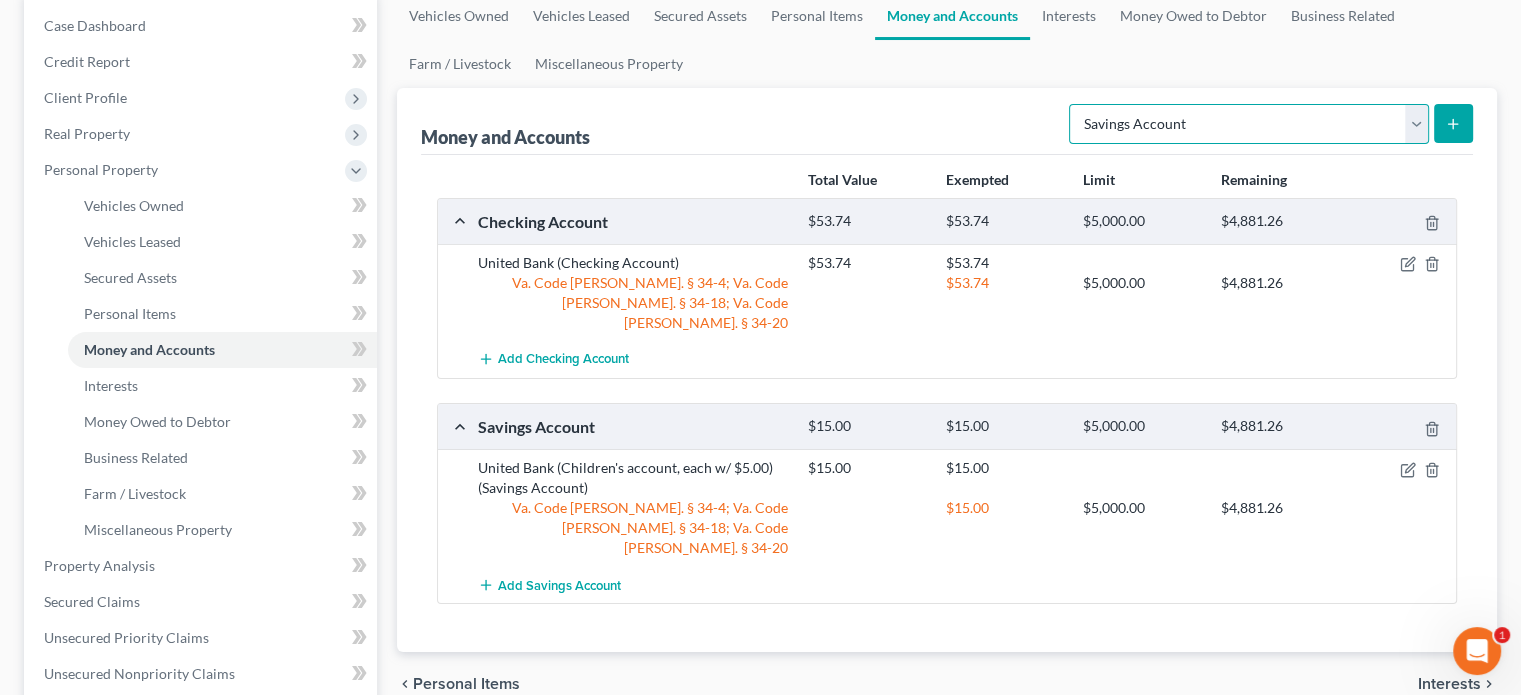 click on "Select Account Type Brokerage Cash on Hand Certificates of Deposit Checking Account Money Market Other (Credit Union, Health Savings Account, etc) Safe Deposit Box Savings Account Security Deposits or Prepayments" at bounding box center [1249, 124] 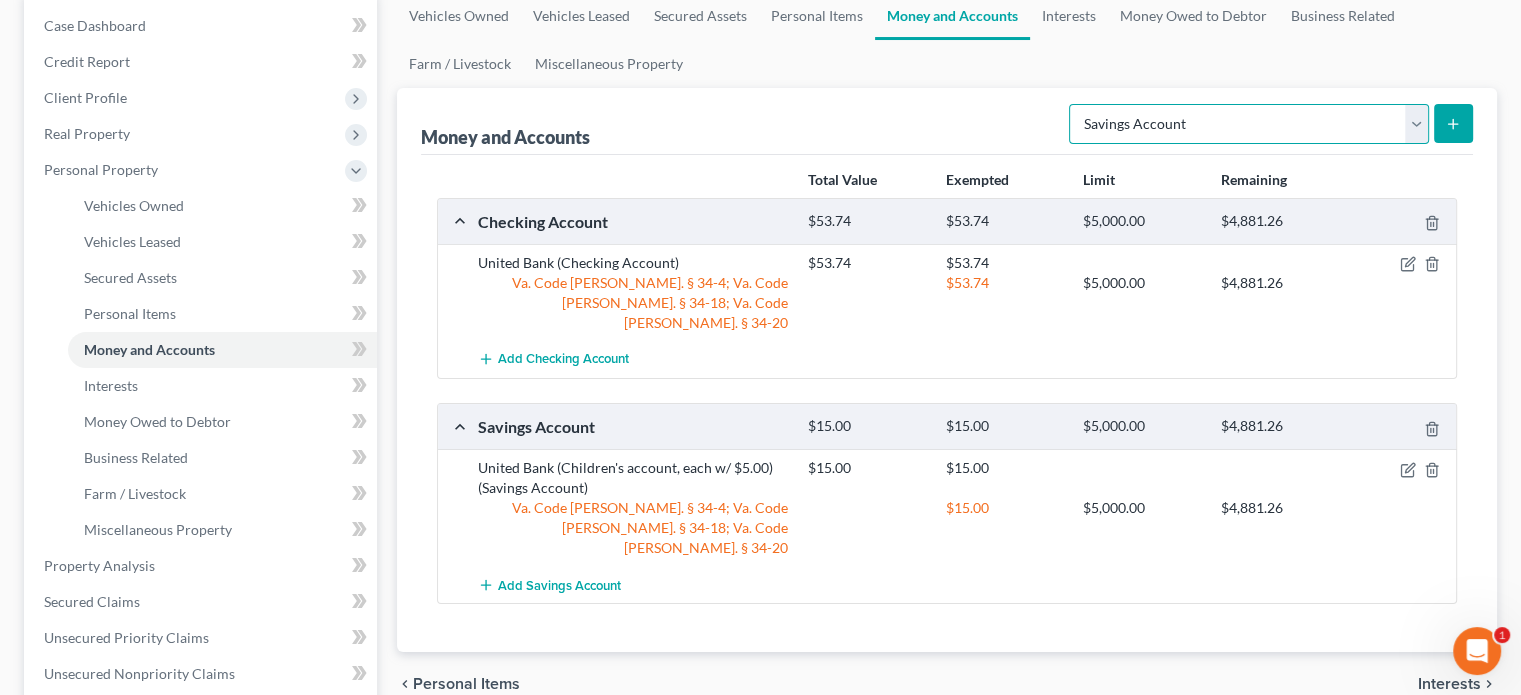 select on "security_deposits" 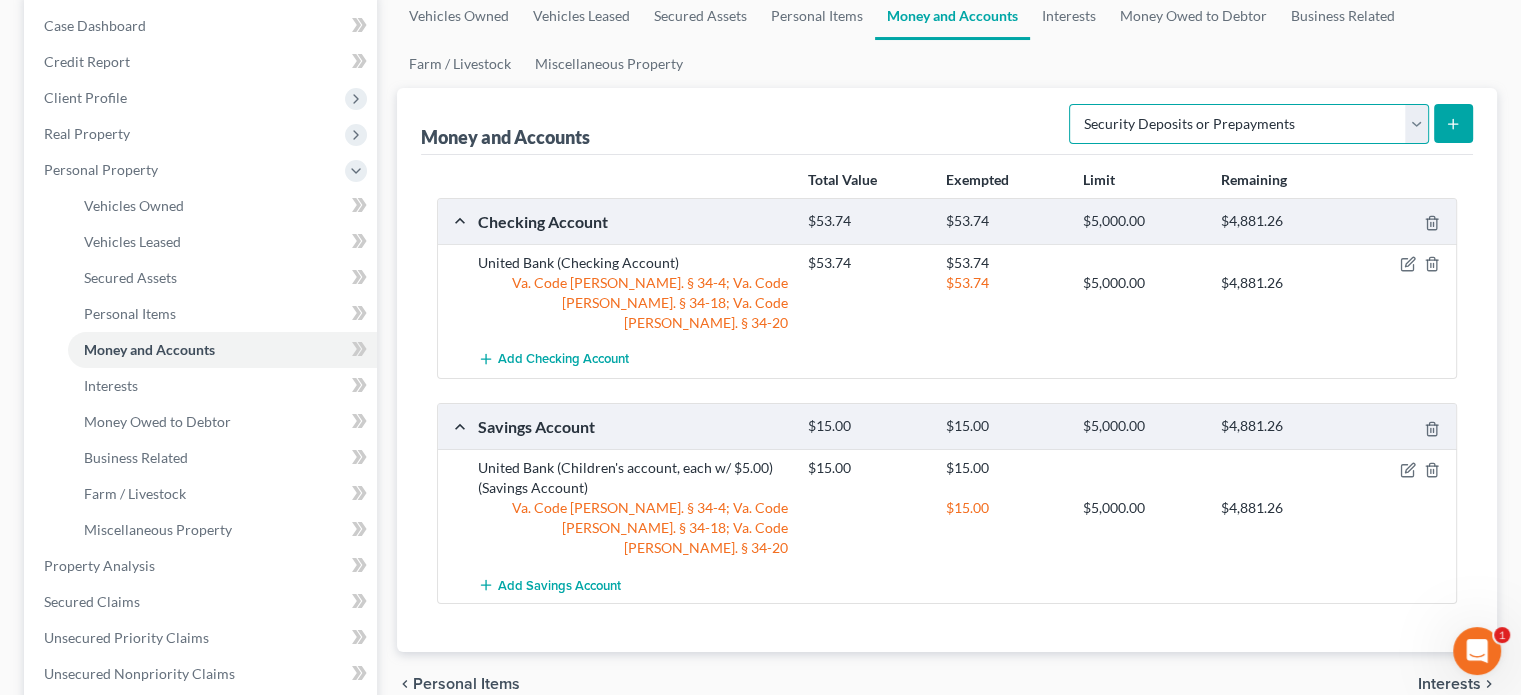 click on "Select Account Type Brokerage Cash on Hand Certificates of Deposit Checking Account Money Market Other (Credit Union, Health Savings Account, etc) Safe Deposit Box Savings Account Security Deposits or Prepayments" at bounding box center (1249, 124) 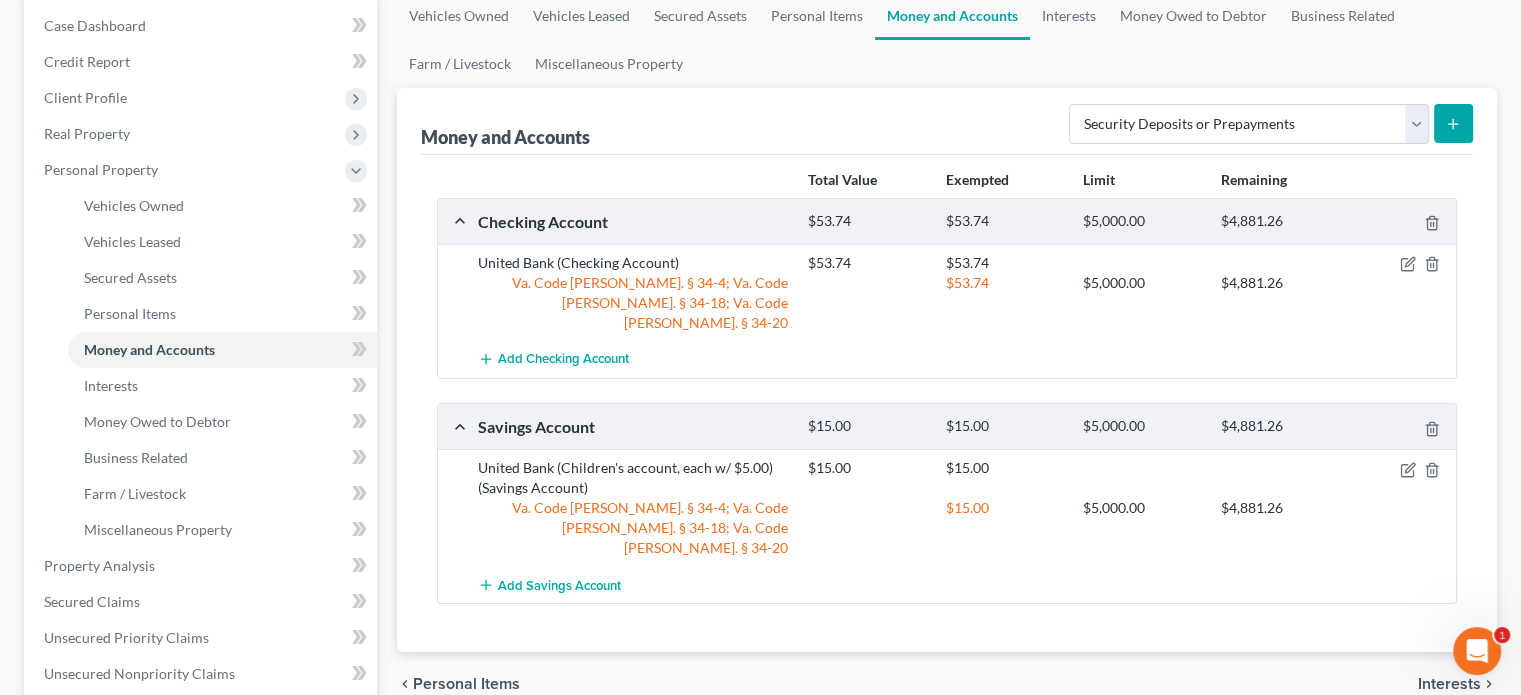 click 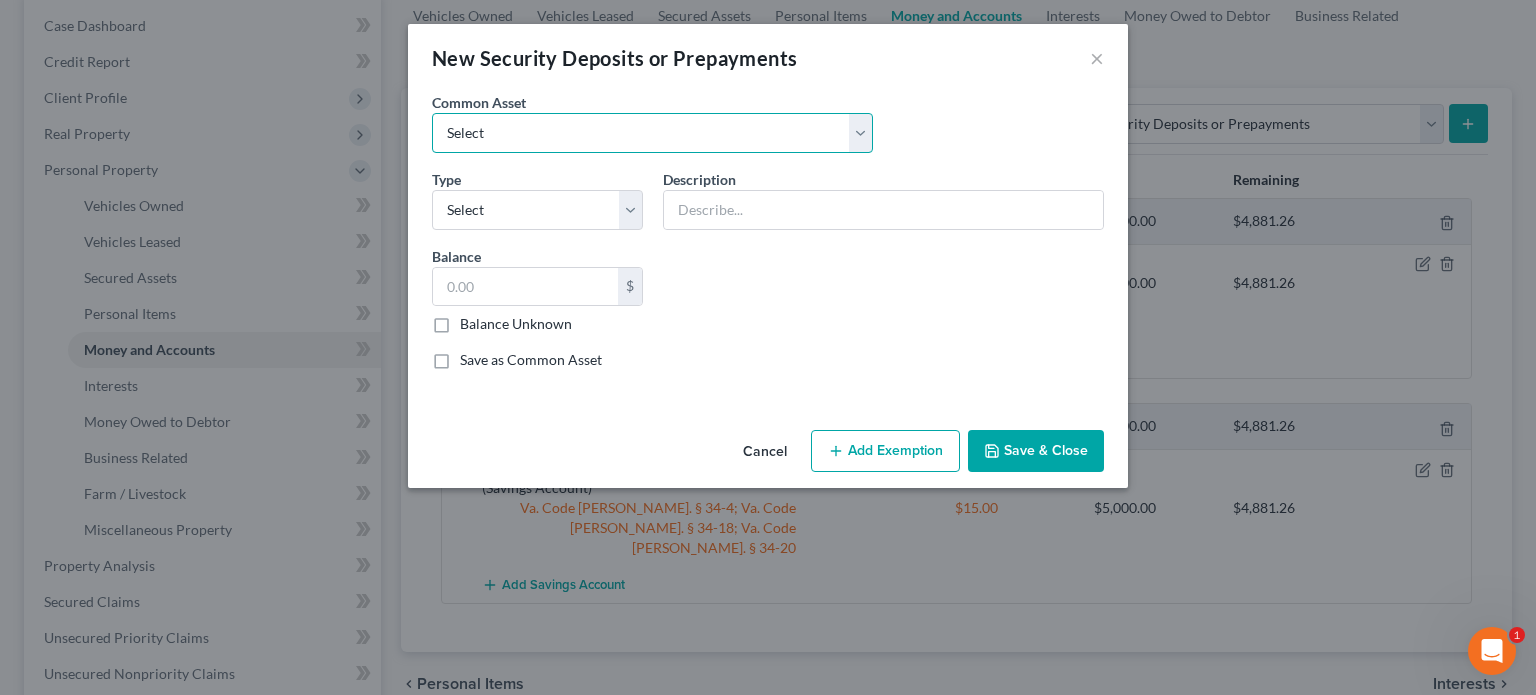 click on "Select Residential security deposit" at bounding box center (652, 133) 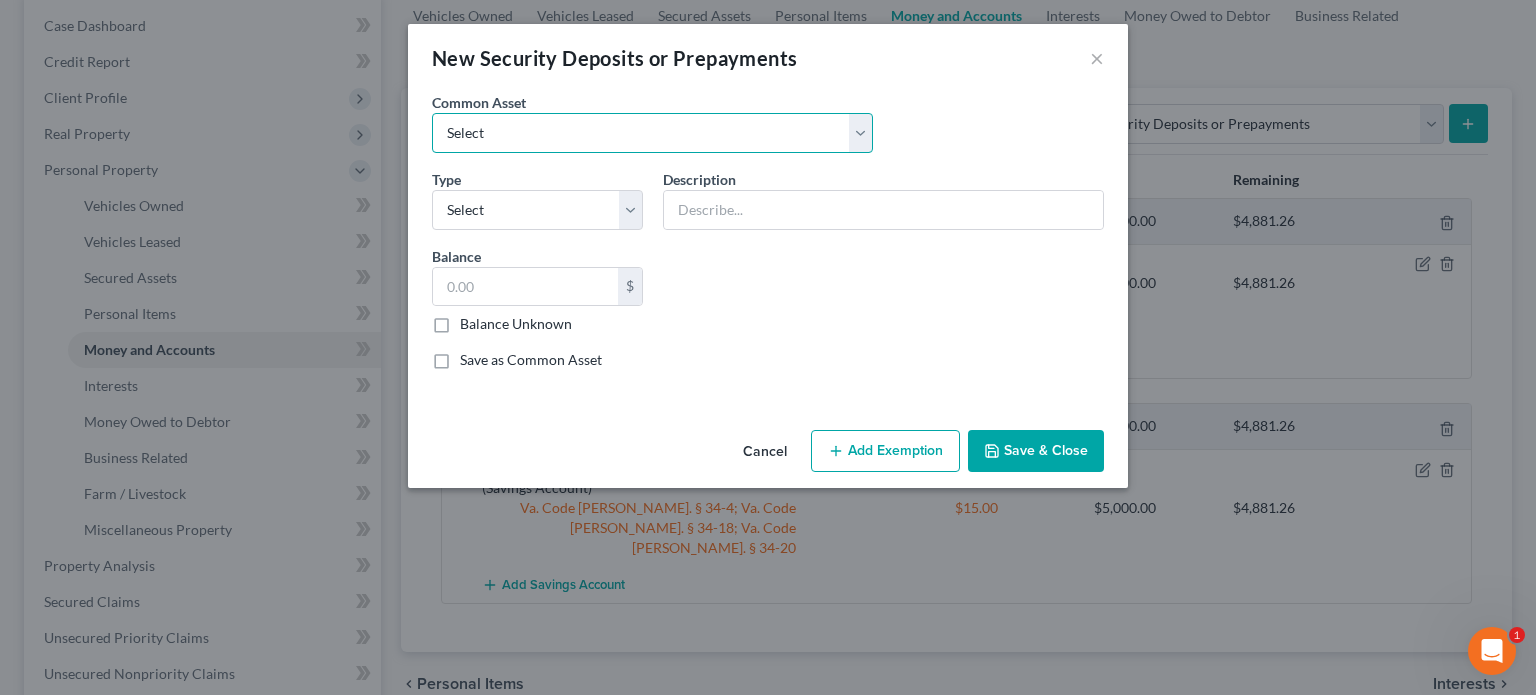 select on "0" 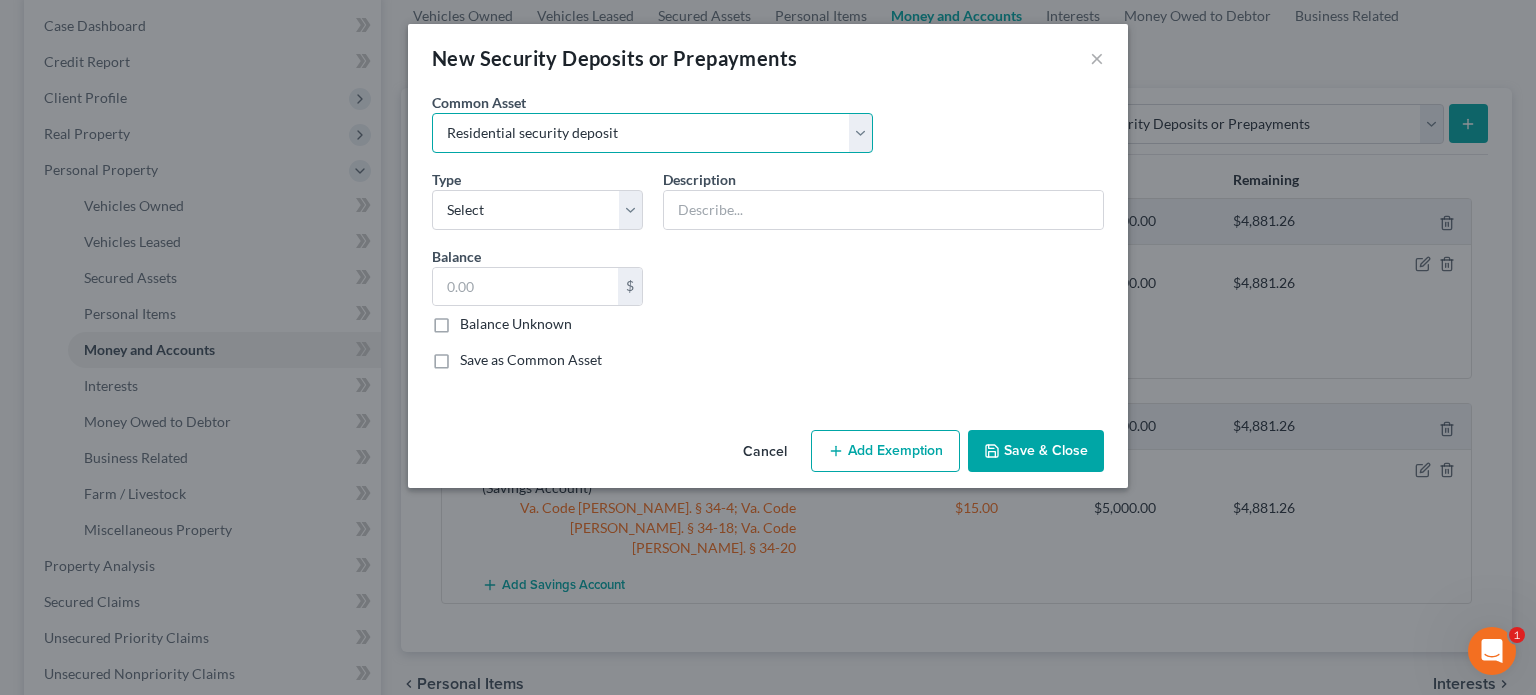 click on "Select Residential security deposit" at bounding box center (652, 133) 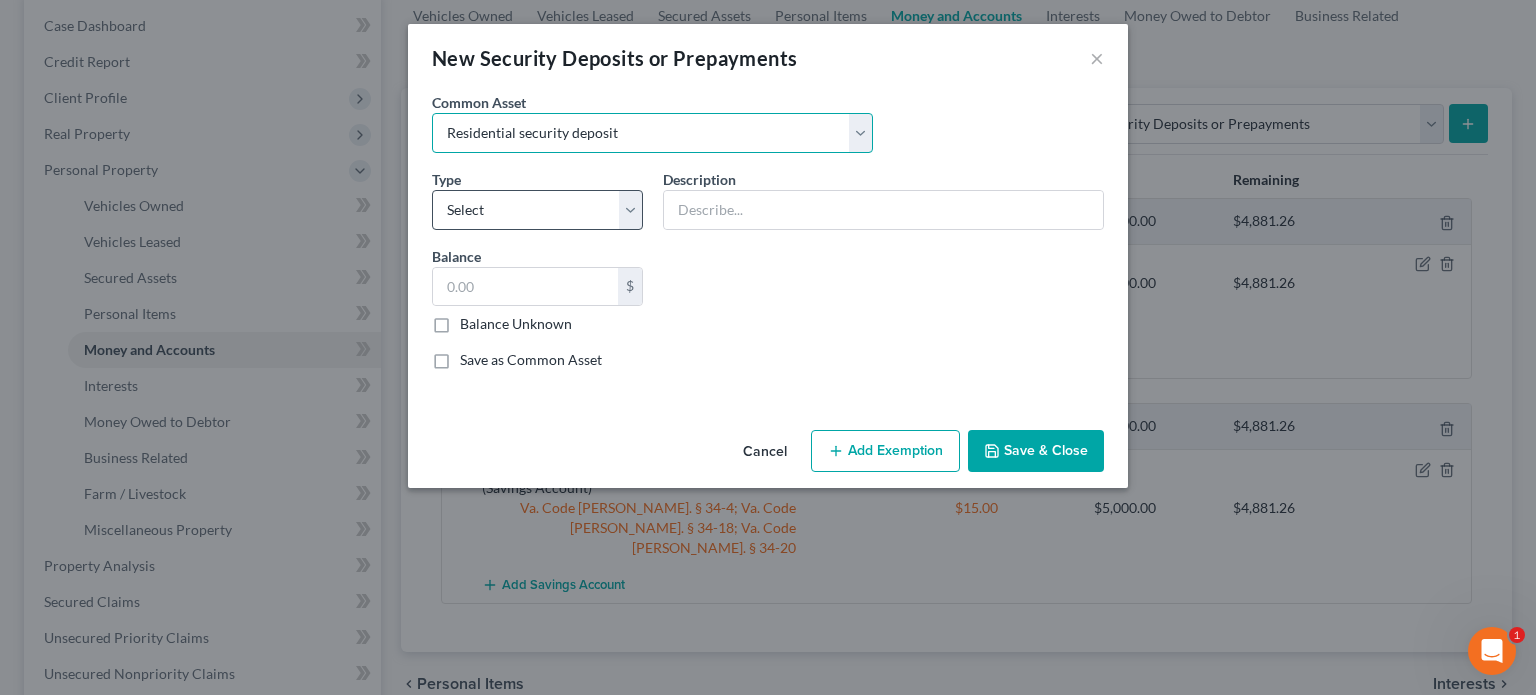 type on "Residential security deposit" 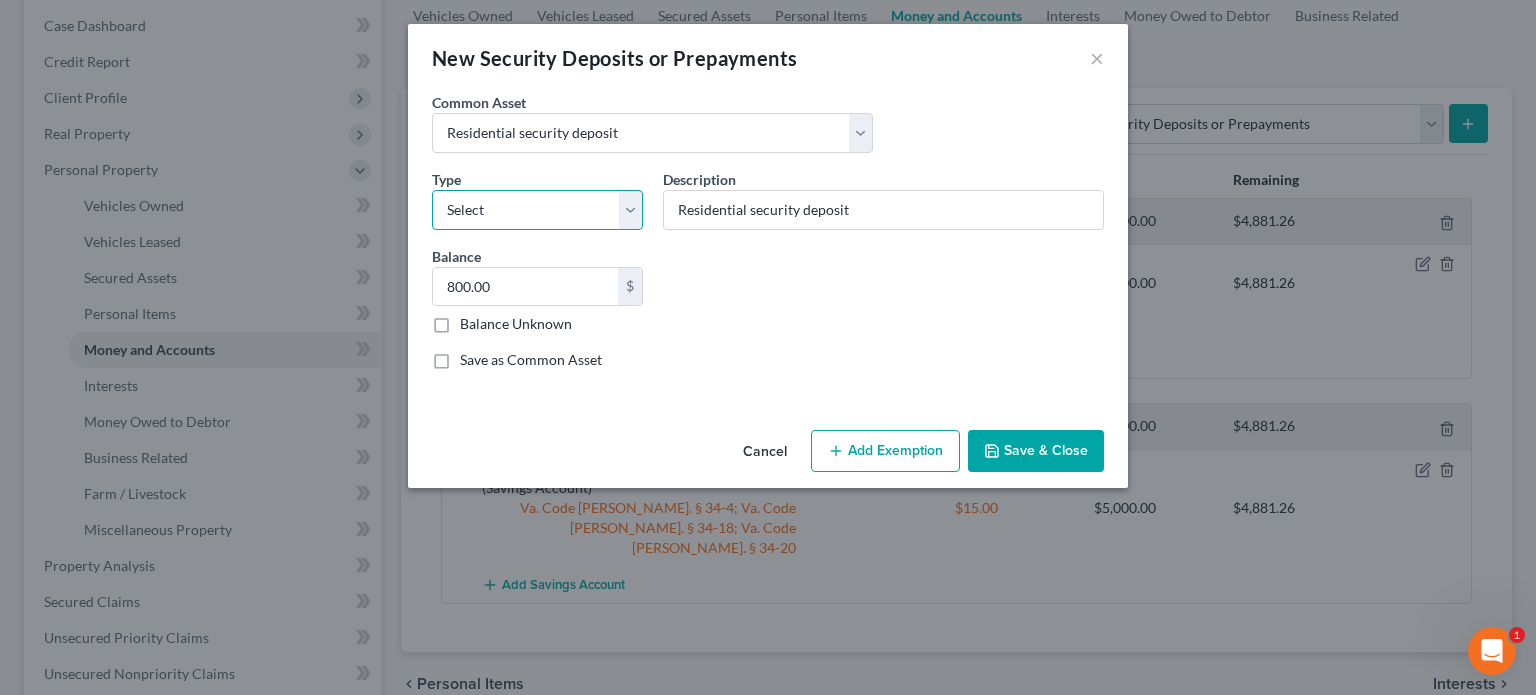 click on "Select Electric Gas Heating Oil Security Deposit On Rental Unit Prepaid Rent Telephone Water Rented Furniture Other" at bounding box center [537, 210] 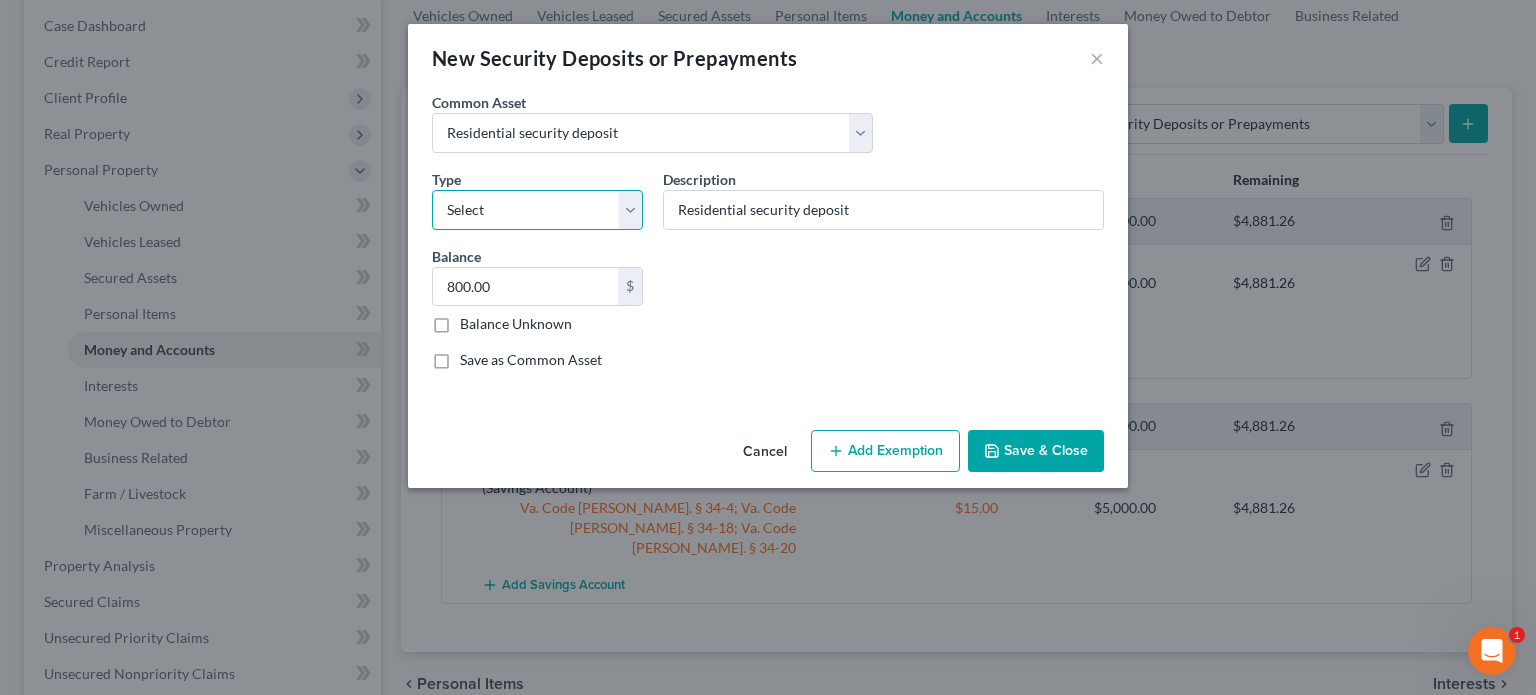 select on "3" 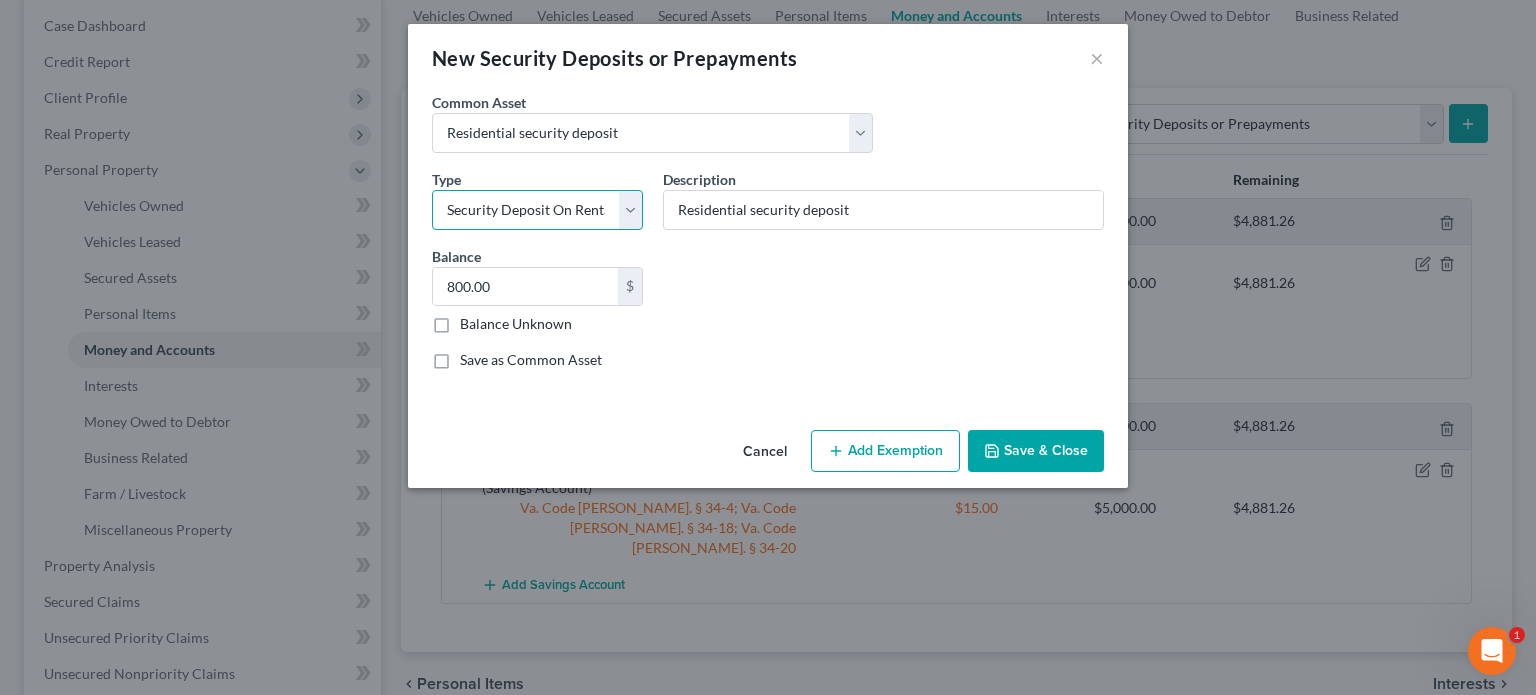 click on "Select Electric Gas Heating Oil Security Deposit On Rental Unit Prepaid Rent Telephone Water Rented Furniture Other" at bounding box center (537, 210) 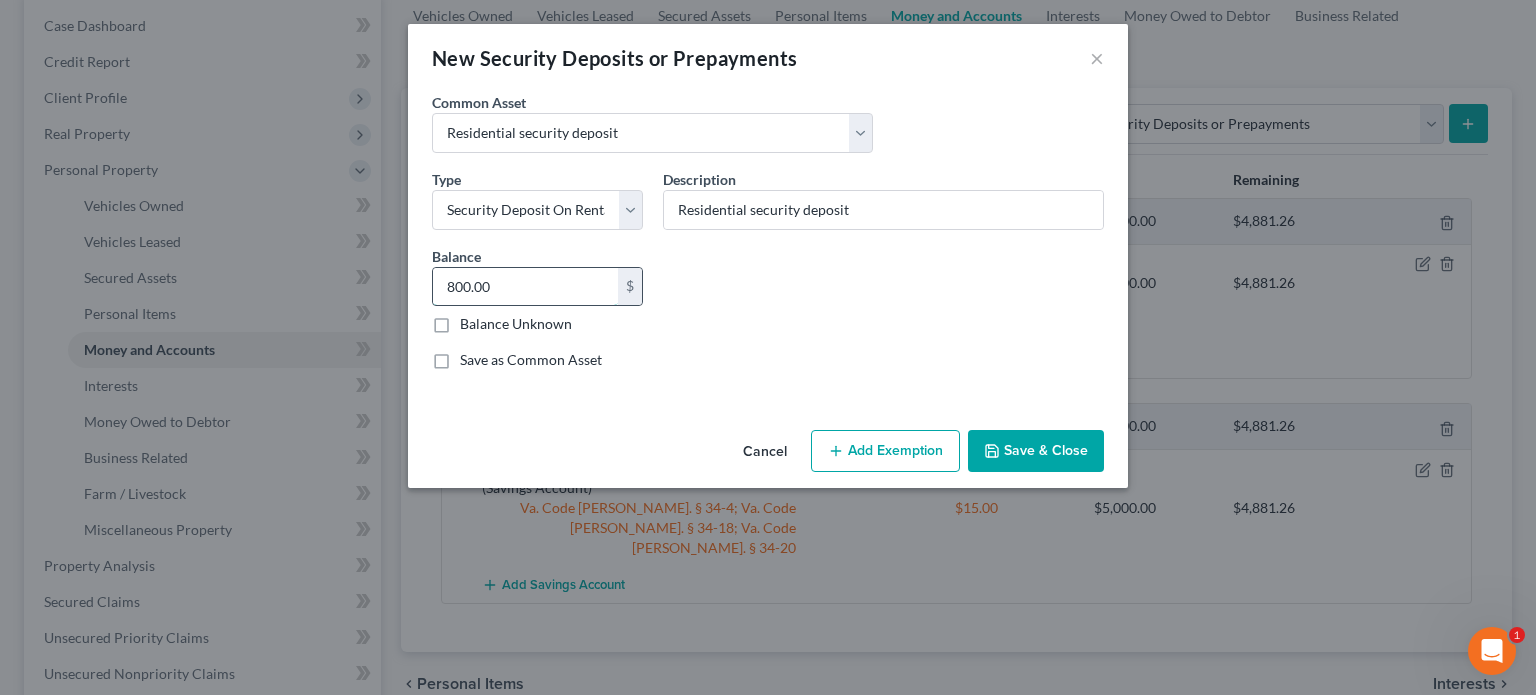 click on "800.00" at bounding box center (525, 287) 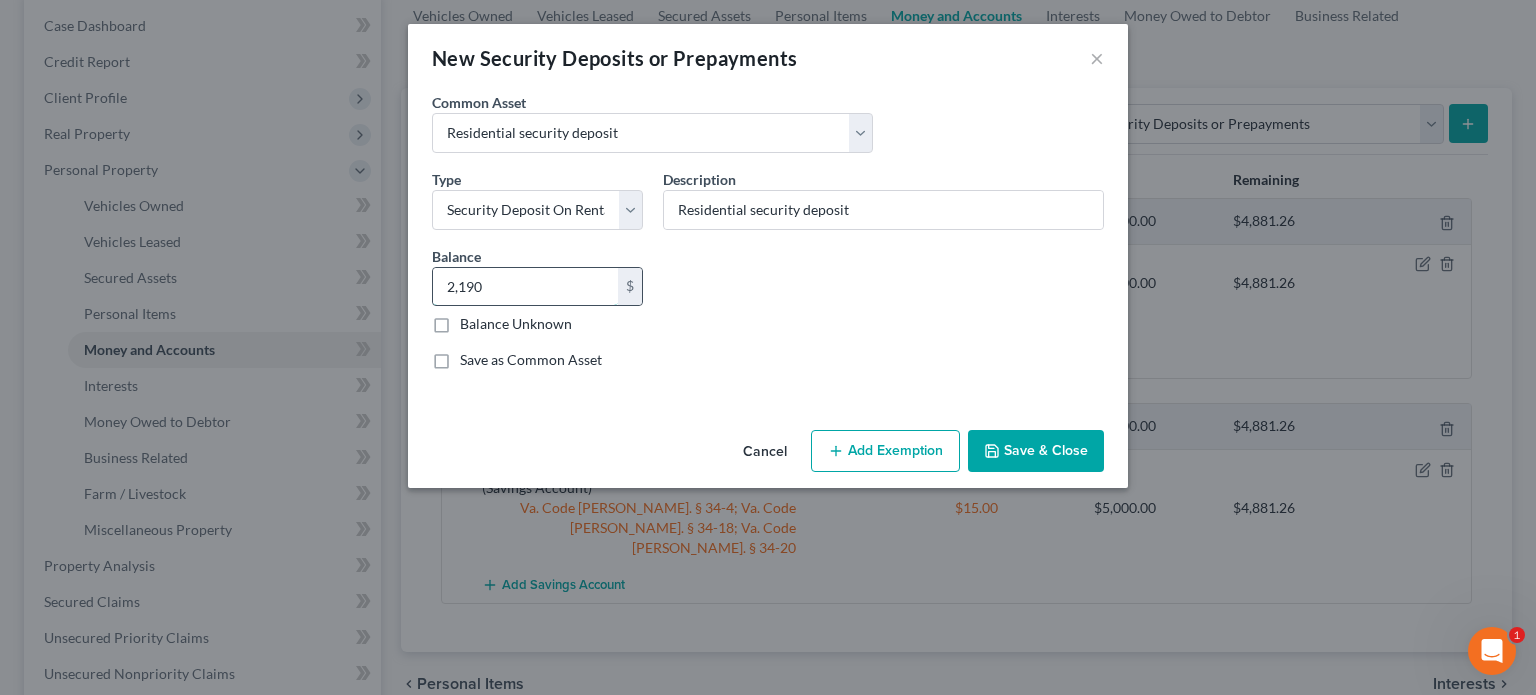 type on "2,190" 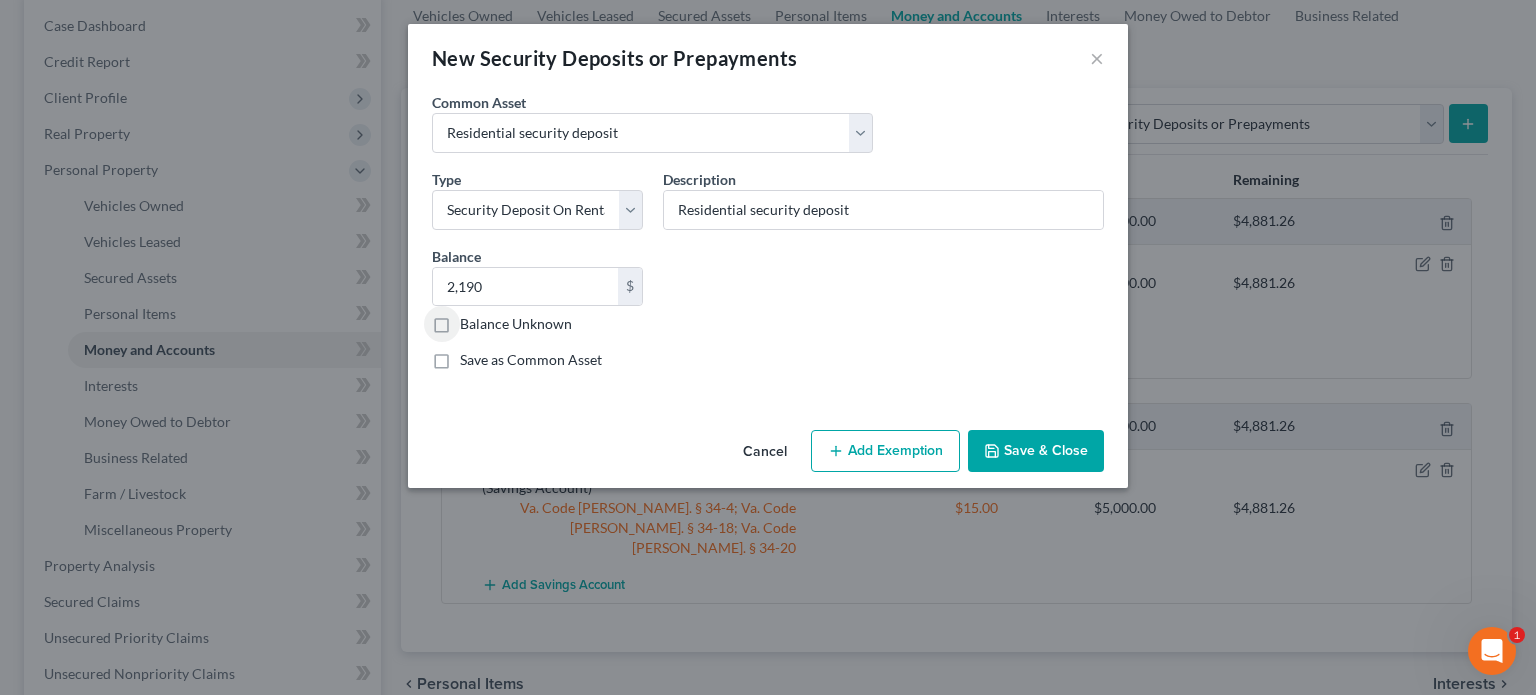 click on "Add Exemption" at bounding box center [885, 451] 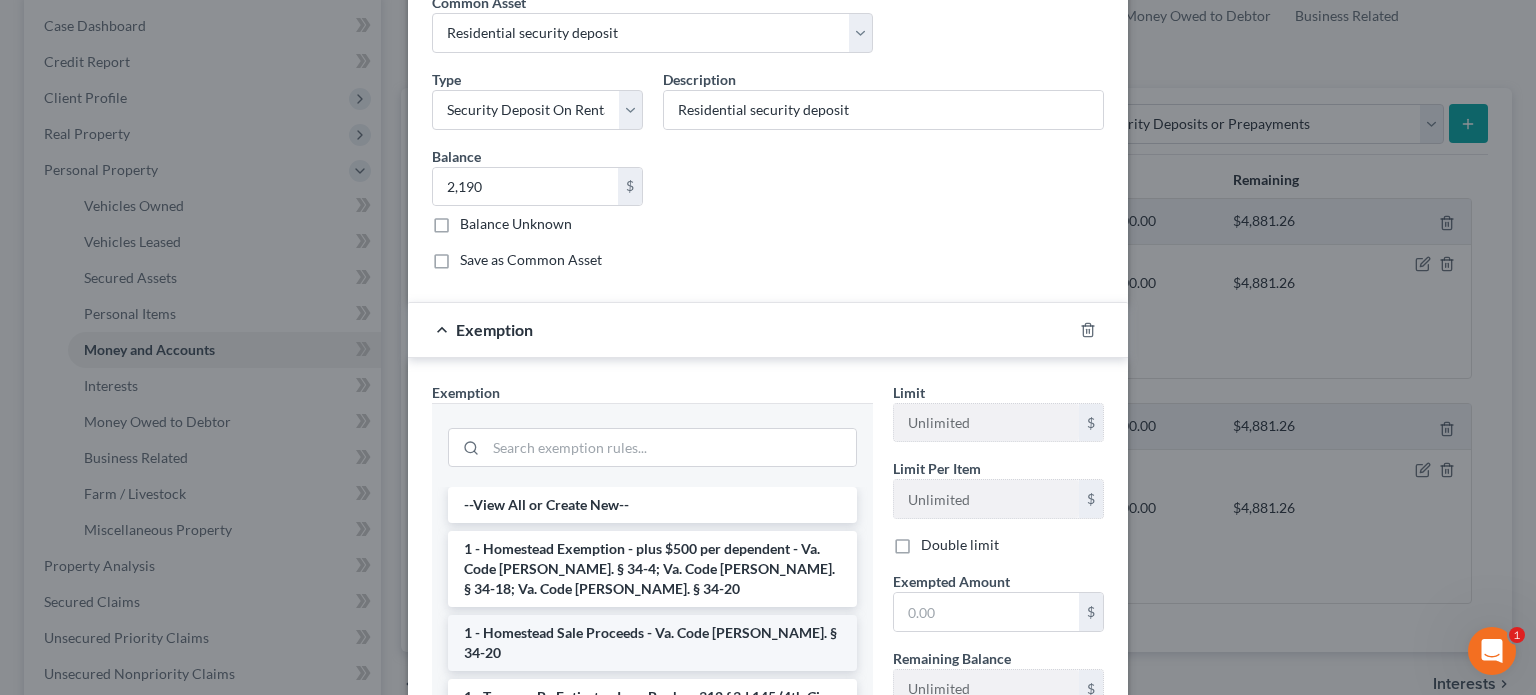 scroll, scrollTop: 200, scrollLeft: 0, axis: vertical 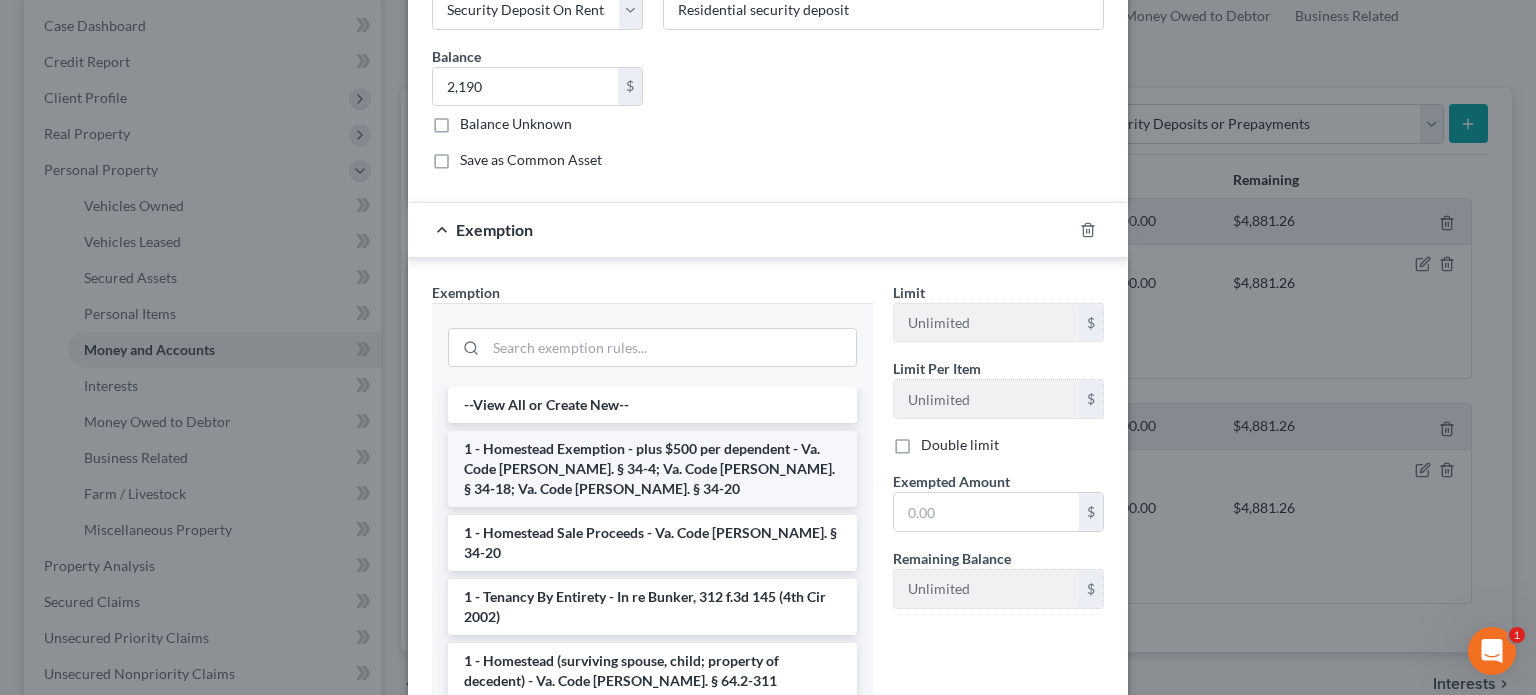 click on "1 - Homestead Exemption  - plus $500 per dependent - Va. Code [PERSON_NAME]. § 34-4; Va. Code [PERSON_NAME]. § 34-18; Va. Code [PERSON_NAME]. § 34-20" at bounding box center [652, 469] 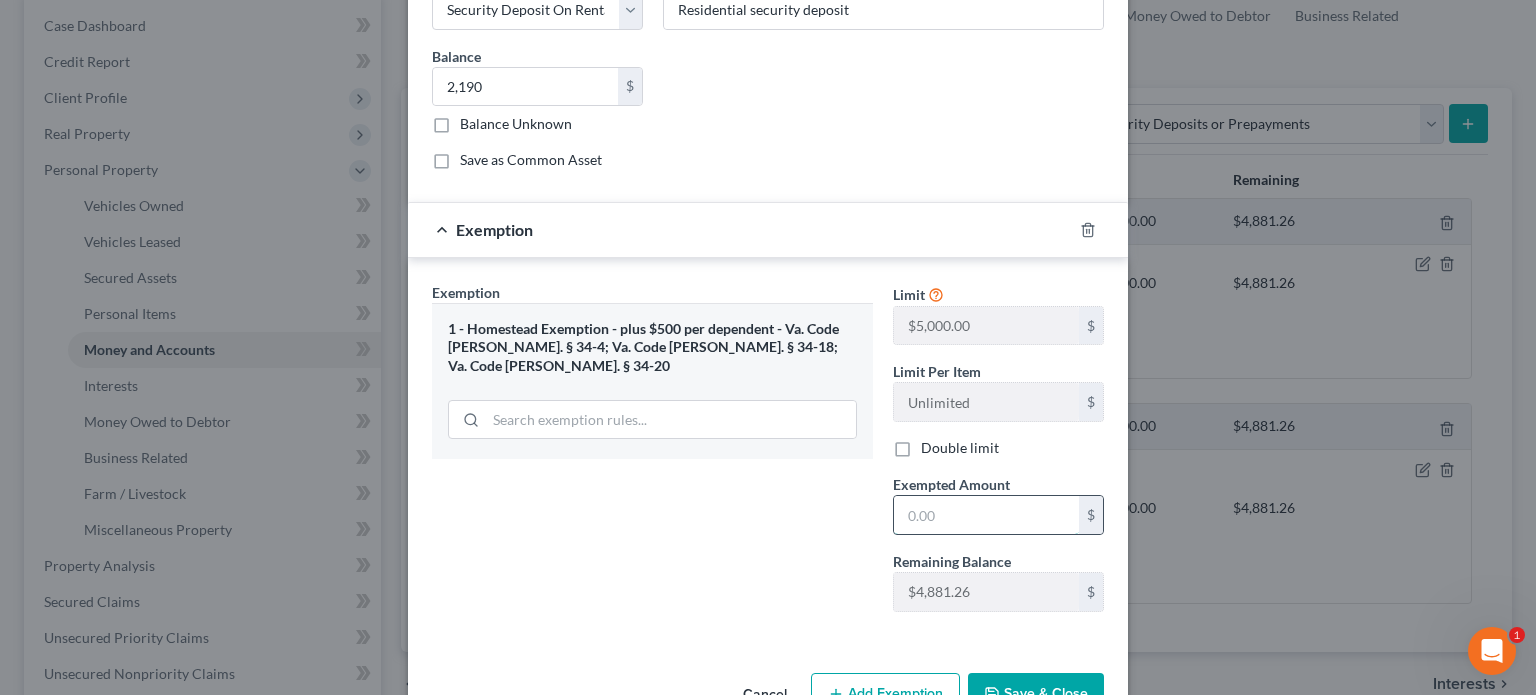 click at bounding box center [986, 515] 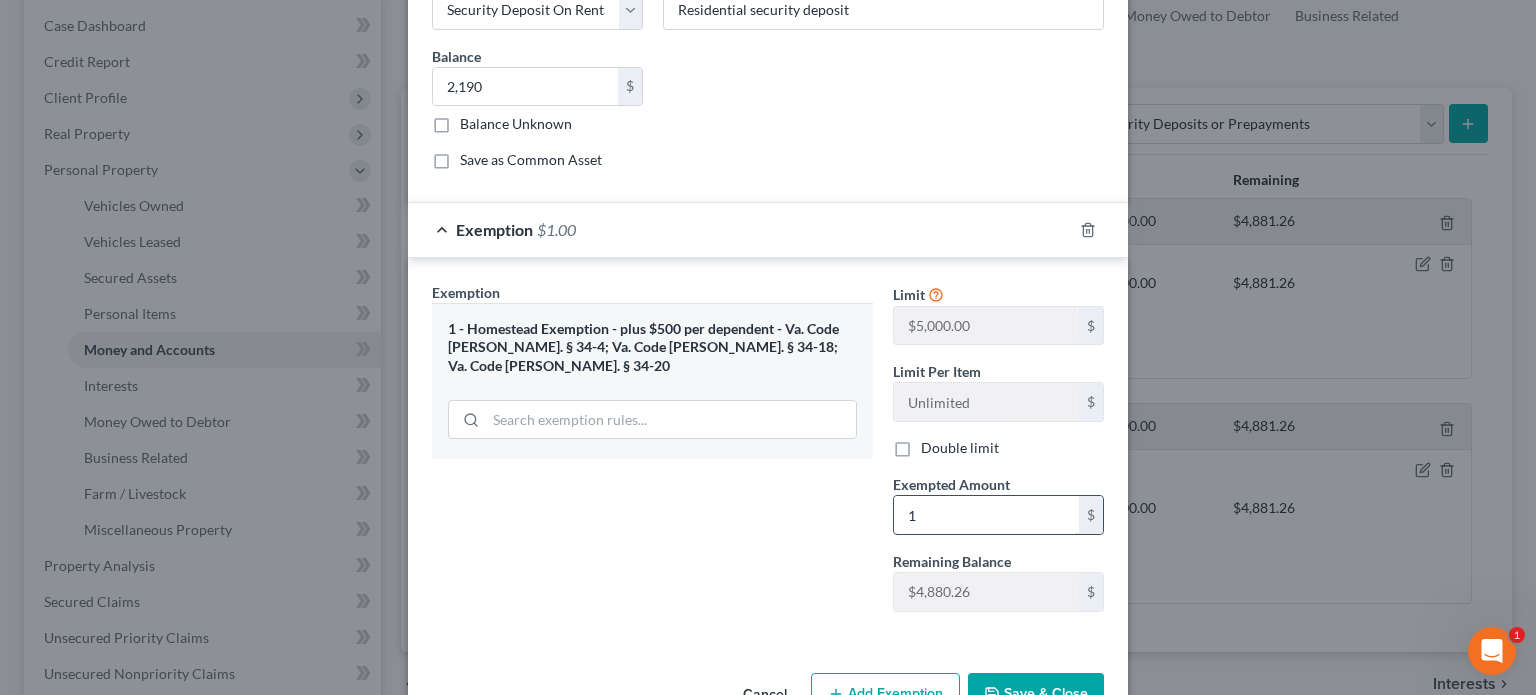 type on "1" 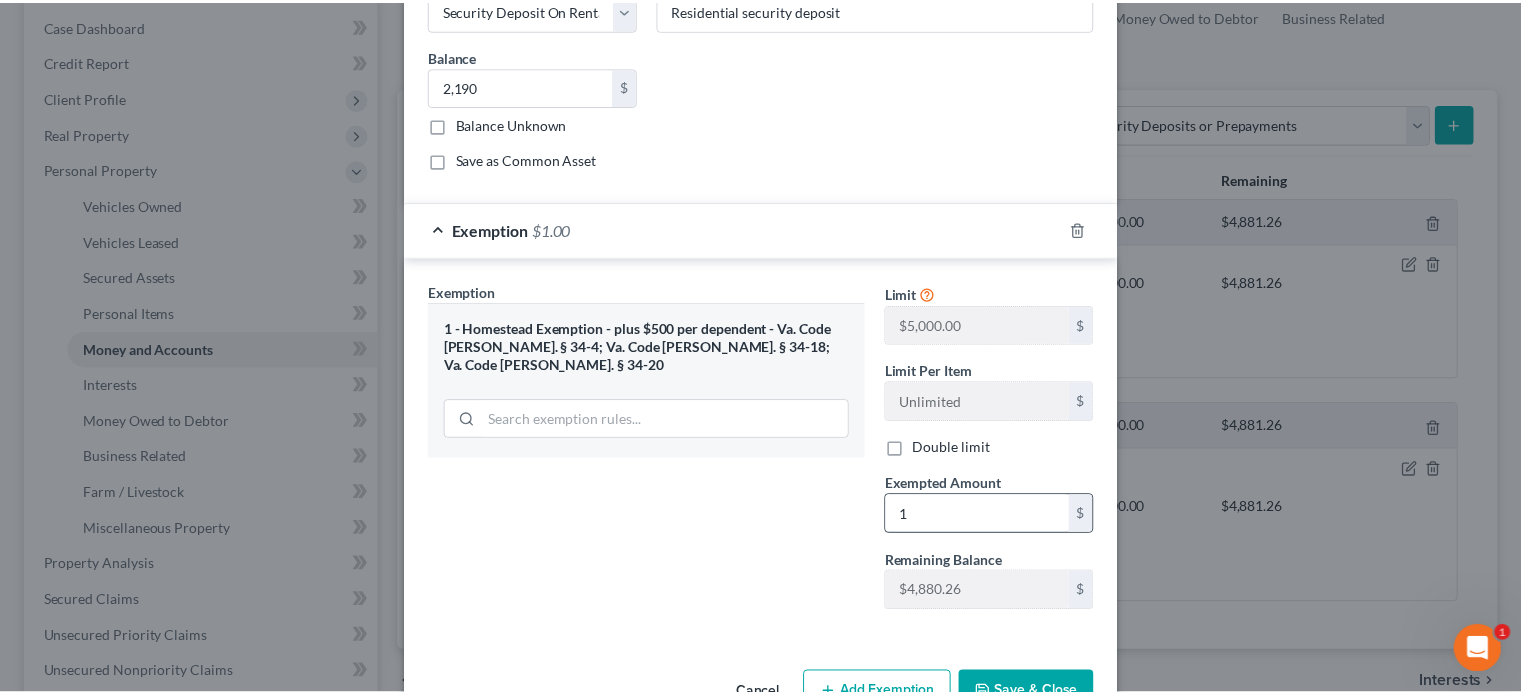 scroll, scrollTop: 216, scrollLeft: 0, axis: vertical 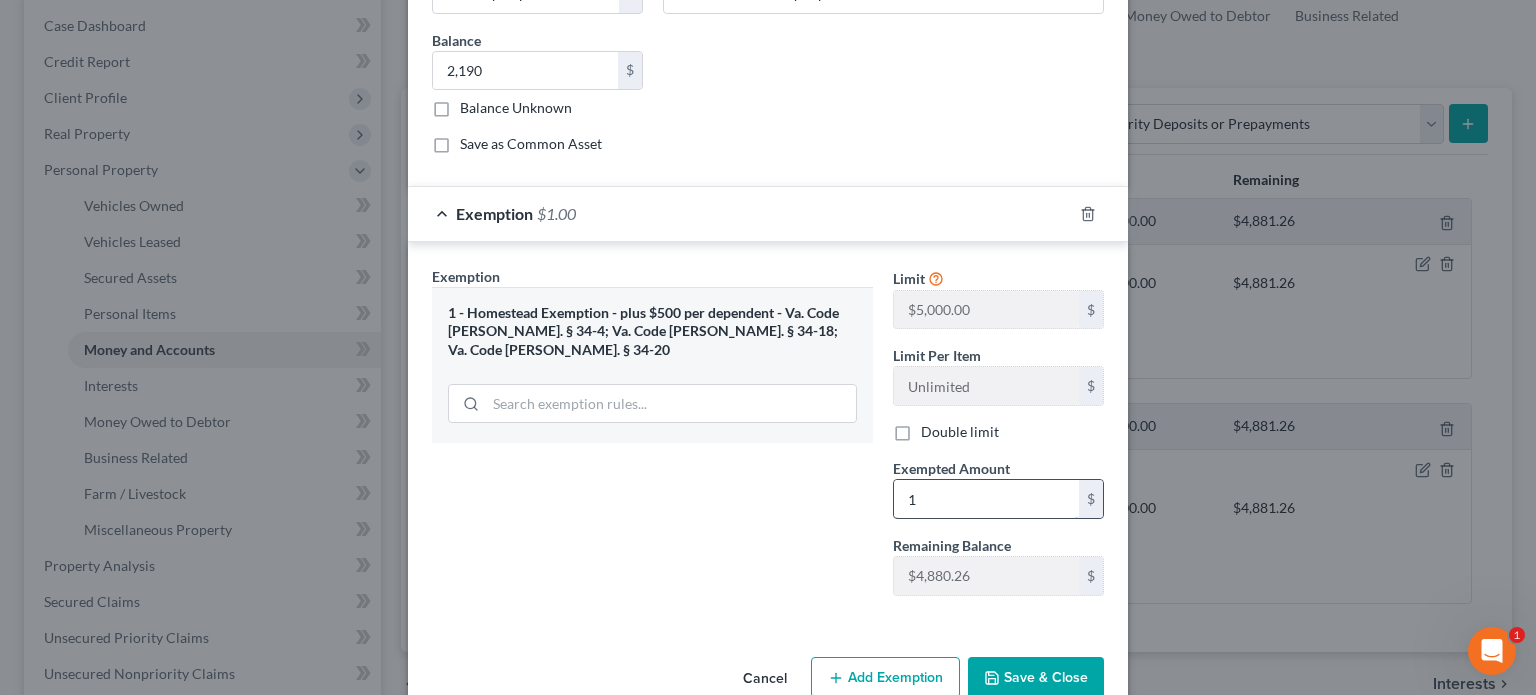 type 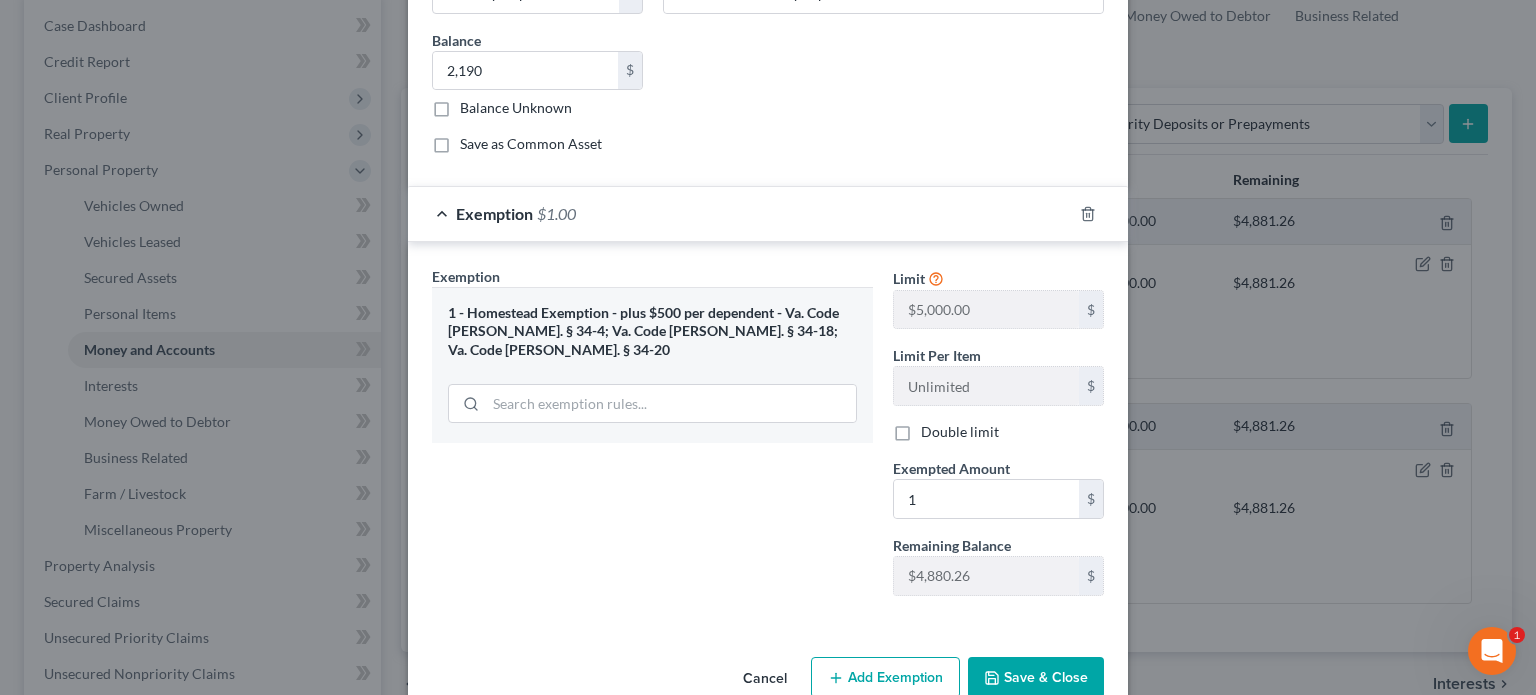 click on "Save & Close" at bounding box center [1036, 678] 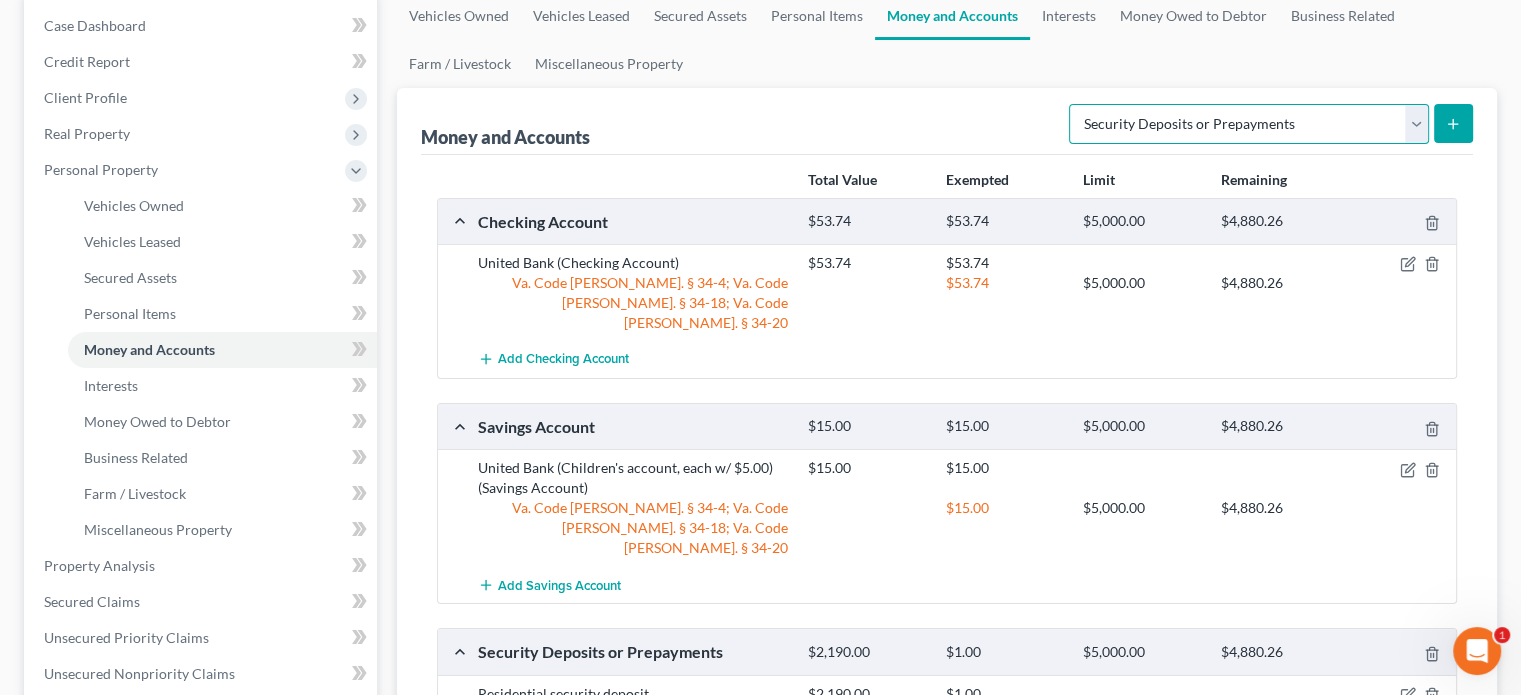 click on "Select Account Type Brokerage Cash on Hand Certificates of Deposit Checking Account Money Market Other (Credit Union, Health Savings Account, etc) Safe Deposit Box Savings Account Security Deposits or Prepayments" at bounding box center [1249, 124] 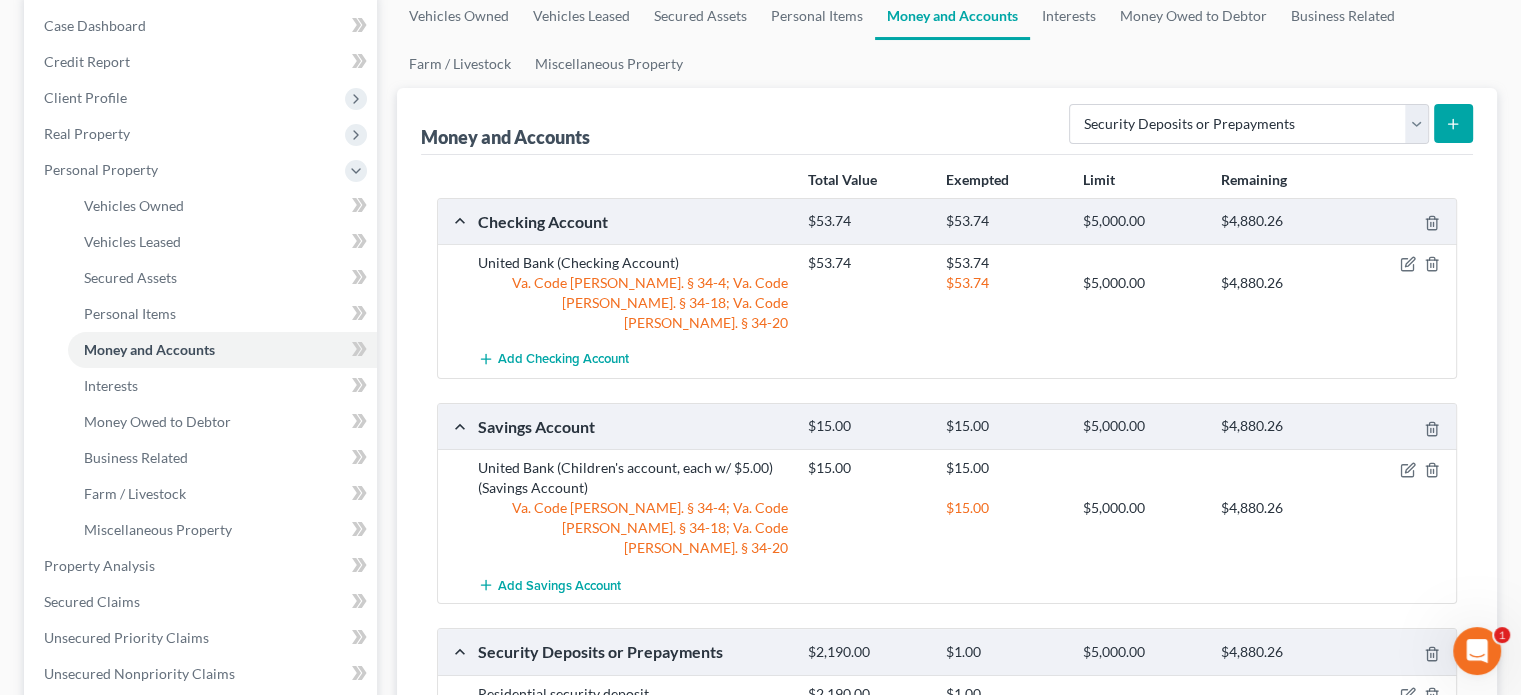 click on "Money and Accounts Select Account Type Brokerage Cash on Hand Certificates of Deposit Checking Account Money Market Other (Credit Union, Health Savings Account, etc) Safe Deposit Box Savings Account Security Deposits or Prepayments" at bounding box center (947, 121) 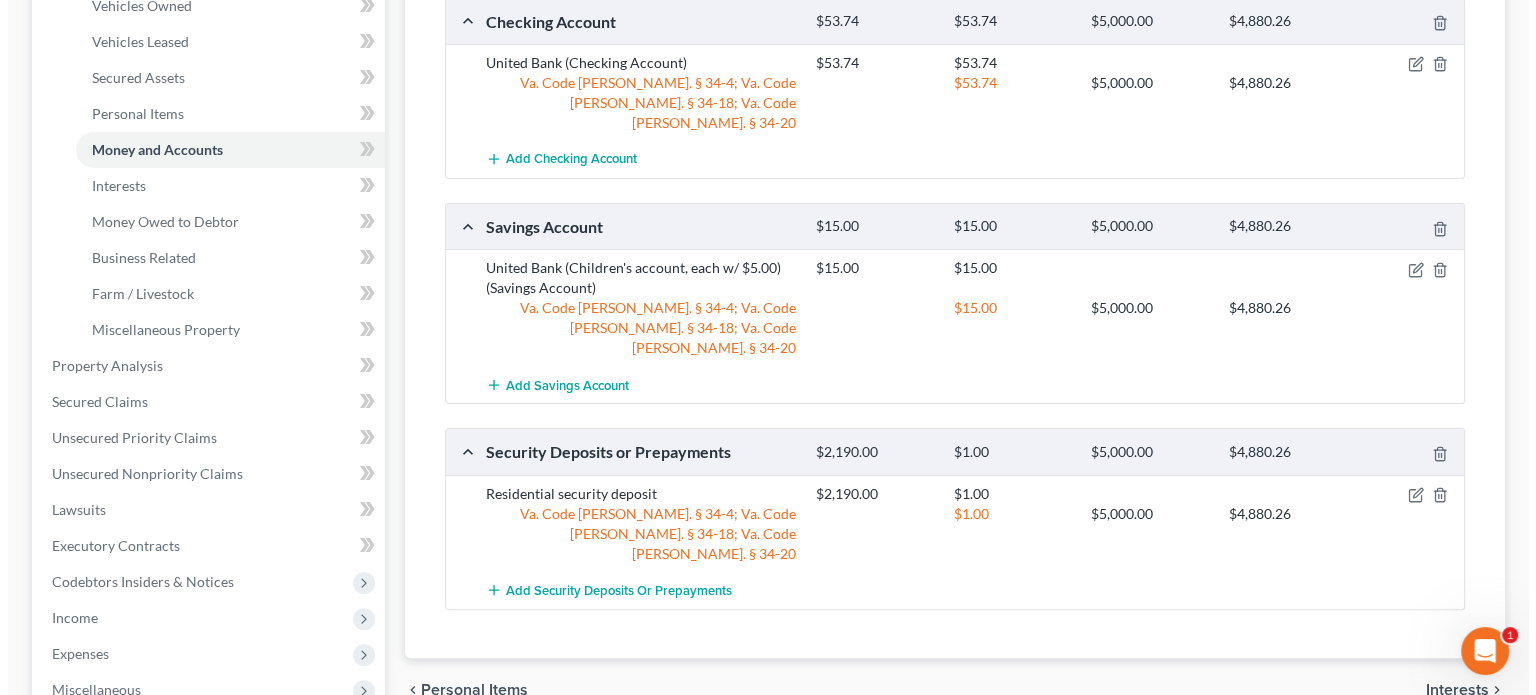 scroll, scrollTop: 500, scrollLeft: 0, axis: vertical 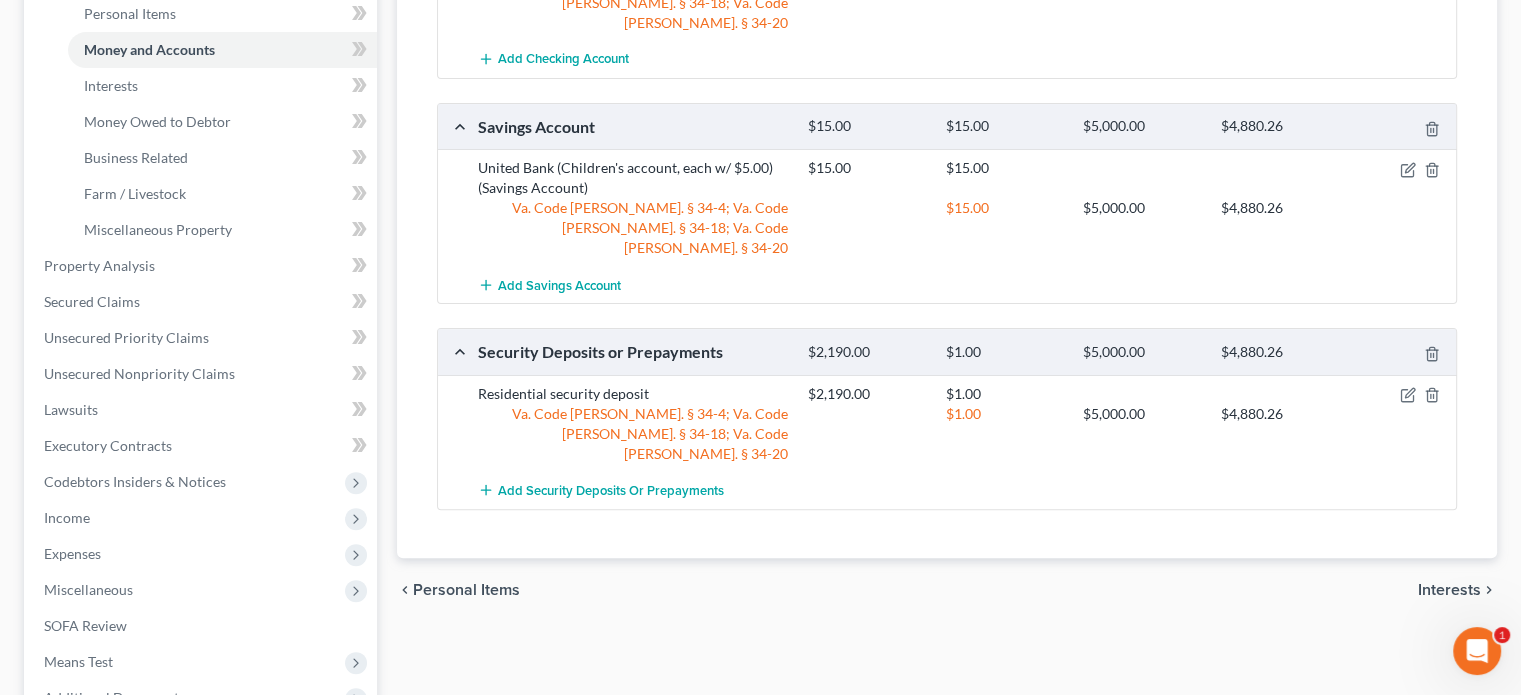 click at bounding box center (1403, 394) 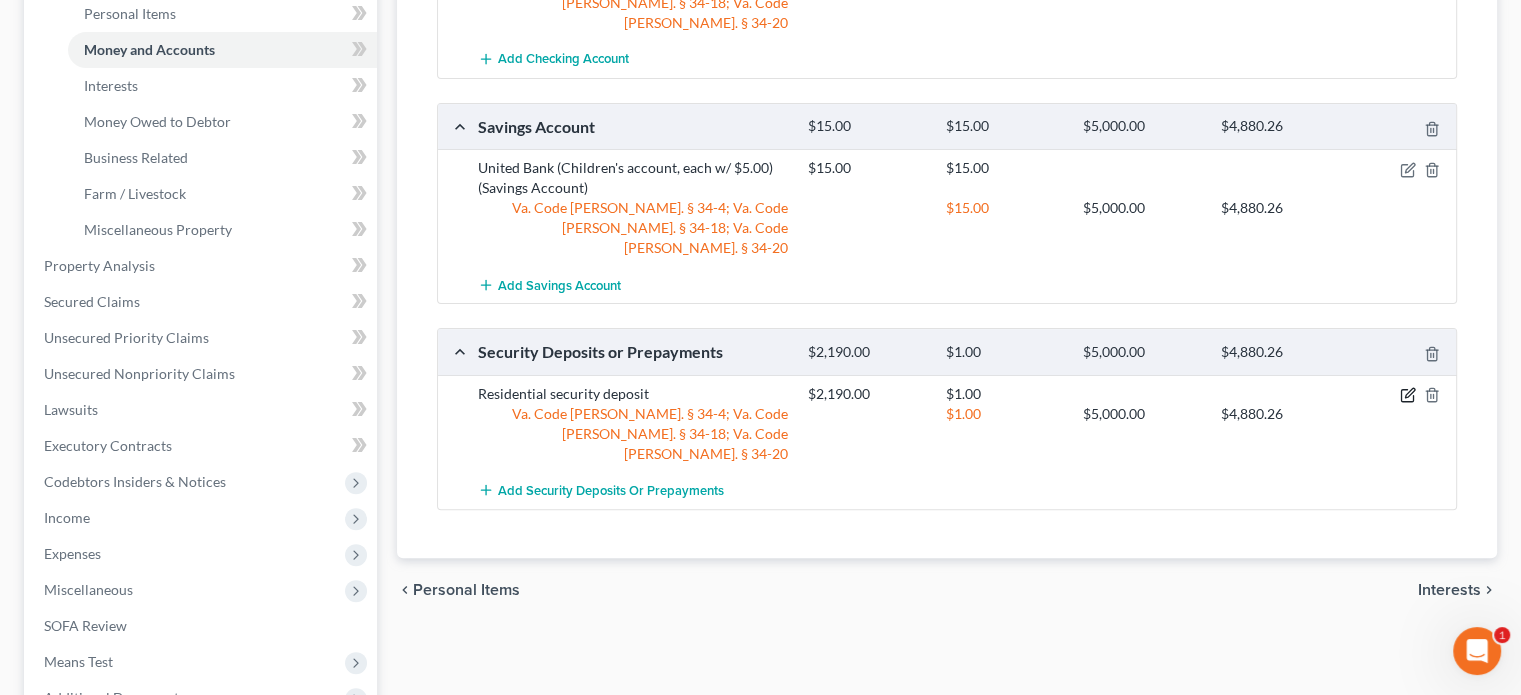 click 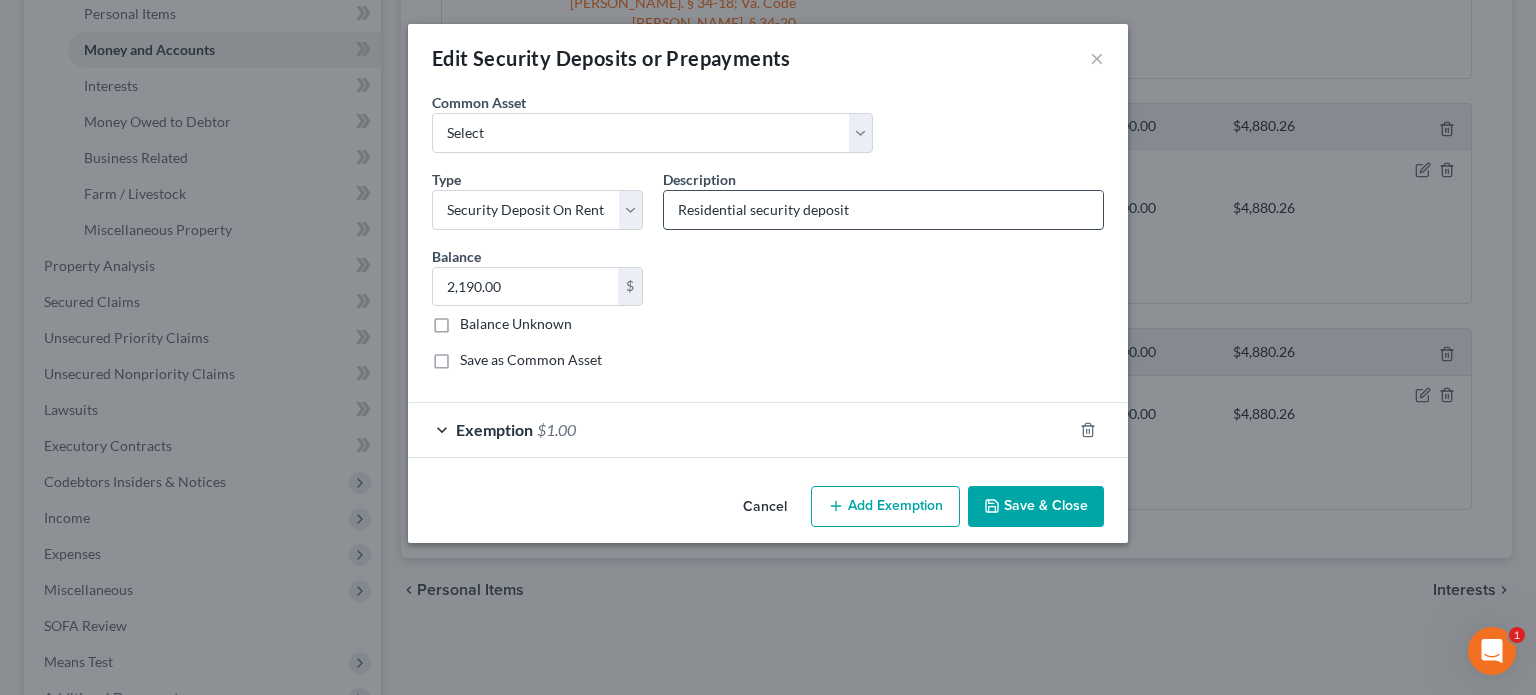 click on "Residential security deposit" at bounding box center [883, 210] 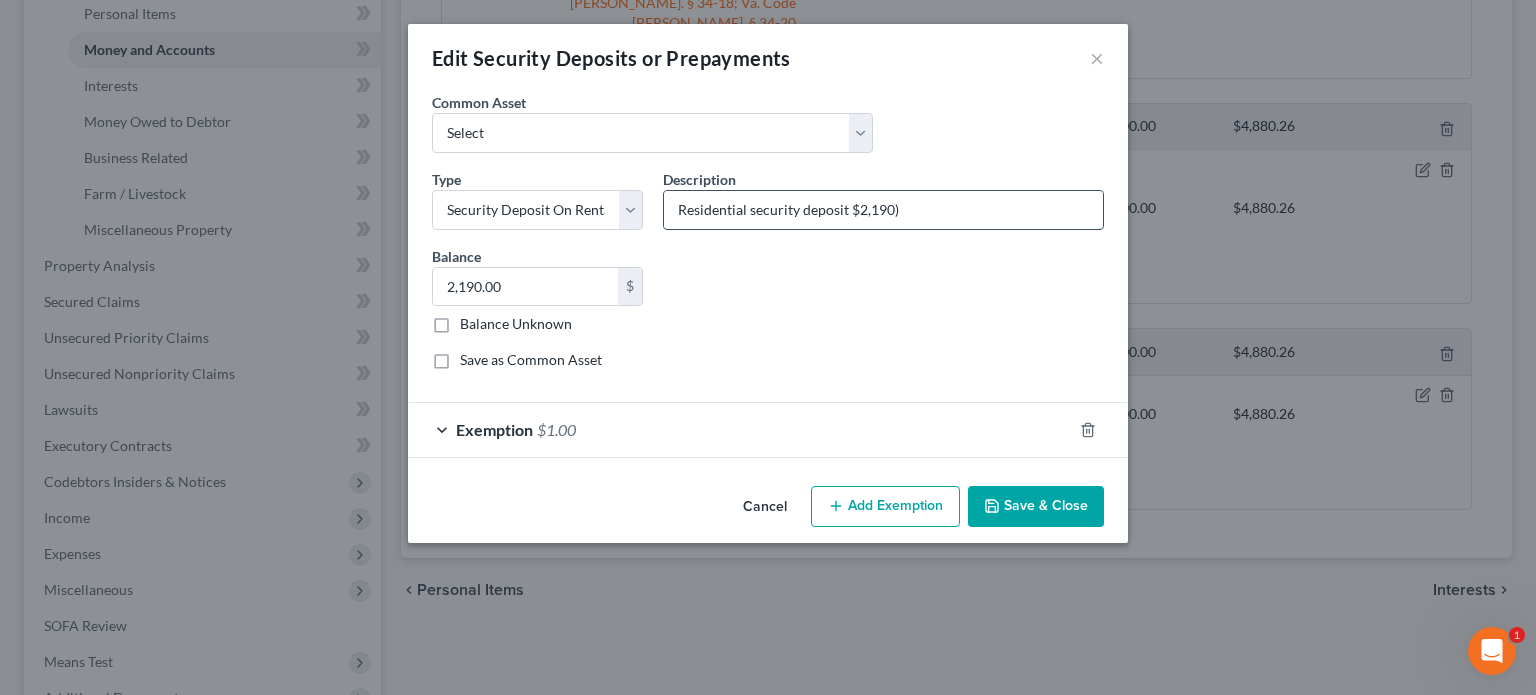drag, startPoint x: 849, startPoint y: 206, endPoint x: 847, endPoint y: 222, distance: 16.124516 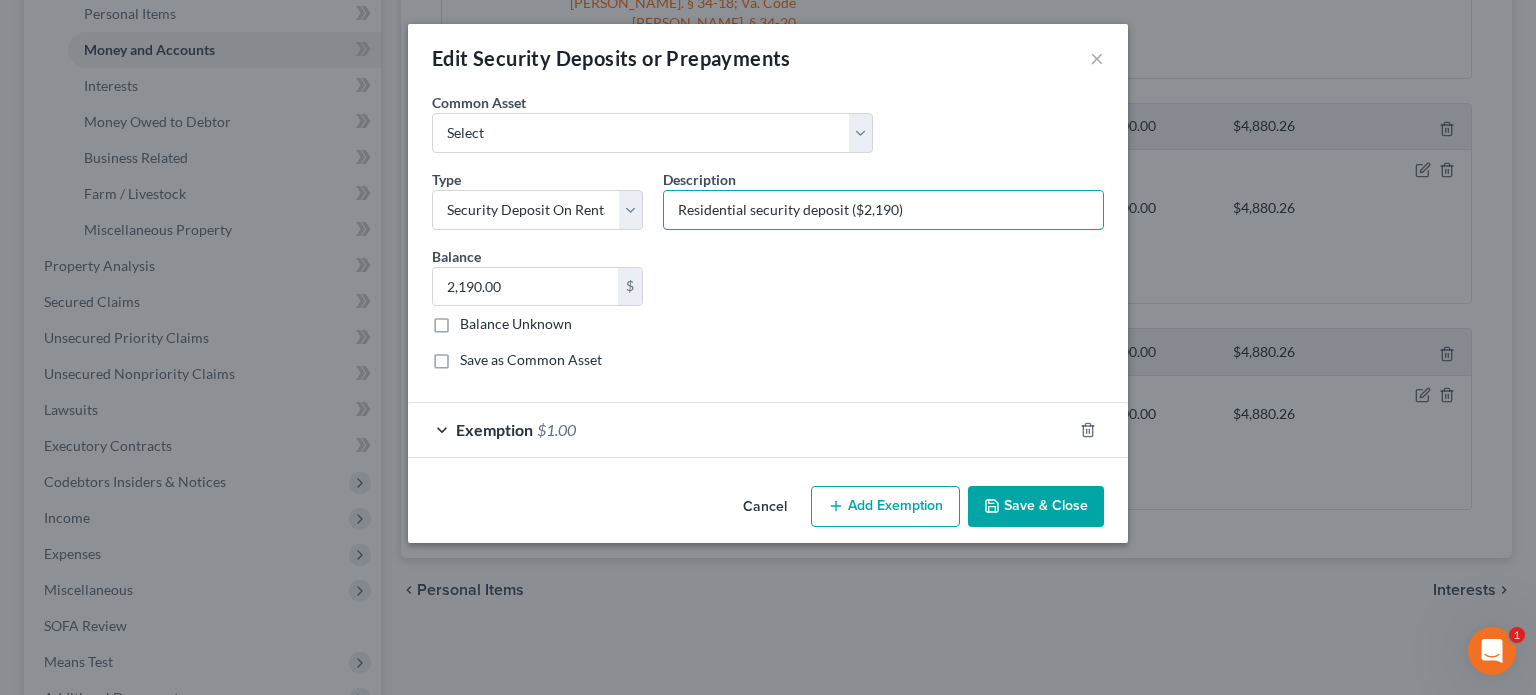 type on "Residential security deposit ($2,190)" 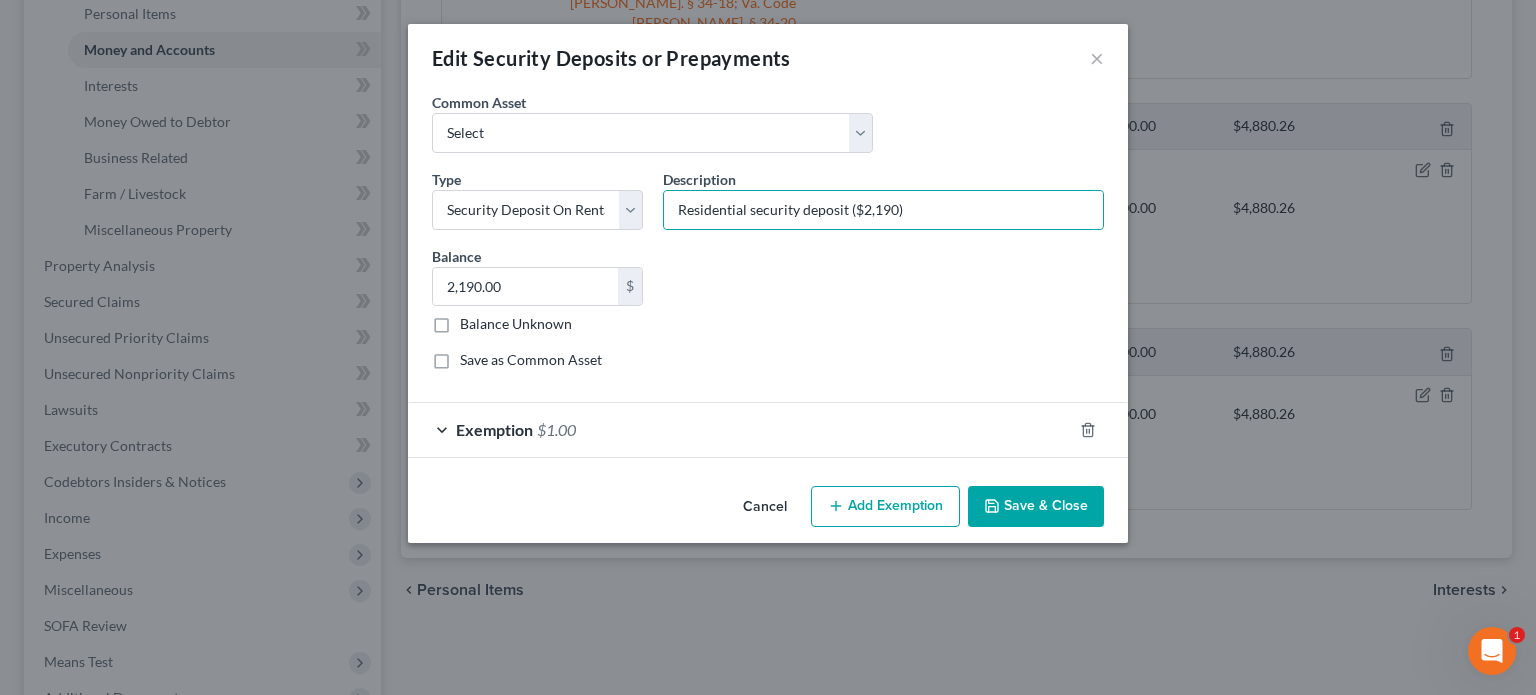 click on "Save & Close" at bounding box center [1036, 507] 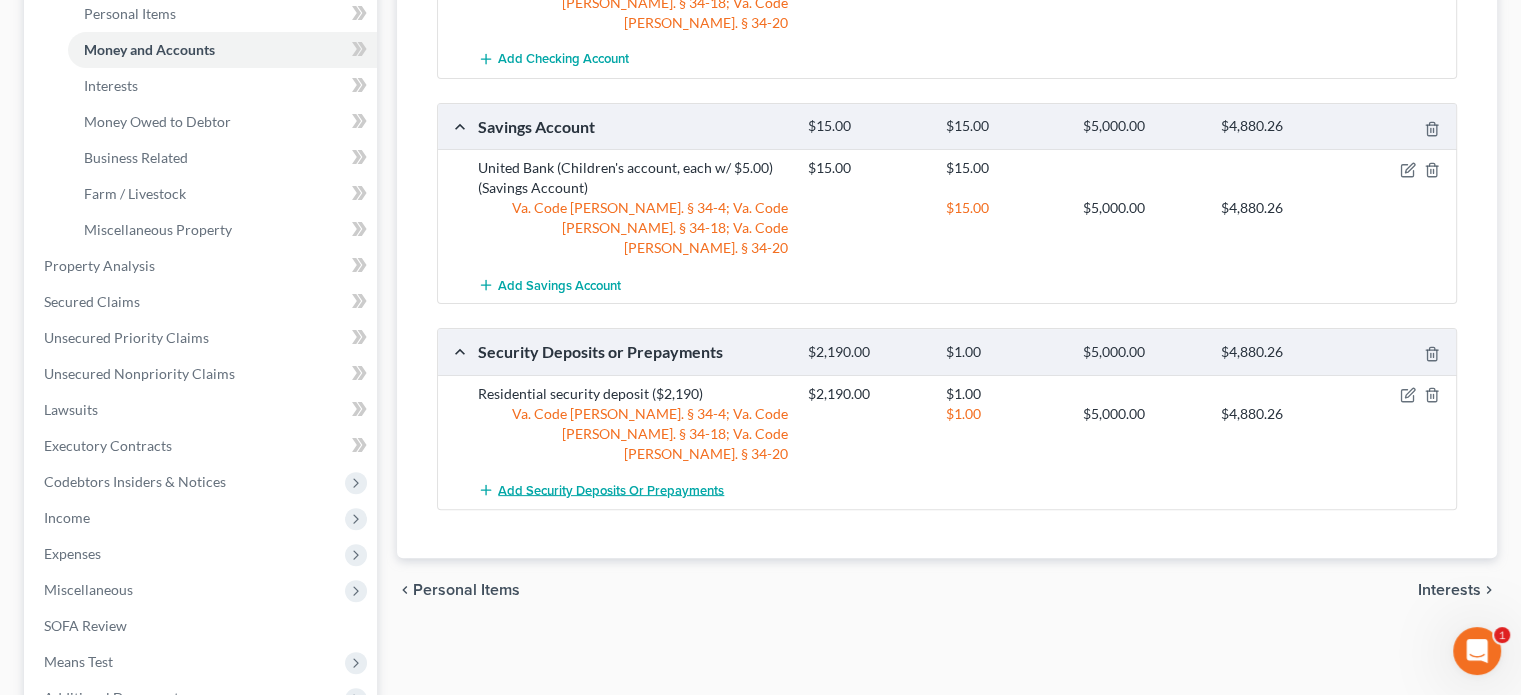 click on "Add Security Deposits or Prepayments" at bounding box center [611, 490] 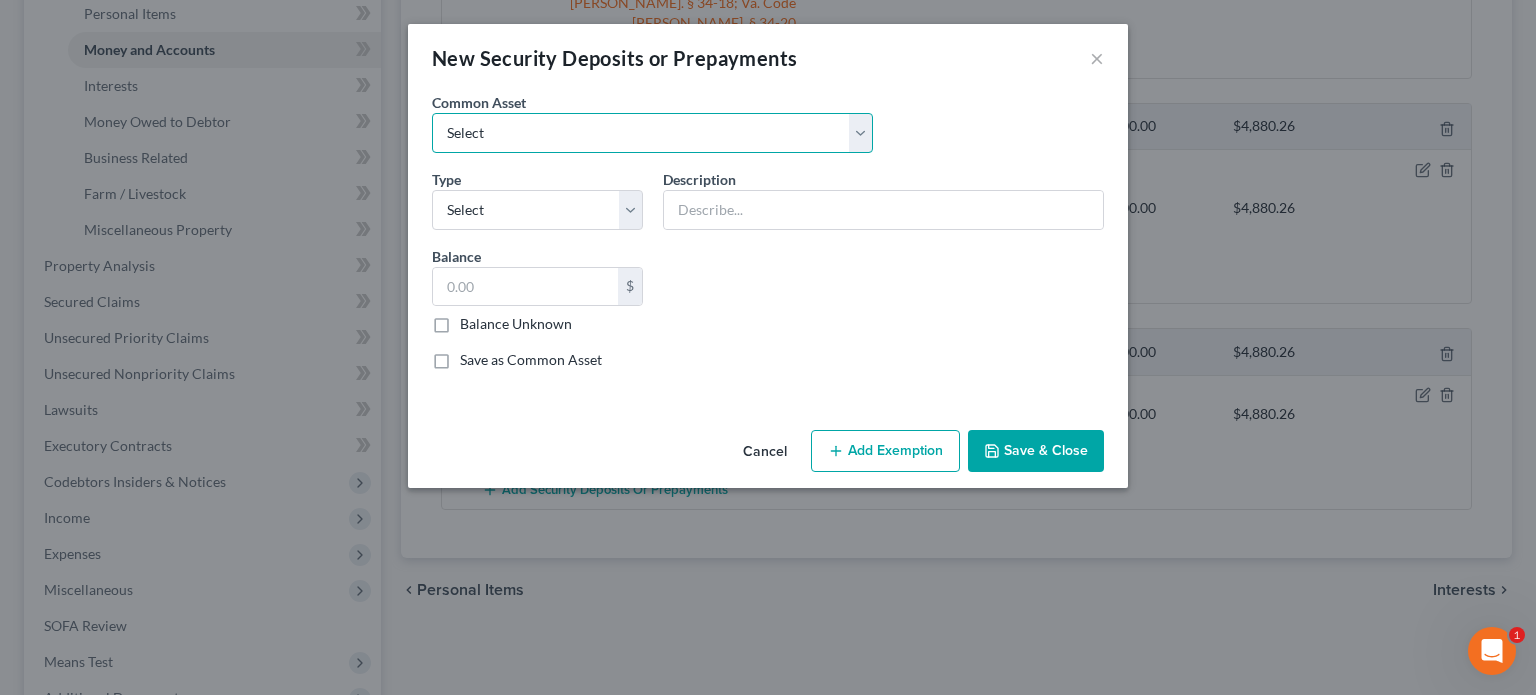 click on "Select Residential security deposit" at bounding box center (652, 133) 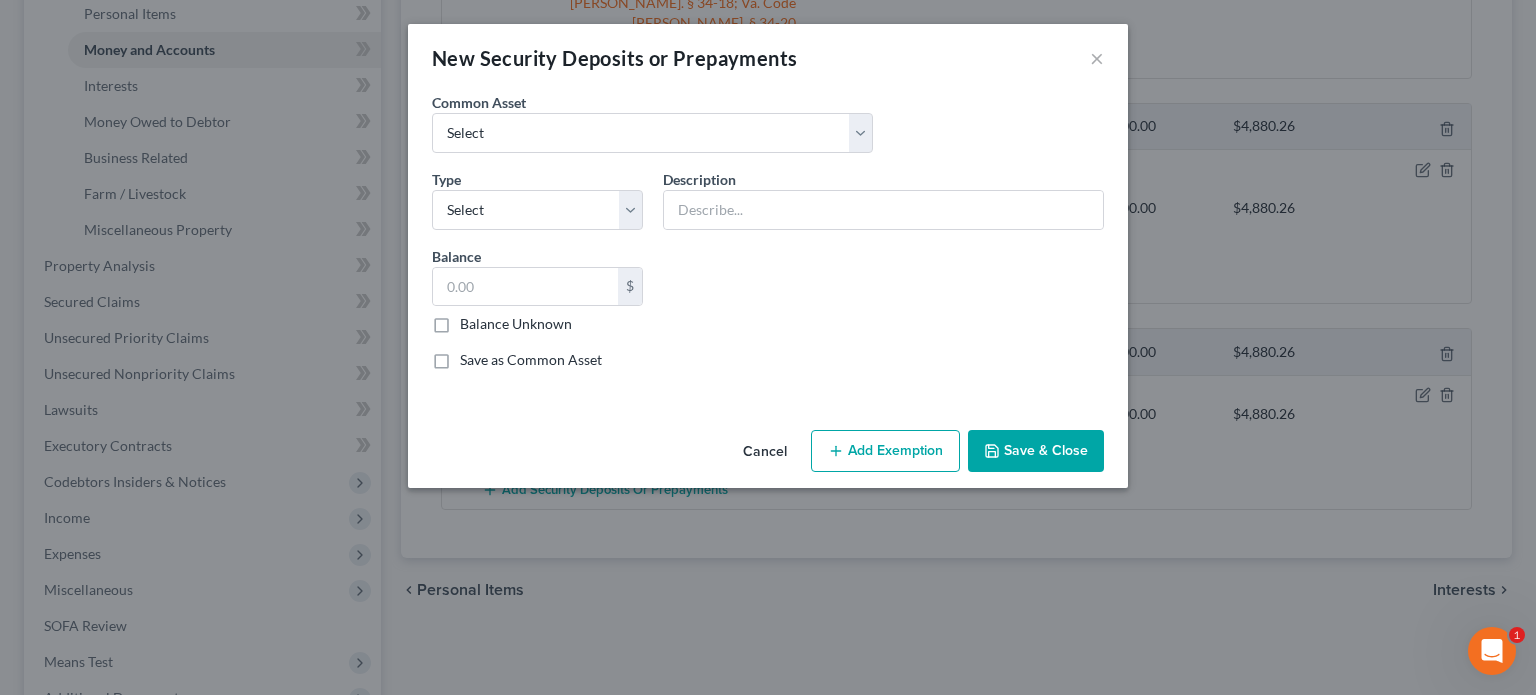 click on "Common Asset Select Residential security deposit Type Select Electric Gas Heating Oil Security Deposit On Rental Unit Prepaid Rent Telephone Water Rented Furniture Other
Description
*
Description and name of holder
*
Balance
$
Balance Unknown
Balance Undetermined
$
Balance Unknown
Save as Common Asset" at bounding box center [768, 239] 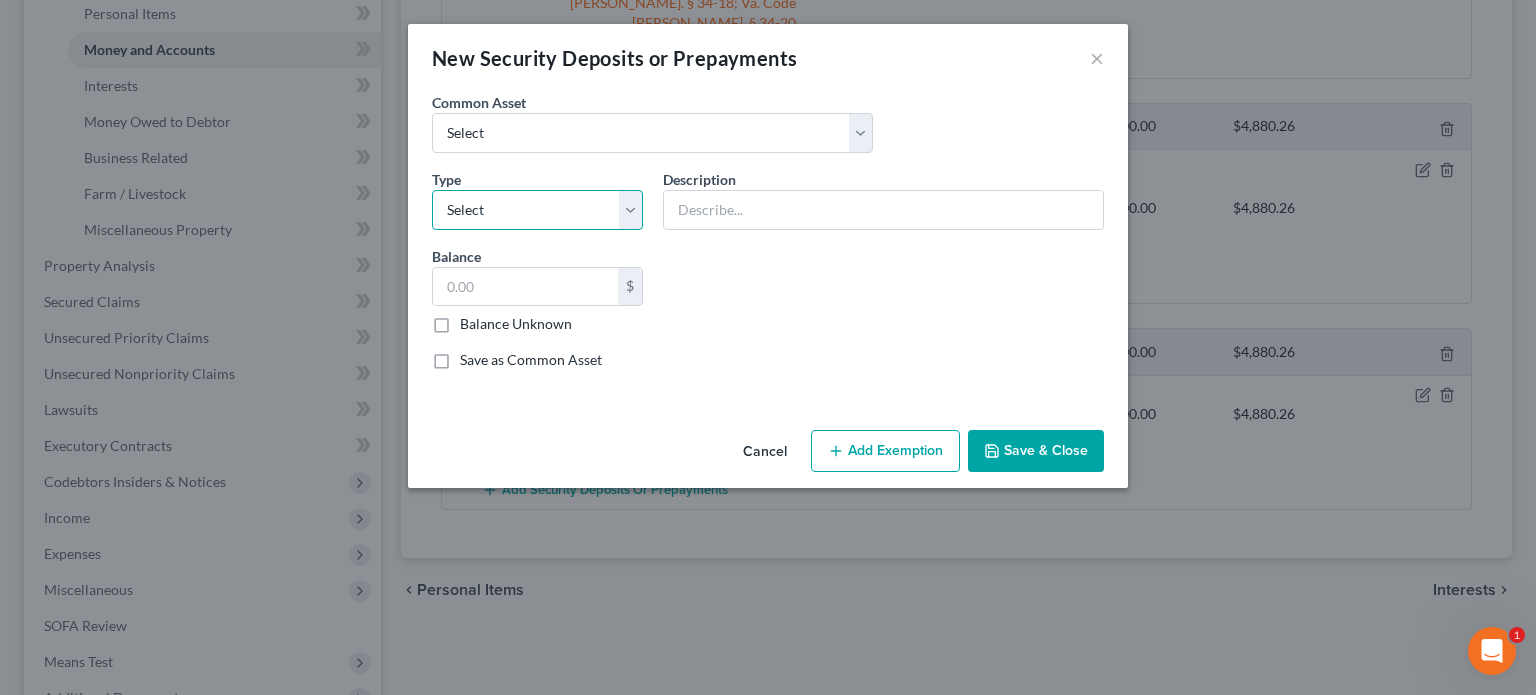 click on "Select Electric Gas Heating Oil Security Deposit On Rental Unit Prepaid Rent Telephone Water Rented Furniture Other" at bounding box center (537, 210) 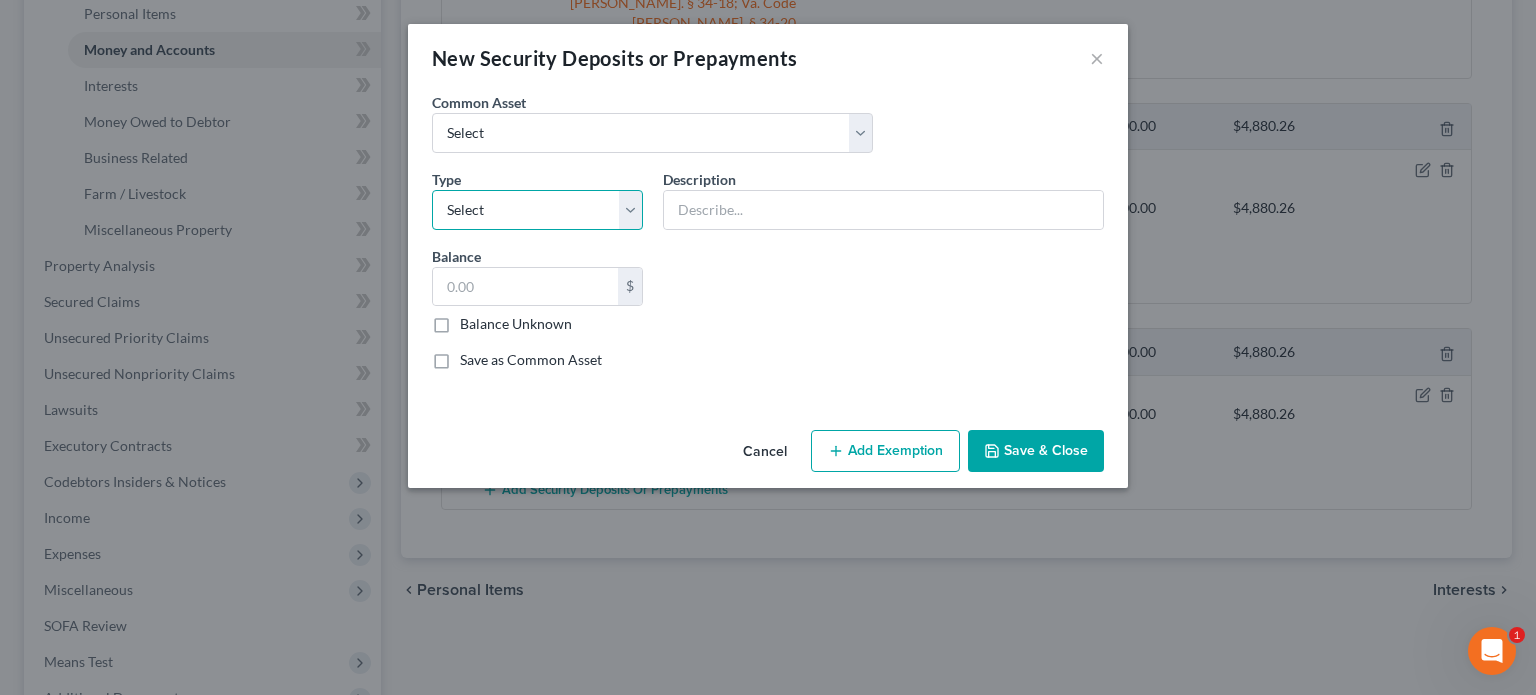 select on "4" 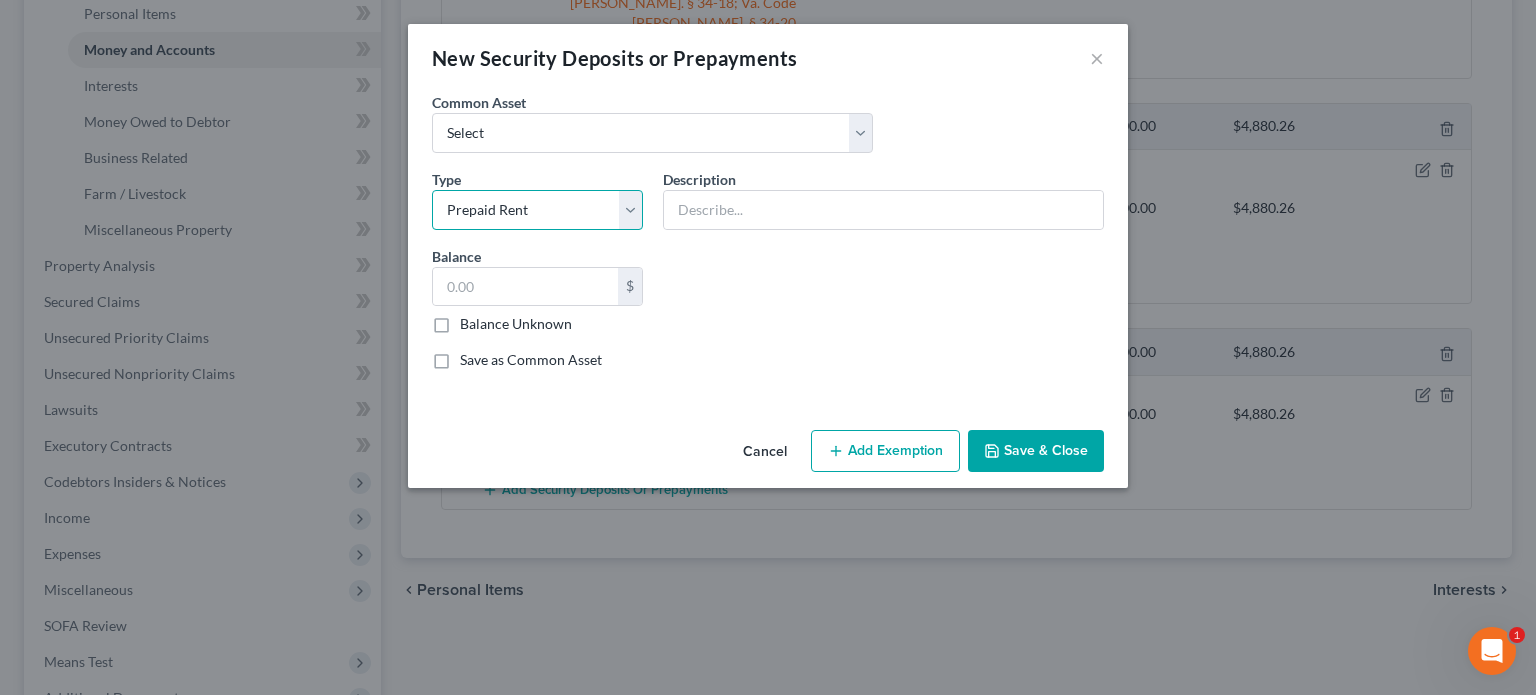 click on "Select Electric Gas Heating Oil Security Deposit On Rental Unit Prepaid Rent Telephone Water Rented Furniture Other" at bounding box center [537, 210] 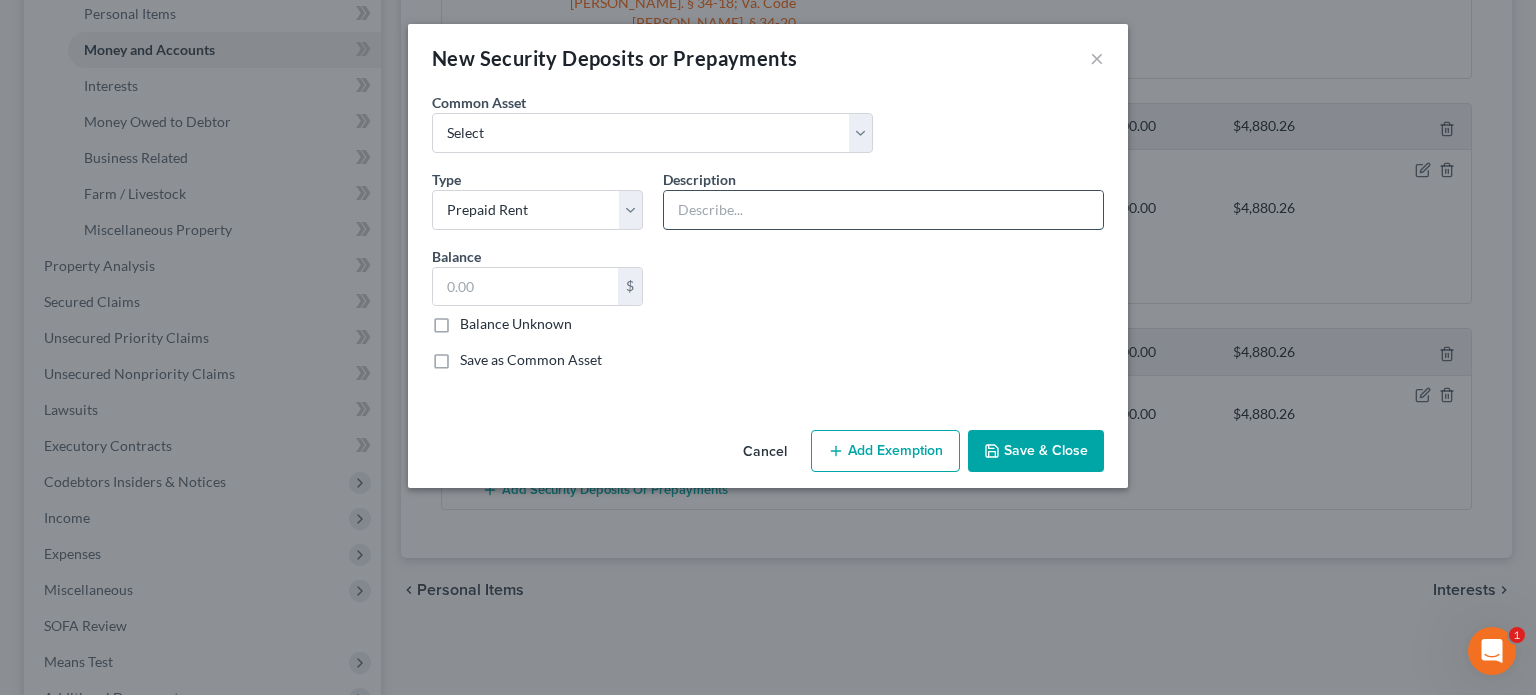 drag, startPoint x: 680, startPoint y: 202, endPoint x: 681, endPoint y: 212, distance: 10.049875 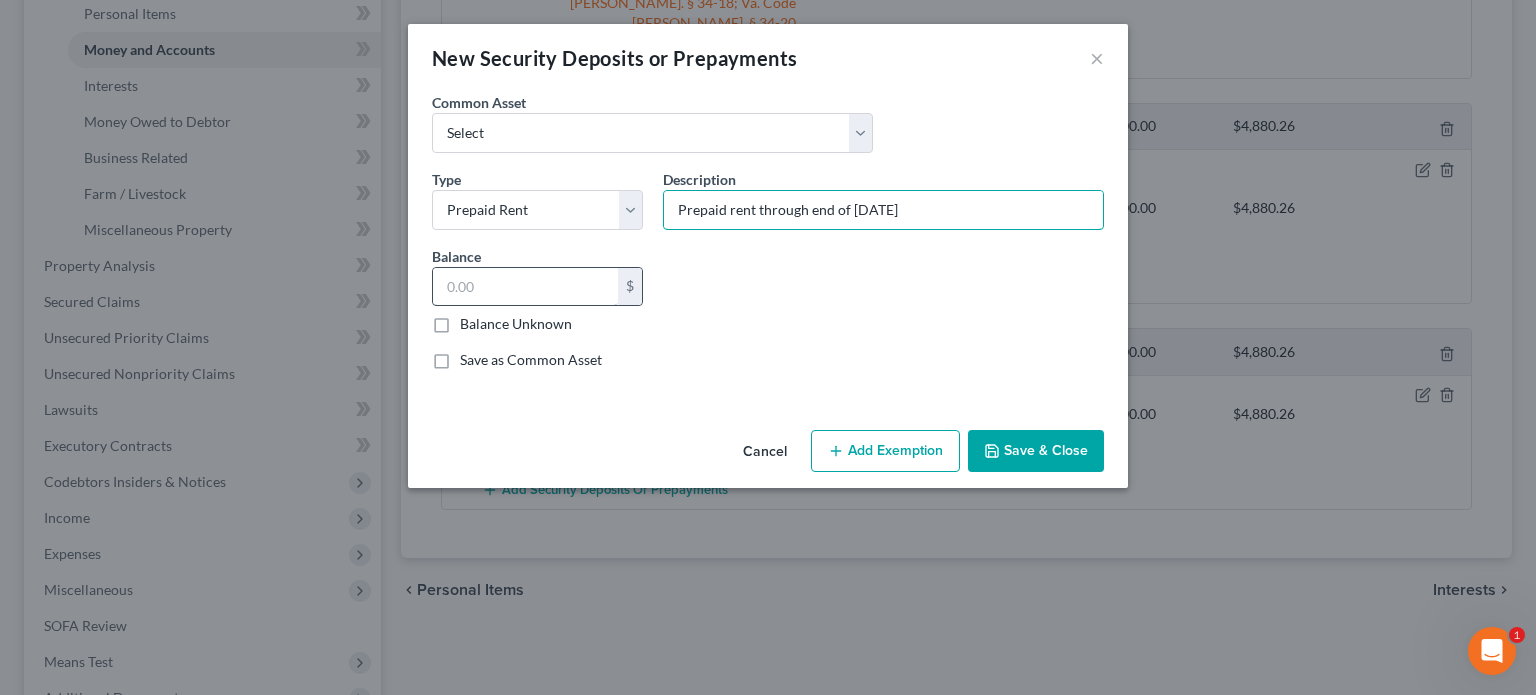 type on "Prepaid rent through end of [DATE]" 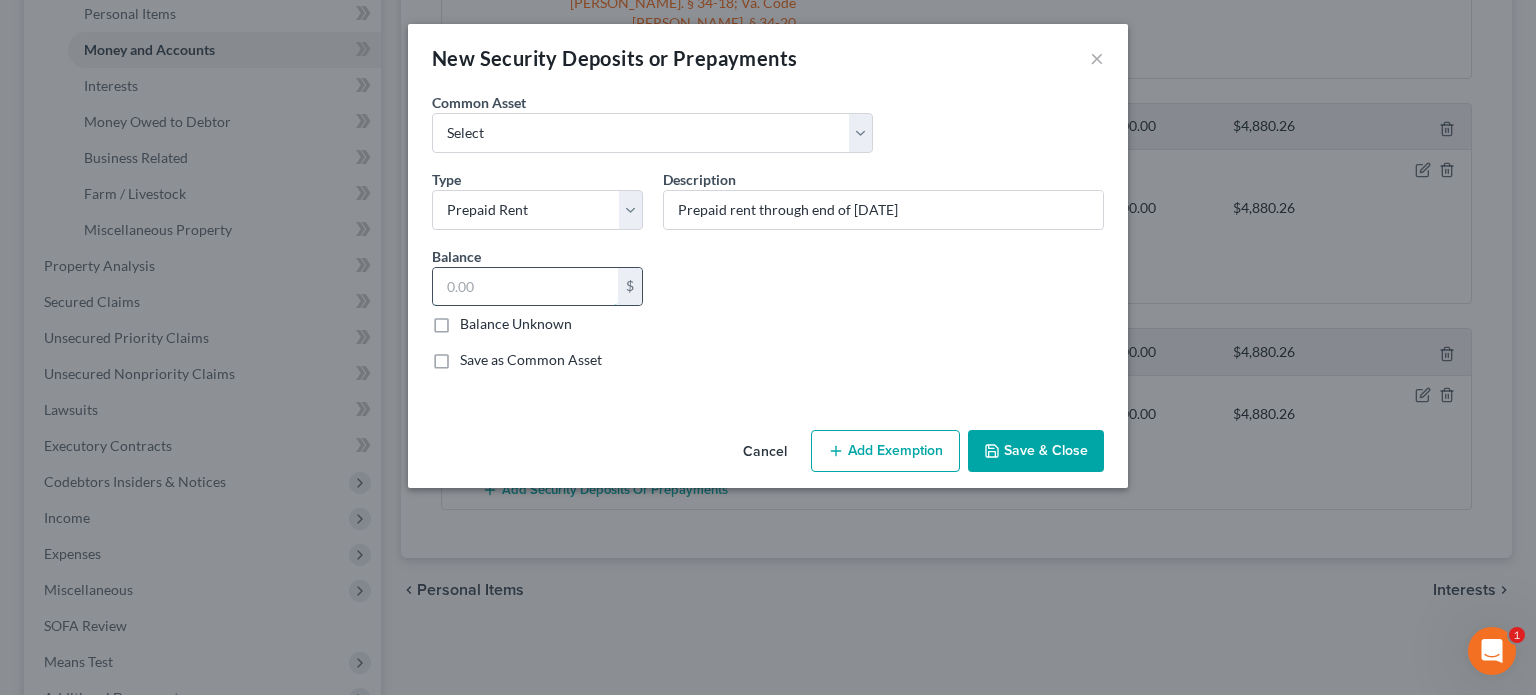 click at bounding box center [525, 287] 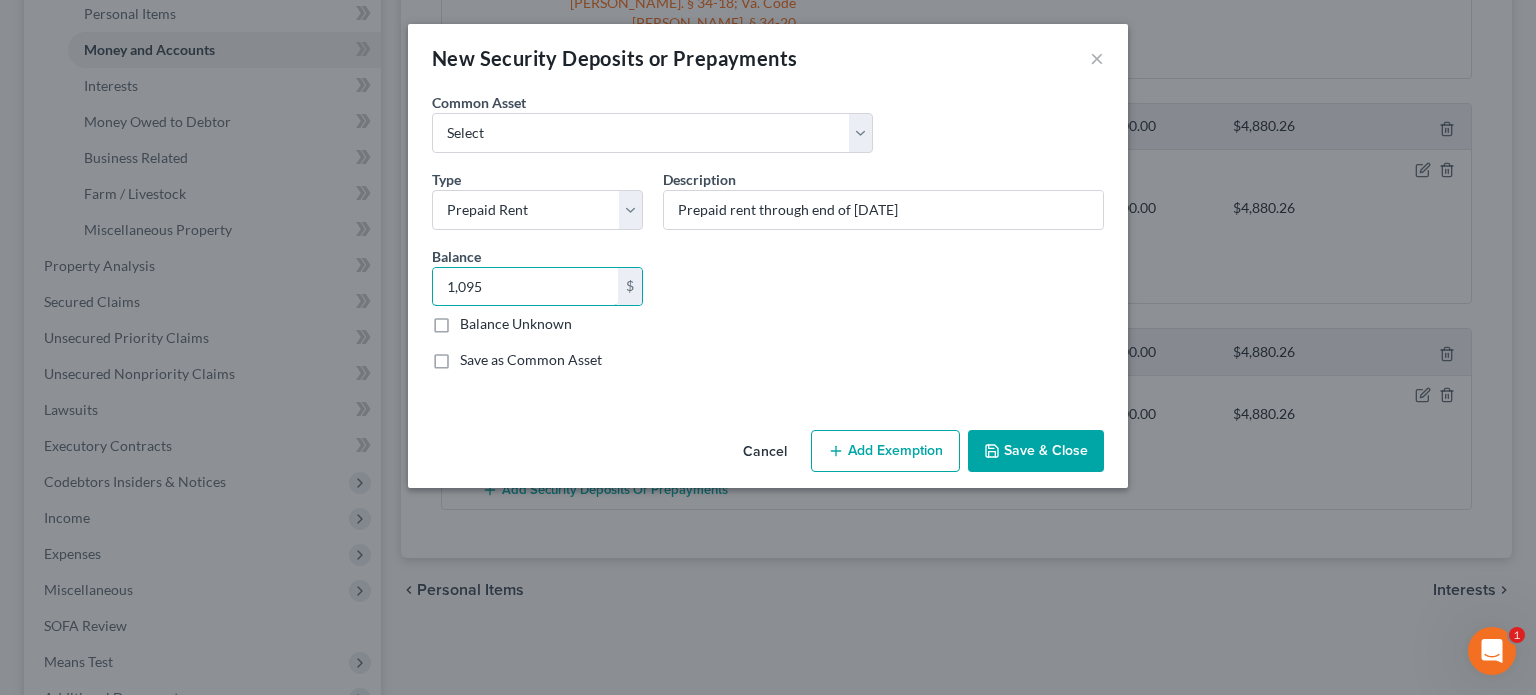 type on "1,095" 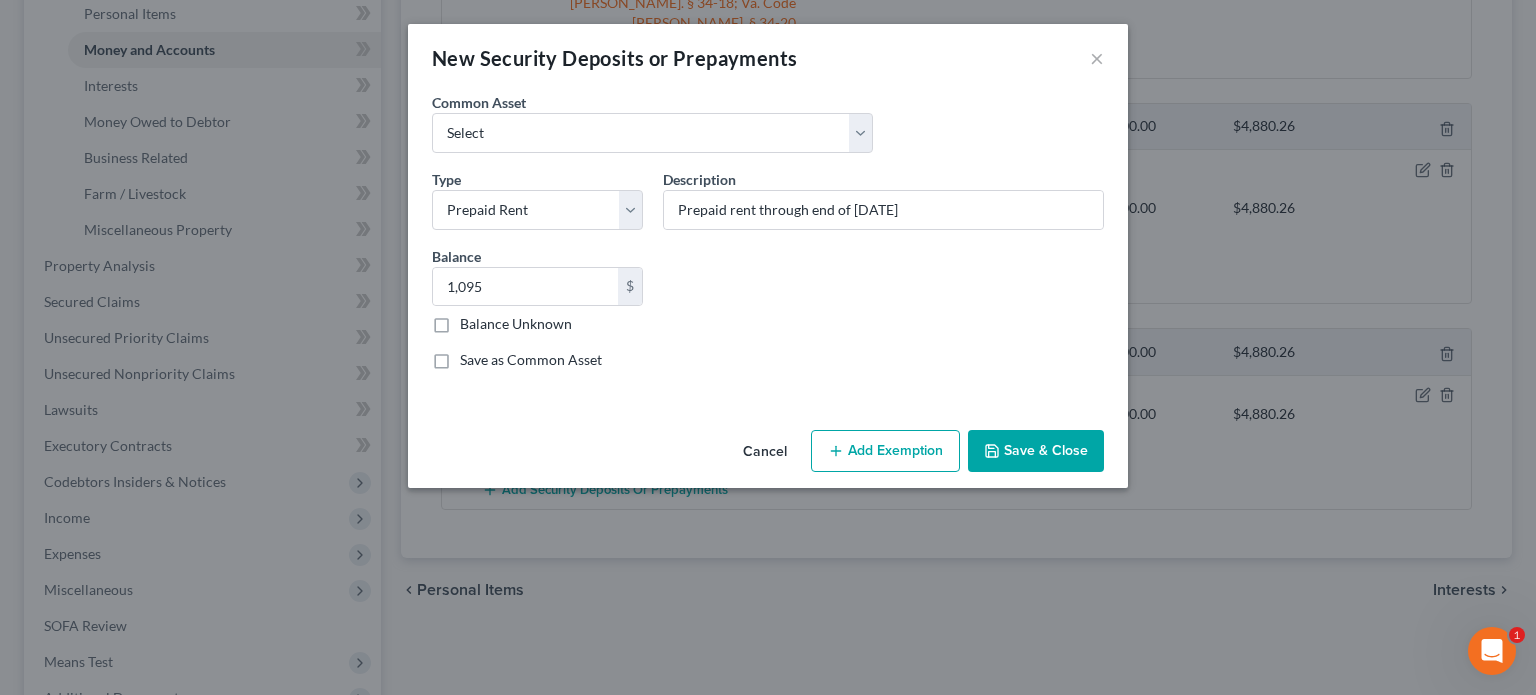 click on "Add Exemption" at bounding box center (885, 451) 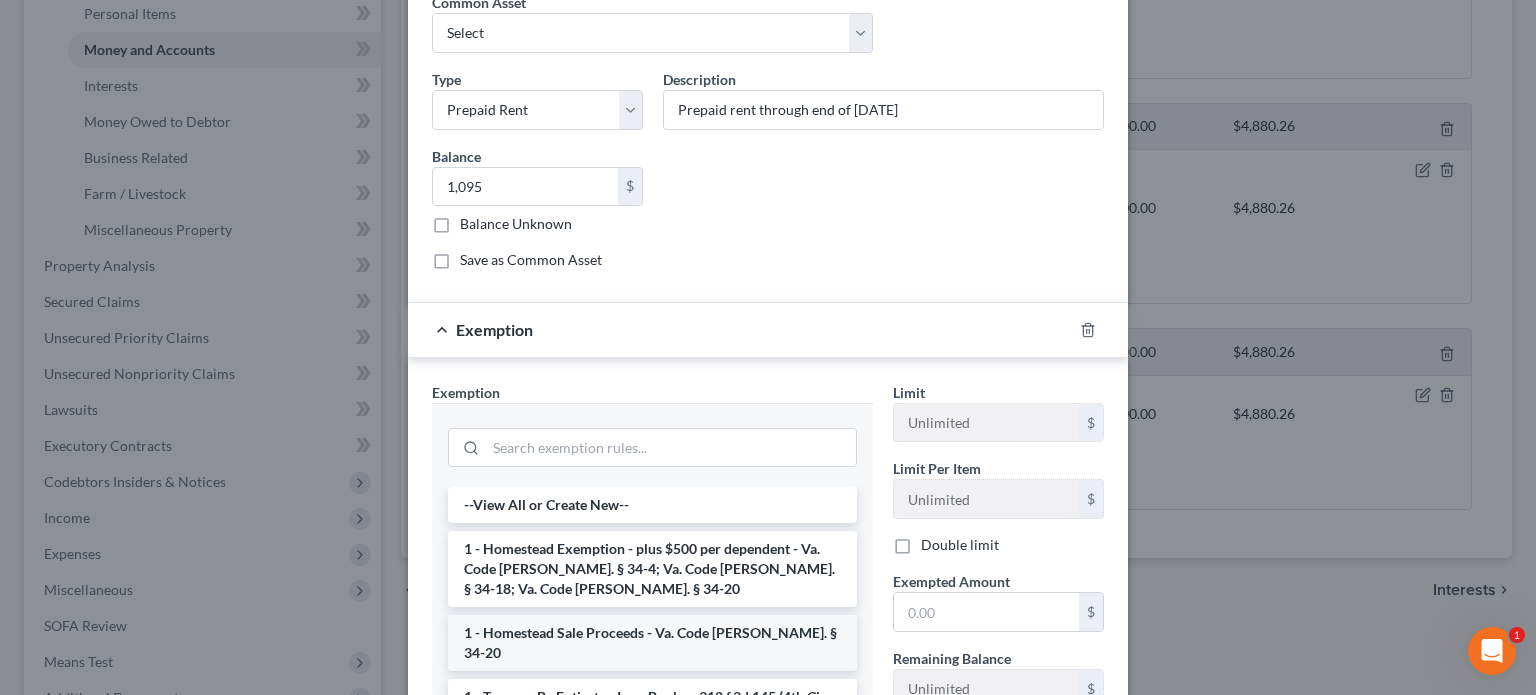 scroll, scrollTop: 200, scrollLeft: 0, axis: vertical 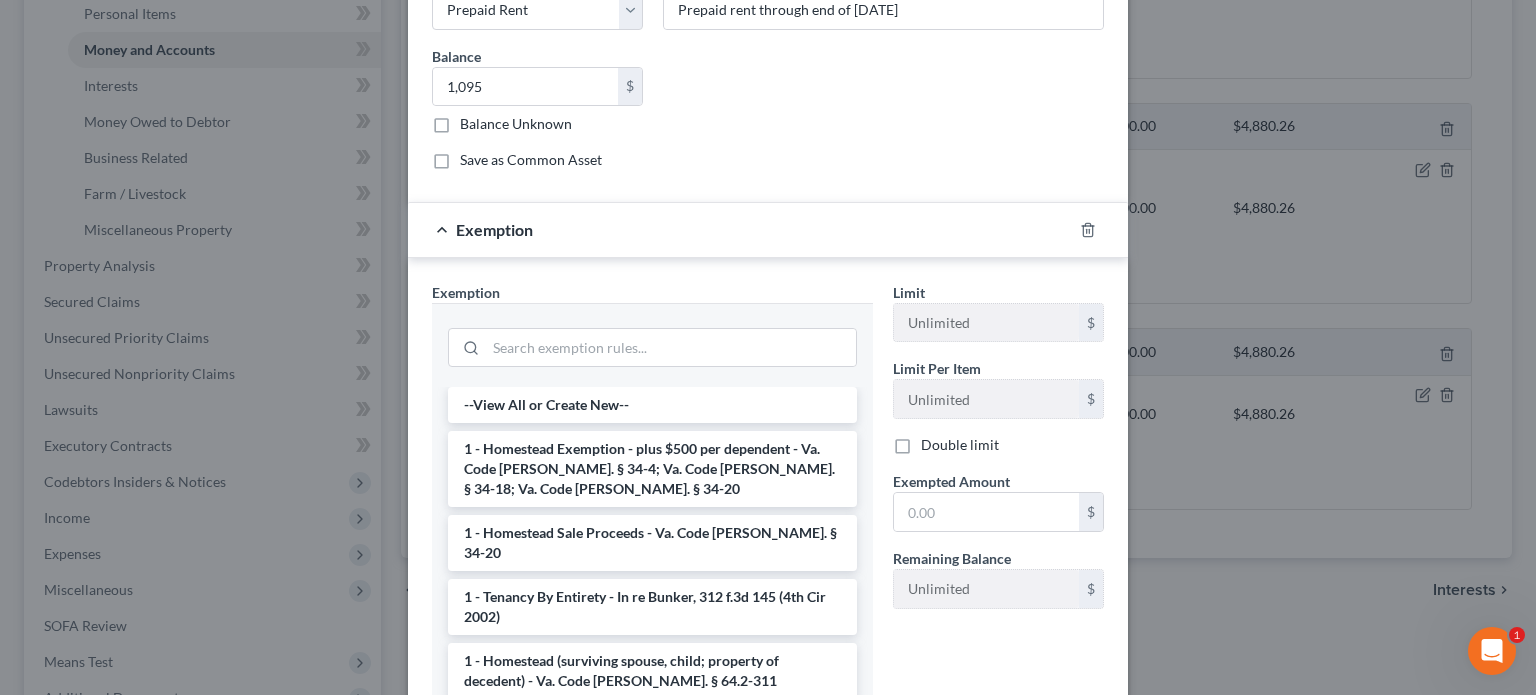click on "1 - Homestead Exemption  - plus $500 per dependent - Va. Code [PERSON_NAME]. § 34-4; Va. Code [PERSON_NAME]. § 34-18; Va. Code [PERSON_NAME]. § 34-20" at bounding box center (652, 469) 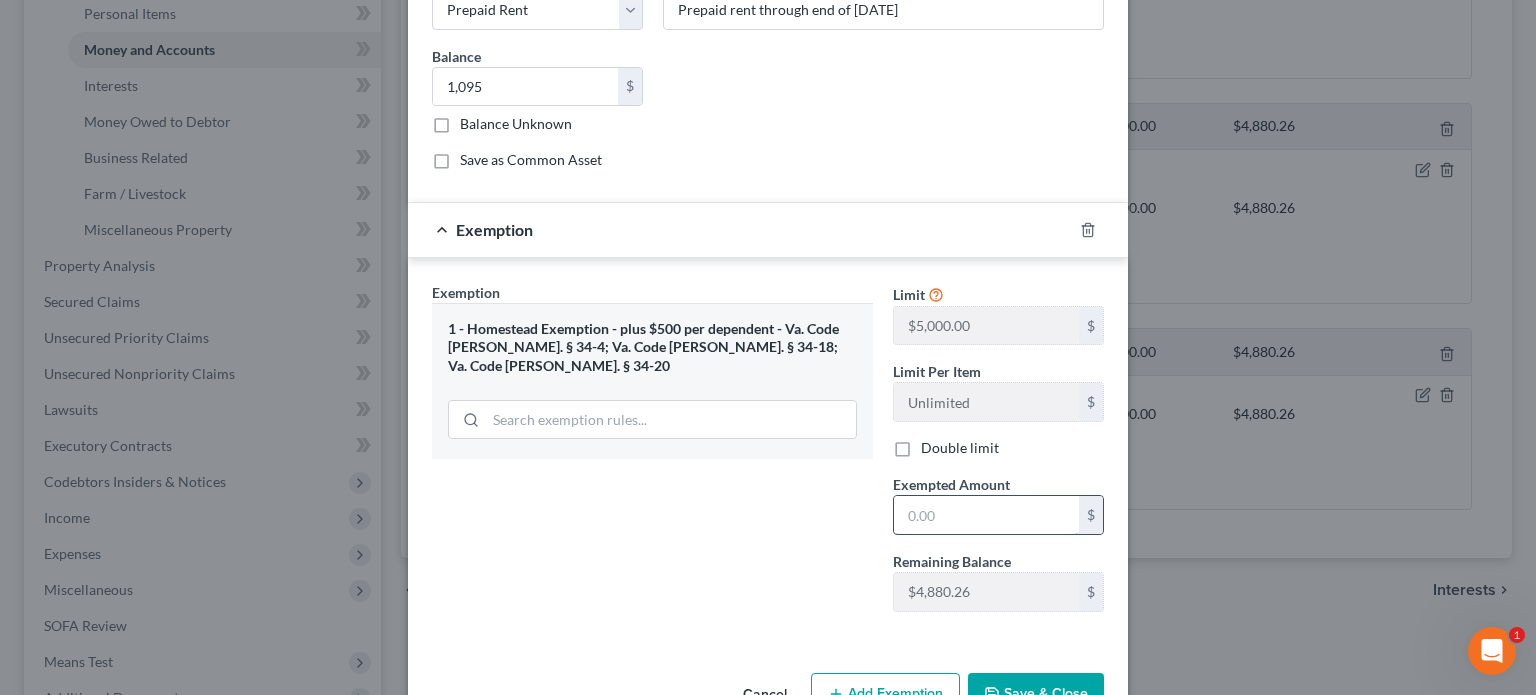 click at bounding box center [986, 515] 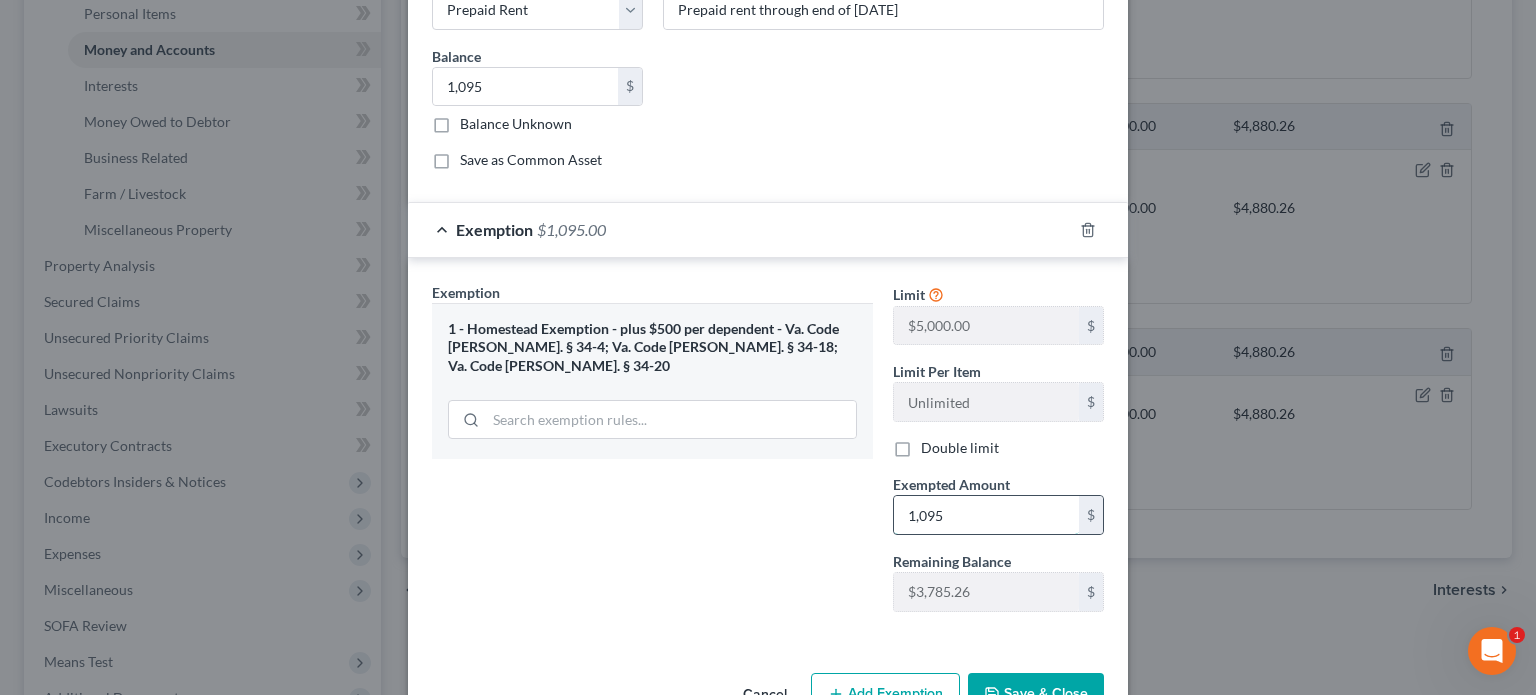 type on "1,095" 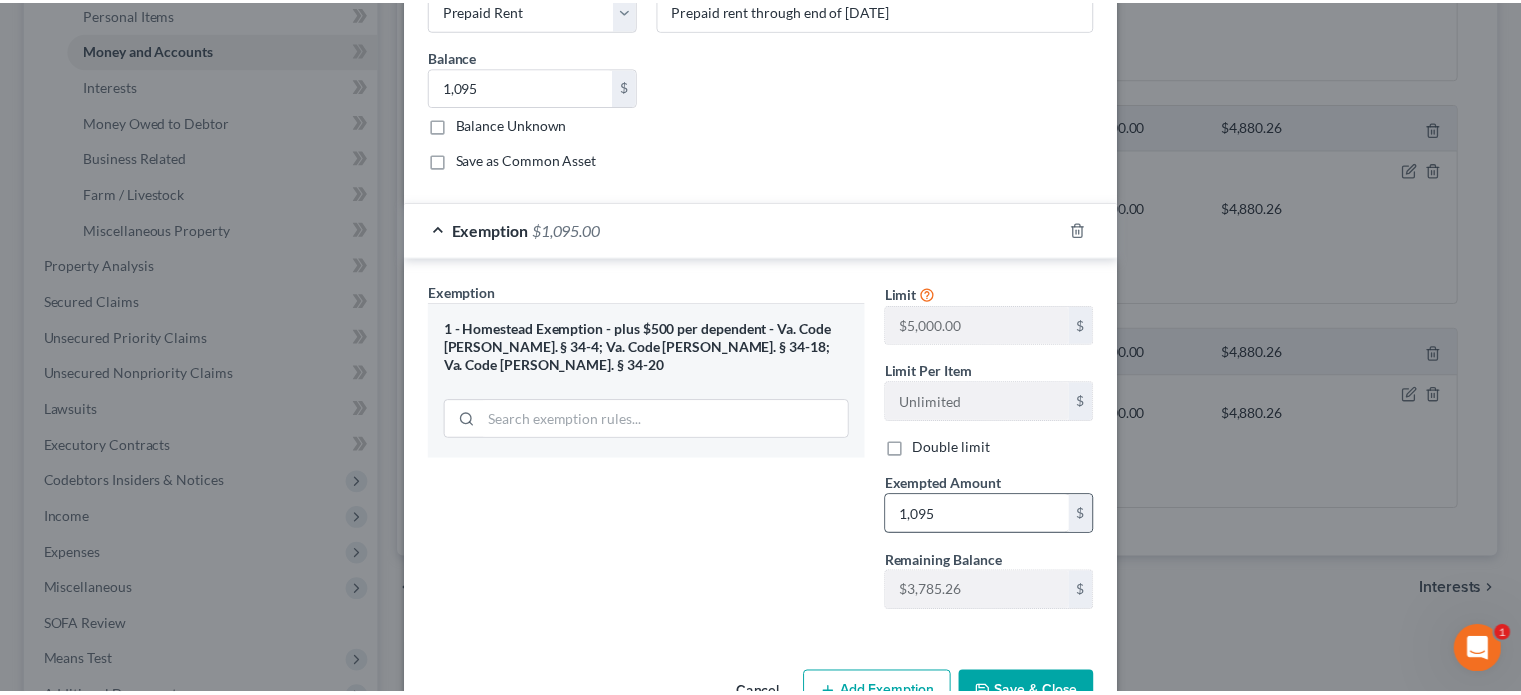 scroll, scrollTop: 216, scrollLeft: 0, axis: vertical 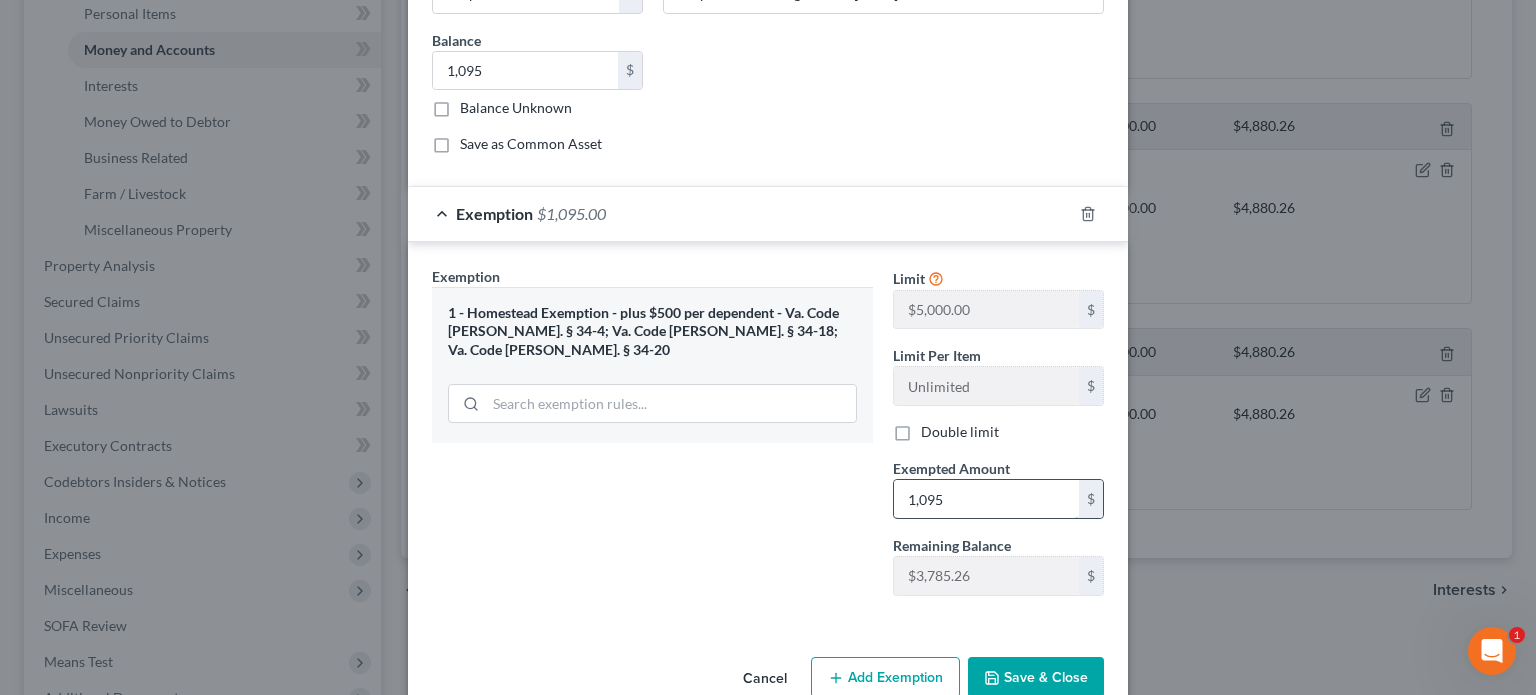 type 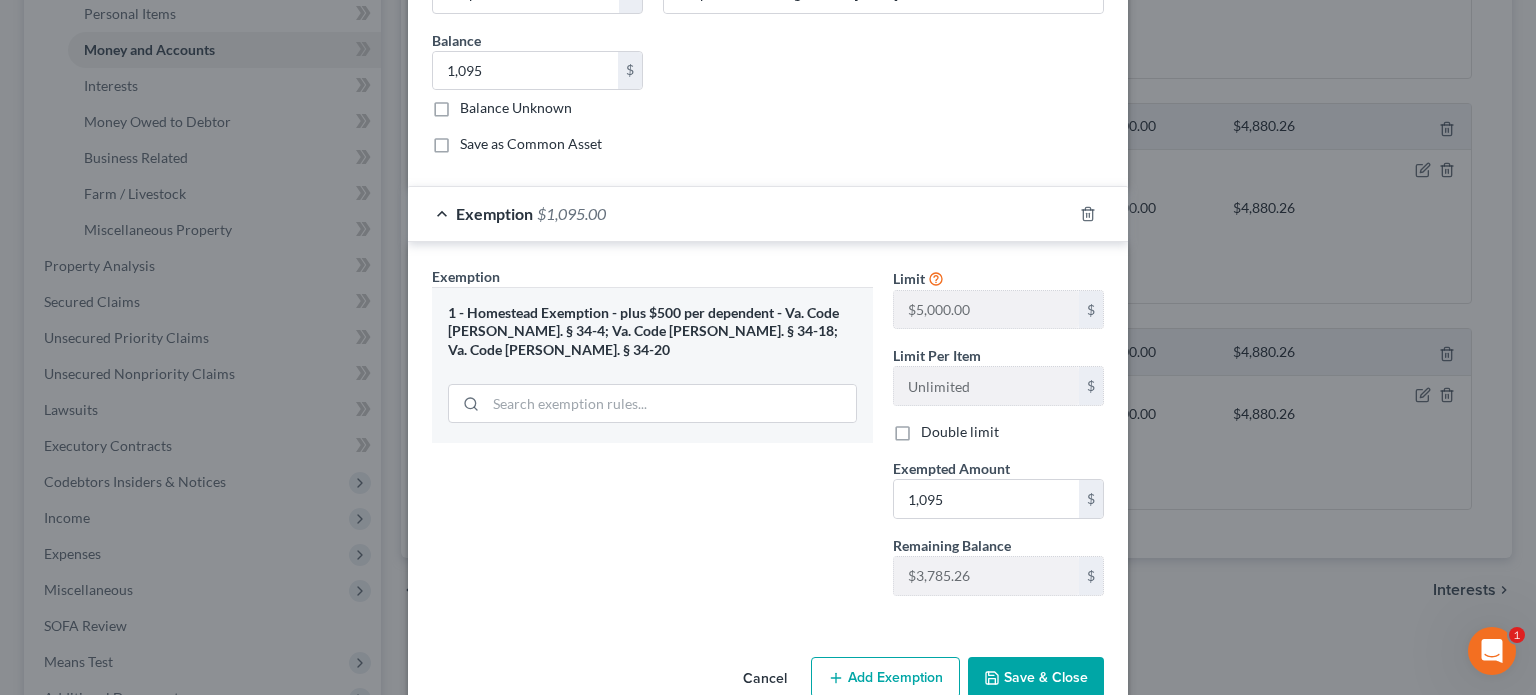 click on "Save & Close" at bounding box center [1036, 678] 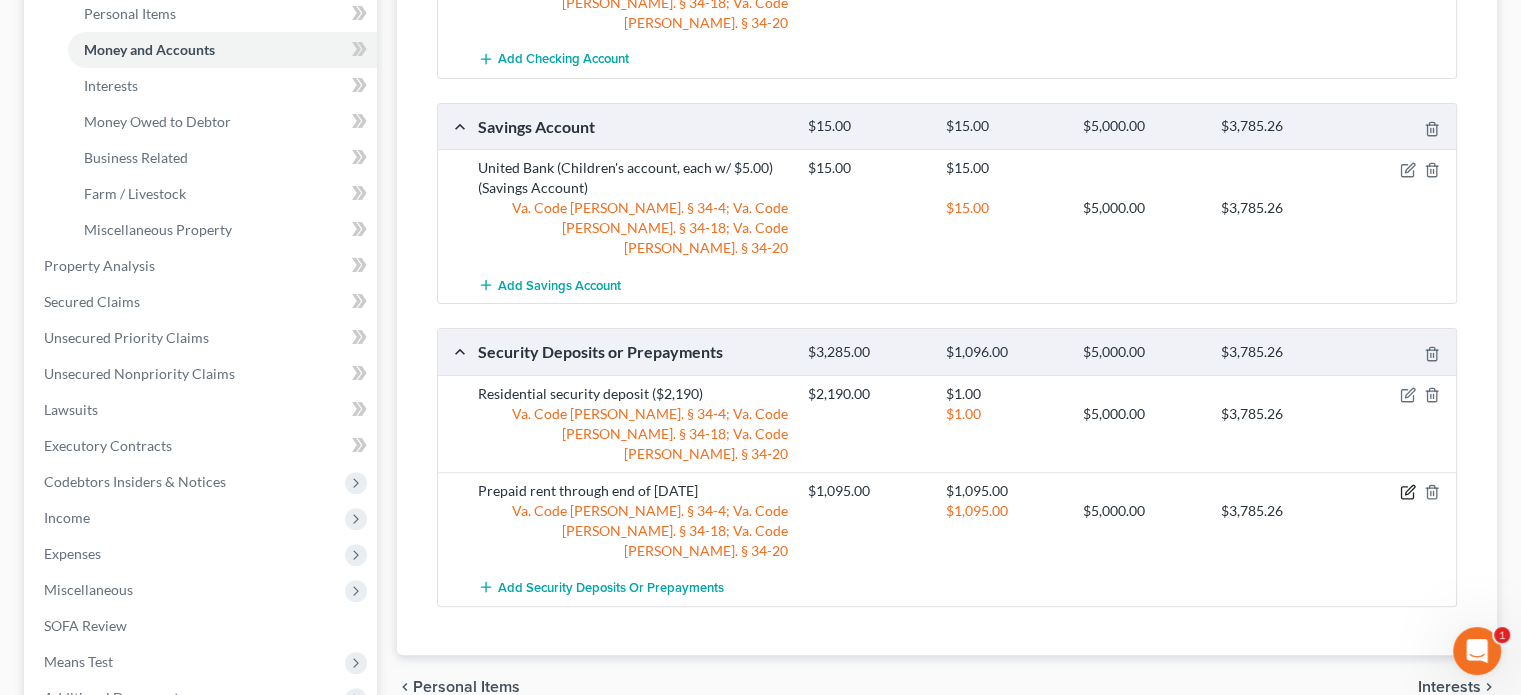 click 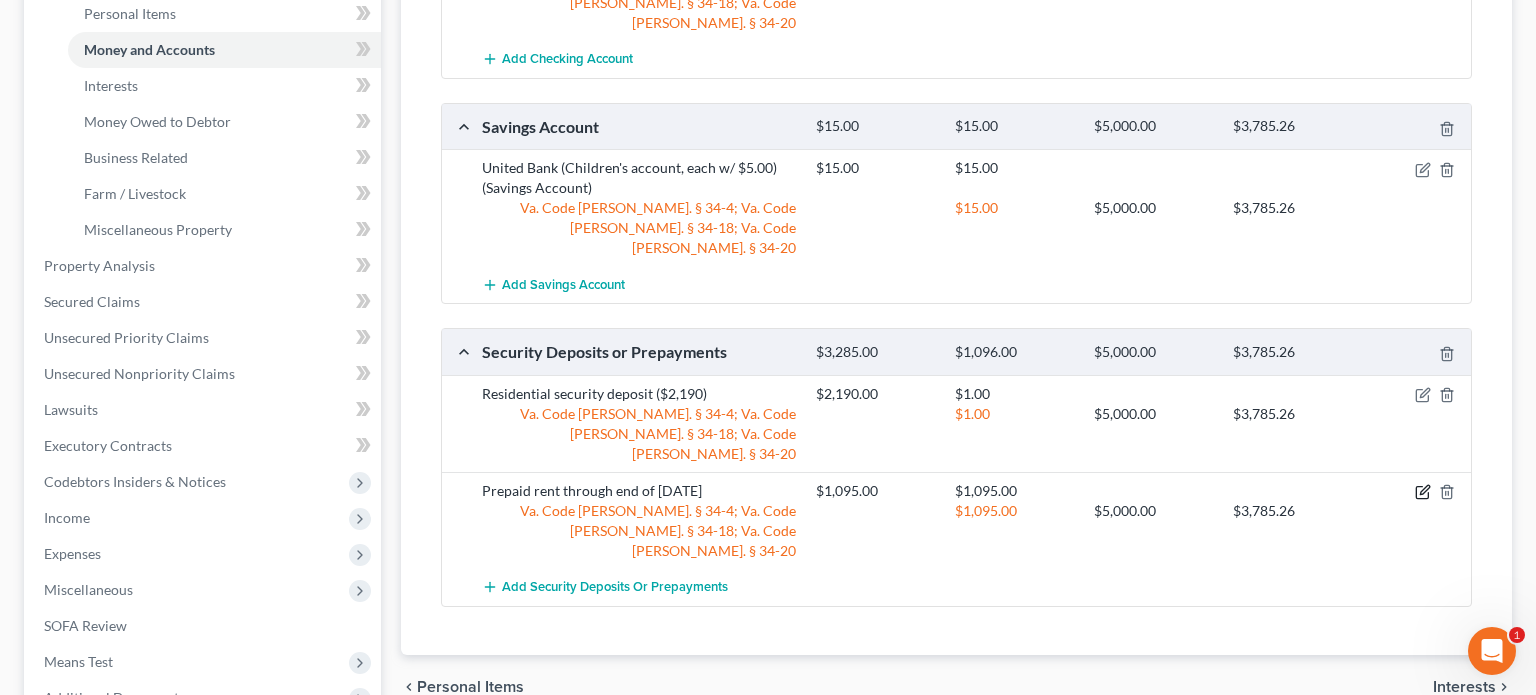 select on "4" 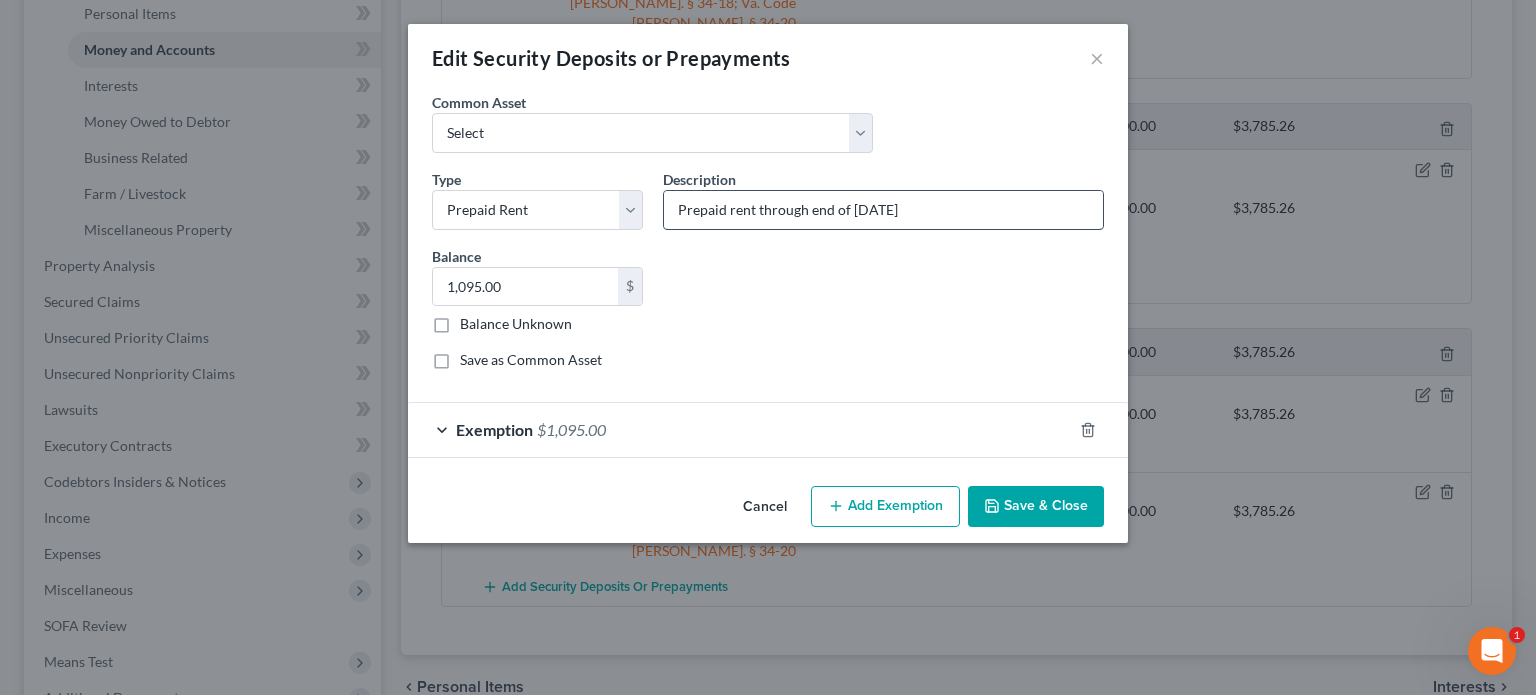 click on "Prepaid rent through end of [DATE]" at bounding box center [883, 210] 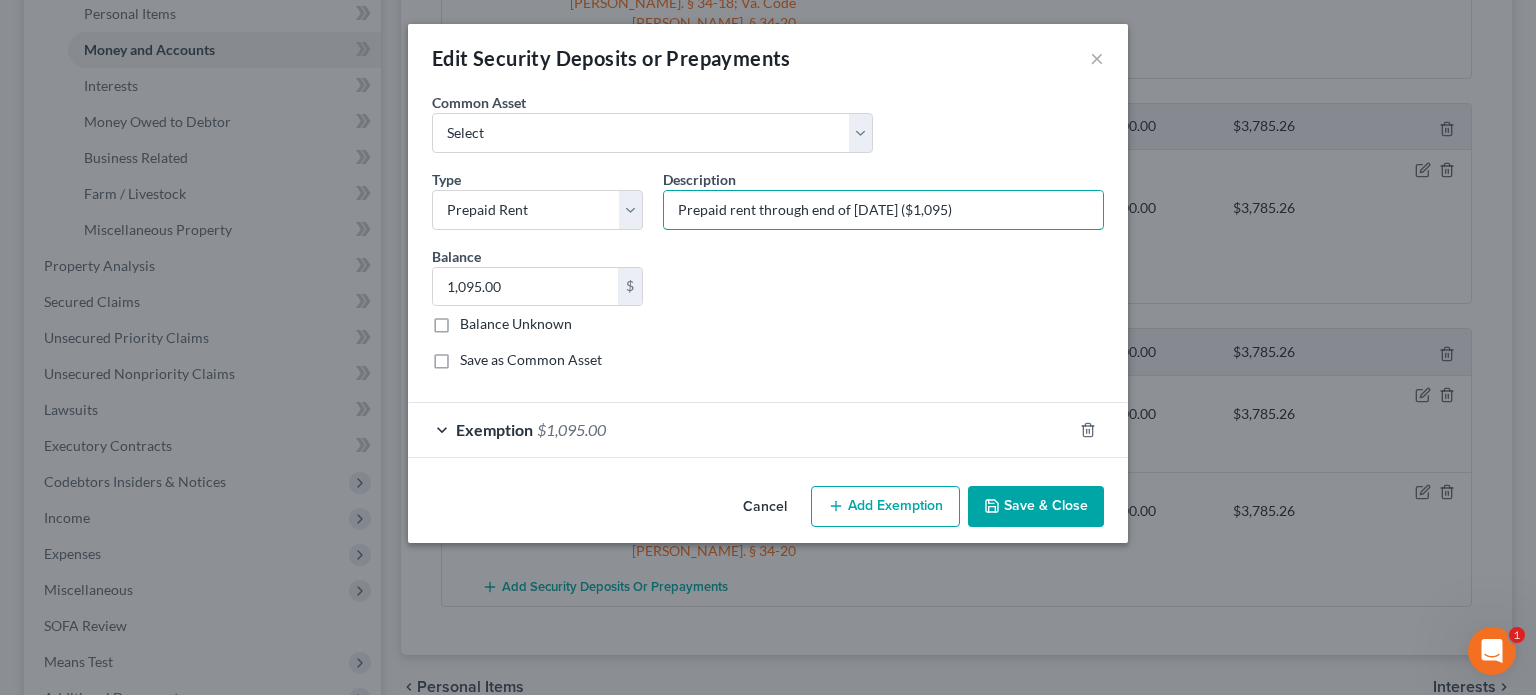 type on "Prepaid rent through end of [DATE] ($1,095)" 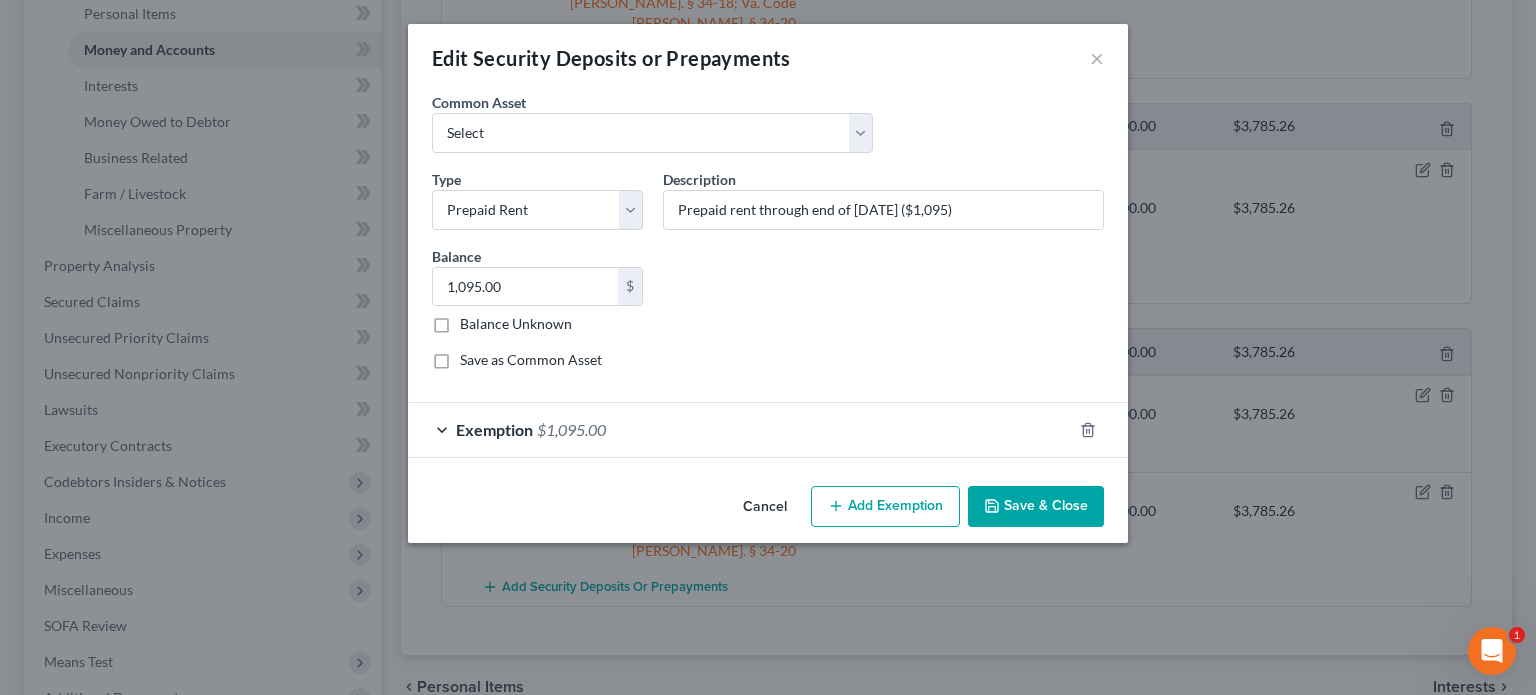 click on "Save & Close" at bounding box center (1036, 507) 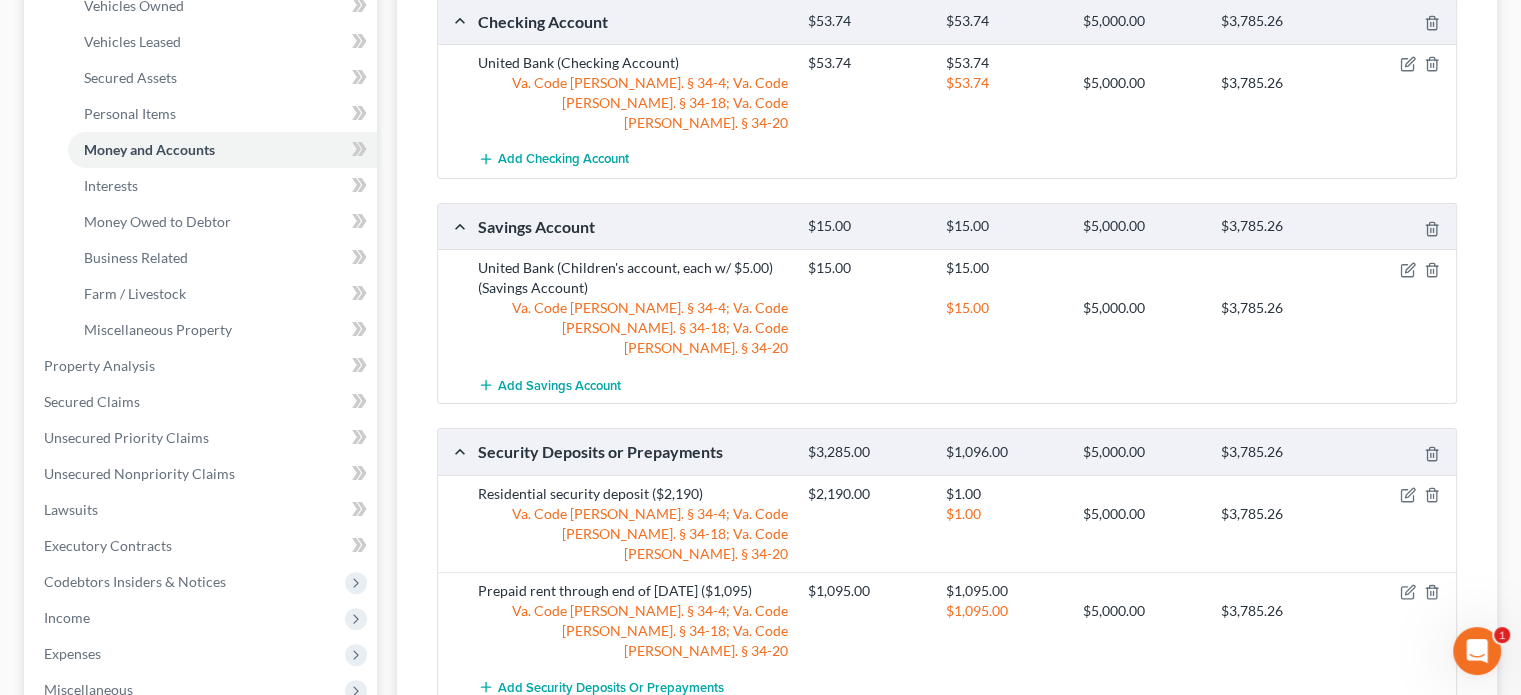 scroll, scrollTop: 0, scrollLeft: 0, axis: both 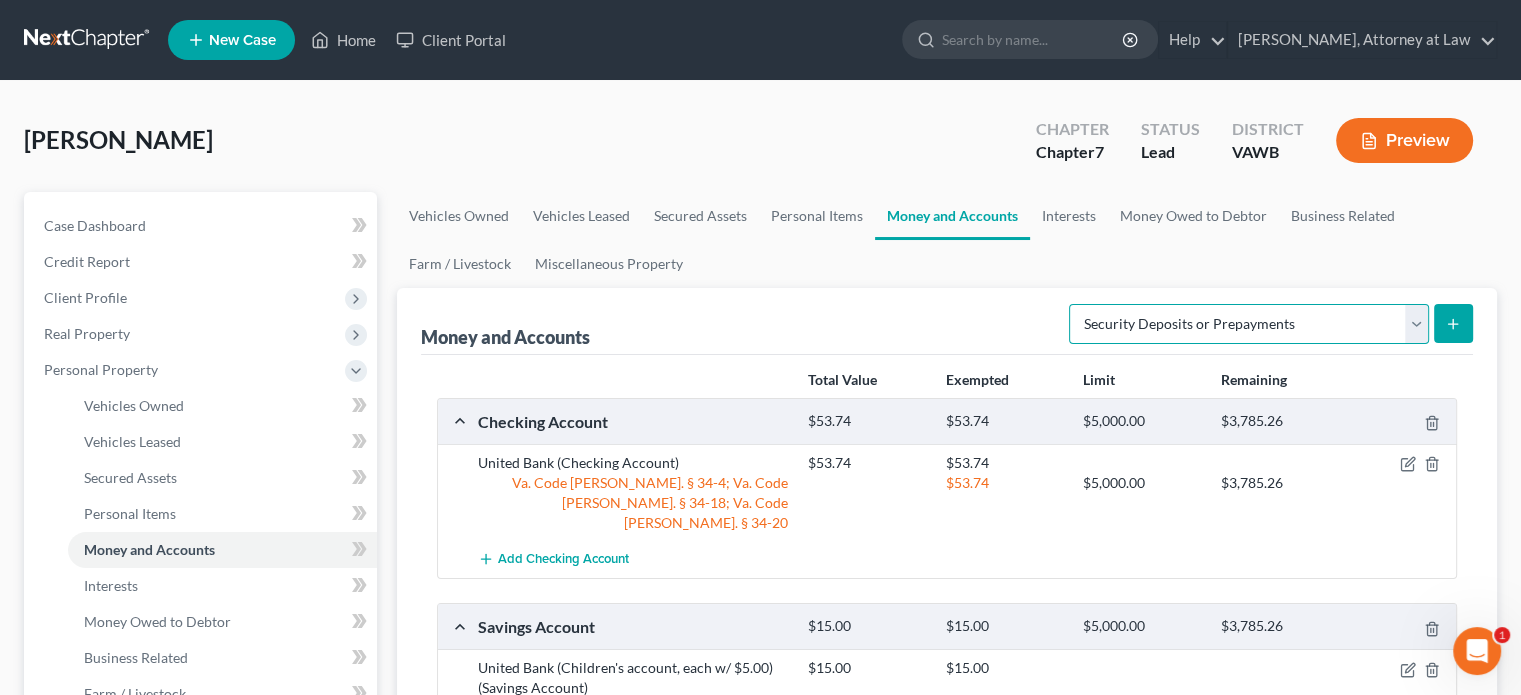 click on "Select Account Type Brokerage Cash on Hand Certificates of Deposit Checking Account Money Market Other (Credit Union, Health Savings Account, etc) Safe Deposit Box Savings Account Security Deposits or Prepayments" at bounding box center [1249, 324] 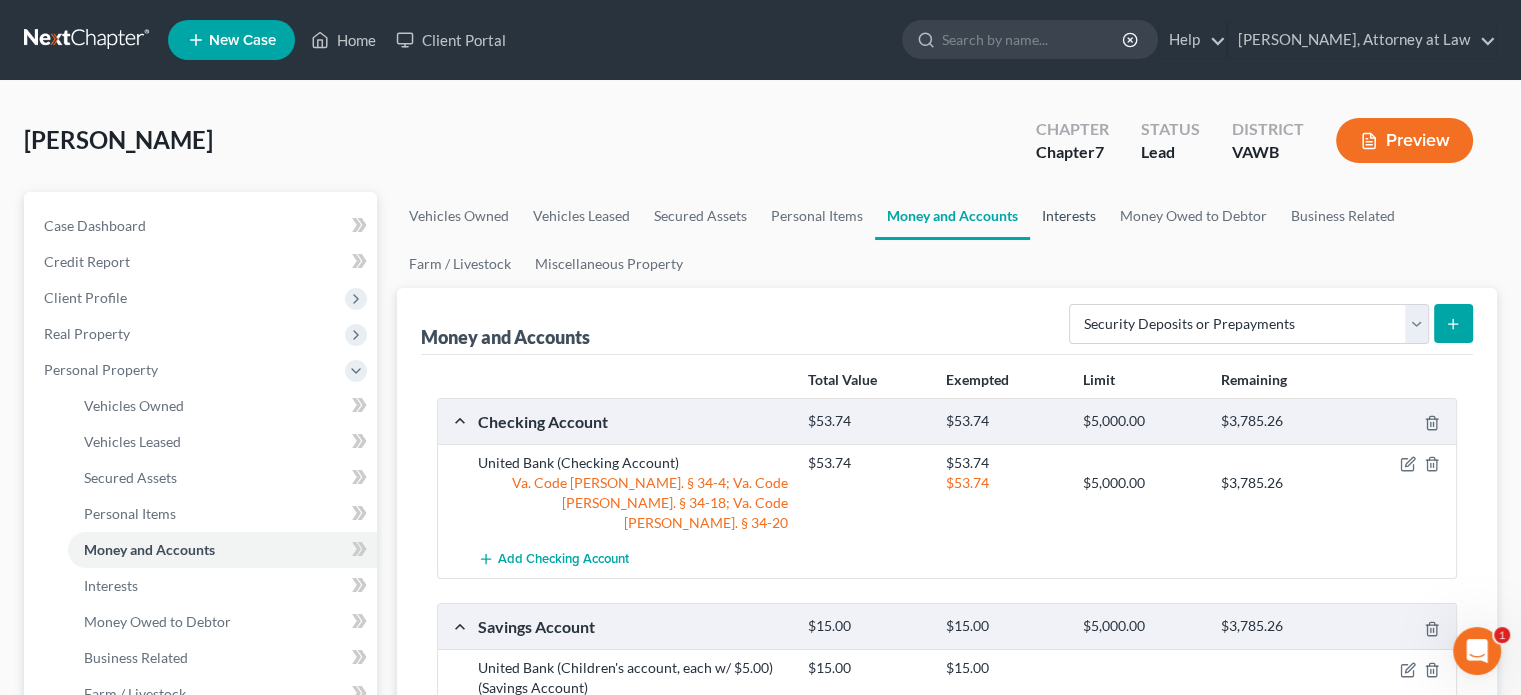 click on "Interests" at bounding box center (1069, 216) 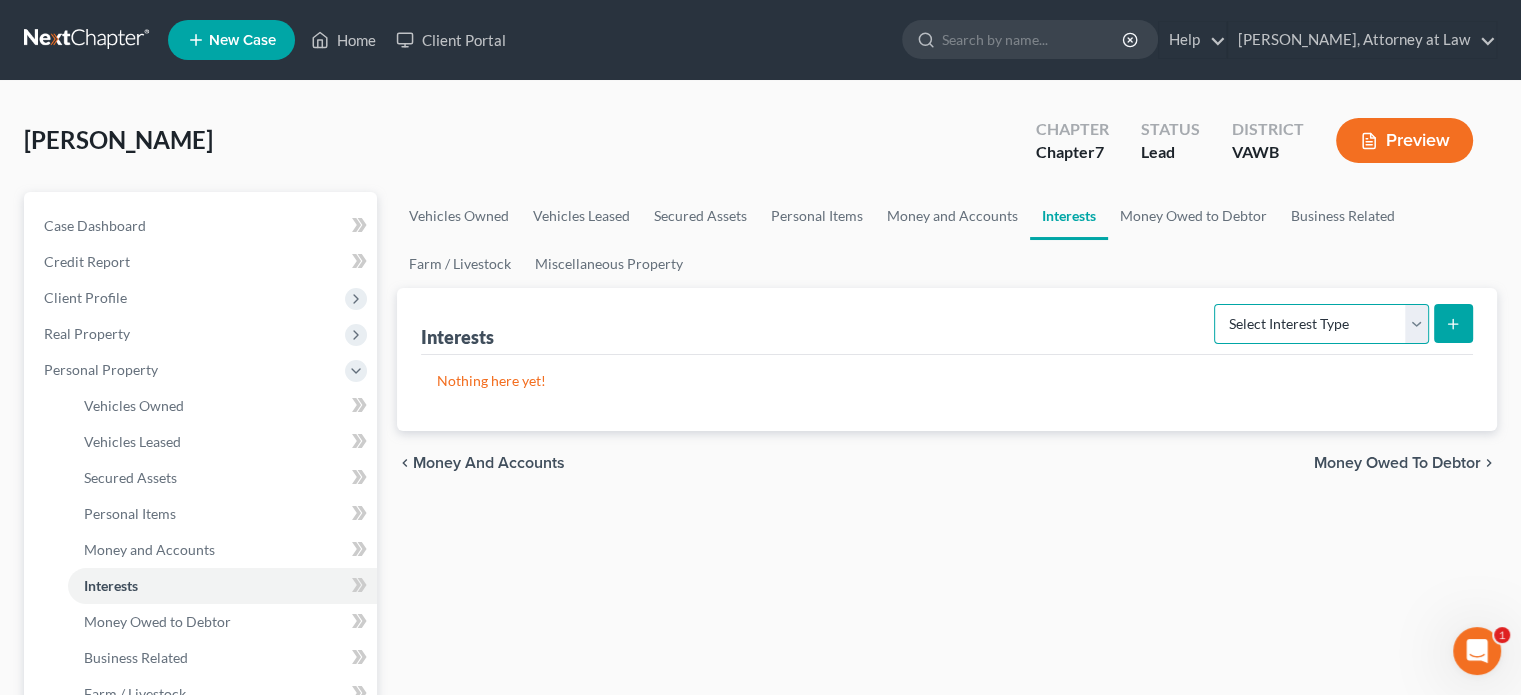 click on "Select Interest Type 401K Annuity Bond Education IRA Government Bond Government Pension Plan Incorporated Business IRA Joint Venture (Active) Joint Venture (Inactive) [PERSON_NAME] Mutual Fund Other Retirement Plan Partnership (Active) Partnership (Inactive) Pension Plan Stock Term Life Insurance Unincorporated Business Whole Life Insurance" at bounding box center (1321, 324) 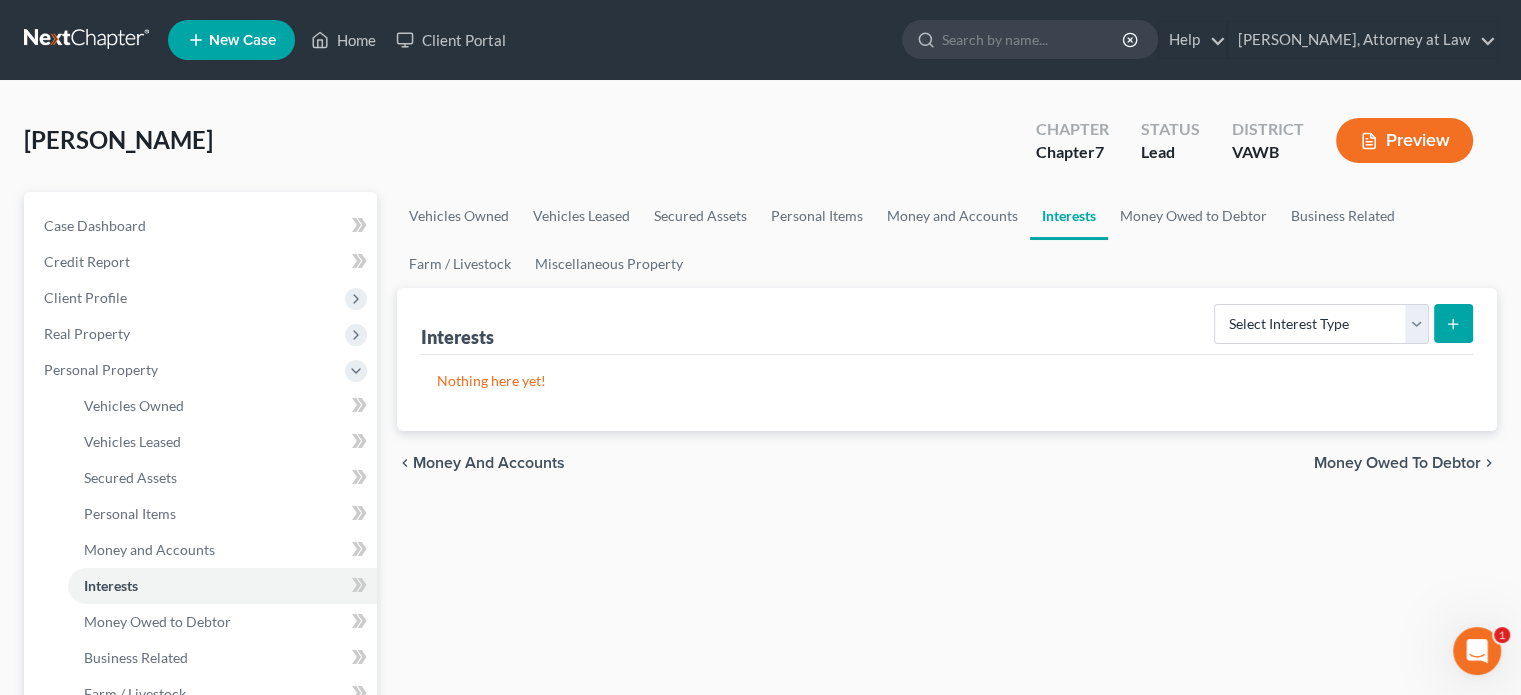 click on "Interests Select Interest Type 401K Annuity Bond Education IRA Government Bond Government Pension Plan Incorporated Business IRA Joint Venture (Active) Joint Venture (Inactive) [PERSON_NAME] Mutual Fund Other Retirement Plan Partnership (Active) Partnership (Inactive) Pension Plan Stock Term Life Insurance Unincorporated Business Whole Life Insurance" at bounding box center (947, 321) 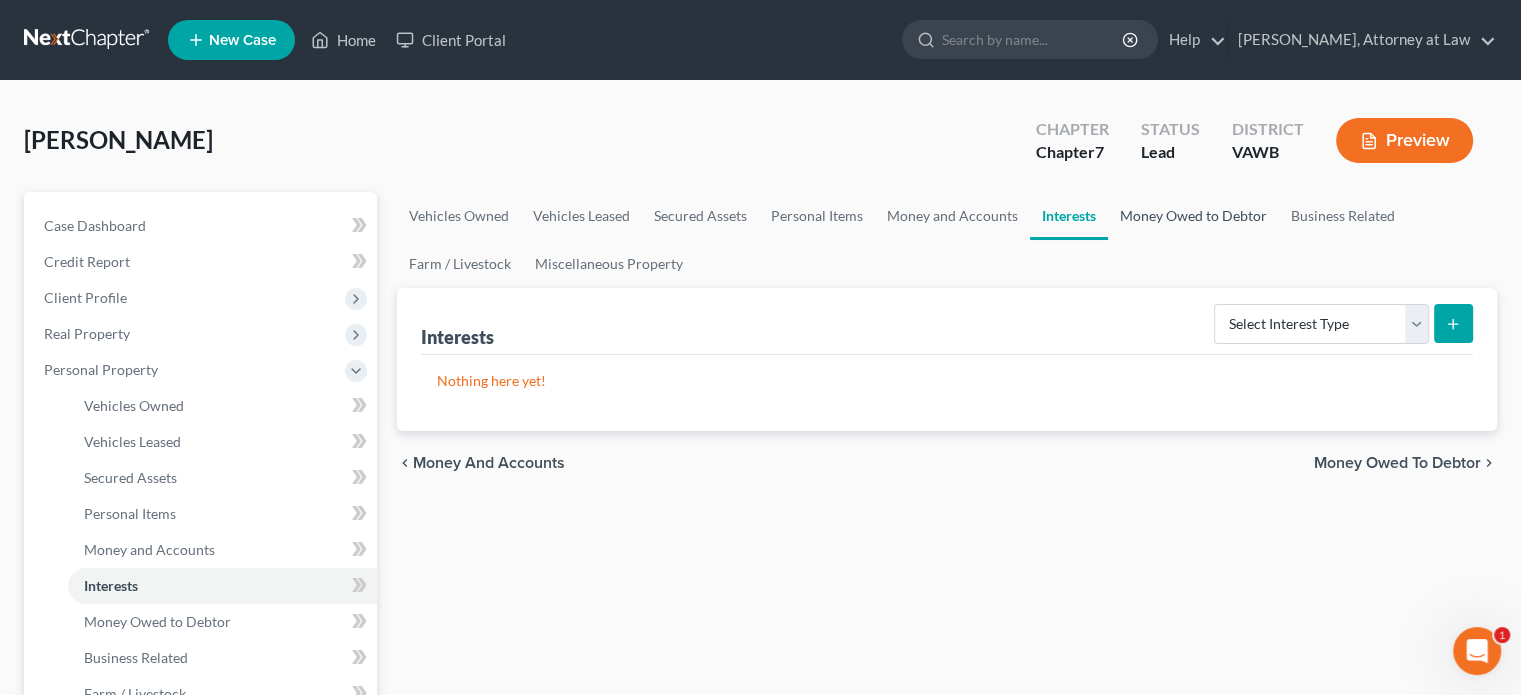 click on "Money Owed to Debtor" at bounding box center (1193, 216) 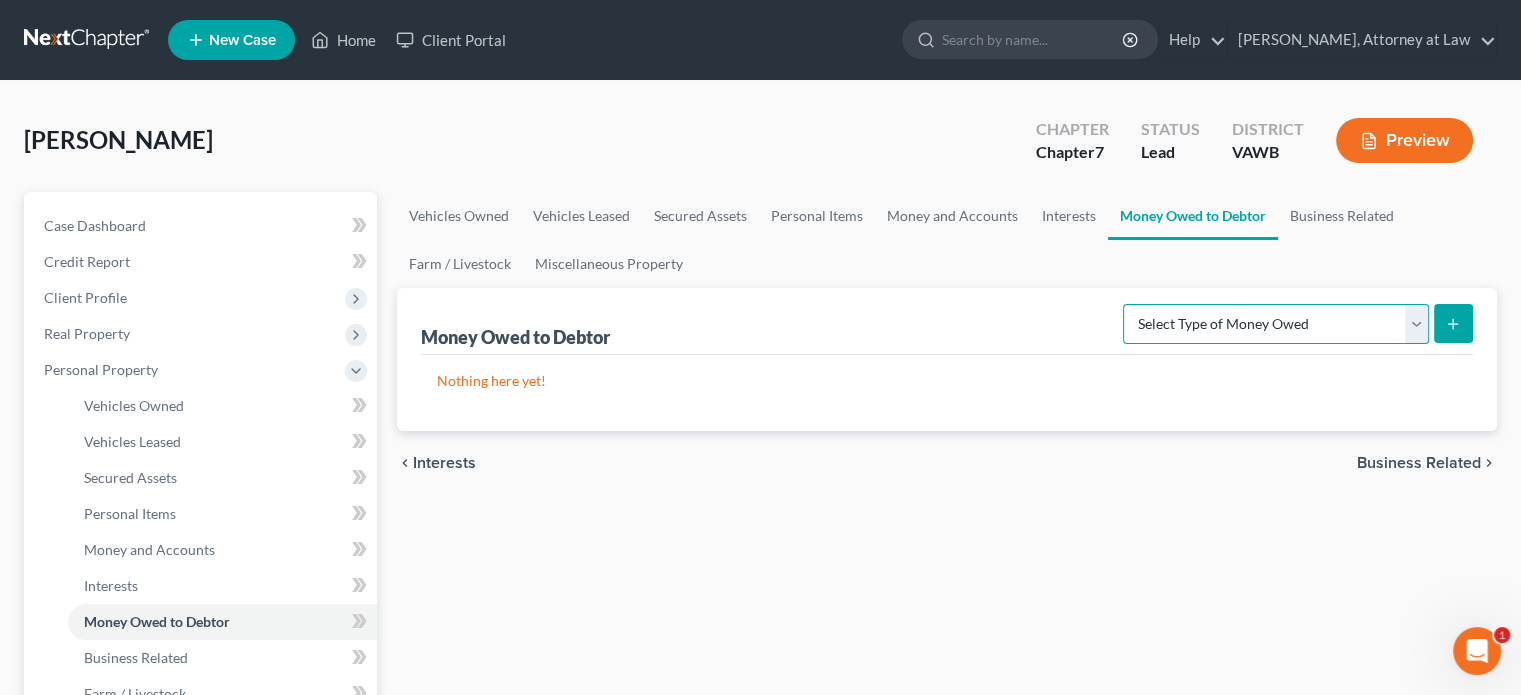 click on "Select Type of Money Owed Accounts Receivable Alimony Child Support Claims Against Third Parties Disability Benefits Disability Insurance Payments Divorce Settlements Equitable or Future Interests Expected Tax Refund and Unused NOLs Financial Assets Not Yet Listed Life Estate of Descendants Maintenance Other Contingent & Unliquidated Claims Property Settlements Sick or Vacation Pay Social Security Benefits Trusts Unpaid Loans Unpaid Wages Workers Compensation" at bounding box center (1276, 324) 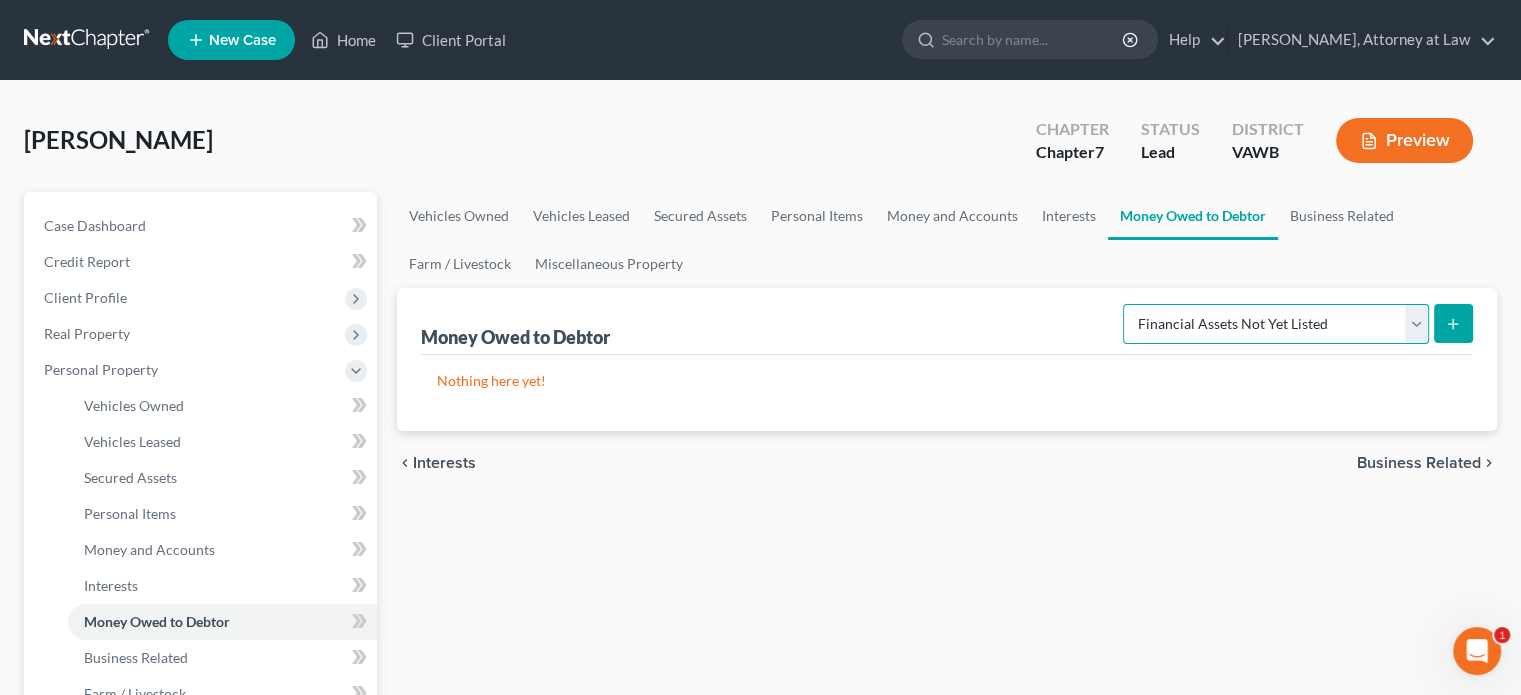 click on "Select Type of Money Owed Accounts Receivable Alimony Child Support Claims Against Third Parties Disability Benefits Disability Insurance Payments Divorce Settlements Equitable or Future Interests Expected Tax Refund and Unused NOLs Financial Assets Not Yet Listed Life Estate of Descendants Maintenance Other Contingent & Unliquidated Claims Property Settlements Sick or Vacation Pay Social Security Benefits Trusts Unpaid Loans Unpaid Wages Workers Compensation" at bounding box center [1276, 324] 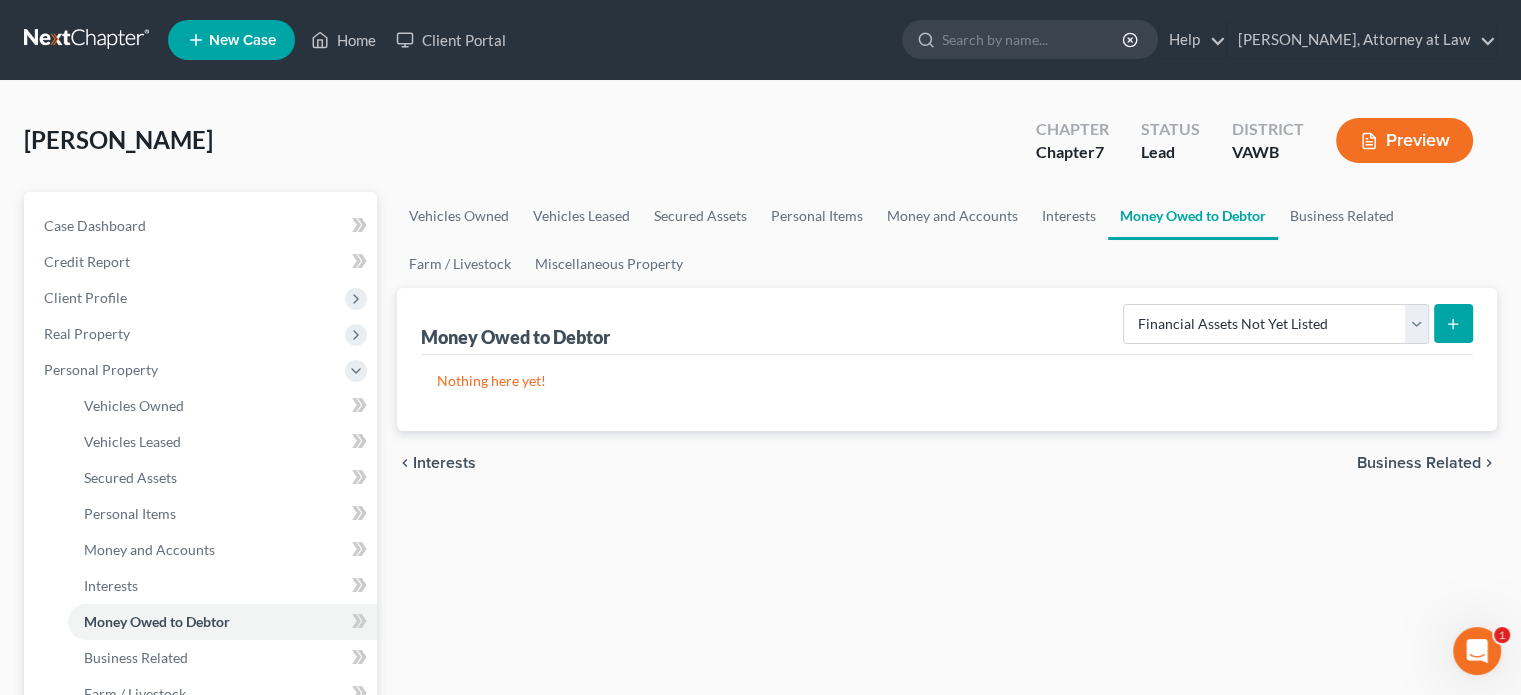 click 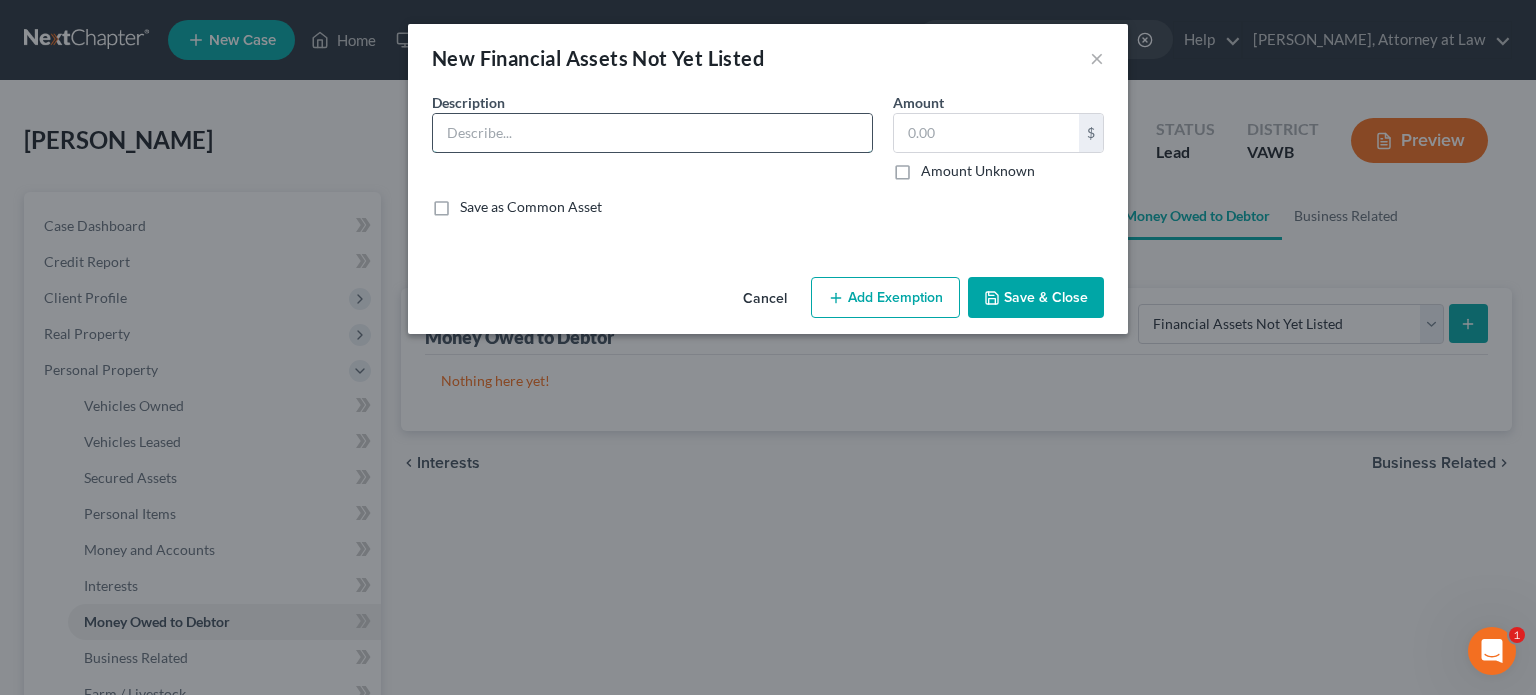 click at bounding box center (652, 133) 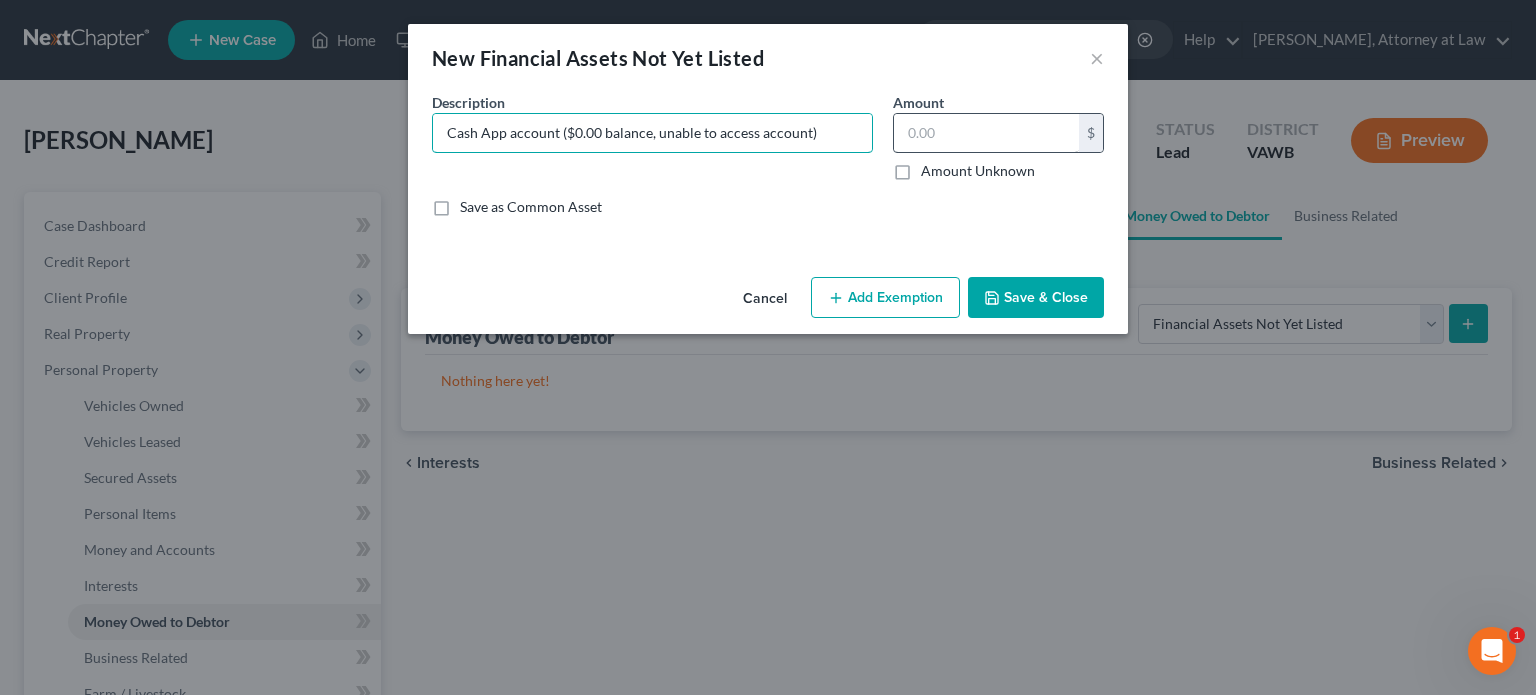 type on "Cash App account ($0.00 balance, unable to access account)" 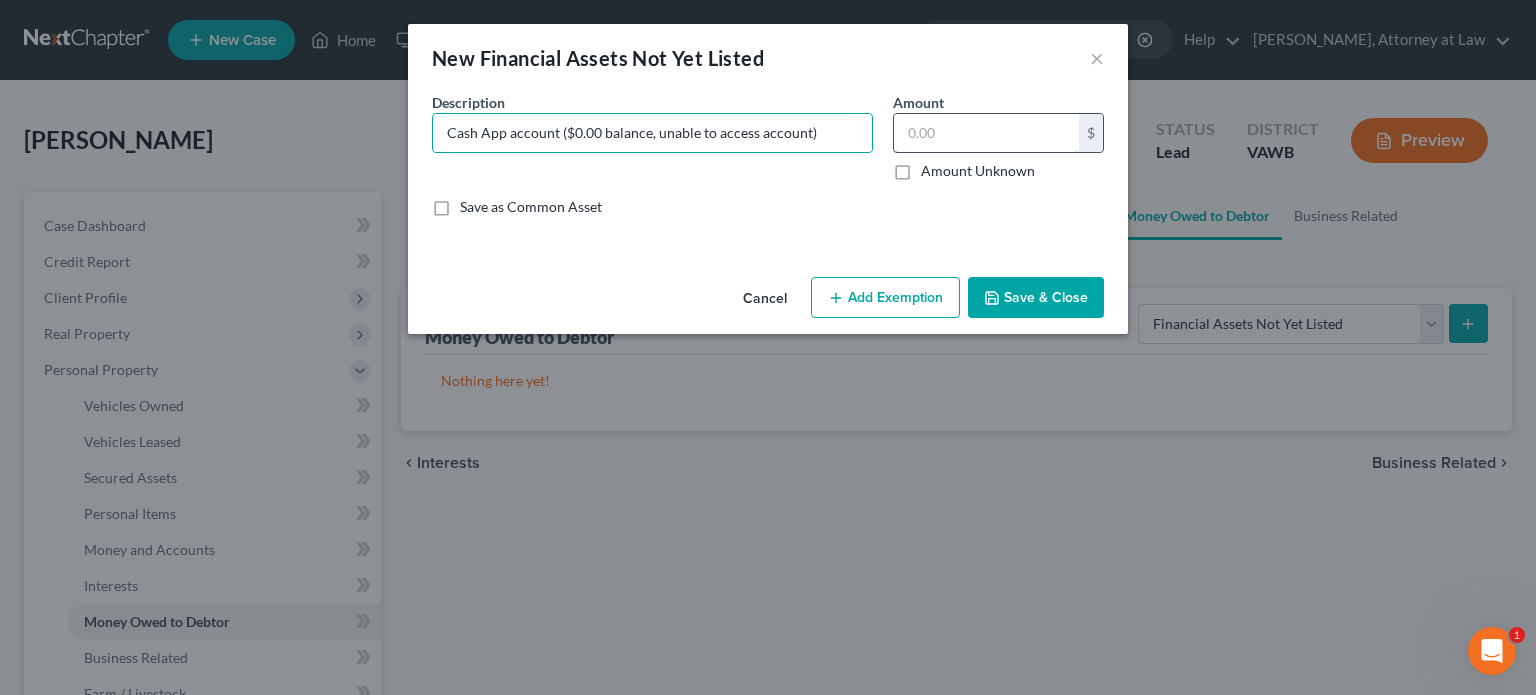 click at bounding box center (986, 133) 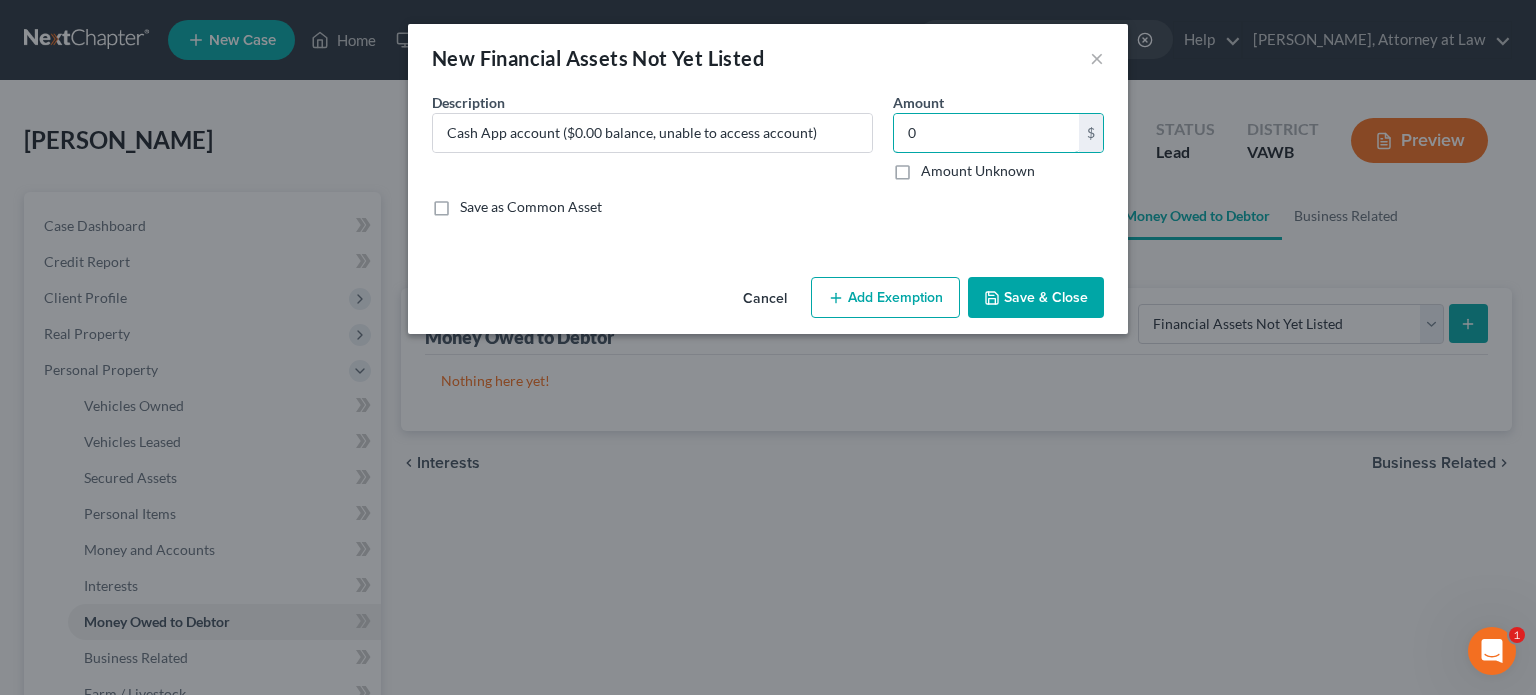 type on "0" 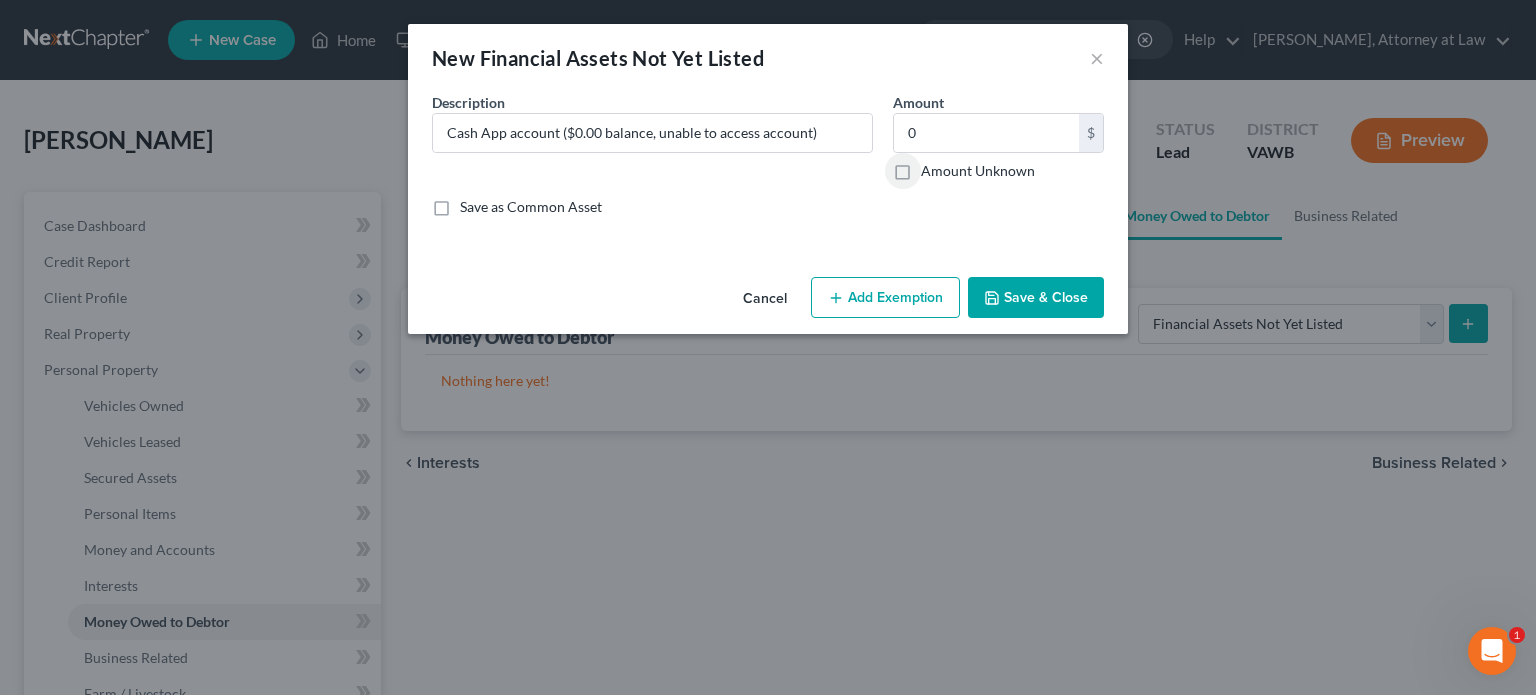 click on "Save & Close" at bounding box center [1036, 298] 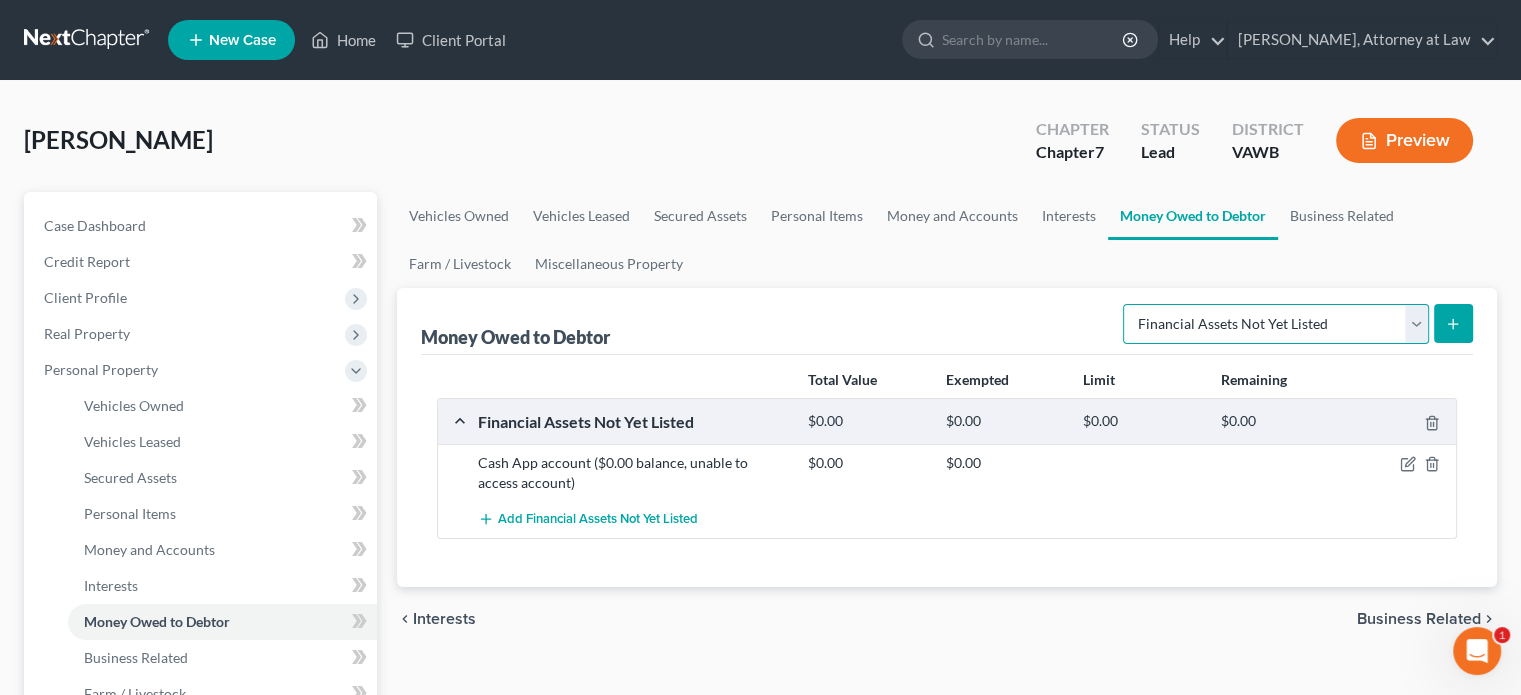 click on "Select Type of Money Owed Accounts Receivable Alimony Child Support Claims Against Third Parties Disability Benefits Disability Insurance Payments Divorce Settlements Equitable or Future Interests Expected Tax Refund and Unused NOLs Financial Assets Not Yet Listed Life Estate of Descendants Maintenance Other Contingent & Unliquidated Claims Property Settlements Sick or Vacation Pay Social Security Benefits Trusts Unpaid Loans Unpaid Wages Workers Compensation" at bounding box center [1276, 324] 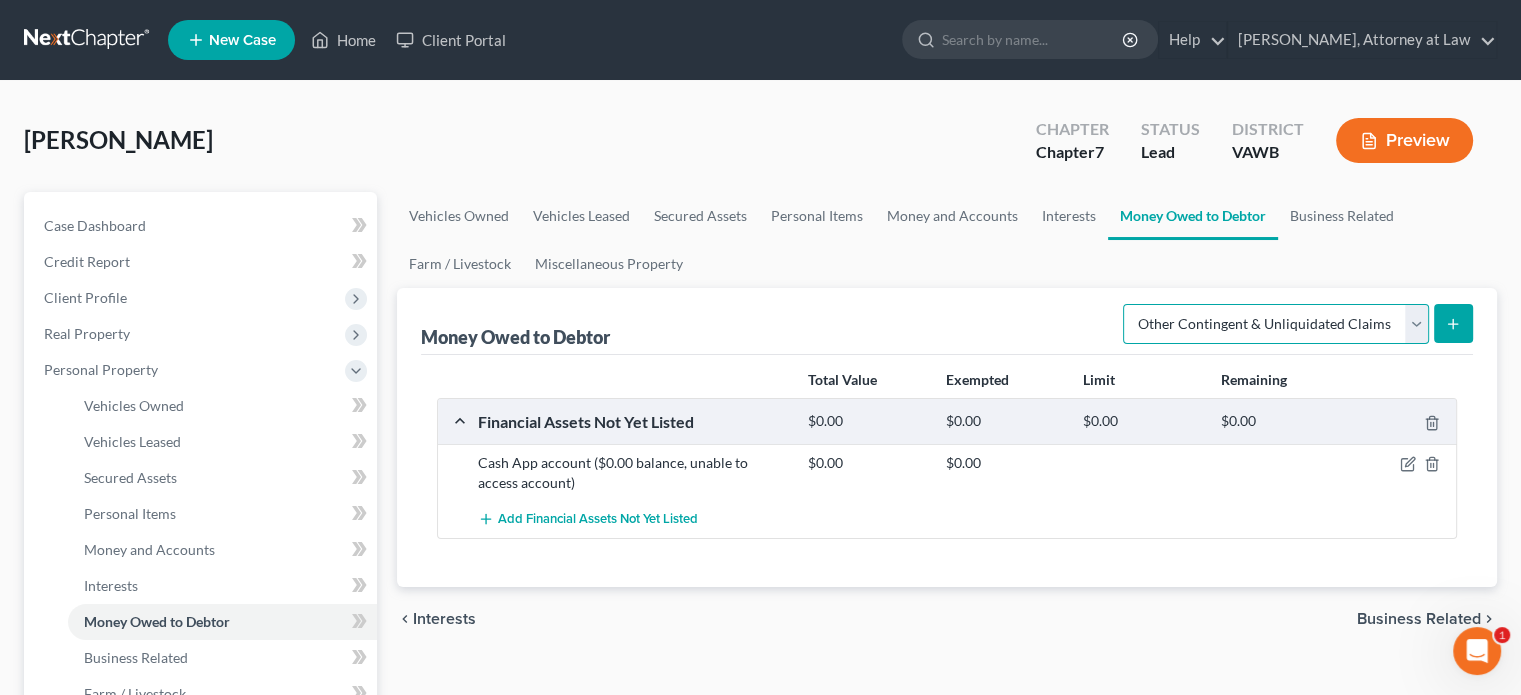 click on "Select Type of Money Owed Accounts Receivable Alimony Child Support Claims Against Third Parties Disability Benefits Disability Insurance Payments Divorce Settlements Equitable or Future Interests Expected Tax Refund and Unused NOLs Financial Assets Not Yet Listed Life Estate of Descendants Maintenance Other Contingent & Unliquidated Claims Property Settlements Sick or Vacation Pay Social Security Benefits Trusts Unpaid Loans Unpaid Wages Workers Compensation" at bounding box center [1276, 324] 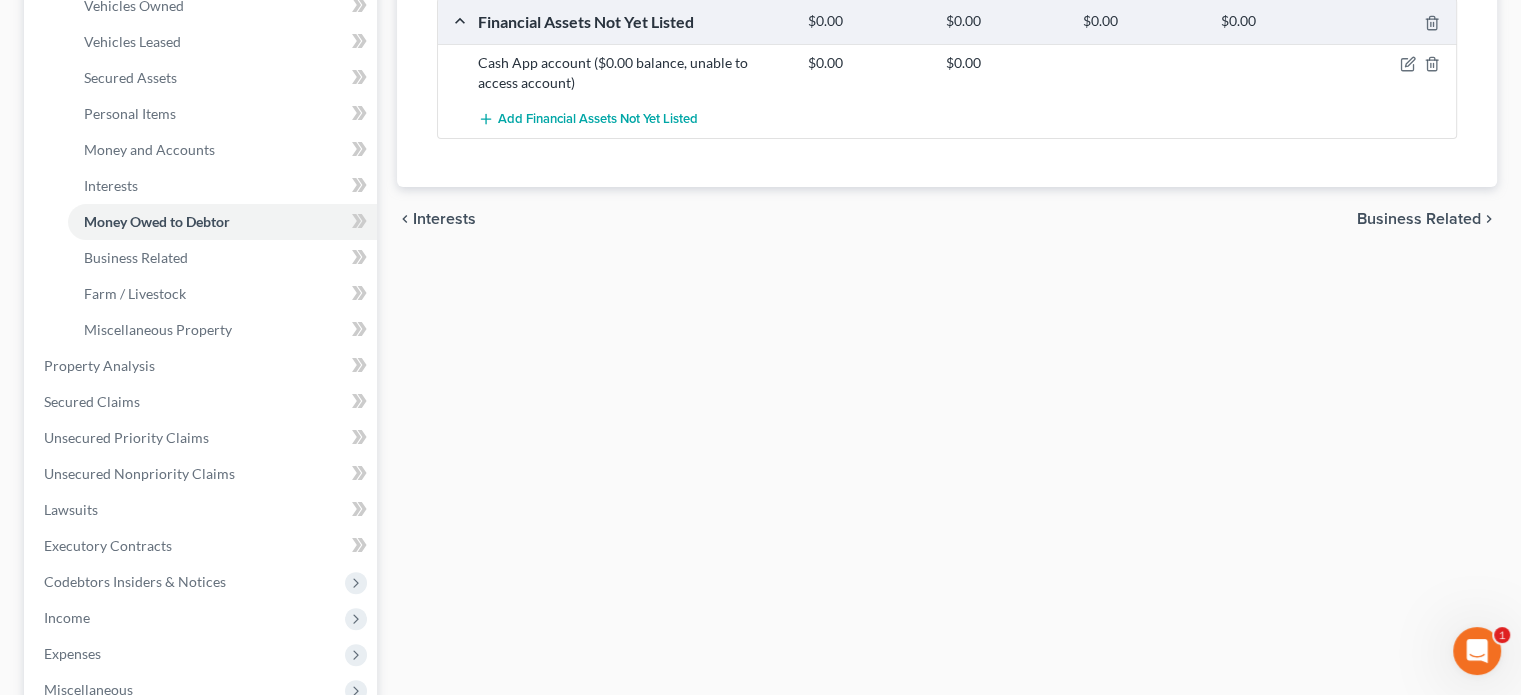 scroll, scrollTop: 500, scrollLeft: 0, axis: vertical 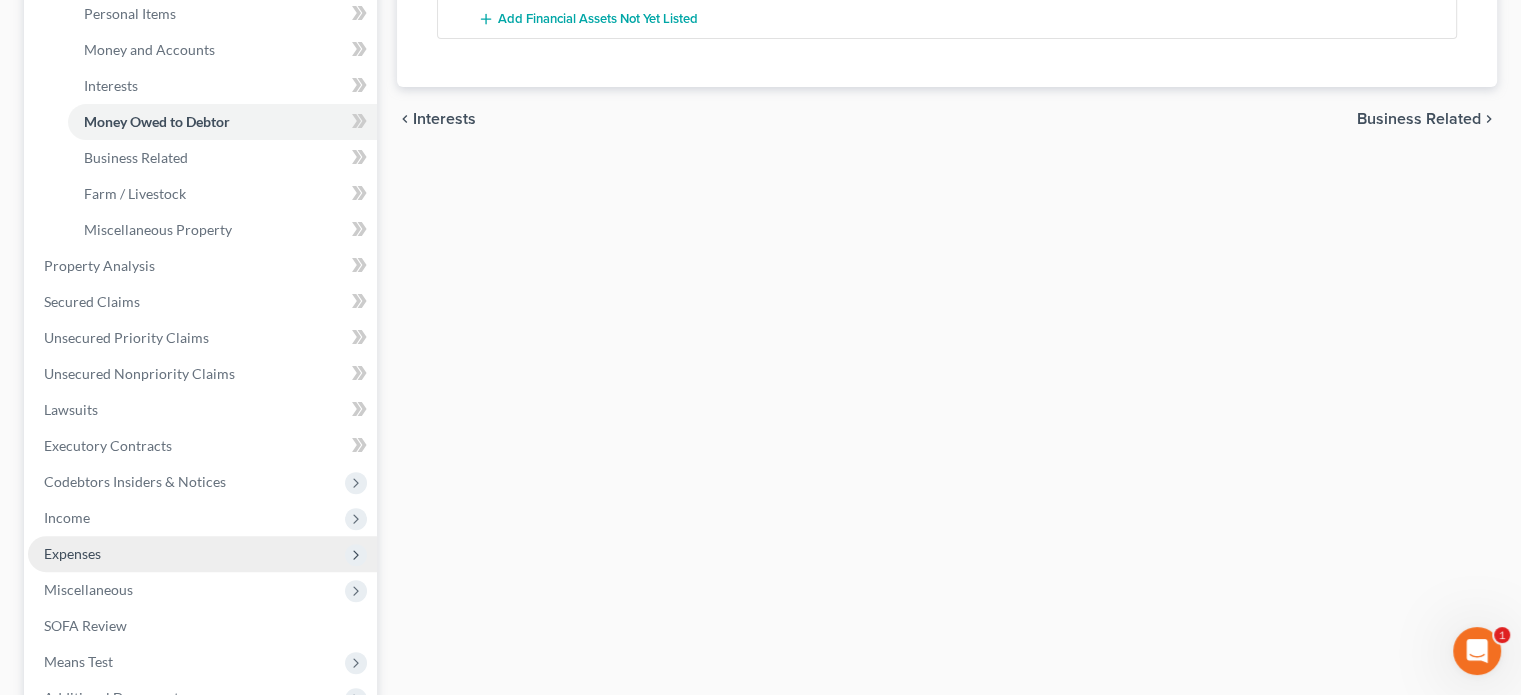 click on "Expenses" at bounding box center [72, 553] 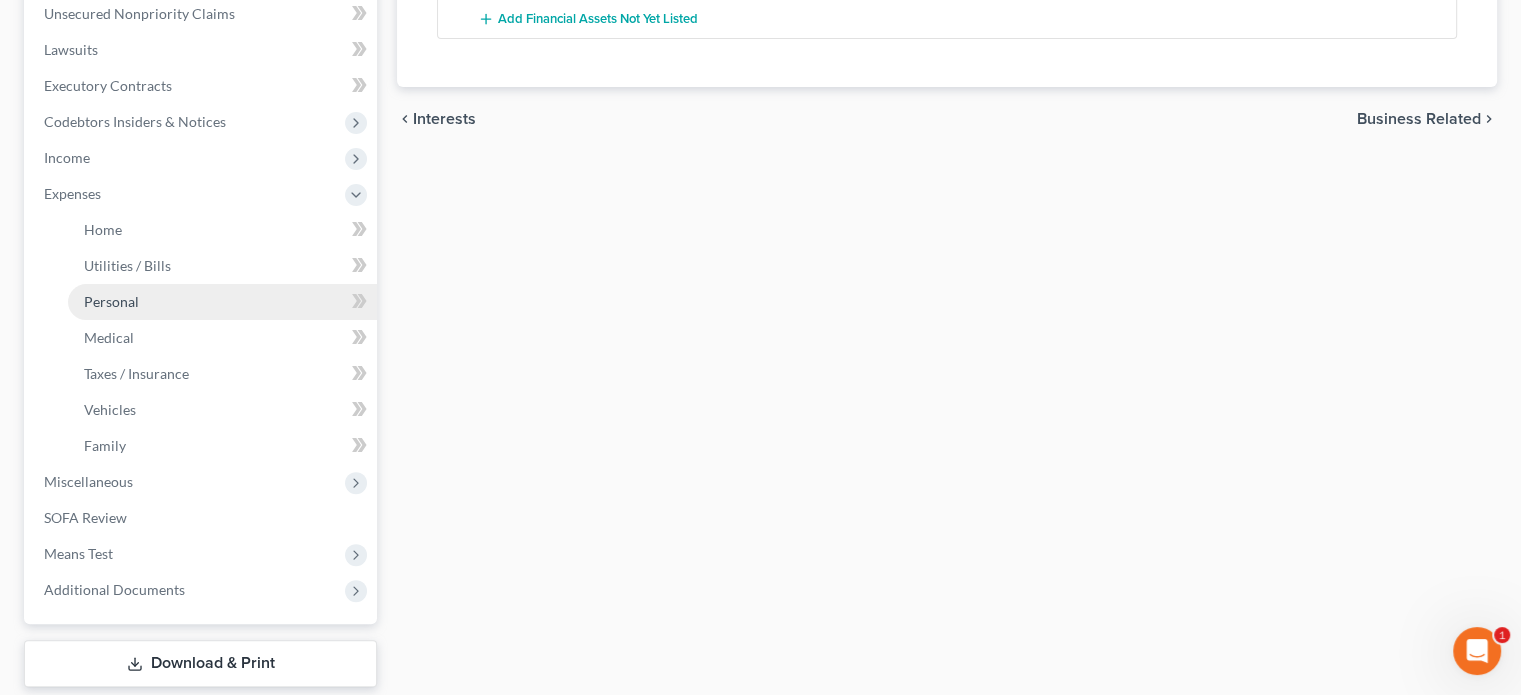 click on "Personal" at bounding box center (111, 301) 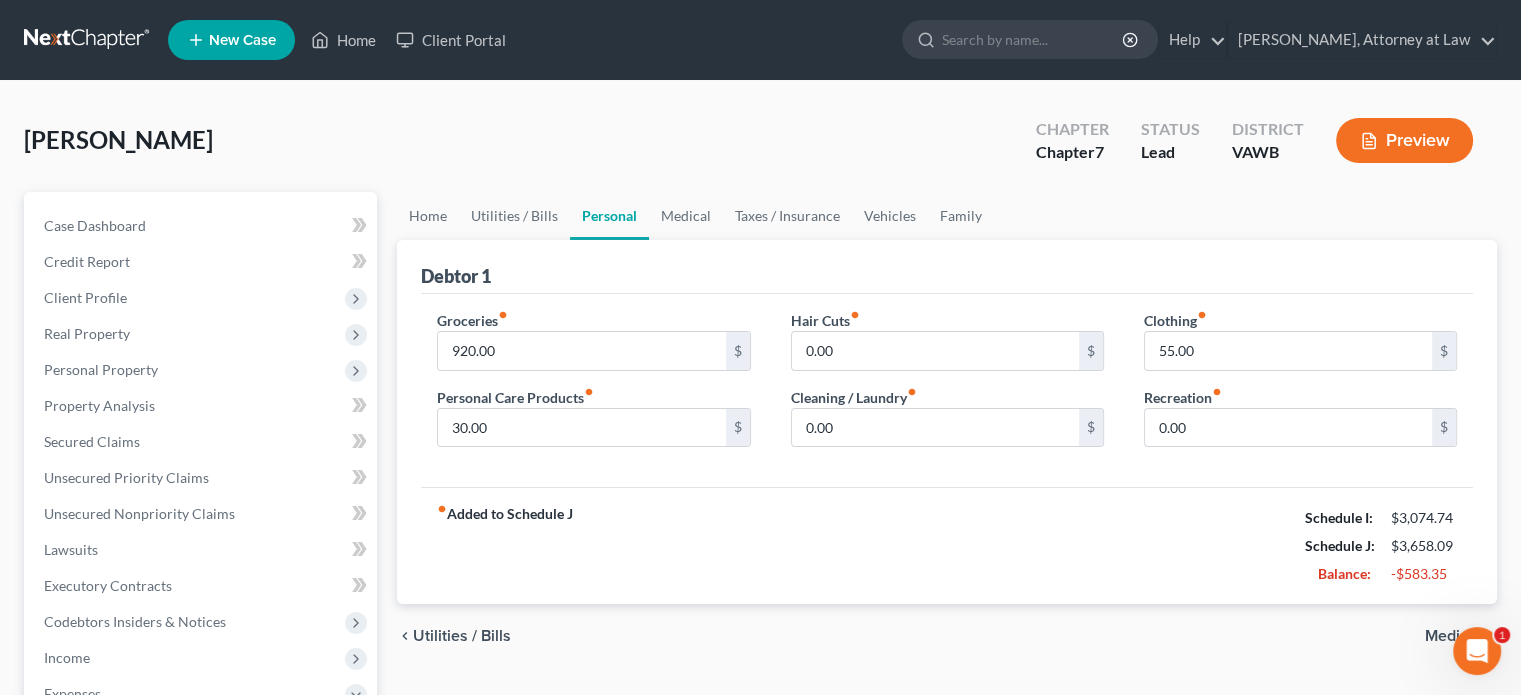 scroll, scrollTop: 100, scrollLeft: 0, axis: vertical 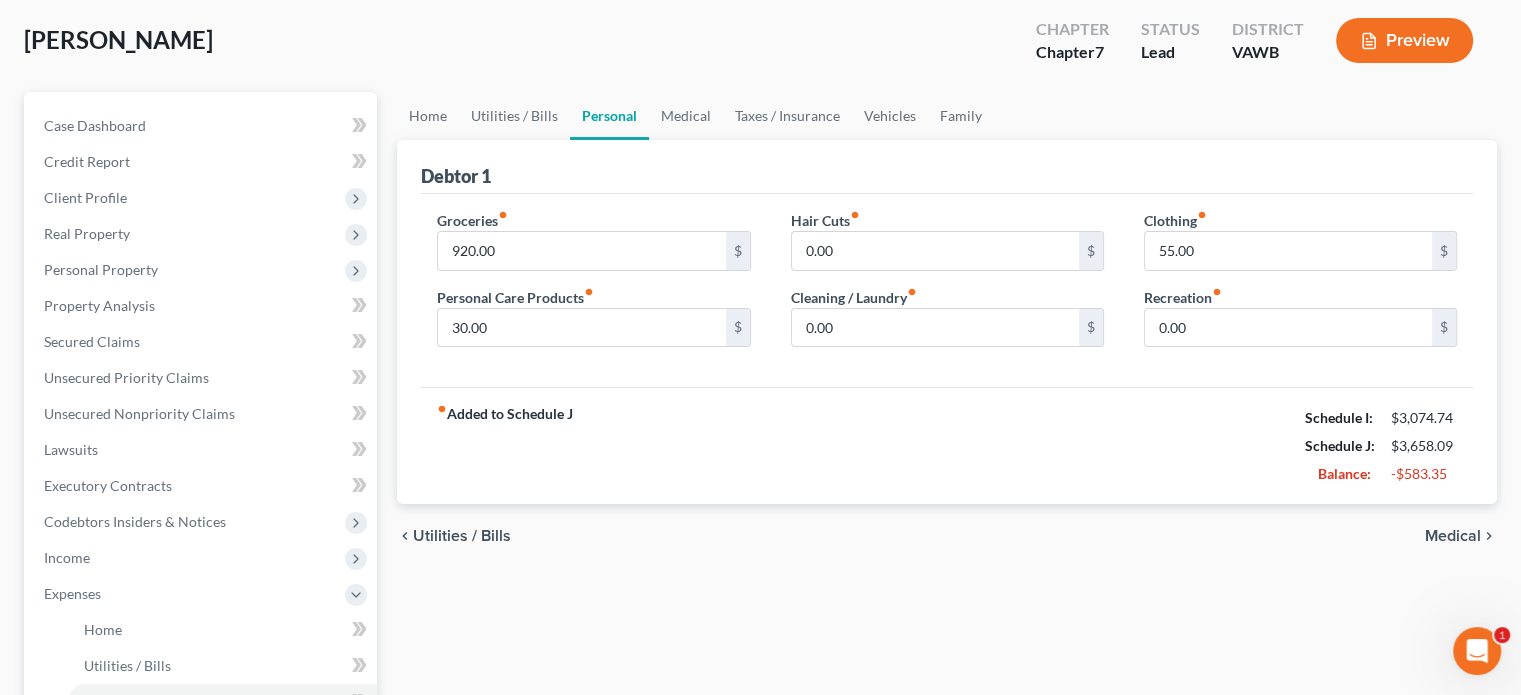 click on "Medical" at bounding box center [1453, 536] 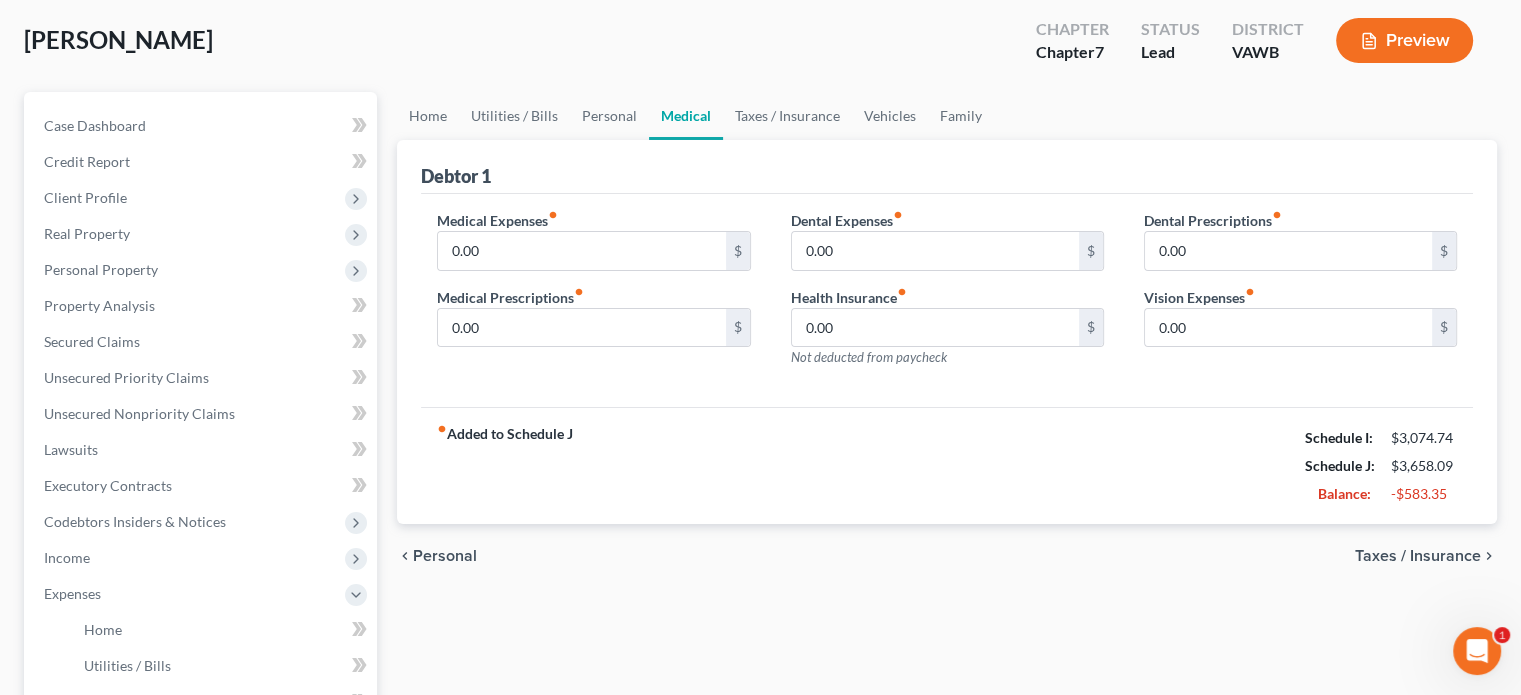 scroll, scrollTop: 0, scrollLeft: 0, axis: both 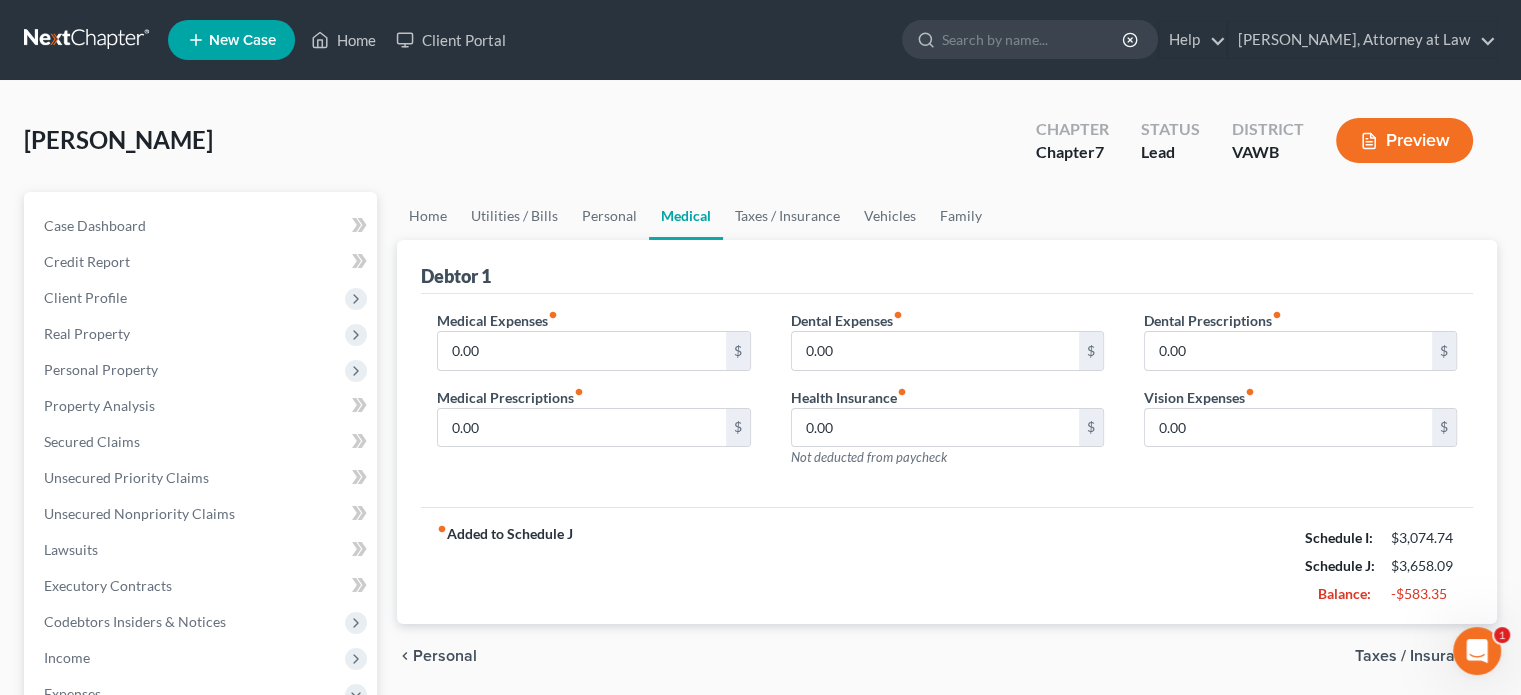 click on "$3,074.74" at bounding box center (1424, 538) 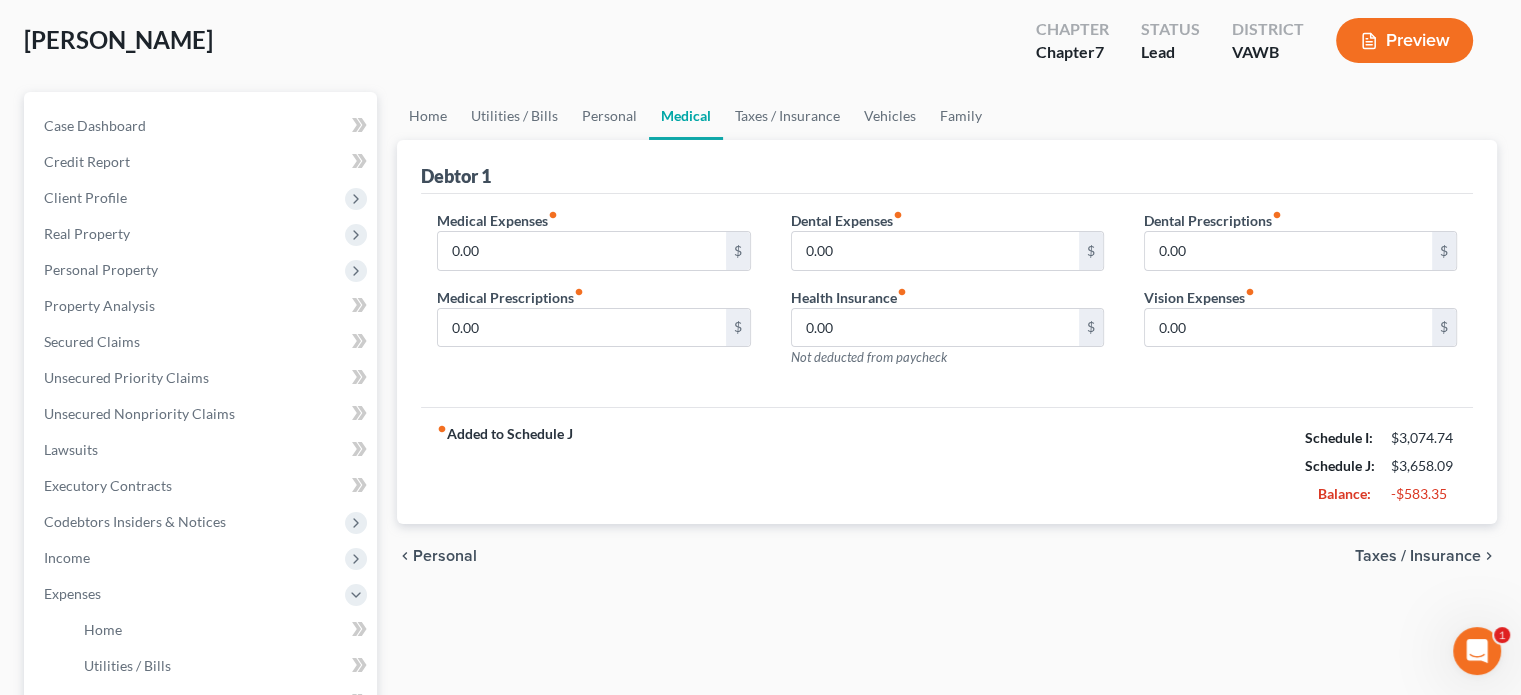 scroll, scrollTop: 200, scrollLeft: 0, axis: vertical 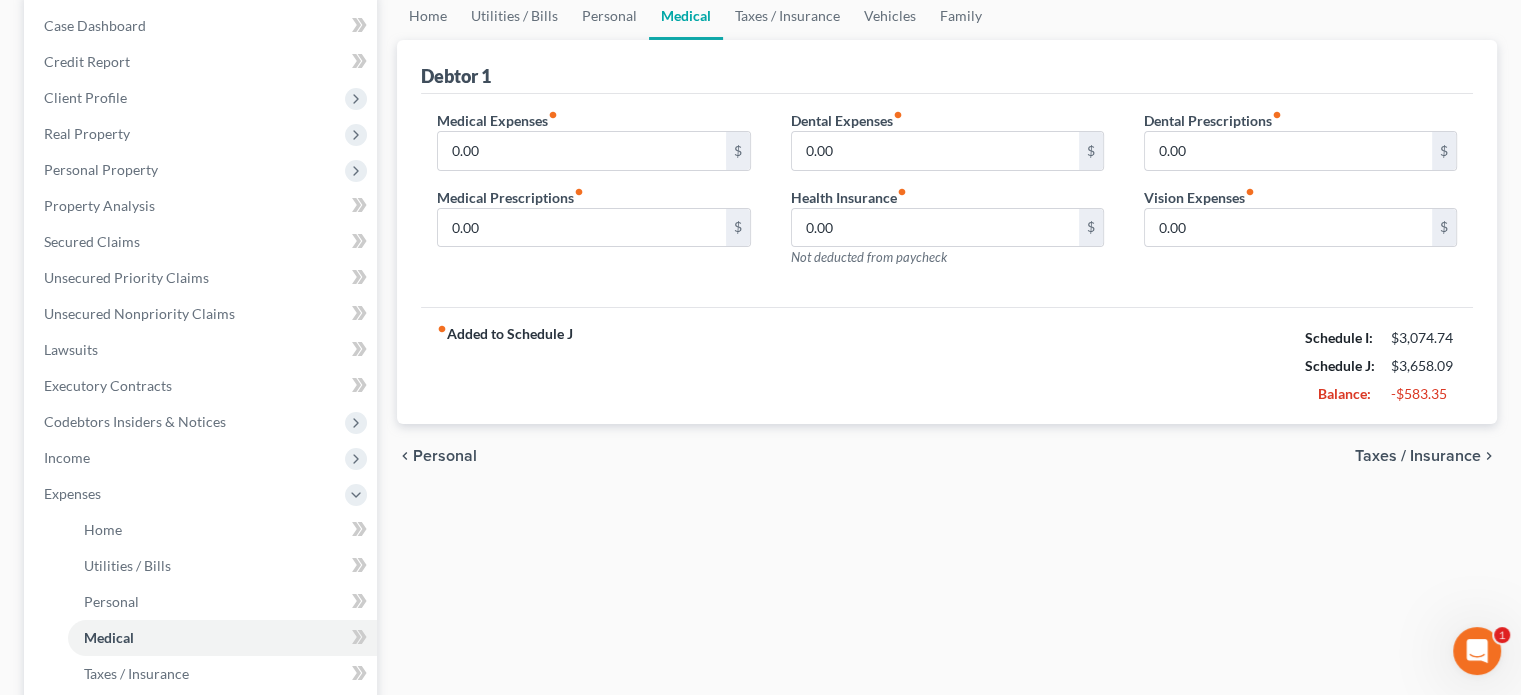 click on "Taxes / Insurance" at bounding box center [1418, 456] 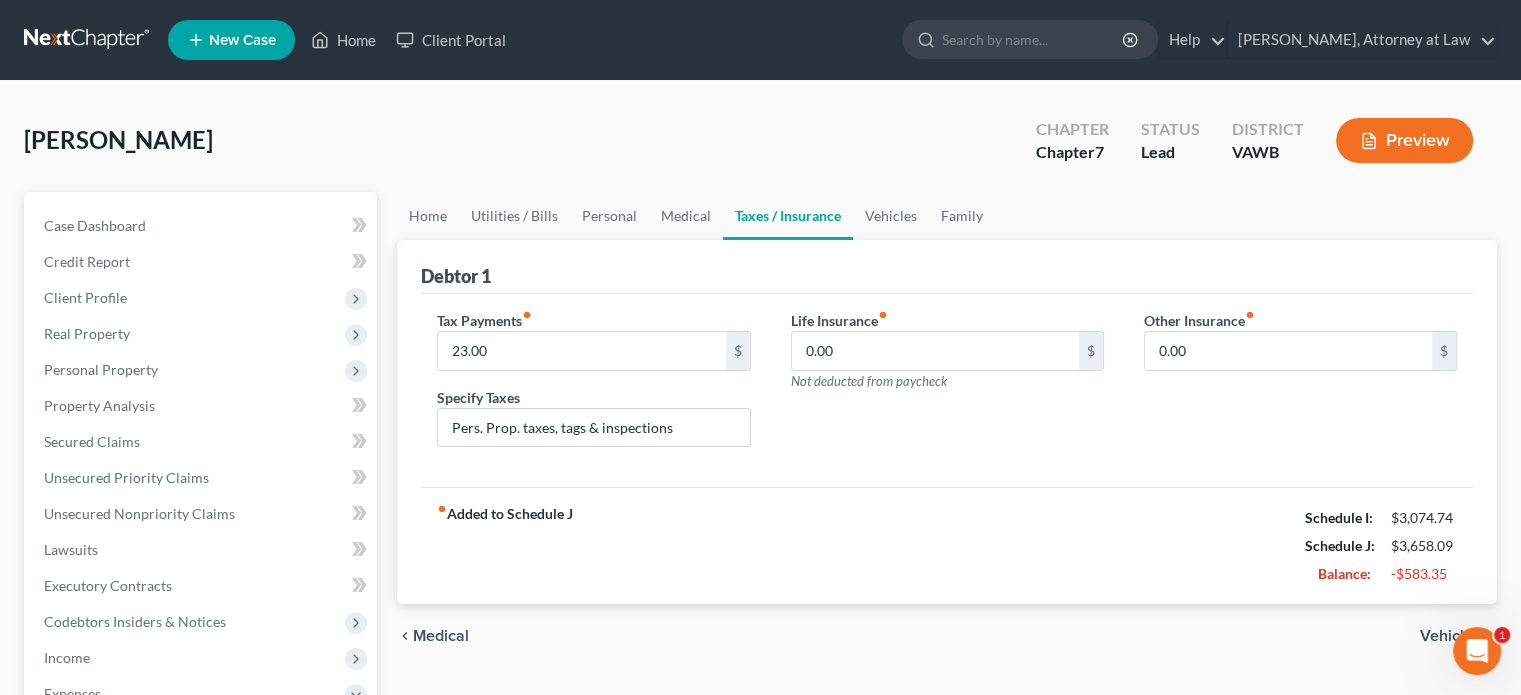 scroll, scrollTop: 100, scrollLeft: 0, axis: vertical 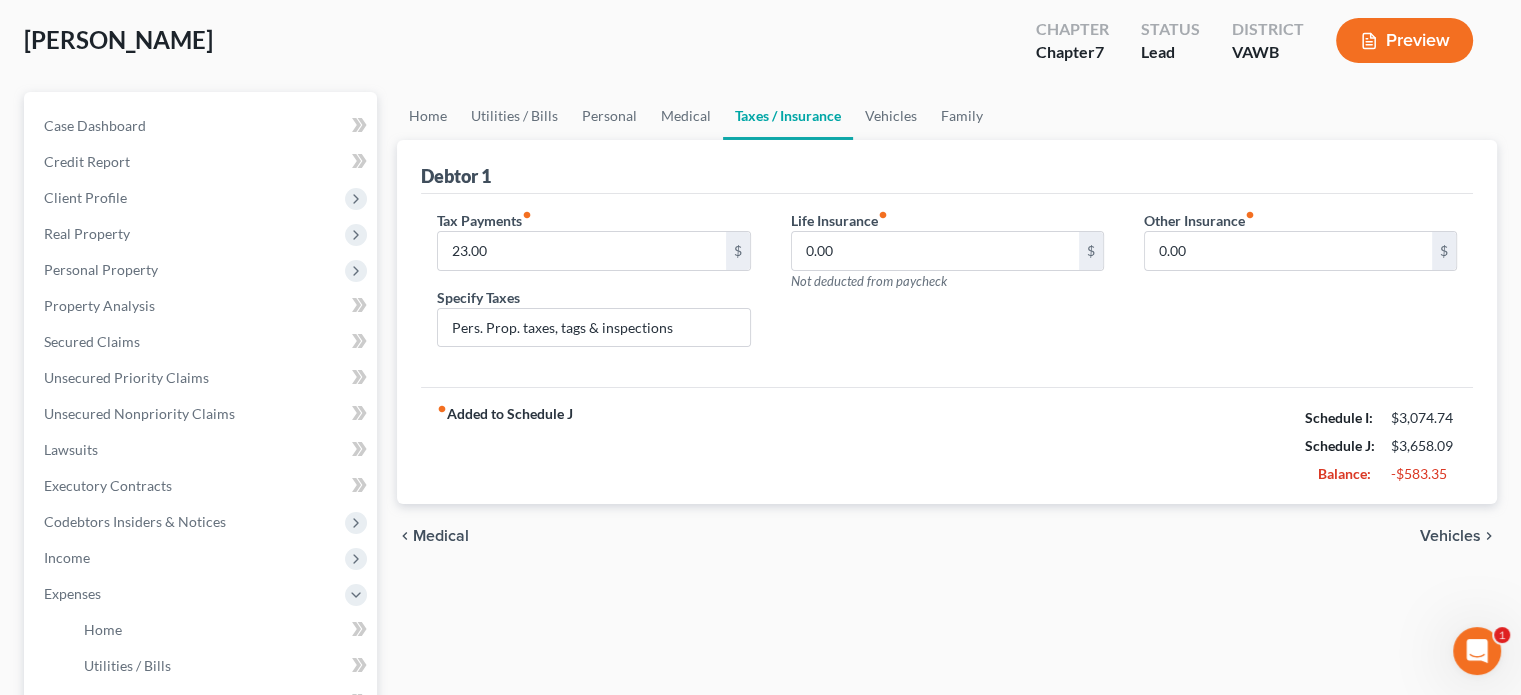 click on "Medical" at bounding box center (441, 536) 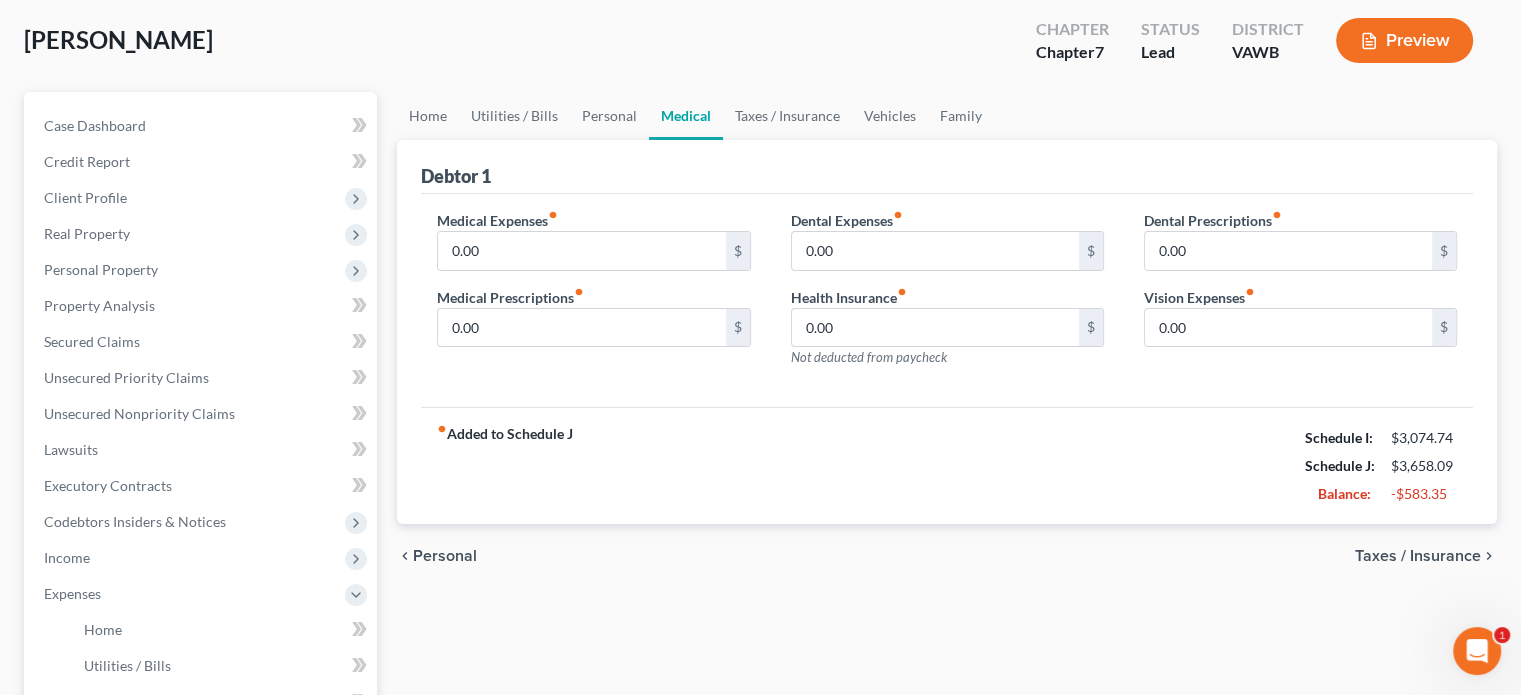 scroll, scrollTop: 0, scrollLeft: 0, axis: both 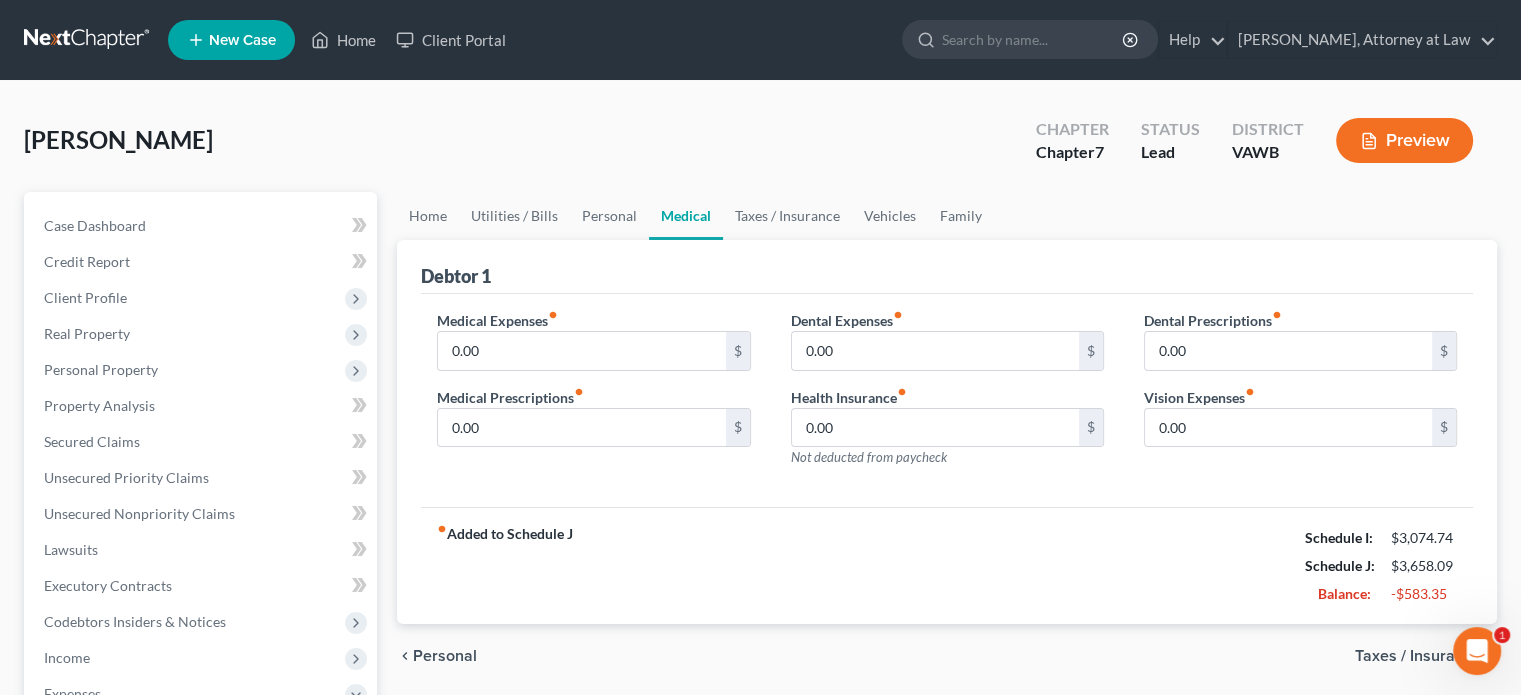 click on "Personal" at bounding box center (445, 656) 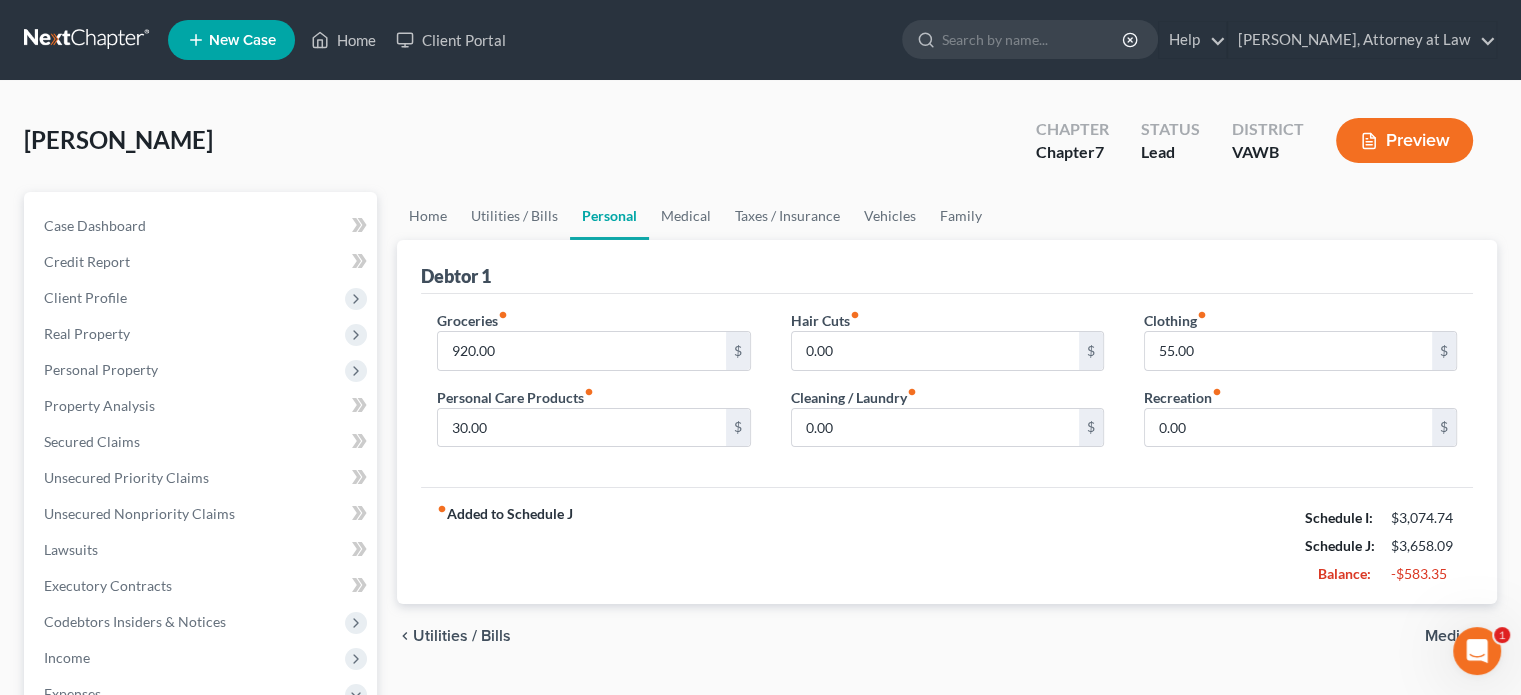 scroll, scrollTop: 100, scrollLeft: 0, axis: vertical 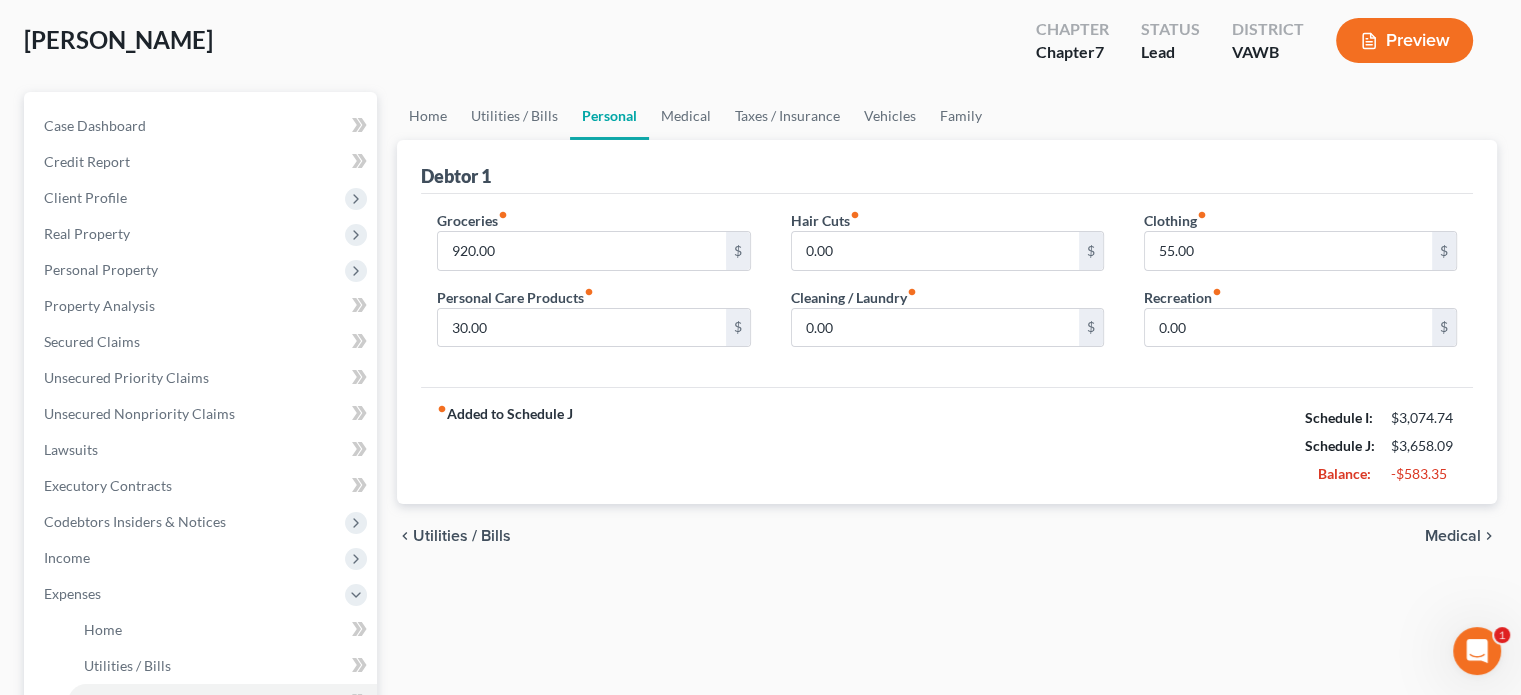 click on "Utilities / Bills" at bounding box center [462, 536] 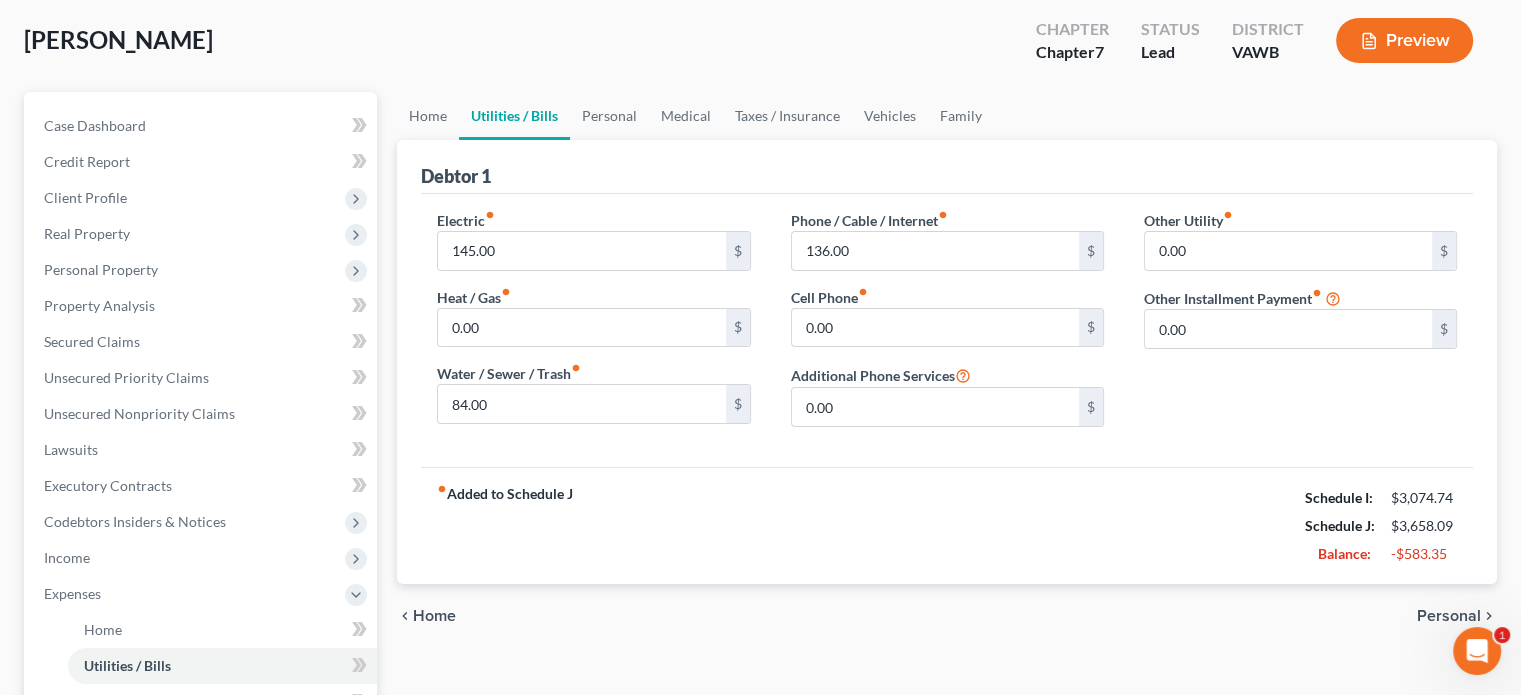 scroll, scrollTop: 0, scrollLeft: 0, axis: both 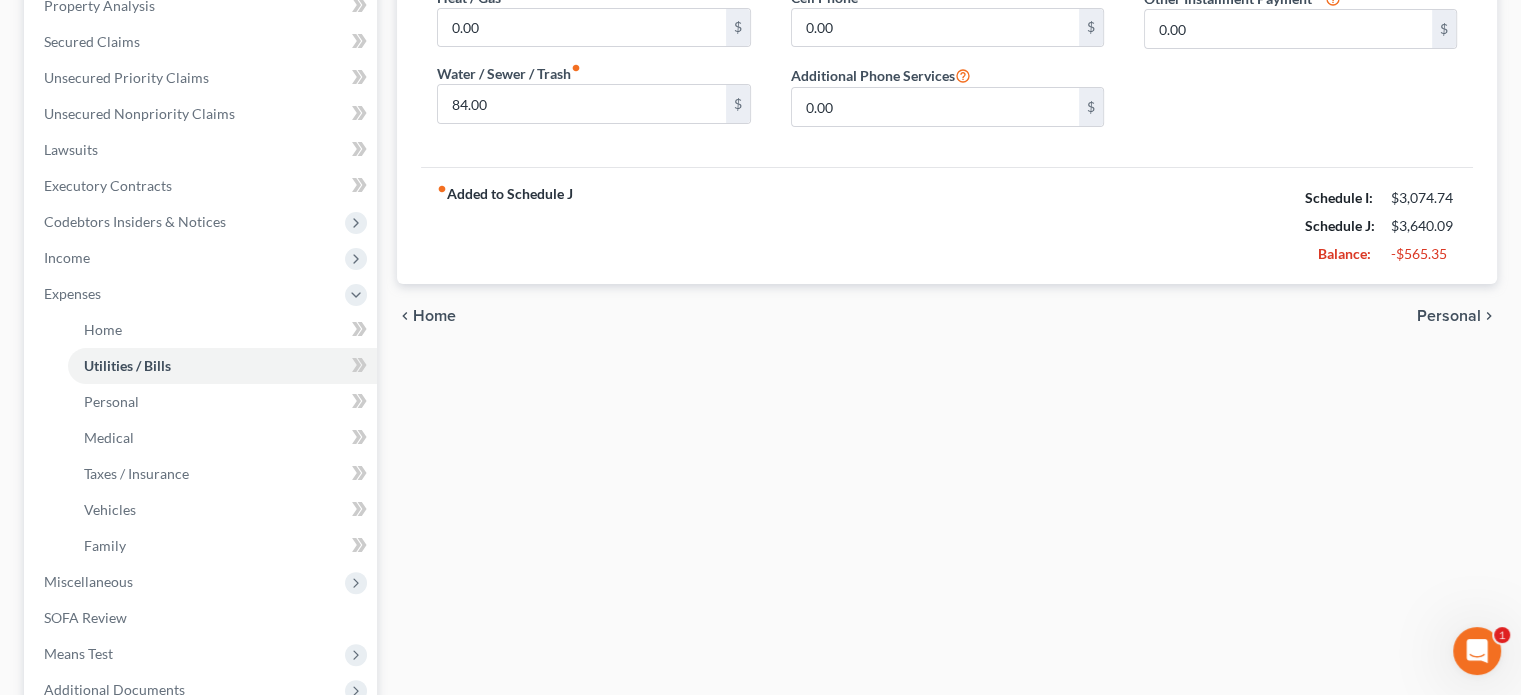click on "fiber_manual_record  Added to Schedule J Schedule I: $3,074.74 Schedule J: $3,640.09 Balance: -$565.35" at bounding box center [947, 225] 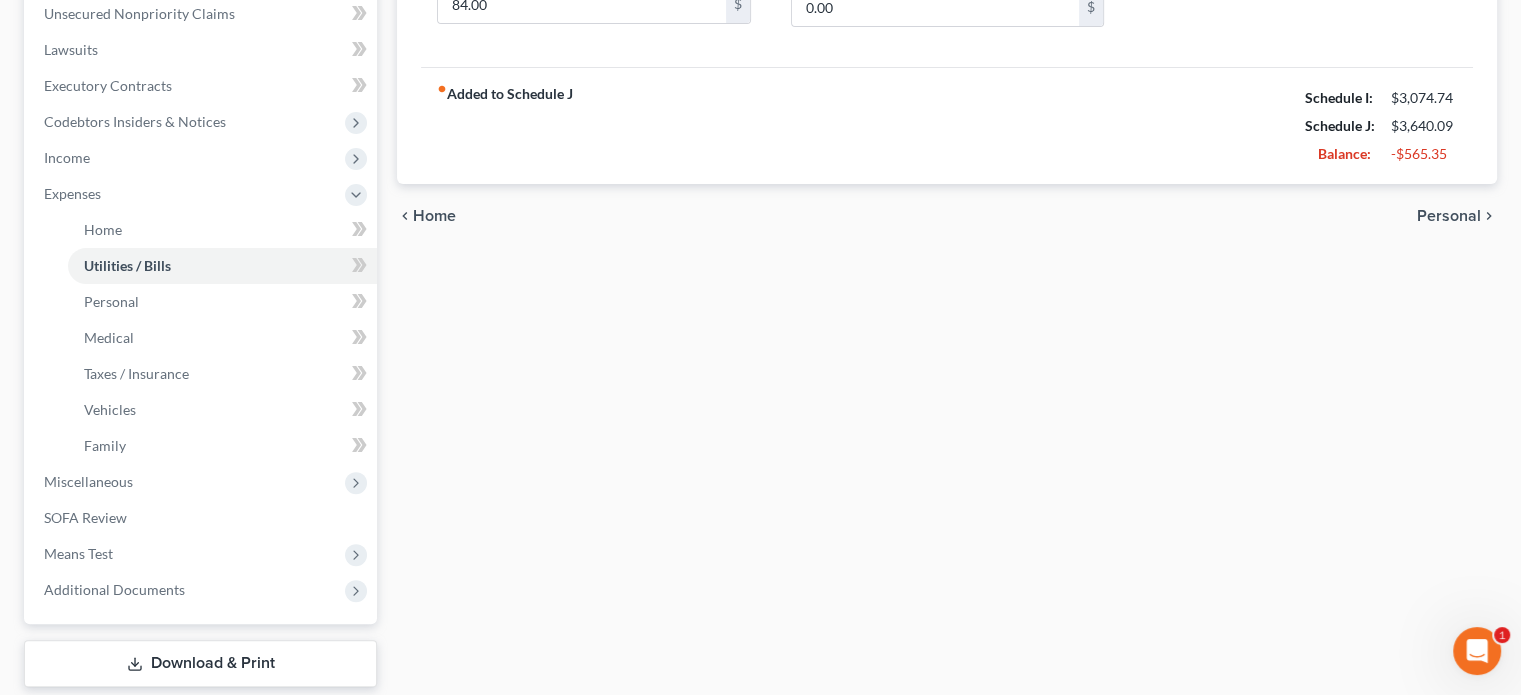 scroll, scrollTop: 200, scrollLeft: 0, axis: vertical 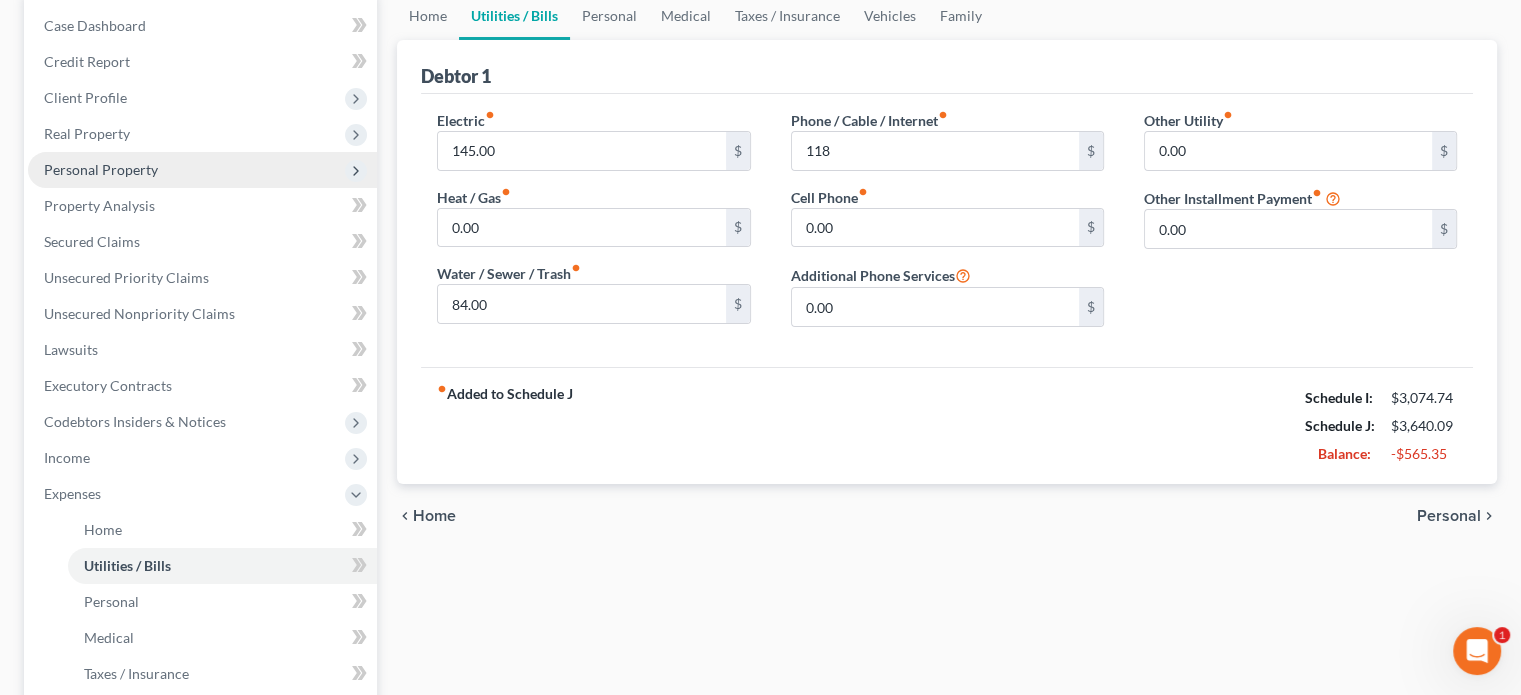 click on "Personal Property" at bounding box center (101, 169) 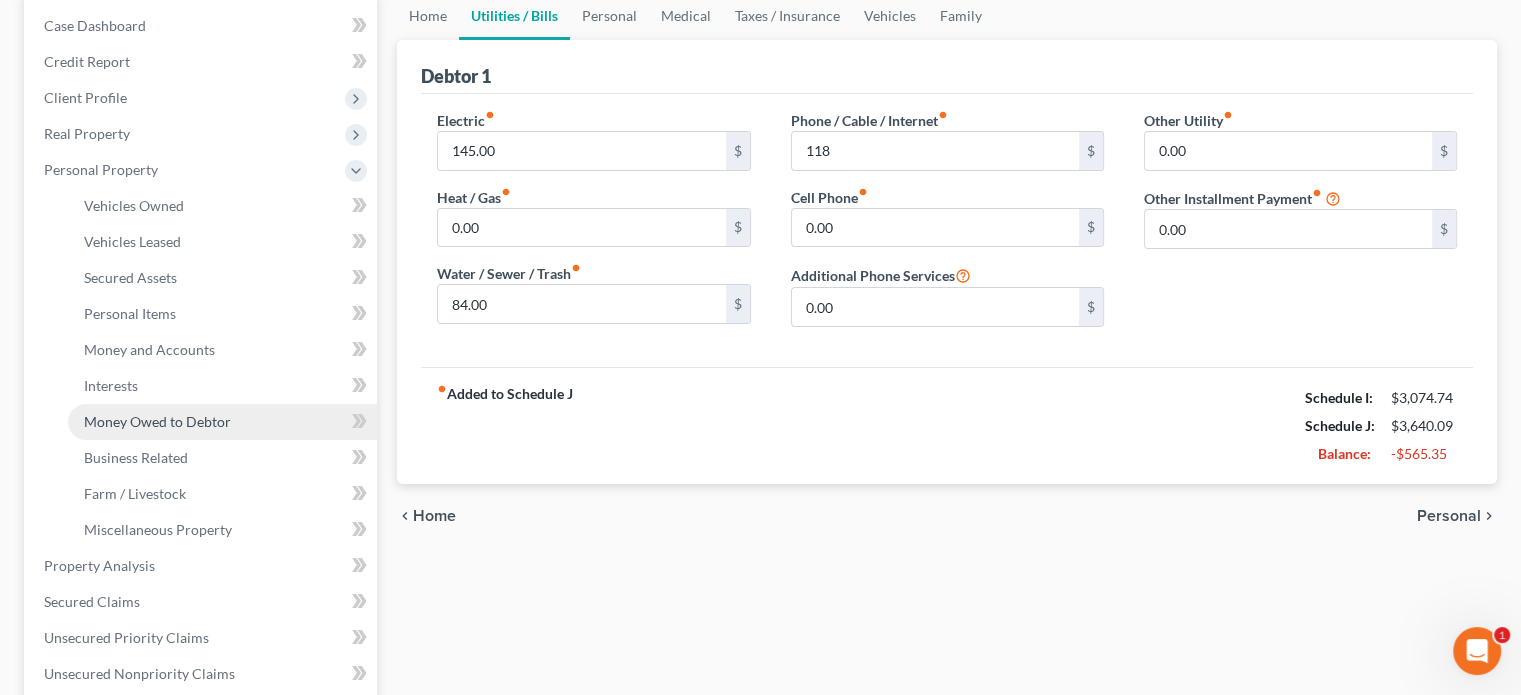 click on "Money Owed to Debtor" at bounding box center (157, 421) 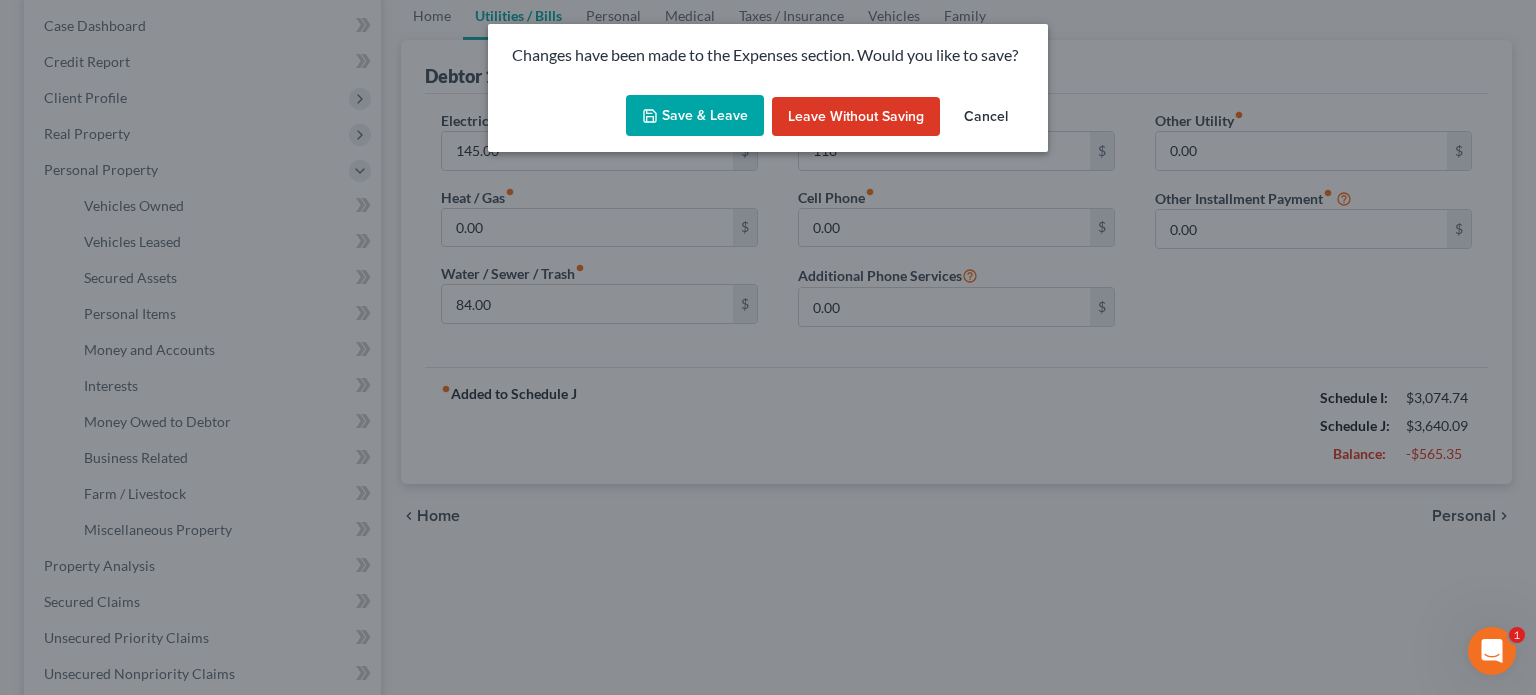 click on "Save & Leave" at bounding box center [695, 116] 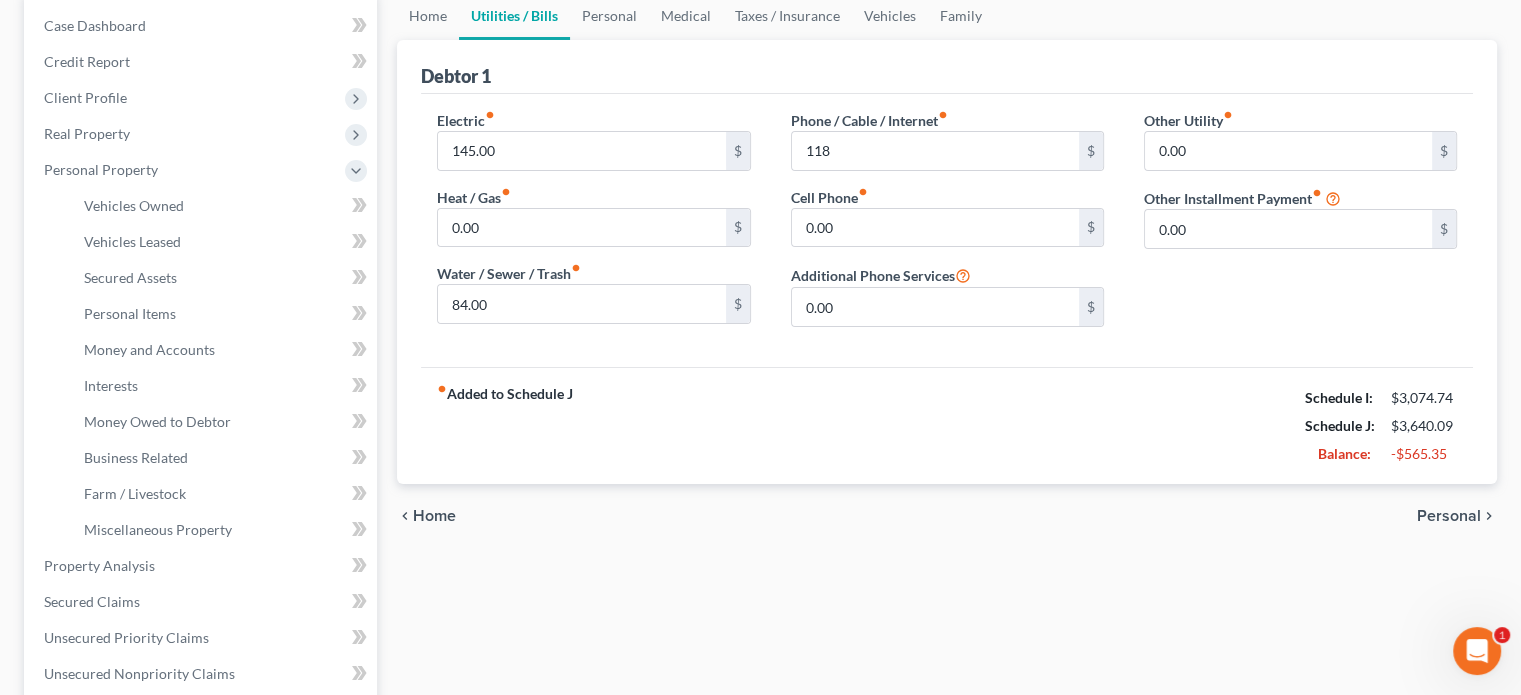 type on "118.00" 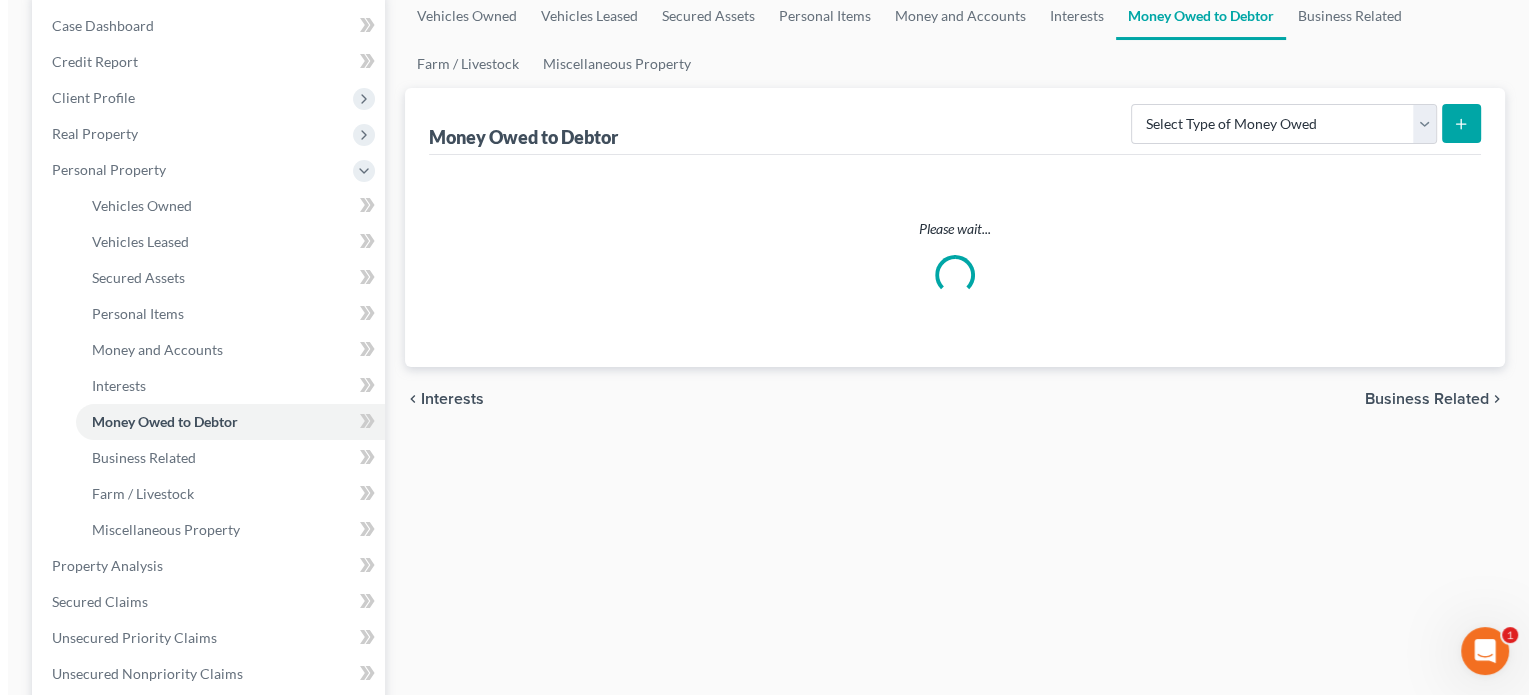 scroll, scrollTop: 0, scrollLeft: 0, axis: both 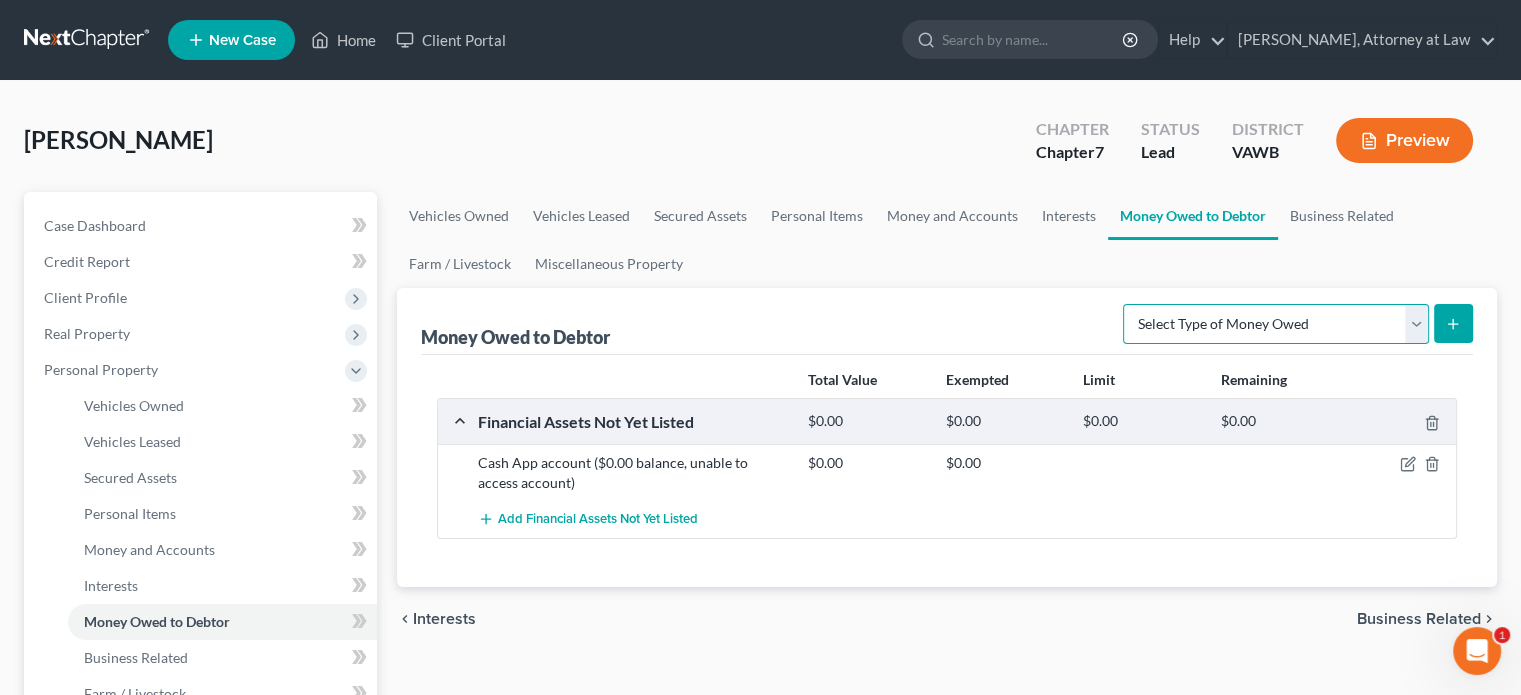 click on "Select Type of Money Owed Accounts Receivable Alimony Child Support Claims Against Third Parties Disability Benefits Disability Insurance Payments Divorce Settlements Equitable or Future Interests Expected Tax Refund and Unused NOLs Financial Assets Not Yet Listed Life Estate of Descendants Maintenance Other Contingent & Unliquidated Claims Property Settlements Sick or Vacation Pay Social Security Benefits Trusts Unpaid Loans Unpaid Wages Workers Compensation" at bounding box center [1276, 324] 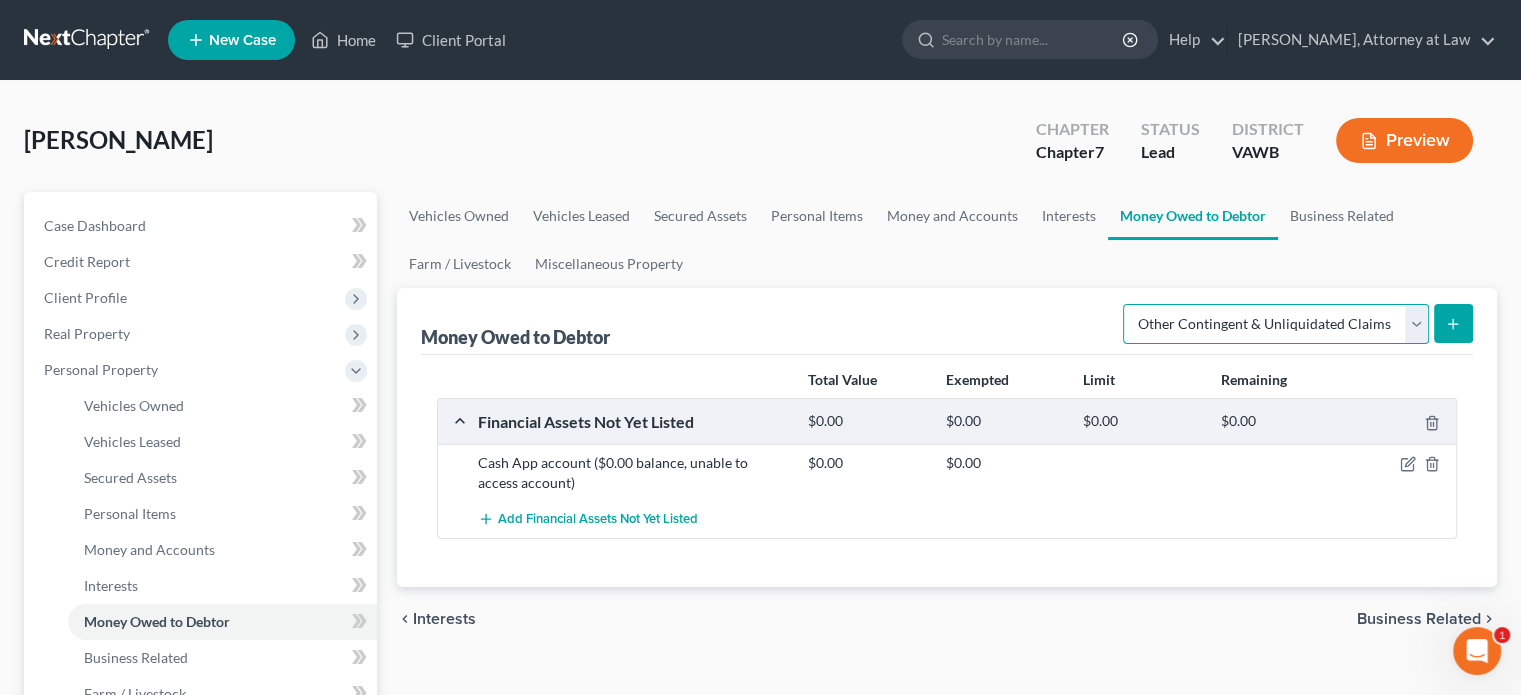 click on "Select Type of Money Owed Accounts Receivable Alimony Child Support Claims Against Third Parties Disability Benefits Disability Insurance Payments Divorce Settlements Equitable or Future Interests Expected Tax Refund and Unused NOLs Financial Assets Not Yet Listed Life Estate of Descendants Maintenance Other Contingent & Unliquidated Claims Property Settlements Sick or Vacation Pay Social Security Benefits Trusts Unpaid Loans Unpaid Wages Workers Compensation" at bounding box center [1276, 324] 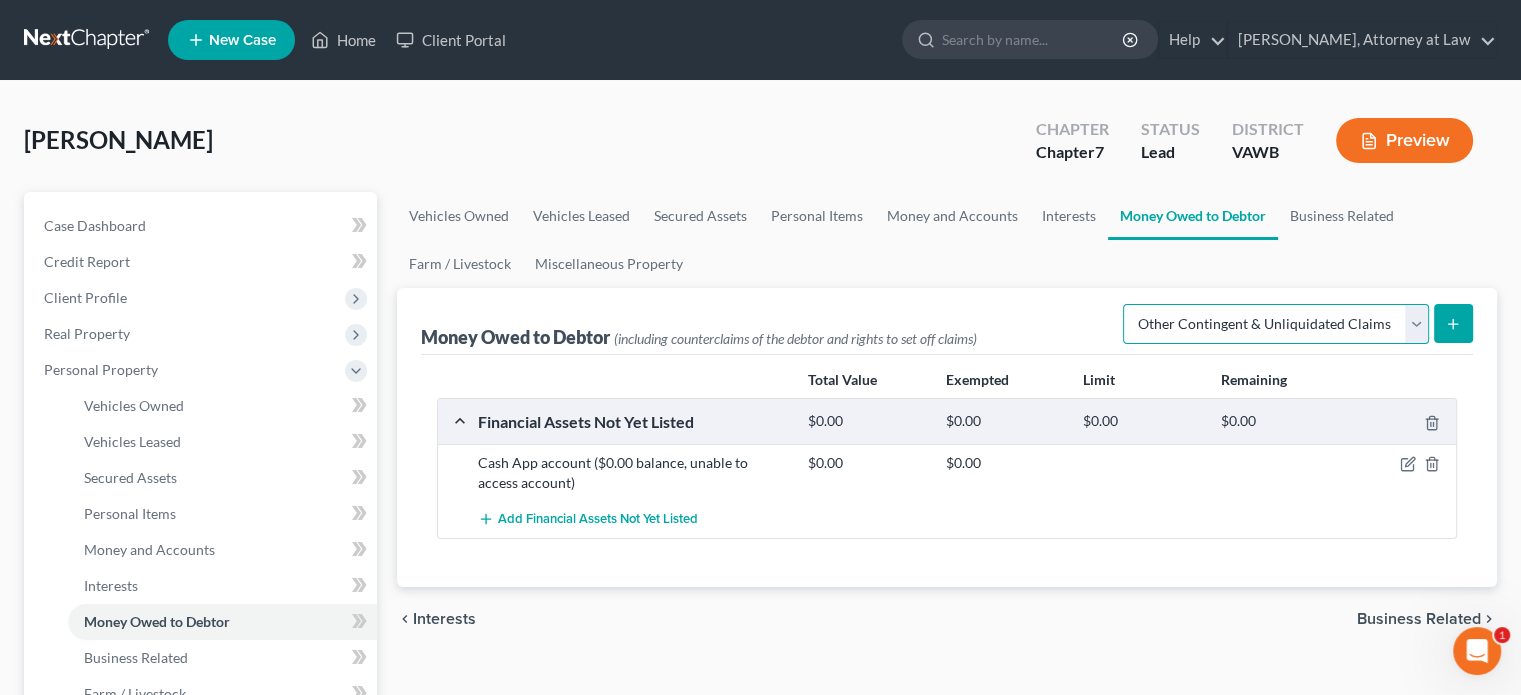 click on "Select Type of Money Owed Accounts Receivable Alimony Child Support Claims Against Third Parties Disability Benefits Disability Insurance Payments Divorce Settlements Equitable or Future Interests Expected Tax Refund and Unused NOLs Financial Assets Not Yet Listed Life Estate of Descendants Maintenance Other Contingent & Unliquidated Claims Property Settlements Sick or Vacation Pay Social Security Benefits Trusts Unpaid Loans Unpaid Wages Workers Compensation" at bounding box center (1276, 324) 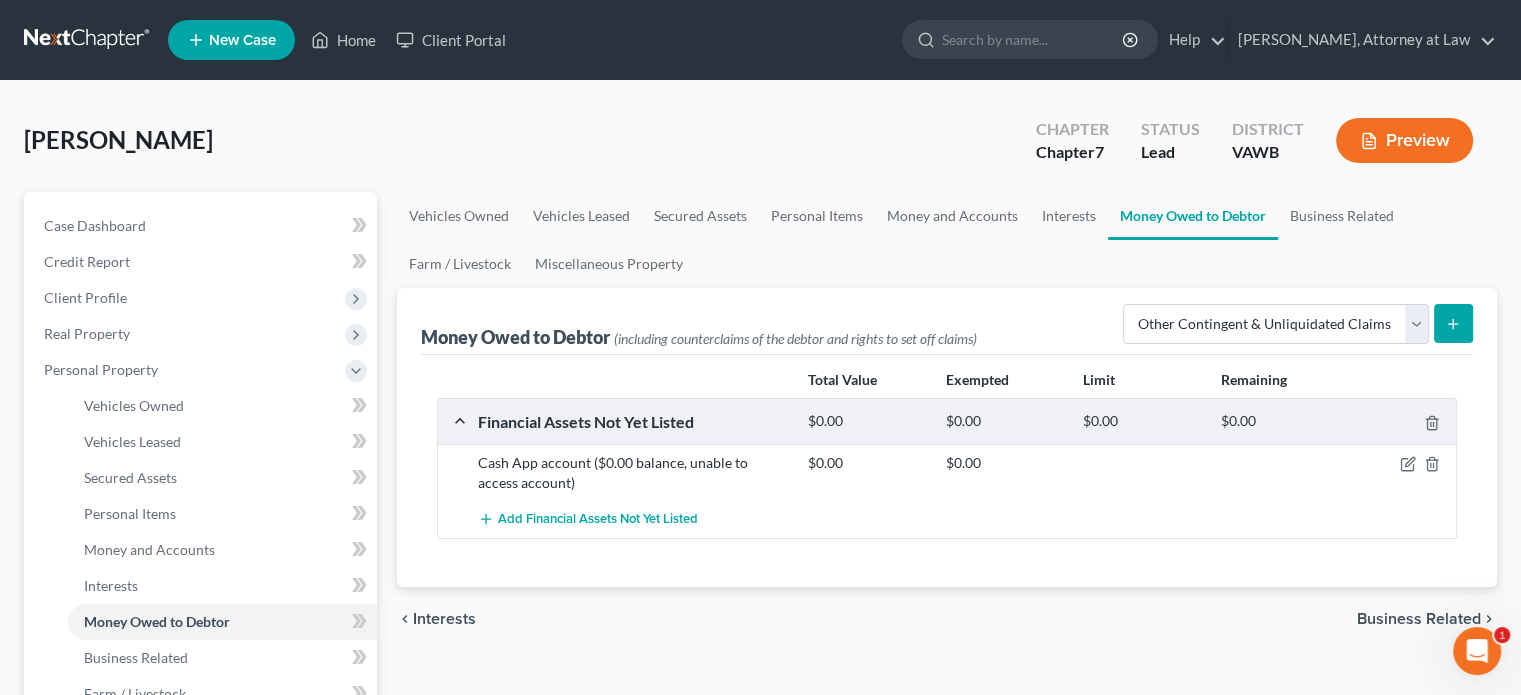 click 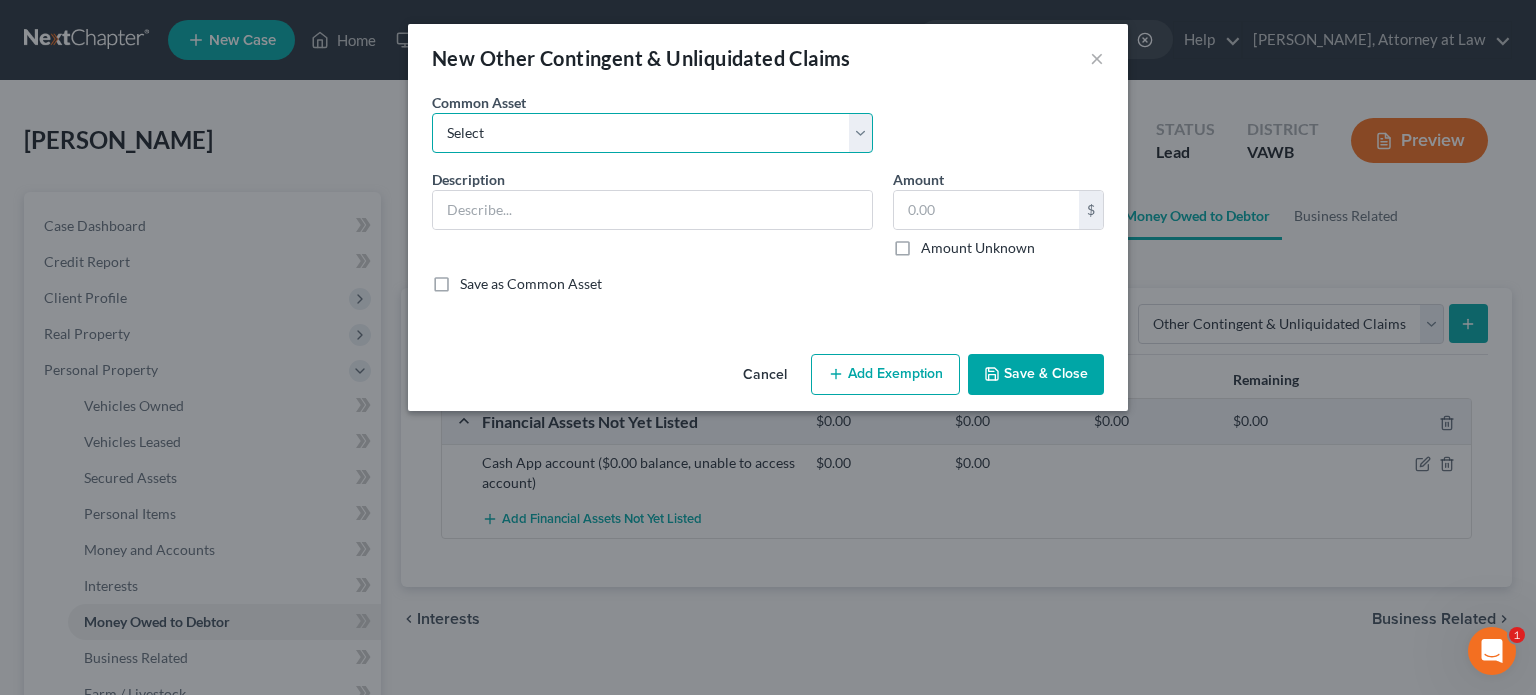 click on "Select Accrued current year fed & state income tax refunds Potential inheritance Accrued current year fed & state income tax refunds (J) EIC/CTC portion of accrued joint federal and state income tax refunds for current year to EIC/CTC Portion of current year fed & state income tax refunds not attributable to EIC/CTC EIC/CTC portion of anticipated 2019 federal and state income tax refunds Portion of current year fed & state income tax refunds not attributable to EIC/CTC ($1.00) Husband's potential inheritance ($1.00) Wife's potential inheritance ($1.00) Potential inheritance ($1.00) EIC/CTC portion of accrued current year federal and state income tax refunds Half interest in accrued current year joint fed & state income tax refunds" at bounding box center [652, 133] 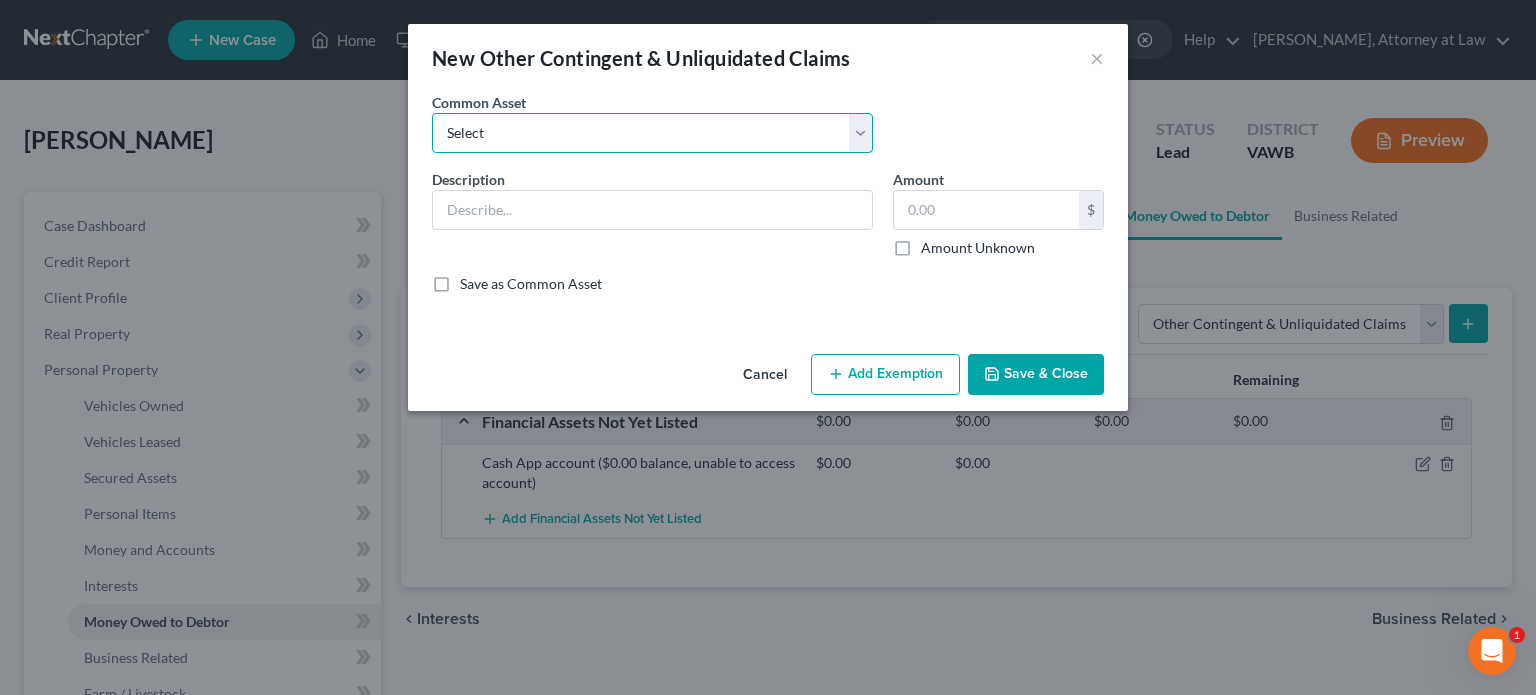 select on "11" 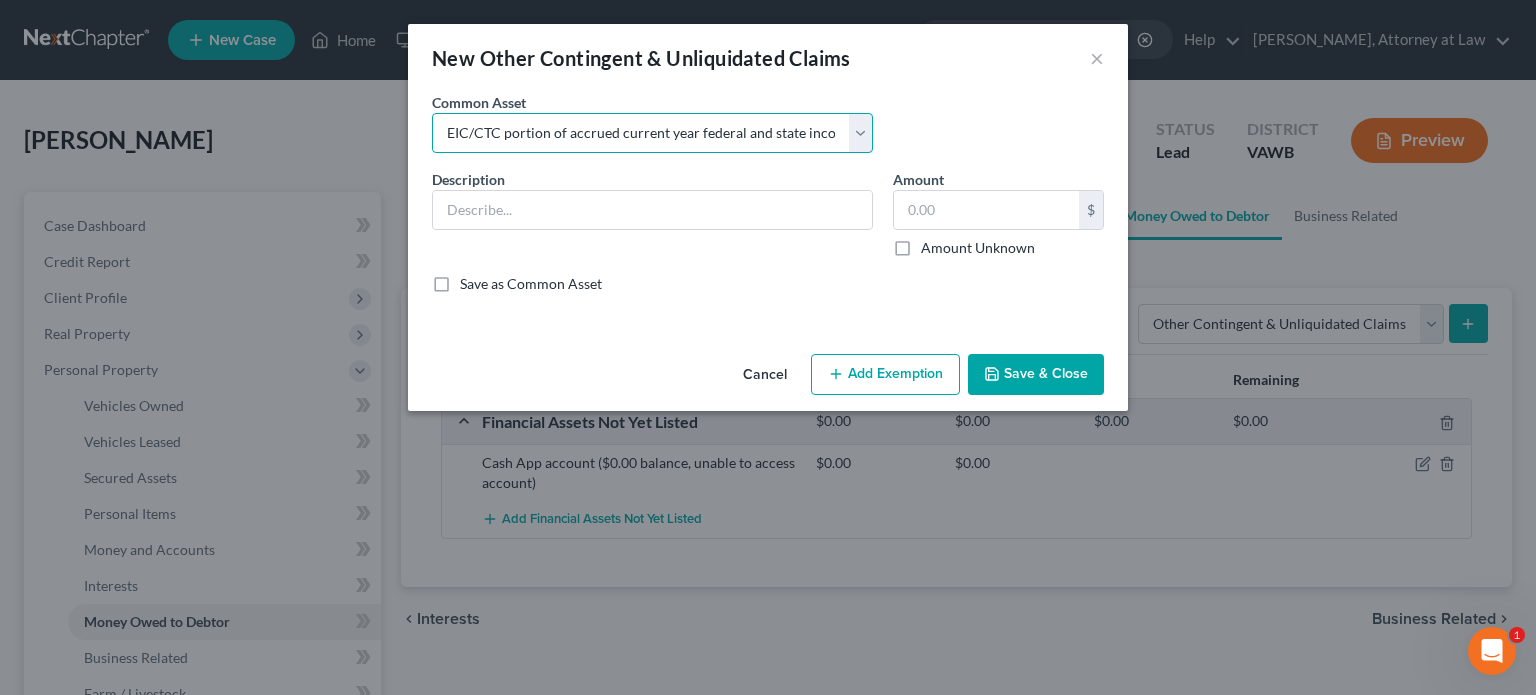 click on "Select Accrued current year fed & state income tax refunds Potential inheritance Accrued current year fed & state income tax refunds (J) EIC/CTC portion of accrued joint federal and state income tax refunds for current year to EIC/CTC Portion of current year fed & state income tax refunds not attributable to EIC/CTC EIC/CTC portion of anticipated 2019 federal and state income tax refunds Portion of current year fed & state income tax refunds not attributable to EIC/CTC ($1.00) Husband's potential inheritance ($1.00) Wife's potential inheritance ($1.00) Potential inheritance ($1.00) EIC/CTC portion of accrued current year federal and state income tax refunds Half interest in accrued current year joint fed & state income tax refunds" at bounding box center [652, 133] 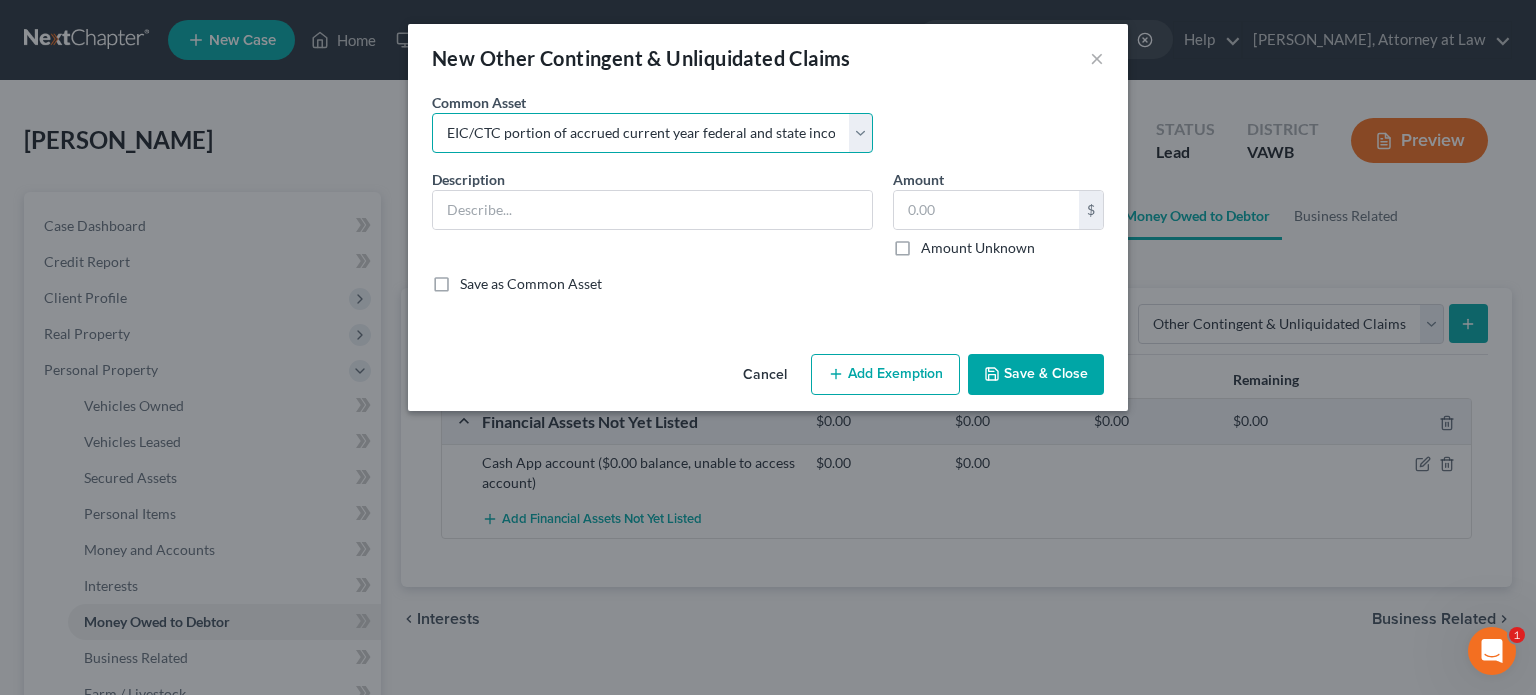 type on "EIC/CTC portion of accrued current year federal and state income tax refunds" 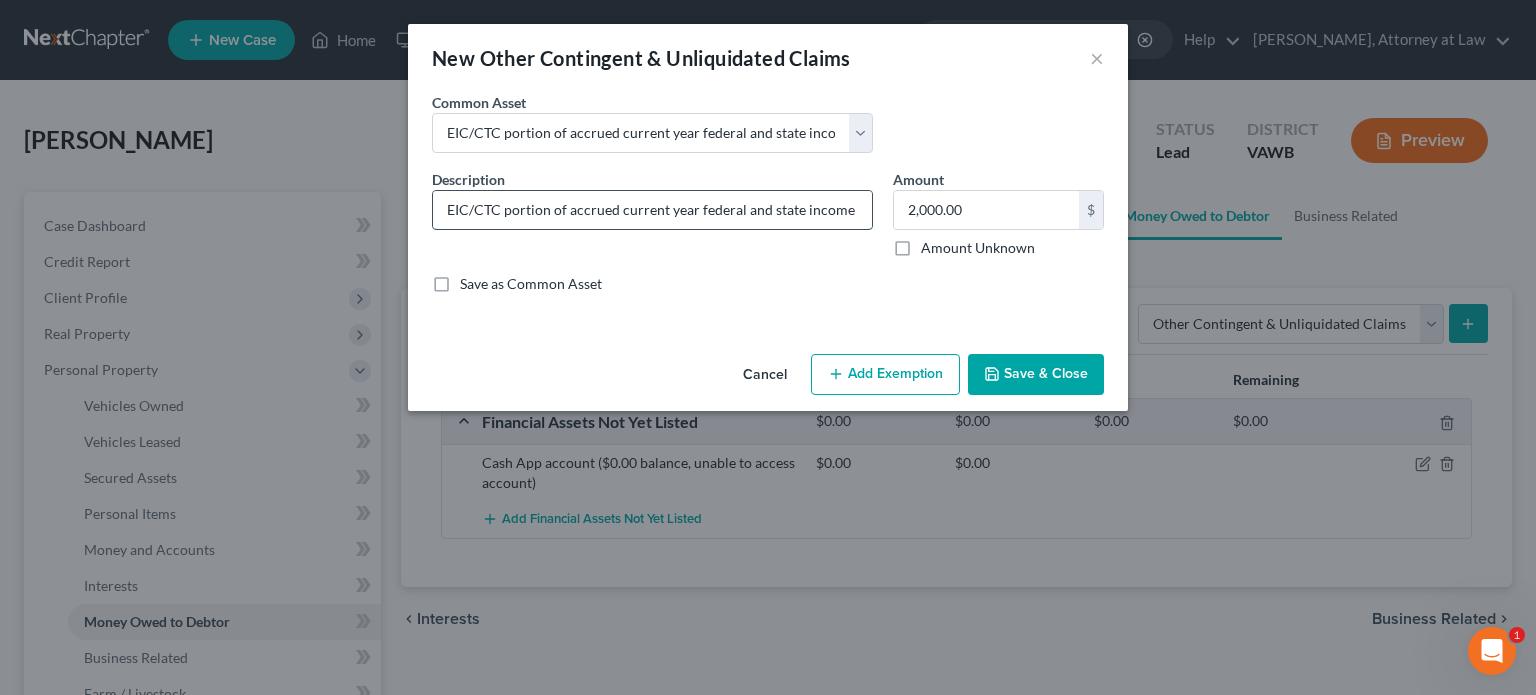 click on "EIC/CTC portion of accrued current year federal and state income tax refunds" at bounding box center [652, 210] 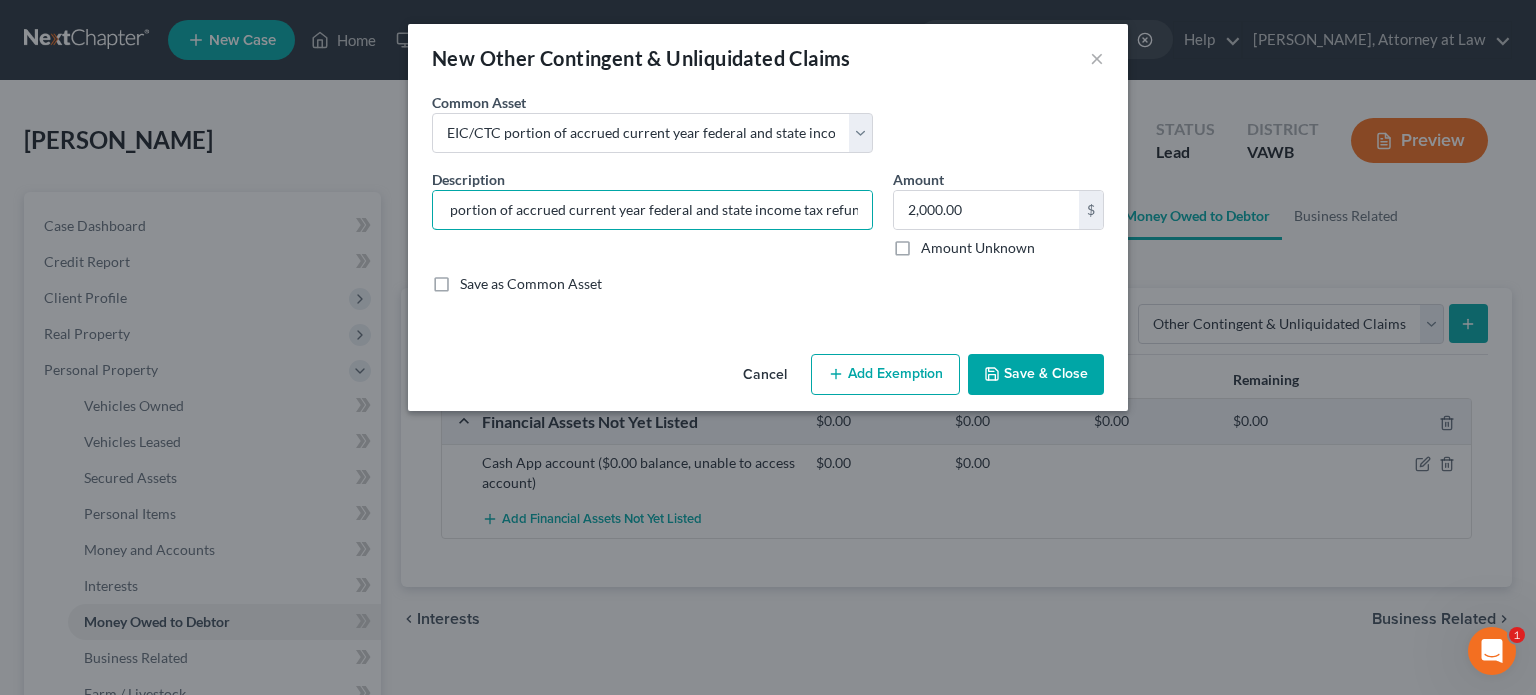 scroll, scrollTop: 0, scrollLeft: 59, axis: horizontal 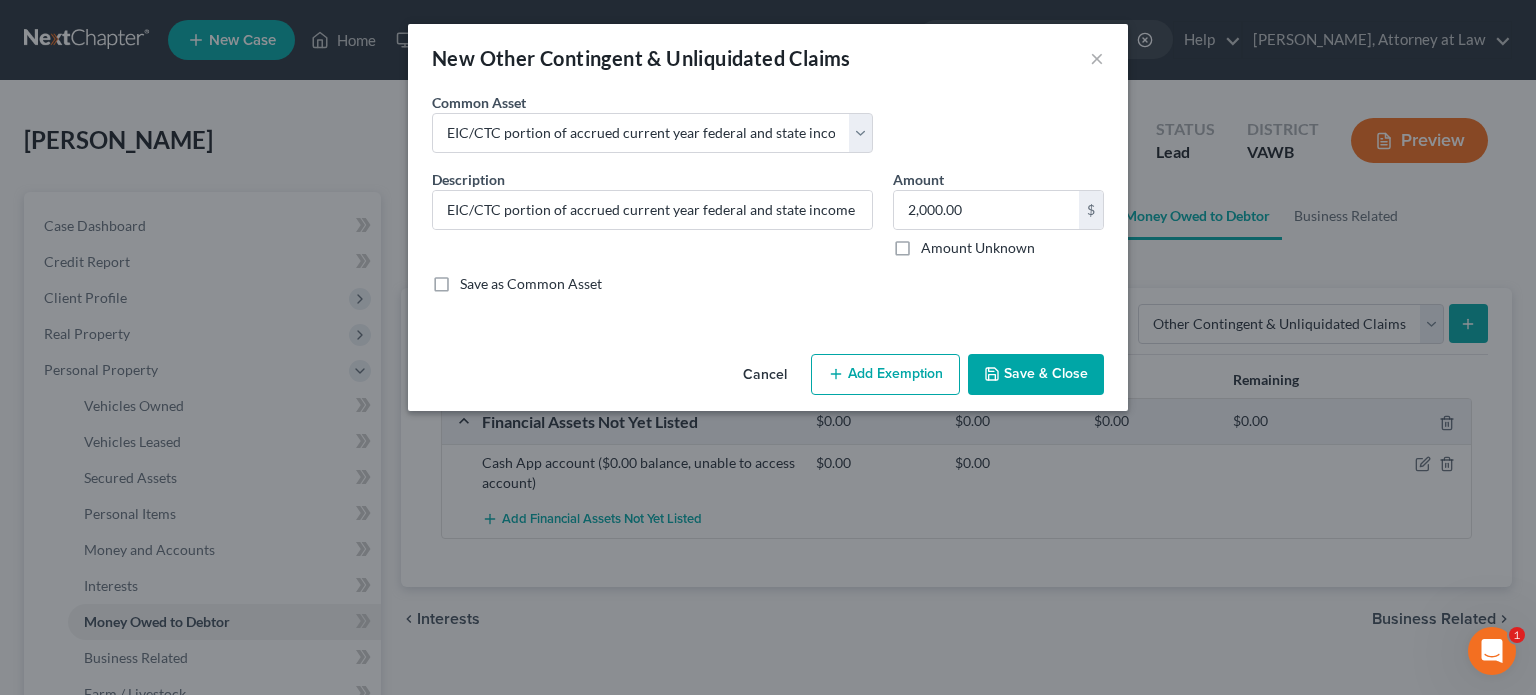drag, startPoint x: 840, startPoint y: 280, endPoint x: 837, endPoint y: 243, distance: 37.12142 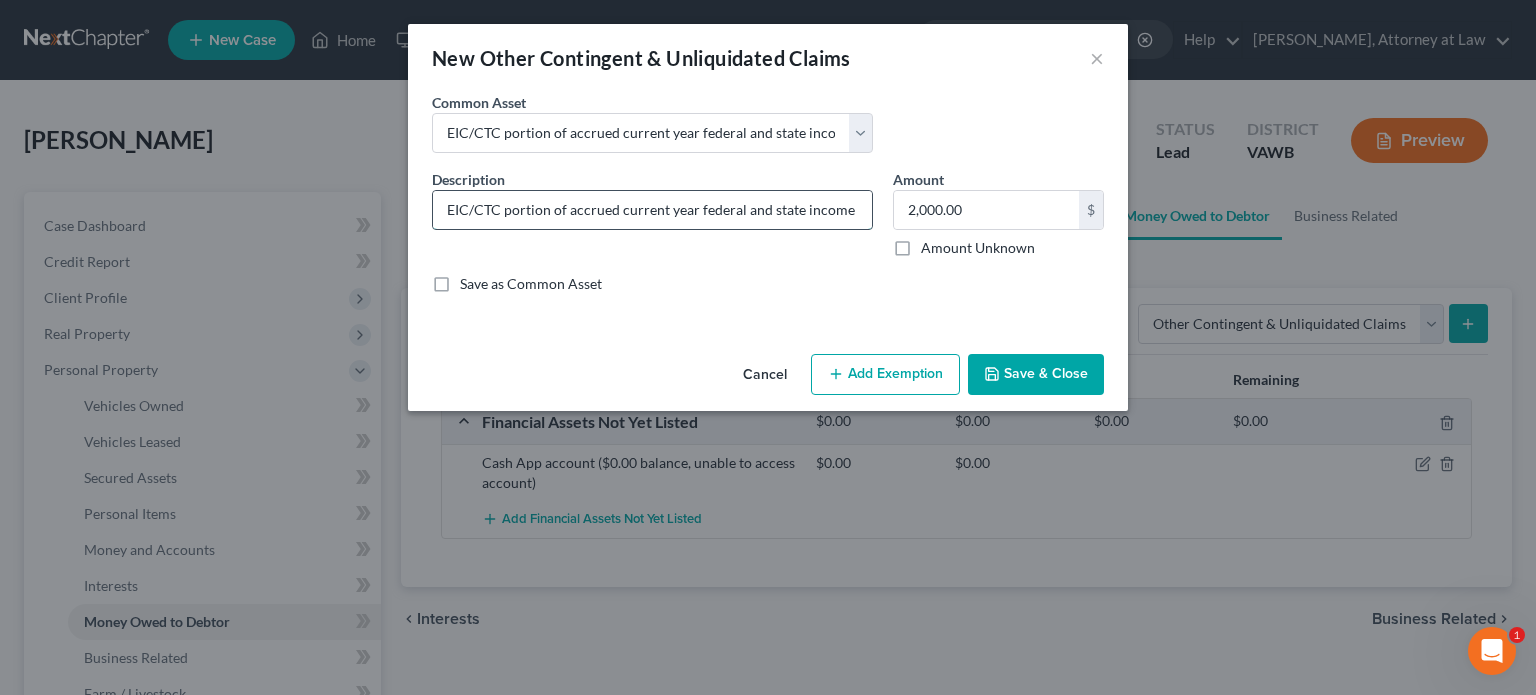 drag, startPoint x: 853, startPoint y: 201, endPoint x: 862, endPoint y: 217, distance: 18.35756 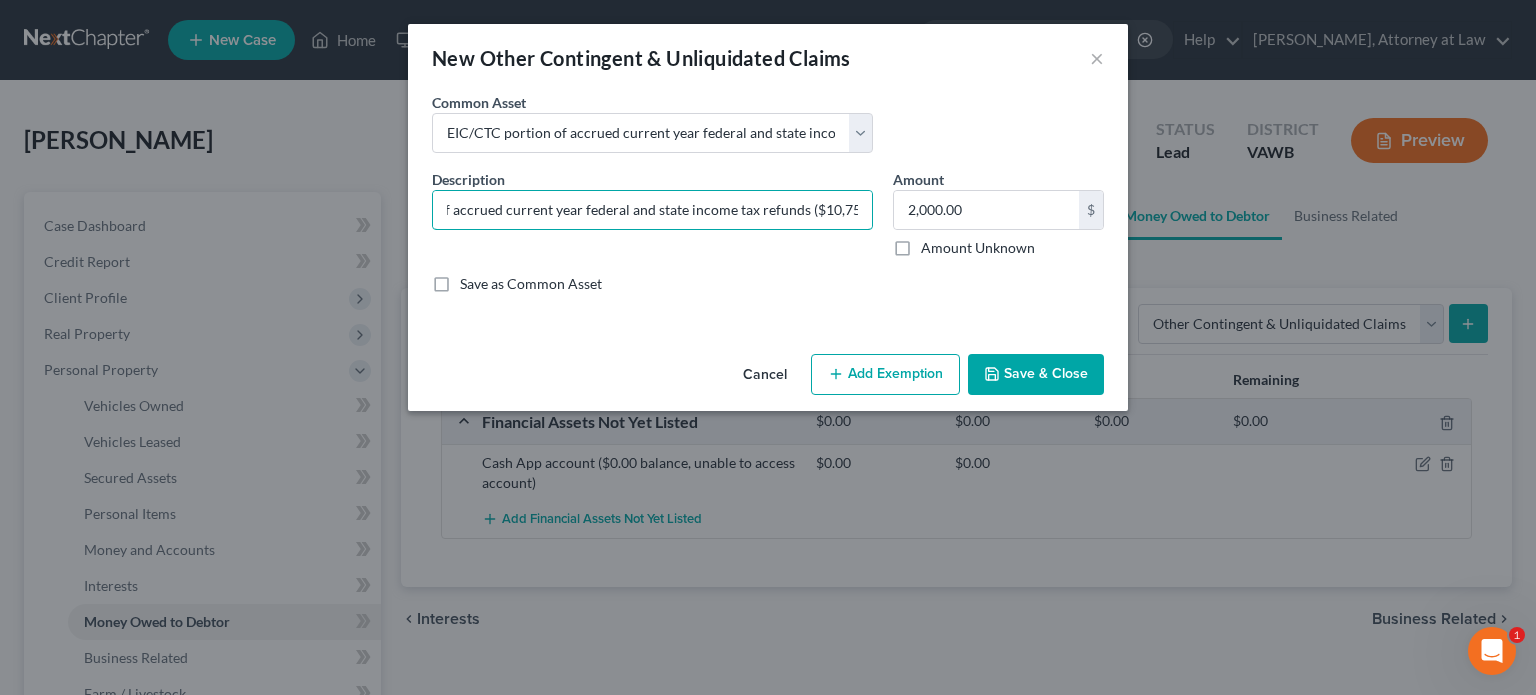 scroll, scrollTop: 0, scrollLeft: 121, axis: horizontal 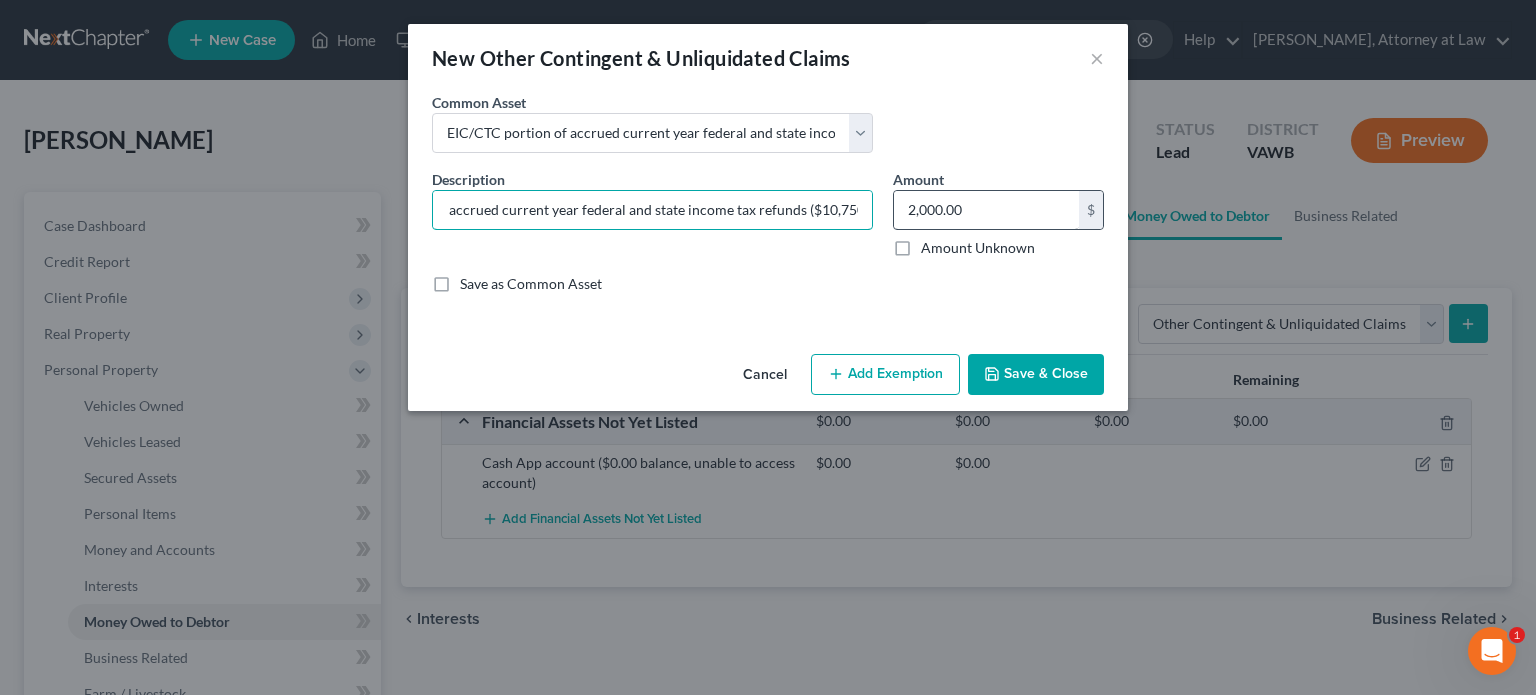 type on "EIC/CTC portion of accrued current year federal and state income tax refunds ($10,750)" 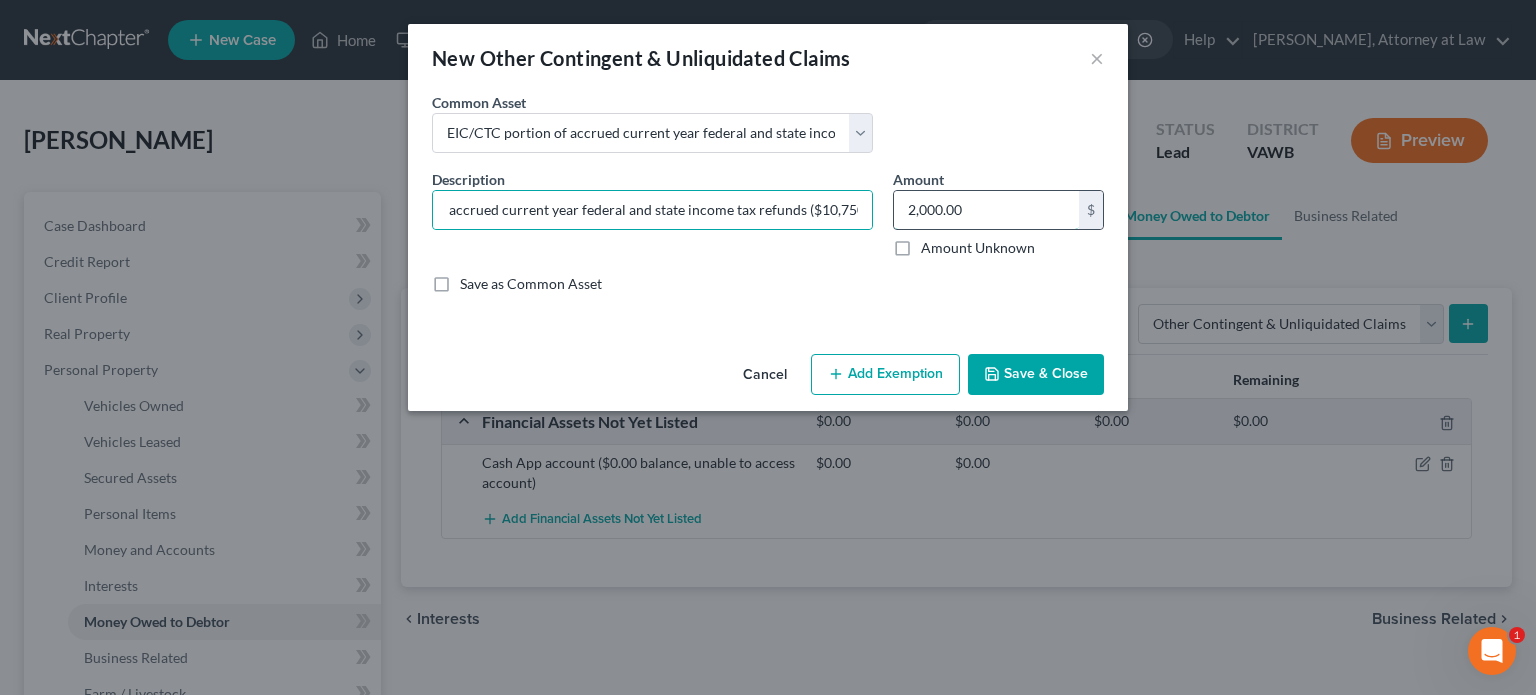 scroll, scrollTop: 0, scrollLeft: 0, axis: both 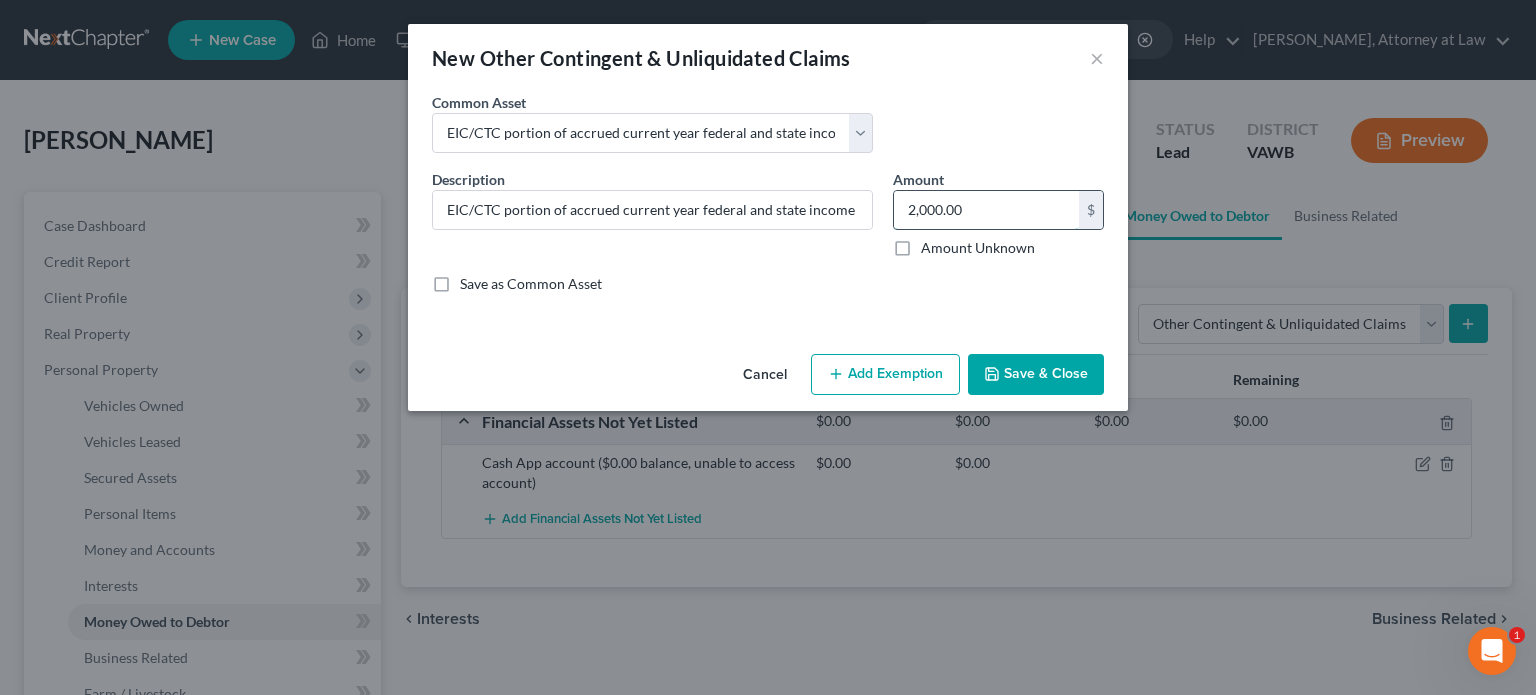 click on "2,000.00" at bounding box center (986, 210) 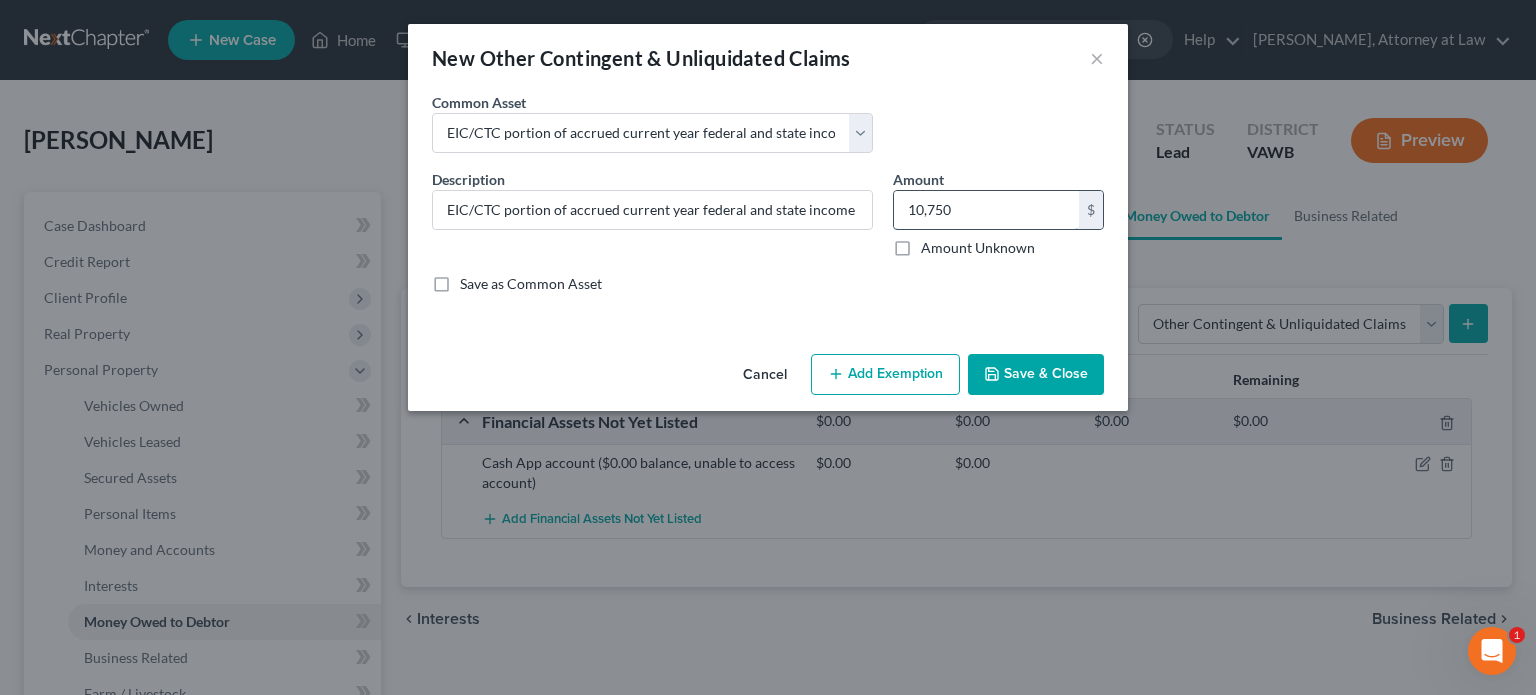 type on "10,750" 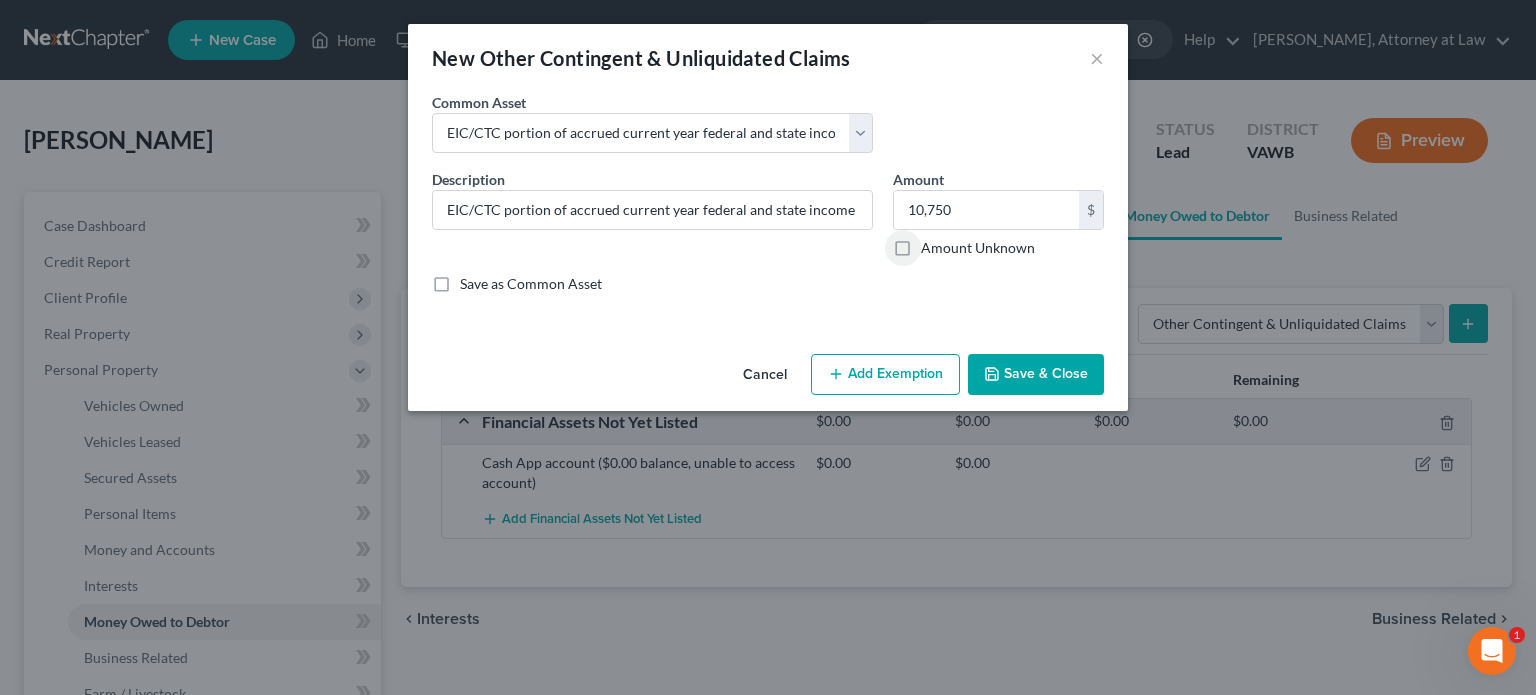 click on "Add Exemption" at bounding box center (885, 375) 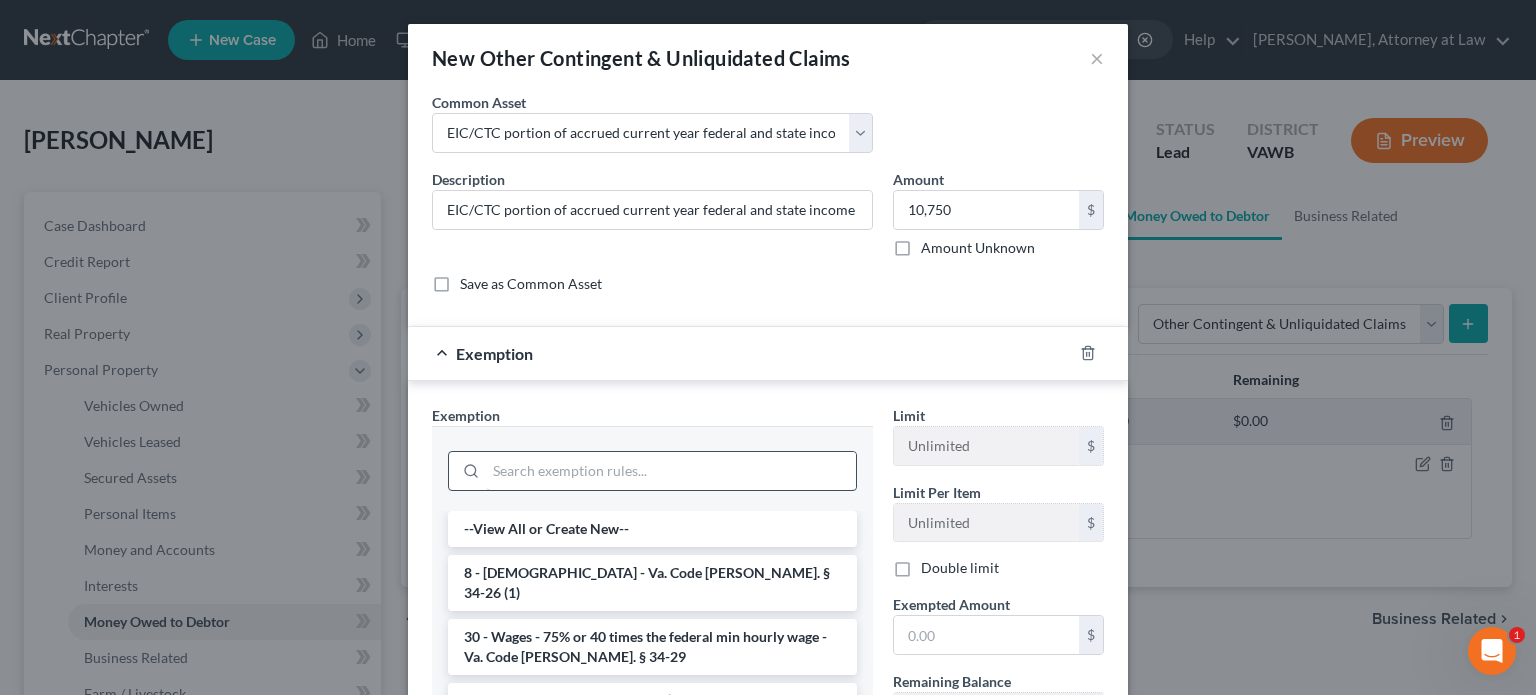 click at bounding box center (671, 471) 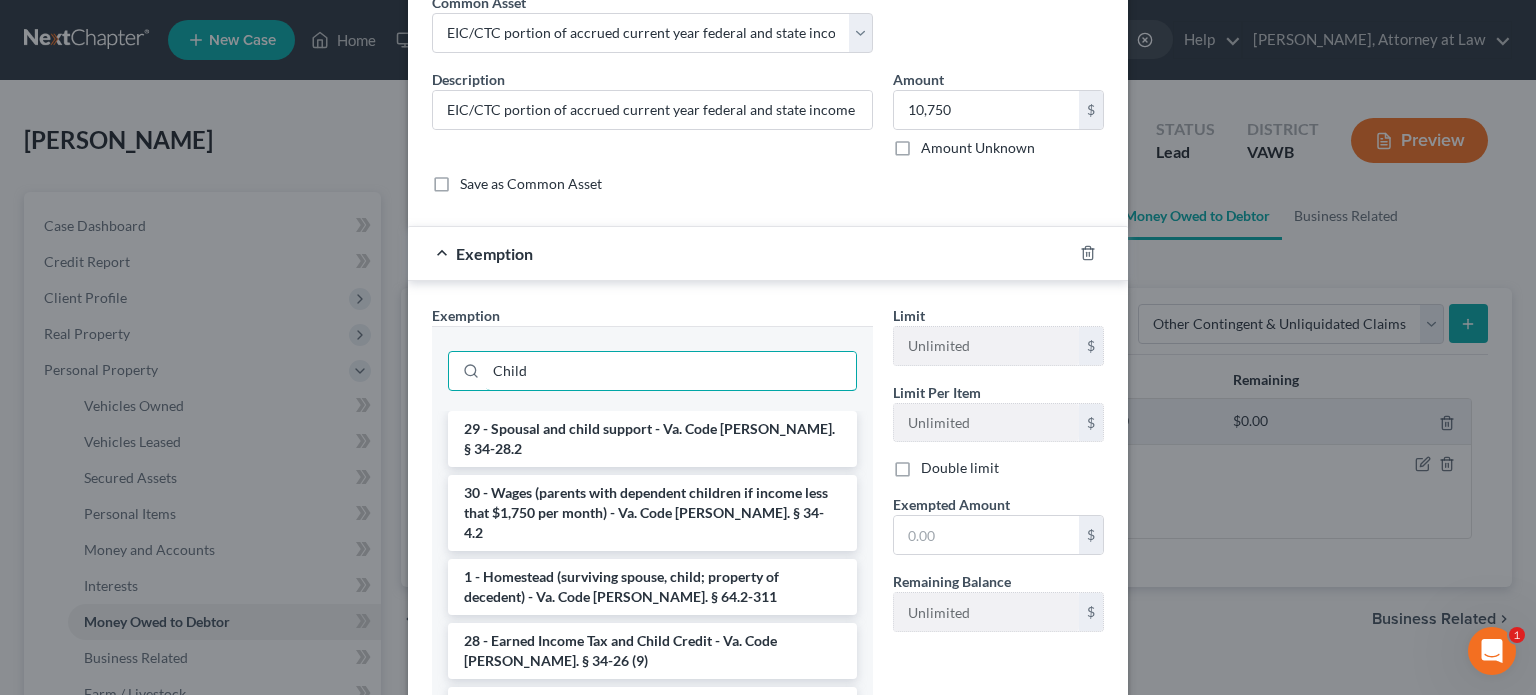 scroll, scrollTop: 200, scrollLeft: 0, axis: vertical 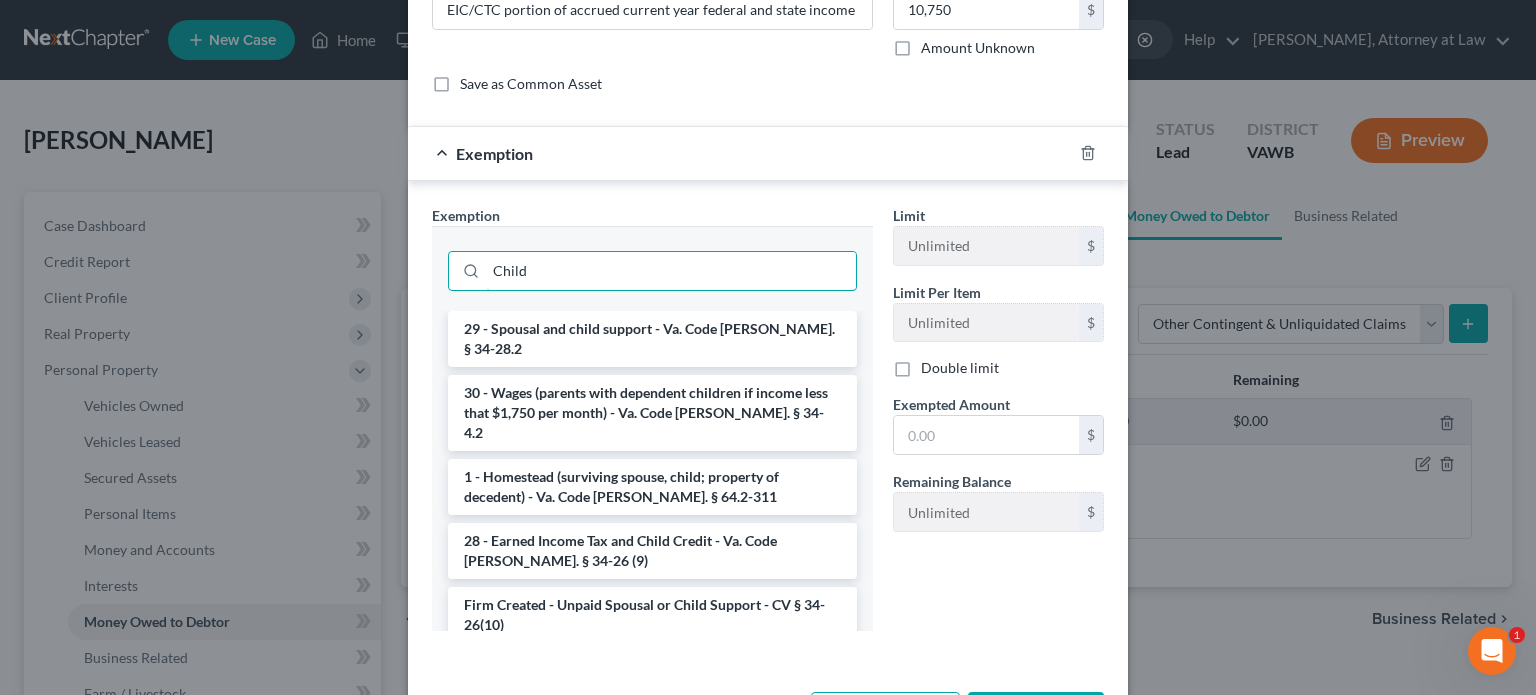 type on "Child" 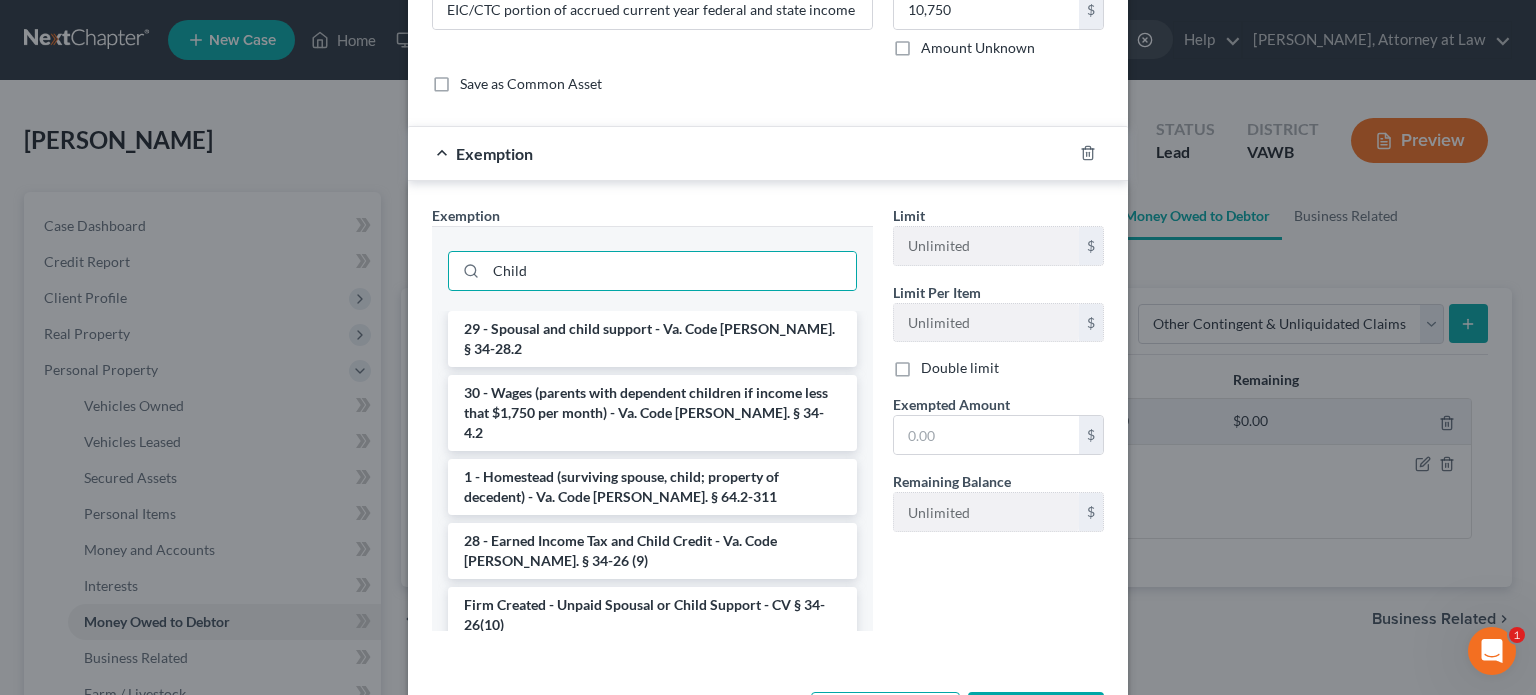click on "28 - Earned Income Tax and Child Credit - Va. Code [PERSON_NAME]. § 34-26 (9)" at bounding box center [652, 551] 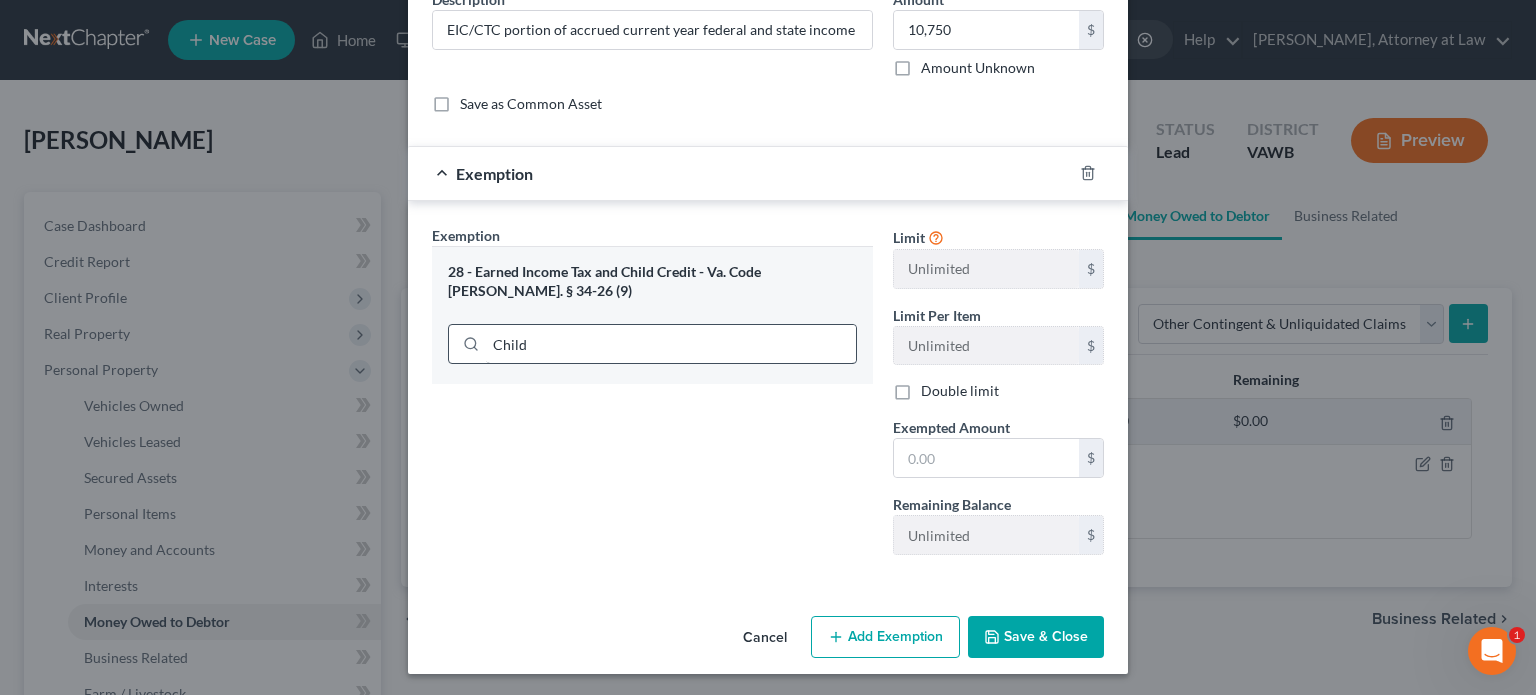 scroll, scrollTop: 80, scrollLeft: 0, axis: vertical 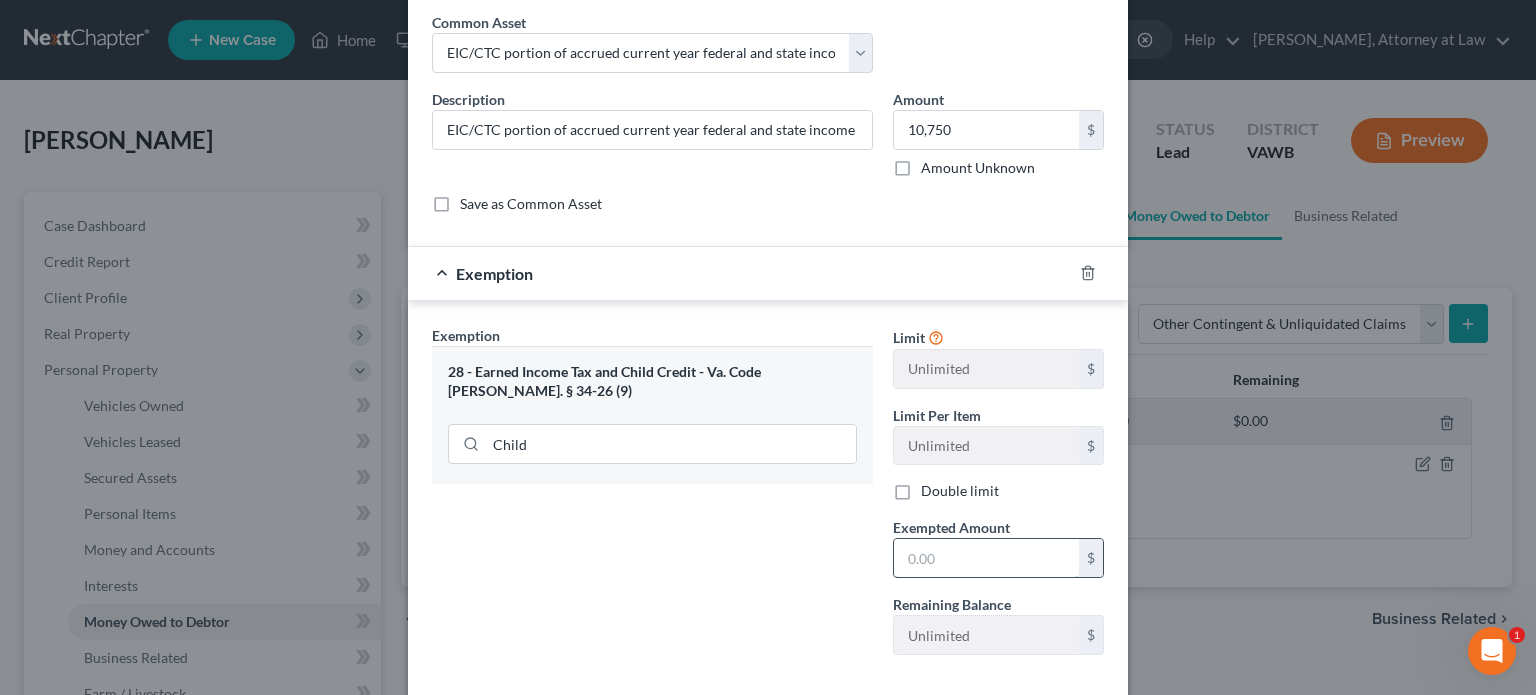click at bounding box center (986, 558) 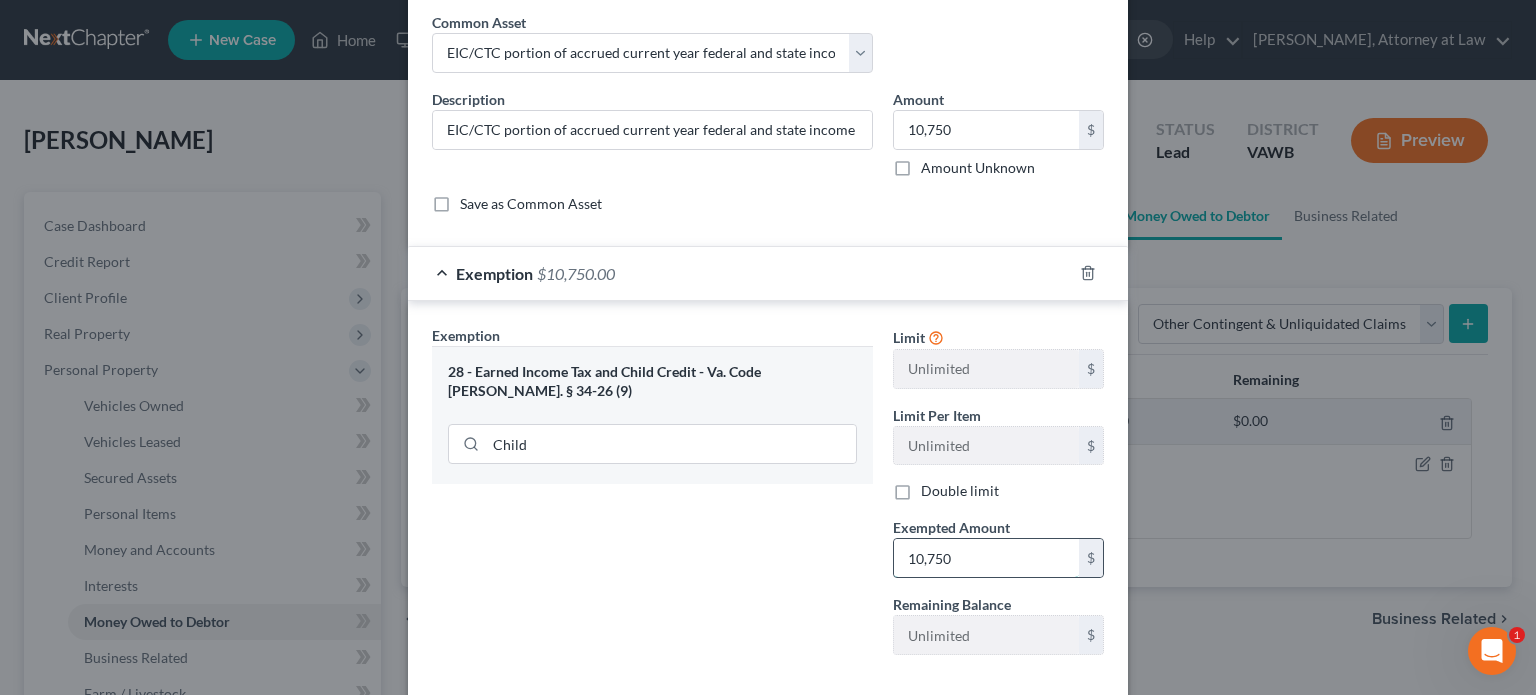 type on "10,750" 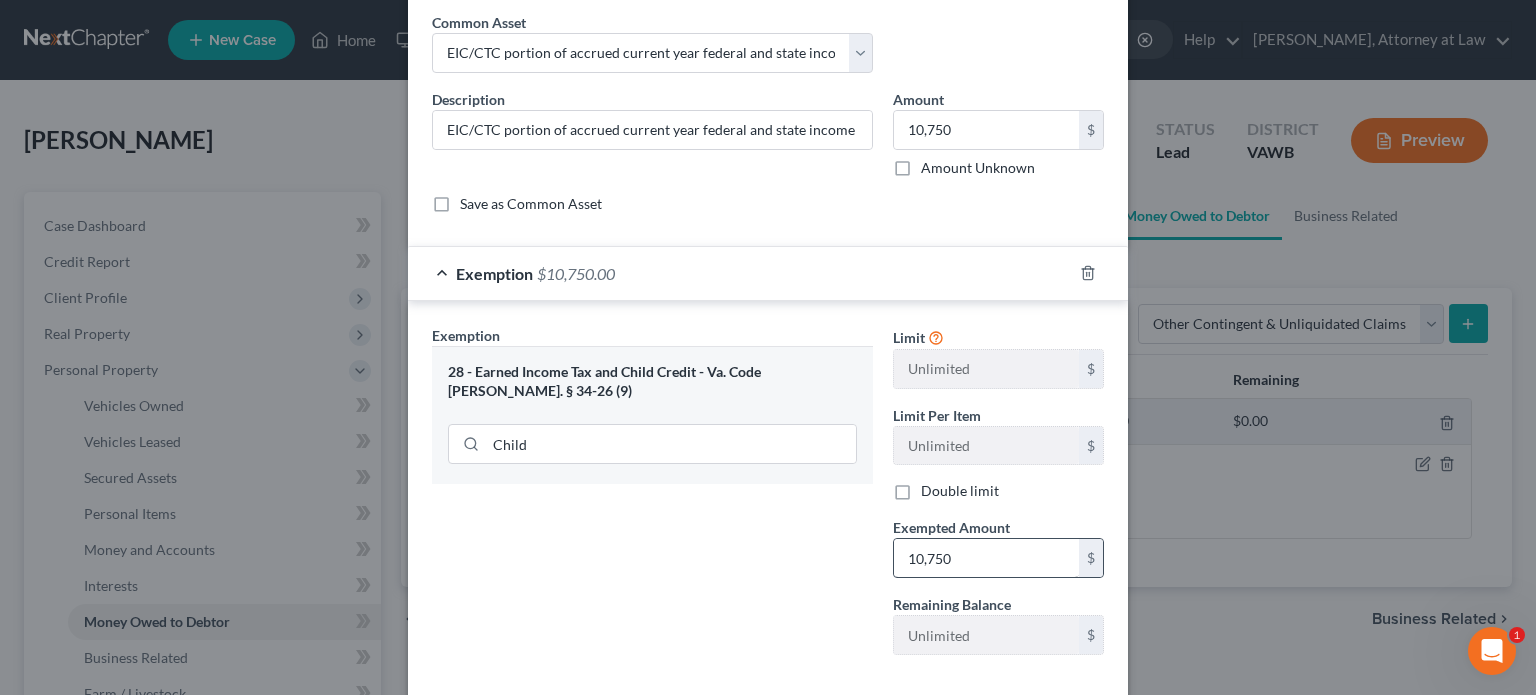 scroll, scrollTop: 180, scrollLeft: 0, axis: vertical 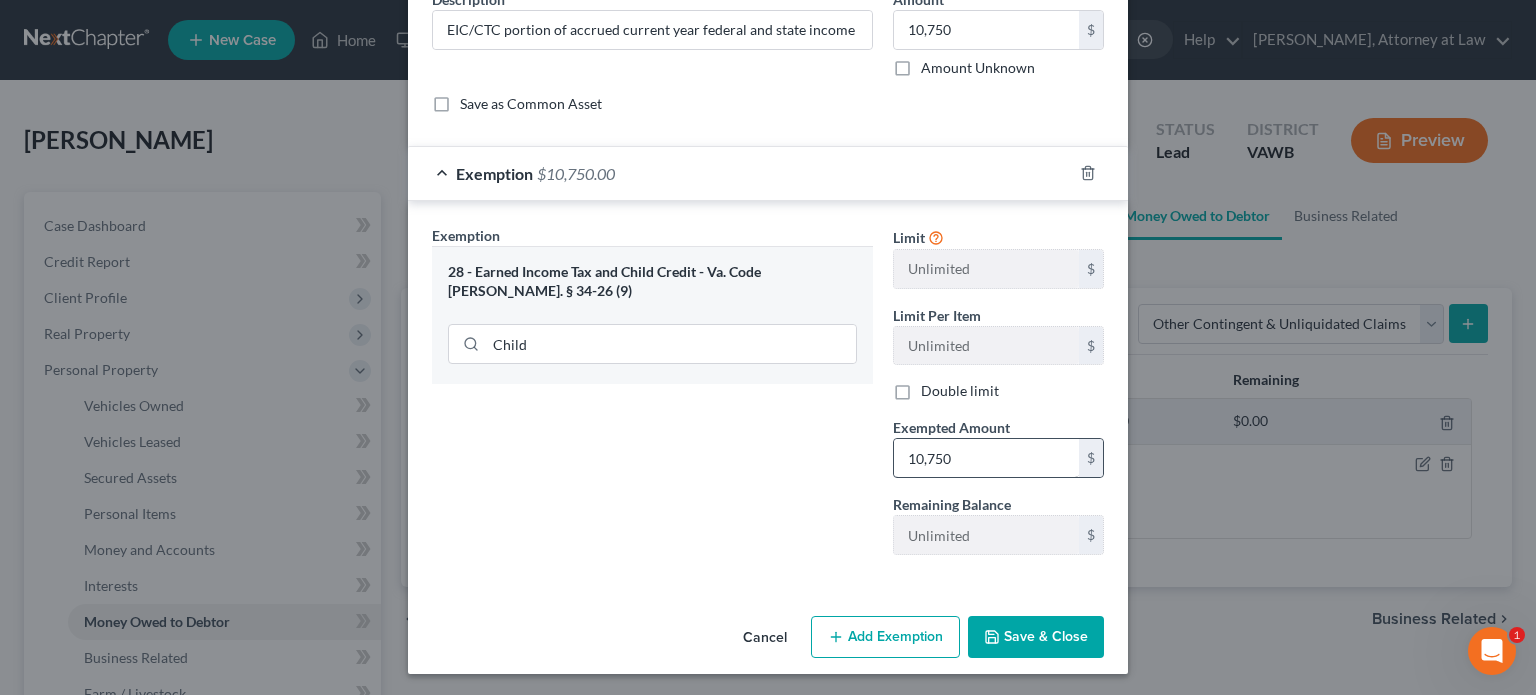 type 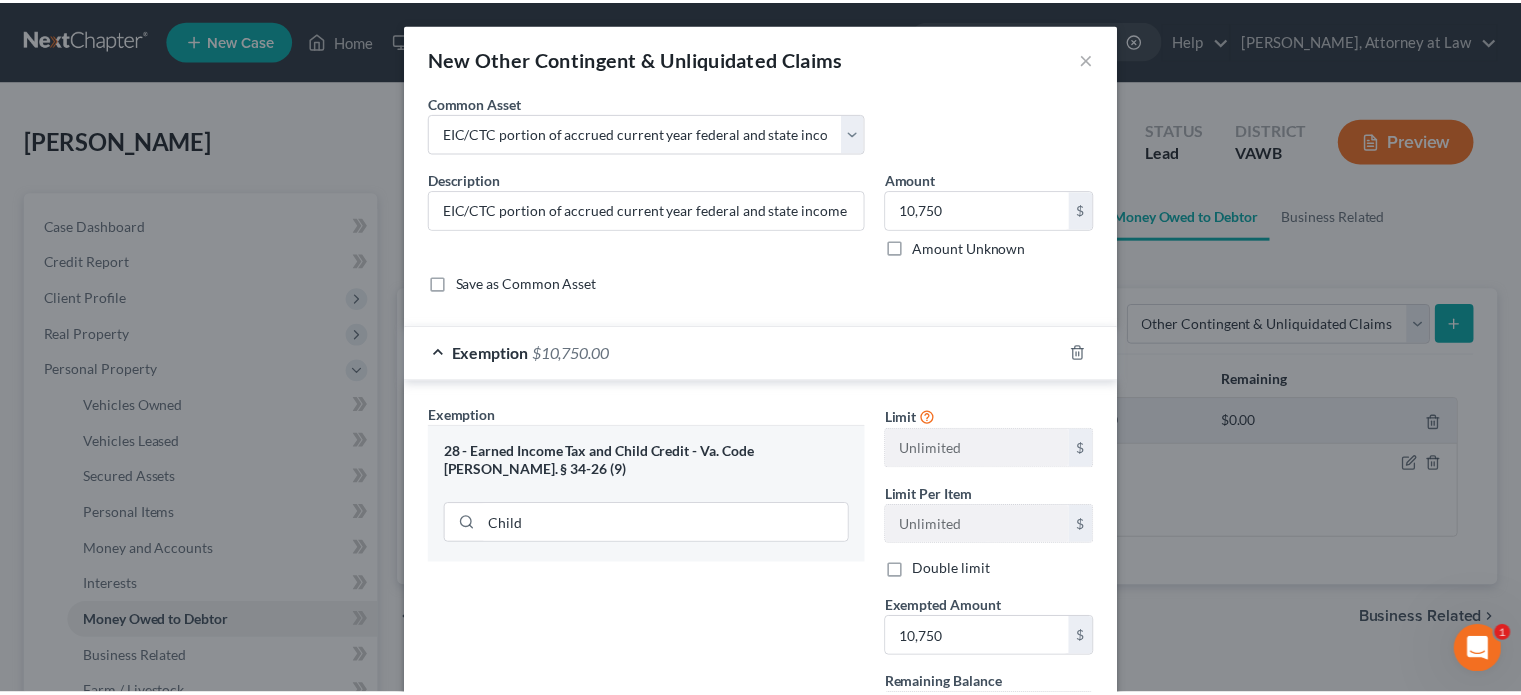 scroll, scrollTop: 180, scrollLeft: 0, axis: vertical 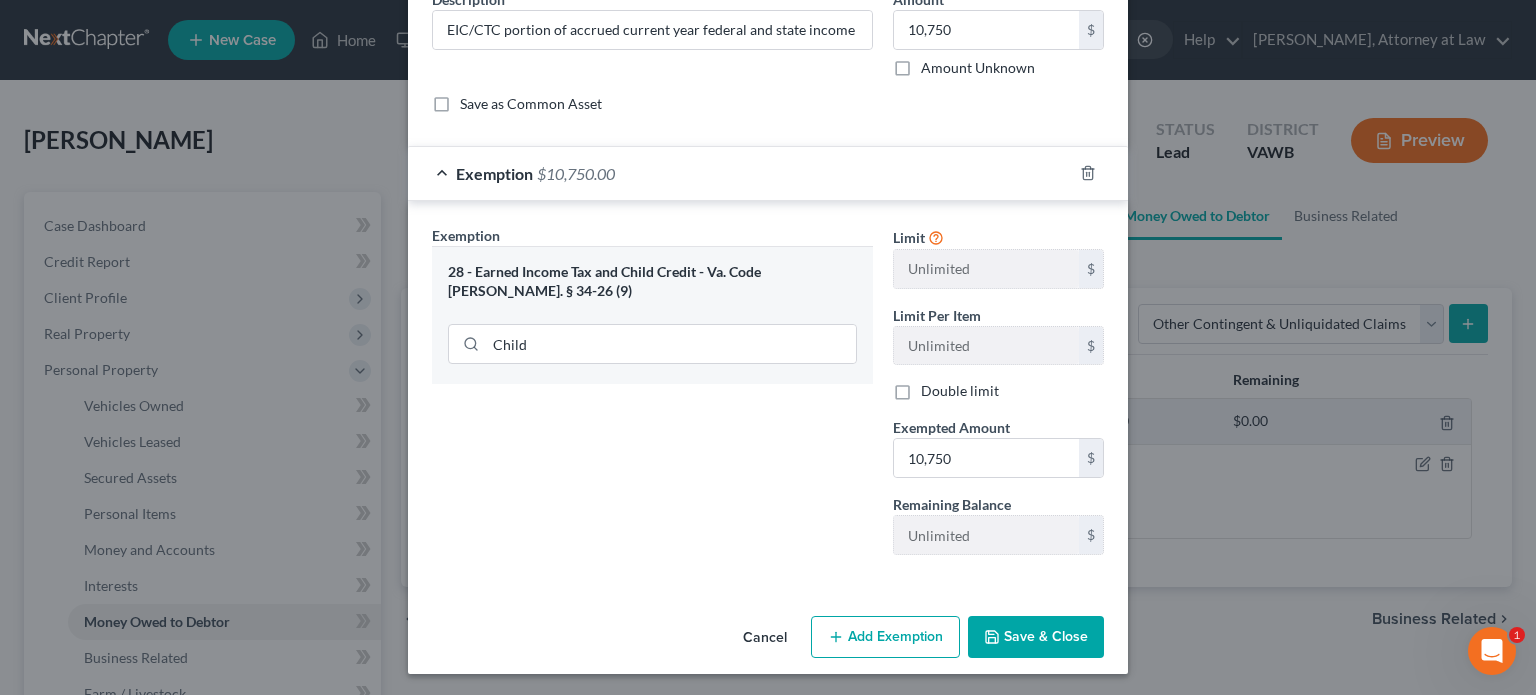 click on "Save & Close" at bounding box center [1036, 637] 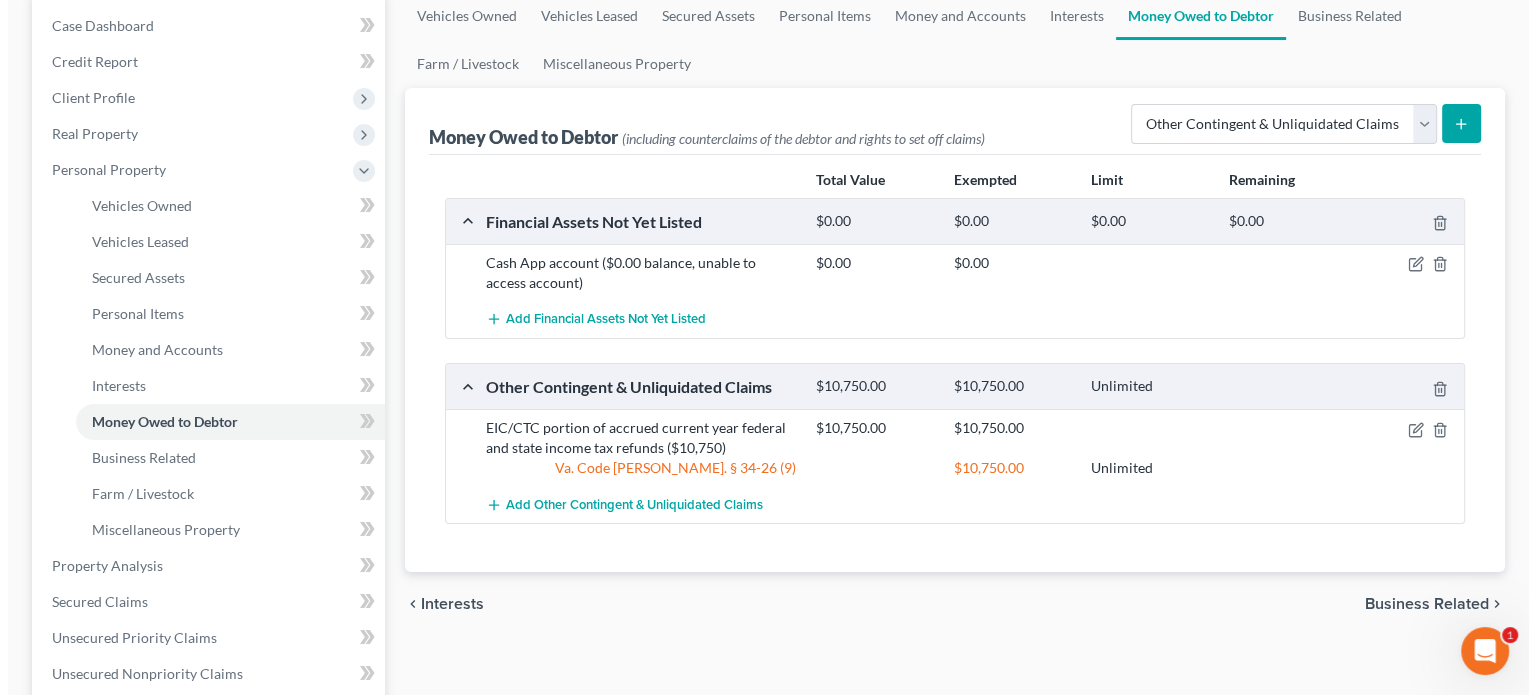 scroll, scrollTop: 300, scrollLeft: 0, axis: vertical 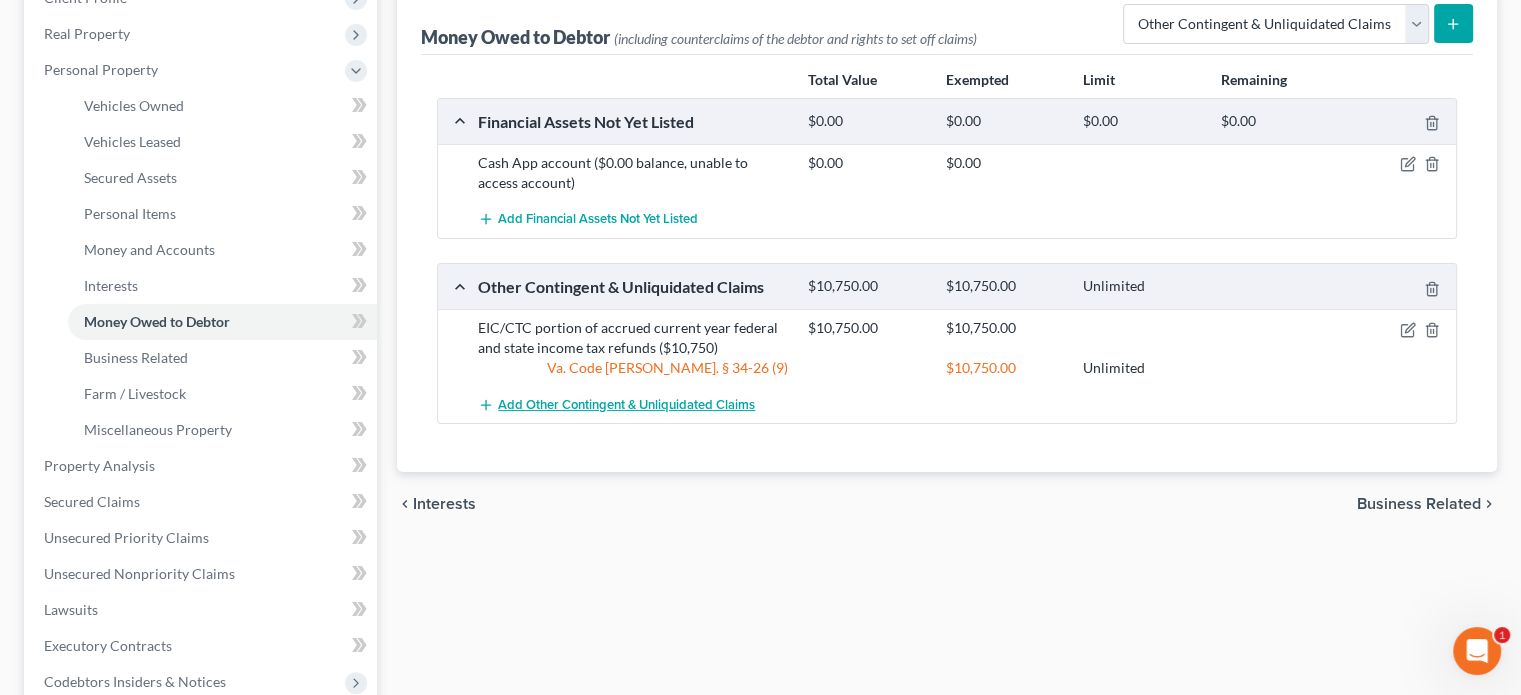 click on "Add Other Contingent & Unliquidated Claims" at bounding box center [626, 405] 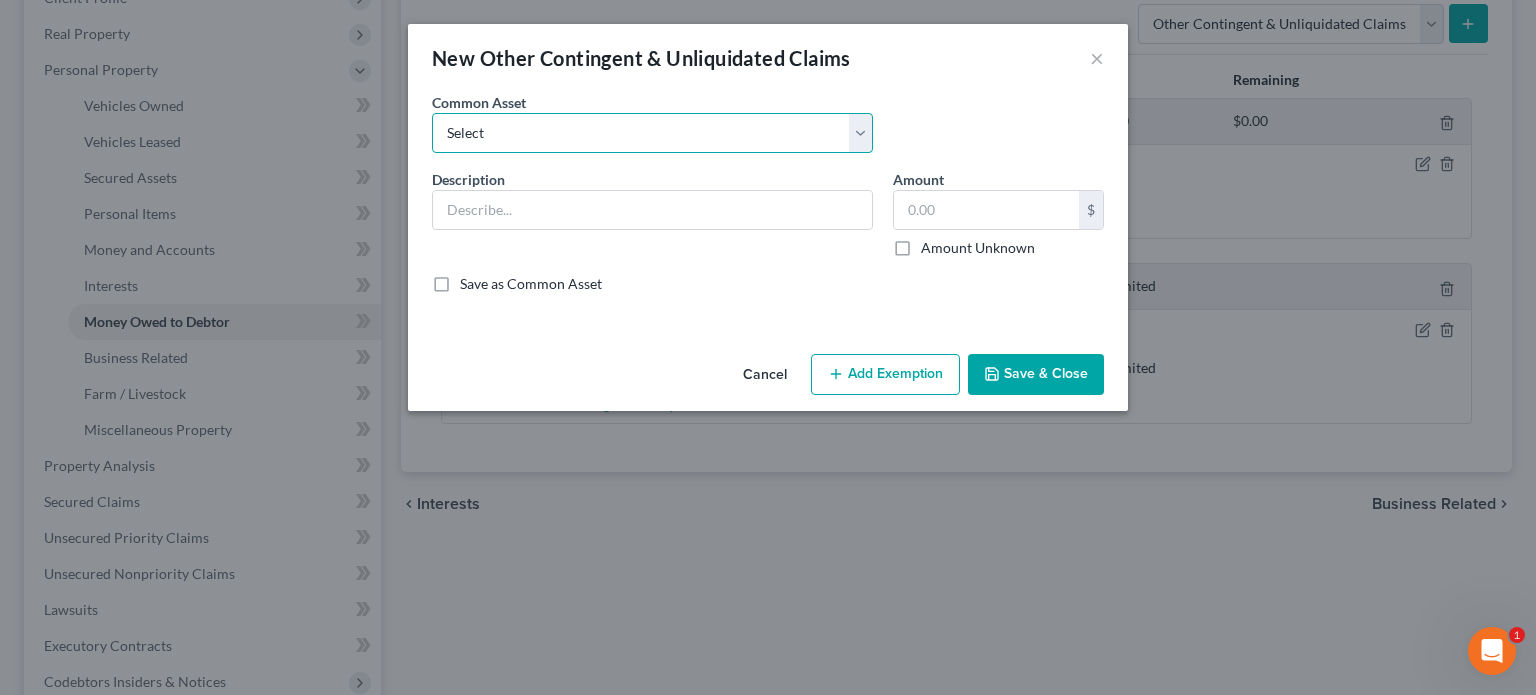 click on "Select Accrued current year fed & state income tax refunds Potential inheritance Accrued current year fed & state income tax refunds (J) EIC/CTC portion of accrued joint federal and state income tax refunds for current year to EIC/CTC Portion of current year fed & state income tax refunds not attributable to EIC/CTC EIC/CTC portion of anticipated 2019 federal and state income tax refunds Portion of current year fed & state income tax refunds not attributable to EIC/CTC ($1.00) Husband's potential inheritance ($1.00) Wife's potential inheritance ($1.00) Potential inheritance ($1.00) EIC/CTC portion of accrued current year federal and state income tax refunds Half interest in accrued current year joint fed & state income tax refunds" at bounding box center (652, 133) 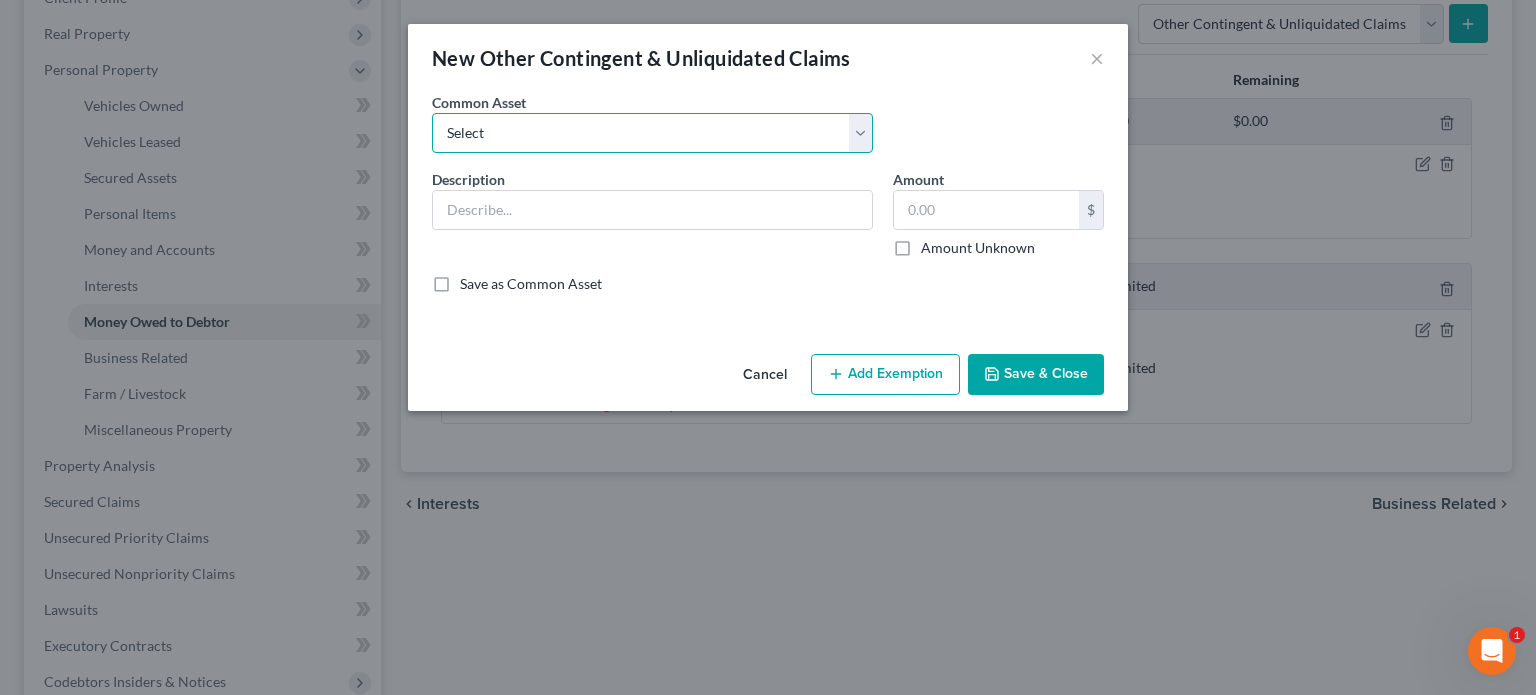select on "5" 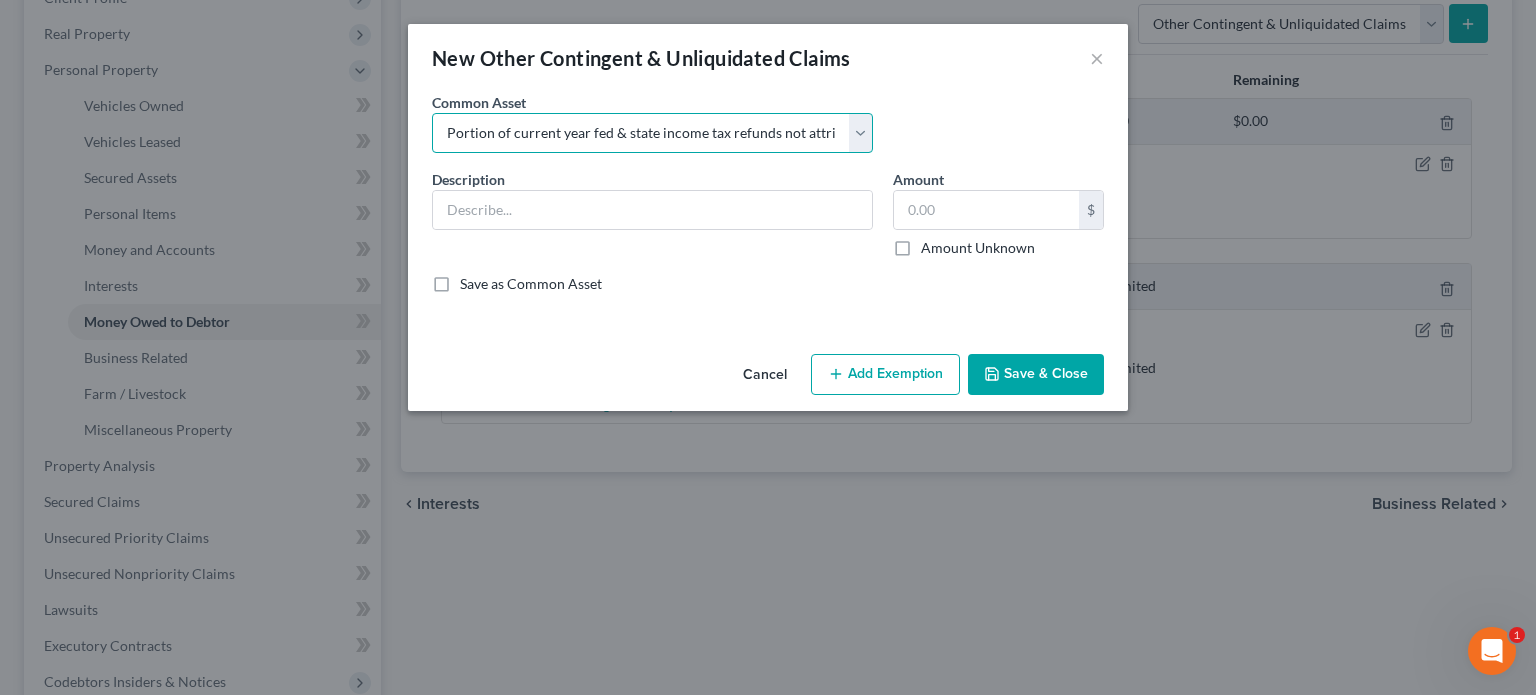 click on "Select Accrued current year fed & state income tax refunds Potential inheritance Accrued current year fed & state income tax refunds (J) EIC/CTC portion of accrued joint federal and state income tax refunds for current year to EIC/CTC Portion of current year fed & state income tax refunds not attributable to EIC/CTC EIC/CTC portion of anticipated 2019 federal and state income tax refunds Portion of current year fed & state income tax refunds not attributable to EIC/CTC ($1.00) Husband's potential inheritance ($1.00) Wife's potential inheritance ($1.00) Potential inheritance ($1.00) EIC/CTC portion of accrued current year federal and state income tax refunds Half interest in accrued current year joint fed & state income tax refunds" at bounding box center [652, 133] 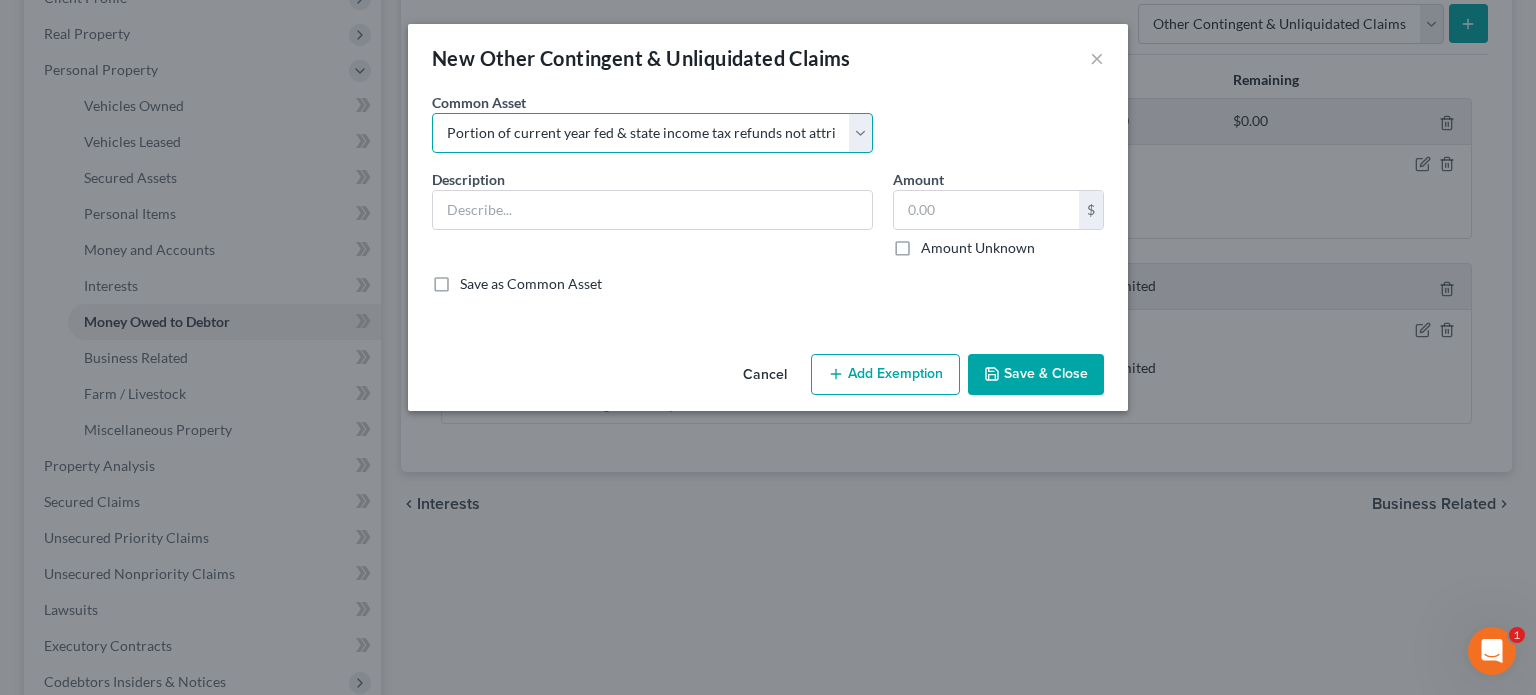 type on "Portion of current year fed & state income tax refunds not attributable to EIC/CTC" 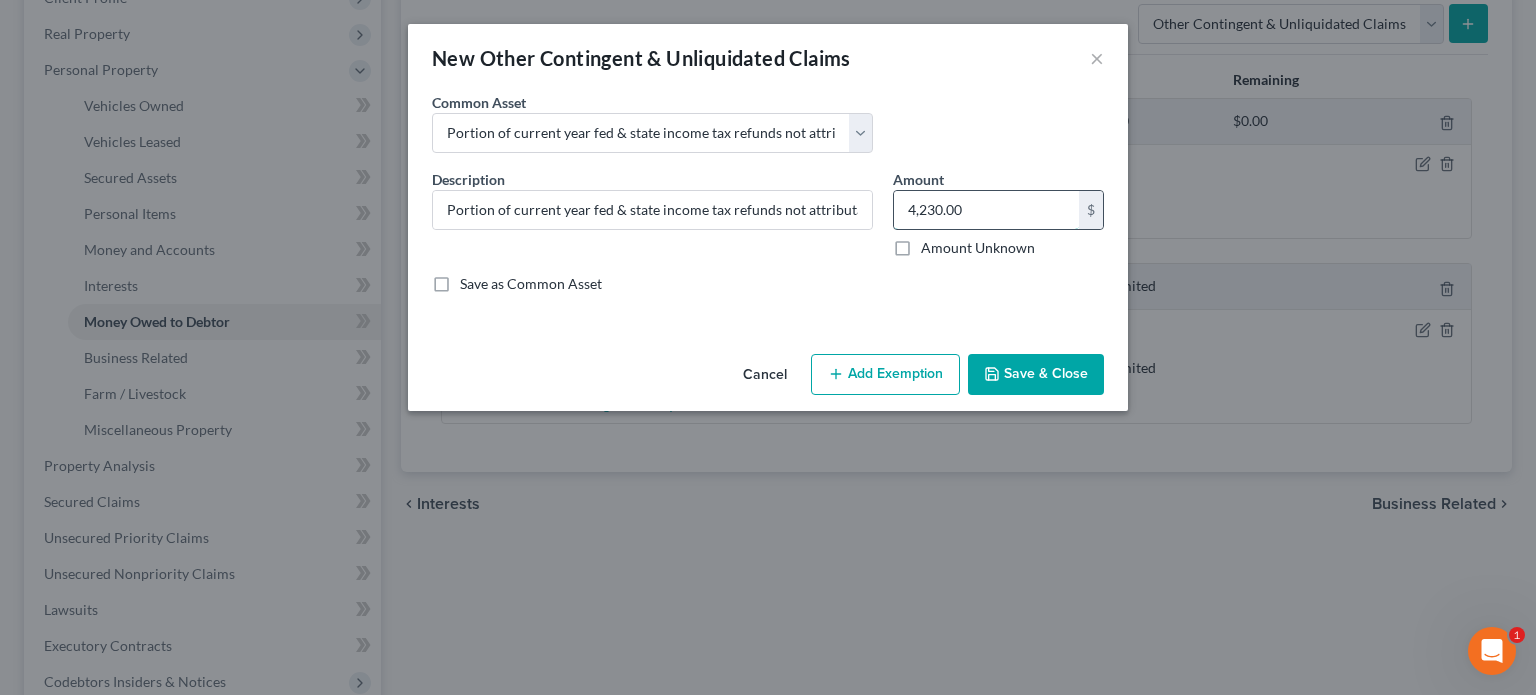click on "4,230.00" at bounding box center [986, 210] 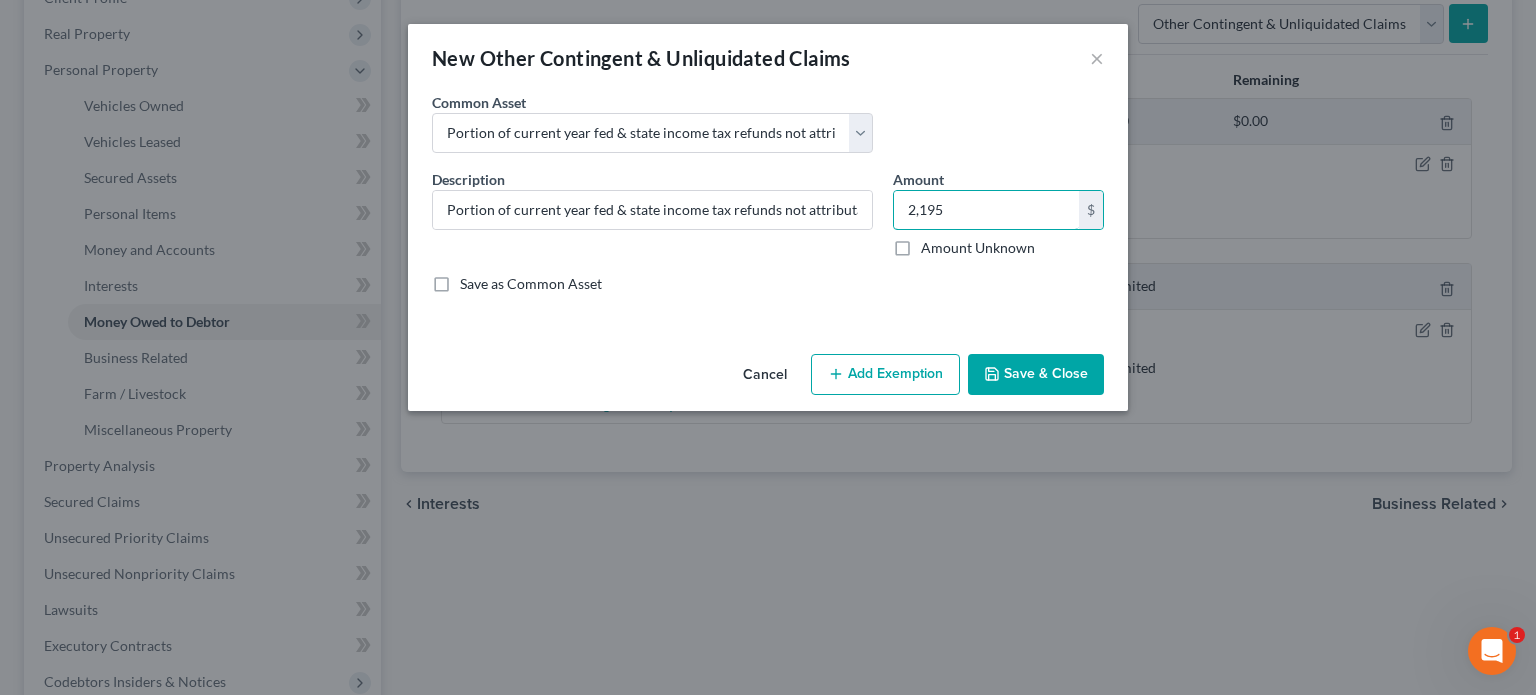 type on "2,195" 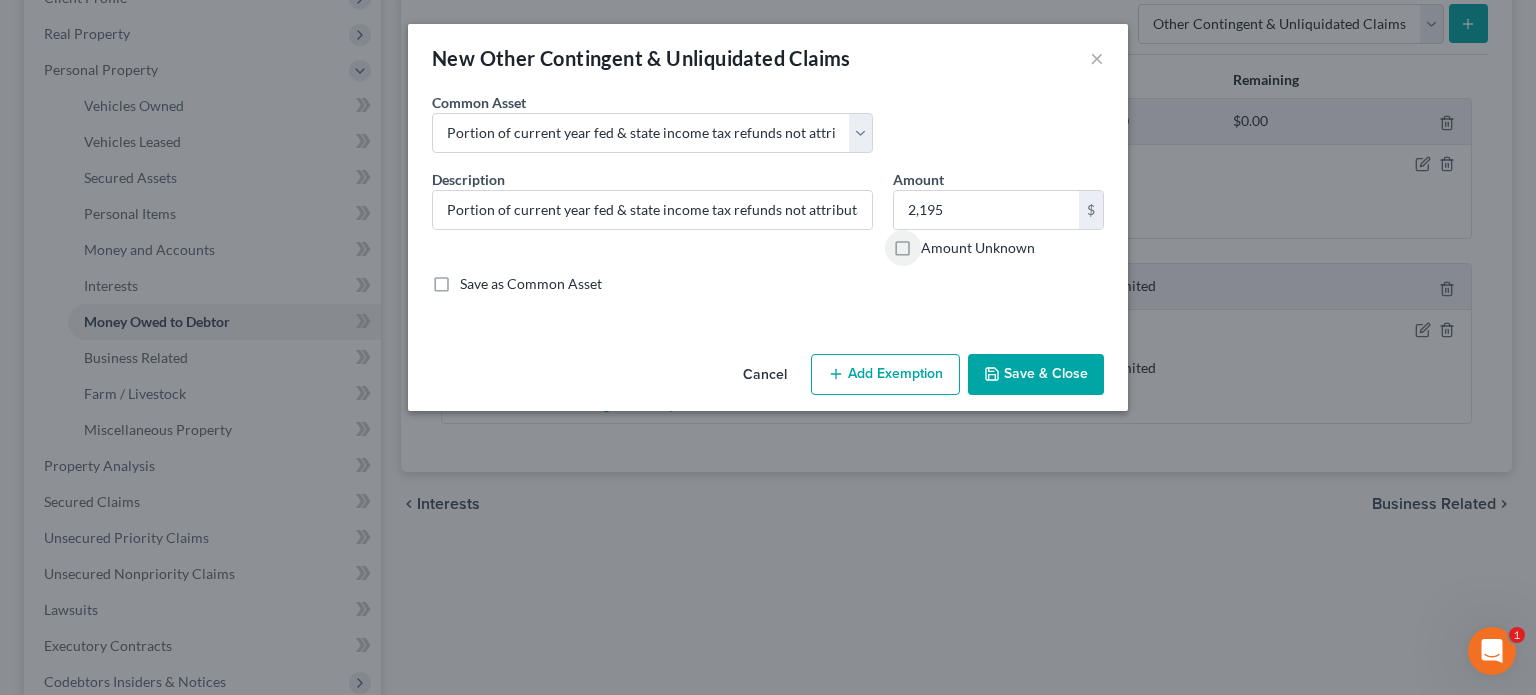 click on "Add Exemption" at bounding box center (885, 375) 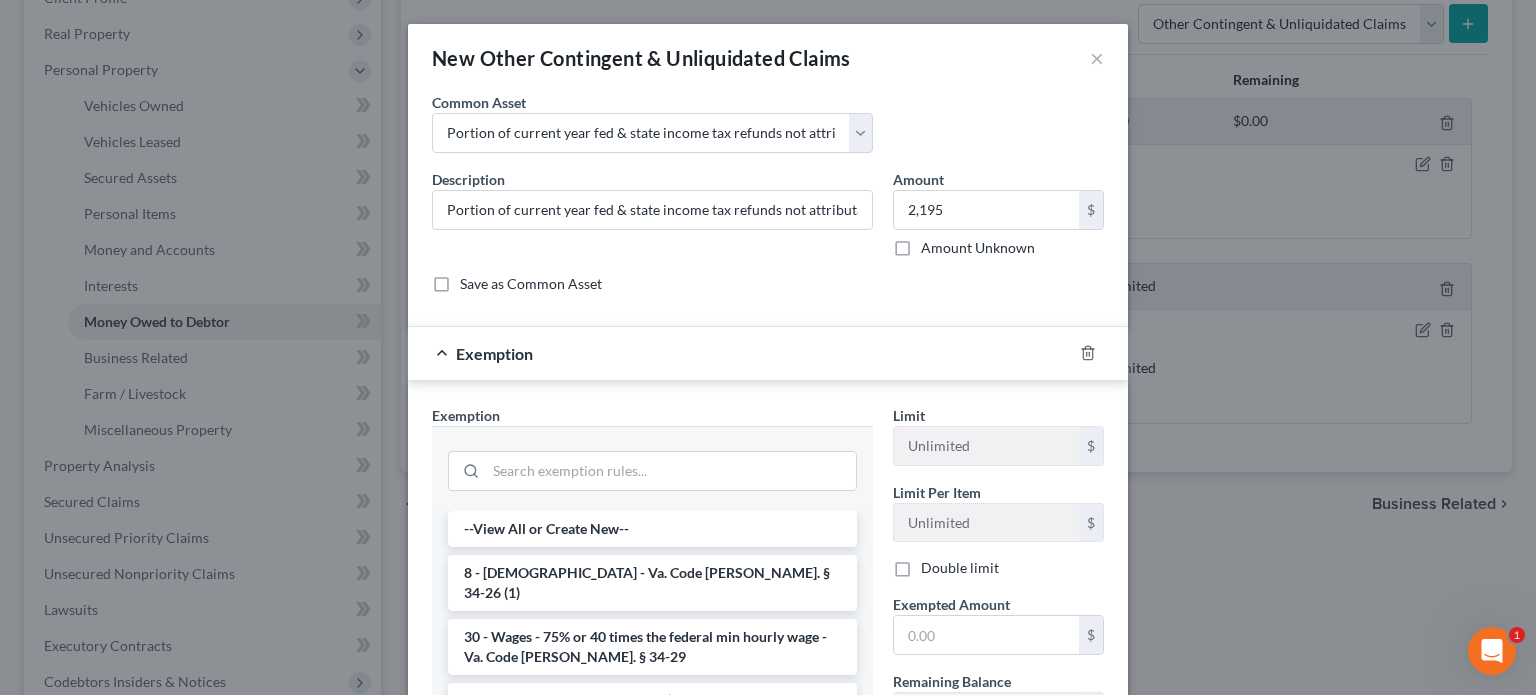 scroll, scrollTop: 100, scrollLeft: 0, axis: vertical 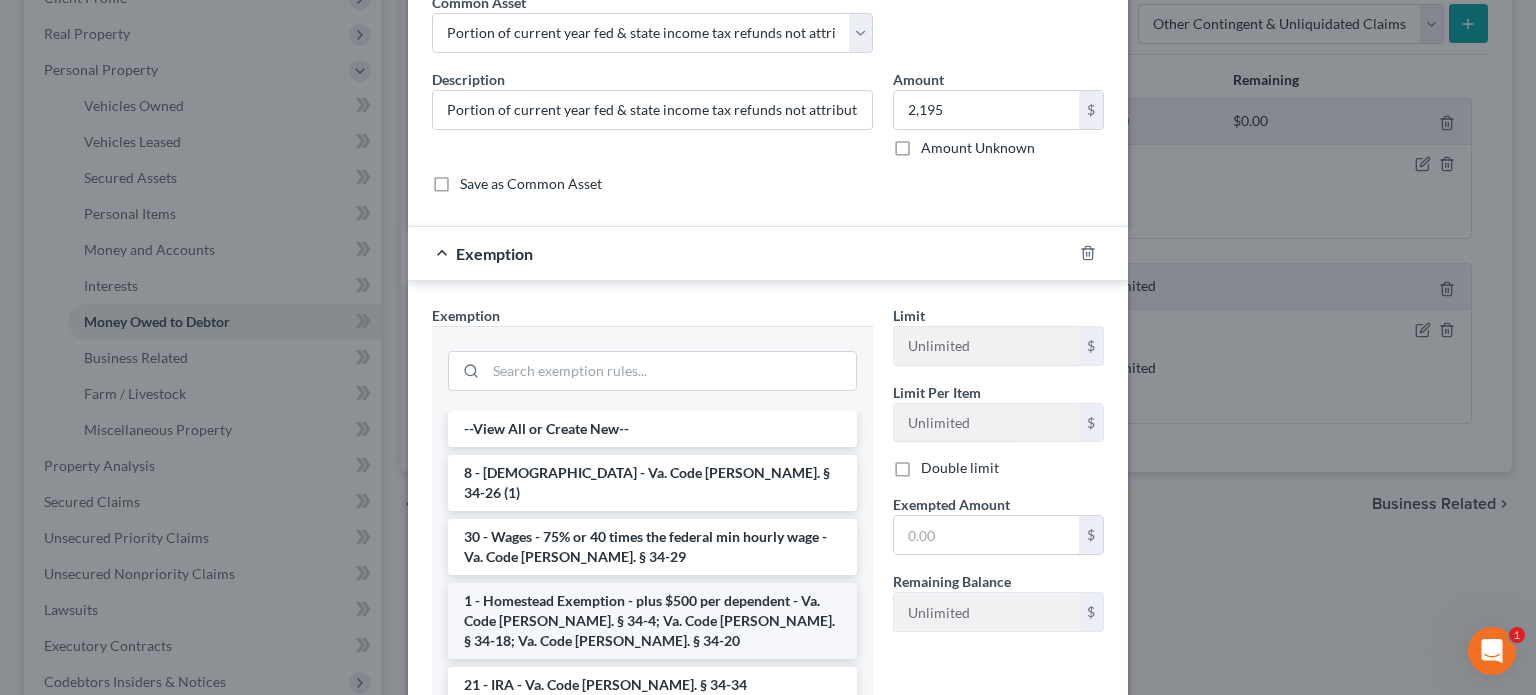 click on "1 - Homestead Exemption  - plus $500 per dependent - Va. Code [PERSON_NAME]. § 34-4; Va. Code [PERSON_NAME]. § 34-18; Va. Code [PERSON_NAME]. § 34-20" at bounding box center (652, 621) 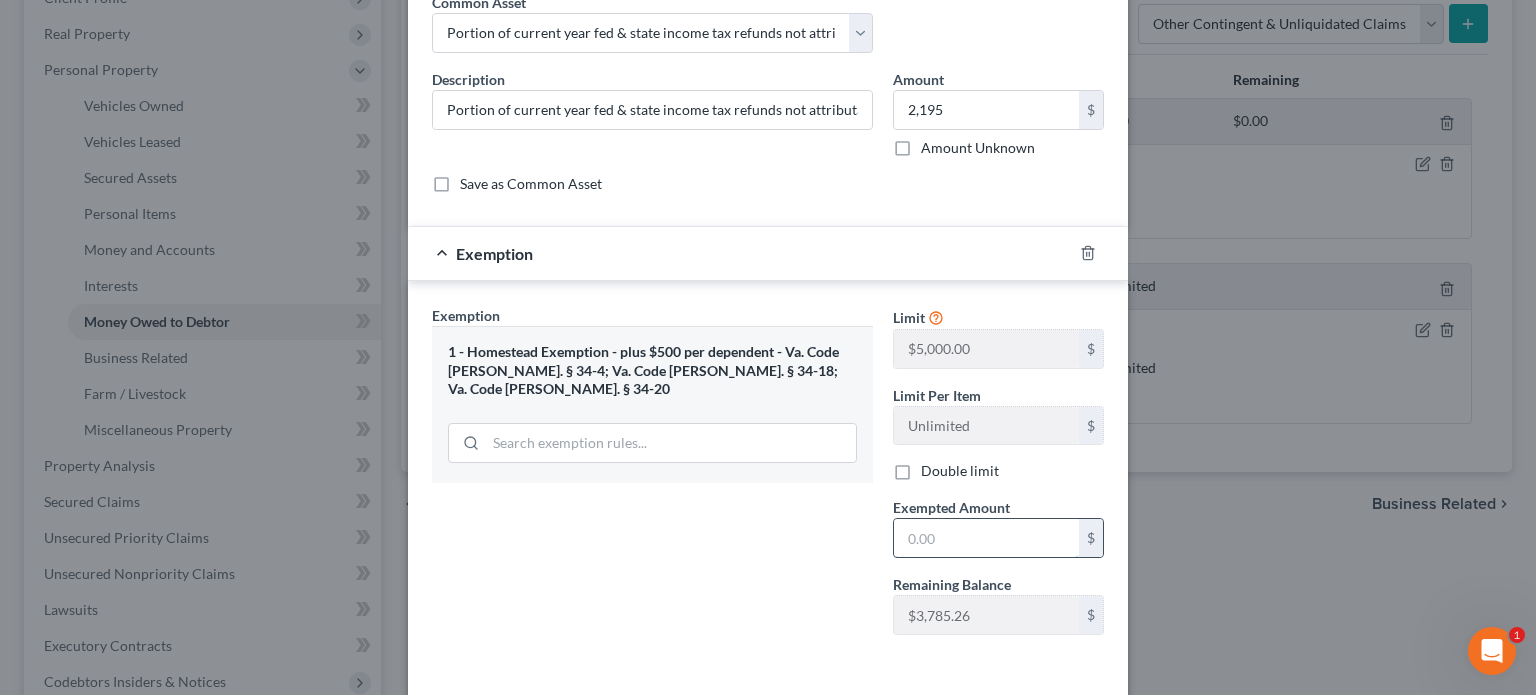 drag, startPoint x: 907, startPoint y: 519, endPoint x: 906, endPoint y: 537, distance: 18.027756 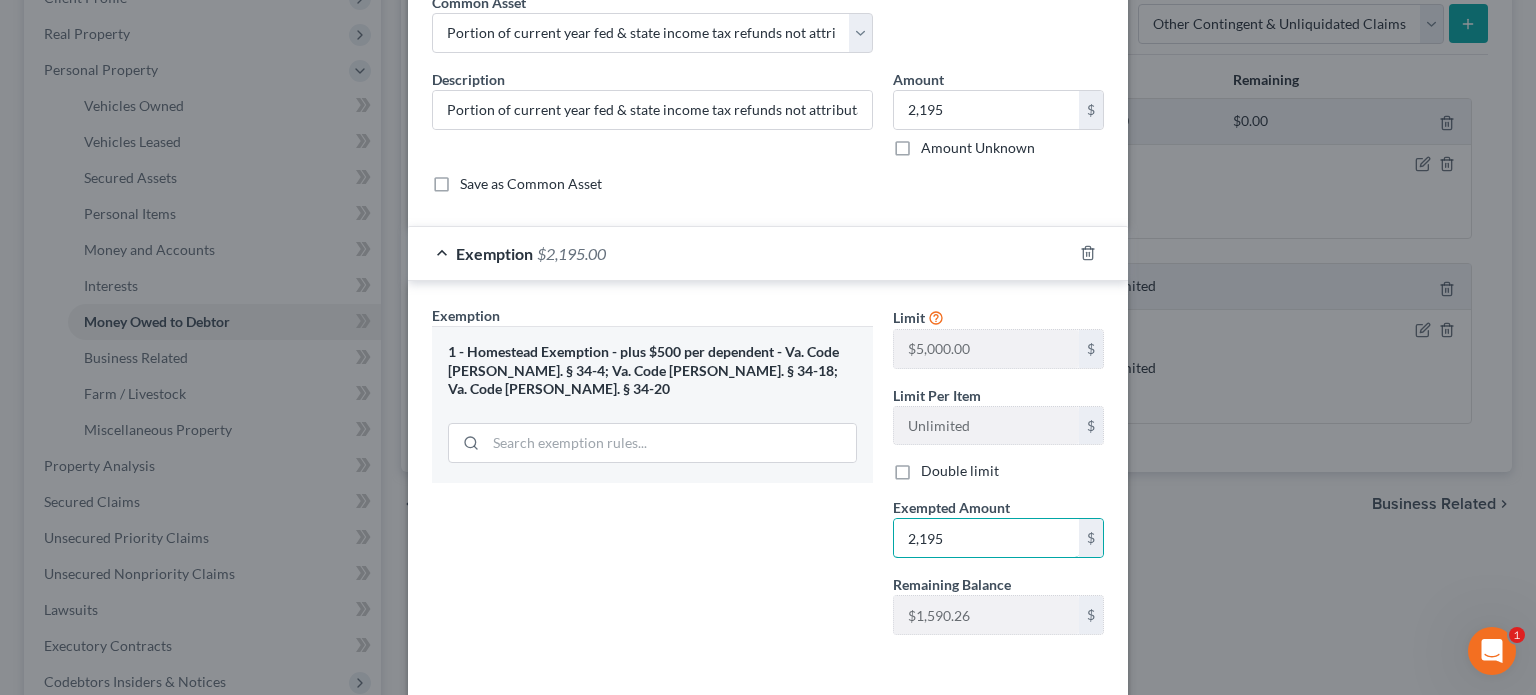 type on "2,195" 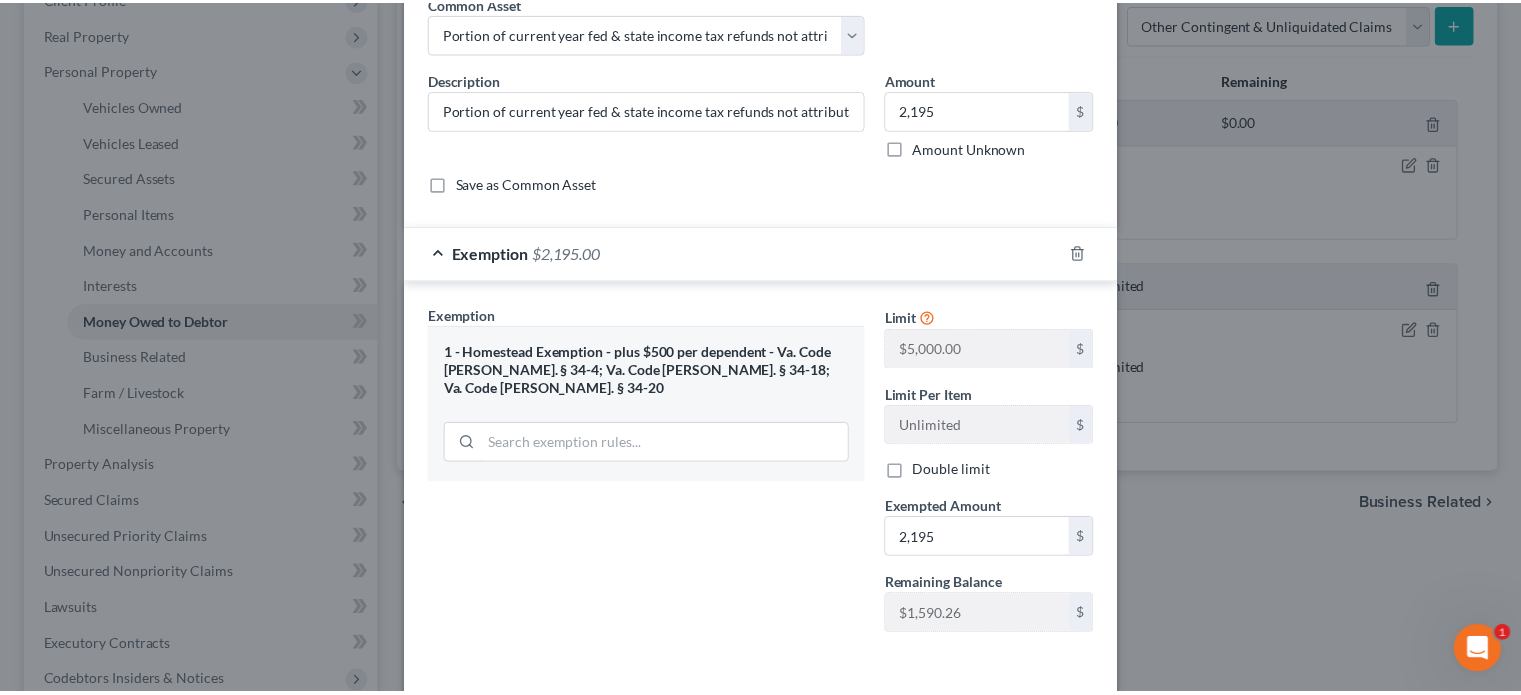 scroll, scrollTop: 180, scrollLeft: 0, axis: vertical 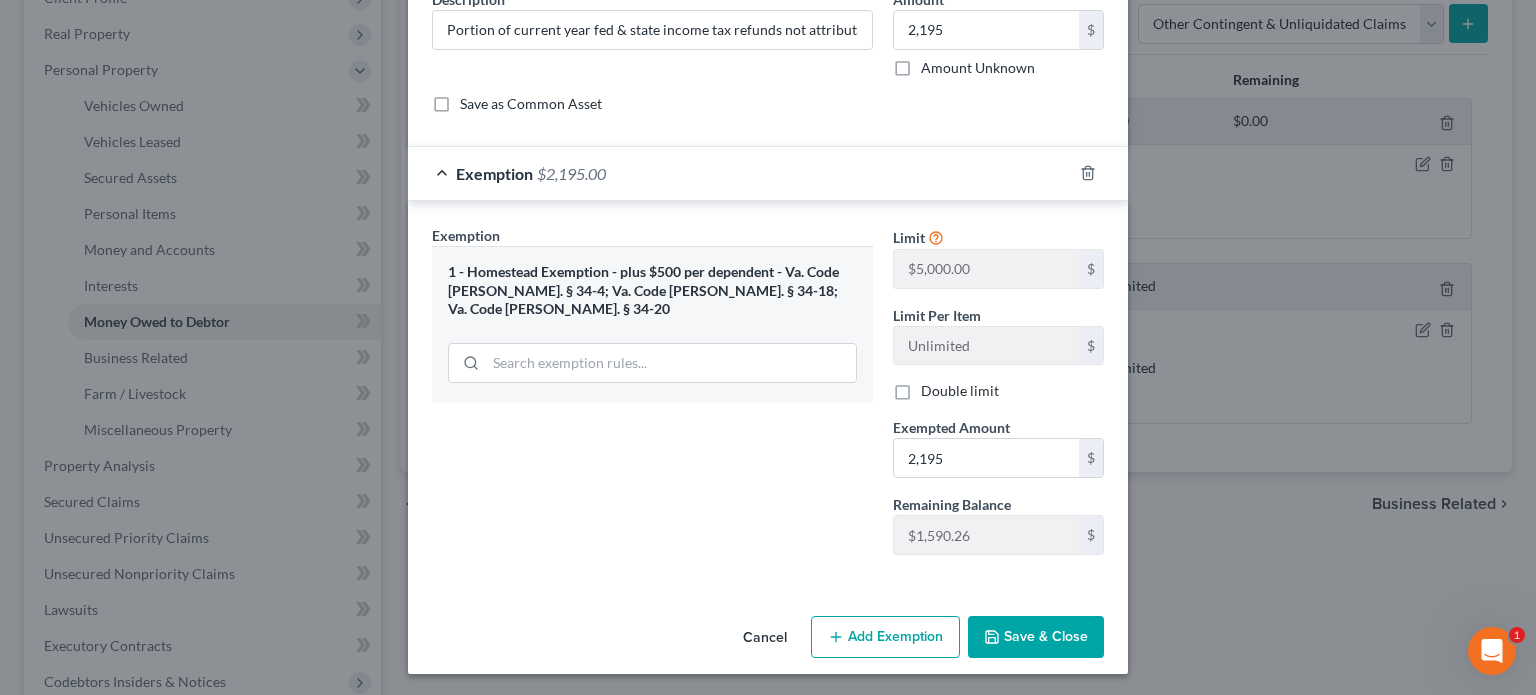 type 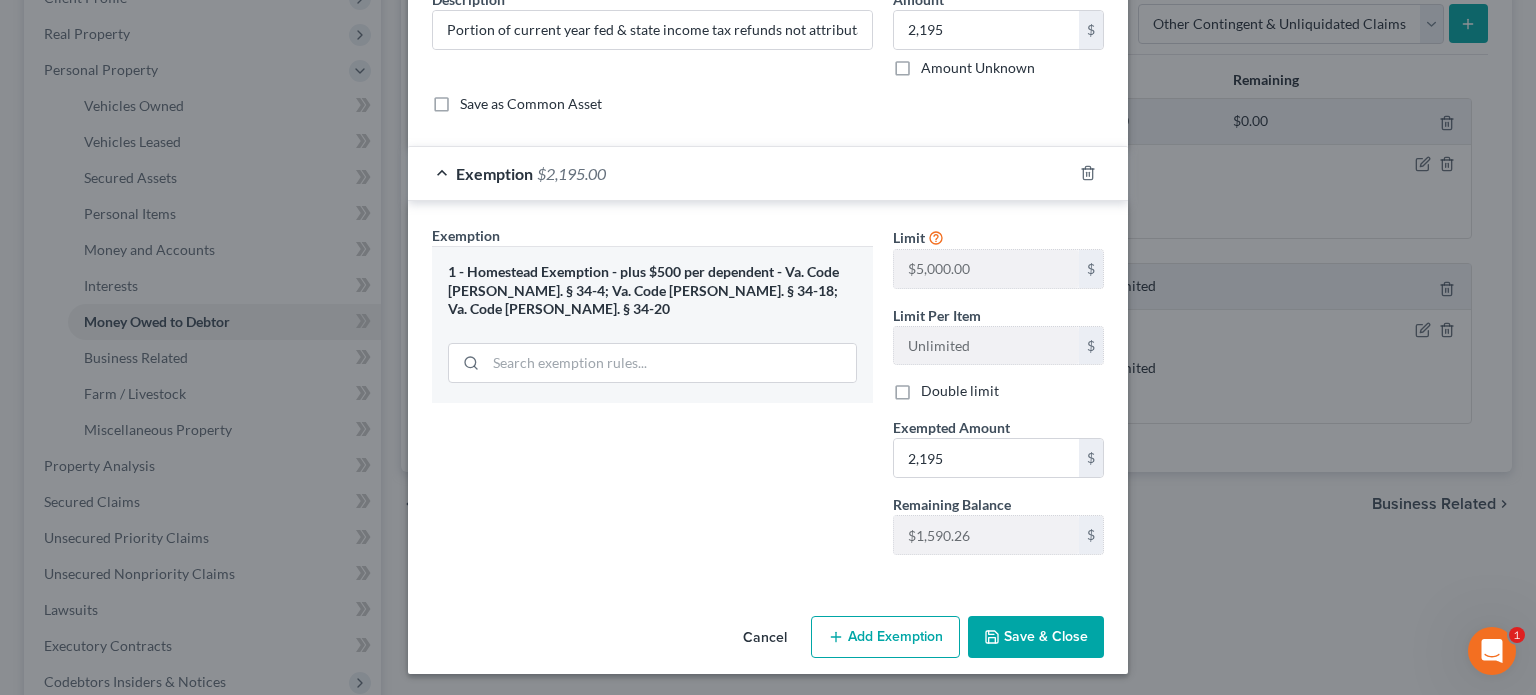 click on "Save & Close" at bounding box center (1036, 637) 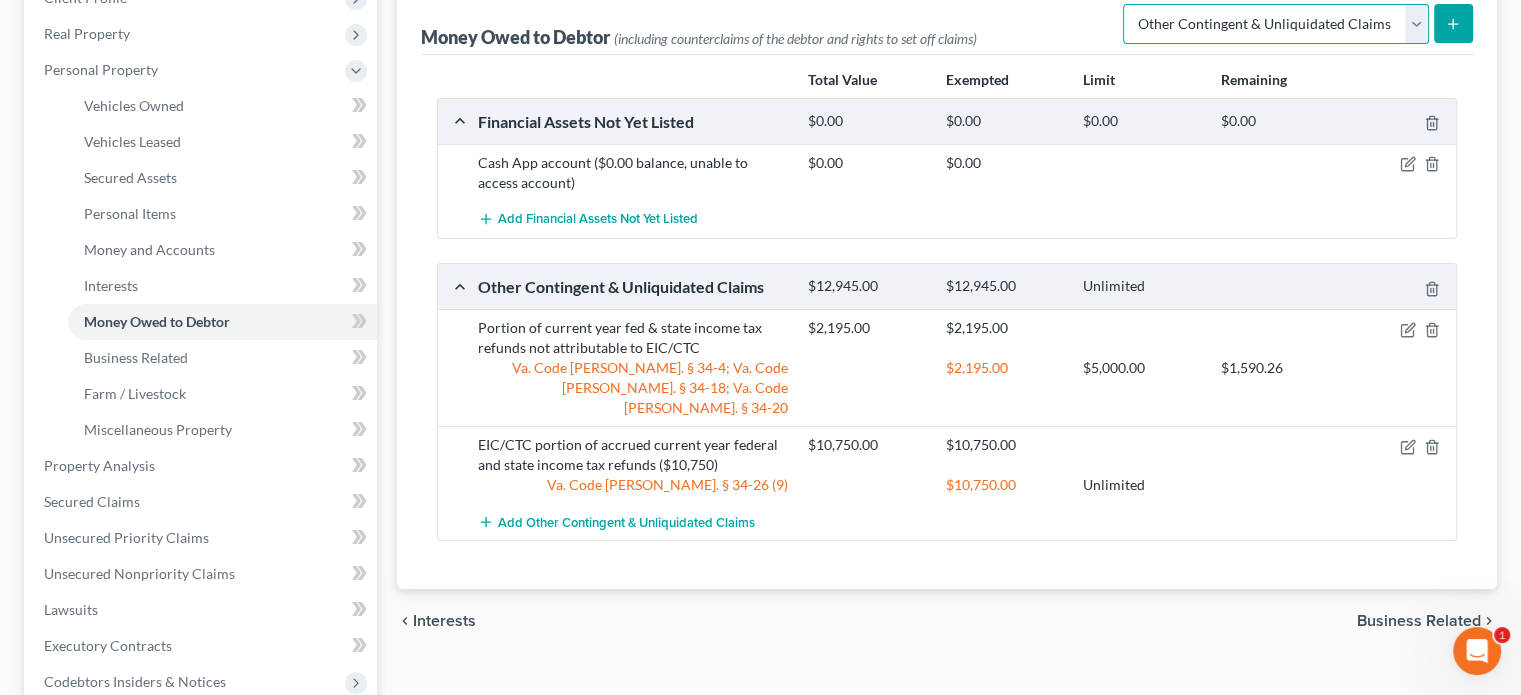 click on "Select Type of Money Owed Accounts Receivable Alimony Child Support Claims Against Third Parties Disability Benefits Disability Insurance Payments Divorce Settlements Equitable or Future Interests Expected Tax Refund and Unused NOLs Financial Assets Not Yet Listed Life Estate of Descendants Maintenance Other Contingent & Unliquidated Claims Property Settlements Sick or Vacation Pay Social Security Benefits Trusts Unpaid Loans Unpaid Wages Workers Compensation" at bounding box center (1276, 24) 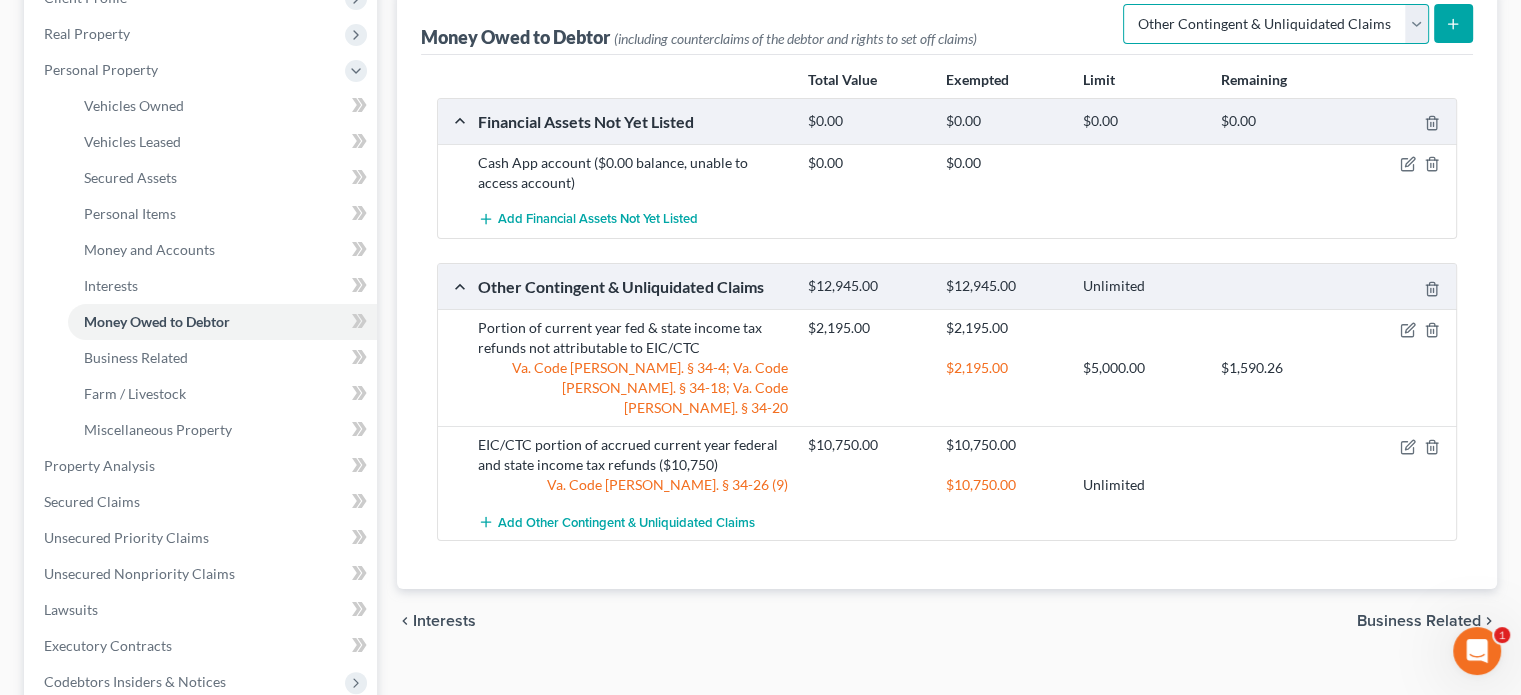 select on "financial_assets_not_yet_listed" 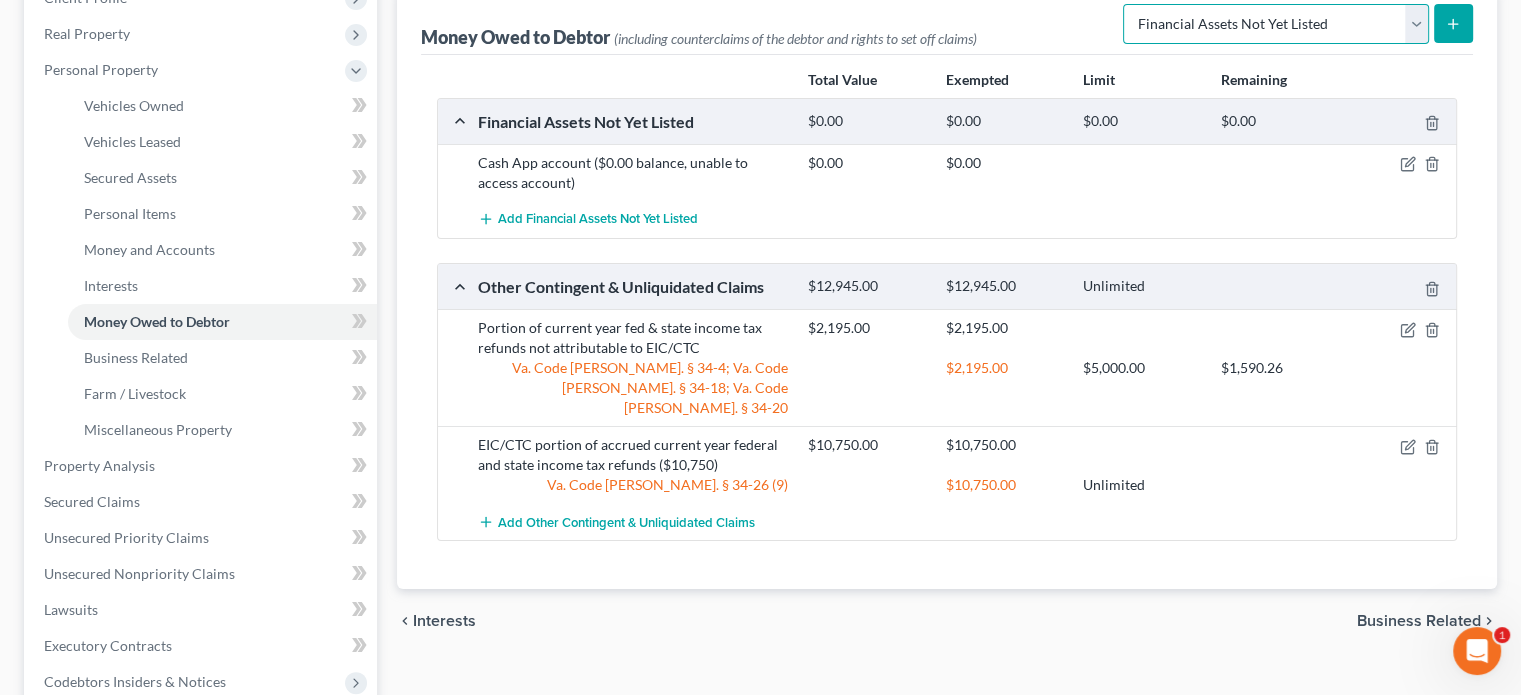 click on "Select Type of Money Owed Accounts Receivable Alimony Child Support Claims Against Third Parties Disability Benefits Disability Insurance Payments Divorce Settlements Equitable or Future Interests Expected Tax Refund and Unused NOLs Financial Assets Not Yet Listed Life Estate of Descendants Maintenance Other Contingent & Unliquidated Claims Property Settlements Sick or Vacation Pay Social Security Benefits Trusts Unpaid Loans Unpaid Wages Workers Compensation" at bounding box center (1276, 24) 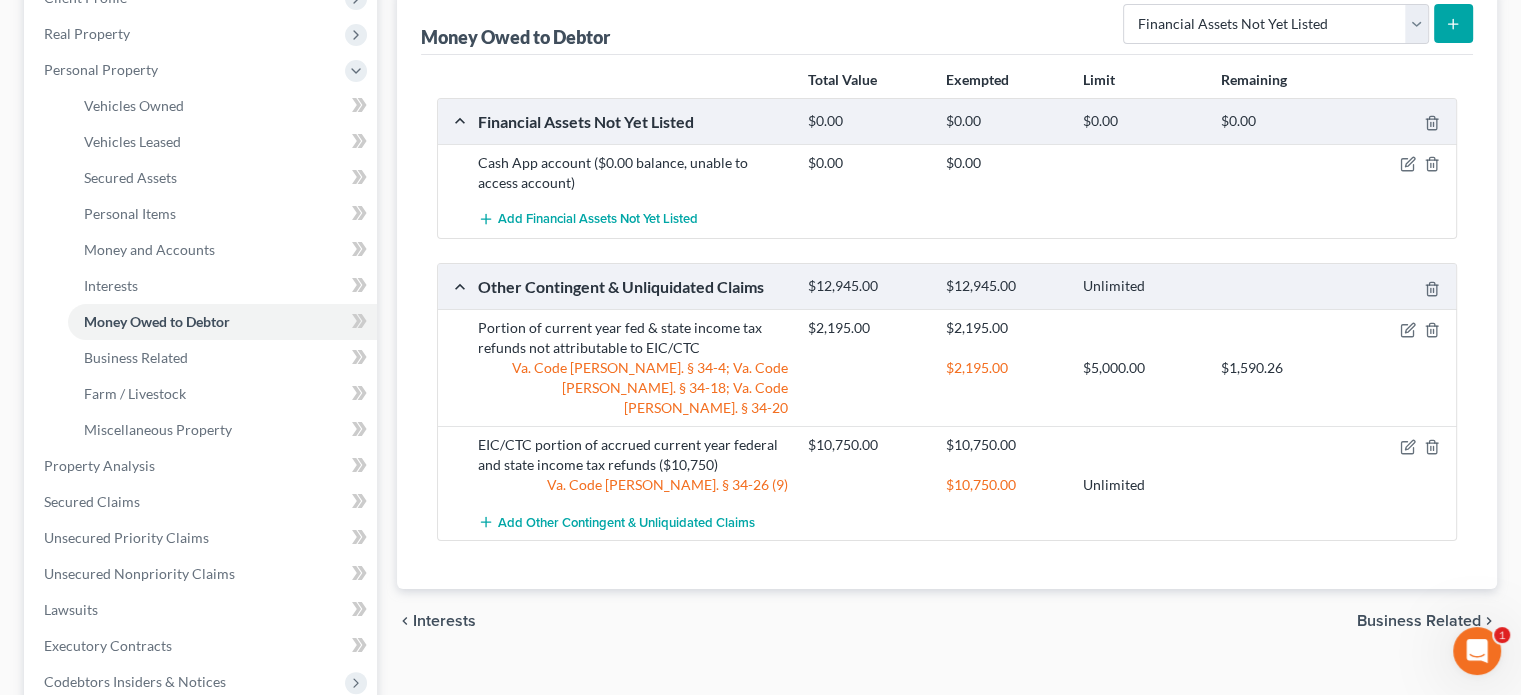 click 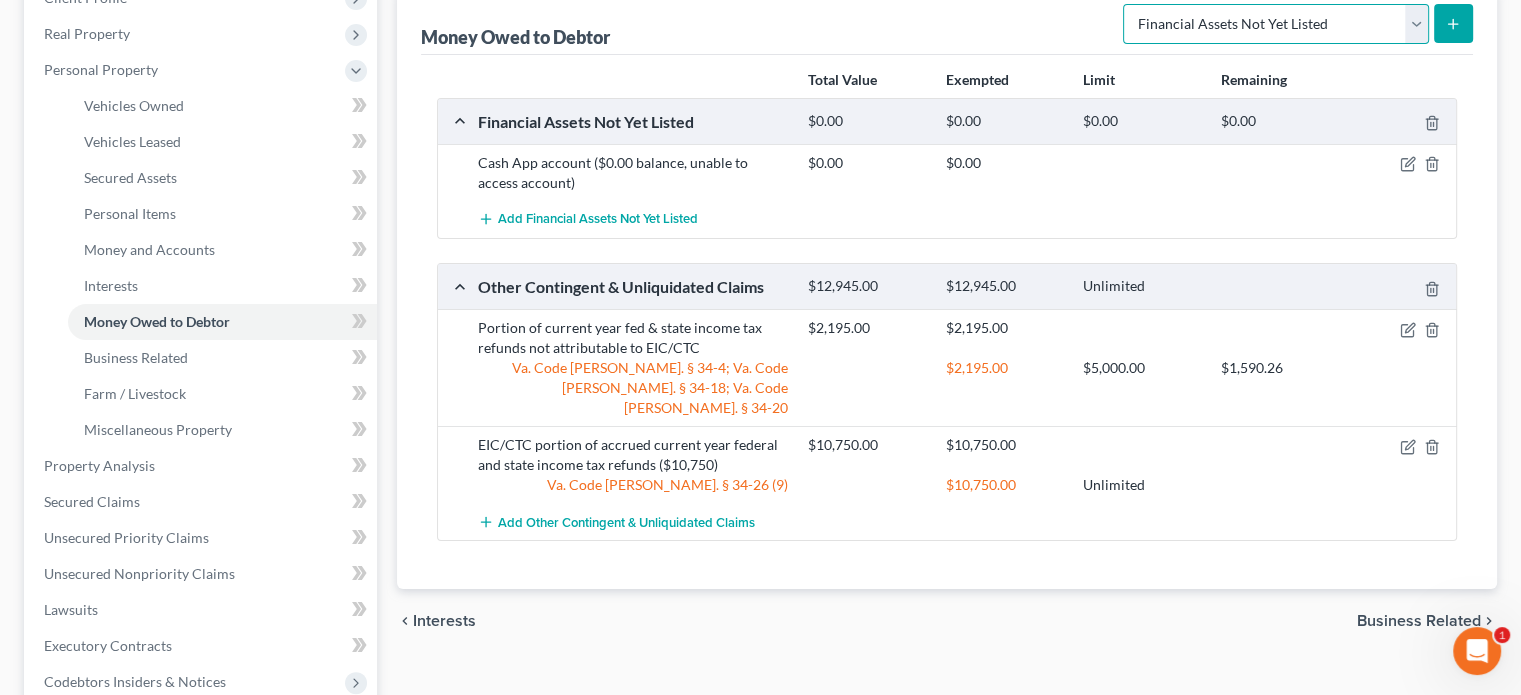 click on "Select Type of Money Owed Accounts Receivable Alimony Child Support Claims Against Third Parties Disability Benefits Disability Insurance Payments Divorce Settlements Equitable or Future Interests Expected Tax Refund and Unused NOLs Financial Assets Not Yet Listed Life Estate of Descendants Maintenance Other Contingent & Unliquidated Claims Property Settlements Sick or Vacation Pay Social Security Benefits Trusts Unpaid Loans Unpaid Wages Workers Compensation" at bounding box center (1276, 24) 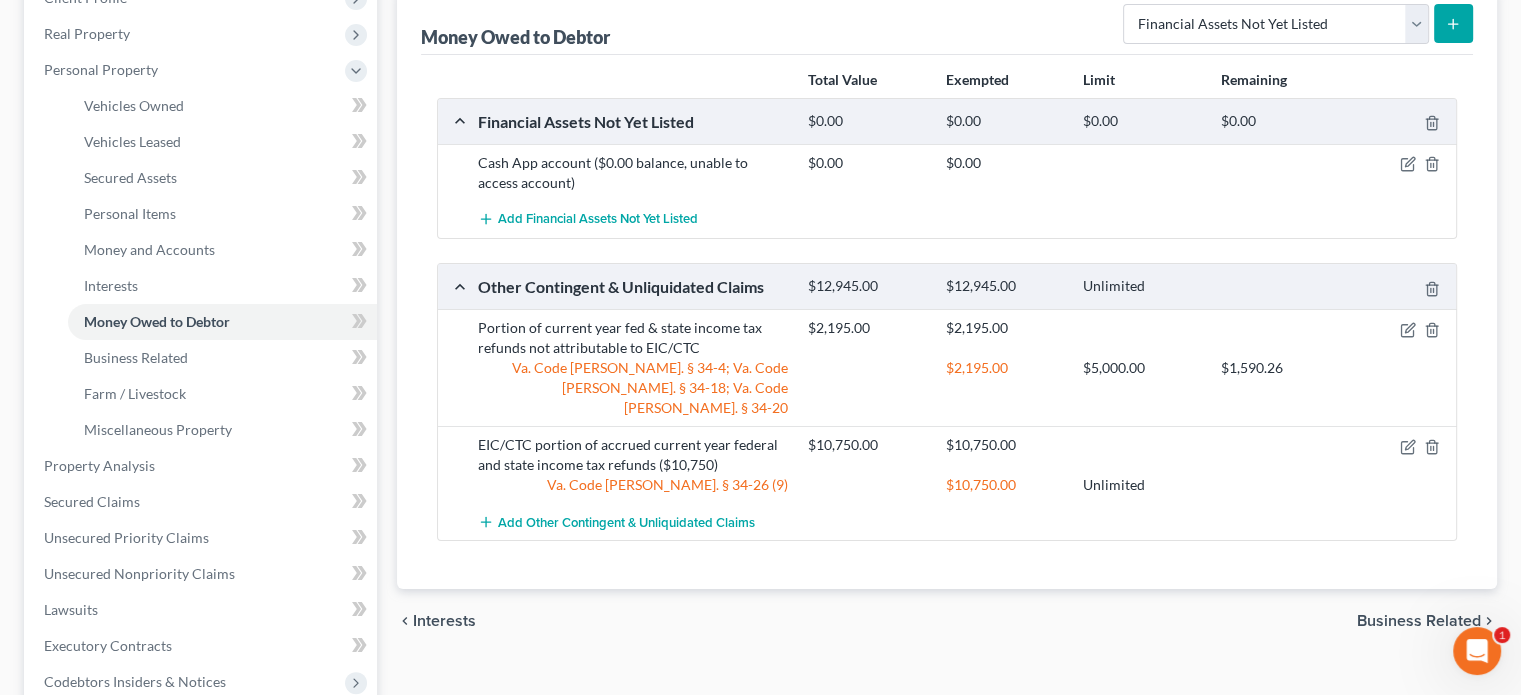 click 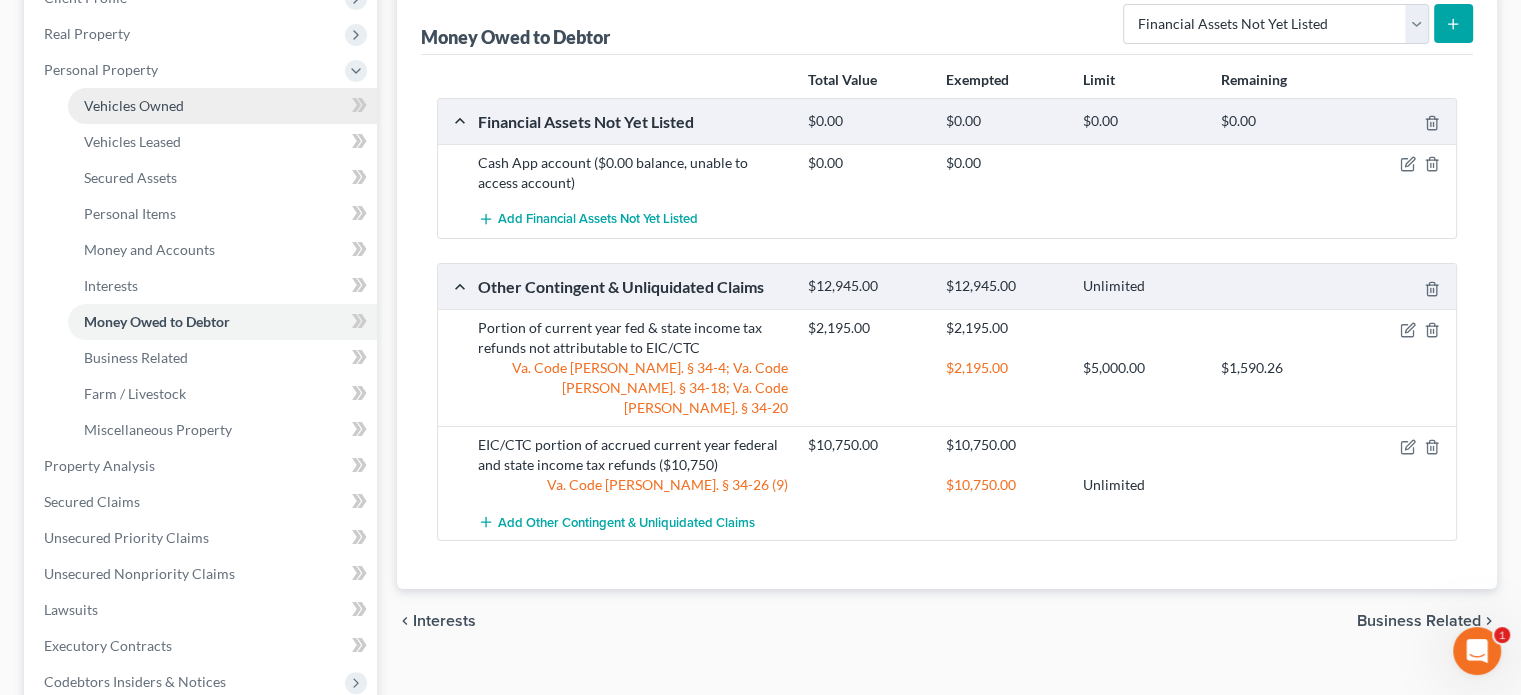 click on "Vehicles Owned" at bounding box center [134, 105] 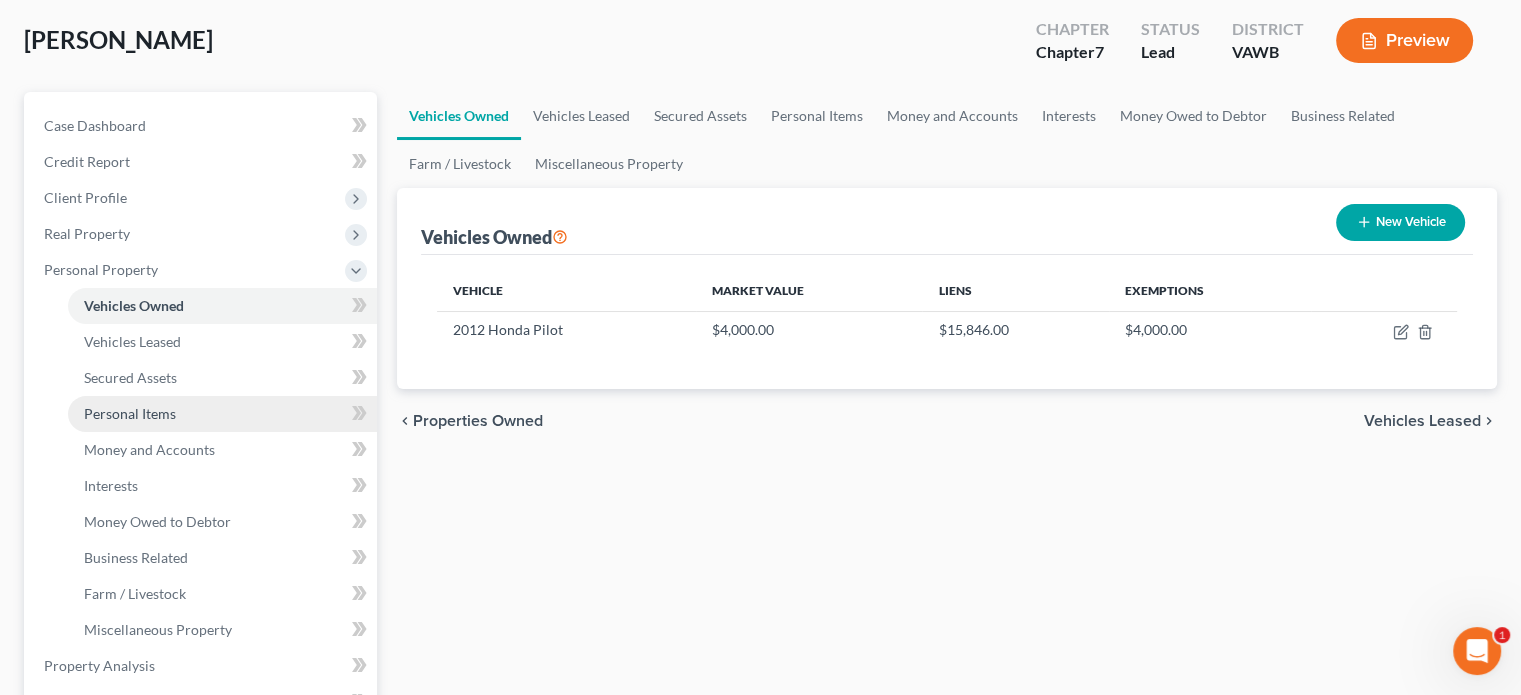scroll, scrollTop: 200, scrollLeft: 0, axis: vertical 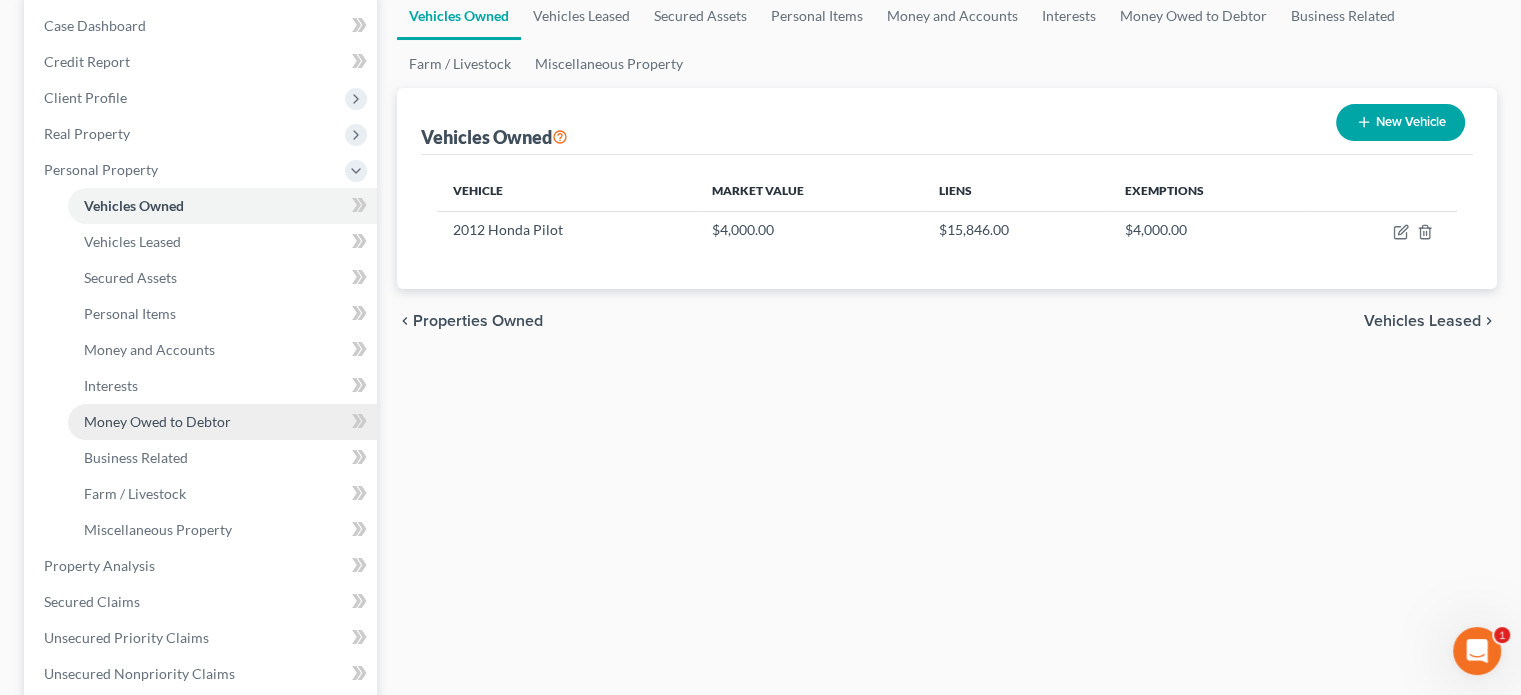 click on "Money Owed to Debtor" at bounding box center (157, 421) 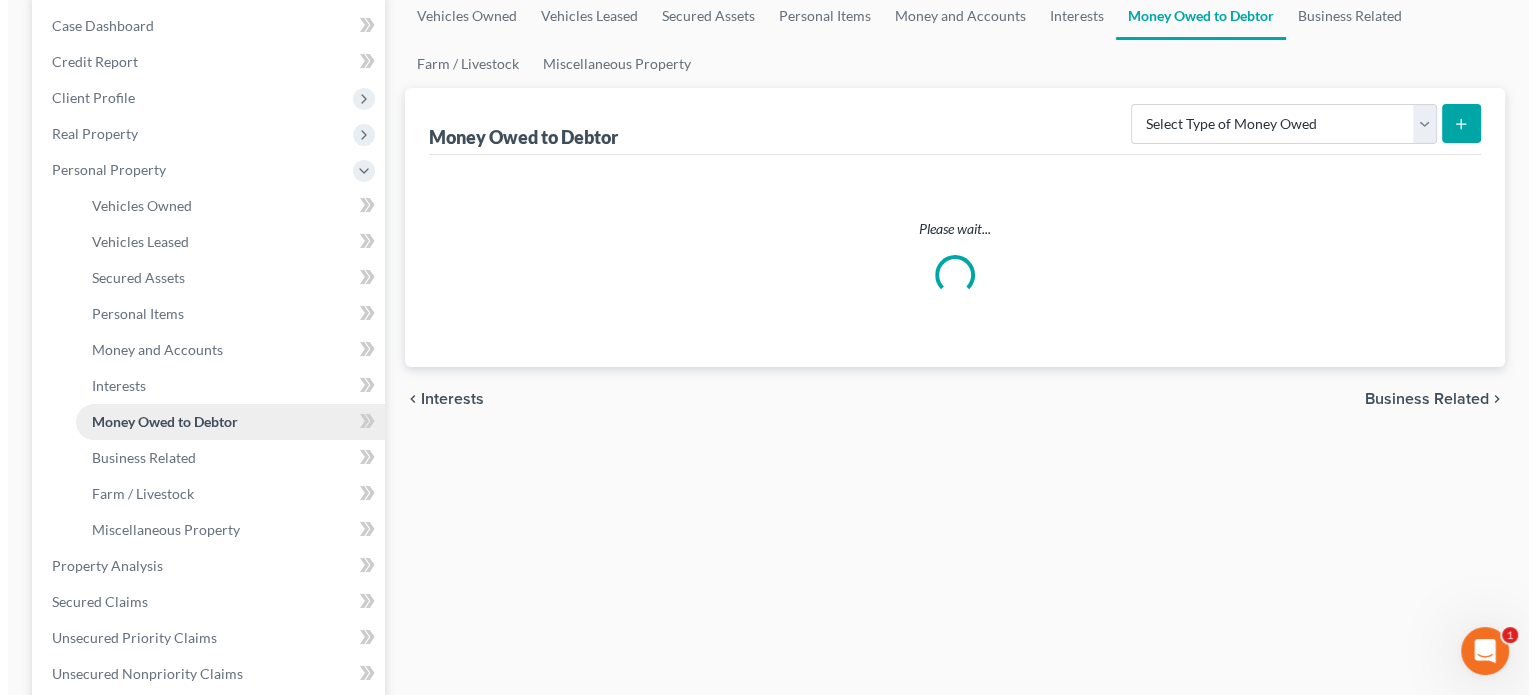 scroll, scrollTop: 0, scrollLeft: 0, axis: both 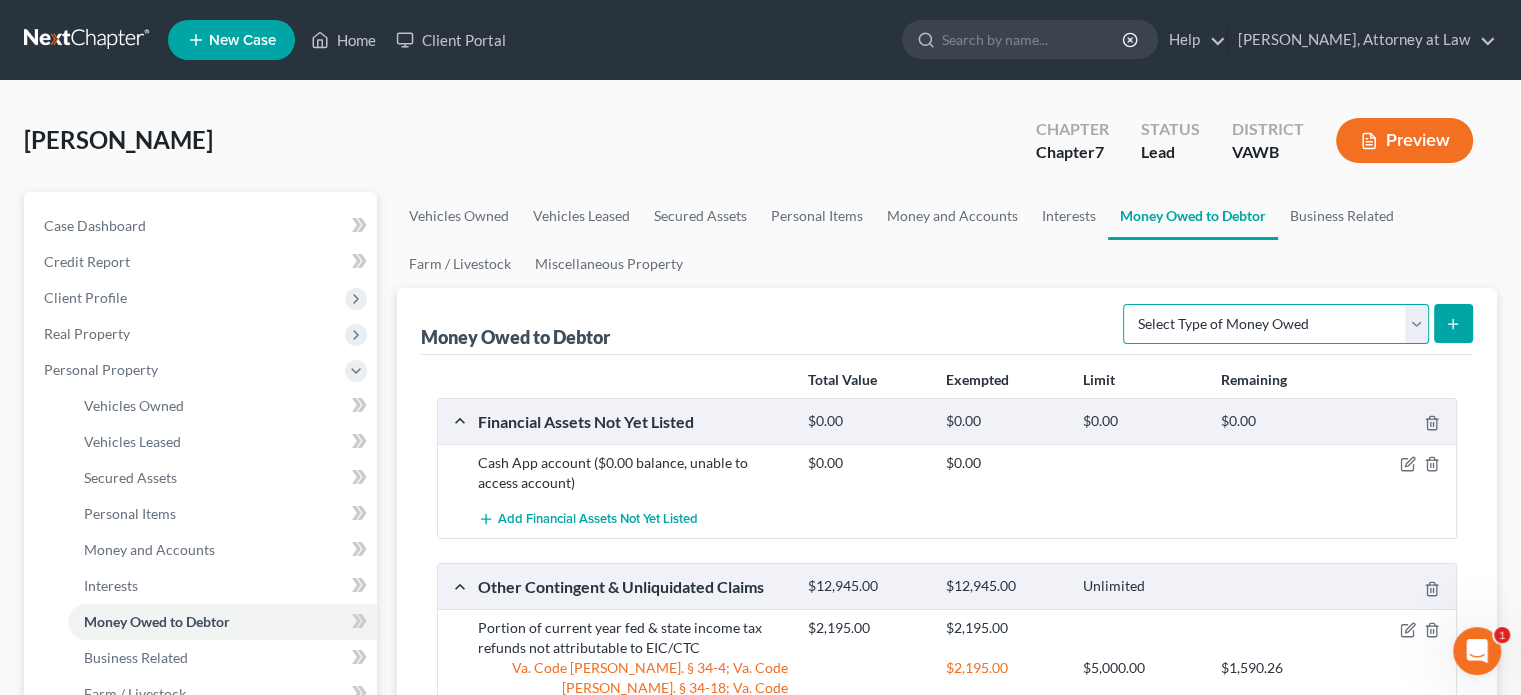 click on "Select Type of Money Owed Accounts Receivable Alimony Child Support Claims Against Third Parties Disability Benefits Disability Insurance Payments Divorce Settlements Equitable or Future Interests Expected Tax Refund and Unused NOLs Financial Assets Not Yet Listed Life Estate of Descendants Maintenance Other Contingent & Unliquidated Claims Property Settlements Sick or Vacation Pay Social Security Benefits Trusts Unpaid Loans Unpaid Wages Workers Compensation" at bounding box center (1276, 324) 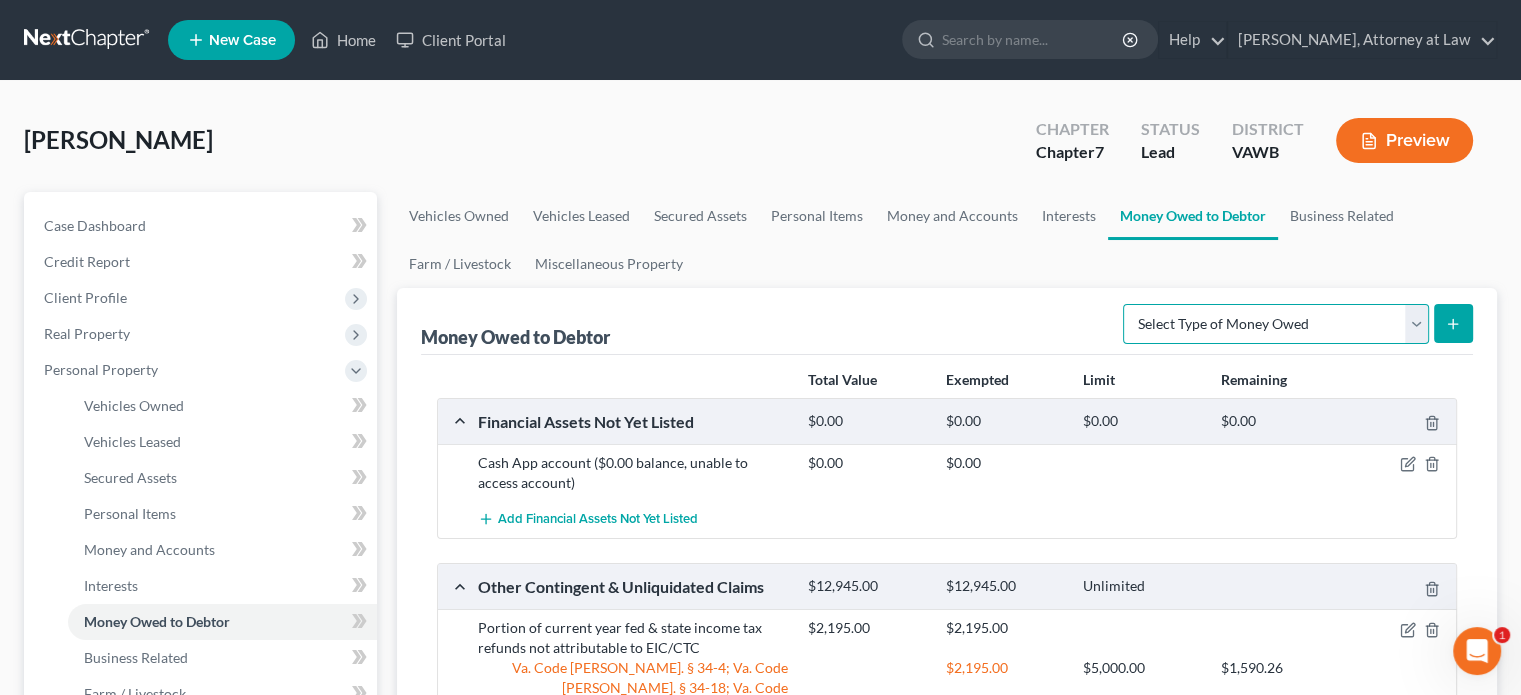 select on "financial_assets_not_yet_listed" 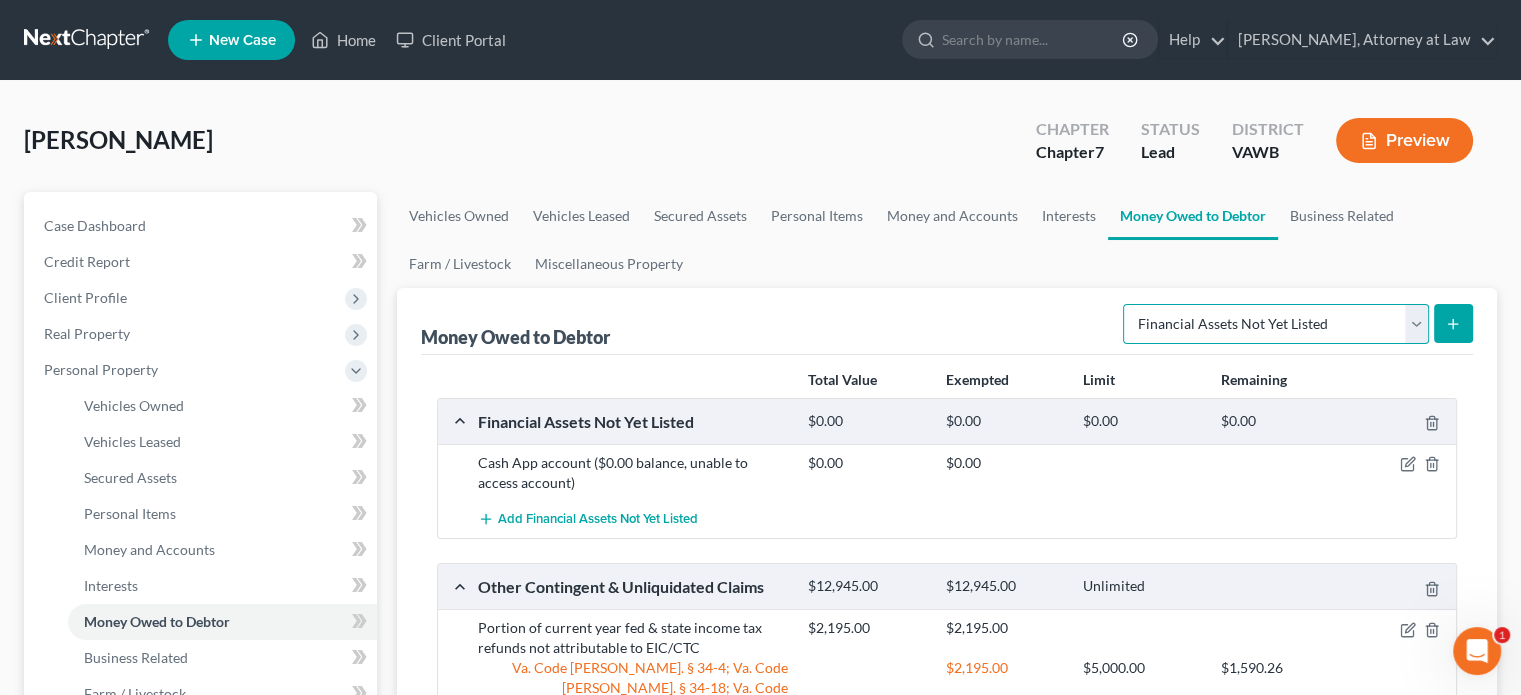 click on "Select Type of Money Owed Accounts Receivable Alimony Child Support Claims Against Third Parties Disability Benefits Disability Insurance Payments Divorce Settlements Equitable or Future Interests Expected Tax Refund and Unused NOLs Financial Assets Not Yet Listed Life Estate of Descendants Maintenance Other Contingent & Unliquidated Claims Property Settlements Sick or Vacation Pay Social Security Benefits Trusts Unpaid Loans Unpaid Wages Workers Compensation" at bounding box center [1276, 324] 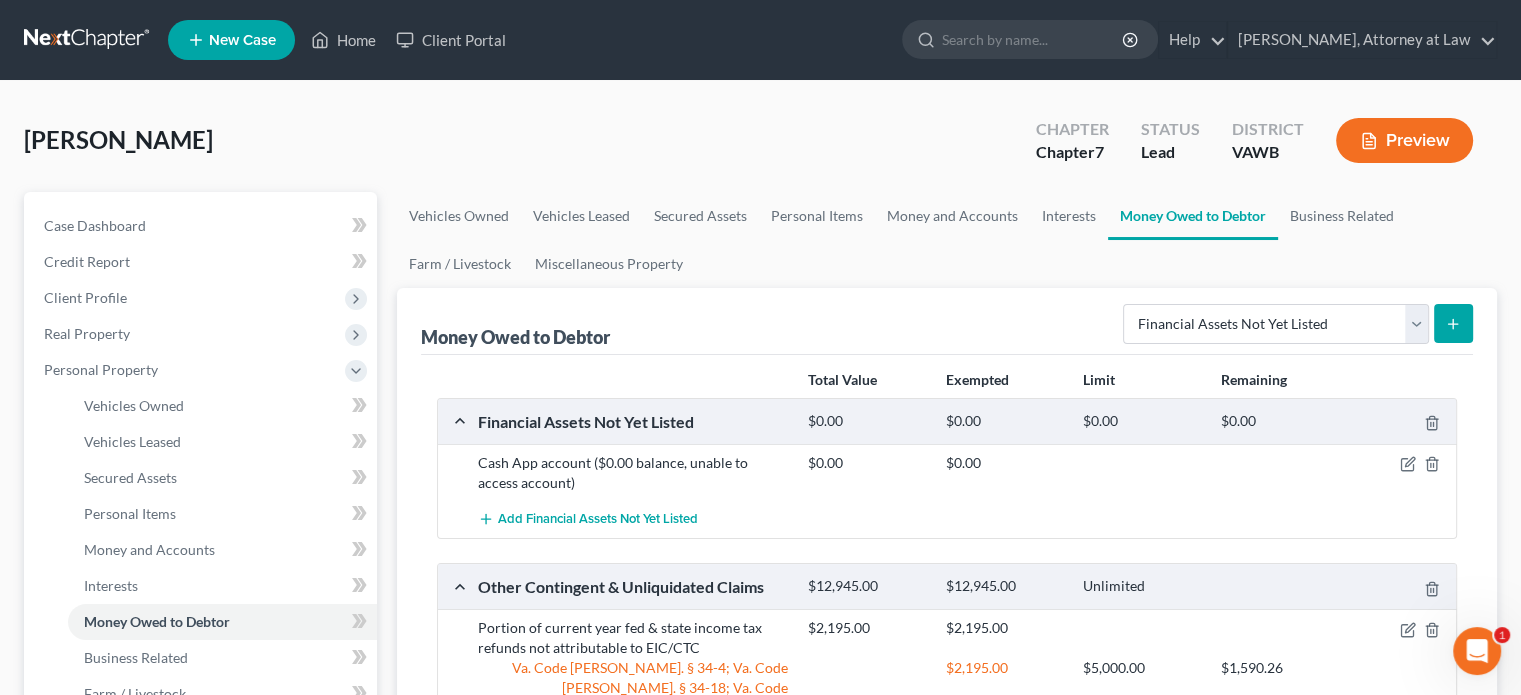 click at bounding box center (1453, 323) 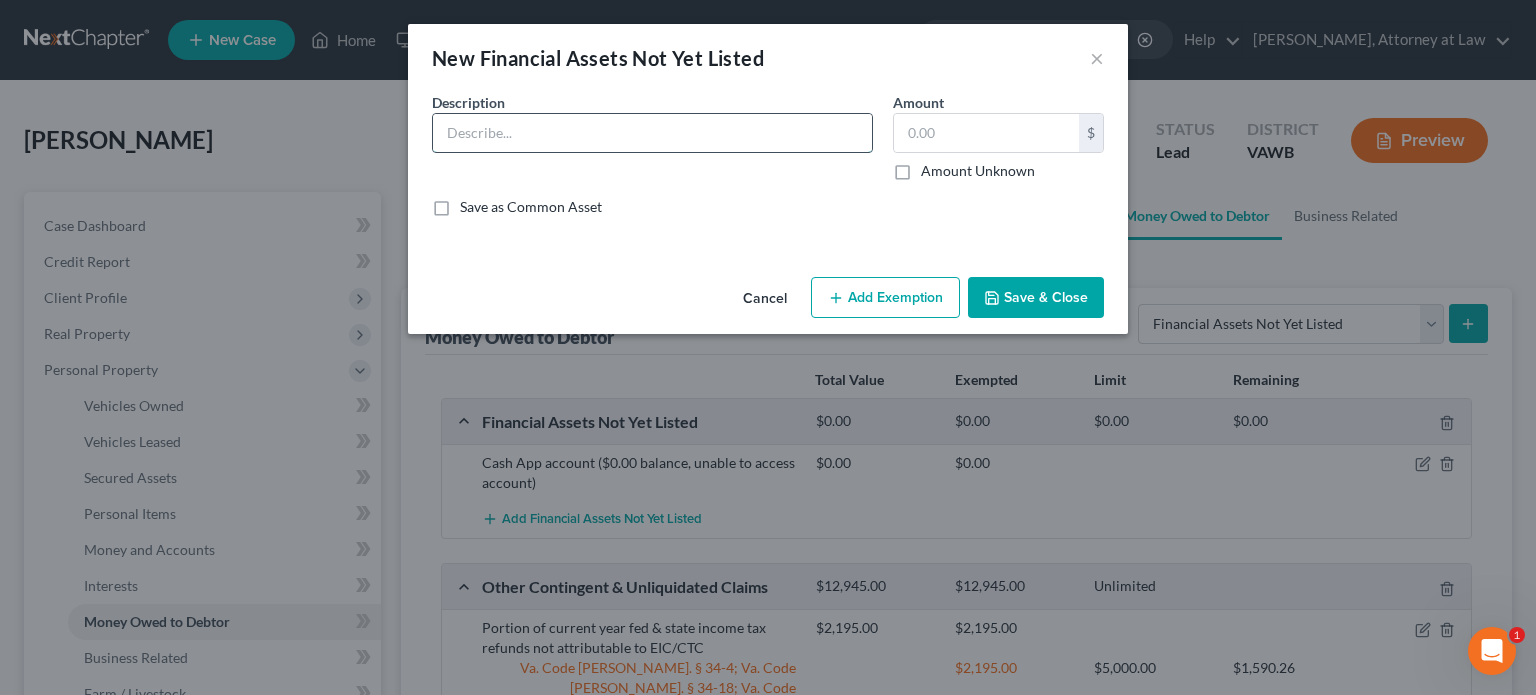 click at bounding box center [652, 133] 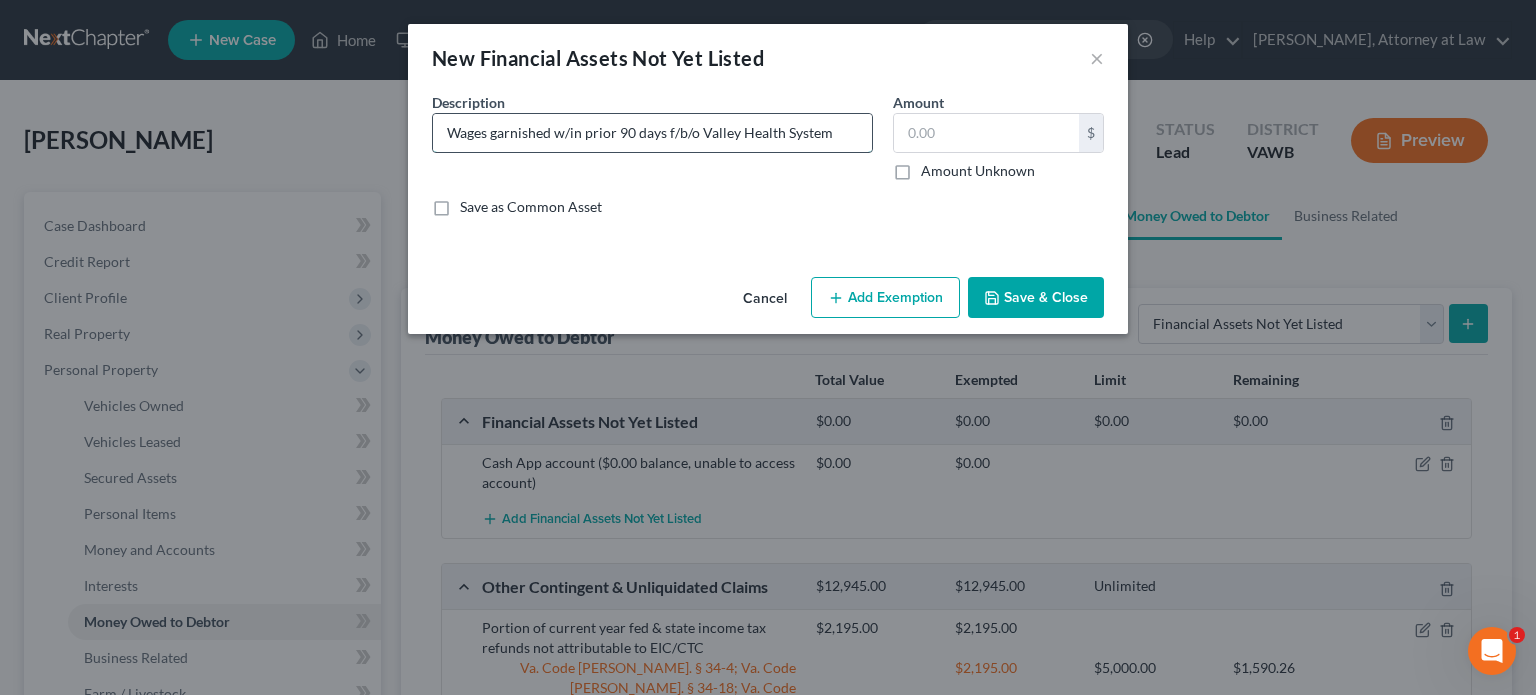 drag, startPoint x: 699, startPoint y: 130, endPoint x: 816, endPoint y: 149, distance: 118.5327 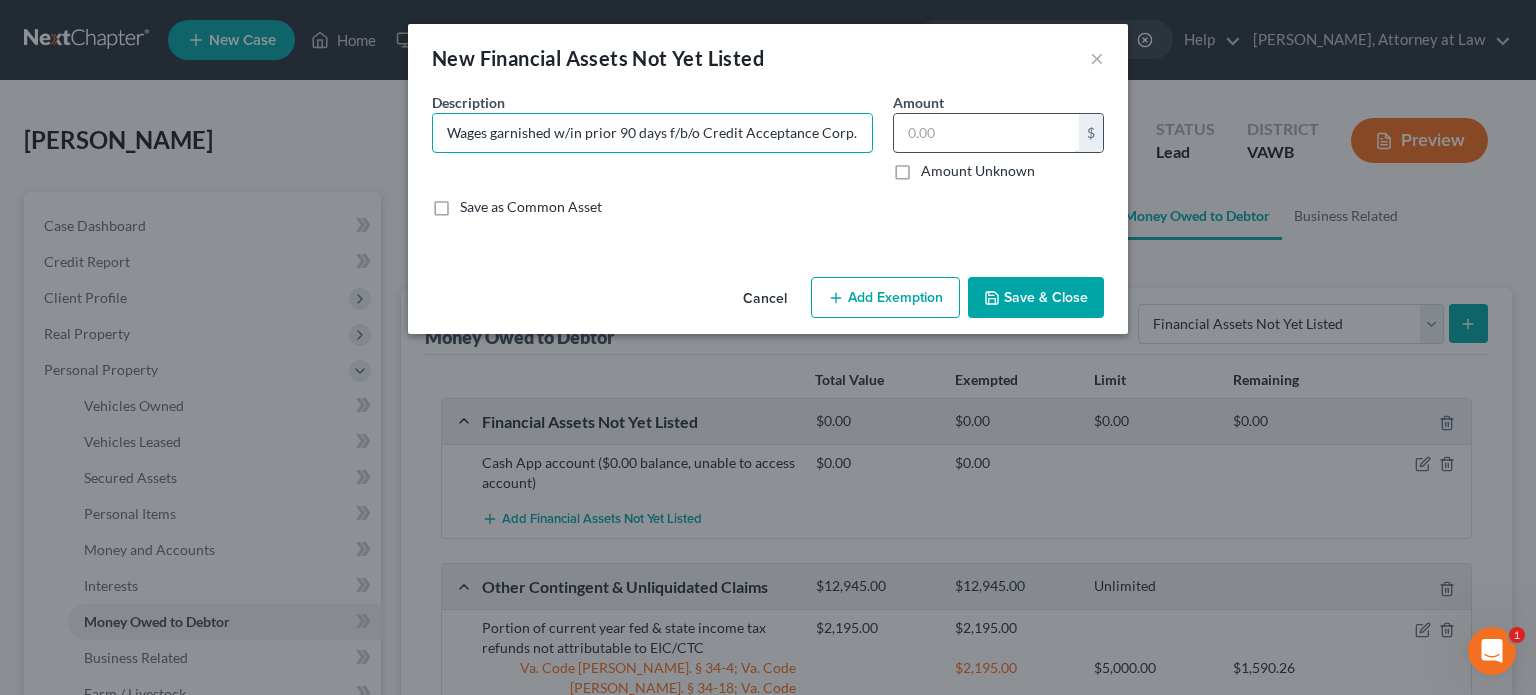 type on "Wages garnished w/in prior 90 days f/b/o Credit Acceptance Corp." 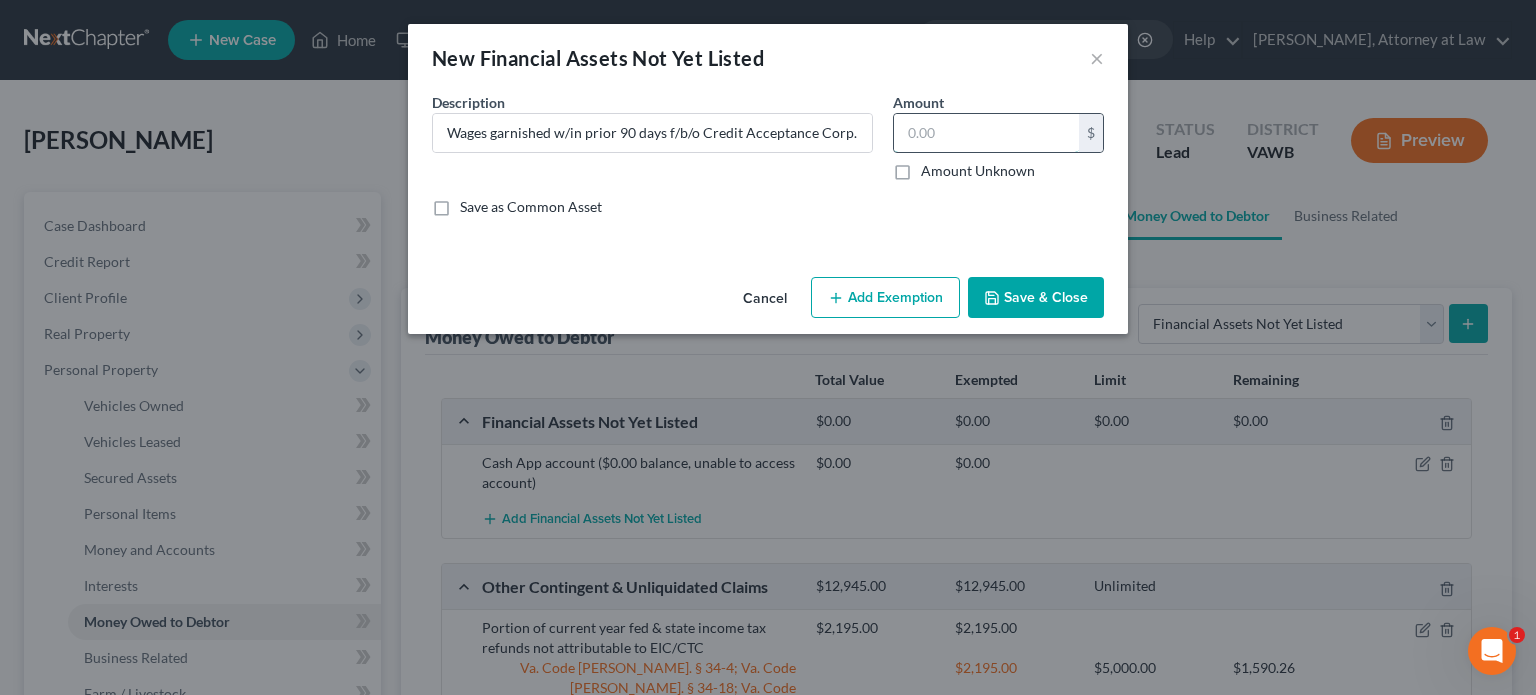 click at bounding box center [986, 133] 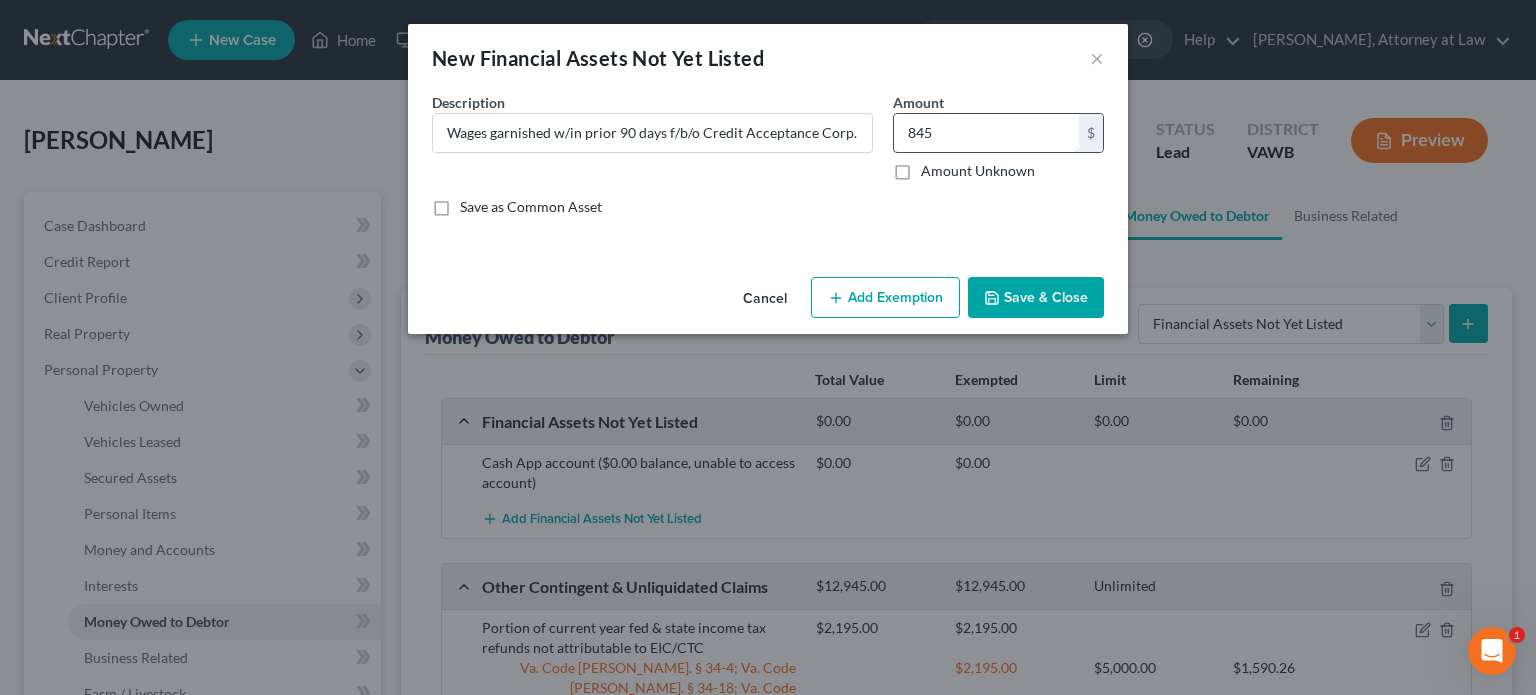 type on "845" 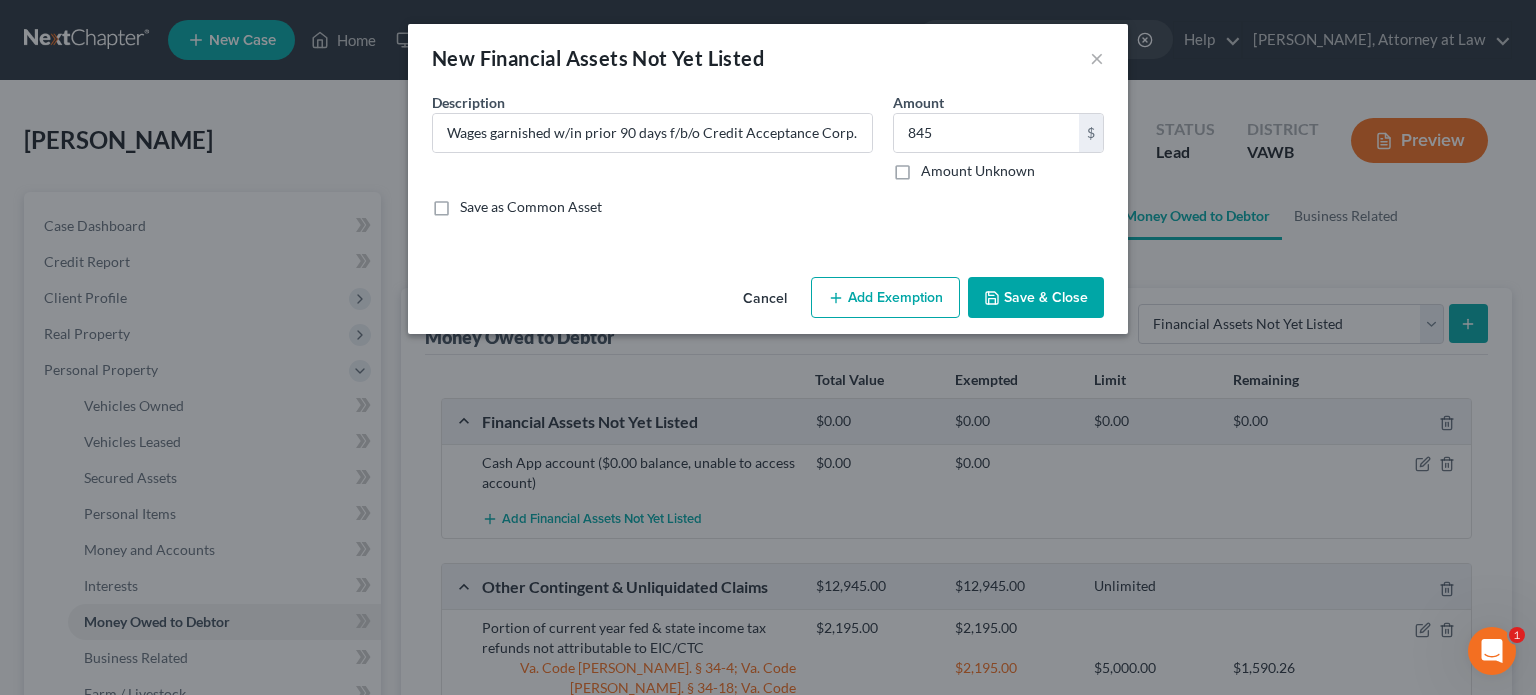 click on "Add Exemption" at bounding box center [885, 298] 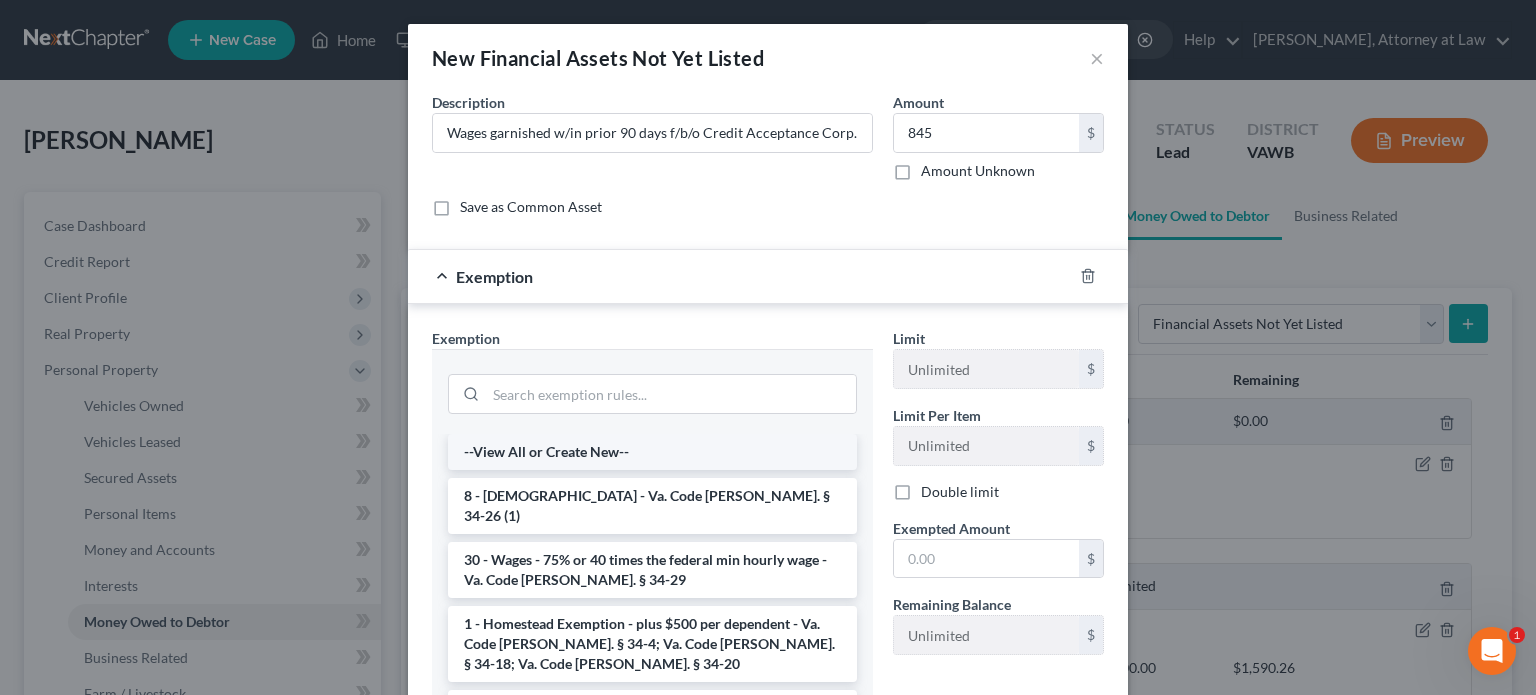scroll, scrollTop: 100, scrollLeft: 0, axis: vertical 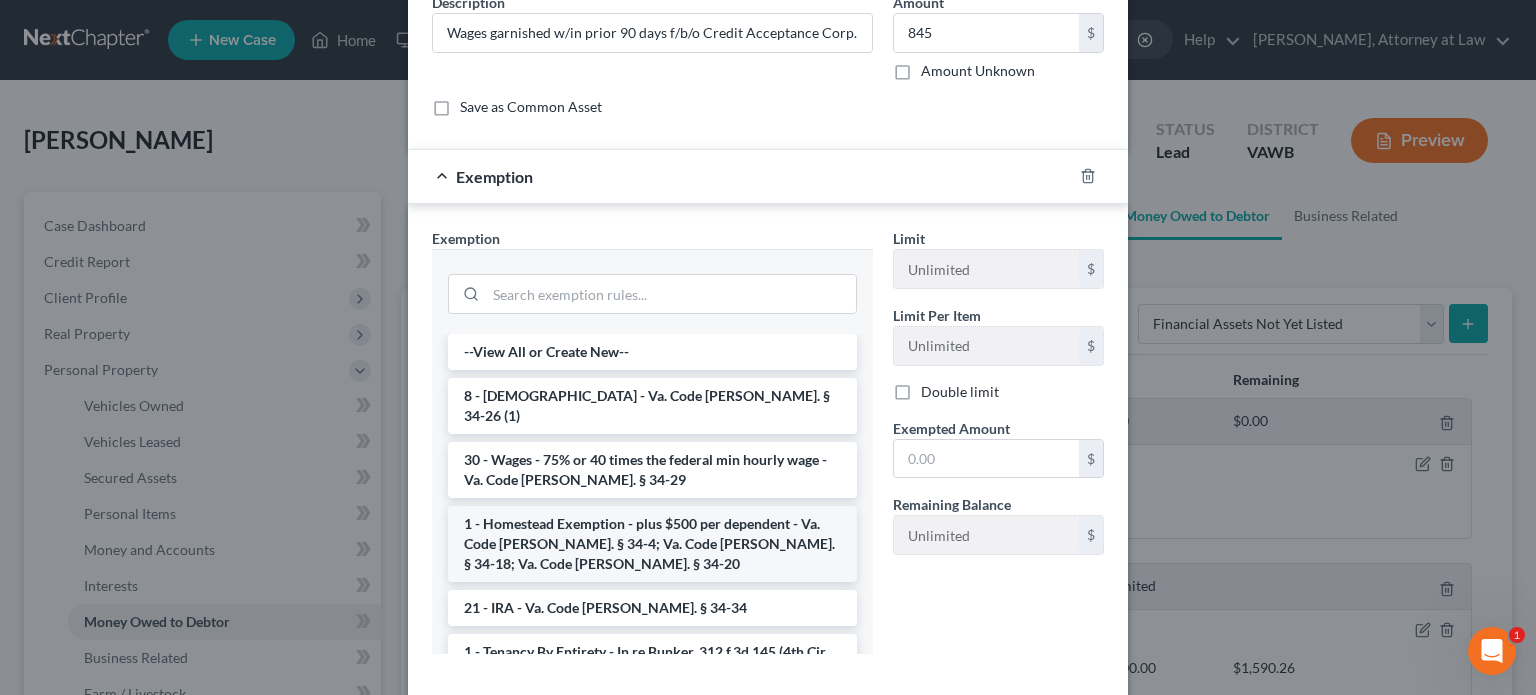 click on "1 - Homestead Exemption  - plus $500 per dependent - Va. Code [PERSON_NAME]. § 34-4; Va. Code [PERSON_NAME]. § 34-18; Va. Code [PERSON_NAME]. § 34-20" at bounding box center [652, 544] 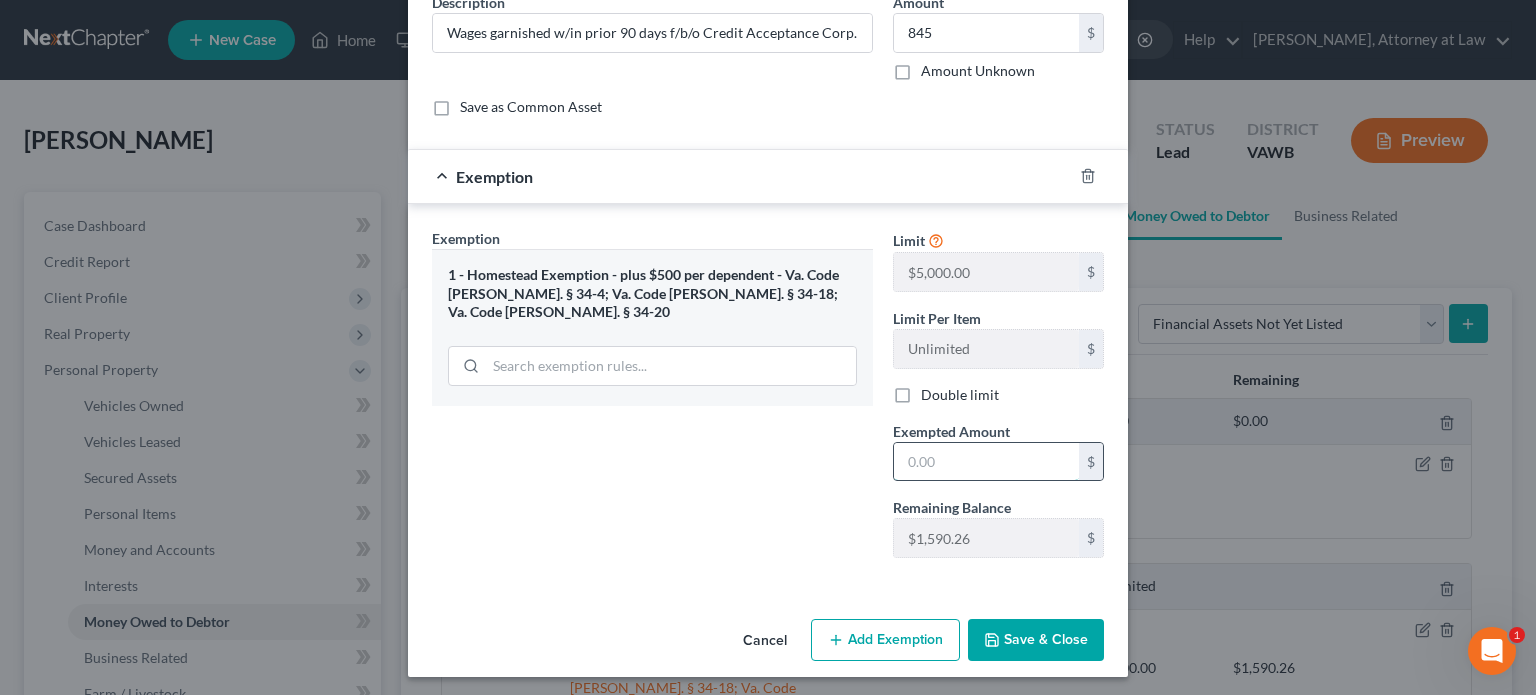 drag, startPoint x: 910, startPoint y: 459, endPoint x: 908, endPoint y: 475, distance: 16.124516 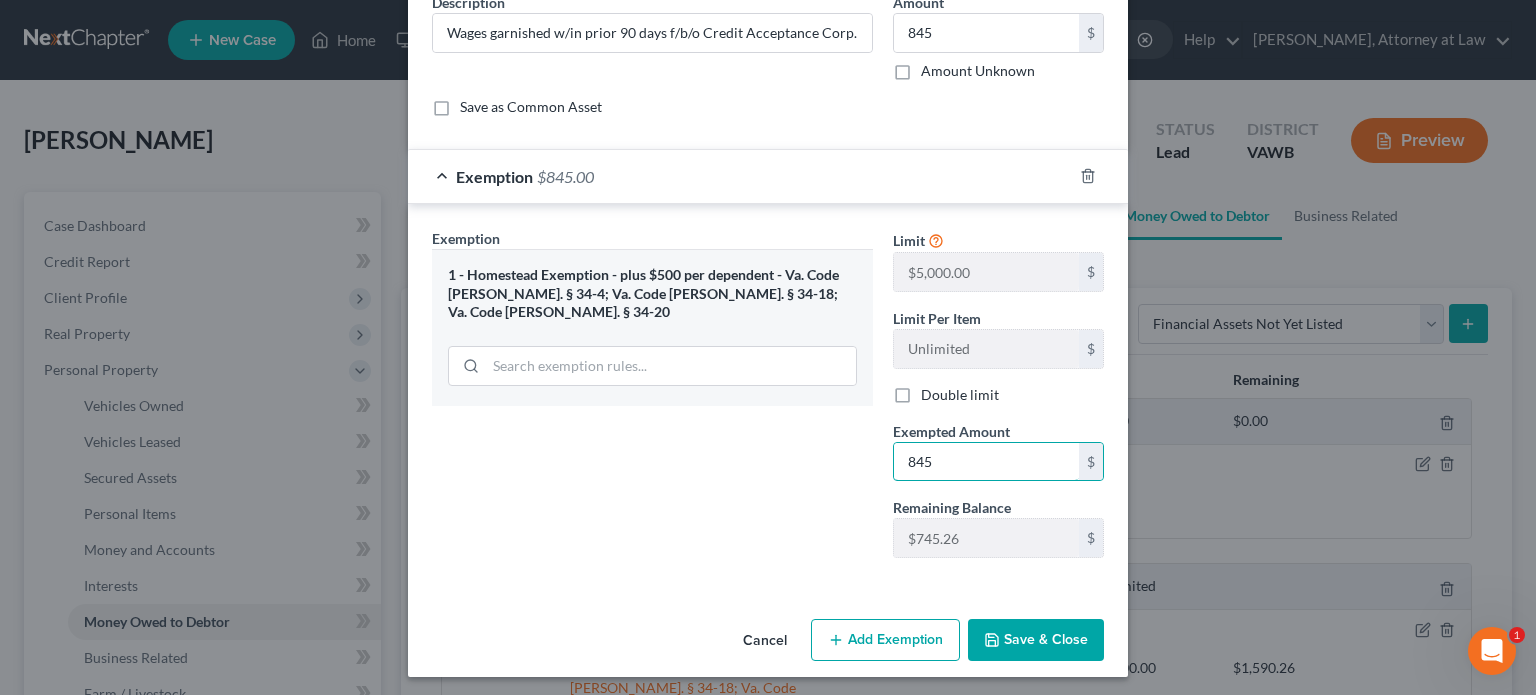 type on "845" 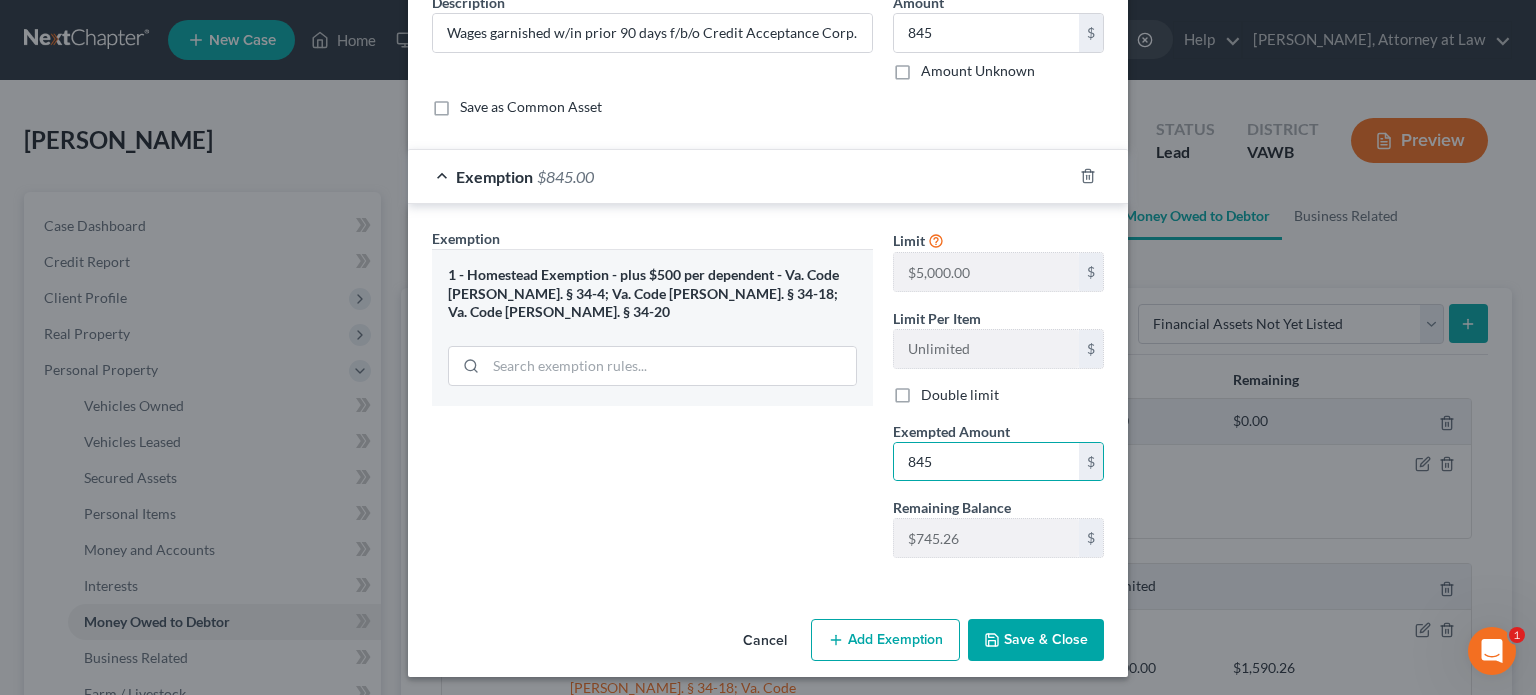 type 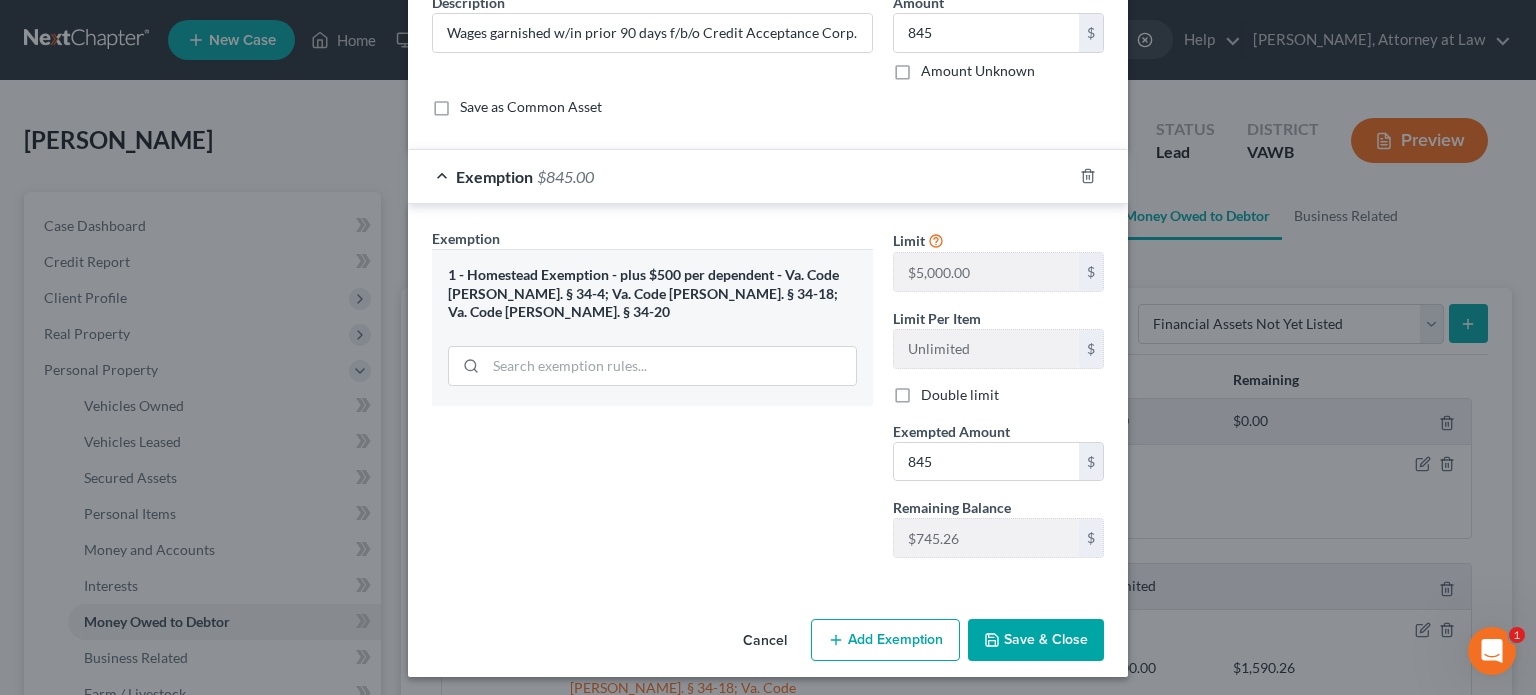 click on "Save & Close" at bounding box center (1036, 640) 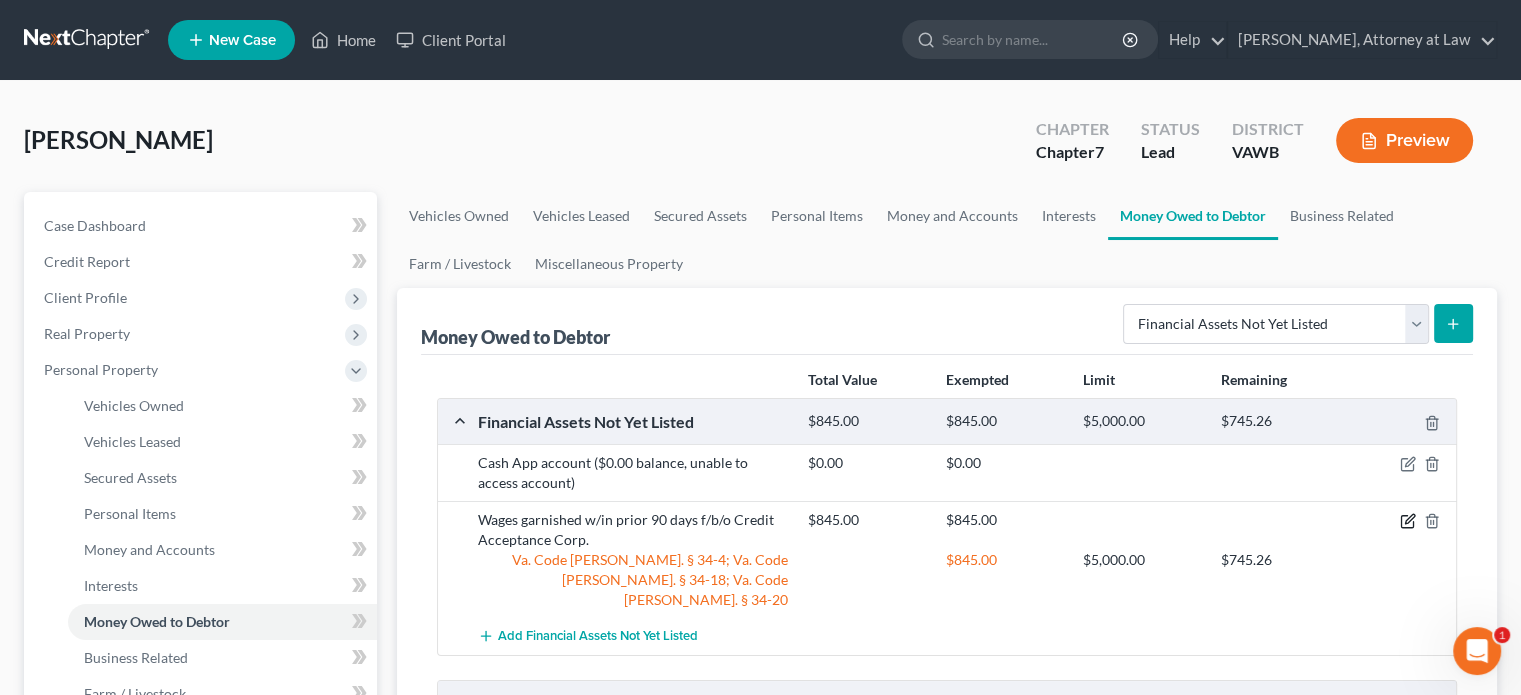 click 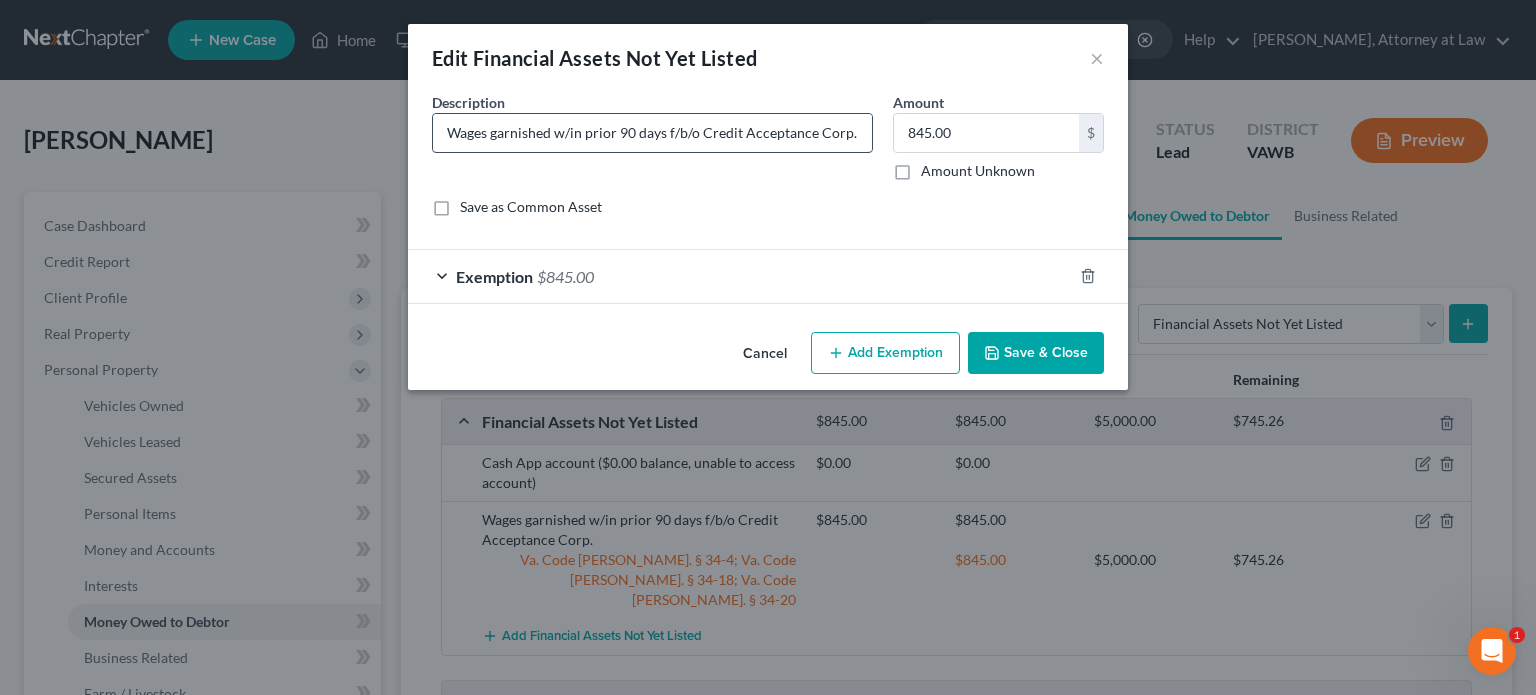 click on "Wages garnished w/in prior 90 days f/b/o Credit Acceptance Corp." at bounding box center (652, 133) 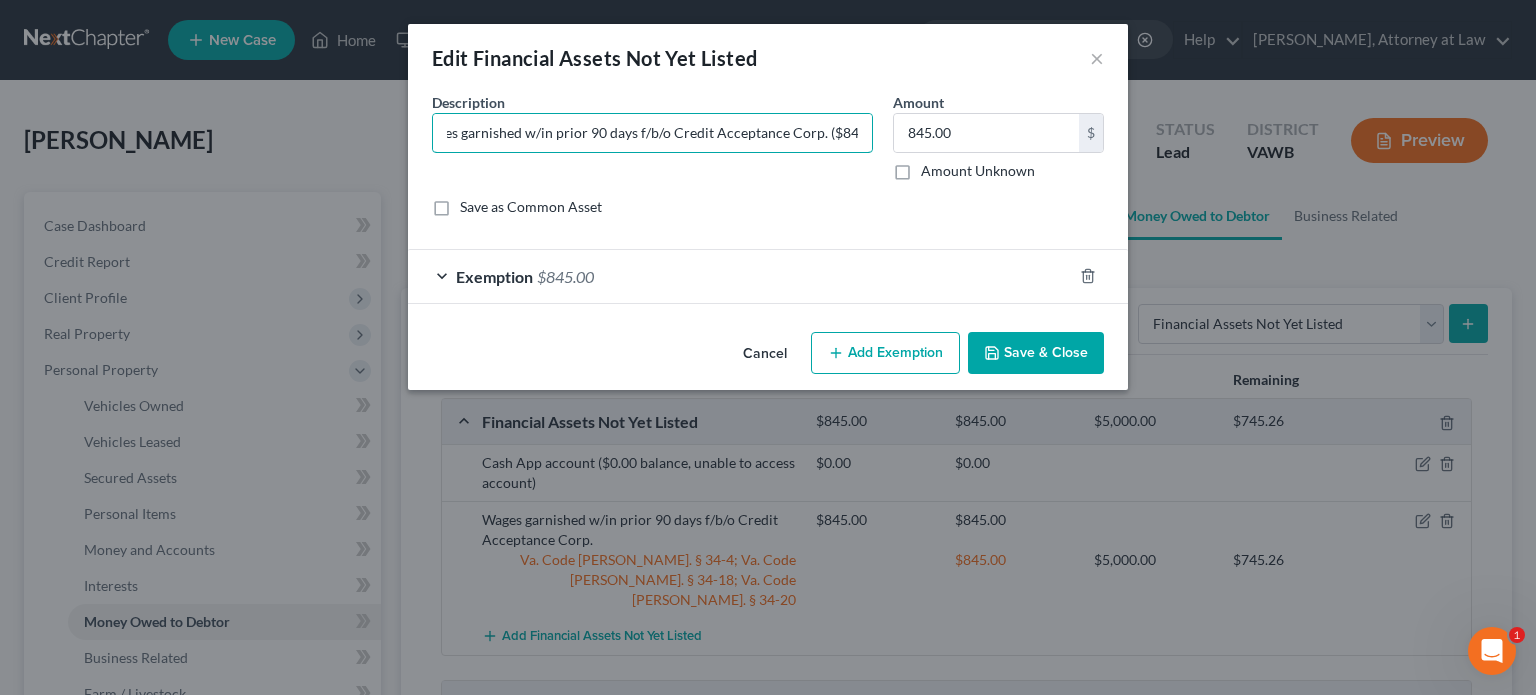 scroll, scrollTop: 0, scrollLeft: 33, axis: horizontal 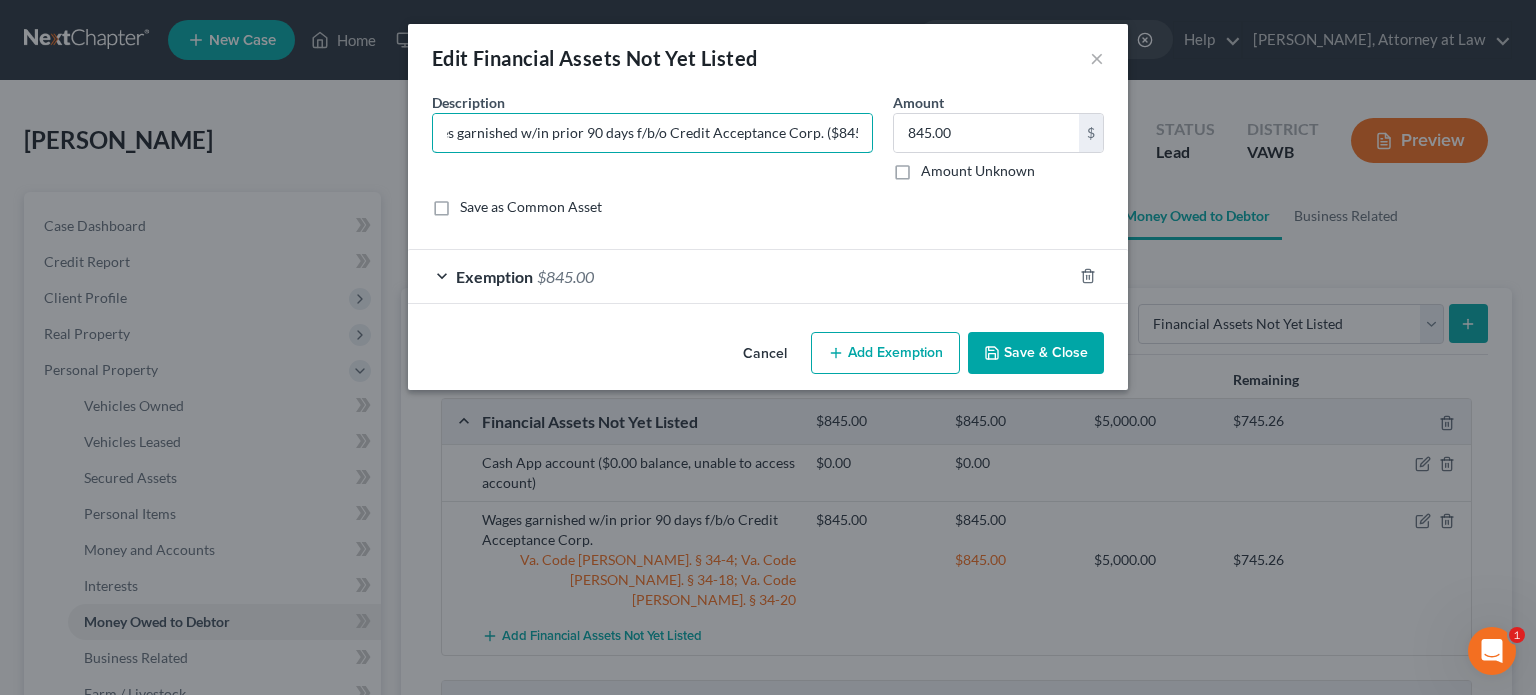 type on "Wages garnished w/in prior 90 days f/b/o Credit Acceptance Corp. ($845)" 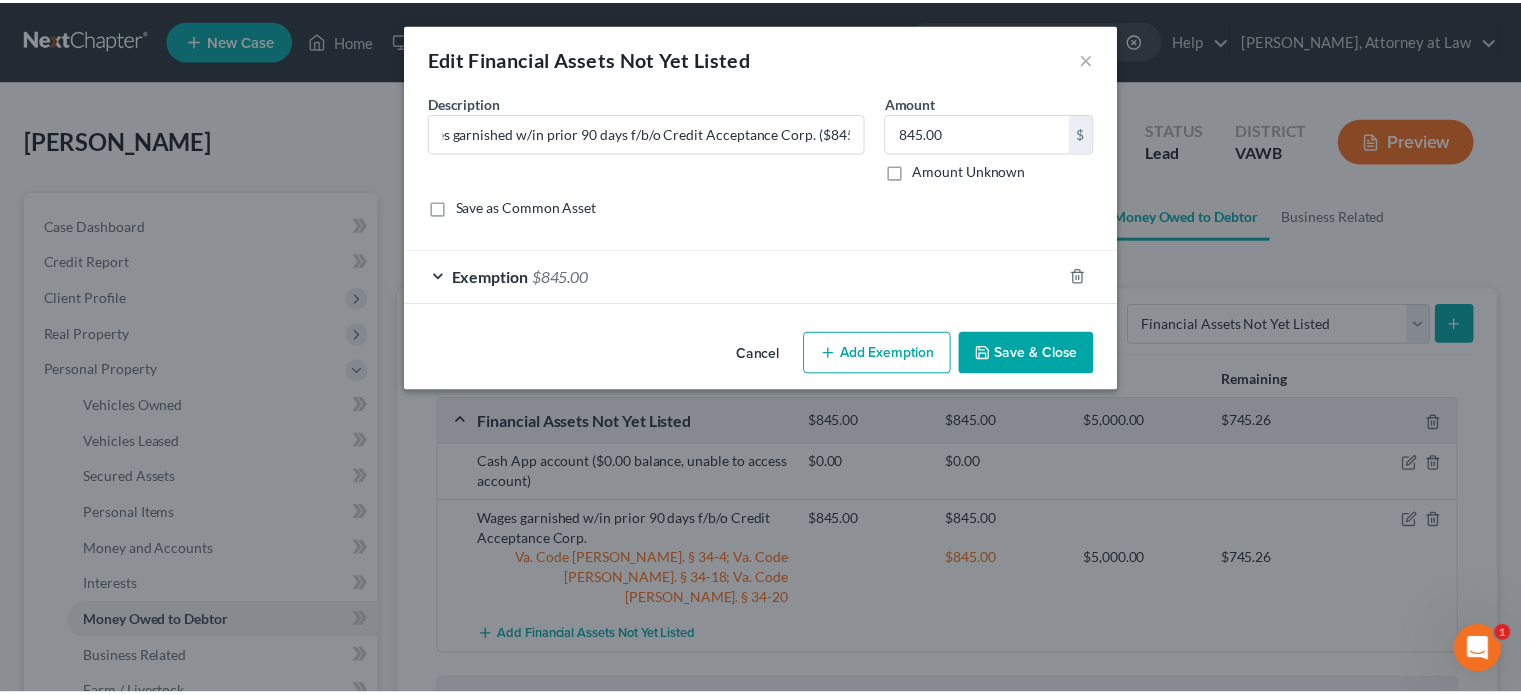 scroll, scrollTop: 0, scrollLeft: 0, axis: both 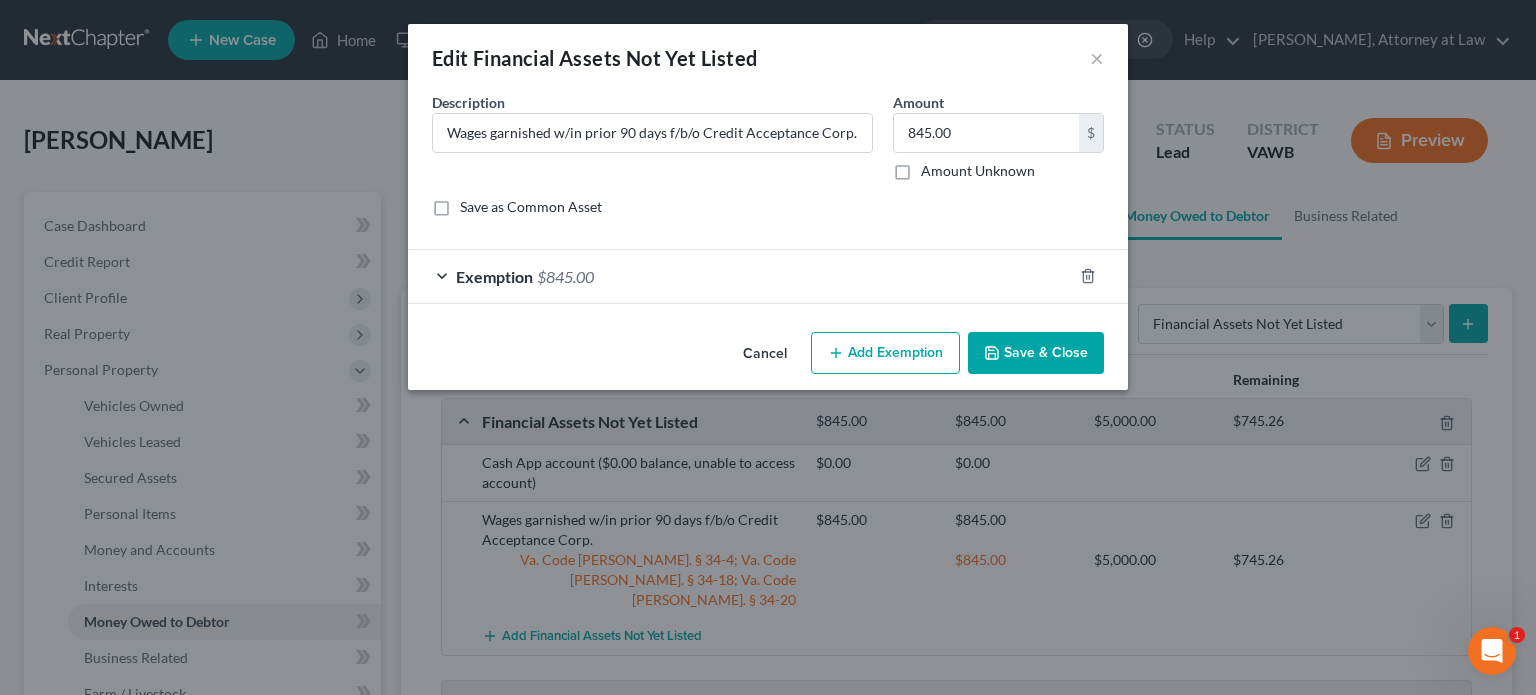 click on "Save & Close" at bounding box center [1036, 353] 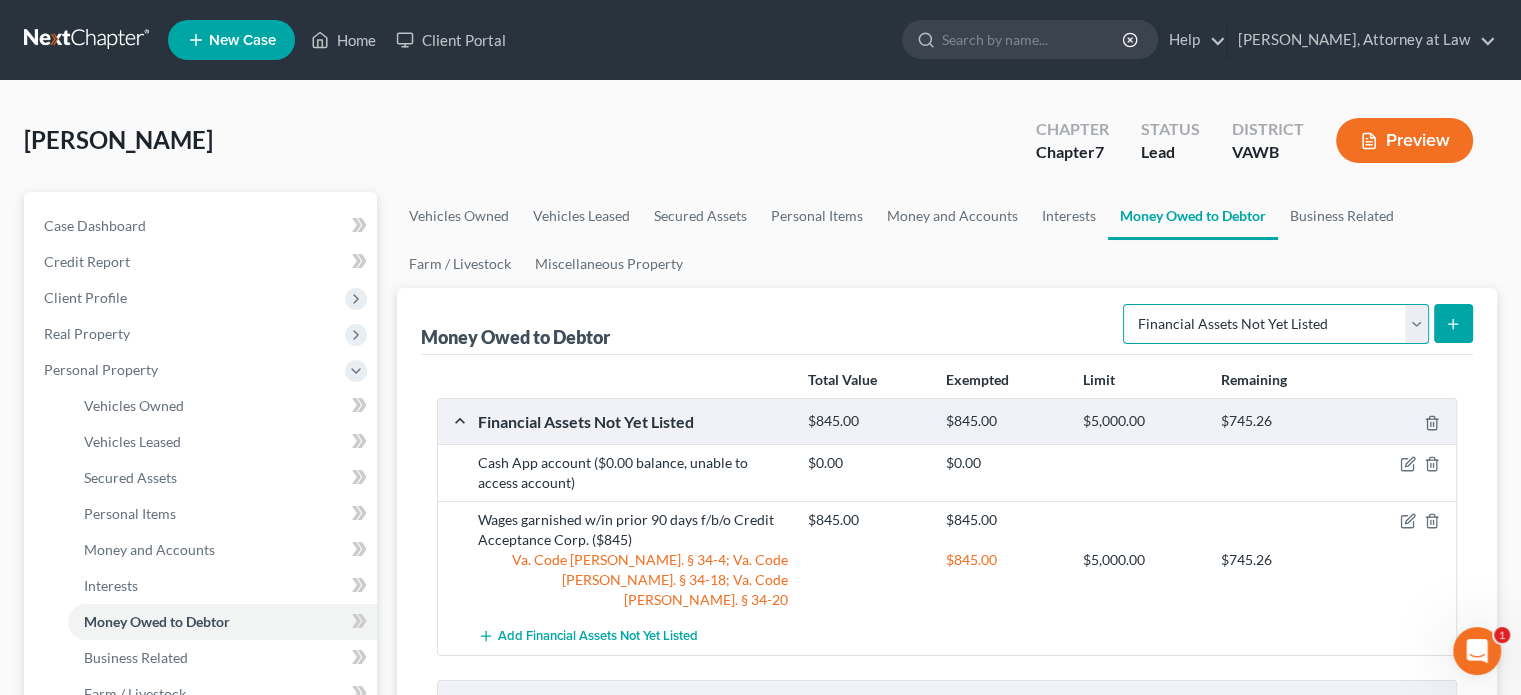 click on "Select Type of Money Owed Accounts Receivable Alimony Child Support Claims Against Third Parties Disability Benefits Disability Insurance Payments Divorce Settlements Equitable or Future Interests Expected Tax Refund and Unused NOLs Financial Assets Not Yet Listed Life Estate of Descendants Maintenance Other Contingent & Unliquidated Claims Property Settlements Sick or Vacation Pay Social Security Benefits Trusts Unpaid Loans Unpaid Wages Workers Compensation" at bounding box center (1276, 324) 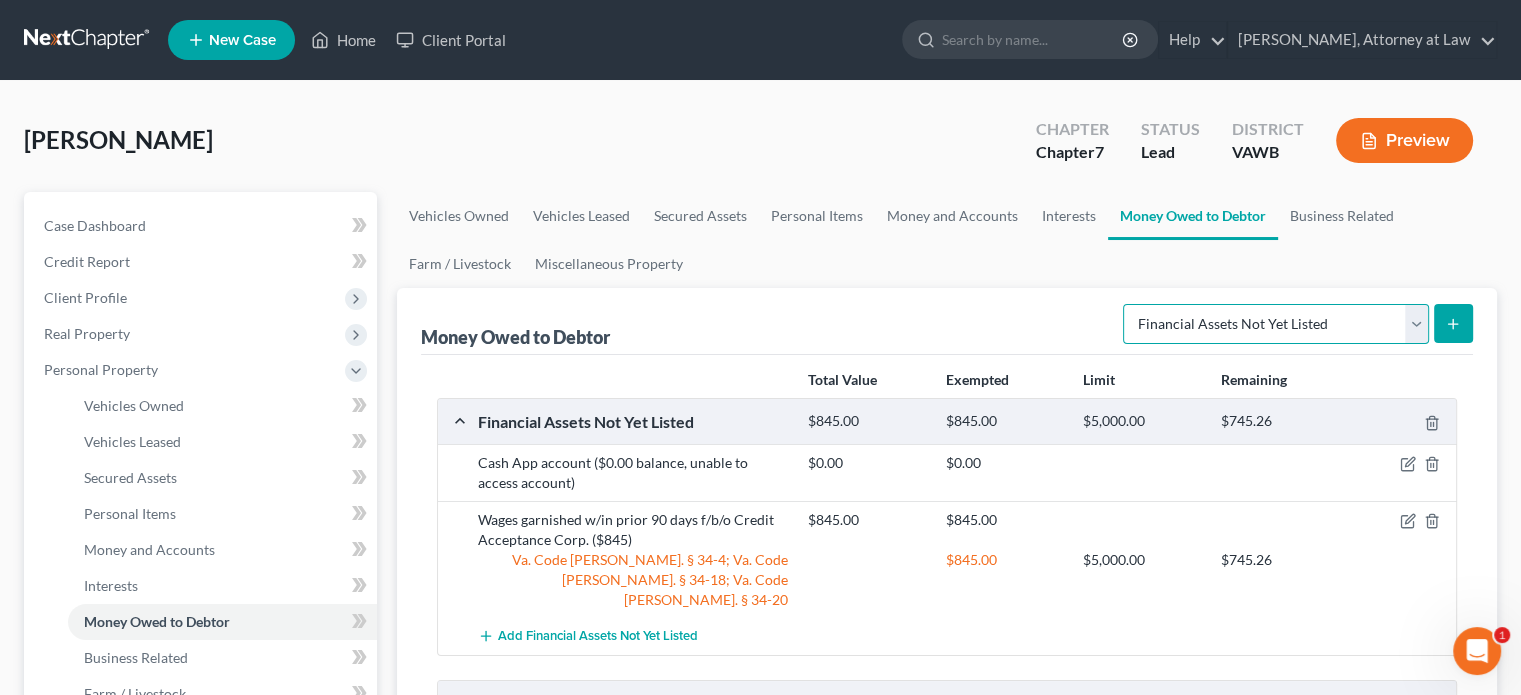 select on "other_contingent_and_unliquidated_claims" 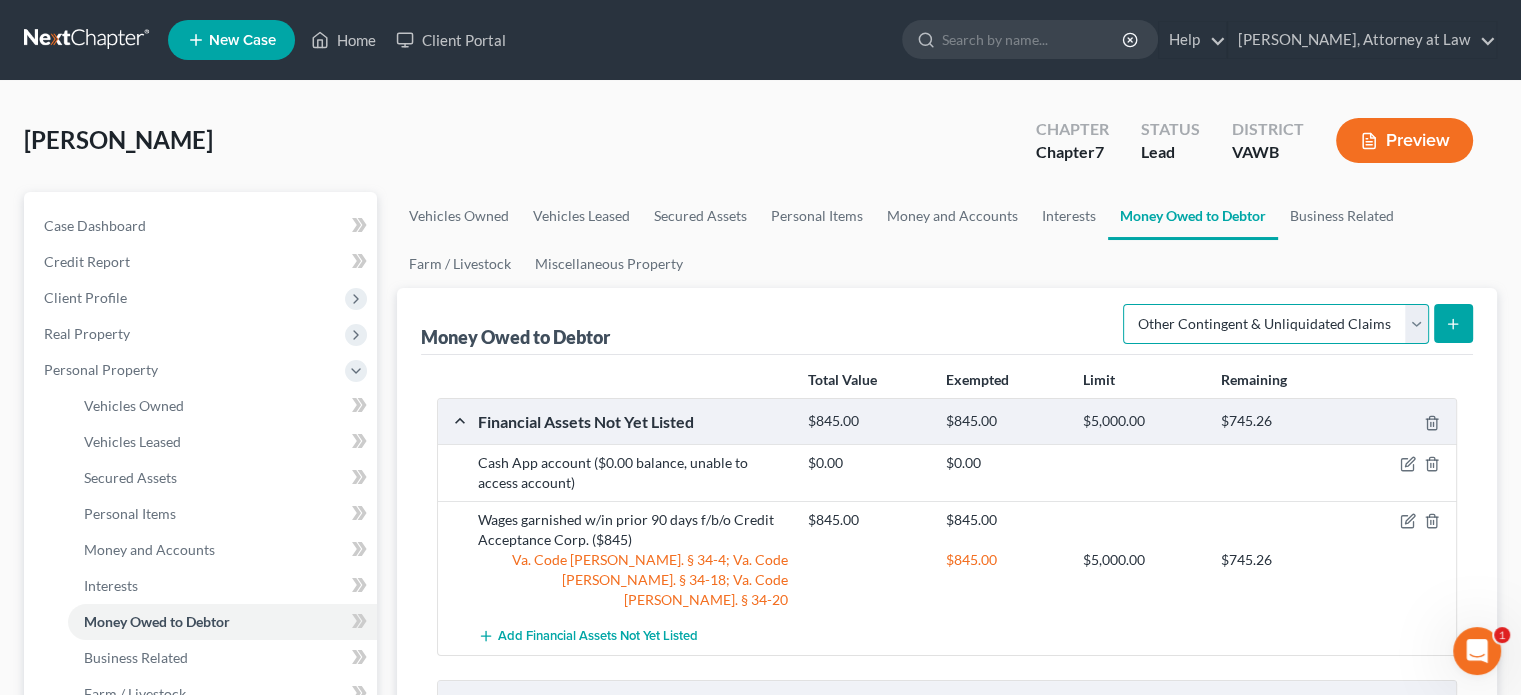 click on "Select Type of Money Owed Accounts Receivable Alimony Child Support Claims Against Third Parties Disability Benefits Disability Insurance Payments Divorce Settlements Equitable or Future Interests Expected Tax Refund and Unused NOLs Financial Assets Not Yet Listed Life Estate of Descendants Maintenance Other Contingent & Unliquidated Claims Property Settlements Sick or Vacation Pay Social Security Benefits Trusts Unpaid Loans Unpaid Wages Workers Compensation" at bounding box center [1276, 324] 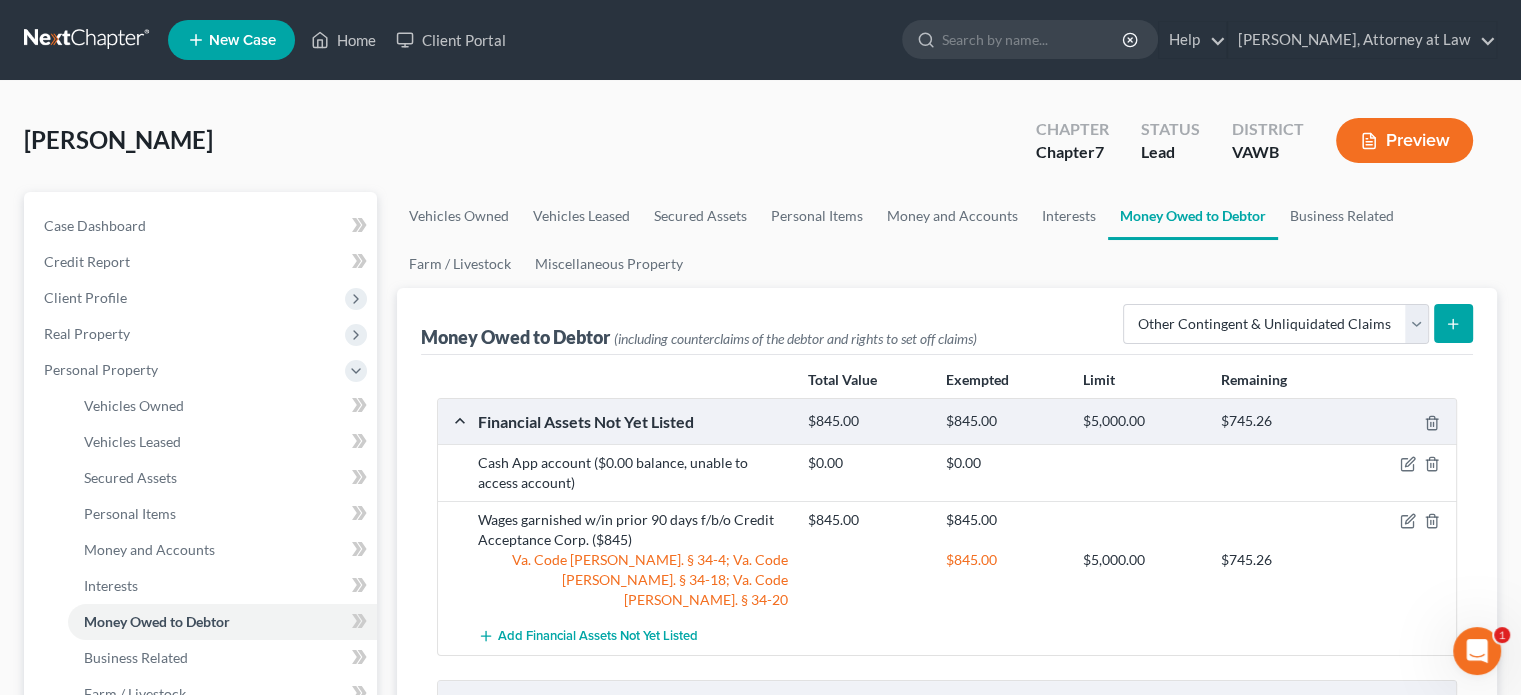 click at bounding box center (1453, 323) 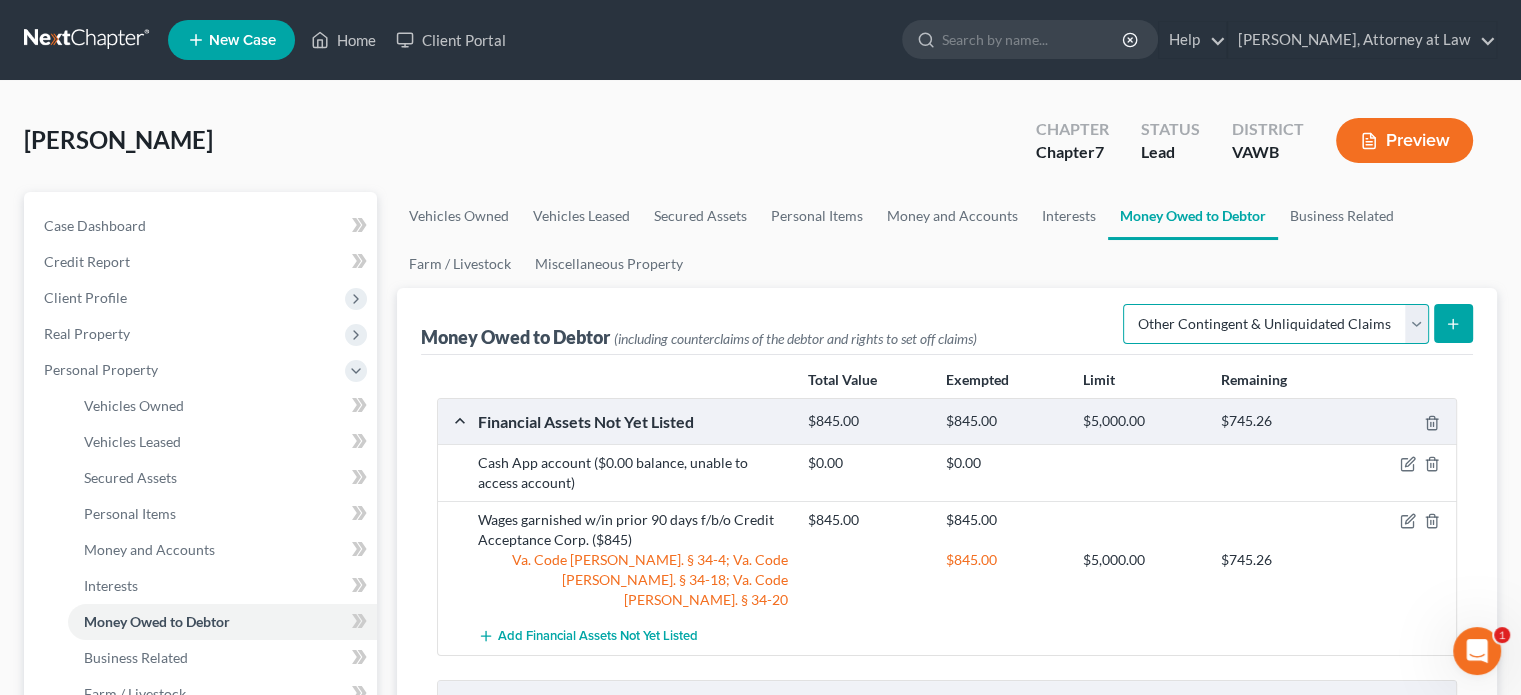 click on "Select Type of Money Owed Accounts Receivable Alimony Child Support Claims Against Third Parties Disability Benefits Disability Insurance Payments Divorce Settlements Equitable or Future Interests Expected Tax Refund and Unused NOLs Financial Assets Not Yet Listed Life Estate of Descendants Maintenance Other Contingent & Unliquidated Claims Property Settlements Sick or Vacation Pay Social Security Benefits Trusts Unpaid Loans Unpaid Wages Workers Compensation" at bounding box center (1276, 324) 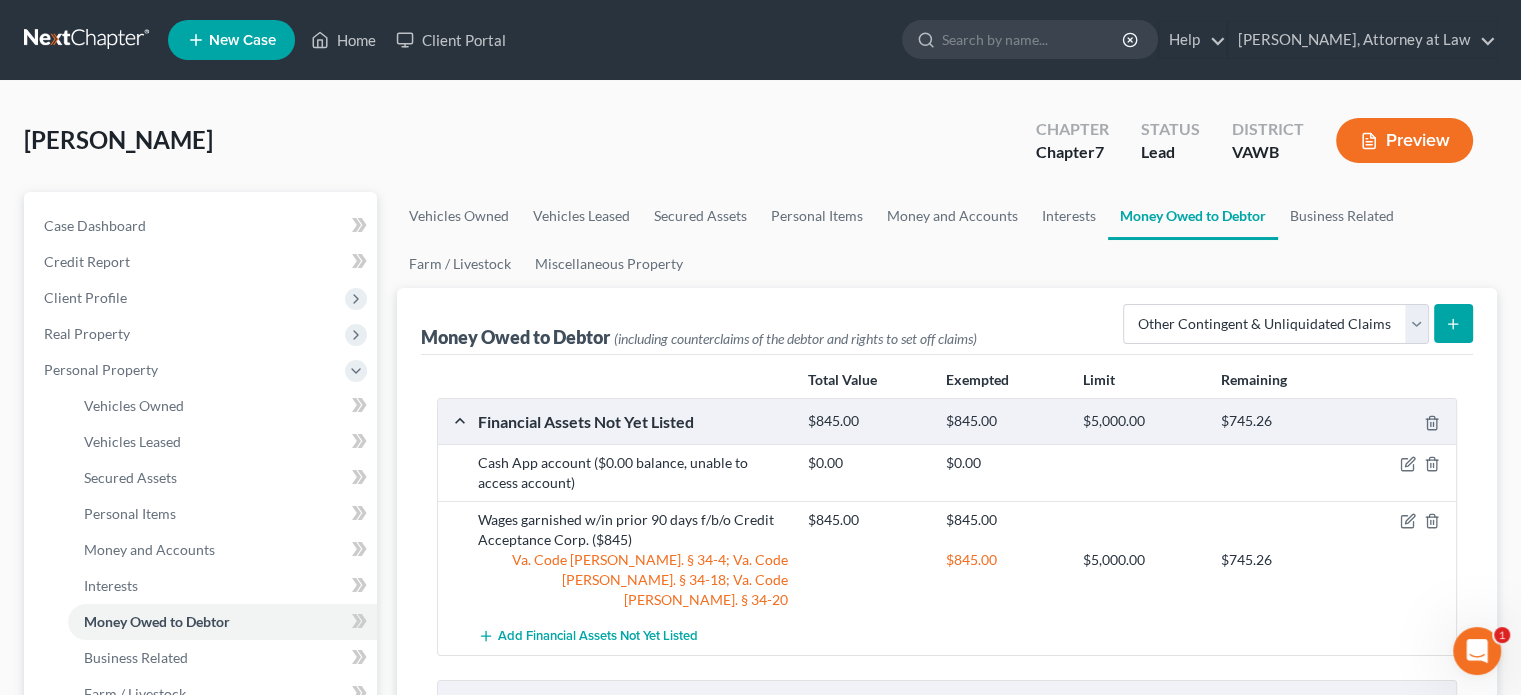 click 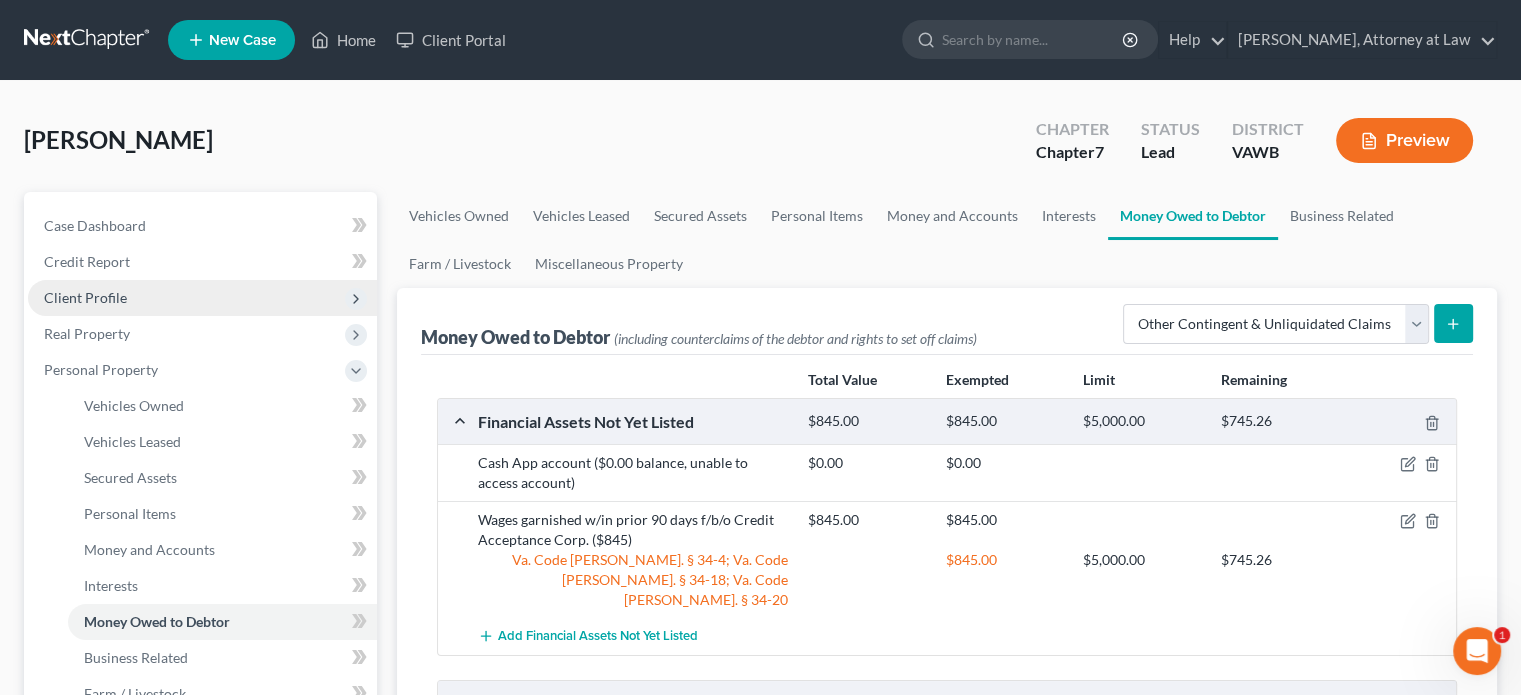 click on "Client Profile" at bounding box center [85, 297] 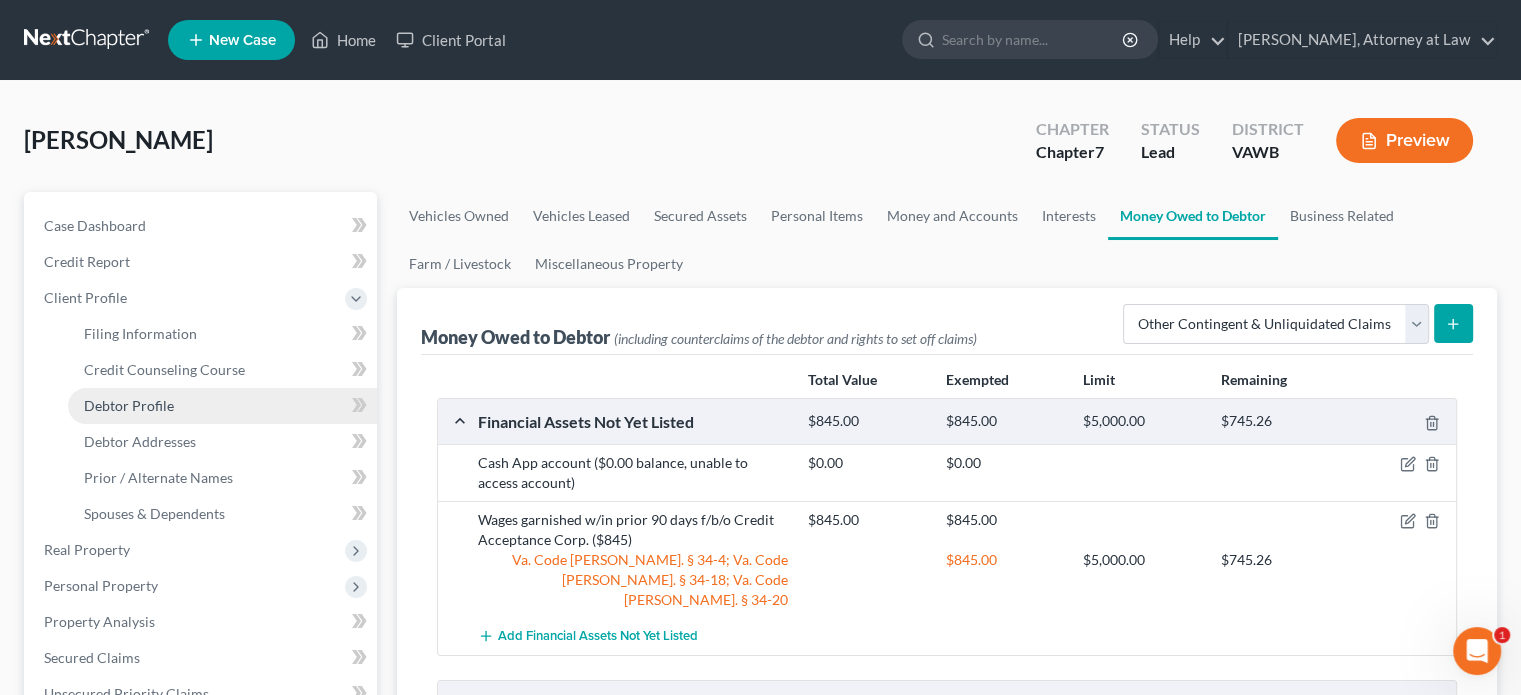 click on "Debtor Profile" at bounding box center [129, 405] 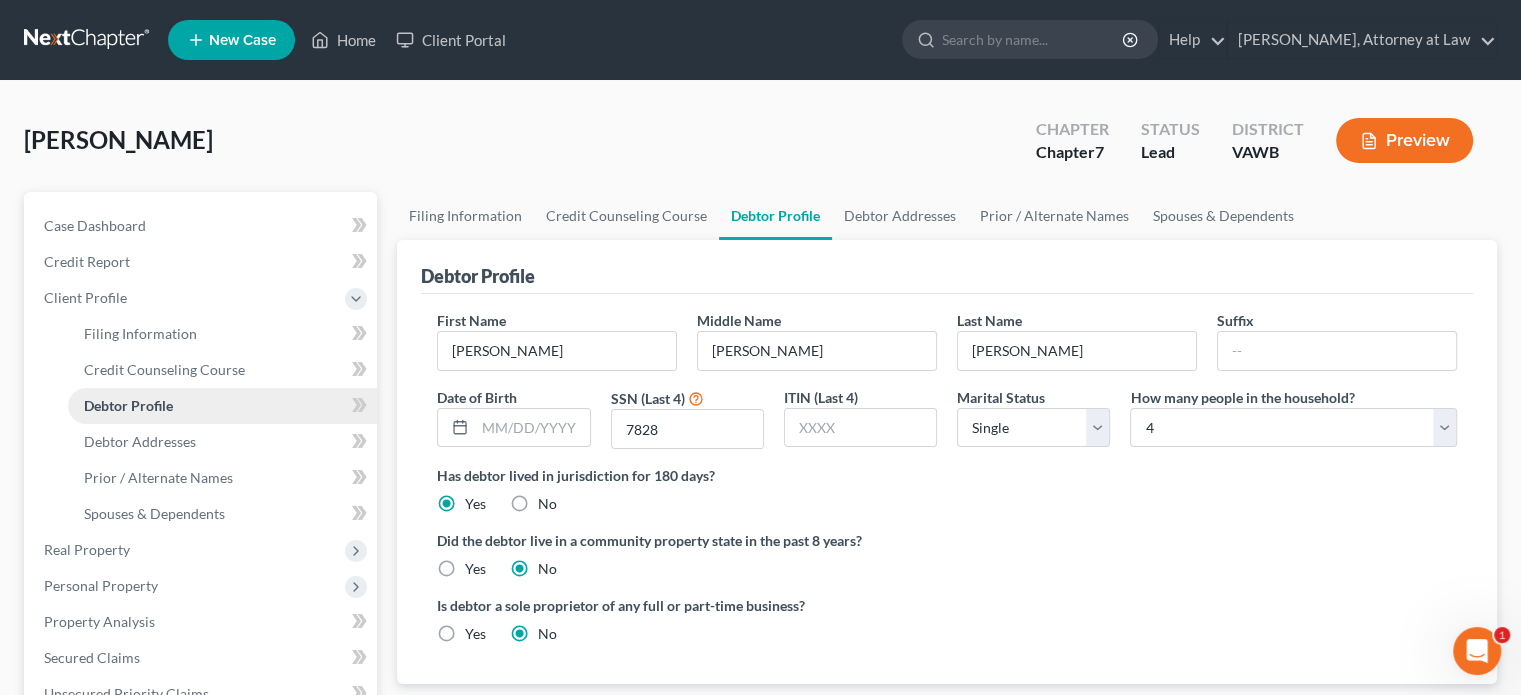 click on "Debtor Profile" at bounding box center (128, 405) 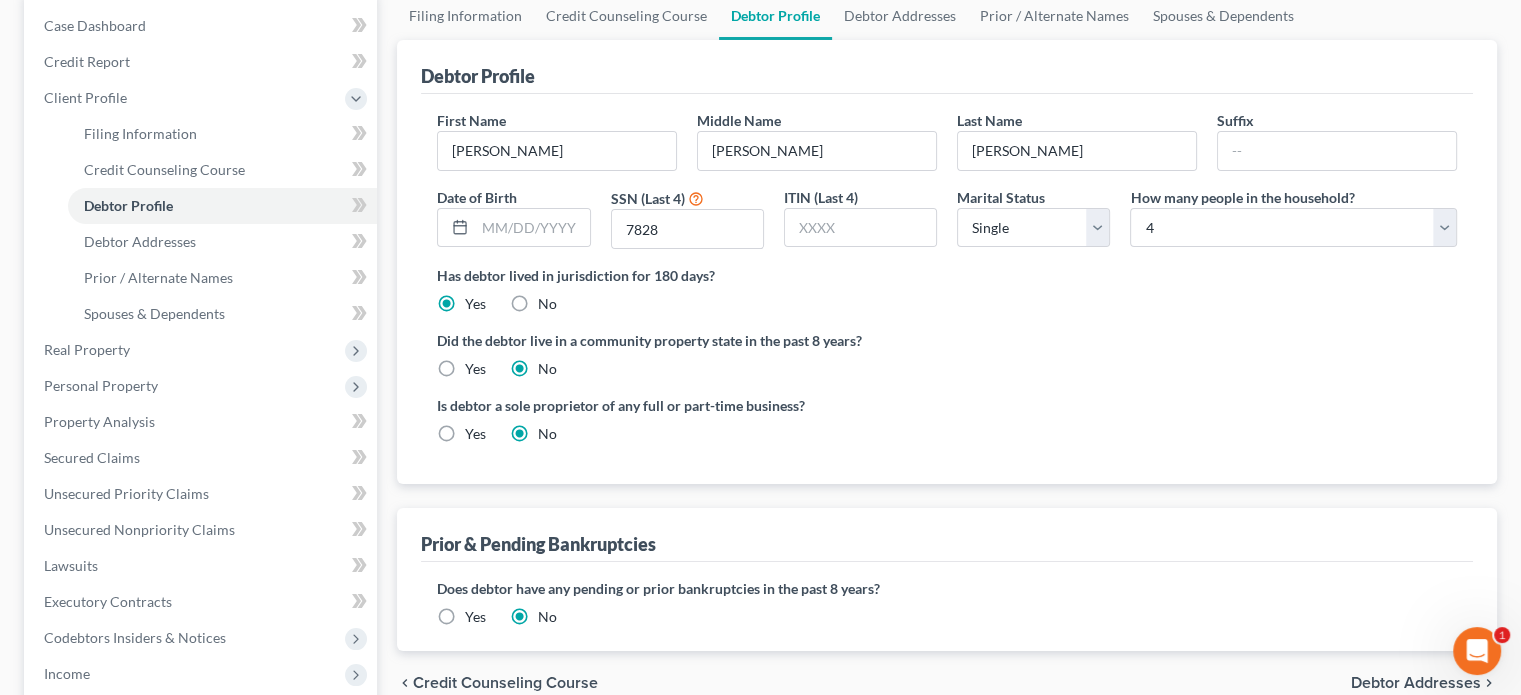 scroll, scrollTop: 300, scrollLeft: 0, axis: vertical 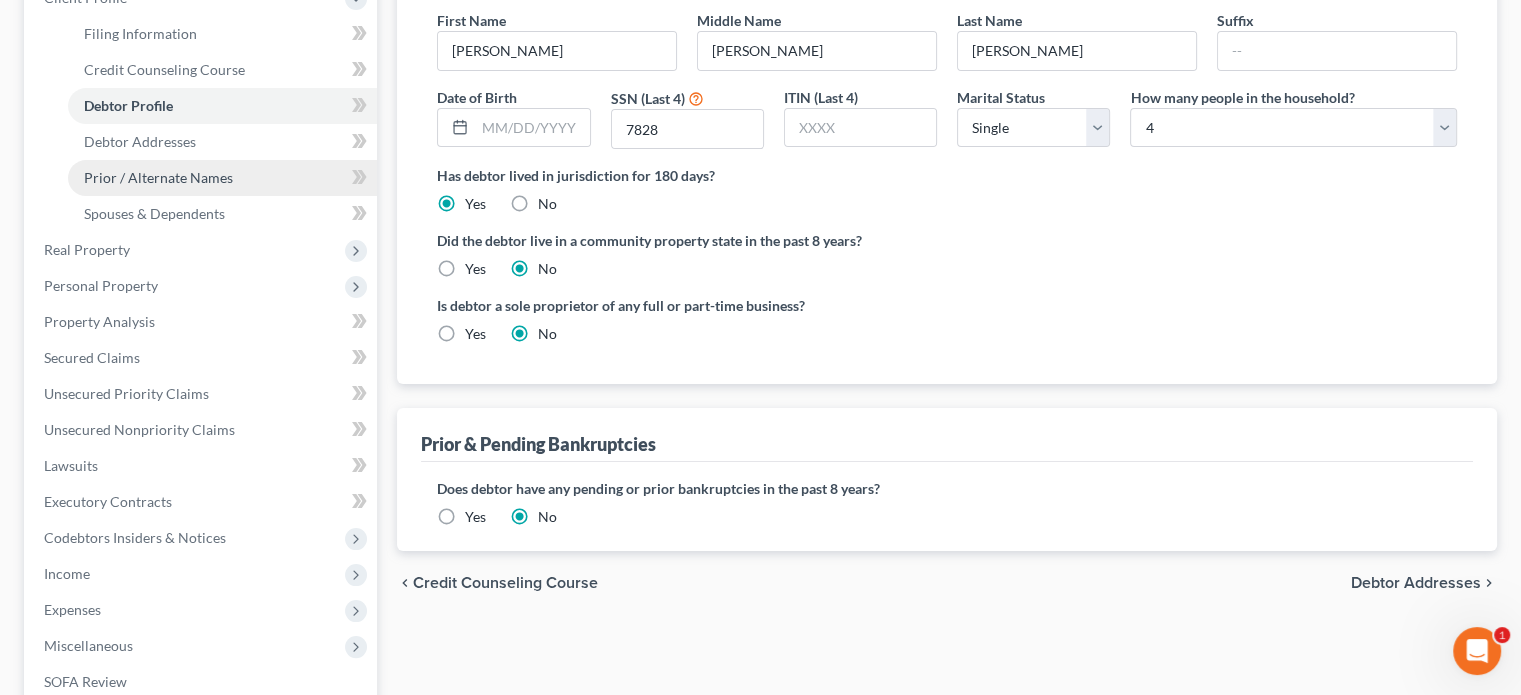 click on "Prior / Alternate Names" at bounding box center [158, 177] 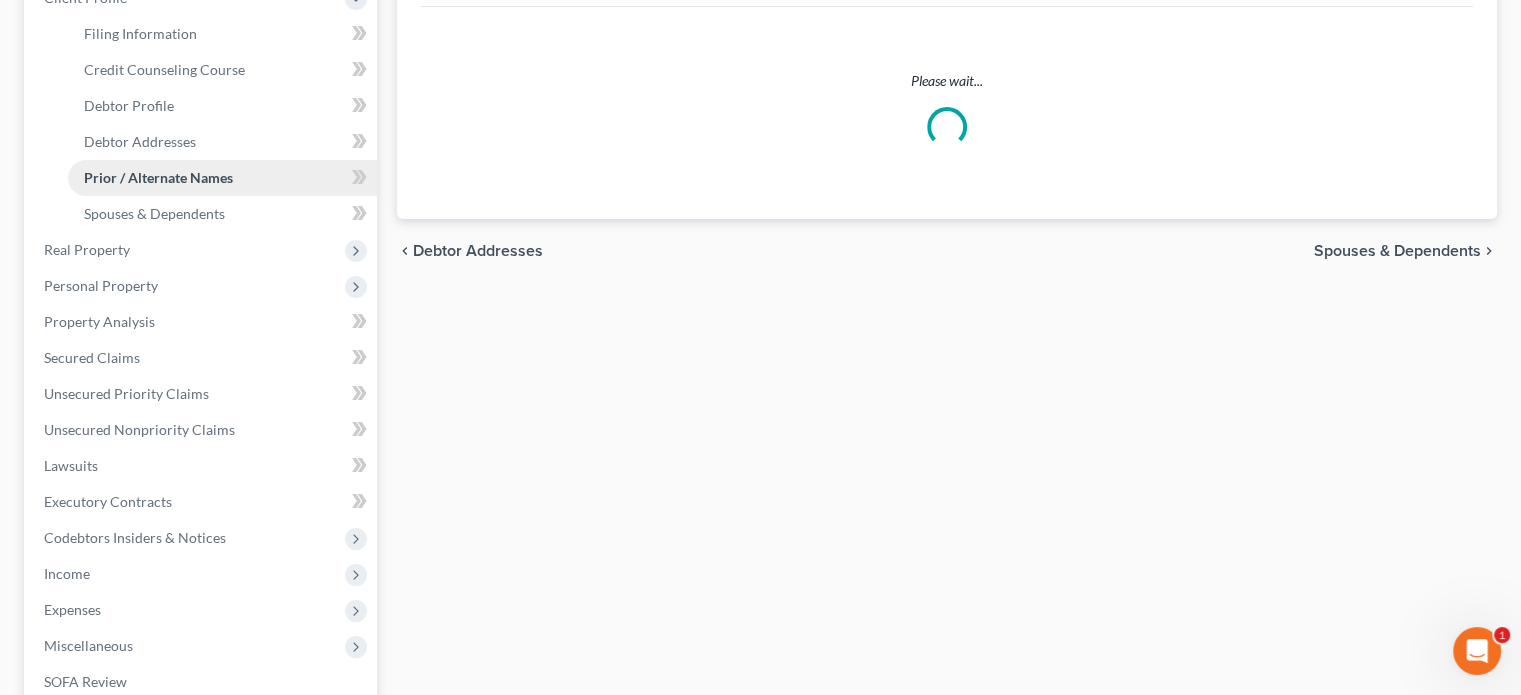 scroll, scrollTop: 0, scrollLeft: 0, axis: both 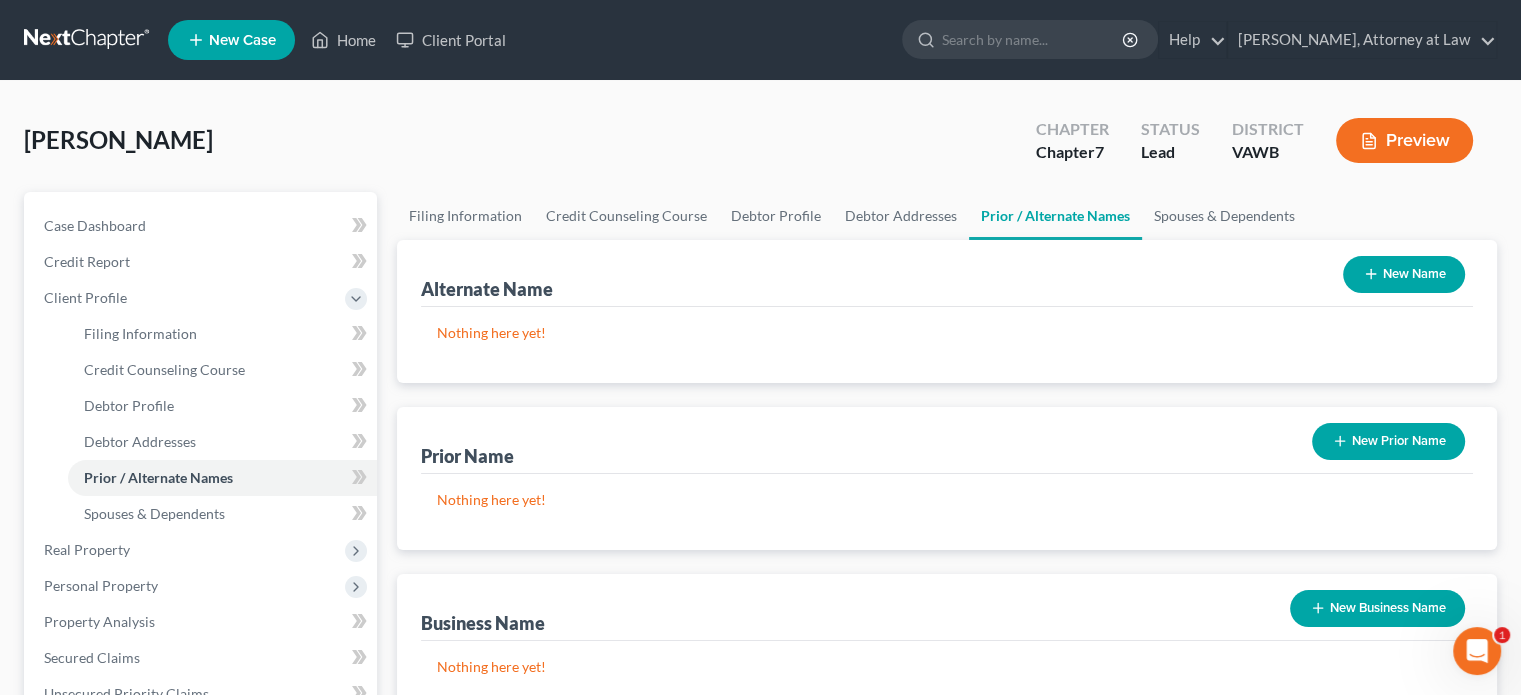 click on "New Name" at bounding box center (1404, 274) 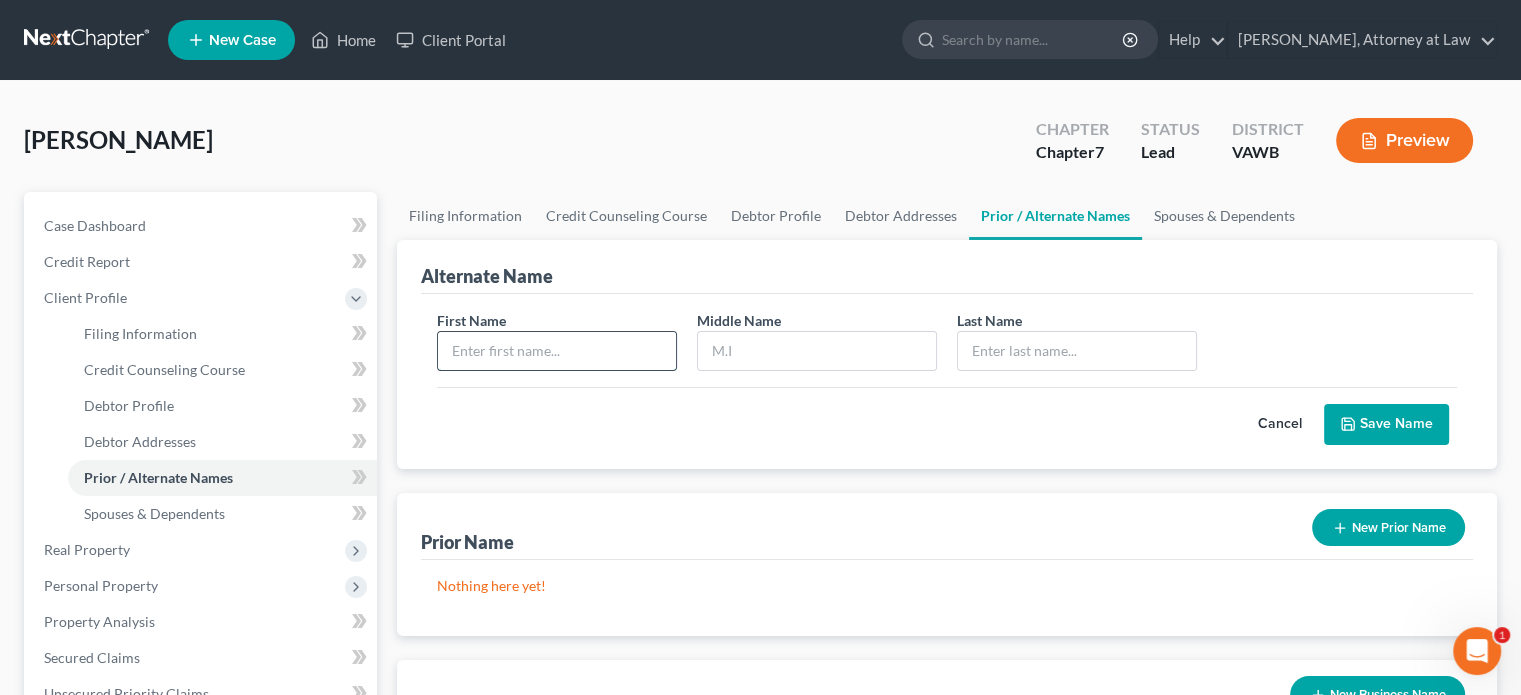 click at bounding box center (557, 351) 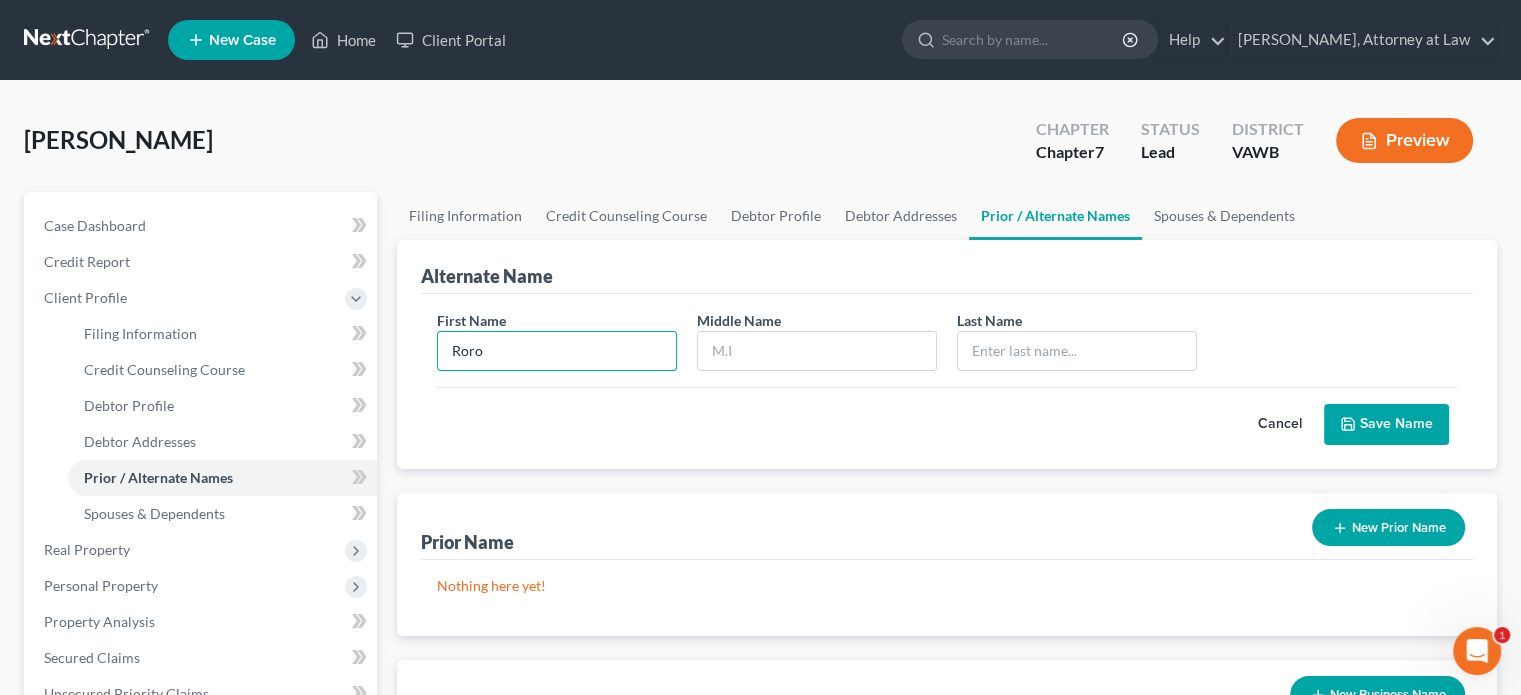 type on "Roro" 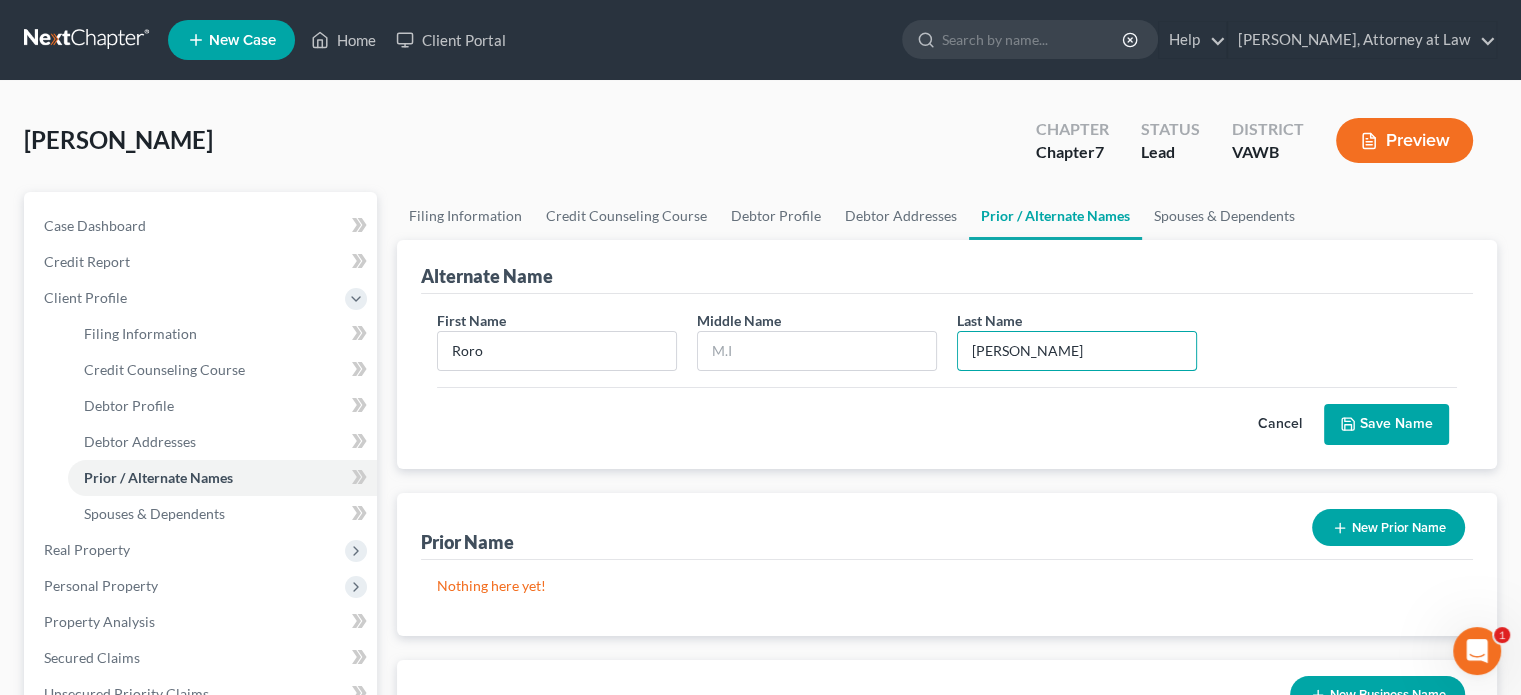 type on "[PERSON_NAME]" 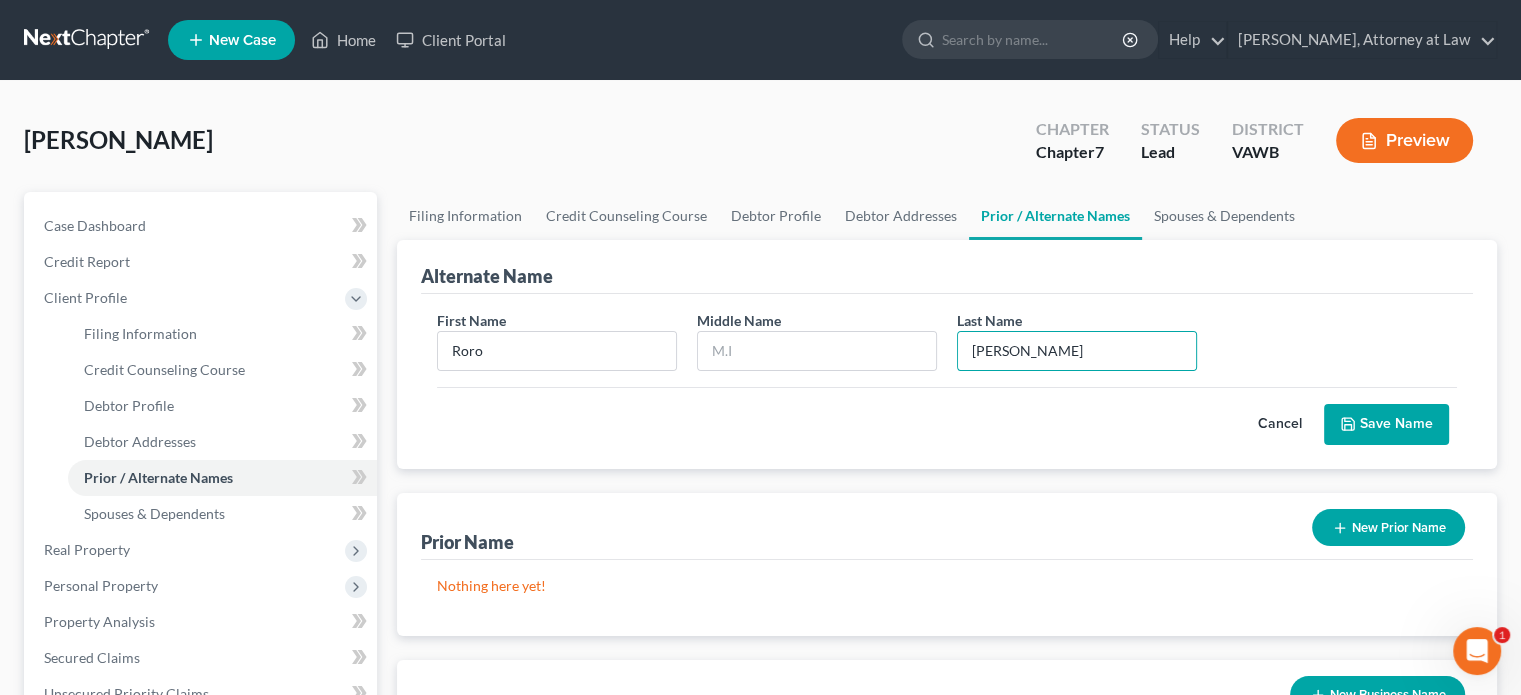 type 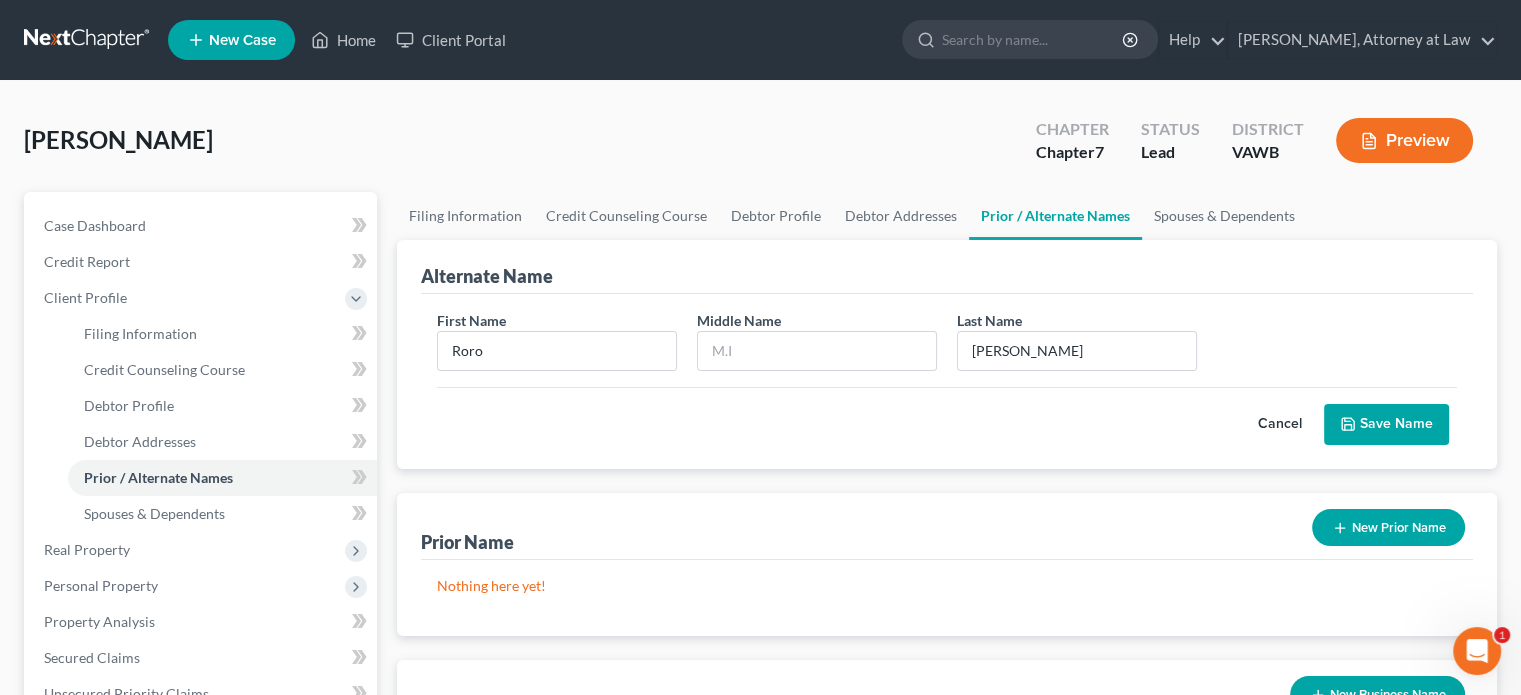 click on "Save Name" at bounding box center (1386, 425) 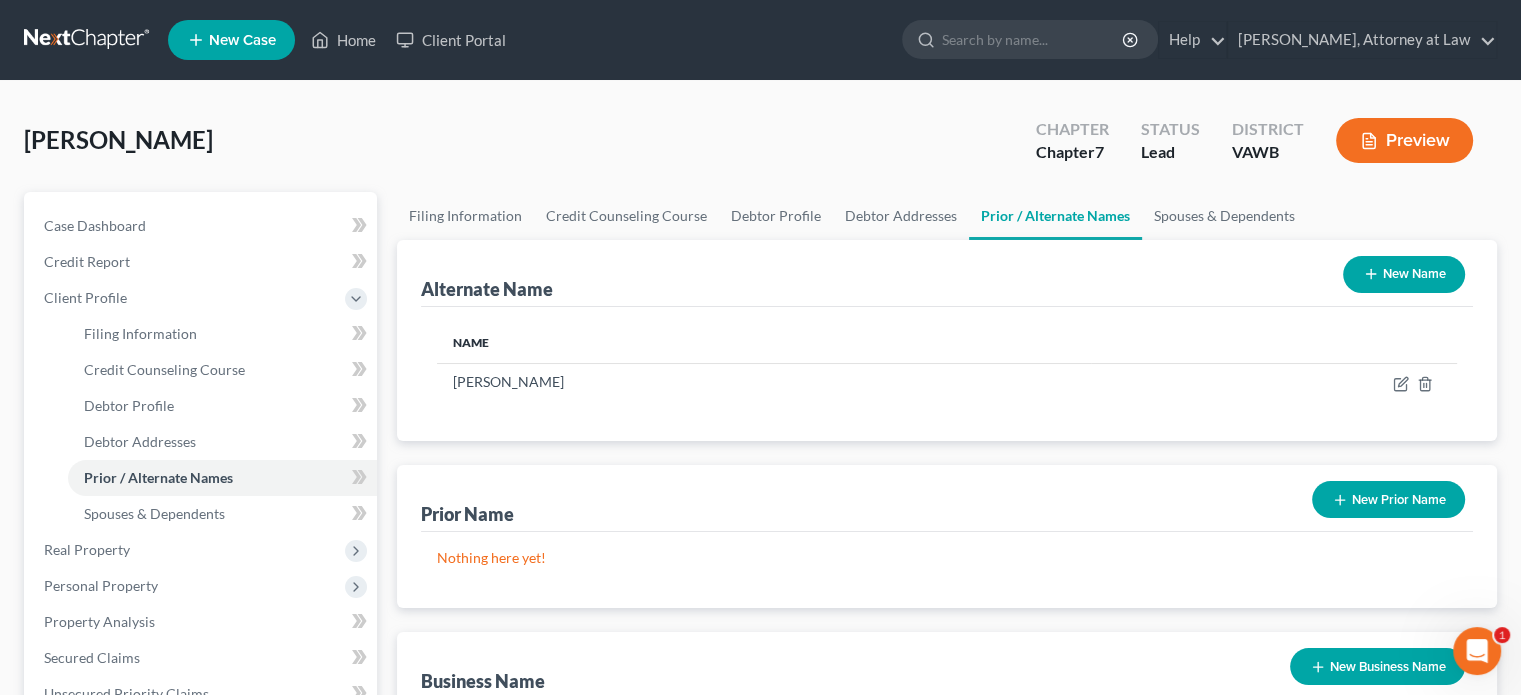 click on "New Name" at bounding box center [1404, 274] 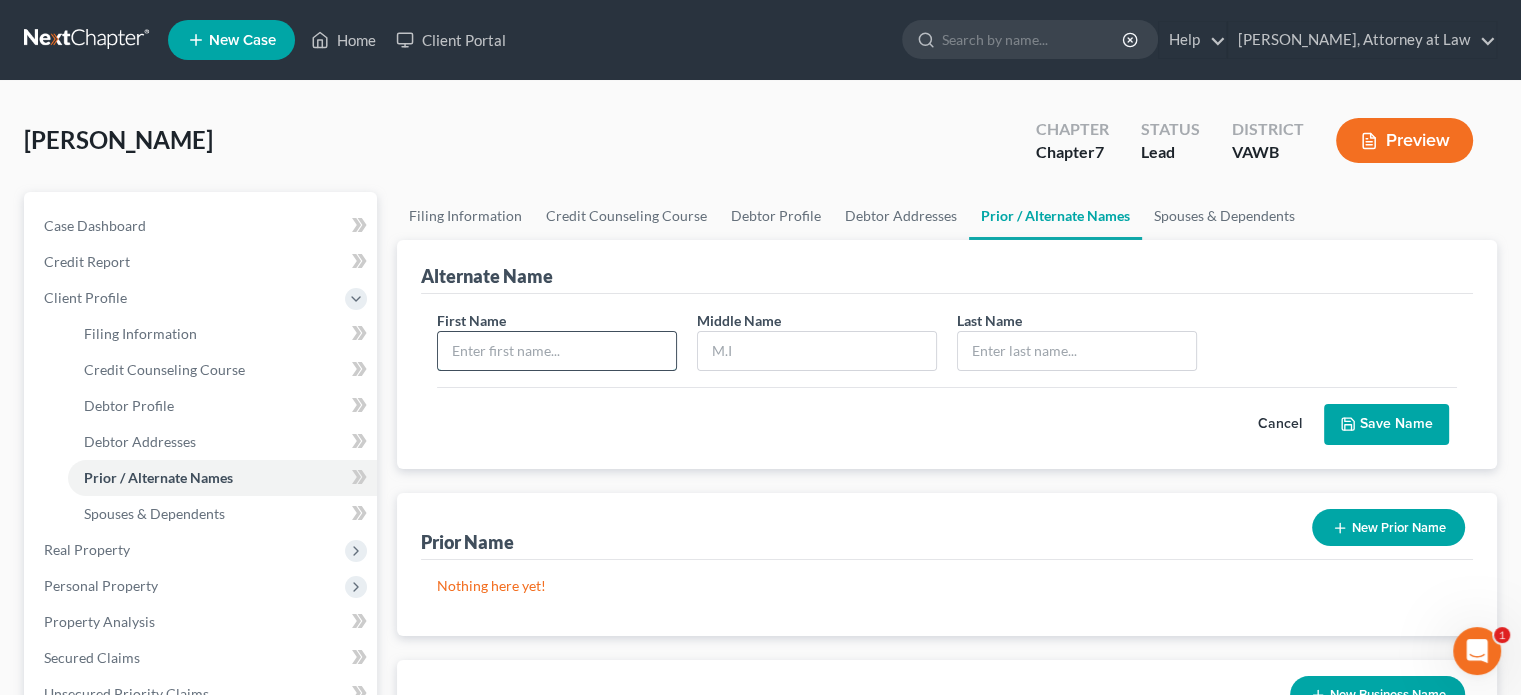 drag, startPoint x: 453, startPoint y: 348, endPoint x: 463, endPoint y: 356, distance: 12.806249 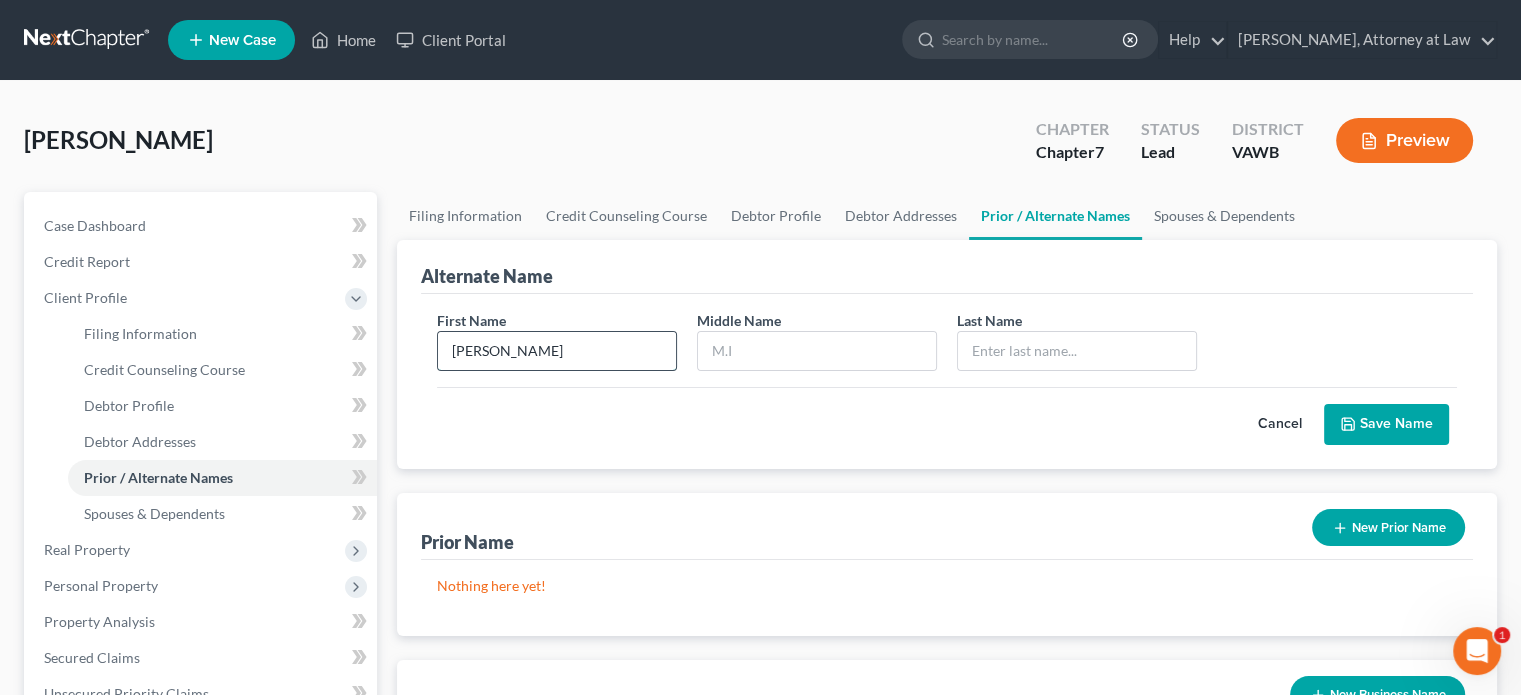 type 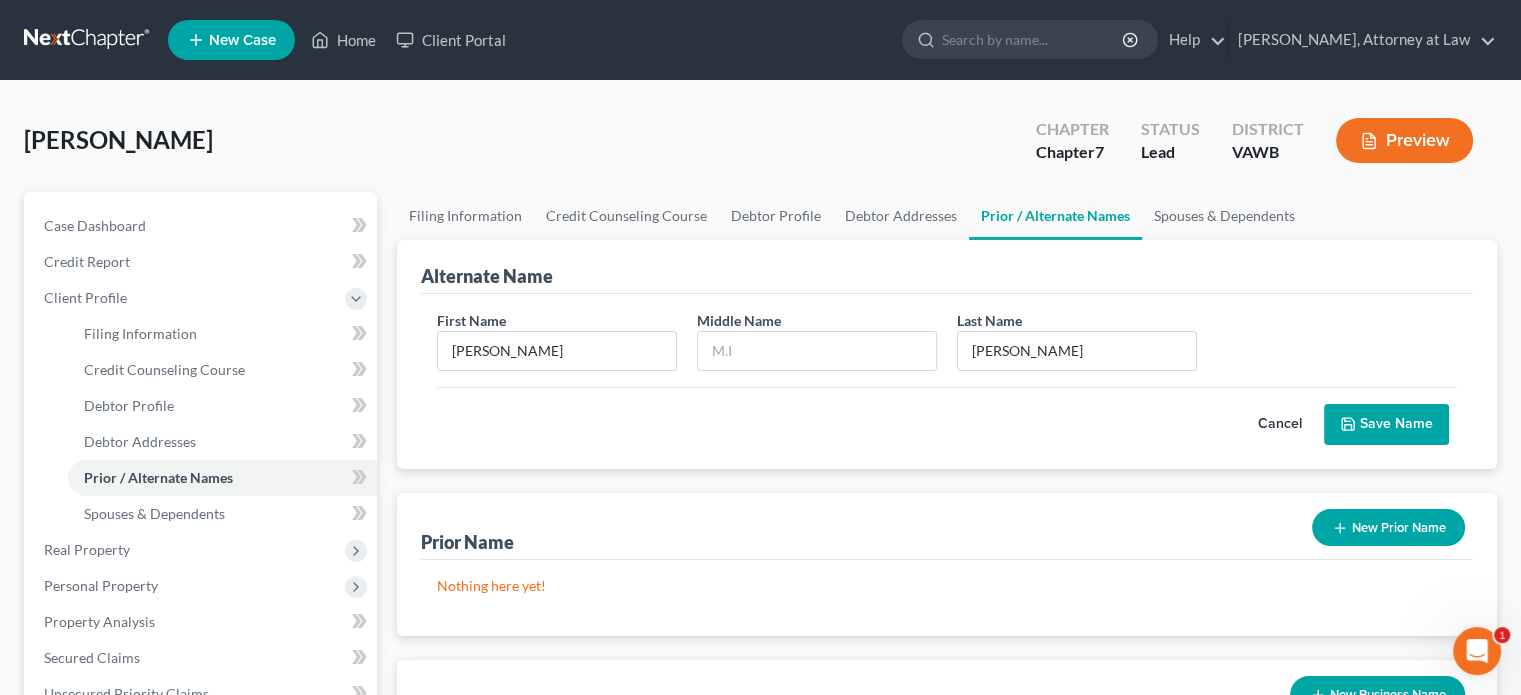 click on "Save Name" at bounding box center (1386, 425) 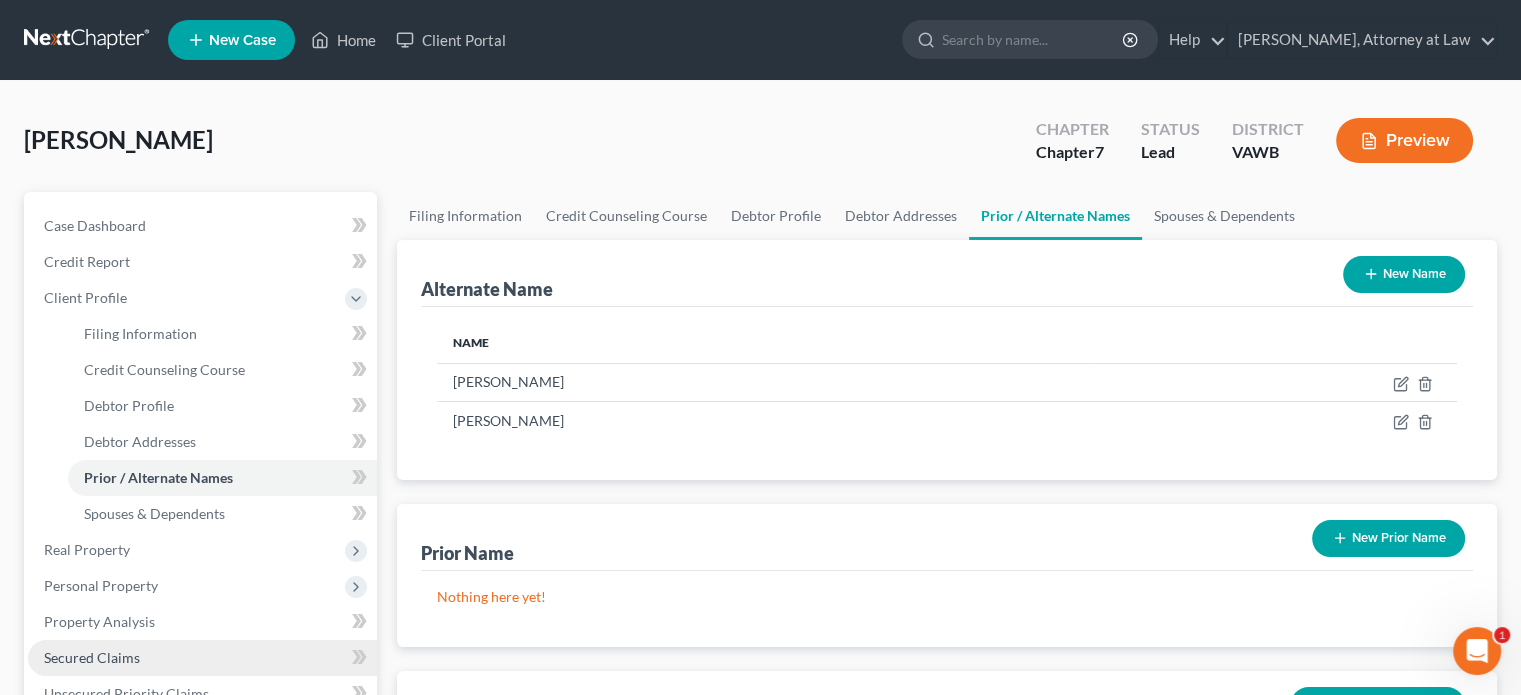 scroll, scrollTop: 200, scrollLeft: 0, axis: vertical 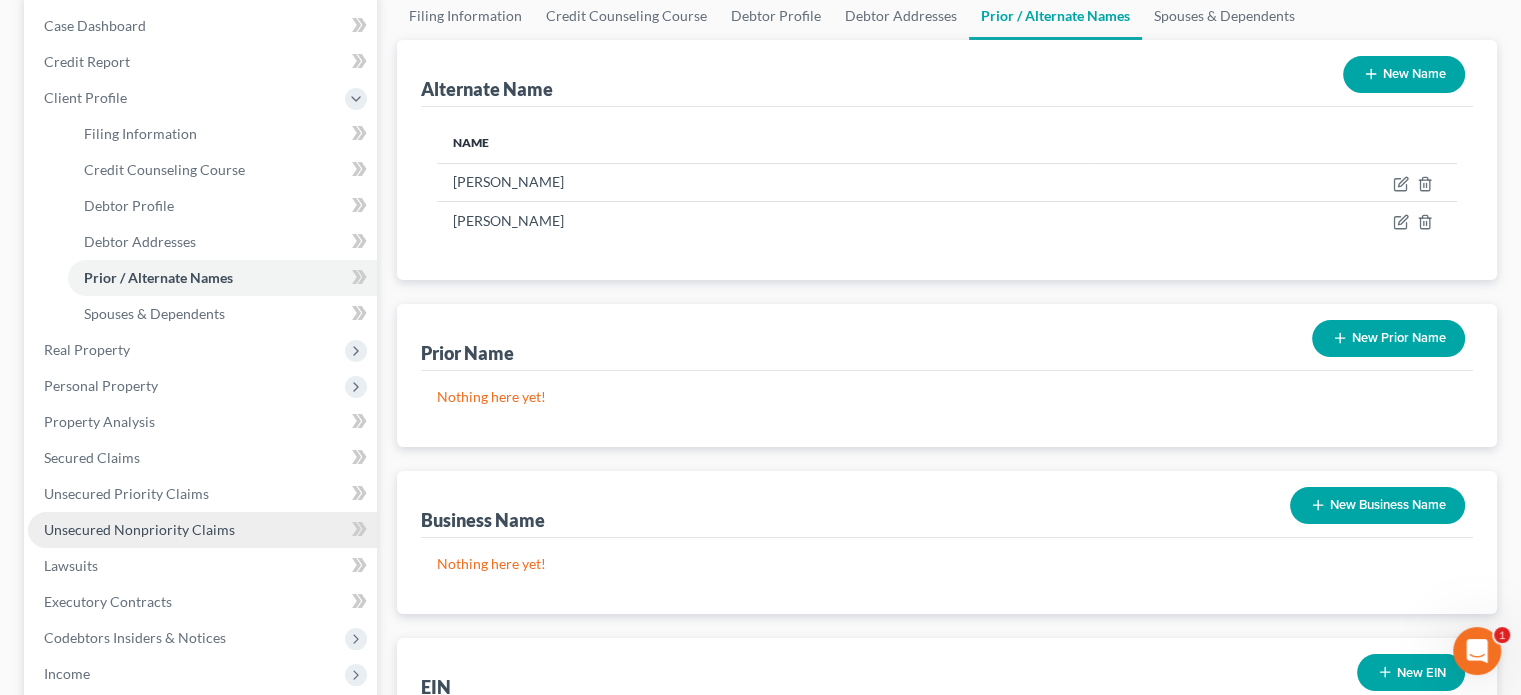 click on "Unsecured Nonpriority Claims" at bounding box center (139, 529) 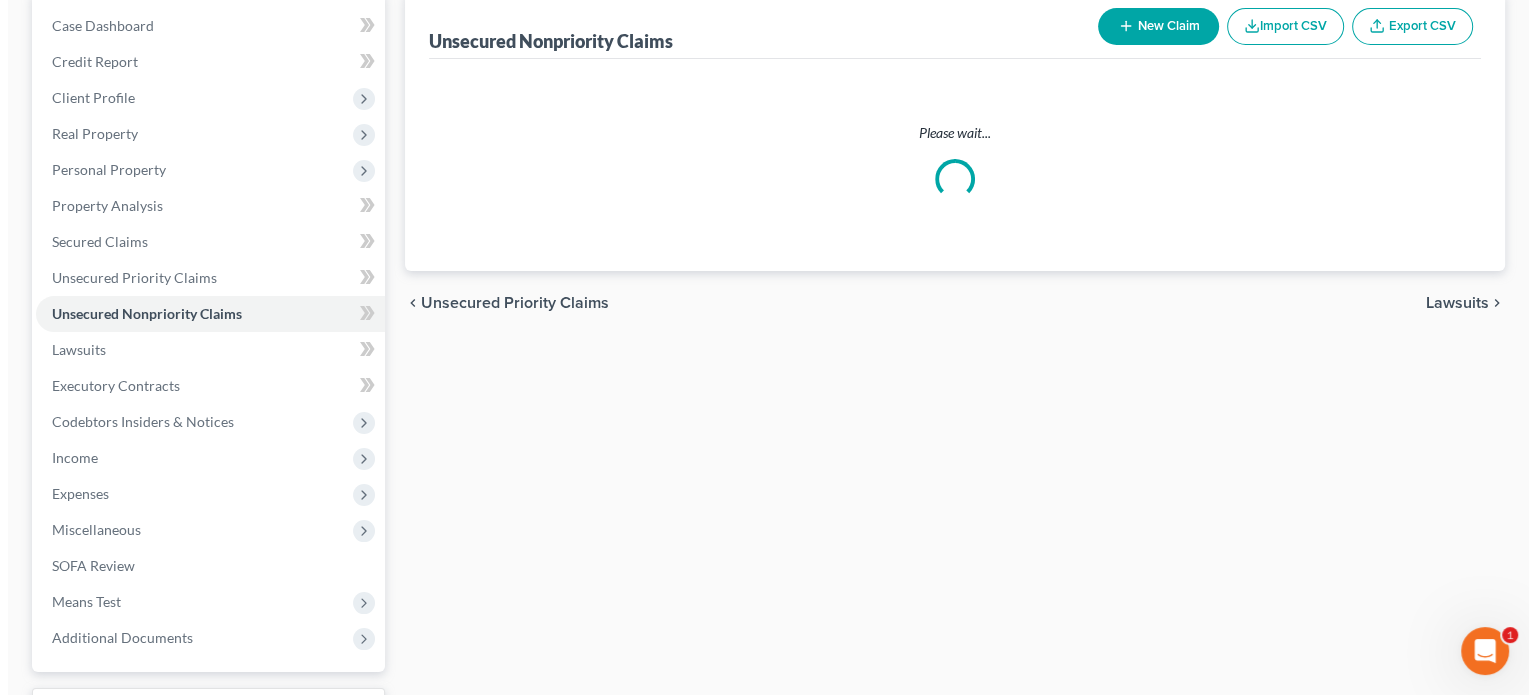 scroll, scrollTop: 0, scrollLeft: 0, axis: both 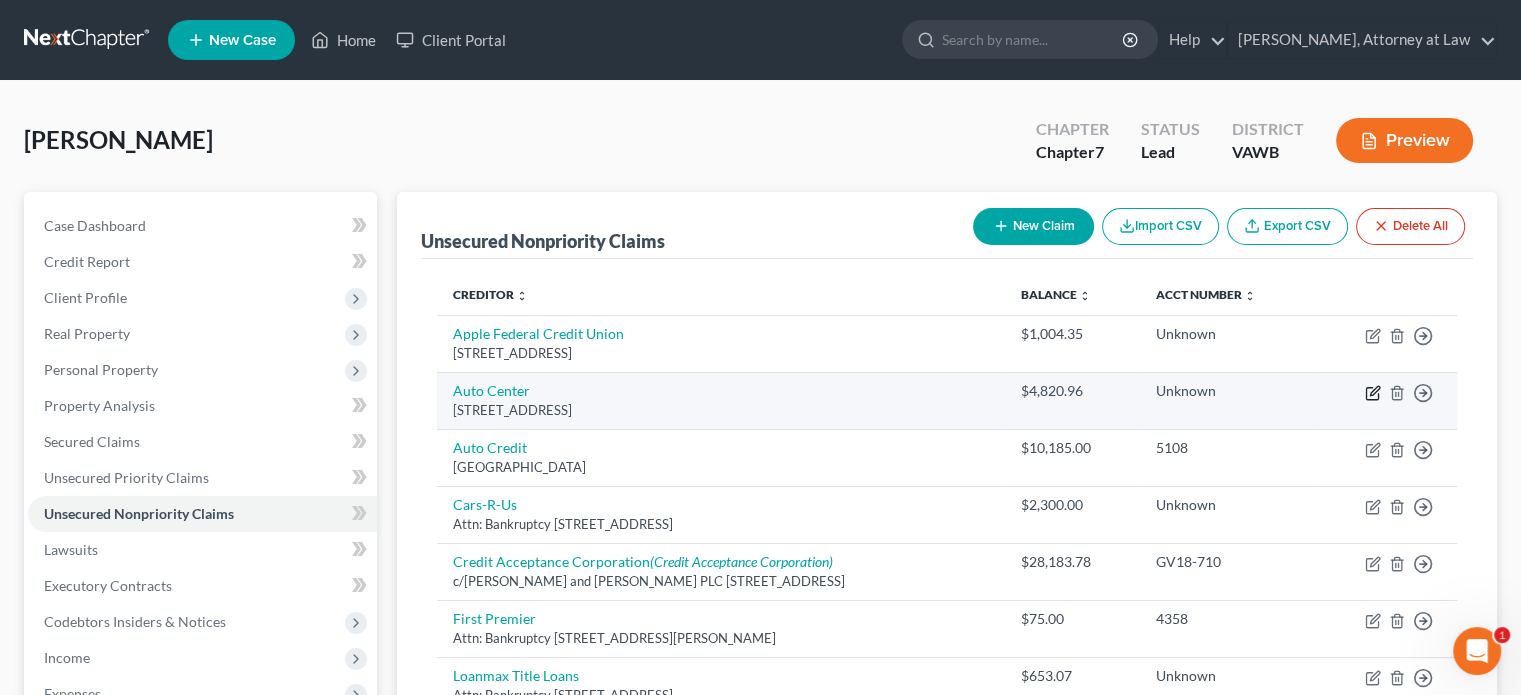 click 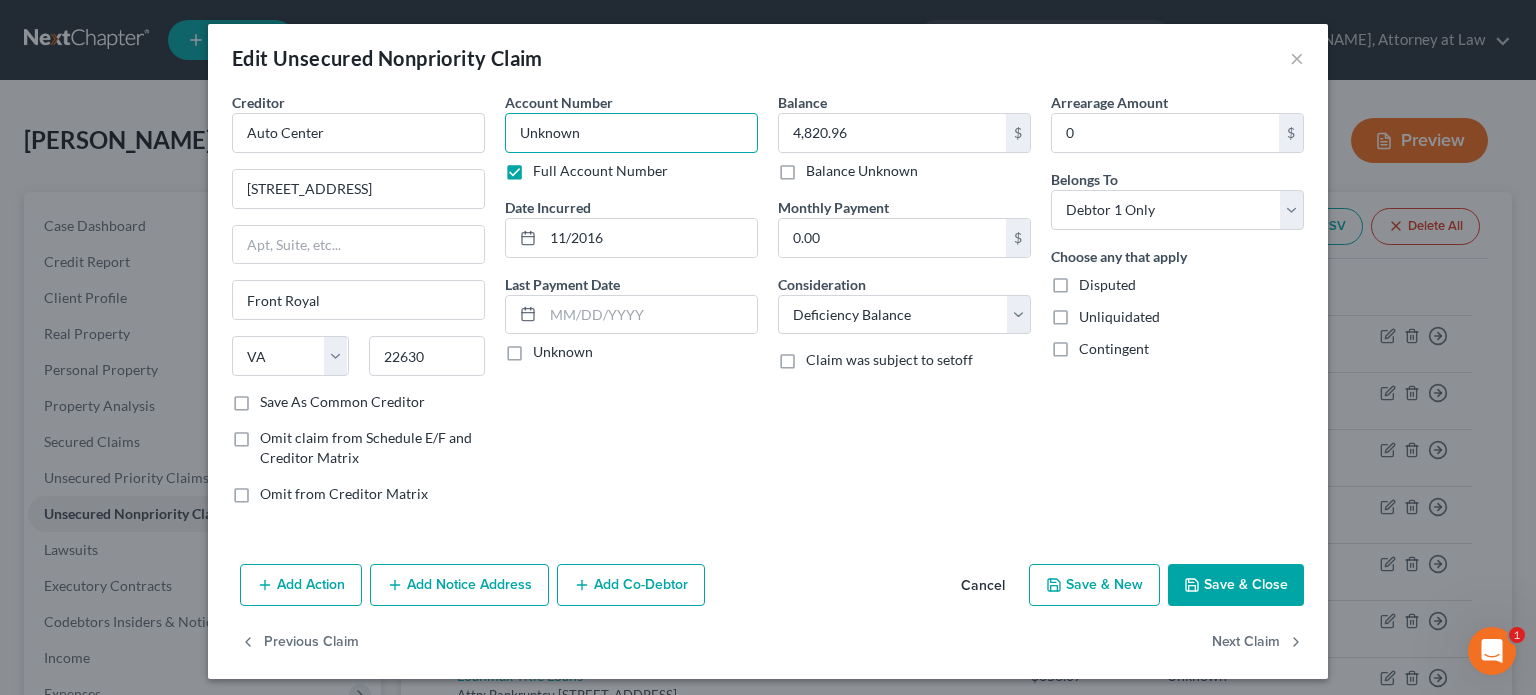 drag, startPoint x: 581, startPoint y: 131, endPoint x: 484, endPoint y: 171, distance: 104.92378 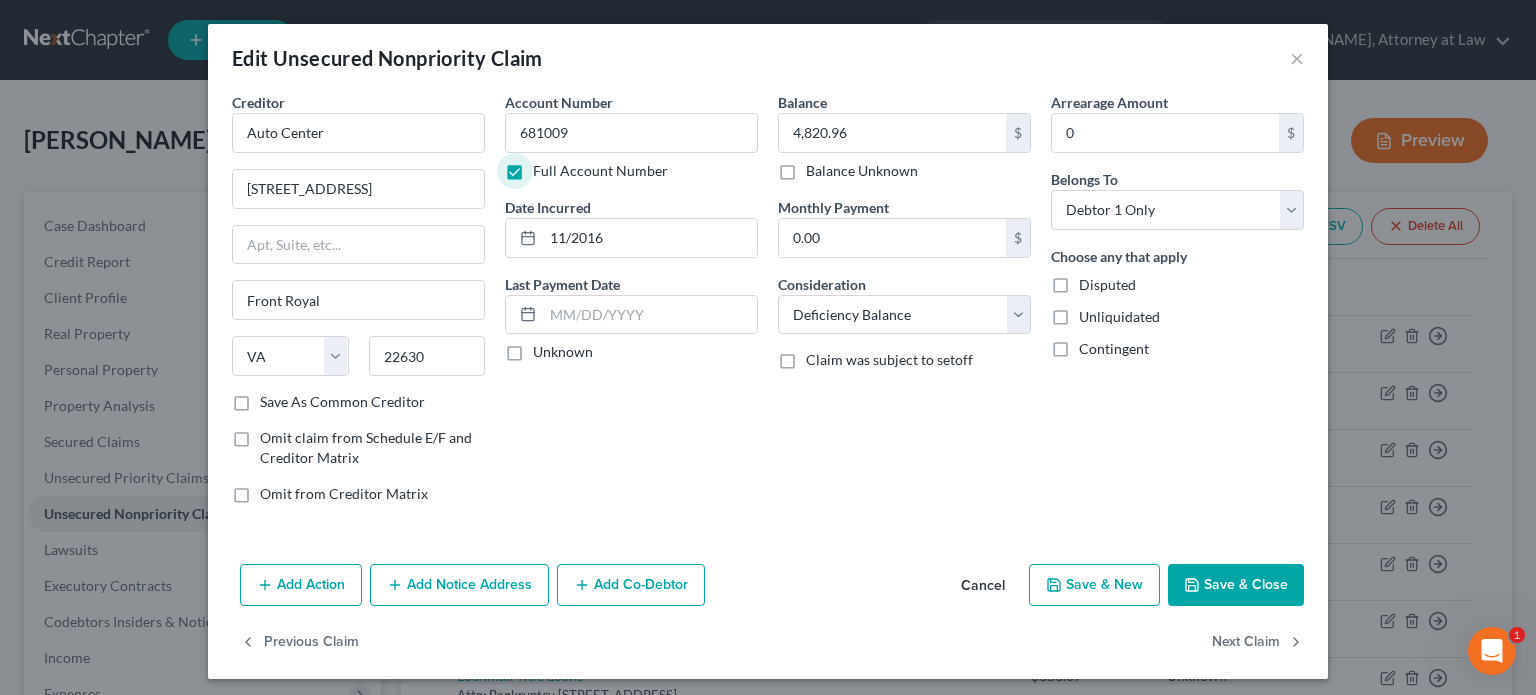 scroll, scrollTop: 6, scrollLeft: 0, axis: vertical 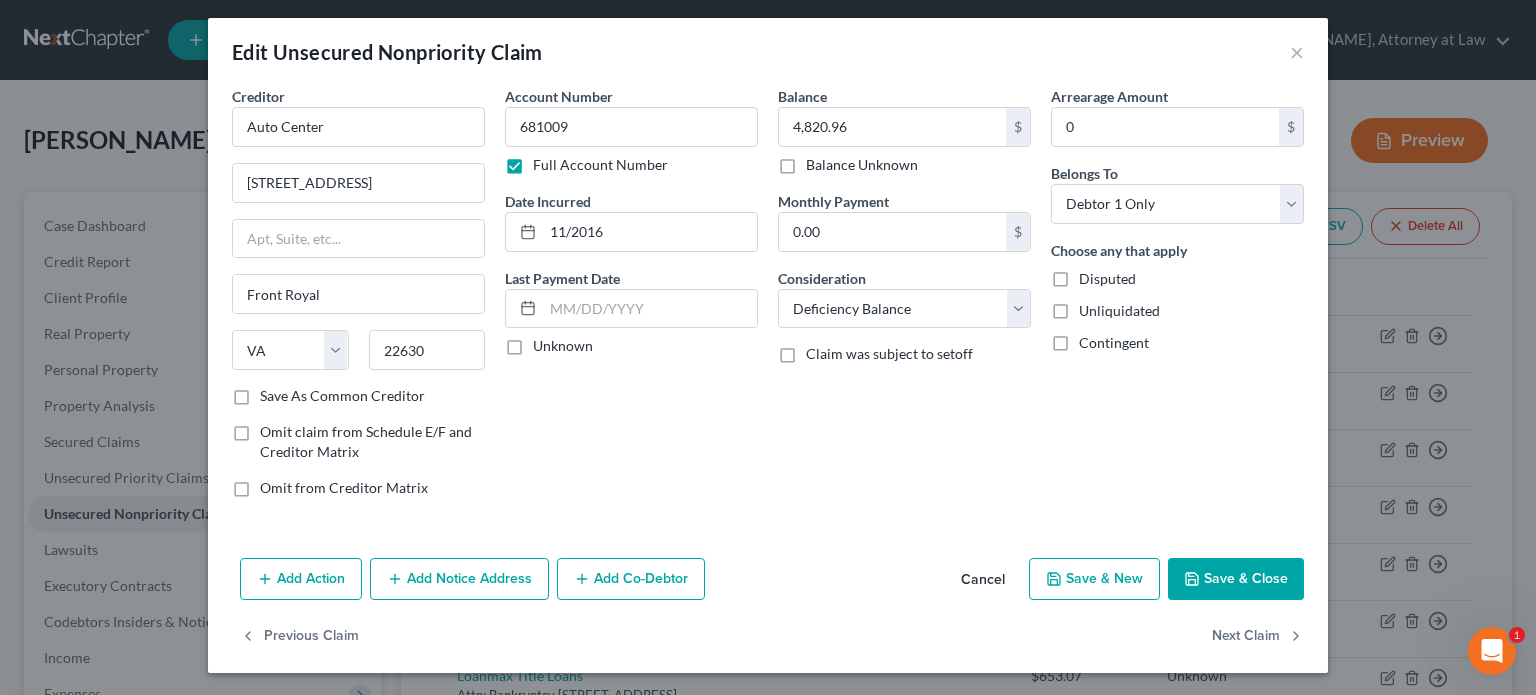 click on "Add Co-Debtor" at bounding box center (631, 579) 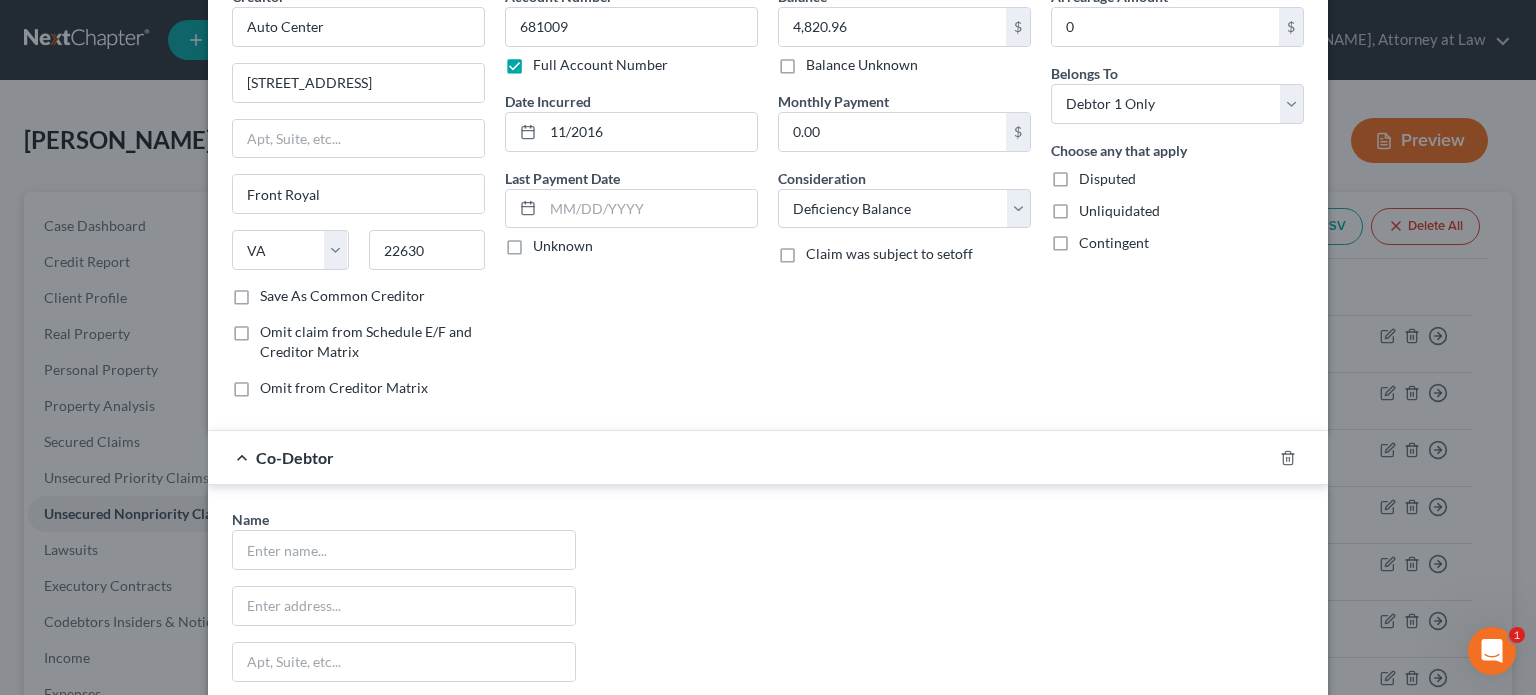scroll, scrollTop: 206, scrollLeft: 0, axis: vertical 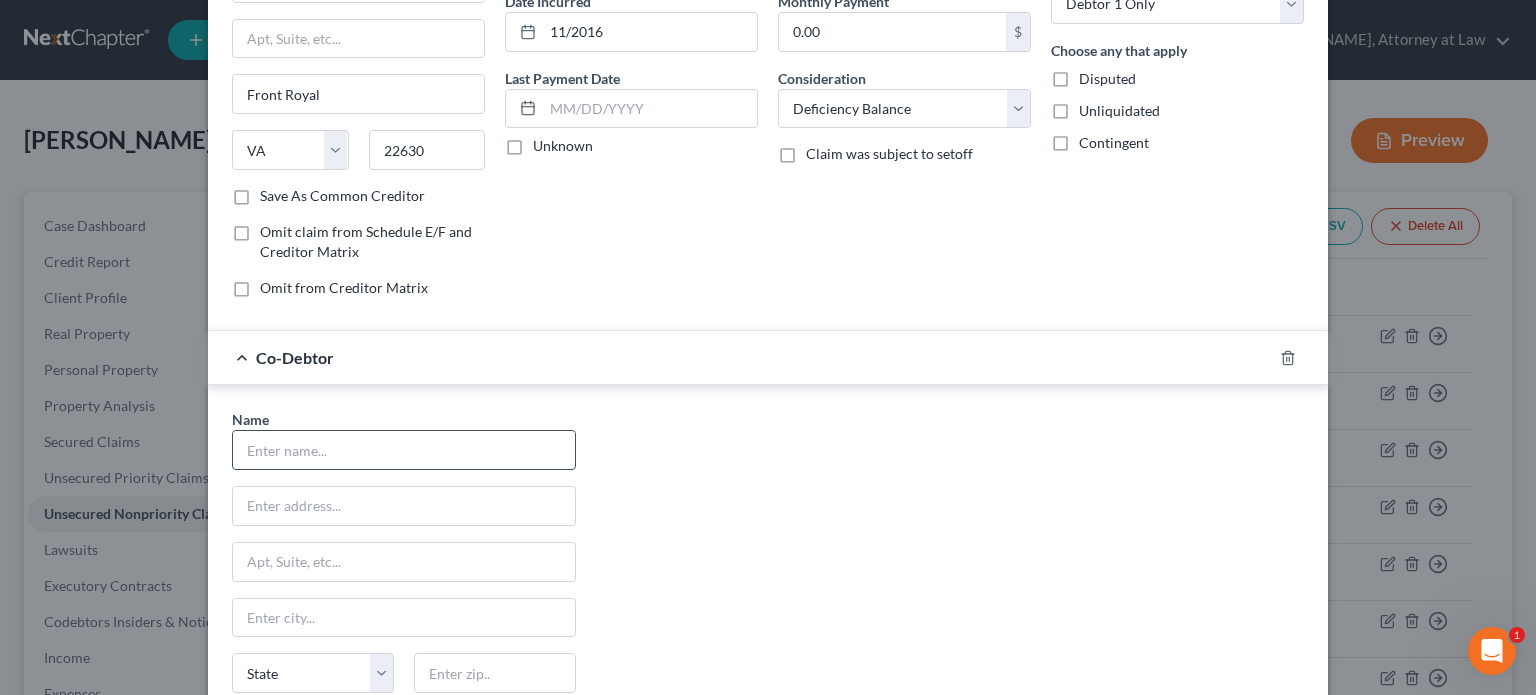 click at bounding box center (404, 450) 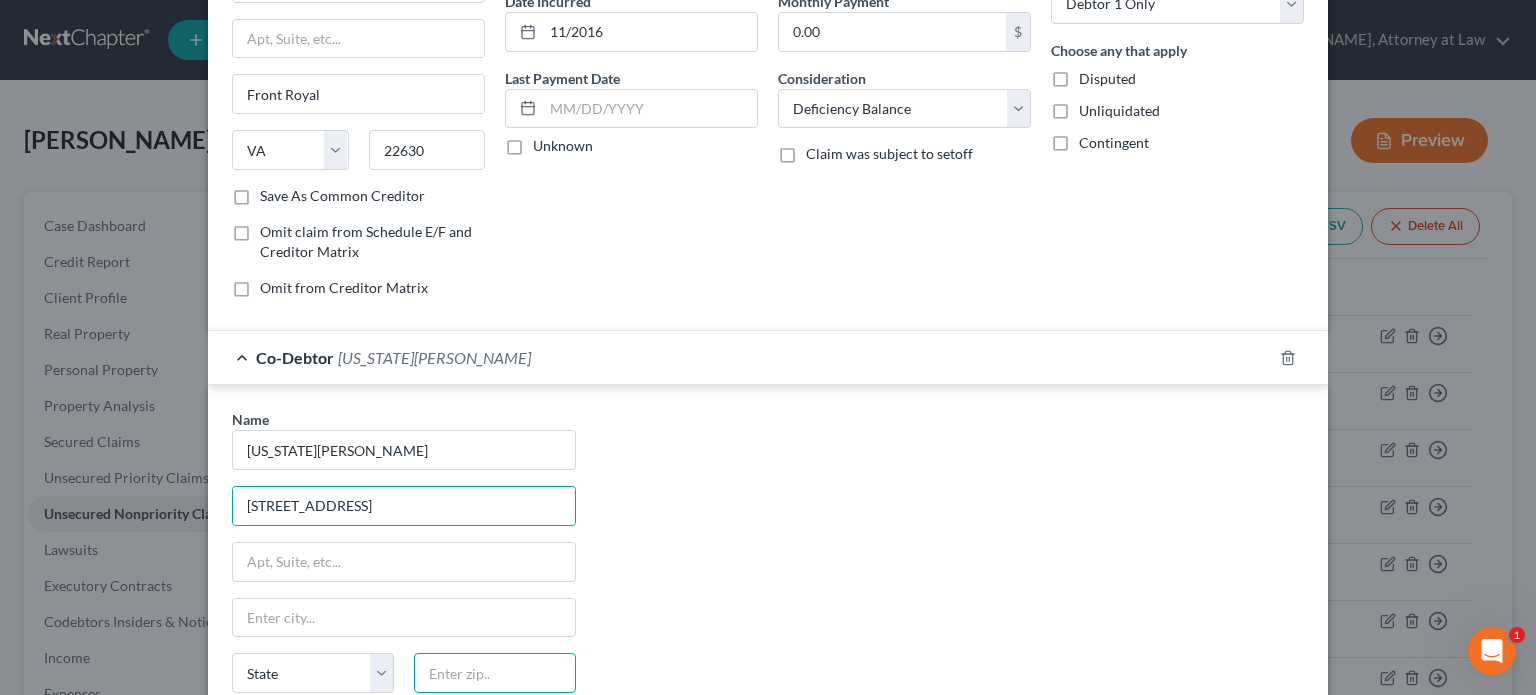 click at bounding box center (495, 673) 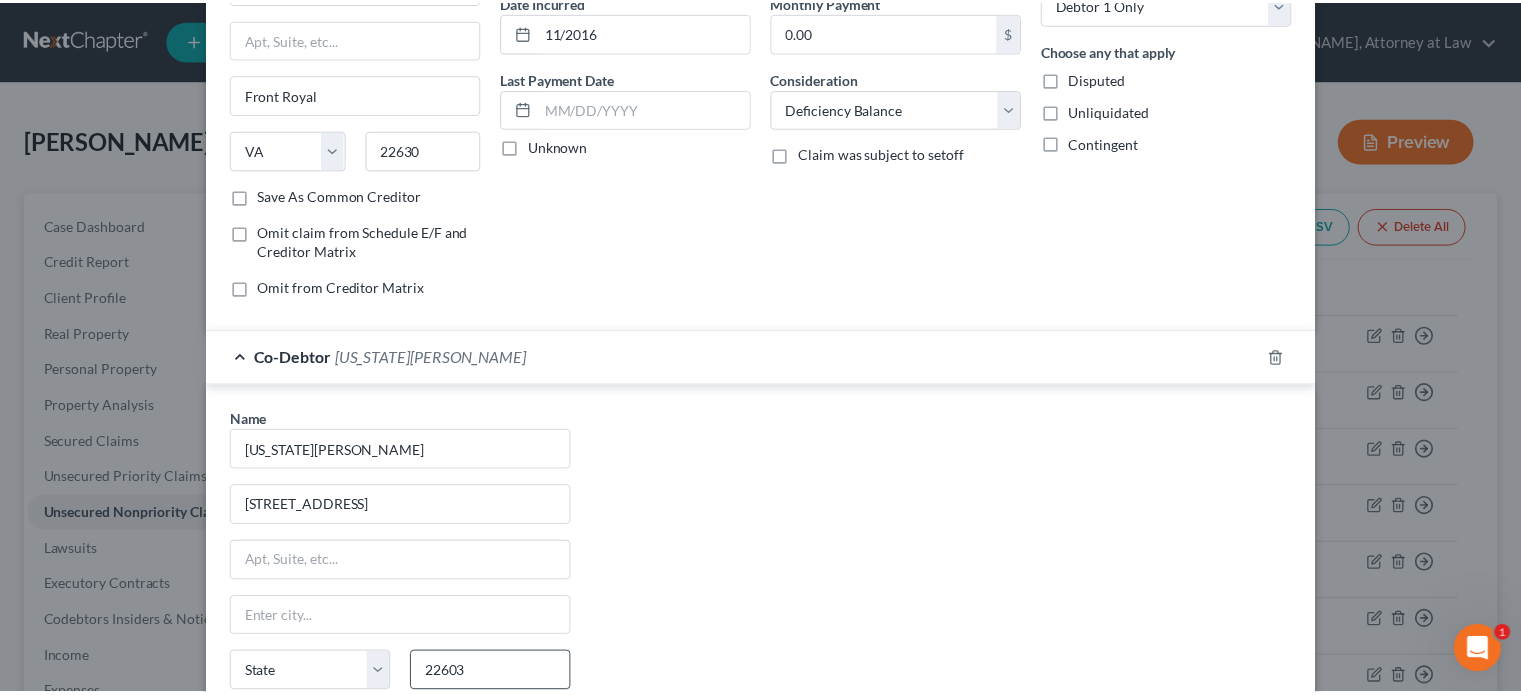 scroll, scrollTop: 471, scrollLeft: 0, axis: vertical 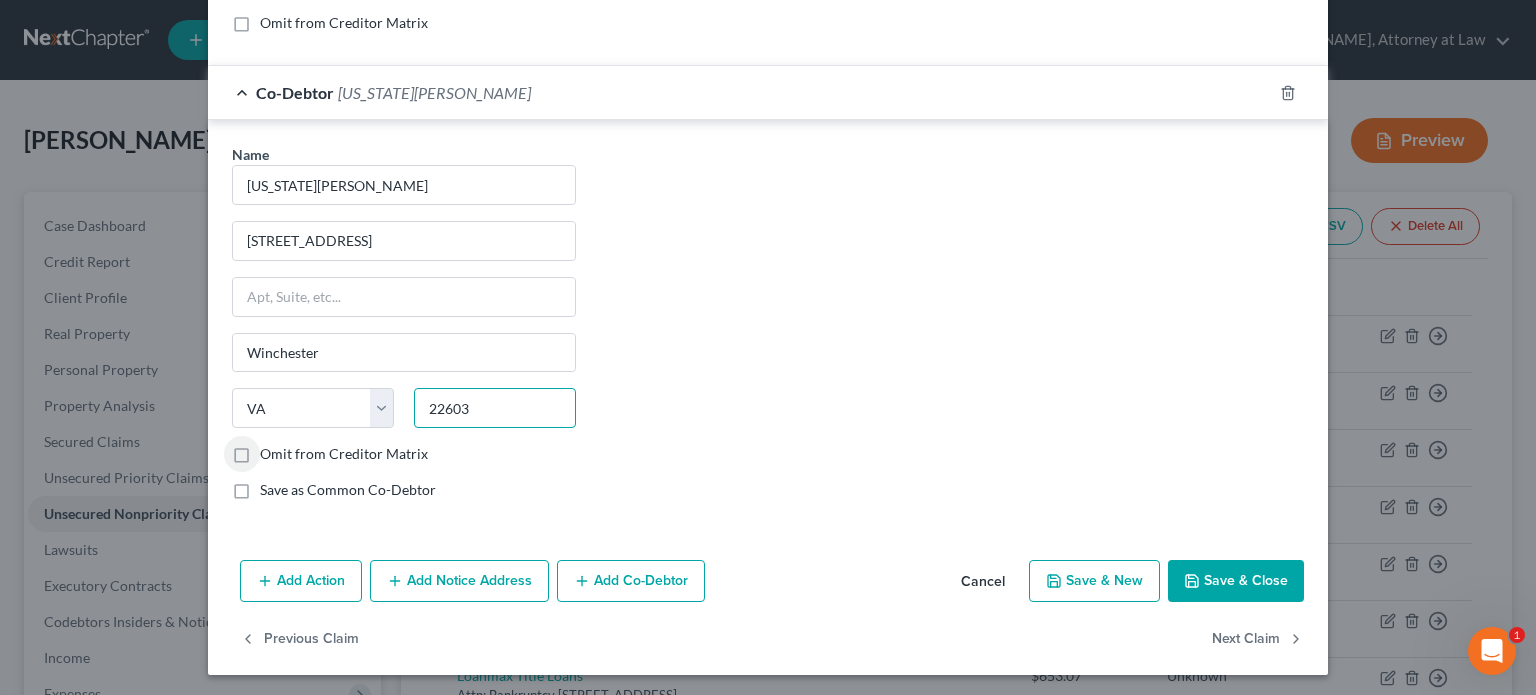 click on "22603" at bounding box center (495, 408) 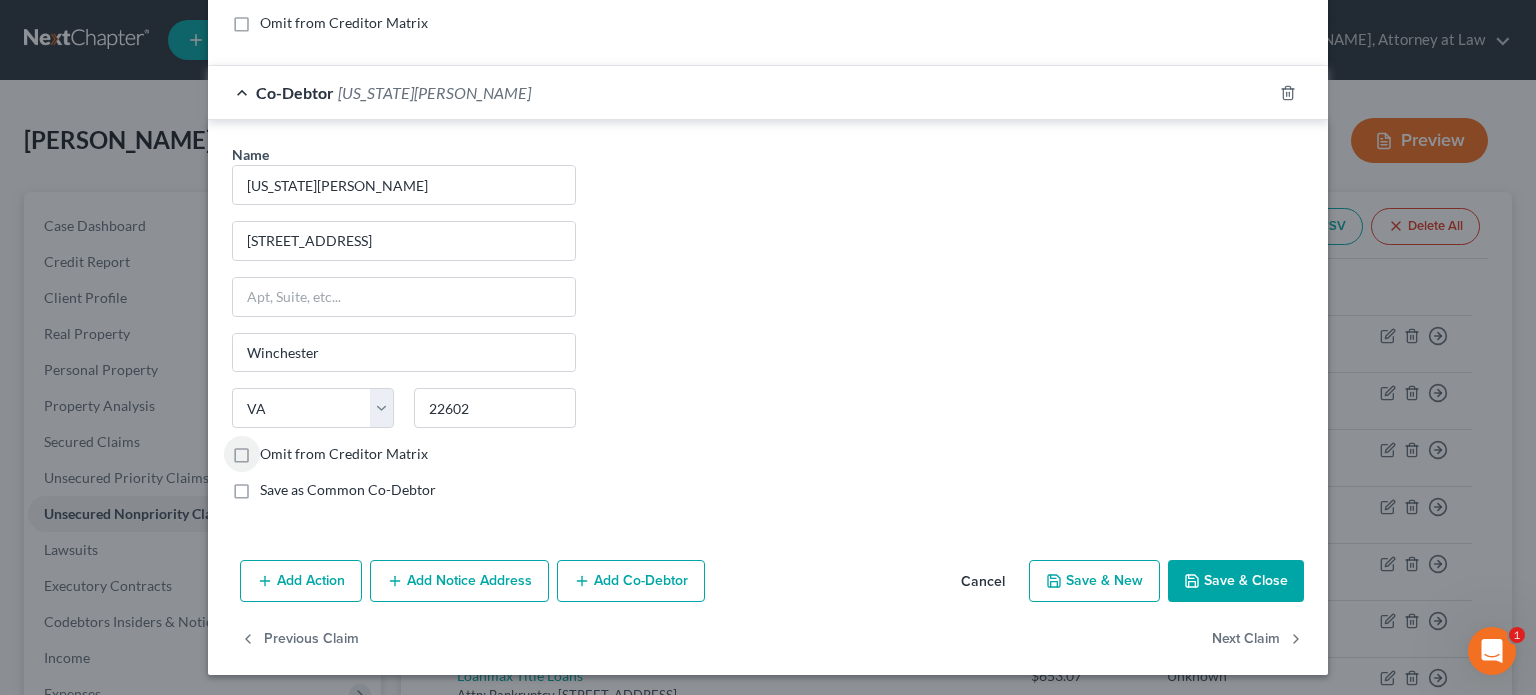 click on "Save as Common Co-Debtor" at bounding box center [348, 490] 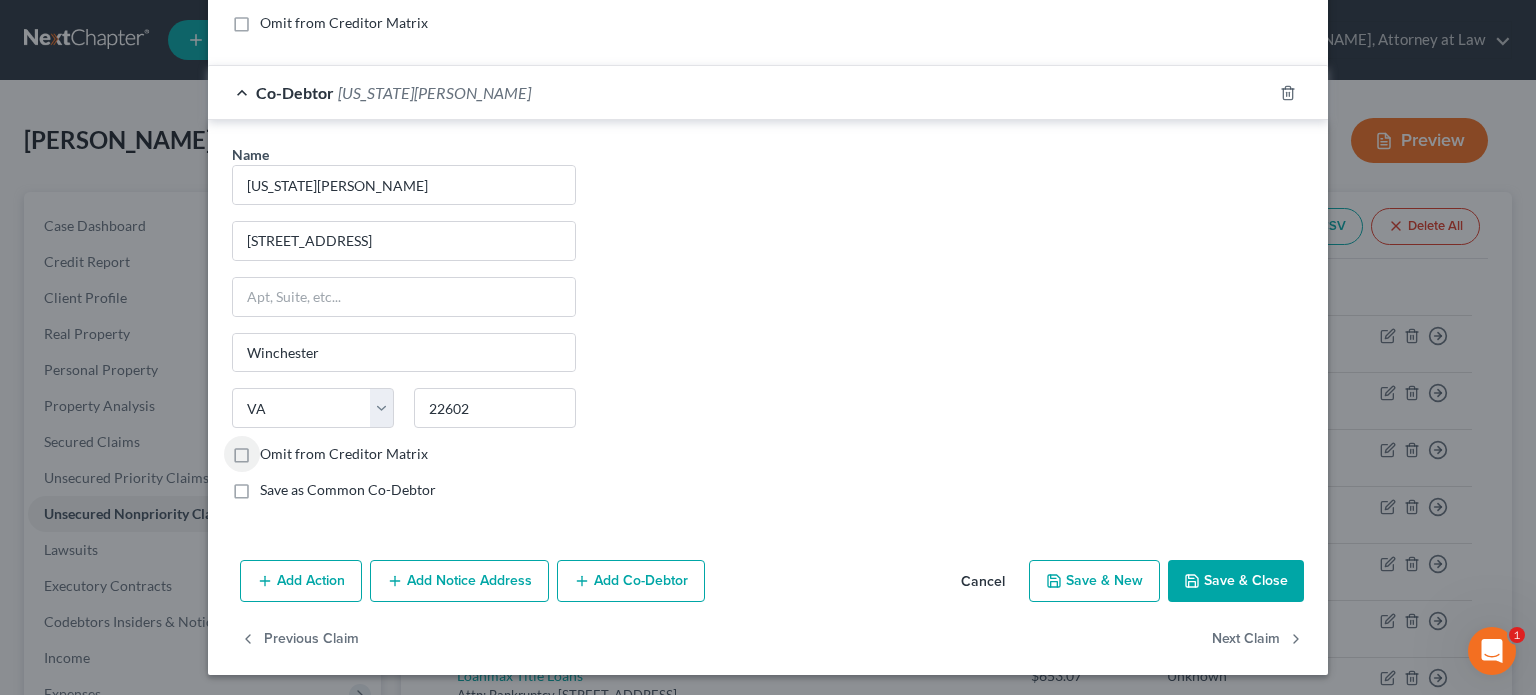 click on "Save as Common Co-Debtor" at bounding box center [274, 486] 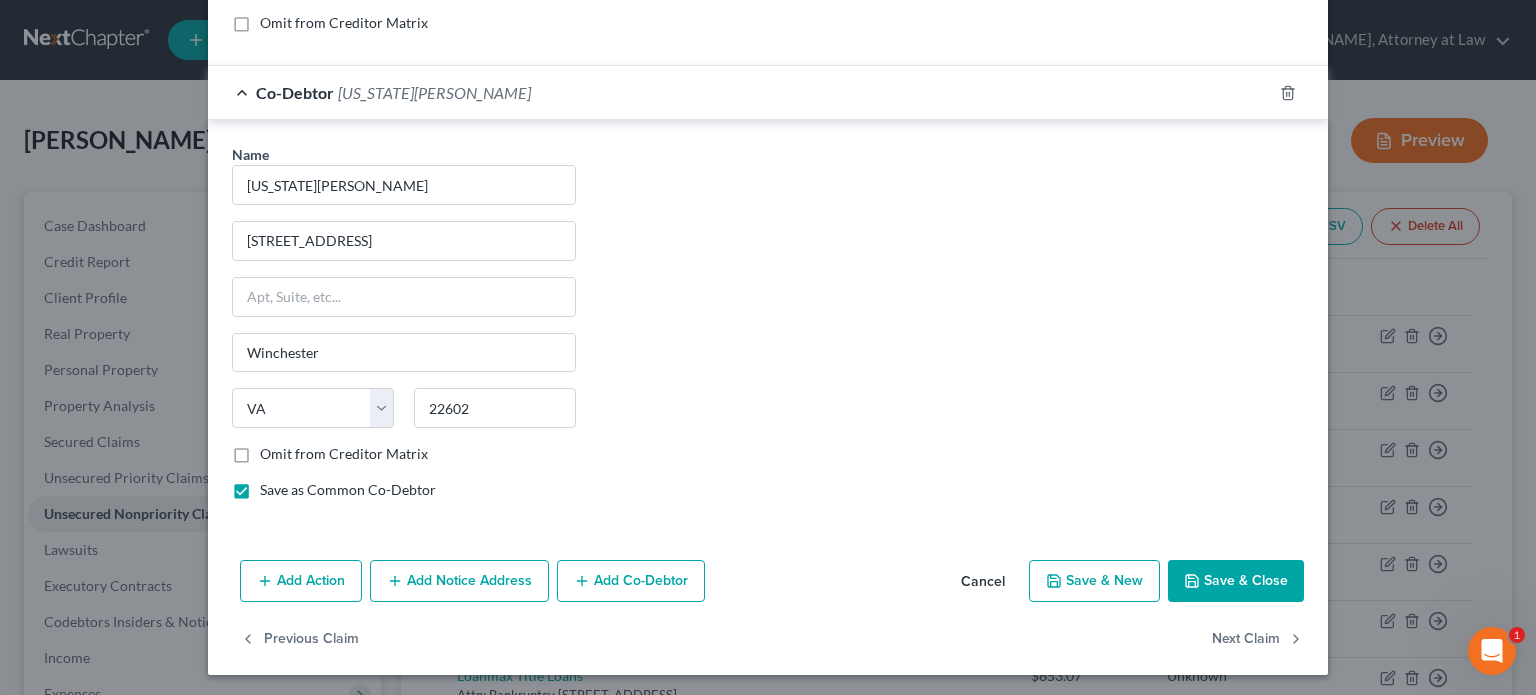 click on "Save & Close" at bounding box center (1236, 581) 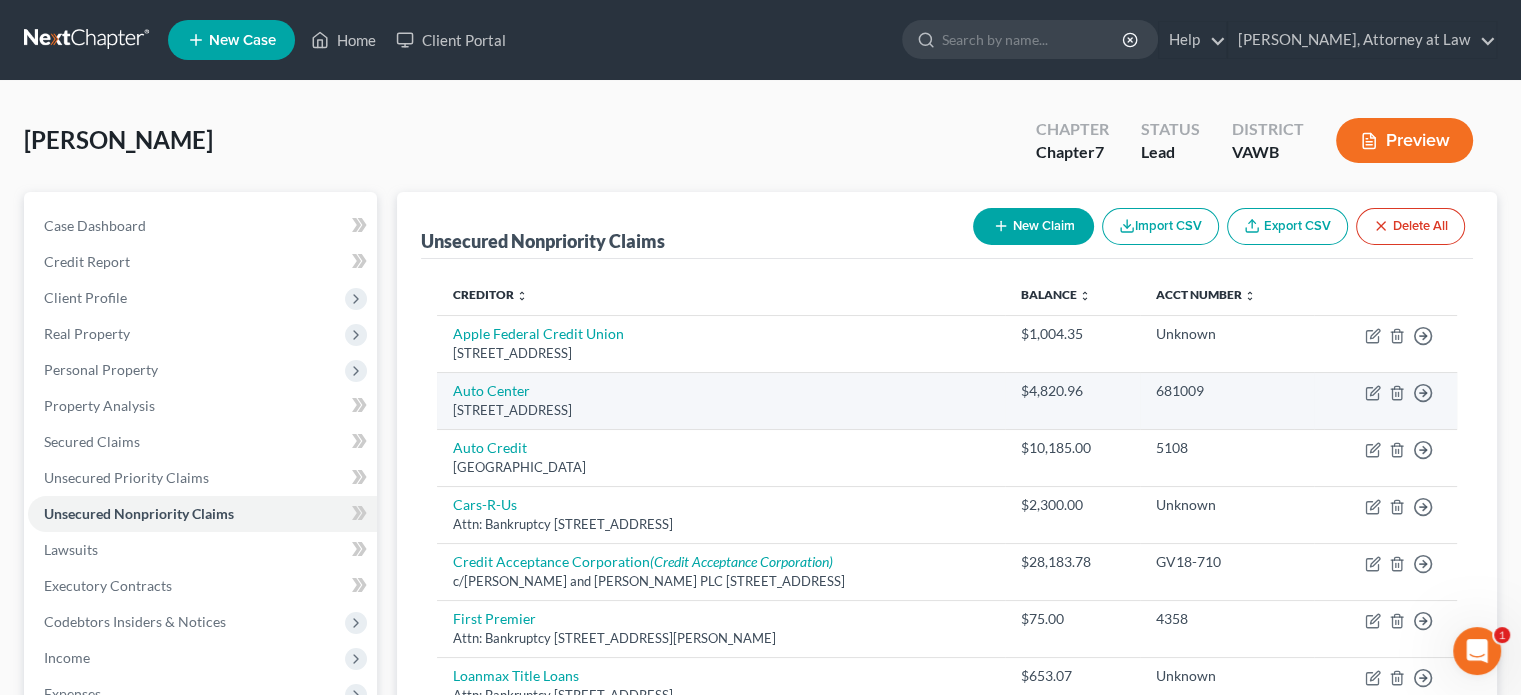 click on "[GEOGRAPHIC_DATA] [STREET_ADDRESS]" at bounding box center [720, 400] 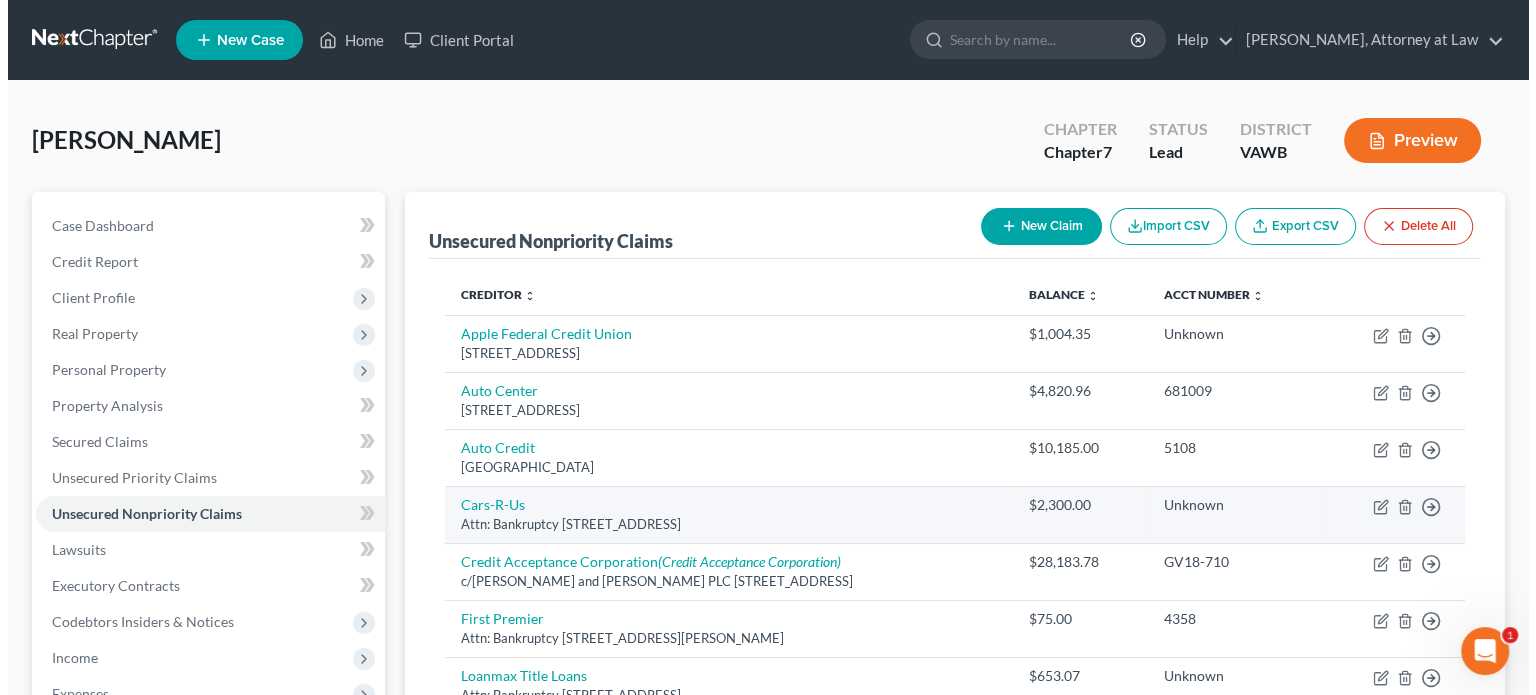 scroll, scrollTop: 200, scrollLeft: 0, axis: vertical 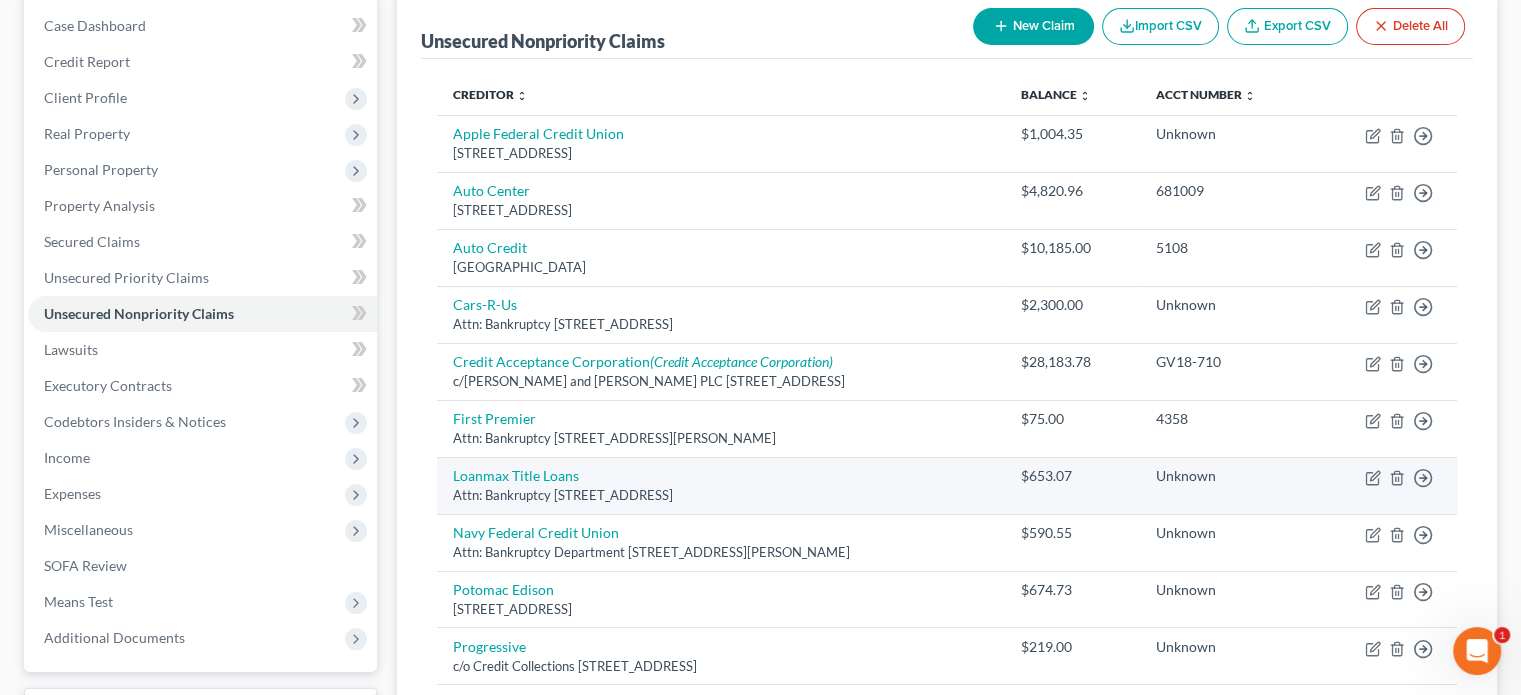 click on "Attn: Bankruptcy [STREET_ADDRESS]" at bounding box center (720, 495) 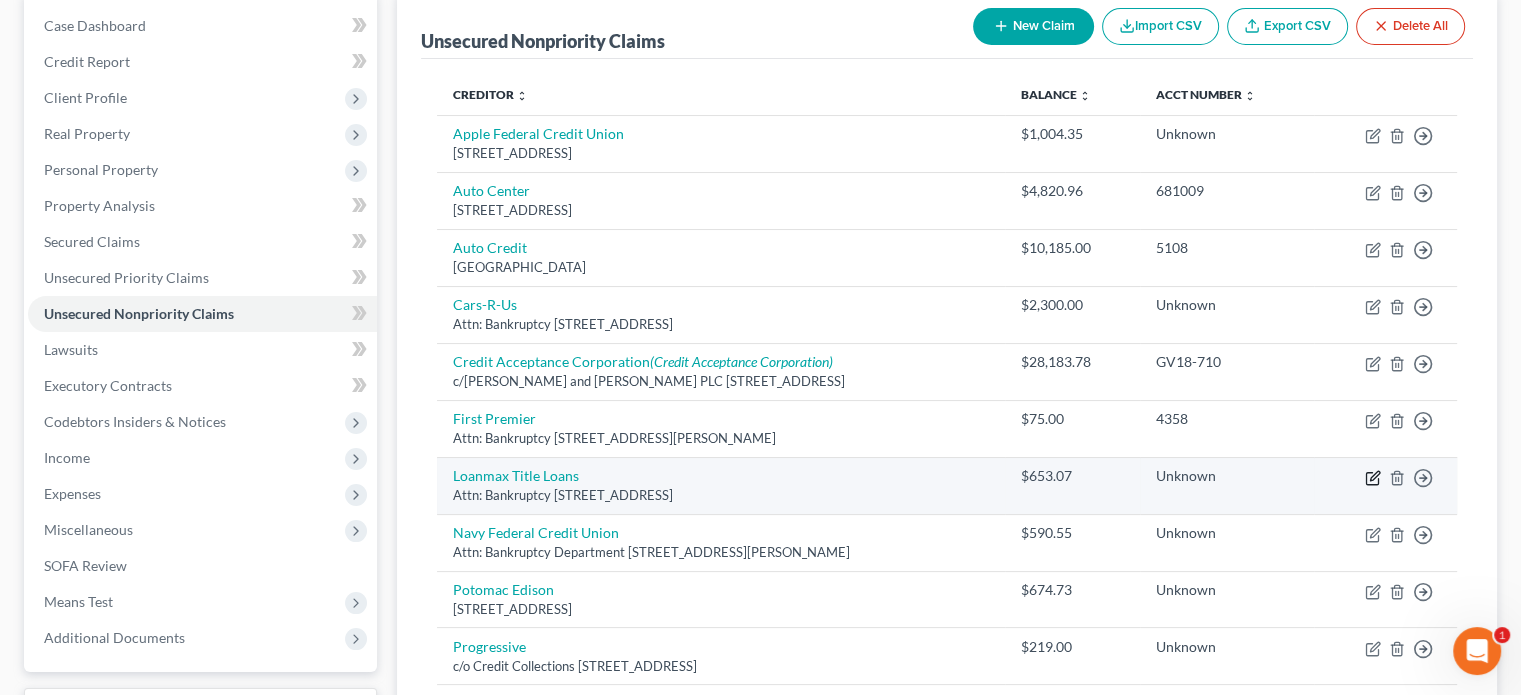 click 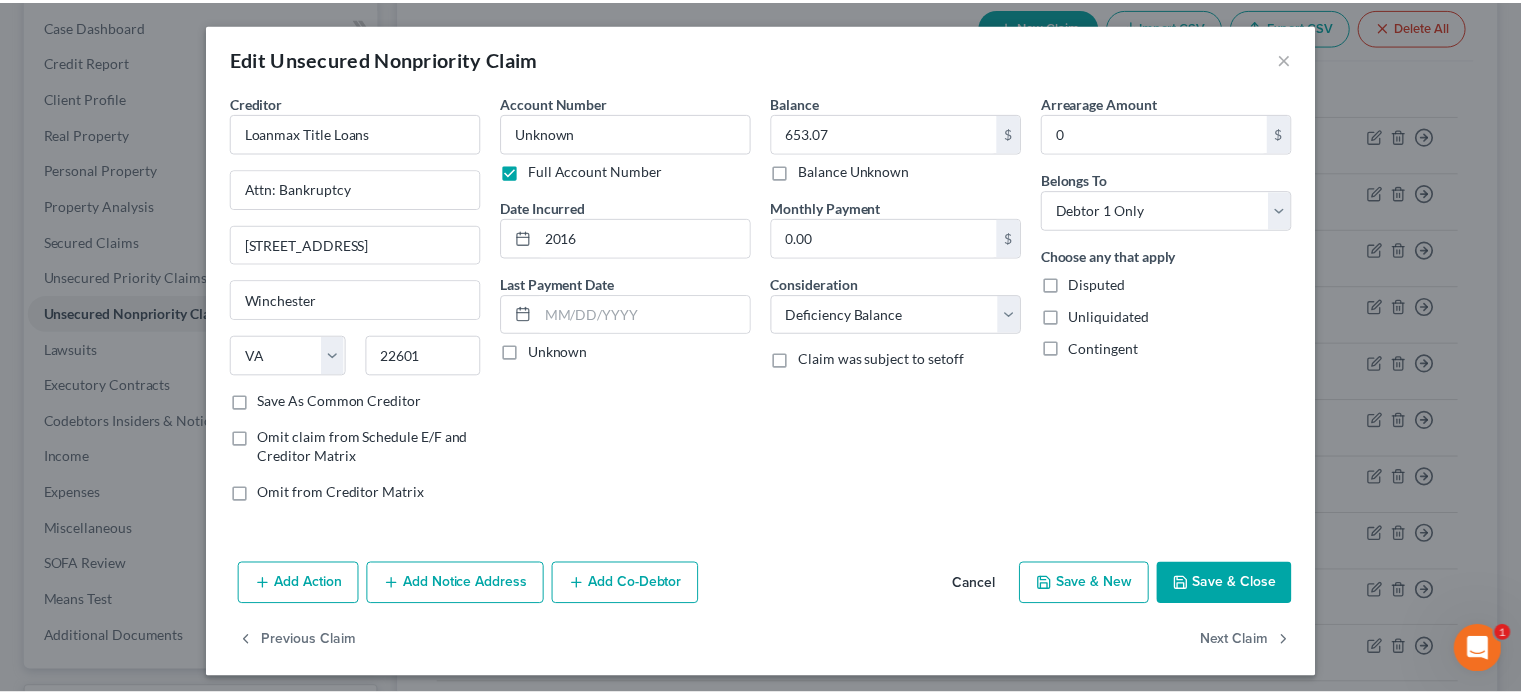 scroll, scrollTop: 6, scrollLeft: 0, axis: vertical 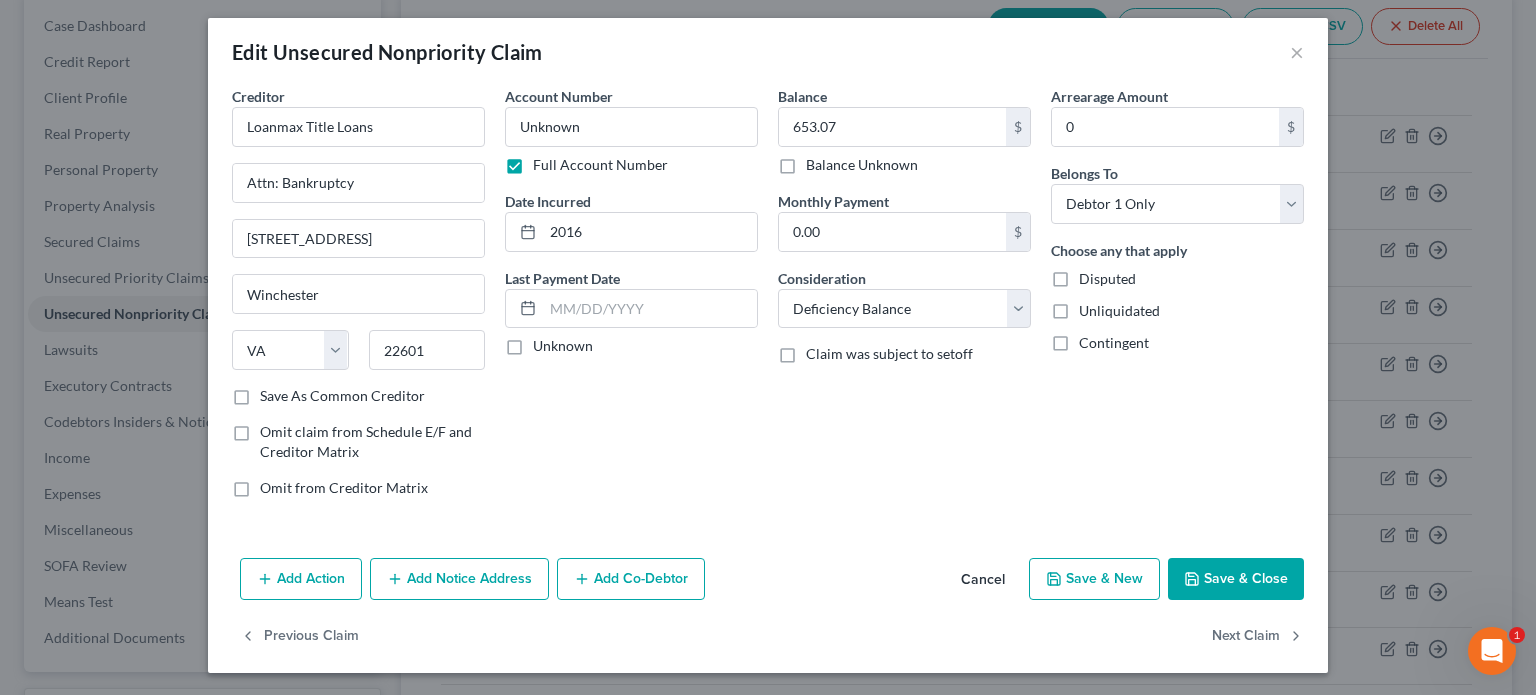 click on "Save & Close" at bounding box center [1236, 579] 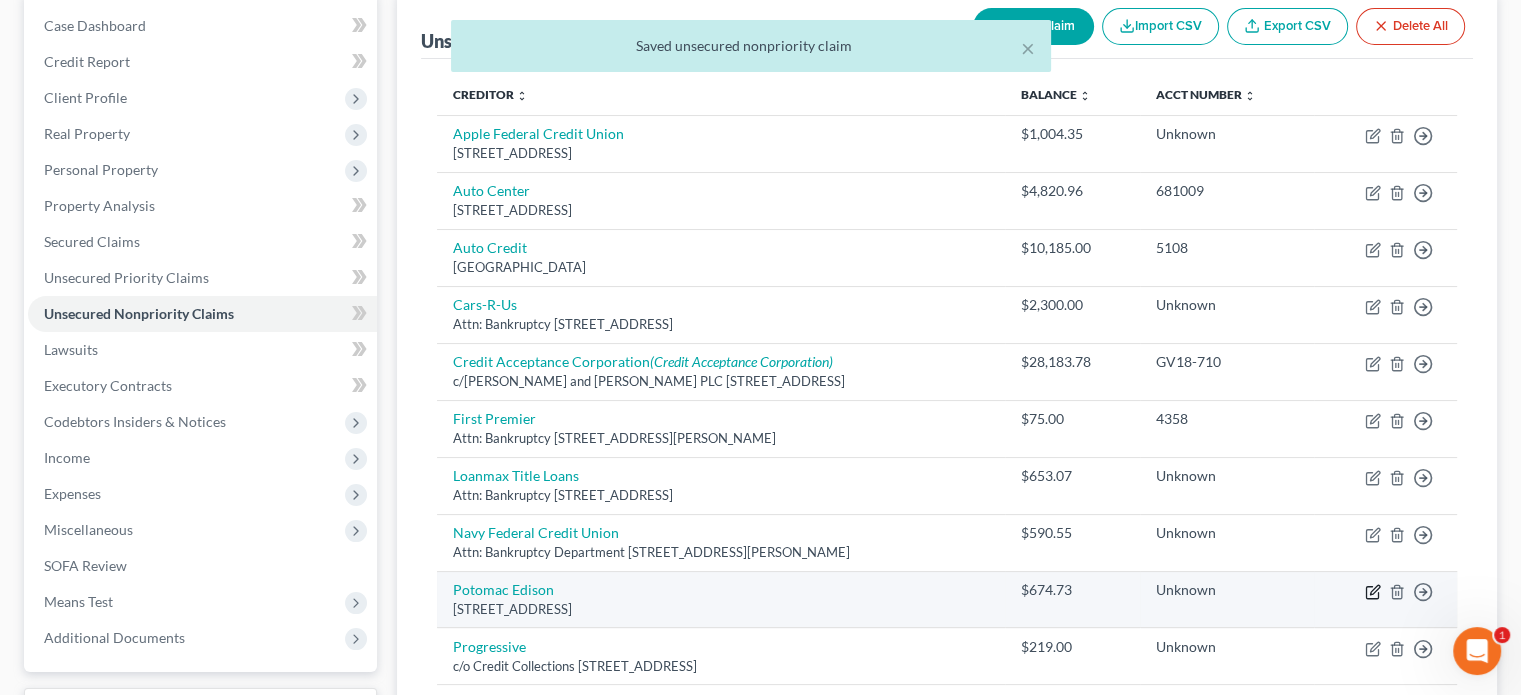 click 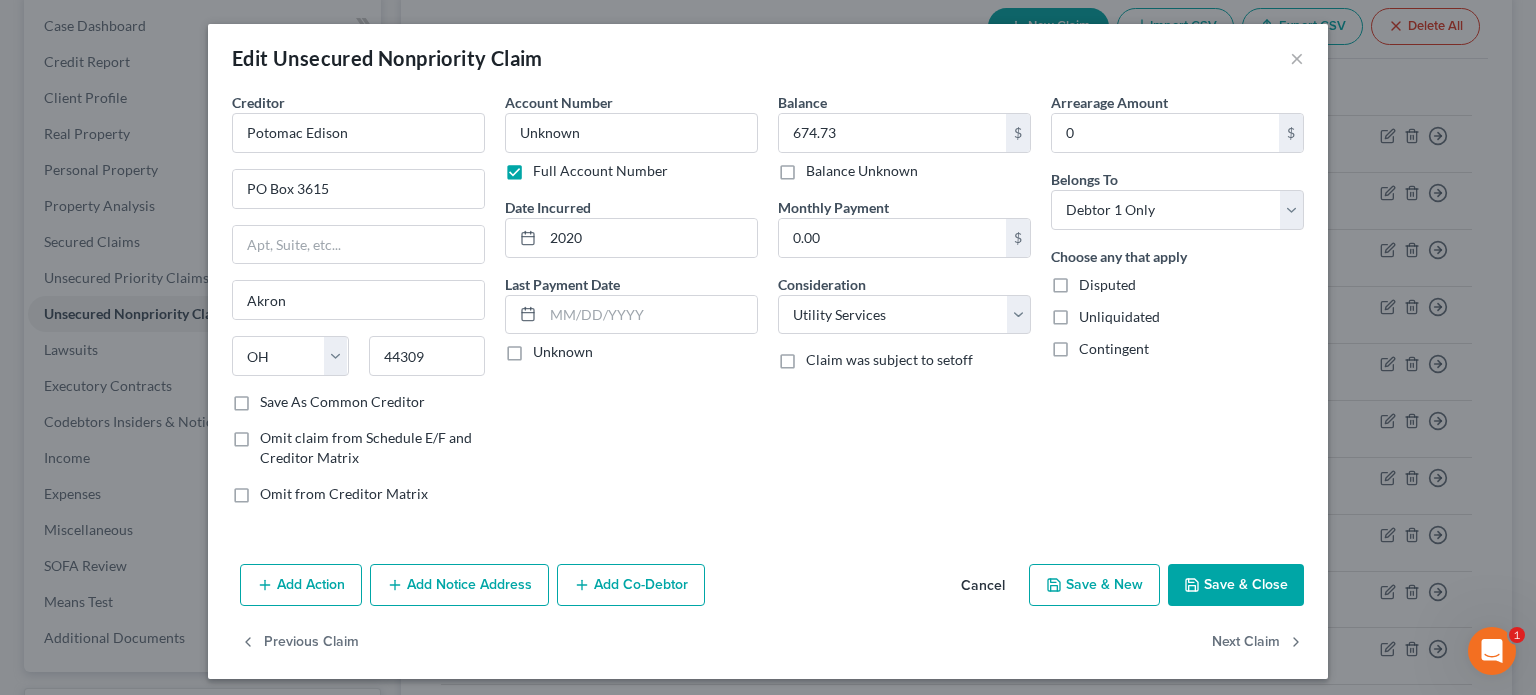 click on "Full Account Number" at bounding box center [600, 171] 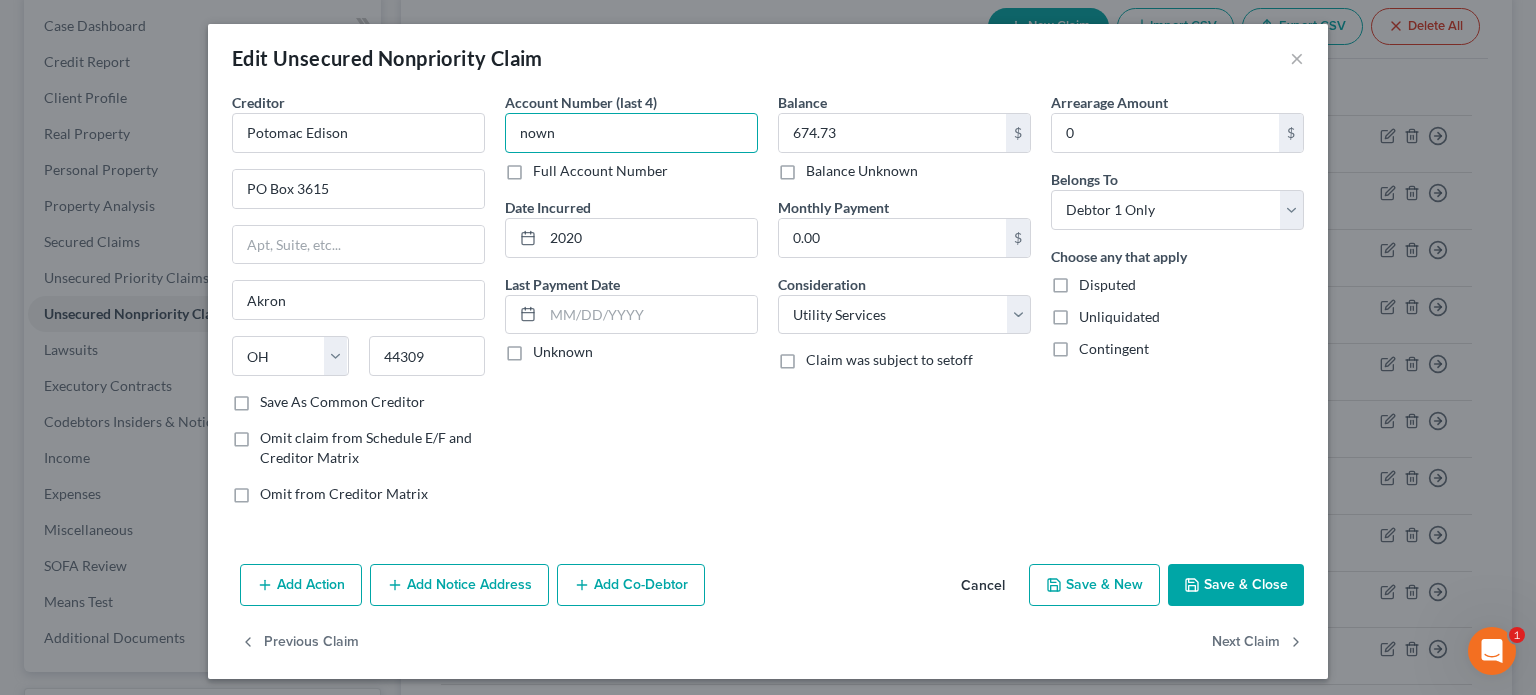 drag, startPoint x: 550, startPoint y: 136, endPoint x: 493, endPoint y: 144, distance: 57.558666 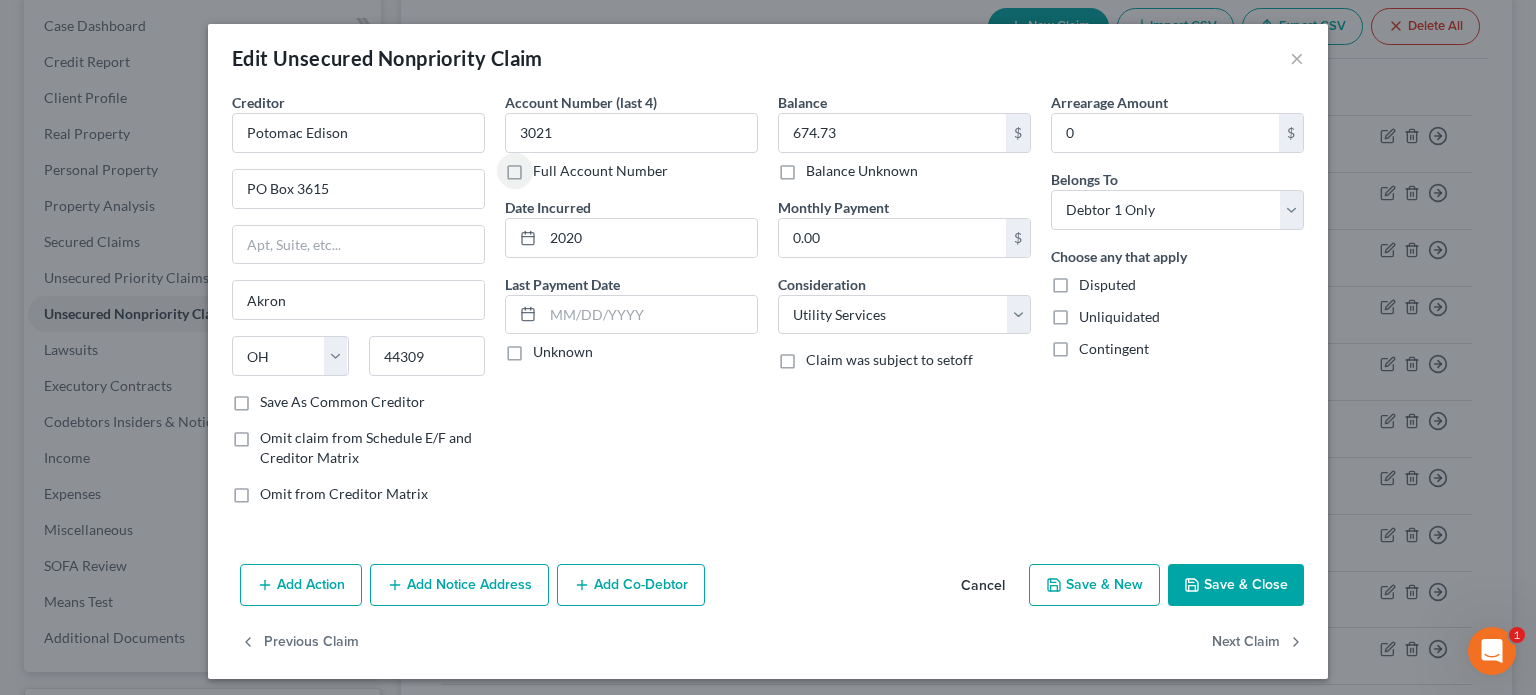 click on "Balance
674.73 $
Balance Unknown
Balance Undetermined
674.73 $
Balance Unknown
Monthly Payment 0.00 $ Consideration Select Cable / Satellite Services Collection Agency Credit Card Debt Debt Counseling / Attorneys Deficiency Balance Domestic Support Obligations Home / Car Repairs Income Taxes Judgment Liens Medical Services Monies Loaned / Advanced Mortgage Obligation From Divorce Or Separation Obligation To Pensions Other Overdrawn Bank Account Promised To Help Pay Creditors Student Loans Suppliers And Vendors Telephone / Internet Services Utility Services Claim was subject to setoff" at bounding box center (904, 306) 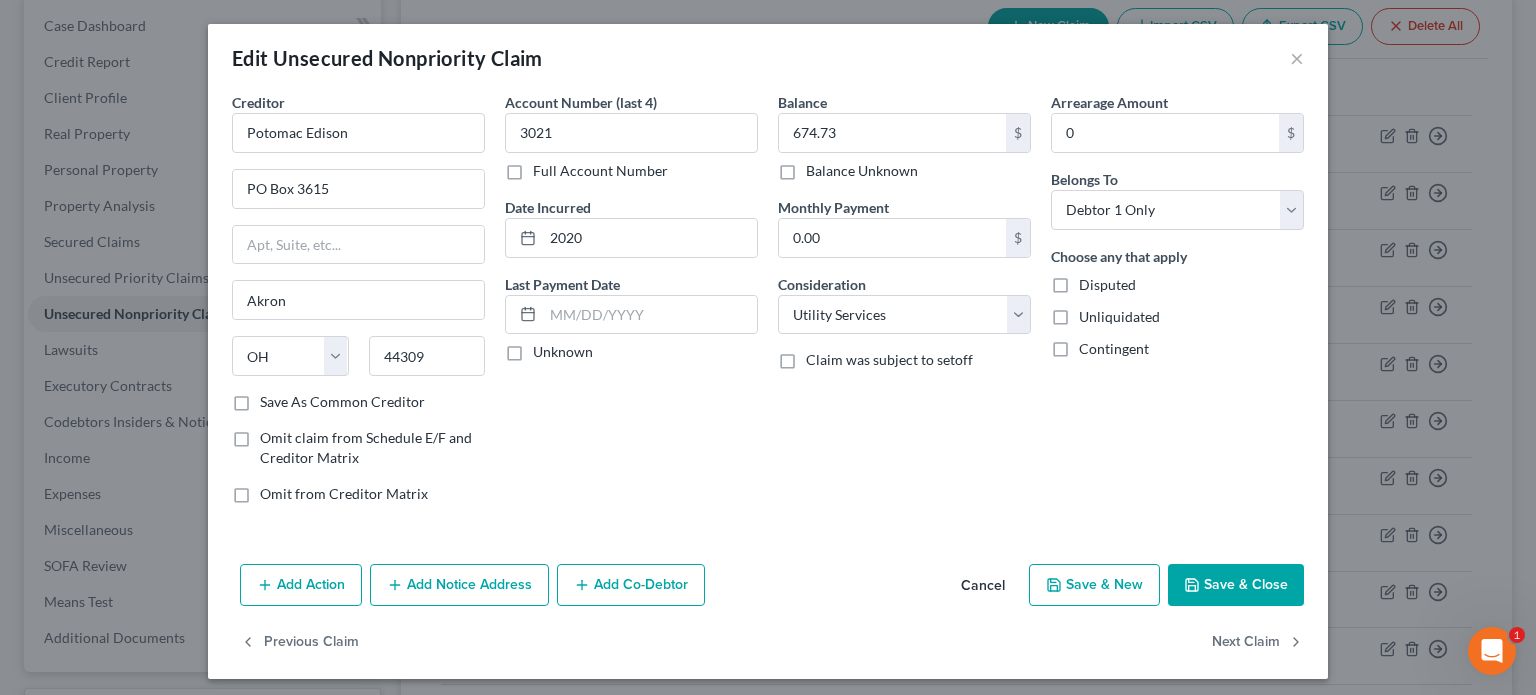 click on "Save & Close" at bounding box center (1236, 585) 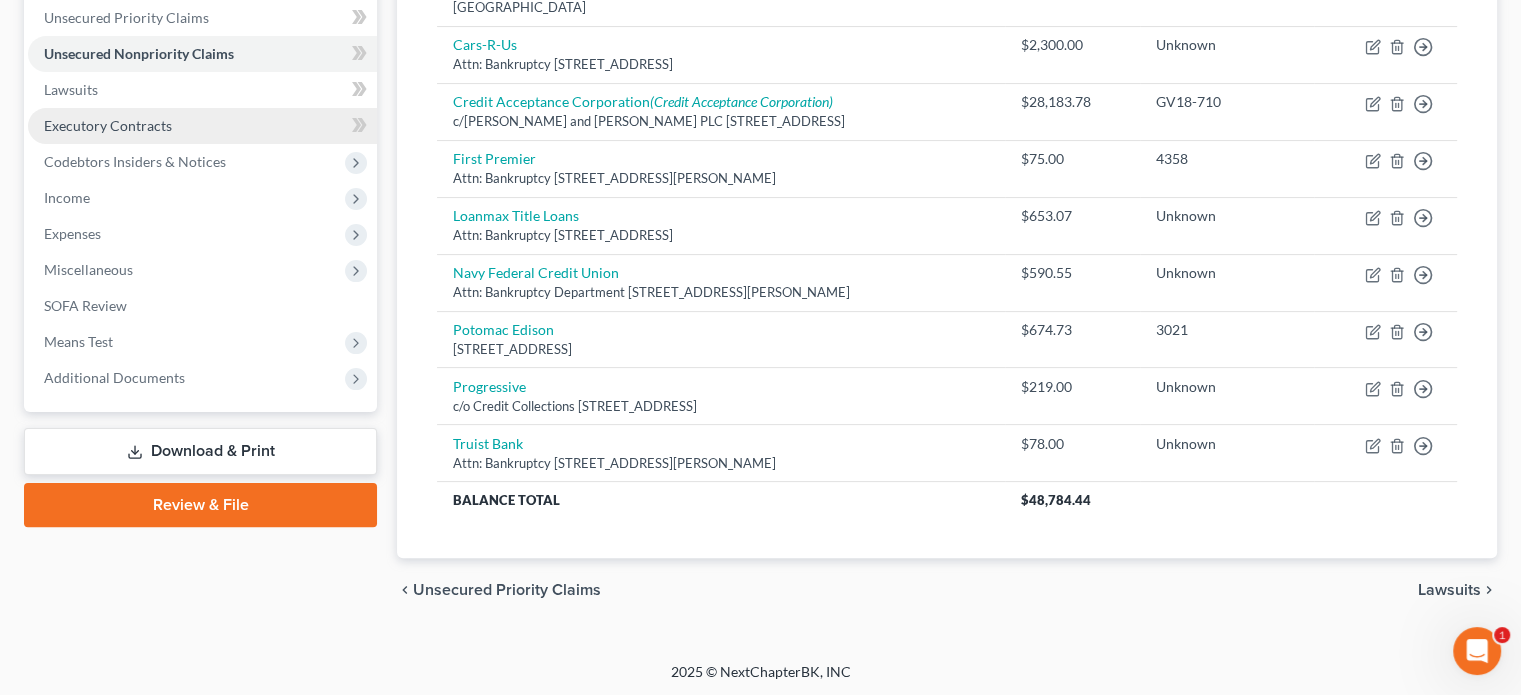 scroll, scrollTop: 160, scrollLeft: 0, axis: vertical 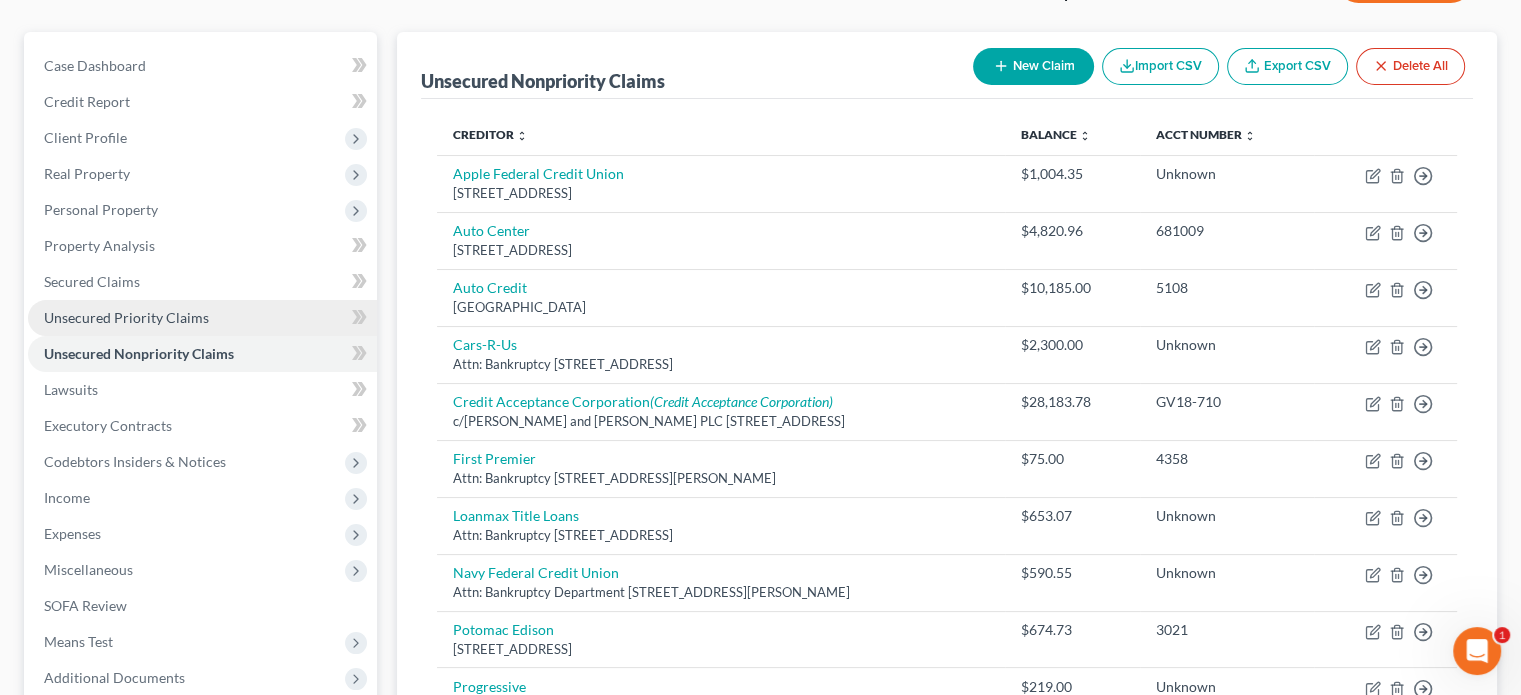 click on "Unsecured Priority Claims" at bounding box center (126, 317) 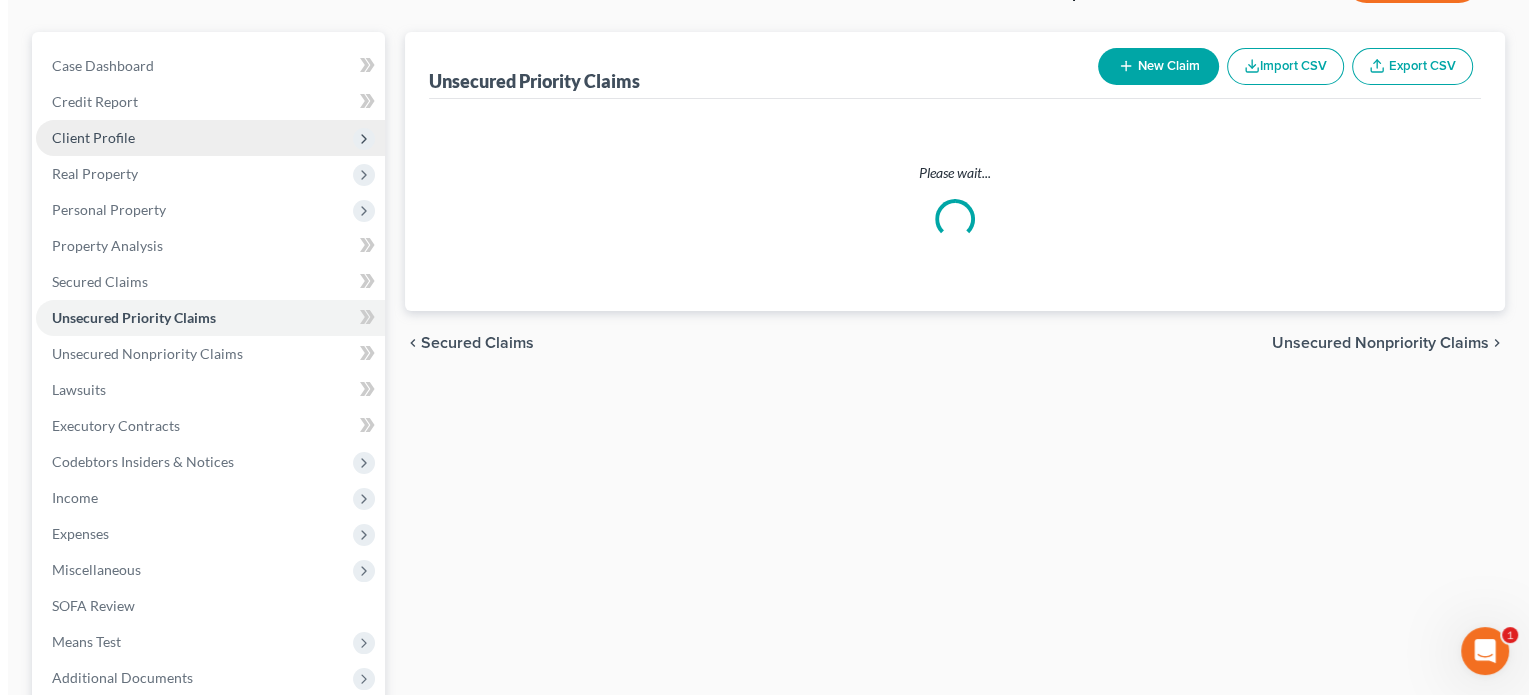 scroll, scrollTop: 0, scrollLeft: 0, axis: both 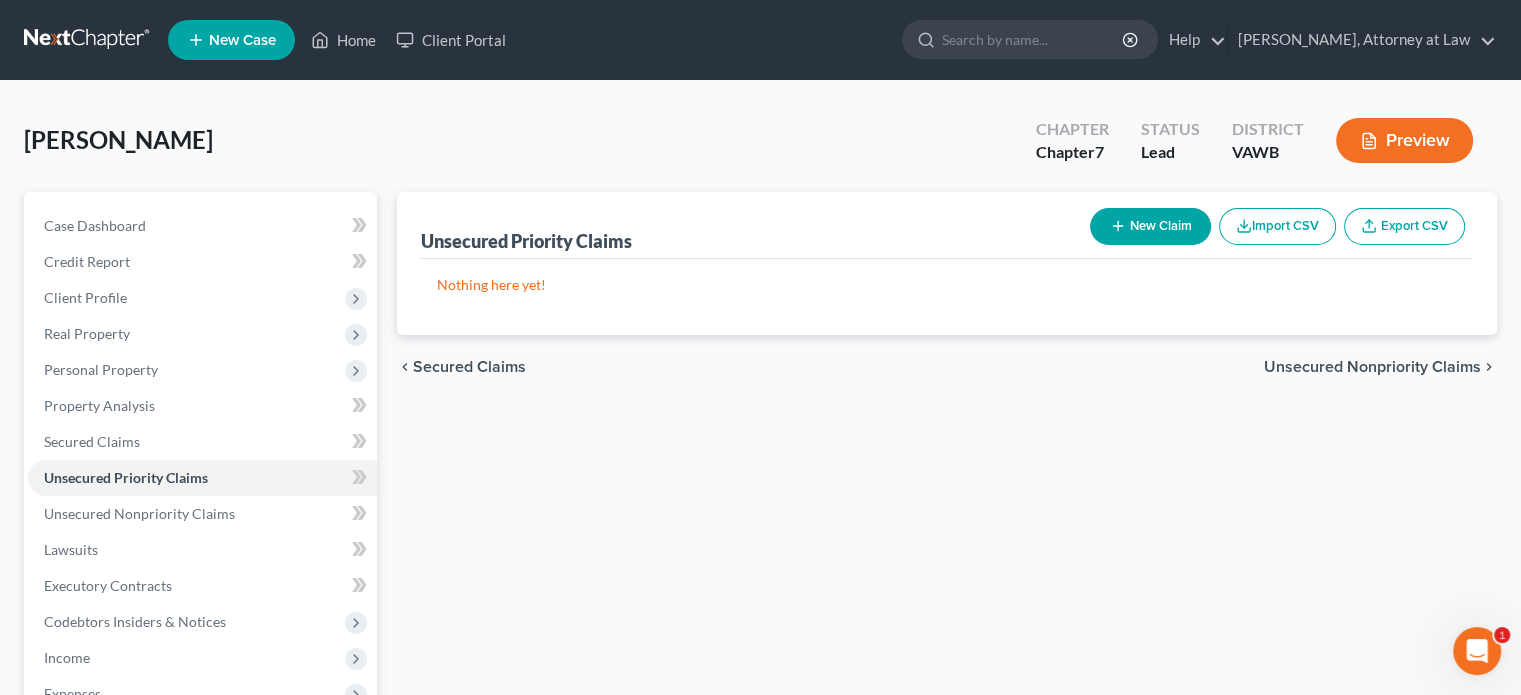 click on "New Claim" at bounding box center [1150, 226] 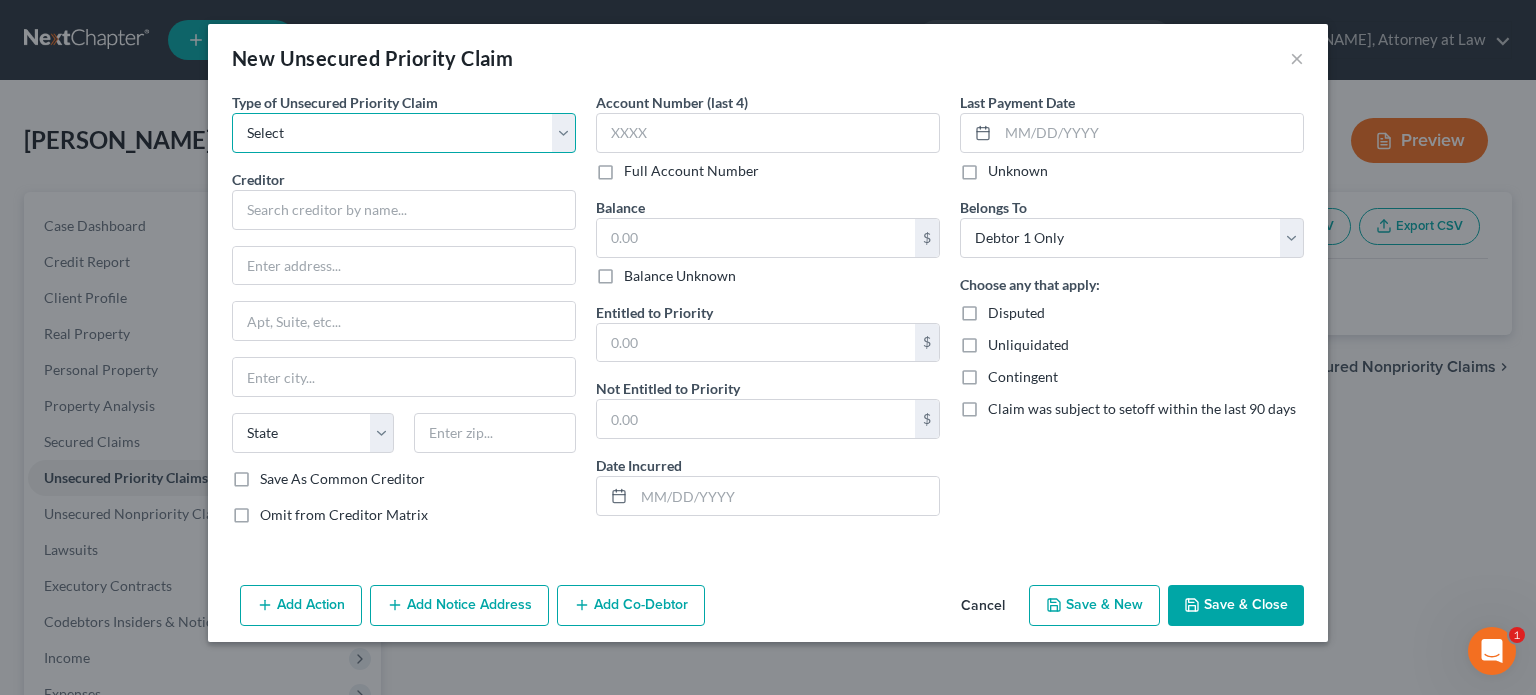 click on "Select Taxes & Other Government Units Domestic Support Obligations Extensions of credit in an involuntary case Wages, Salaries, Commissions Contributions to employee benefits Certain farmers and fisherman Deposits by individuals Commitments to maintain capitals Claims for death or injury while intoxicated Other" at bounding box center [404, 133] 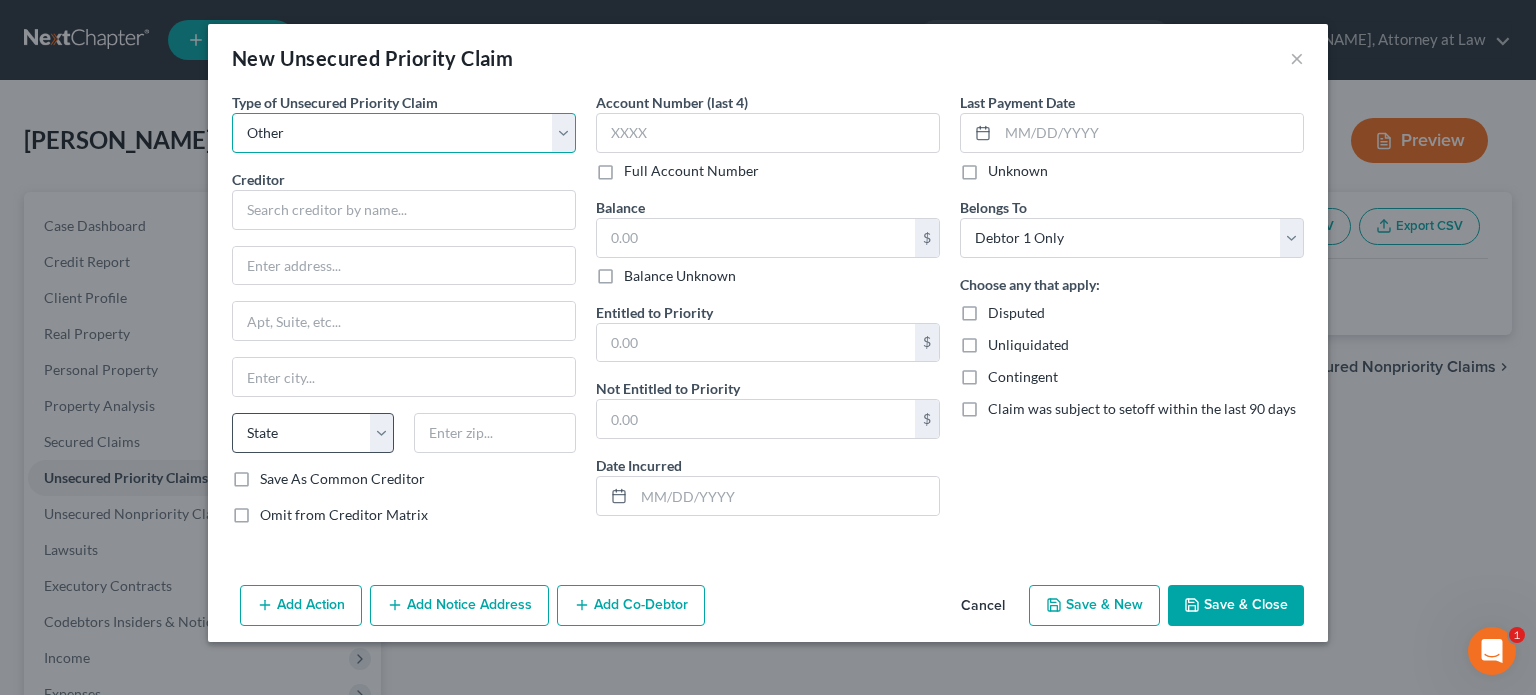 click on "Select Taxes & Other Government Units Domestic Support Obligations Extensions of credit in an involuntary case Wages, Salaries, Commissions Contributions to employee benefits Certain farmers and fisherman Deposits by individuals Commitments to maintain capitals Claims for death or injury while intoxicated Other" at bounding box center (404, 133) 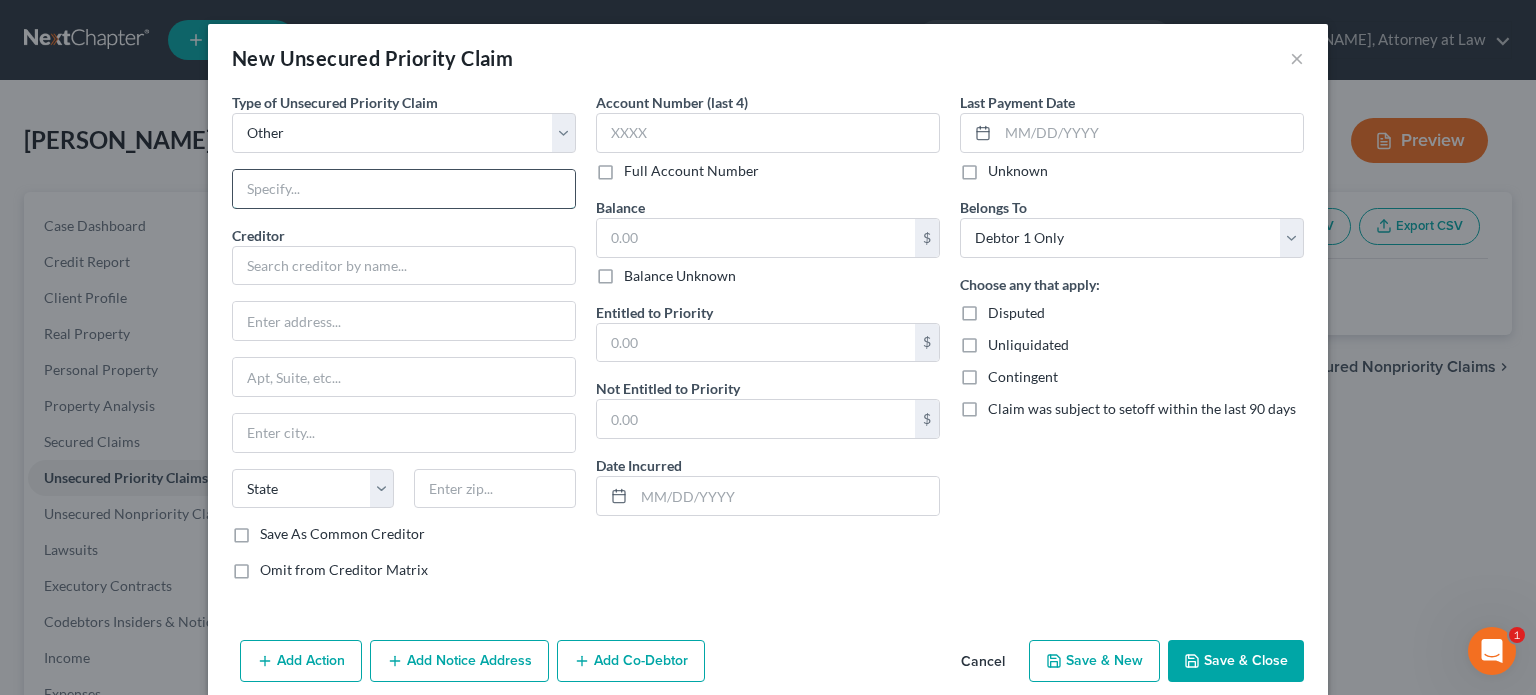 drag, startPoint x: 304, startPoint y: 183, endPoint x: 308, endPoint y: 205, distance: 22.36068 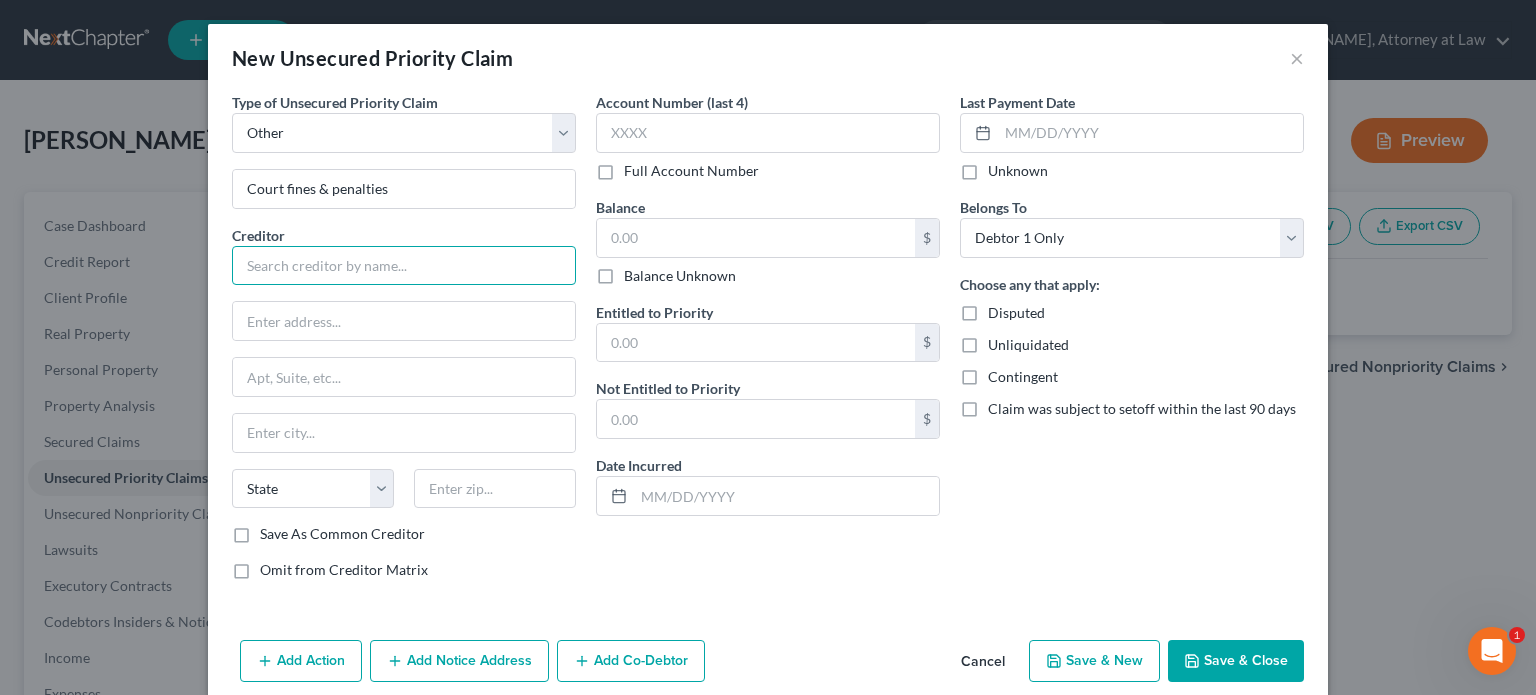 click at bounding box center [404, 266] 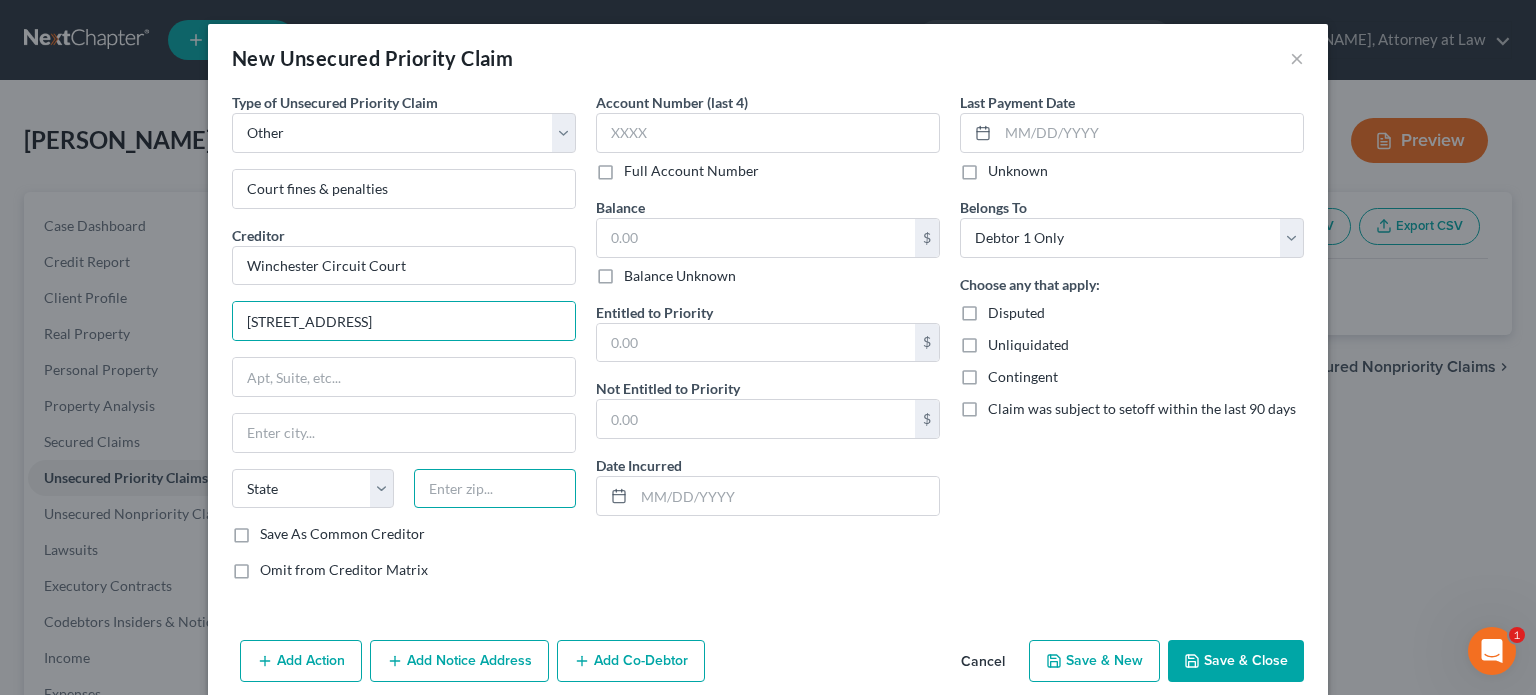 drag, startPoint x: 436, startPoint y: 475, endPoint x: 437, endPoint y: 493, distance: 18.027756 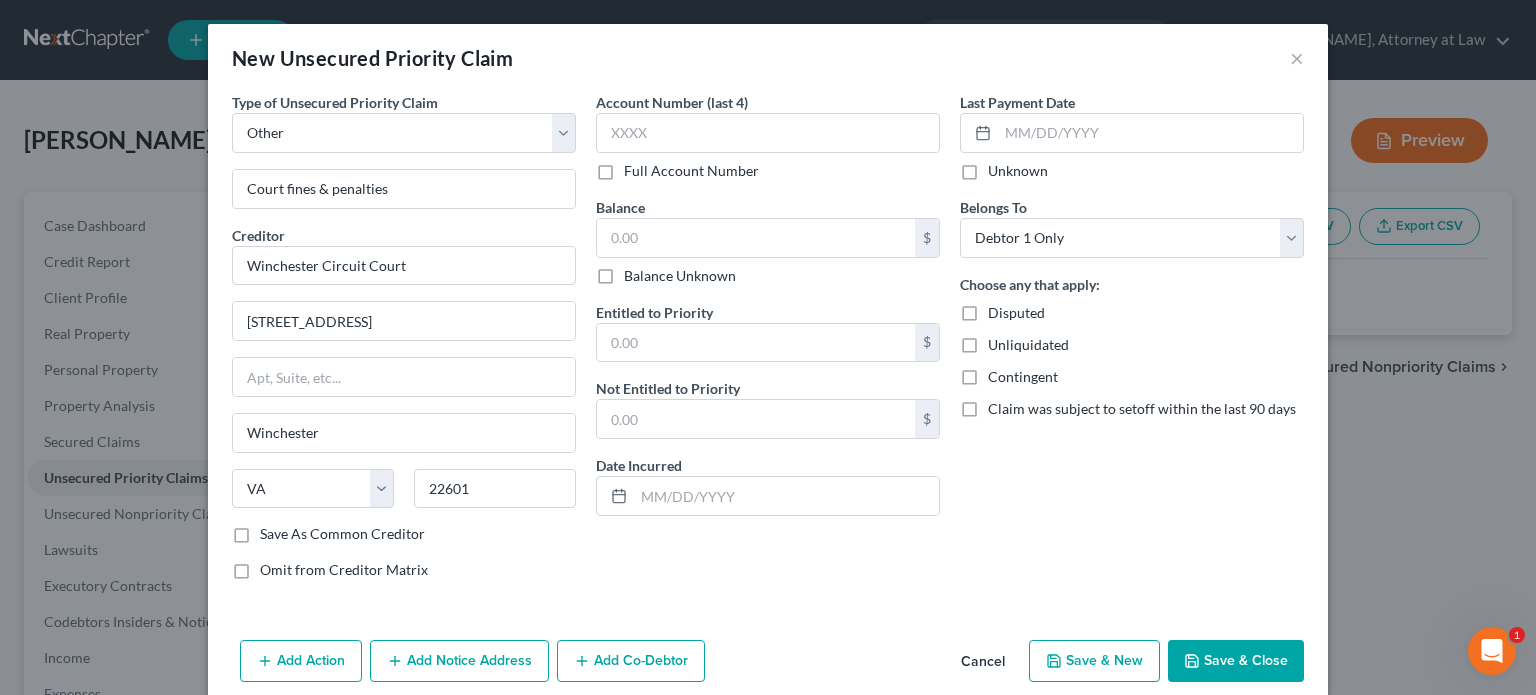 click on "Full Account Number" at bounding box center (691, 171) 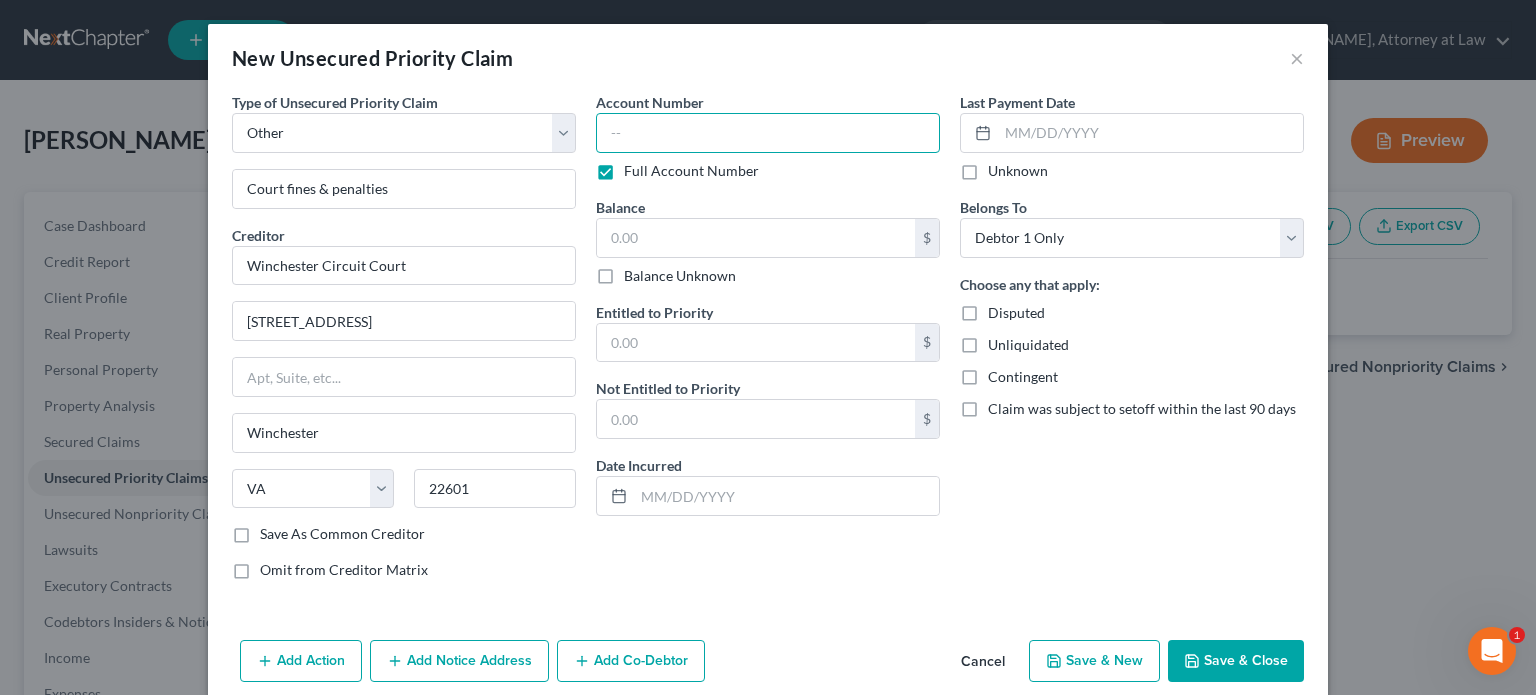 click at bounding box center [768, 133] 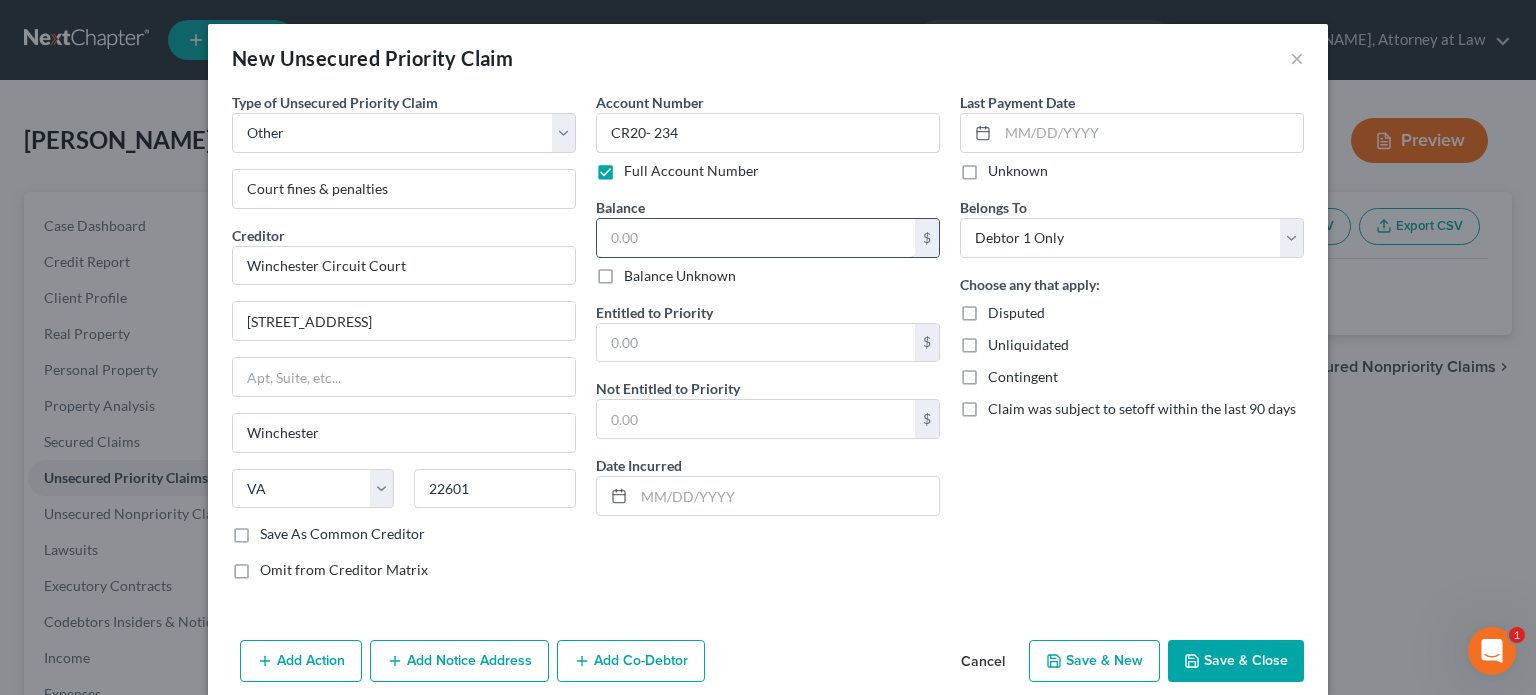 click at bounding box center (756, 238) 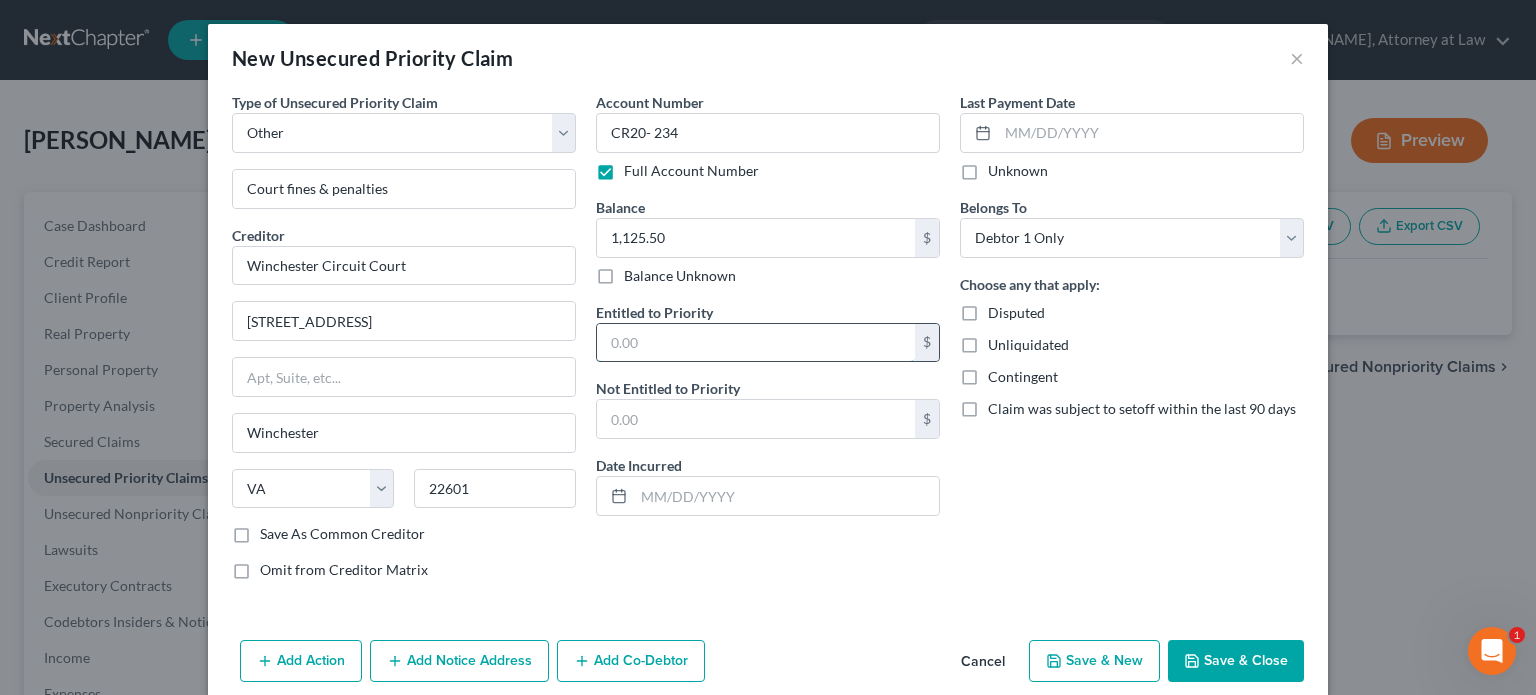 click at bounding box center [756, 343] 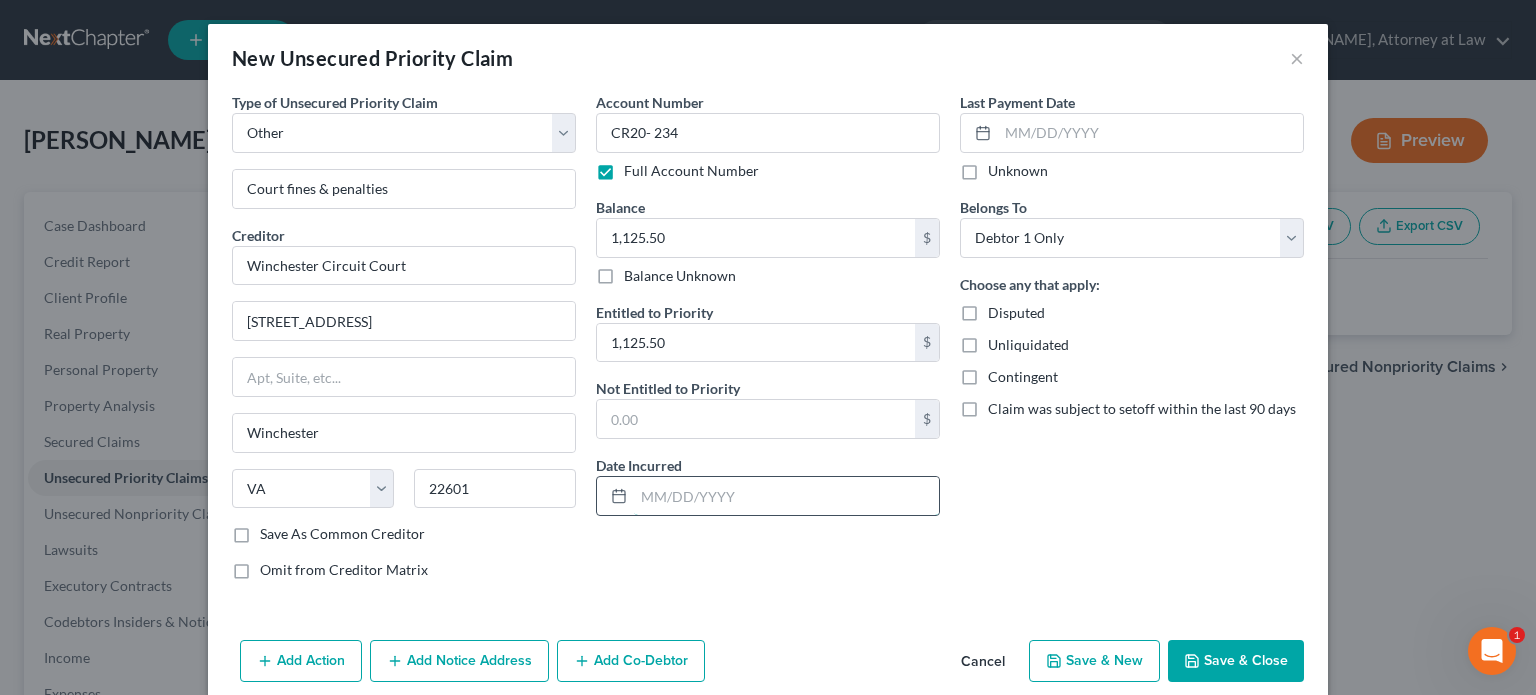 click at bounding box center [786, 496] 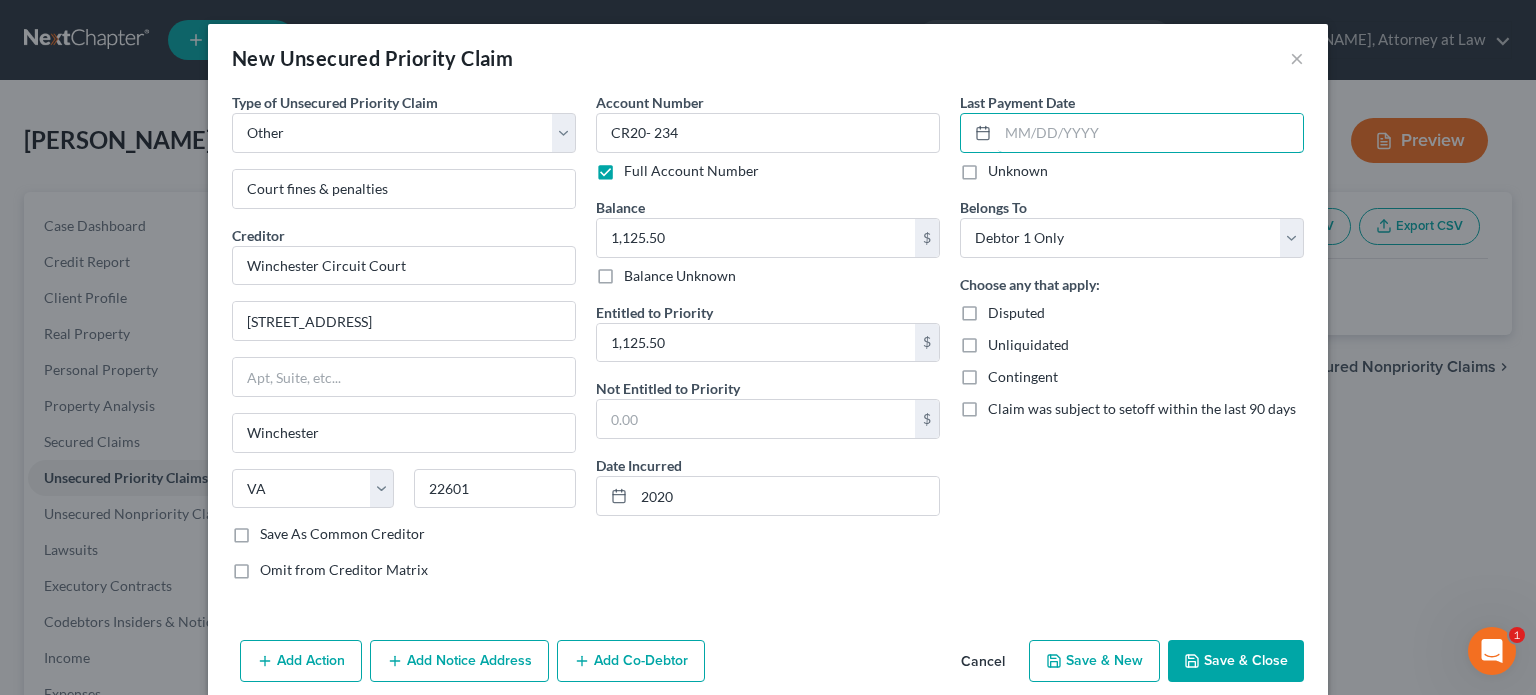 scroll, scrollTop: 24, scrollLeft: 0, axis: vertical 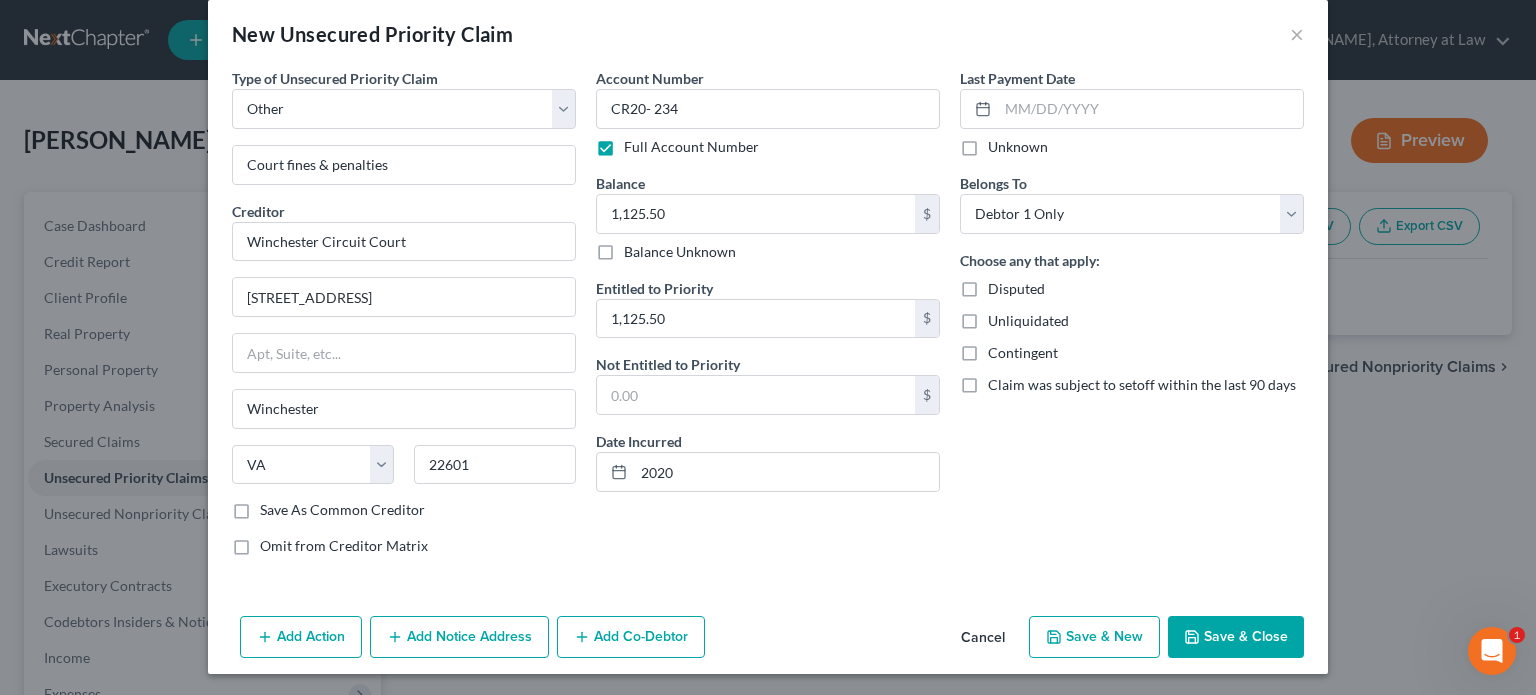 click on "Save & New" at bounding box center [1094, 637] 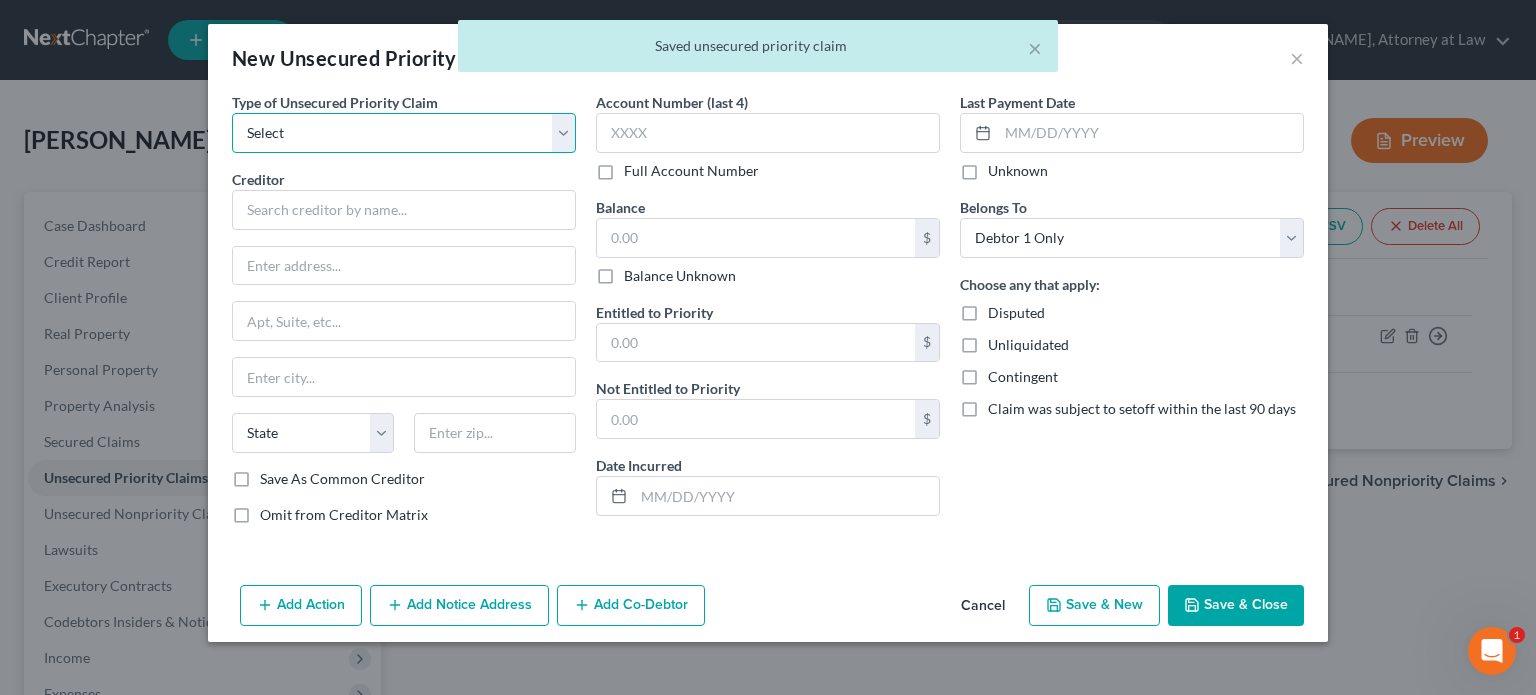 click on "Select Taxes & Other Government Units Domestic Support Obligations Extensions of credit in an involuntary case Wages, Salaries, Commissions Contributions to employee benefits Certain farmers and fisherman Deposits by individuals Commitments to maintain capitals Claims for death or injury while intoxicated Other" at bounding box center [404, 133] 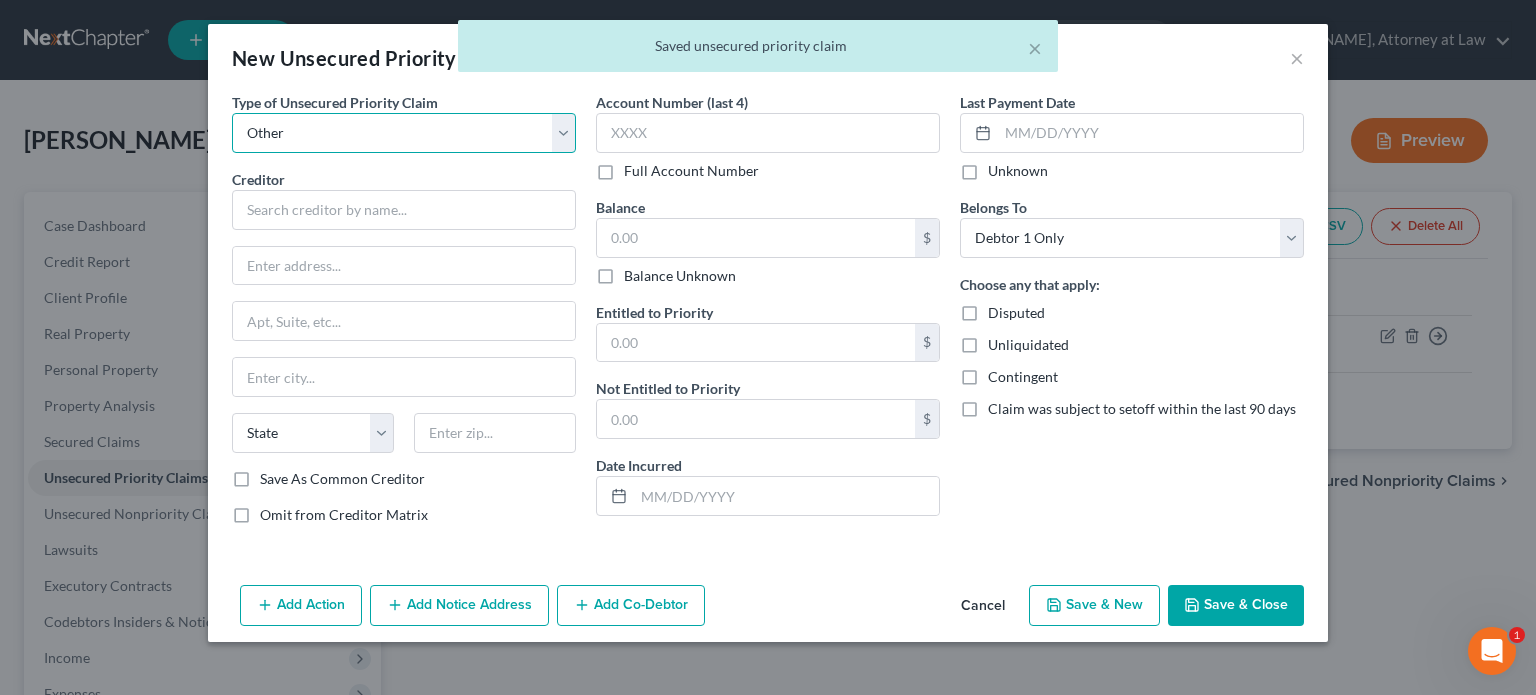 click on "Select Taxes & Other Government Units Domestic Support Obligations Extensions of credit in an involuntary case Wages, Salaries, Commissions Contributions to employee benefits Certain farmers and fisherman Deposits by individuals Commitments to maintain capitals Claims for death or injury while intoxicated Other" at bounding box center [404, 133] 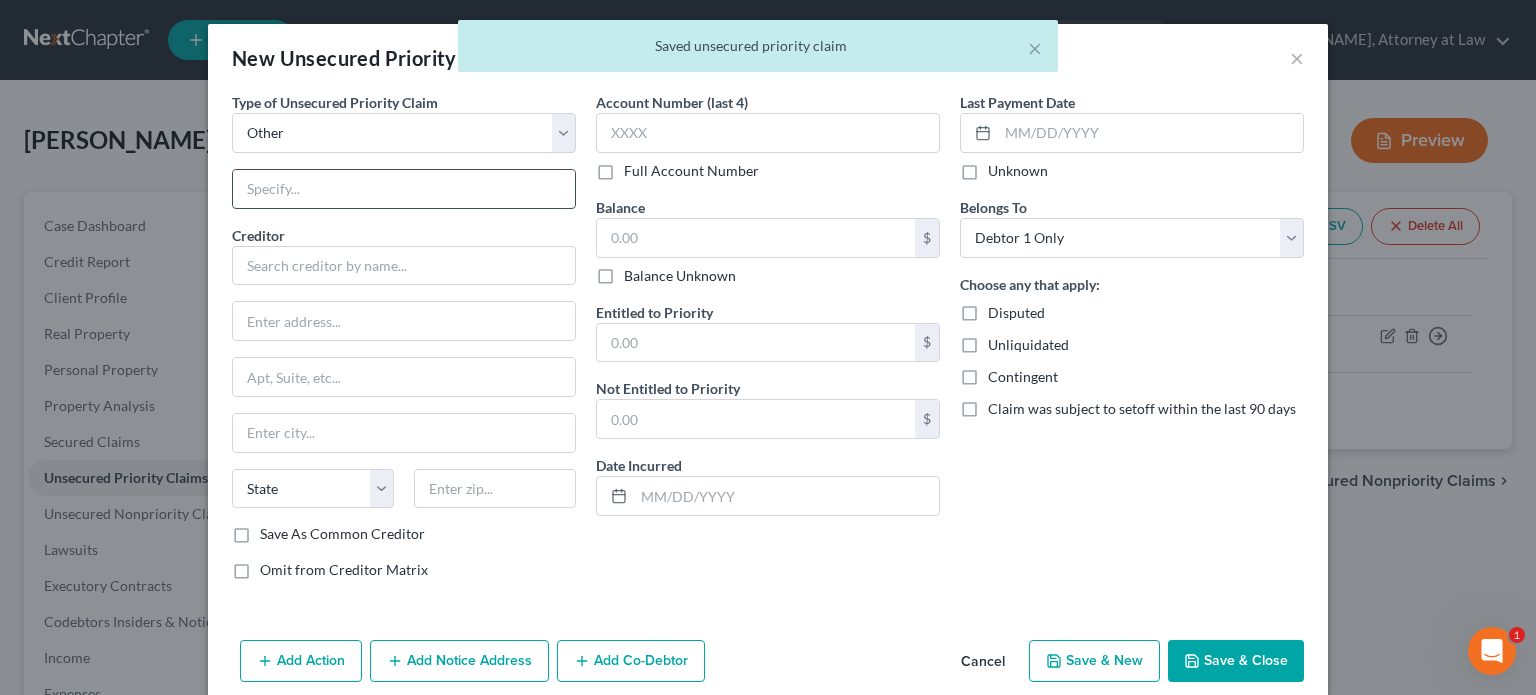 click at bounding box center [404, 189] 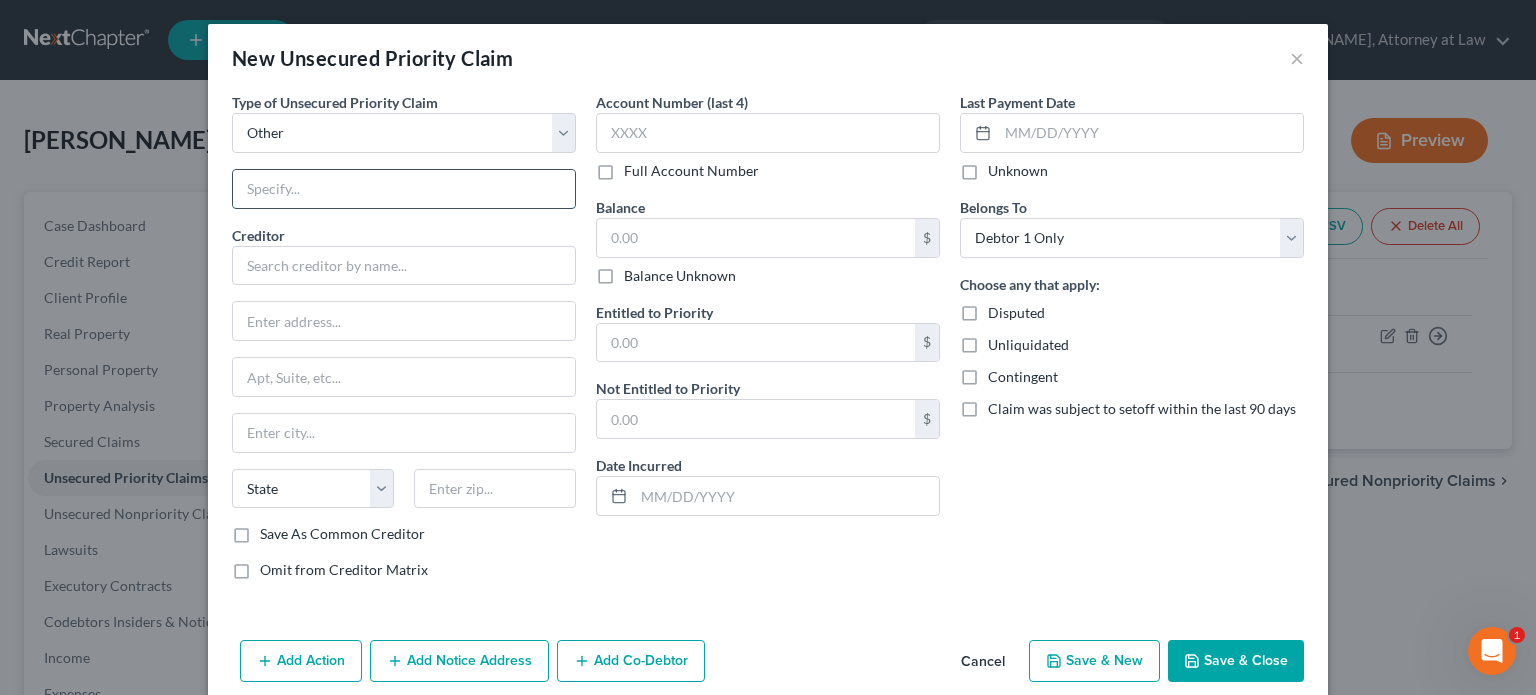 click at bounding box center [404, 189] 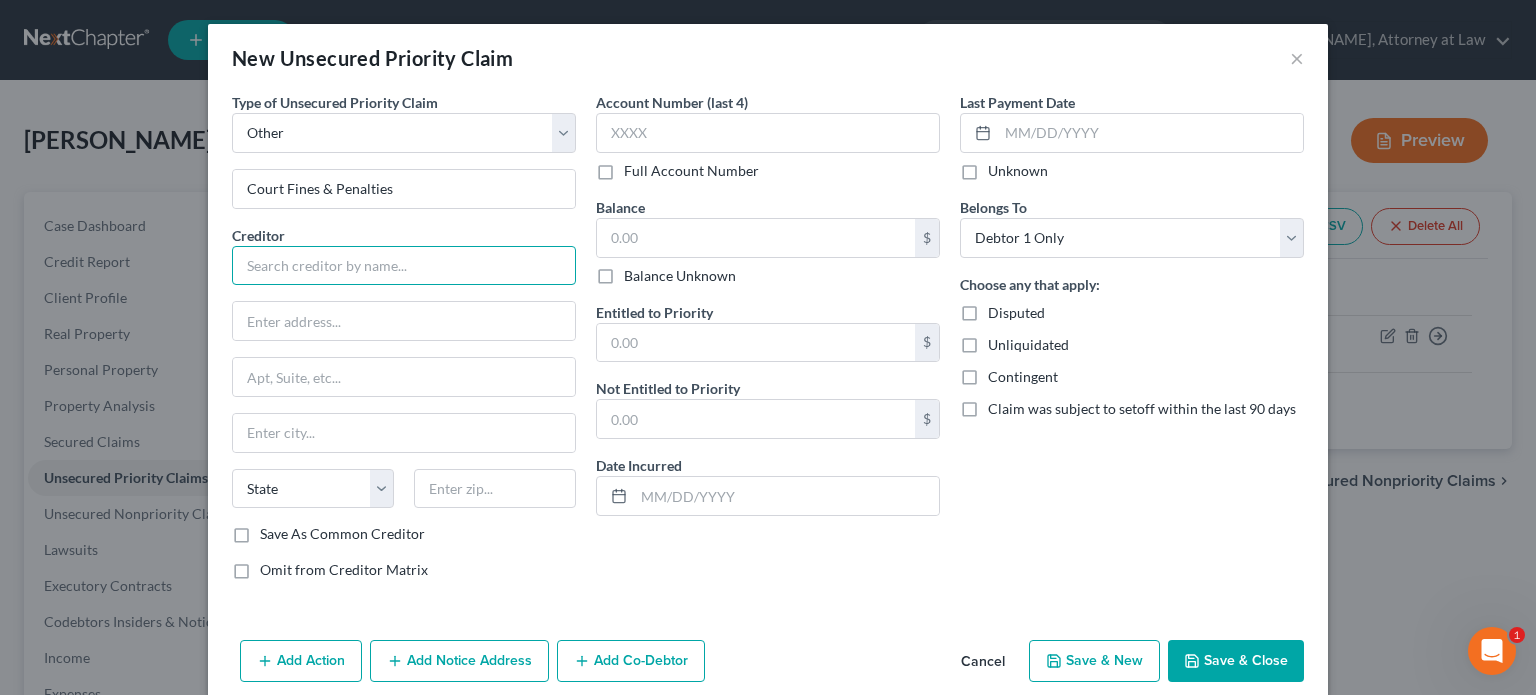 click at bounding box center [404, 266] 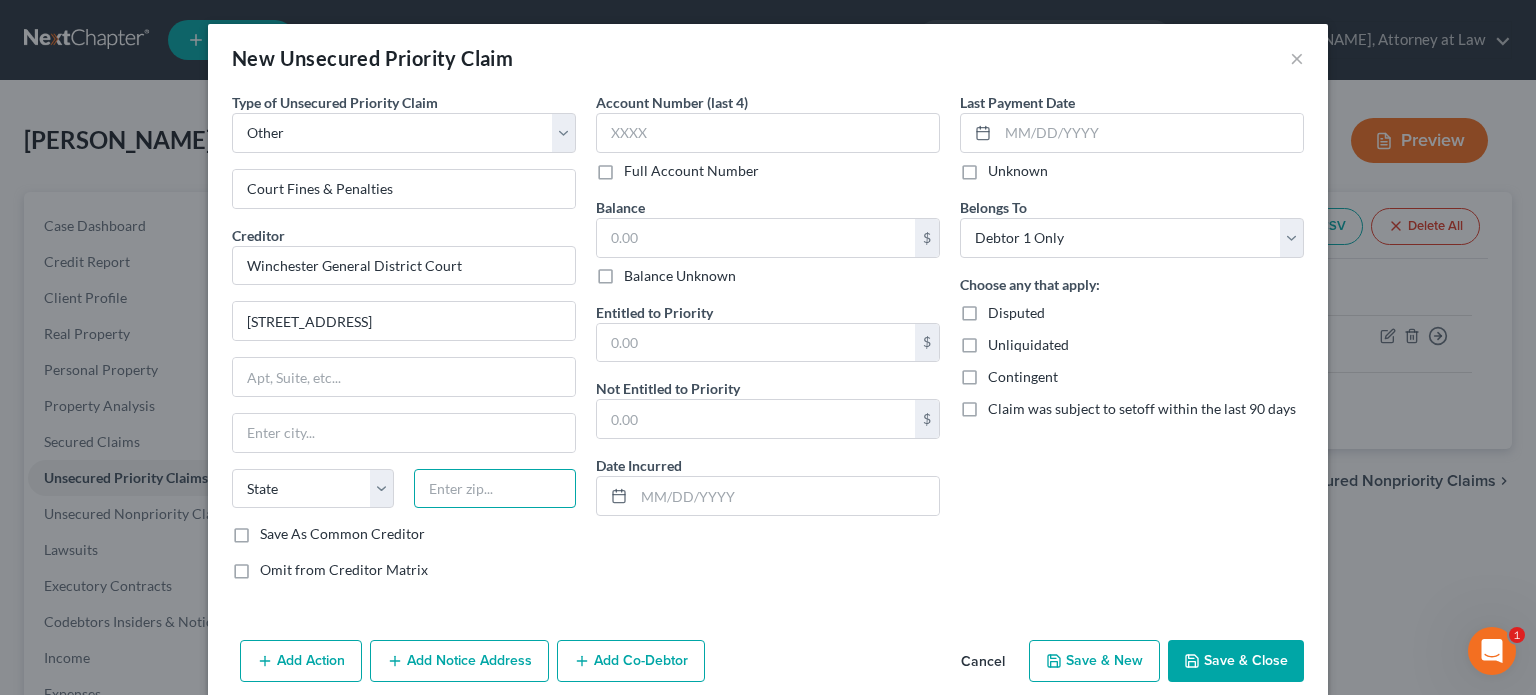 click at bounding box center [495, 489] 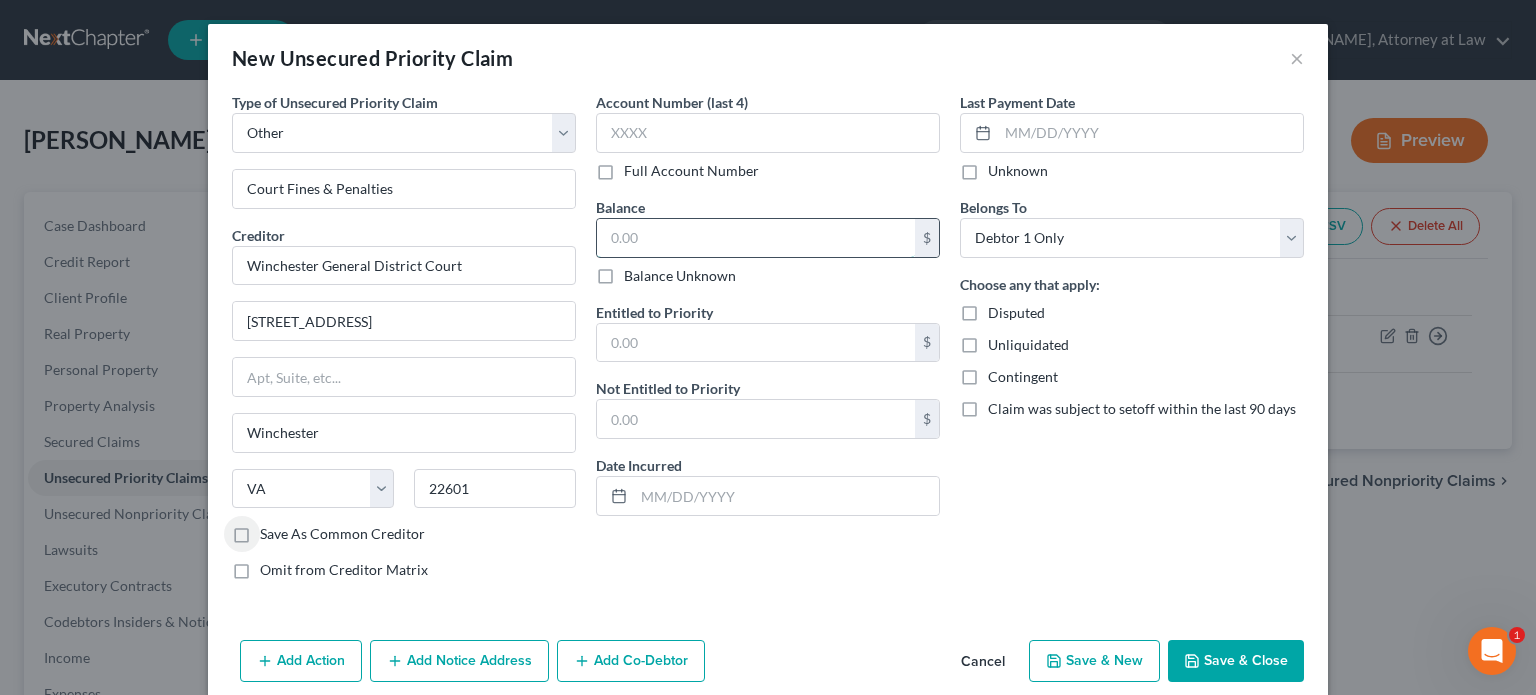 click at bounding box center [756, 238] 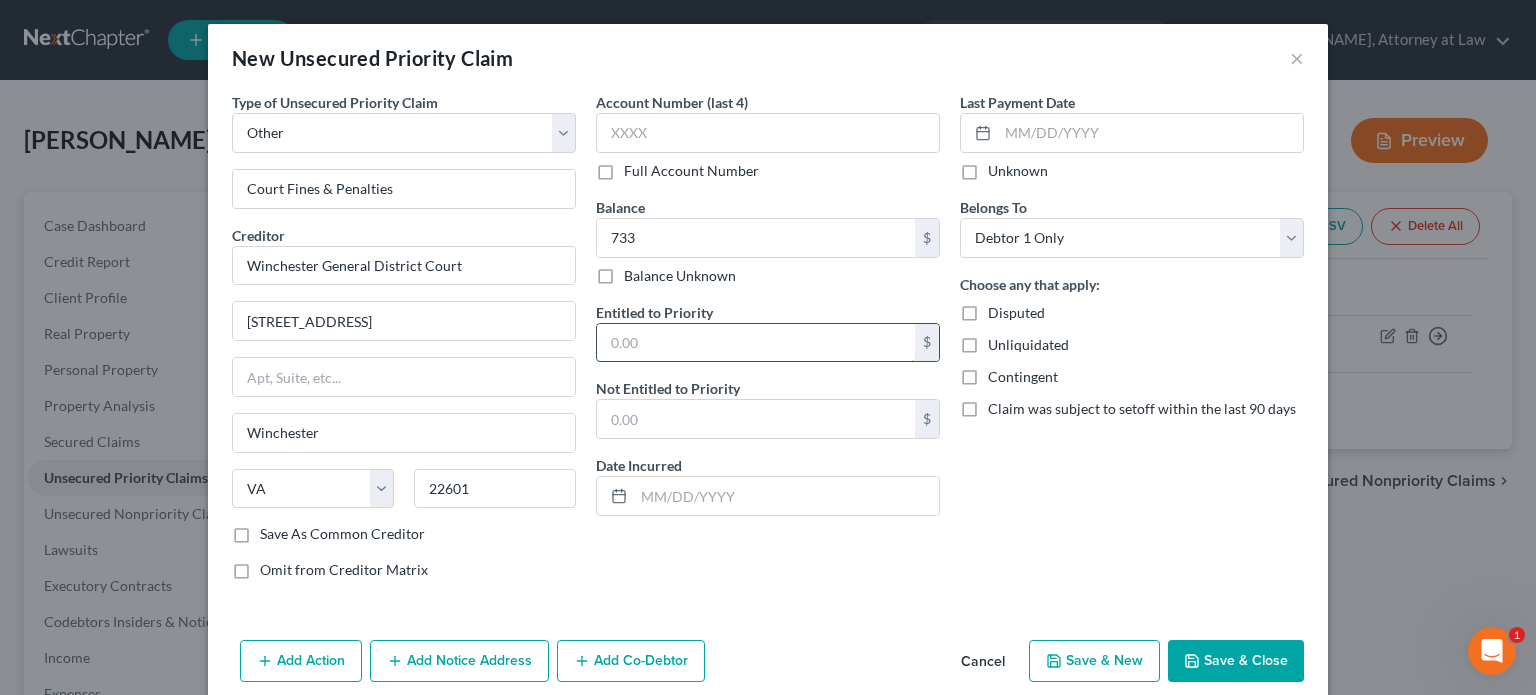 drag, startPoint x: 604, startPoint y: 332, endPoint x: 612, endPoint y: 352, distance: 21.540659 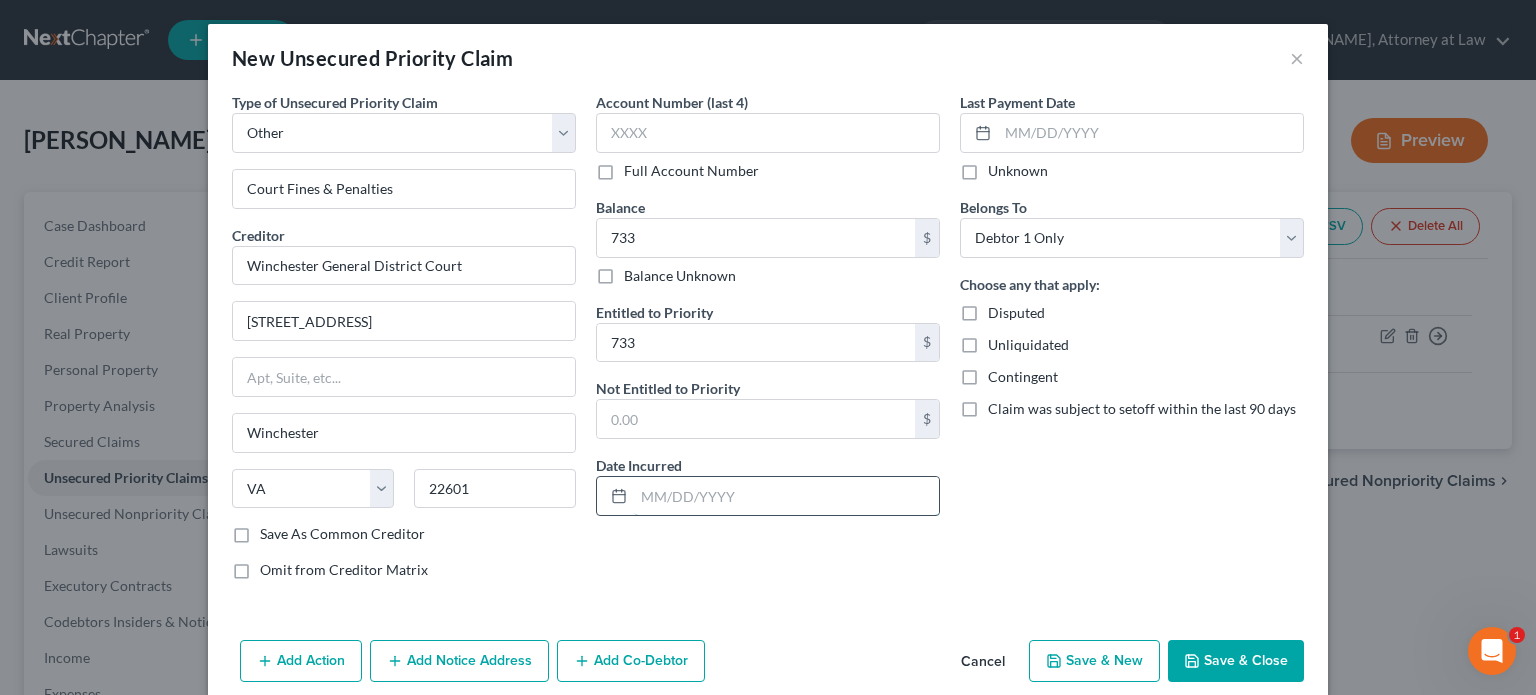click at bounding box center (786, 496) 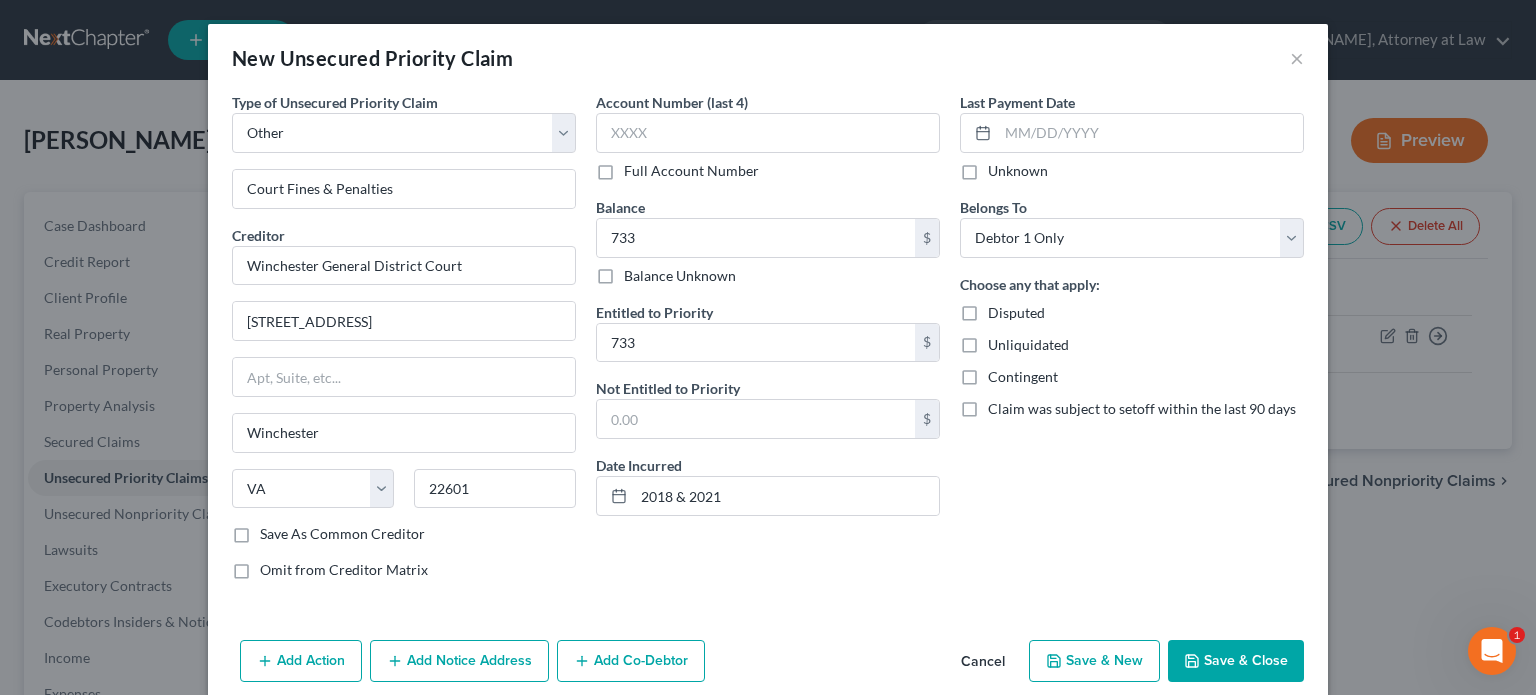 click on "Full Account Number" at bounding box center (691, 171) 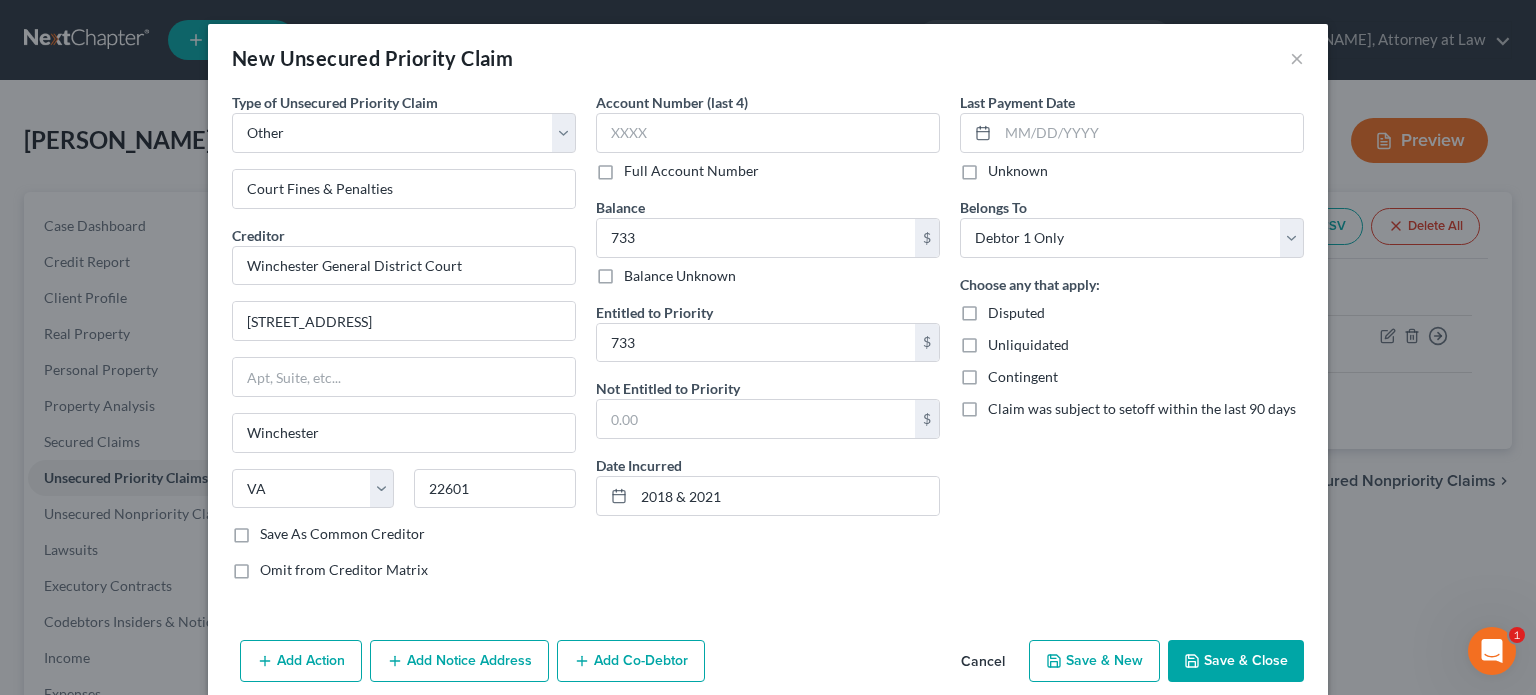 click on "Full Account Number" at bounding box center [638, 167] 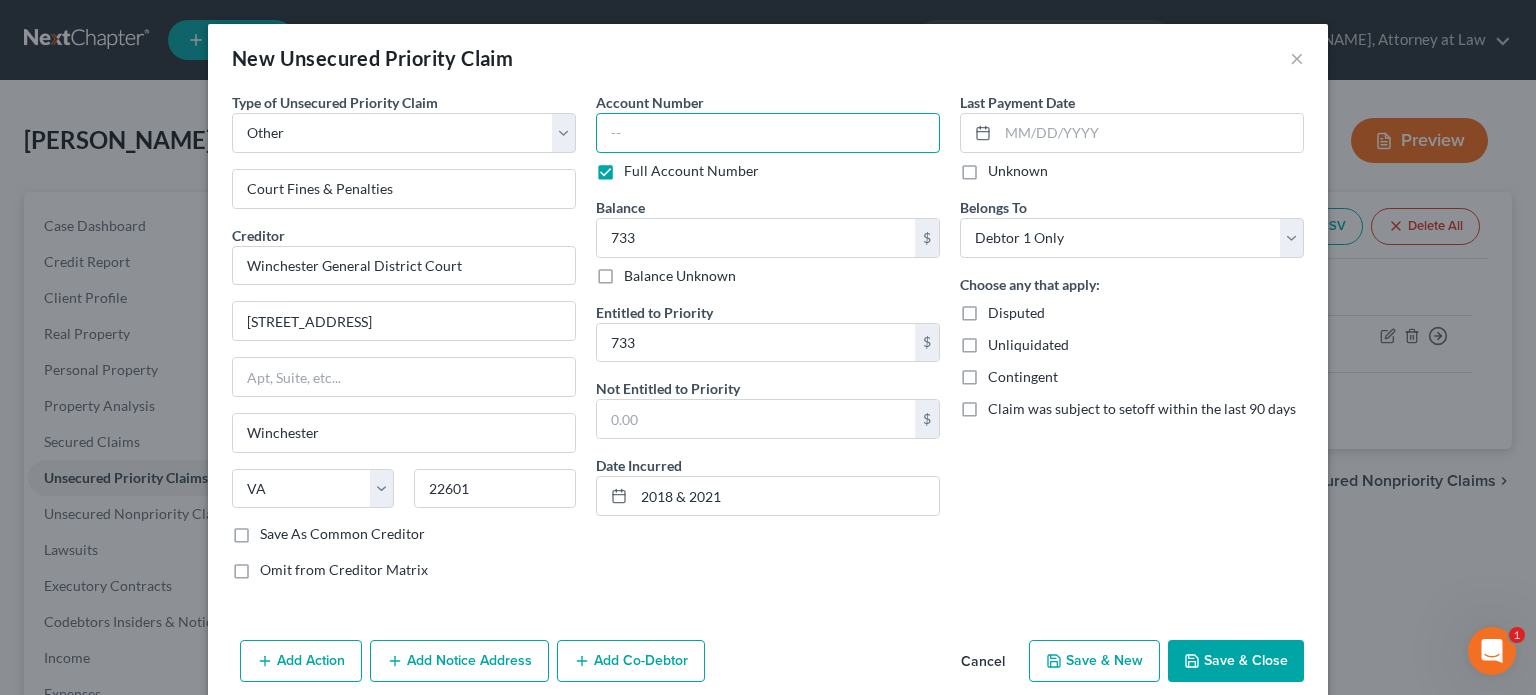 drag, startPoint x: 608, startPoint y: 135, endPoint x: 611, endPoint y: 120, distance: 15.297058 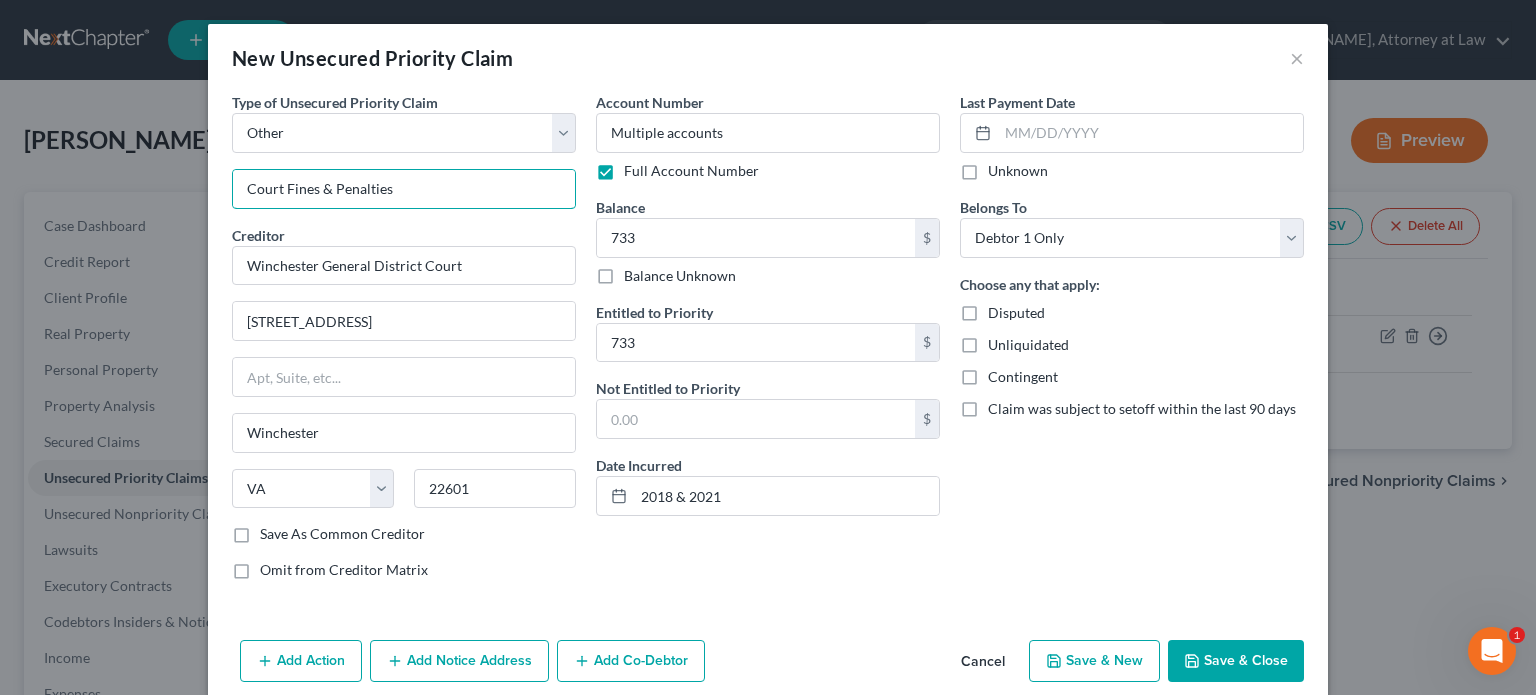 drag, startPoint x: 407, startPoint y: 183, endPoint x: 221, endPoint y: 231, distance: 192.09373 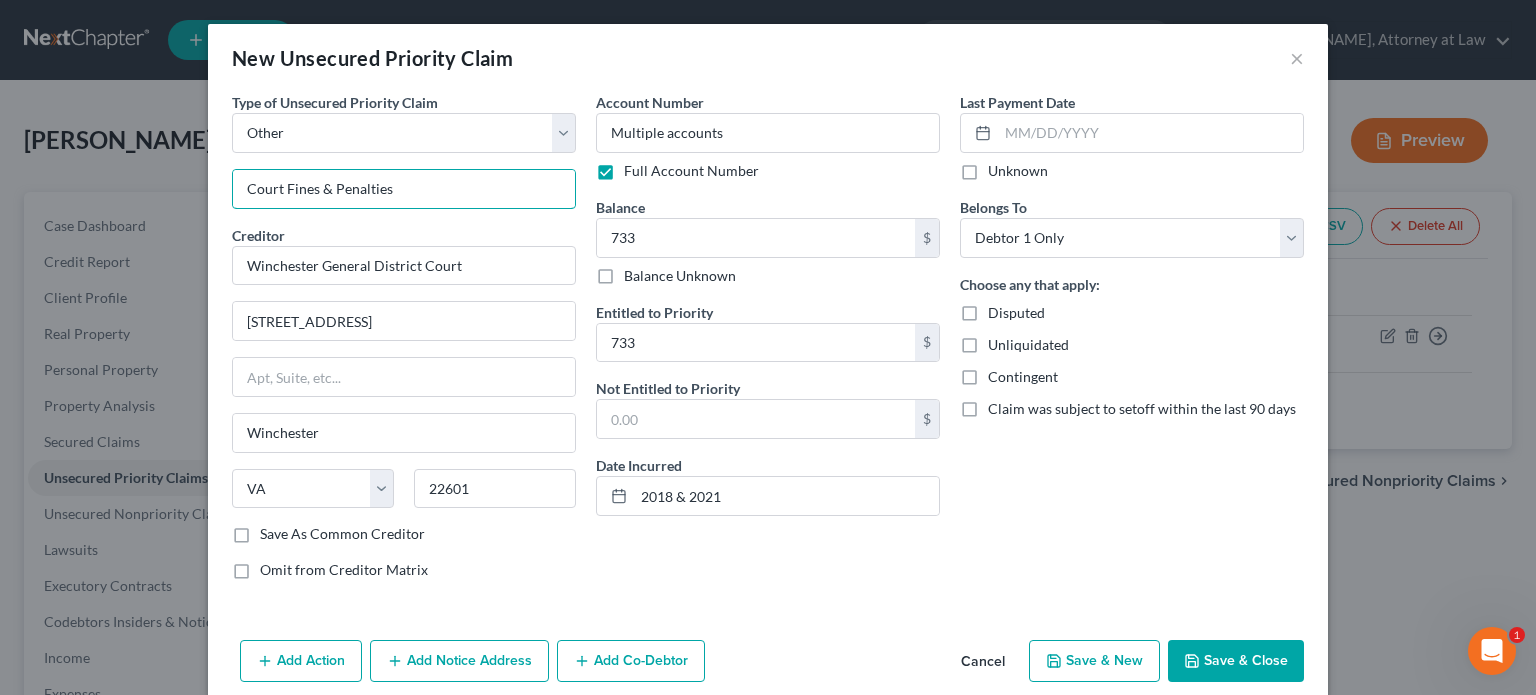 scroll, scrollTop: 24, scrollLeft: 0, axis: vertical 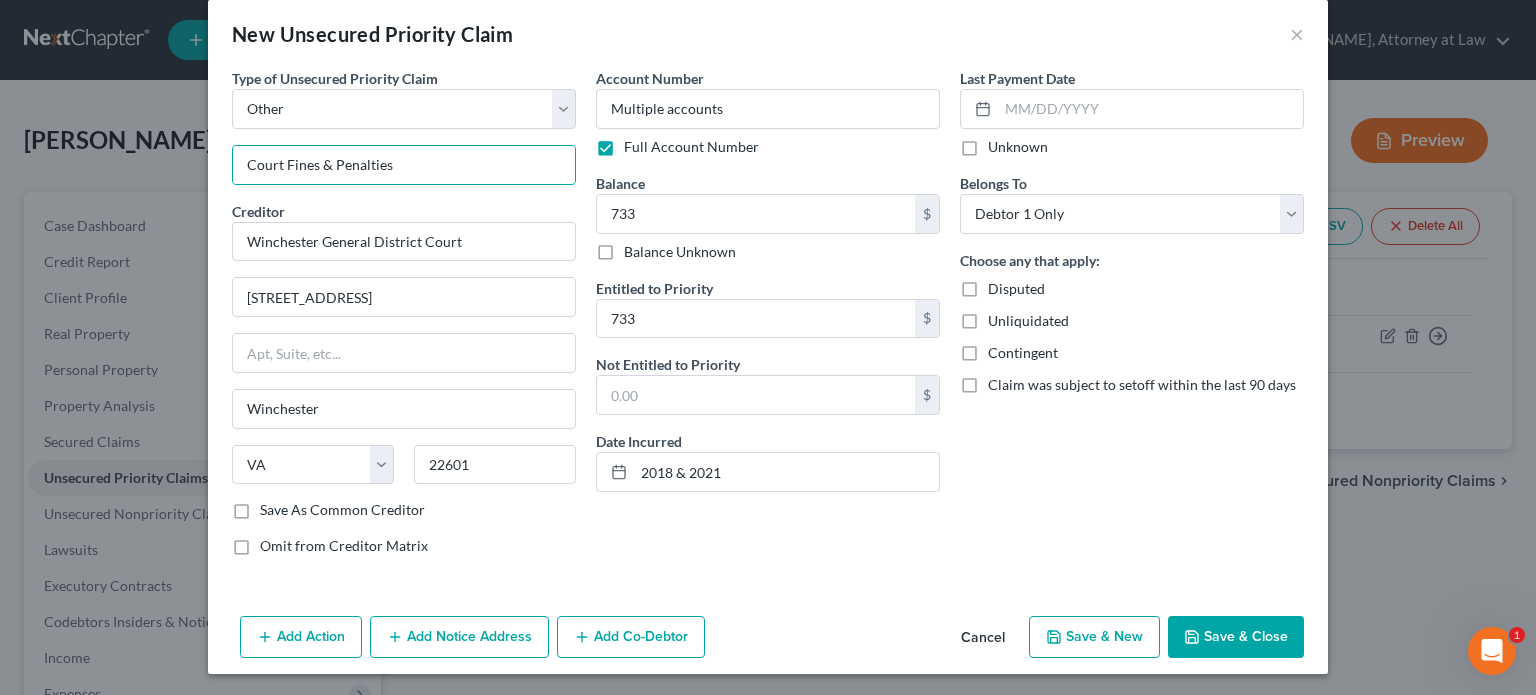 click on "Save & New" at bounding box center (1094, 637) 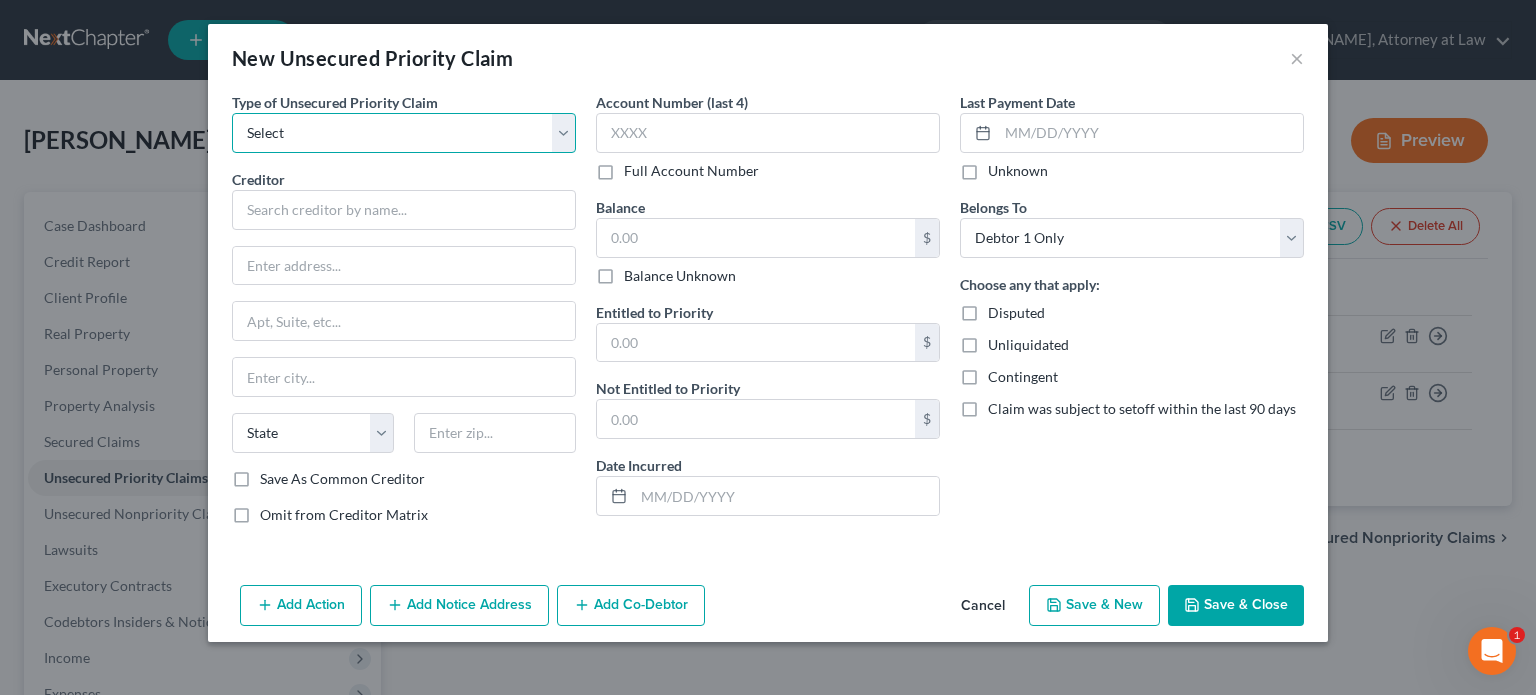 click on "Select Taxes & Other Government Units Domestic Support Obligations Extensions of credit in an involuntary case Wages, Salaries, Commissions Contributions to employee benefits Certain farmers and fisherman Deposits by individuals Commitments to maintain capitals Claims for death or injury while intoxicated Other" at bounding box center [404, 133] 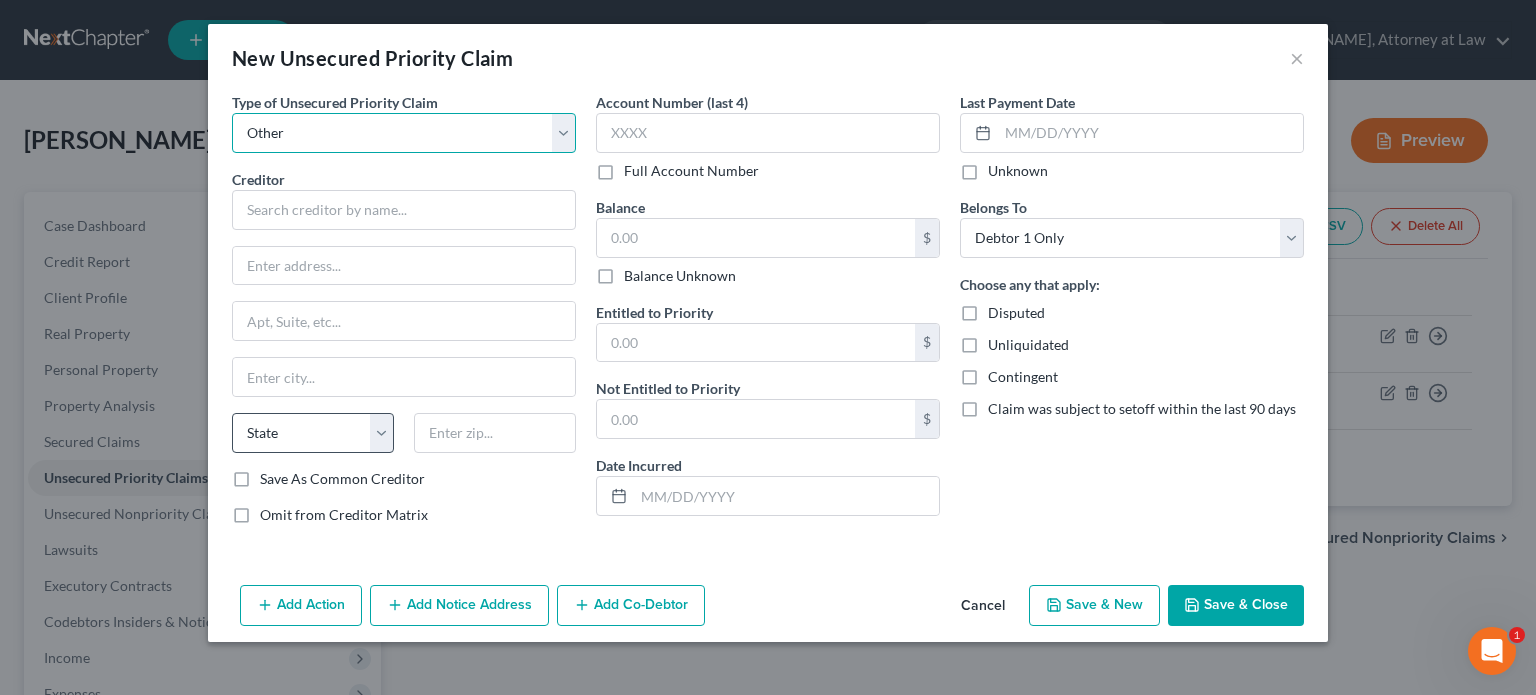click on "Select Taxes & Other Government Units Domestic Support Obligations Extensions of credit in an involuntary case Wages, Salaries, Commissions Contributions to employee benefits Certain farmers and fisherman Deposits by individuals Commitments to maintain capitals Claims for death or injury while intoxicated Other" at bounding box center (404, 133) 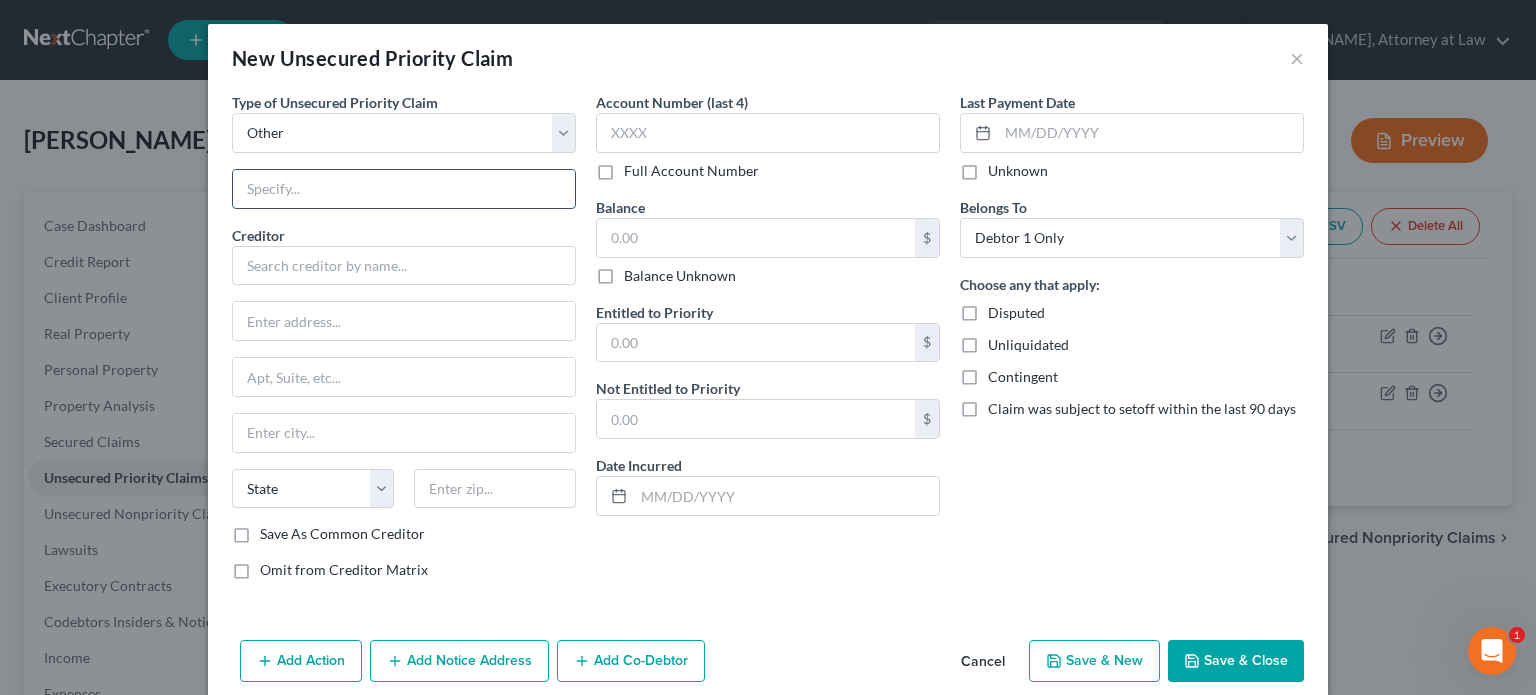 click at bounding box center (404, 189) 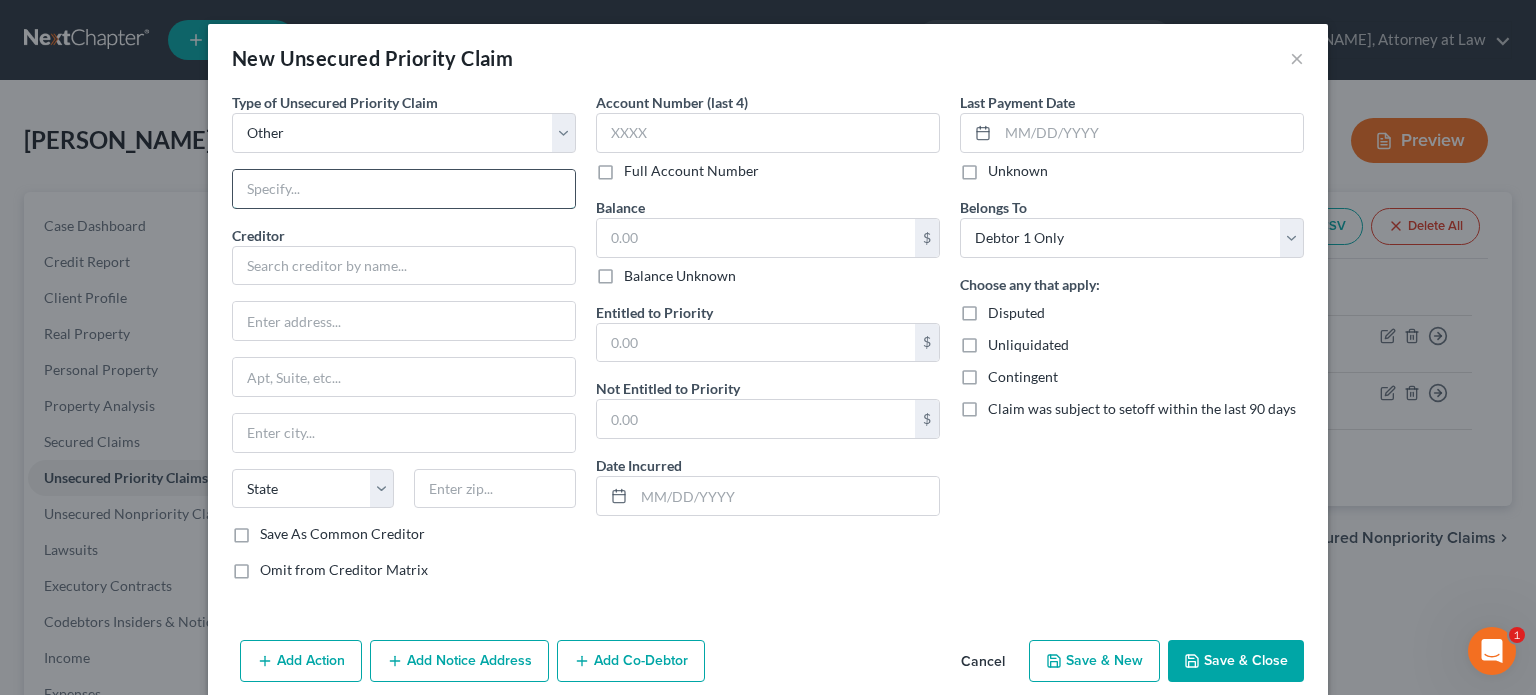 click at bounding box center (404, 189) 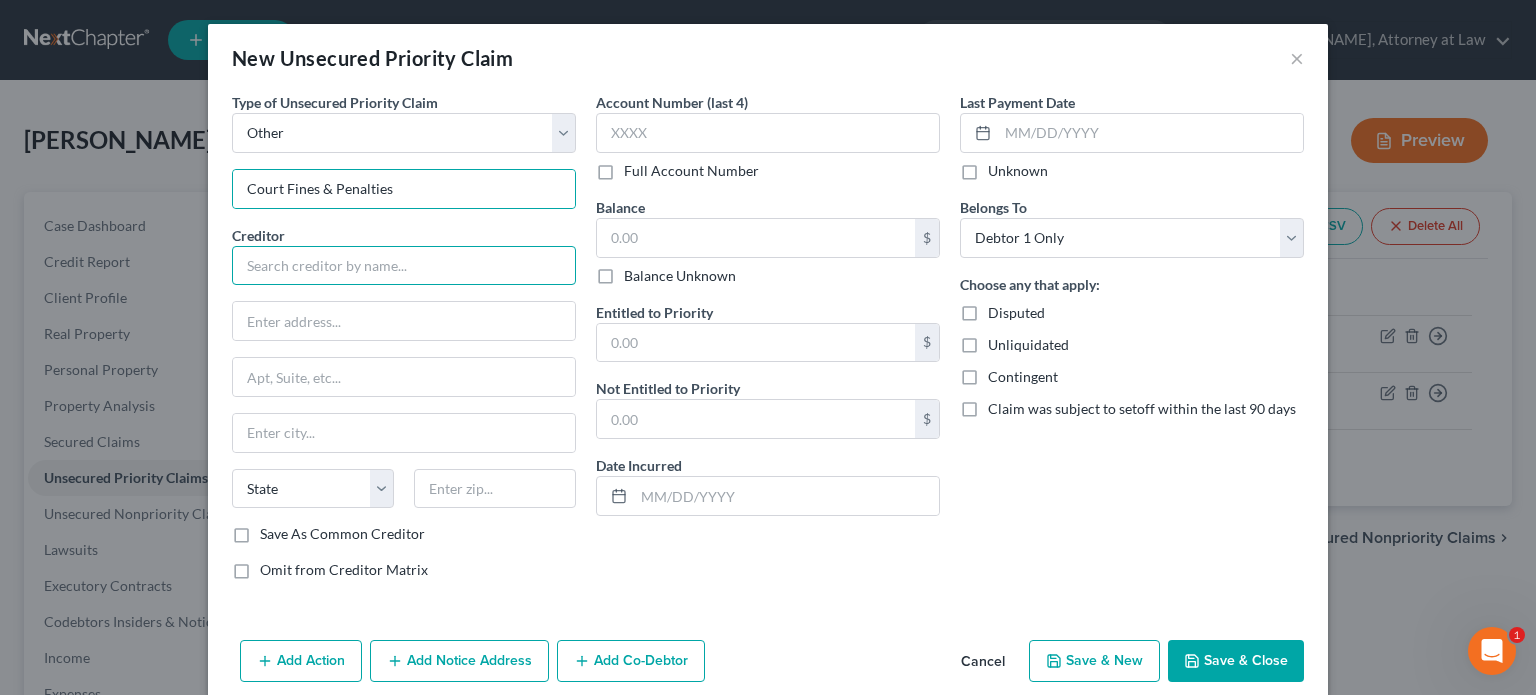 click at bounding box center [404, 266] 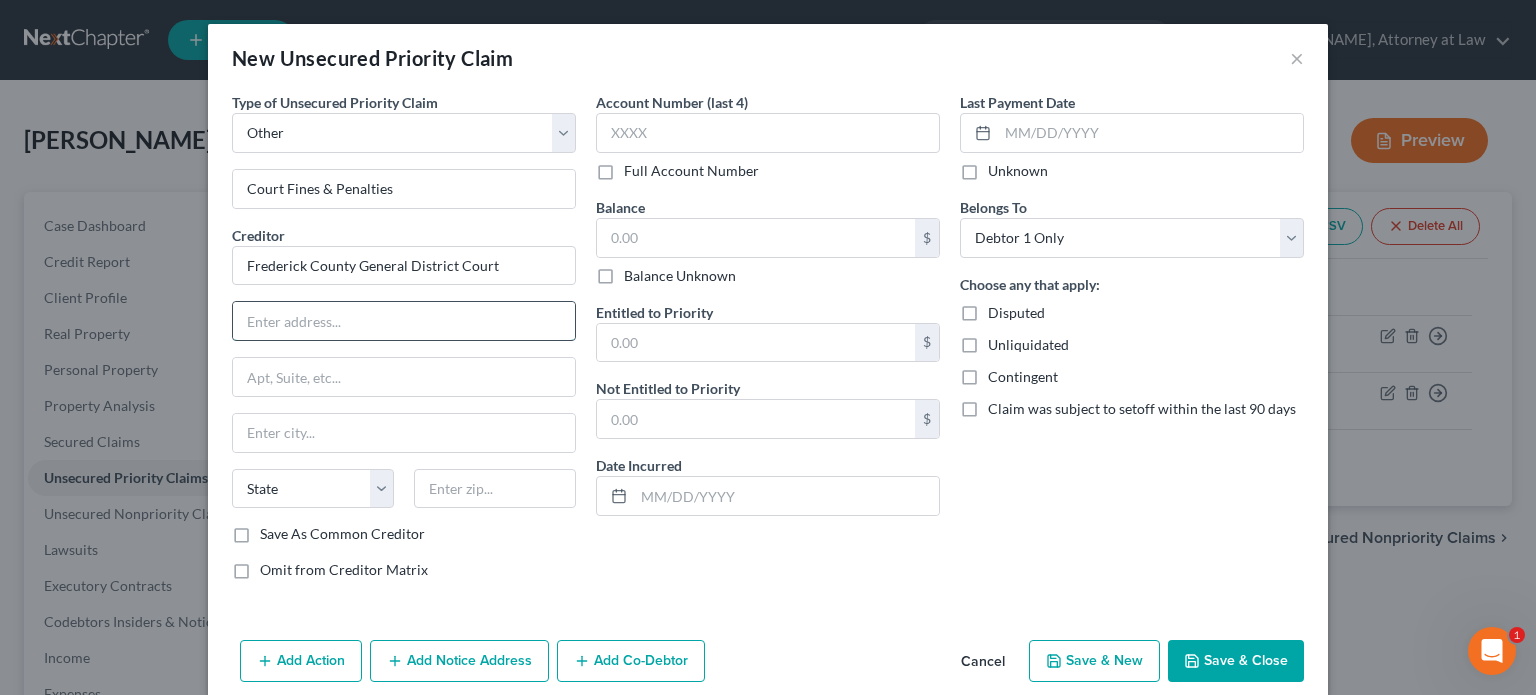 click at bounding box center [404, 321] 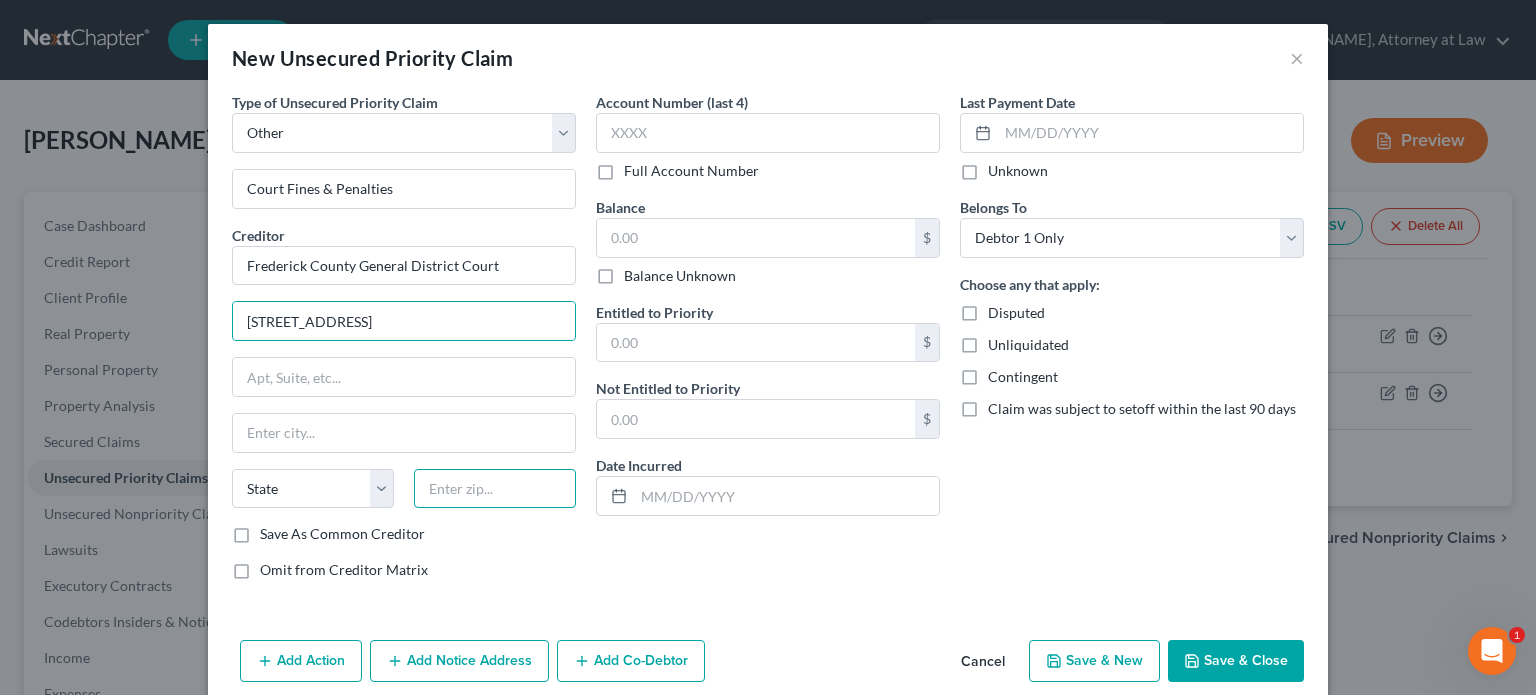 click at bounding box center (495, 489) 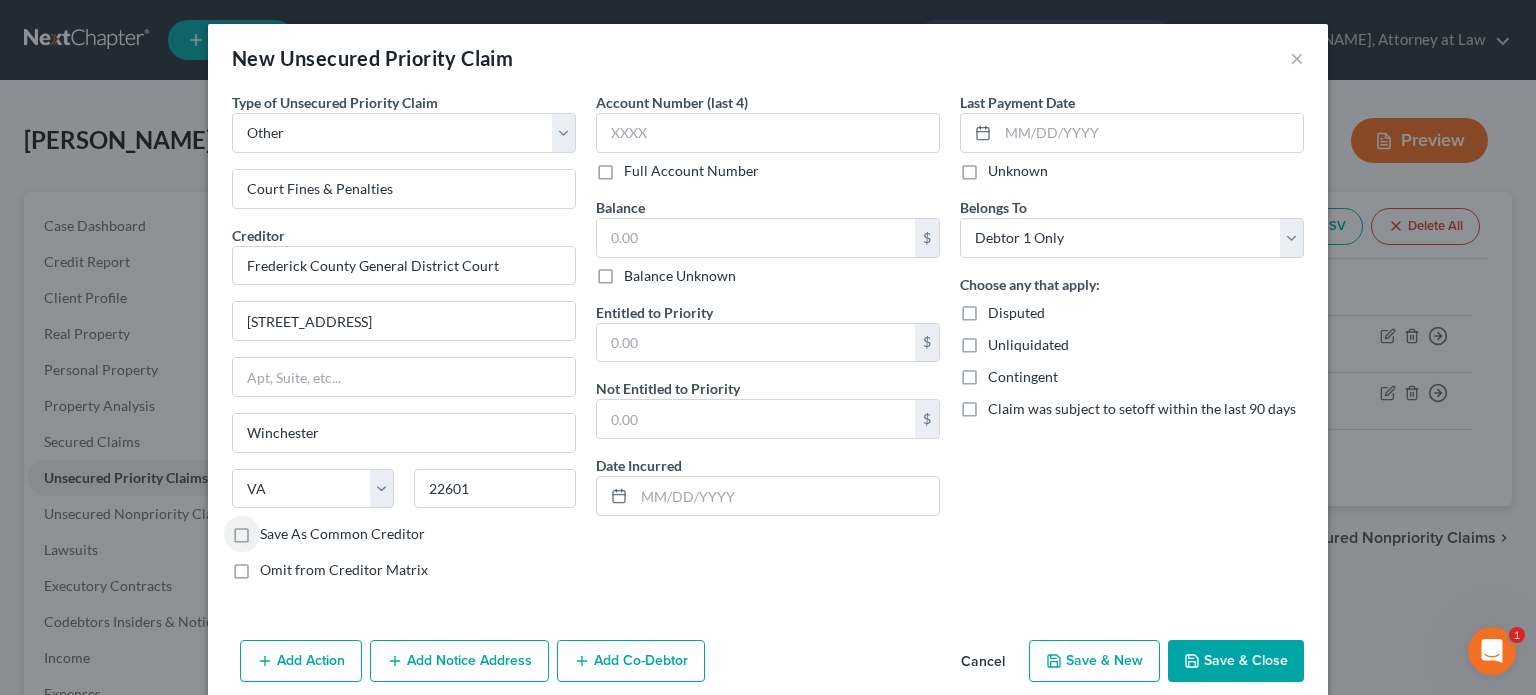 click on "Full Account Number" at bounding box center [691, 171] 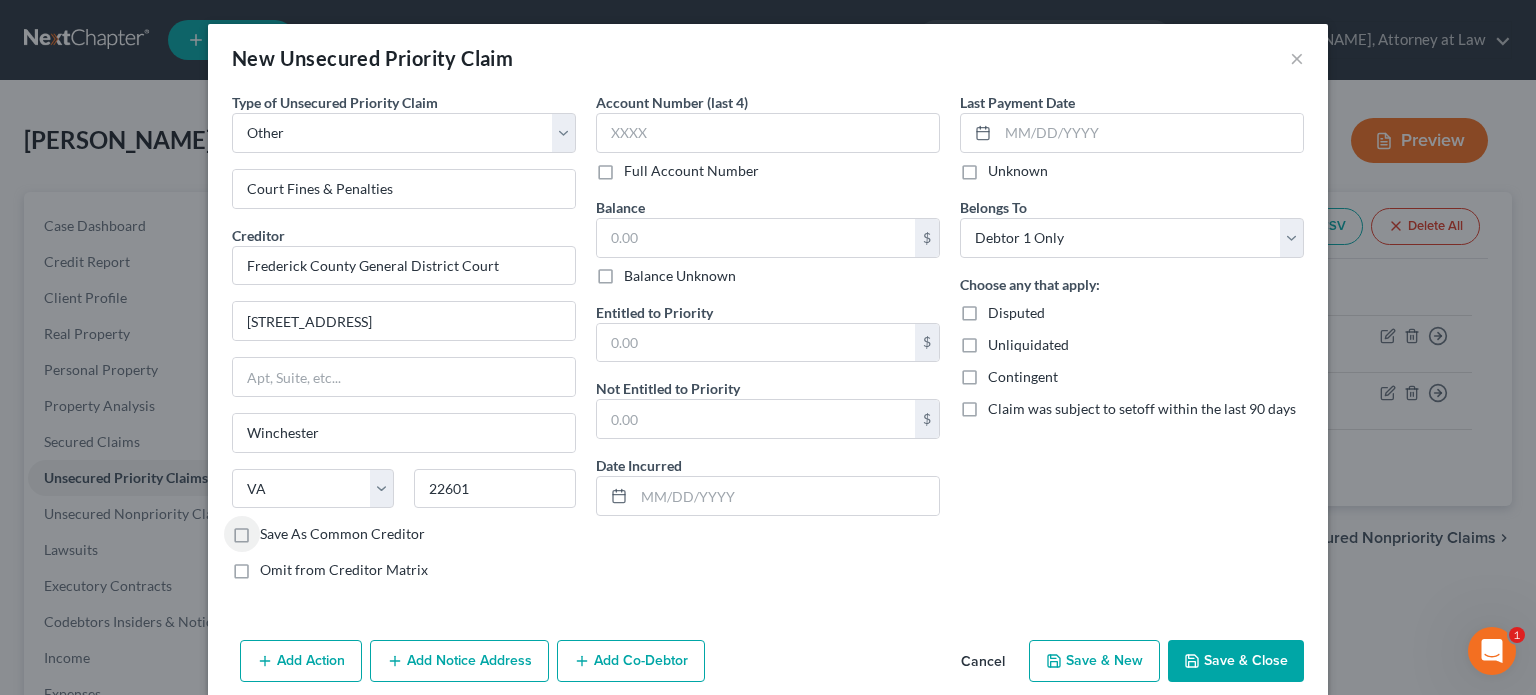 click on "Full Account Number" at bounding box center (638, 167) 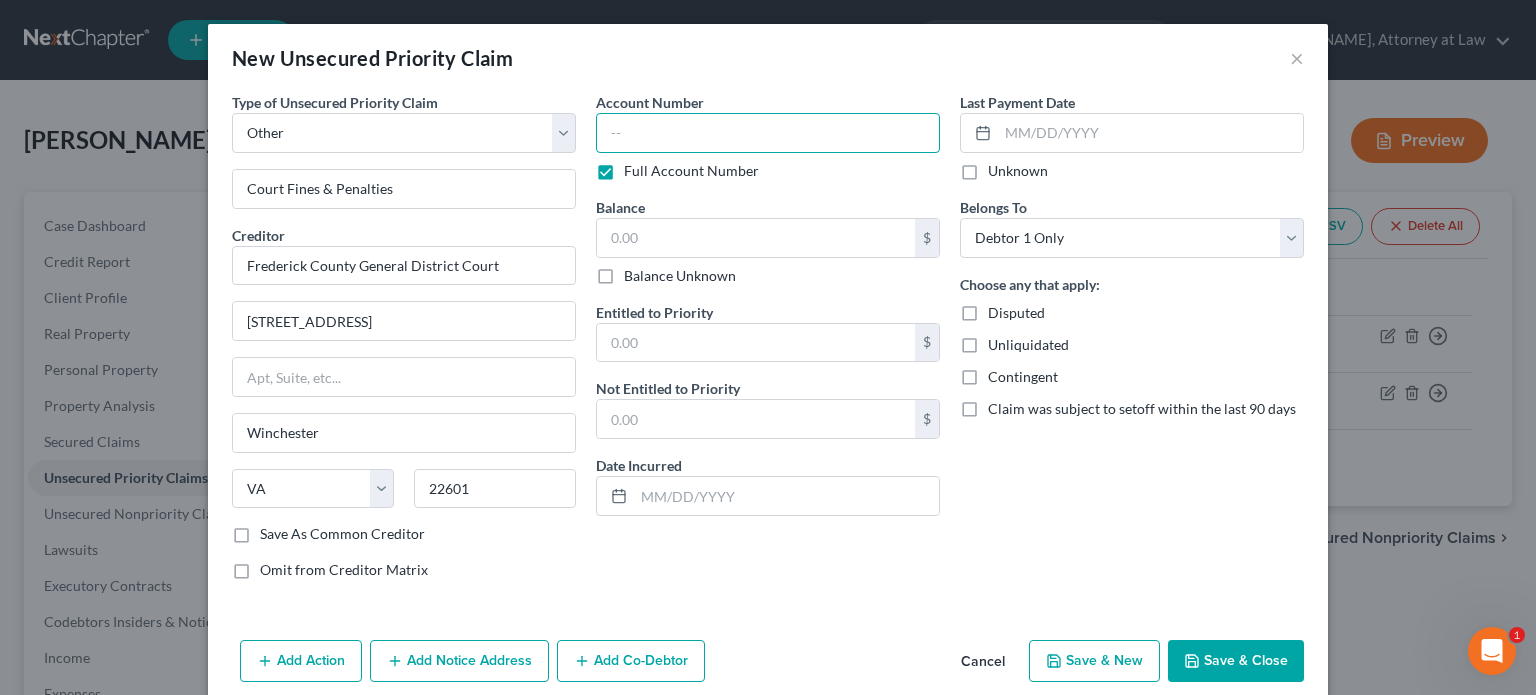 click at bounding box center [768, 133] 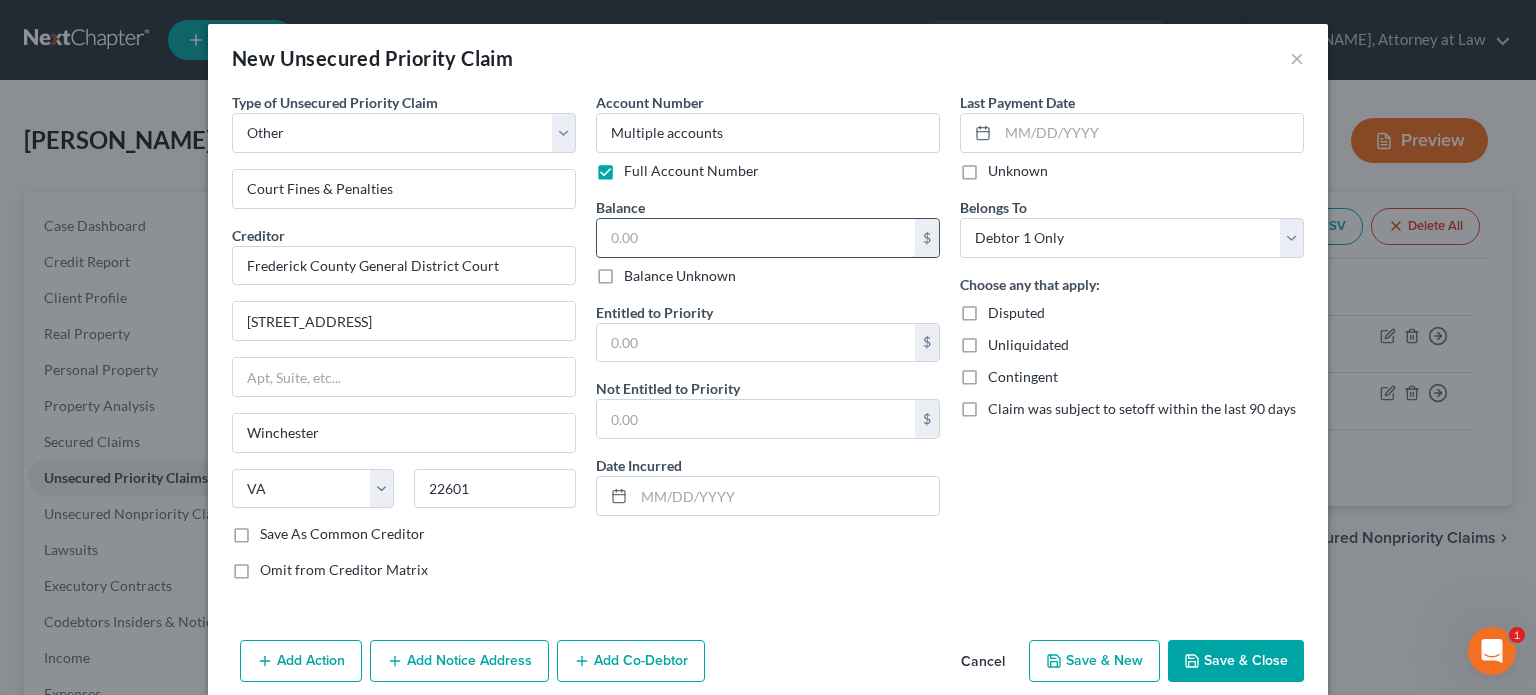 click at bounding box center (756, 238) 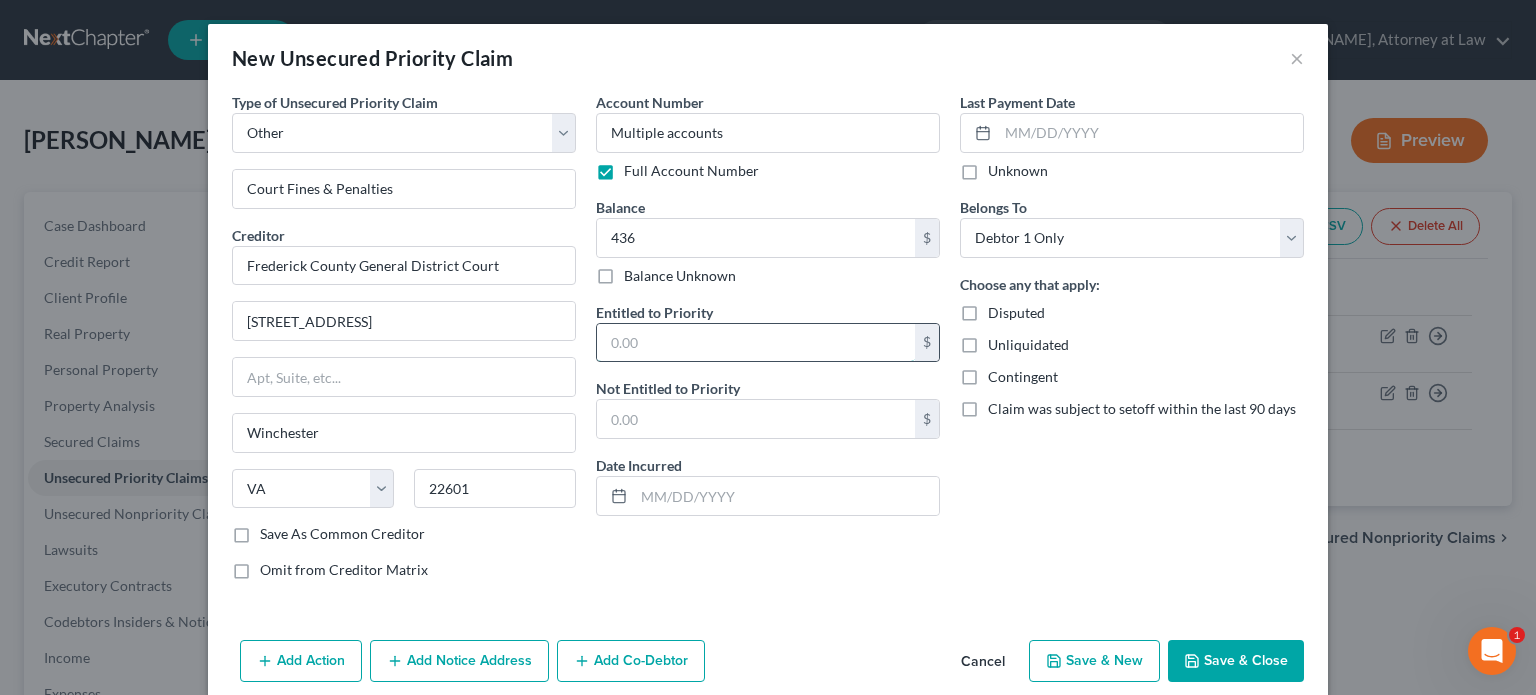 click at bounding box center (756, 343) 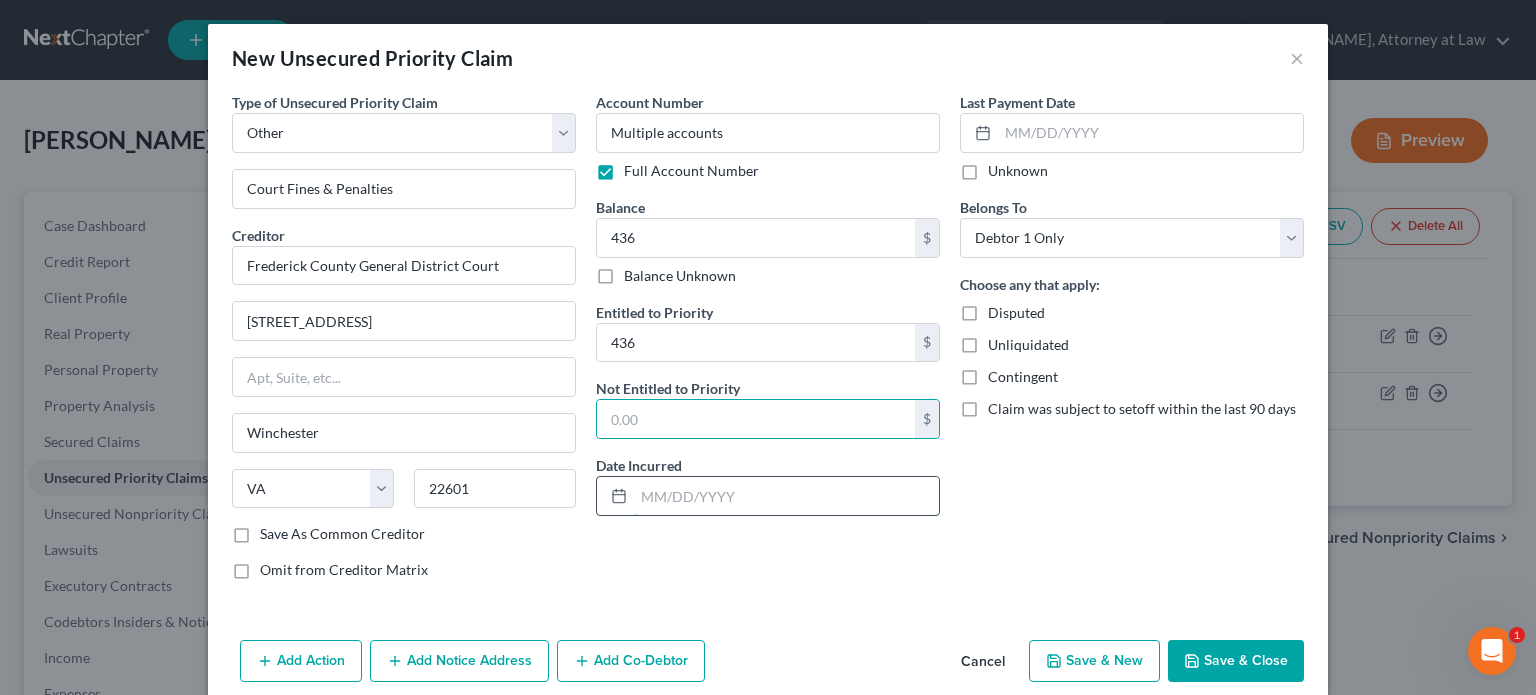 click at bounding box center [786, 496] 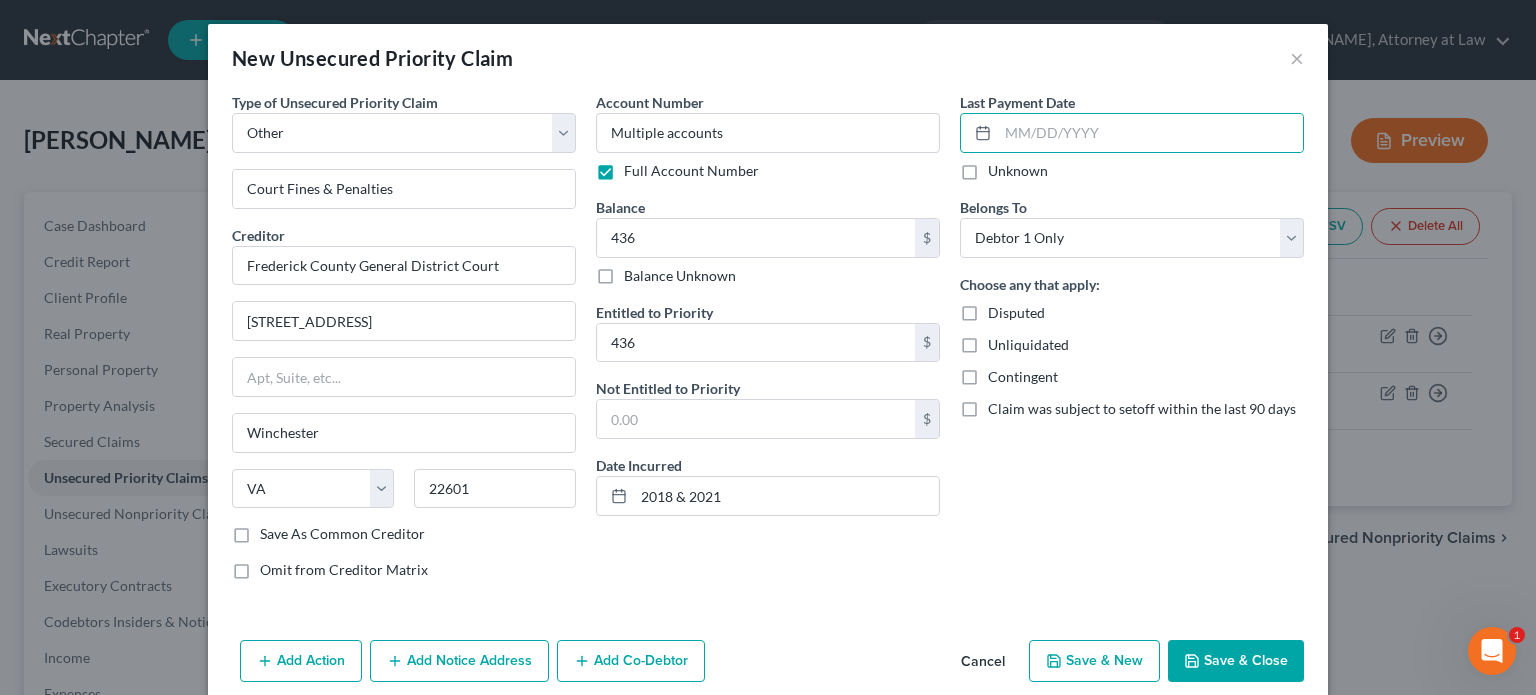 click on "Save & New" at bounding box center (1094, 661) 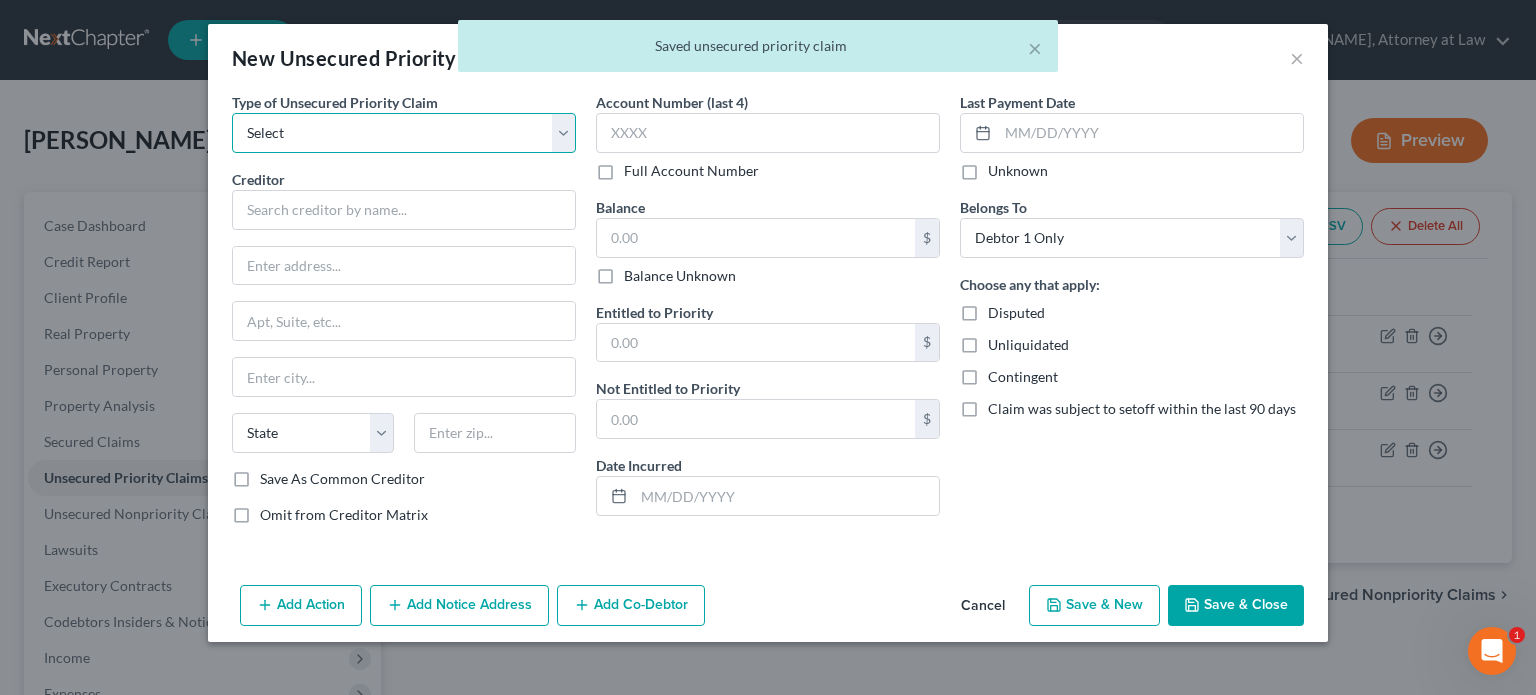 click on "Select Taxes & Other Government Units Domestic Support Obligations Extensions of credit in an involuntary case Wages, Salaries, Commissions Contributions to employee benefits Certain farmers and fisherman Deposits by individuals Commitments to maintain capitals Claims for death or injury while intoxicated Other" at bounding box center [404, 133] 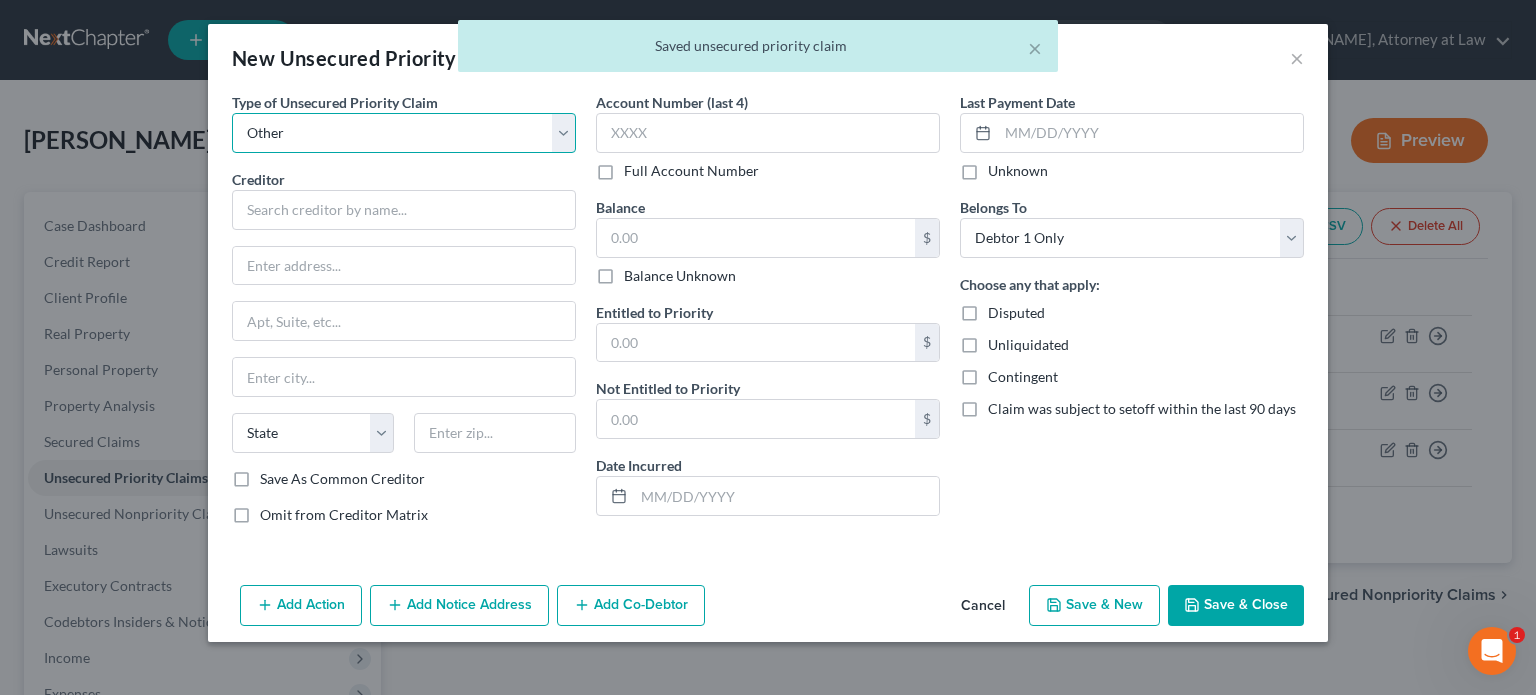 click on "Select Taxes & Other Government Units Domestic Support Obligations Extensions of credit in an involuntary case Wages, Salaries, Commissions Contributions to employee benefits Certain farmers and fisherman Deposits by individuals Commitments to maintain capitals Claims for death or injury while intoxicated Other" at bounding box center (404, 133) 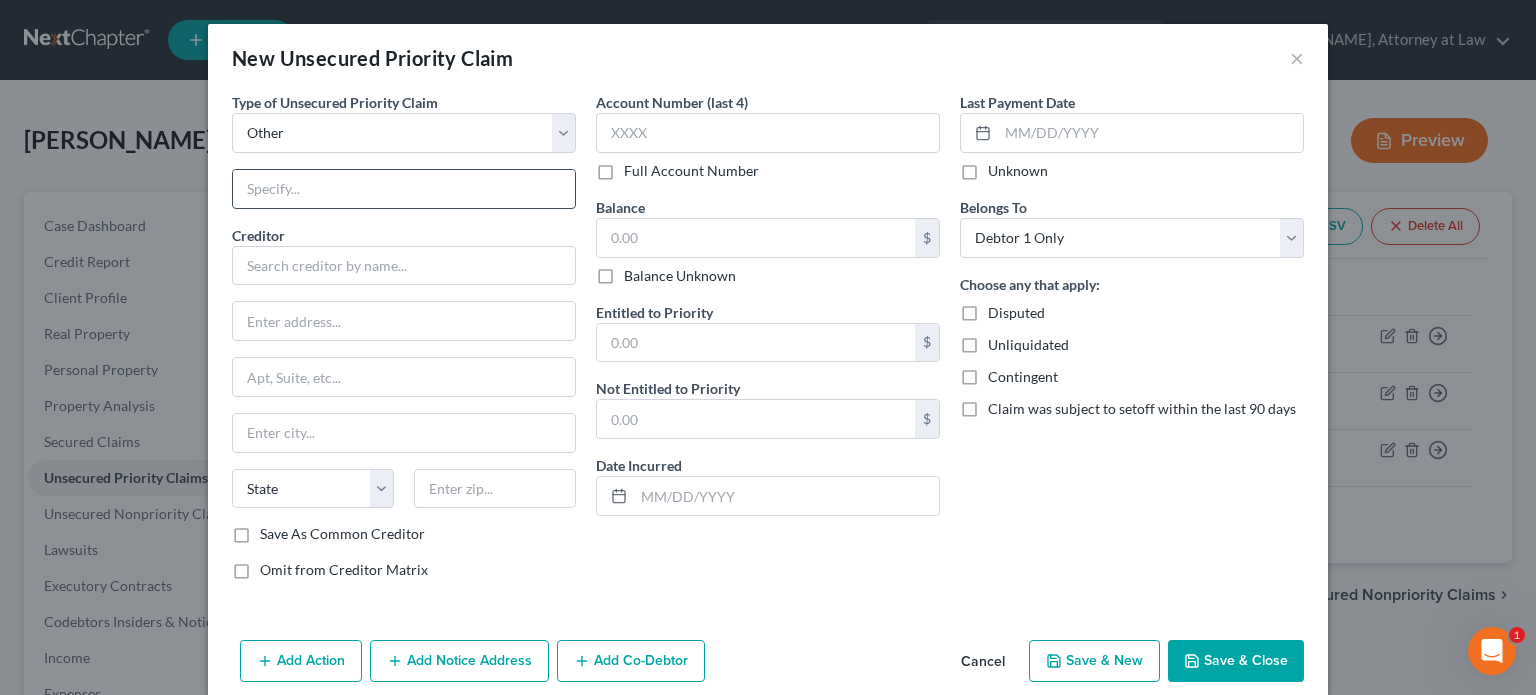 click at bounding box center [404, 189] 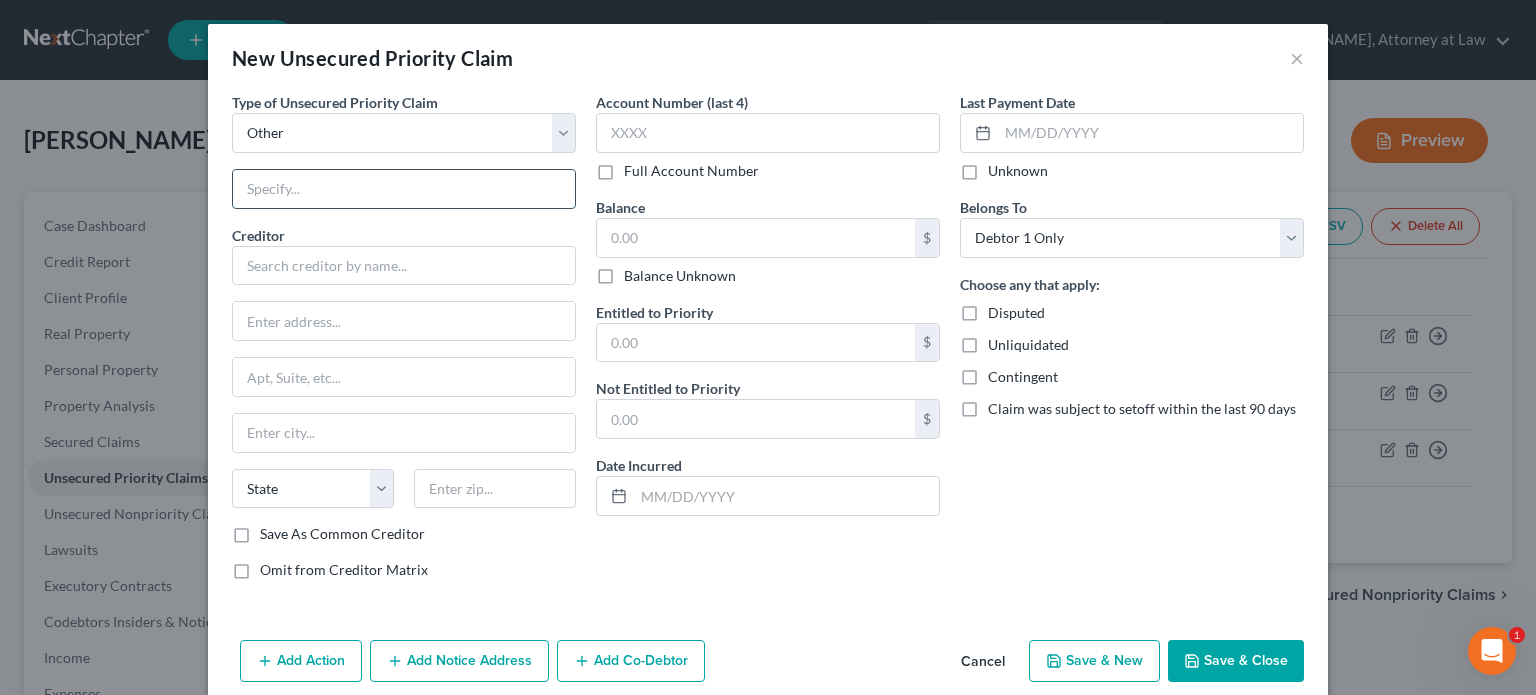 paste on "Court Fines & Penalties" 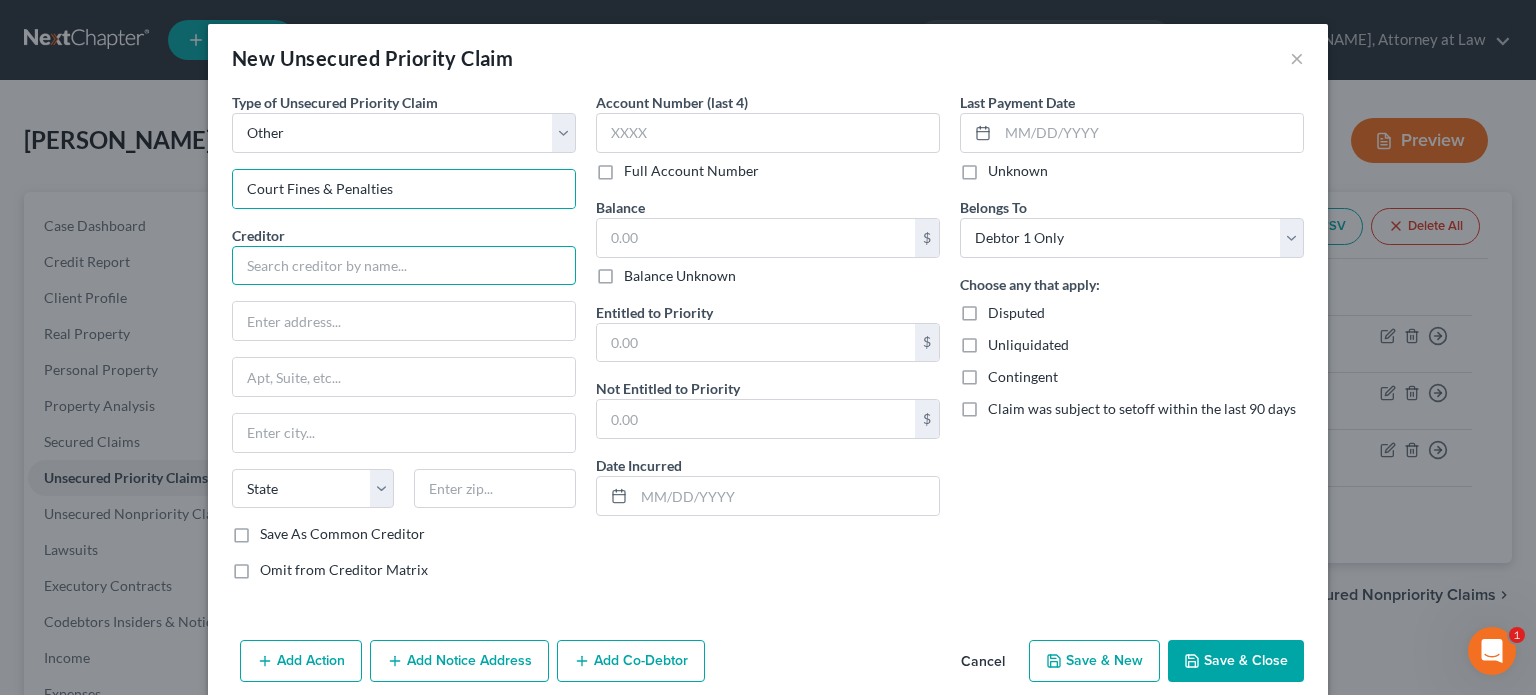 click at bounding box center [404, 266] 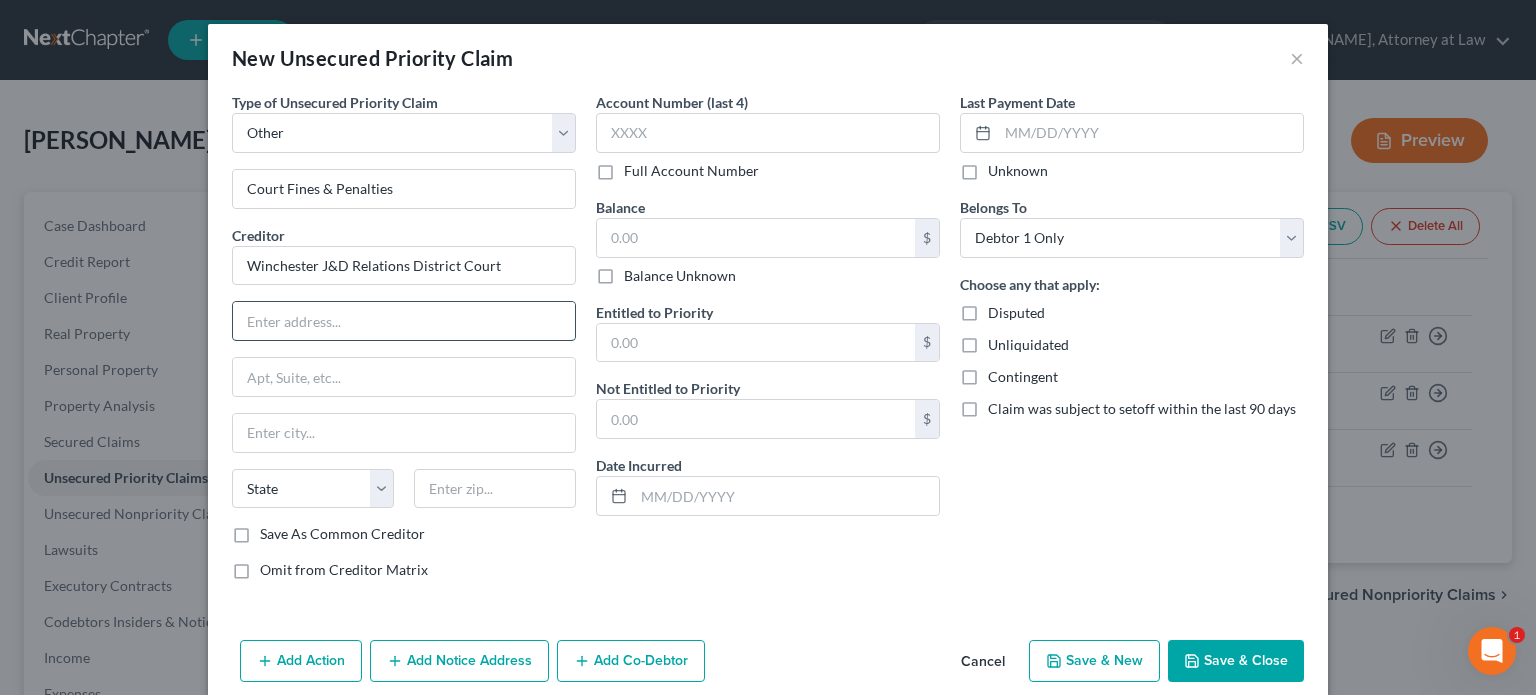 click at bounding box center [404, 321] 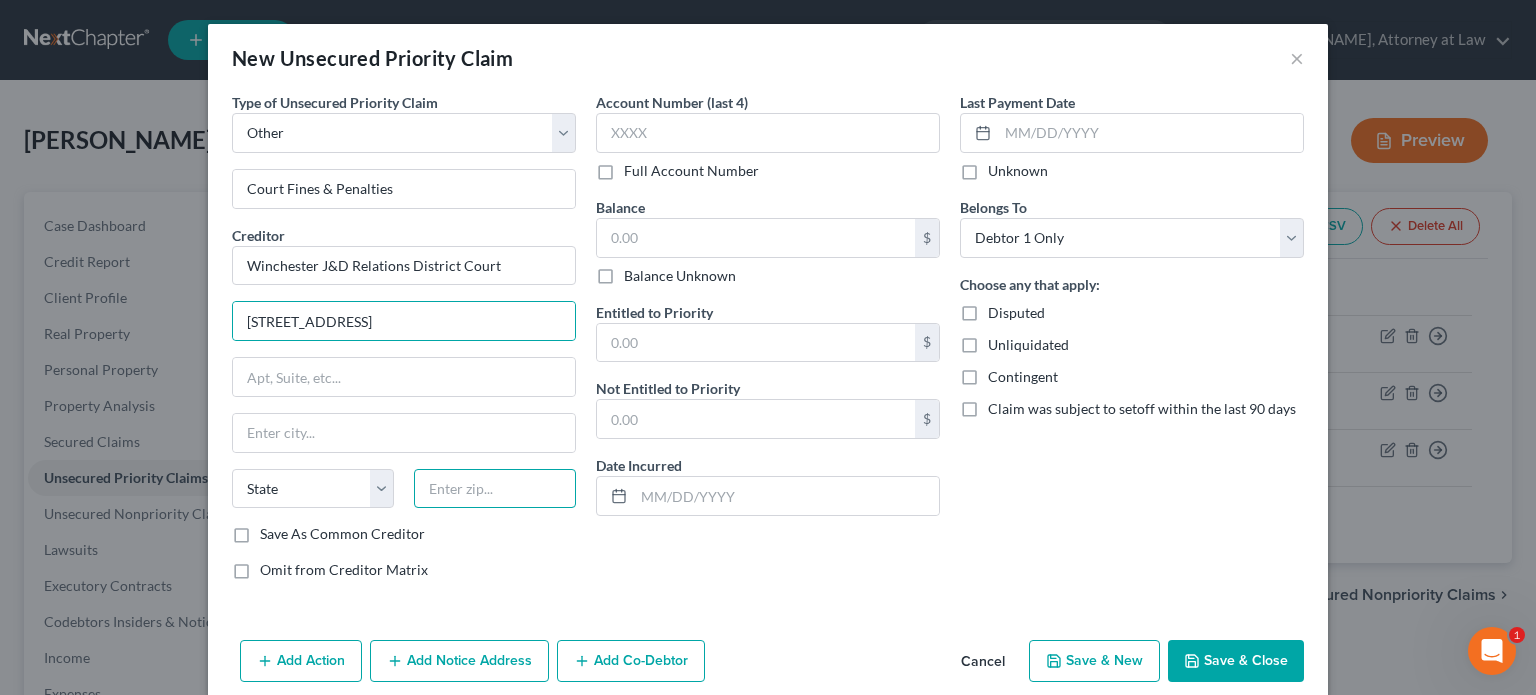 click at bounding box center (495, 489) 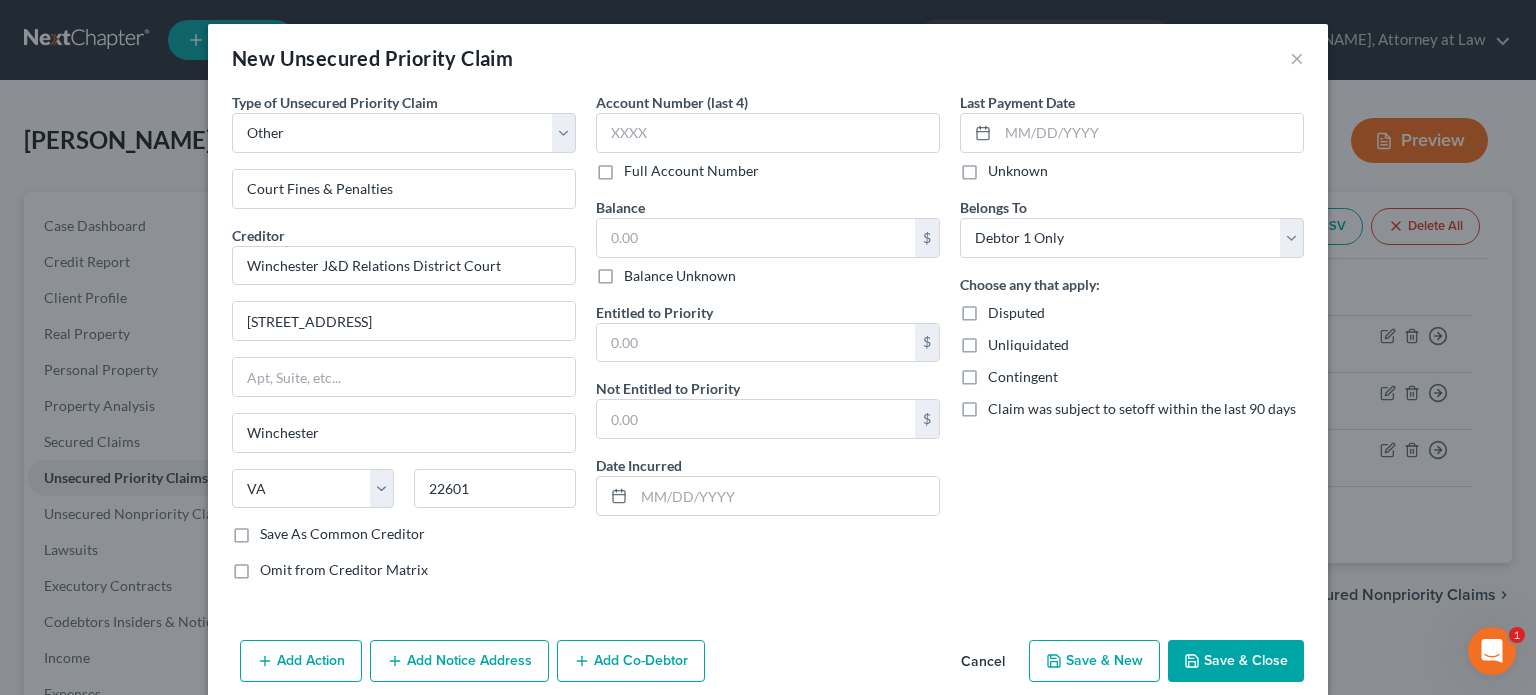 click on "Full Account Number" at bounding box center [691, 171] 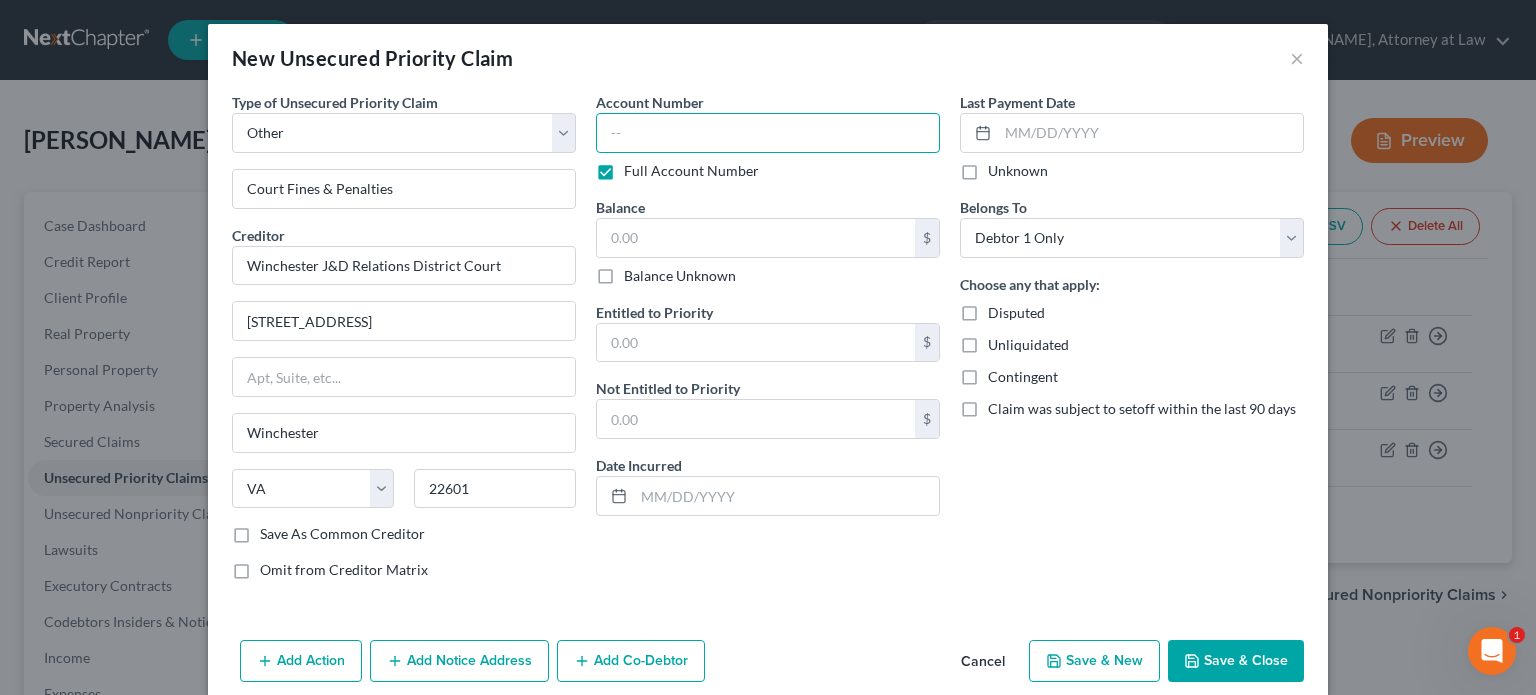 click at bounding box center (768, 133) 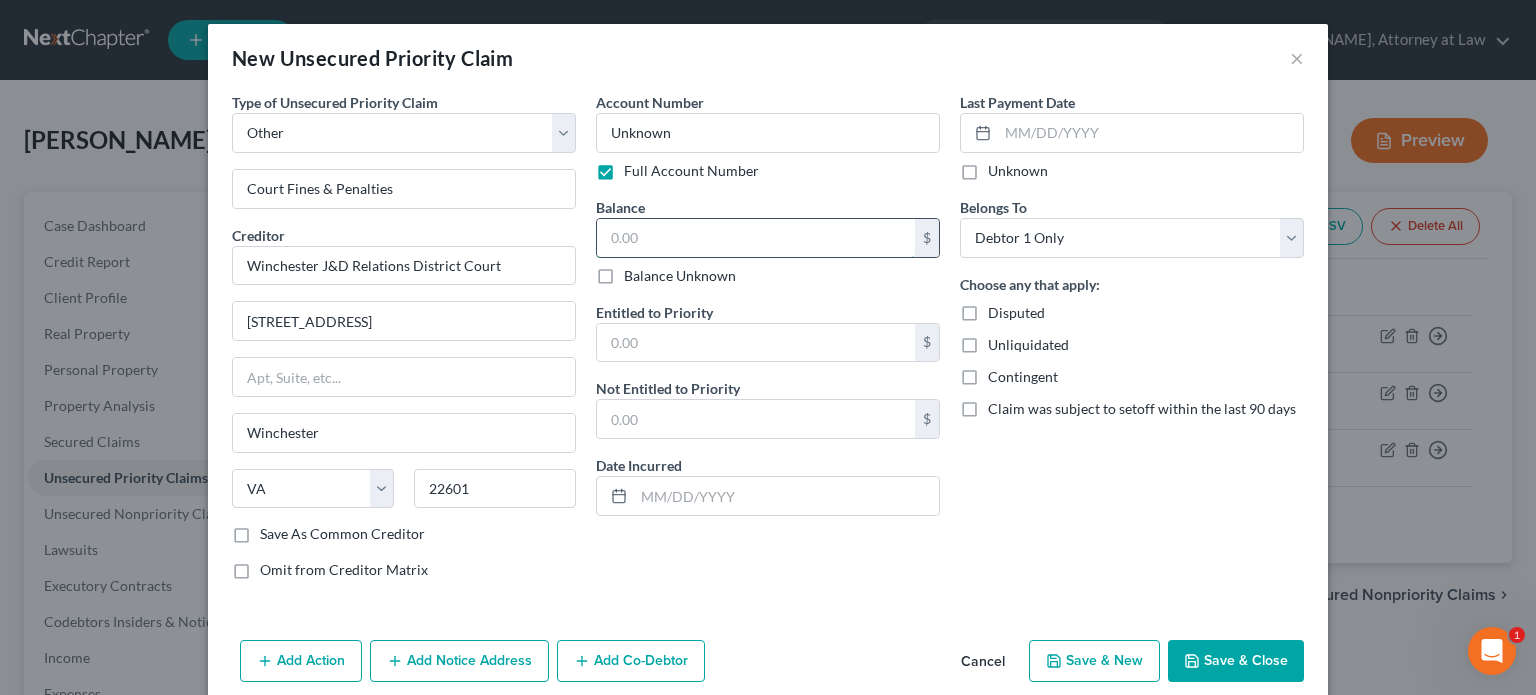 click at bounding box center (756, 238) 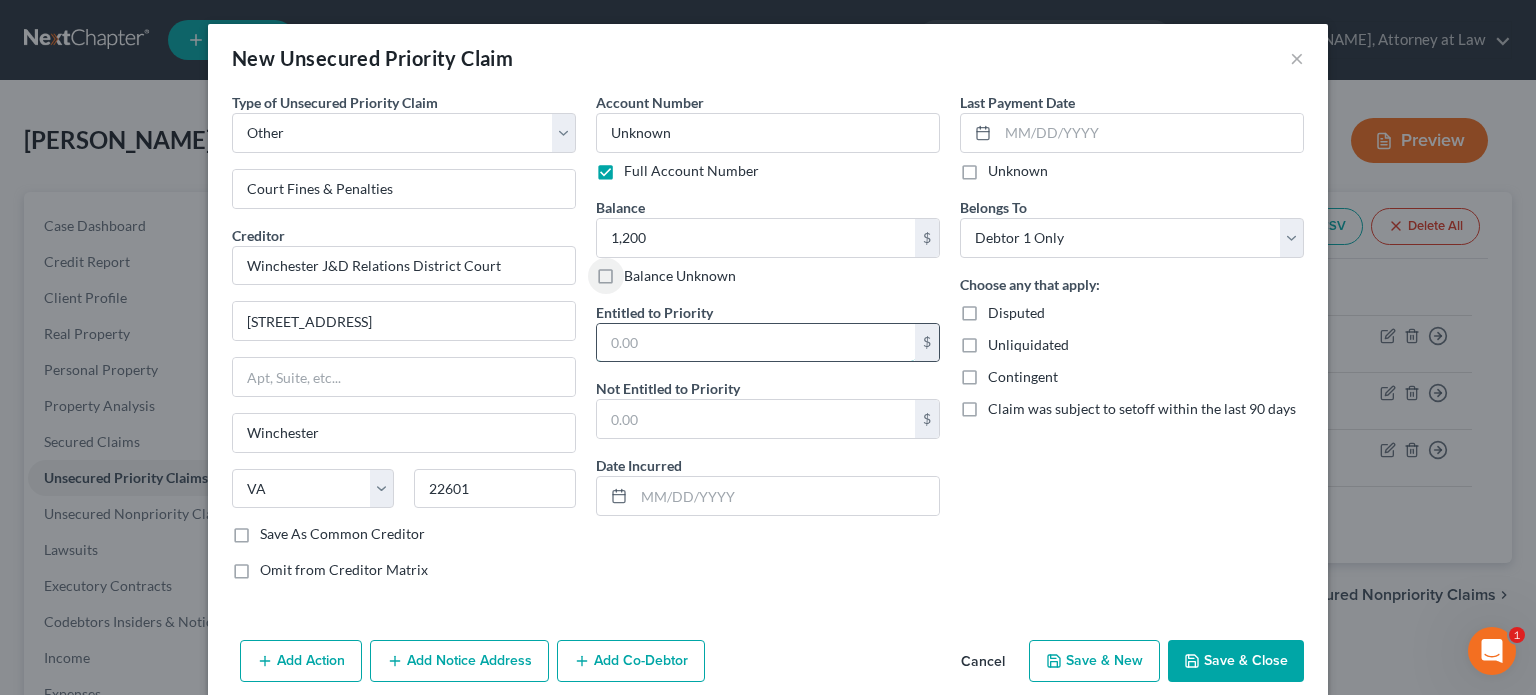 click at bounding box center (756, 343) 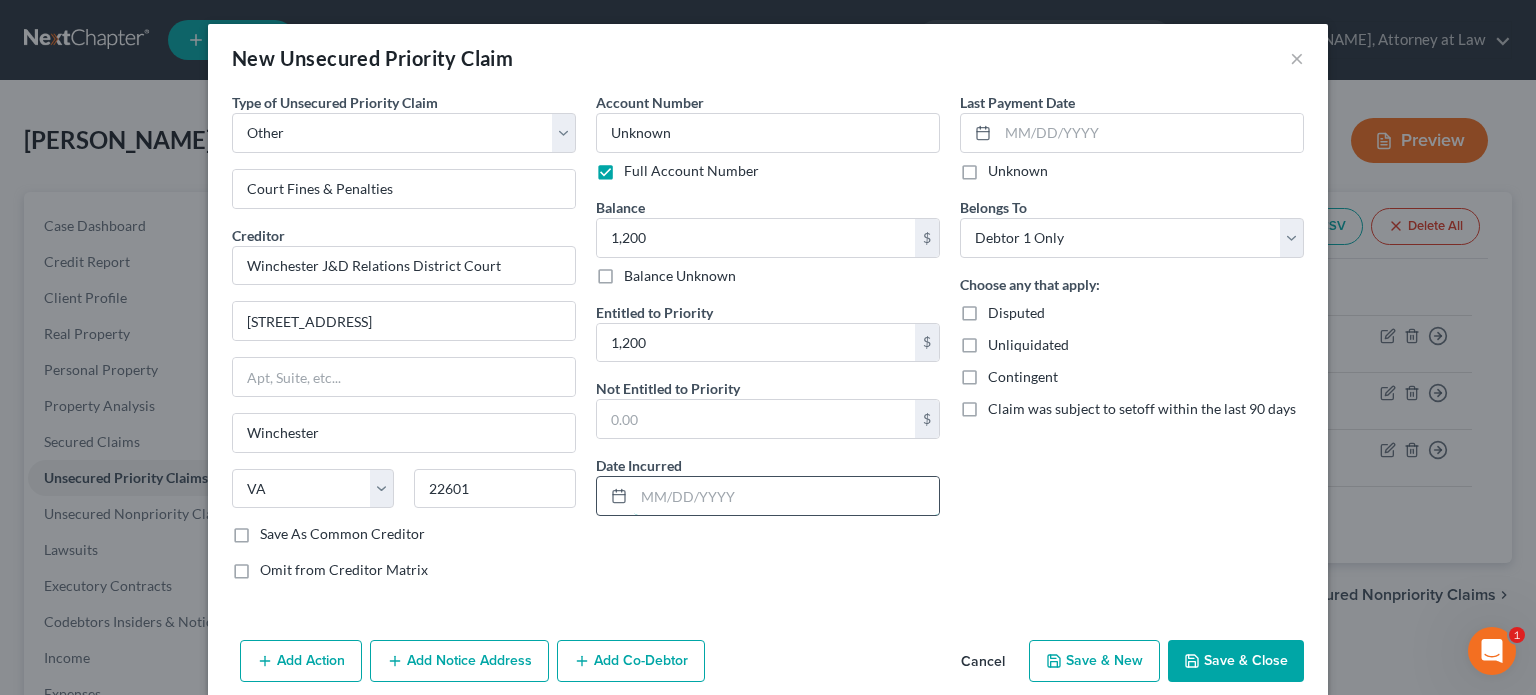 click at bounding box center [786, 496] 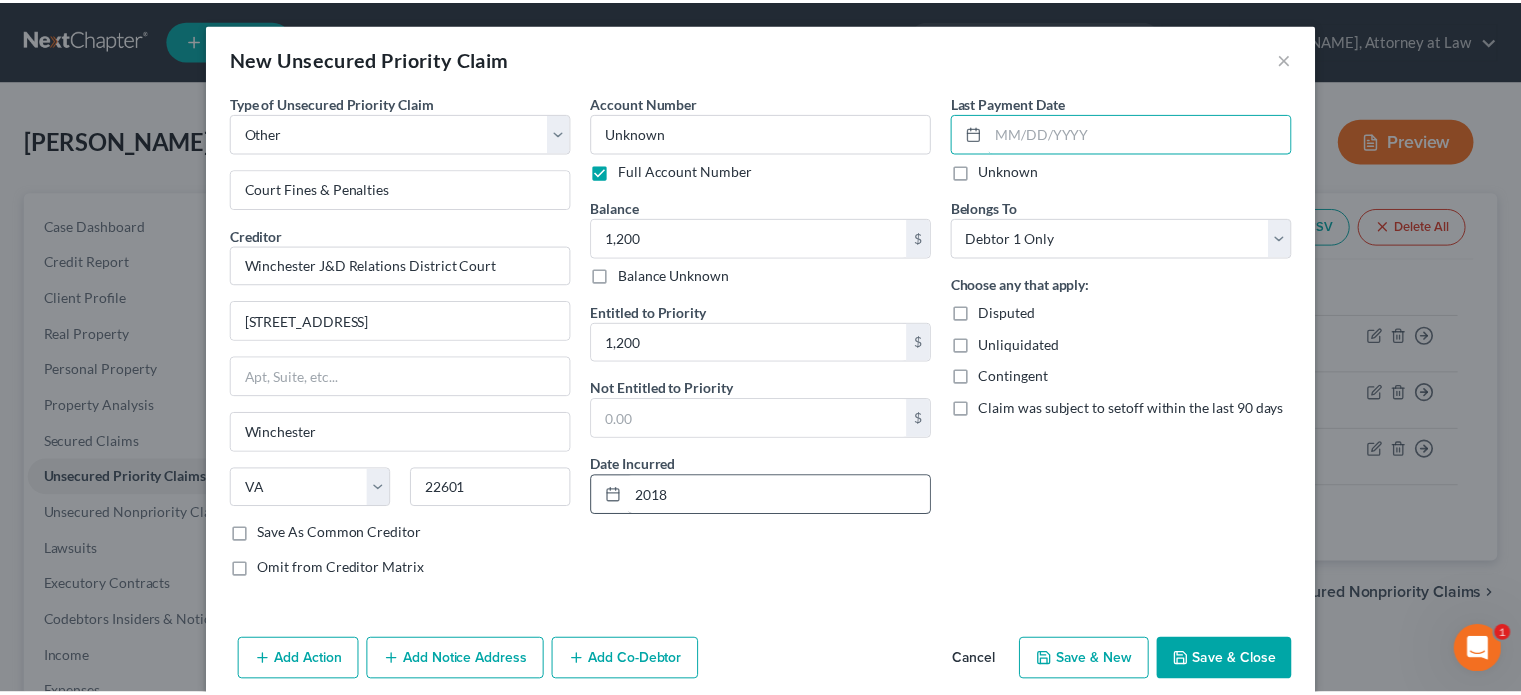 scroll, scrollTop: 24, scrollLeft: 0, axis: vertical 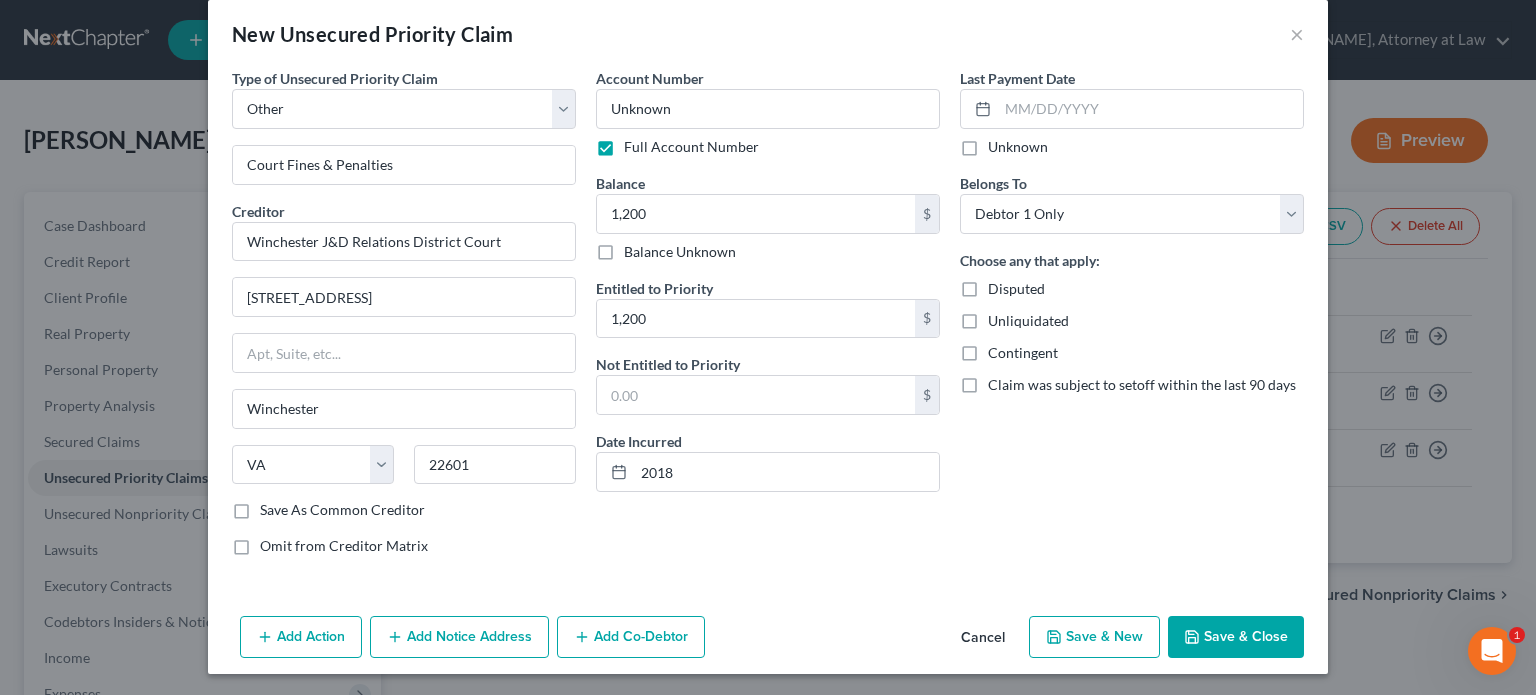 click on "Save & Close" at bounding box center [1236, 637] 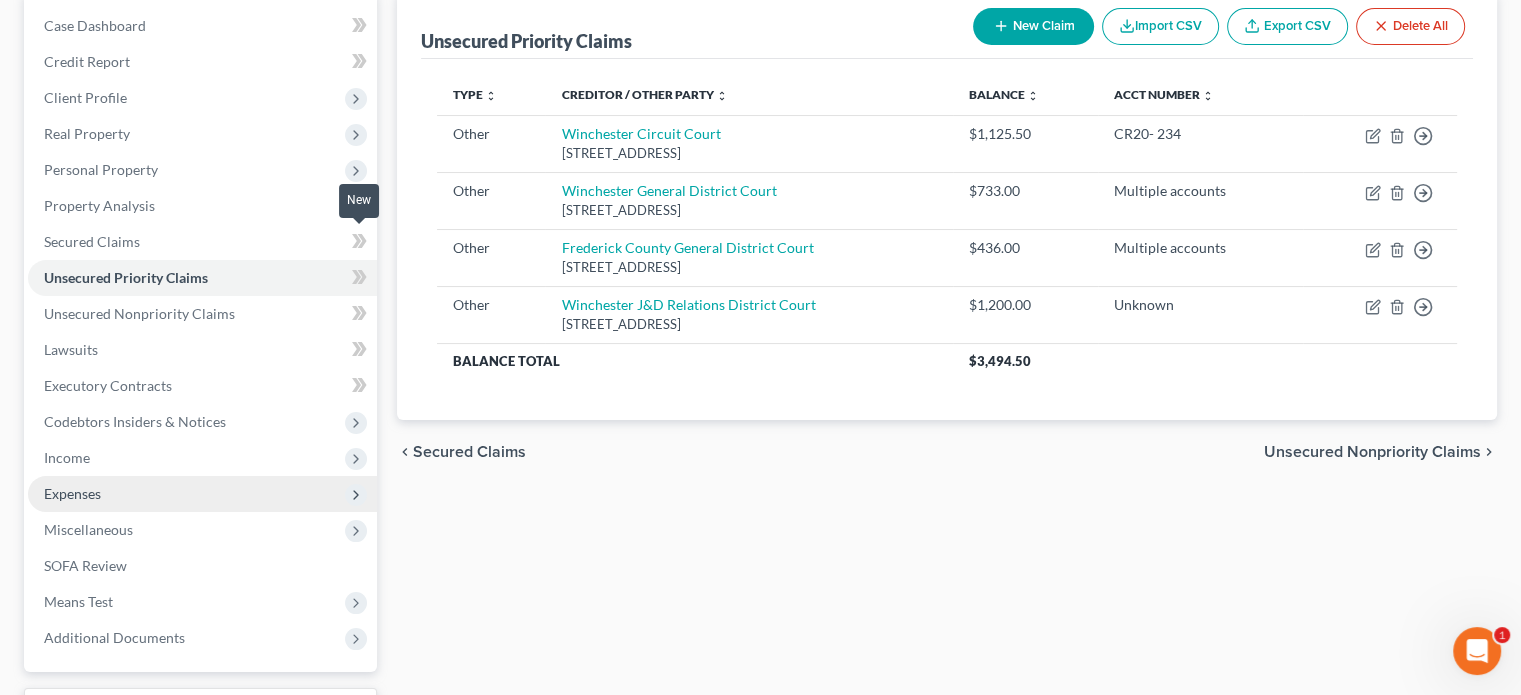 scroll, scrollTop: 300, scrollLeft: 0, axis: vertical 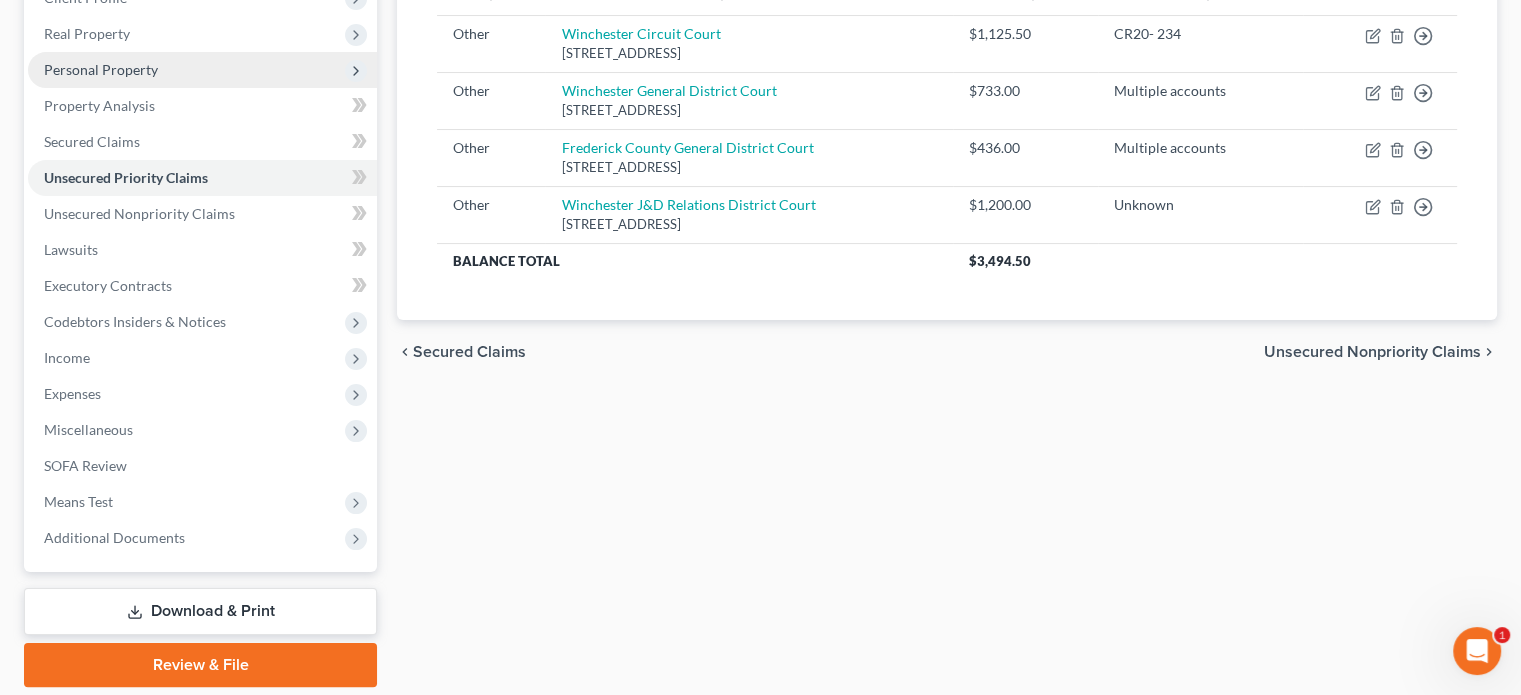 click on "Personal Property" at bounding box center [101, 69] 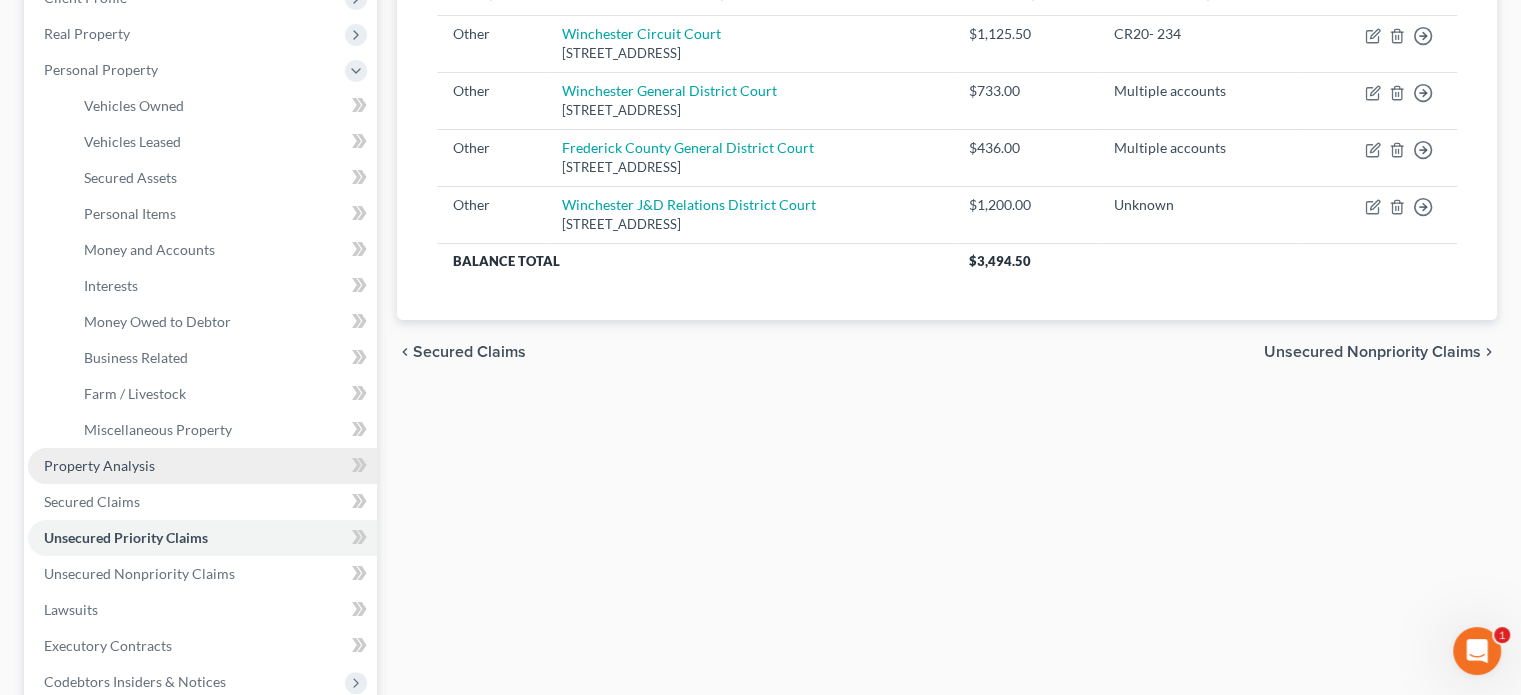 click on "Property Analysis" at bounding box center (99, 465) 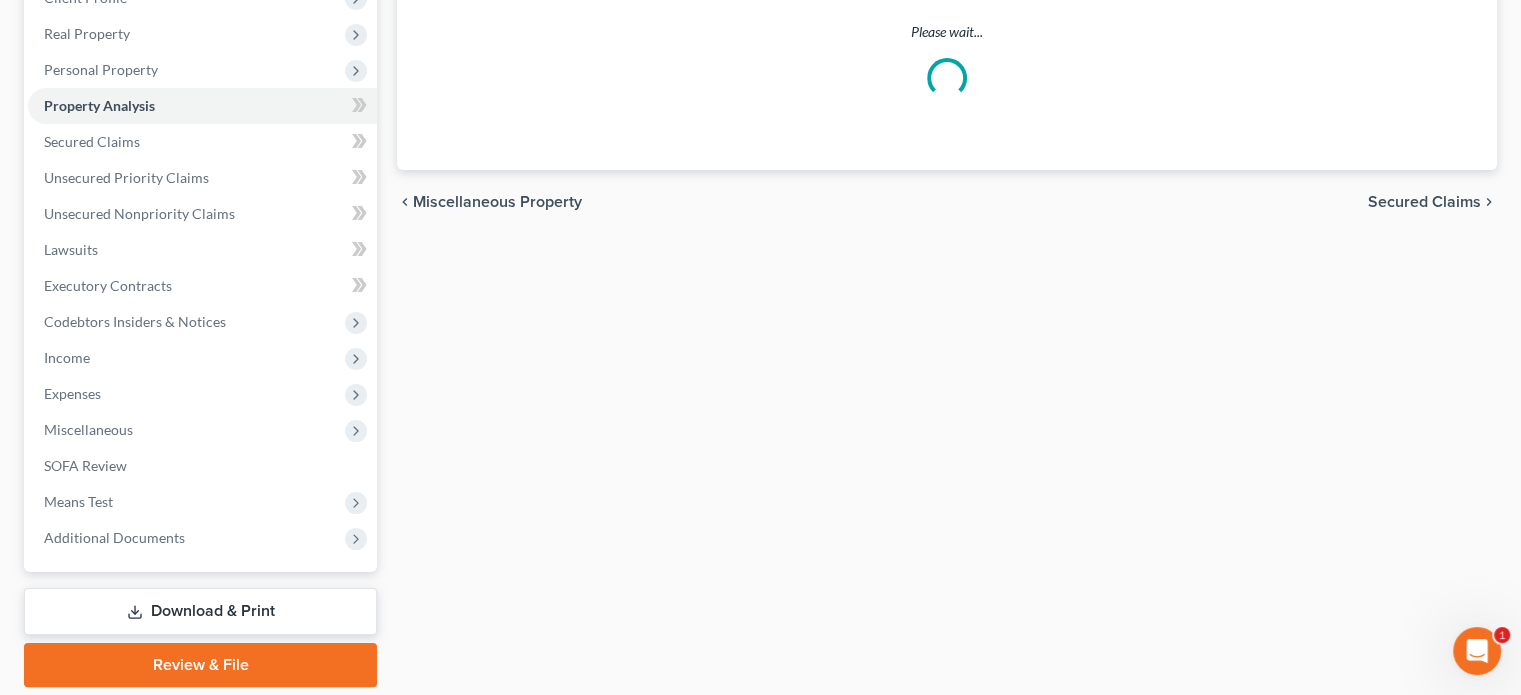 scroll, scrollTop: 0, scrollLeft: 0, axis: both 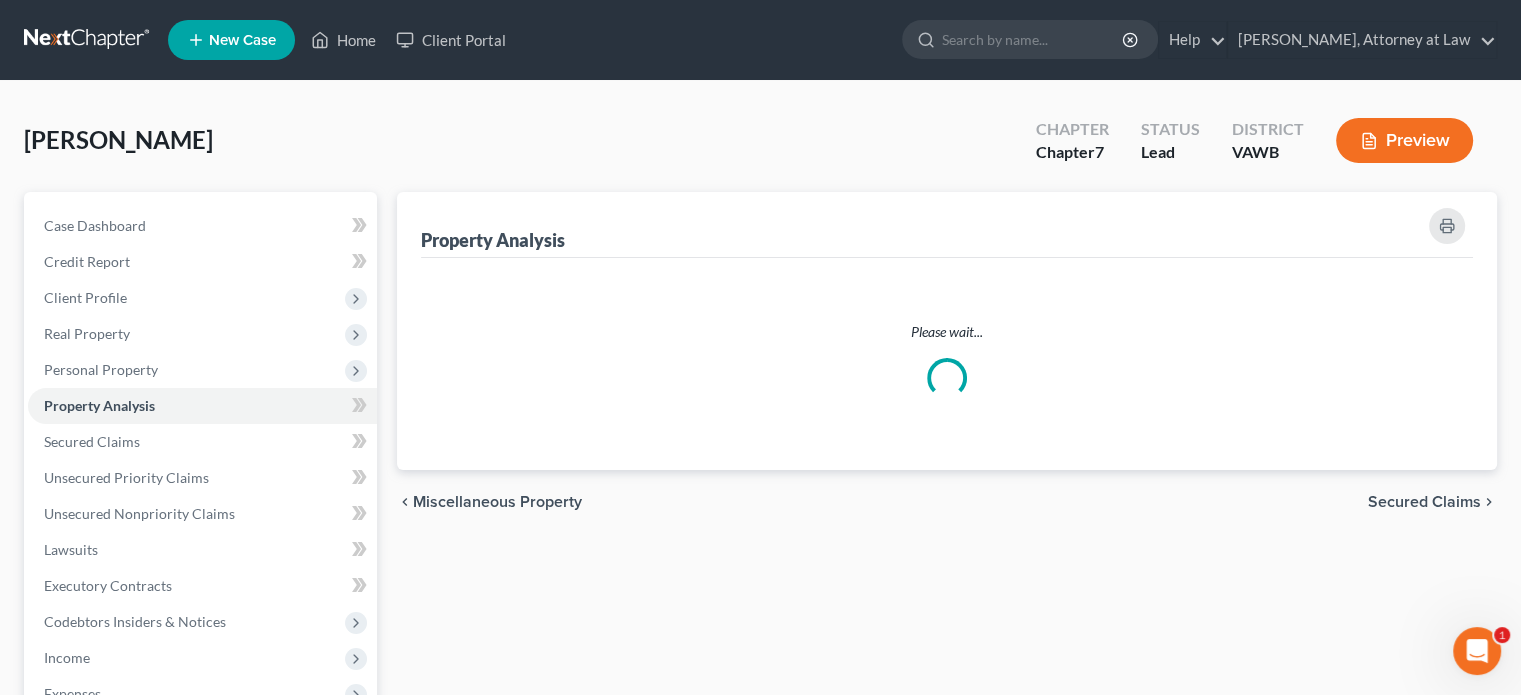 click on "Vehicles Owned
Vehicles Leased
Machinery and Vehicles
Office Related" at bounding box center [202, 388] 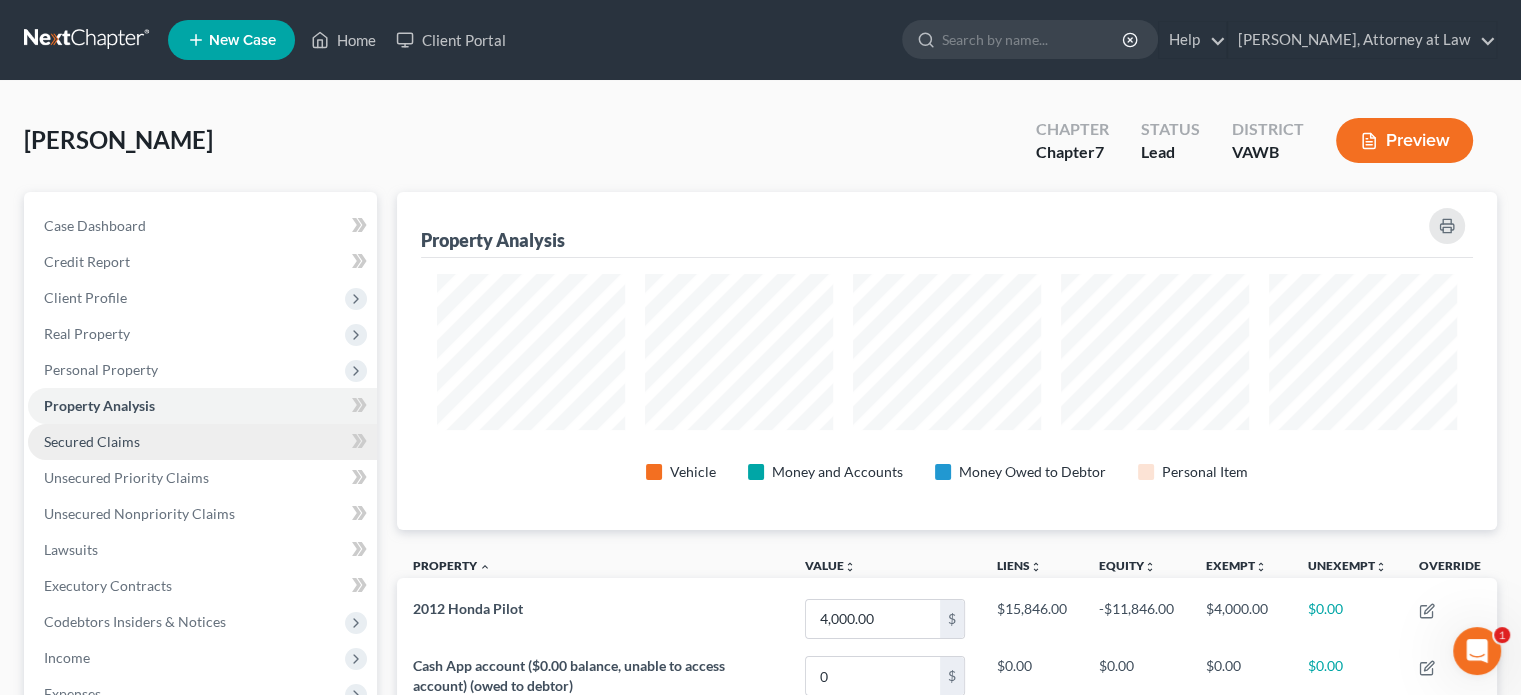 scroll, scrollTop: 999662, scrollLeft: 998900, axis: both 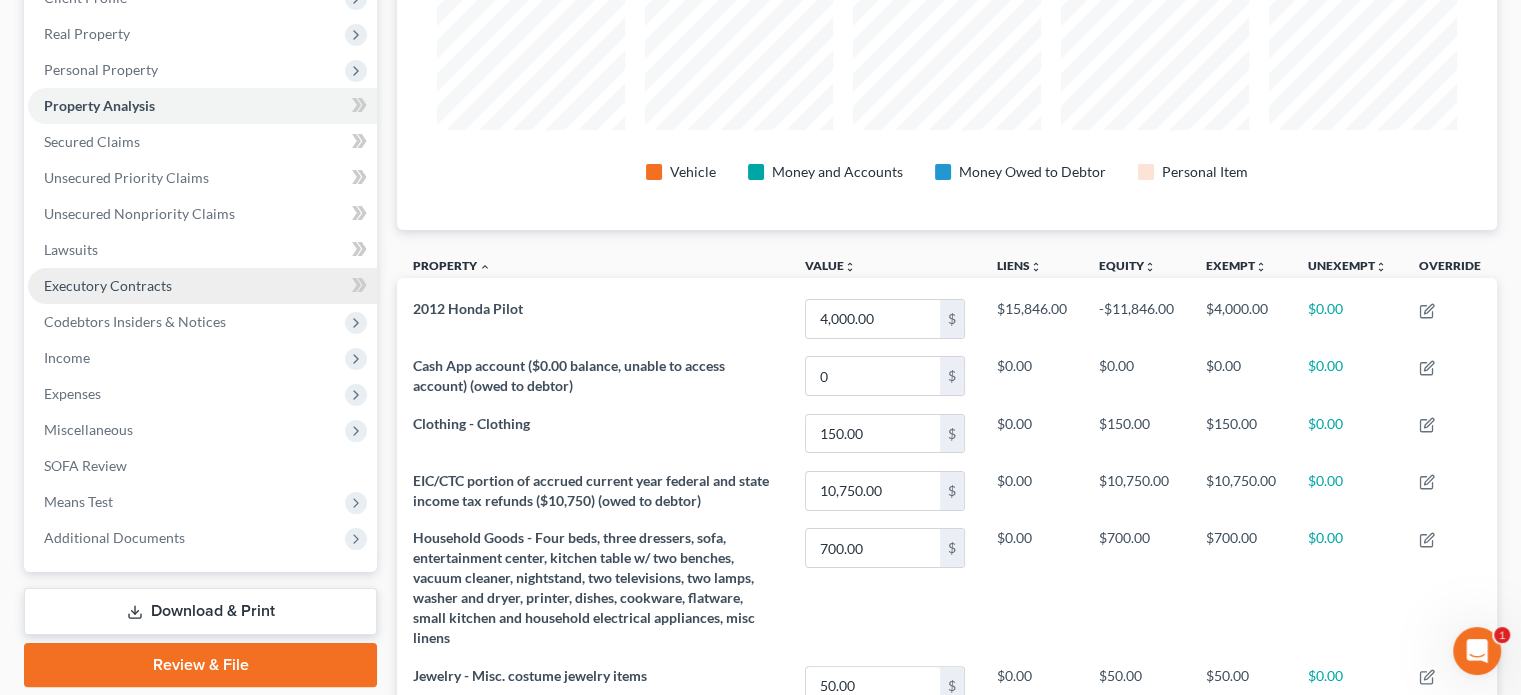 click on "Executory Contracts" at bounding box center (108, 285) 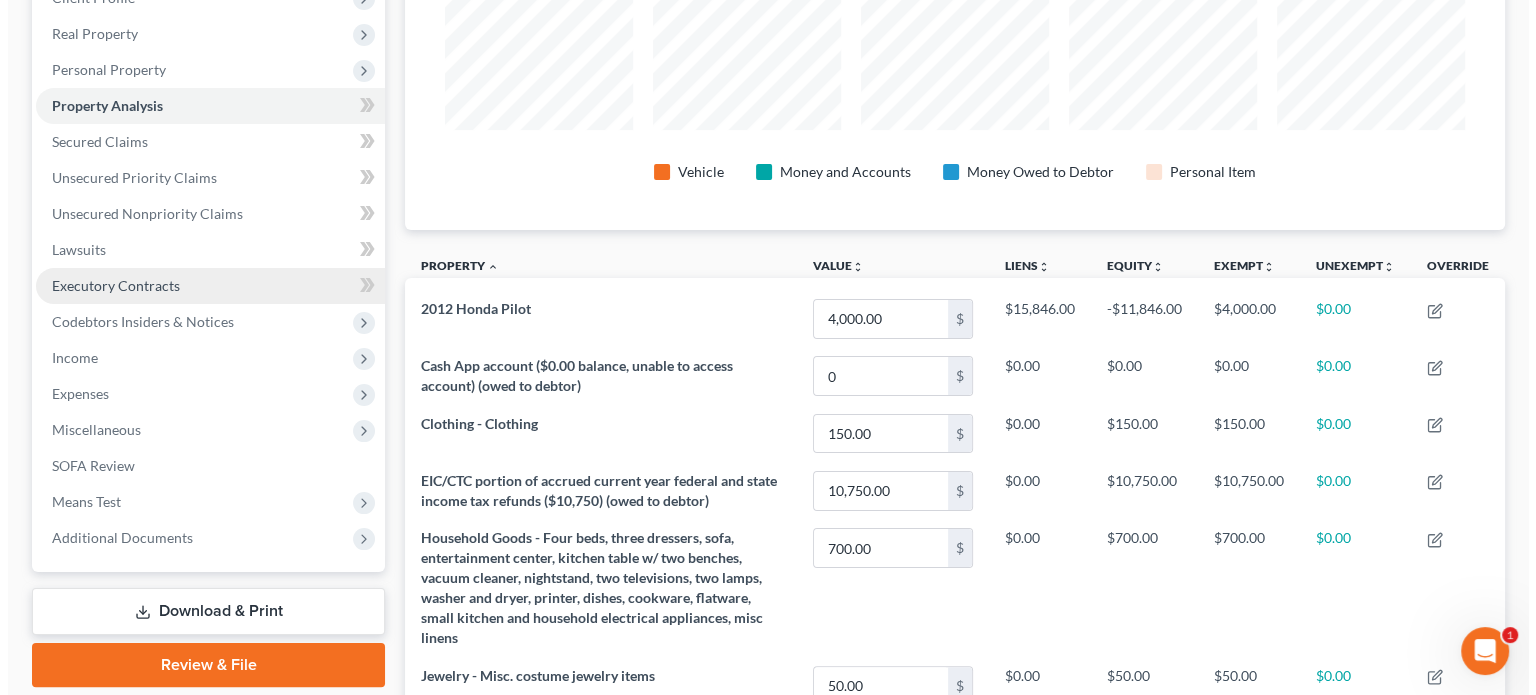 scroll, scrollTop: 0, scrollLeft: 0, axis: both 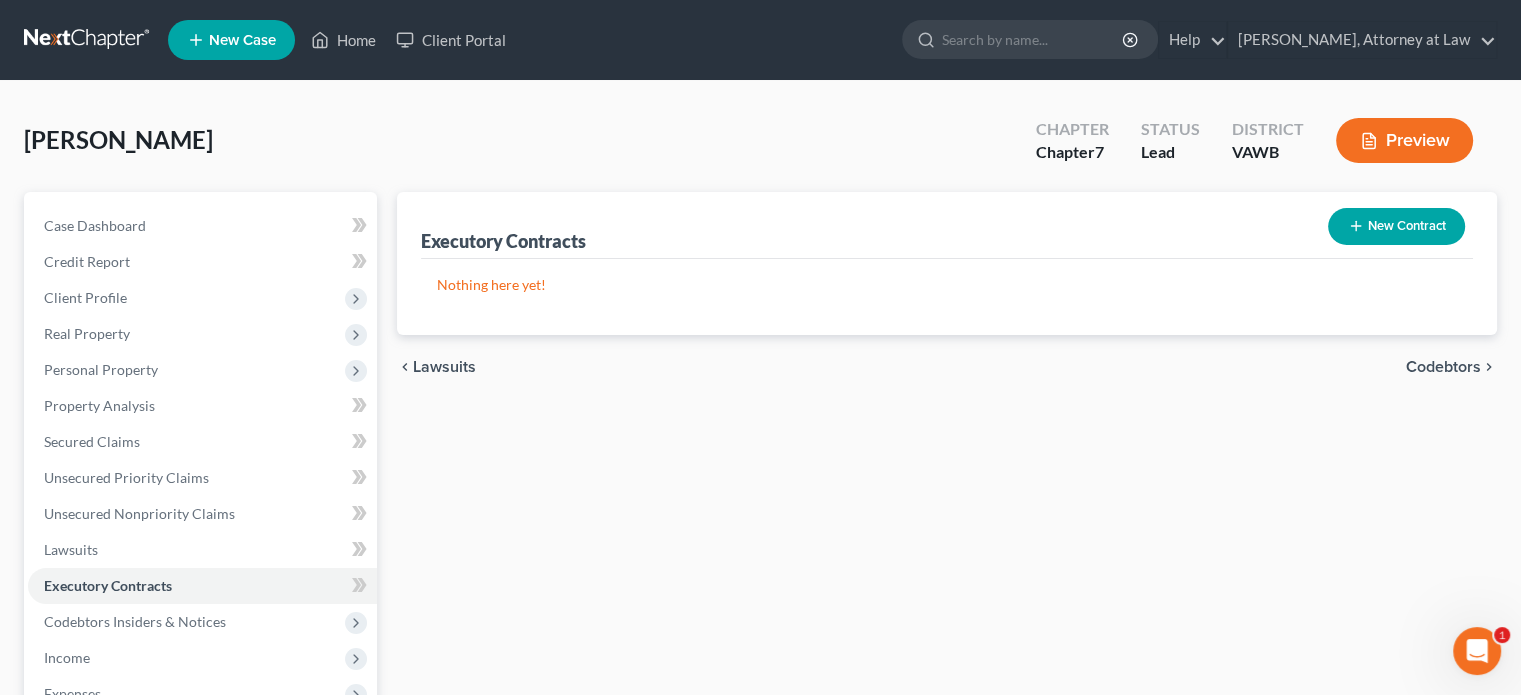 click on "New Contract" at bounding box center (1396, 226) 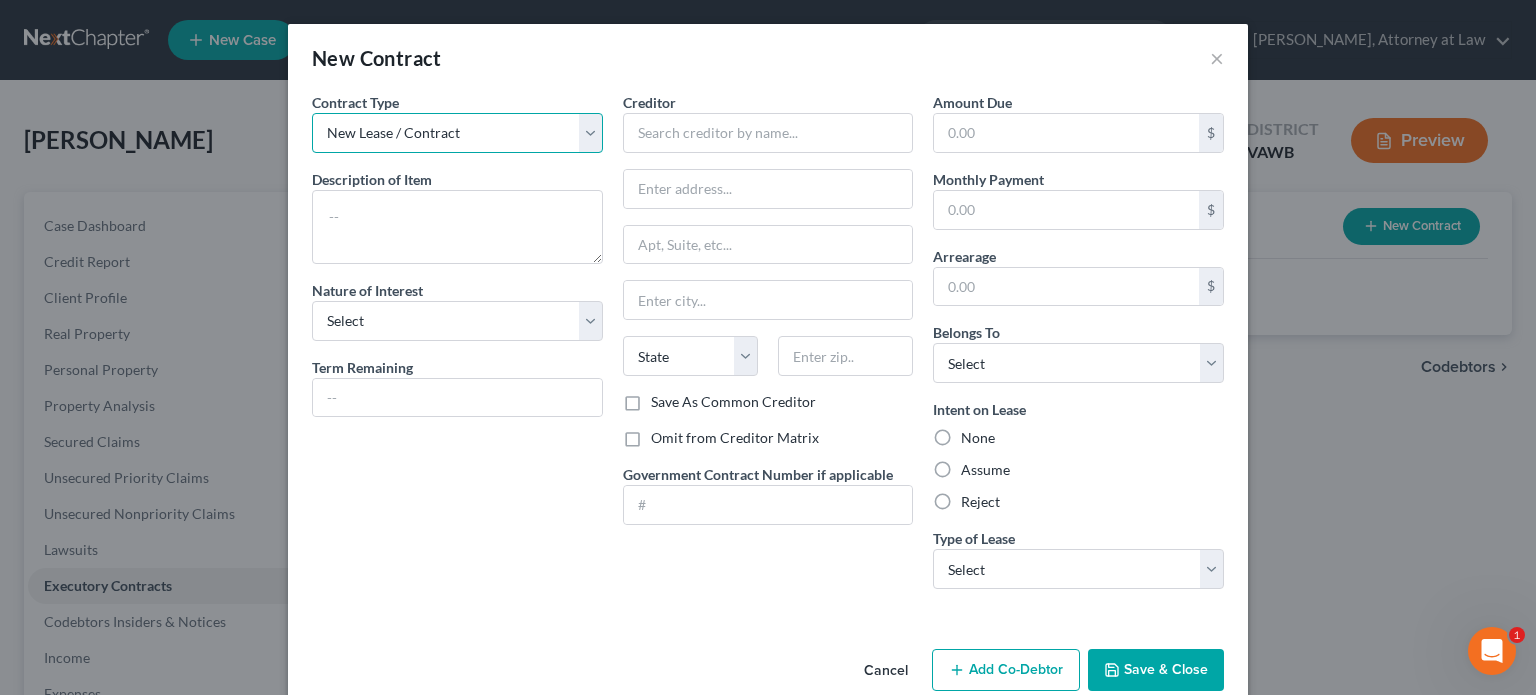 click on "New Lease / Contract New Timeshare" at bounding box center [457, 133] 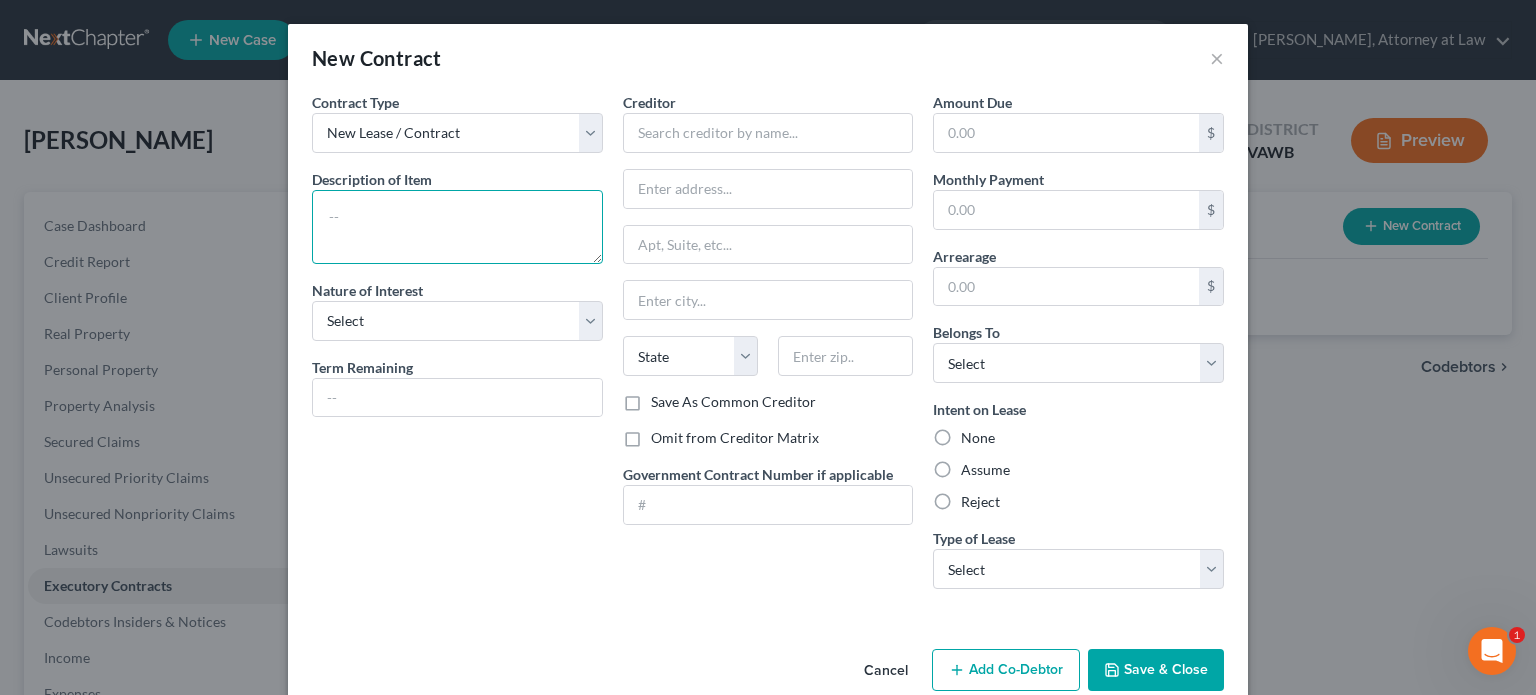 click at bounding box center [457, 227] 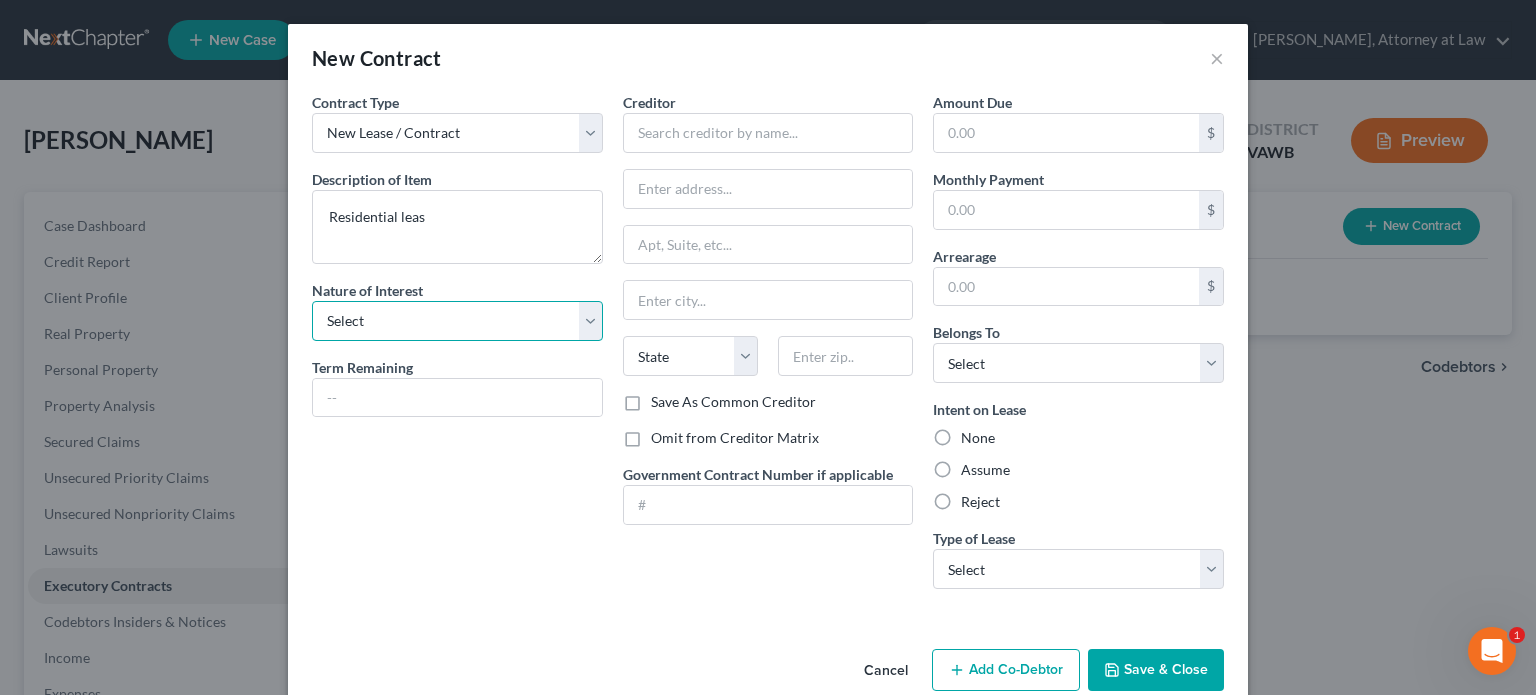 click on "Select Purchaser Agent Lessor Lessee" at bounding box center [457, 321] 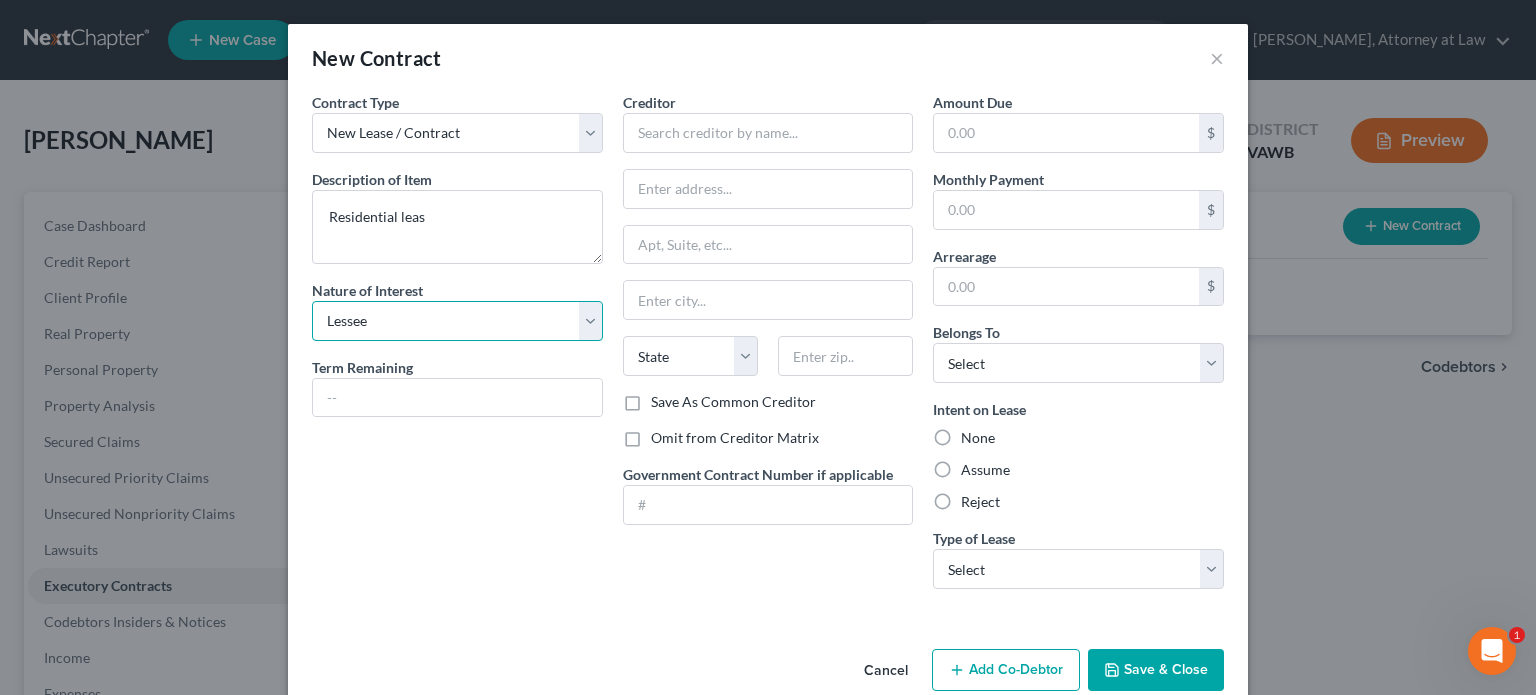 click on "Select Purchaser Agent Lessor Lessee" at bounding box center [457, 321] 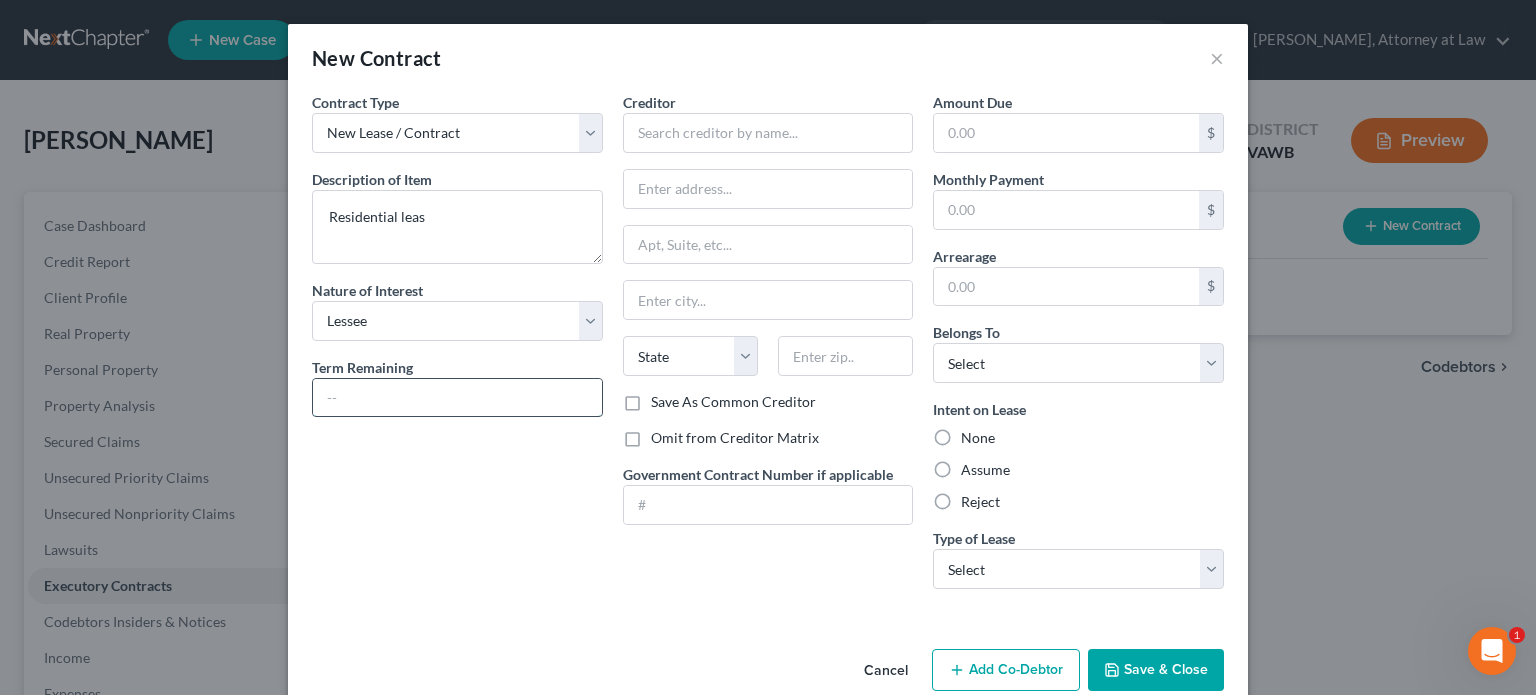 click at bounding box center [457, 398] 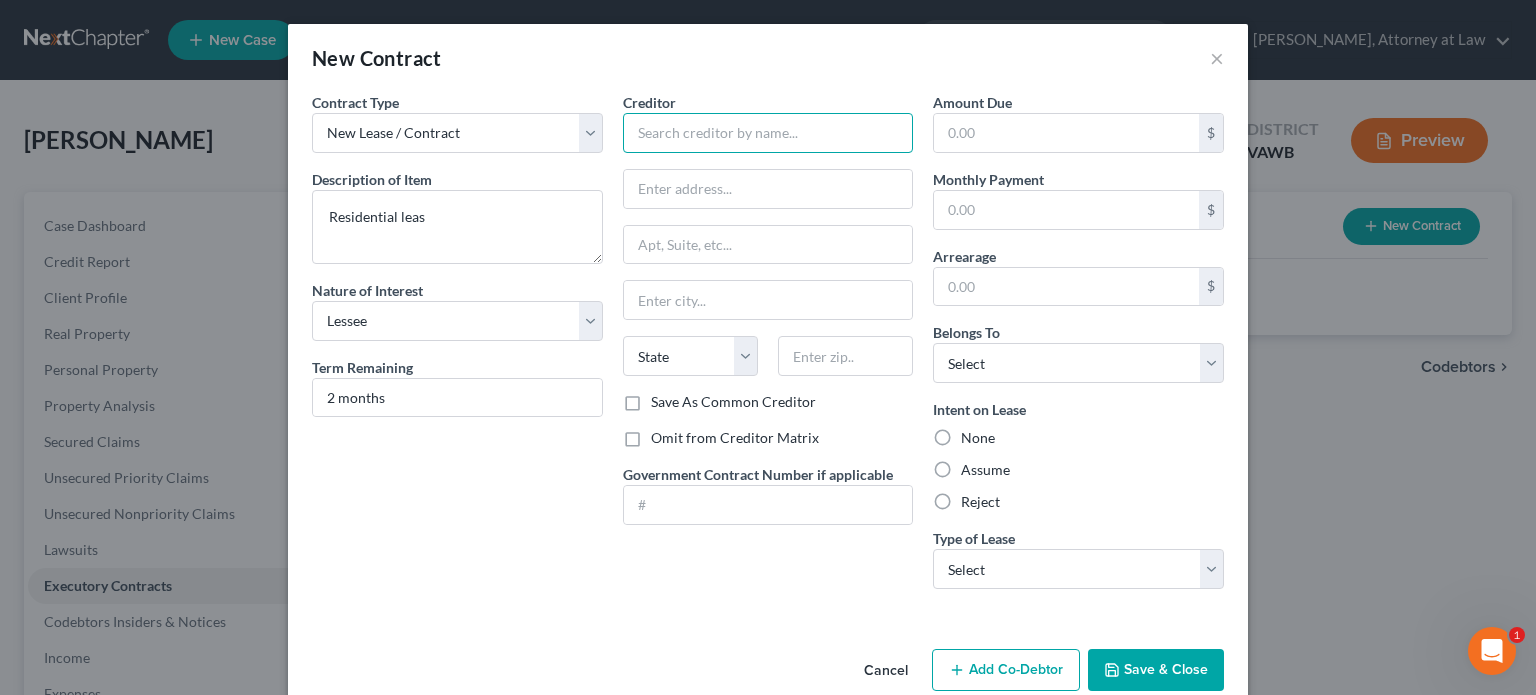 drag, startPoint x: 631, startPoint y: 129, endPoint x: 623, endPoint y: 146, distance: 18.788294 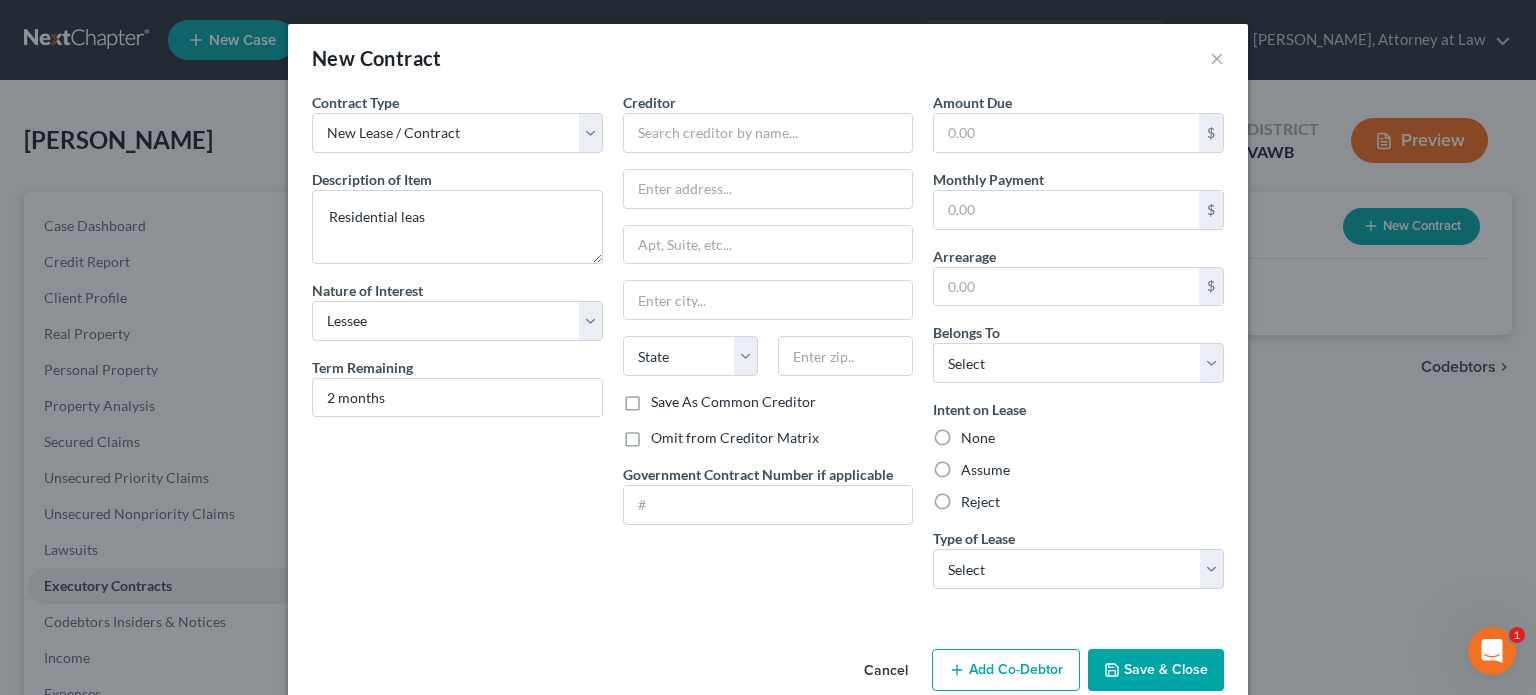 click on "Omit from Creditor Matrix" at bounding box center [735, 438] 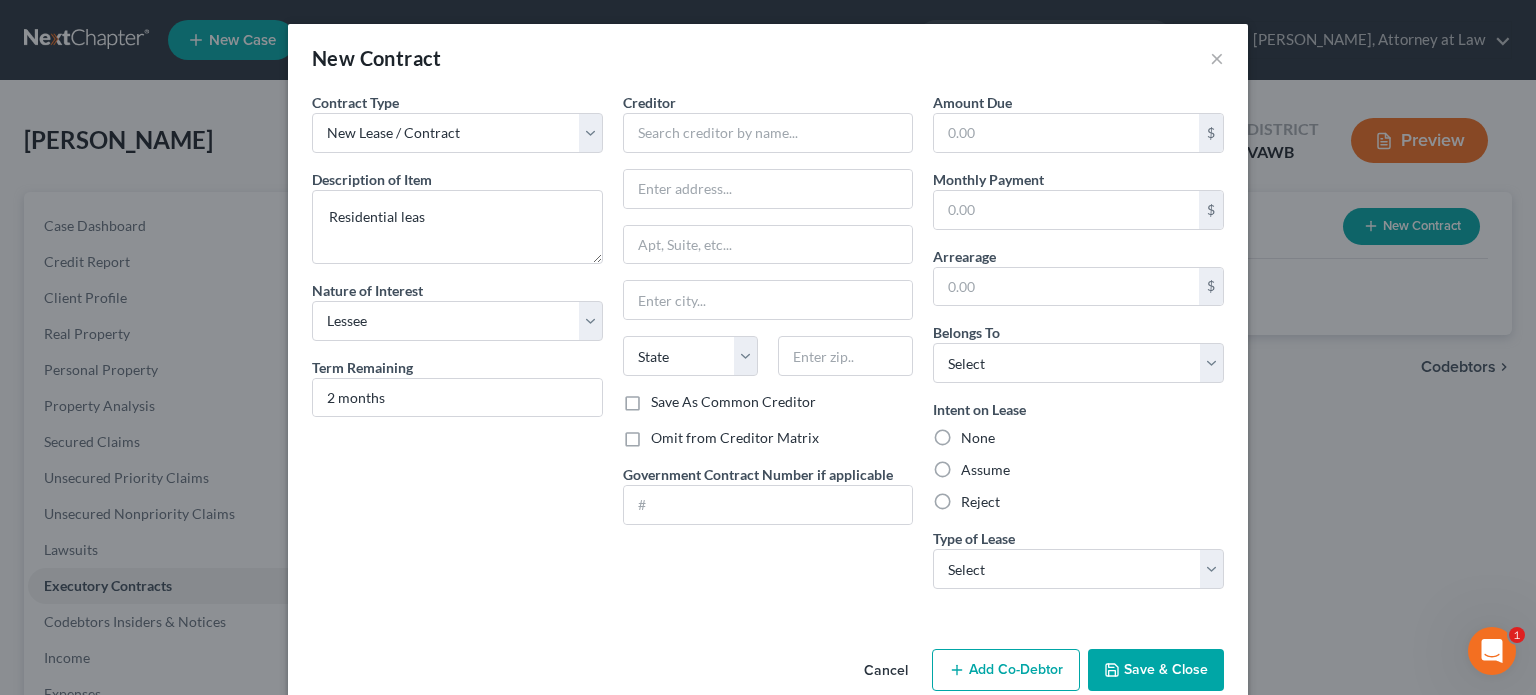 click on "Omit from Creditor Matrix" at bounding box center [665, 434] 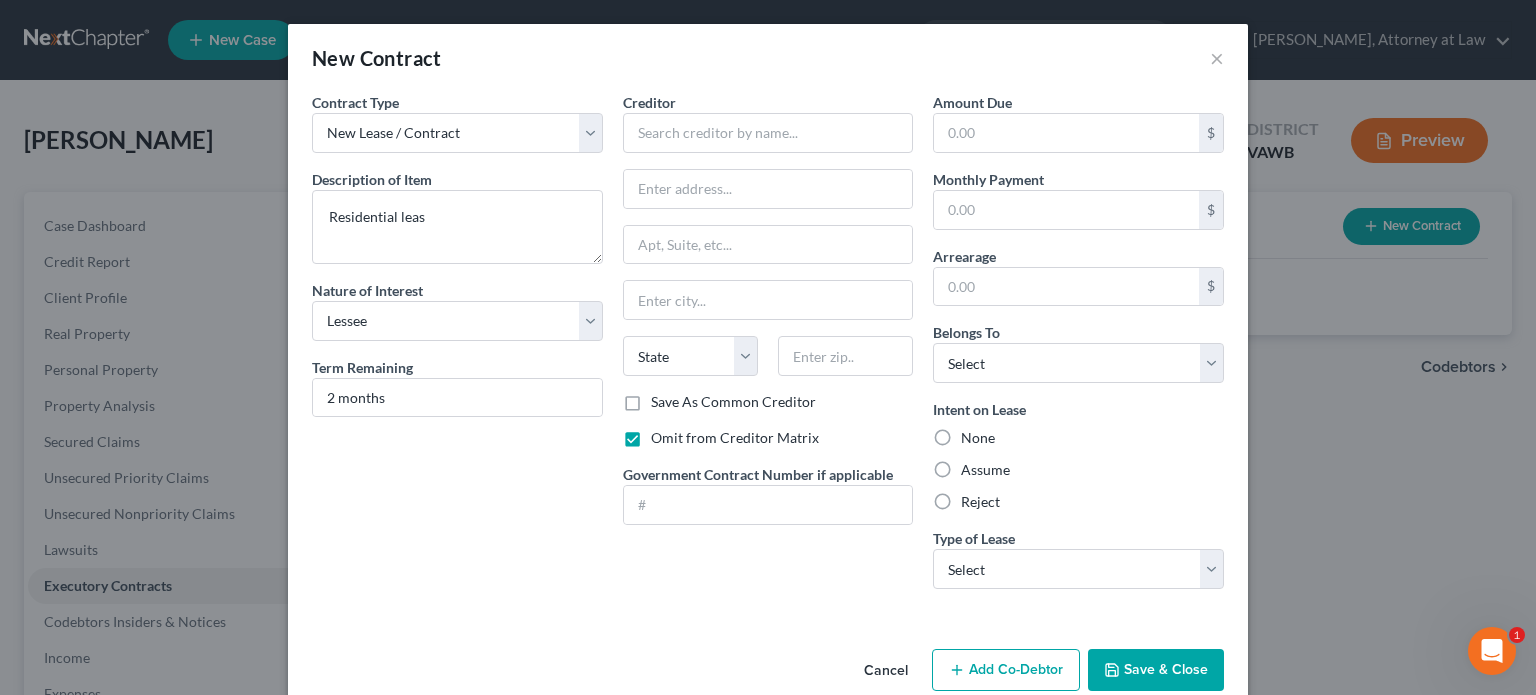 click on "None" at bounding box center [978, 438] 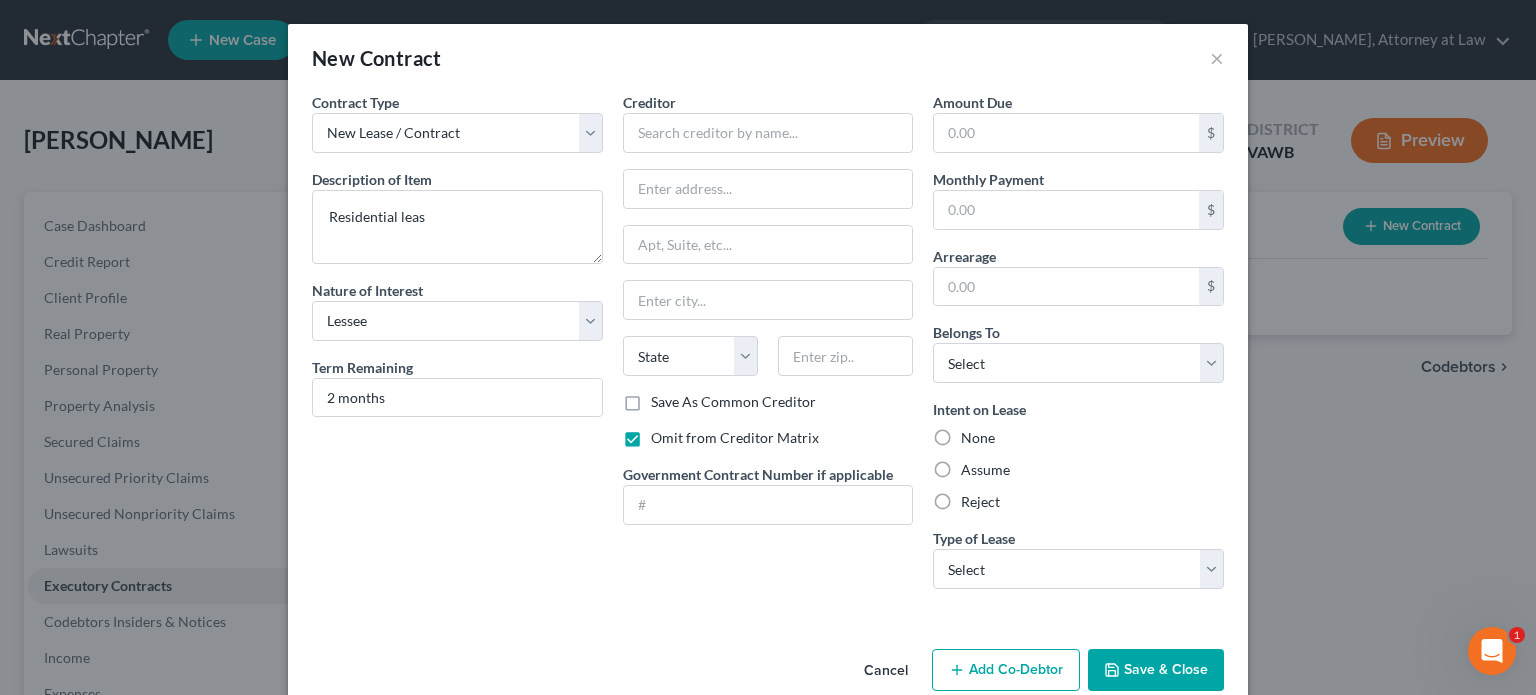 click on "None" at bounding box center [975, 434] 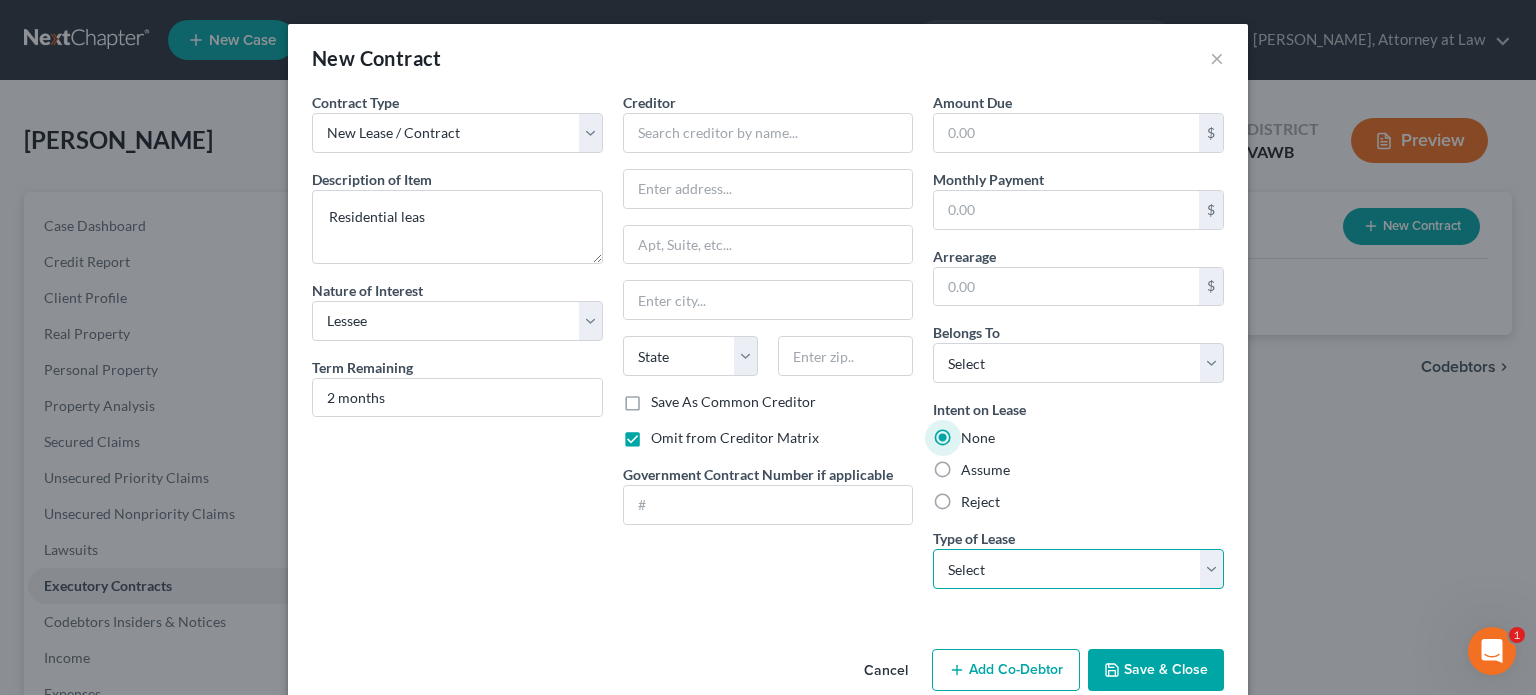 click on "Select Real Estate Car Other" at bounding box center (1078, 569) 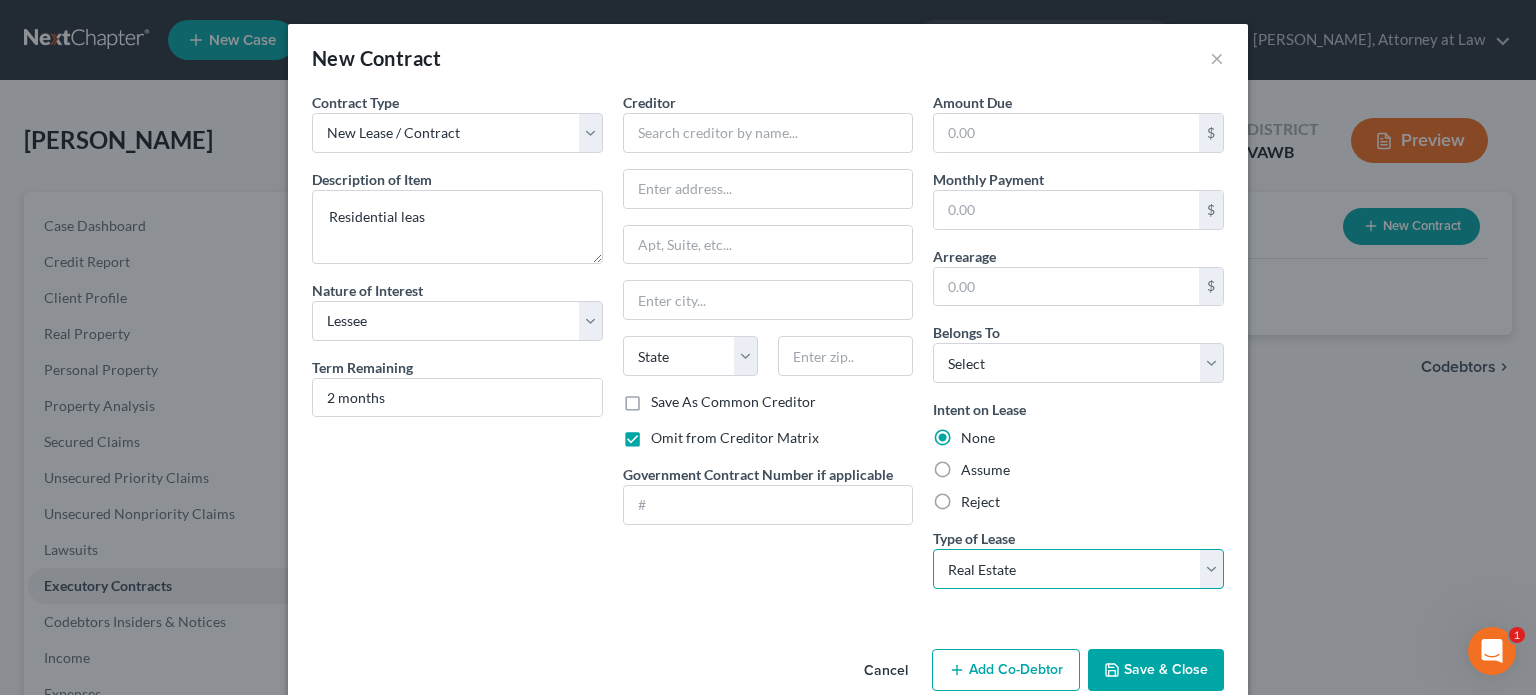 click on "Select Real Estate Car Other" at bounding box center (1078, 569) 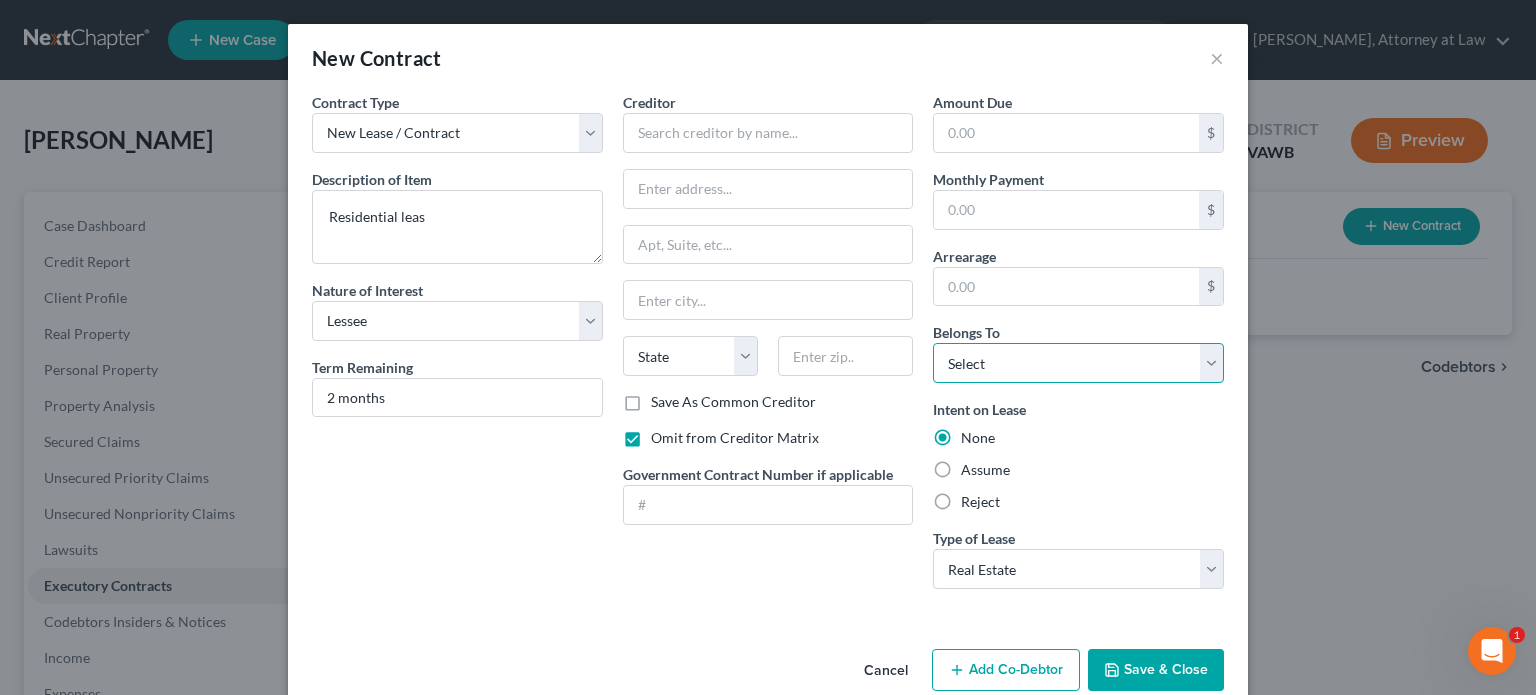 click on "Select Debtor 1 Only Debtor 2 Only Debtor 1 And Debtor 2 Only At Least One Of The Debtors And Another Community Property" at bounding box center (1078, 363) 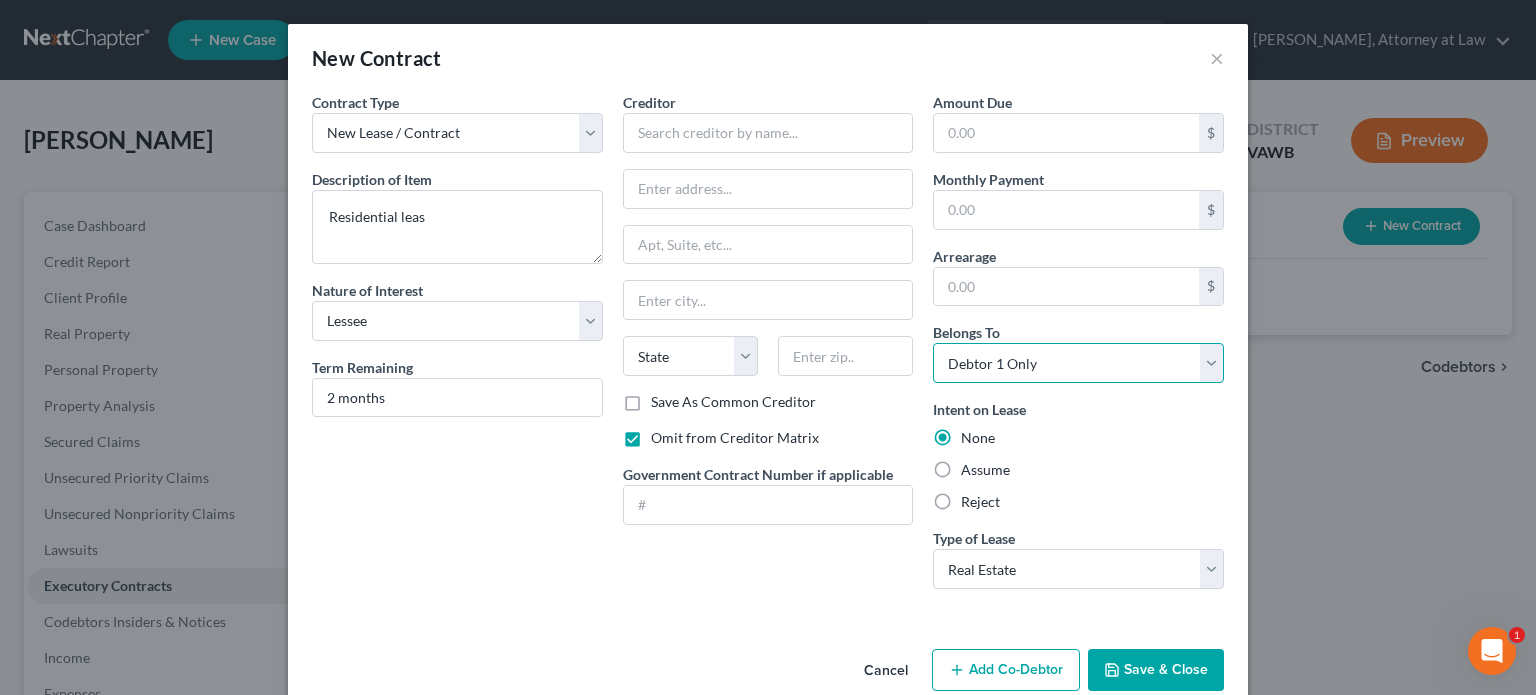 click on "Select Debtor 1 Only Debtor 2 Only Debtor 1 And Debtor 2 Only At Least One Of The Debtors And Another Community Property" at bounding box center [1078, 363] 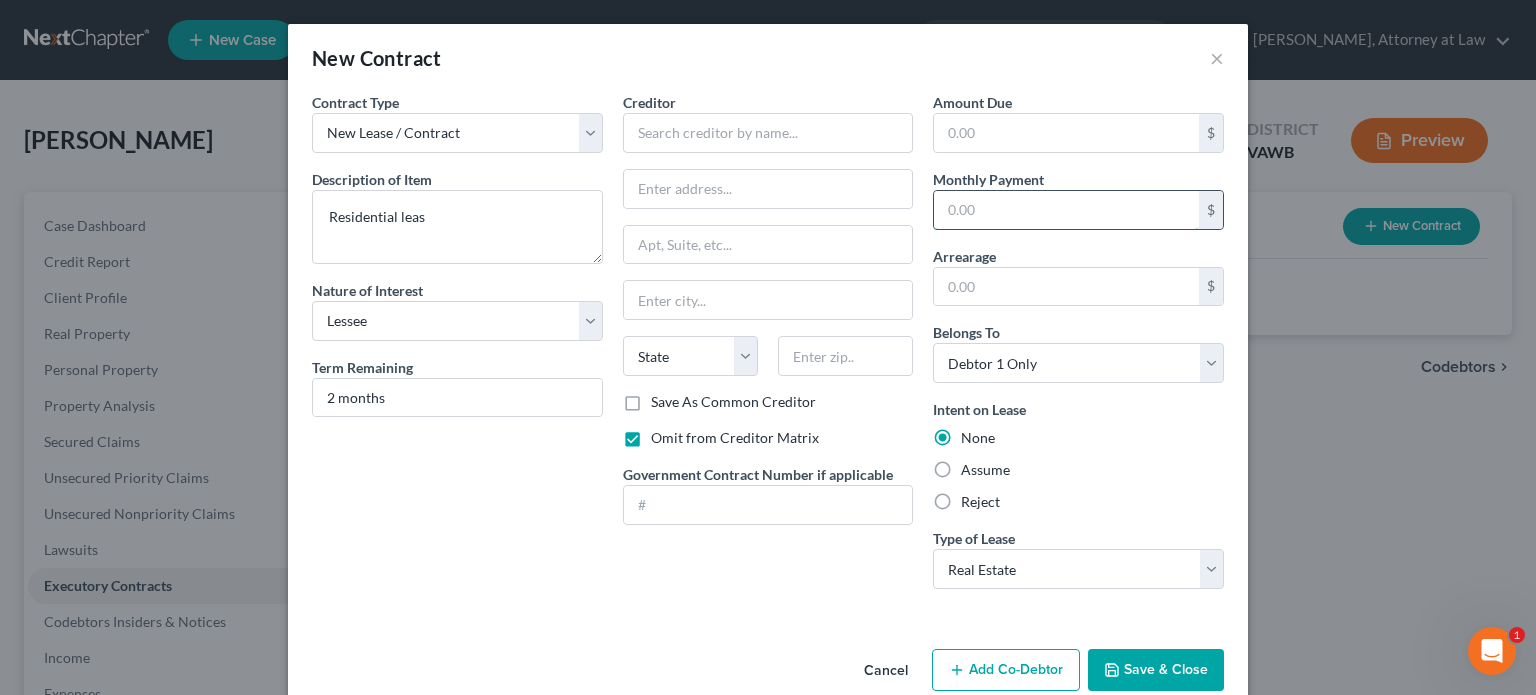 click at bounding box center (1066, 210) 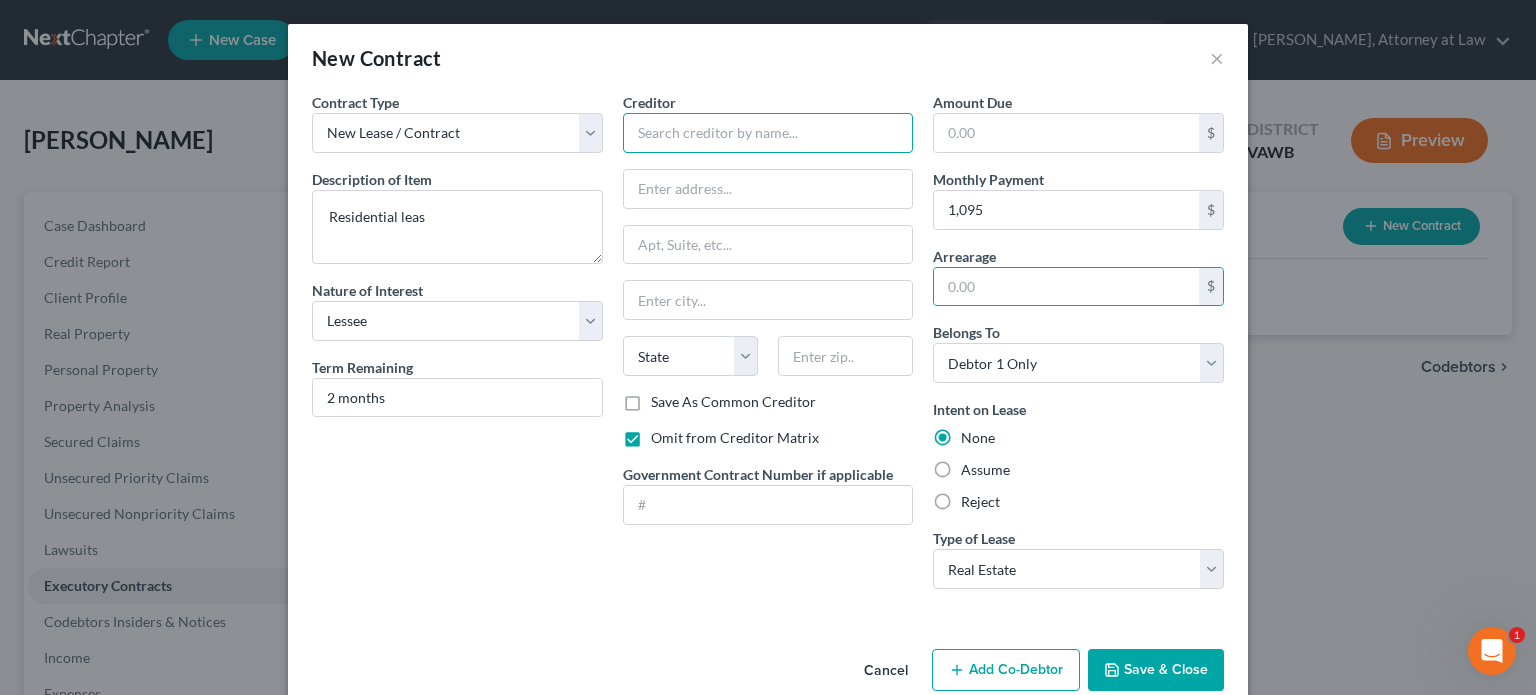 click at bounding box center (768, 133) 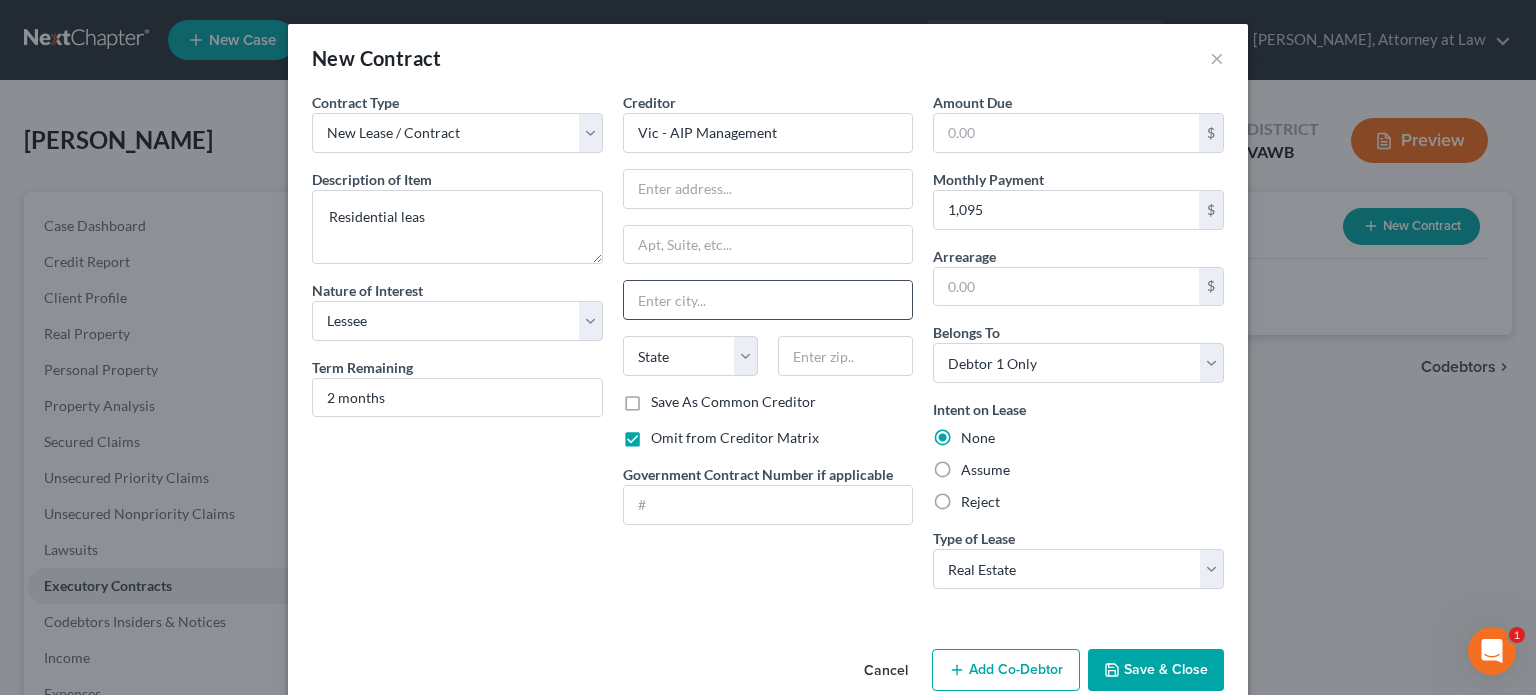 click at bounding box center [768, 300] 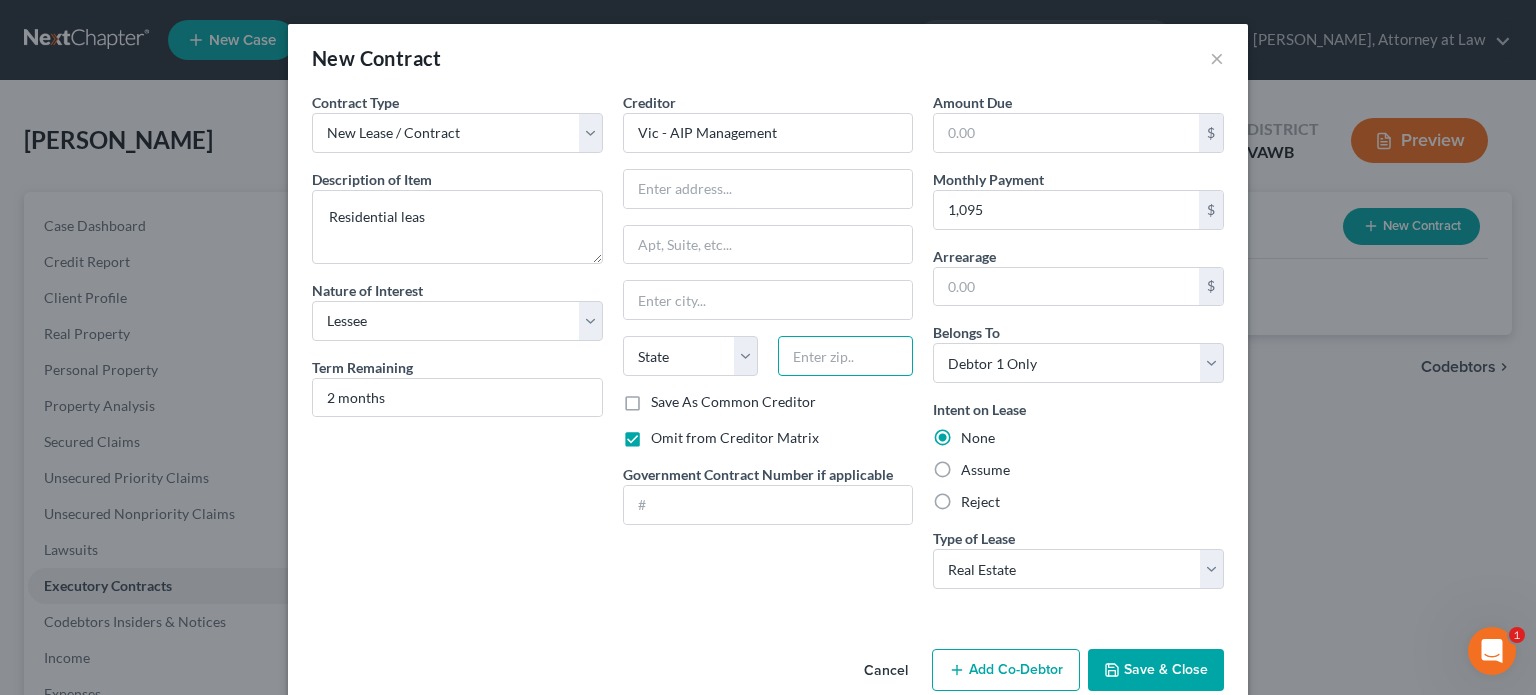 click at bounding box center [845, 356] 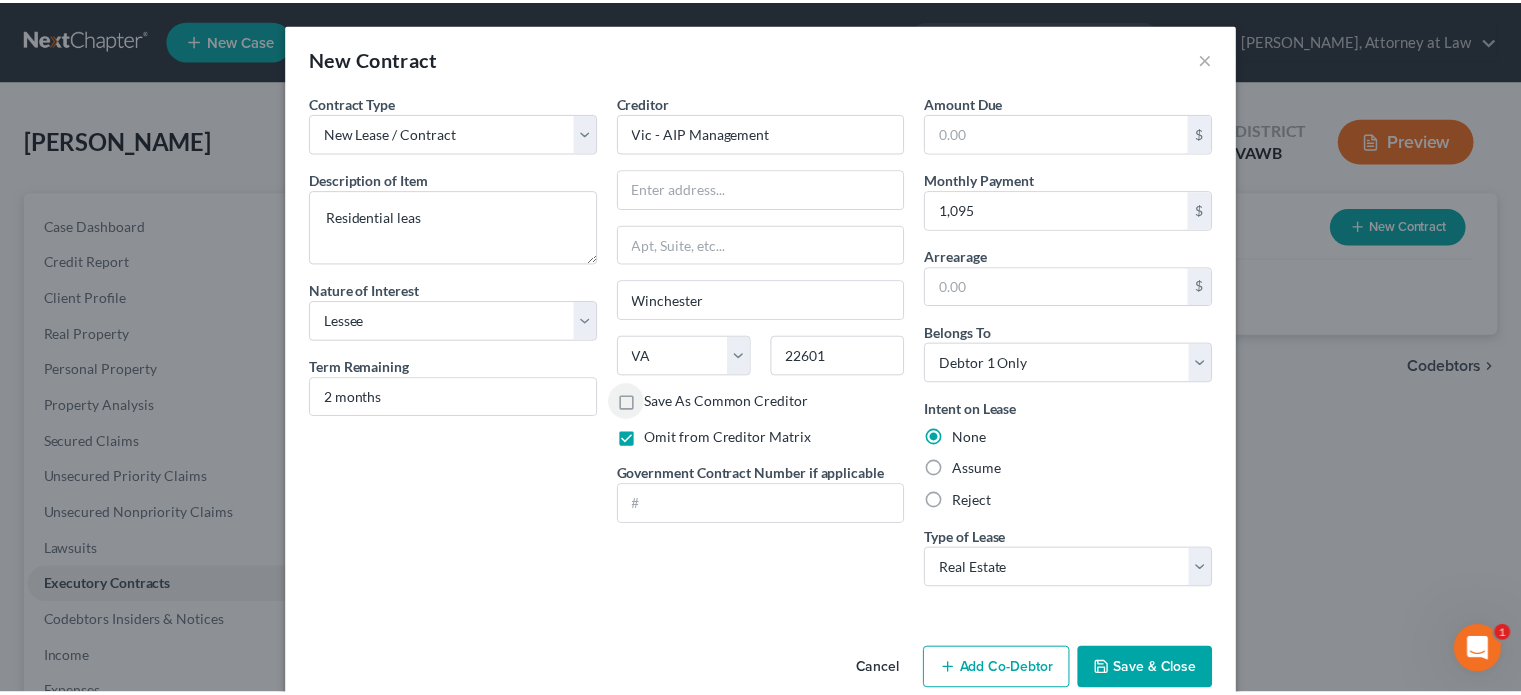 scroll, scrollTop: 33, scrollLeft: 0, axis: vertical 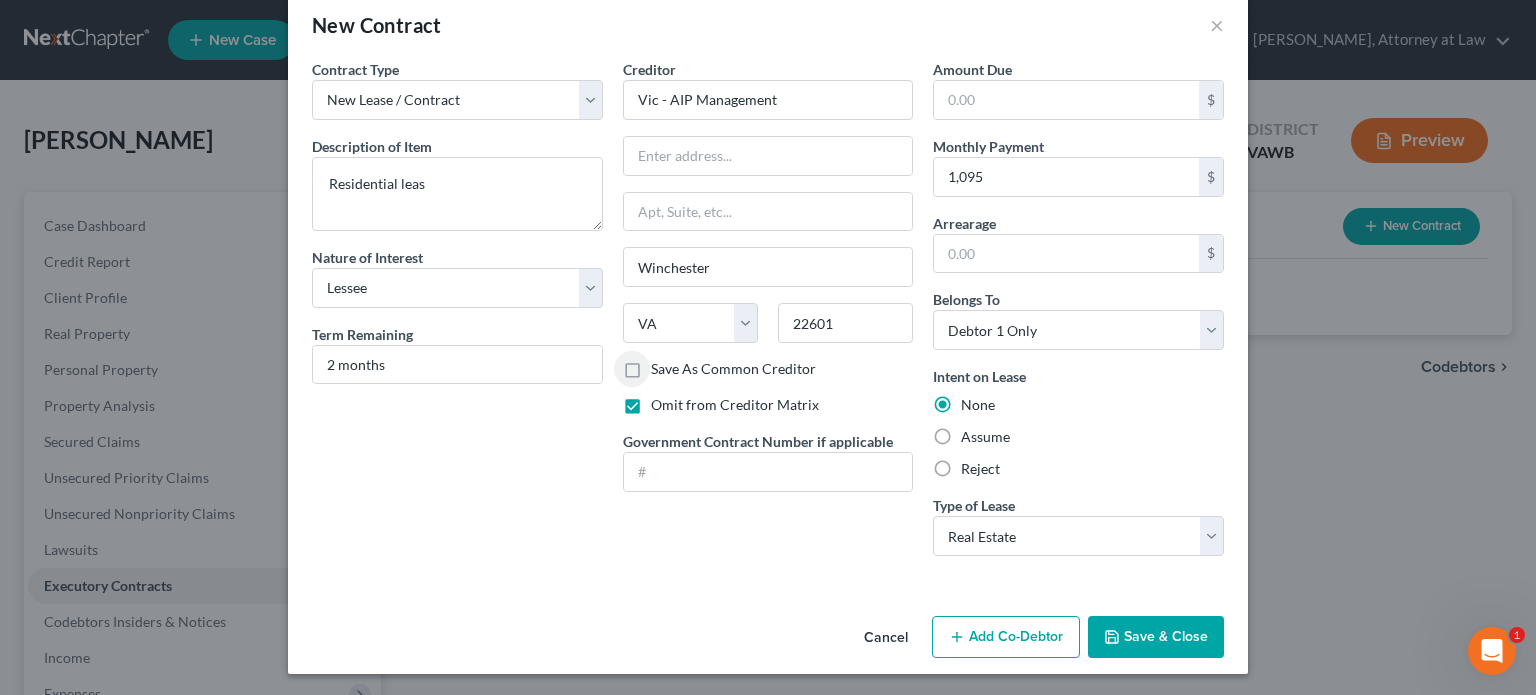 click on "Save & Close" at bounding box center [1156, 637] 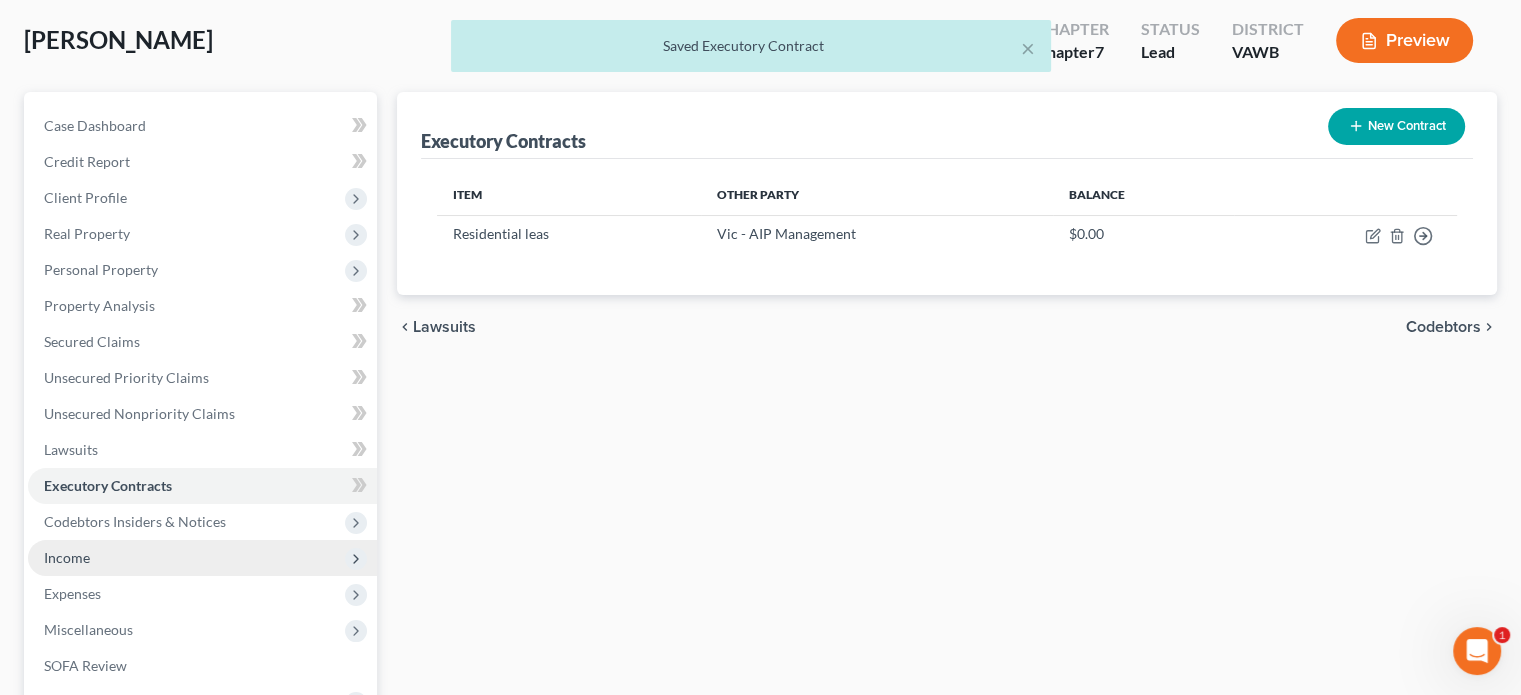 scroll, scrollTop: 200, scrollLeft: 0, axis: vertical 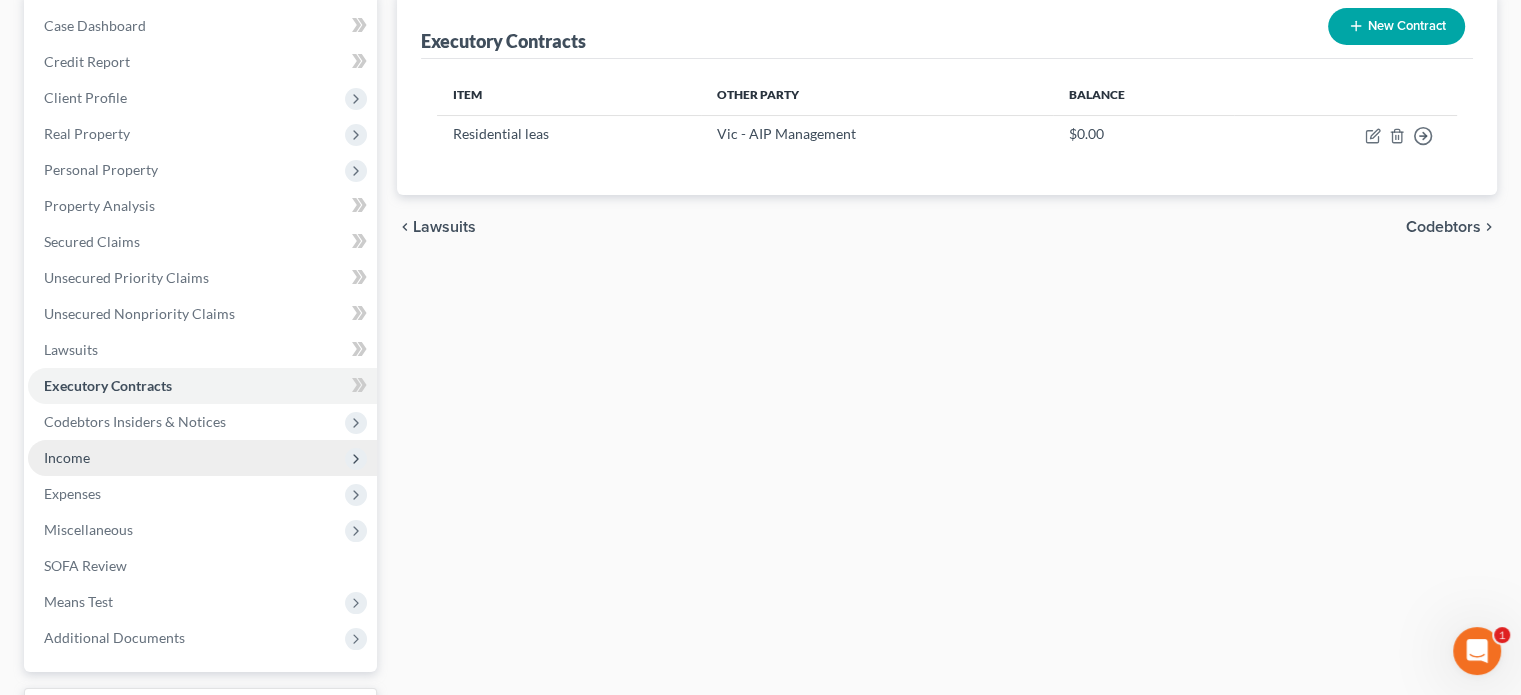 click on "Income" at bounding box center [67, 457] 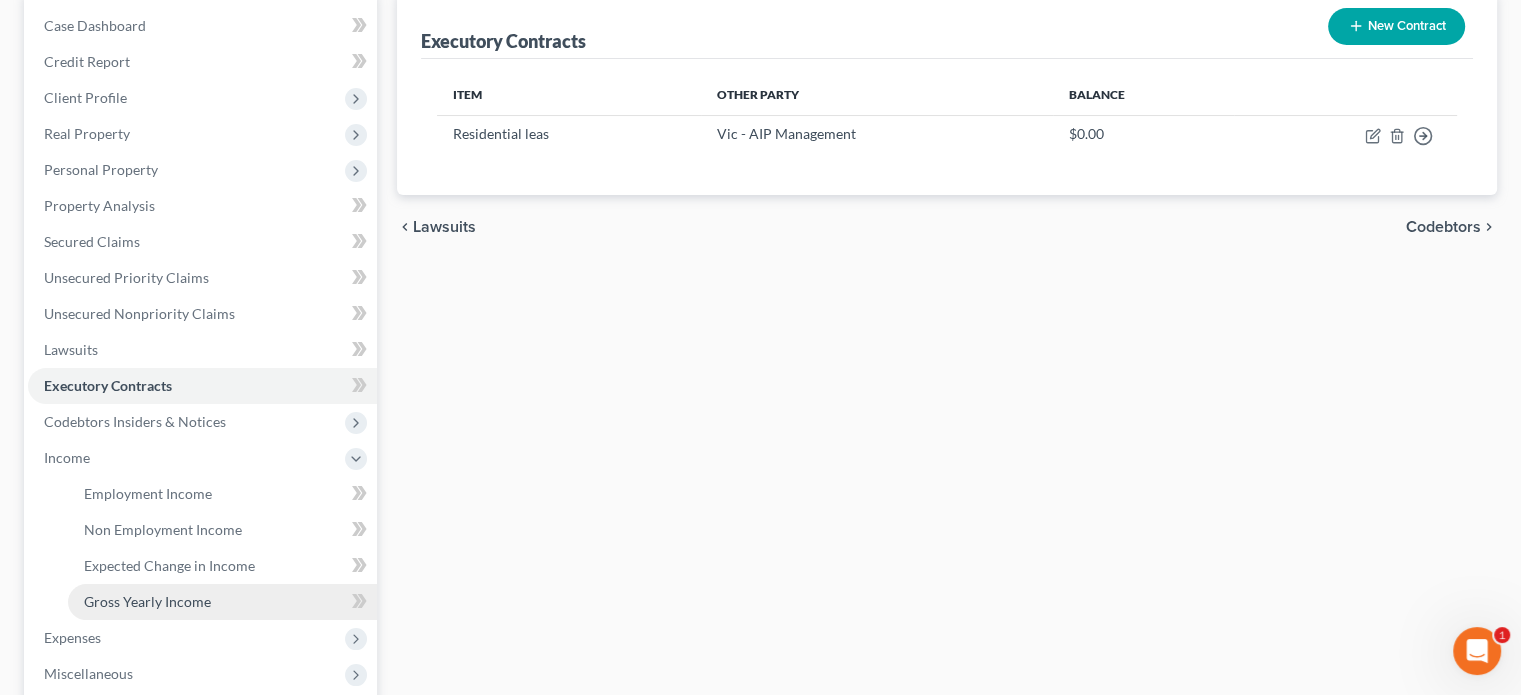 click on "Gross Yearly Income" at bounding box center (147, 601) 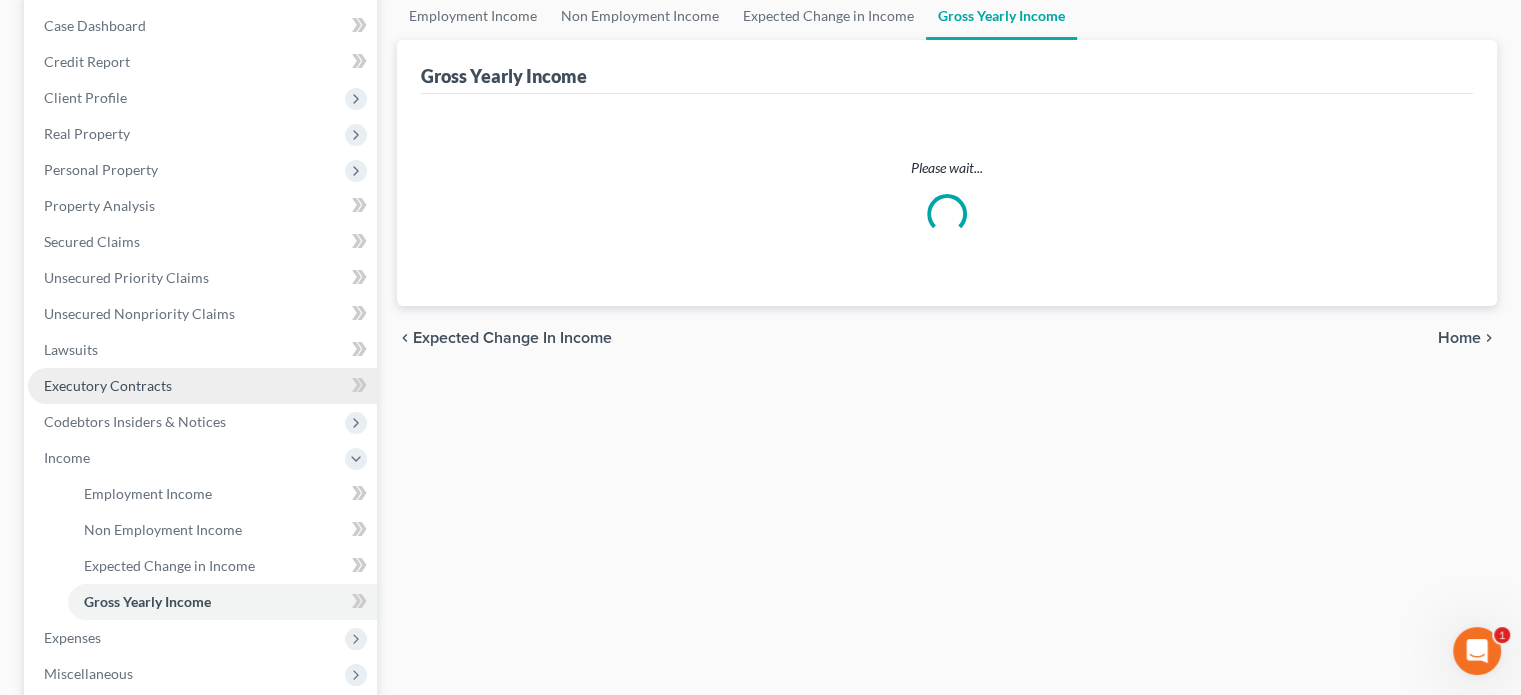 scroll, scrollTop: 0, scrollLeft: 0, axis: both 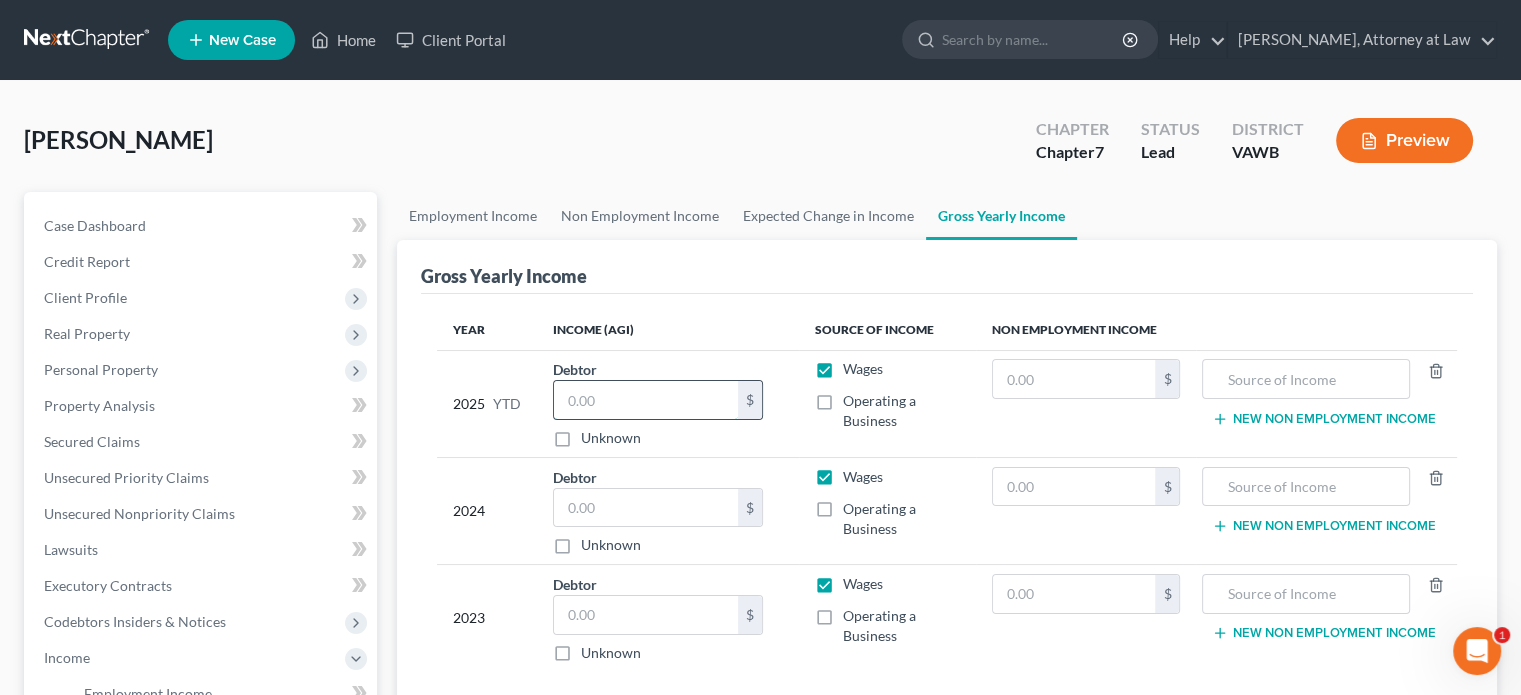 click at bounding box center [646, 400] 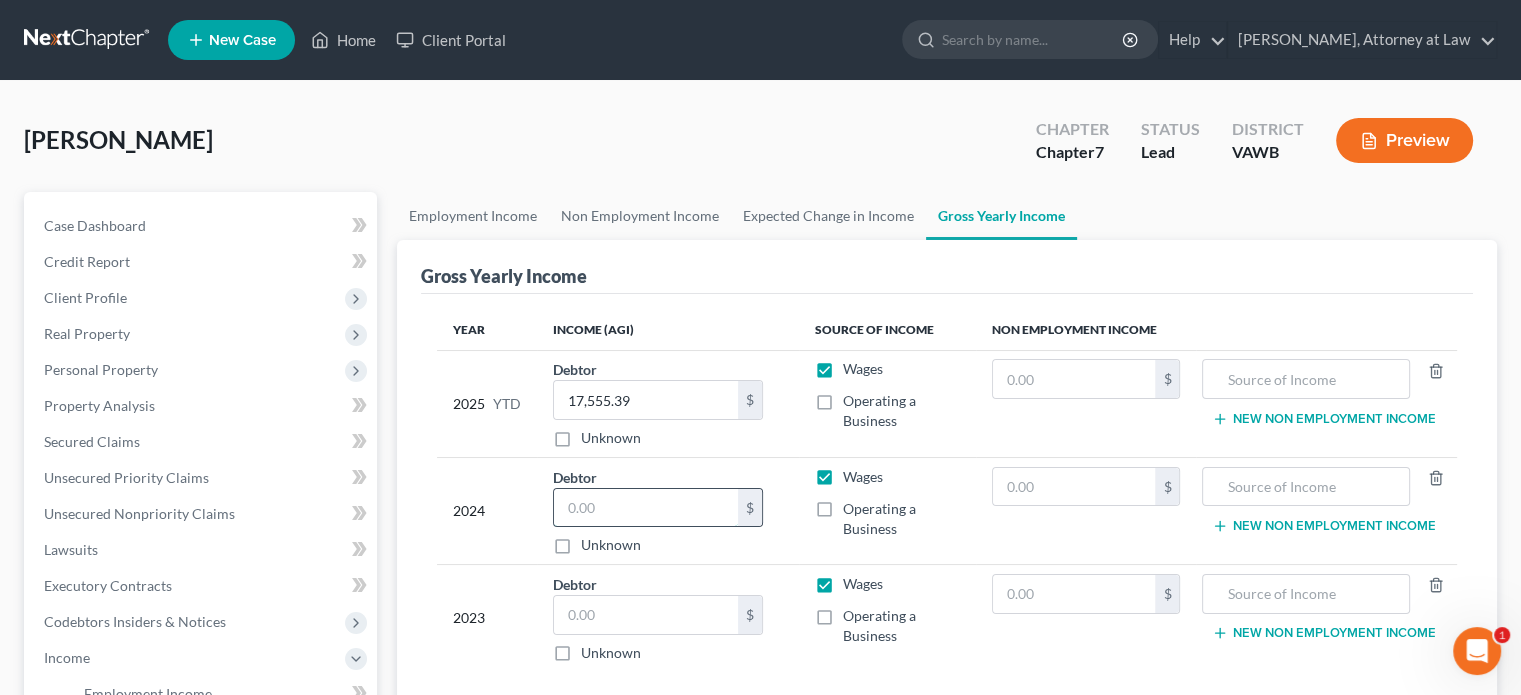 click at bounding box center (646, 508) 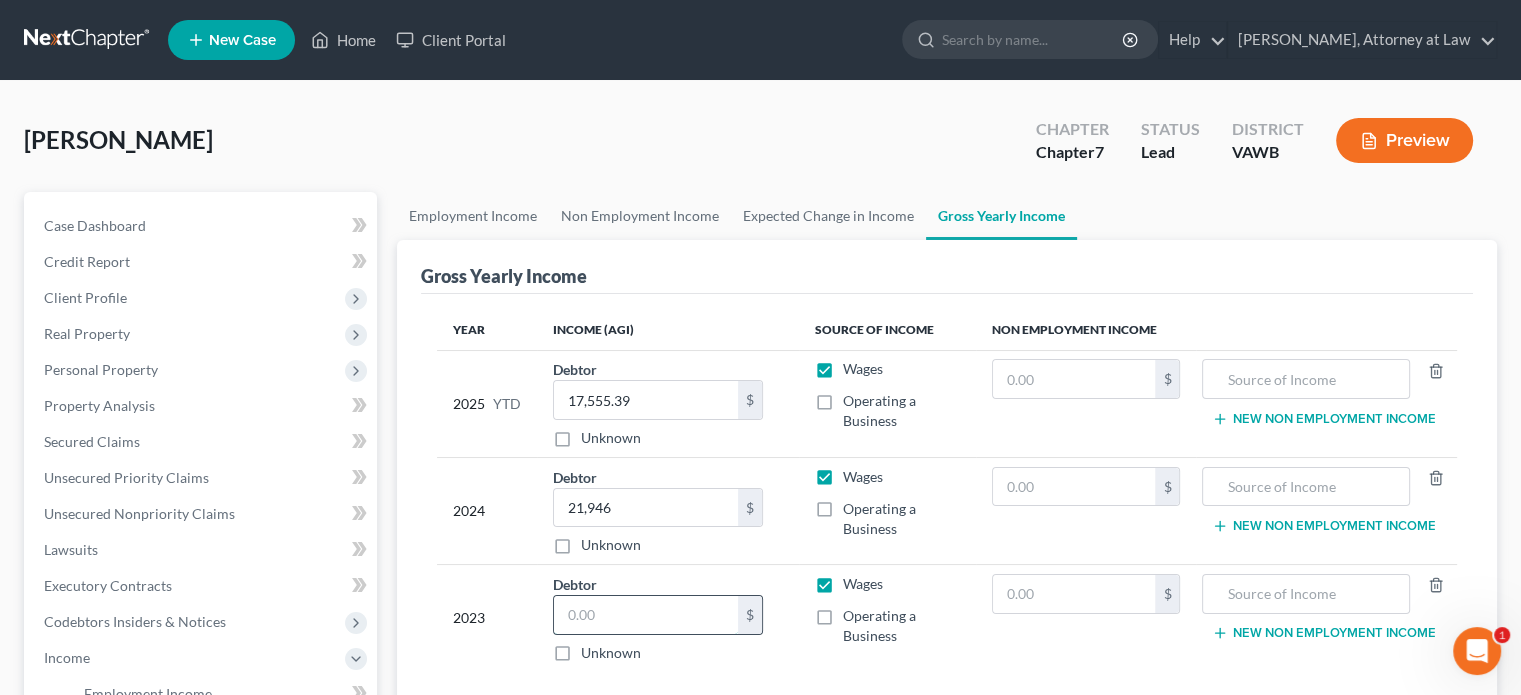 click at bounding box center [646, 615] 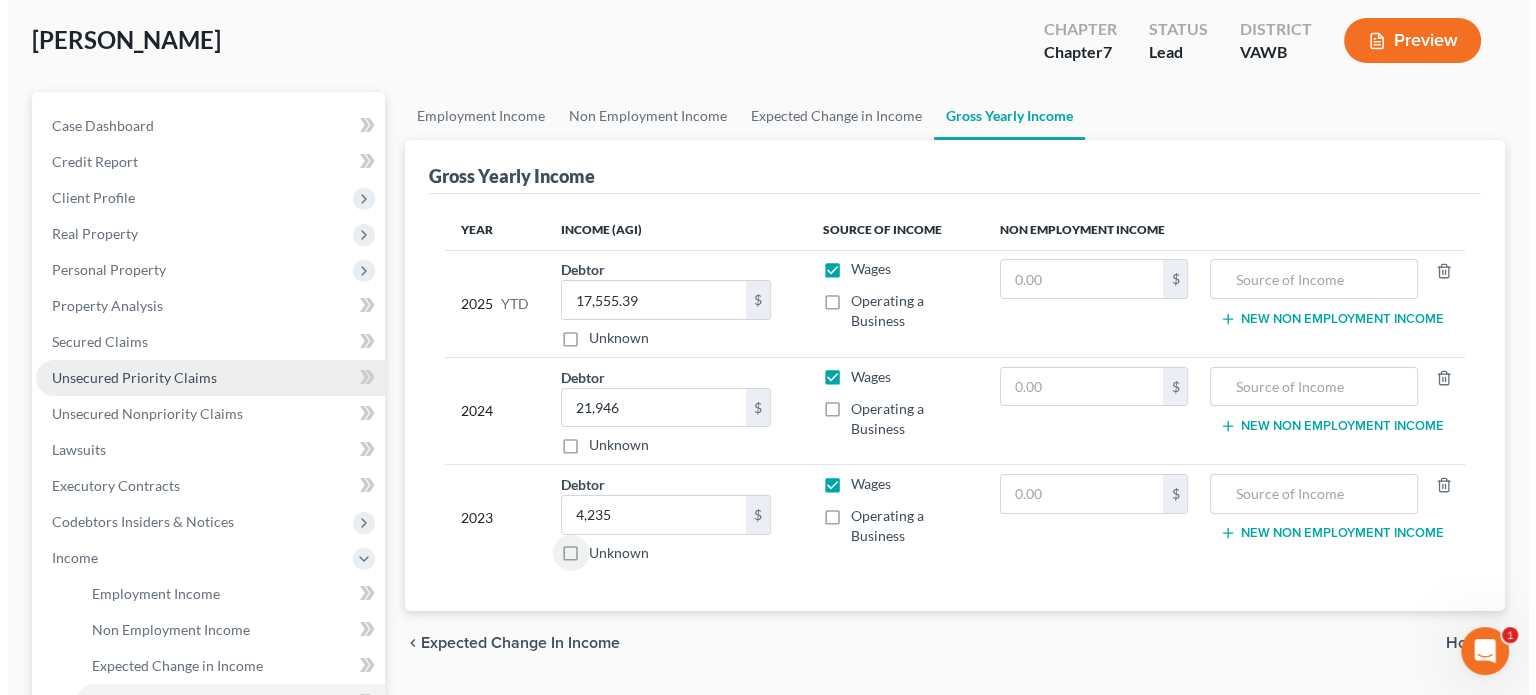 scroll, scrollTop: 0, scrollLeft: 0, axis: both 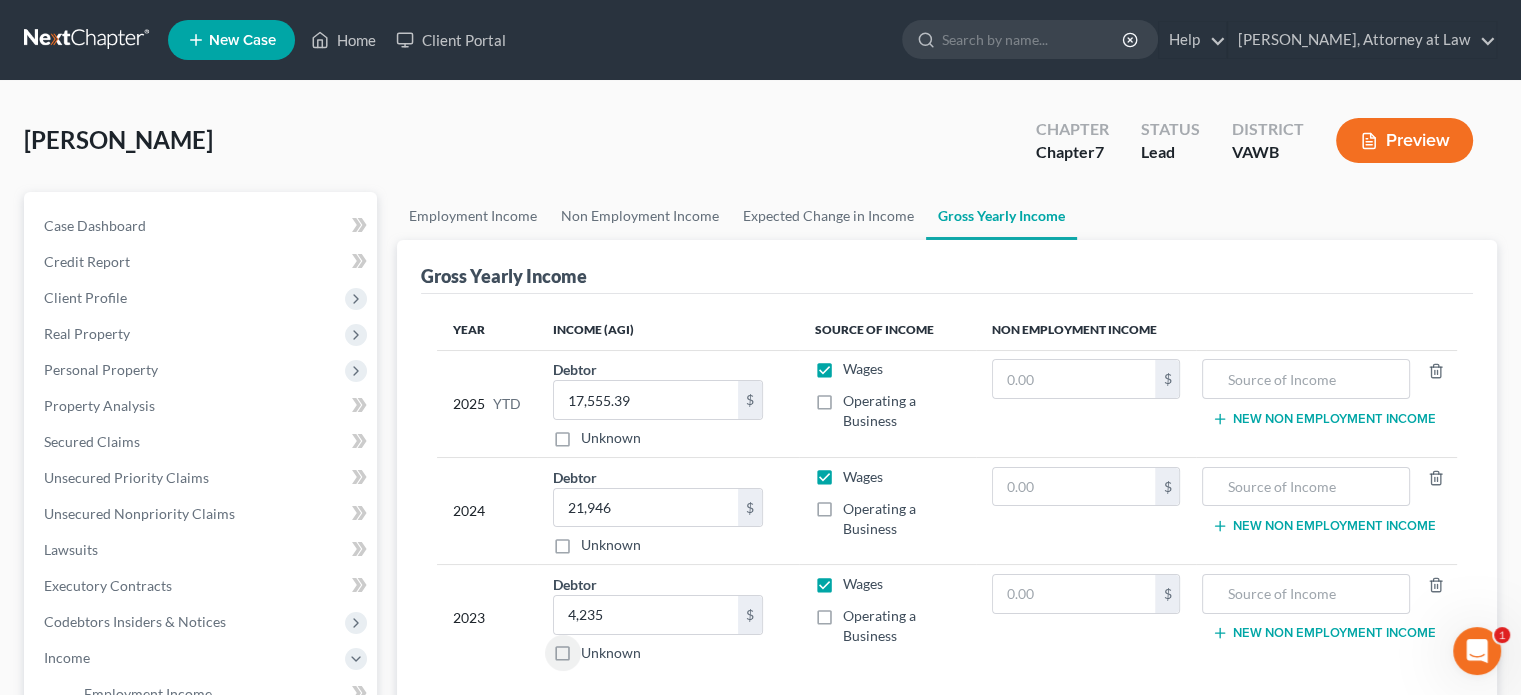 click on "Preview" at bounding box center [1404, 140] 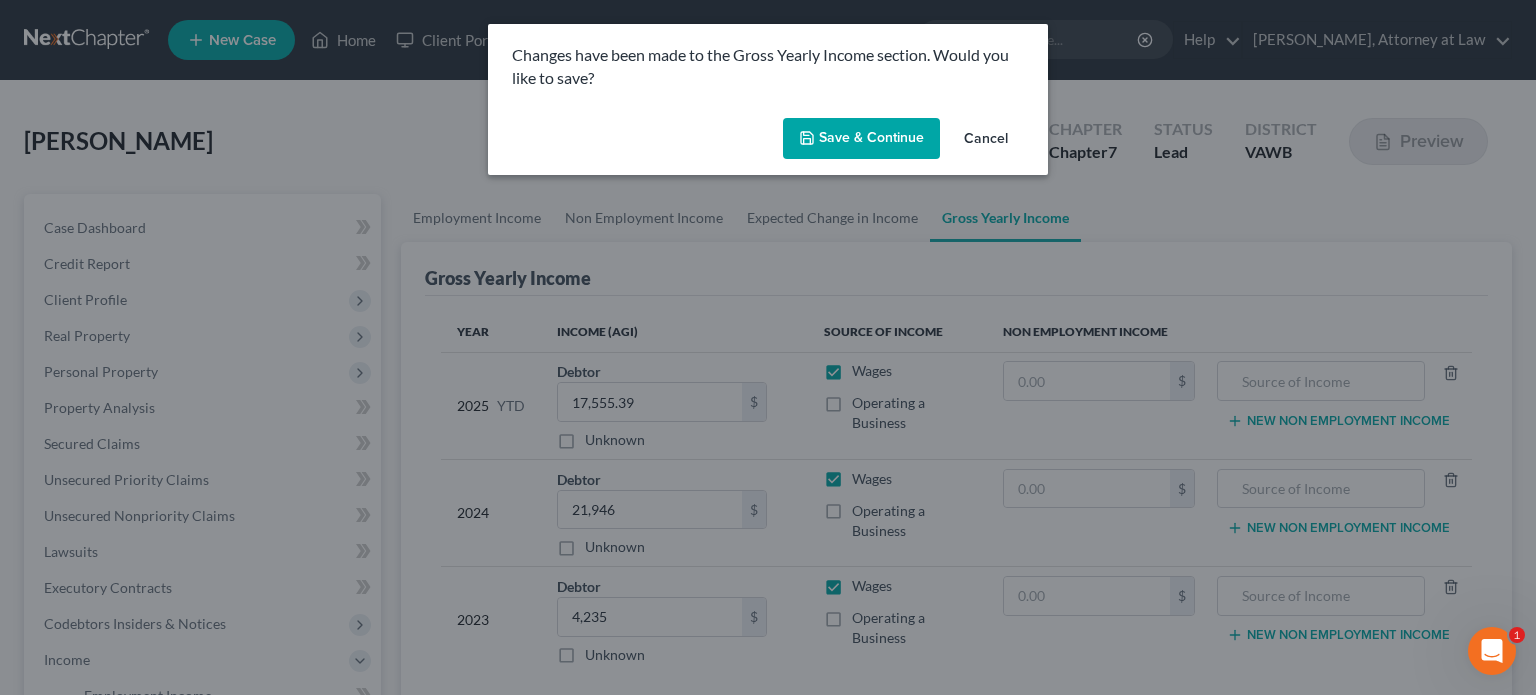 click on "Save & Continue" at bounding box center (861, 139) 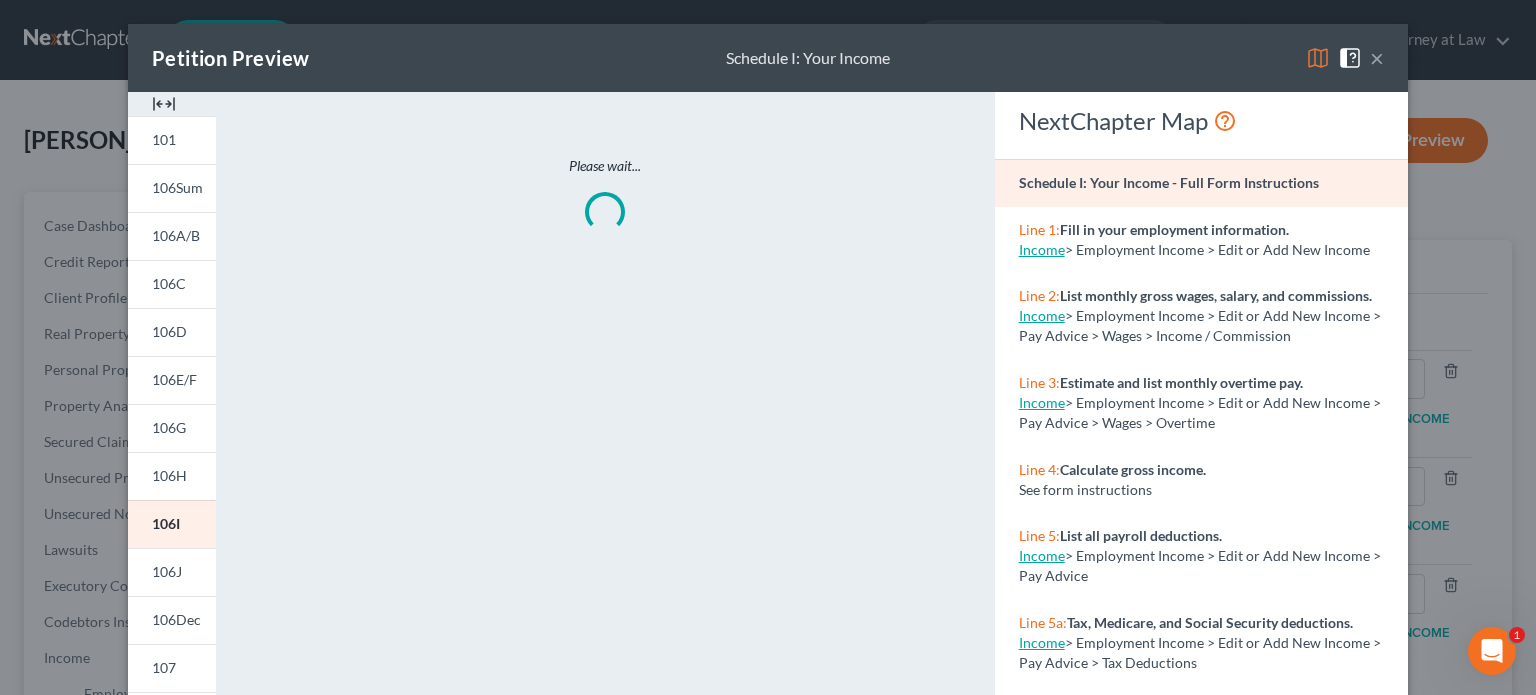 click at bounding box center (164, 104) 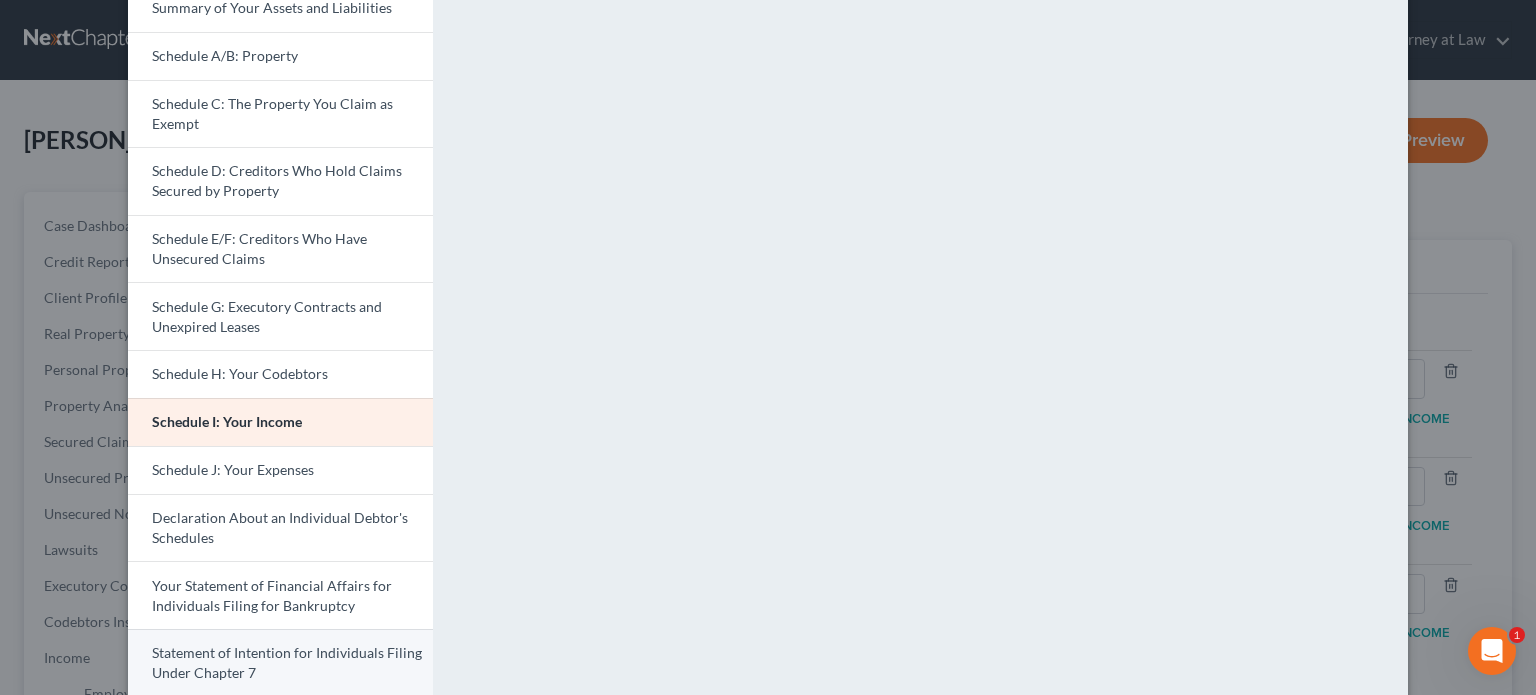scroll, scrollTop: 300, scrollLeft: 0, axis: vertical 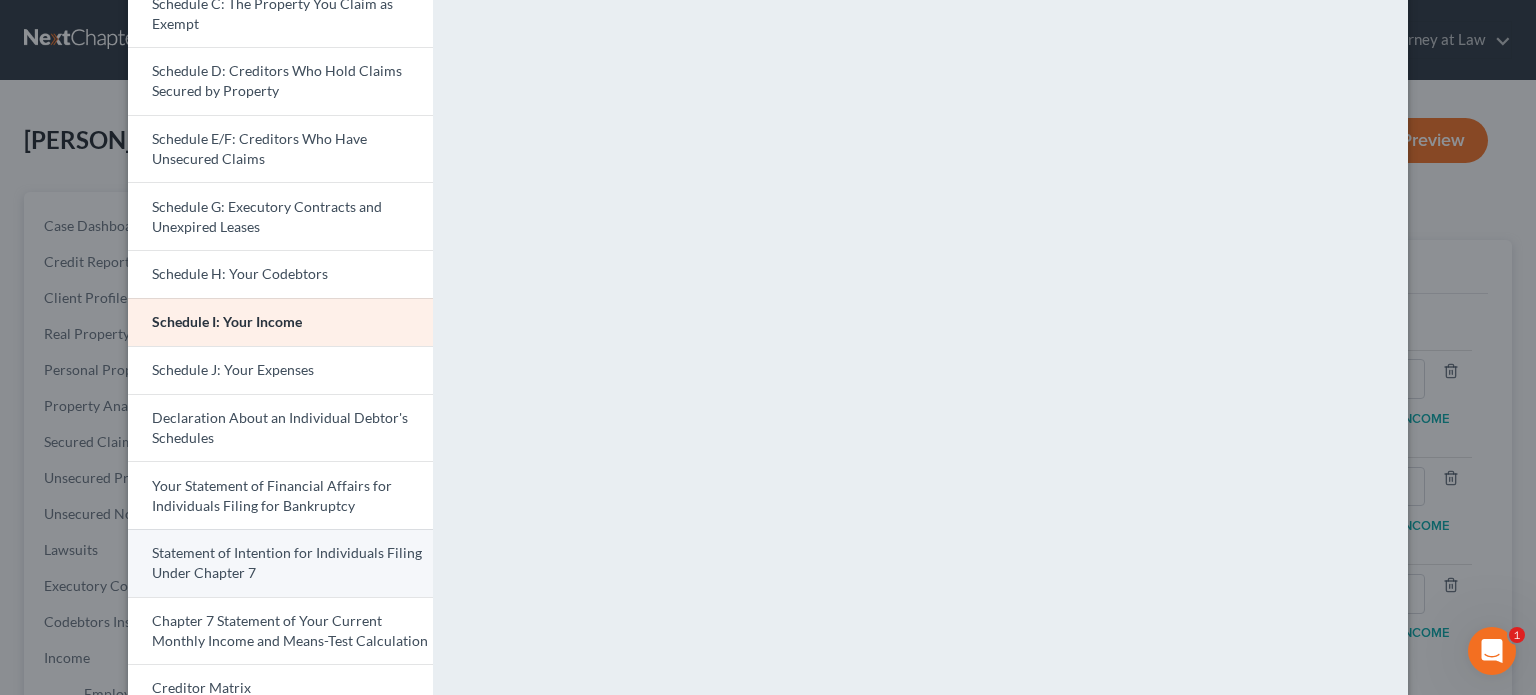 click on "Statement of Intention for Individuals Filing Under Chapter 7" at bounding box center (287, 562) 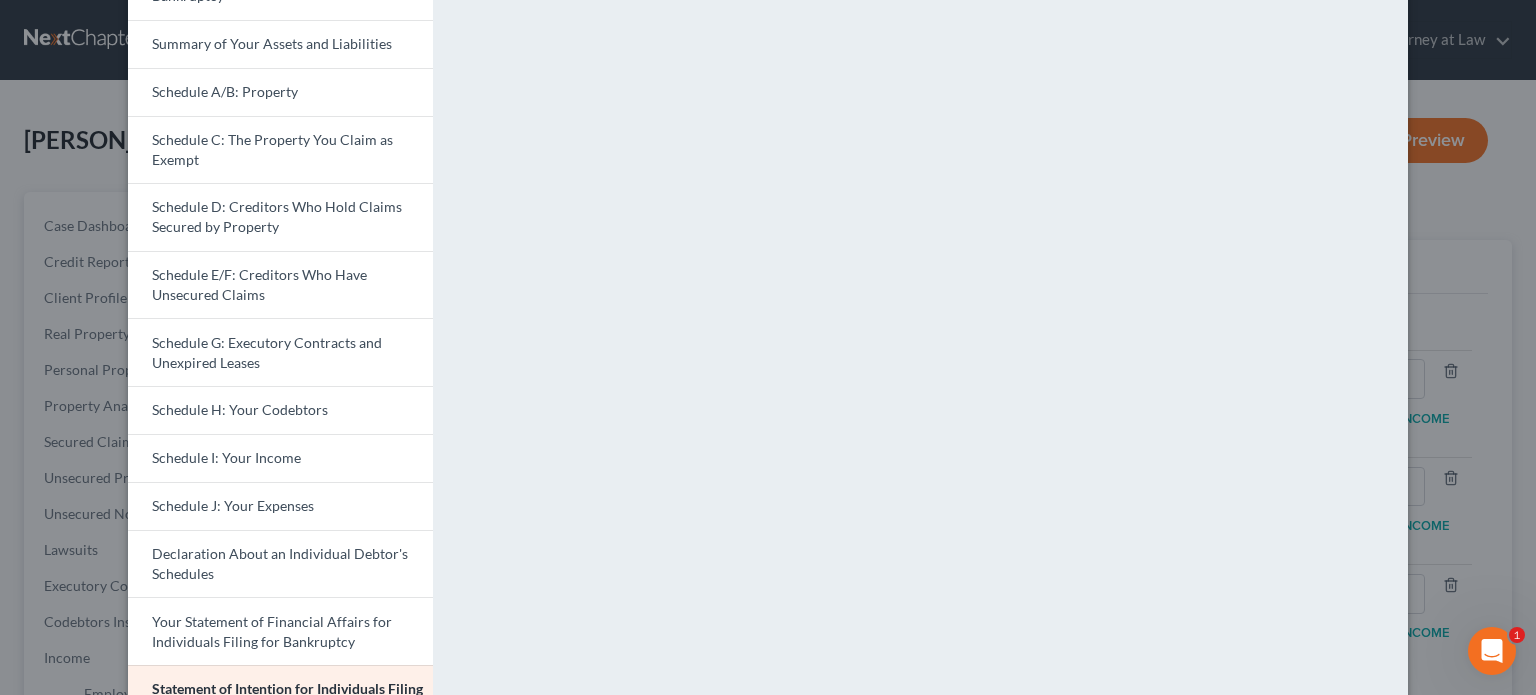 scroll, scrollTop: 0, scrollLeft: 0, axis: both 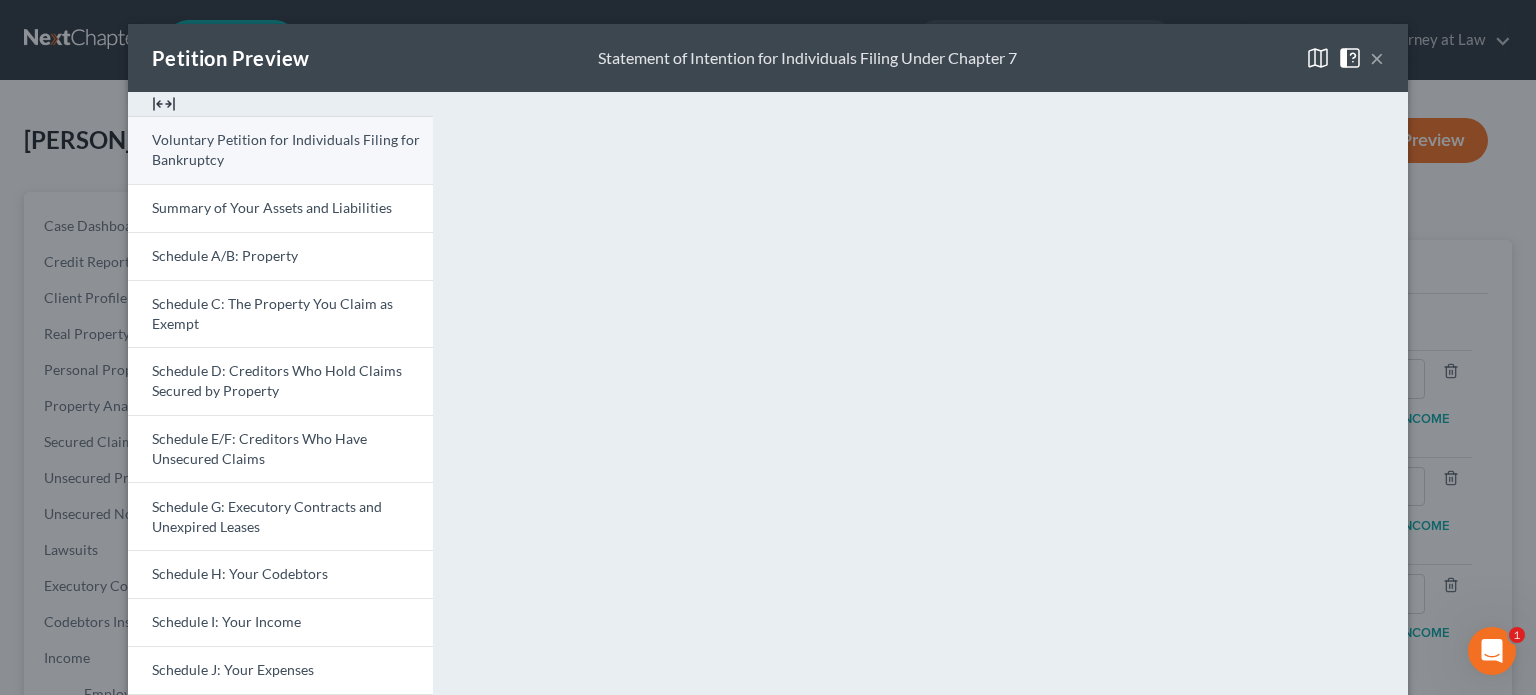 click on "Voluntary Petition for Individuals Filing for Bankruptcy" at bounding box center [286, 149] 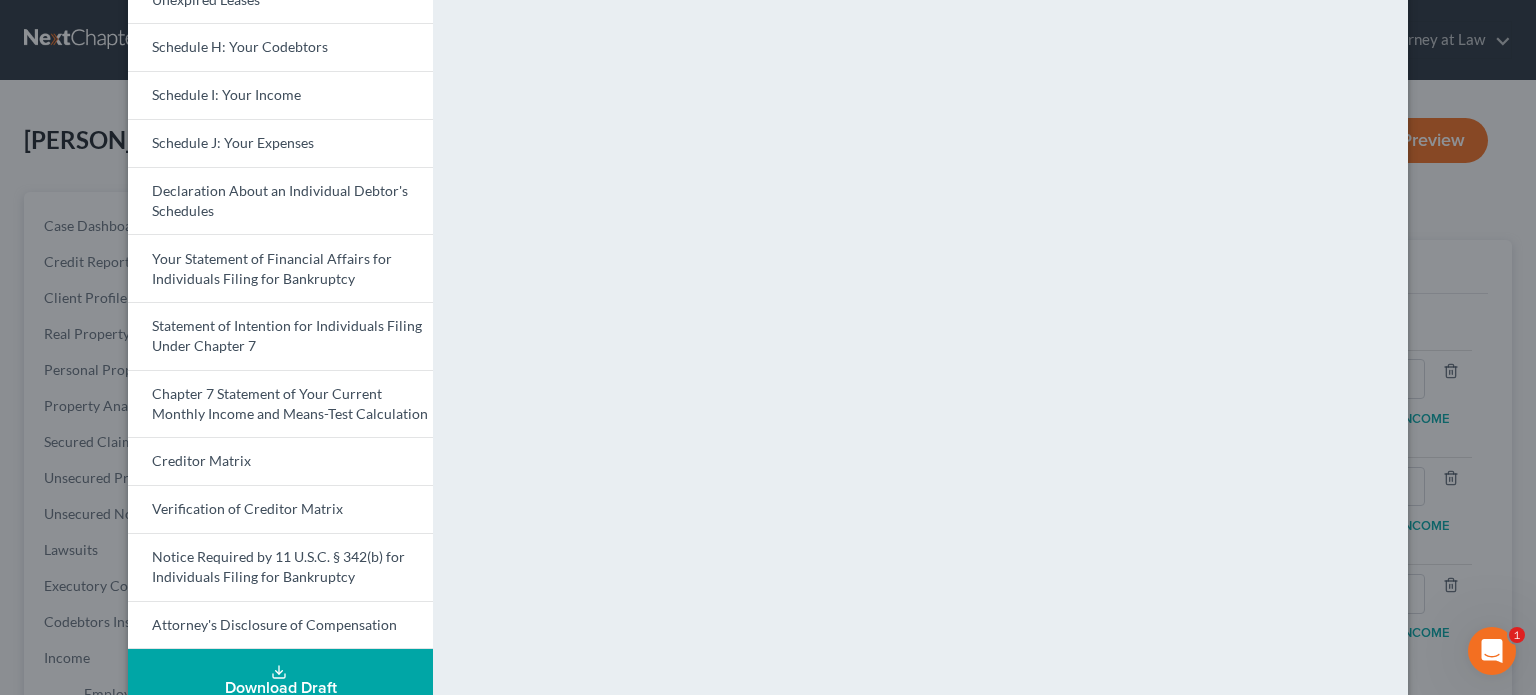 scroll, scrollTop: 532, scrollLeft: 0, axis: vertical 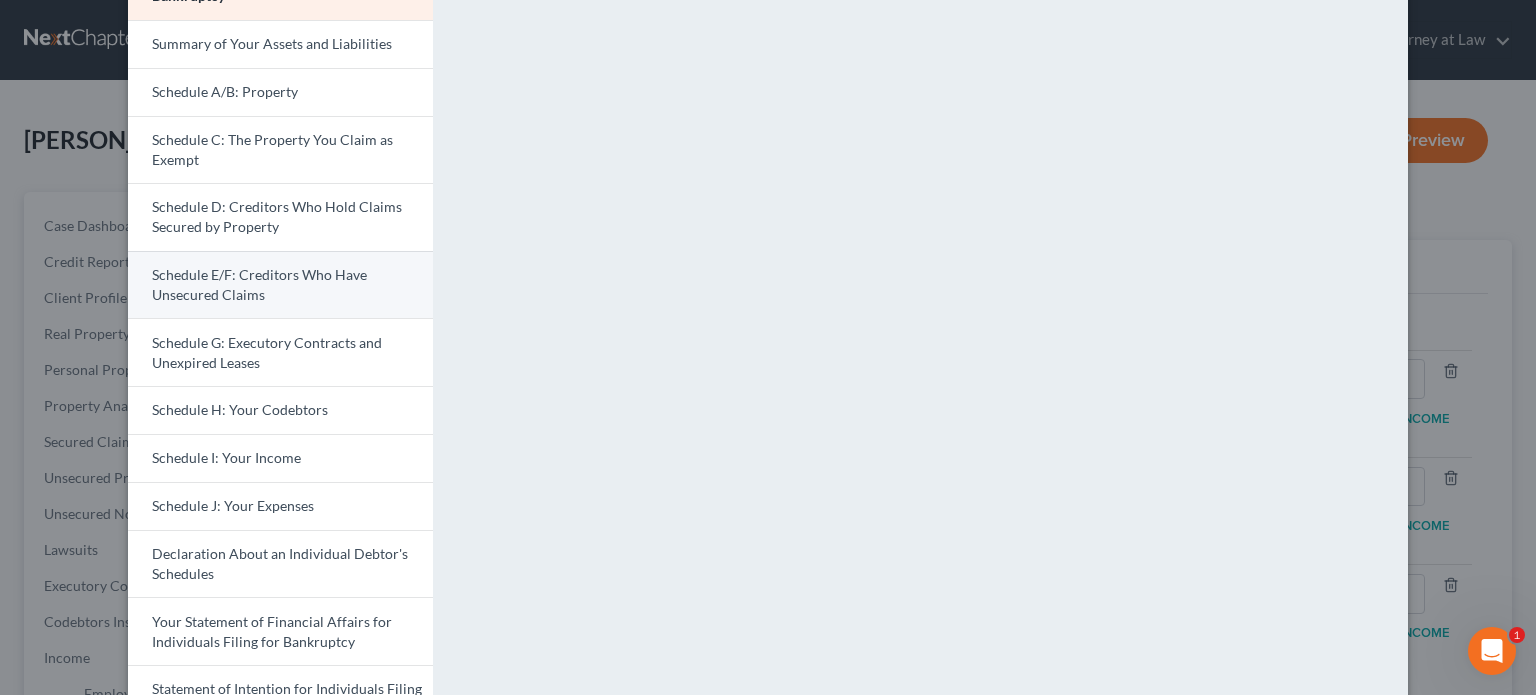 click on "Schedule E/F: Creditors Who Have Unsecured Claims" at bounding box center [259, 284] 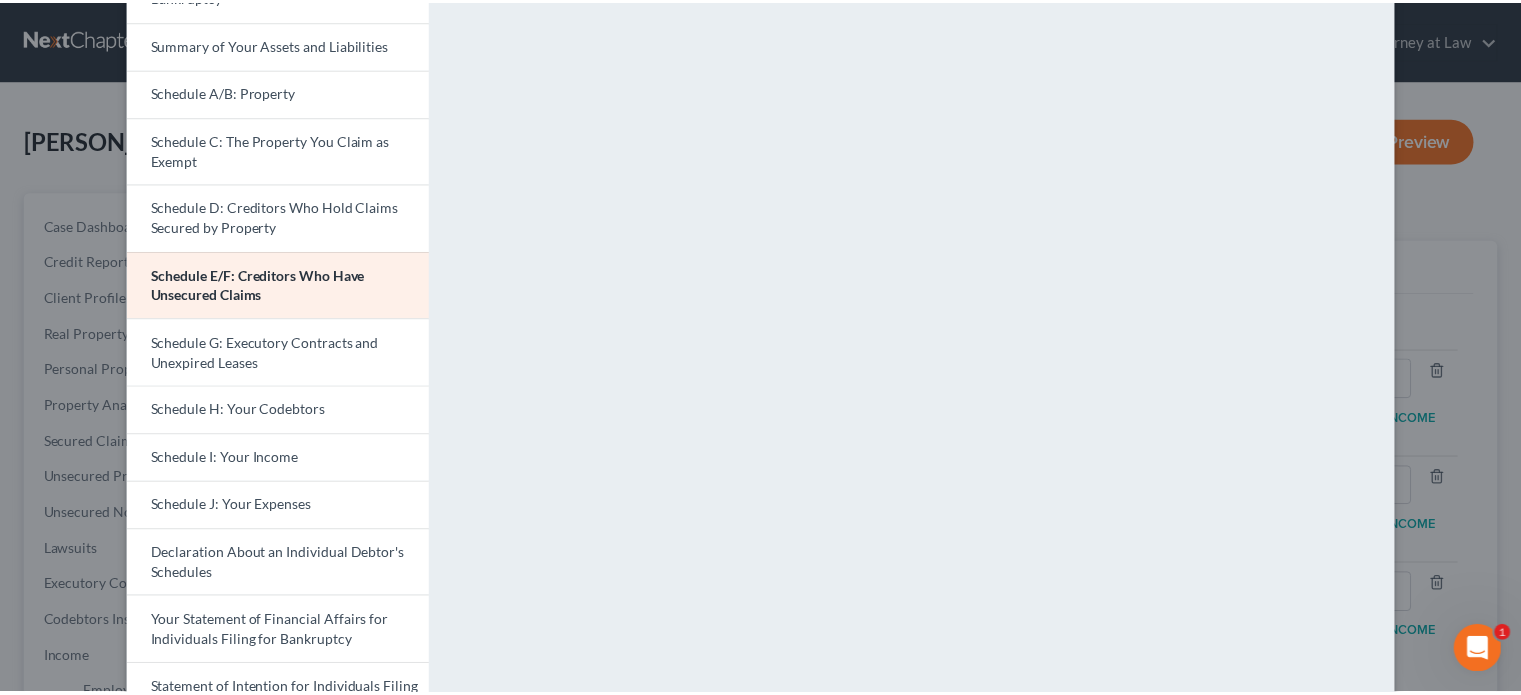 scroll, scrollTop: 0, scrollLeft: 0, axis: both 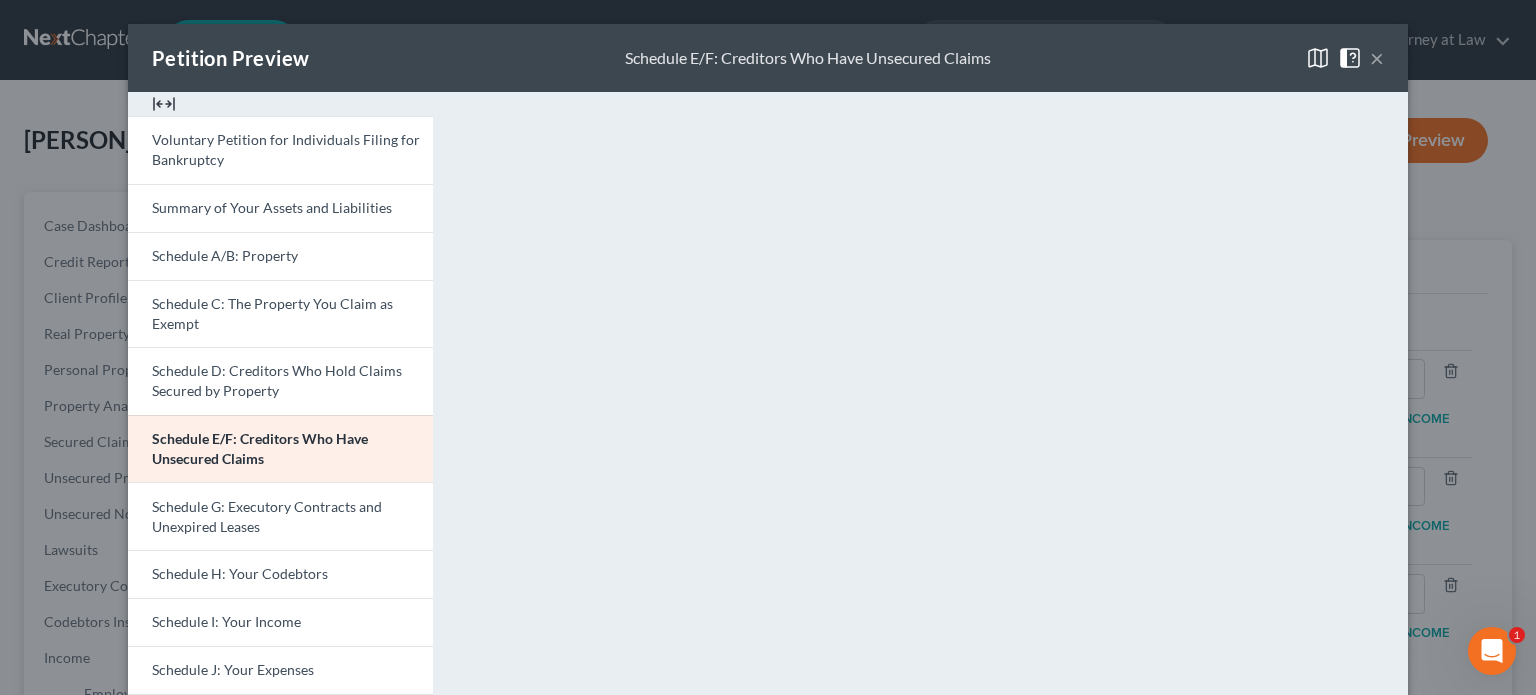 click on "×" at bounding box center [1377, 58] 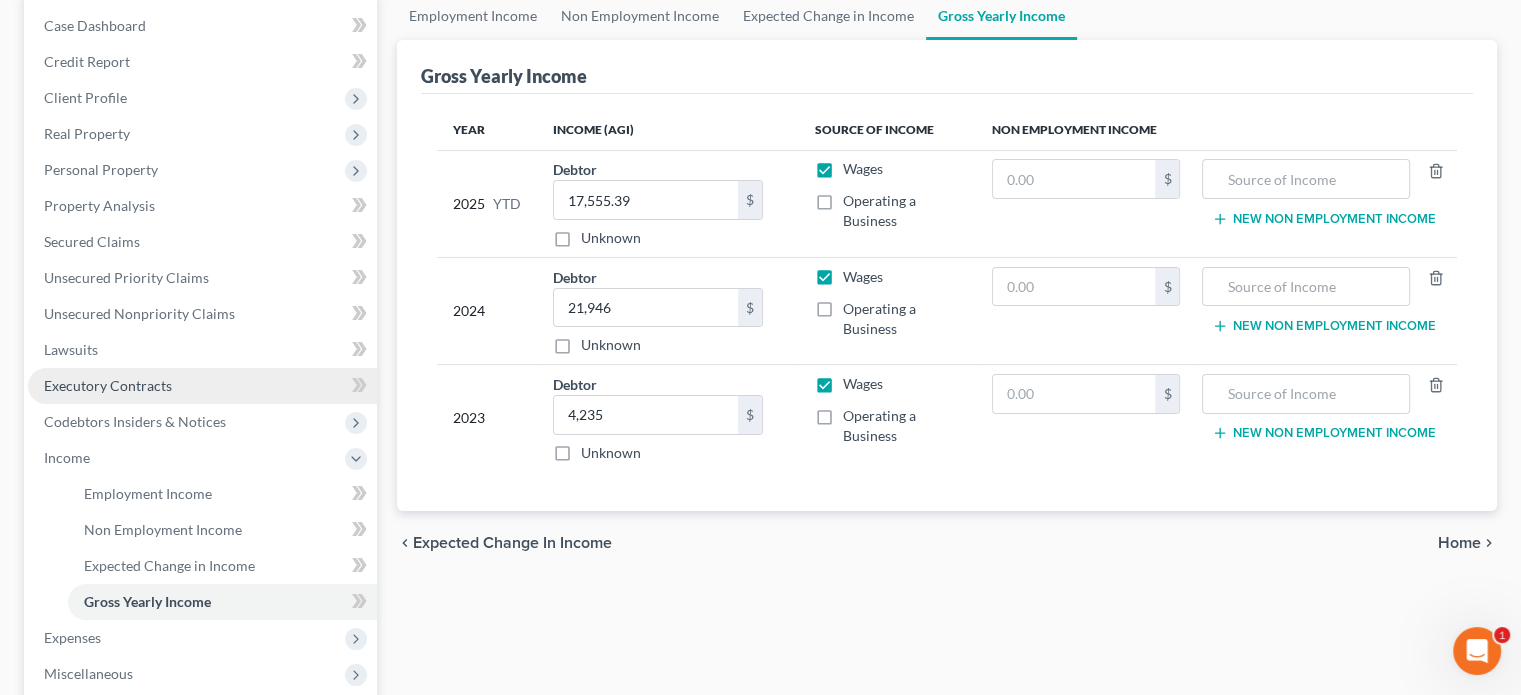 scroll, scrollTop: 300, scrollLeft: 0, axis: vertical 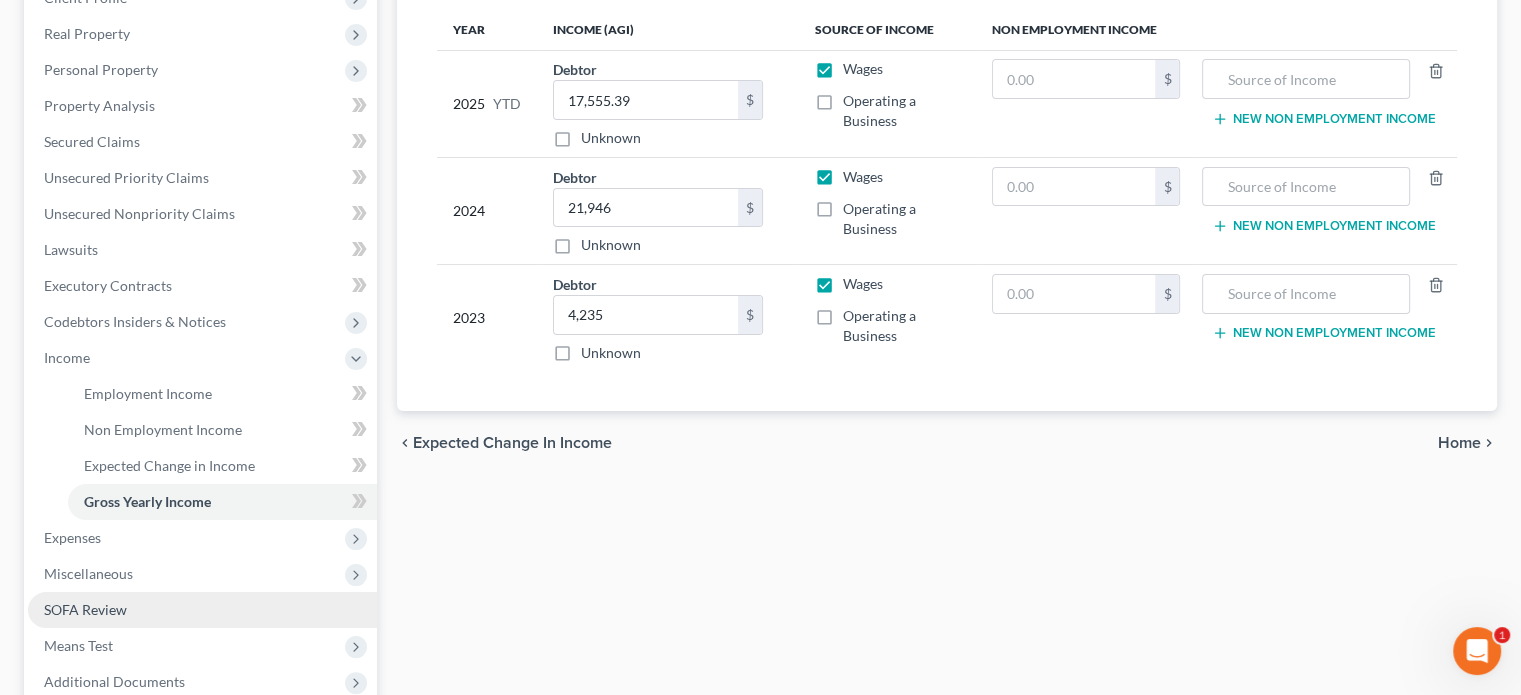 click on "SOFA Review" at bounding box center [85, 609] 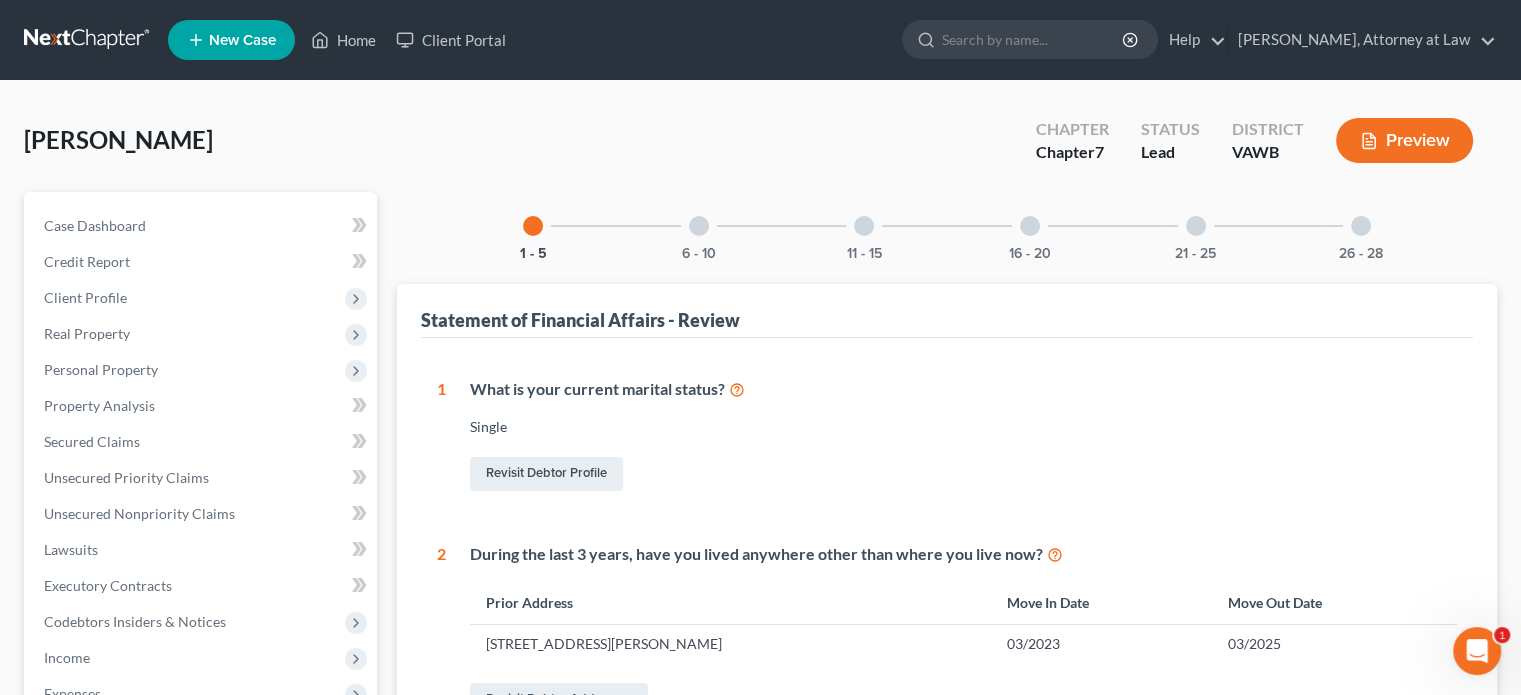 scroll, scrollTop: 200, scrollLeft: 0, axis: vertical 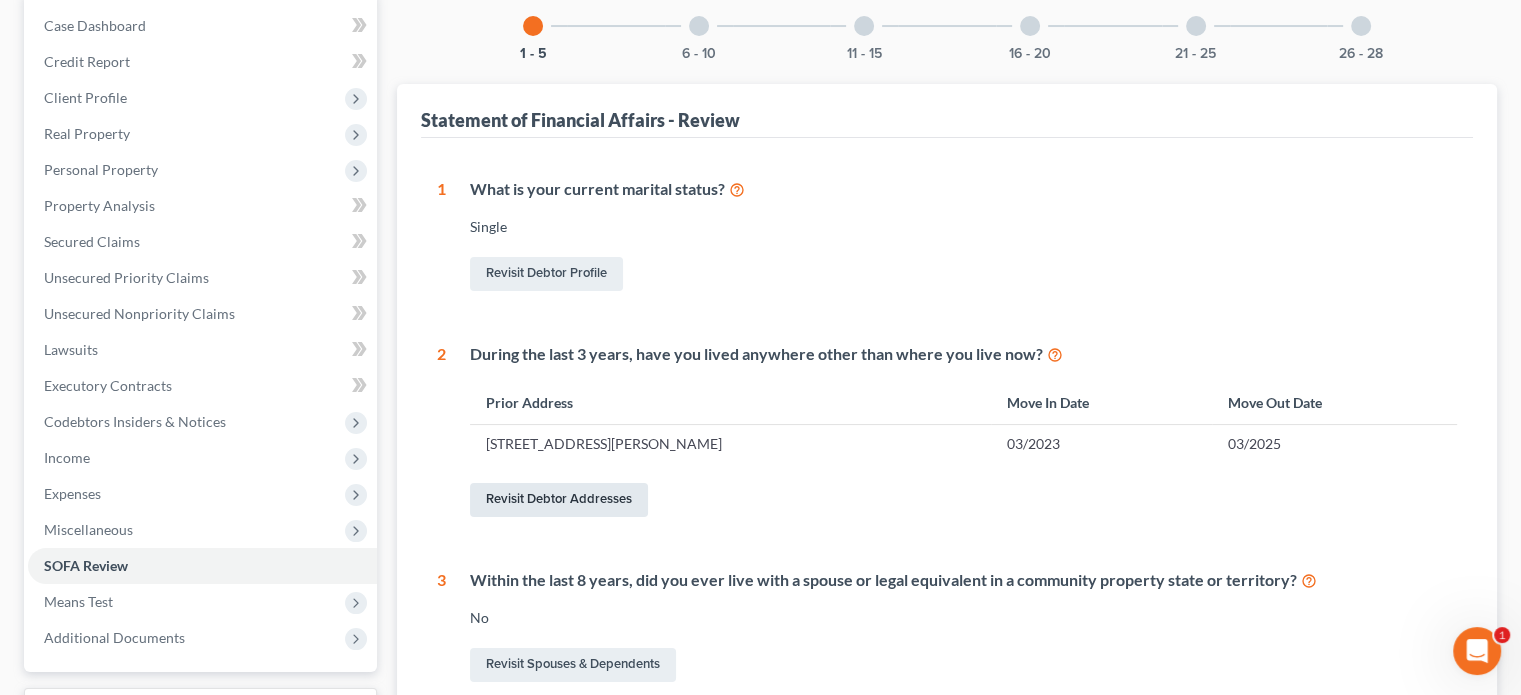click on "Revisit Debtor Addresses" at bounding box center [559, 500] 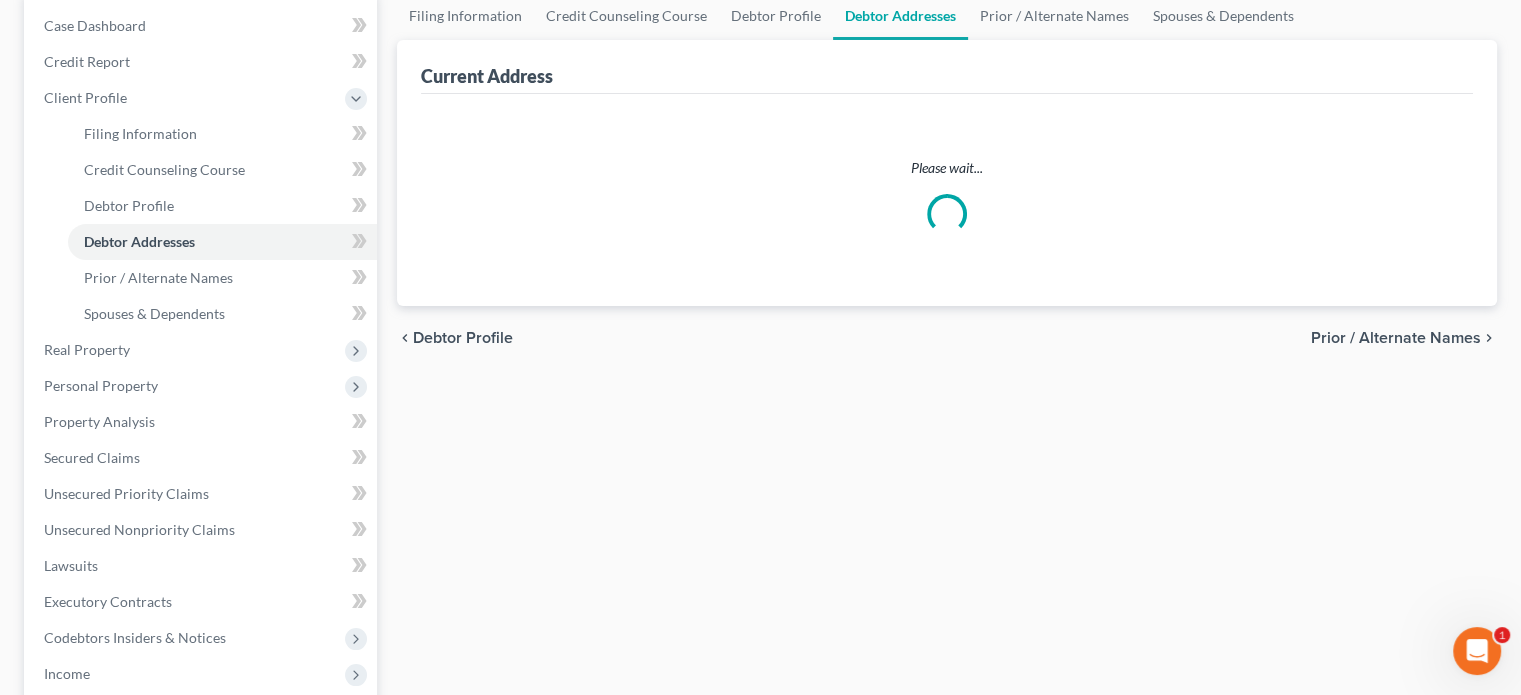 scroll, scrollTop: 0, scrollLeft: 0, axis: both 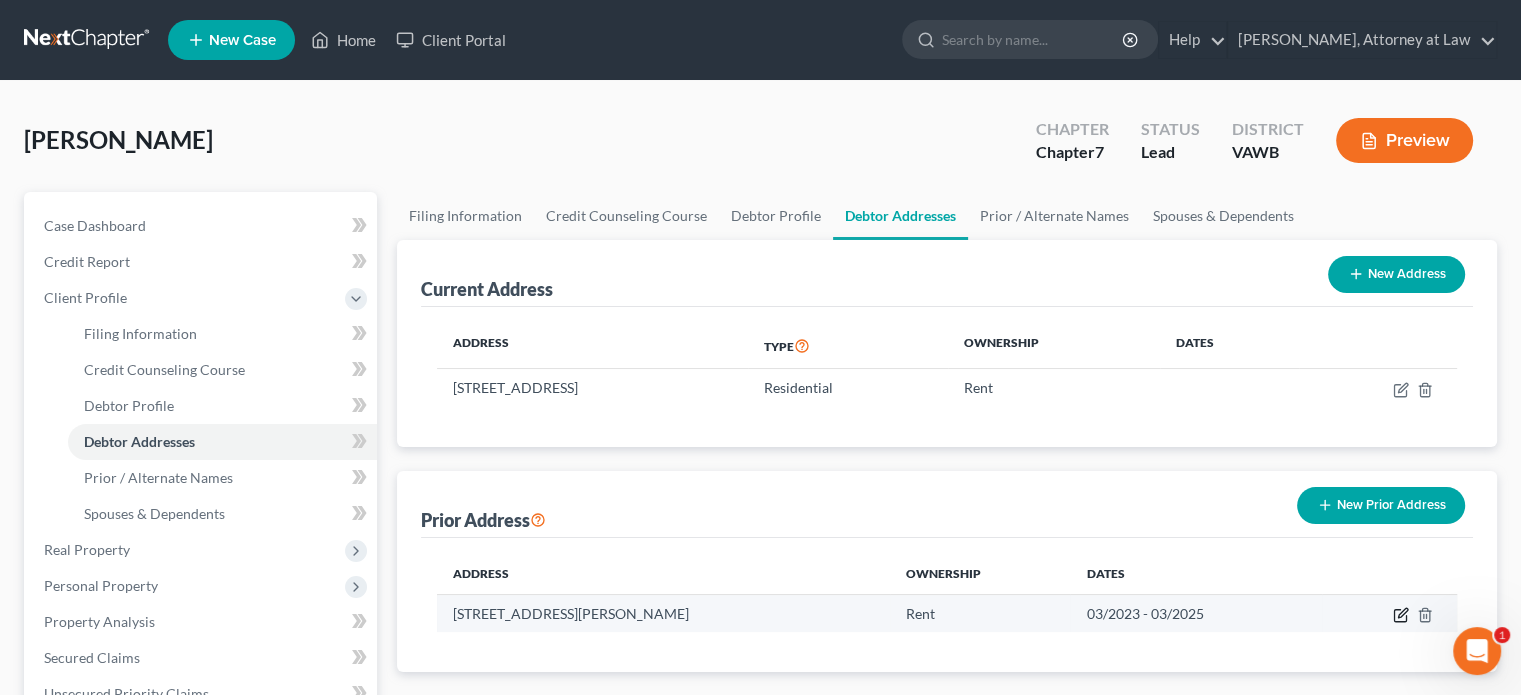 click 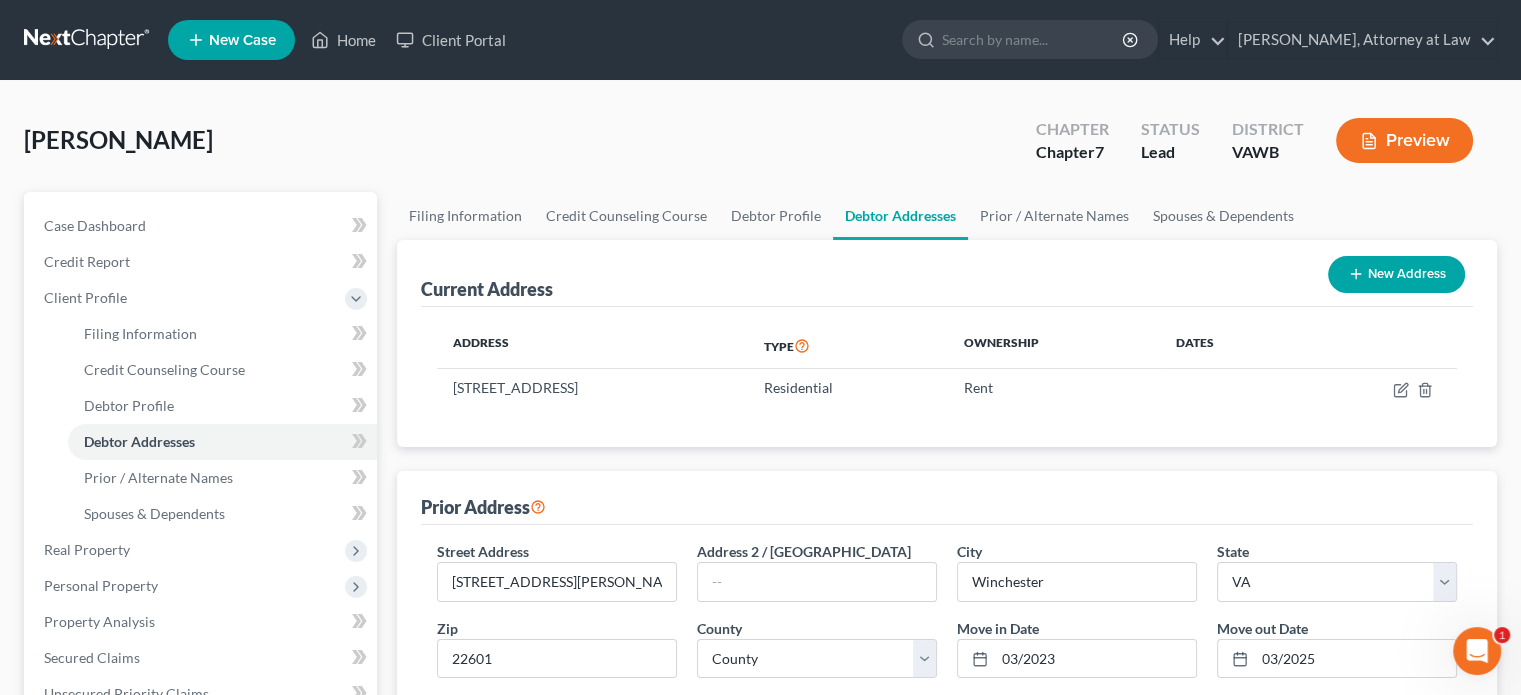 scroll, scrollTop: 200, scrollLeft: 0, axis: vertical 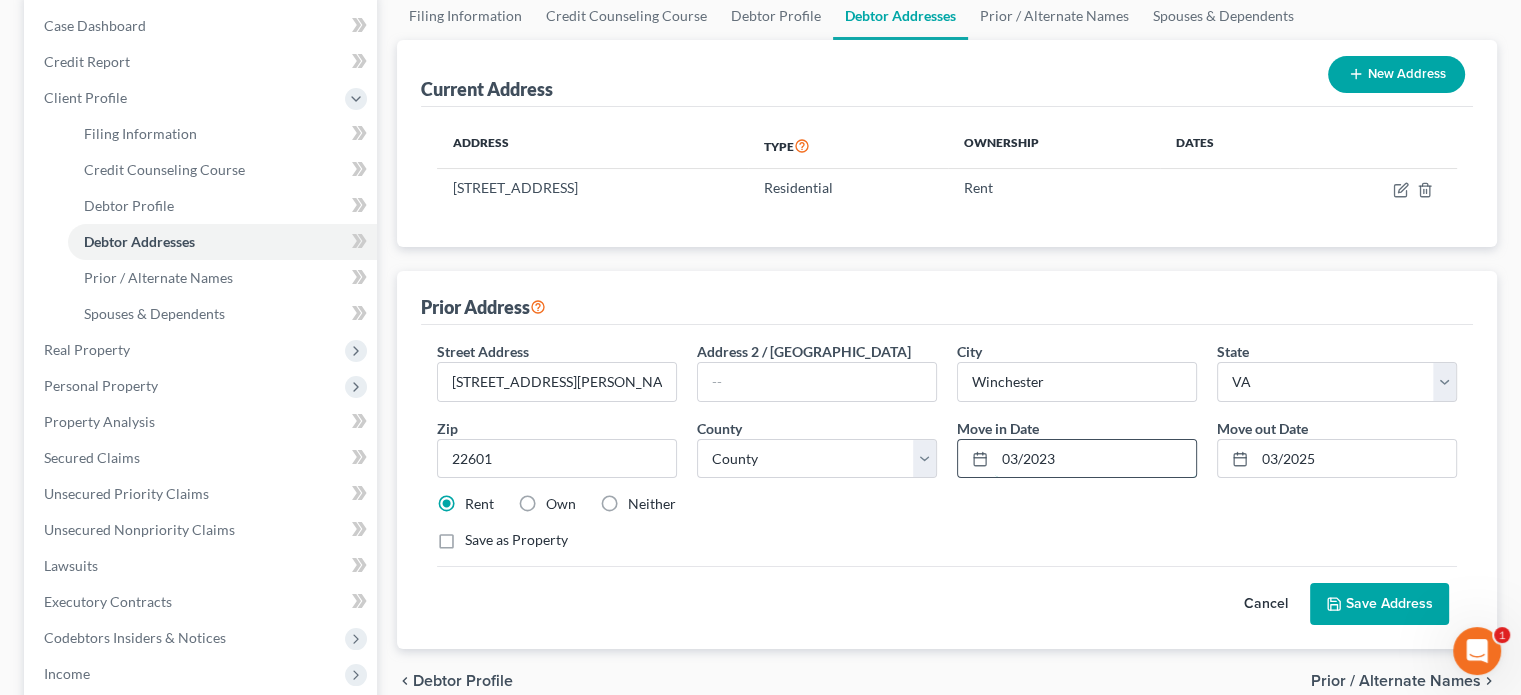 click on "03/2023" at bounding box center (1095, 459) 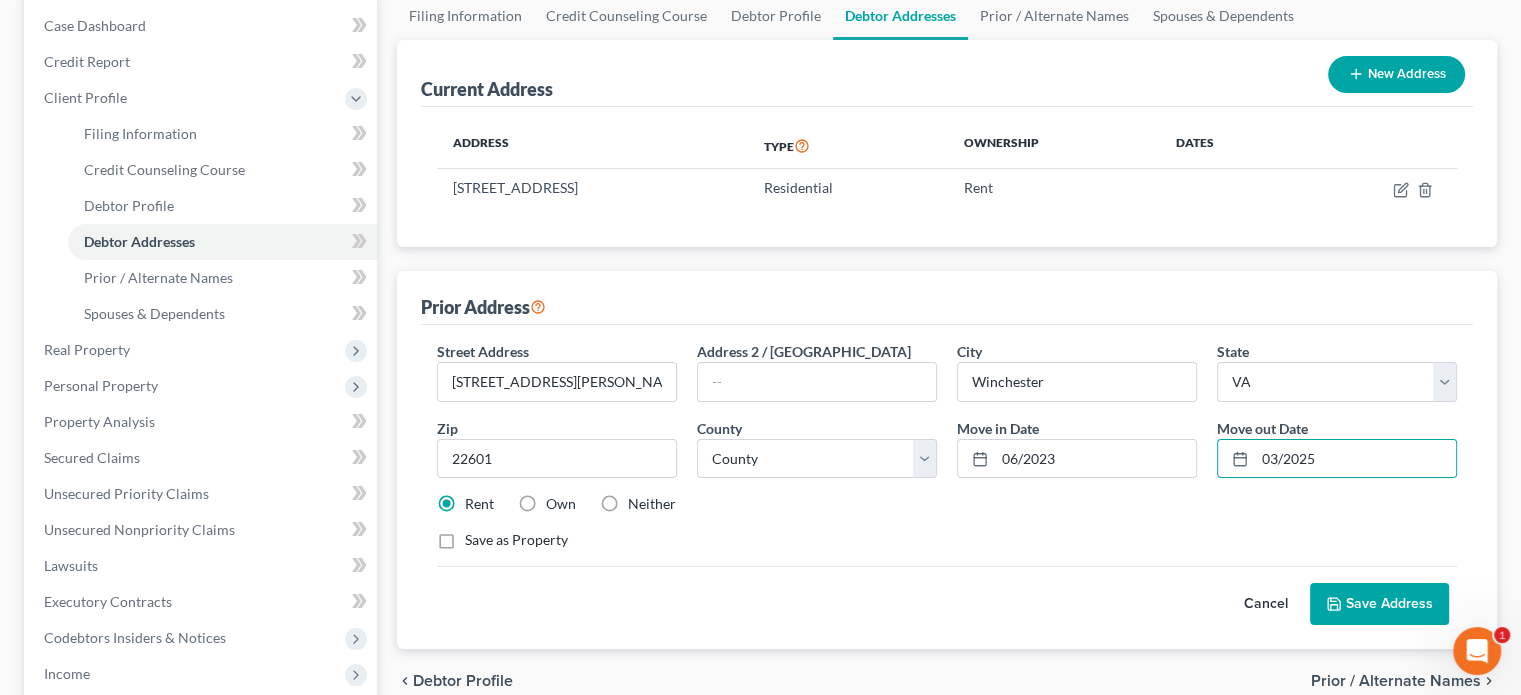 click on "Save as Property" at bounding box center [947, 540] 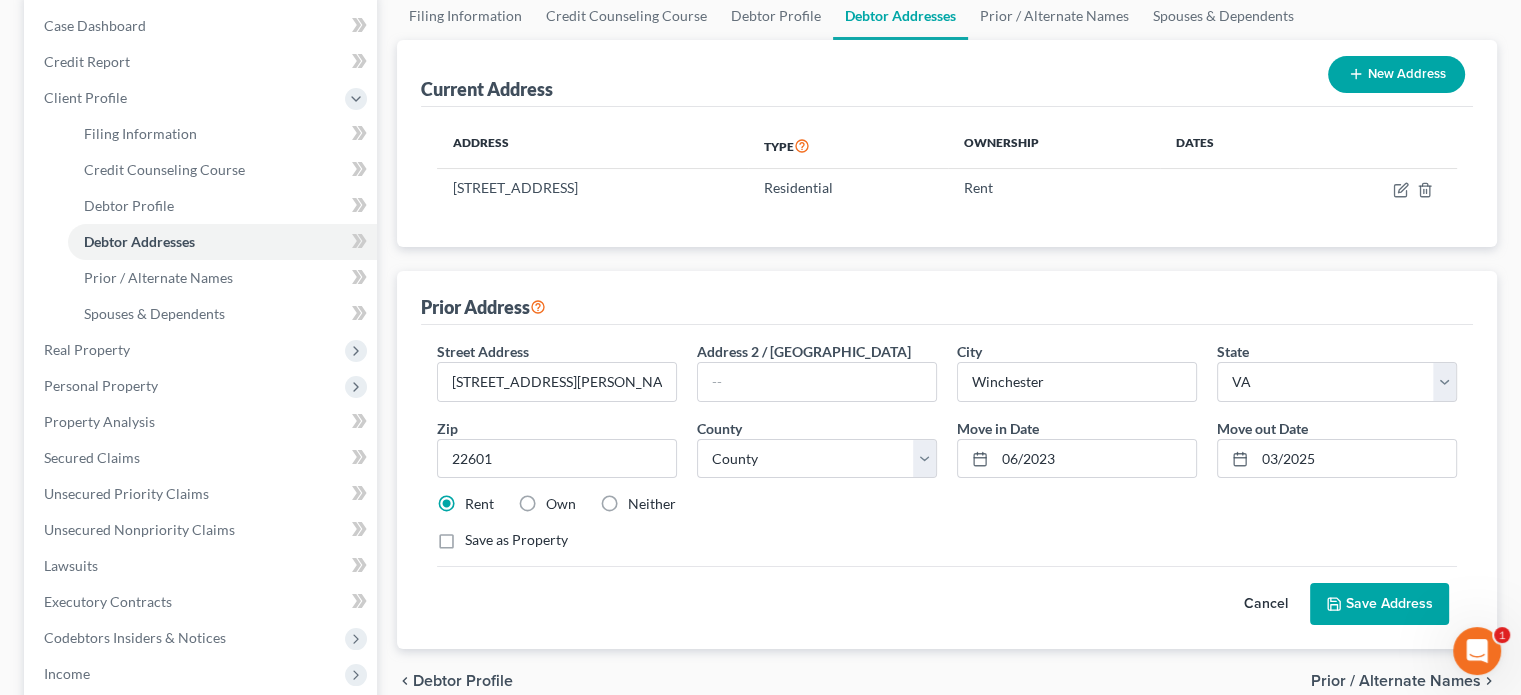 click on "Save Address" at bounding box center (1379, 604) 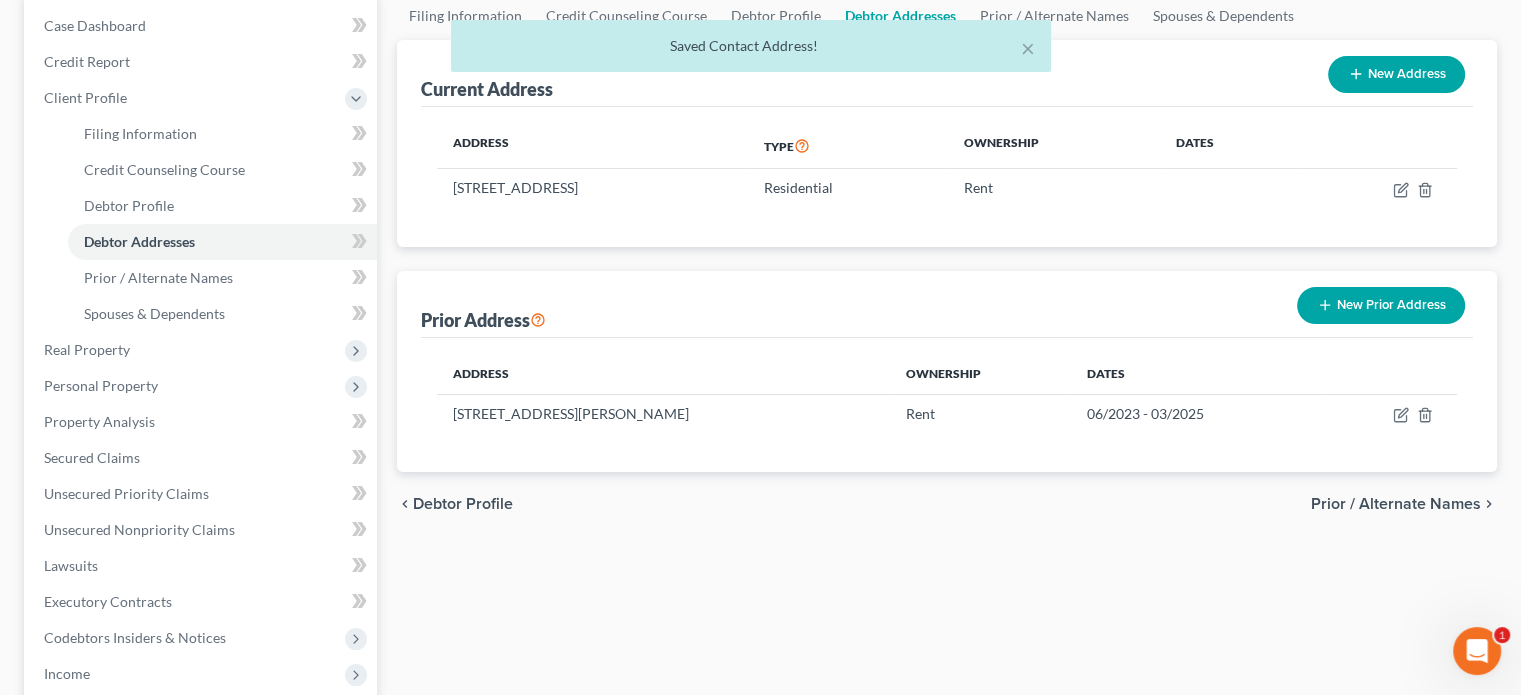 click on "New Prior Address" at bounding box center [1381, 305] 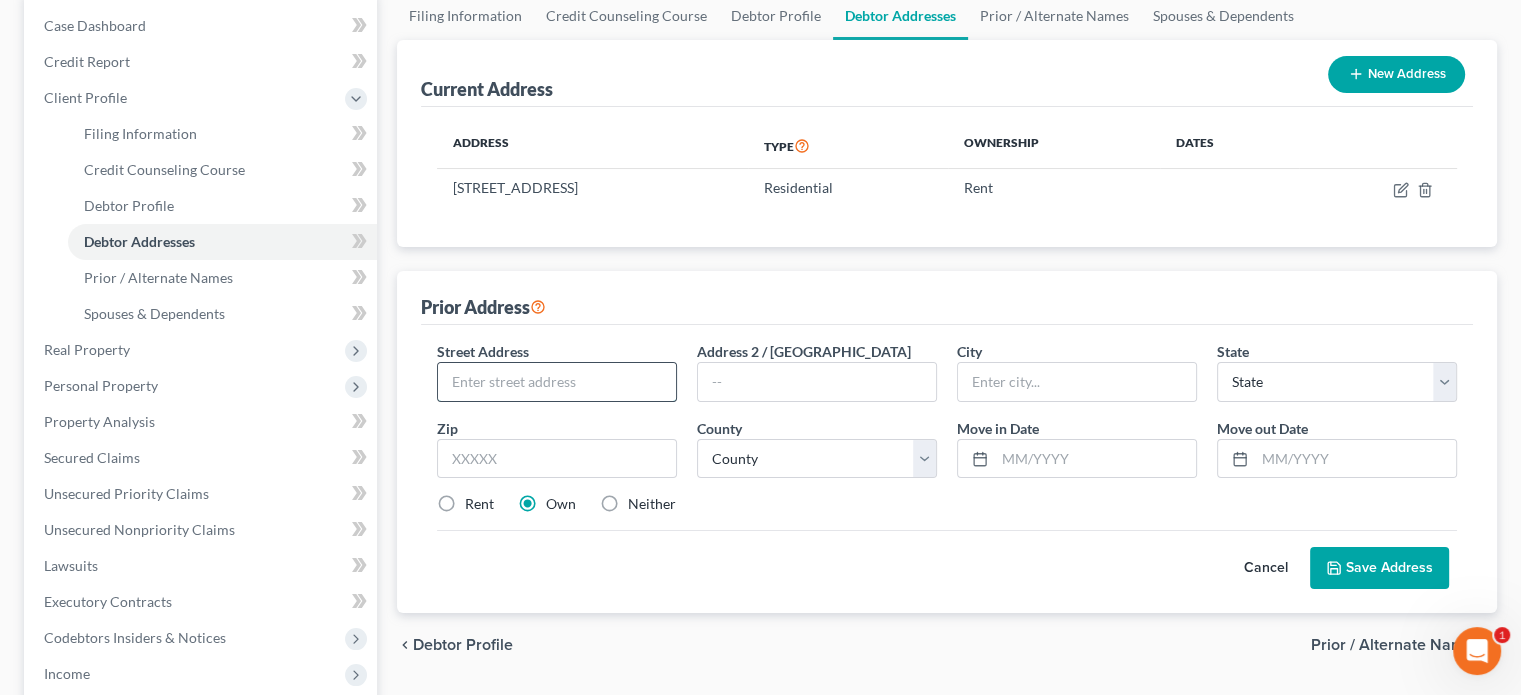 click at bounding box center [557, 382] 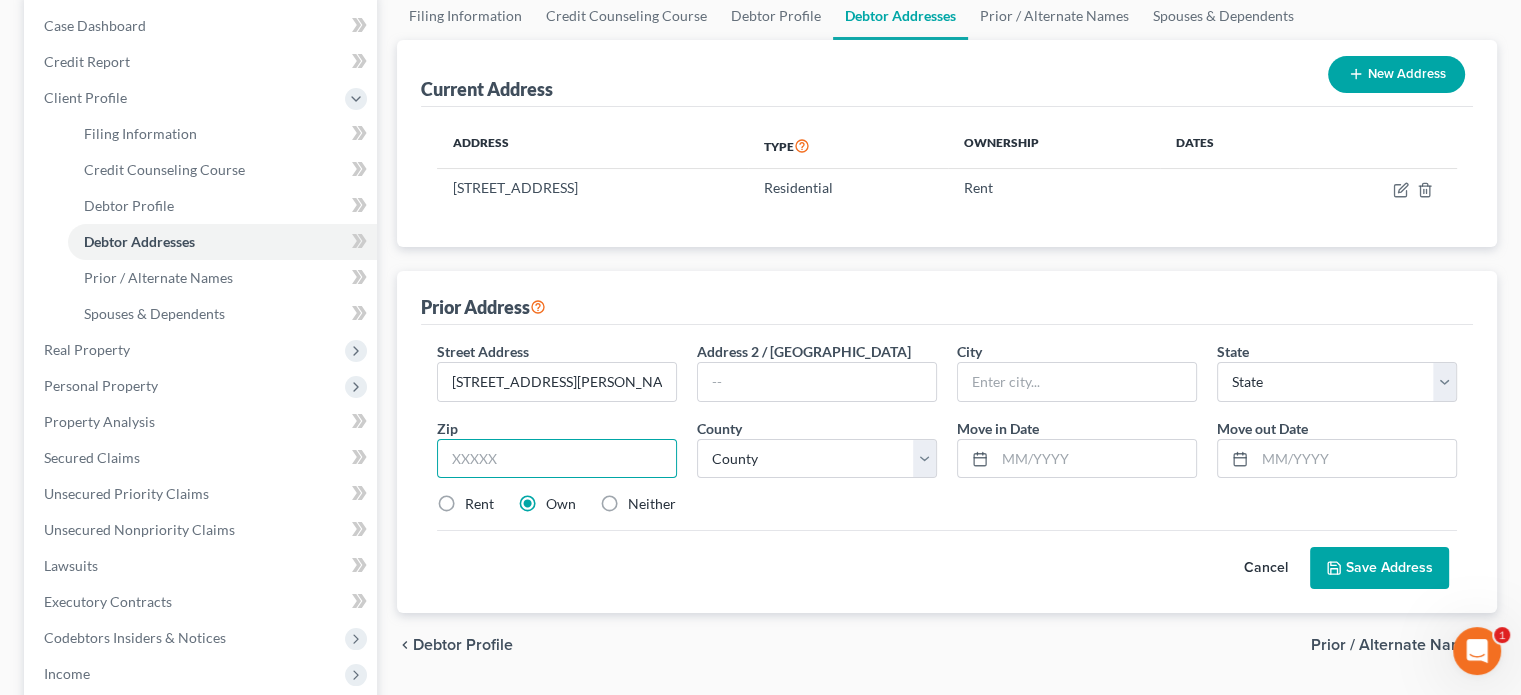 click at bounding box center (557, 459) 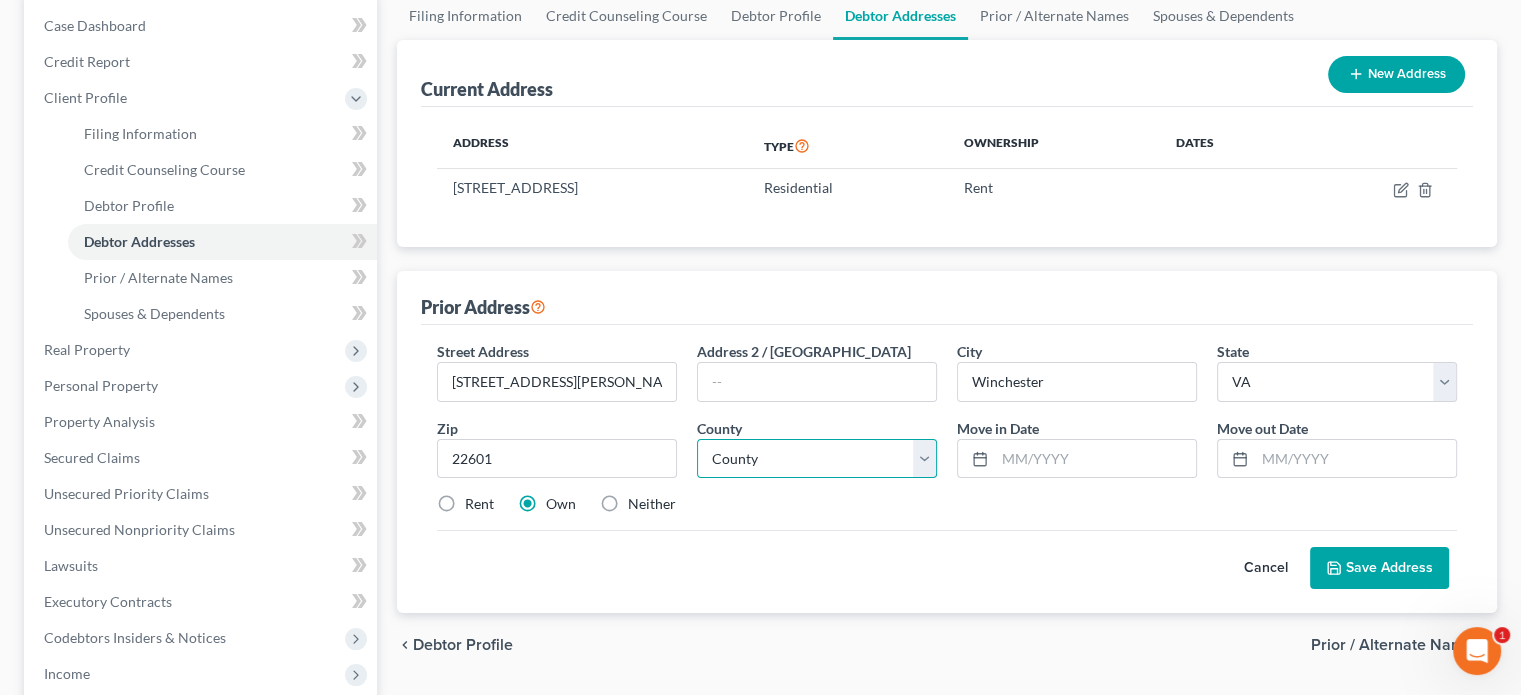 click on "County [GEOGRAPHIC_DATA] [GEOGRAPHIC_DATA] [GEOGRAPHIC_DATA] [GEOGRAPHIC_DATA] [GEOGRAPHIC_DATA] [GEOGRAPHIC_DATA] [GEOGRAPHIC_DATA] [GEOGRAPHIC_DATA] [GEOGRAPHIC_DATA] [GEOGRAPHIC_DATA] [GEOGRAPHIC_DATA] [GEOGRAPHIC_DATA] [GEOGRAPHIC_DATA] [GEOGRAPHIC_DATA] [GEOGRAPHIC_DATA] [GEOGRAPHIC_DATA] [GEOGRAPHIC_DATA] [GEOGRAPHIC_DATA] [GEOGRAPHIC_DATA] [GEOGRAPHIC_DATA] [GEOGRAPHIC_DATA] [GEOGRAPHIC_DATA] [GEOGRAPHIC_DATA] [GEOGRAPHIC_DATA] [GEOGRAPHIC_DATA] [GEOGRAPHIC_DATA] [GEOGRAPHIC_DATA] [GEOGRAPHIC_DATA] [GEOGRAPHIC_DATA] city [GEOGRAPHIC_DATA] [GEOGRAPHIC_DATA] [GEOGRAPHIC_DATA] [GEOGRAPHIC_DATA] [GEOGRAPHIC_DATA] [GEOGRAPHIC_DATA] [GEOGRAPHIC_DATA] [GEOGRAPHIC_DATA] [GEOGRAPHIC_DATA] [GEOGRAPHIC_DATA] [GEOGRAPHIC_DATA] [GEOGRAPHIC_DATA] city [GEOGRAPHIC_DATA] [GEOGRAPHIC_DATA] [GEOGRAPHIC_DATA] [GEOGRAPHIC_DATA] [GEOGRAPHIC_DATA] [GEOGRAPHIC_DATA] [GEOGRAPHIC_DATA] [GEOGRAPHIC_DATA] city [GEOGRAPHIC_DATA] [GEOGRAPHIC_DATA] [GEOGRAPHIC_DATA] [GEOGRAPHIC_DATA] [GEOGRAPHIC_DATA] [GEOGRAPHIC_DATA] [GEOGRAPHIC_DATA] [GEOGRAPHIC_DATA] [GEOGRAPHIC_DATA] [GEOGRAPHIC_DATA] [GEOGRAPHIC_DATA] [GEOGRAPHIC_DATA] [GEOGRAPHIC_DATA] [GEOGRAPHIC_DATA] [GEOGRAPHIC_DATA]" at bounding box center (817, 459) 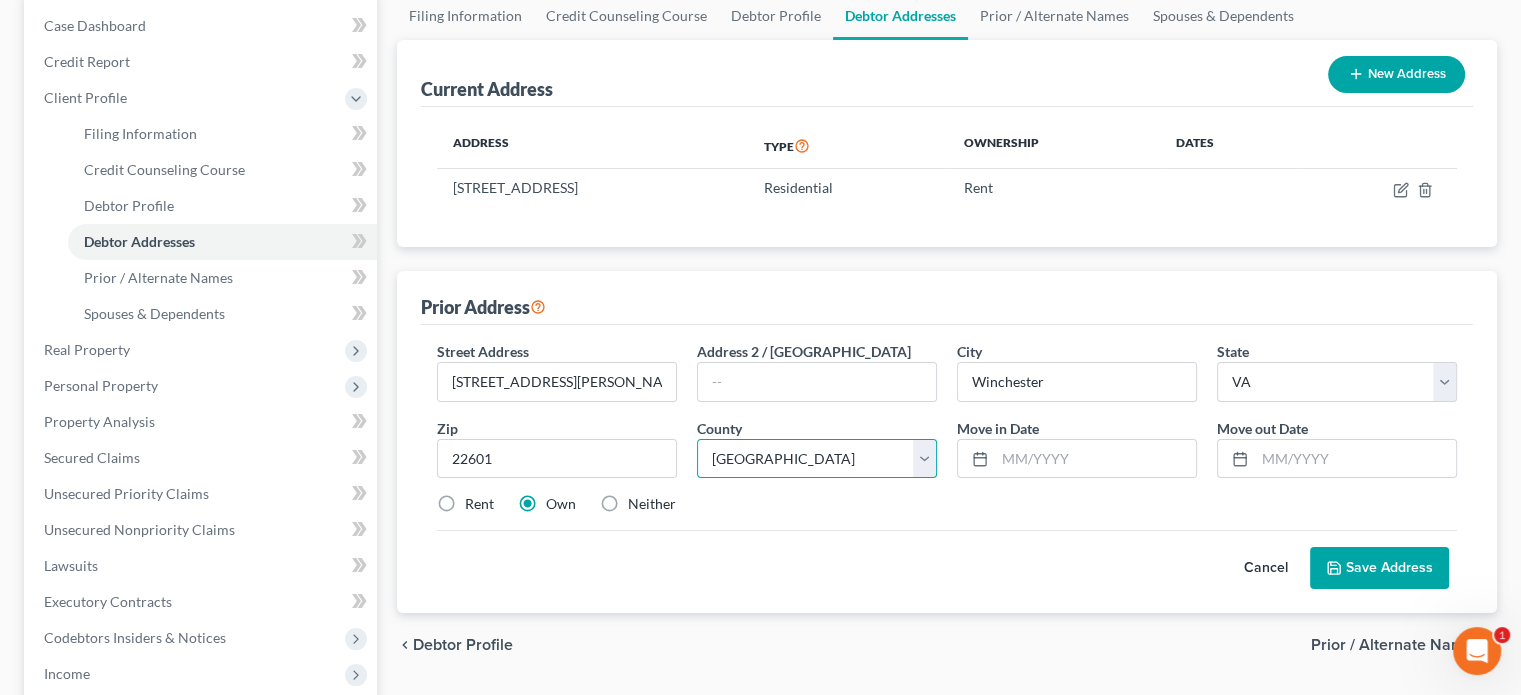 click on "County [GEOGRAPHIC_DATA] [GEOGRAPHIC_DATA] [GEOGRAPHIC_DATA] [GEOGRAPHIC_DATA] [GEOGRAPHIC_DATA] [GEOGRAPHIC_DATA] [GEOGRAPHIC_DATA] [GEOGRAPHIC_DATA] [GEOGRAPHIC_DATA] [GEOGRAPHIC_DATA] [GEOGRAPHIC_DATA] [GEOGRAPHIC_DATA] [GEOGRAPHIC_DATA] [GEOGRAPHIC_DATA] [GEOGRAPHIC_DATA] [GEOGRAPHIC_DATA] [GEOGRAPHIC_DATA] [GEOGRAPHIC_DATA] [GEOGRAPHIC_DATA] [GEOGRAPHIC_DATA] [GEOGRAPHIC_DATA] [GEOGRAPHIC_DATA] [GEOGRAPHIC_DATA] [GEOGRAPHIC_DATA] [GEOGRAPHIC_DATA] [GEOGRAPHIC_DATA] [GEOGRAPHIC_DATA] [GEOGRAPHIC_DATA] [GEOGRAPHIC_DATA] city [GEOGRAPHIC_DATA] [GEOGRAPHIC_DATA] [GEOGRAPHIC_DATA] [GEOGRAPHIC_DATA] [GEOGRAPHIC_DATA] [GEOGRAPHIC_DATA] [GEOGRAPHIC_DATA] [GEOGRAPHIC_DATA] [GEOGRAPHIC_DATA] [GEOGRAPHIC_DATA] [GEOGRAPHIC_DATA] [GEOGRAPHIC_DATA] city [GEOGRAPHIC_DATA] [GEOGRAPHIC_DATA] [GEOGRAPHIC_DATA] [GEOGRAPHIC_DATA] [GEOGRAPHIC_DATA] [GEOGRAPHIC_DATA] [GEOGRAPHIC_DATA] [GEOGRAPHIC_DATA] city [GEOGRAPHIC_DATA] [GEOGRAPHIC_DATA] [GEOGRAPHIC_DATA] [GEOGRAPHIC_DATA] [GEOGRAPHIC_DATA] [GEOGRAPHIC_DATA] [GEOGRAPHIC_DATA] [GEOGRAPHIC_DATA] [GEOGRAPHIC_DATA] [GEOGRAPHIC_DATA] [GEOGRAPHIC_DATA] [GEOGRAPHIC_DATA] [GEOGRAPHIC_DATA] [GEOGRAPHIC_DATA] [GEOGRAPHIC_DATA]" at bounding box center [817, 459] 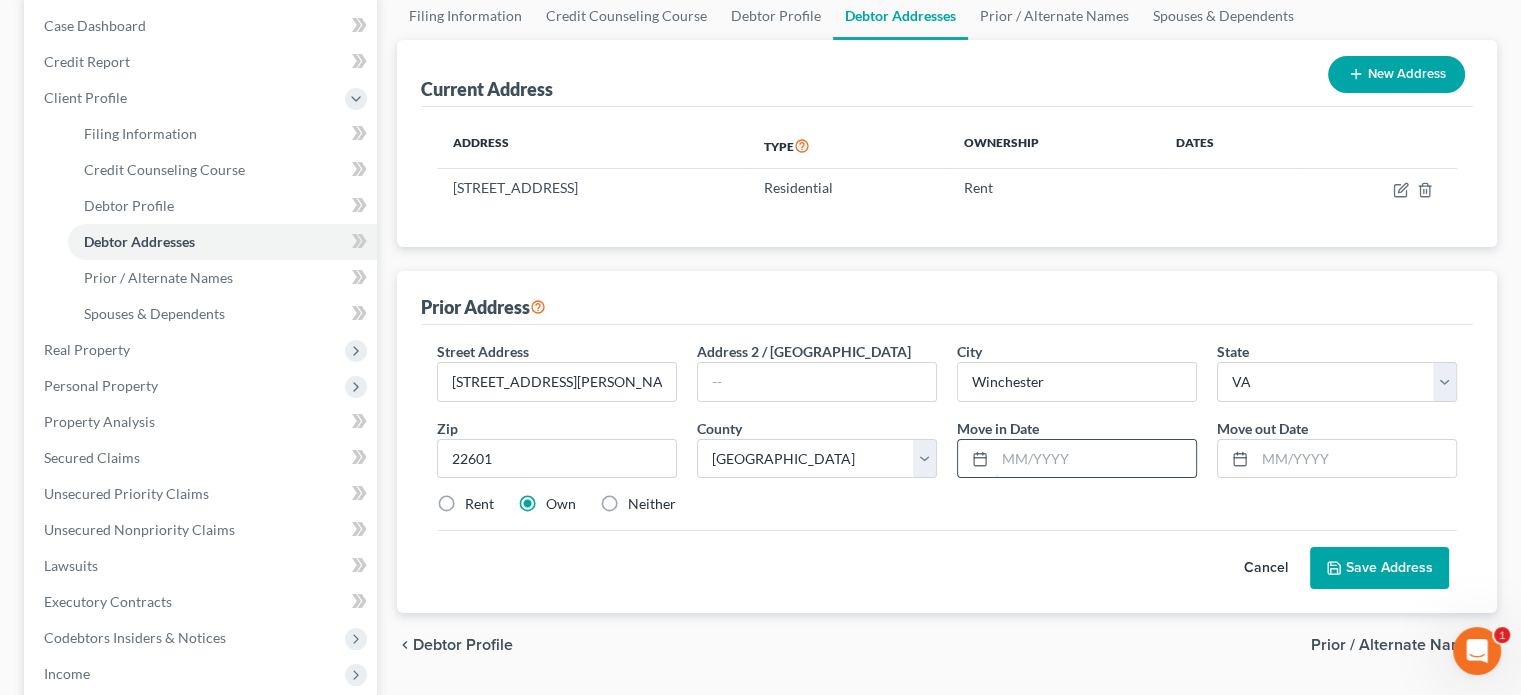click at bounding box center [1095, 459] 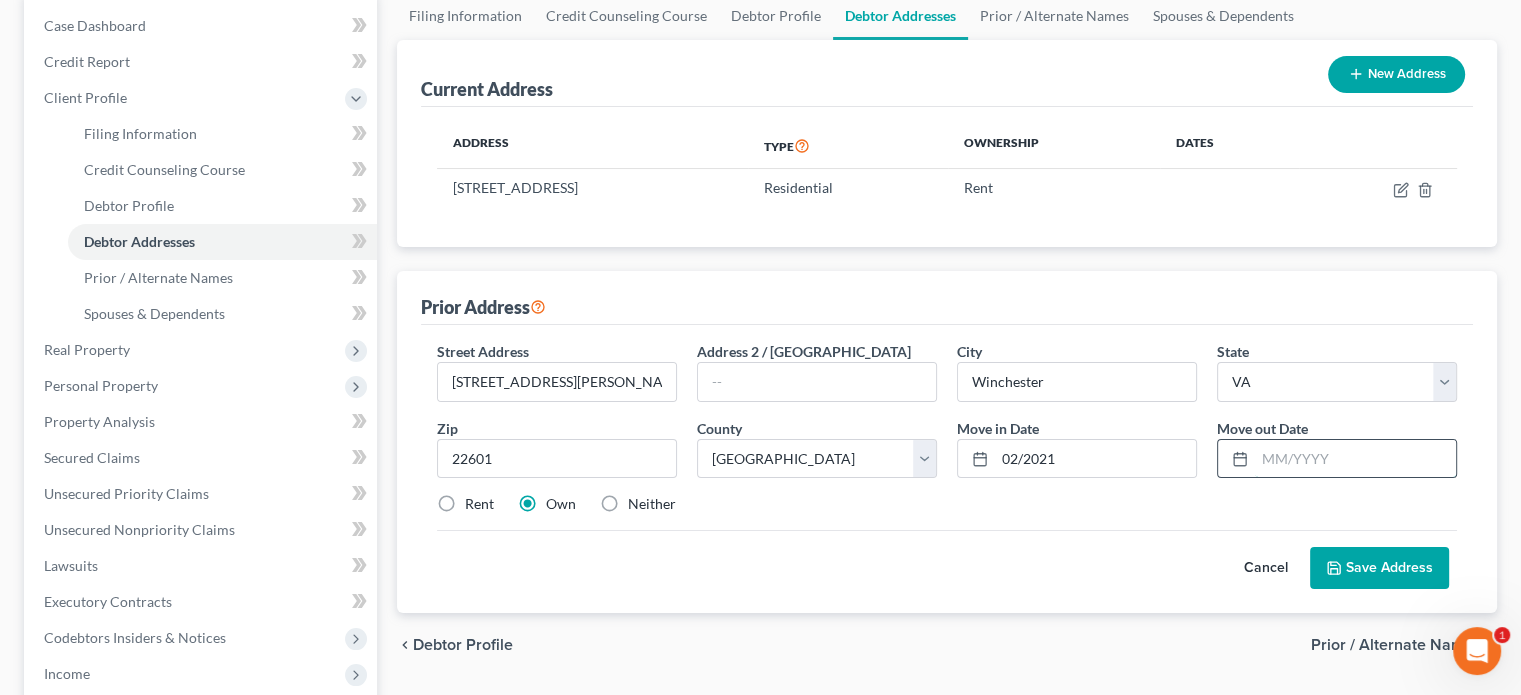 click at bounding box center [1355, 459] 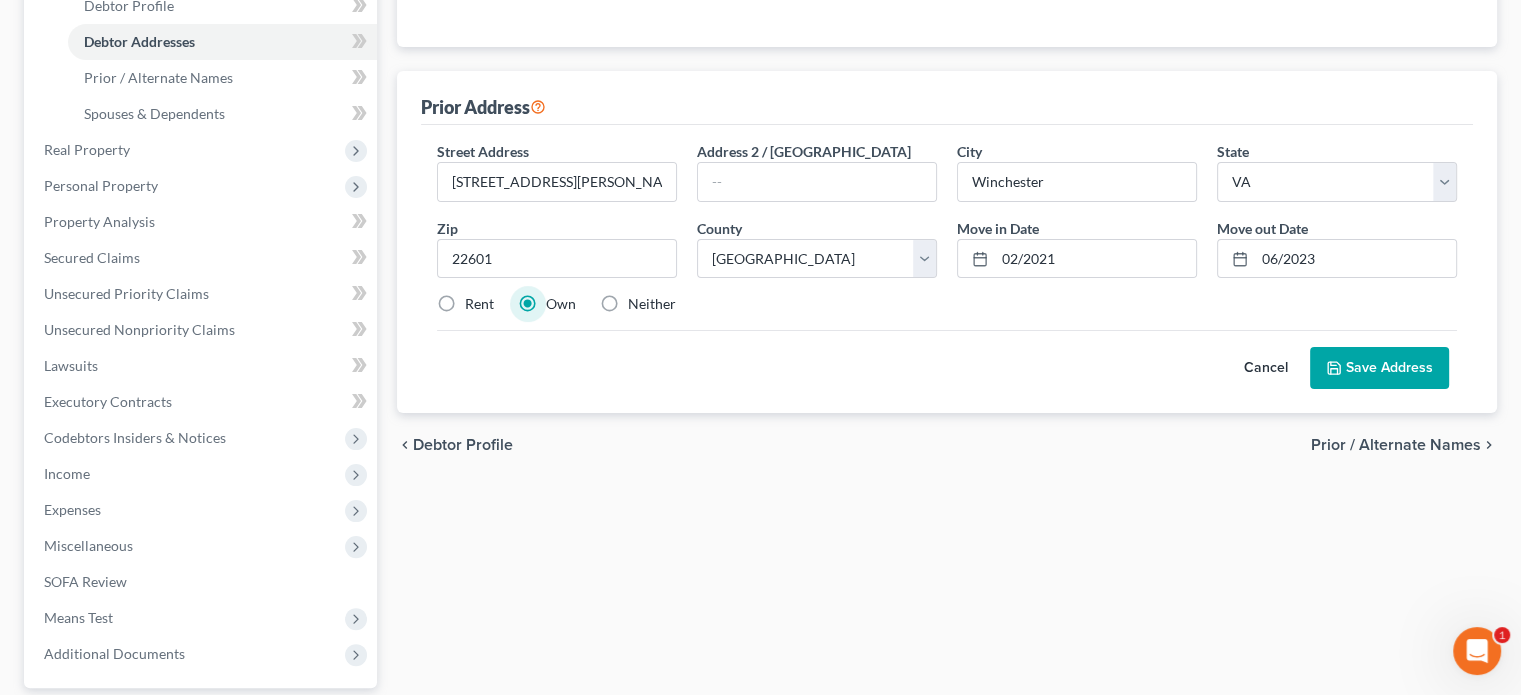 scroll, scrollTop: 500, scrollLeft: 0, axis: vertical 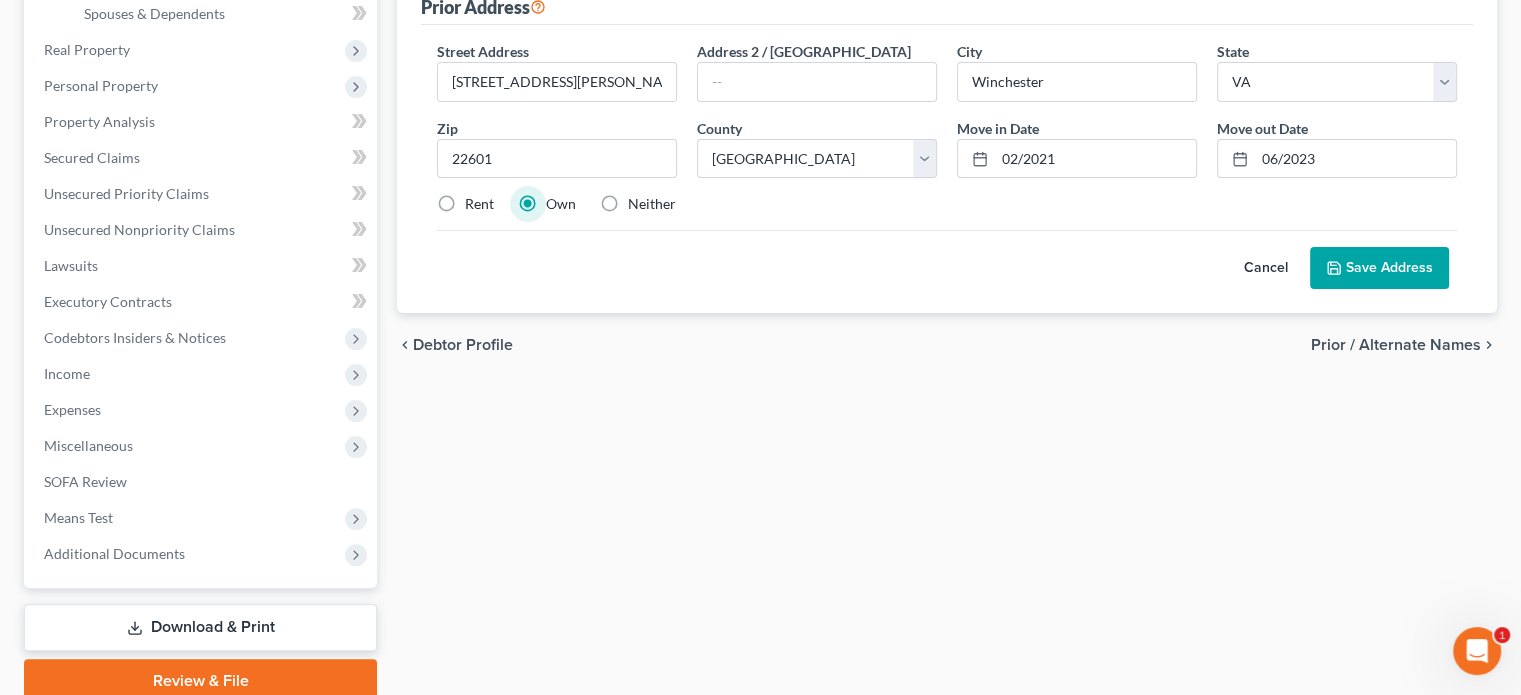 click on "Rent" at bounding box center (479, 204) 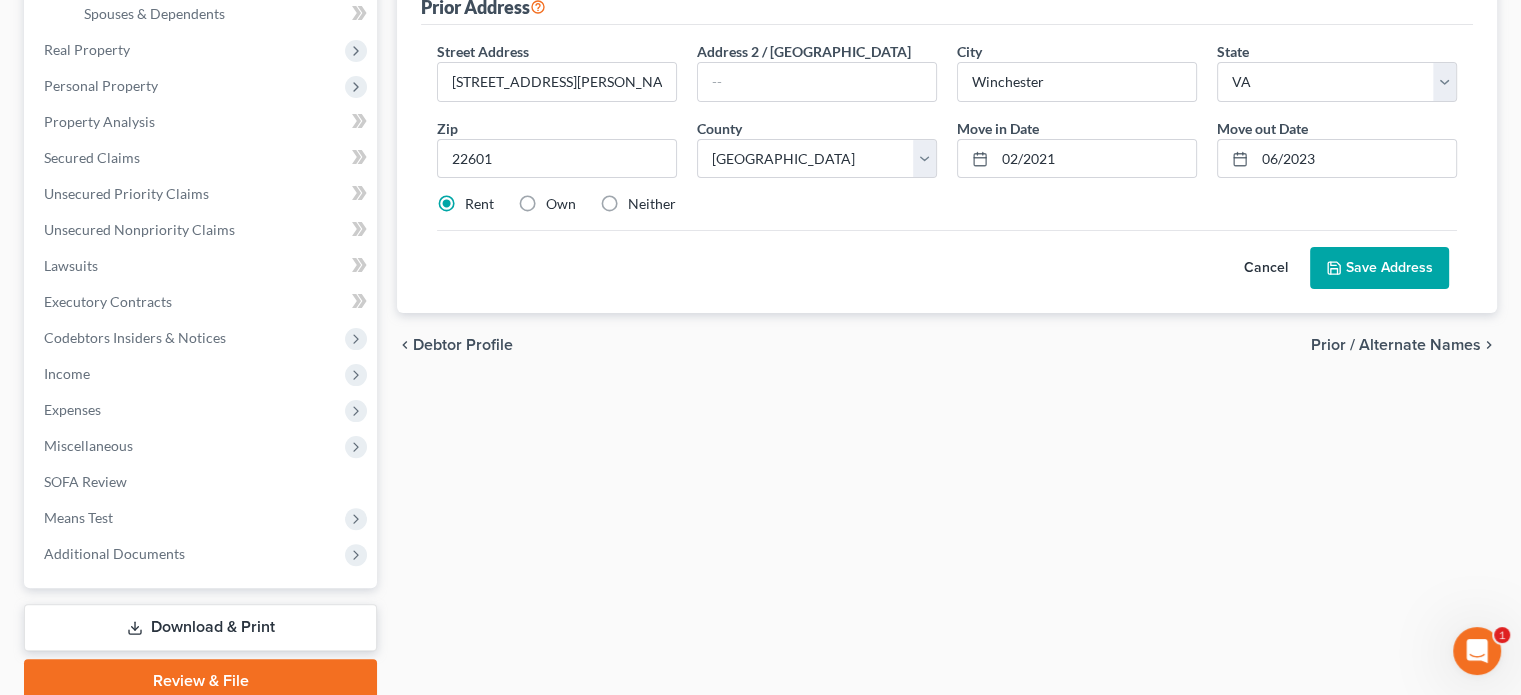 click on "Save Address" at bounding box center [1379, 268] 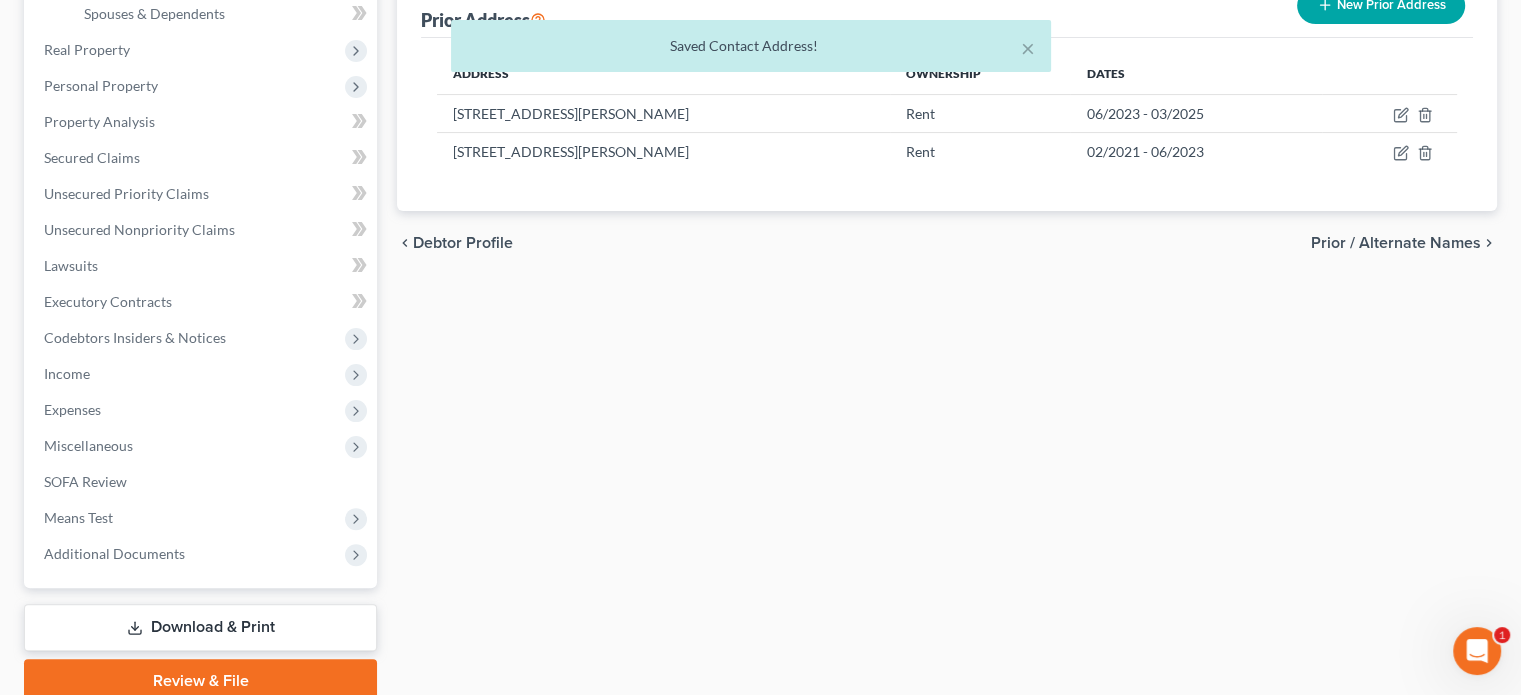 scroll, scrollTop: 582, scrollLeft: 0, axis: vertical 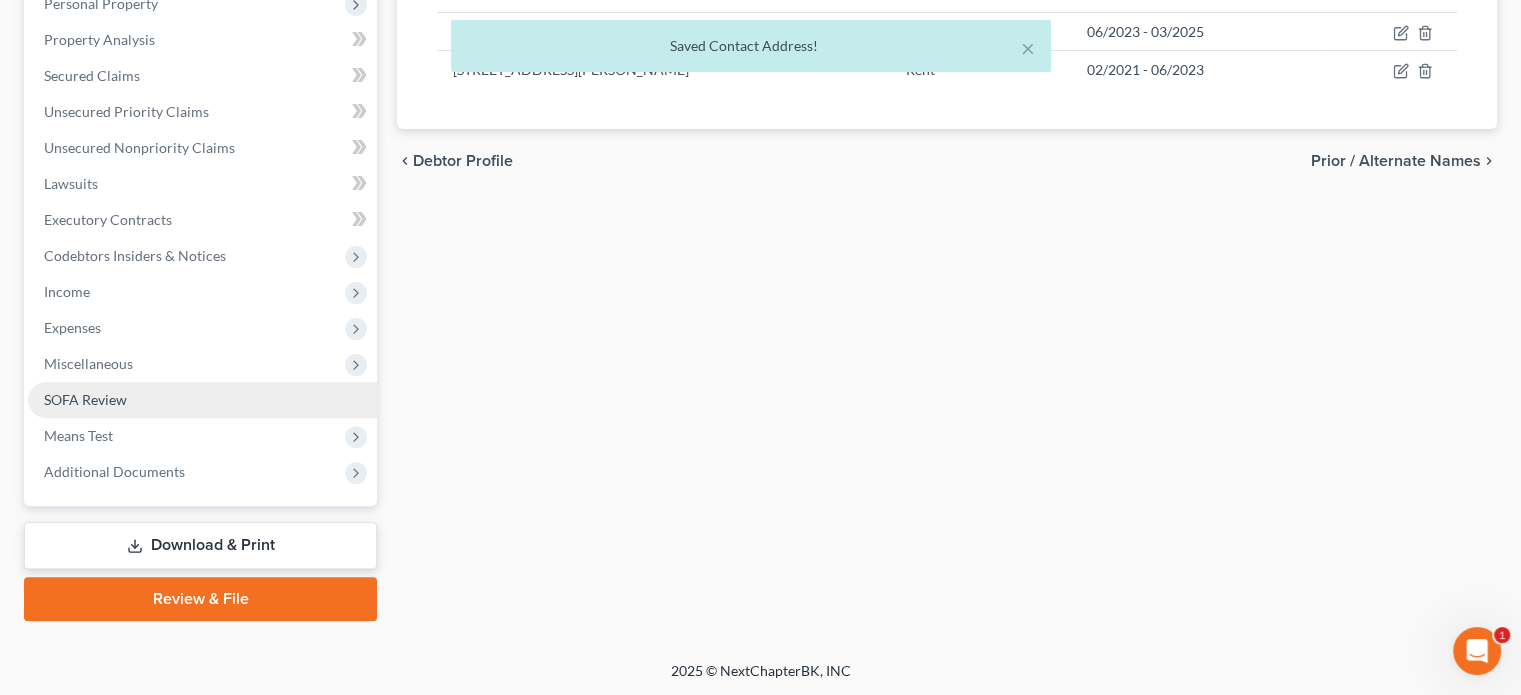 click on "SOFA Review" at bounding box center (202, 400) 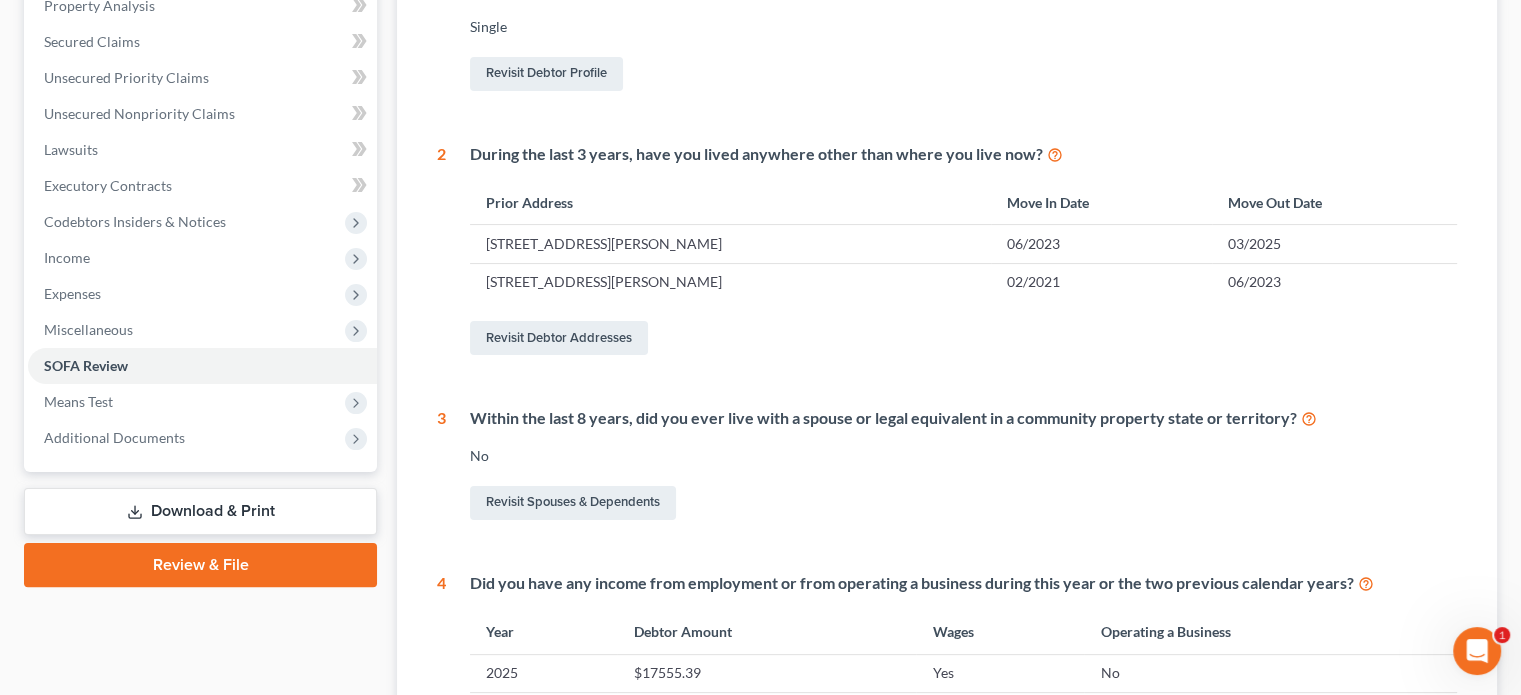 scroll, scrollTop: 0, scrollLeft: 0, axis: both 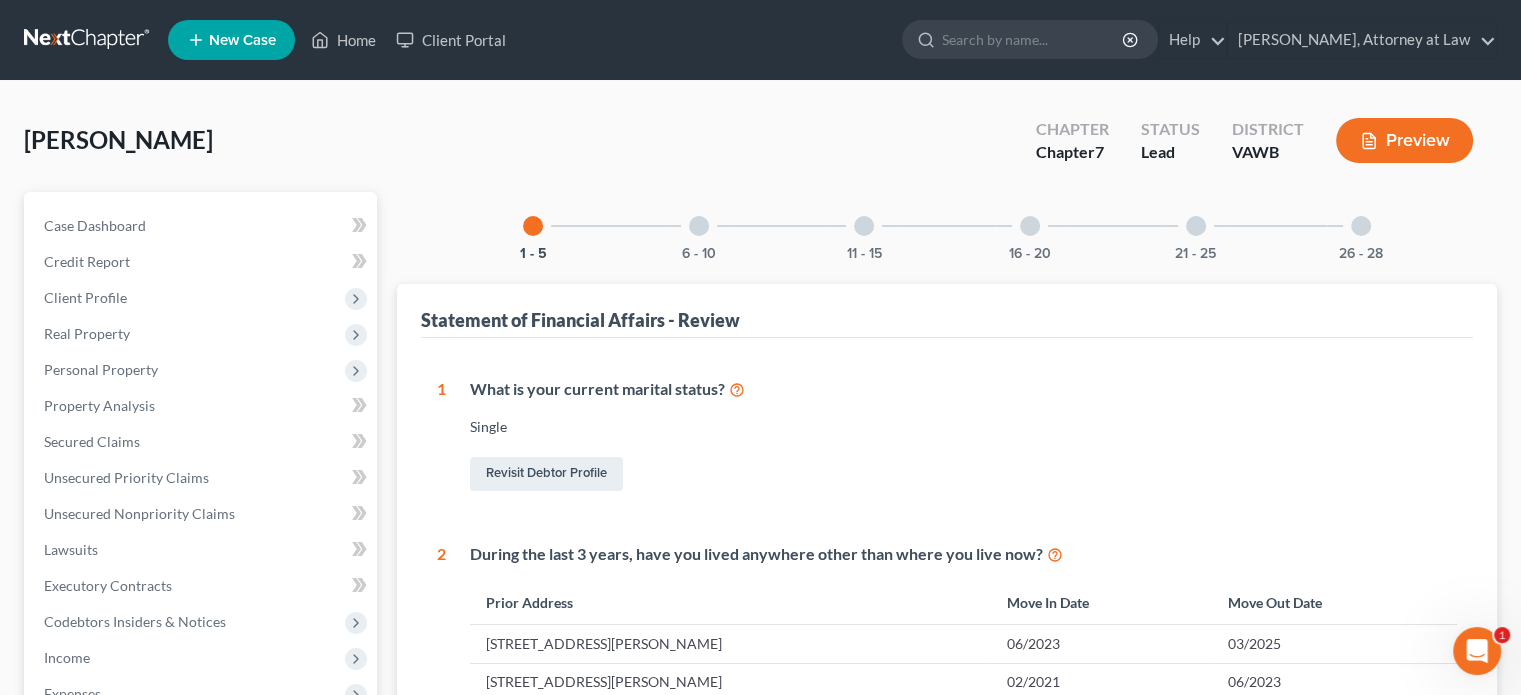 click at bounding box center (699, 226) 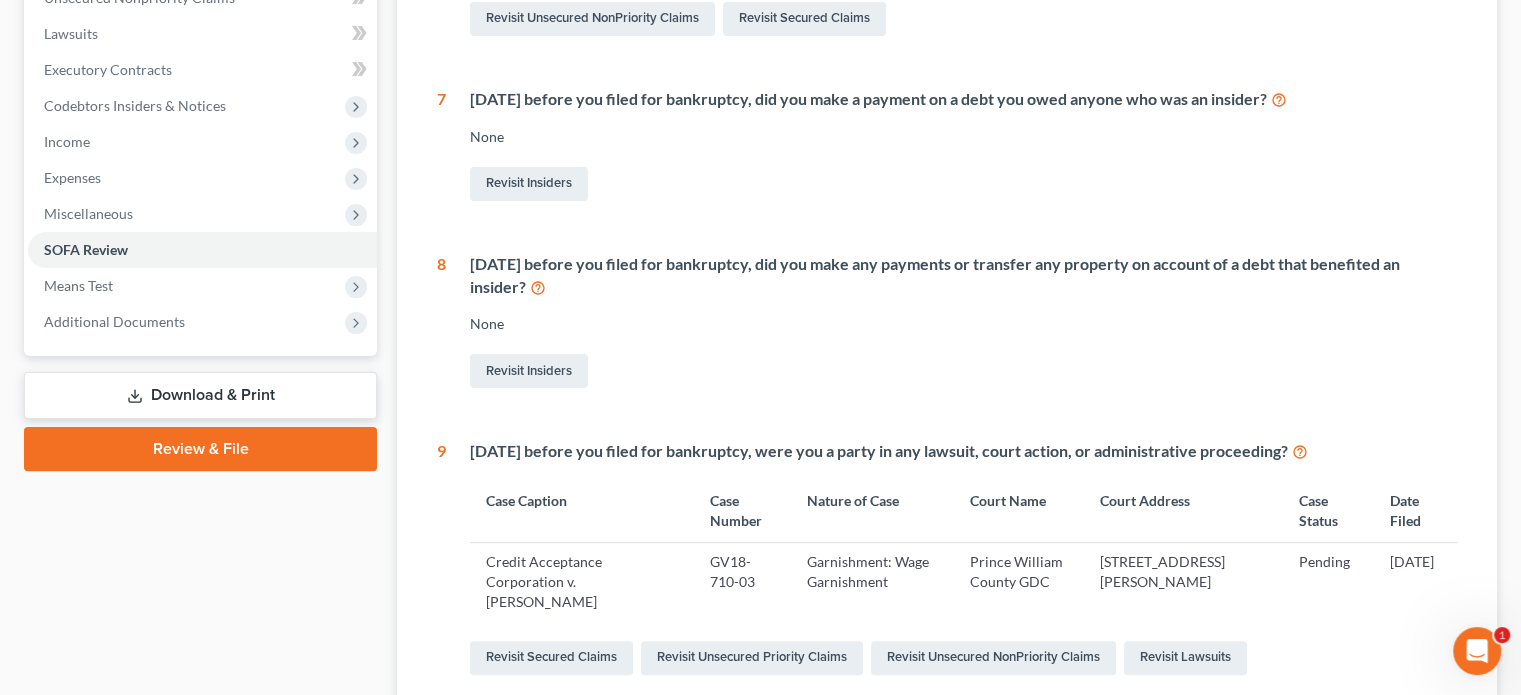 scroll, scrollTop: 16, scrollLeft: 0, axis: vertical 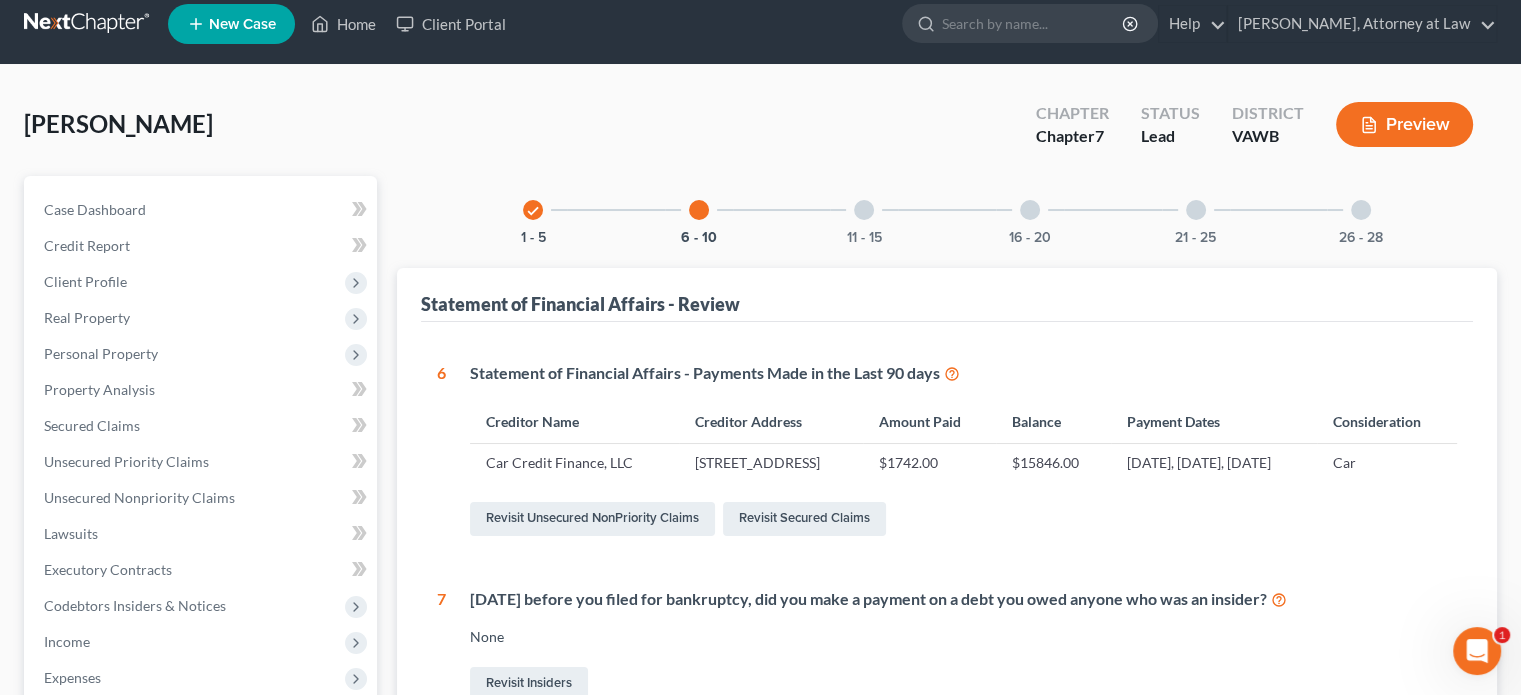 click at bounding box center [864, 210] 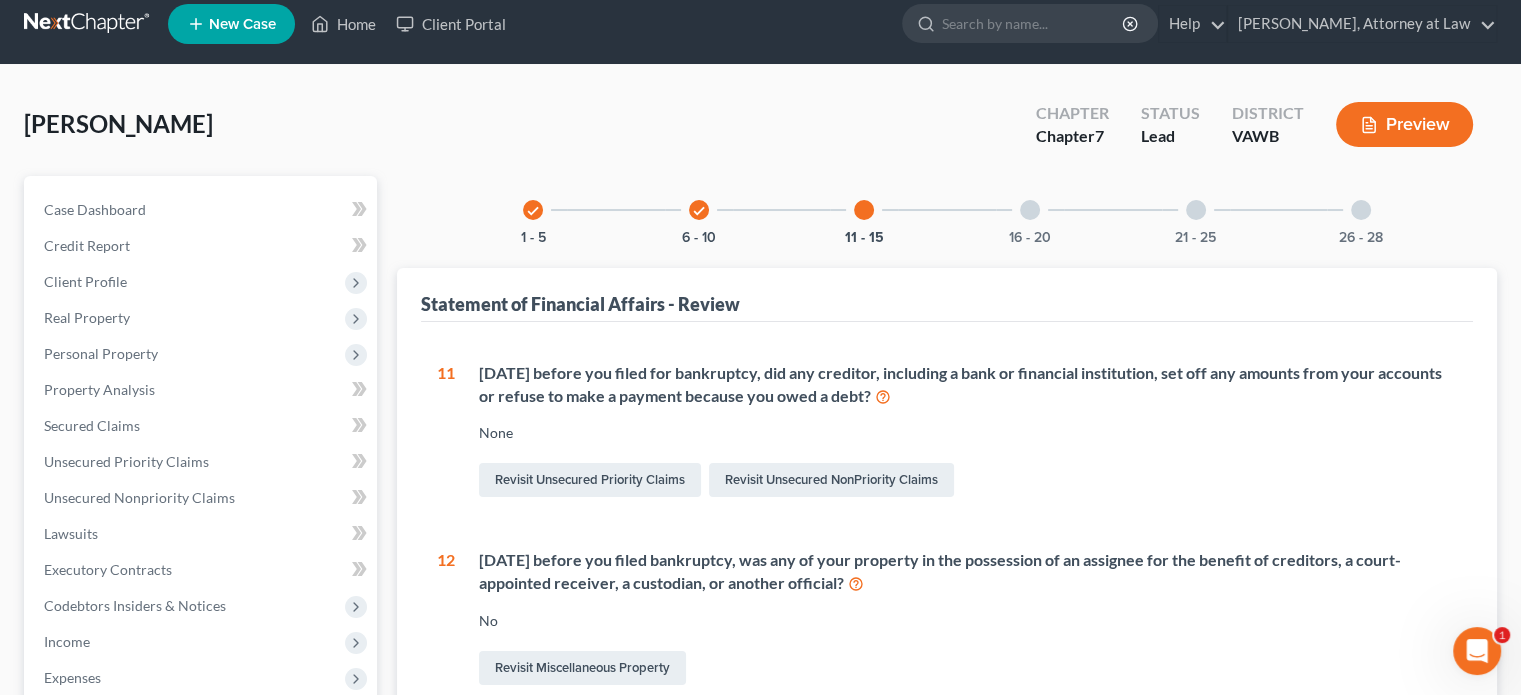 scroll, scrollTop: 0, scrollLeft: 0, axis: both 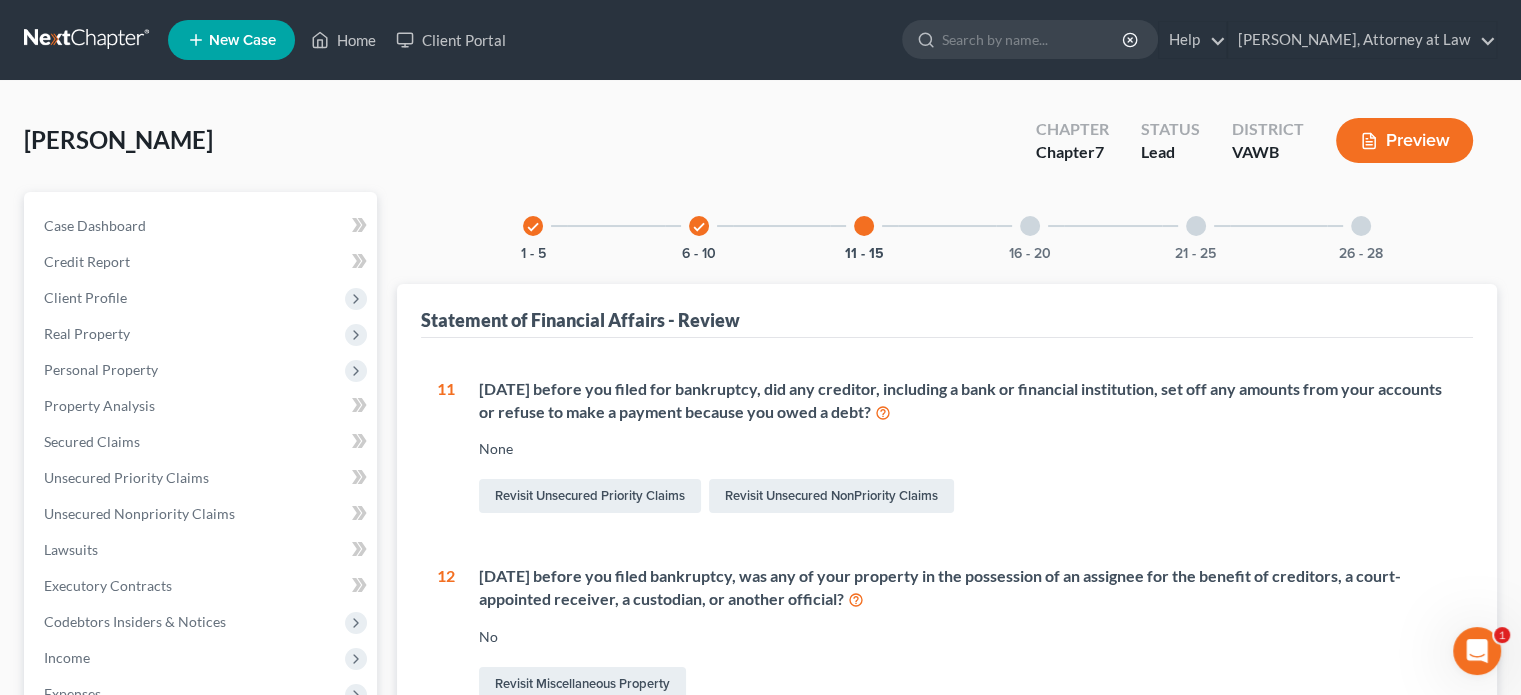 click at bounding box center (1030, 226) 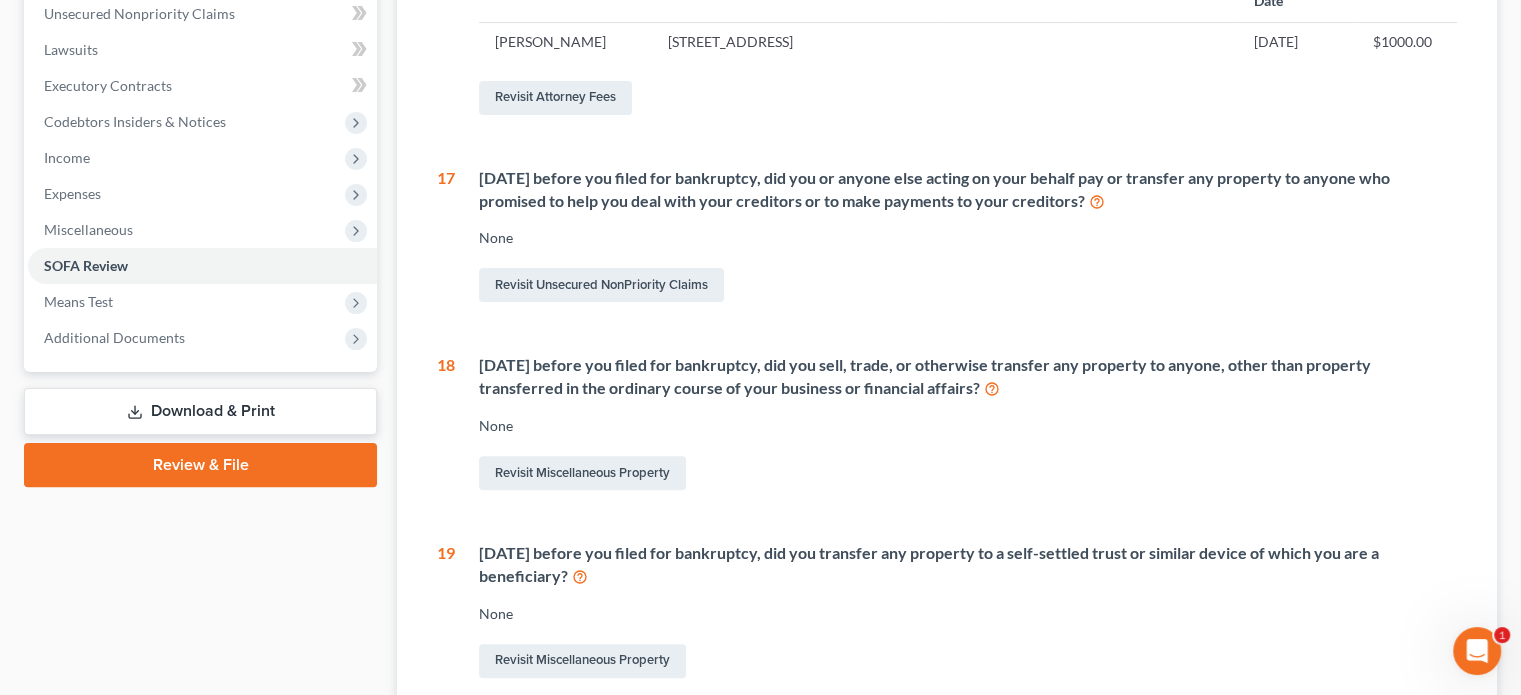 scroll, scrollTop: 600, scrollLeft: 0, axis: vertical 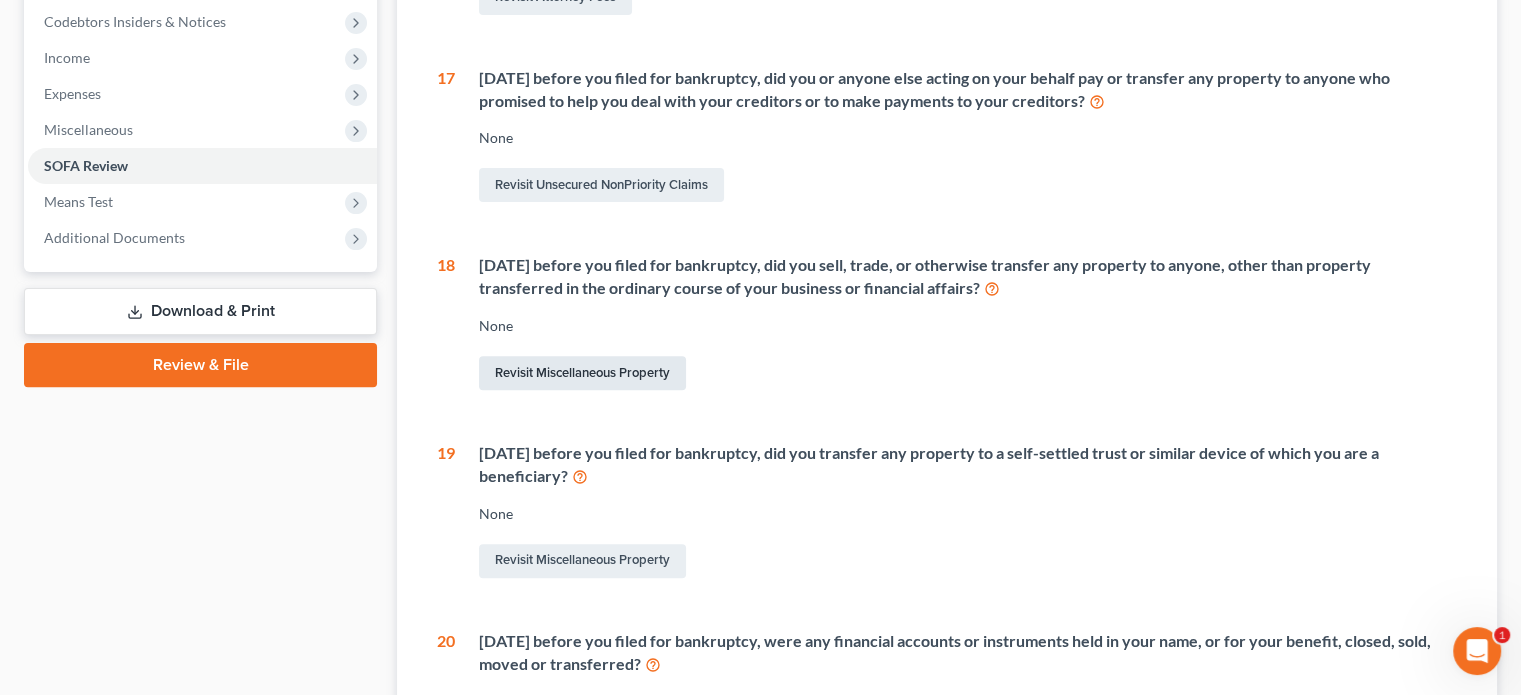 click on "Revisit Miscellaneous Property" at bounding box center (582, 373) 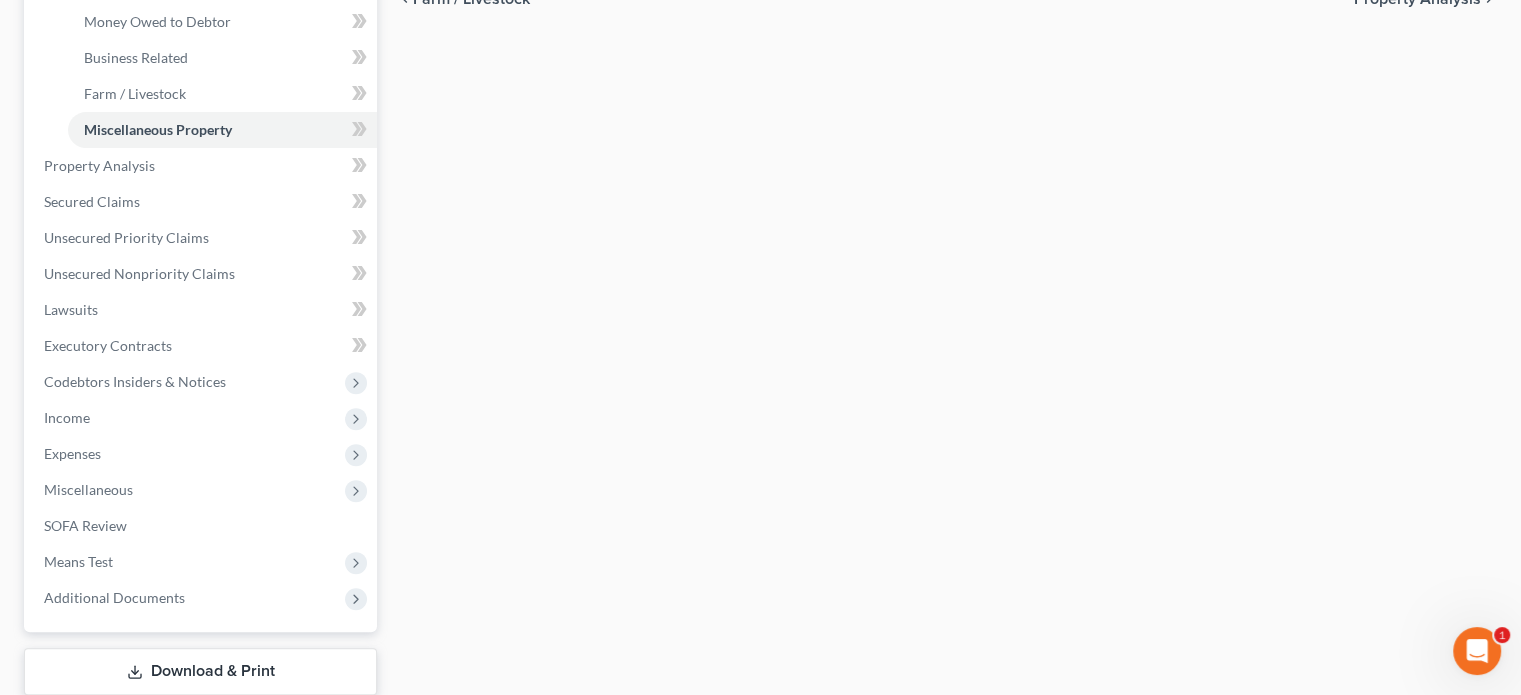 scroll, scrollTop: 0, scrollLeft: 0, axis: both 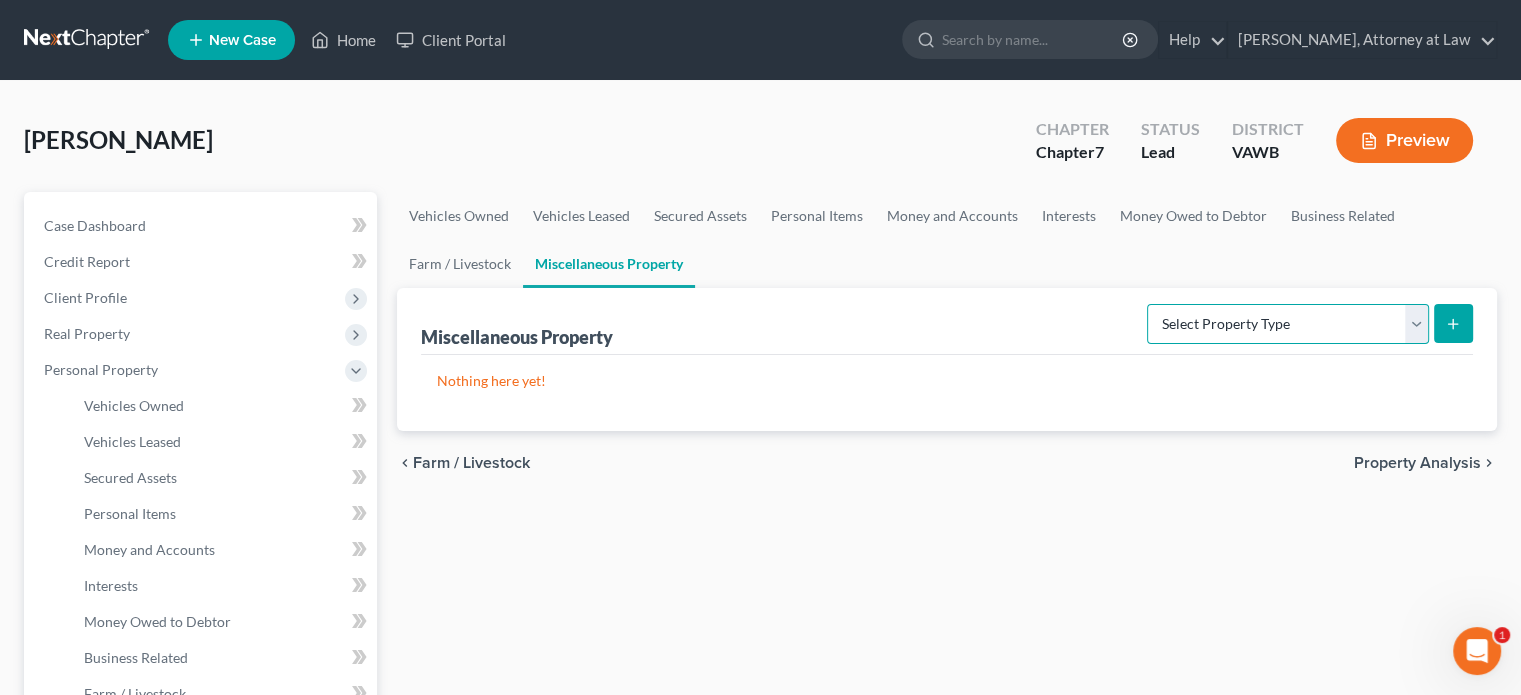 click on "Select Property Type Assigned for Creditor Benefit [DATE] Holding for Another Not Yet Listed Stored [DATE] Transferred" at bounding box center (1288, 324) 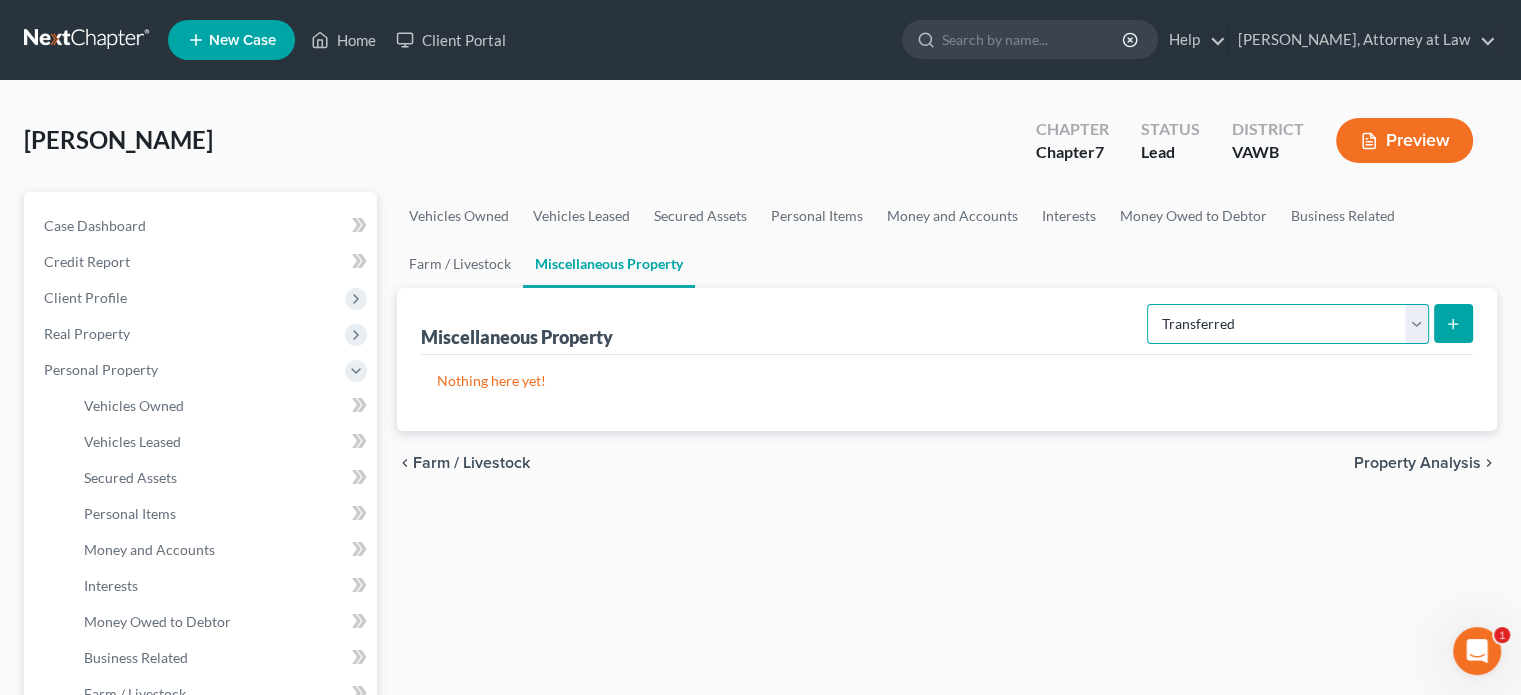 click on "Select Property Type Assigned for Creditor Benefit [DATE] Holding for Another Not Yet Listed Stored [DATE] Transferred" at bounding box center (1288, 324) 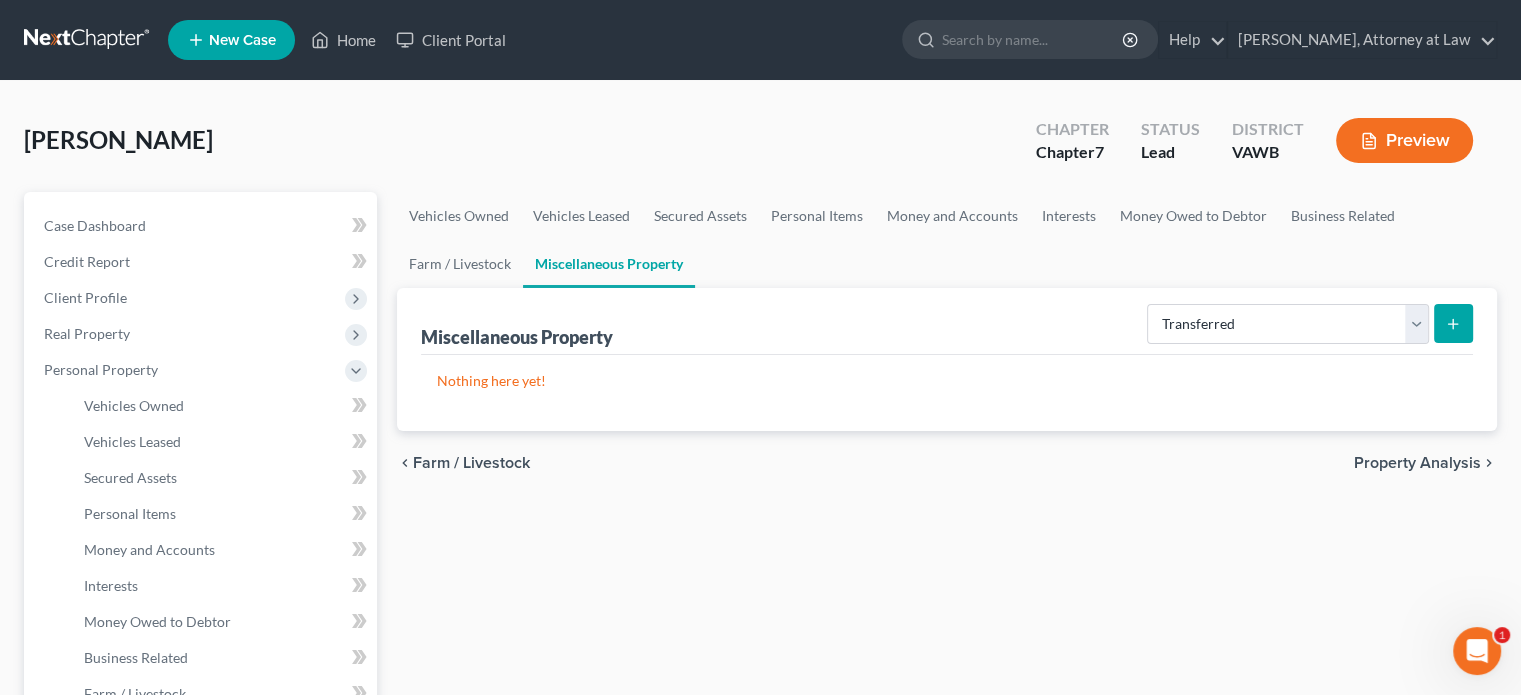 click 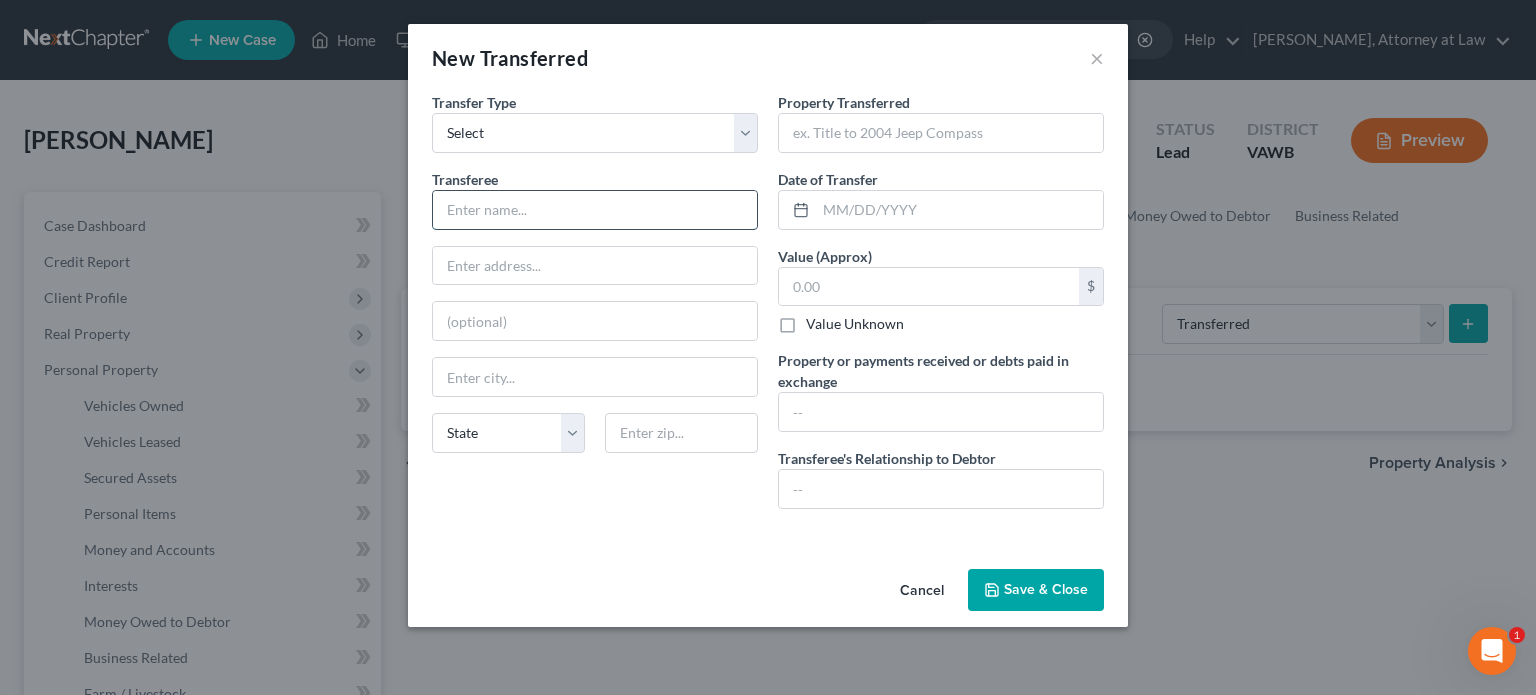 click at bounding box center [595, 210] 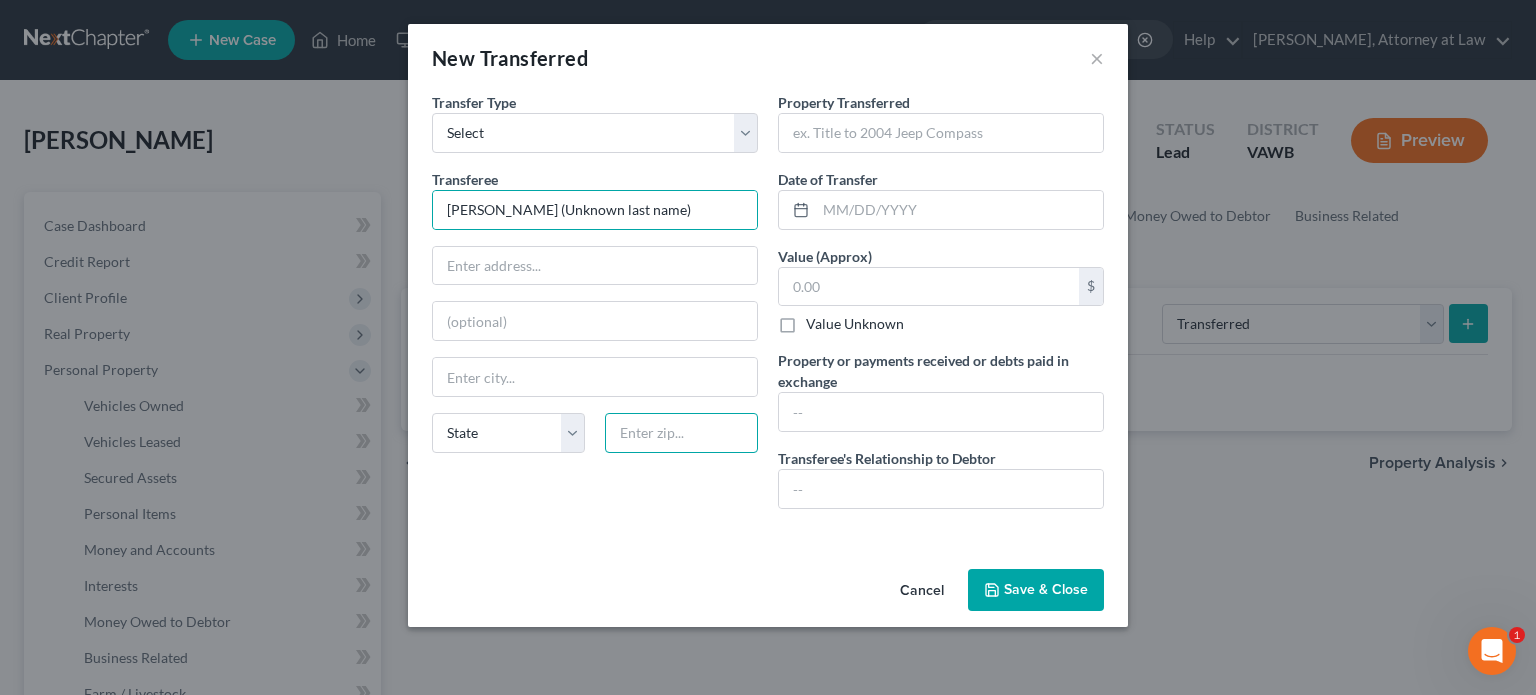 click at bounding box center (681, 433) 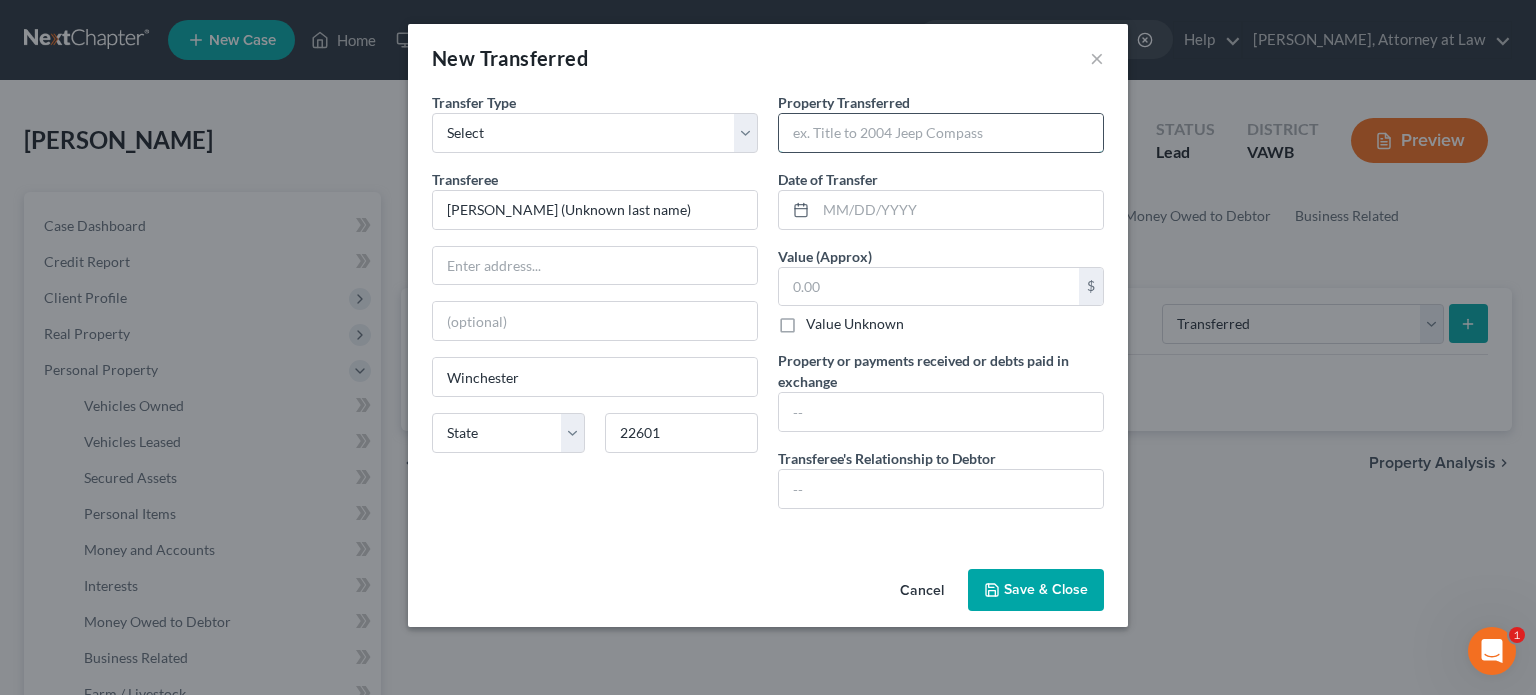 click at bounding box center (941, 133) 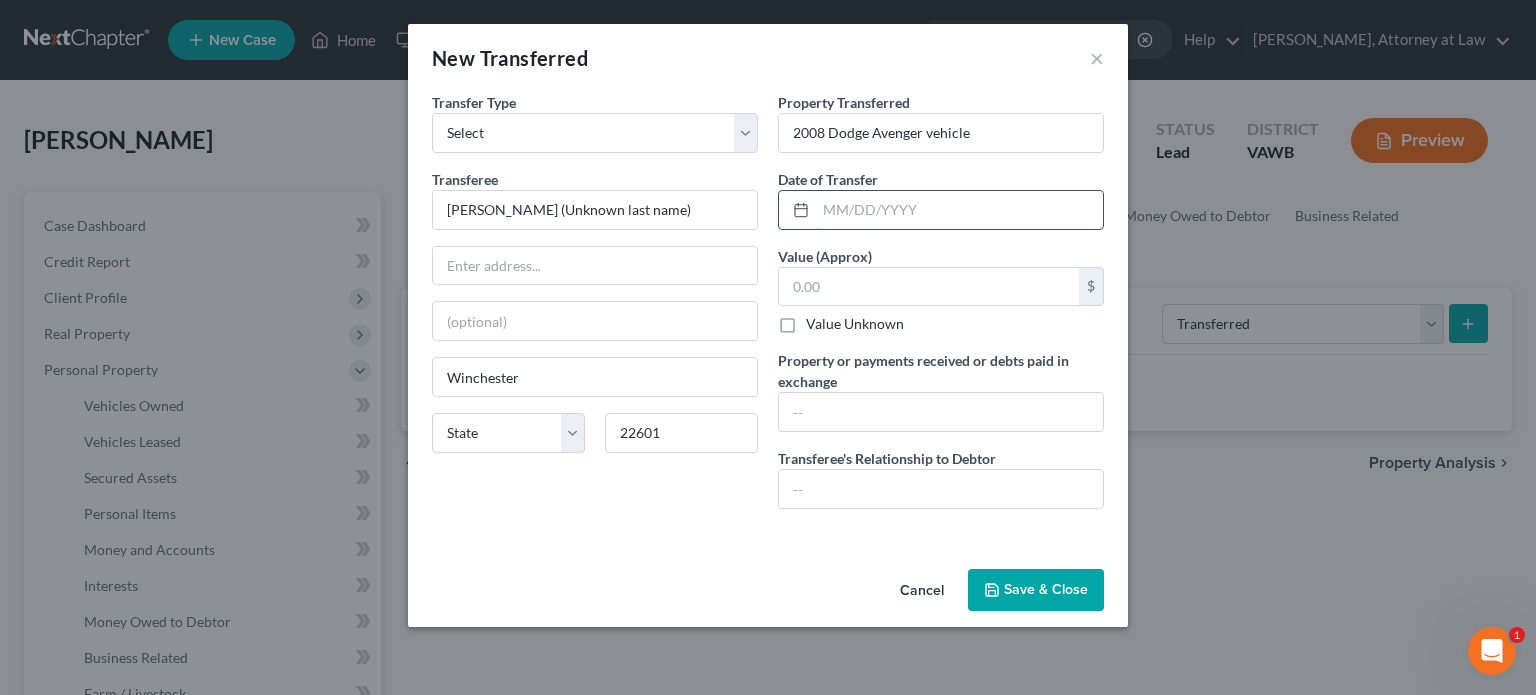 click at bounding box center (959, 210) 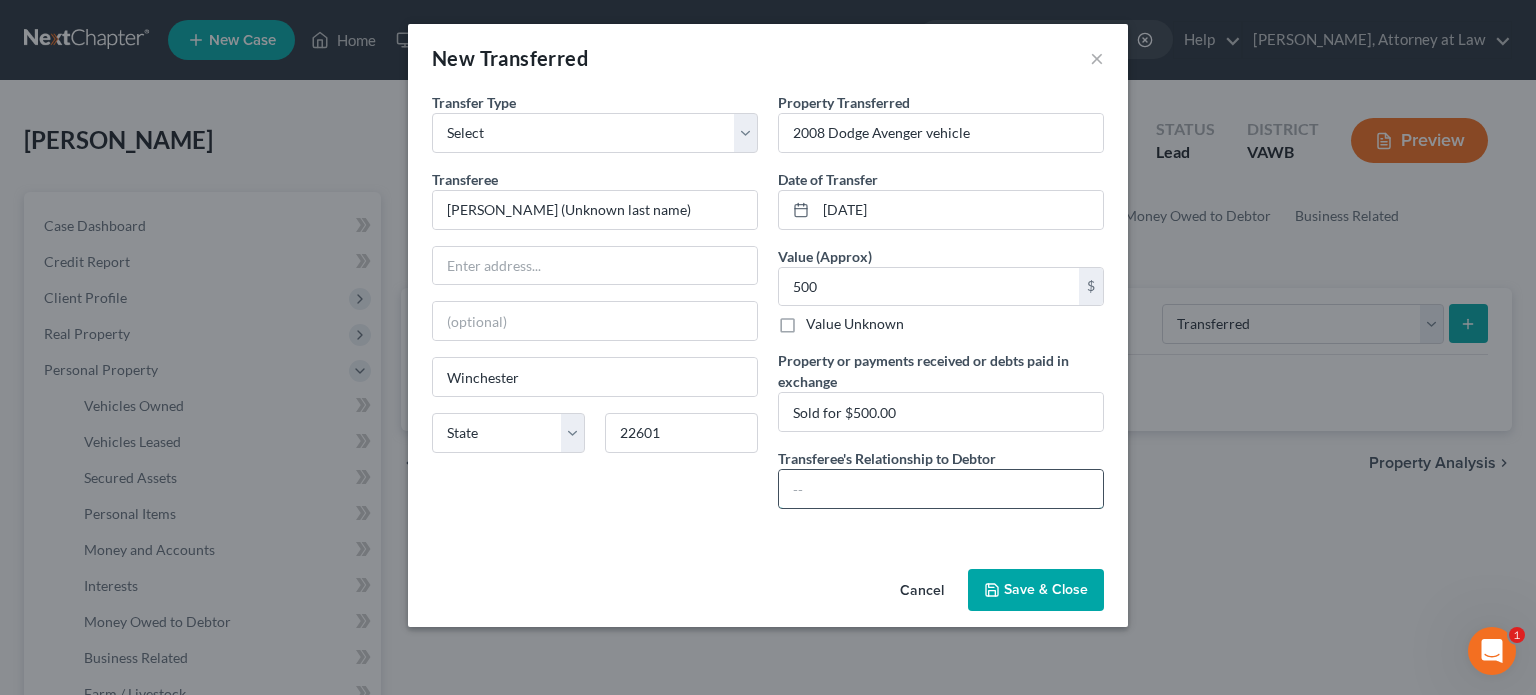 click at bounding box center (941, 489) 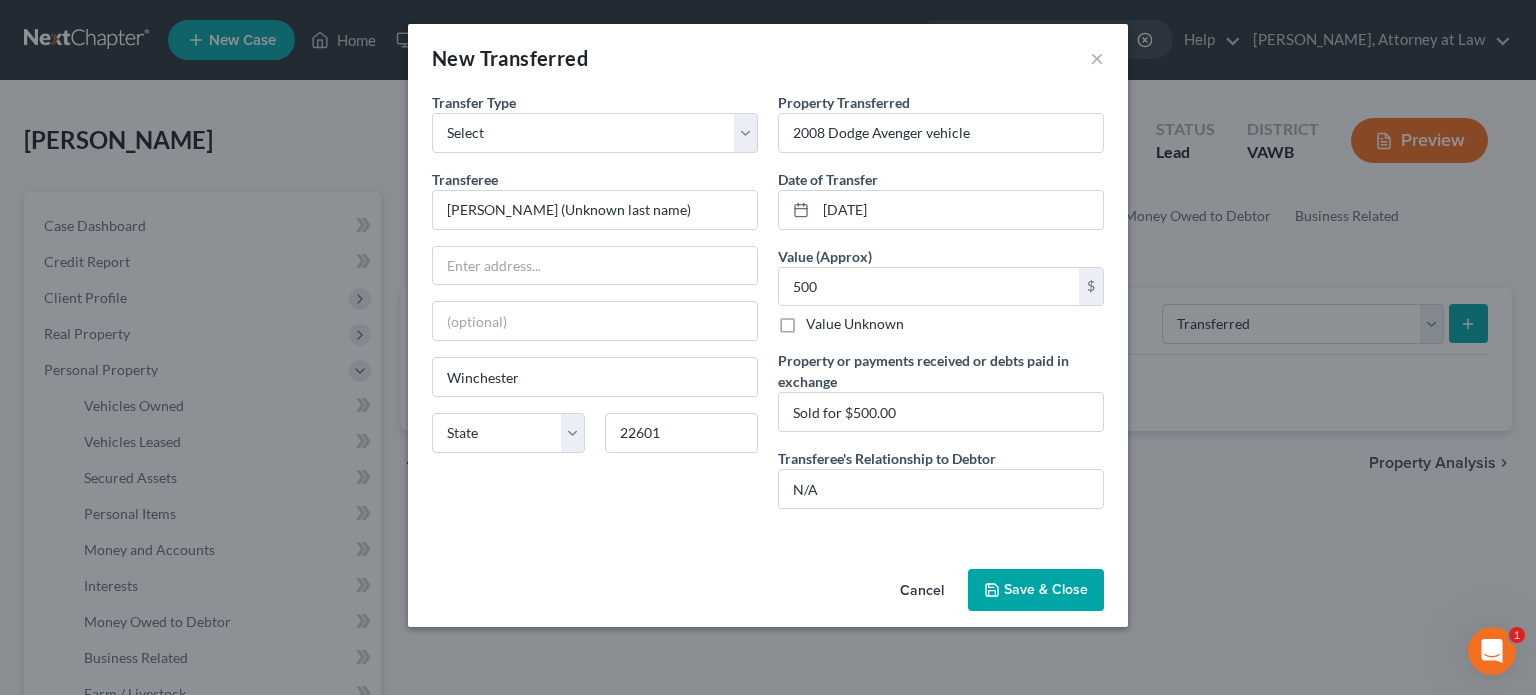 click on "Save & Close" at bounding box center (1036, 590) 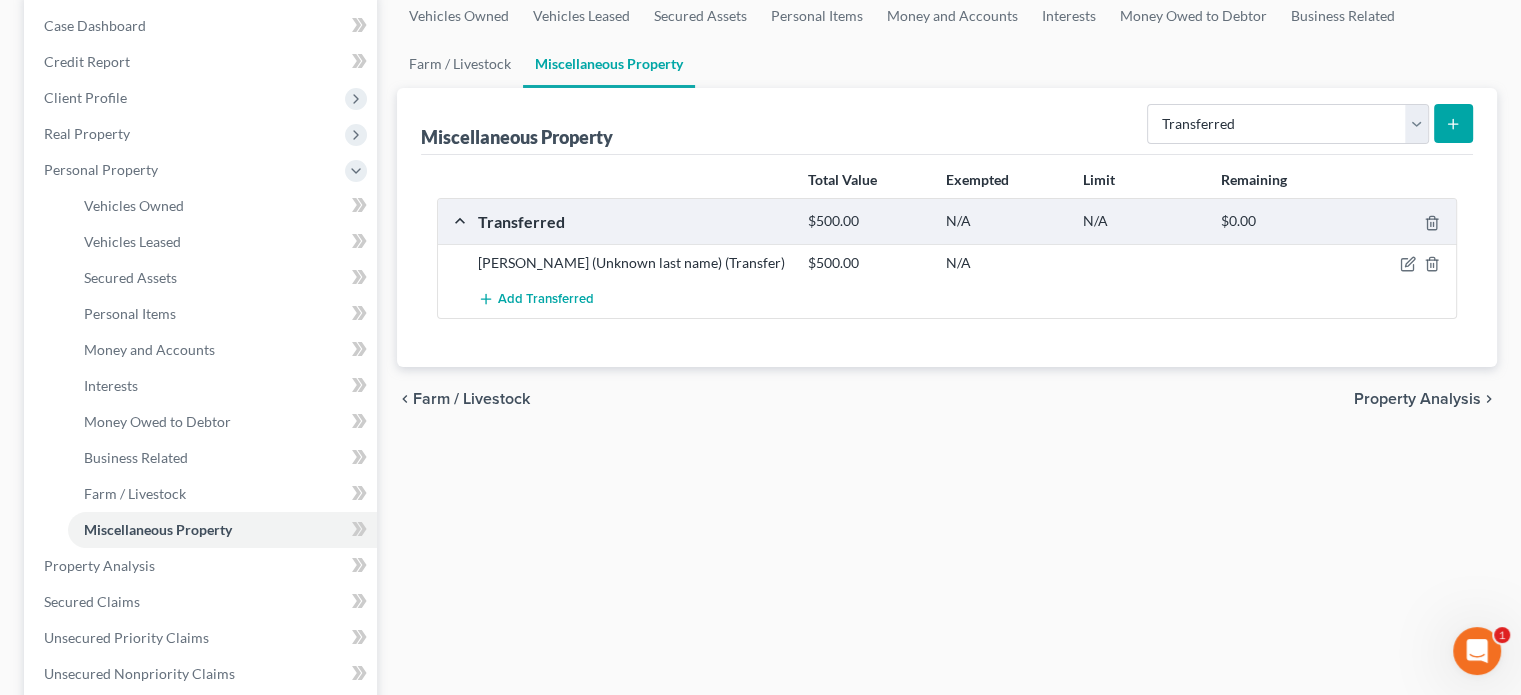 scroll, scrollTop: 300, scrollLeft: 0, axis: vertical 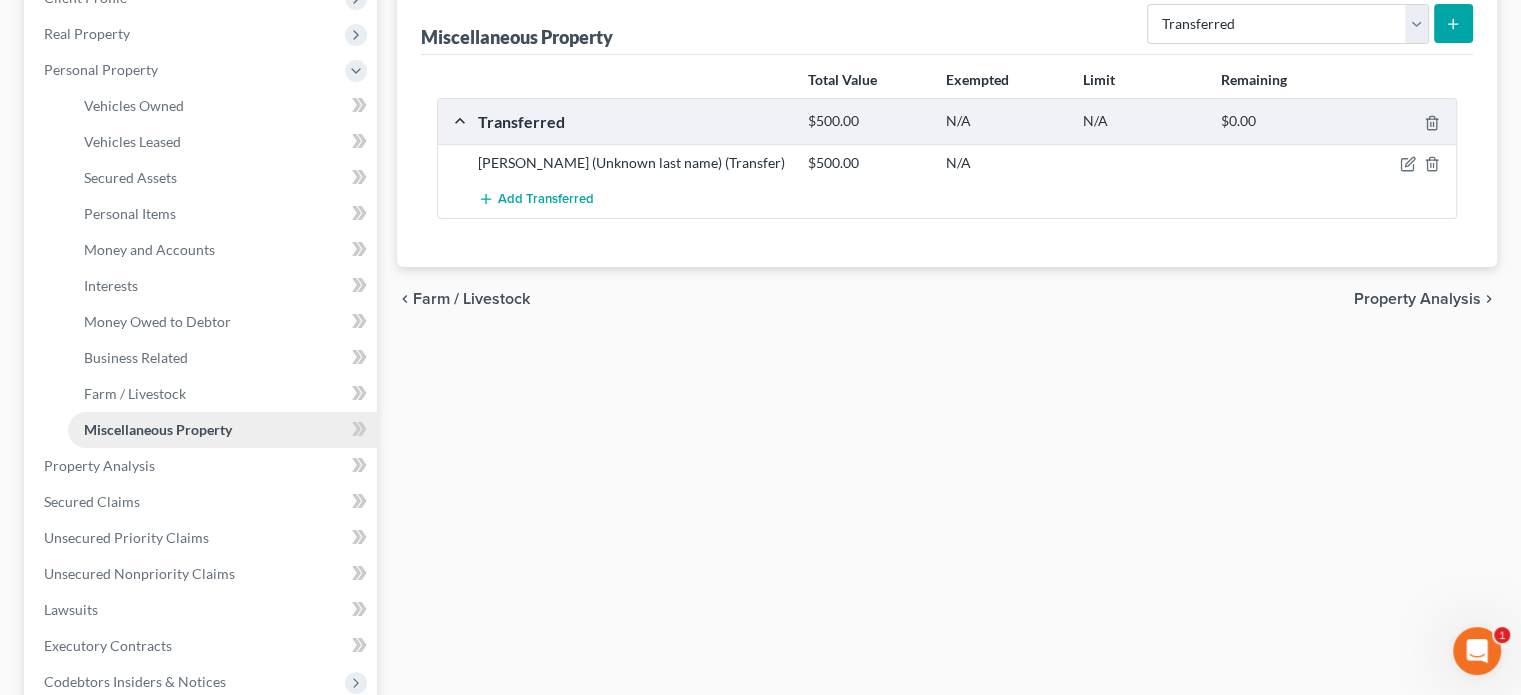 click on "Miscellaneous Property" at bounding box center [222, 430] 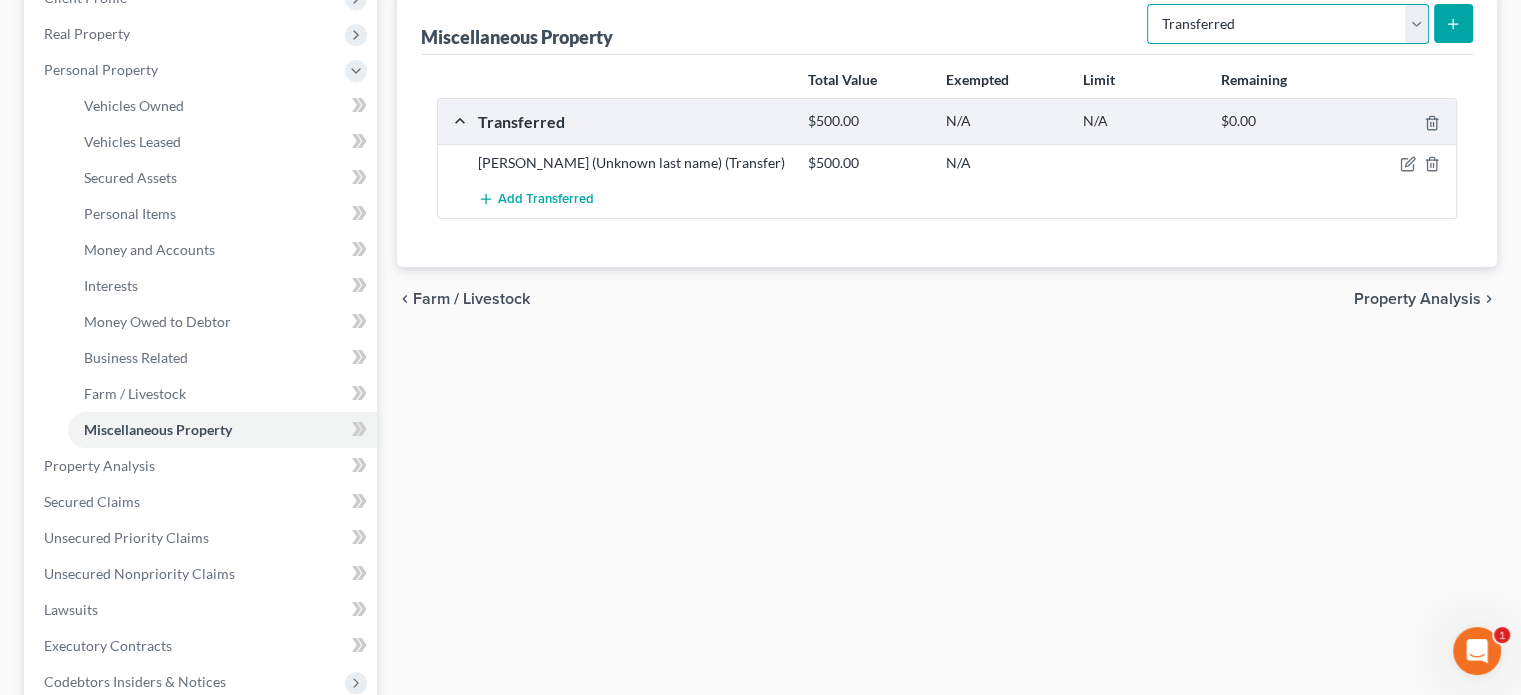 click on "Select Property Type Assigned for Creditor Benefit [DATE] Holding for Another Not Yet Listed Stored [DATE] Transferred" at bounding box center (1288, 24) 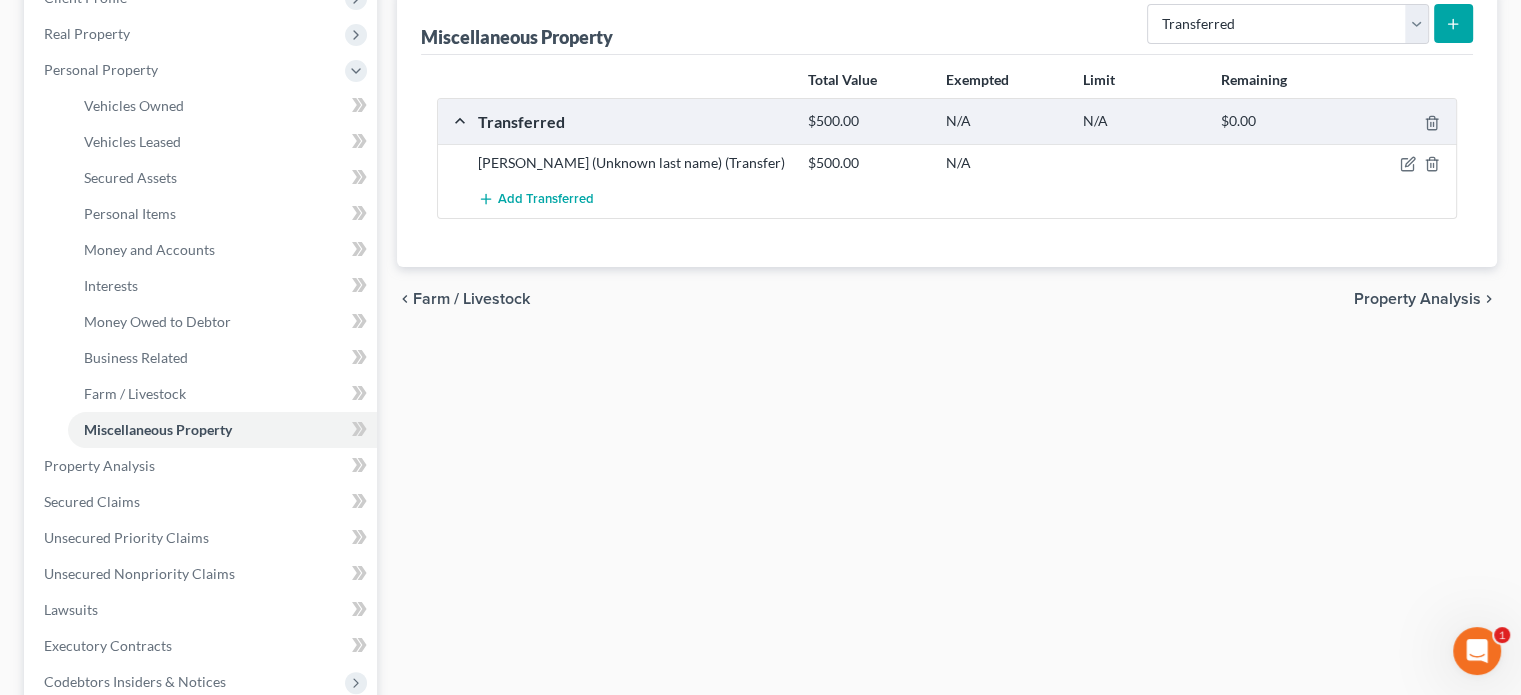 click on "Vehicles Owned
Vehicles Leased
Secured Assets
Personal Items
Money and Accounts
Interests
Money Owed to Debtor
Business Related
Farm / Livestock
Miscellaneous Property
Miscellaneous Property Select Property Type Assigned for Creditor Benefit [DATE] Holding for Another Not Yet Listed Stored [DATE] Transferred
Total Value Exempted Limit Remaining
Transferred $500.00 N/A N/A $0.00
[PERSON_NAME] (Unknown last name) (Transfer) $500.00 N/A Add Transferred
chevron_left
Farm / Livestock
Property Analysis
chevron_right" at bounding box center (947, 469) 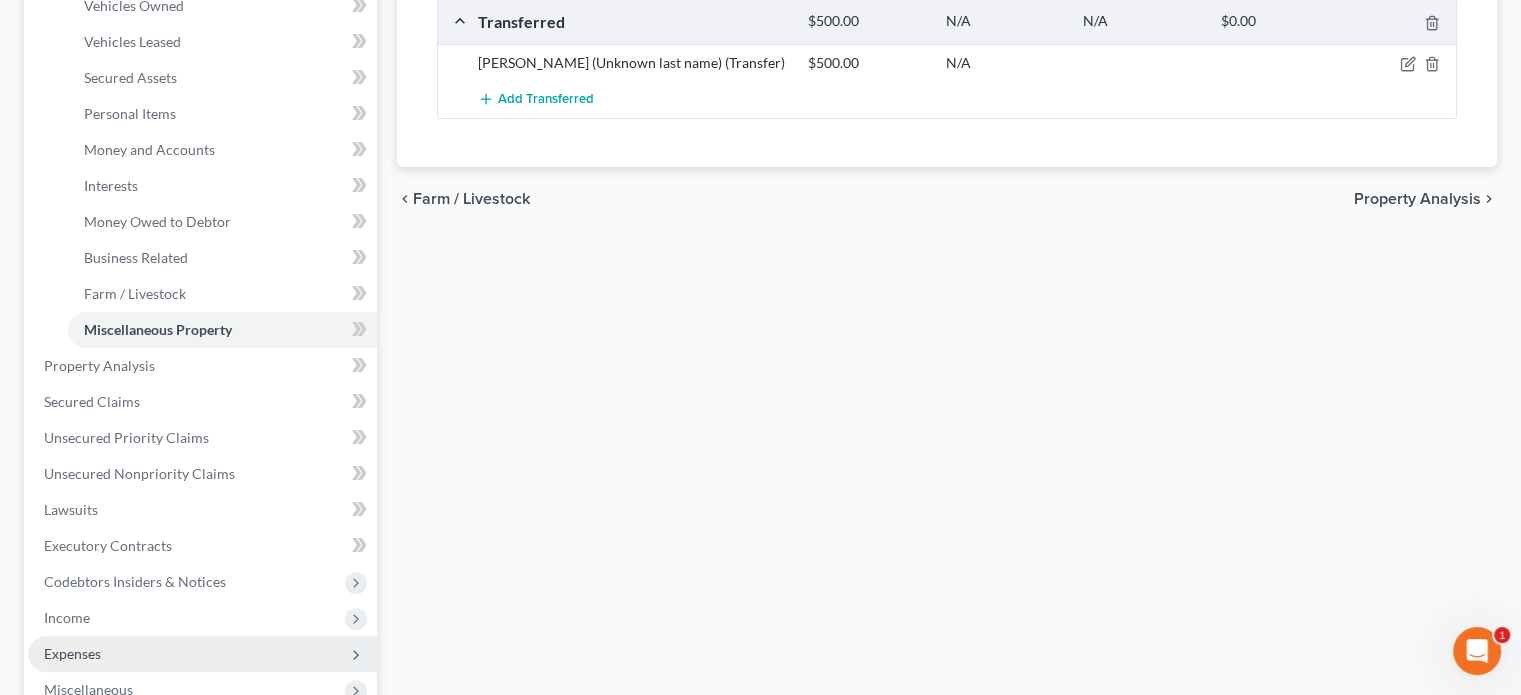 scroll, scrollTop: 500, scrollLeft: 0, axis: vertical 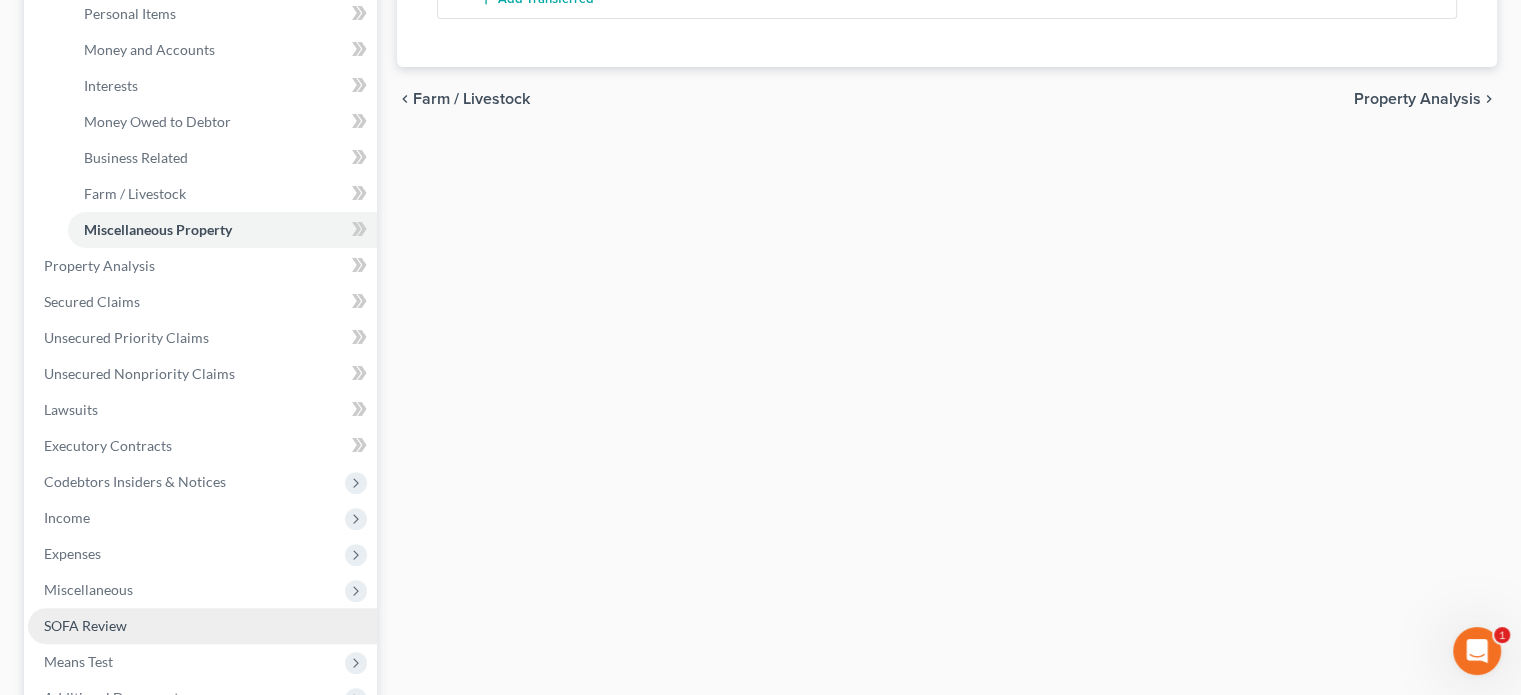 click on "SOFA Review" at bounding box center (85, 625) 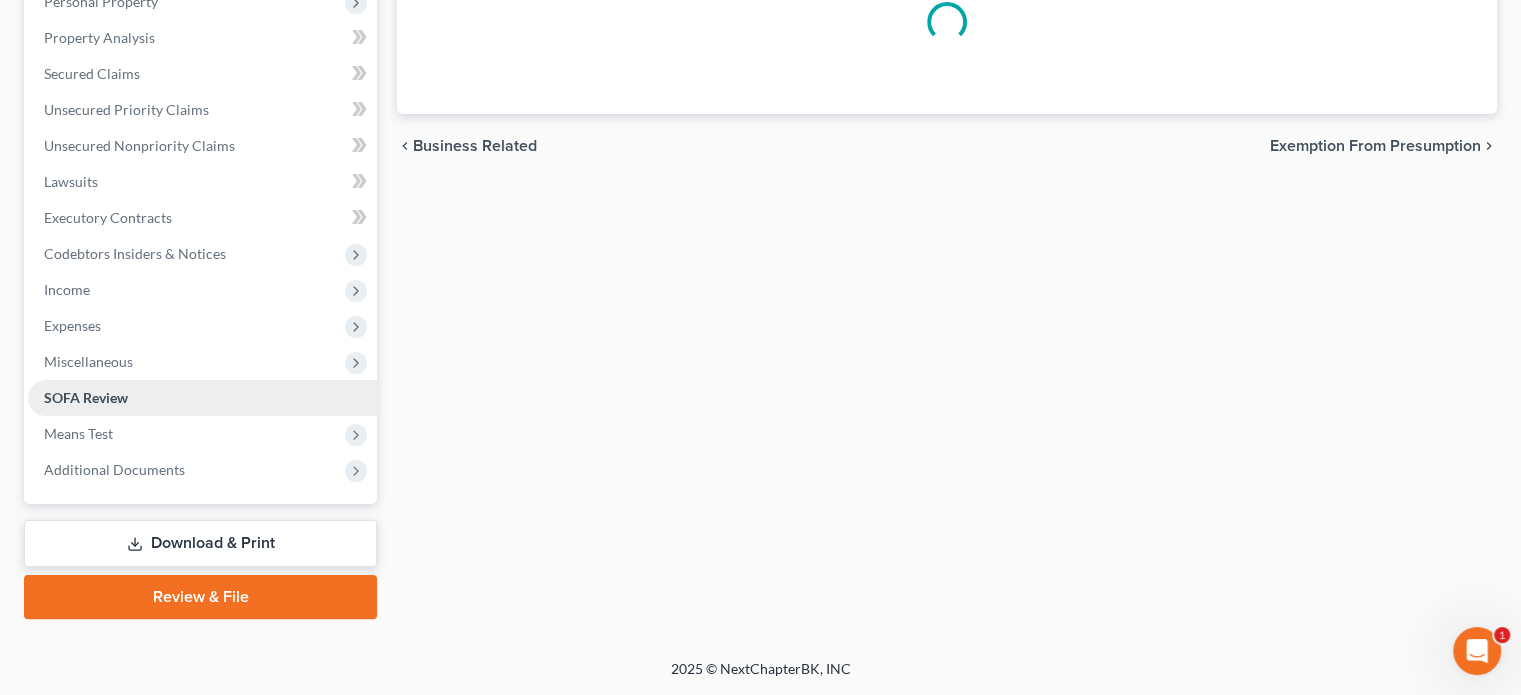 scroll, scrollTop: 0, scrollLeft: 0, axis: both 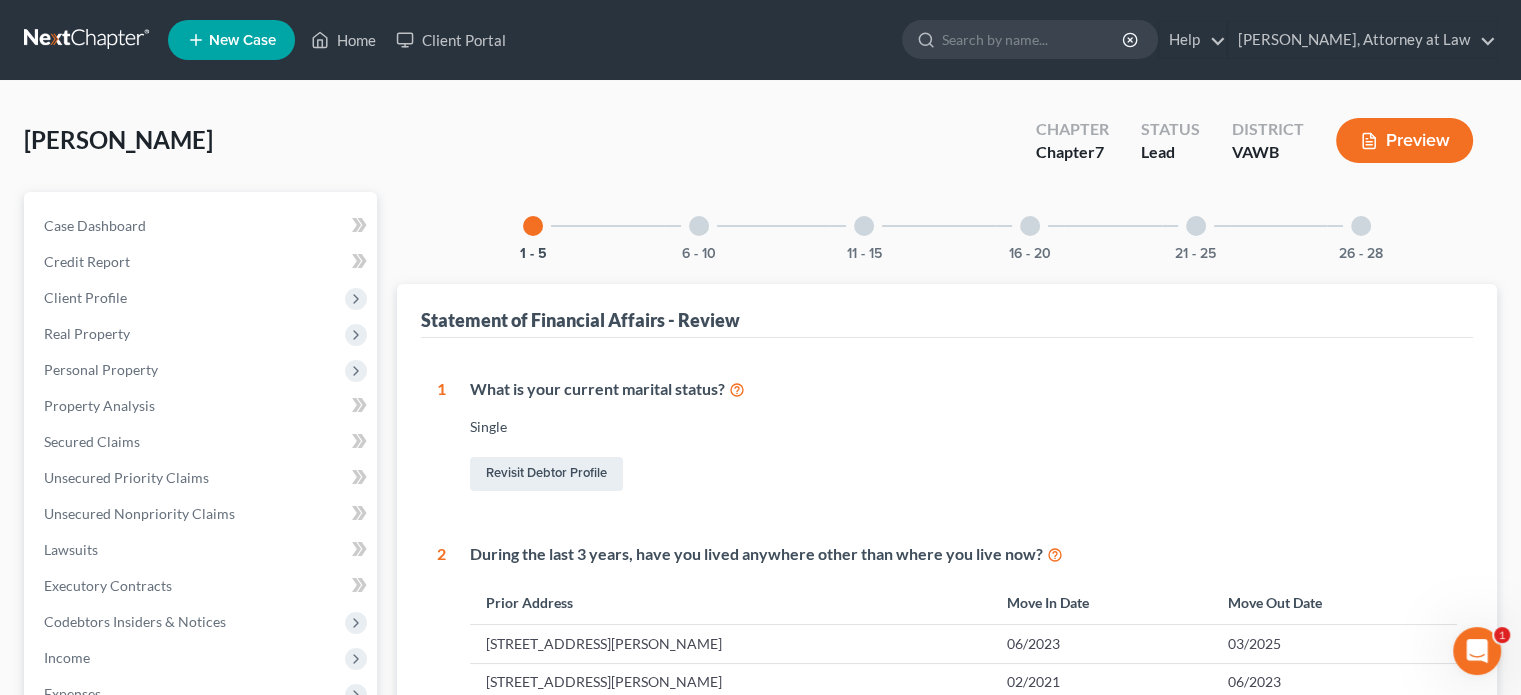 click at bounding box center (864, 226) 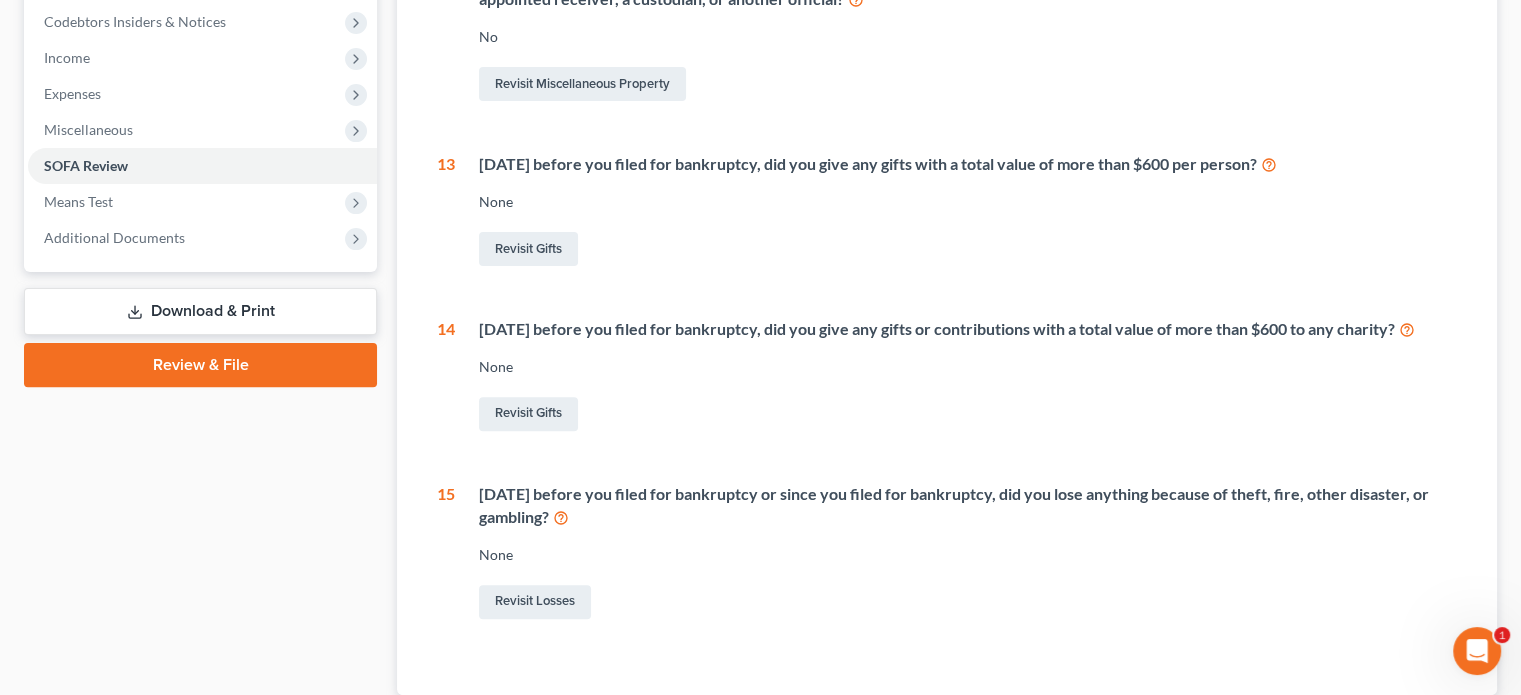 scroll, scrollTop: 100, scrollLeft: 0, axis: vertical 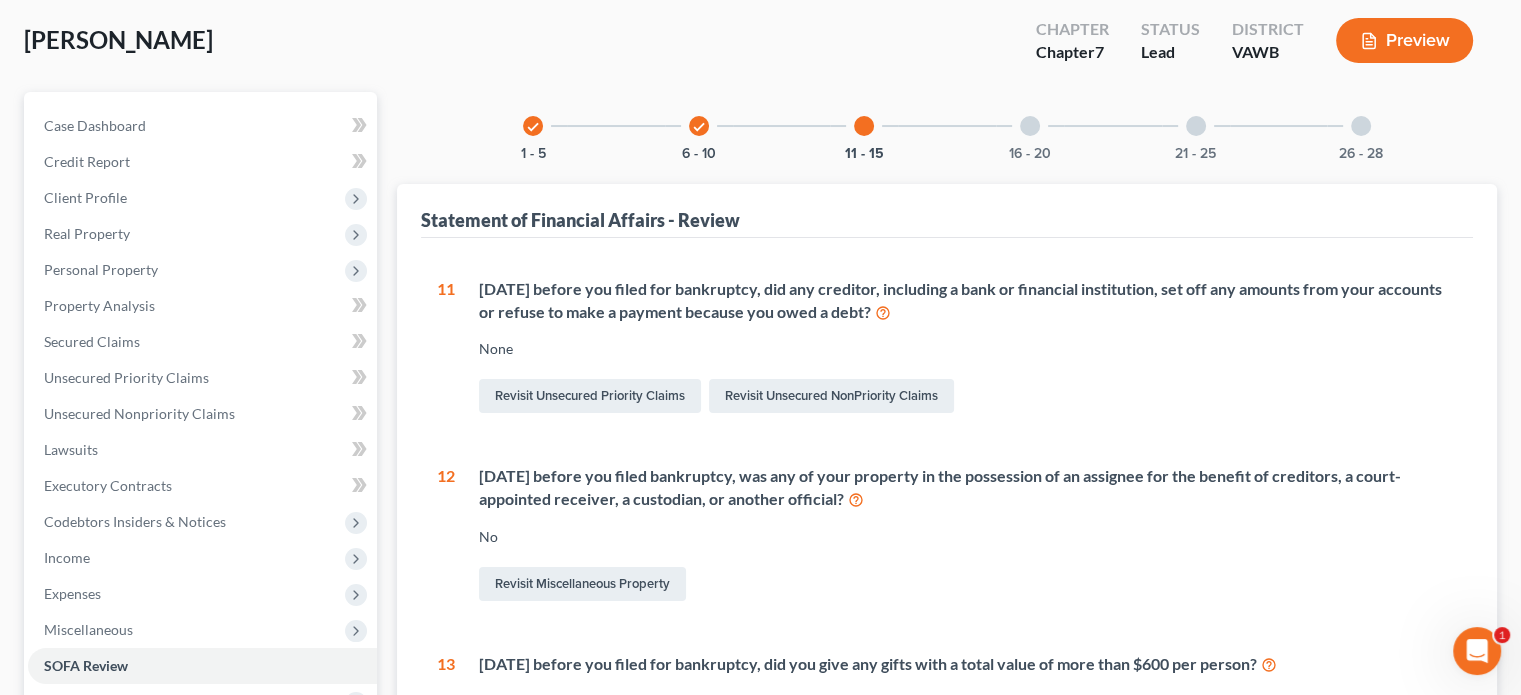 click at bounding box center (1030, 126) 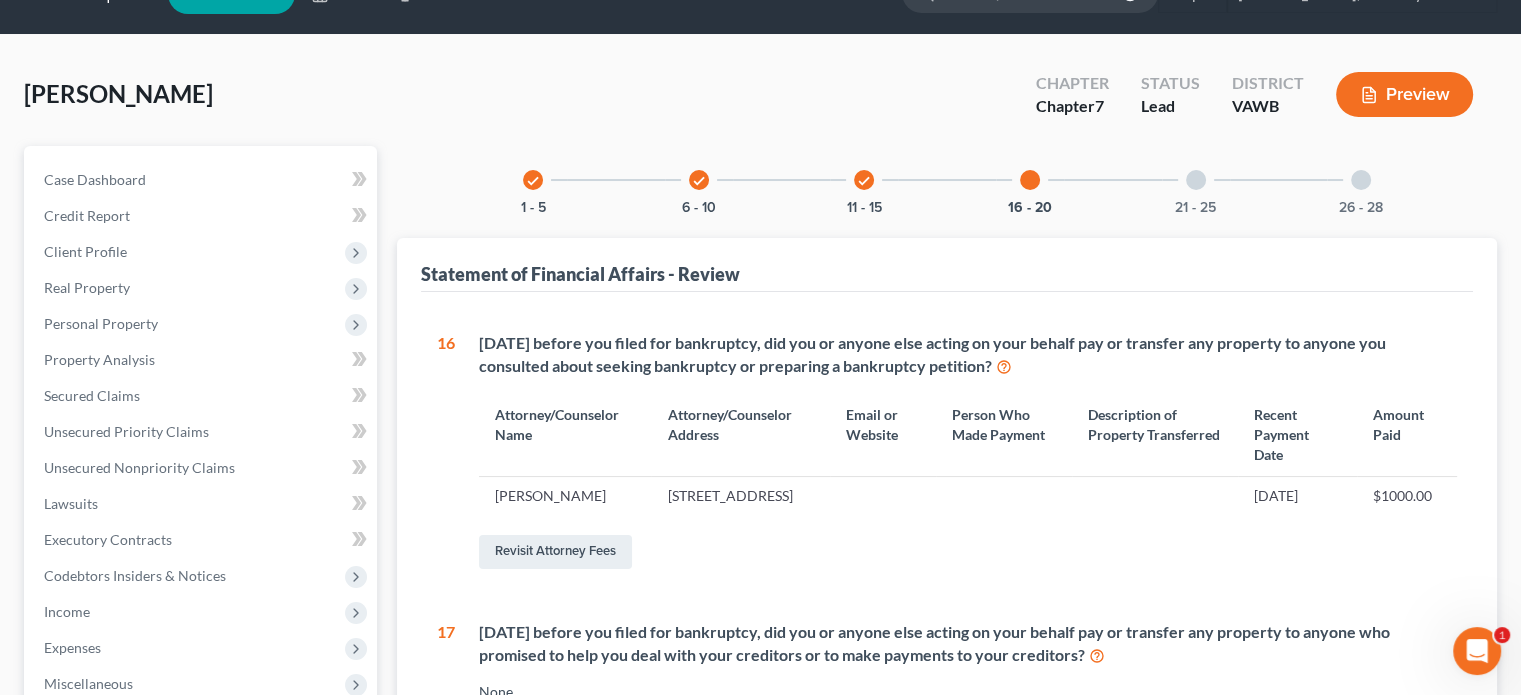 scroll, scrollTop: 0, scrollLeft: 0, axis: both 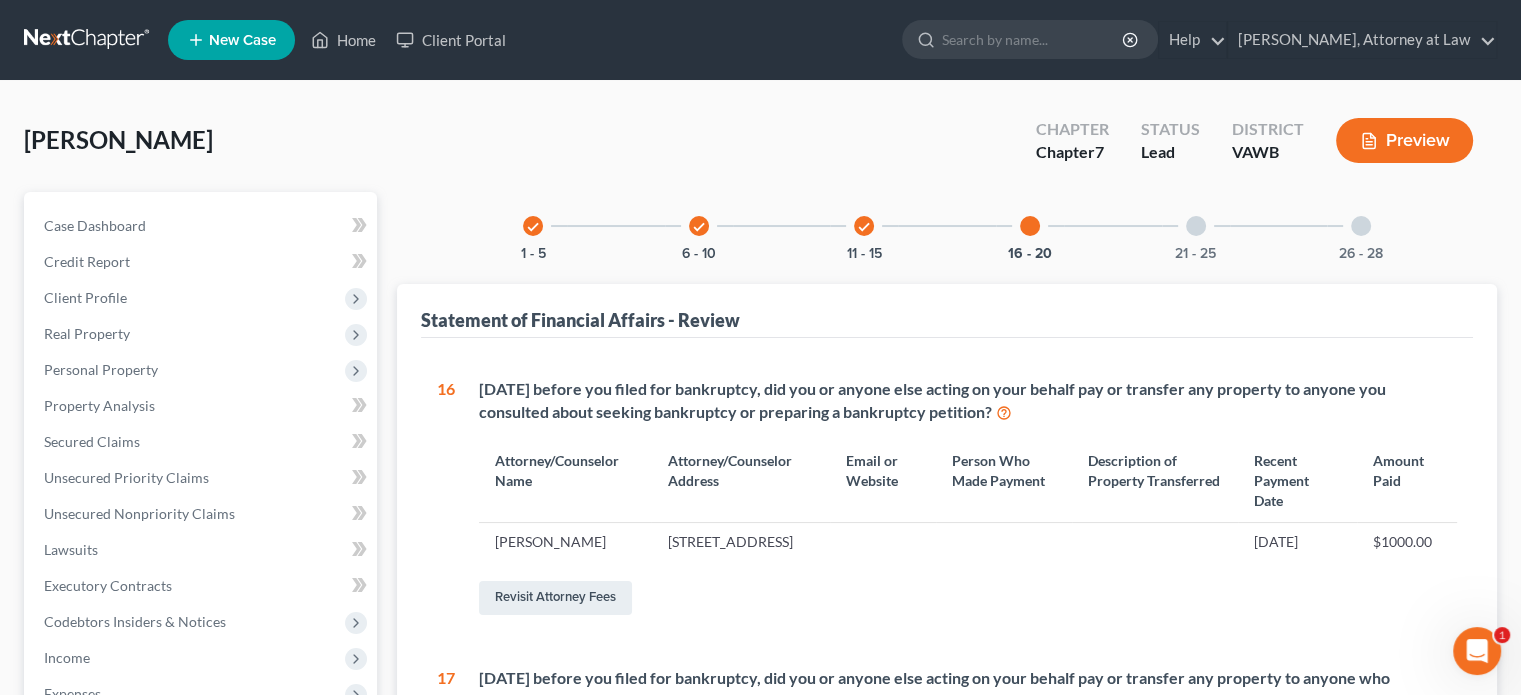 click at bounding box center [1196, 226] 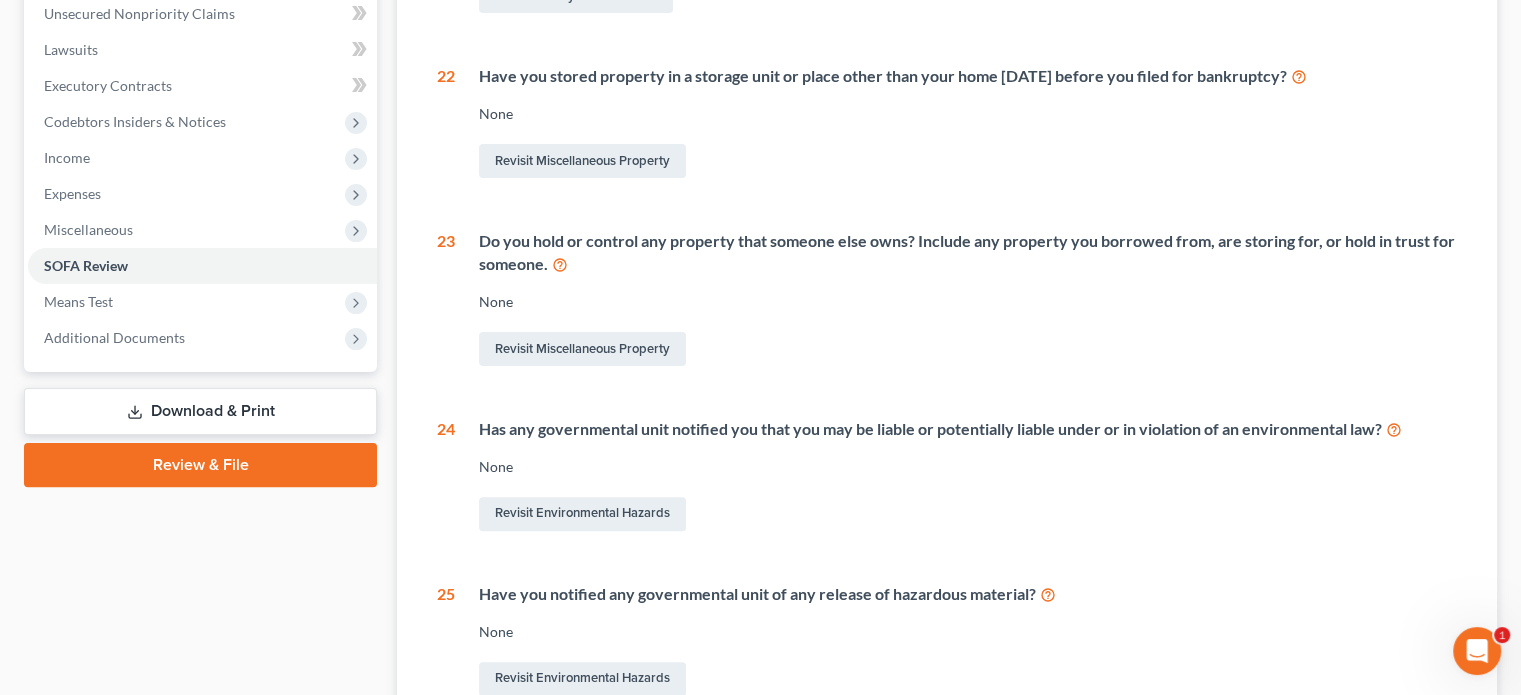 scroll, scrollTop: 600, scrollLeft: 0, axis: vertical 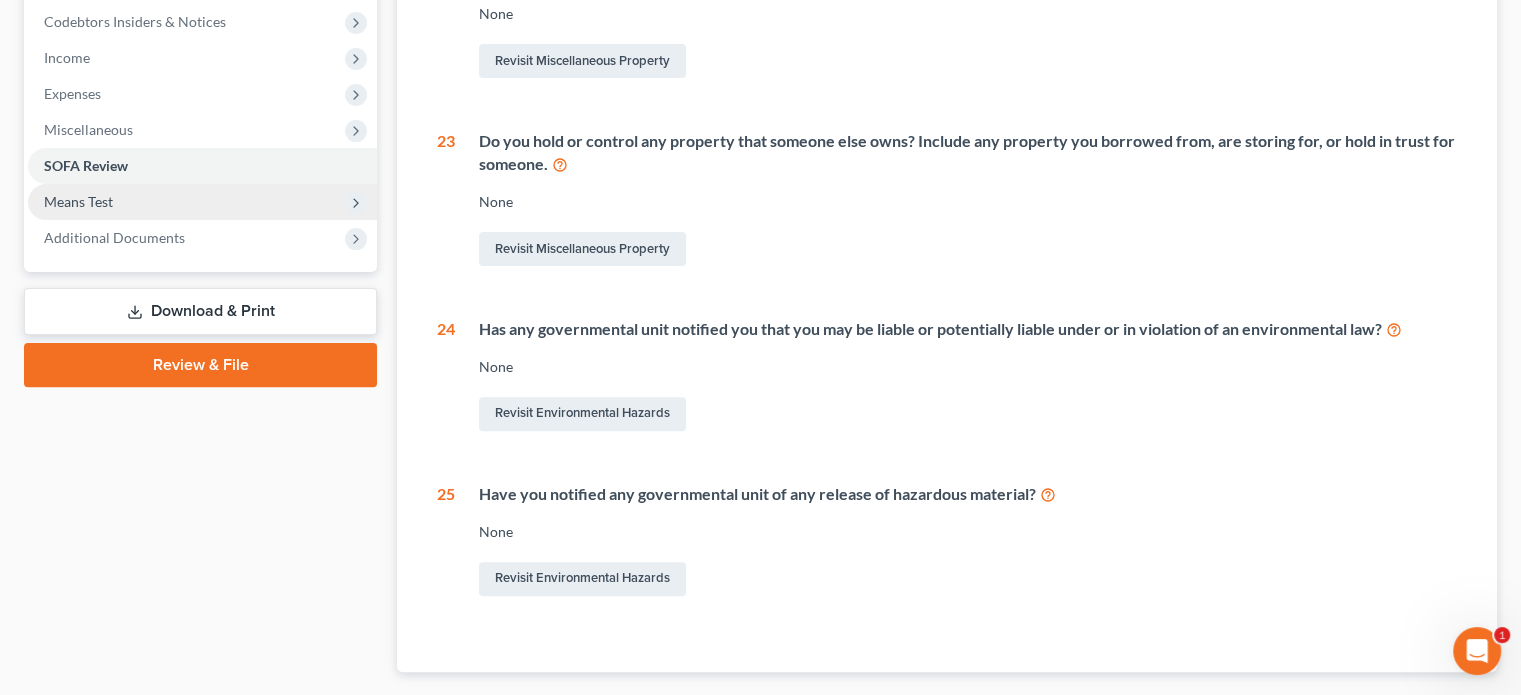 click on "Means Test" at bounding box center [78, 201] 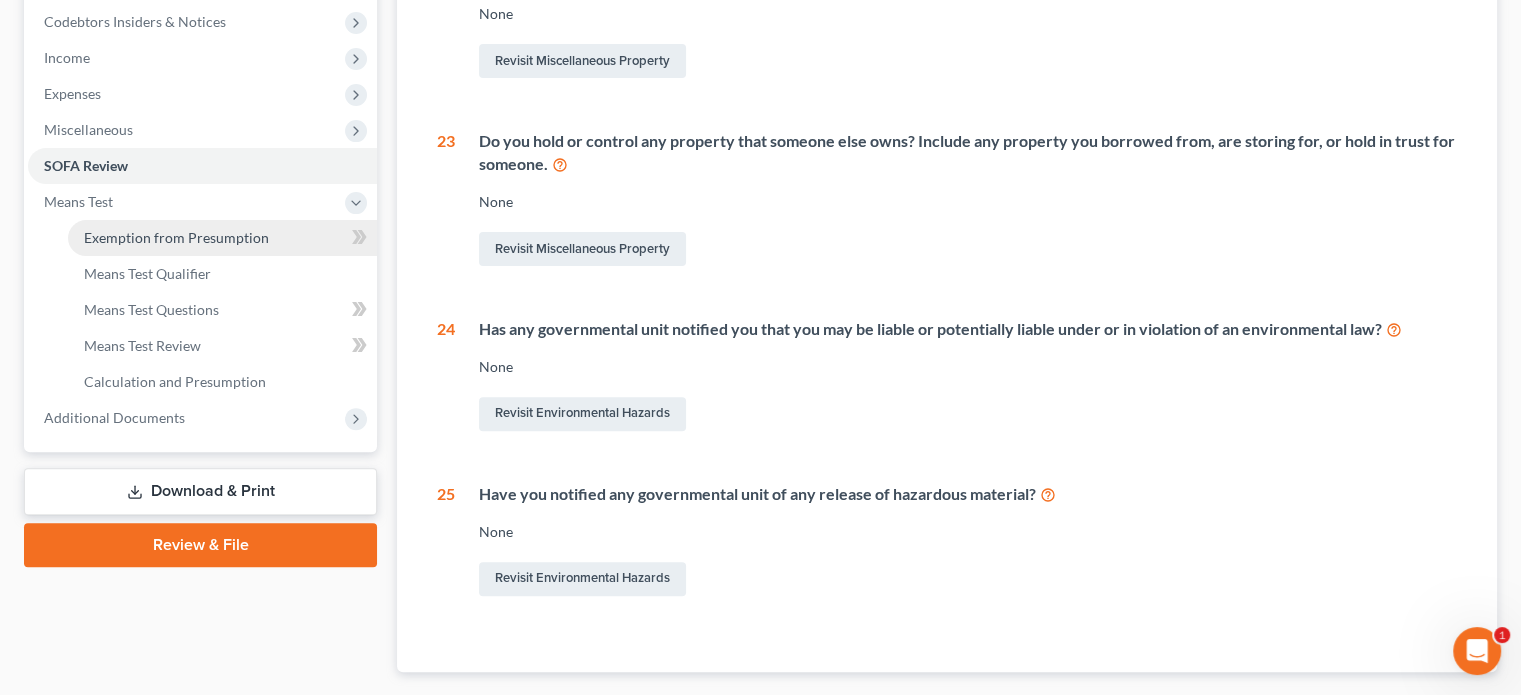 click on "Exemption from Presumption" at bounding box center [176, 237] 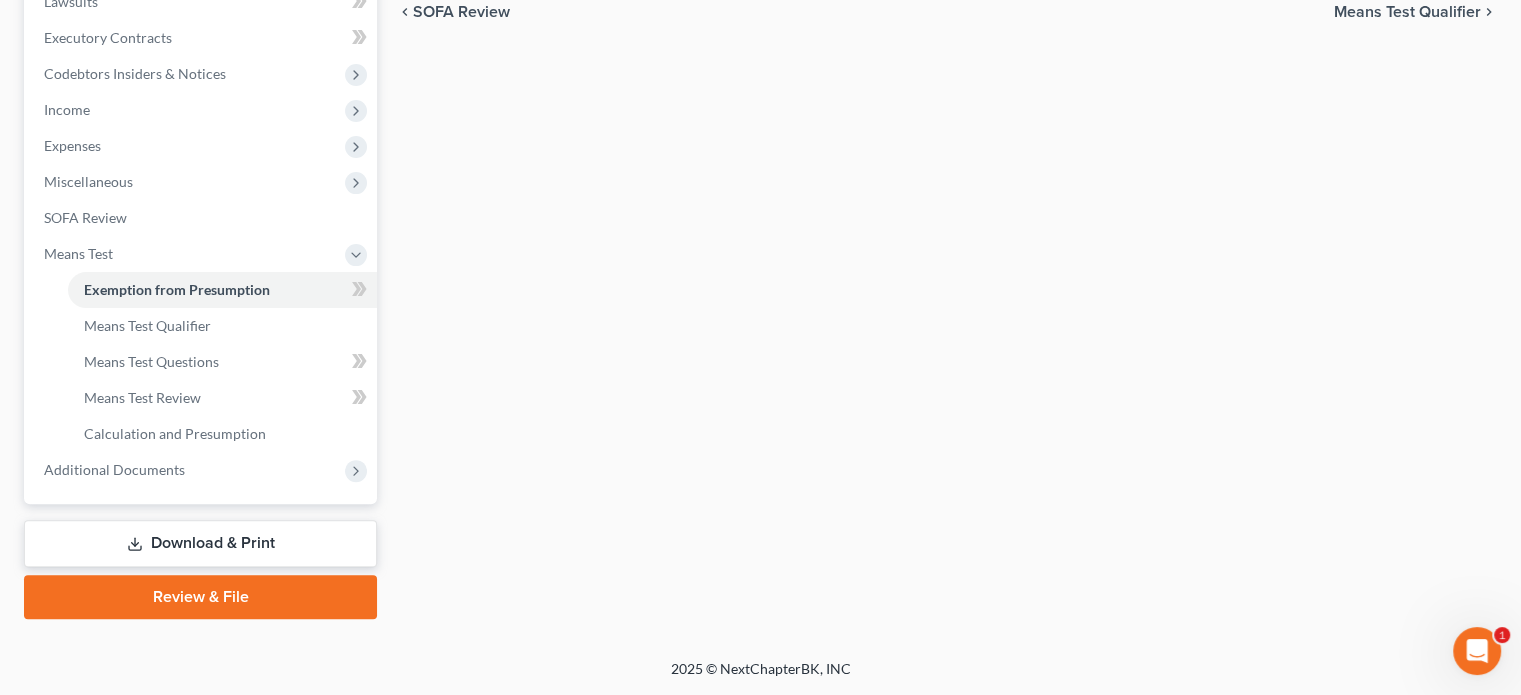 scroll, scrollTop: 0, scrollLeft: 0, axis: both 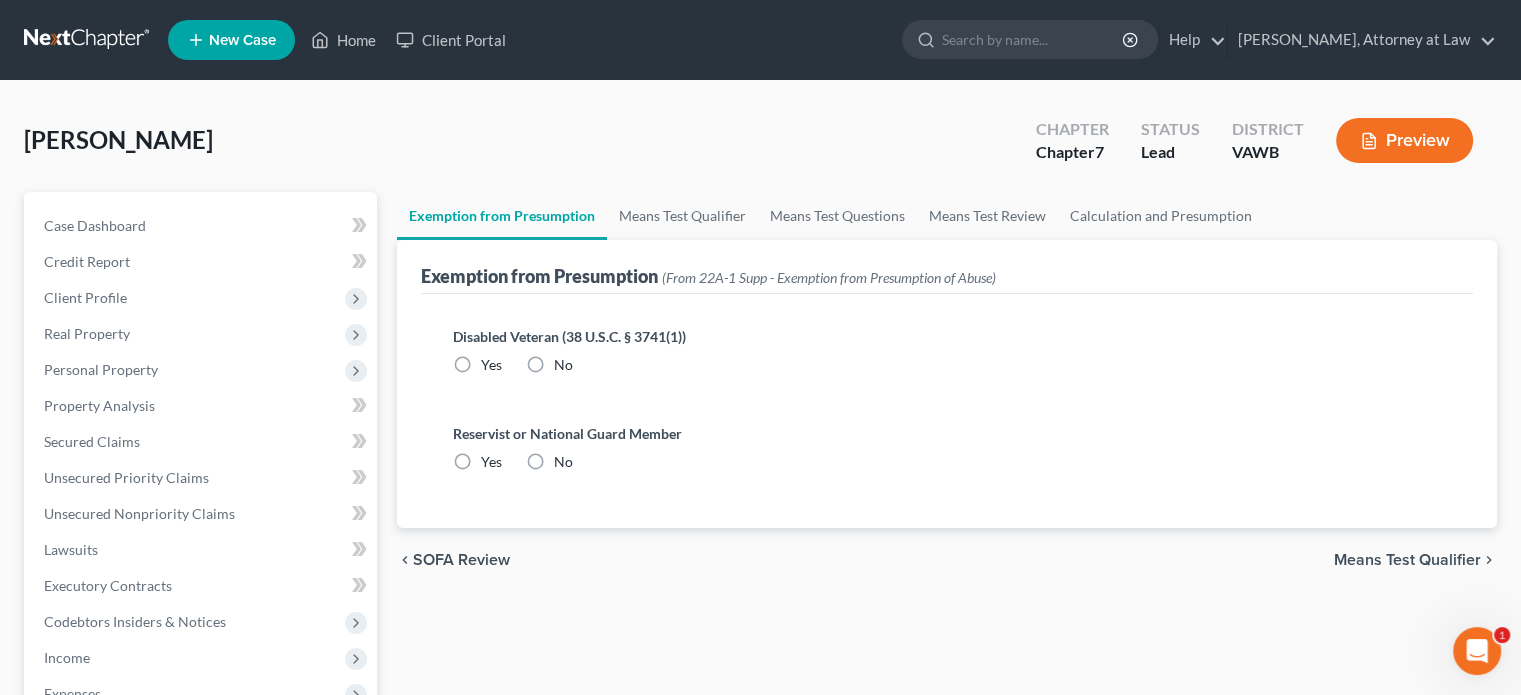click on "No" at bounding box center (563, 365) 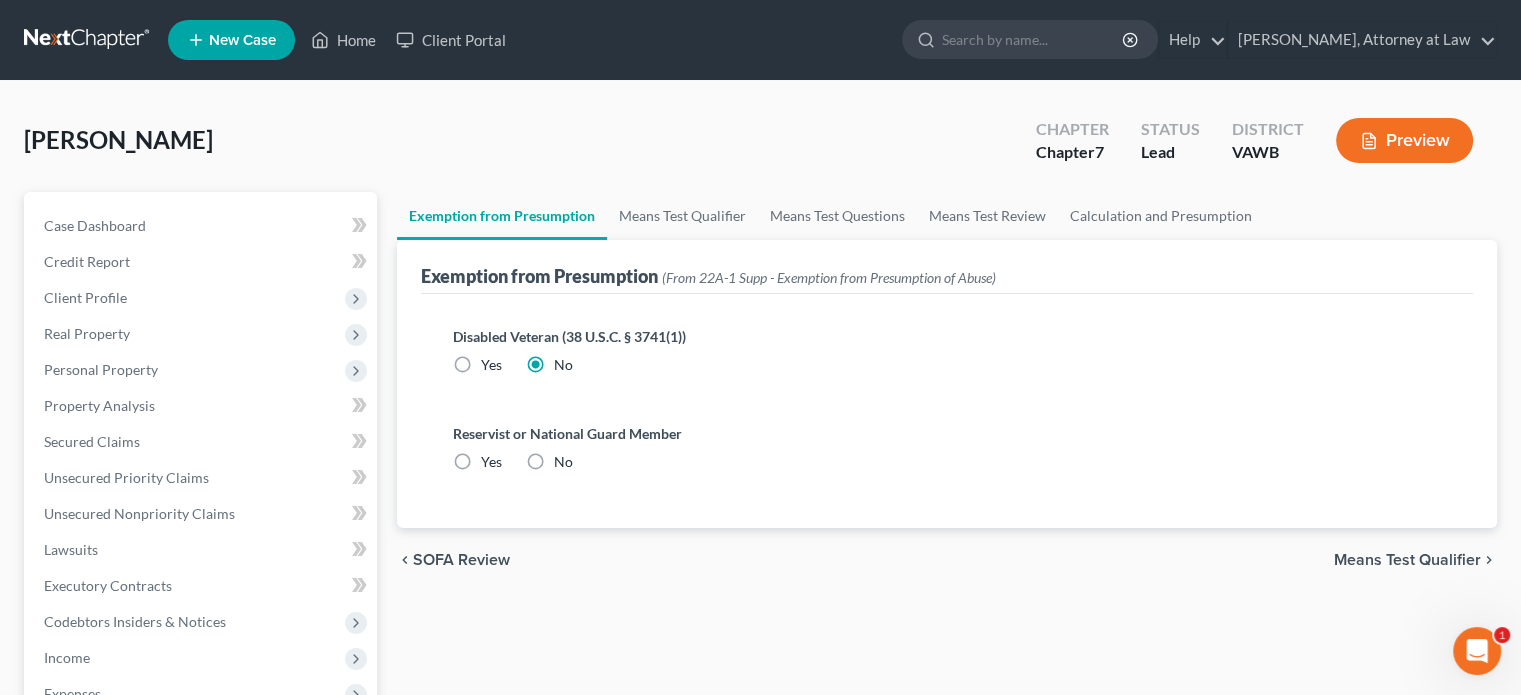 drag, startPoint x: 534, startPoint y: 454, endPoint x: 596, endPoint y: 487, distance: 70.23532 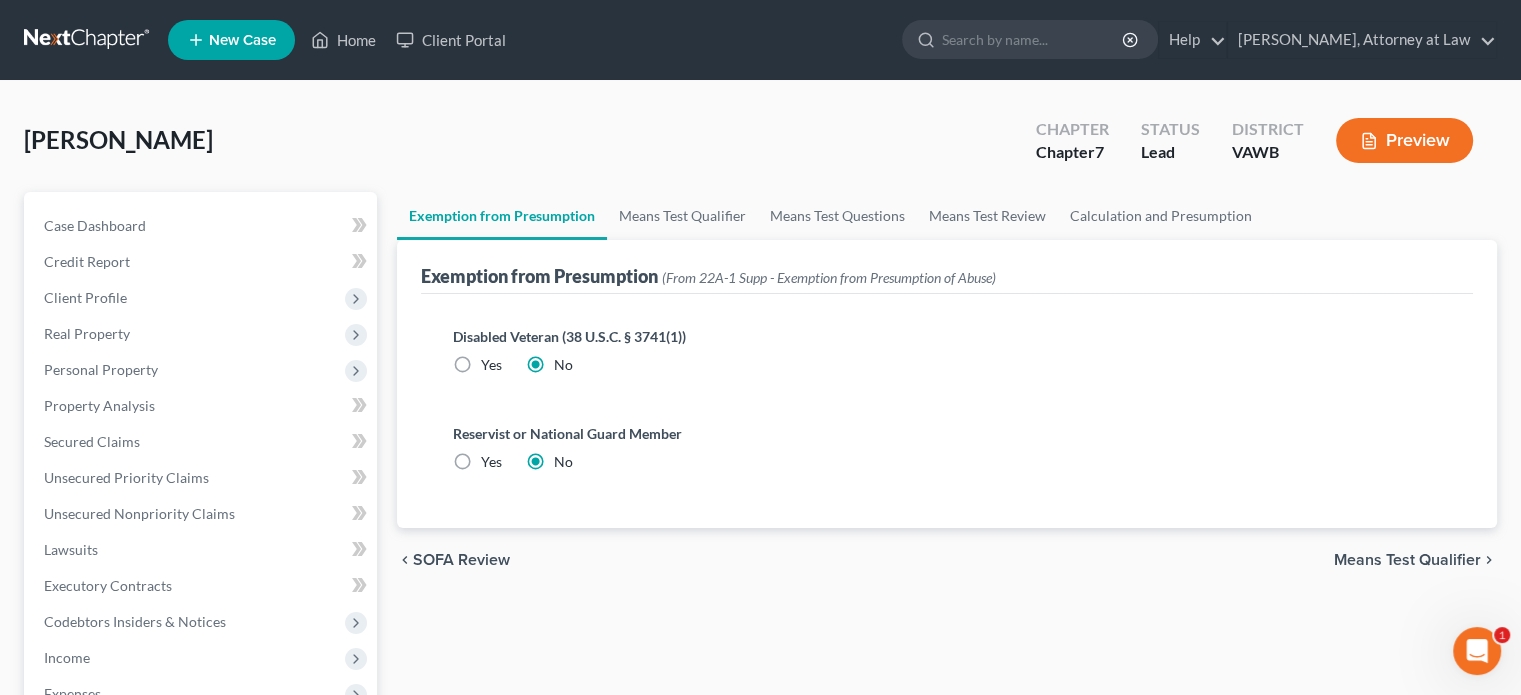 click on "Means Test Qualifier" at bounding box center [1407, 560] 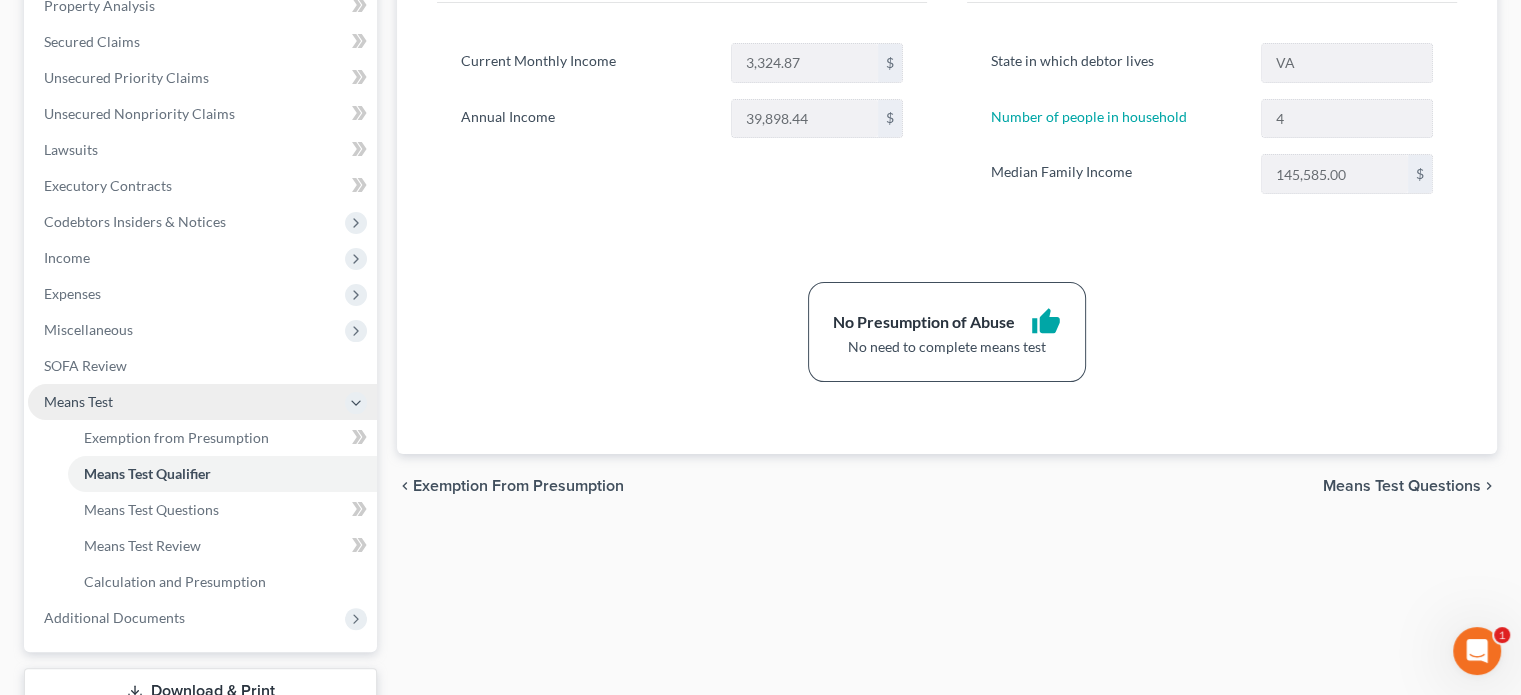 scroll, scrollTop: 546, scrollLeft: 0, axis: vertical 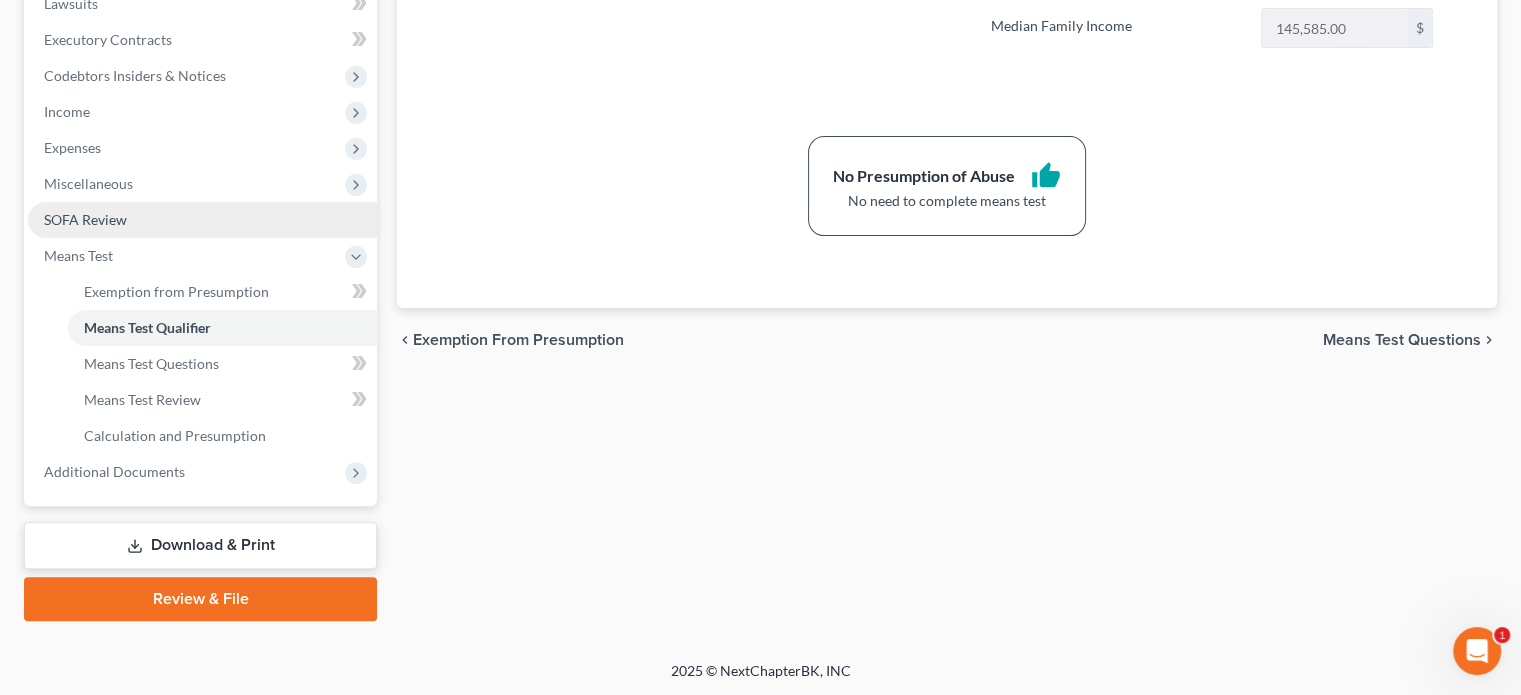 click on "SOFA Review" at bounding box center [85, 219] 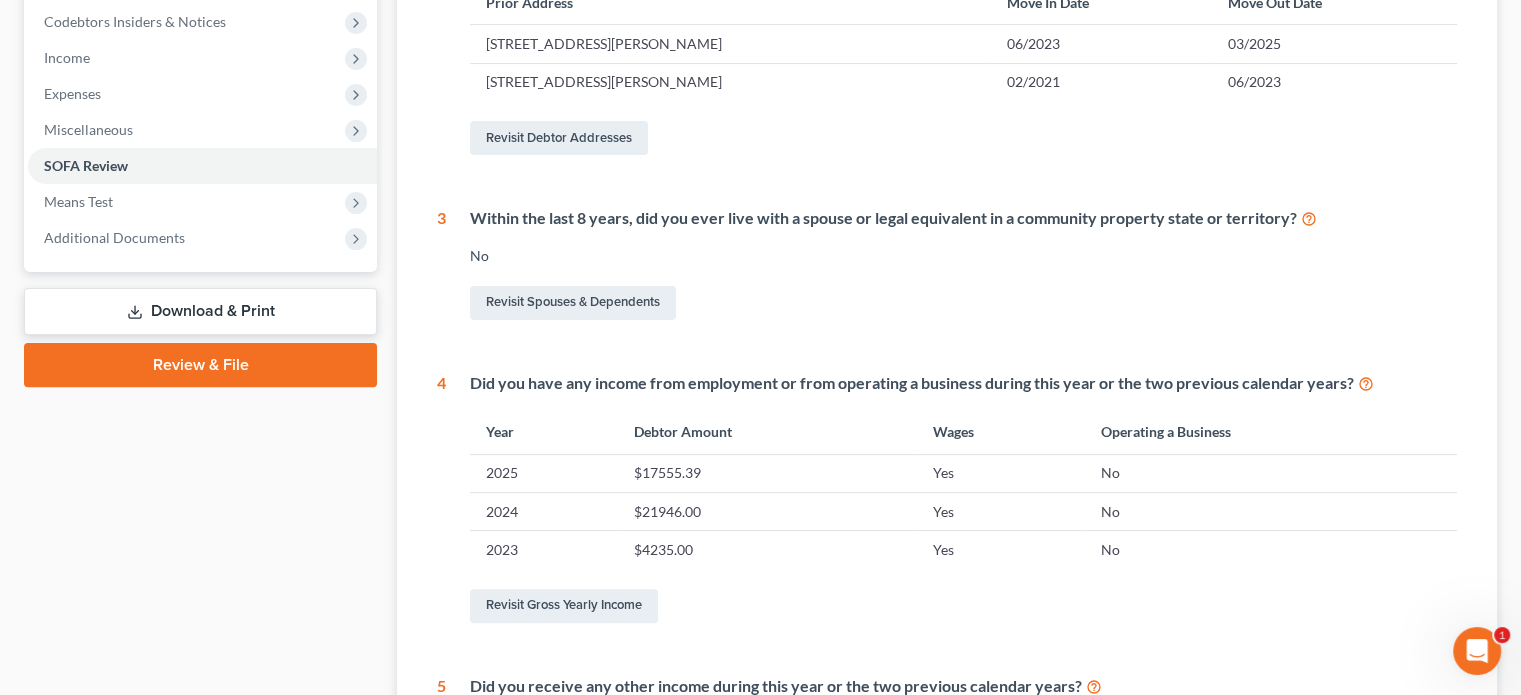 scroll, scrollTop: 700, scrollLeft: 0, axis: vertical 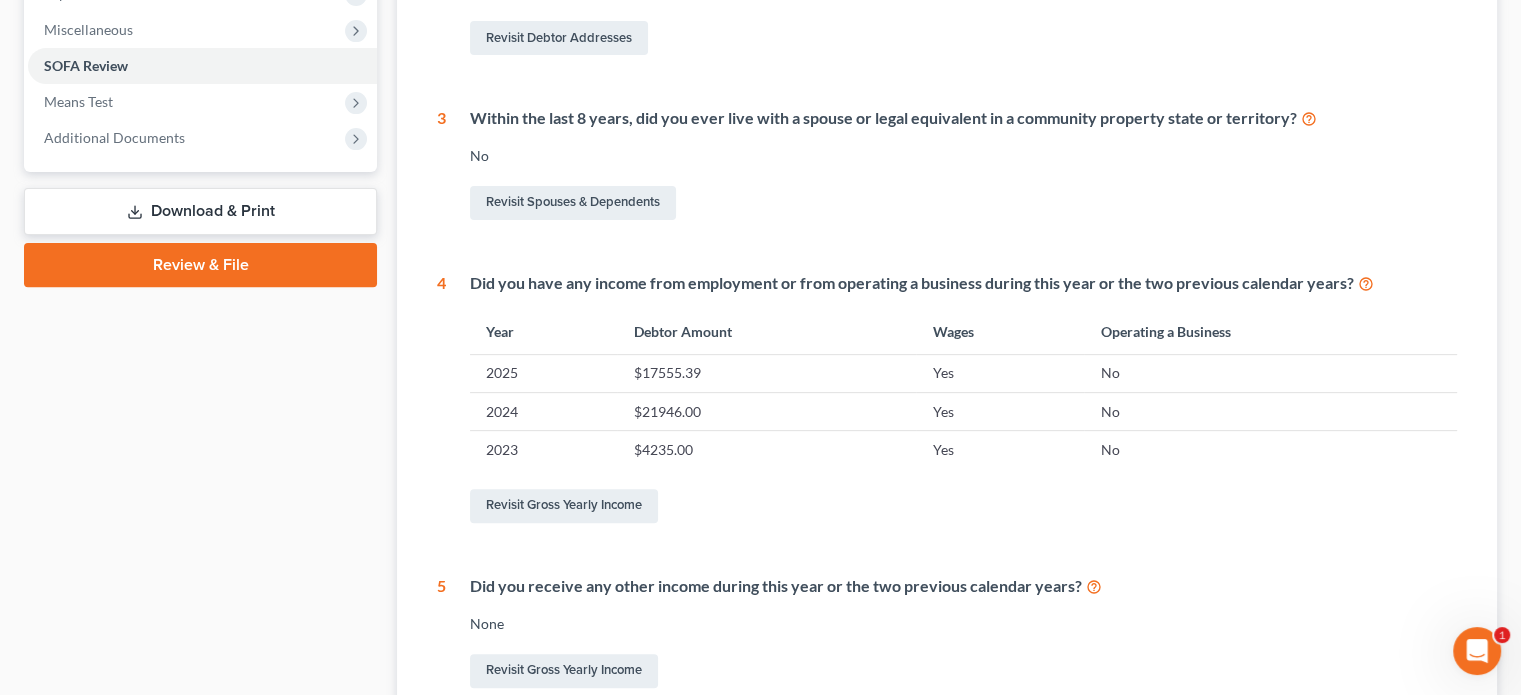 click on "Download & Print" at bounding box center [200, 211] 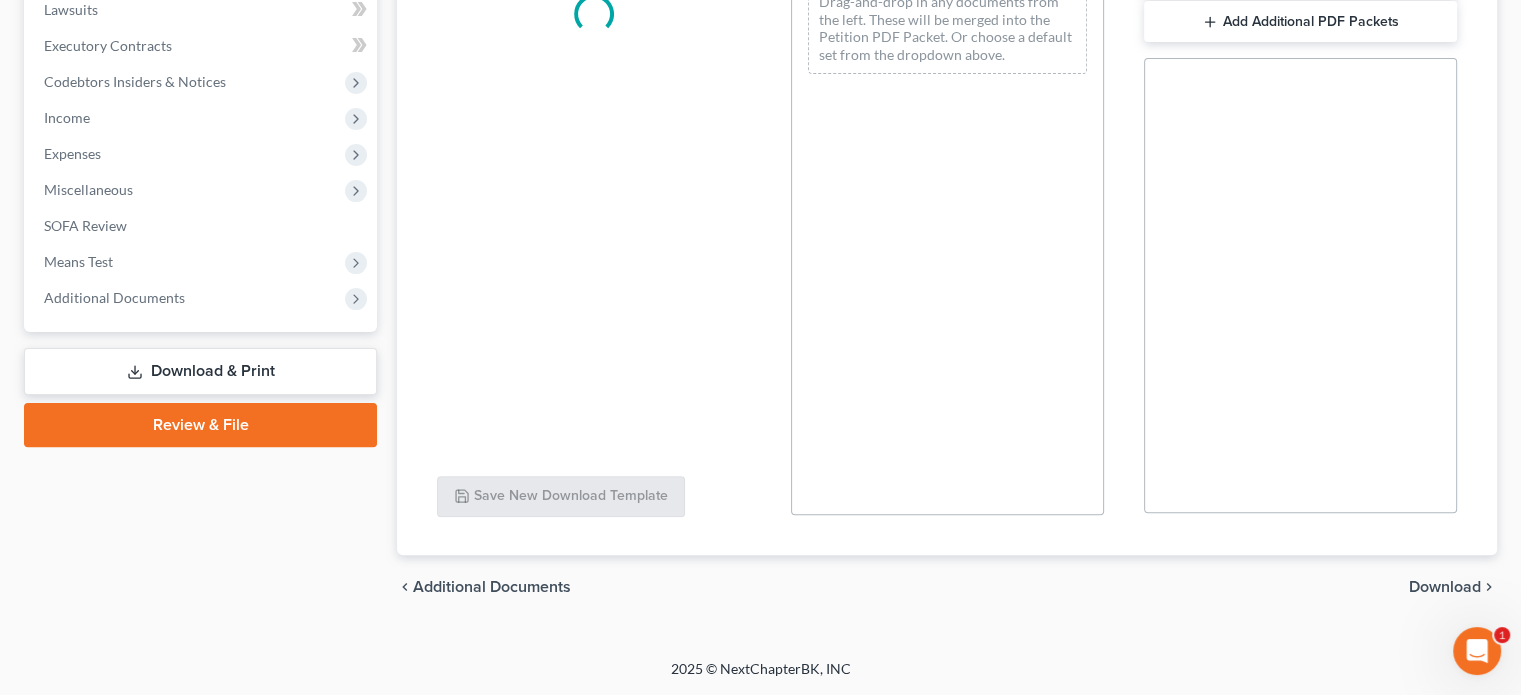 scroll, scrollTop: 0, scrollLeft: 0, axis: both 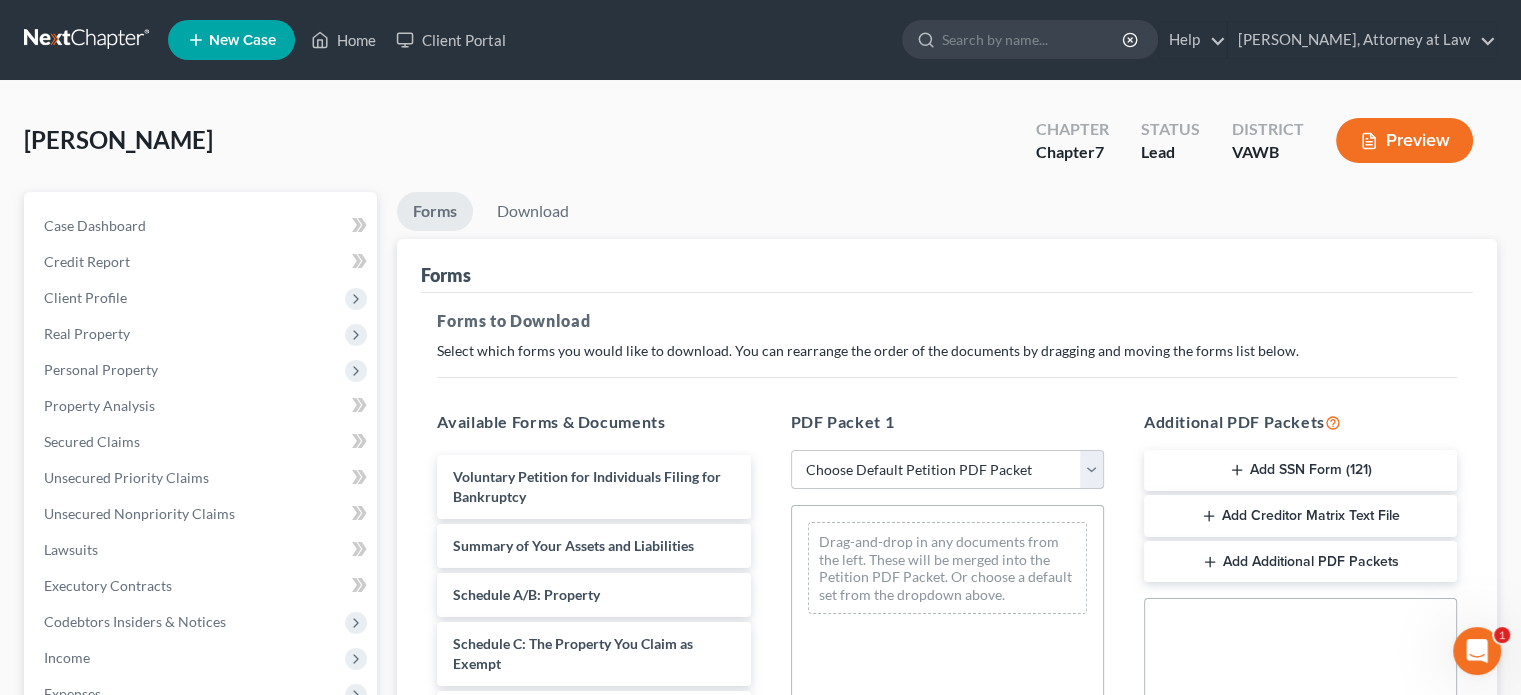 click on "Choose Default Petition PDF Packet Complete Bankruptcy Petition (all forms and schedules) Emergency Filing Forms (Petition and Creditor List Only) Amended Forms Signature Pages Only Initial Filing" at bounding box center (947, 470) 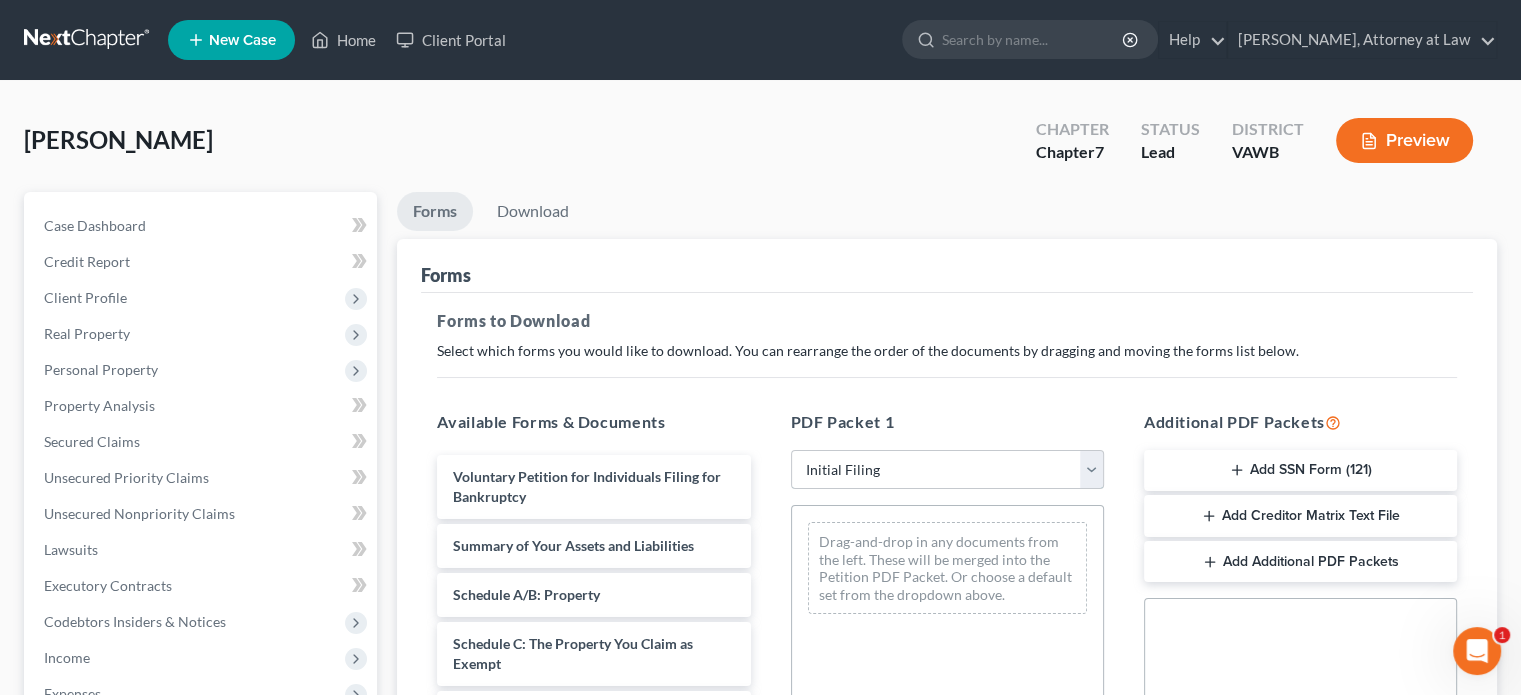 click on "Choose Default Petition PDF Packet Complete Bankruptcy Petition (all forms and schedules) Emergency Filing Forms (Petition and Creditor List Only) Amended Forms Signature Pages Only Initial Filing" at bounding box center [947, 470] 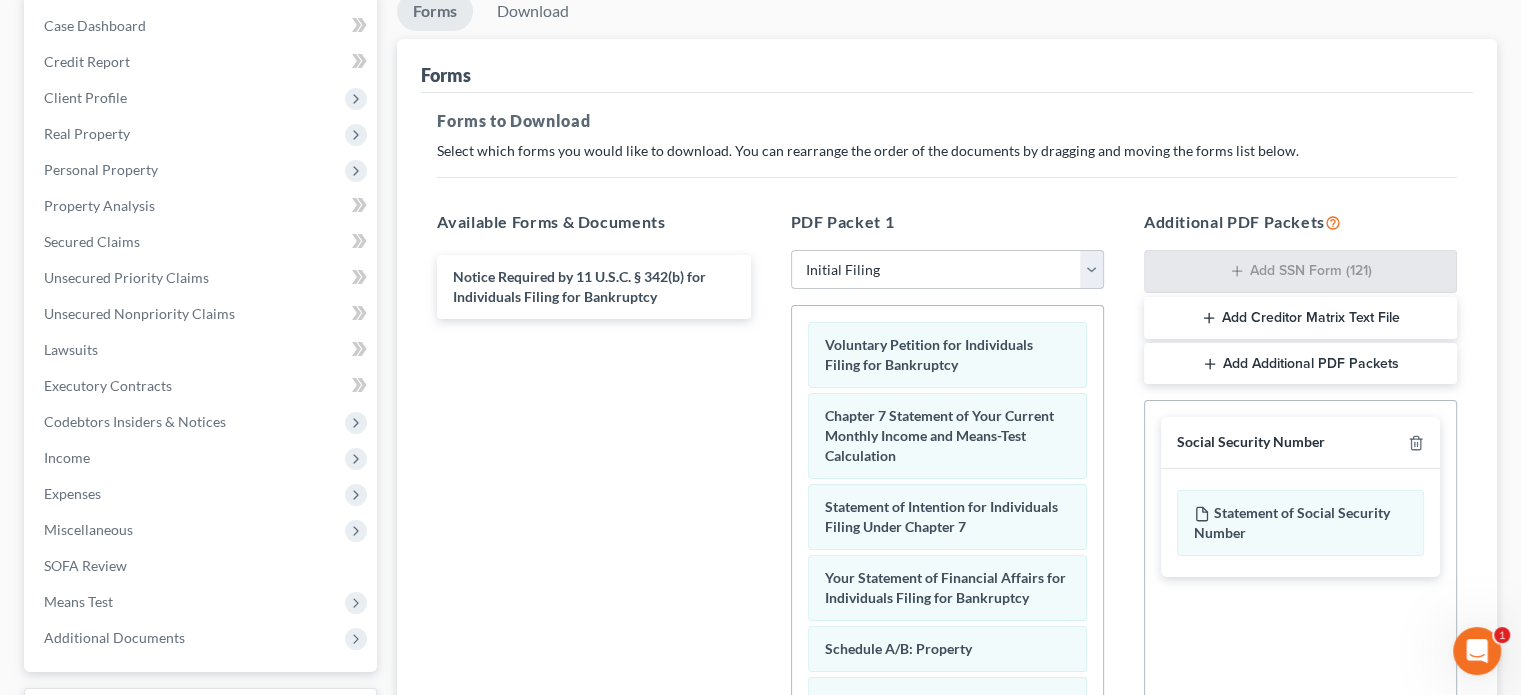 scroll, scrollTop: 300, scrollLeft: 0, axis: vertical 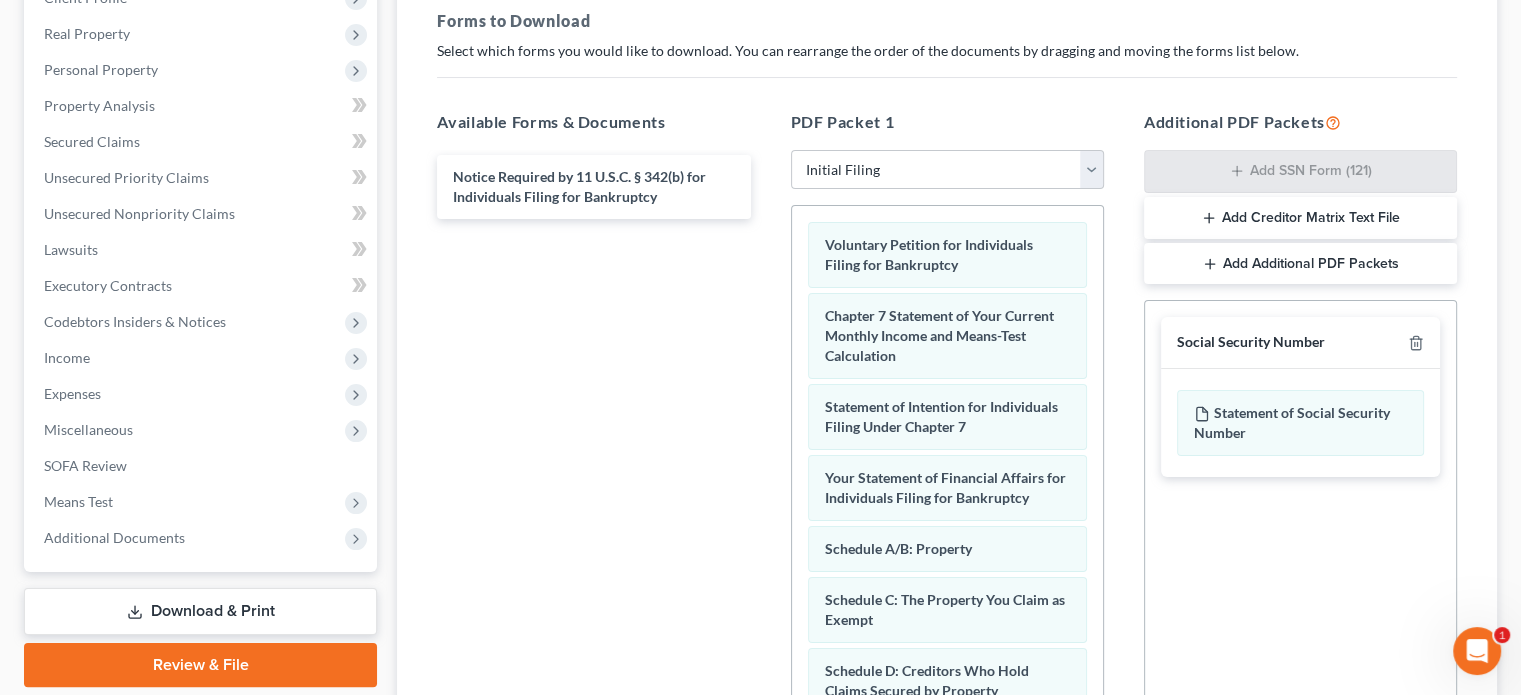 click 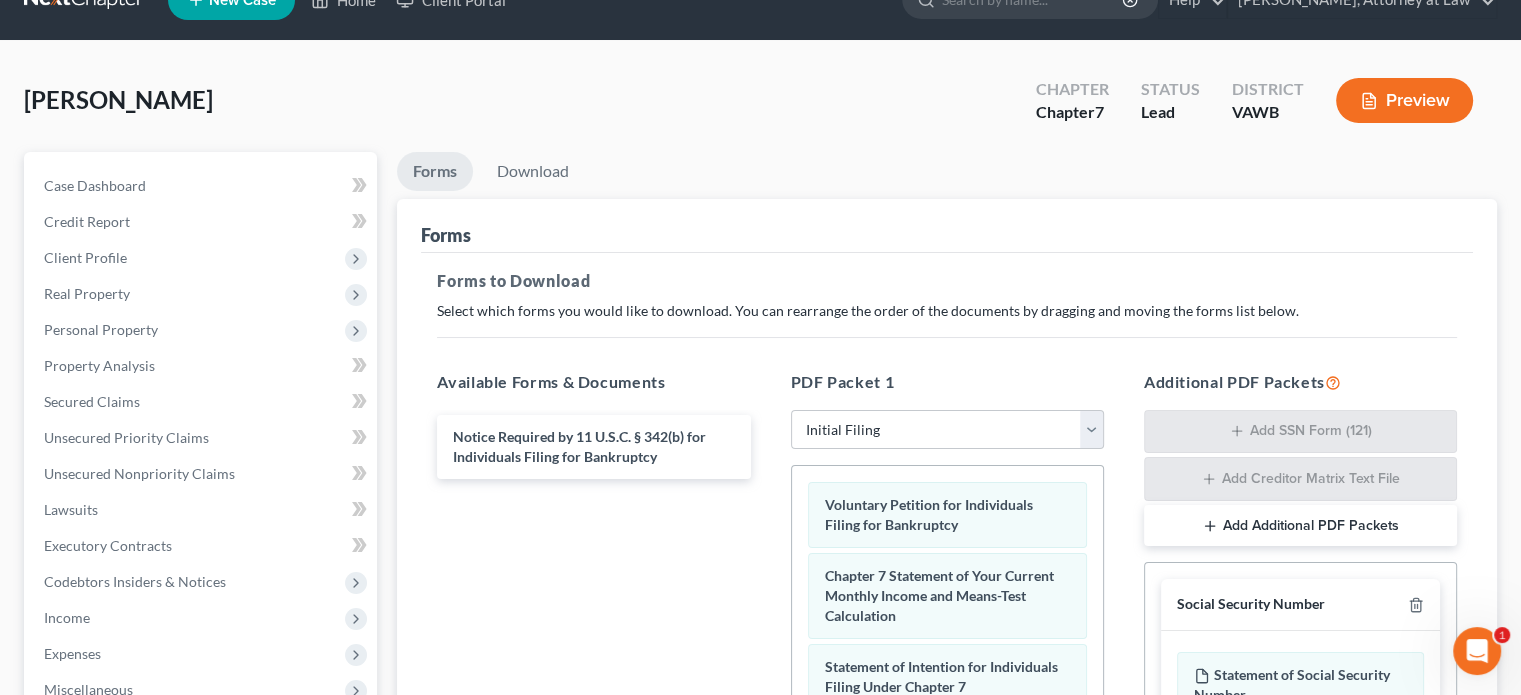 scroll, scrollTop: 0, scrollLeft: 0, axis: both 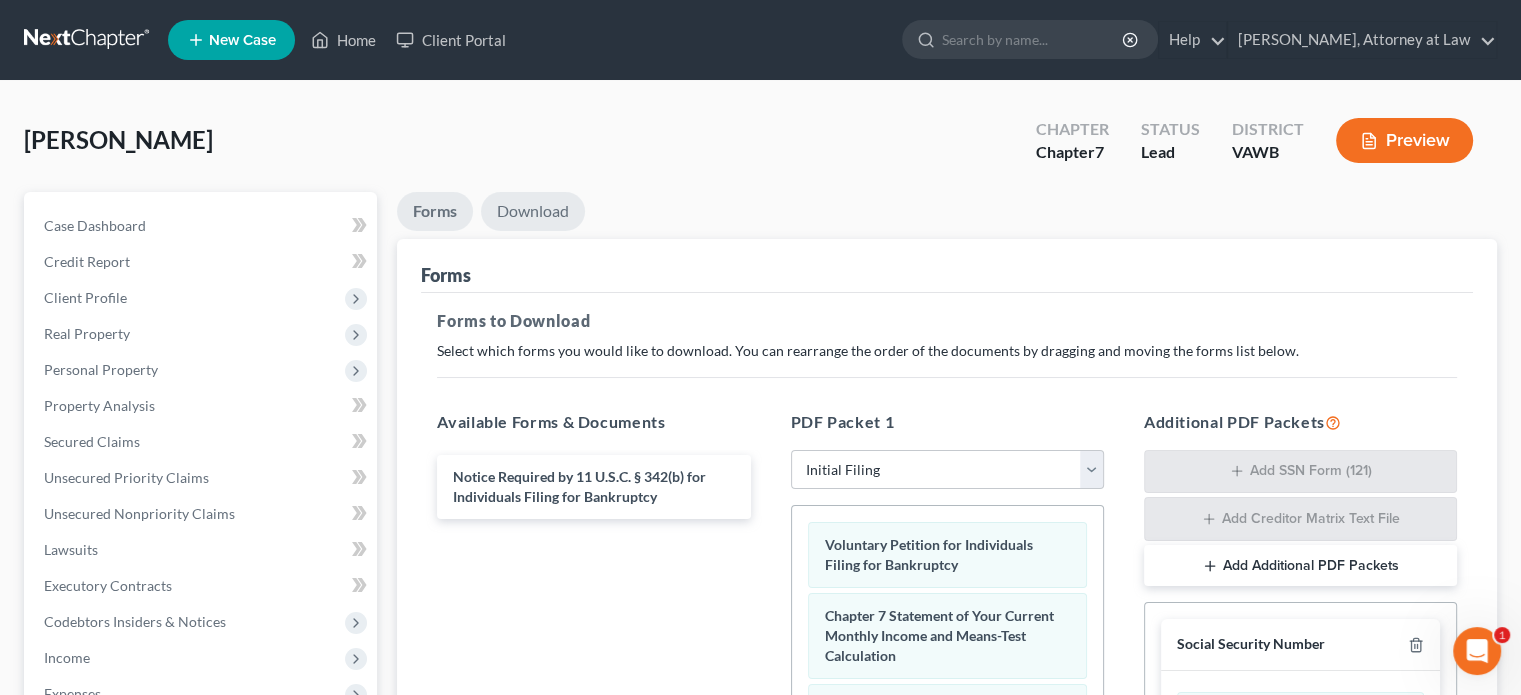 click on "Download" at bounding box center (533, 211) 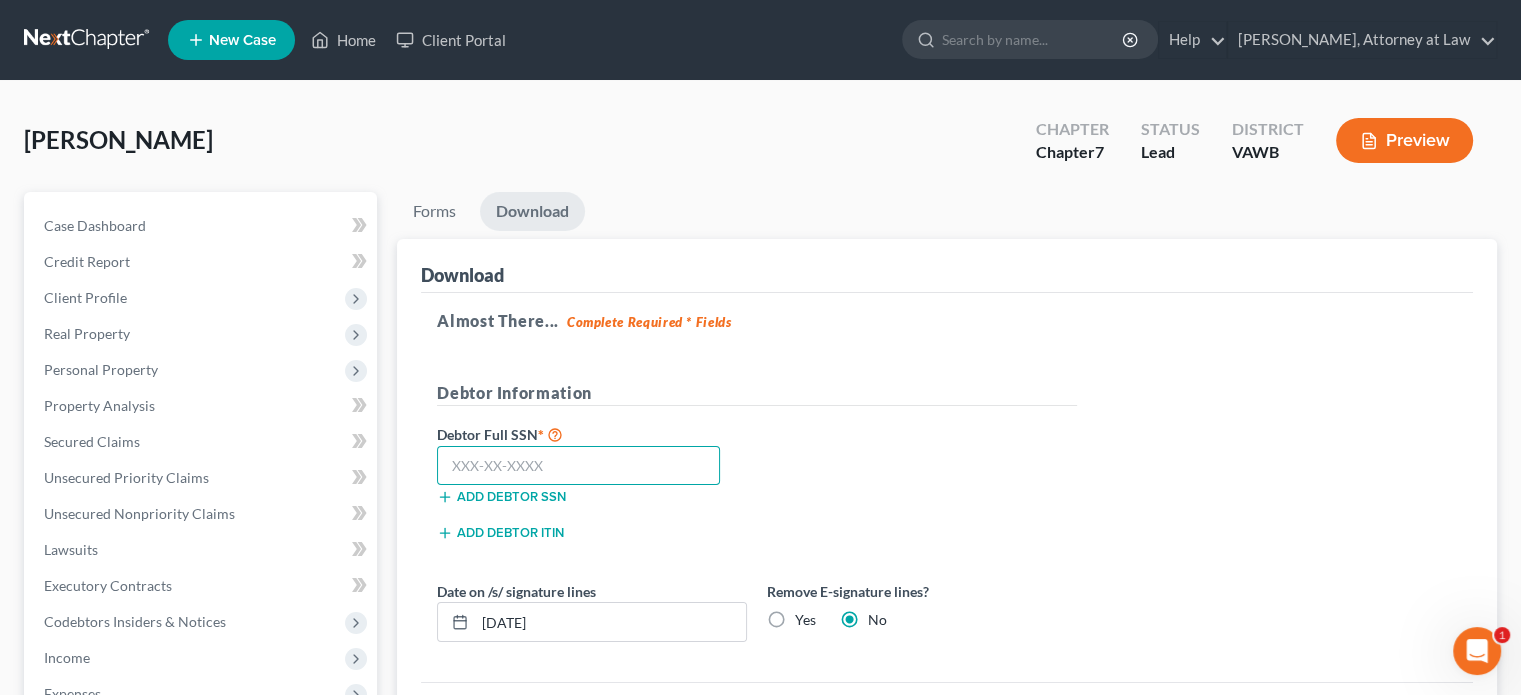drag, startPoint x: 460, startPoint y: 464, endPoint x: 471, endPoint y: 486, distance: 24.596748 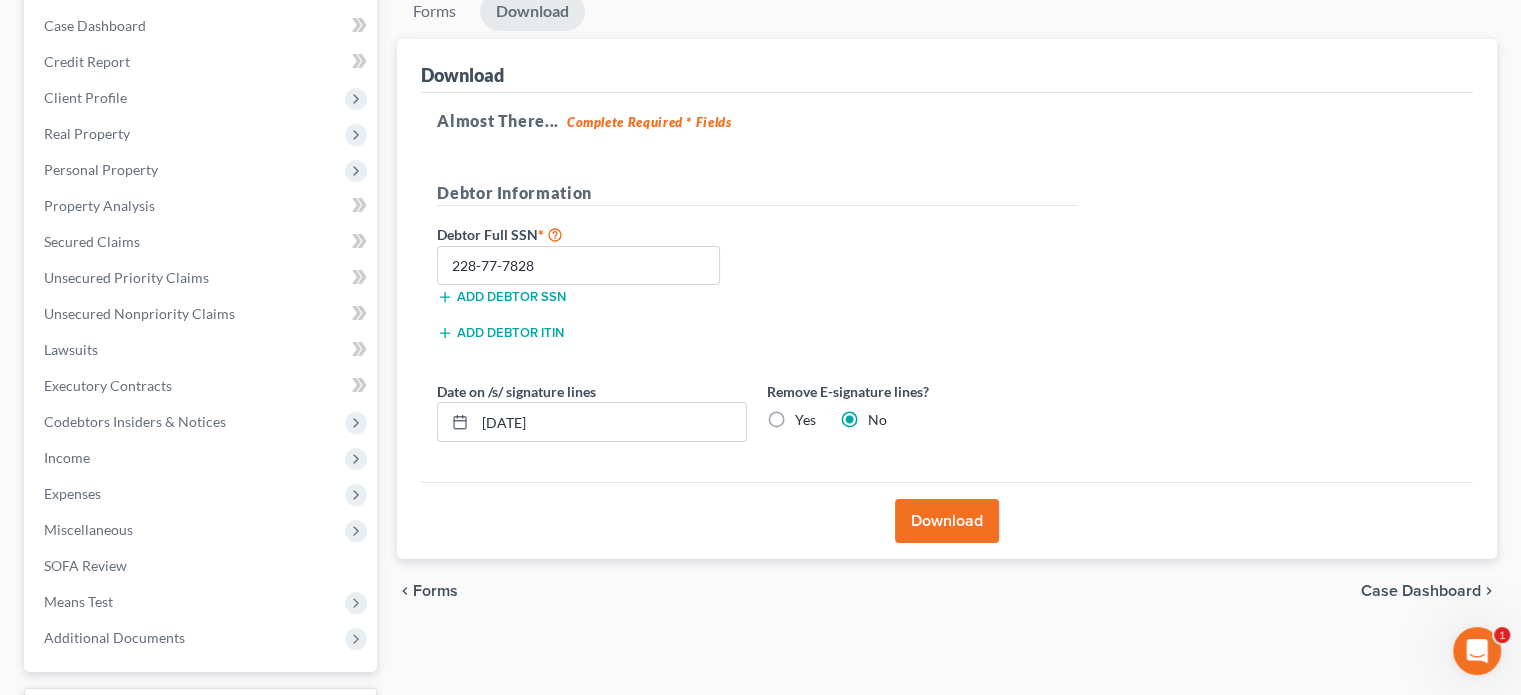 scroll, scrollTop: 300, scrollLeft: 0, axis: vertical 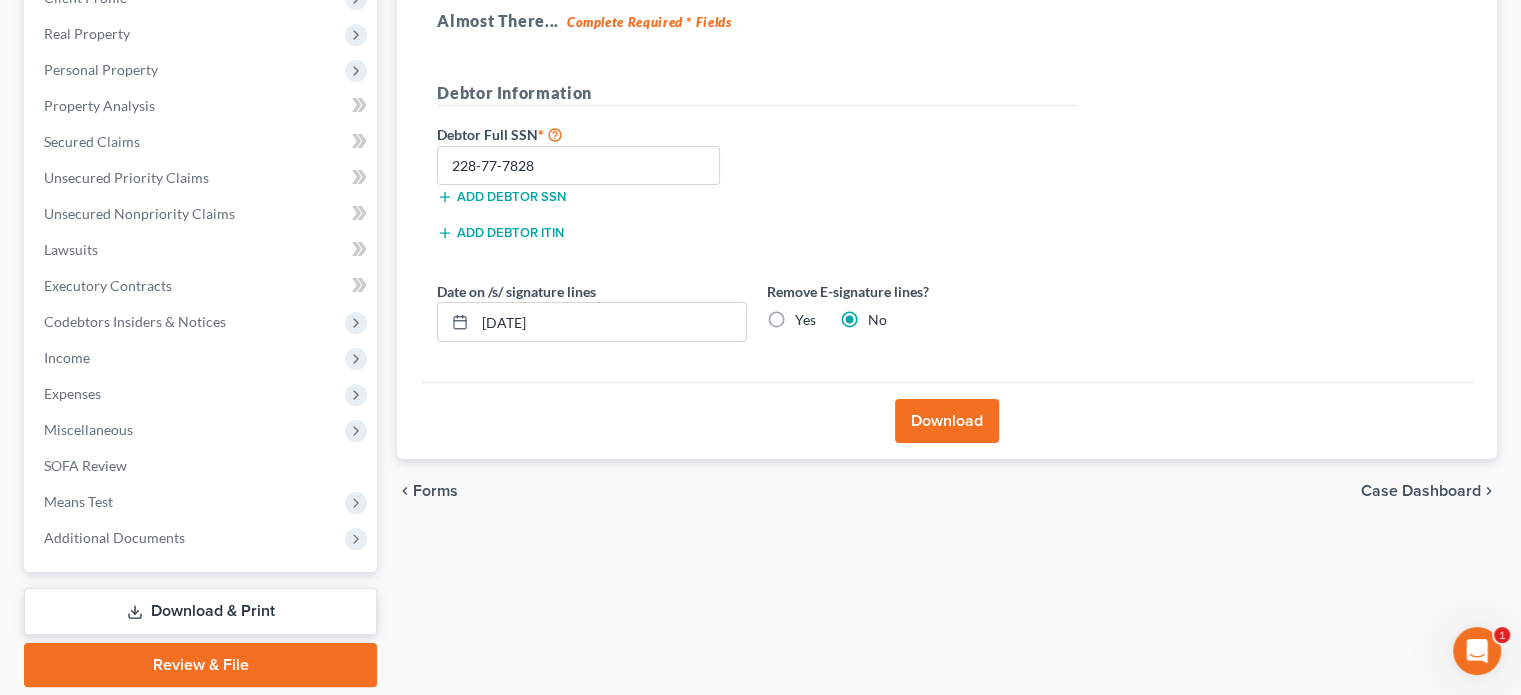 click on "Download" at bounding box center (947, 421) 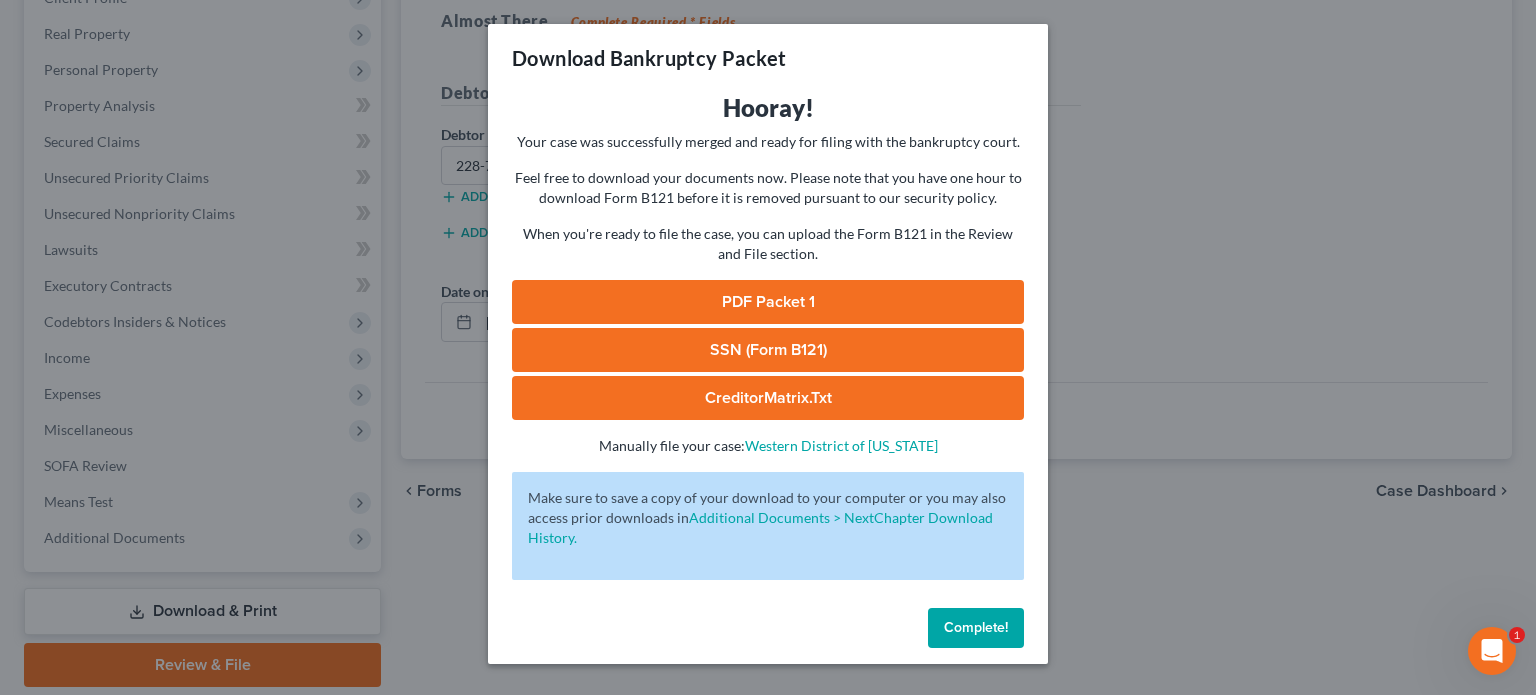 click on "PDF Packet 1" at bounding box center [768, 302] 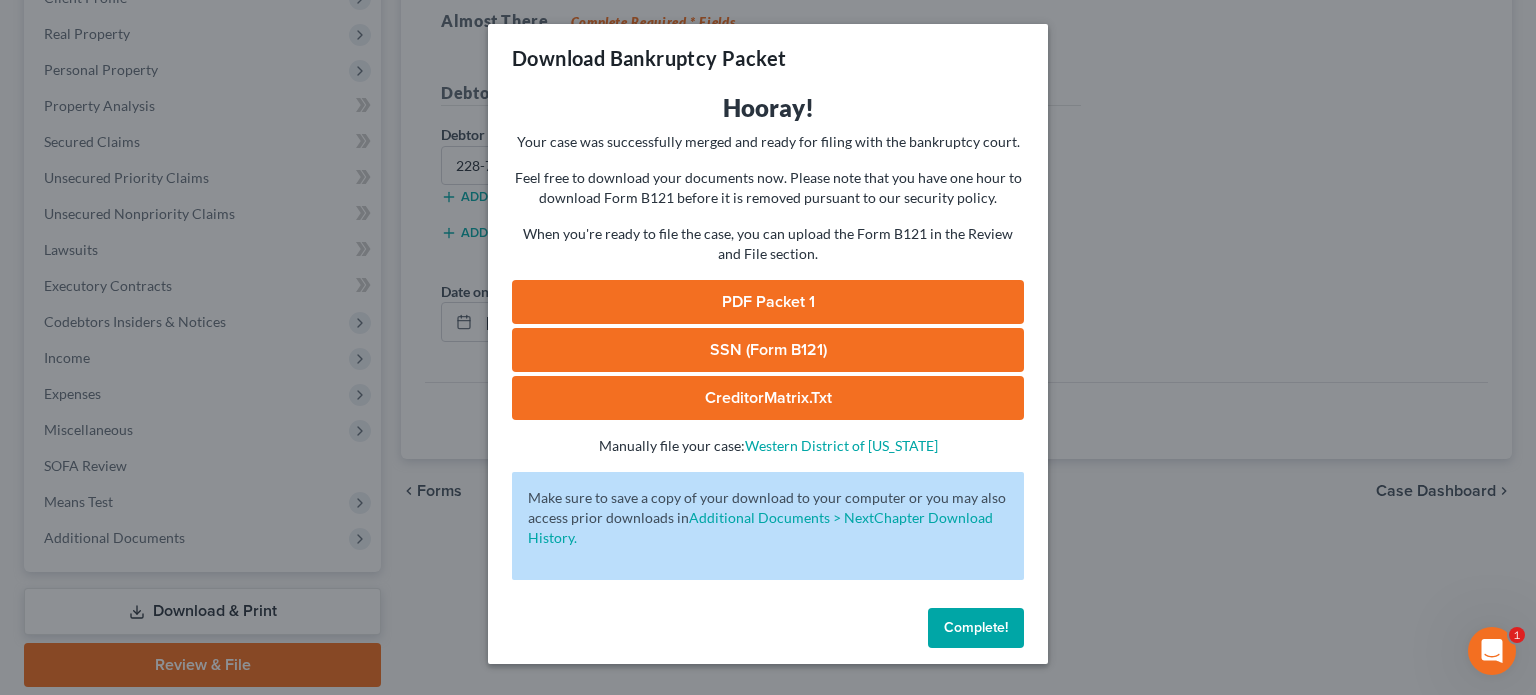 click on "SSN (Form B121)" at bounding box center (768, 350) 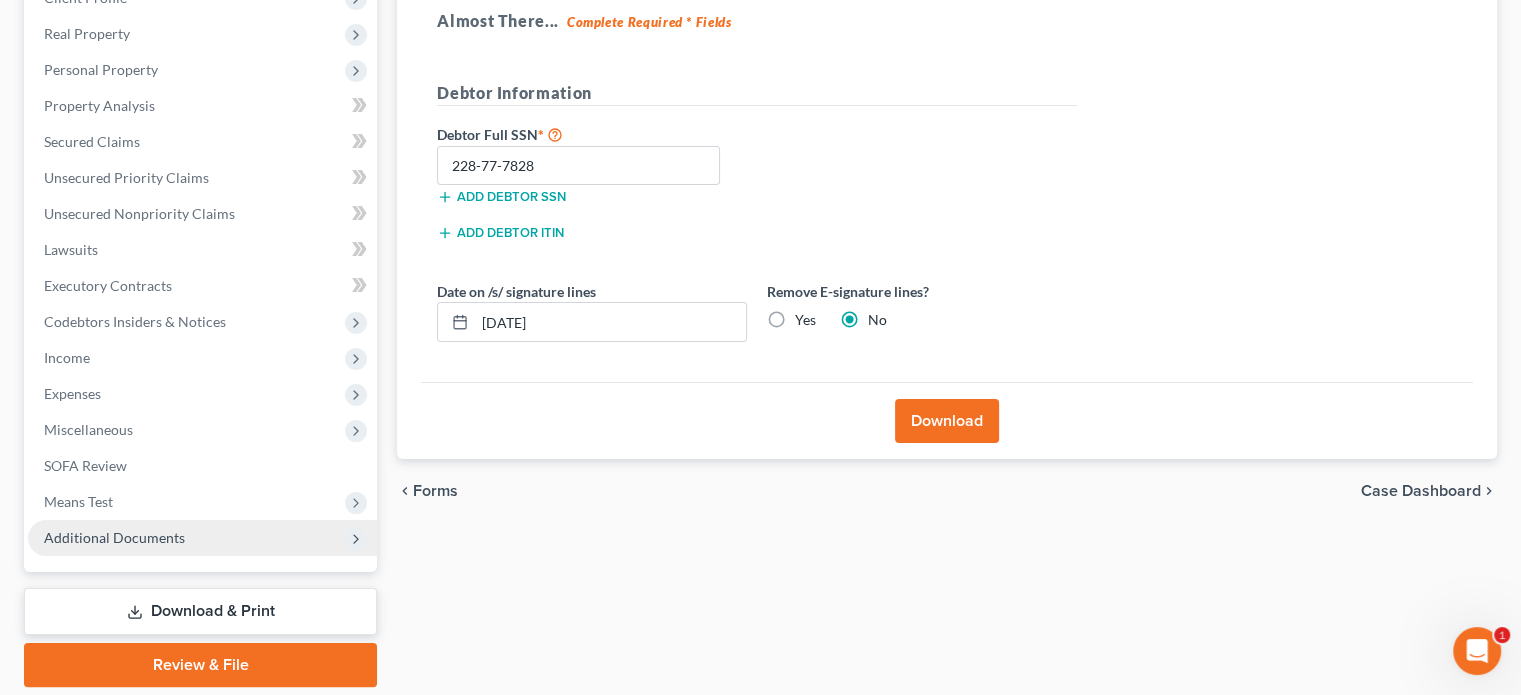 scroll, scrollTop: 366, scrollLeft: 0, axis: vertical 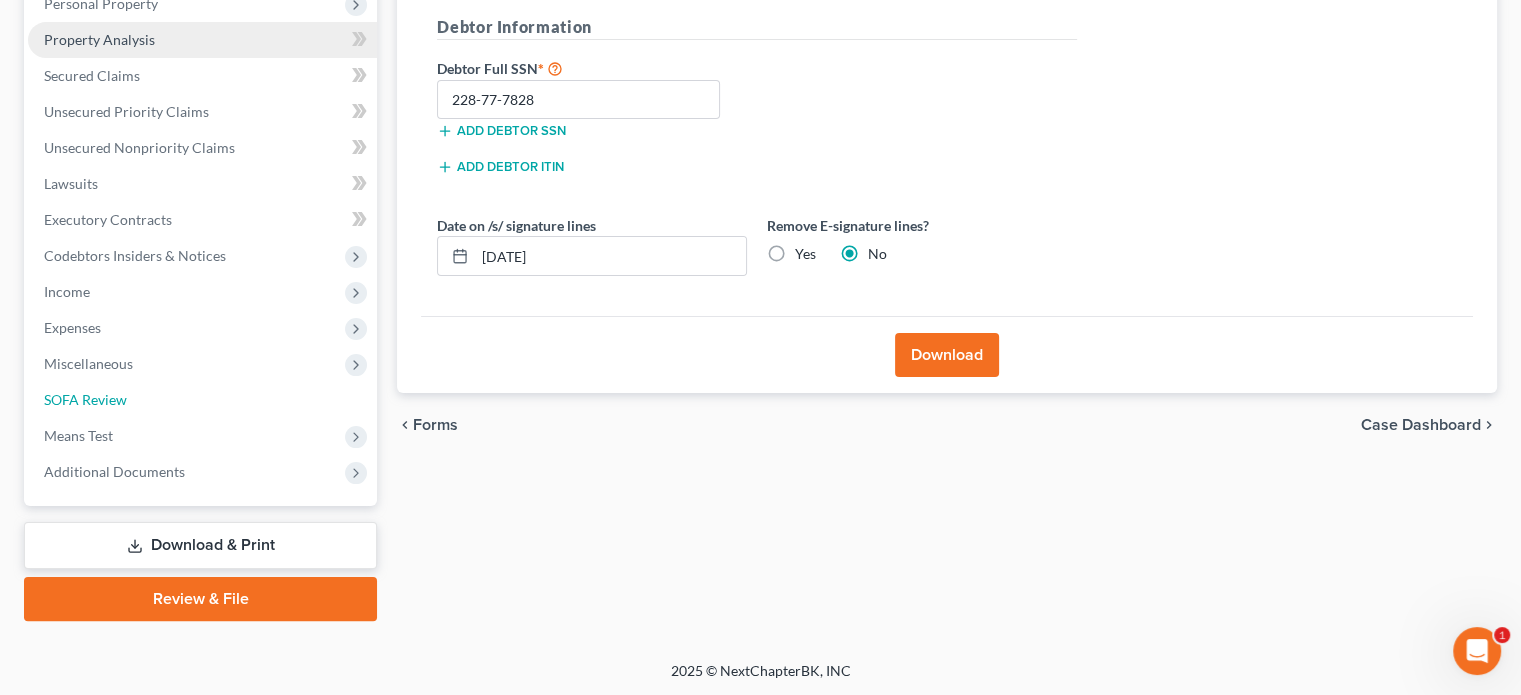 click on "SOFA Review" at bounding box center [85, 399] 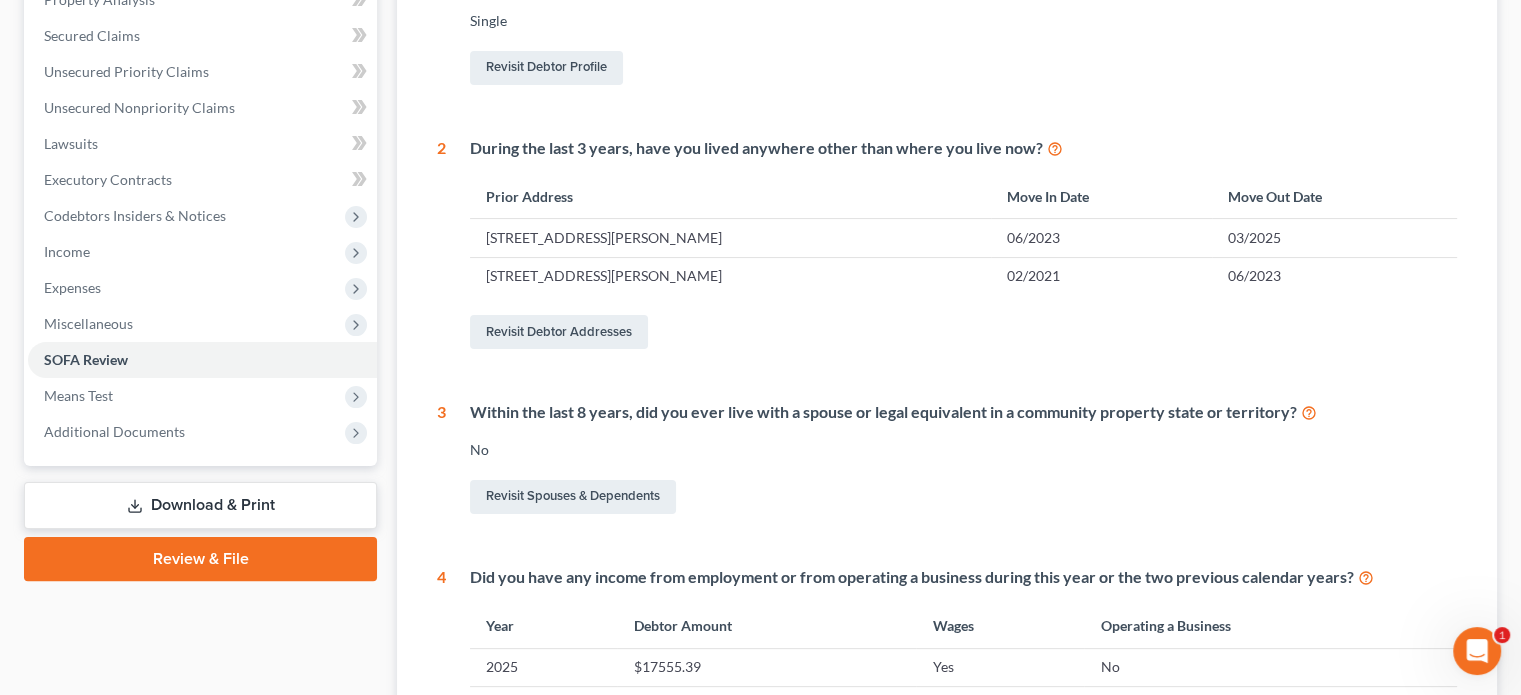 scroll, scrollTop: 0, scrollLeft: 0, axis: both 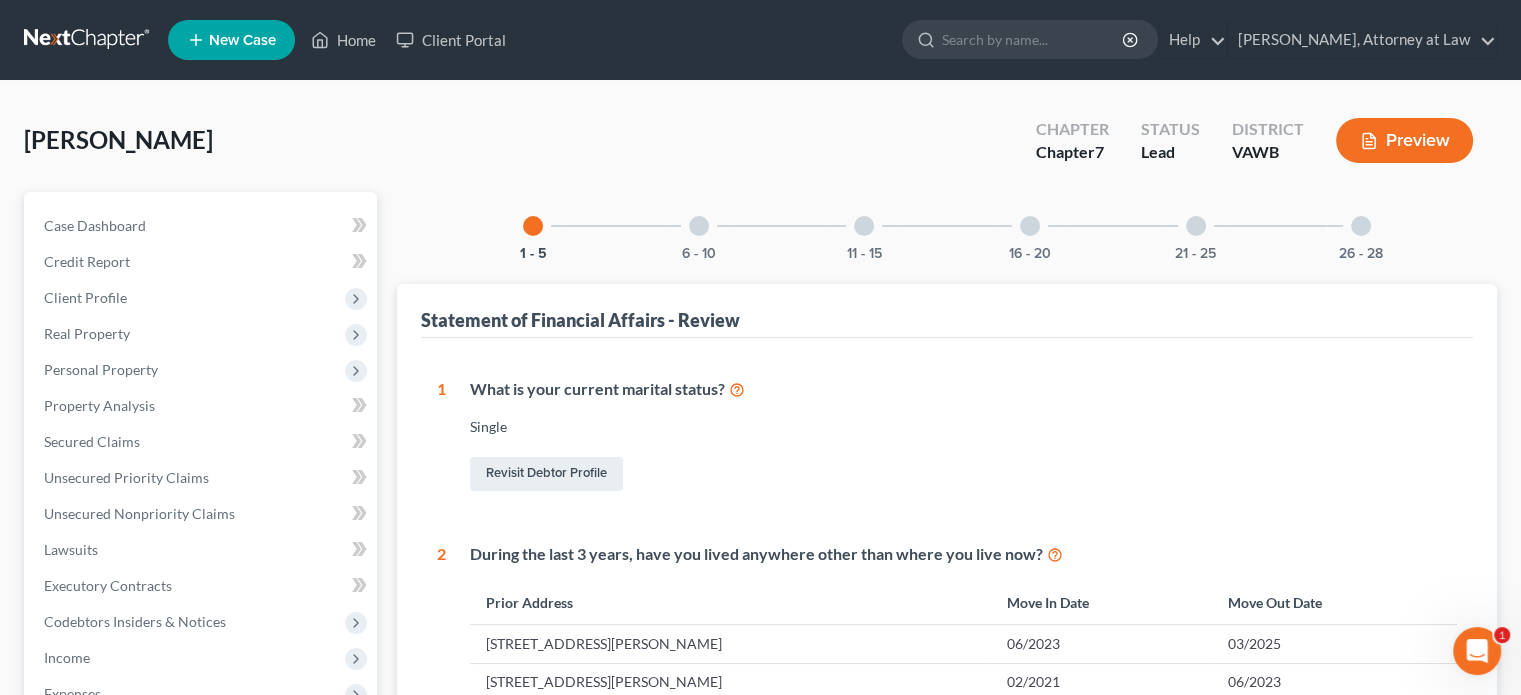 click at bounding box center [699, 226] 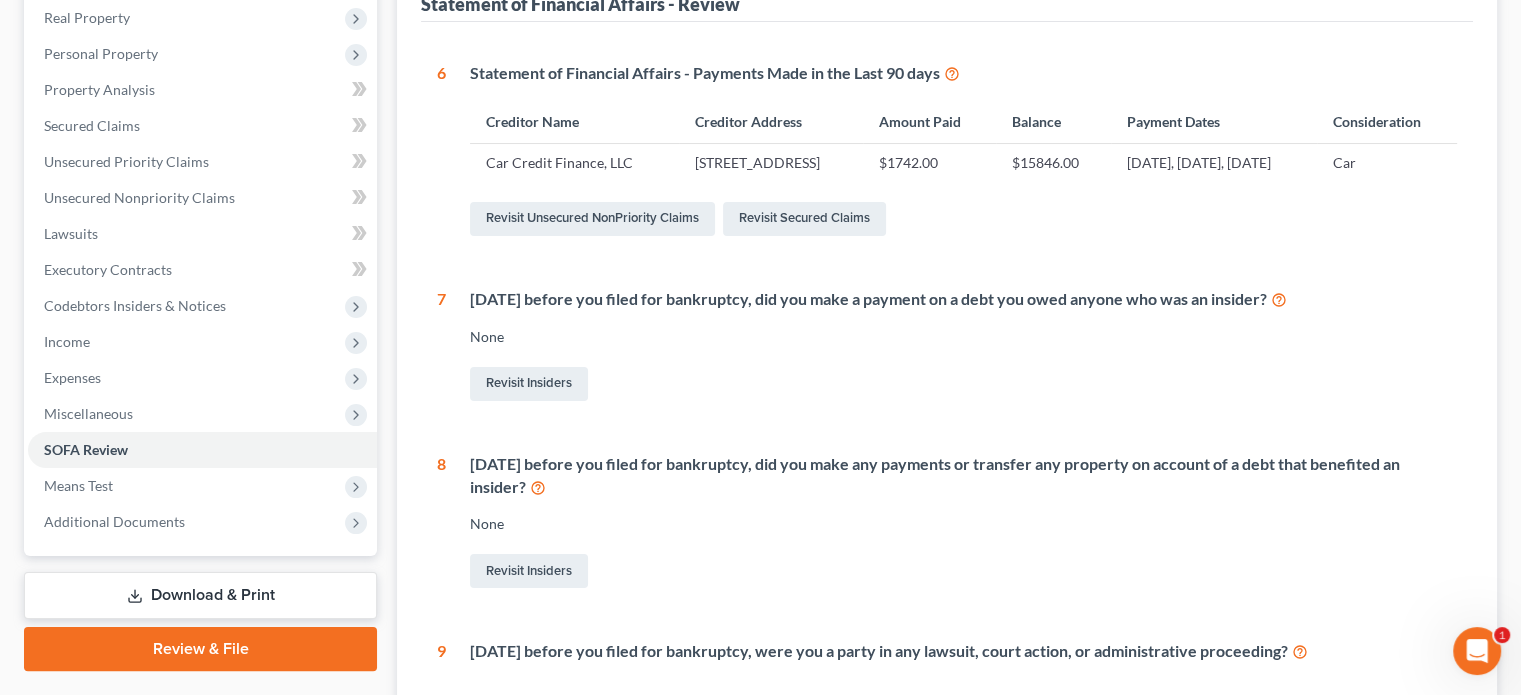 scroll, scrollTop: 916, scrollLeft: 0, axis: vertical 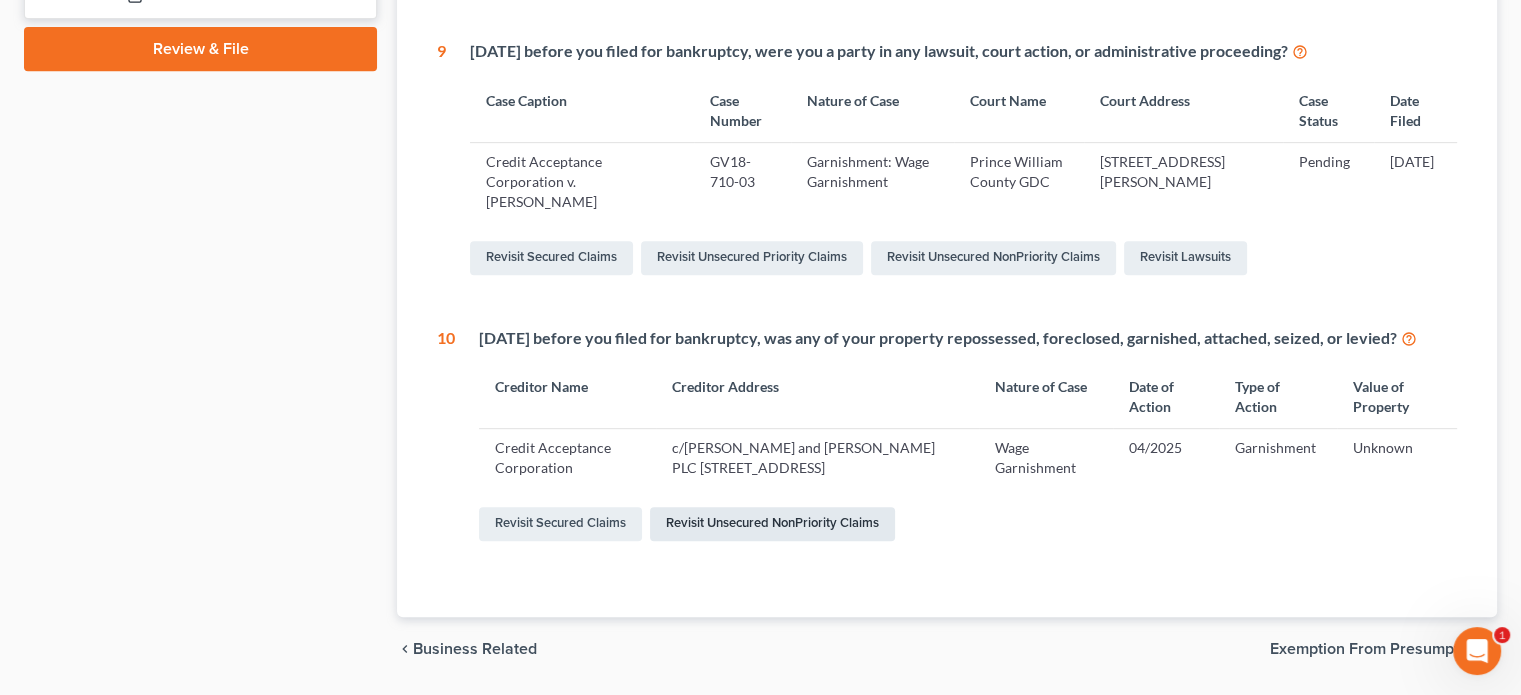 click on "Revisit Unsecured NonPriority Claims" at bounding box center (772, 524) 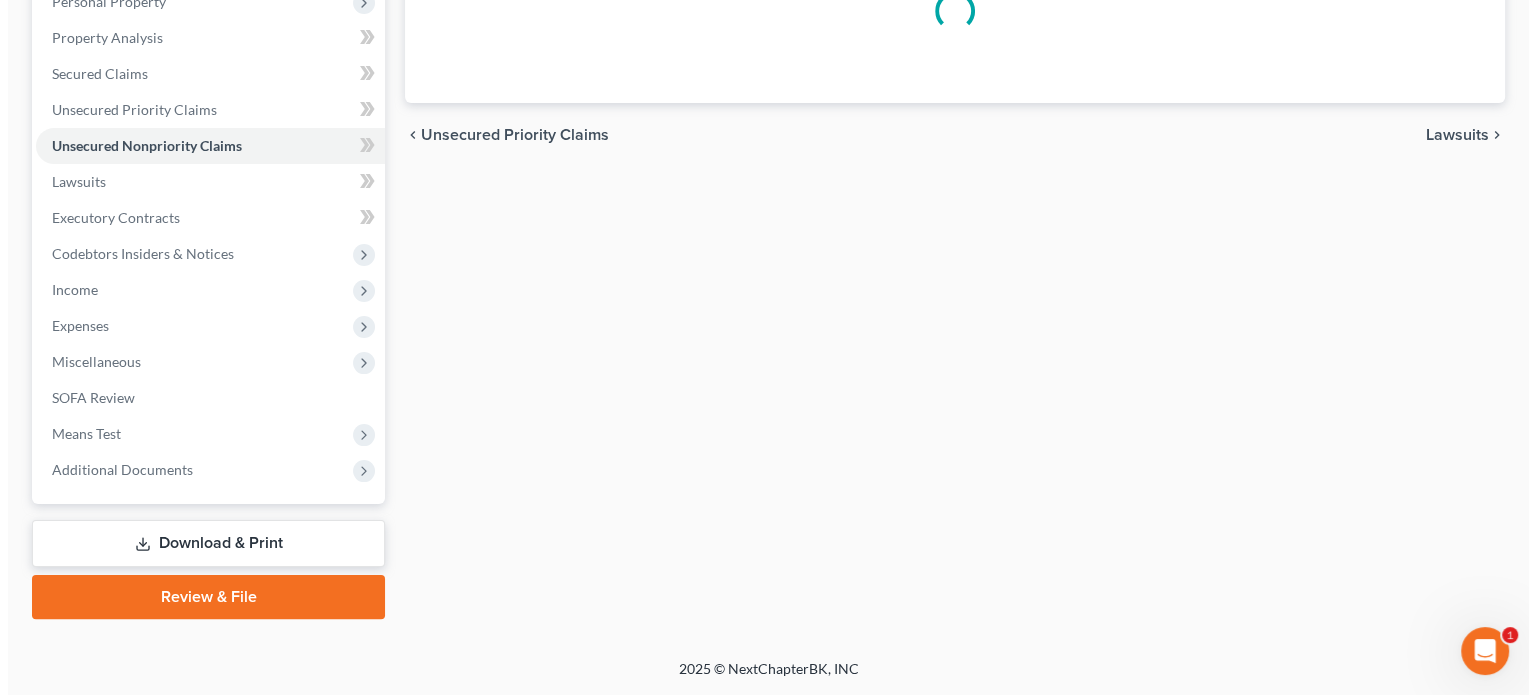 scroll, scrollTop: 0, scrollLeft: 0, axis: both 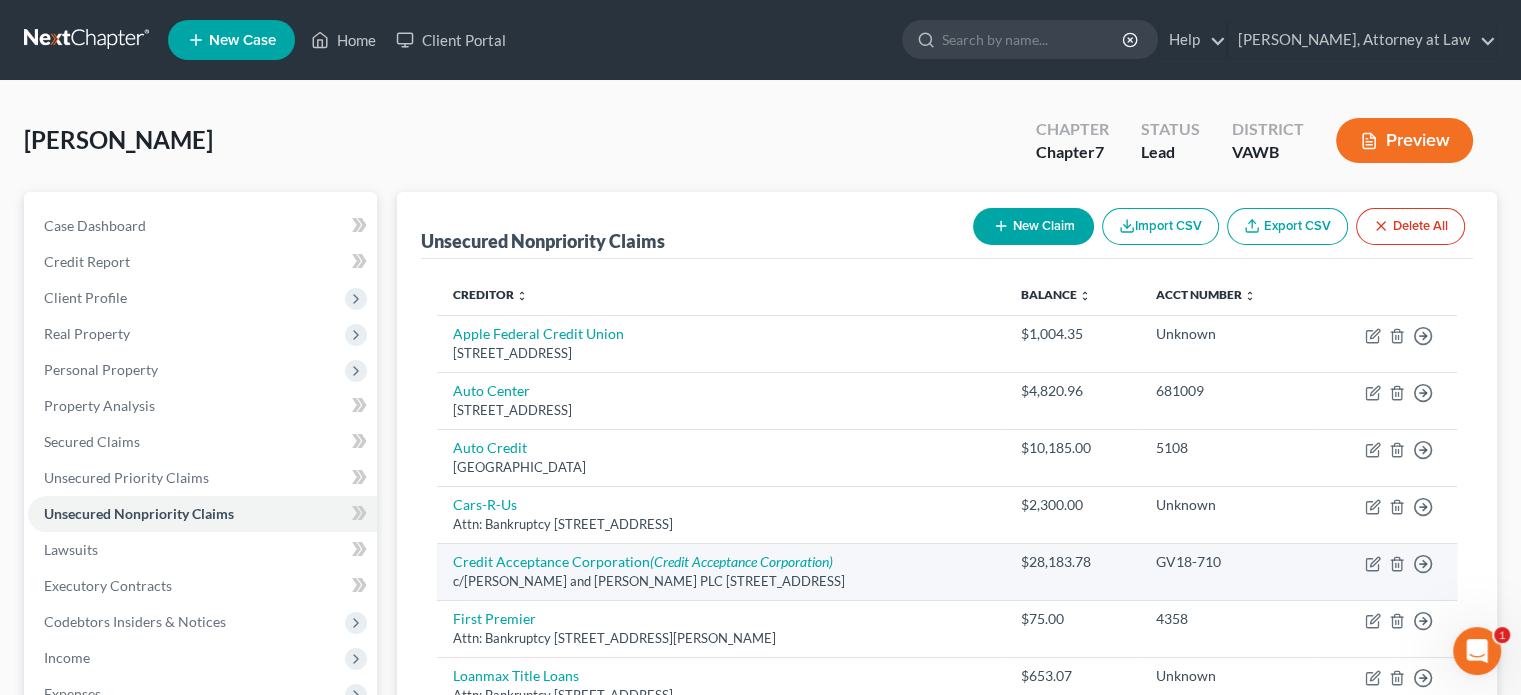 click on "Move to D Move to E Move to G Move to Notice Only" at bounding box center (1385, 571) 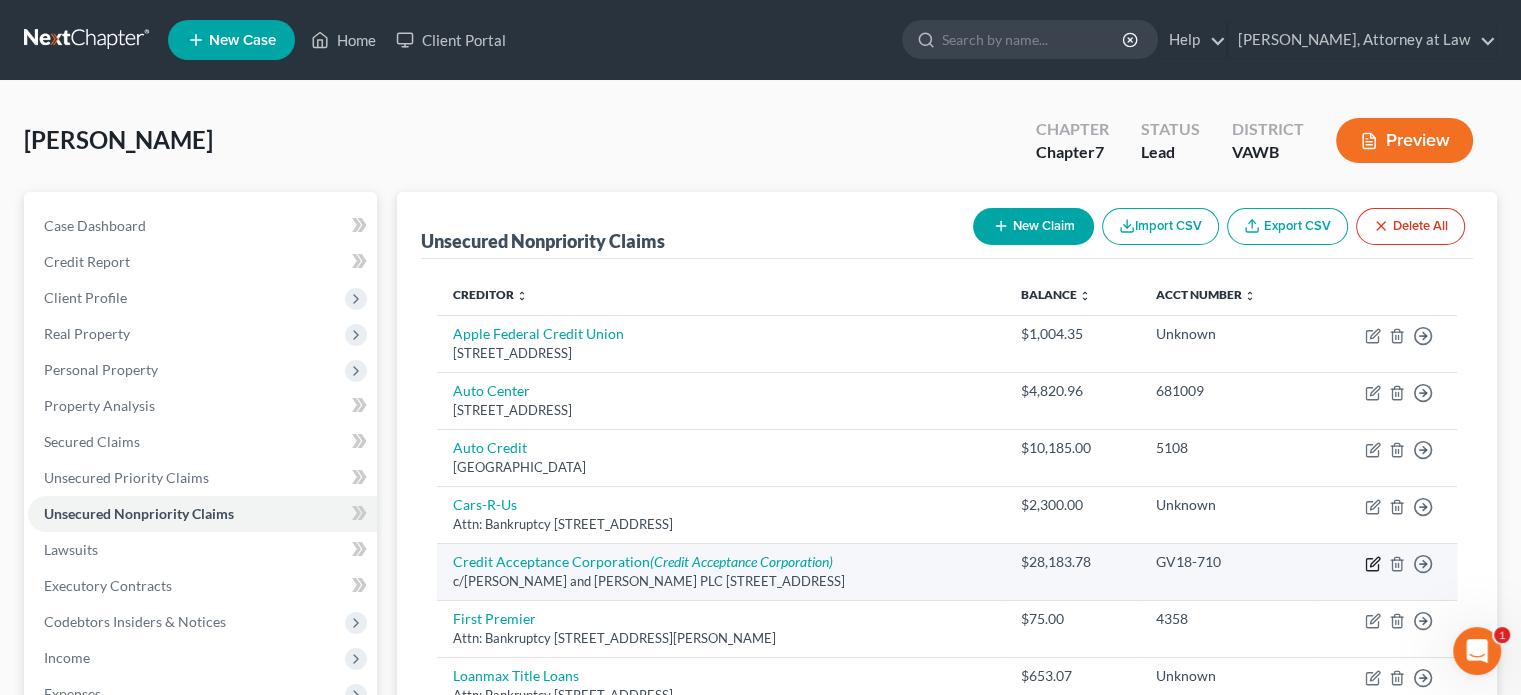 click 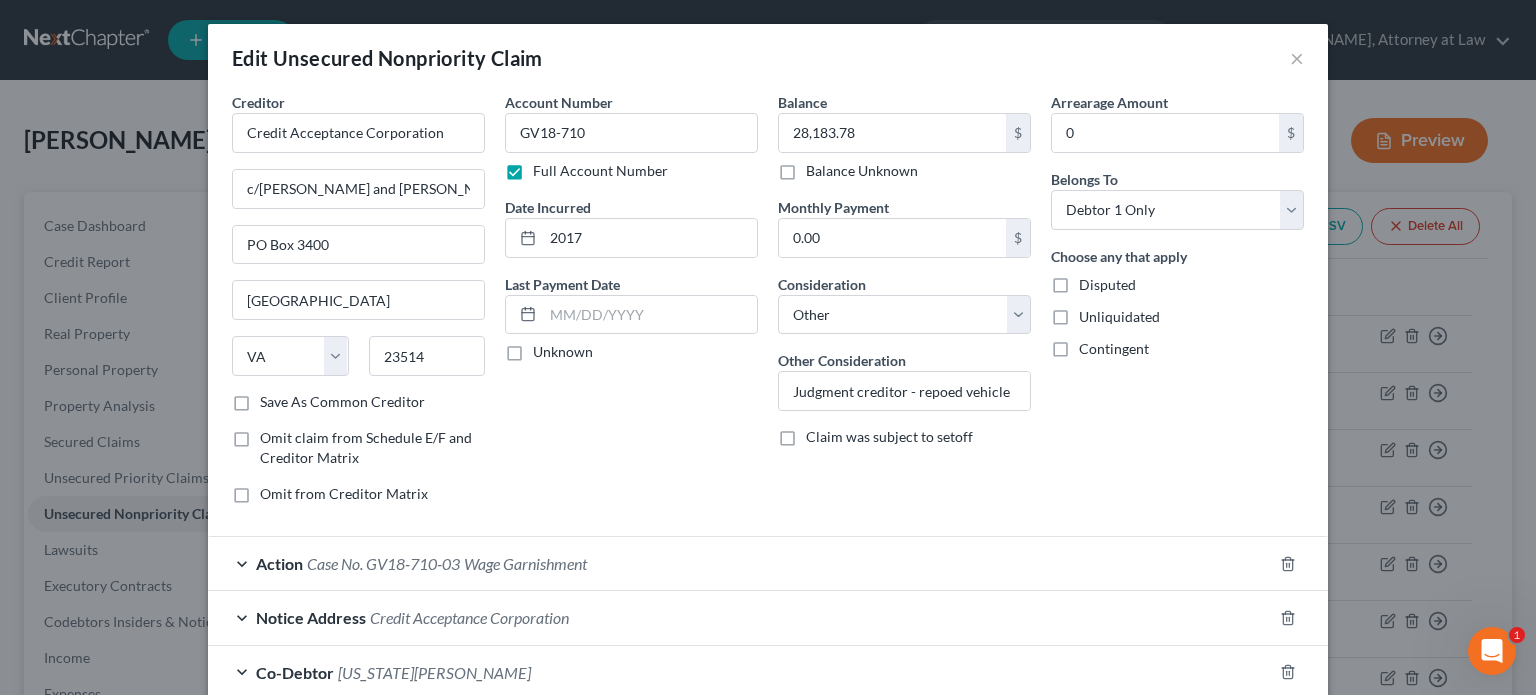 scroll, scrollTop: 168, scrollLeft: 0, axis: vertical 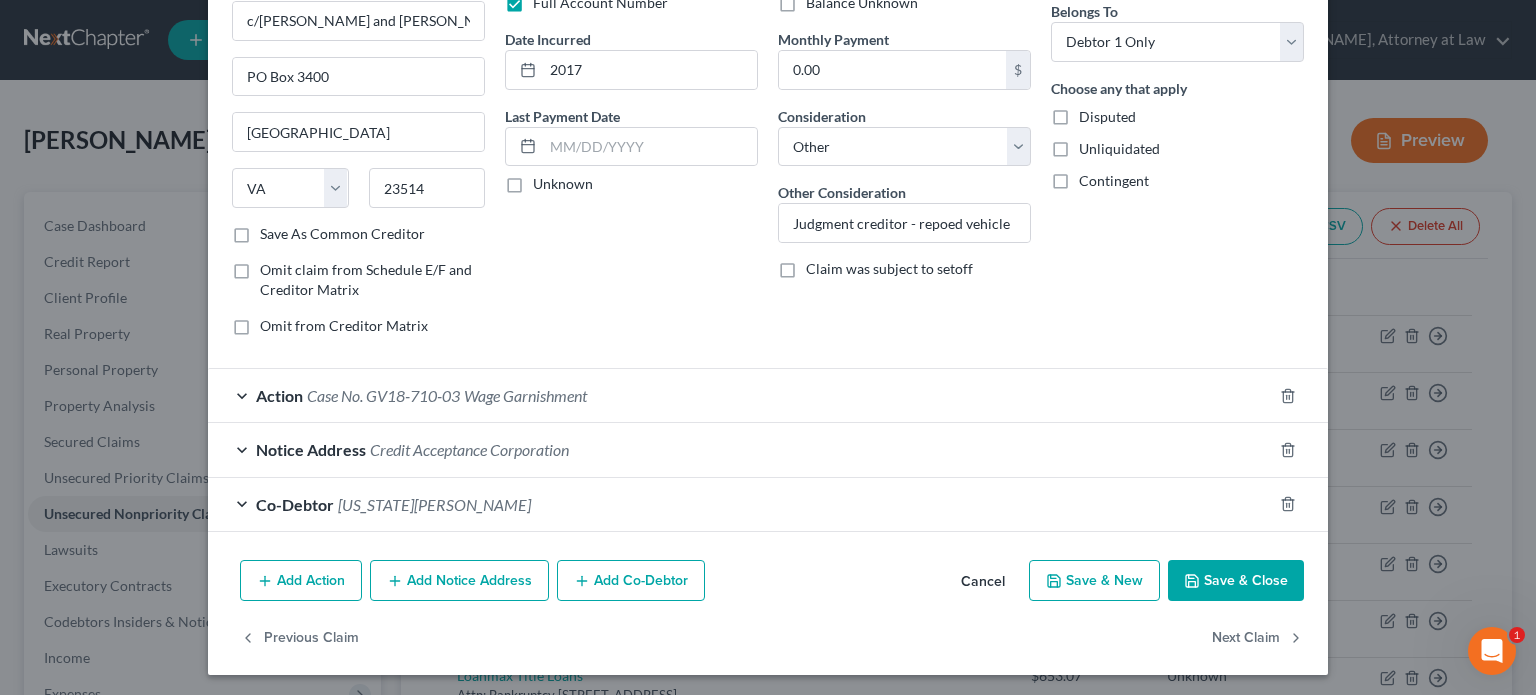 click on "Action Case No. GV18-710-03 Wage Garnishment" at bounding box center (740, 395) 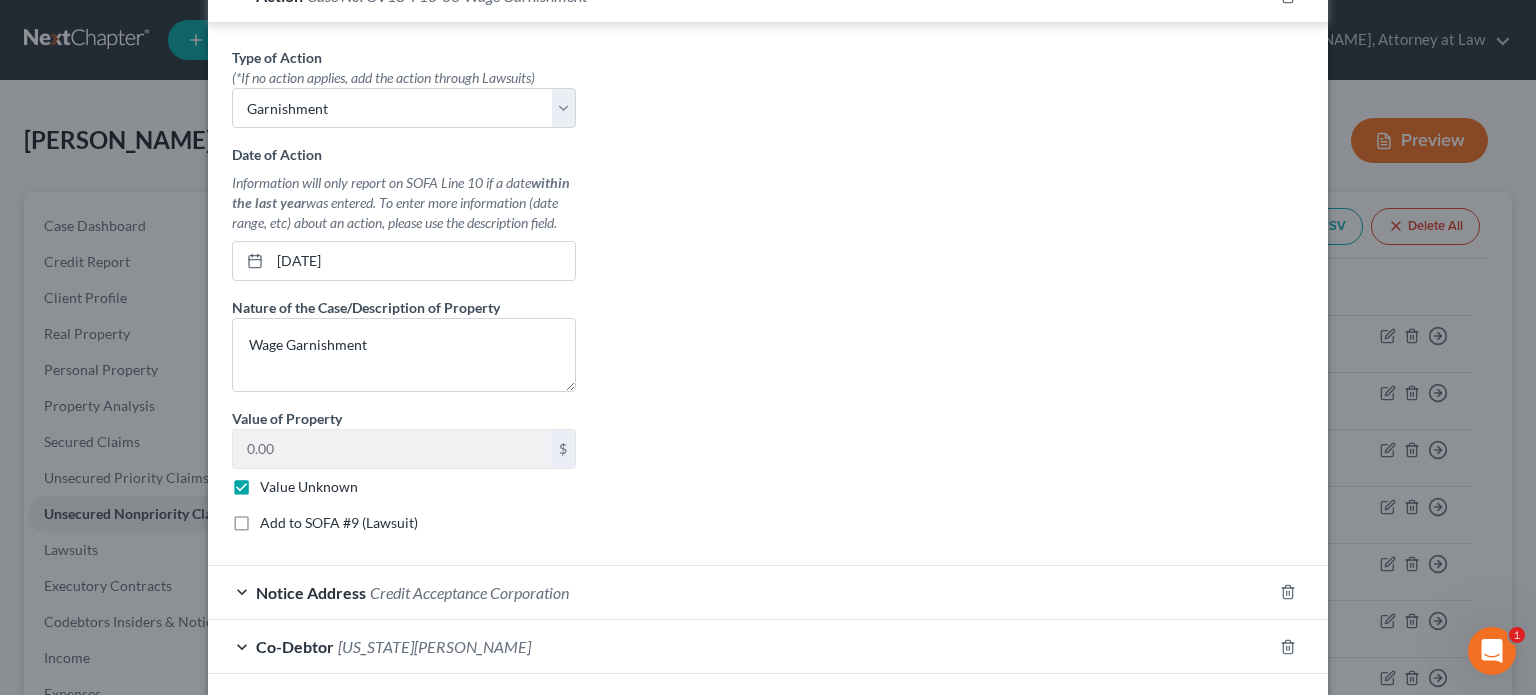 scroll, scrollTop: 668, scrollLeft: 0, axis: vertical 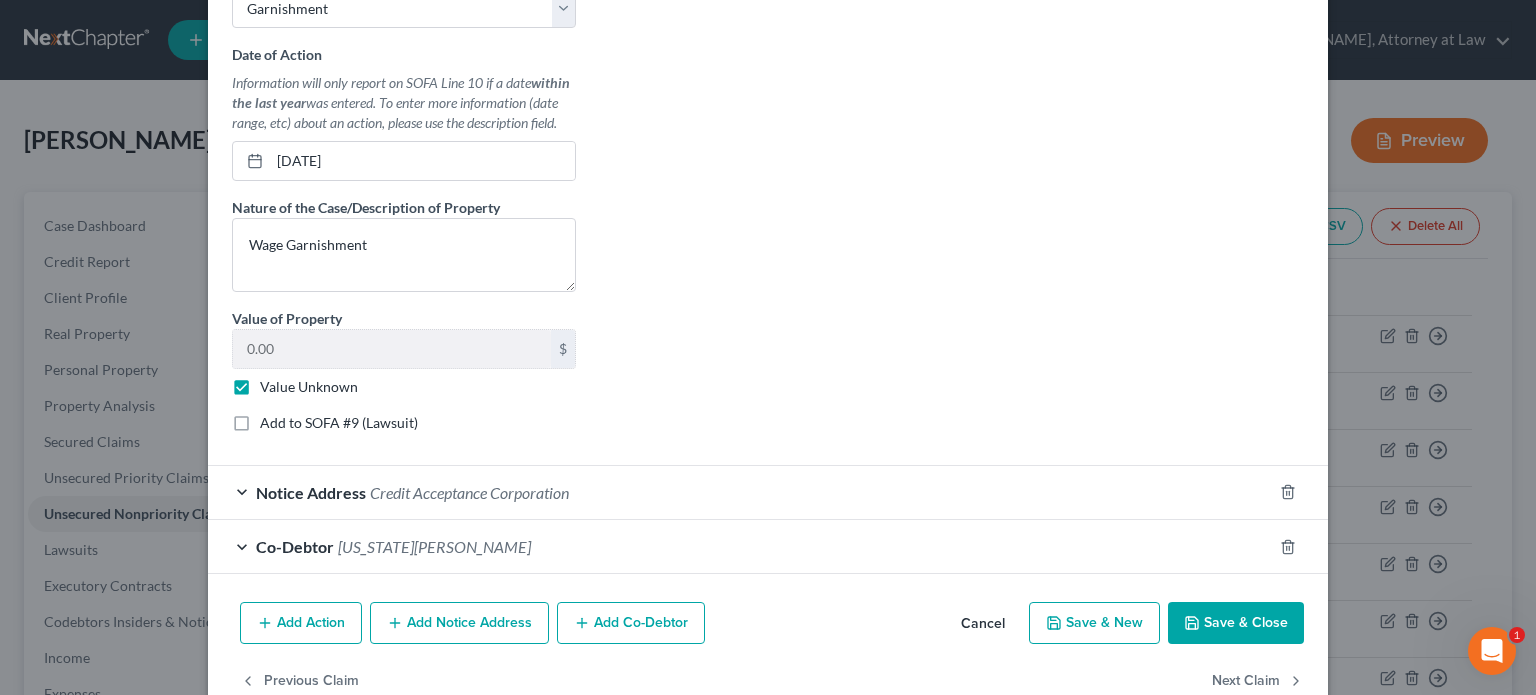 click on "Value Unknown" at bounding box center (309, 387) 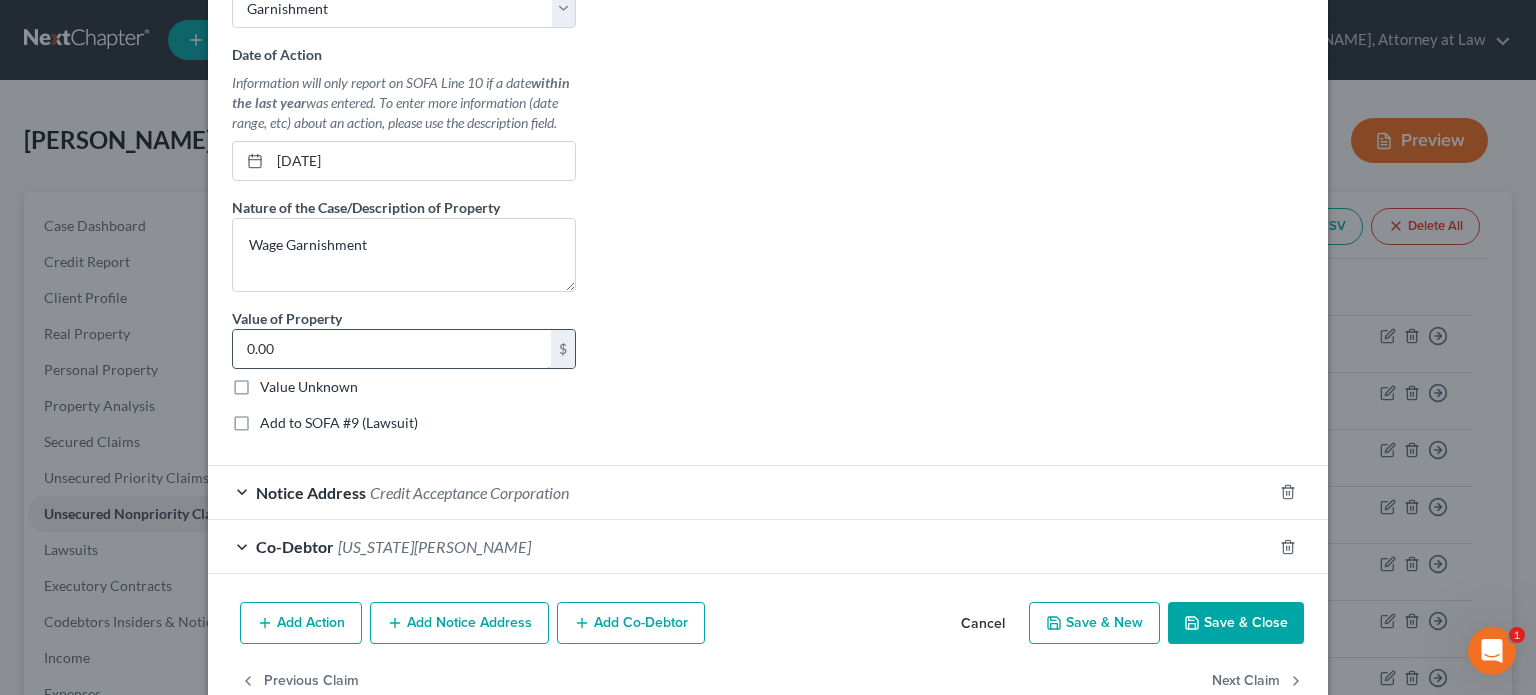click on "0.00" at bounding box center (392, 349) 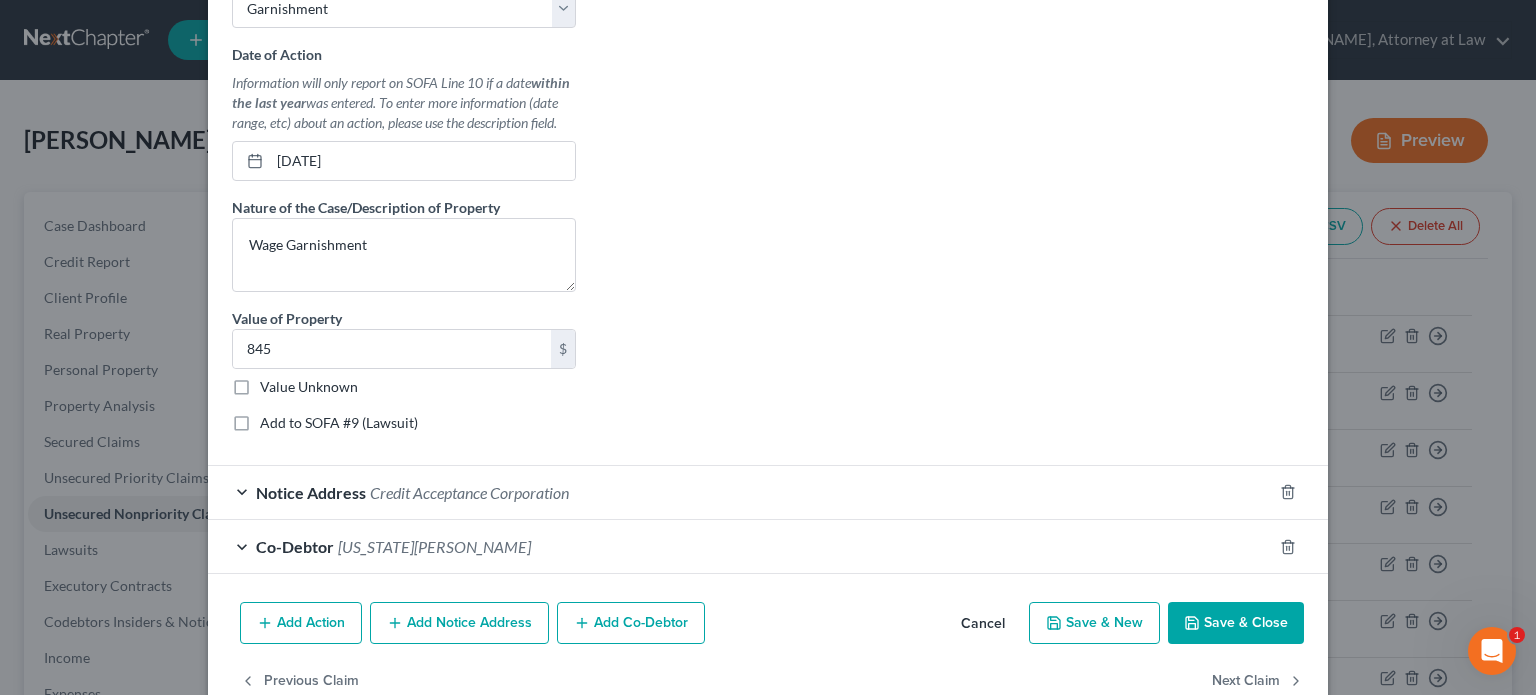 click on "Type of Action
*
(*If no action applies, add the action through Lawsuits) Select Repossession Garnishment Foreclosure Personal Injury Attached, Seized, Or Levied Date of Action Information will only report on SOFA Line 10 if a date  within the last year  was entered. To enter more information (date range, etc) about an action, please use the description field.         [DATE] Nature of the Case/Description of Property Wage Garnishment Value of Property
845.00 $
Value Unknown
Balance Undetermined
845 $
Value Unknown
Add to SOFA #9 (Lawsuit)" at bounding box center [768, 197] 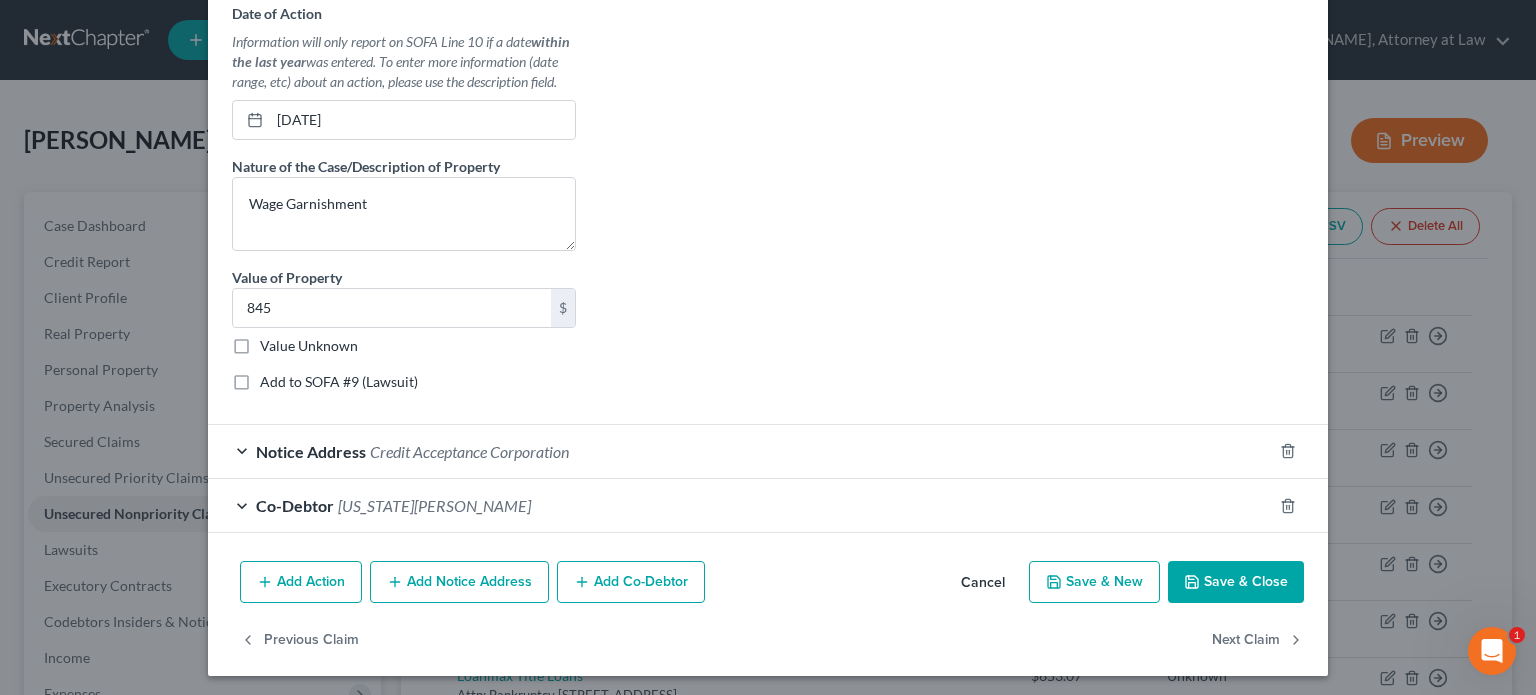 click on "Add to SOFA #9 (Lawsuit)" at bounding box center [339, 382] 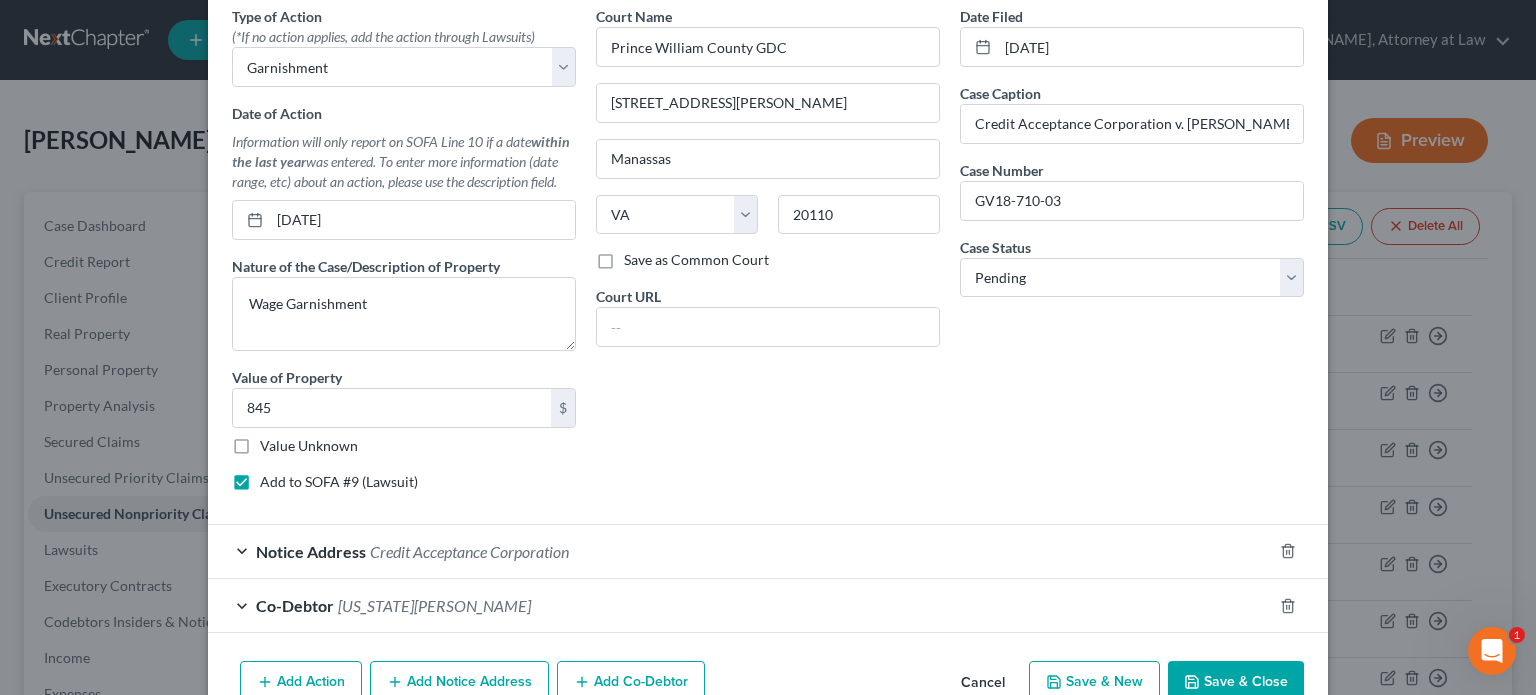 scroll, scrollTop: 709, scrollLeft: 0, axis: vertical 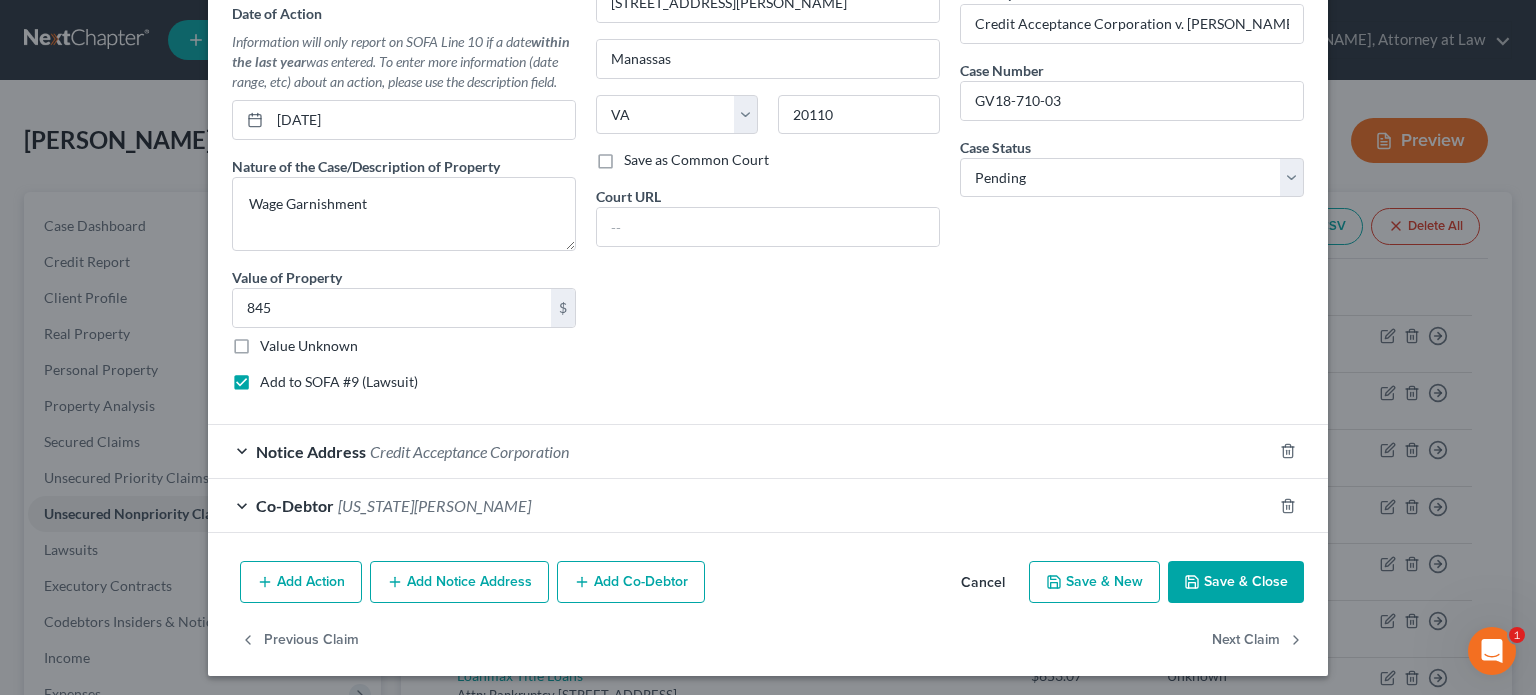 click on "Save & Close" at bounding box center (1236, 582) 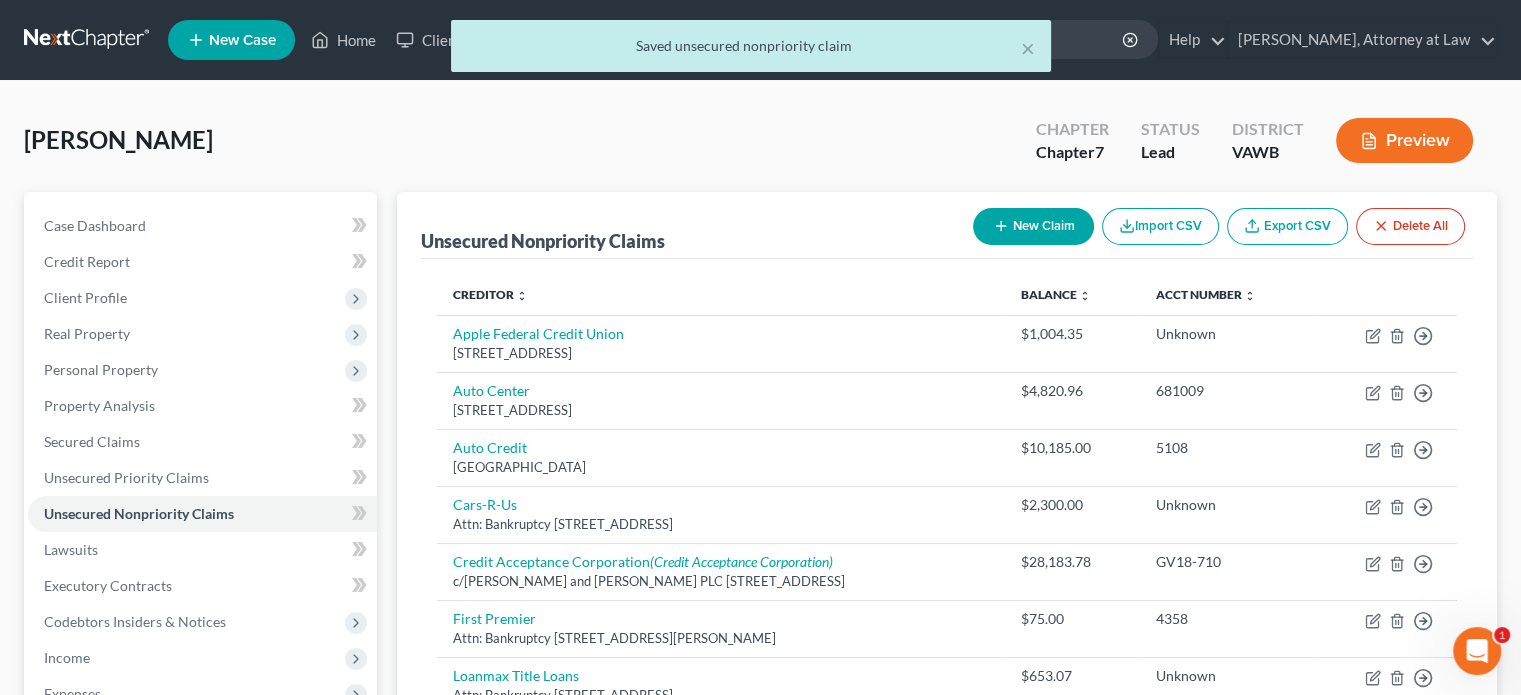click on "Preview" at bounding box center (1404, 140) 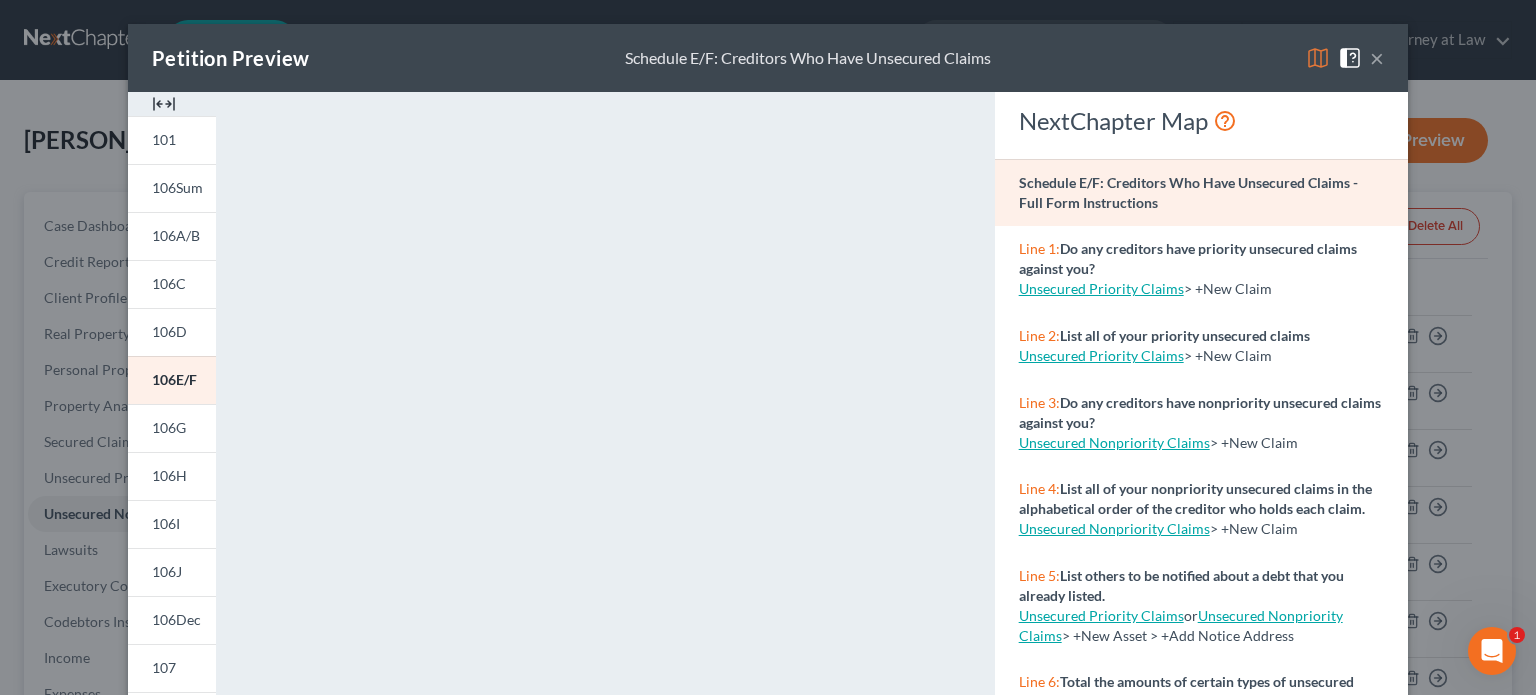 click at bounding box center [164, 104] 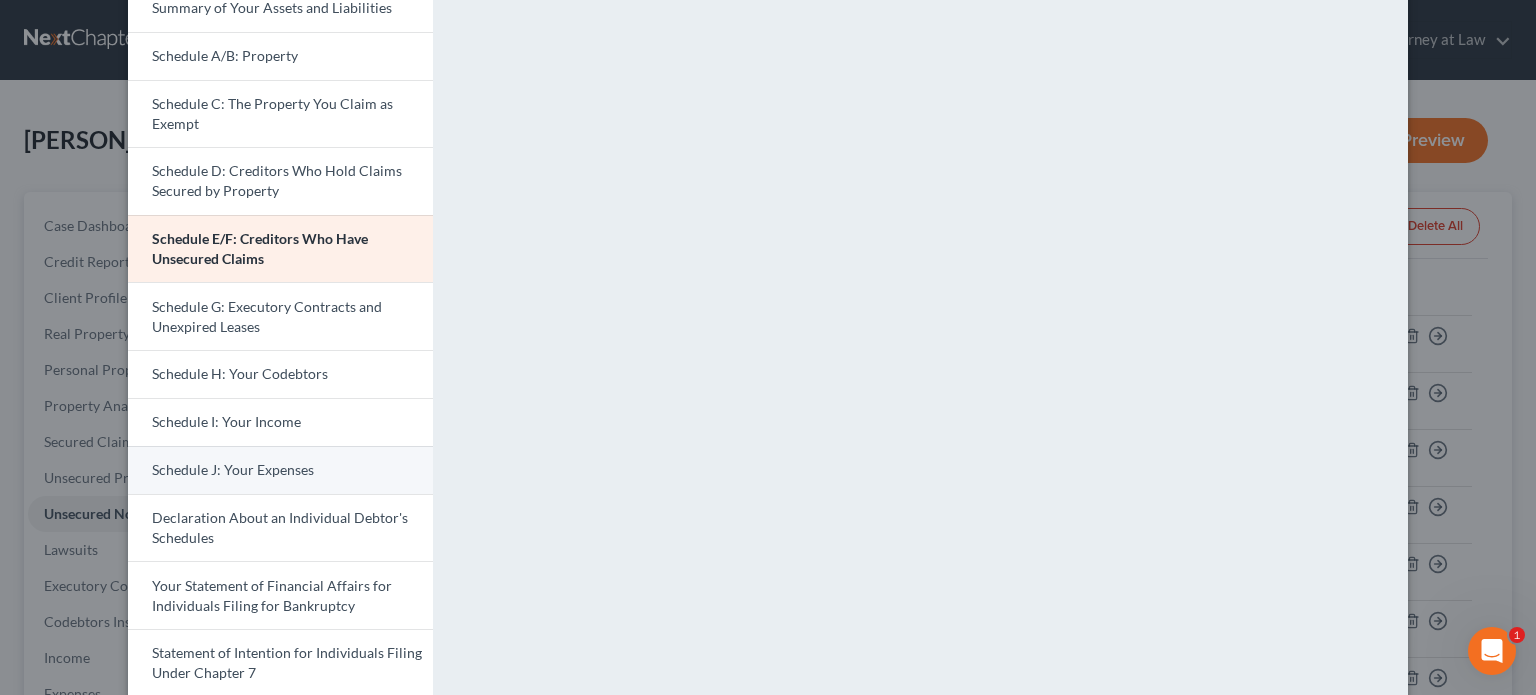 scroll, scrollTop: 300, scrollLeft: 0, axis: vertical 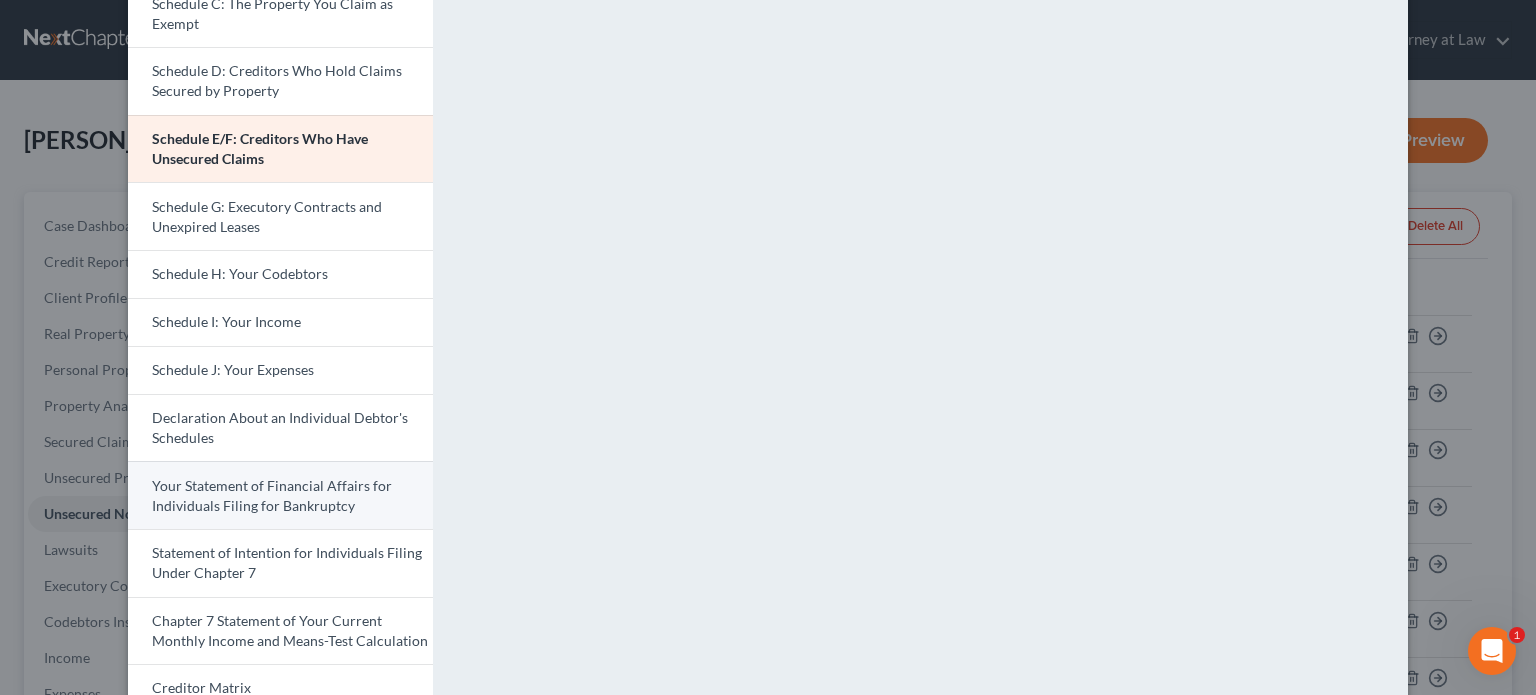 click on "Your Statement of Financial Affairs for Individuals Filing for Bankruptcy" at bounding box center [272, 495] 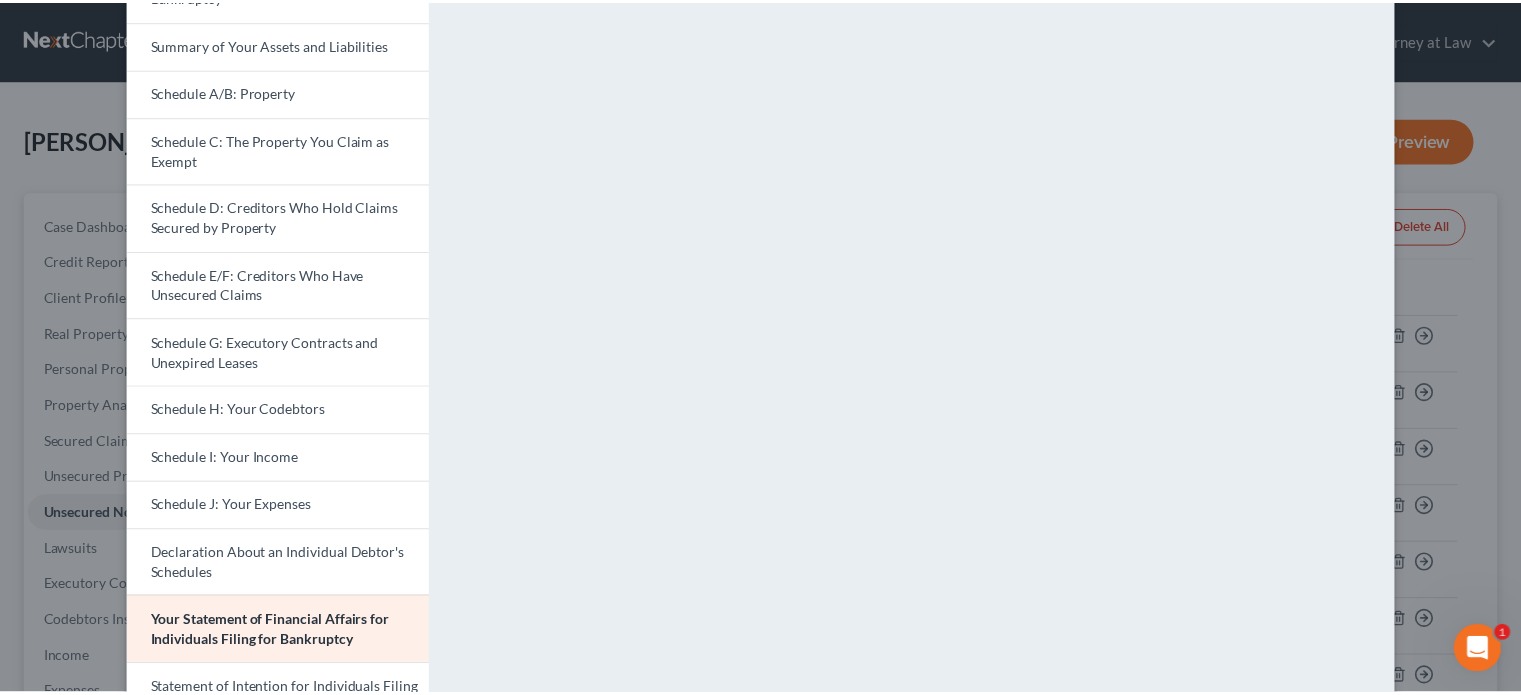 scroll, scrollTop: 0, scrollLeft: 0, axis: both 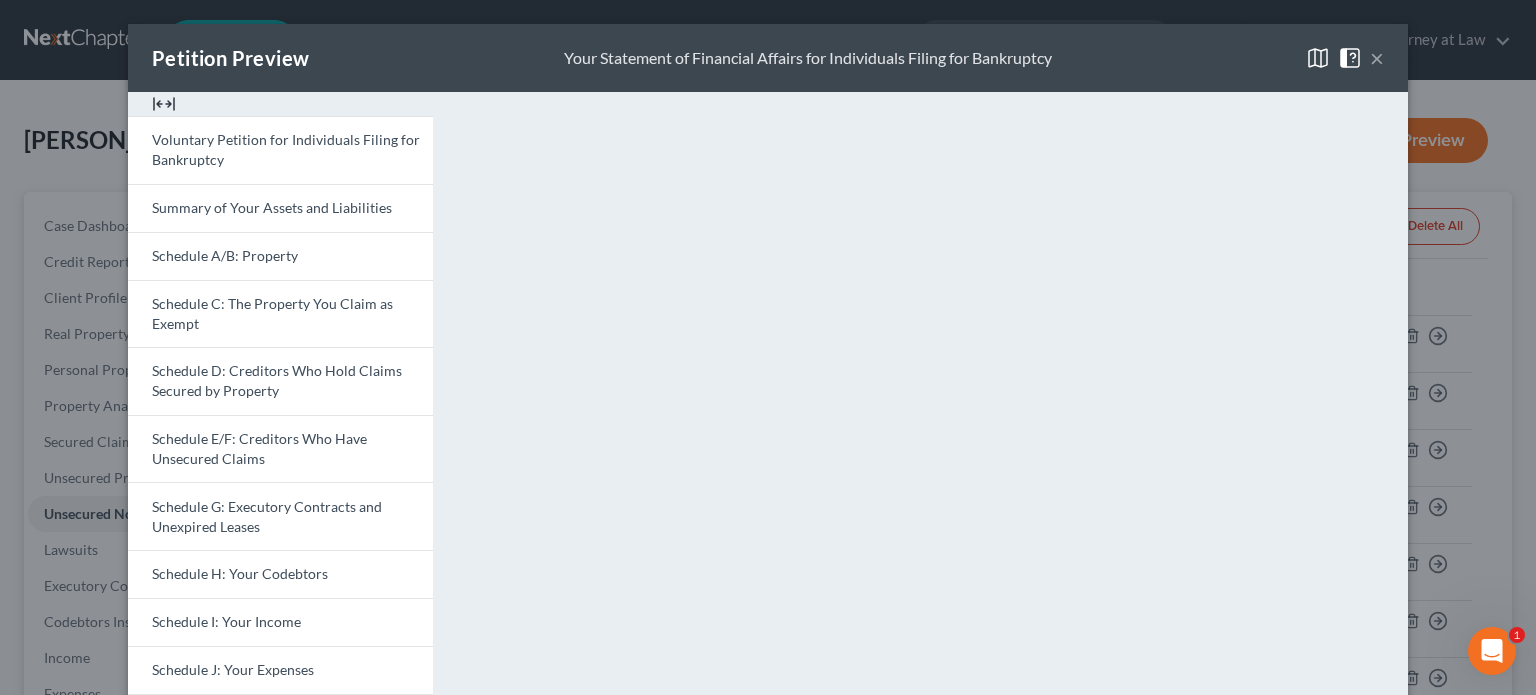 click at bounding box center [164, 104] 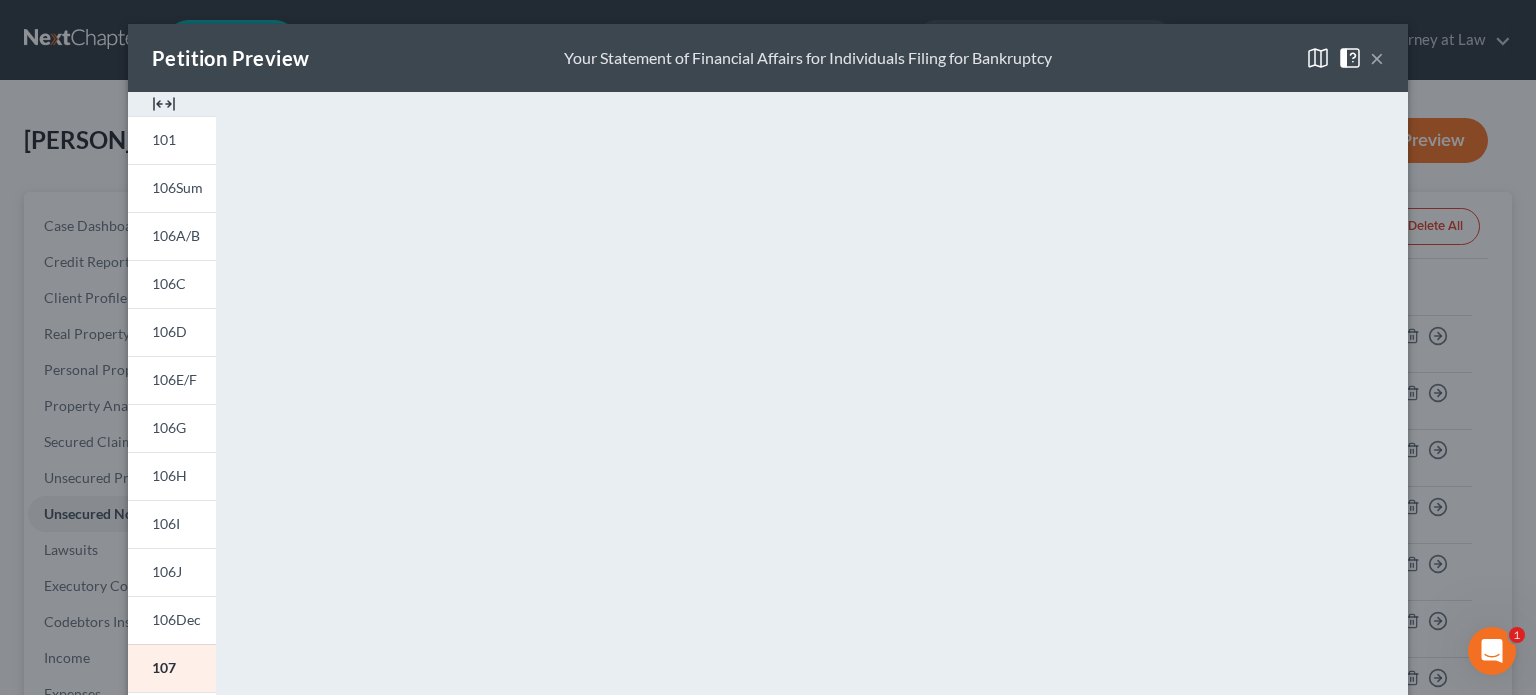 click at bounding box center [164, 104] 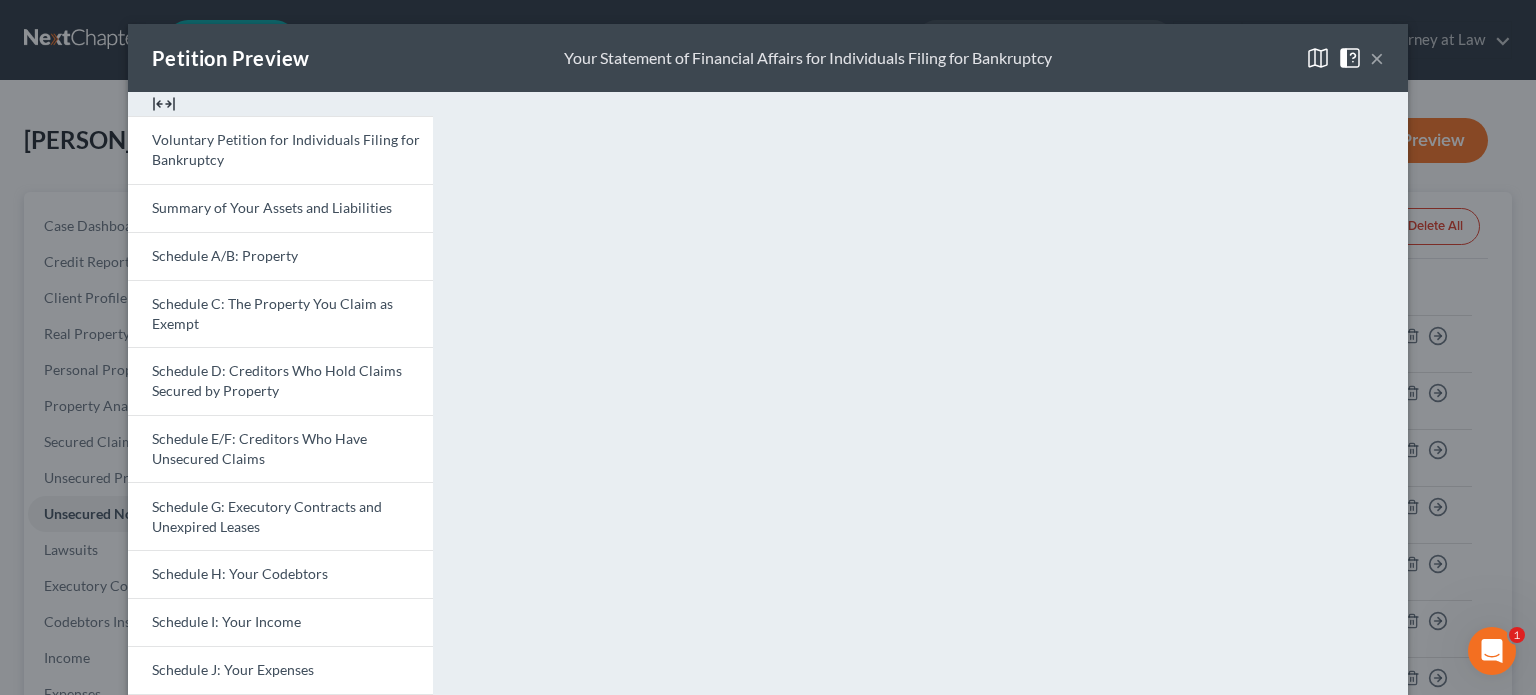 click on "×" at bounding box center [1377, 58] 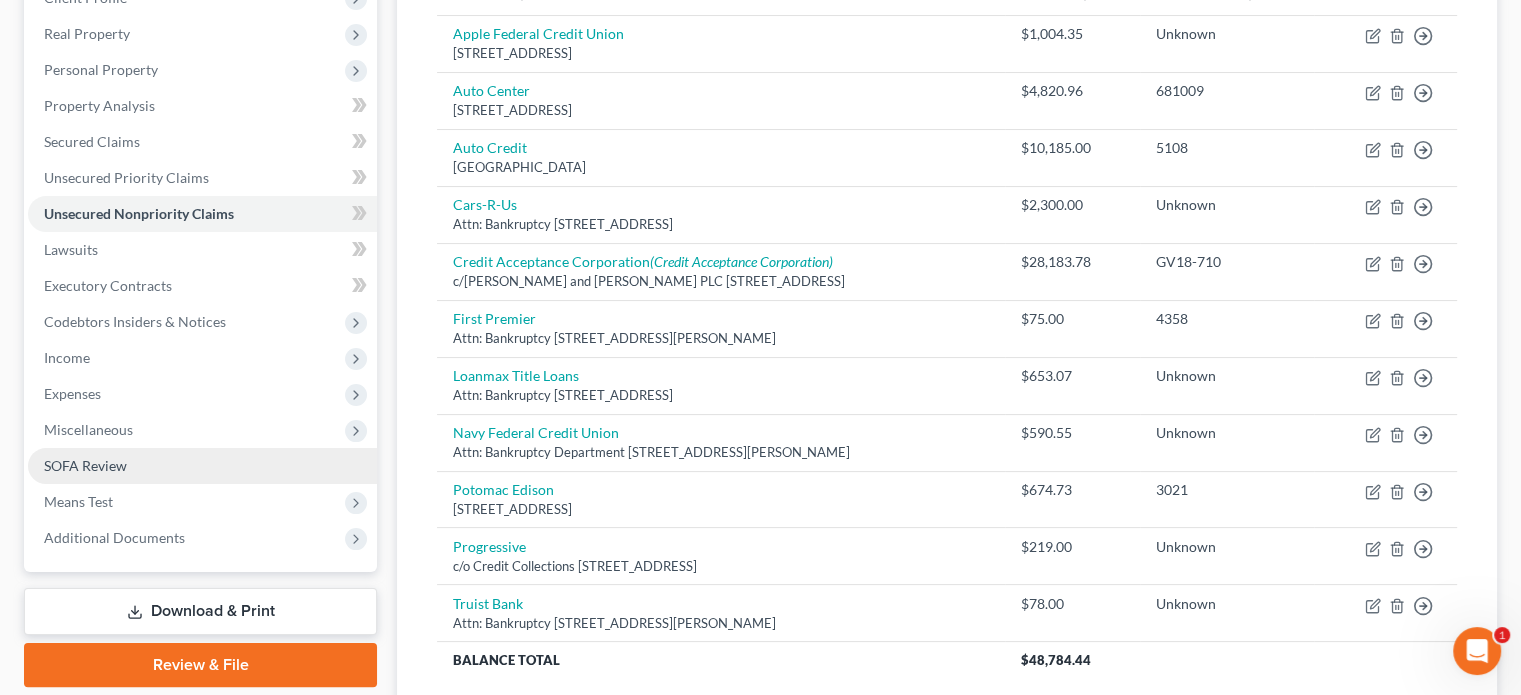 scroll, scrollTop: 200, scrollLeft: 0, axis: vertical 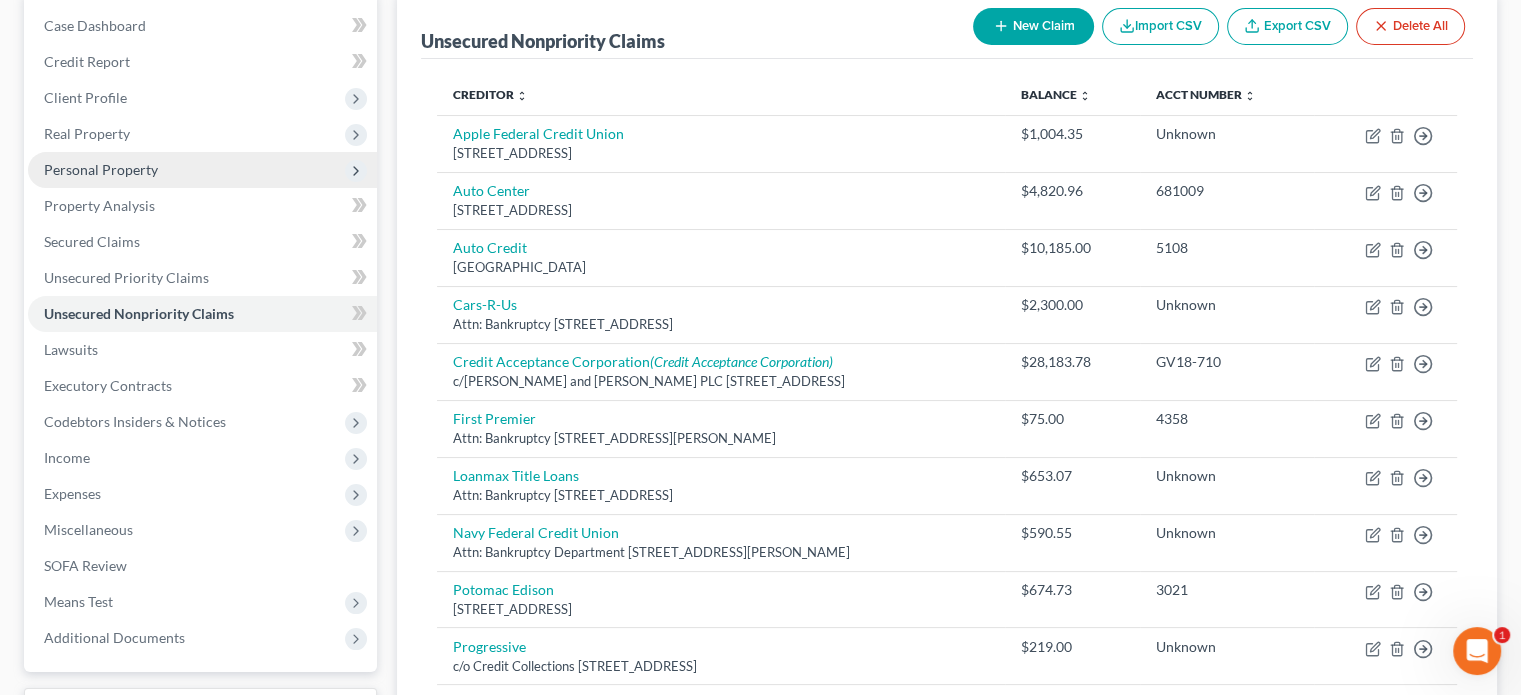 click on "Personal Property" at bounding box center (202, 170) 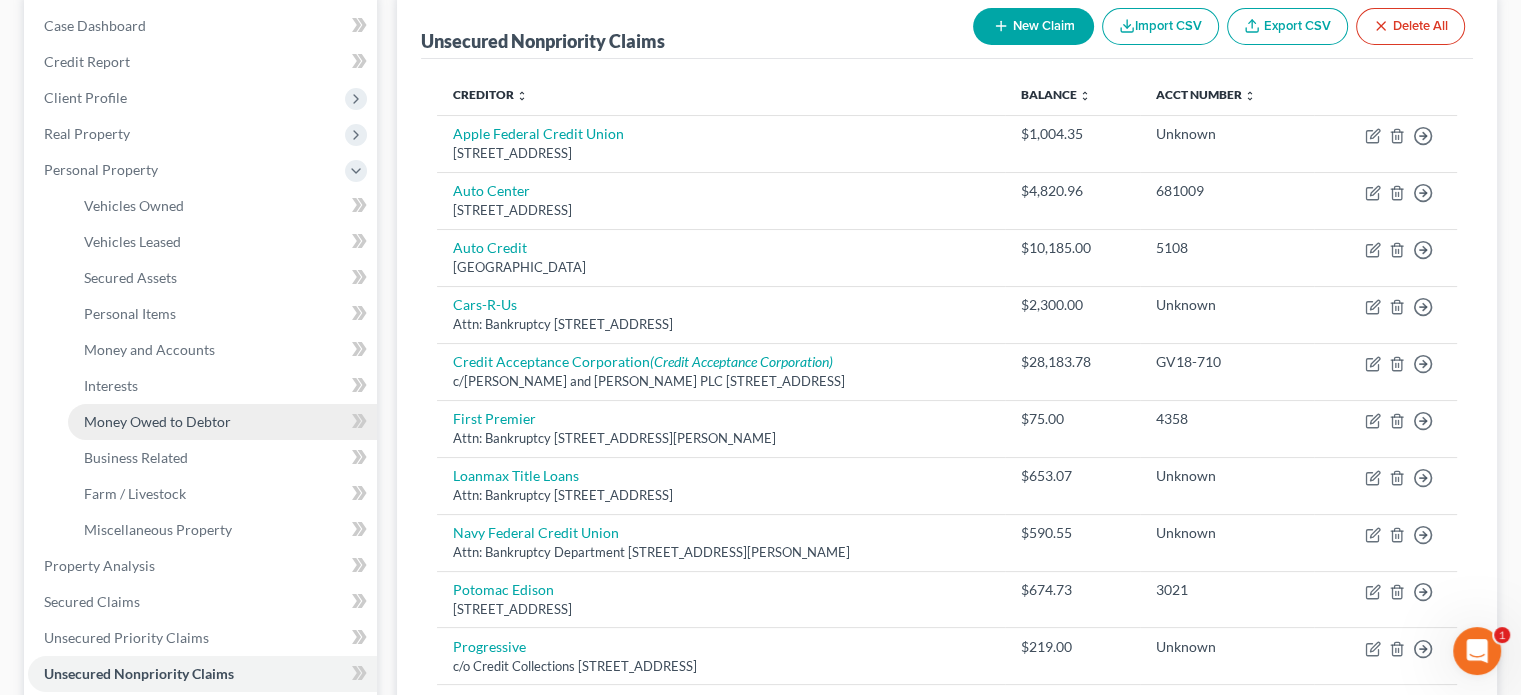 click on "Money Owed to Debtor" at bounding box center [157, 421] 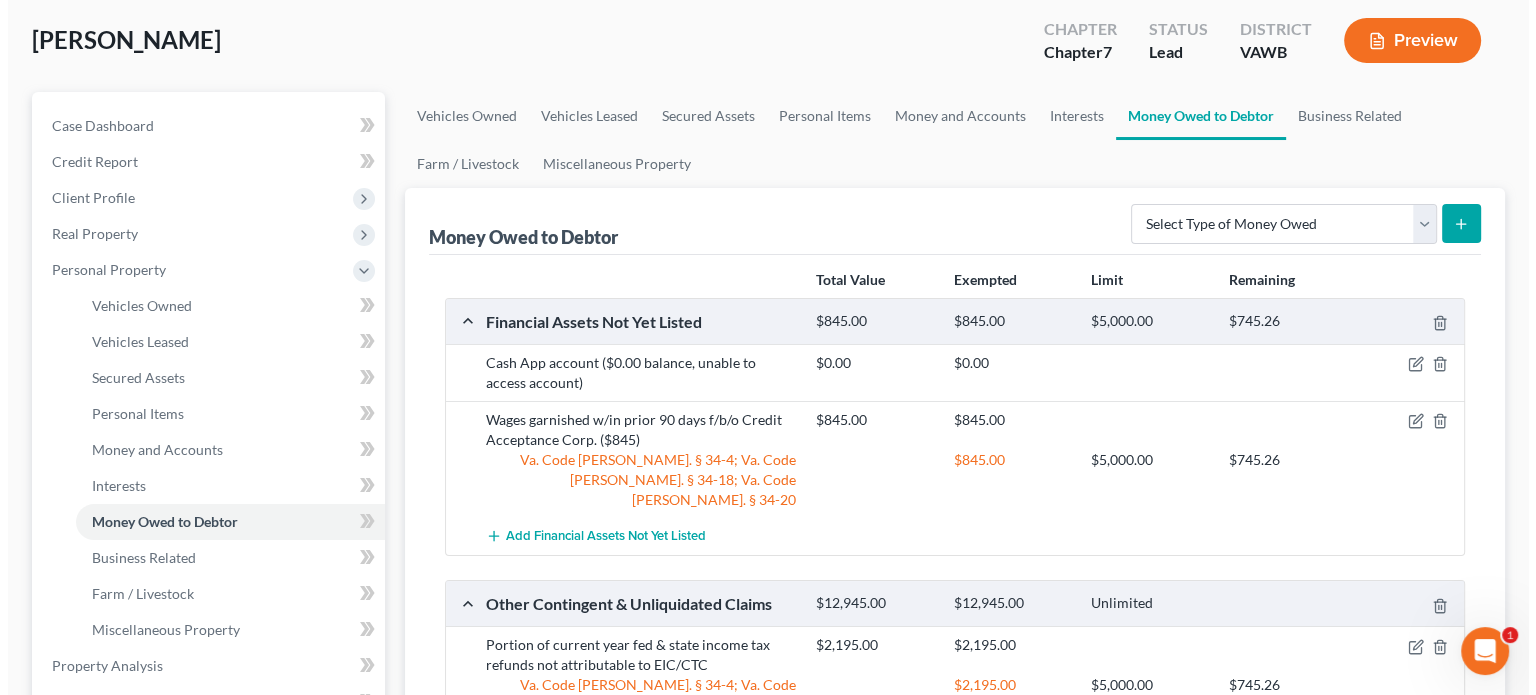 scroll, scrollTop: 300, scrollLeft: 0, axis: vertical 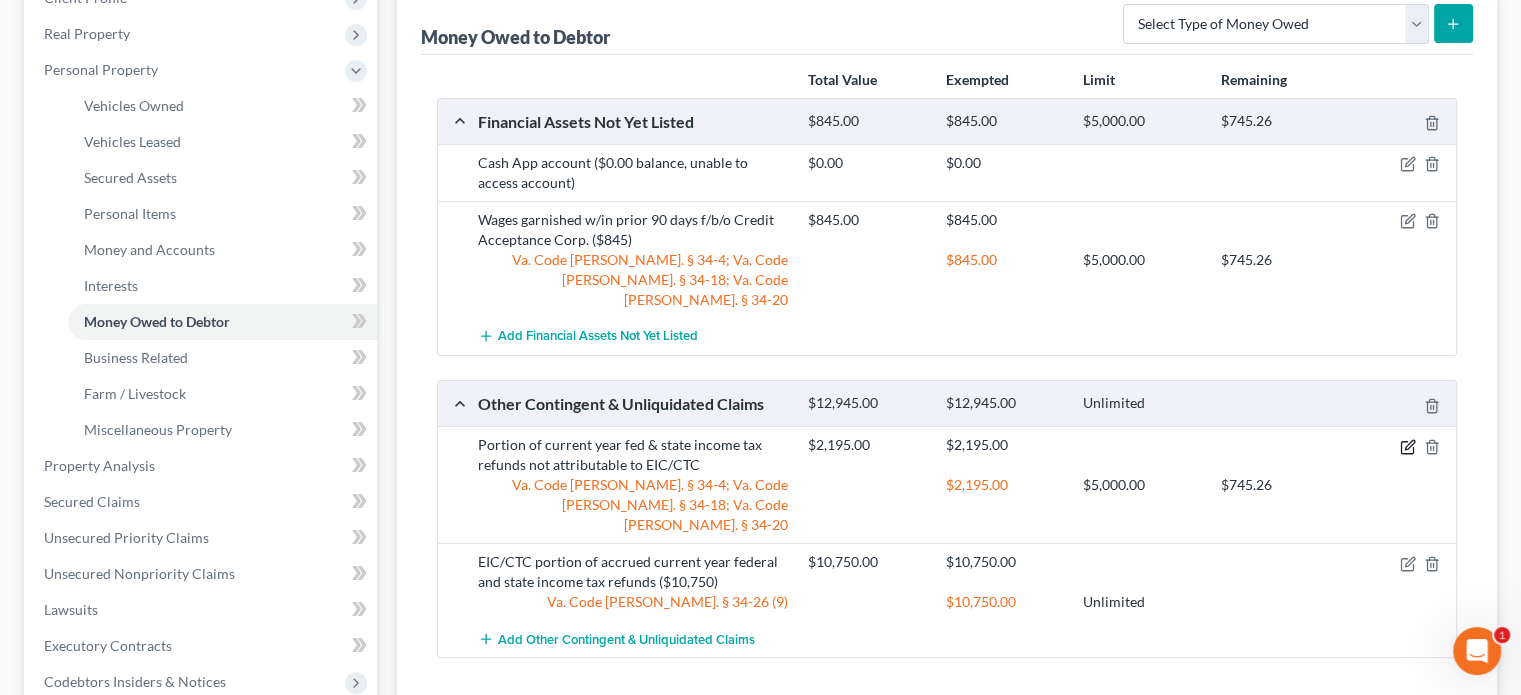 click 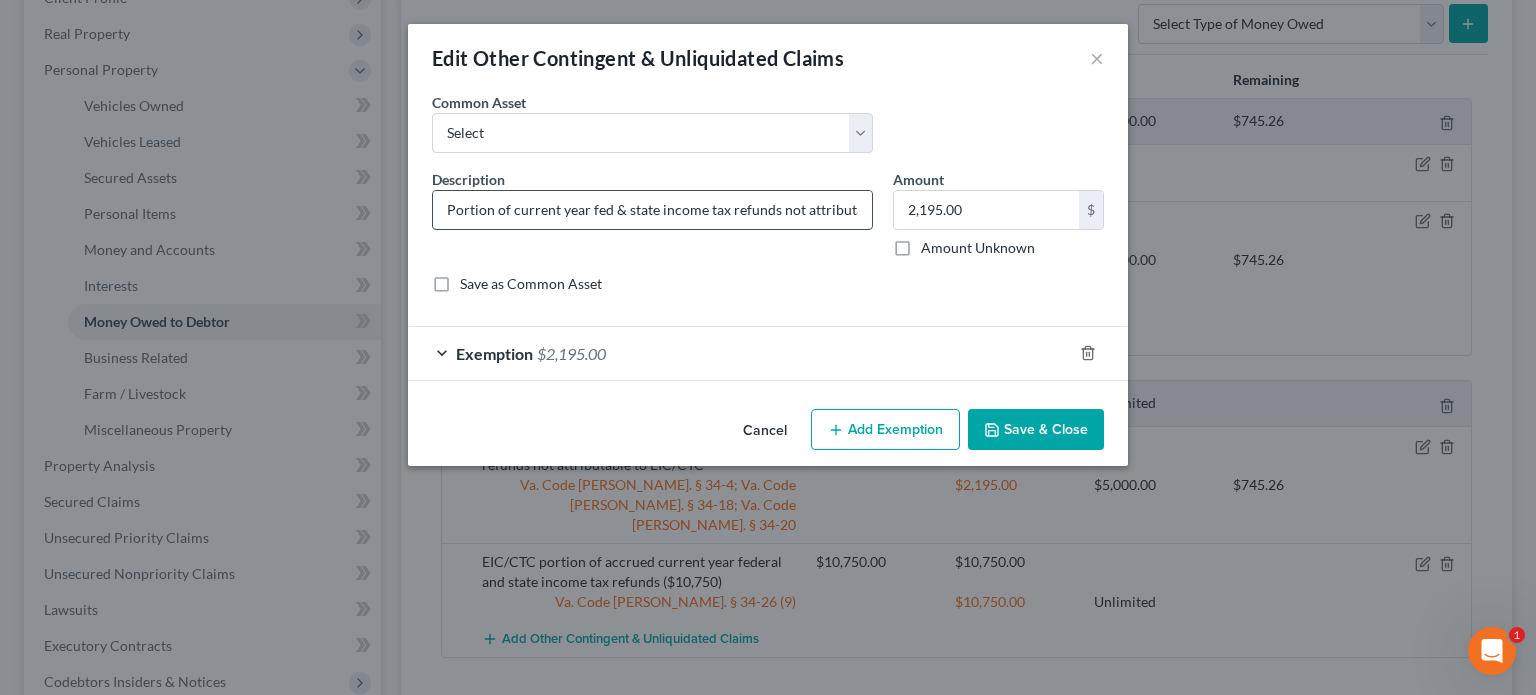 click on "Portion of current year fed & state income tax refunds not attributable to EIC/CTC" at bounding box center (652, 210) 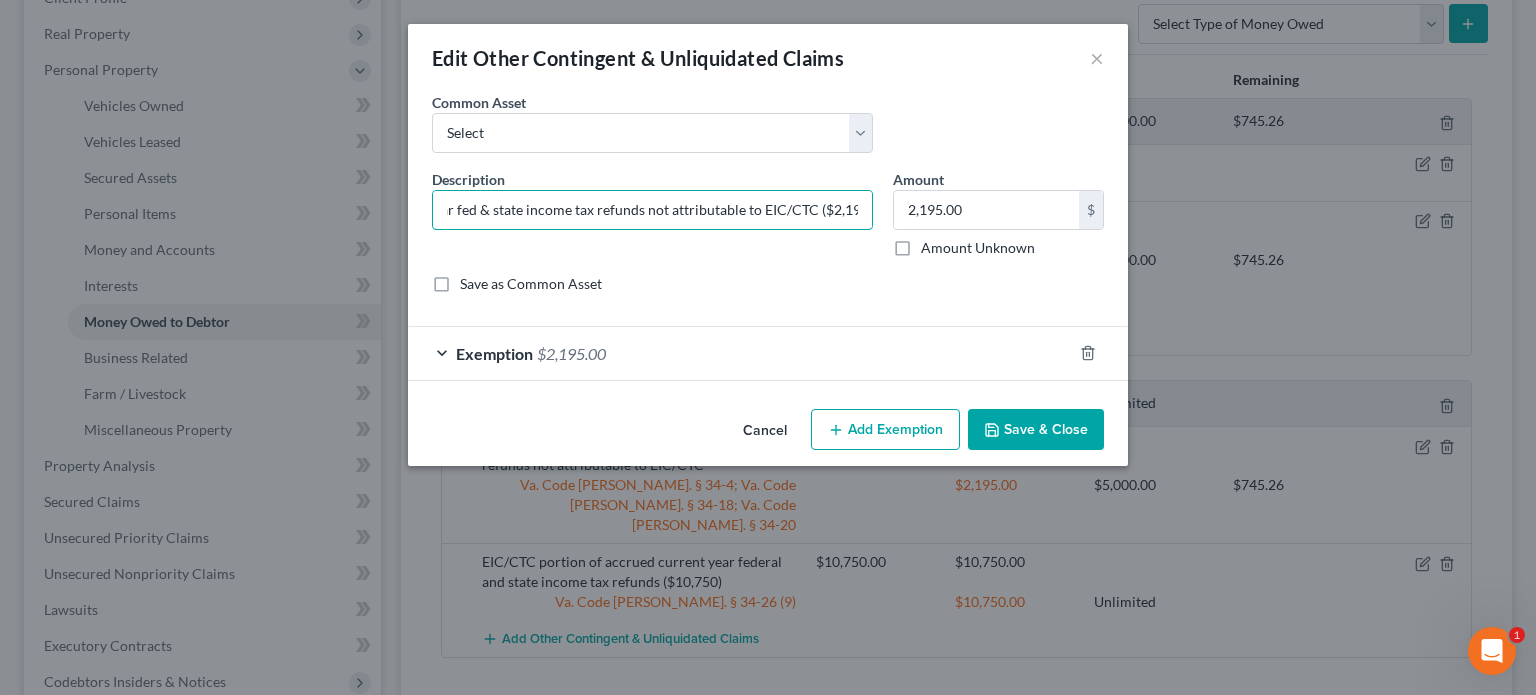 scroll, scrollTop: 0, scrollLeft: 142, axis: horizontal 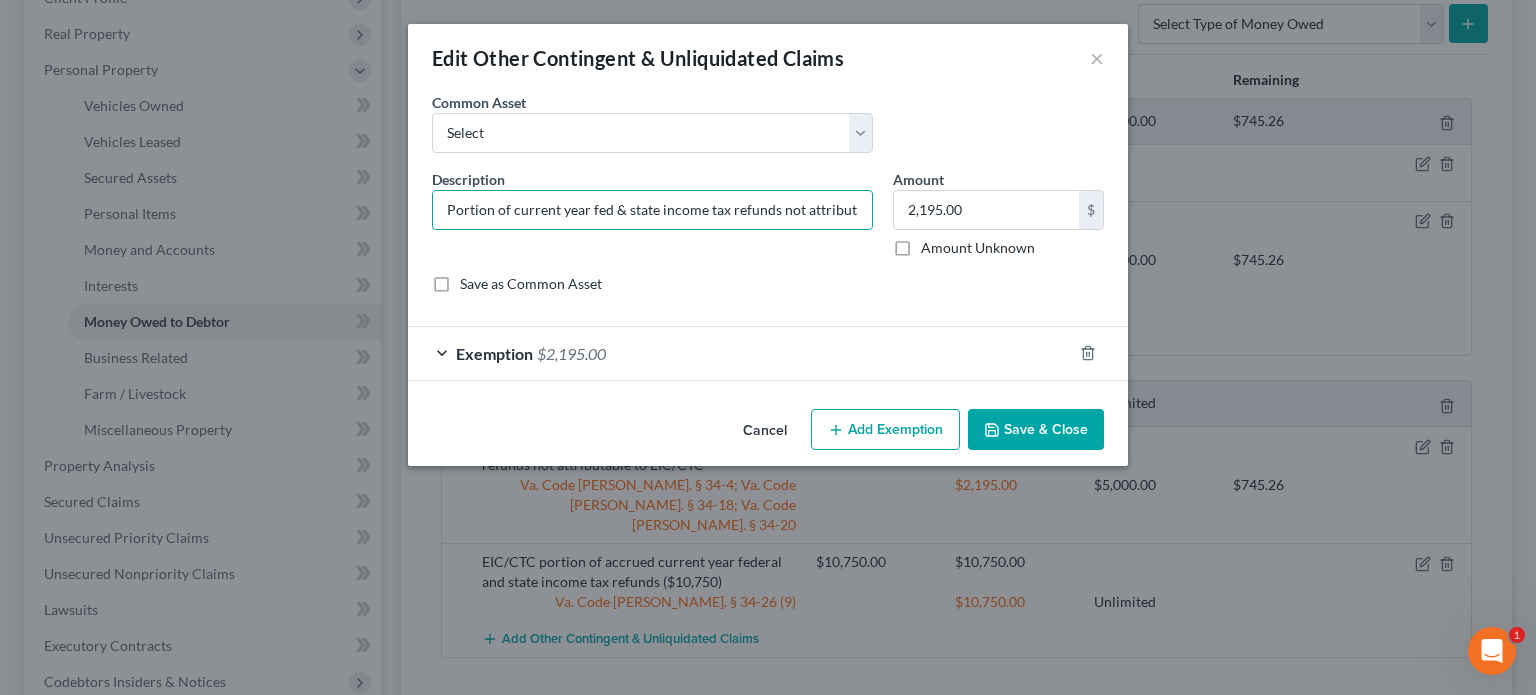 click on "Save & Close" at bounding box center [1036, 430] 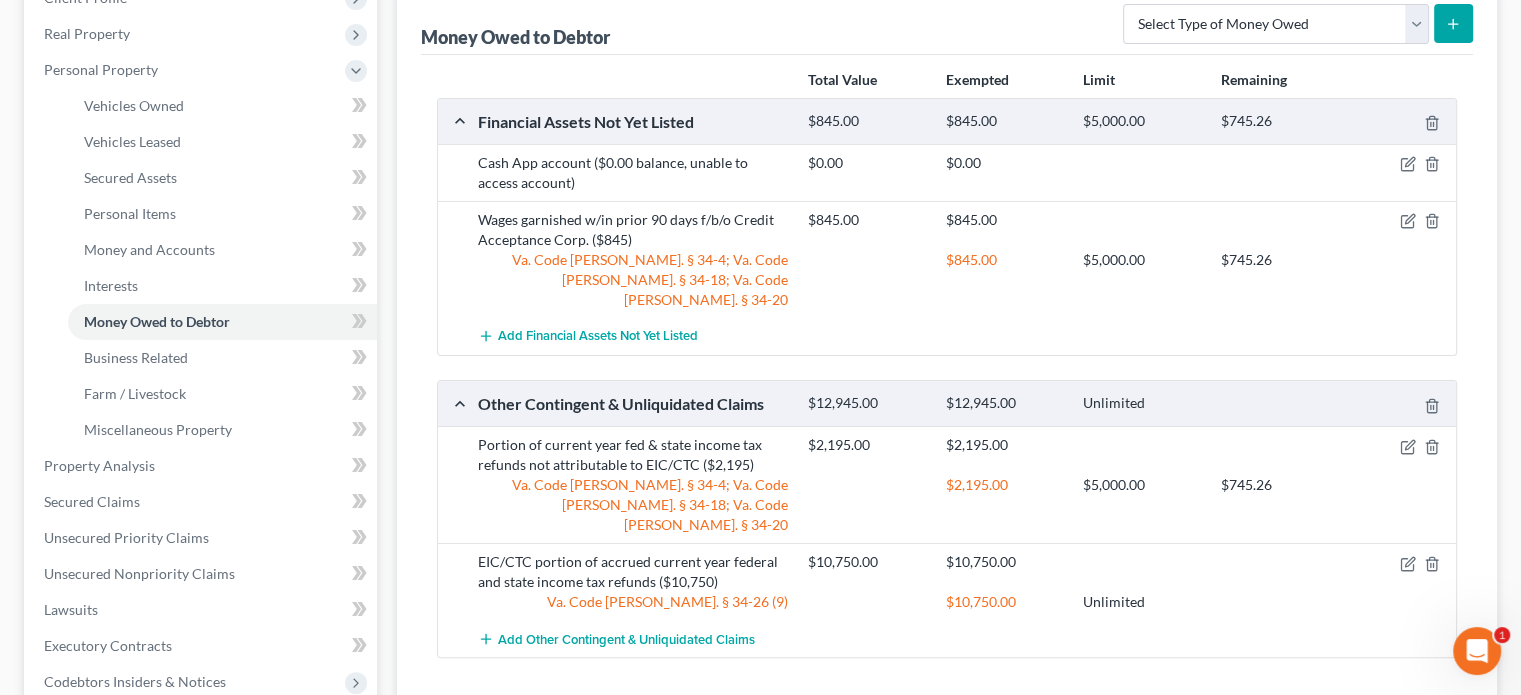 scroll, scrollTop: 0, scrollLeft: 0, axis: both 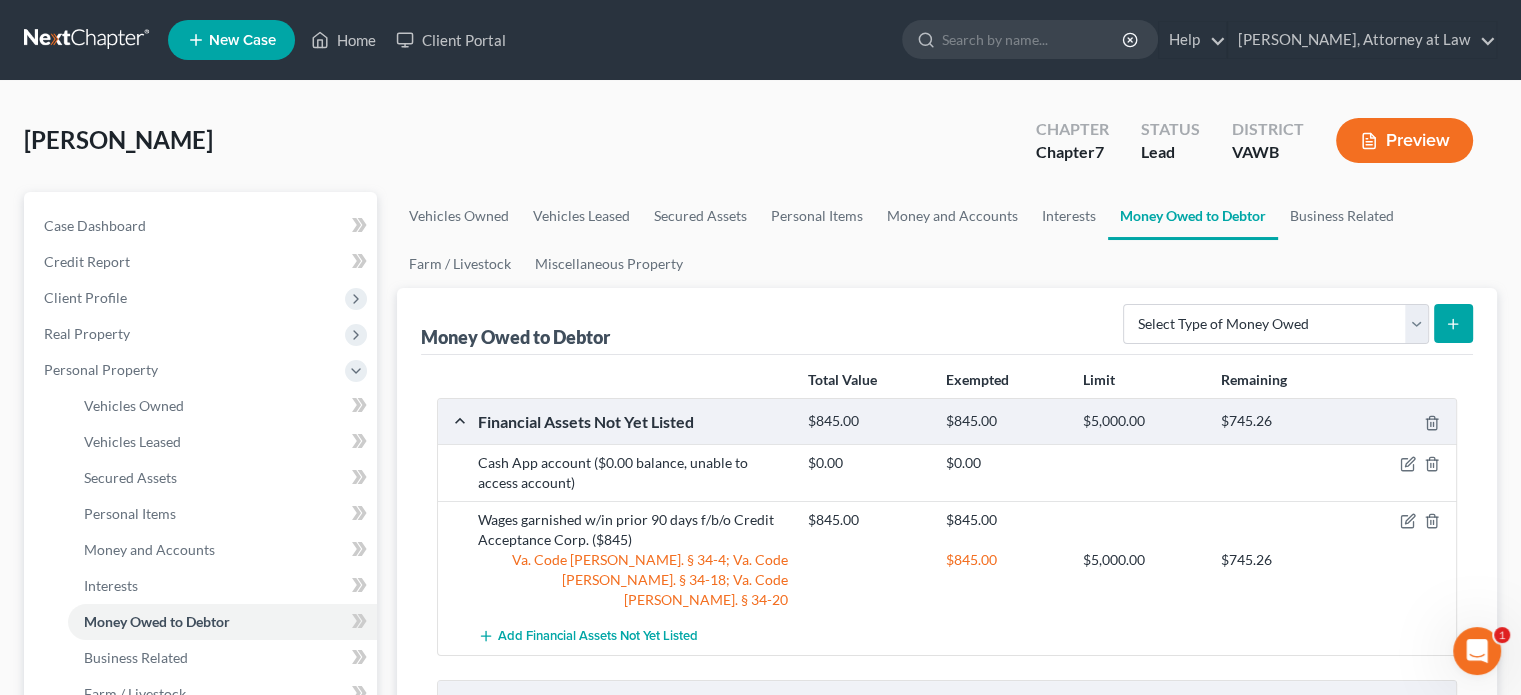 click on "Preview" at bounding box center [1404, 140] 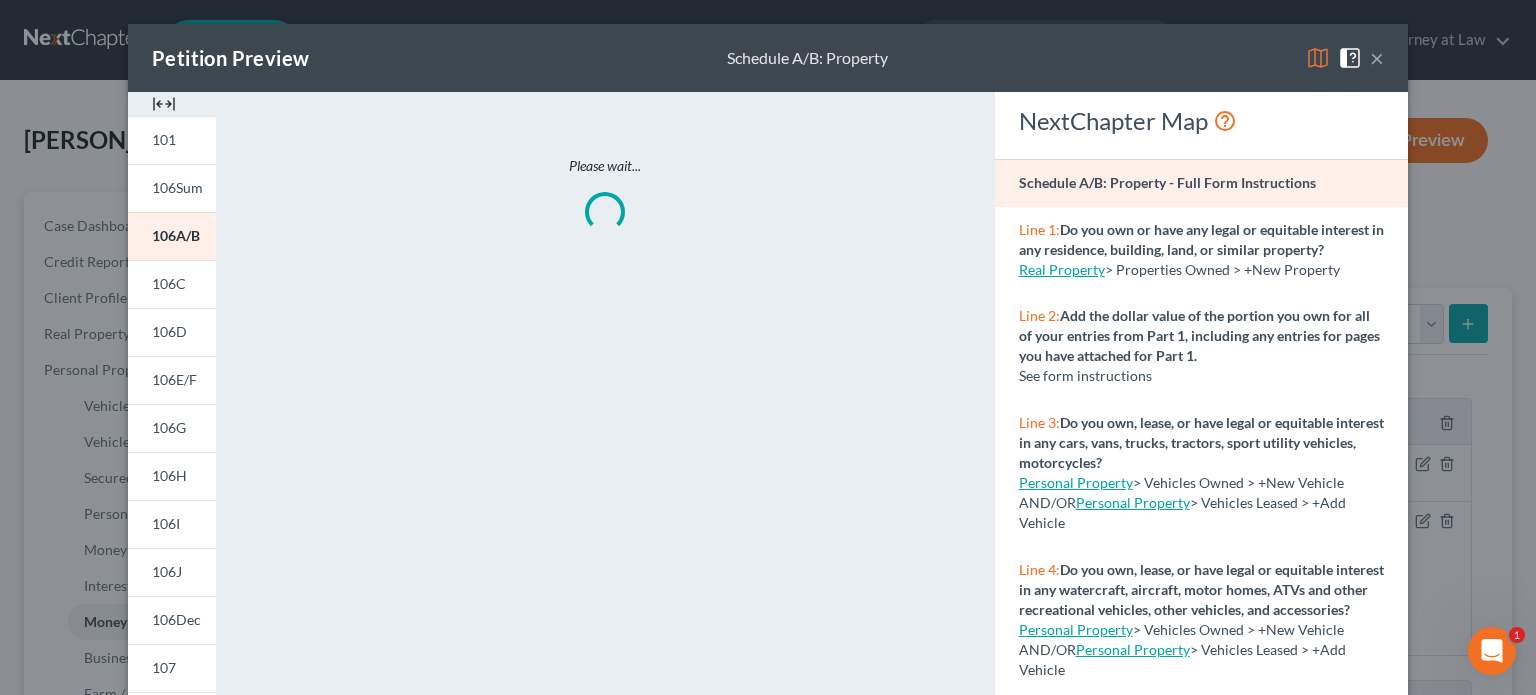 click at bounding box center (164, 104) 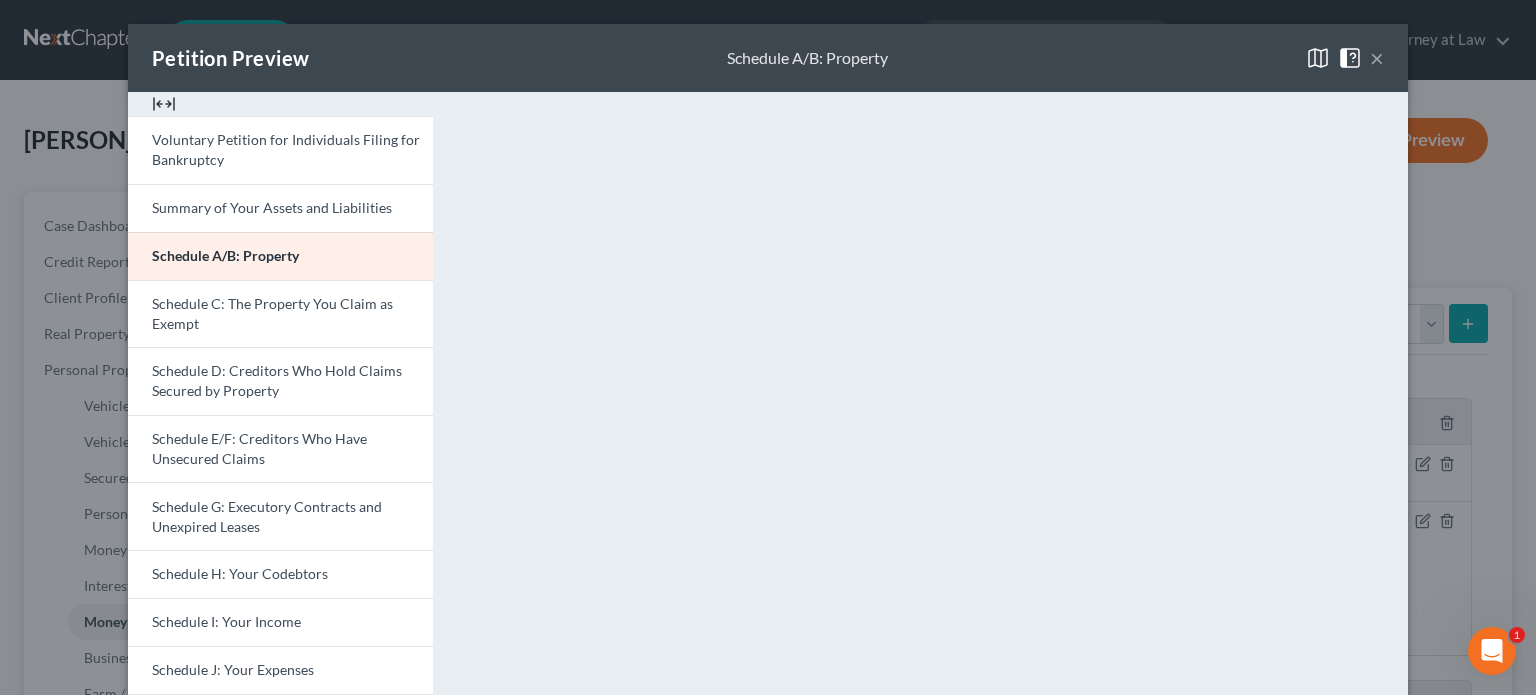 click on "×" at bounding box center [1377, 58] 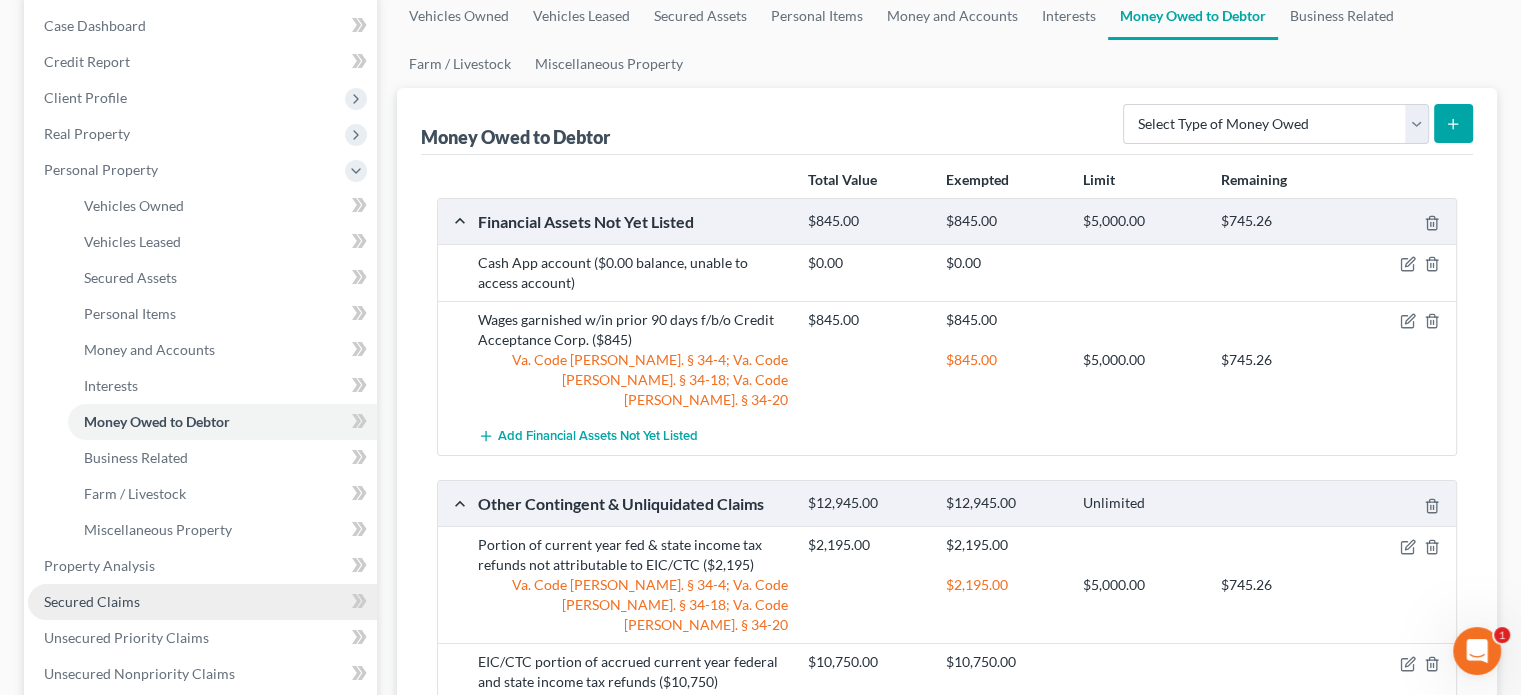 scroll, scrollTop: 300, scrollLeft: 0, axis: vertical 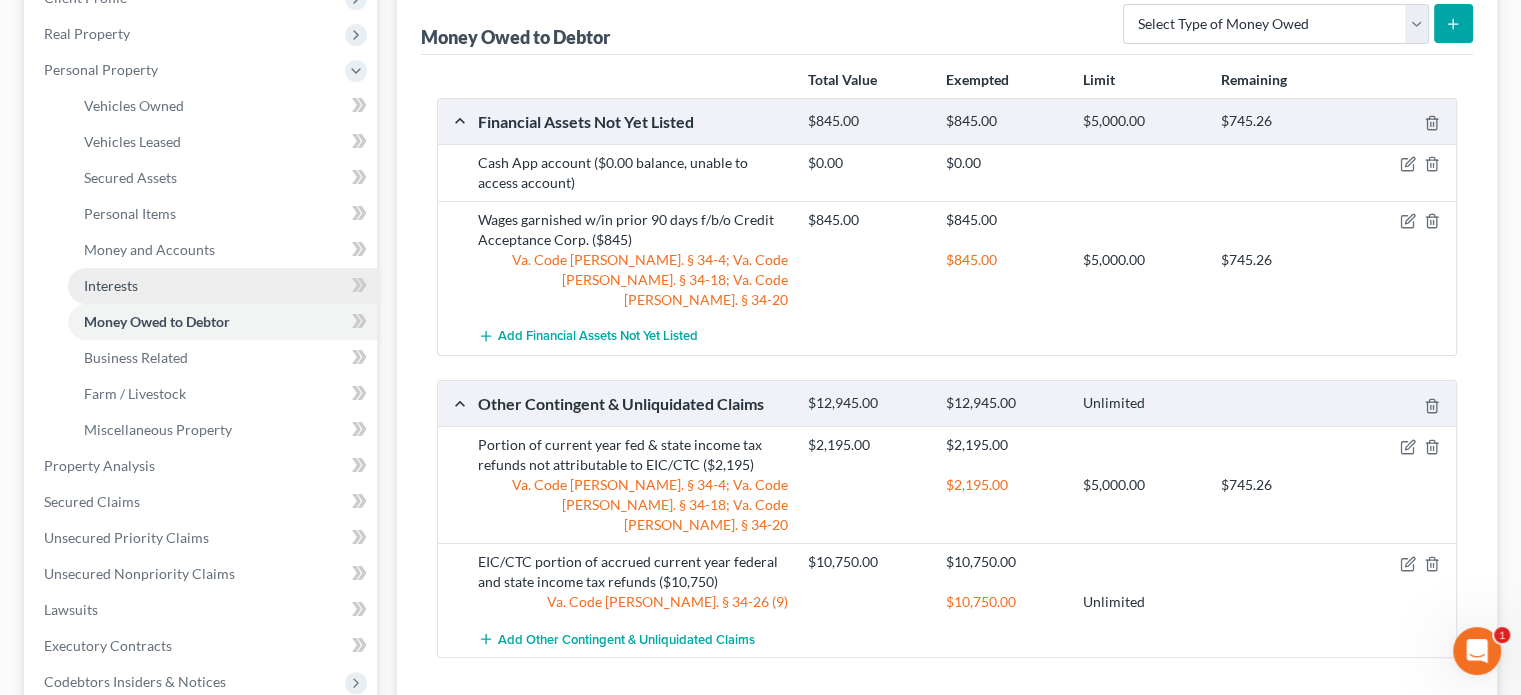 click on "Interests" at bounding box center (111, 285) 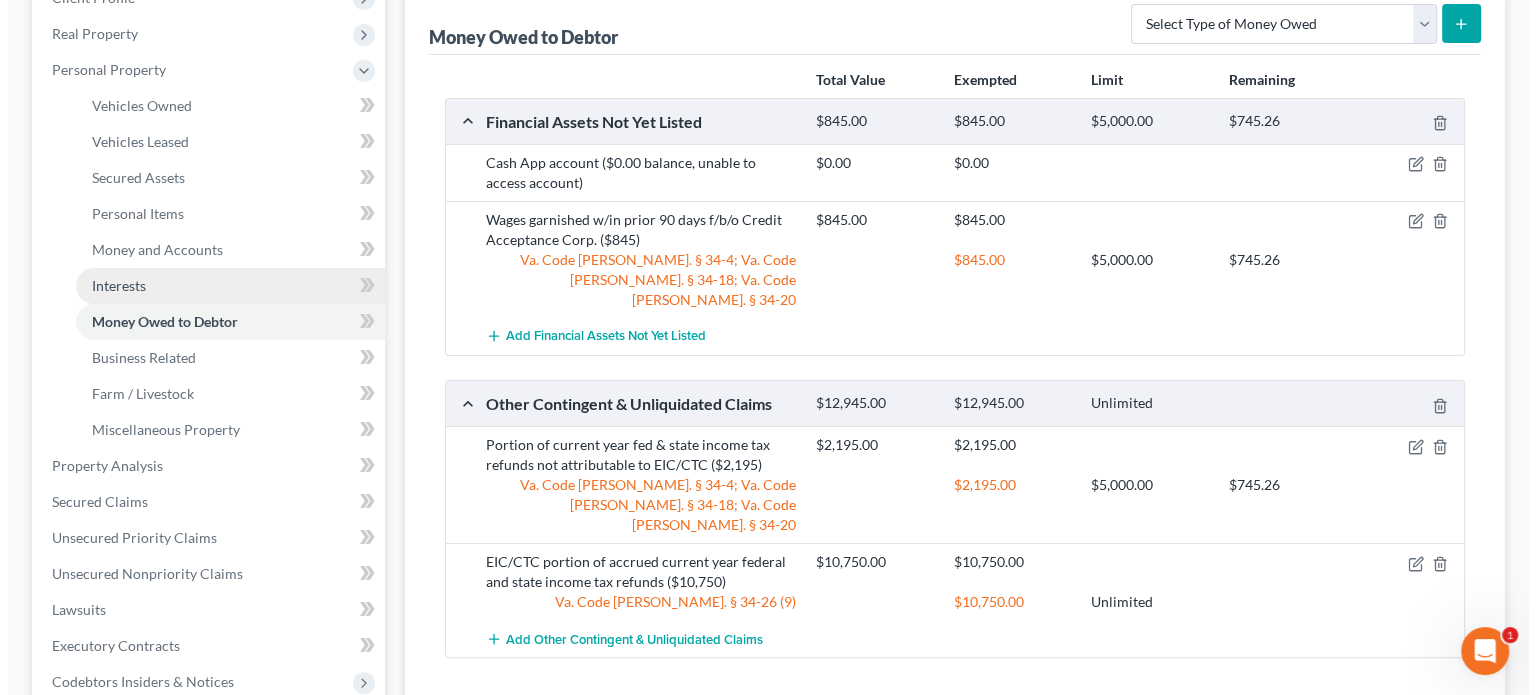 scroll, scrollTop: 0, scrollLeft: 0, axis: both 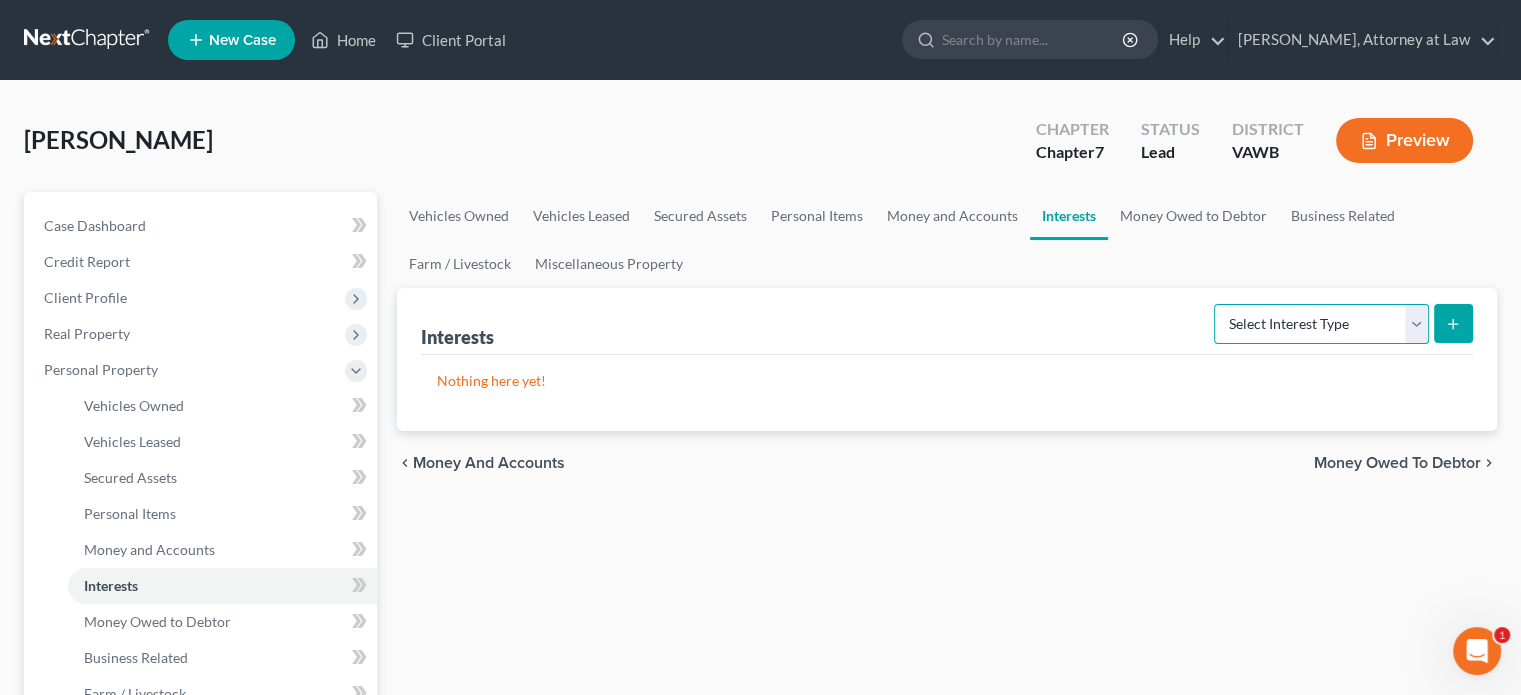click on "Select Interest Type 401K Annuity Bond Education IRA Government Bond Government Pension Plan Incorporated Business IRA Joint Venture (Active) Joint Venture (Inactive) [PERSON_NAME] Mutual Fund Other Retirement Plan Partnership (Active) Partnership (Inactive) Pension Plan Stock Term Life Insurance Unincorporated Business Whole Life Insurance" at bounding box center (1321, 324) 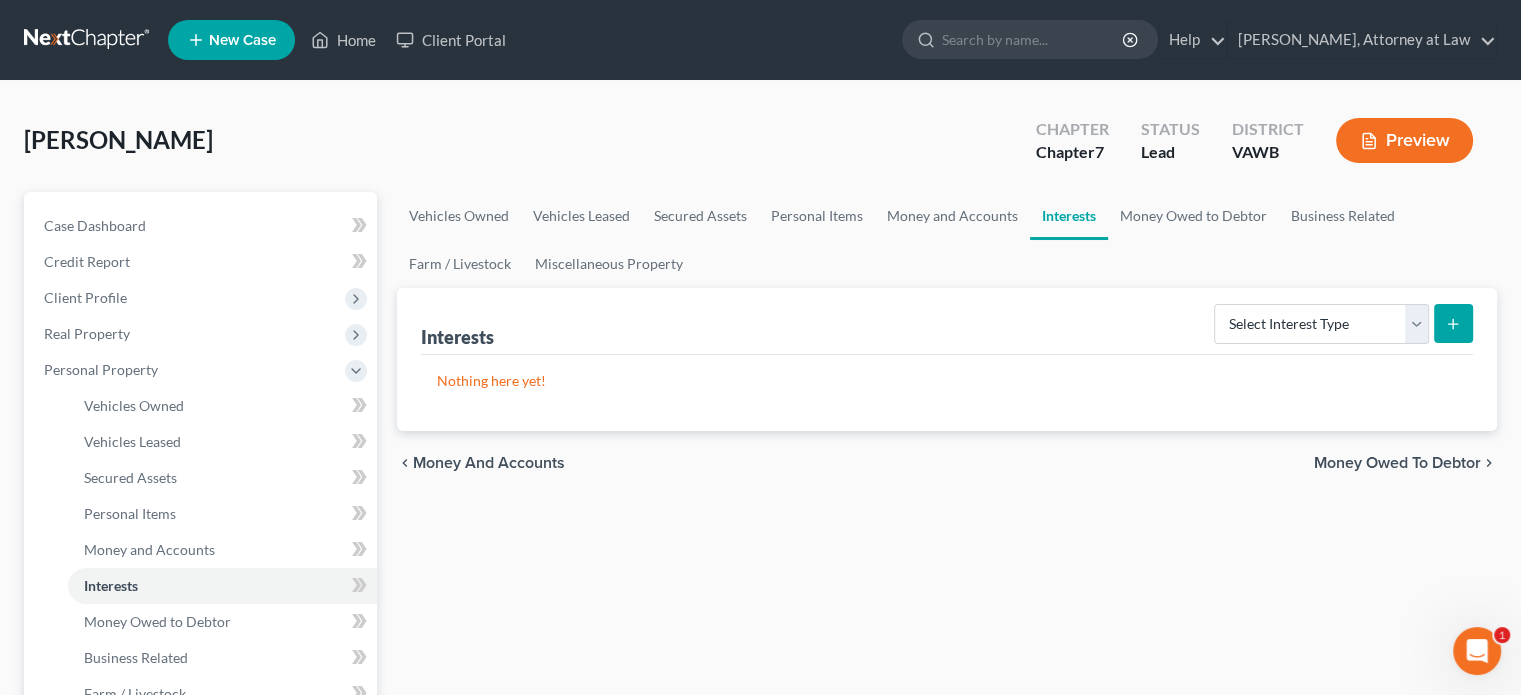 click on "Nothing here yet!" at bounding box center [947, 381] 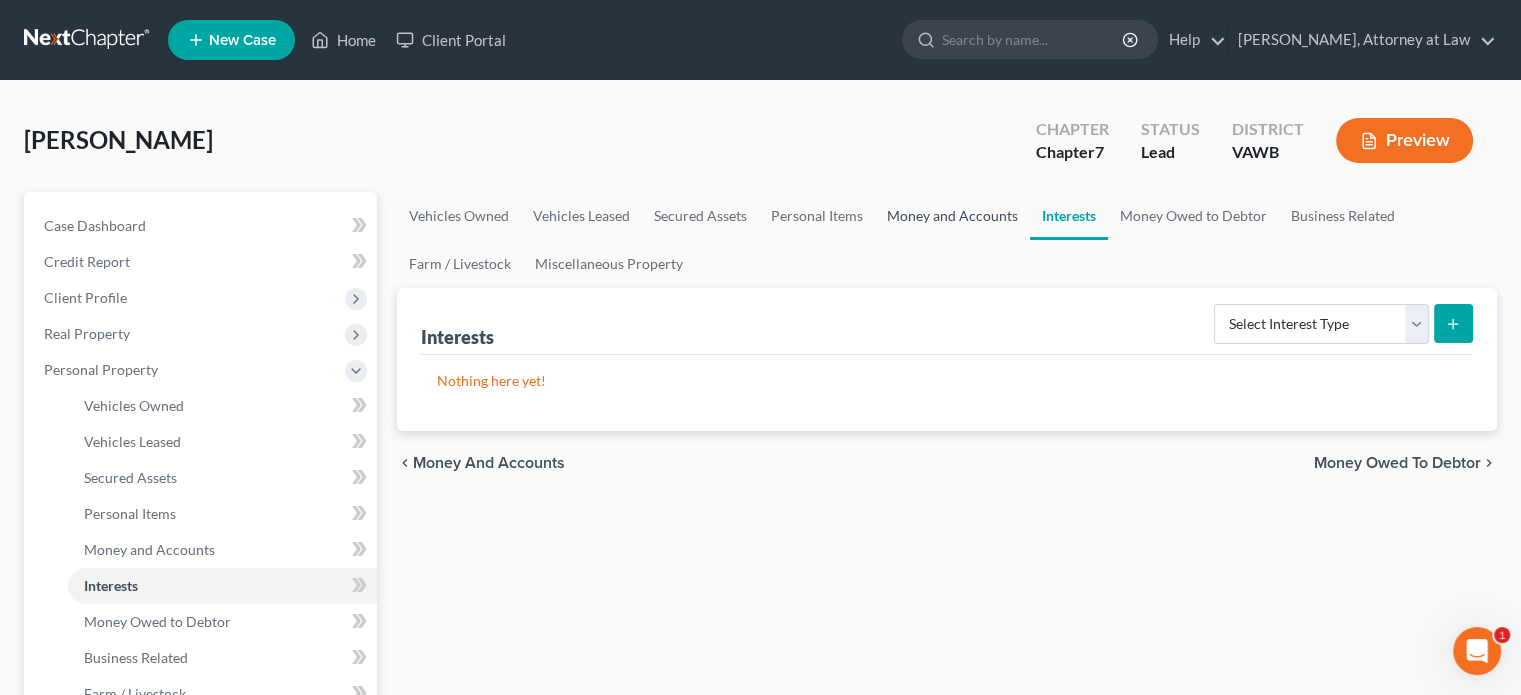 click on "Money and Accounts" at bounding box center (952, 216) 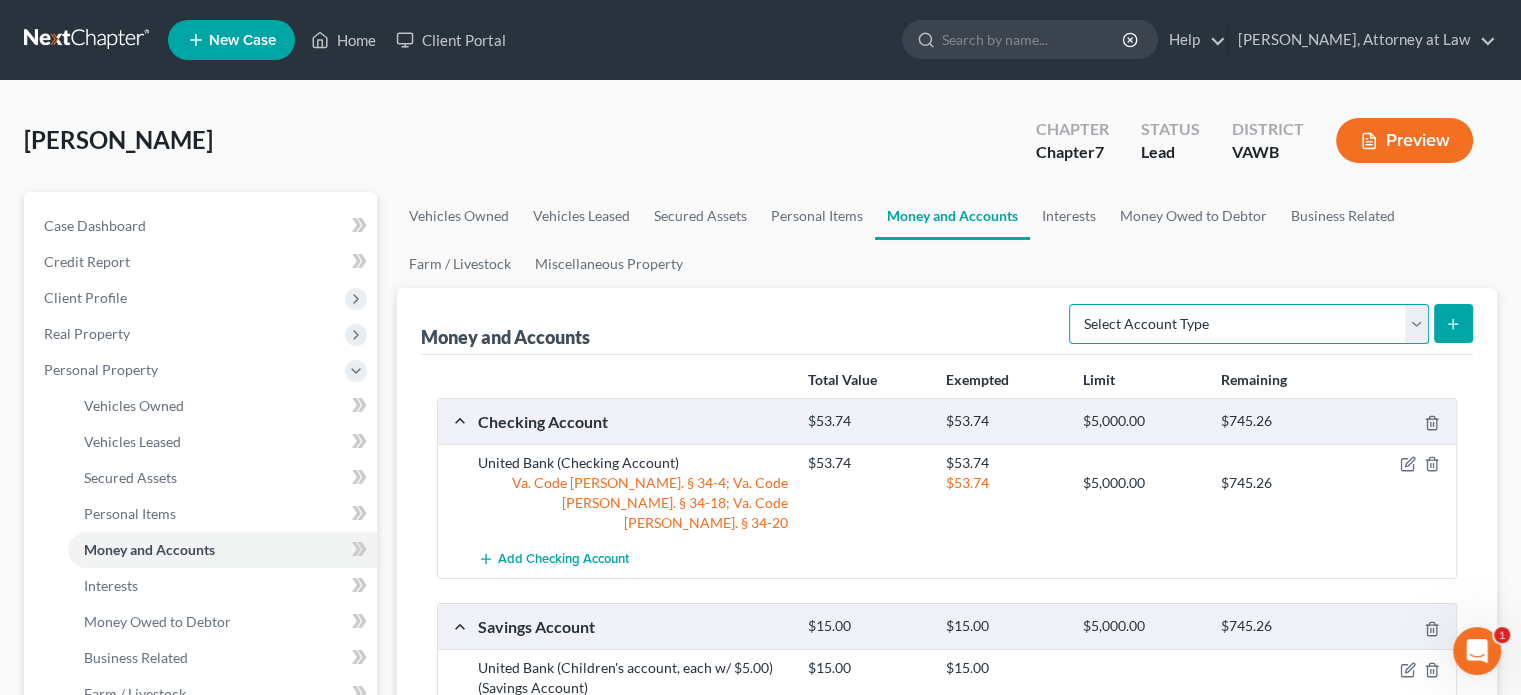 click on "Select Account Type Brokerage Cash on Hand Certificates of Deposit Checking Account Money Market Other (Credit Union, Health Savings Account, etc) Safe Deposit Box Savings Account Security Deposits or Prepayments" at bounding box center [1249, 324] 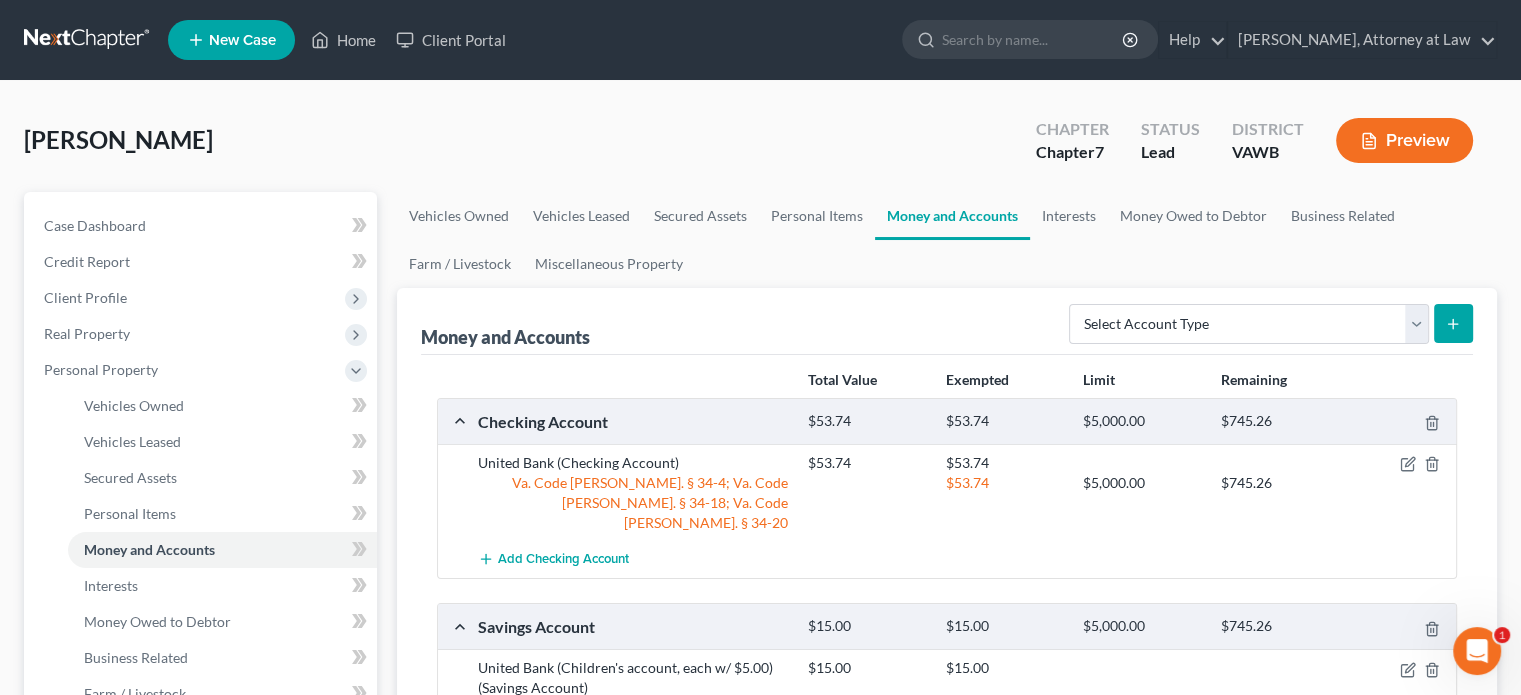 click on "Money and Accounts Select Account Type Brokerage Cash on Hand Certificates of Deposit Checking Account Money Market Other (Credit Union, Health Savings Account, etc) Safe Deposit Box Savings Account Security Deposits or Prepayments" at bounding box center [947, 321] 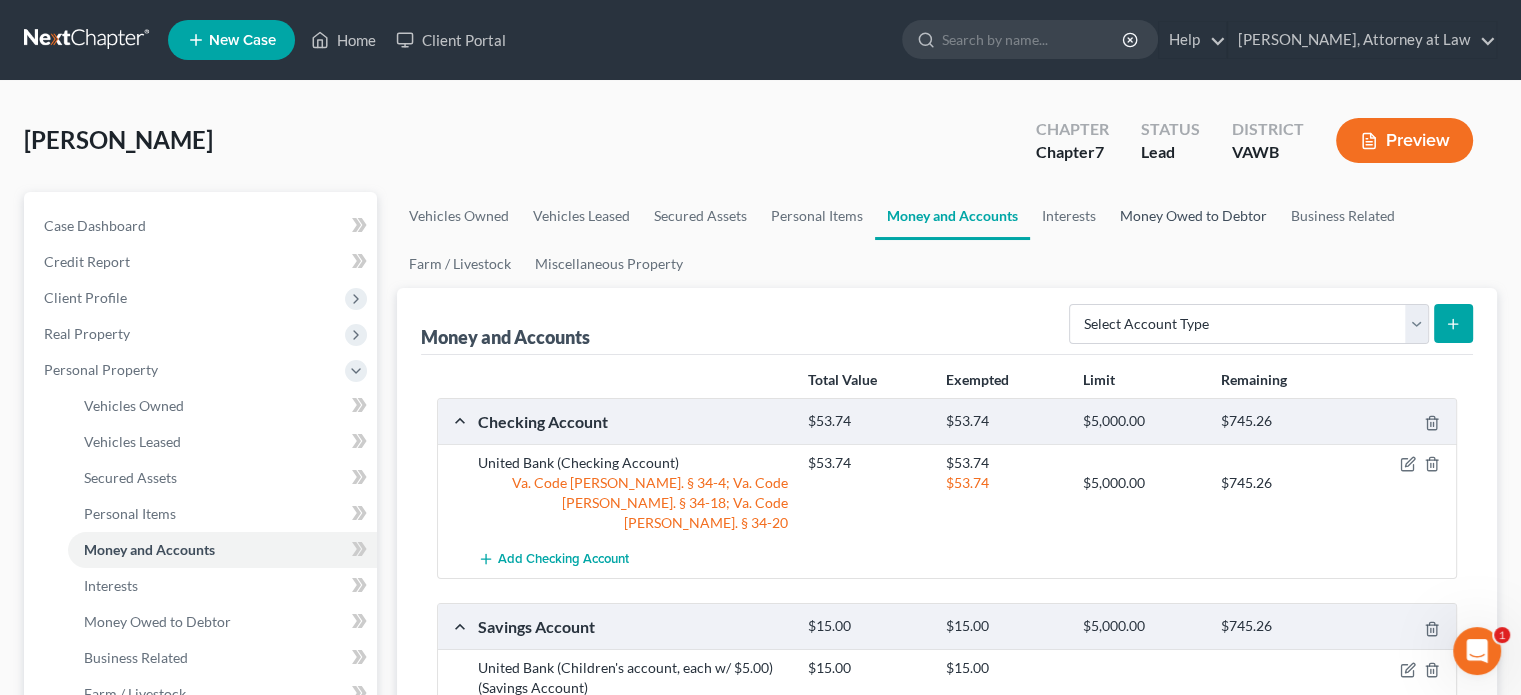 click on "Money Owed to Debtor" at bounding box center [1193, 216] 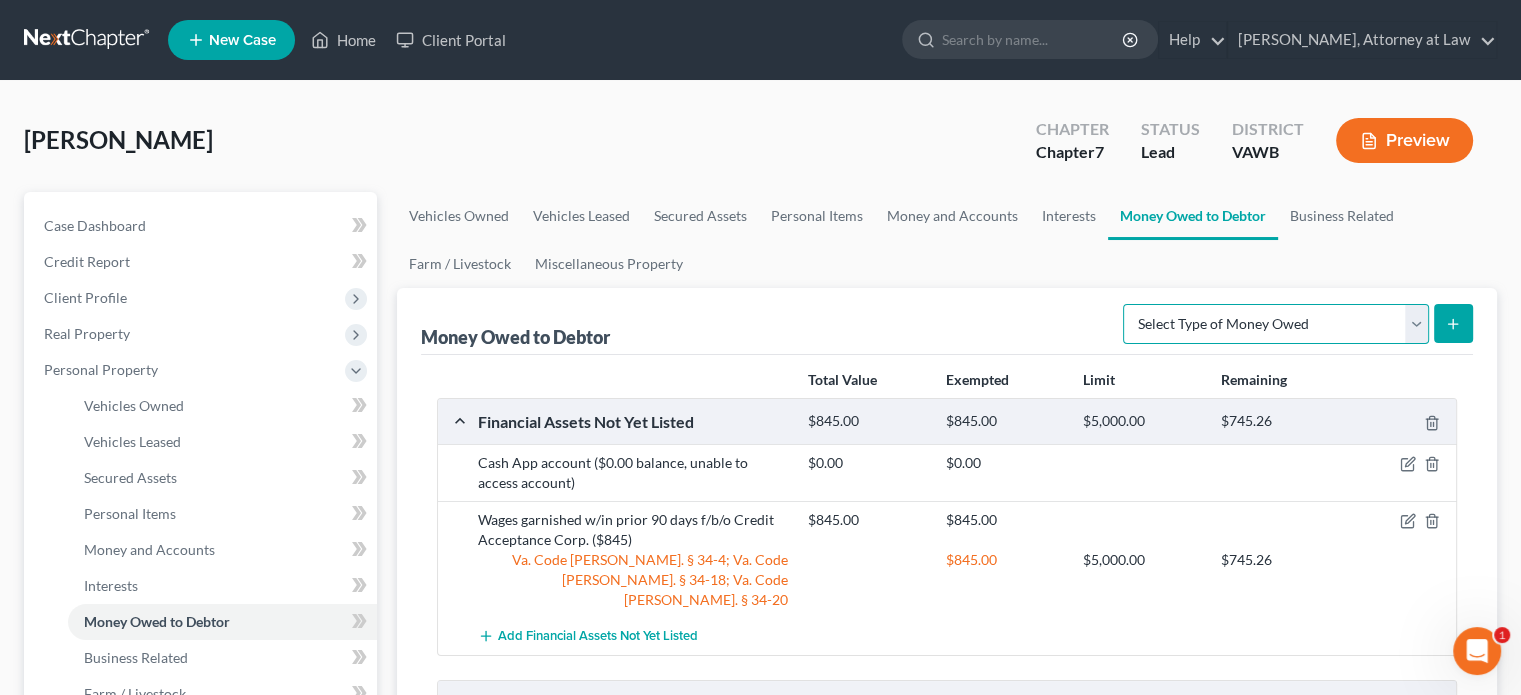 click on "Select Type of Money Owed Accounts Receivable Alimony Child Support Claims Against Third Parties Disability Benefits Disability Insurance Payments Divorce Settlements Equitable or Future Interests Expected Tax Refund and Unused NOLs Financial Assets Not Yet Listed Life Estate of Descendants Maintenance Other Contingent & Unliquidated Claims Property Settlements Sick or Vacation Pay Social Security Benefits Trusts Unpaid Loans Unpaid Wages Workers Compensation" at bounding box center (1276, 324) 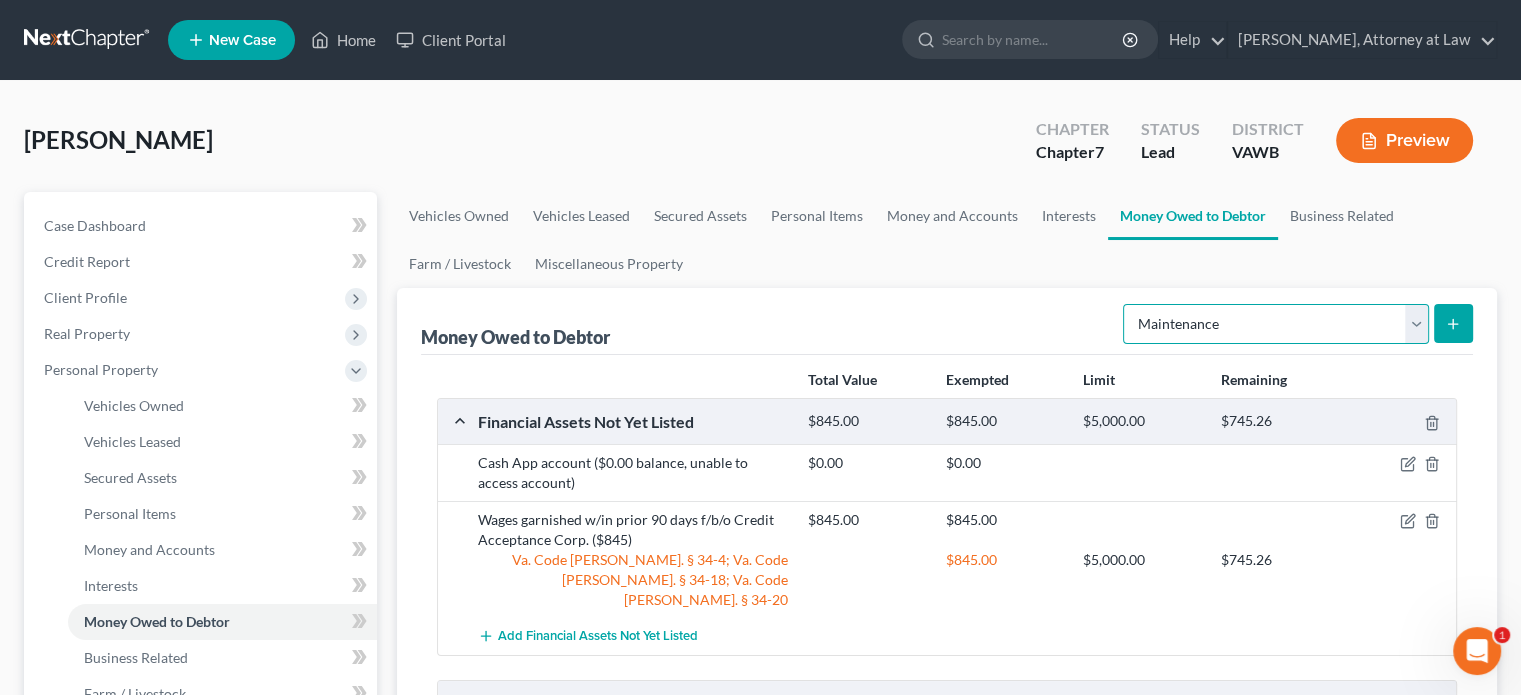 click on "Select Type of Money Owed Accounts Receivable Alimony Child Support Claims Against Third Parties Disability Benefits Disability Insurance Payments Divorce Settlements Equitable or Future Interests Expected Tax Refund and Unused NOLs Financial Assets Not Yet Listed Life Estate of Descendants Maintenance Other Contingent & Unliquidated Claims Property Settlements Sick or Vacation Pay Social Security Benefits Trusts Unpaid Loans Unpaid Wages Workers Compensation" at bounding box center (1276, 324) 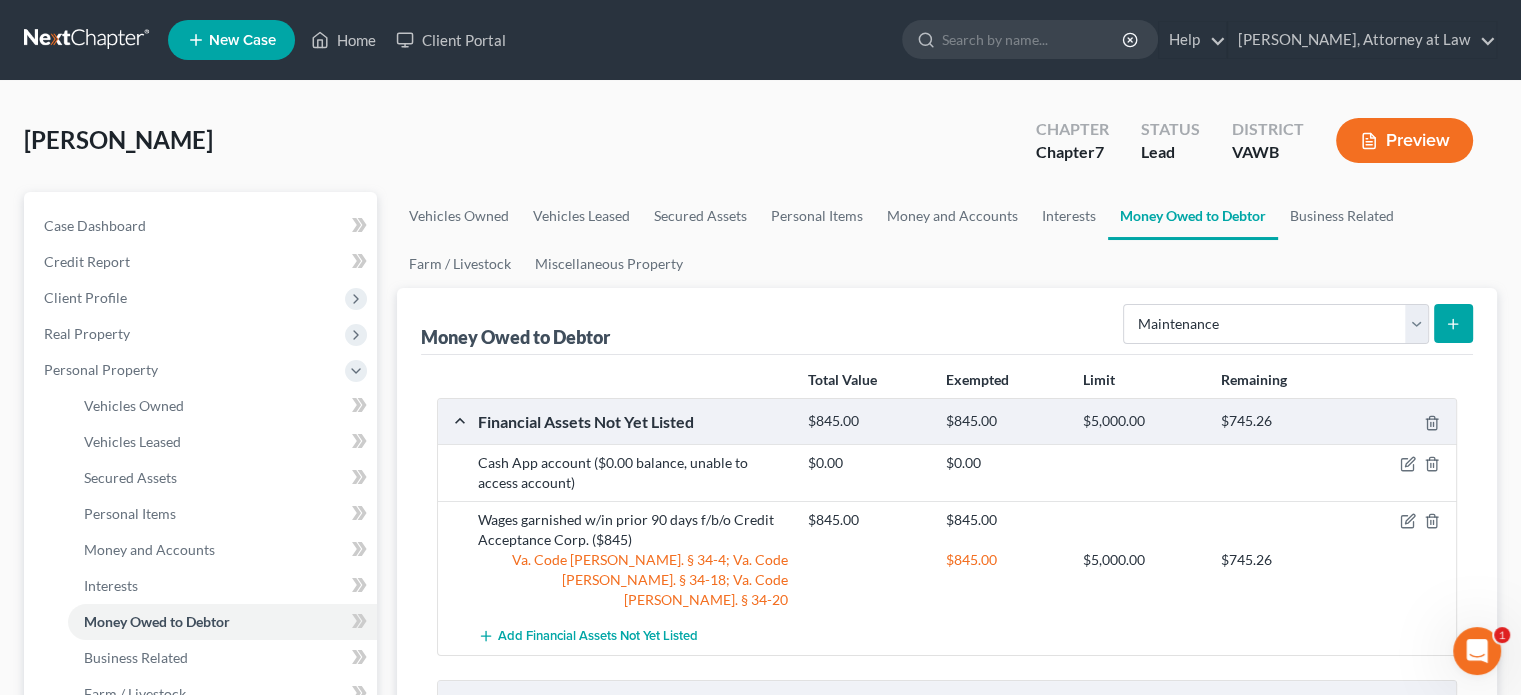 click 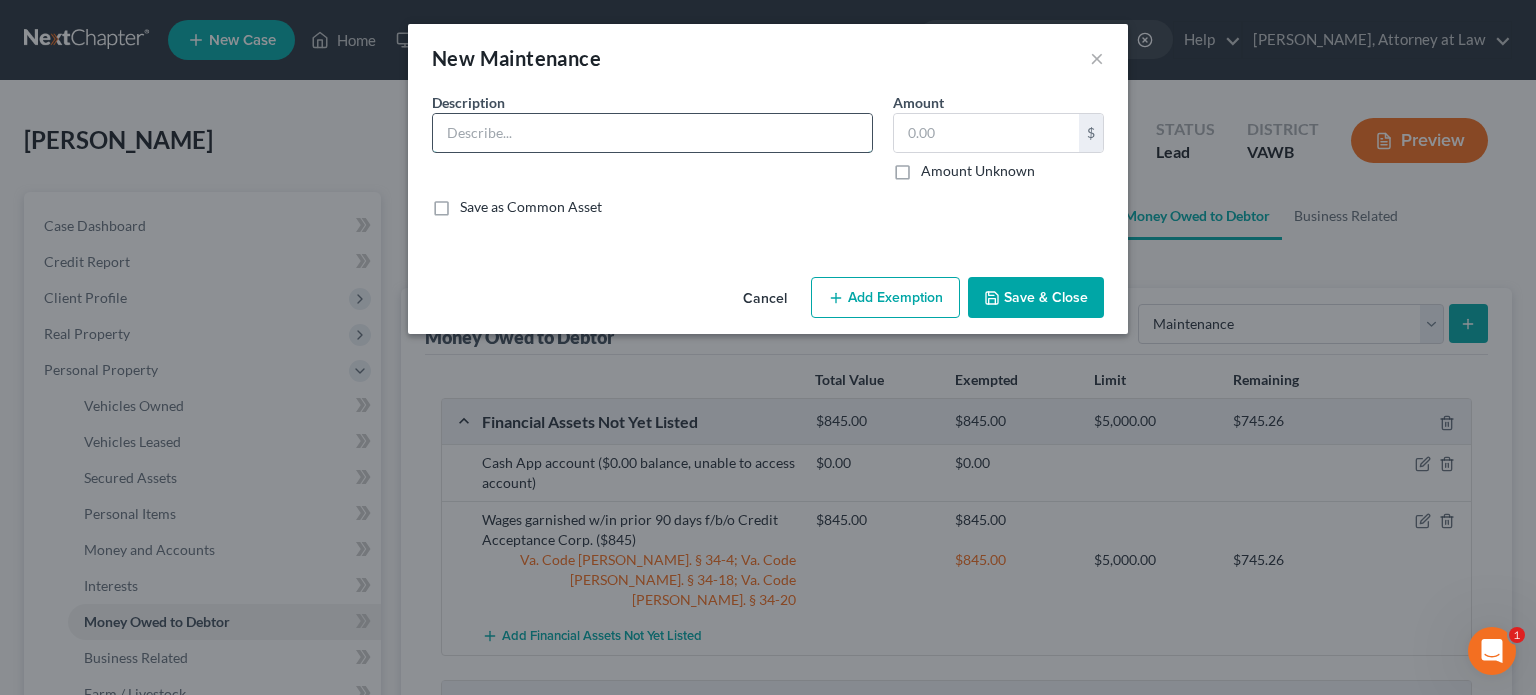 click at bounding box center (652, 133) 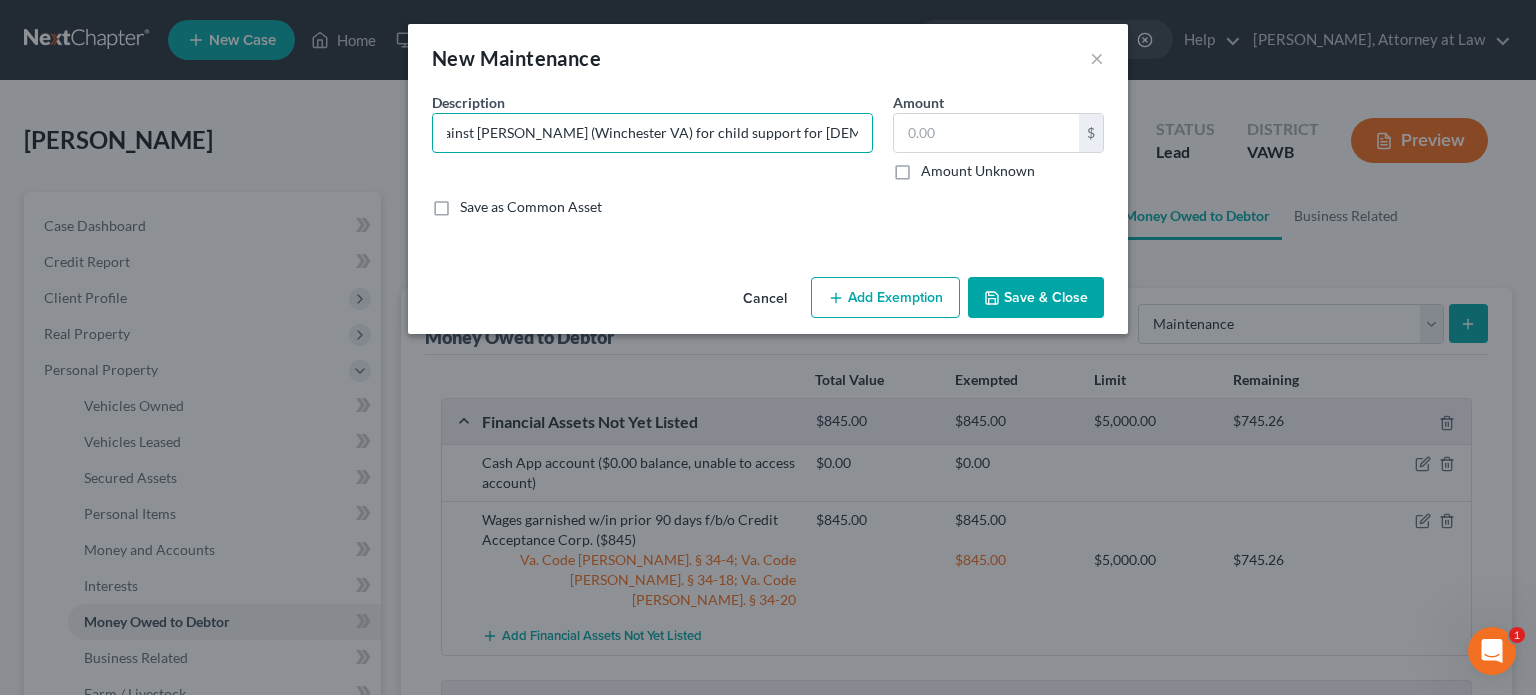 scroll, scrollTop: 0, scrollLeft: 122, axis: horizontal 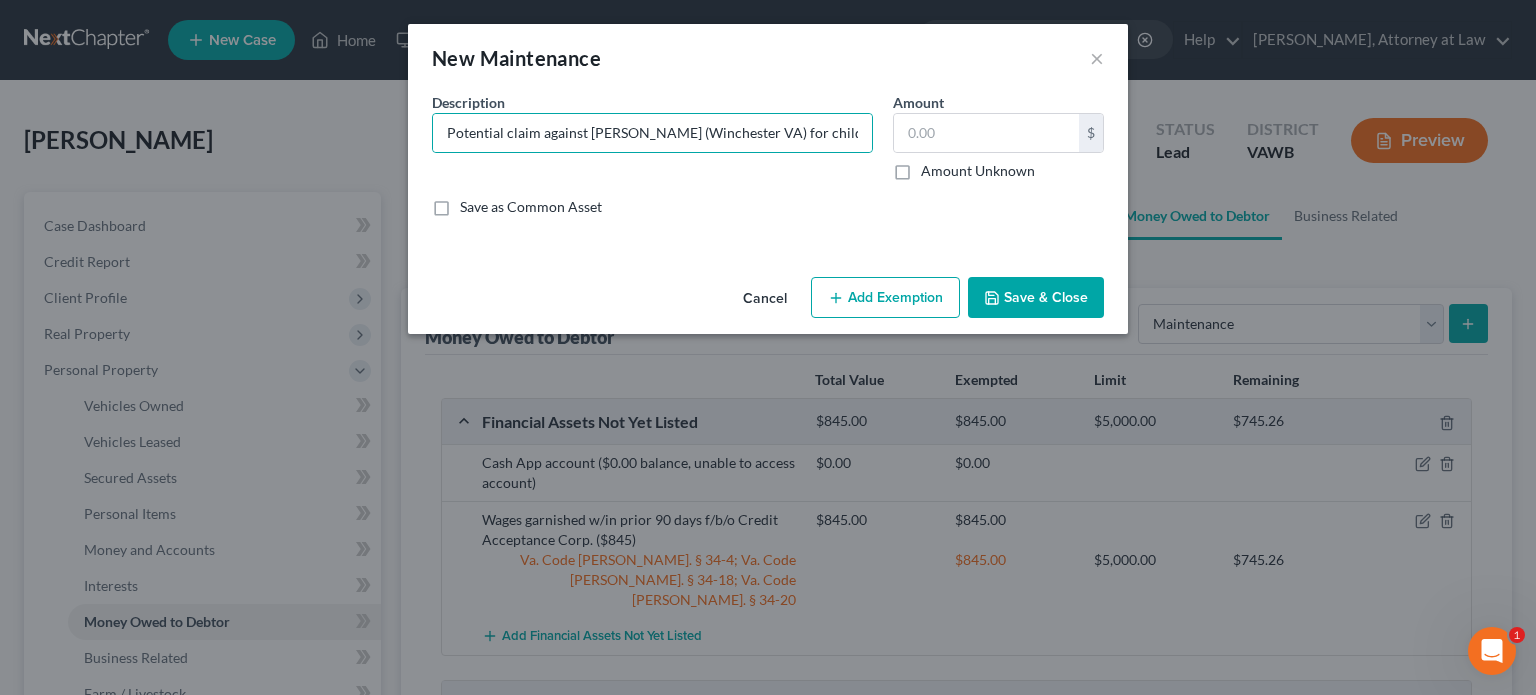 drag, startPoint x: 896, startPoint y: 167, endPoint x: 890, endPoint y: 203, distance: 36.496574 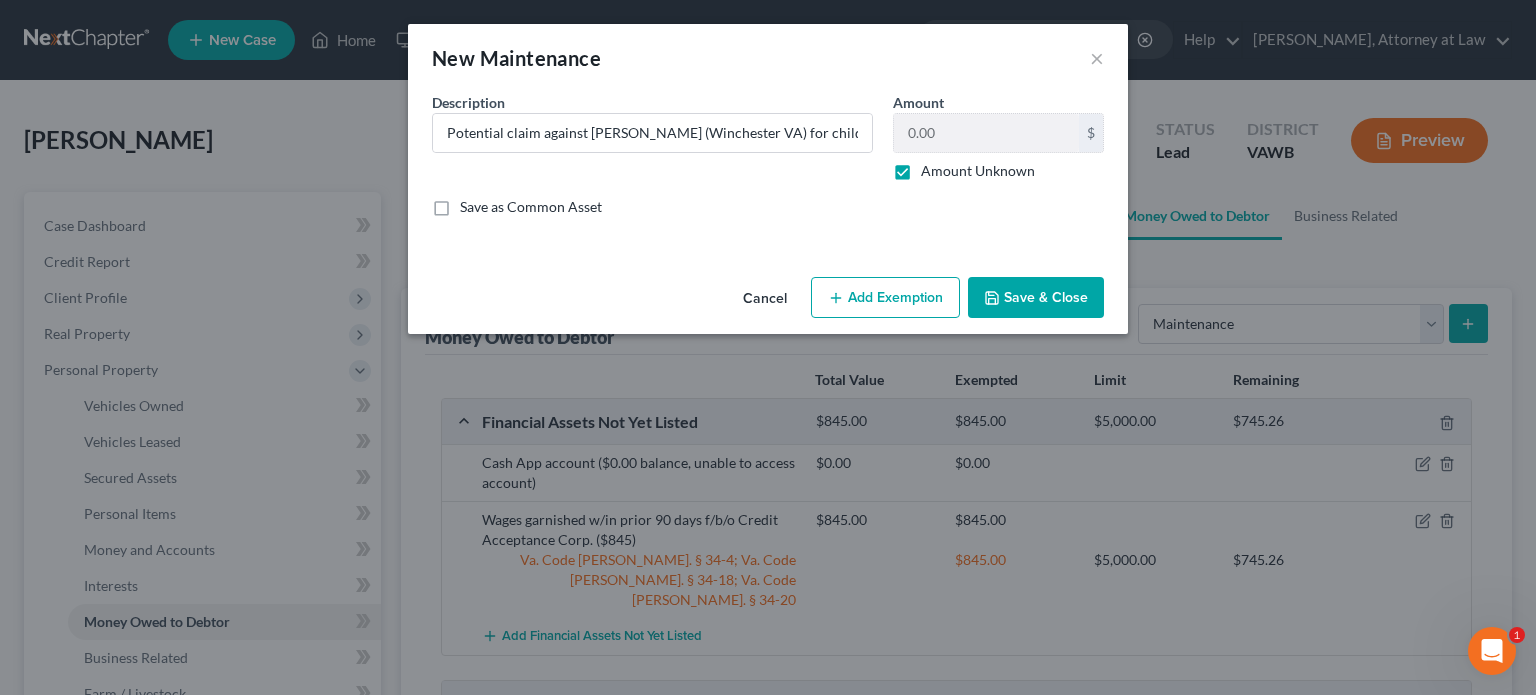 click on "Add Exemption" at bounding box center [885, 298] 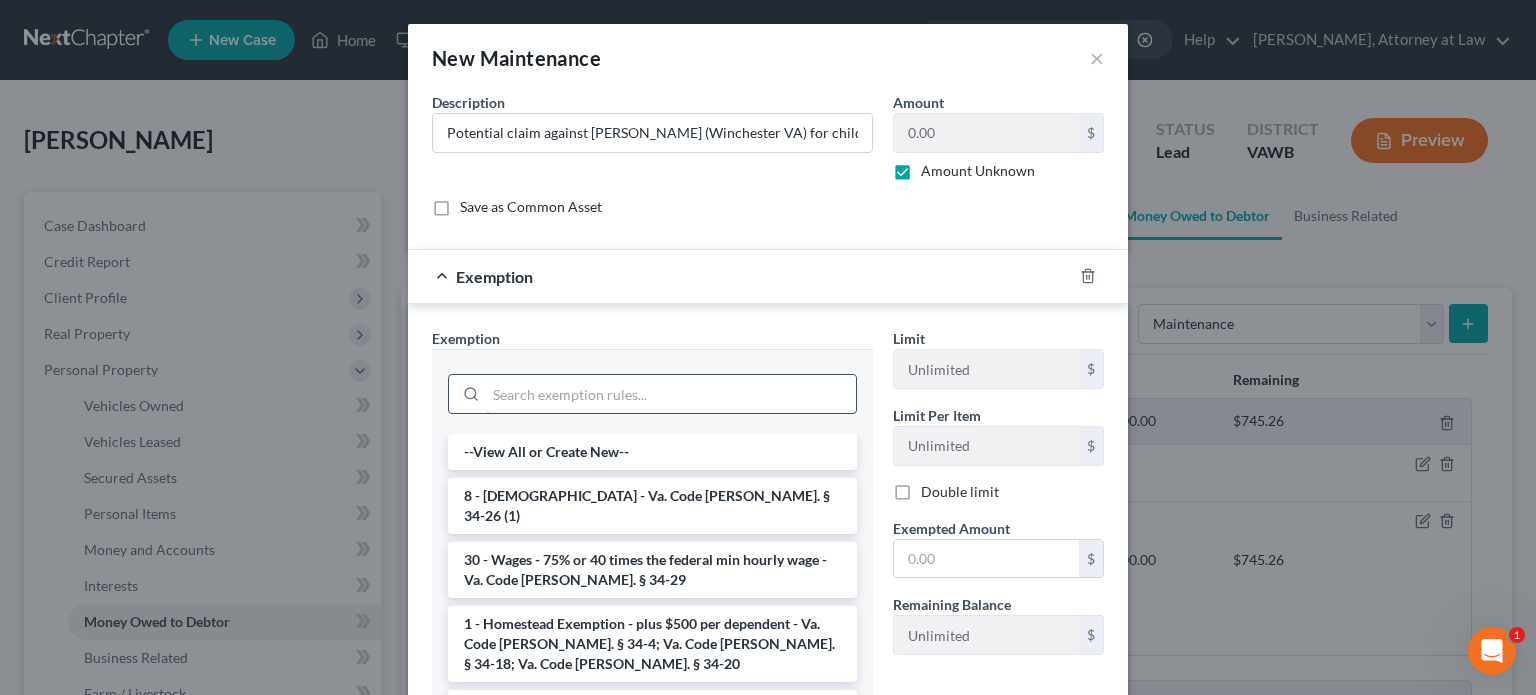 click at bounding box center (671, 394) 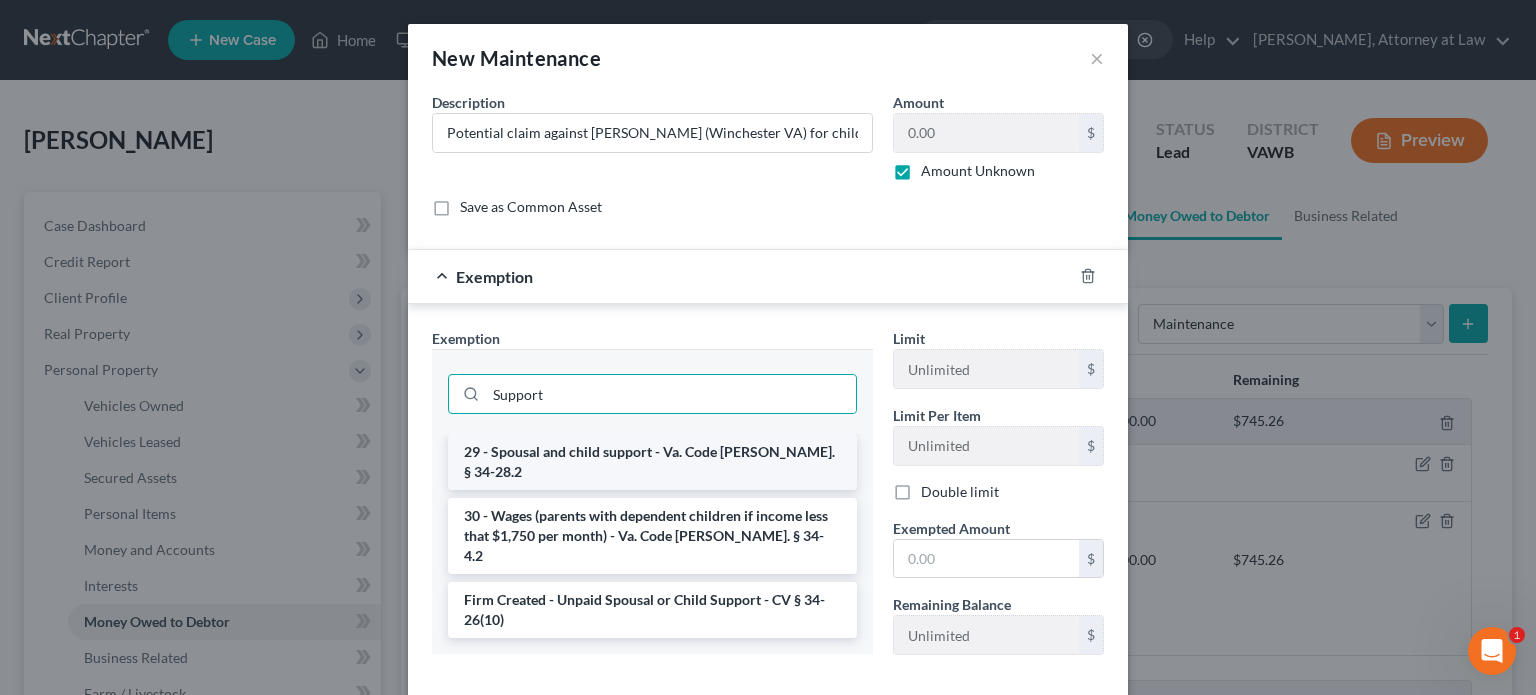 click on "29 - Spousal and child support - Va. Code [PERSON_NAME]. § 34-28.2" at bounding box center [652, 462] 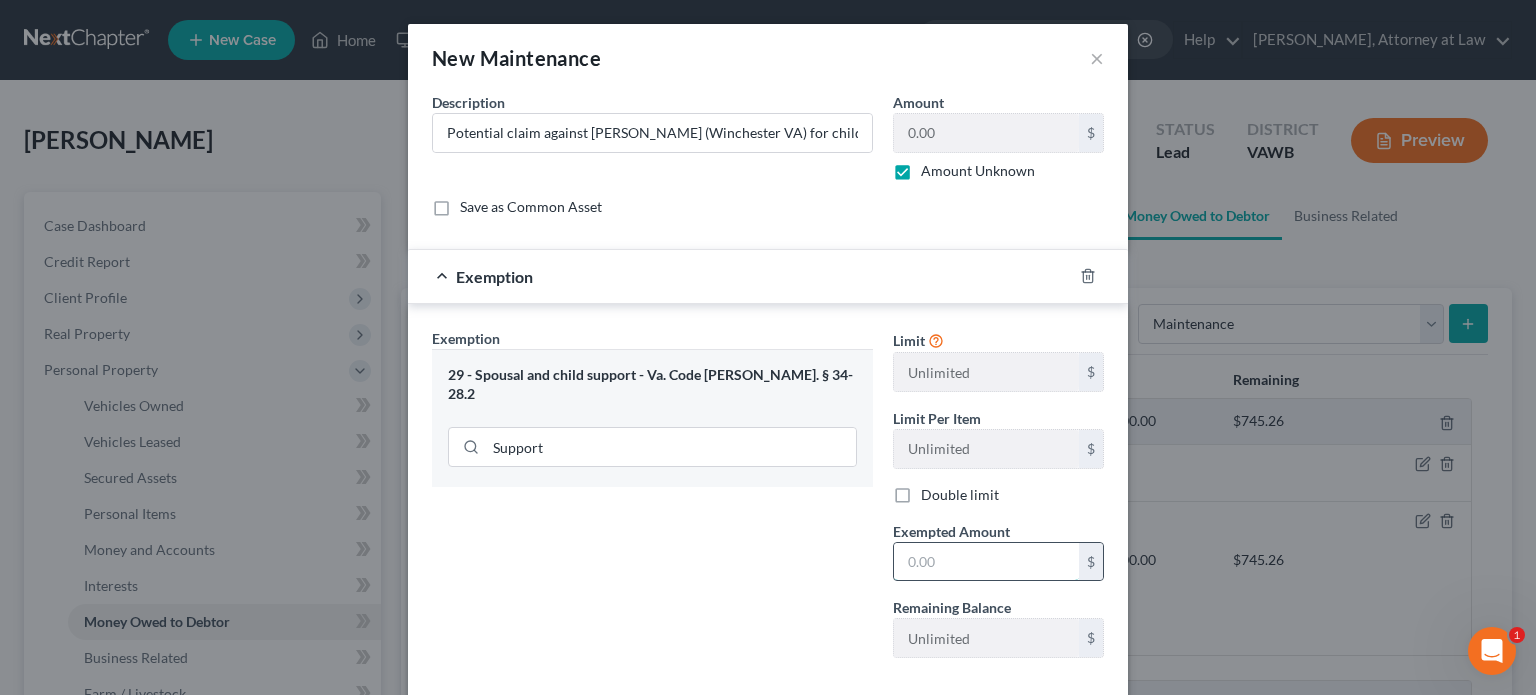 click at bounding box center [986, 562] 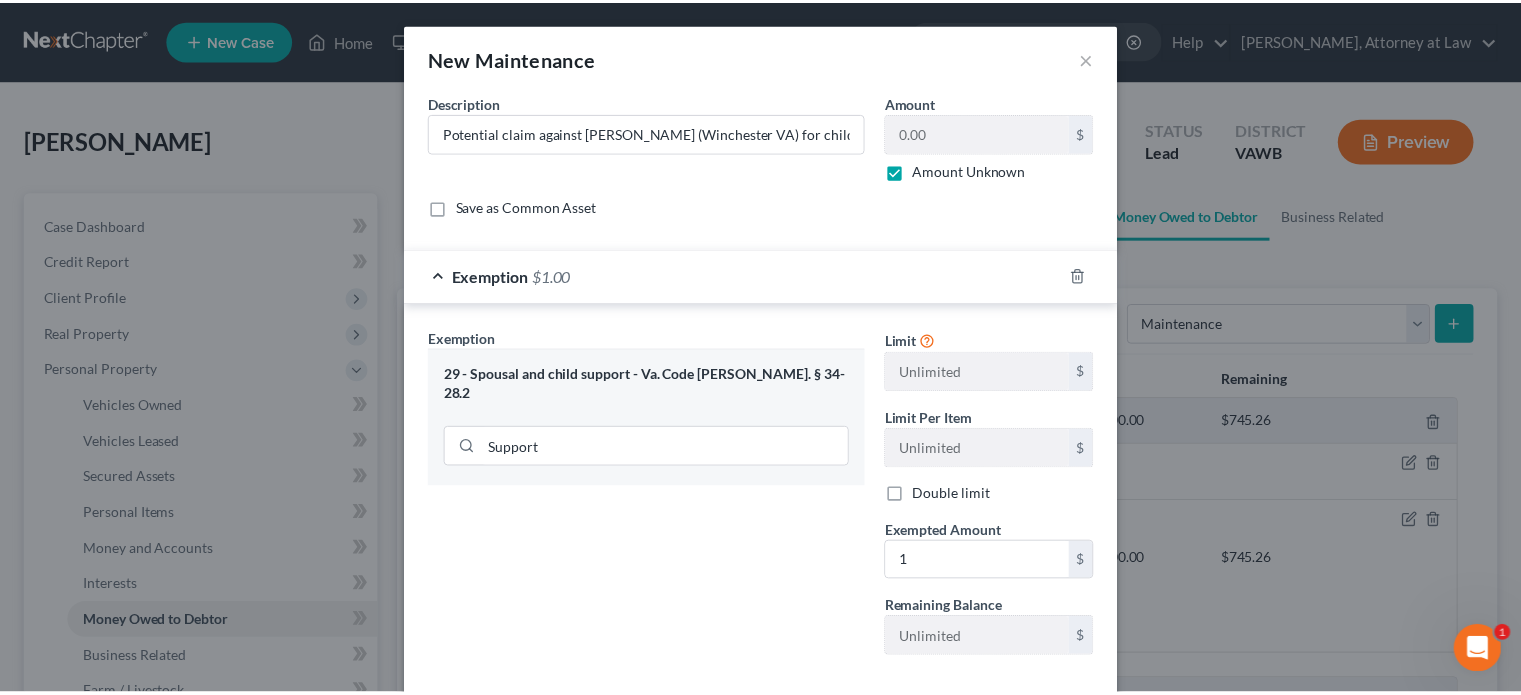 scroll, scrollTop: 103, scrollLeft: 0, axis: vertical 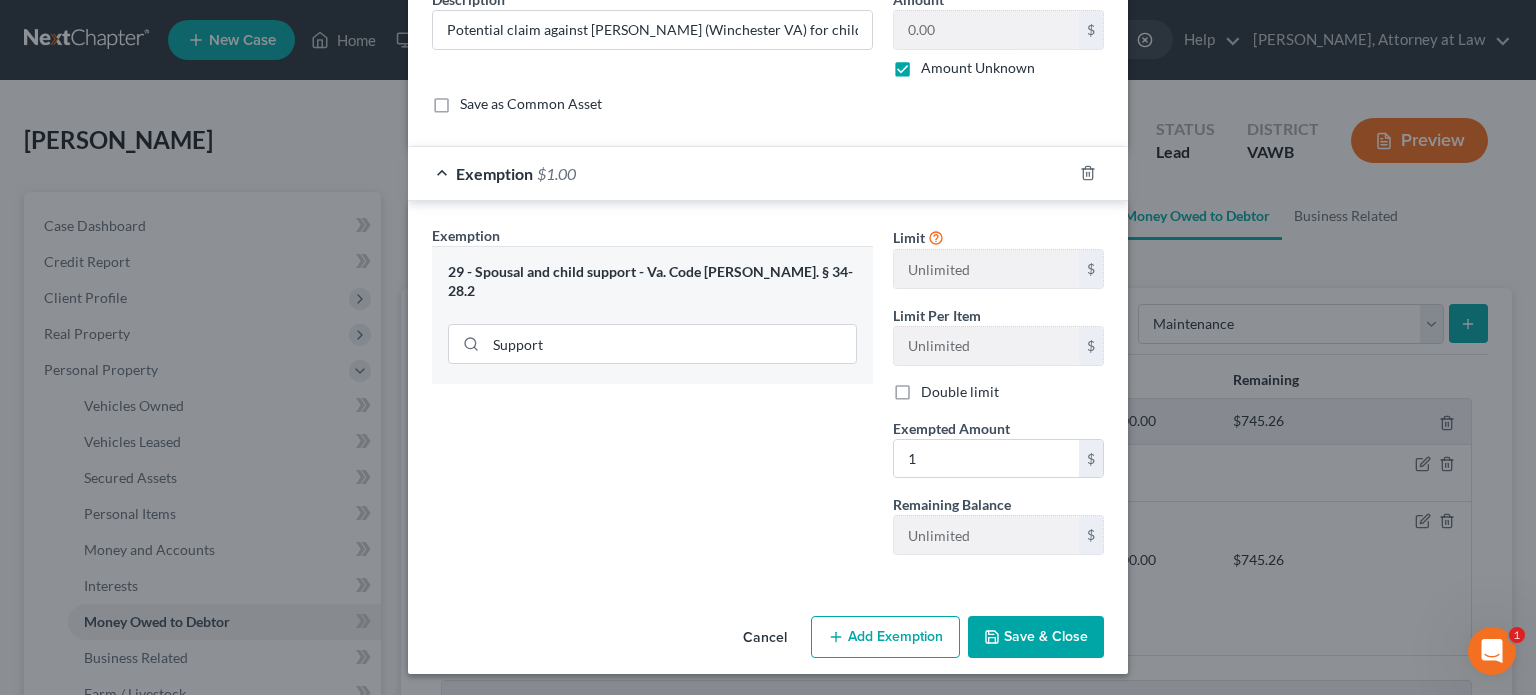 click on "Save & Close" at bounding box center (1036, 637) 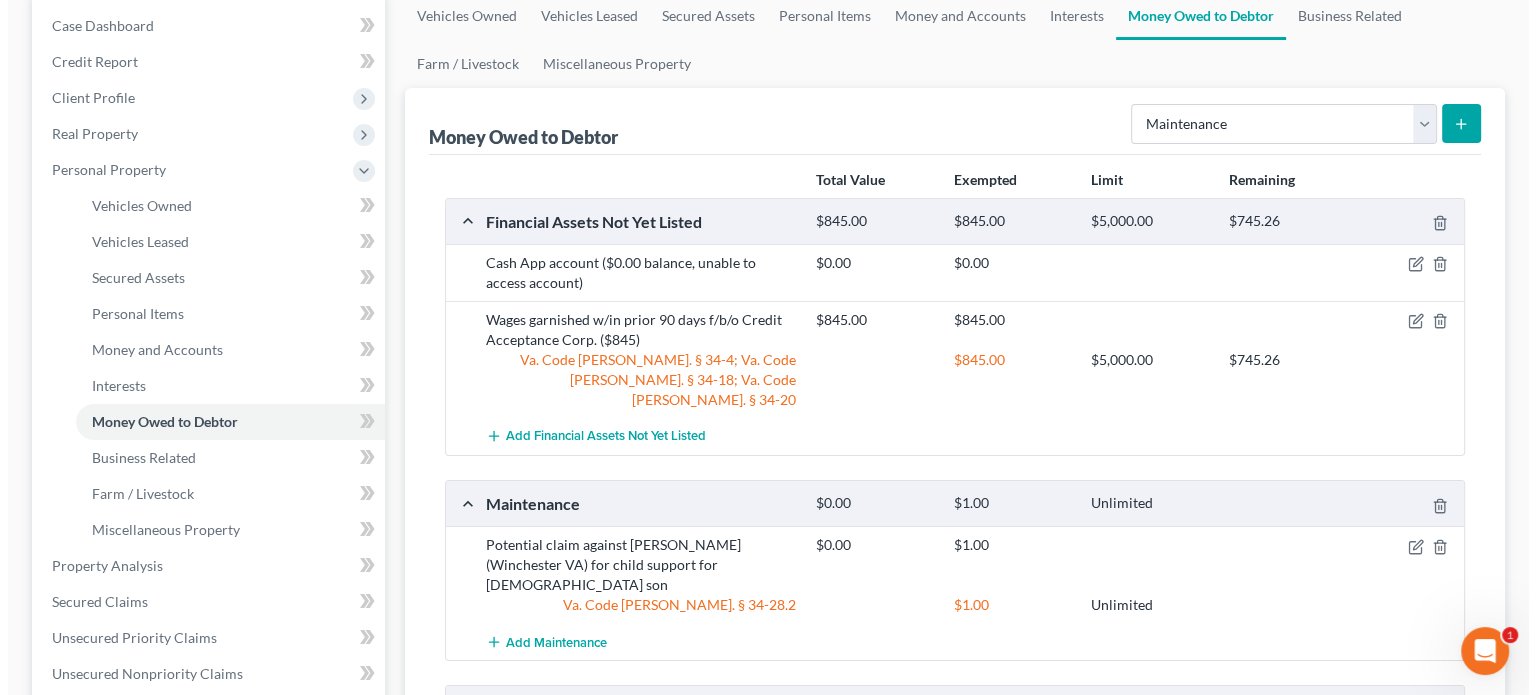 scroll, scrollTop: 300, scrollLeft: 0, axis: vertical 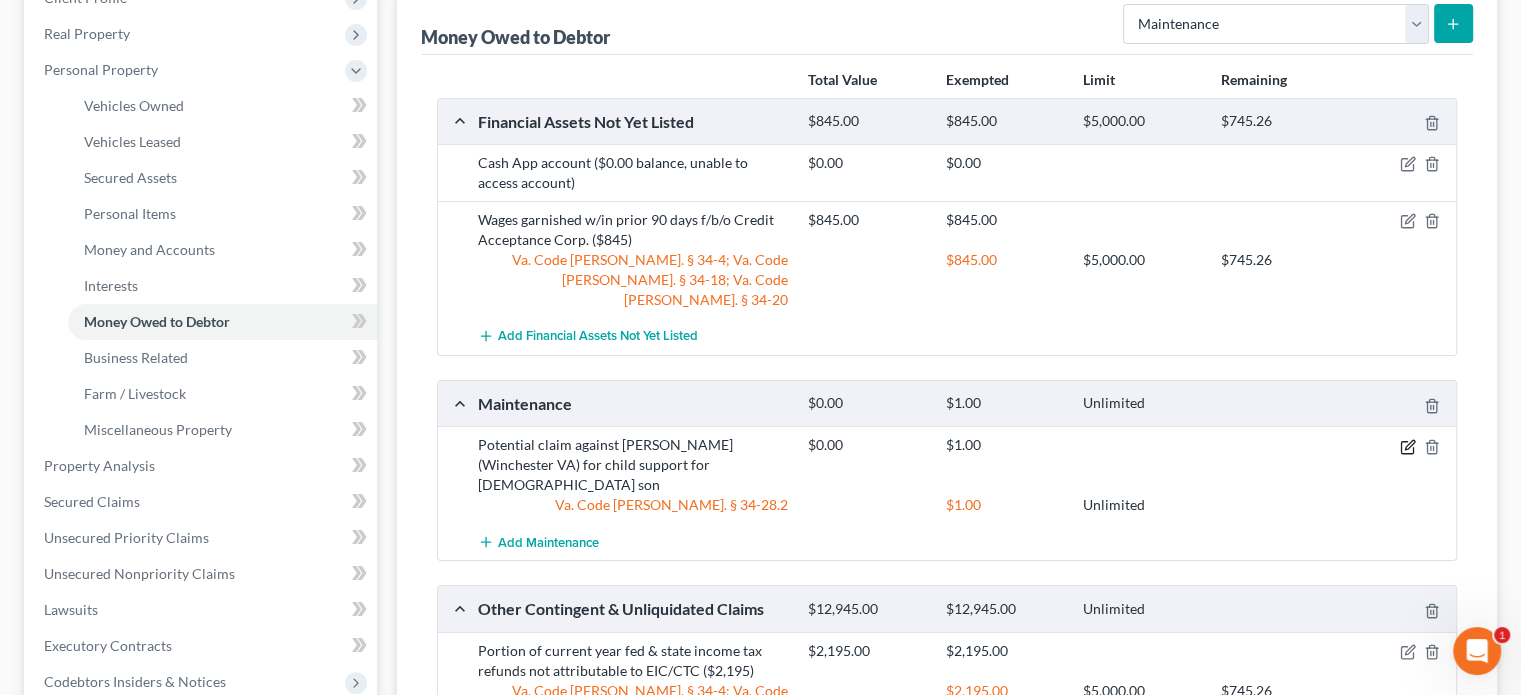 click 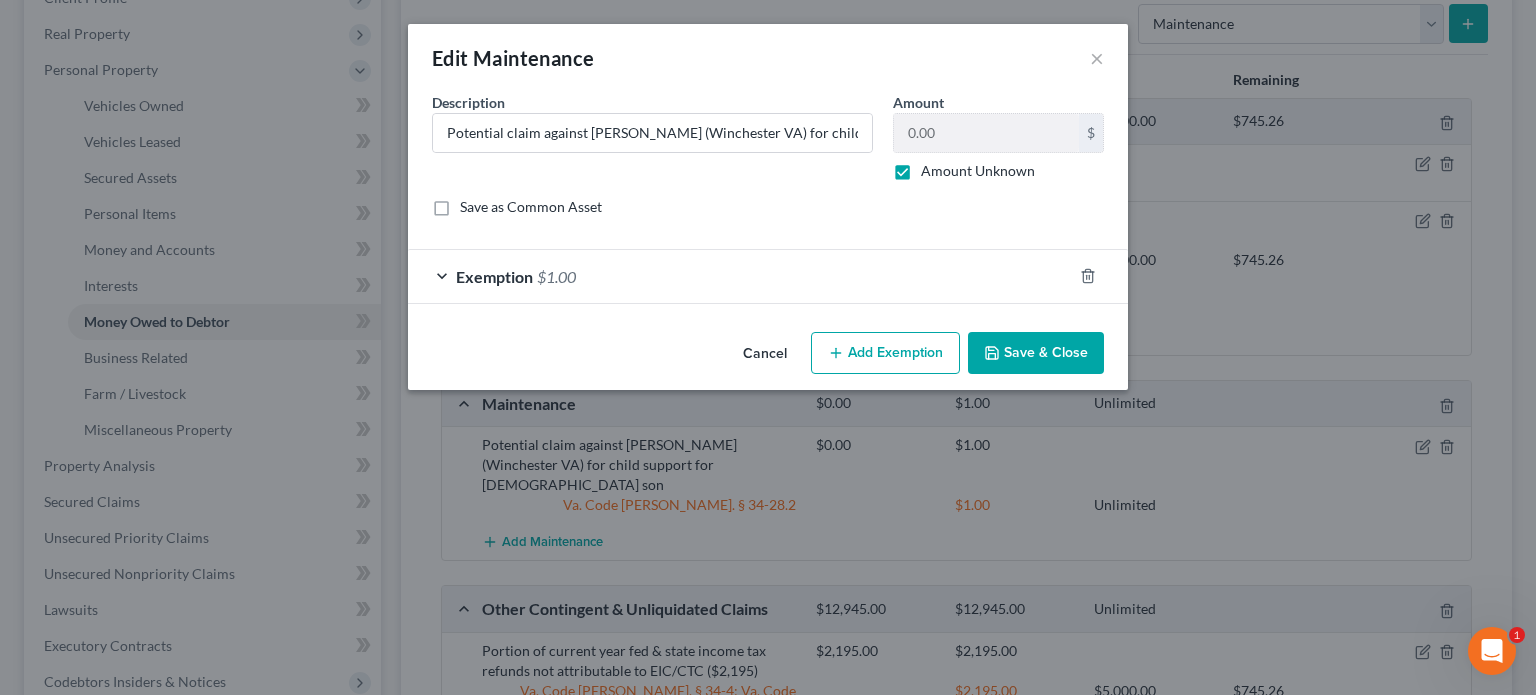 click on "Save & Close" at bounding box center (1036, 353) 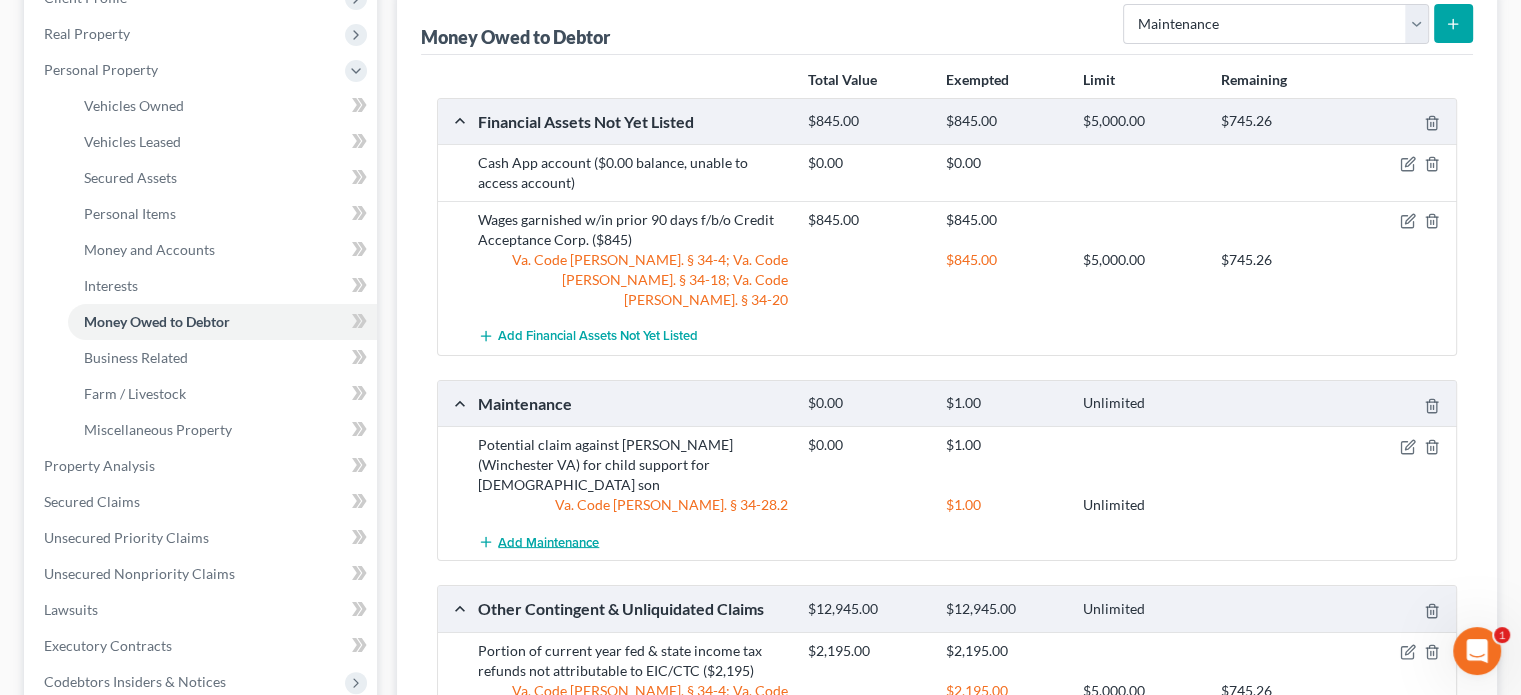 click on "Add Maintenance" at bounding box center (548, 542) 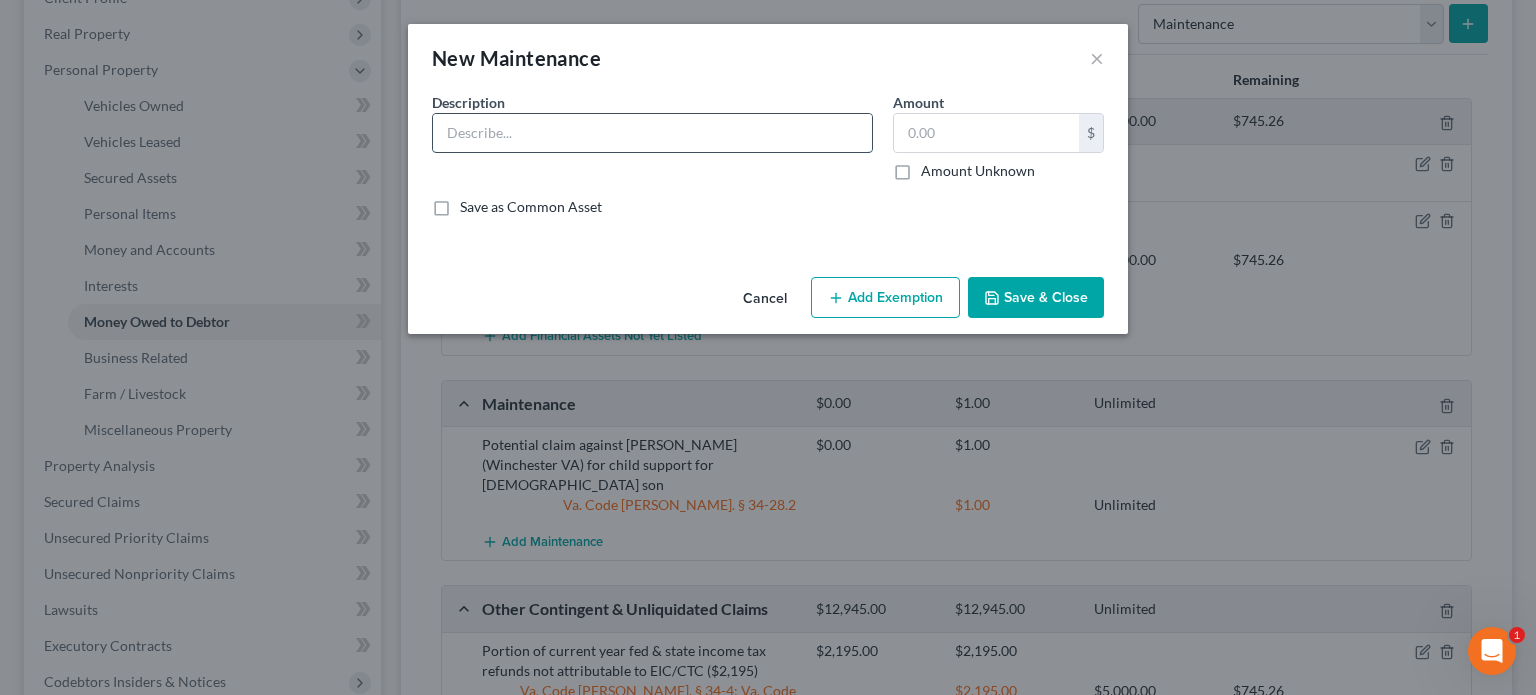 click at bounding box center (652, 133) 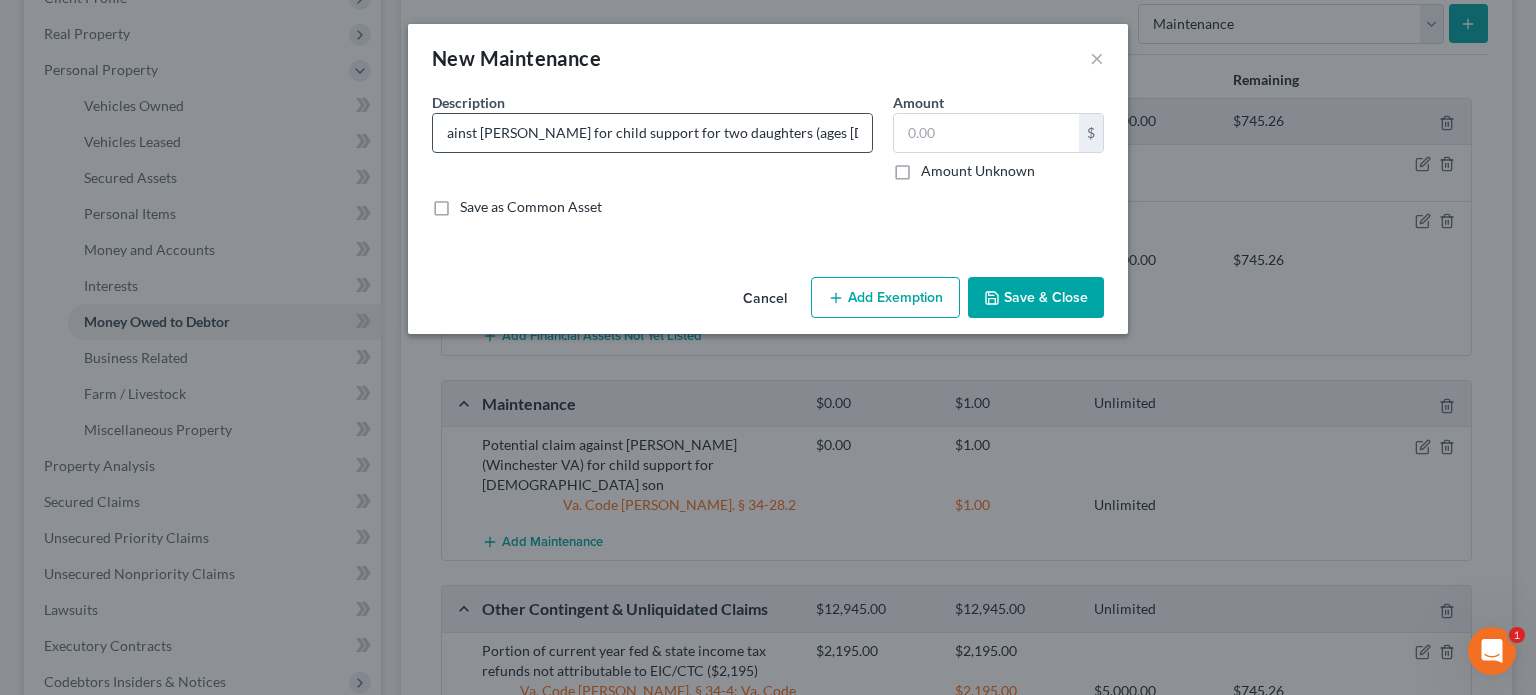 scroll, scrollTop: 0, scrollLeft: 116, axis: horizontal 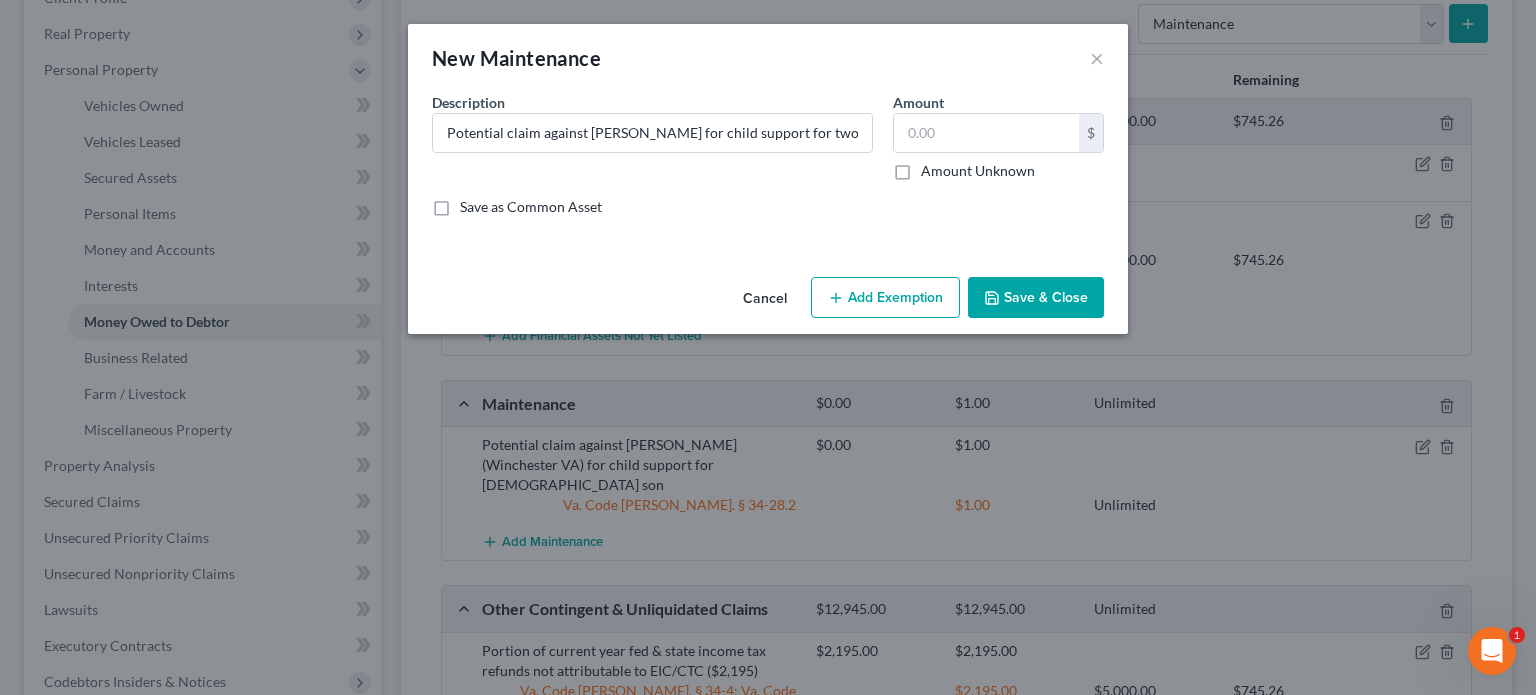 click on "Amount Unknown" at bounding box center [978, 171] 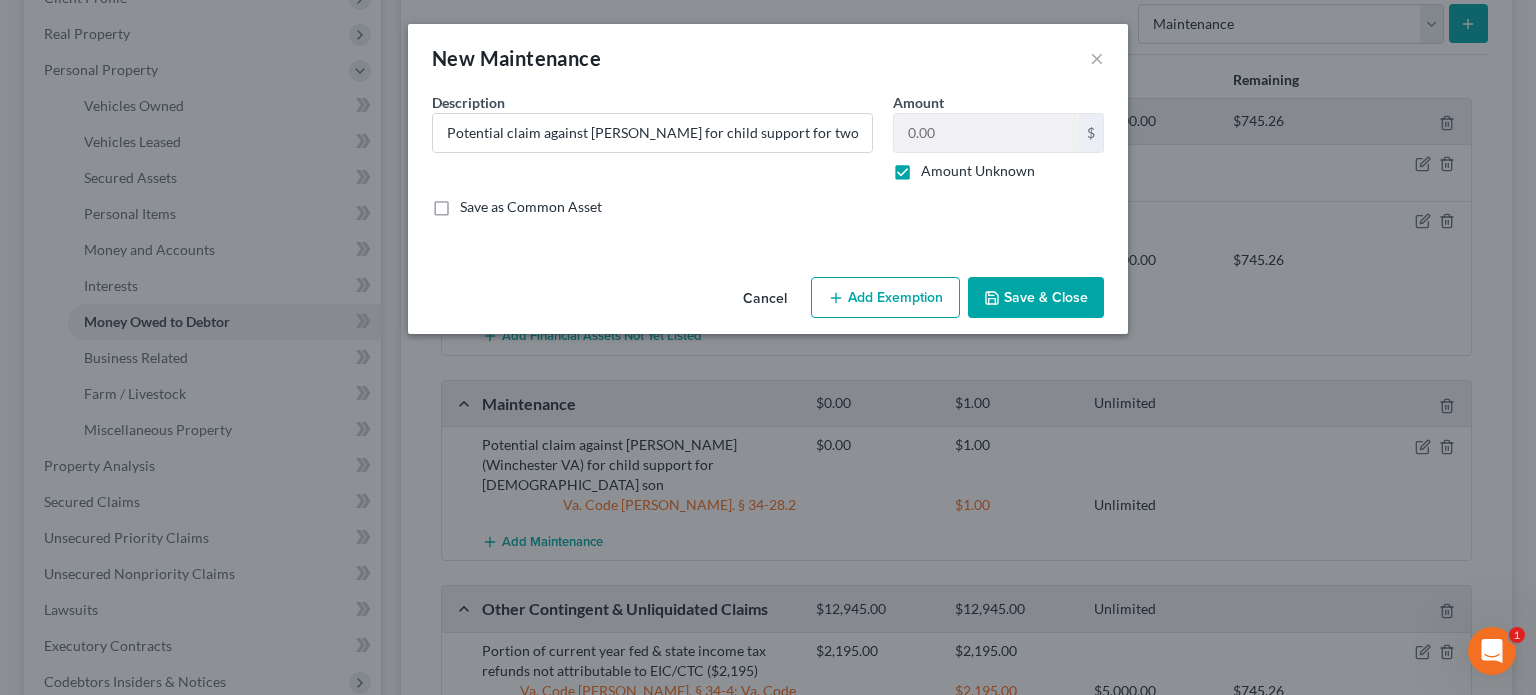 click on "Add Exemption" at bounding box center (885, 298) 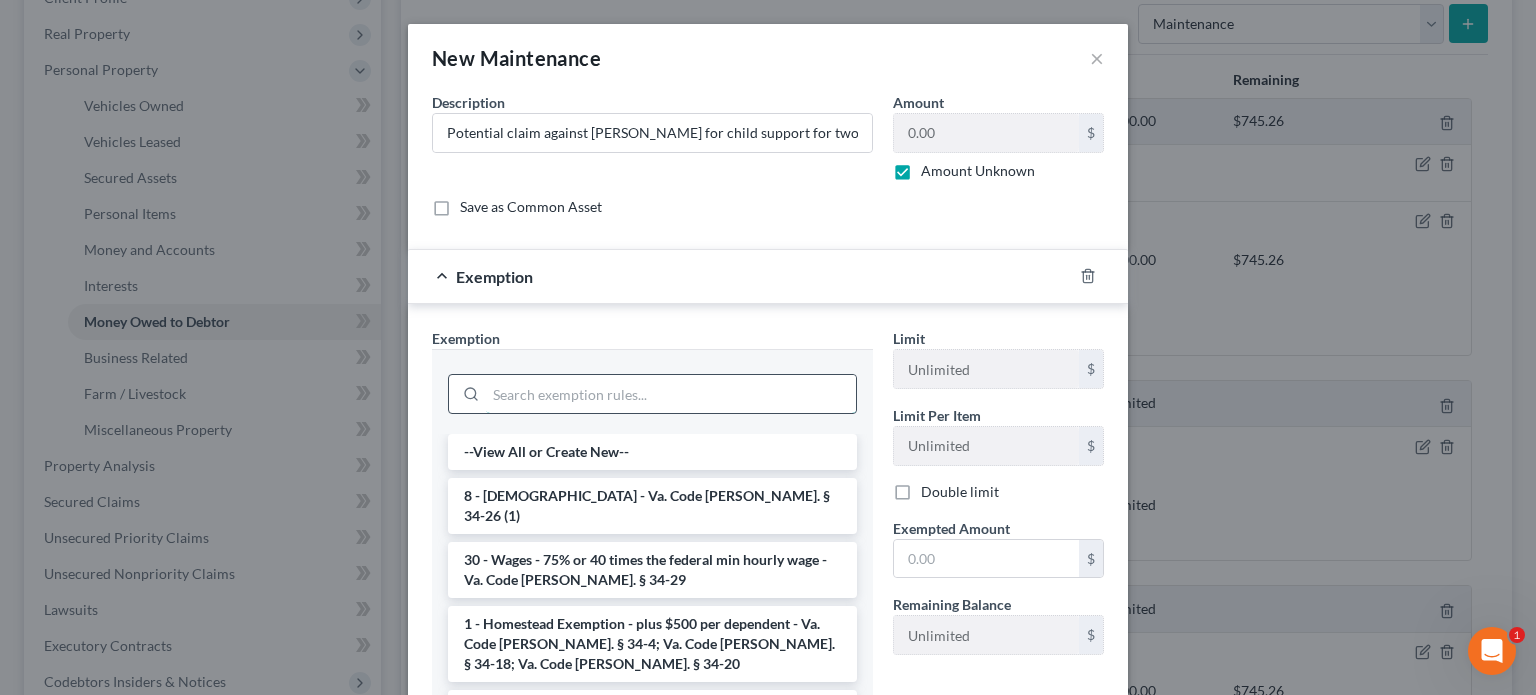 click at bounding box center [671, 394] 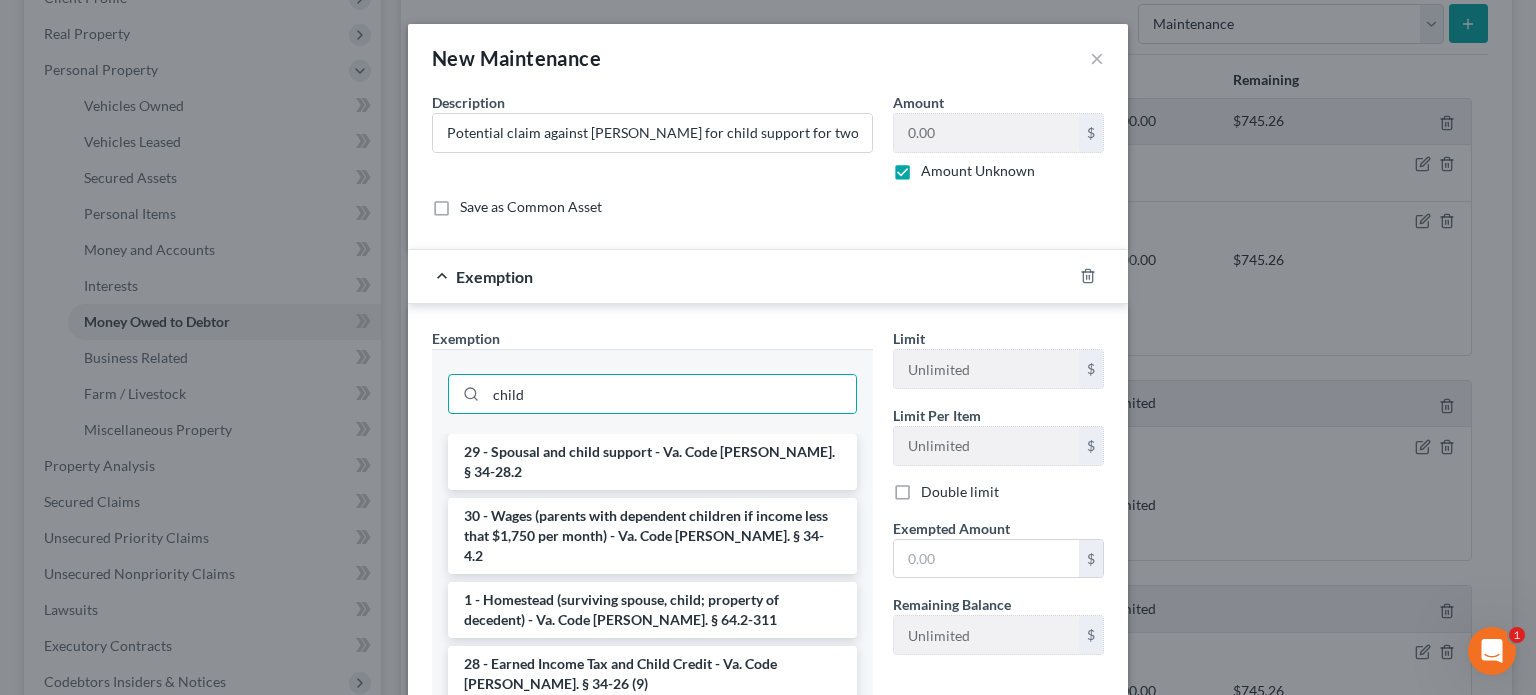 click on "29 - Spousal and child support - Va. Code [PERSON_NAME]. § 34-28.2" at bounding box center (652, 462) 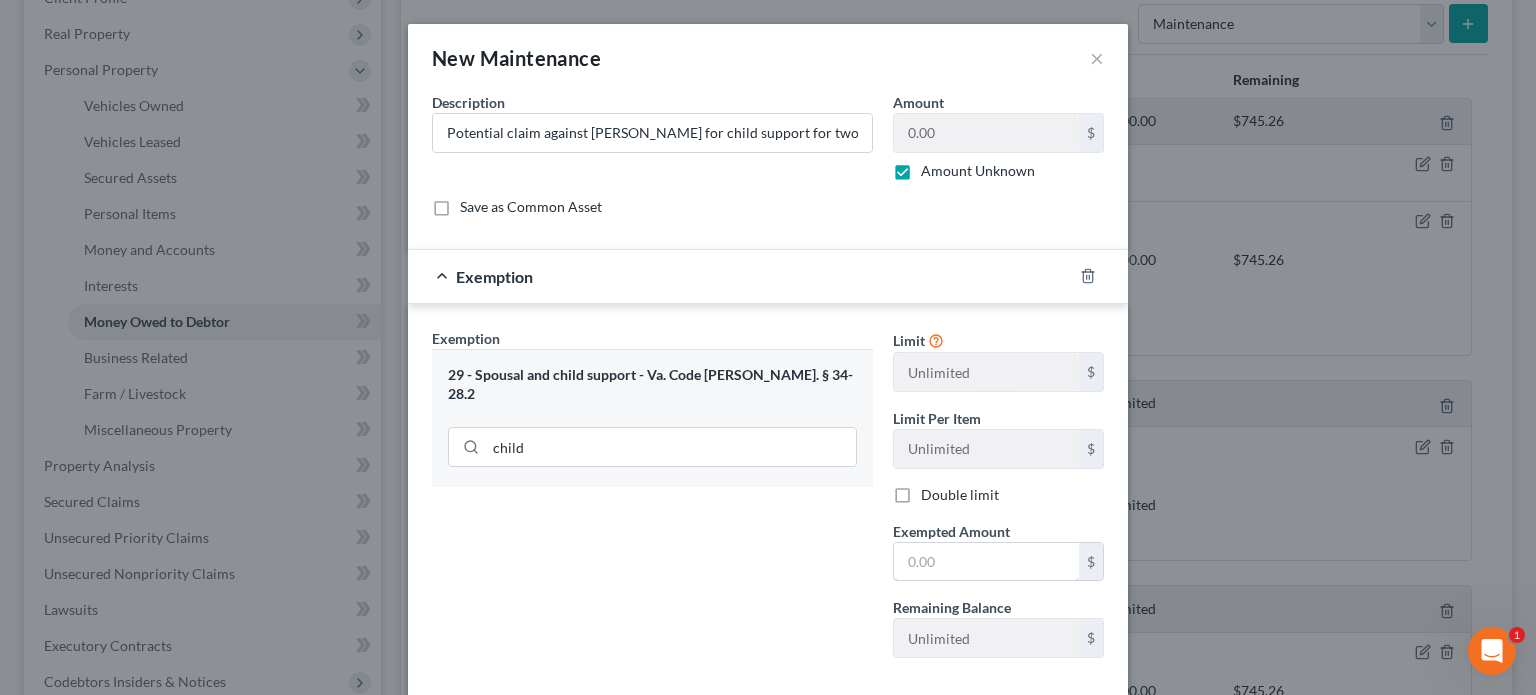 drag, startPoint x: 900, startPoint y: 559, endPoint x: 898, endPoint y: 593, distance: 34.058773 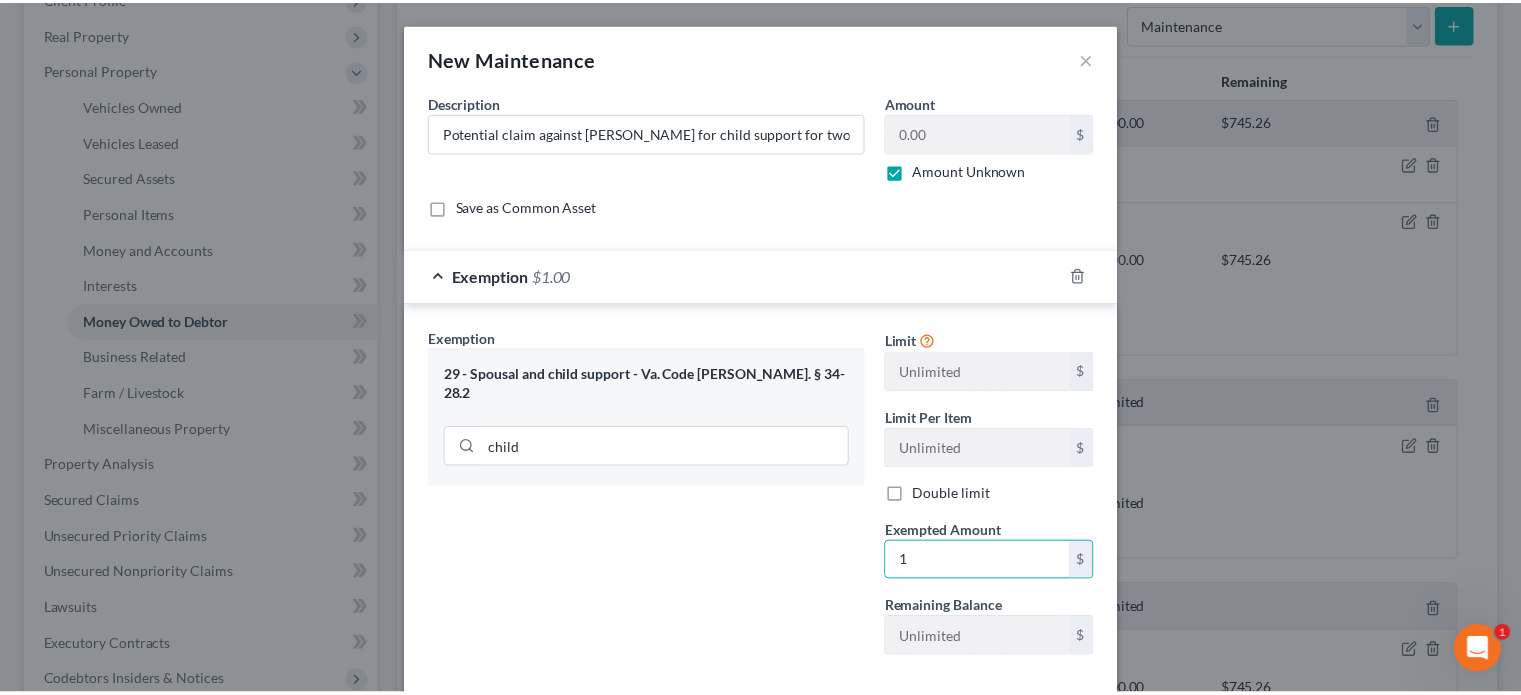 scroll, scrollTop: 103, scrollLeft: 0, axis: vertical 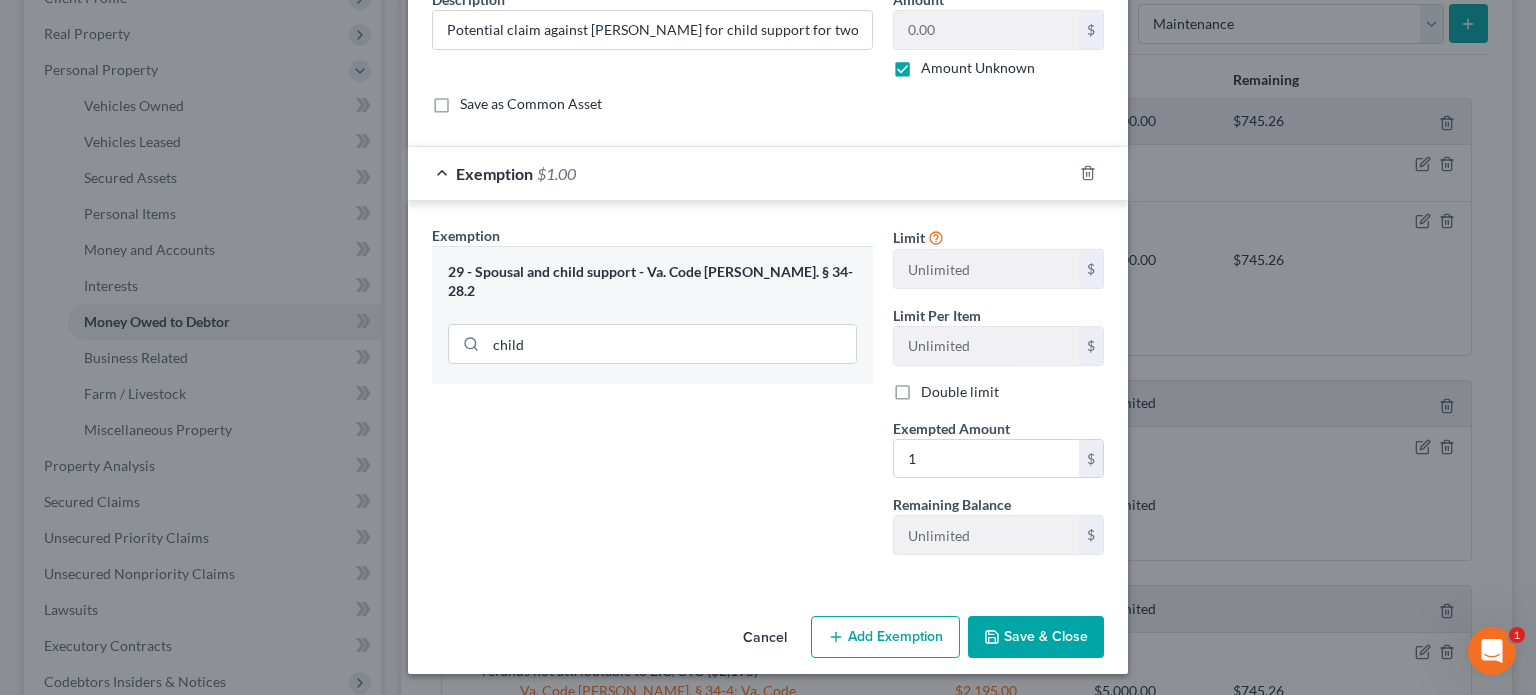 click on "Save & Close" at bounding box center (1036, 637) 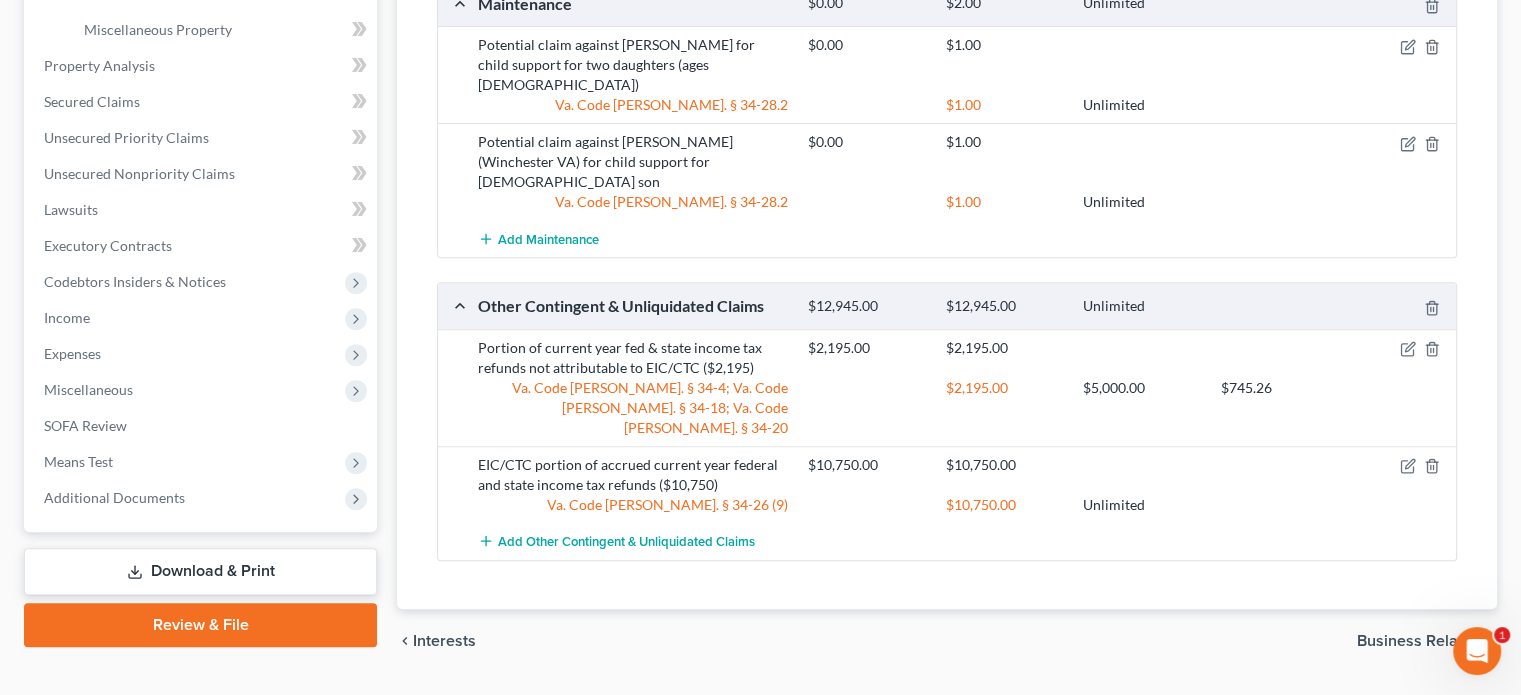 scroll, scrollTop: 400, scrollLeft: 0, axis: vertical 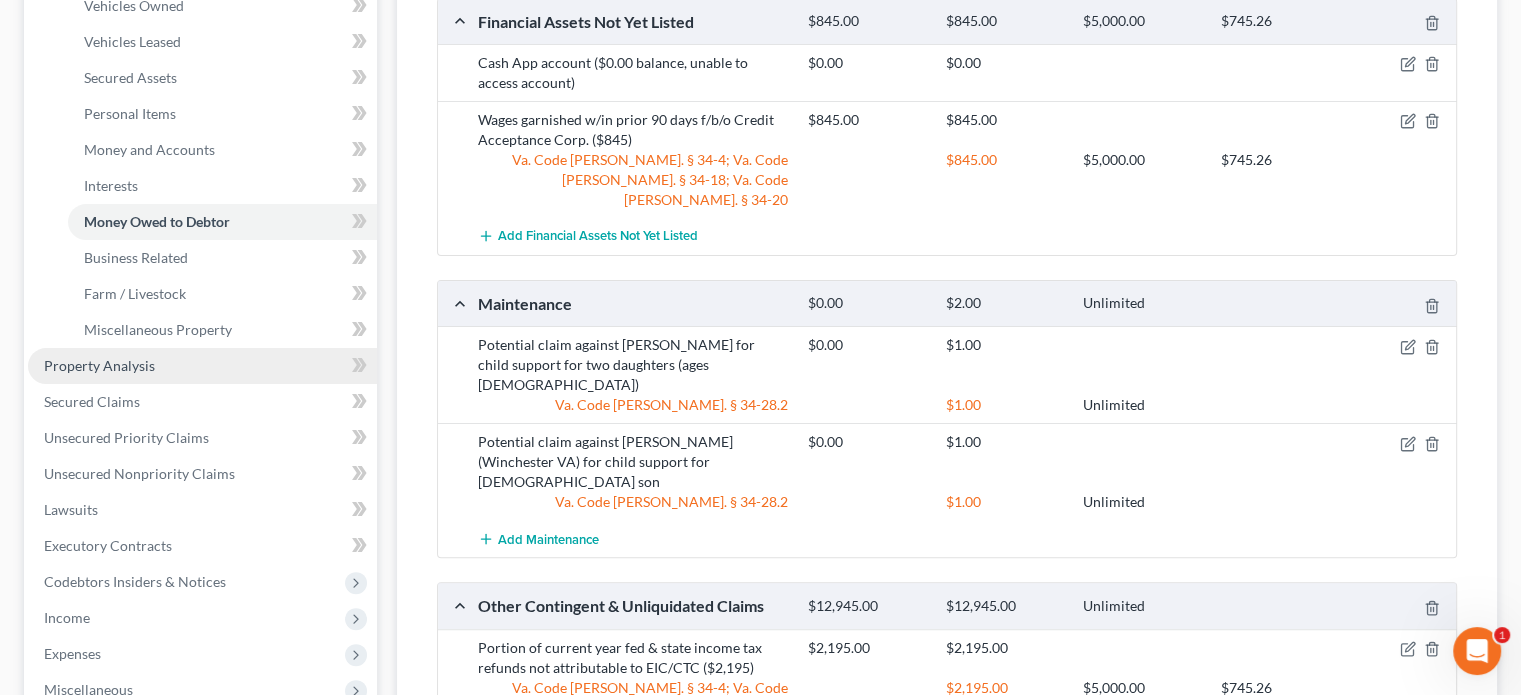 click on "Property Analysis" at bounding box center [99, 365] 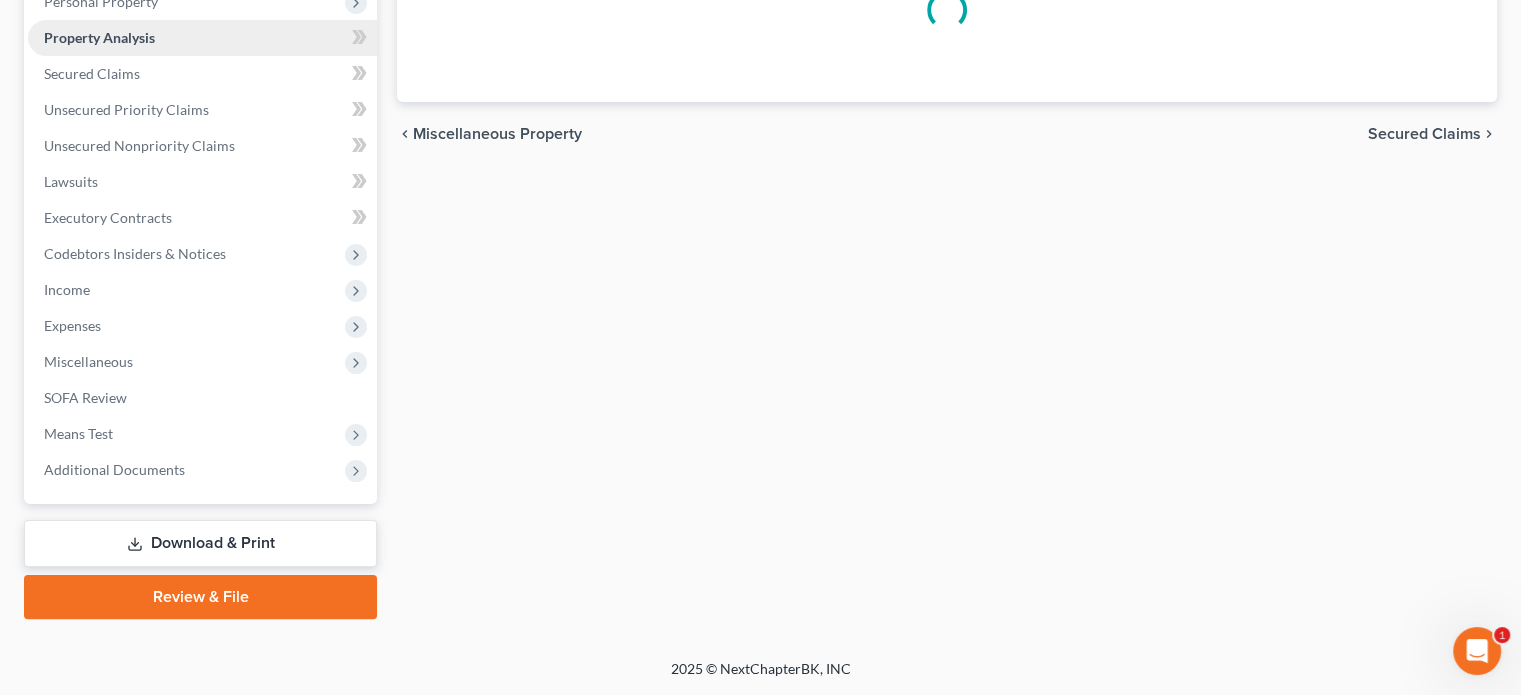 scroll, scrollTop: 0, scrollLeft: 0, axis: both 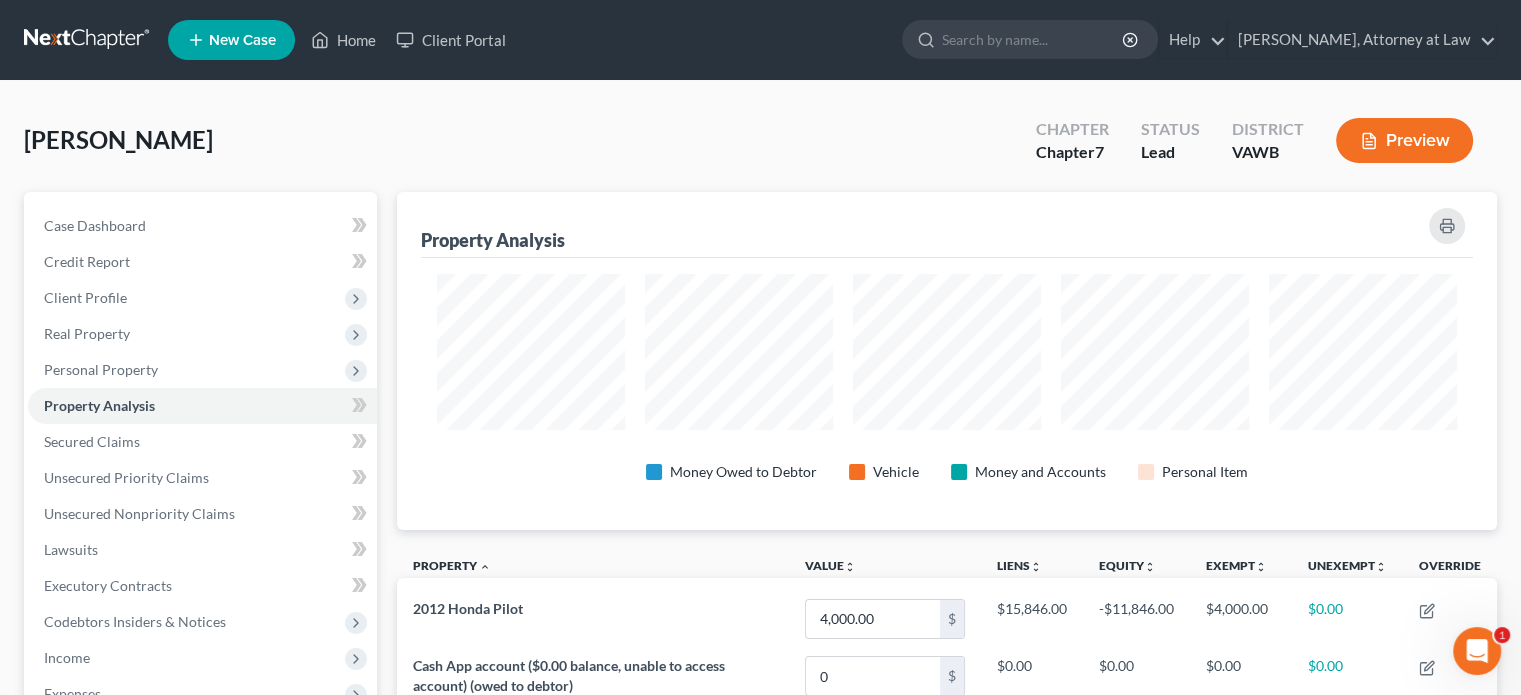 click on "Preview" at bounding box center [1404, 140] 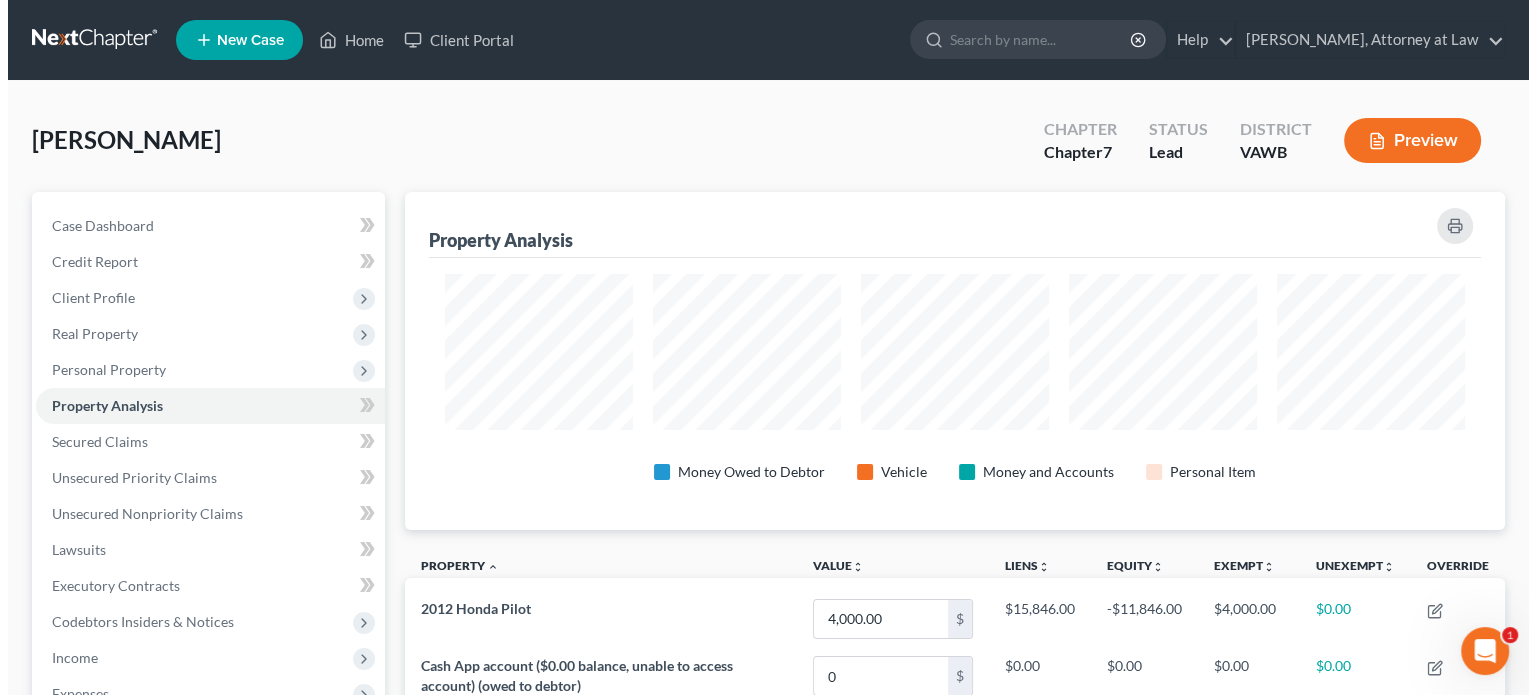 scroll, scrollTop: 999660, scrollLeft: 998888, axis: both 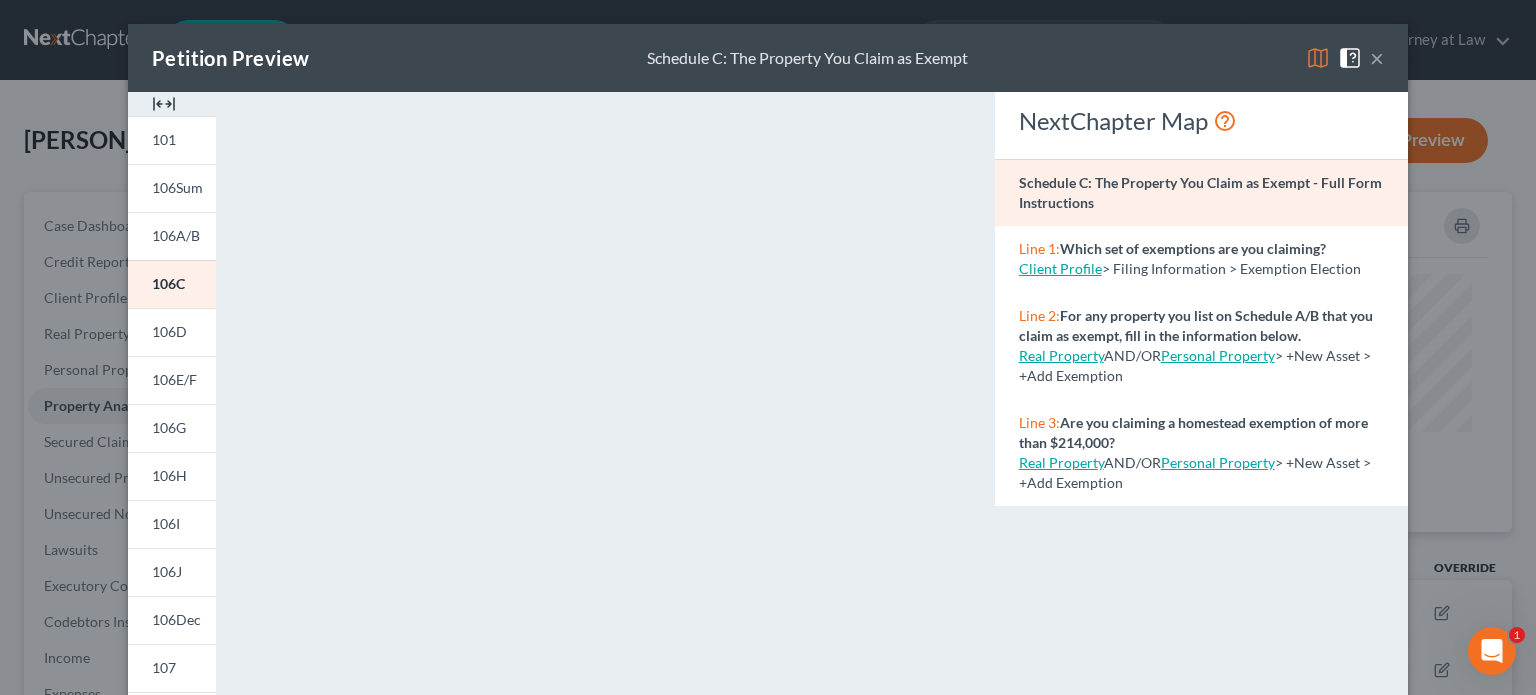 click at bounding box center [164, 104] 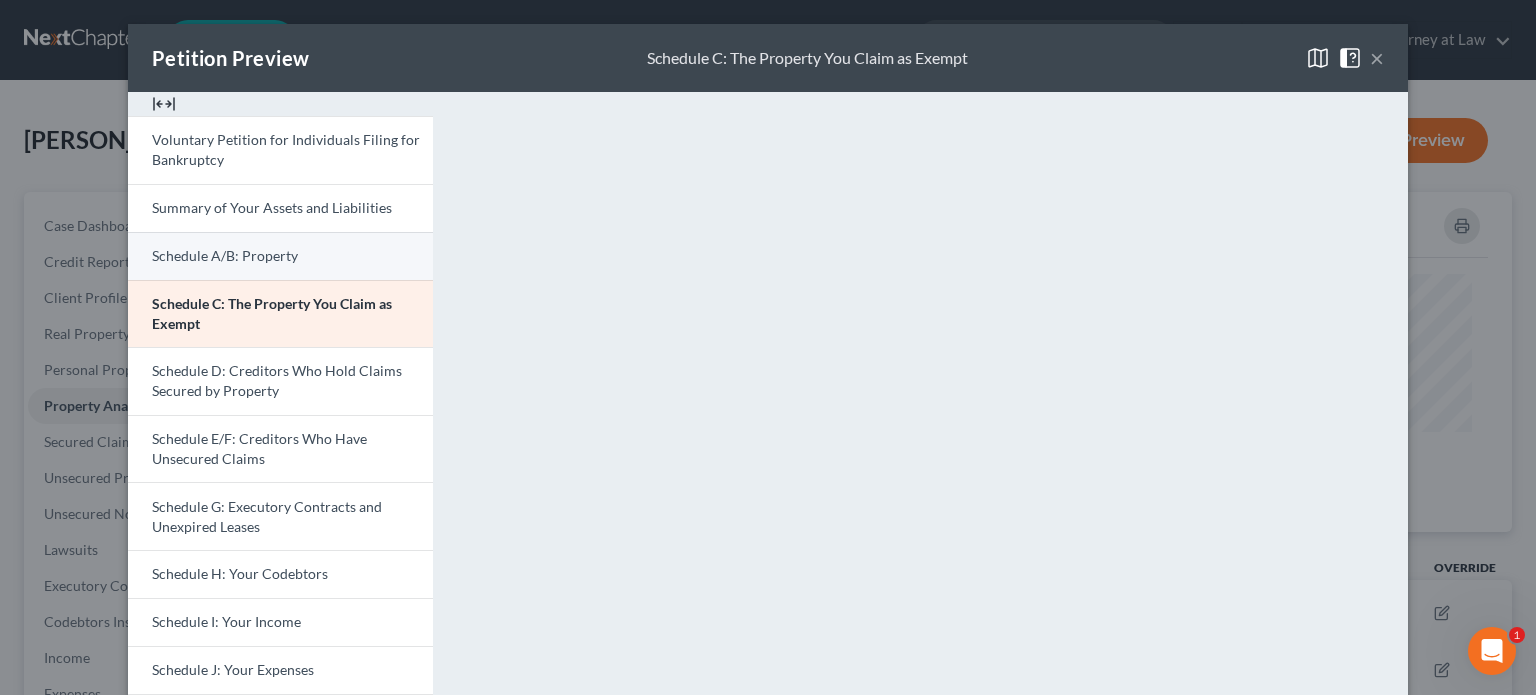 click on "Schedule A/B: Property" at bounding box center (225, 255) 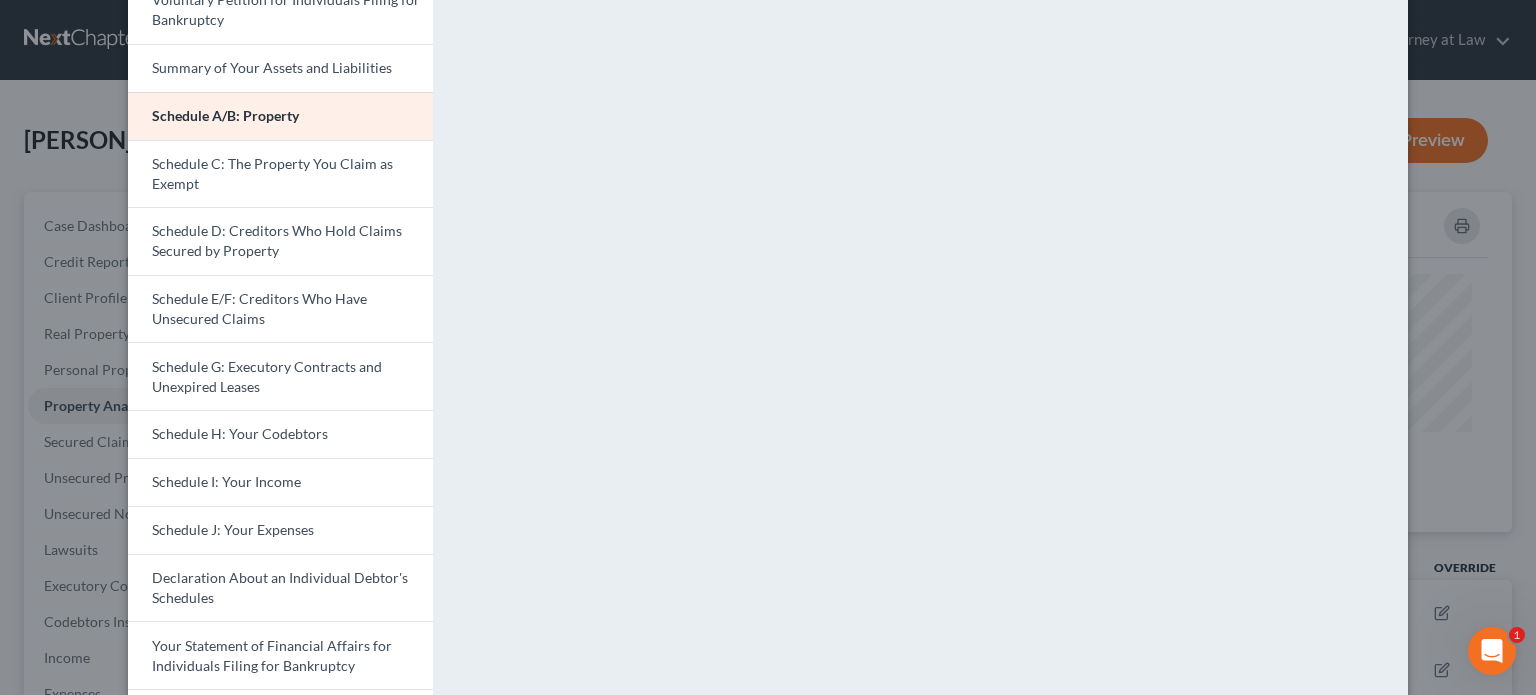 scroll, scrollTop: 140, scrollLeft: 0, axis: vertical 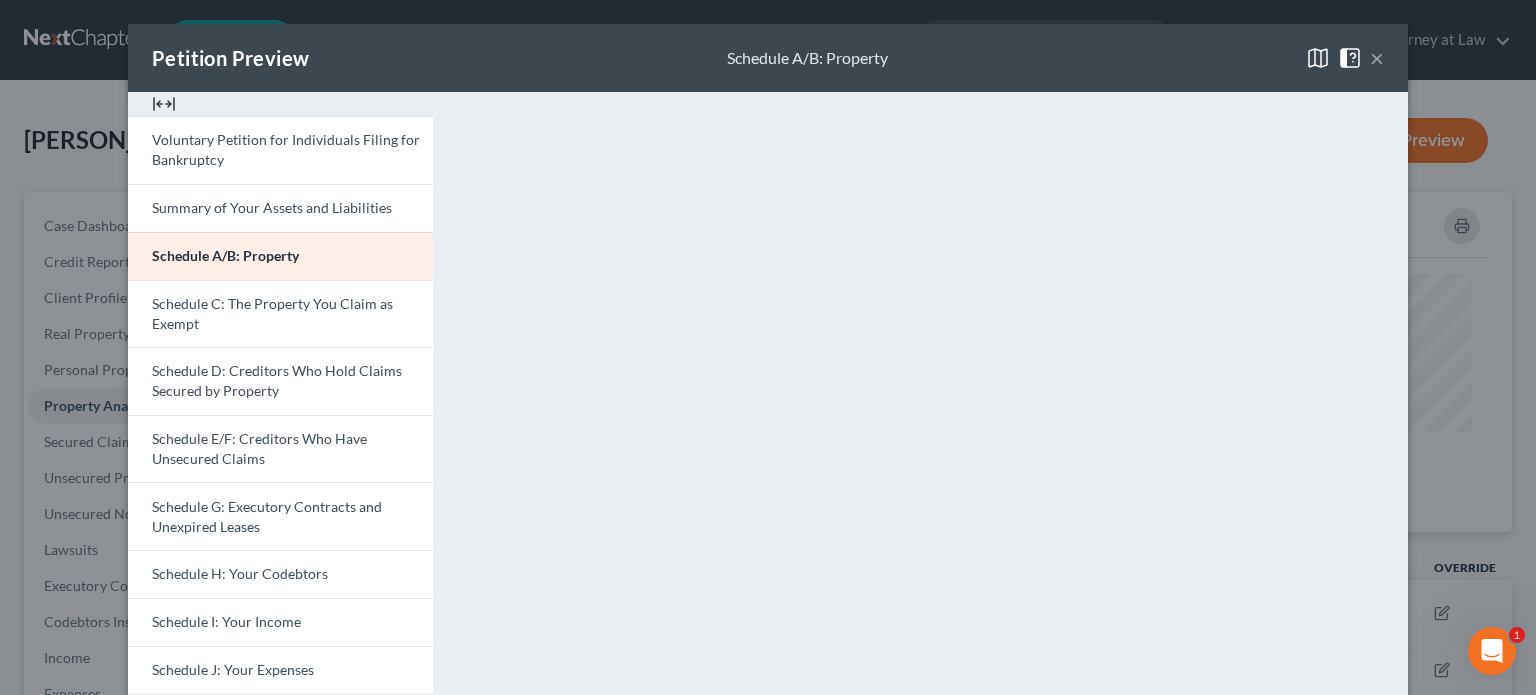 click on "×" at bounding box center (1377, 58) 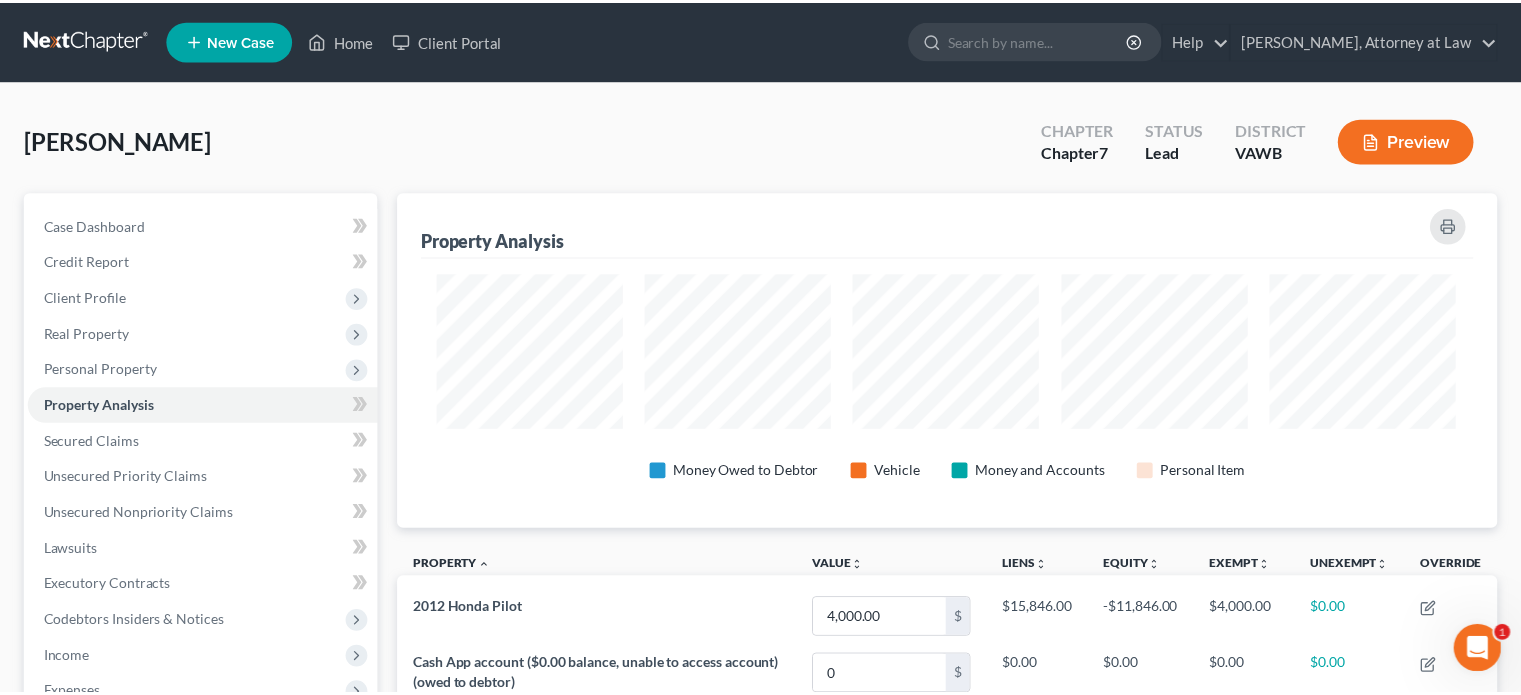 scroll, scrollTop: 338, scrollLeft: 1099, axis: both 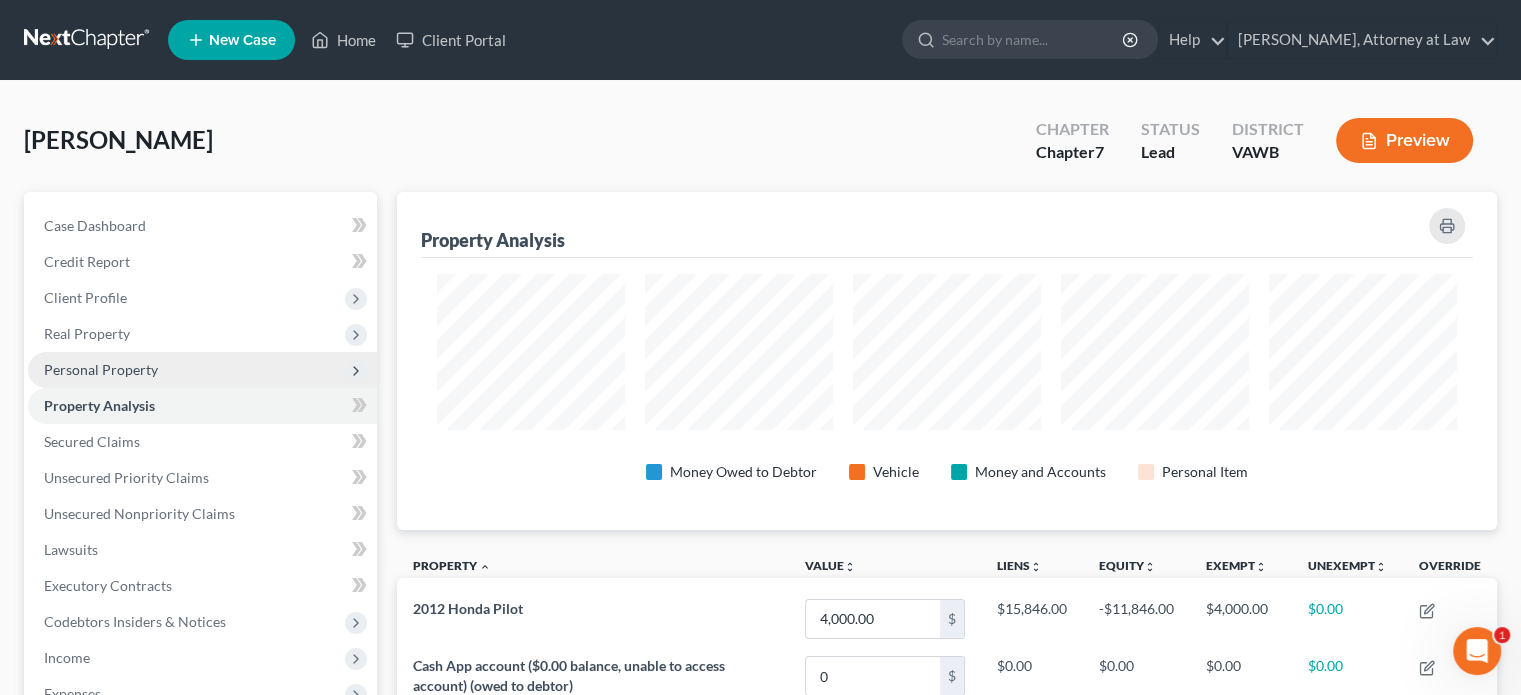click on "Personal Property" at bounding box center [101, 369] 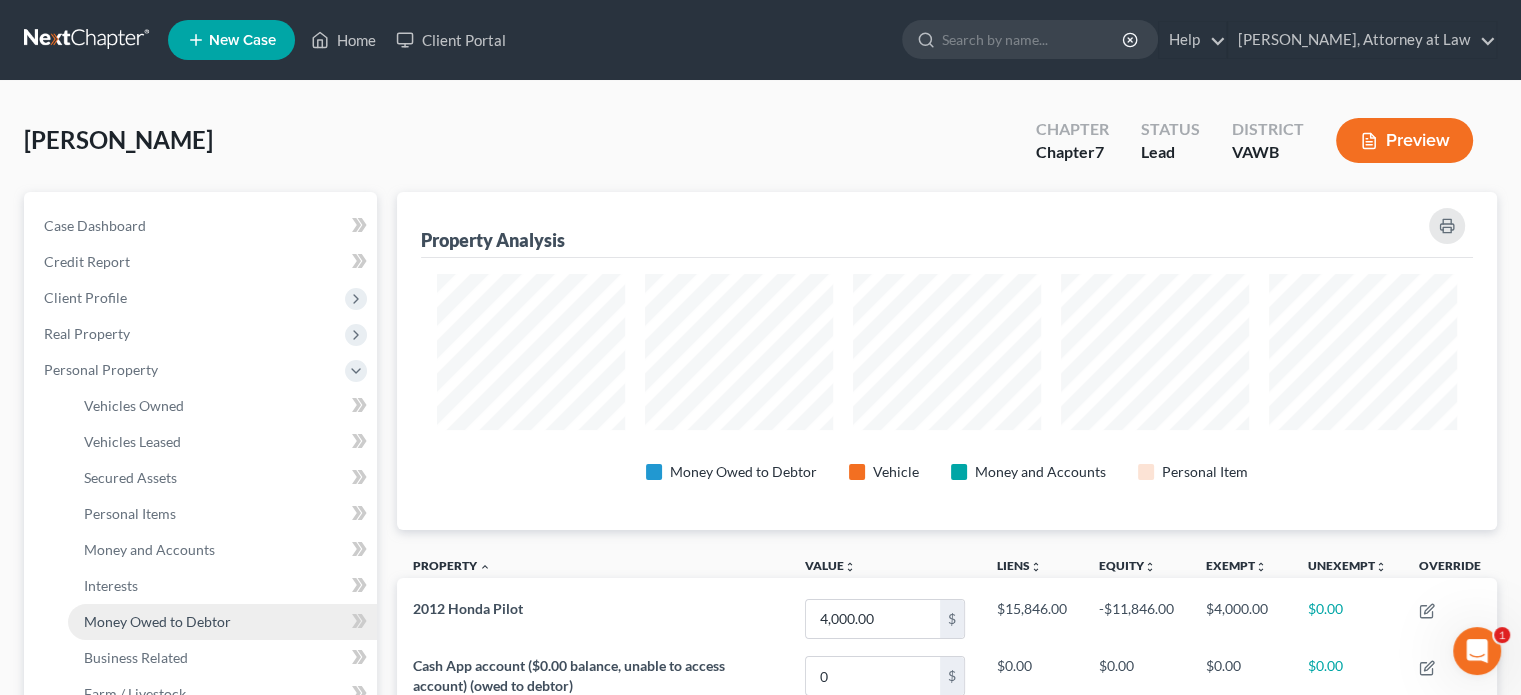 click on "Money Owed to Debtor" at bounding box center (157, 621) 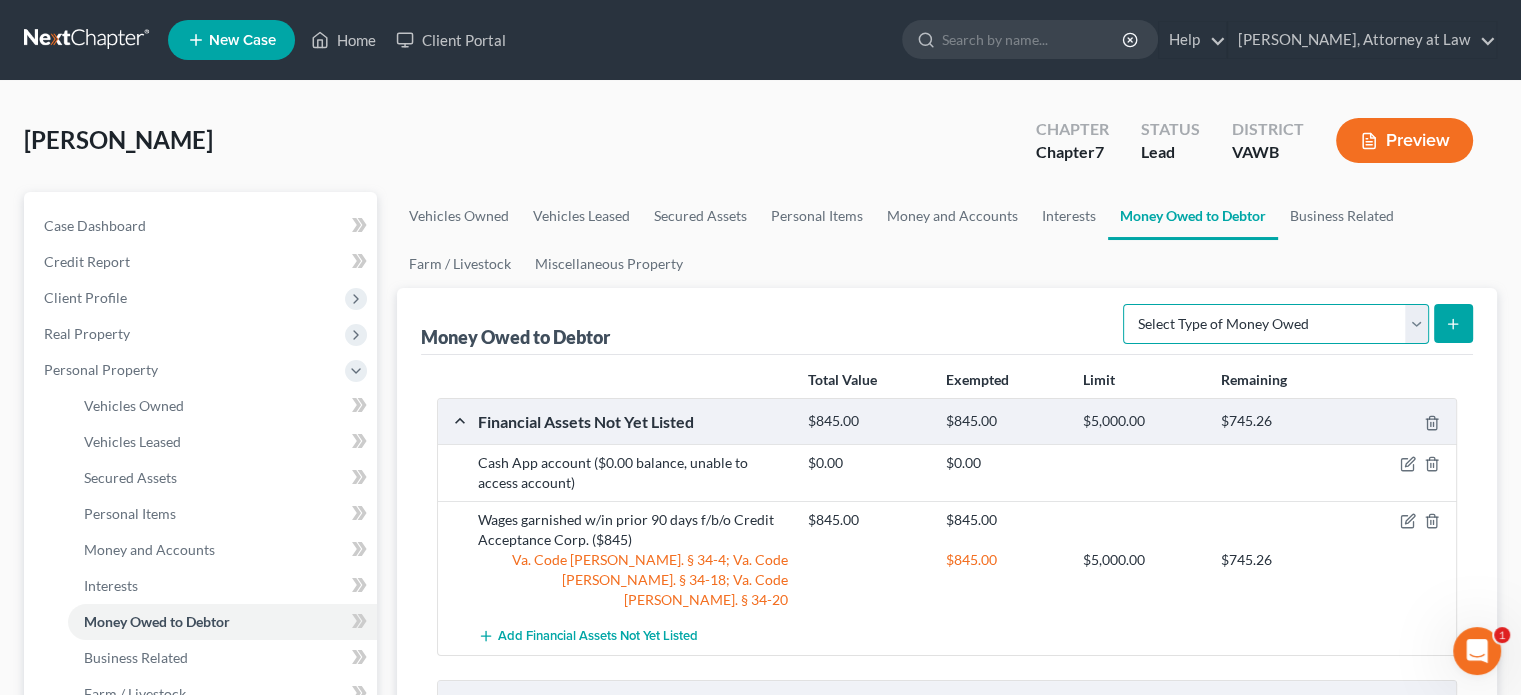click on "Select Type of Money Owed Accounts Receivable Alimony Child Support Claims Against Third Parties Disability Benefits Disability Insurance Payments Divorce Settlements Equitable or Future Interests Expected Tax Refund and Unused NOLs Financial Assets Not Yet Listed Life Estate of Descendants Maintenance Other Contingent & Unliquidated Claims Property Settlements Sick or Vacation Pay Social Security Benefits Trusts Unpaid Loans Unpaid Wages Workers Compensation" at bounding box center [1276, 324] 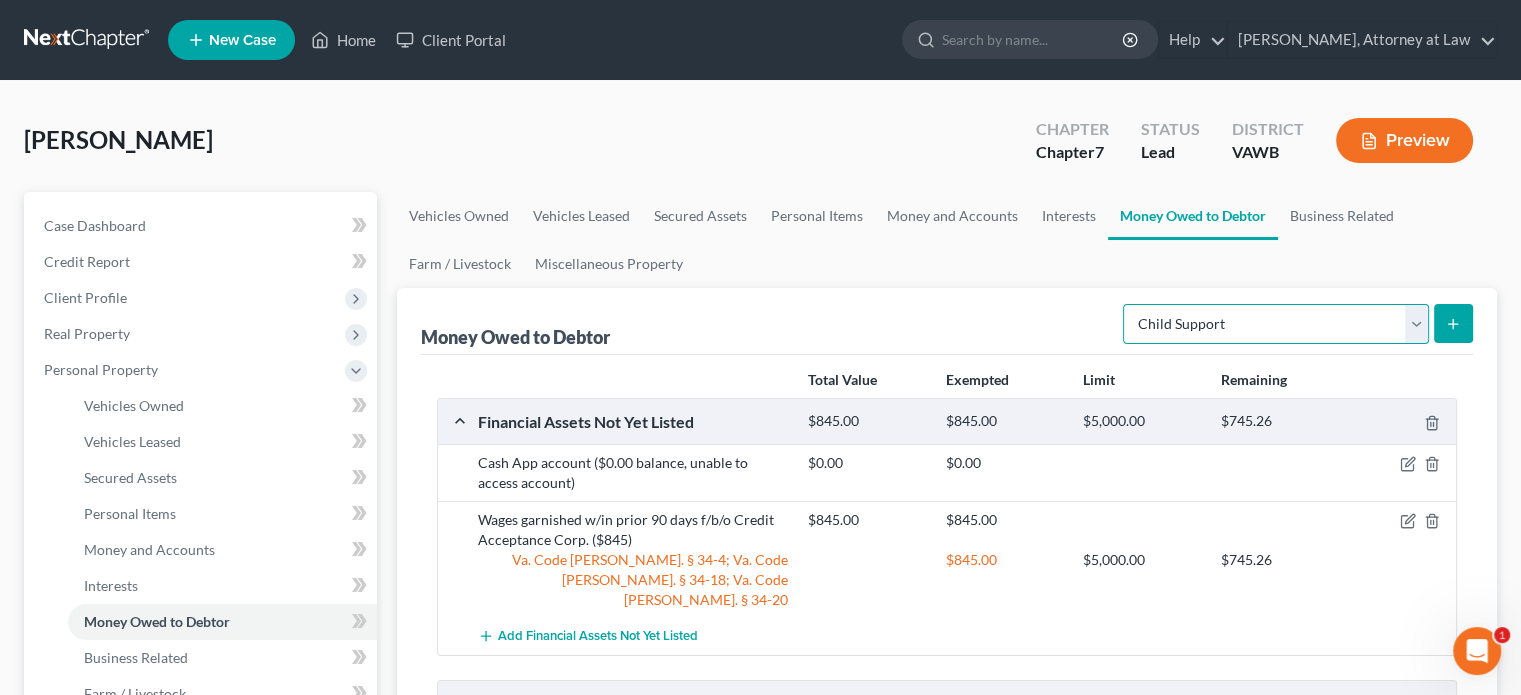 click on "Select Type of Money Owed Accounts Receivable Alimony Child Support Claims Against Third Parties Disability Benefits Disability Insurance Payments Divorce Settlements Equitable or Future Interests Expected Tax Refund and Unused NOLs Financial Assets Not Yet Listed Life Estate of Descendants Maintenance Other Contingent & Unliquidated Claims Property Settlements Sick or Vacation Pay Social Security Benefits Trusts Unpaid Loans Unpaid Wages Workers Compensation" at bounding box center (1276, 324) 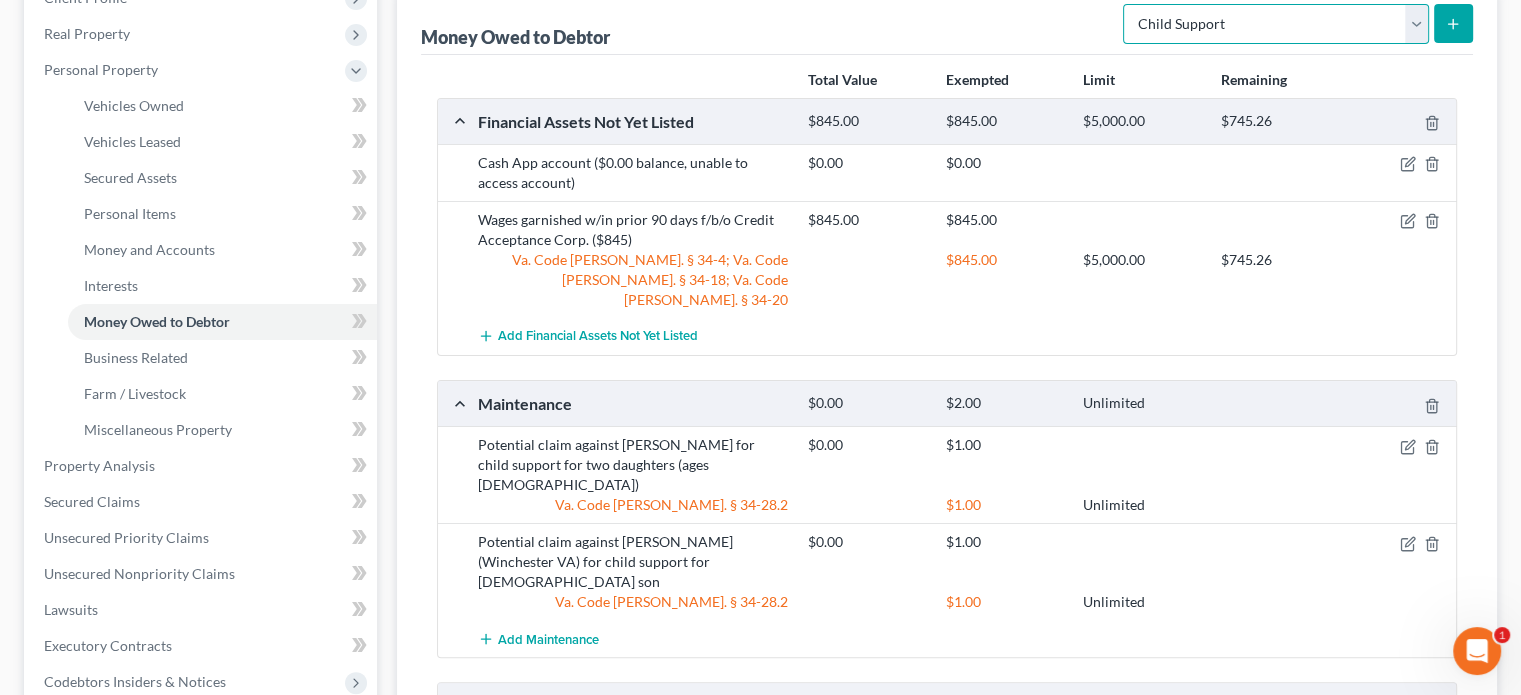 scroll, scrollTop: 0, scrollLeft: 0, axis: both 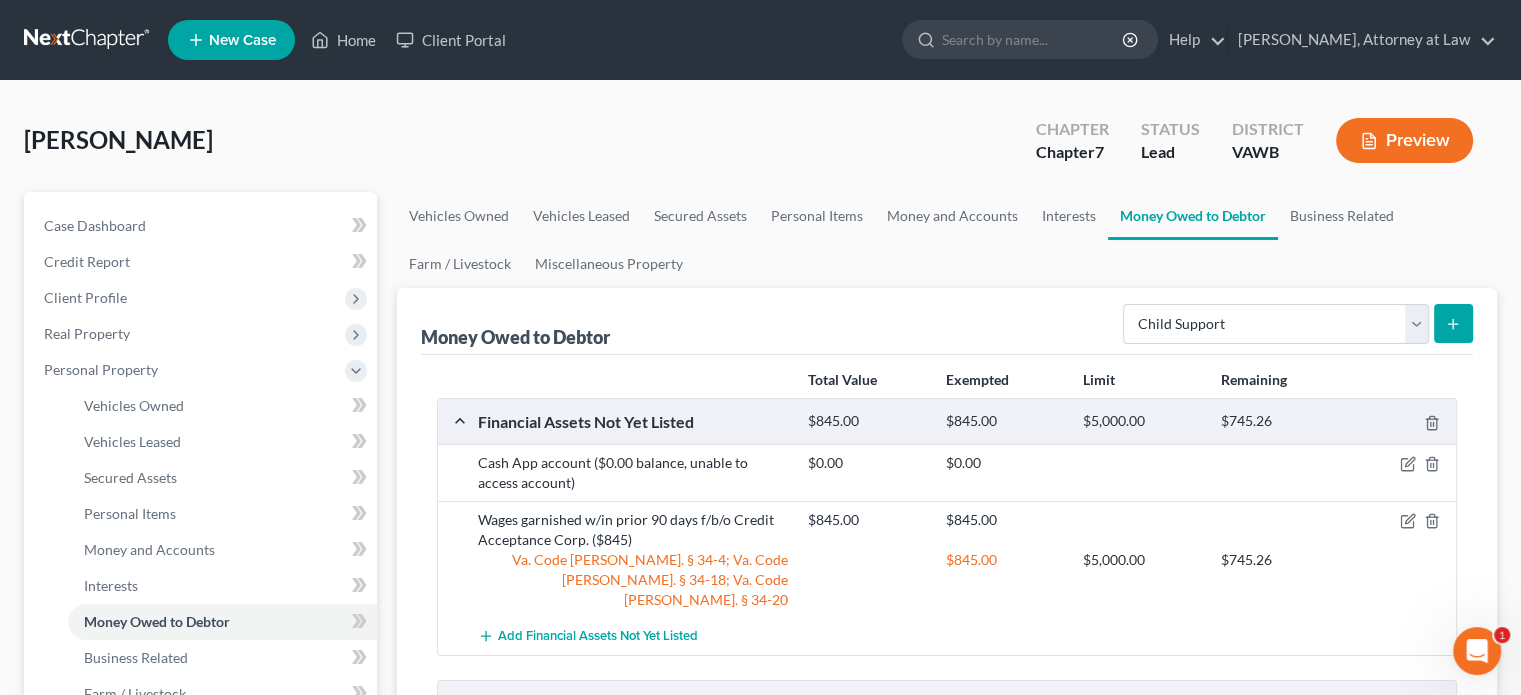 click on "Vehicles Owned
Vehicles Leased
Secured Assets
Personal Items
Money and Accounts
Interests
Money Owed to Debtor
Business Related
Farm / Livestock
Miscellaneous Property" at bounding box center [947, 240] 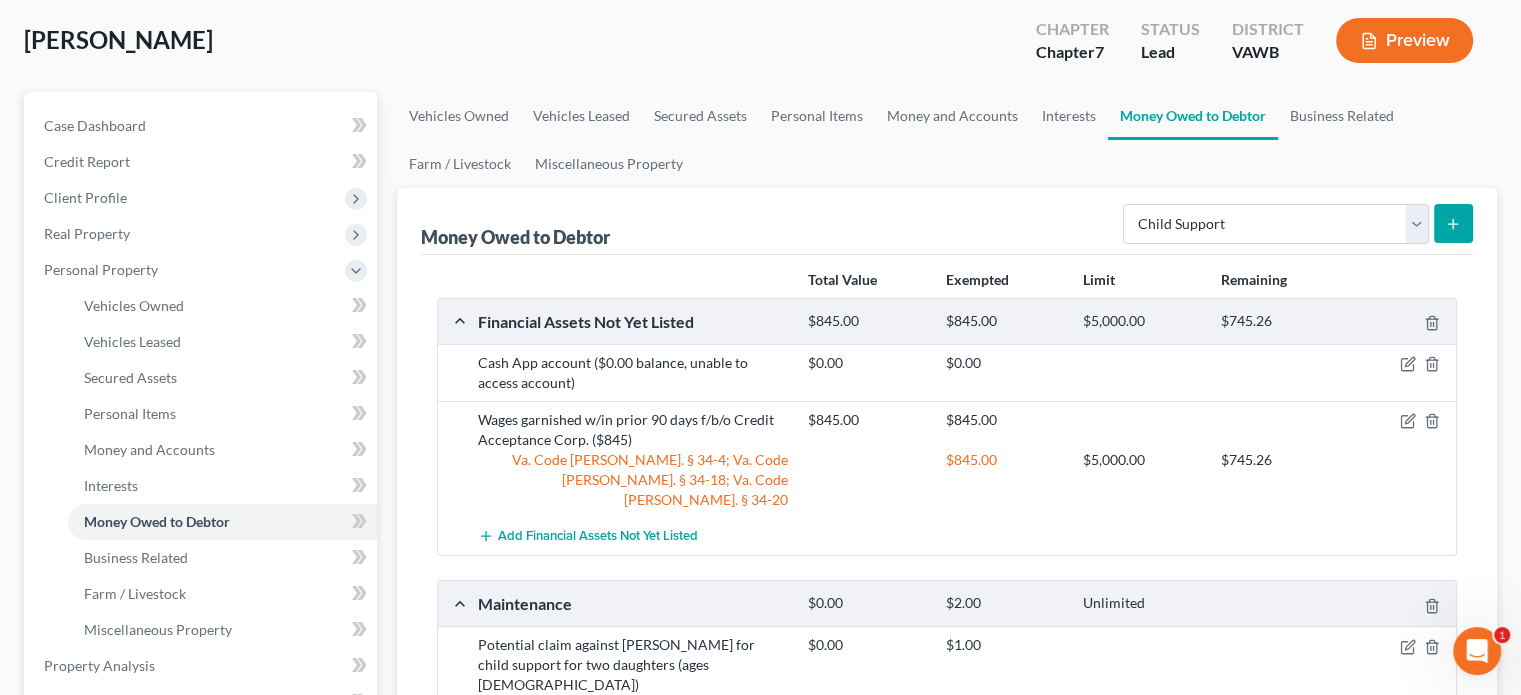 scroll, scrollTop: 300, scrollLeft: 0, axis: vertical 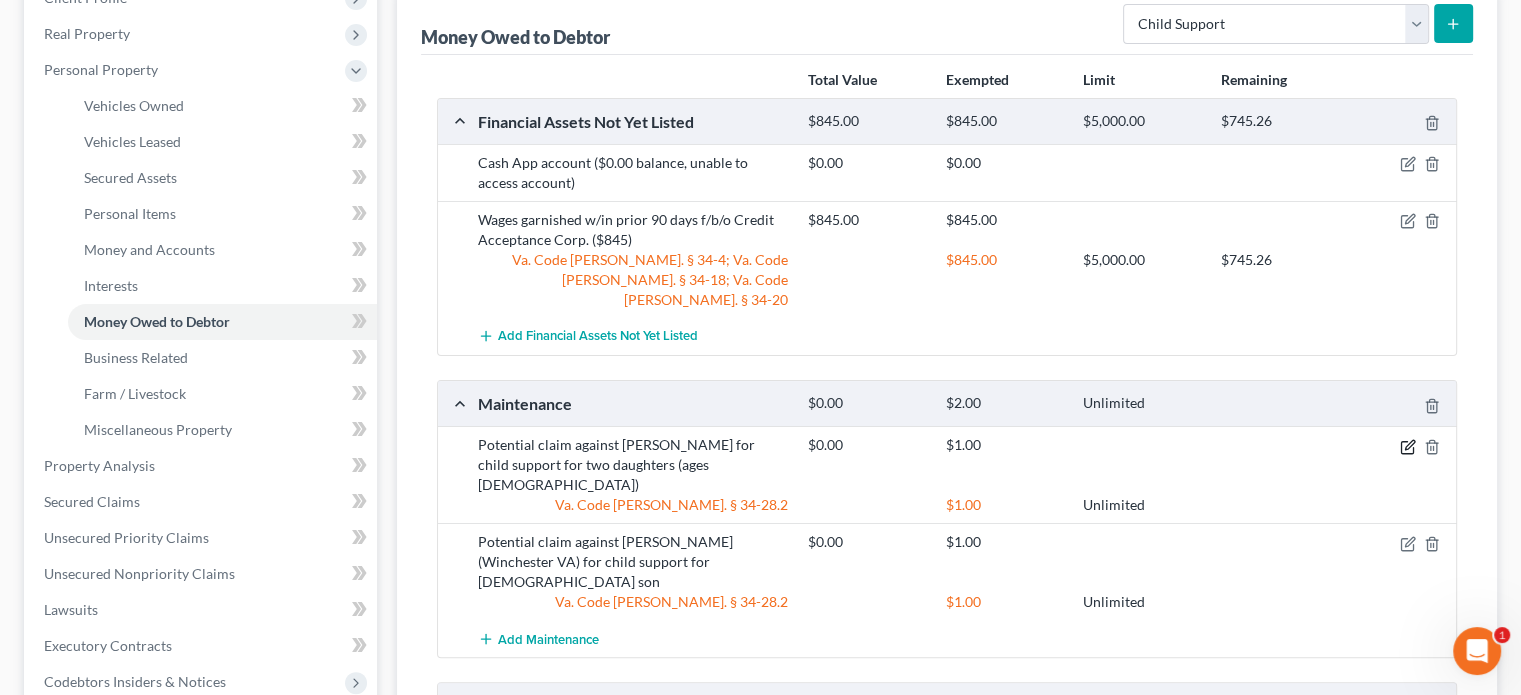 click 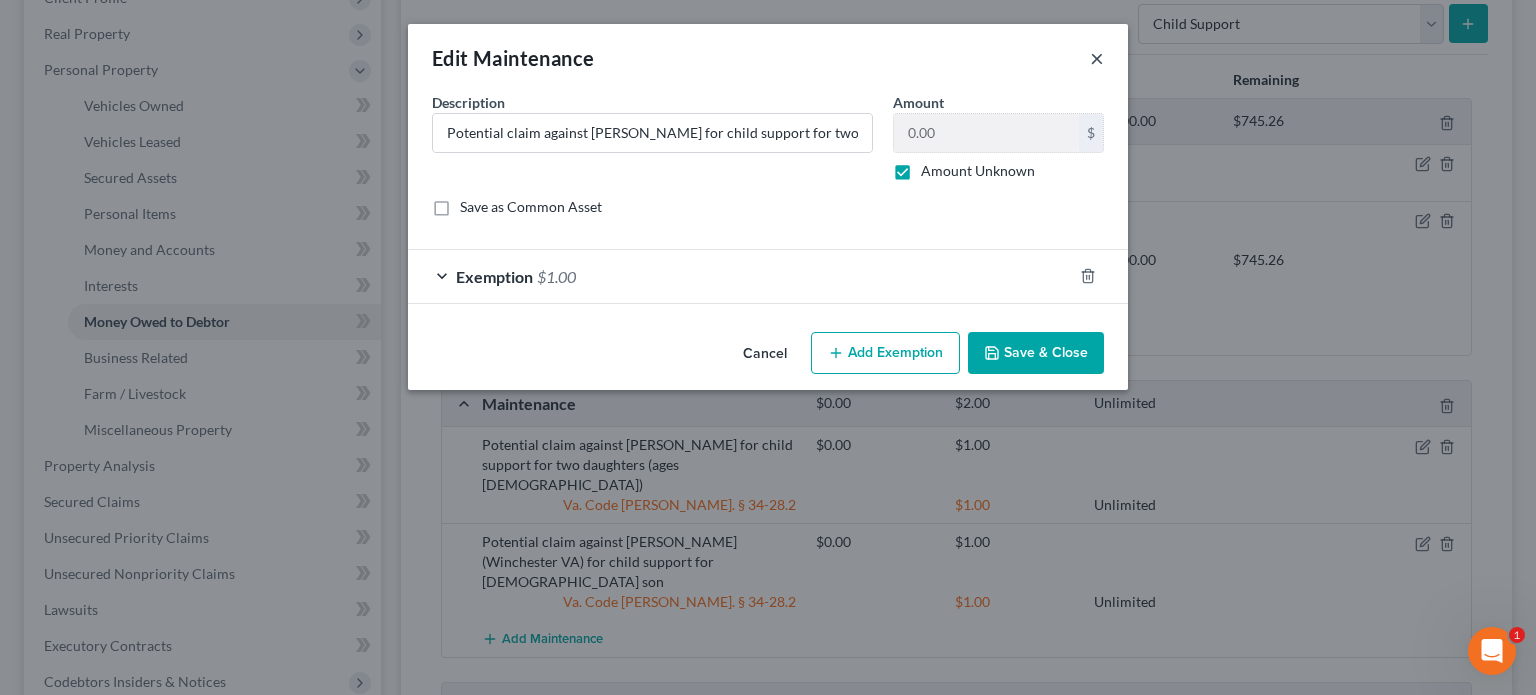 click on "×" at bounding box center [1097, 58] 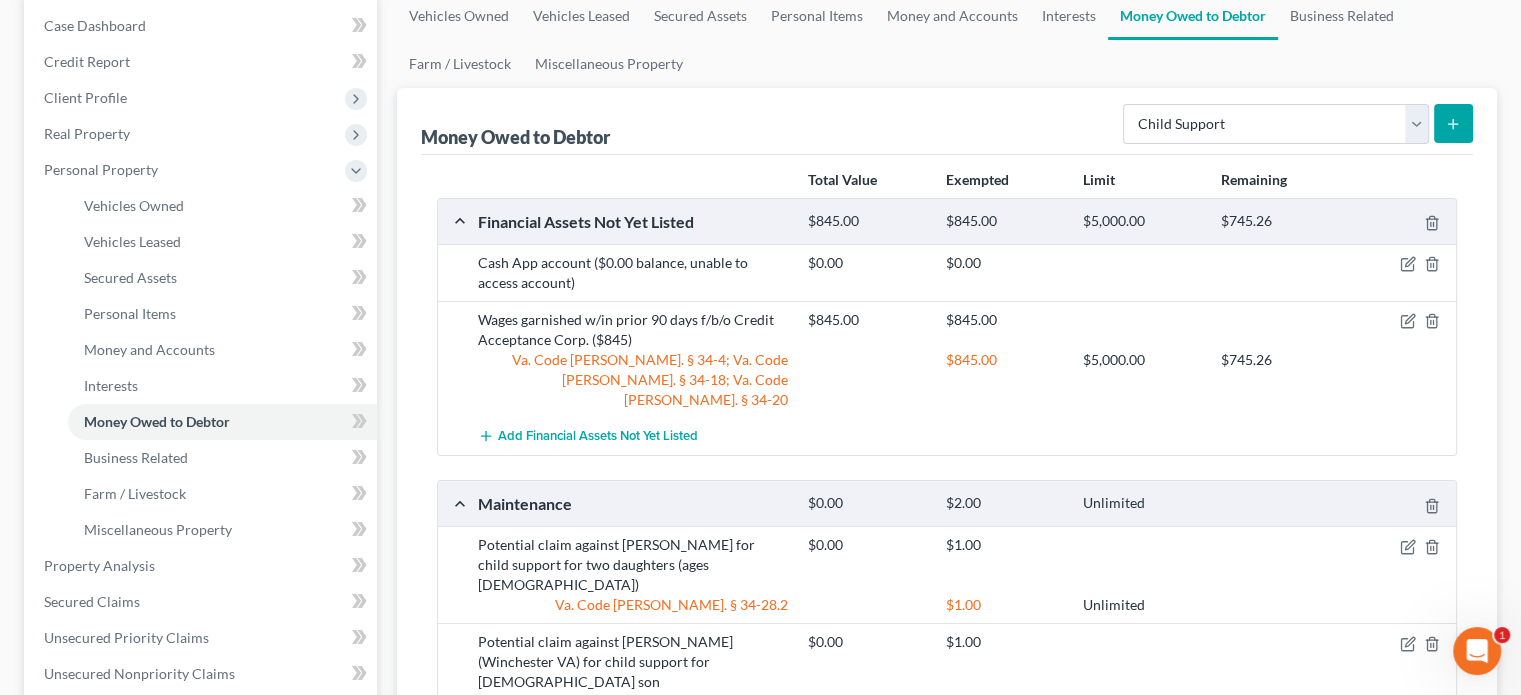 scroll, scrollTop: 100, scrollLeft: 0, axis: vertical 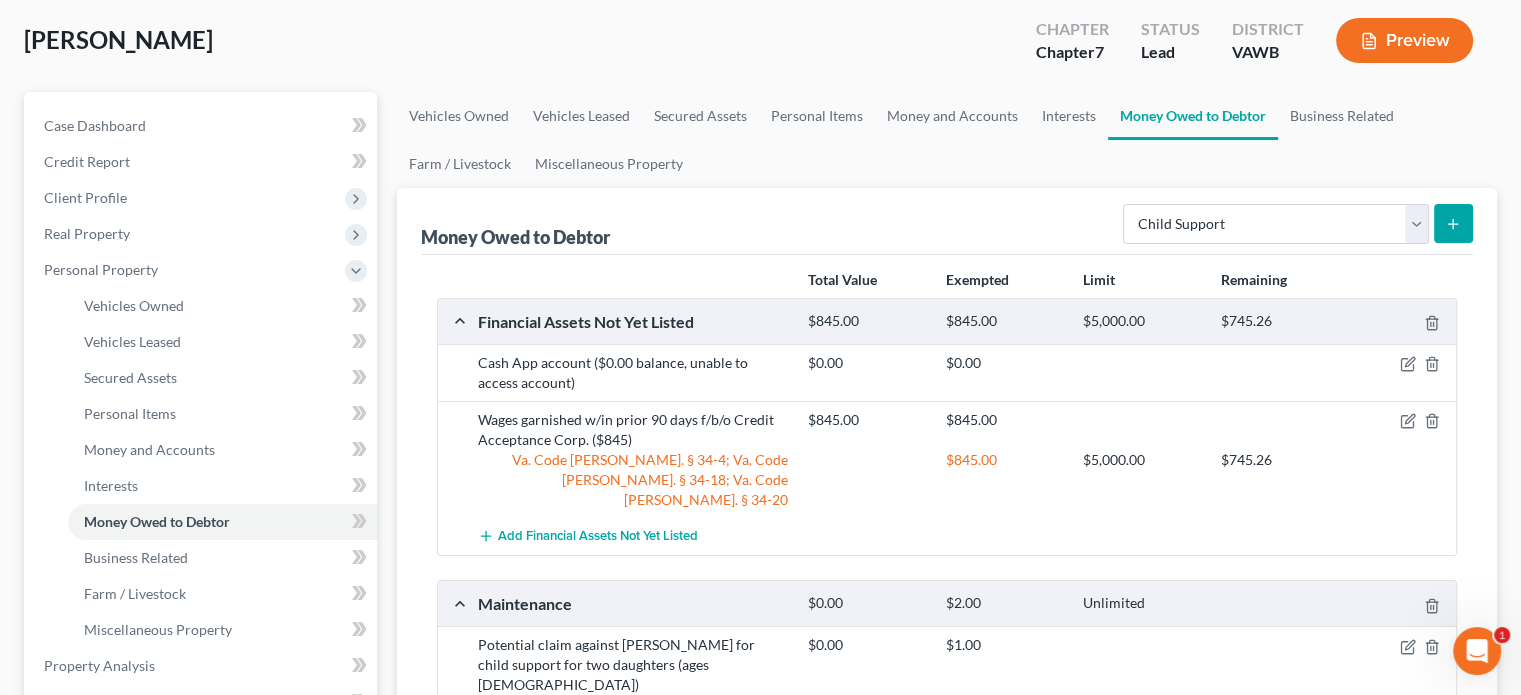 click at bounding box center [1453, 223] 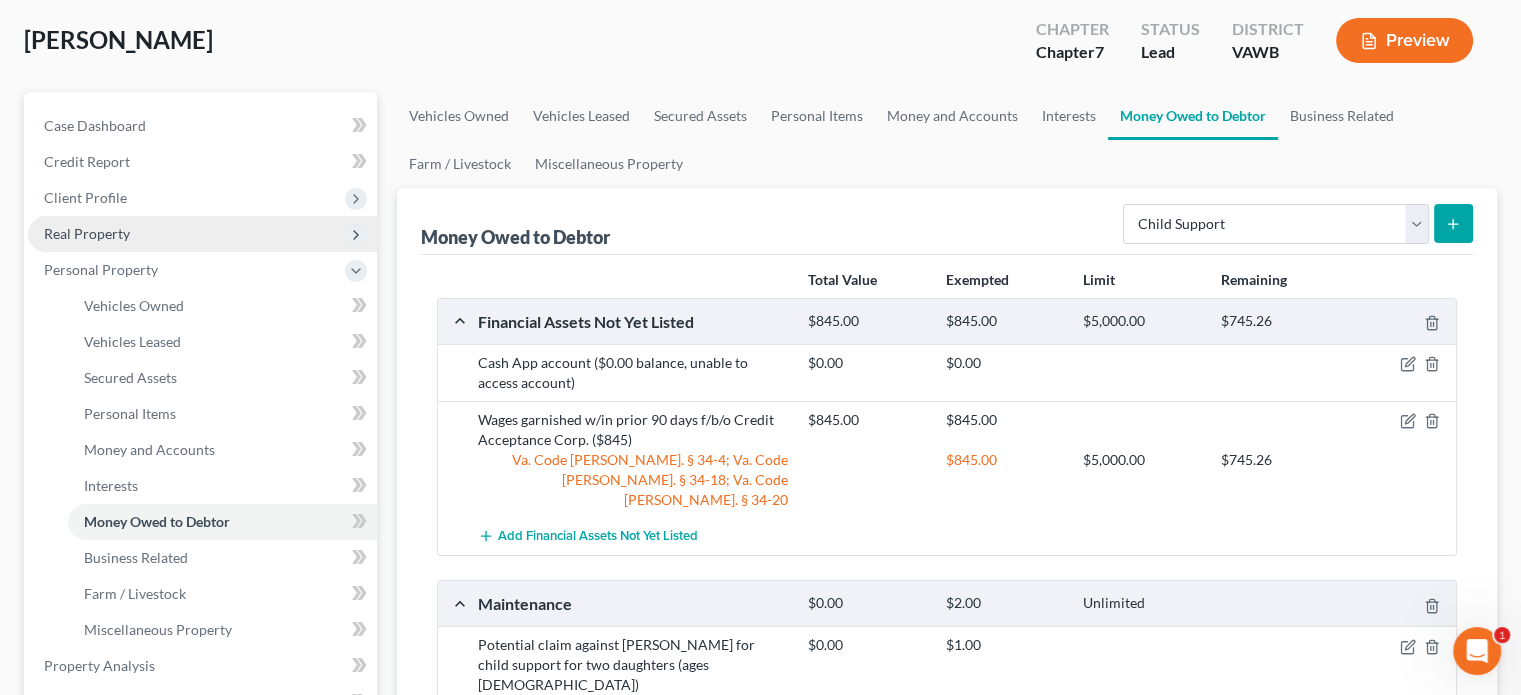 click on "Real Property" at bounding box center [87, 233] 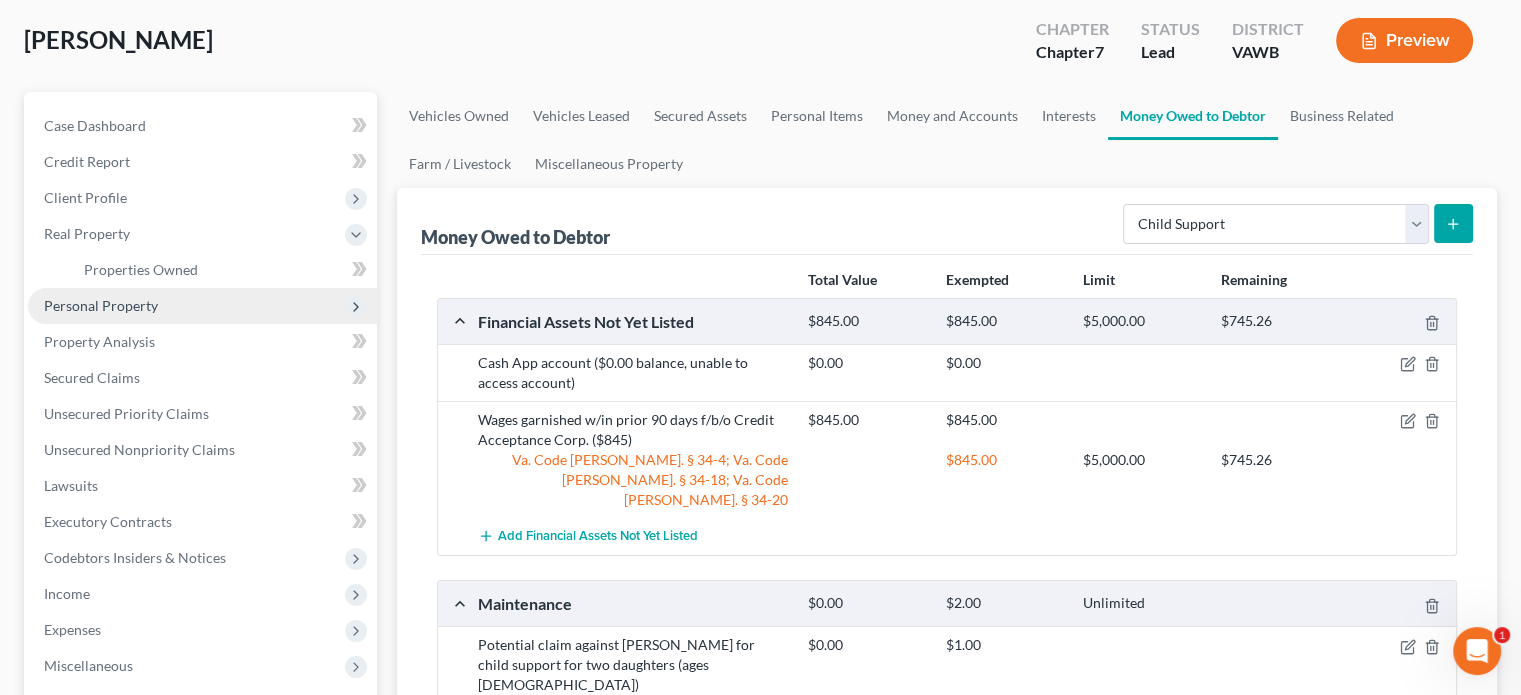 click on "Personal Property" at bounding box center (101, 305) 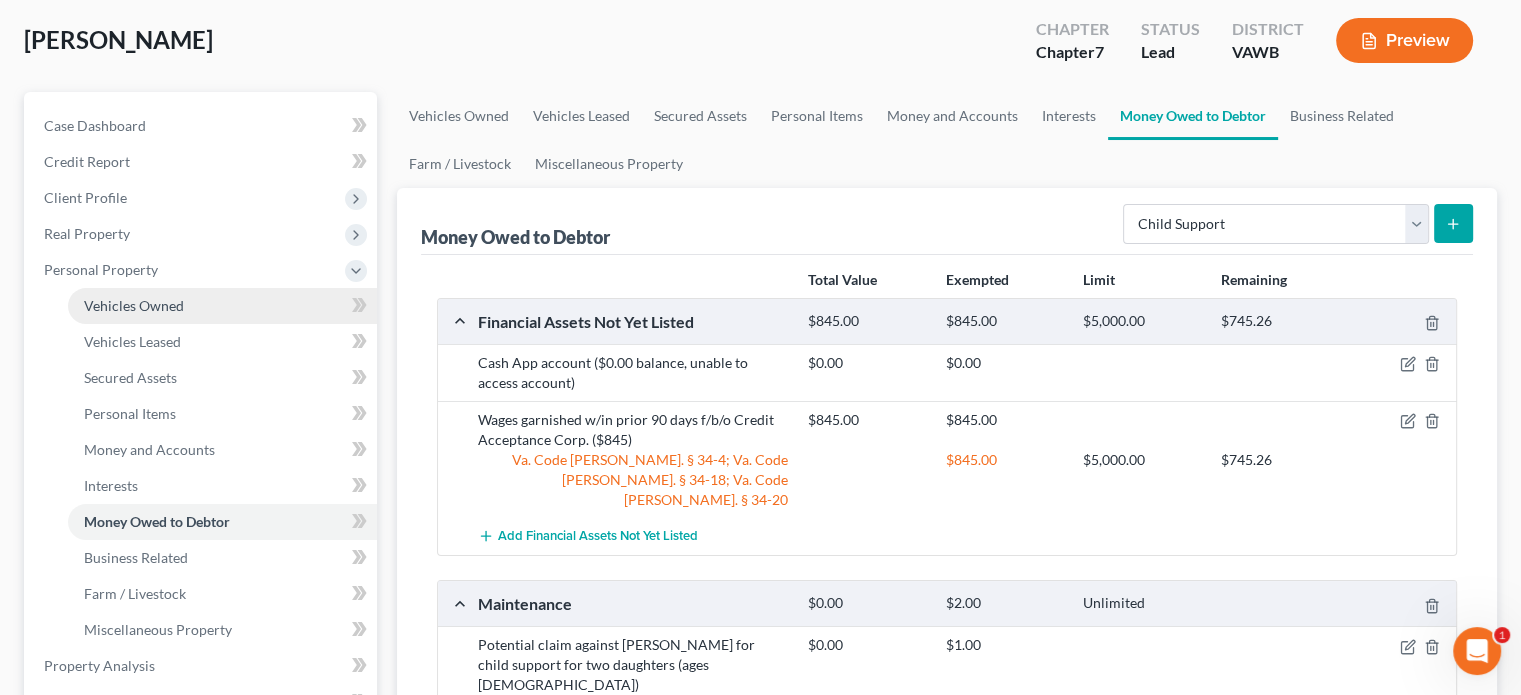 click on "Vehicles Owned" at bounding box center (134, 305) 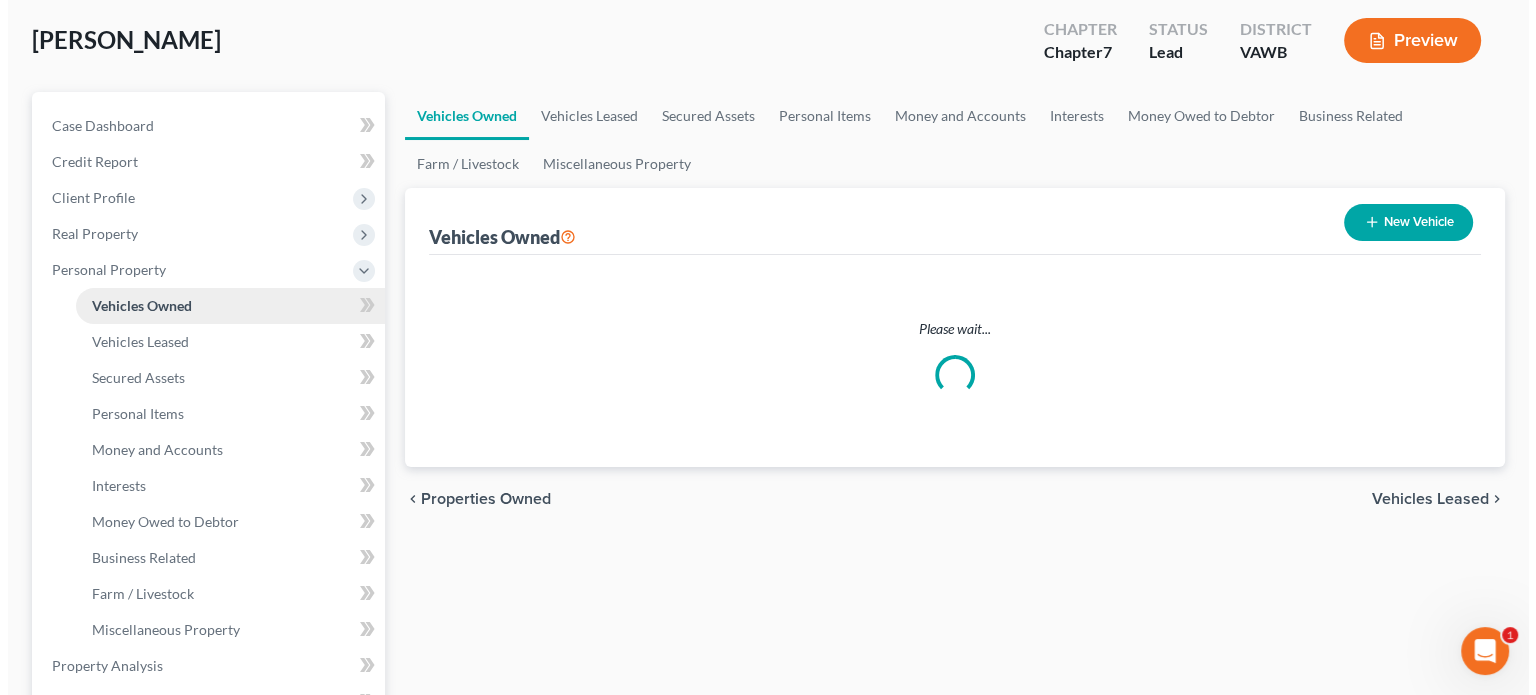scroll, scrollTop: 0, scrollLeft: 0, axis: both 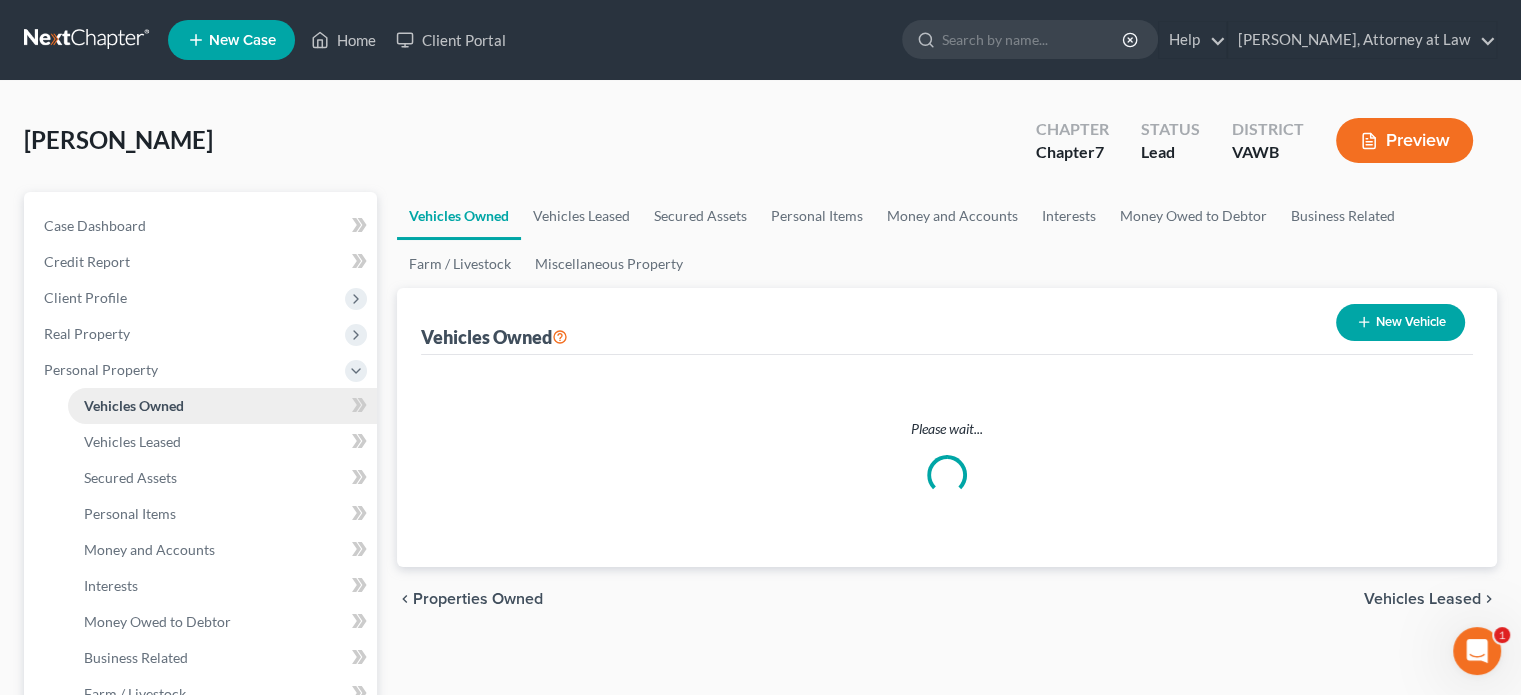 click on "Case Dashboard
Payments
Invoices
Payments
Payments
Credit Report
Client Profile" at bounding box center [202, 712] 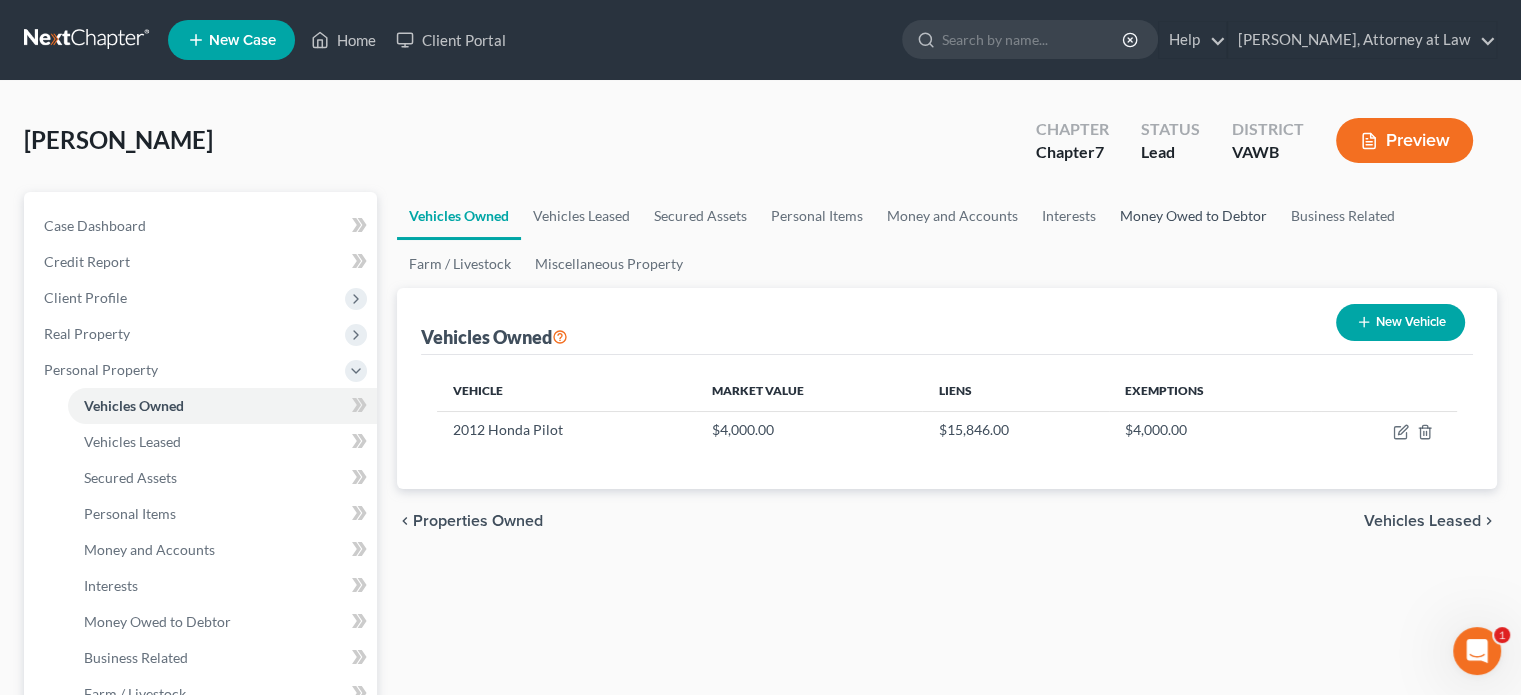 click on "Money Owed to Debtor" at bounding box center [1193, 216] 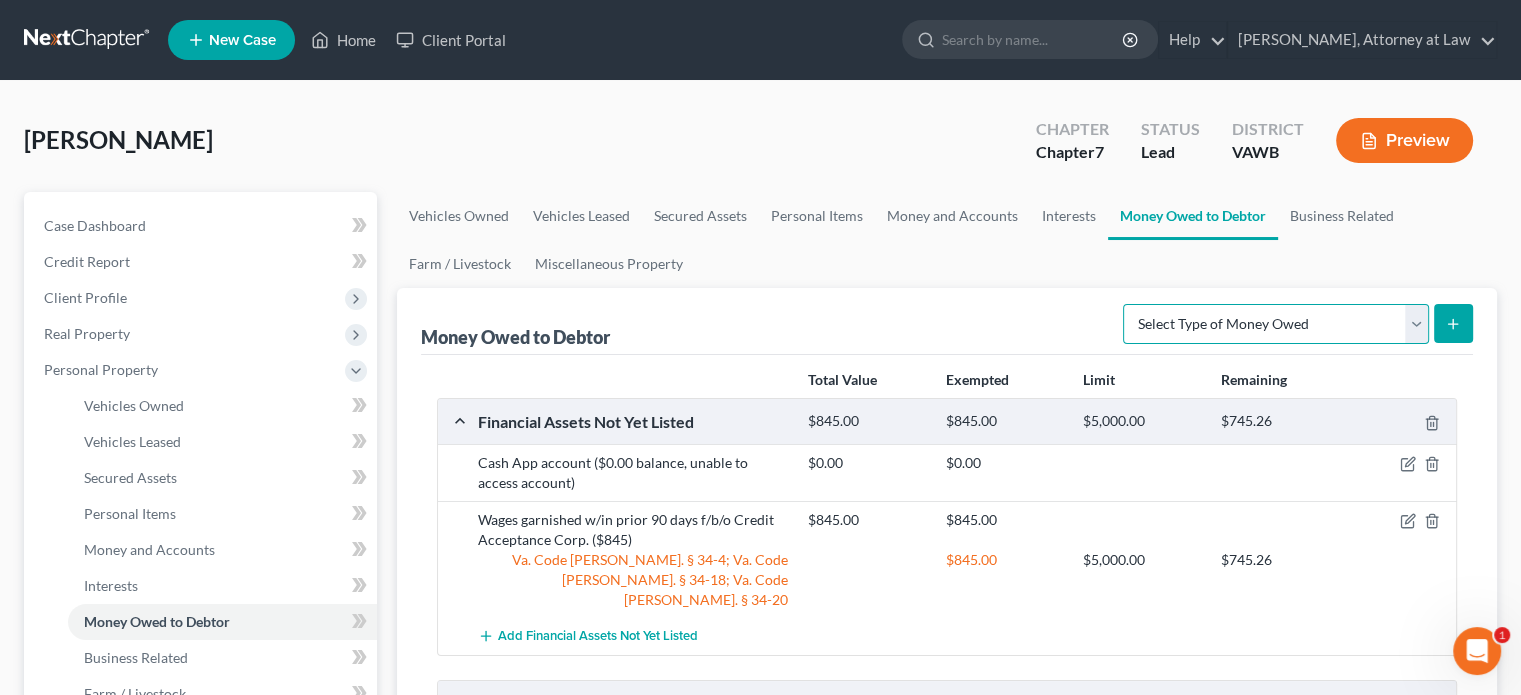 click on "Select Type of Money Owed Accounts Receivable Alimony Child Support Claims Against Third Parties Disability Benefits Disability Insurance Payments Divorce Settlements Equitable or Future Interests Expected Tax Refund and Unused NOLs Financial Assets Not Yet Listed Life Estate of Descendants Maintenance Other Contingent & Unliquidated Claims Property Settlements Sick or Vacation Pay Social Security Benefits Trusts Unpaid Loans Unpaid Wages Workers Compensation" at bounding box center (1276, 324) 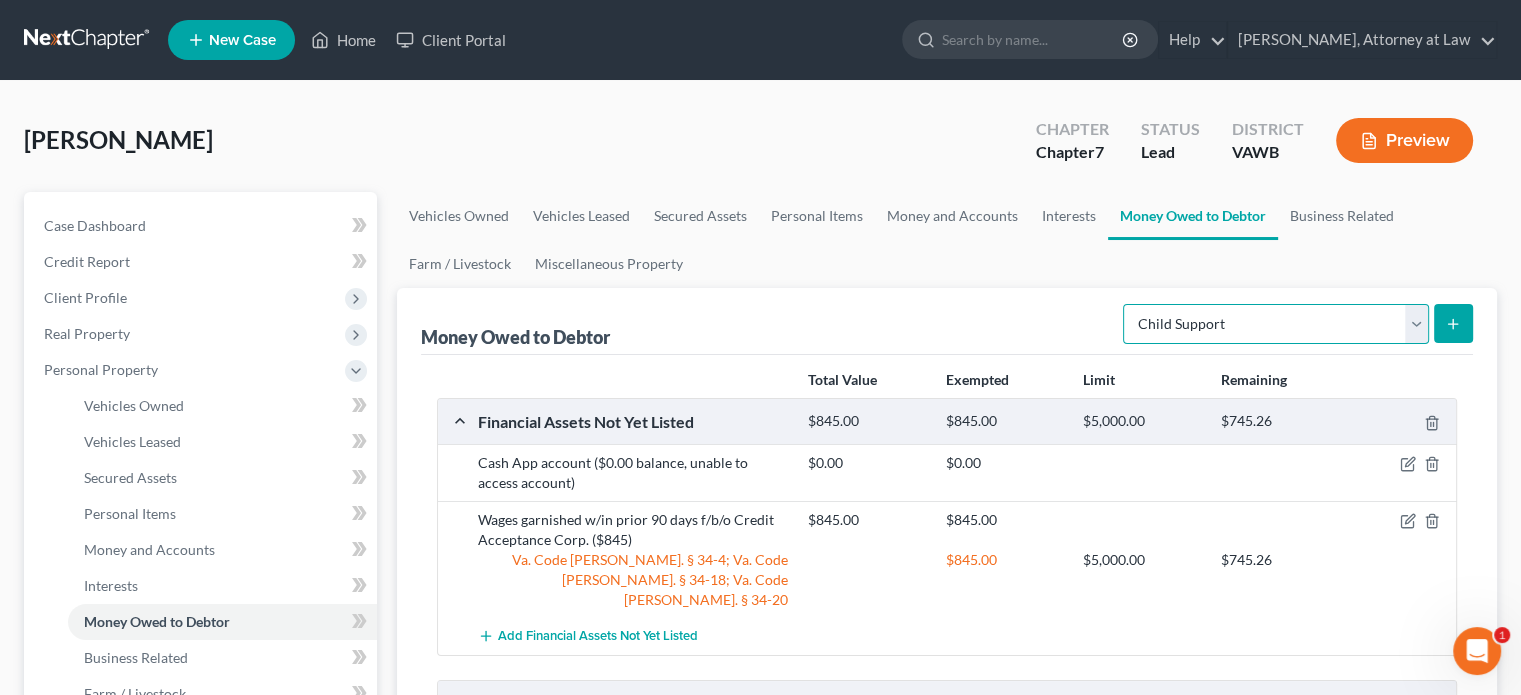 click on "Select Type of Money Owed Accounts Receivable Alimony Child Support Claims Against Third Parties Disability Benefits Disability Insurance Payments Divorce Settlements Equitable or Future Interests Expected Tax Refund and Unused NOLs Financial Assets Not Yet Listed Life Estate of Descendants Maintenance Other Contingent & Unliquidated Claims Property Settlements Sick or Vacation Pay Social Security Benefits Trusts Unpaid Loans Unpaid Wages Workers Compensation" at bounding box center (1276, 324) 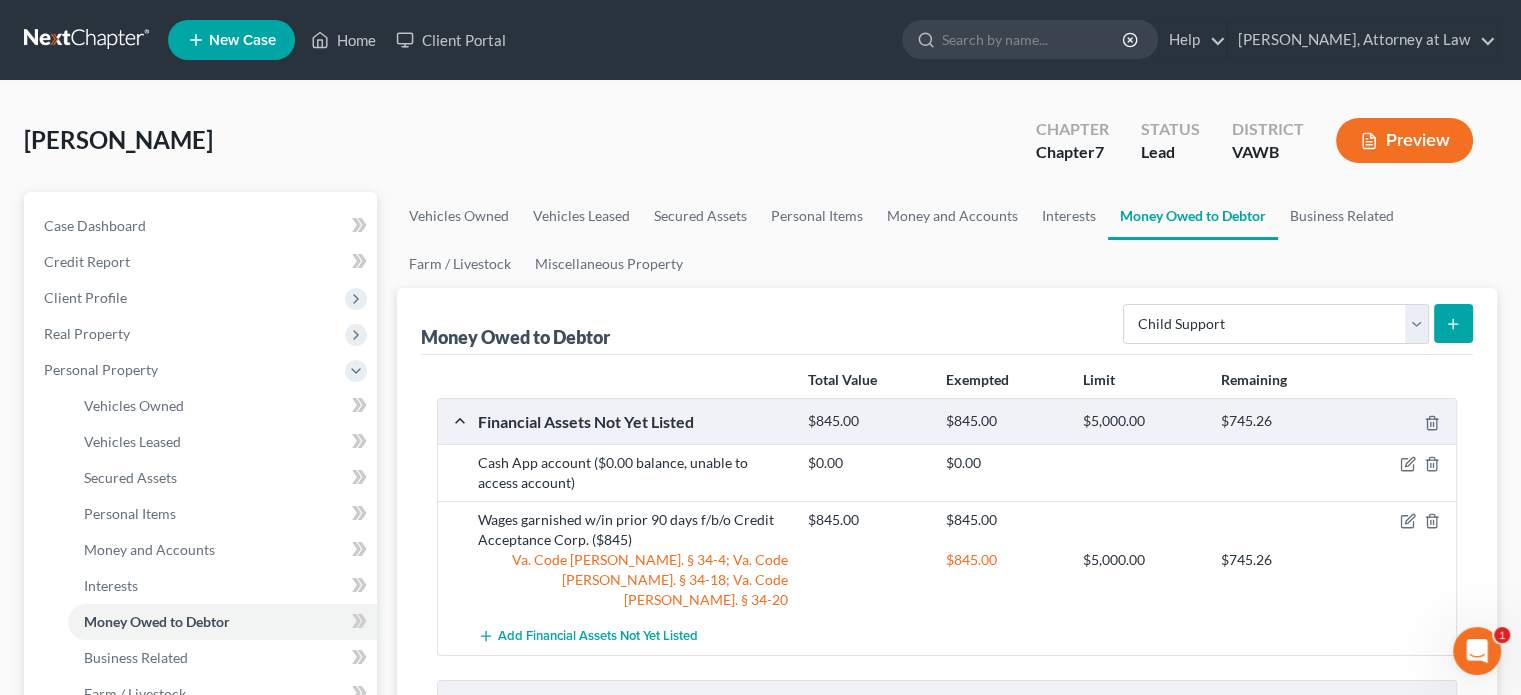 click at bounding box center (1453, 323) 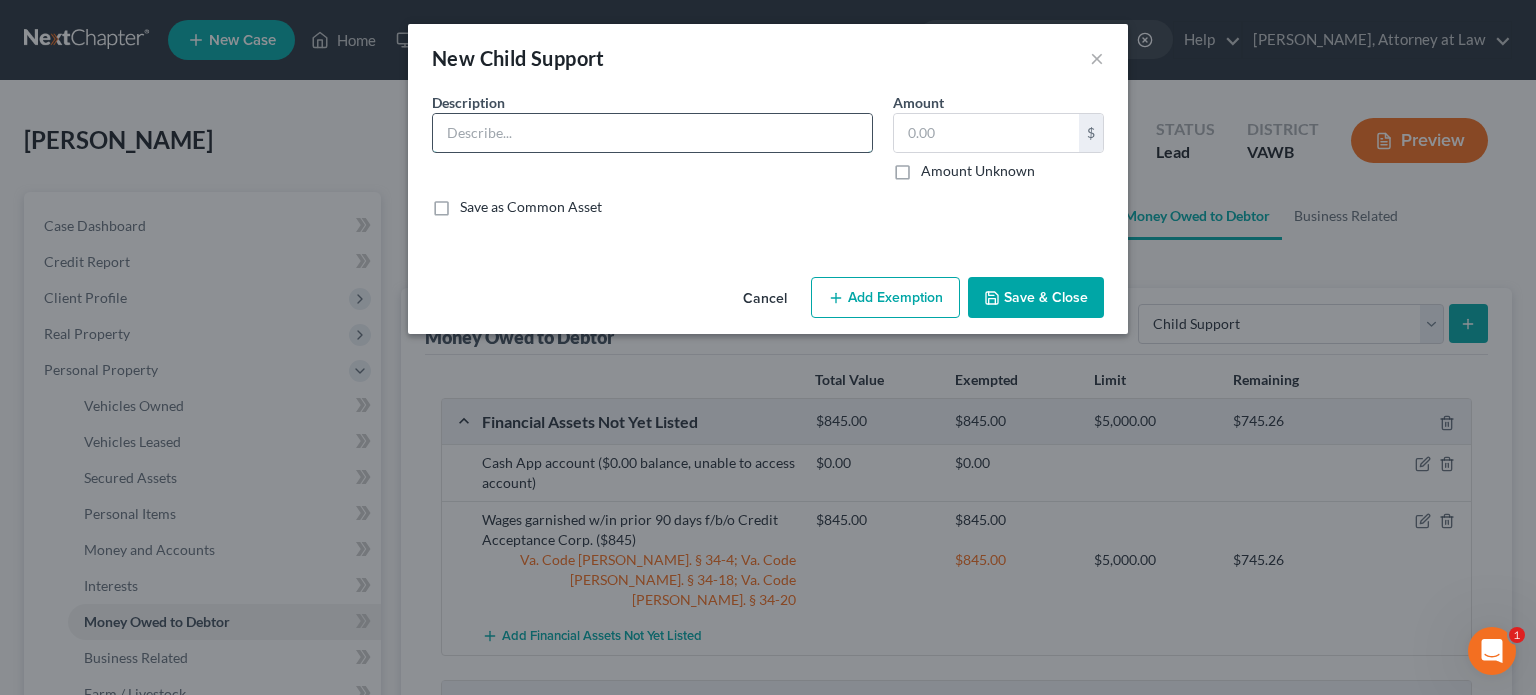 click at bounding box center (652, 133) 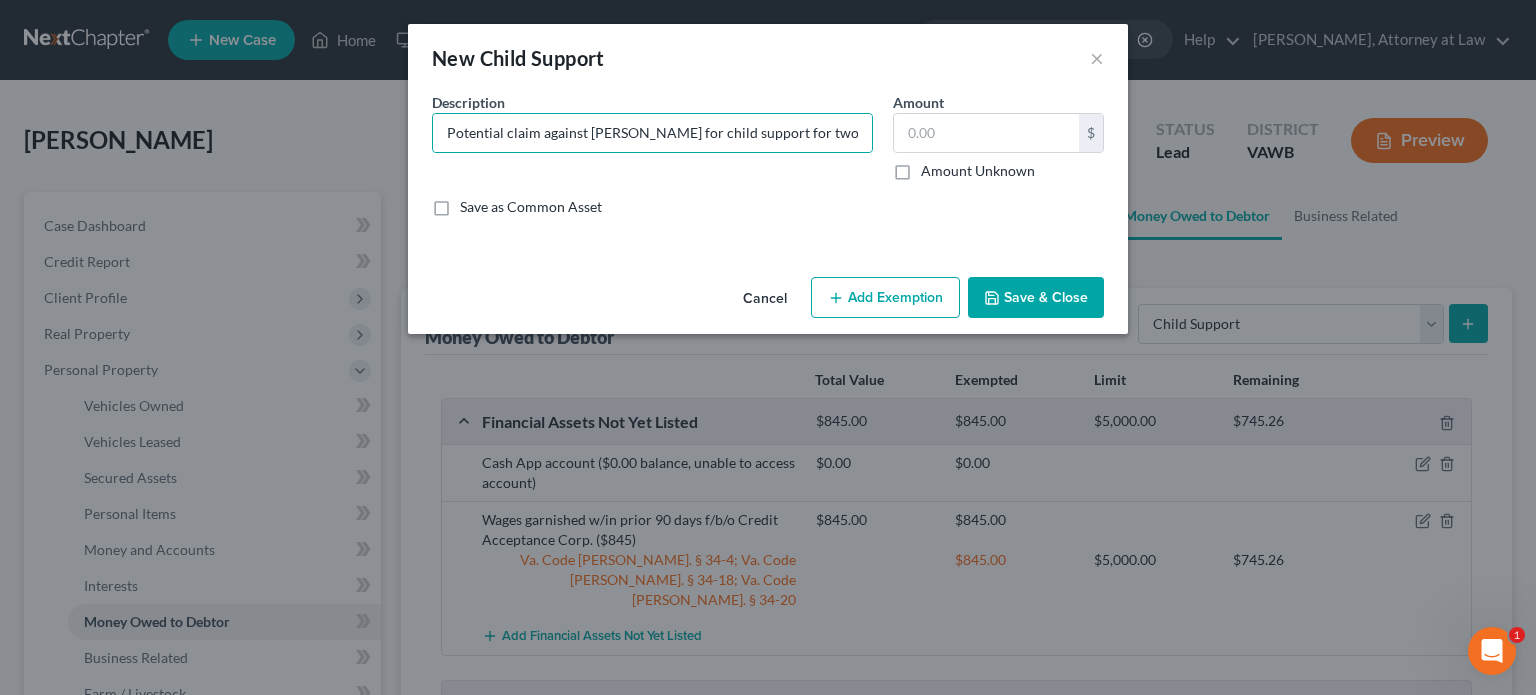 drag, startPoint x: 904, startPoint y: 171, endPoint x: 894, endPoint y: 253, distance: 82.607506 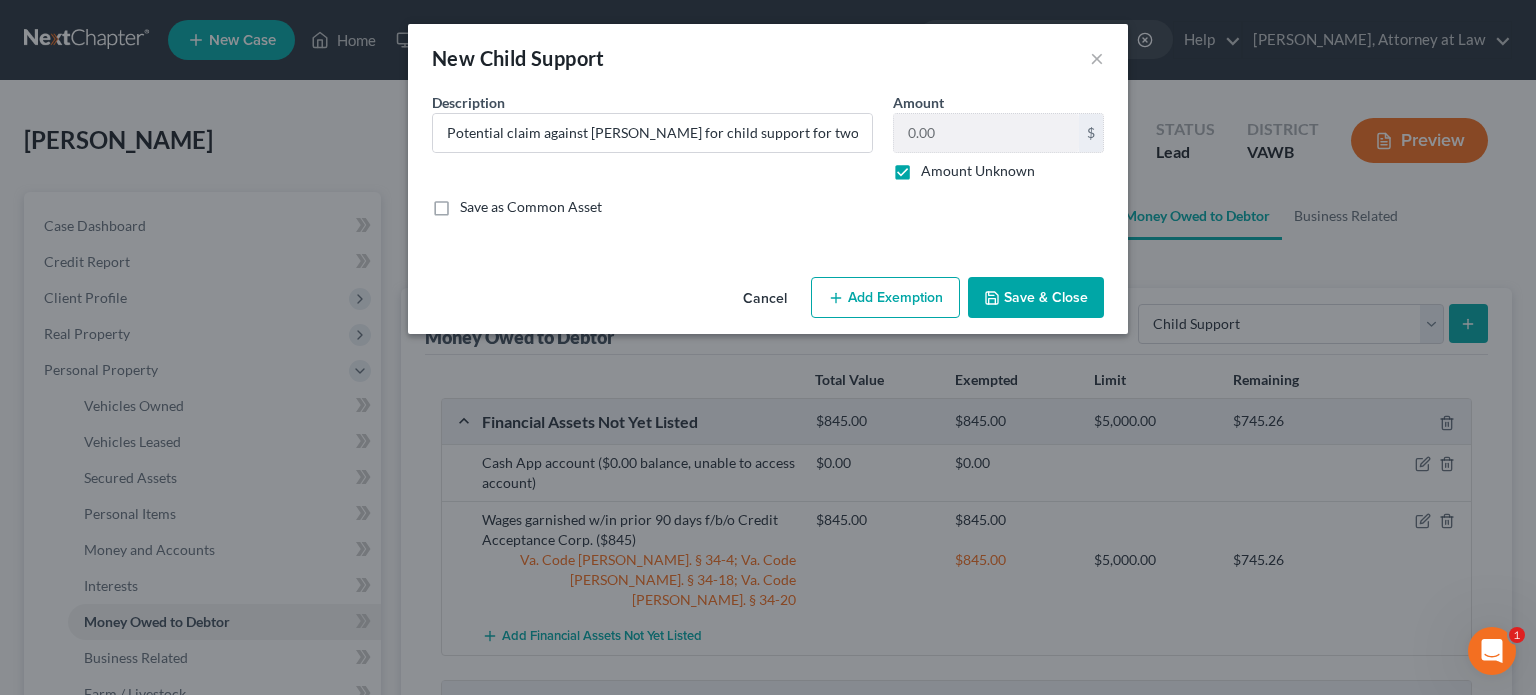 click on "Add Exemption" at bounding box center (885, 298) 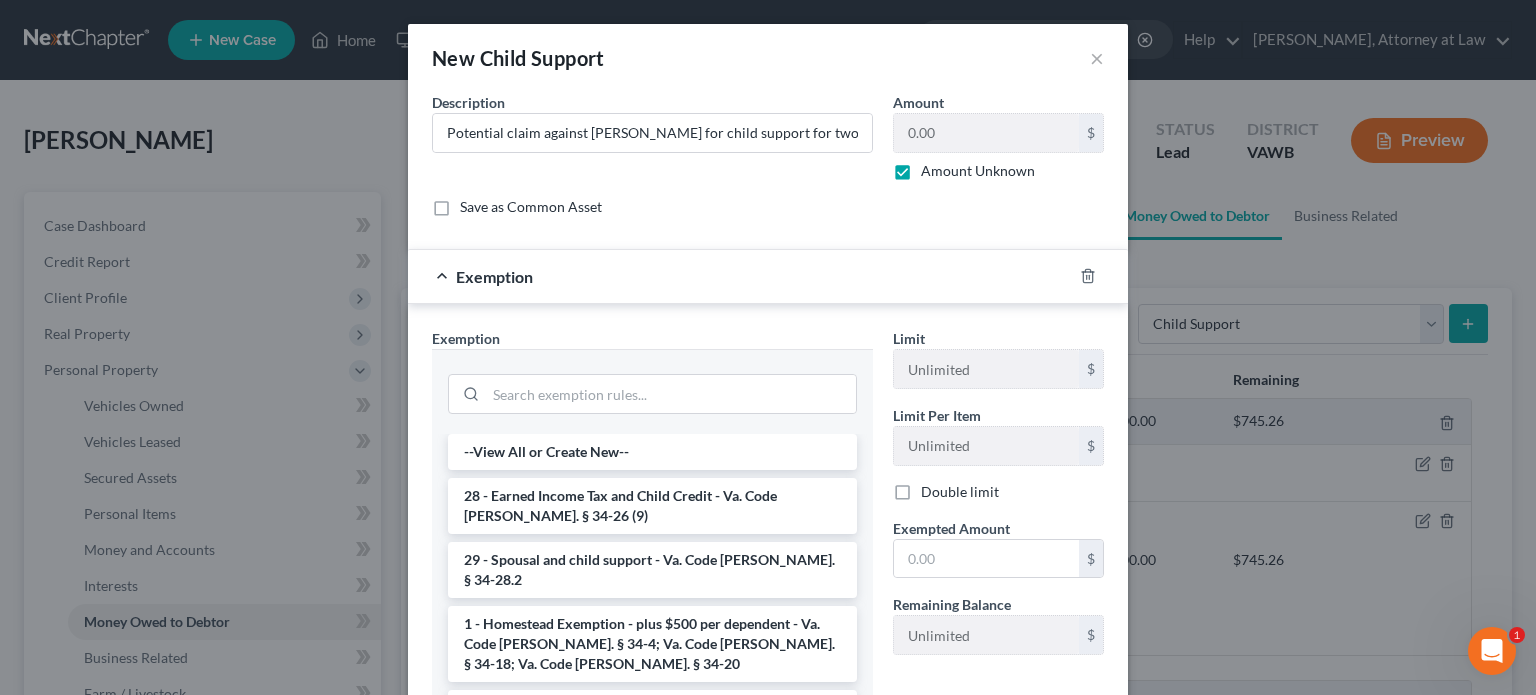 click on "29 - Spousal and child support - Va. Code [PERSON_NAME]. § 34-28.2" at bounding box center (652, 570) 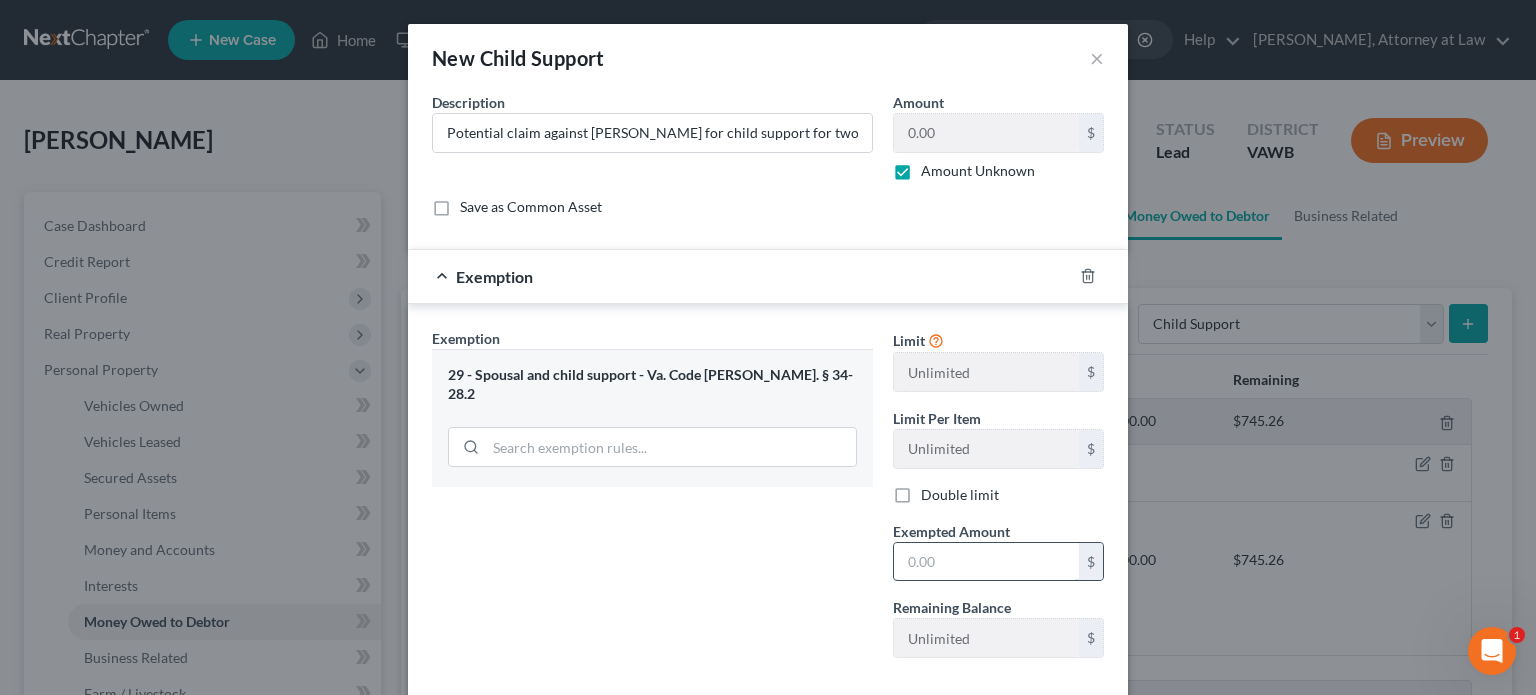 click at bounding box center [986, 562] 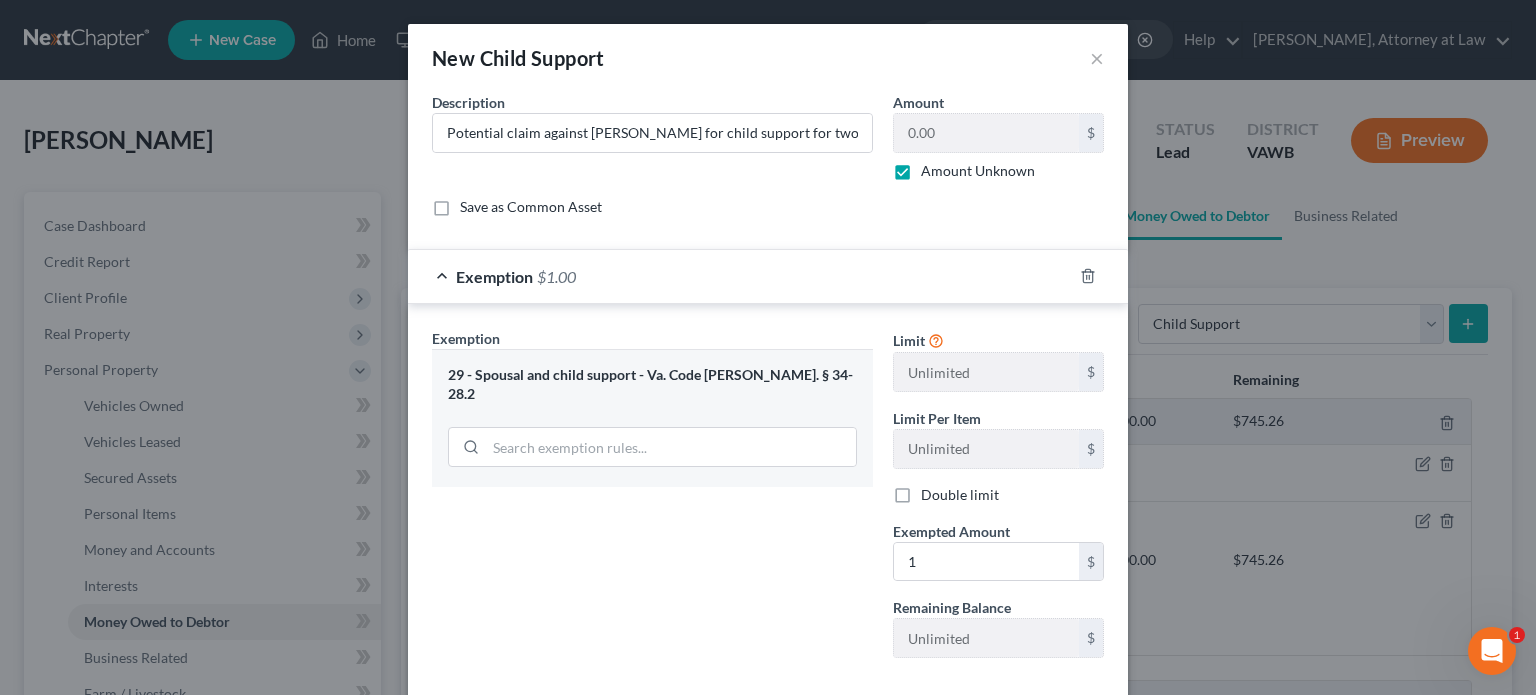 scroll, scrollTop: 103, scrollLeft: 0, axis: vertical 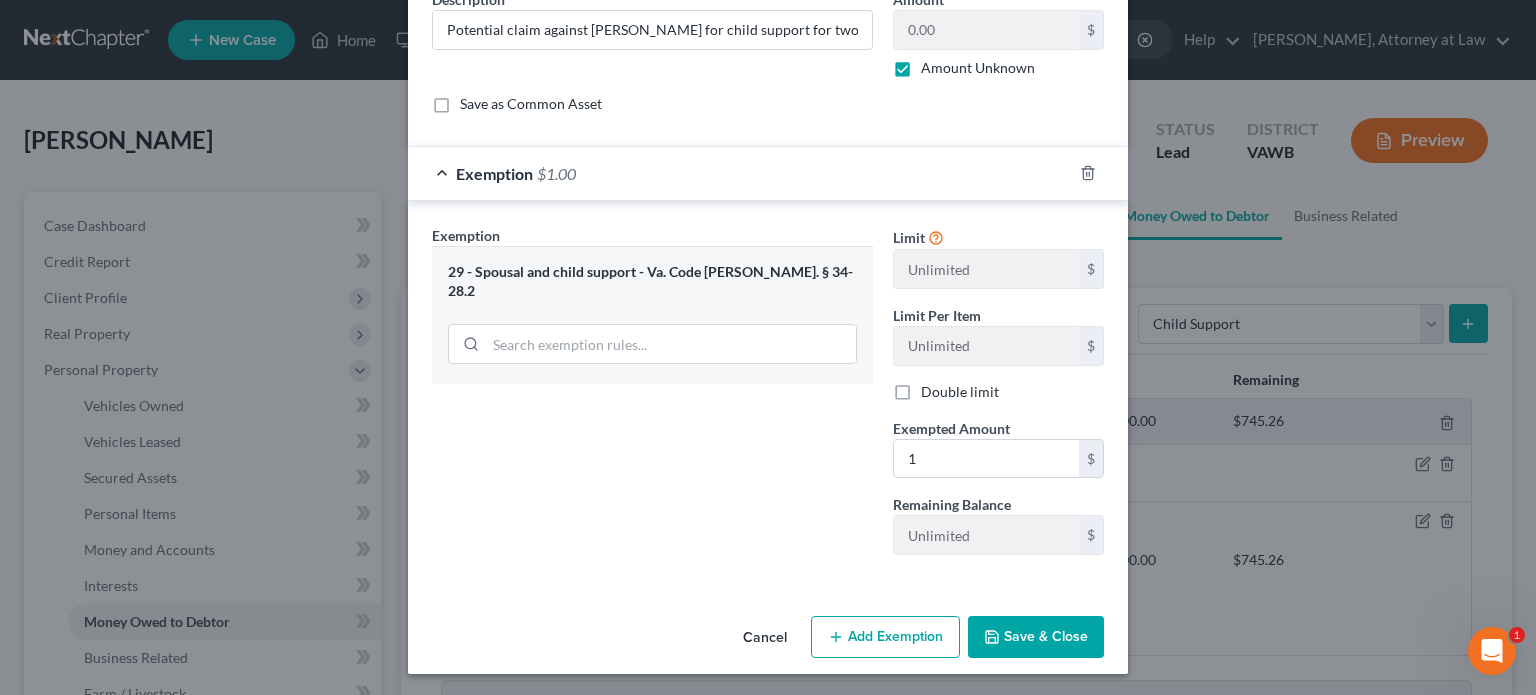 click on "Save & Close" at bounding box center (1036, 637) 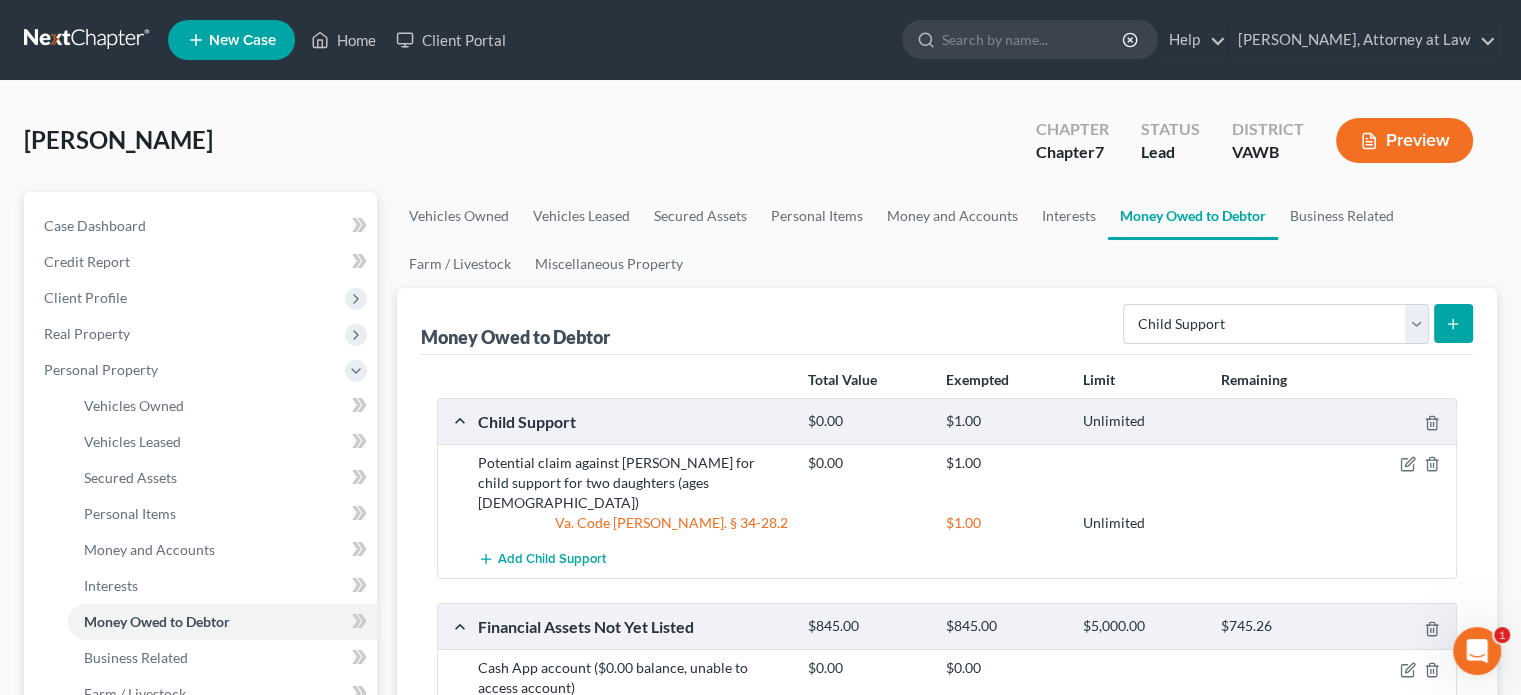 click 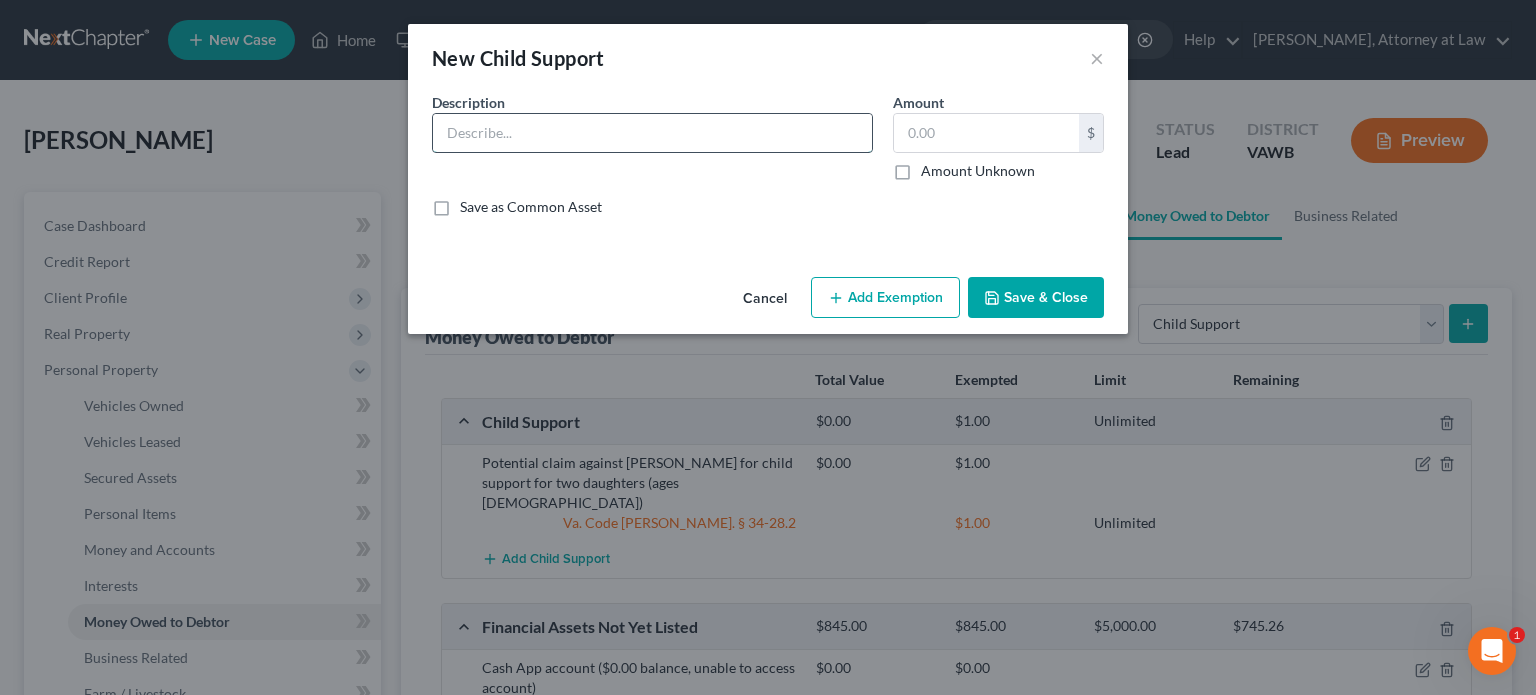 click at bounding box center [652, 133] 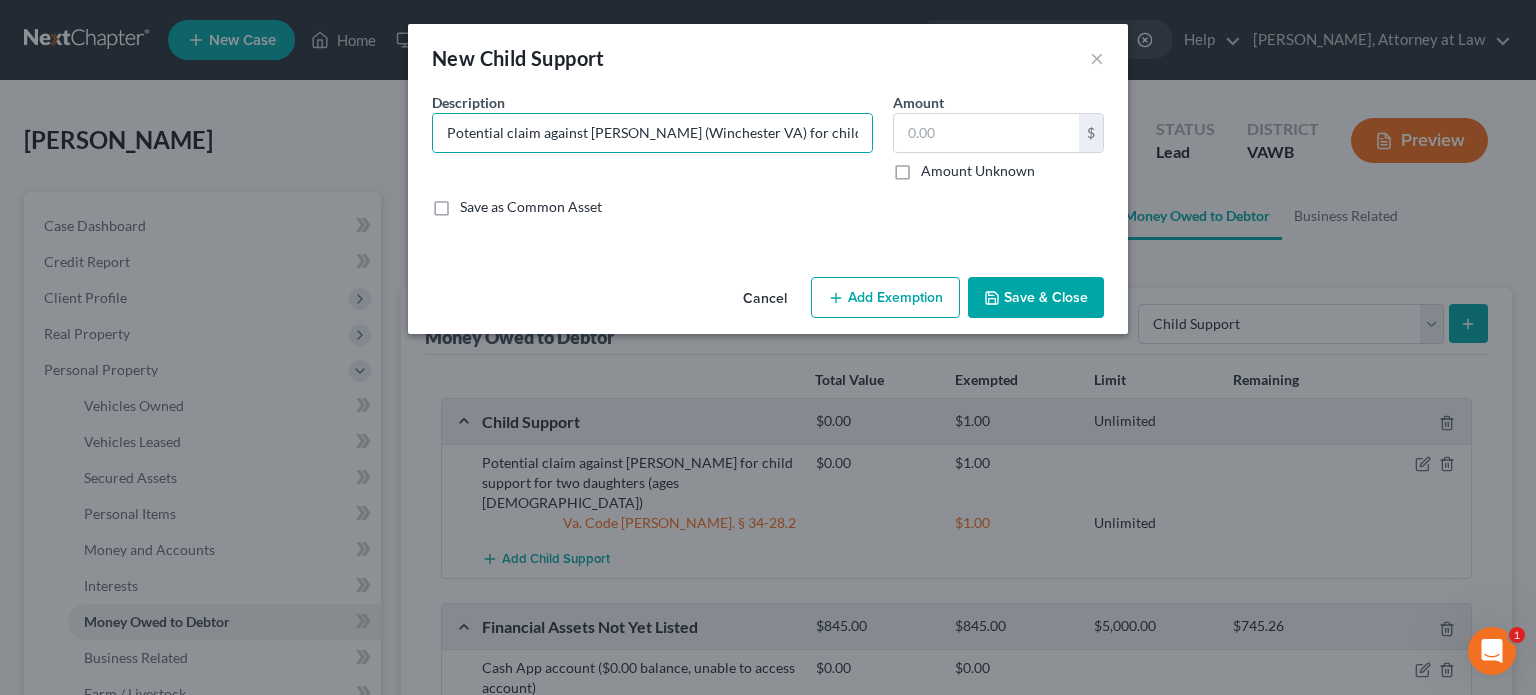 click on "Amount Unknown" at bounding box center [978, 171] 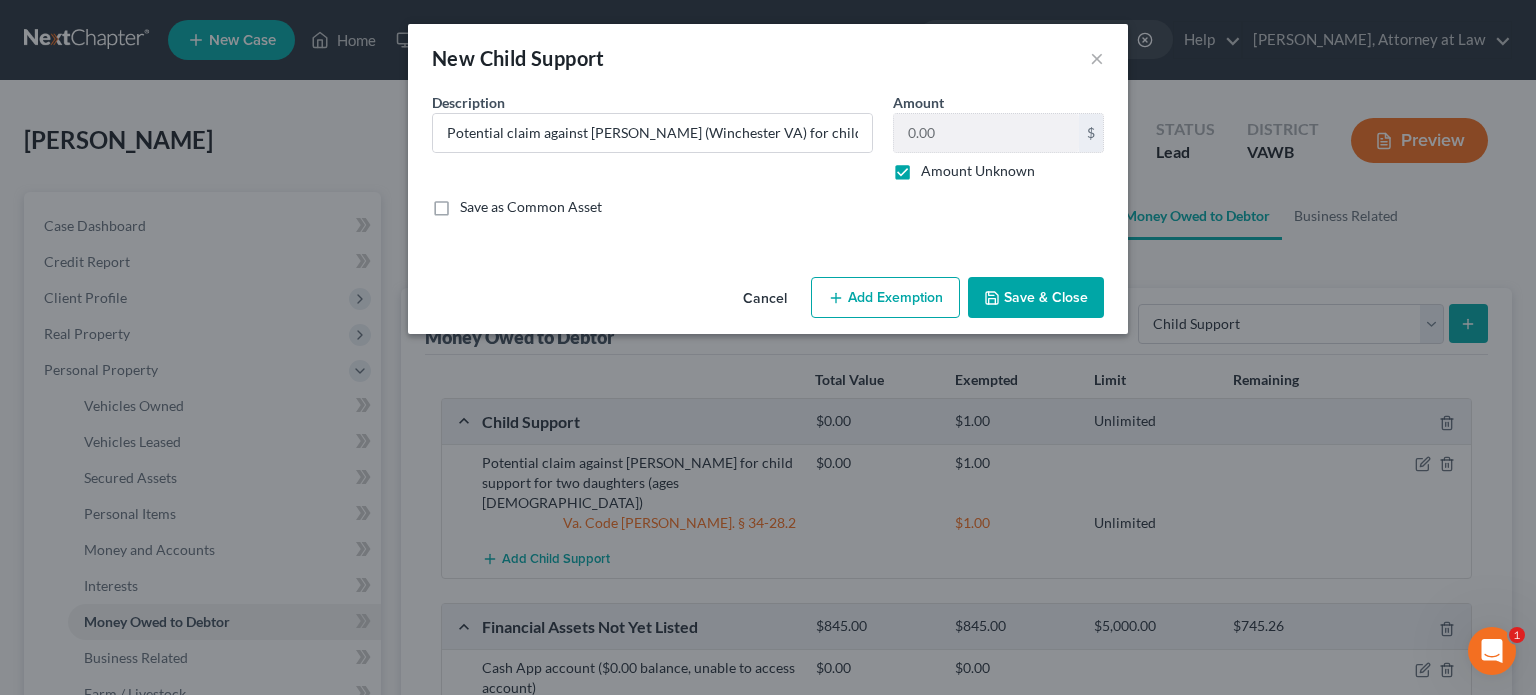 click on "Add Exemption" at bounding box center (885, 298) 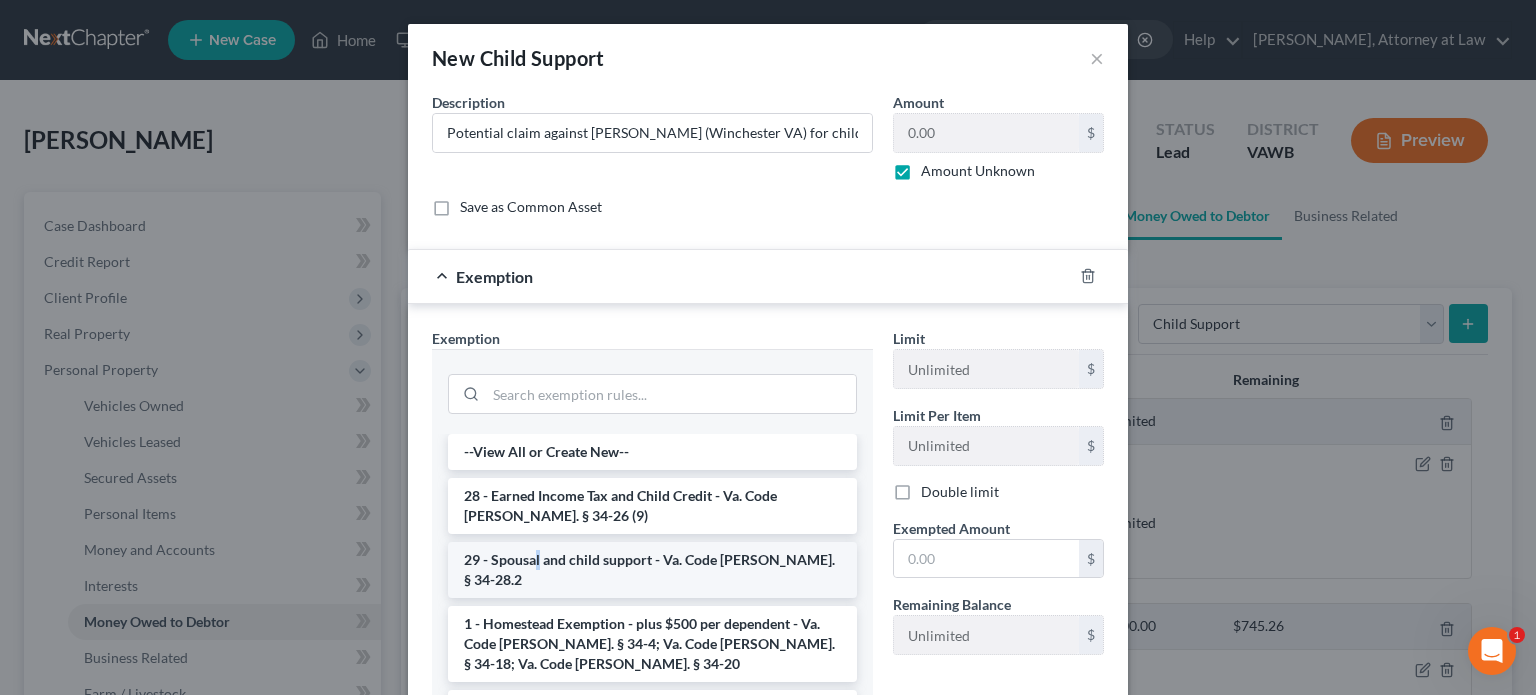 click on "29 - Spousal and child support - Va. Code [PERSON_NAME]. § 34-28.2" at bounding box center [652, 570] 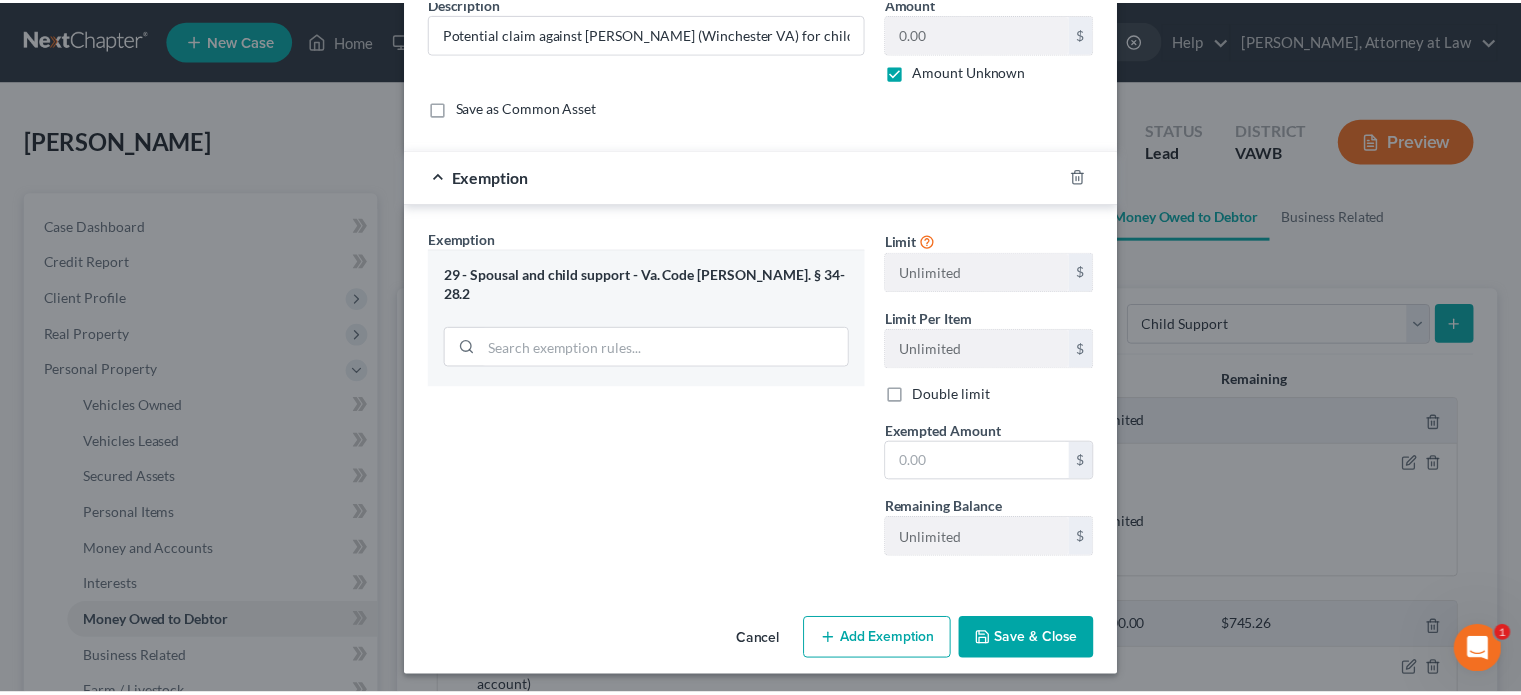 scroll, scrollTop: 103, scrollLeft: 0, axis: vertical 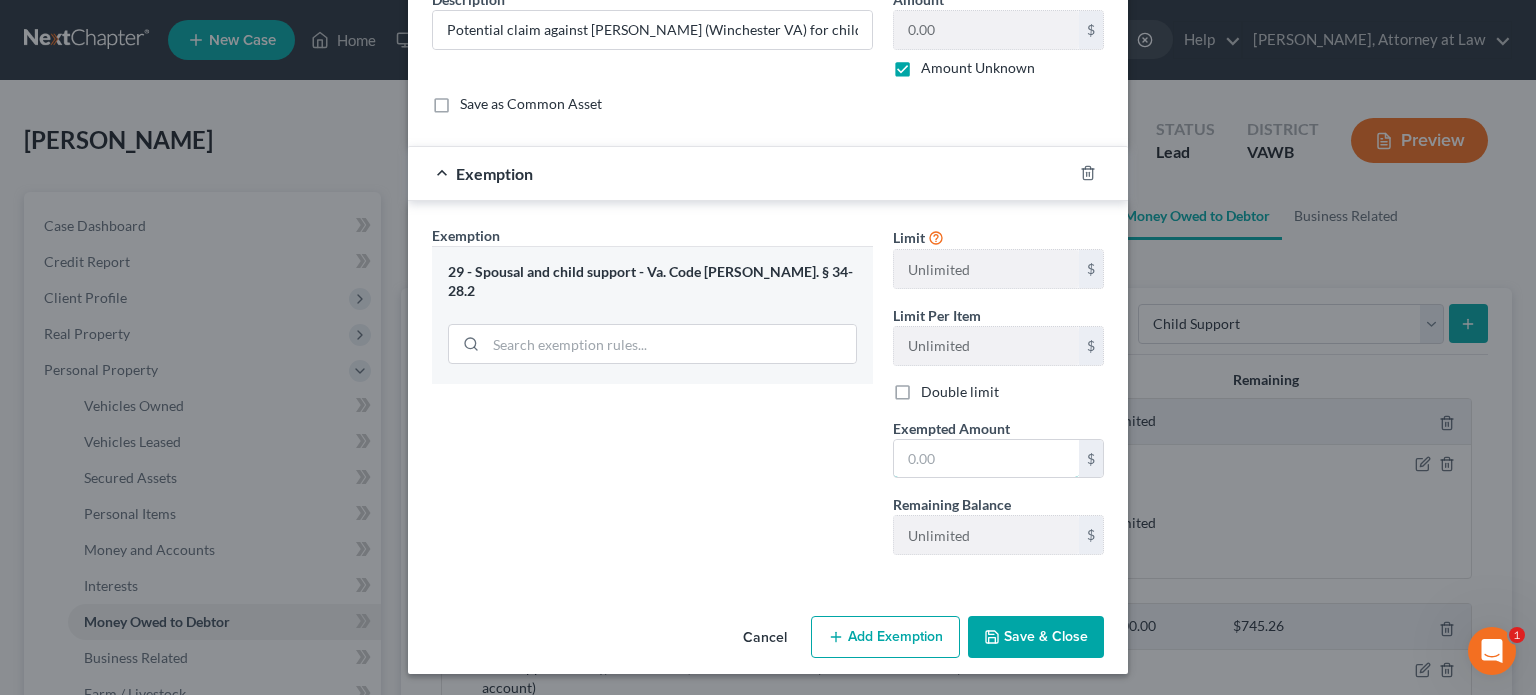 drag, startPoint x: 907, startPoint y: 447, endPoint x: 906, endPoint y: 483, distance: 36.013885 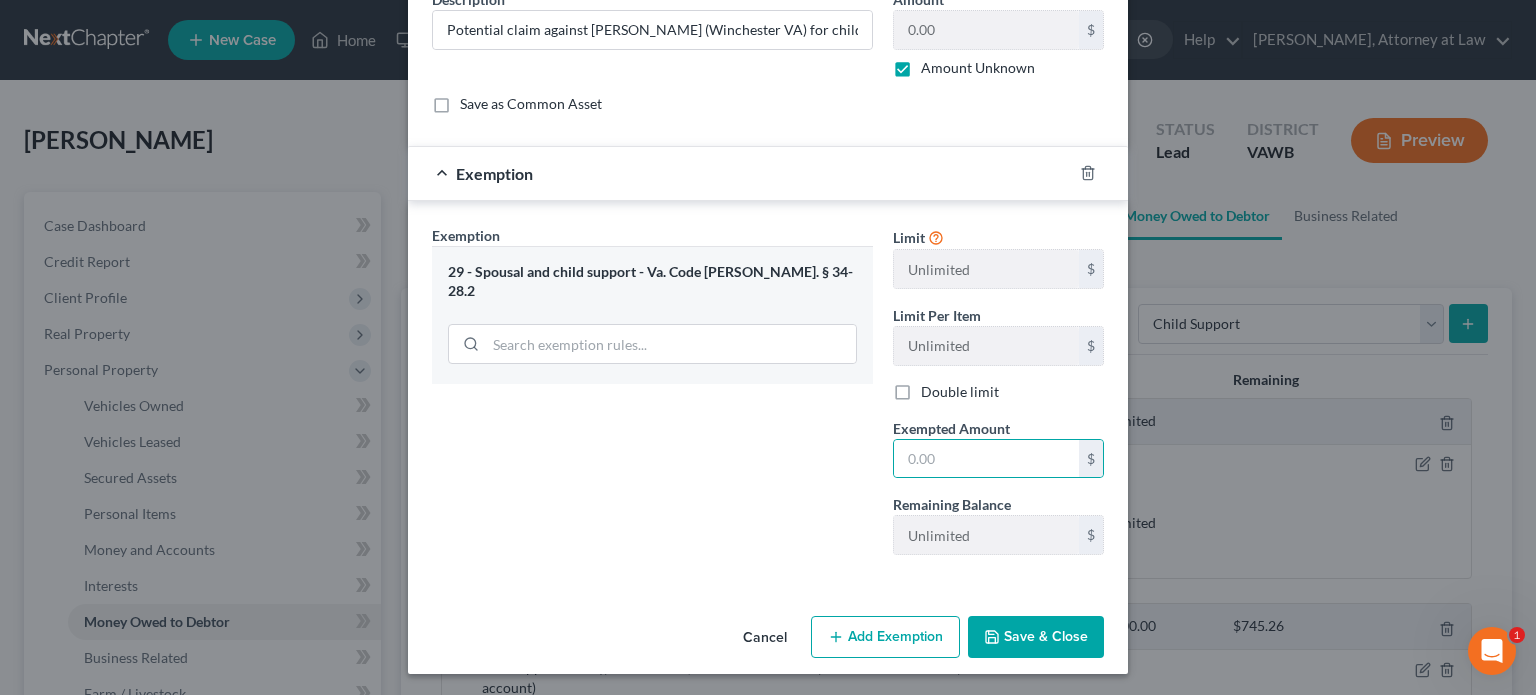 click on "Save & Close" at bounding box center (1036, 637) 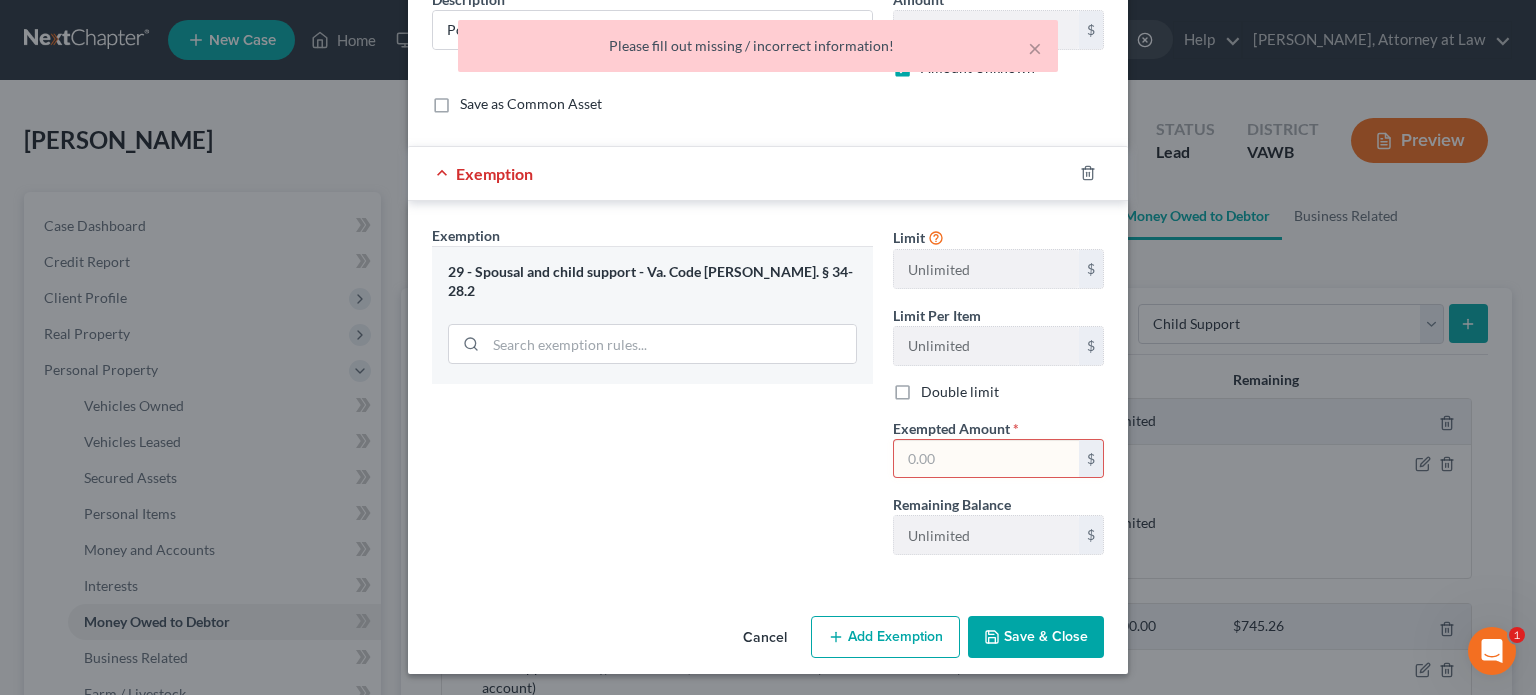 click on "Exemption Set must be selected for CA.
Exemption
*
29 - Spousal and child support - Va. Code [PERSON_NAME]. § 34-28.2" at bounding box center [652, 398] 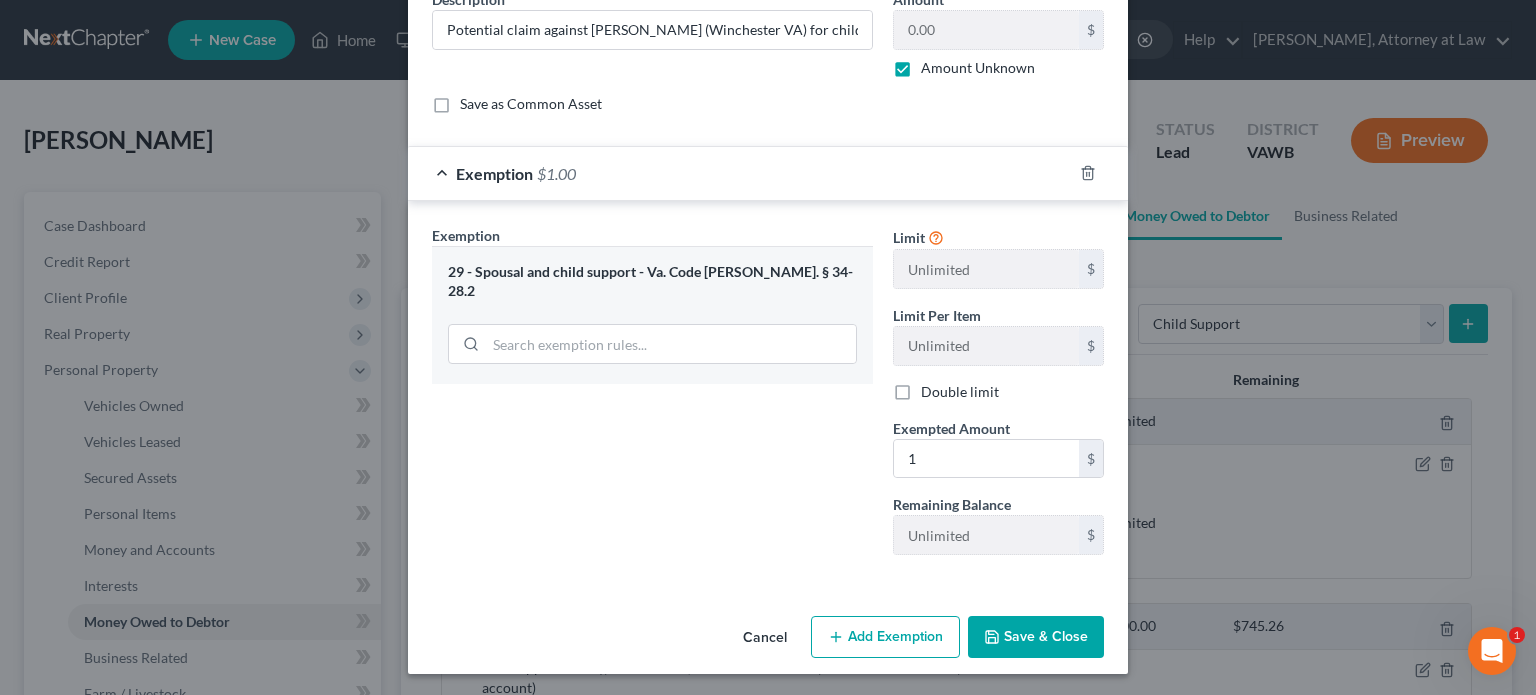 click on "Save & Close" at bounding box center [1036, 637] 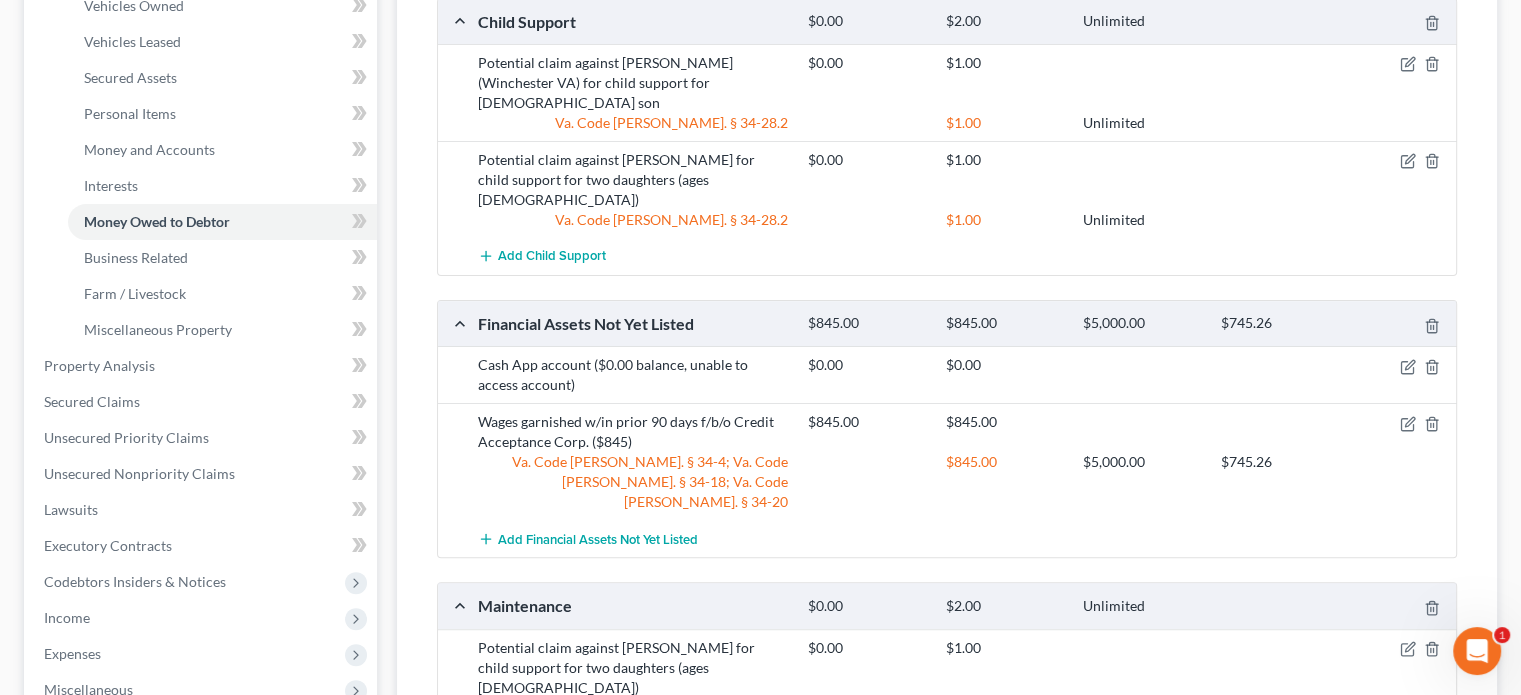 scroll, scrollTop: 600, scrollLeft: 0, axis: vertical 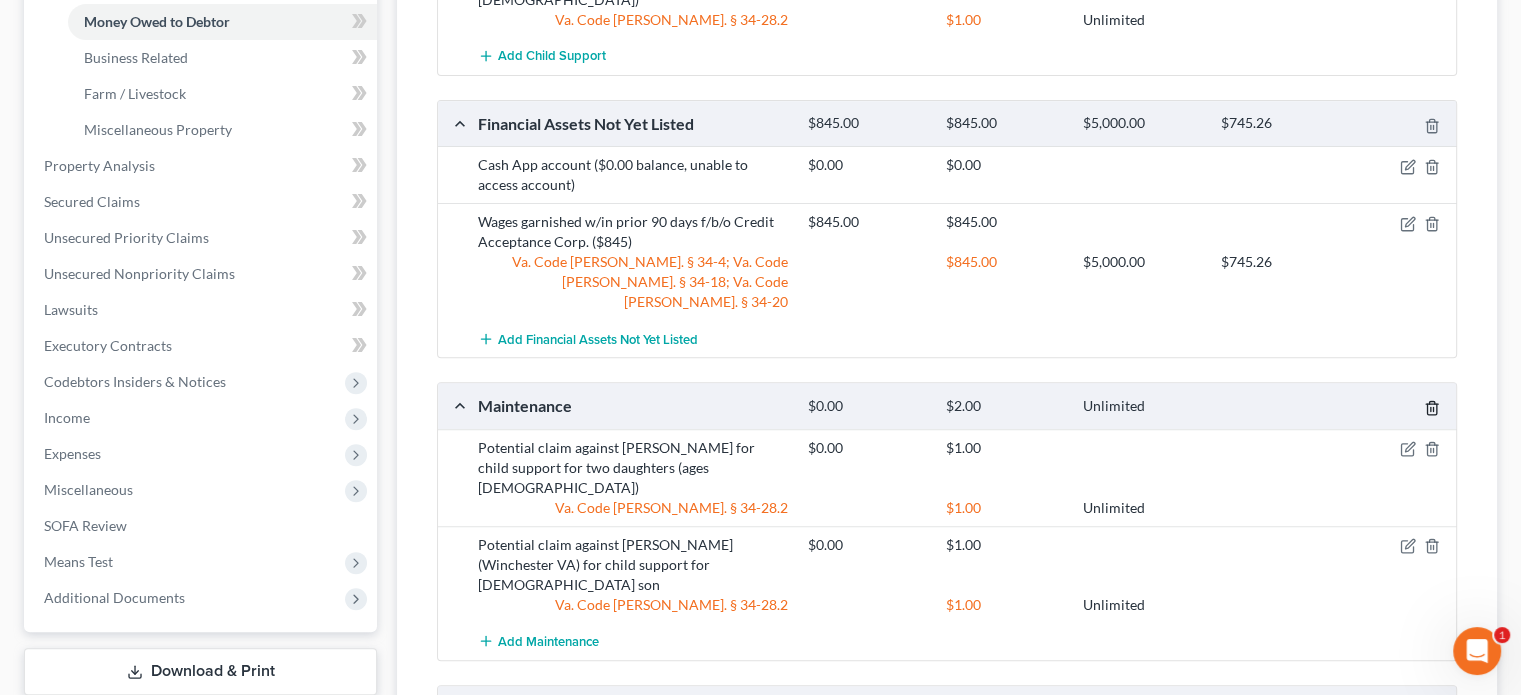 click 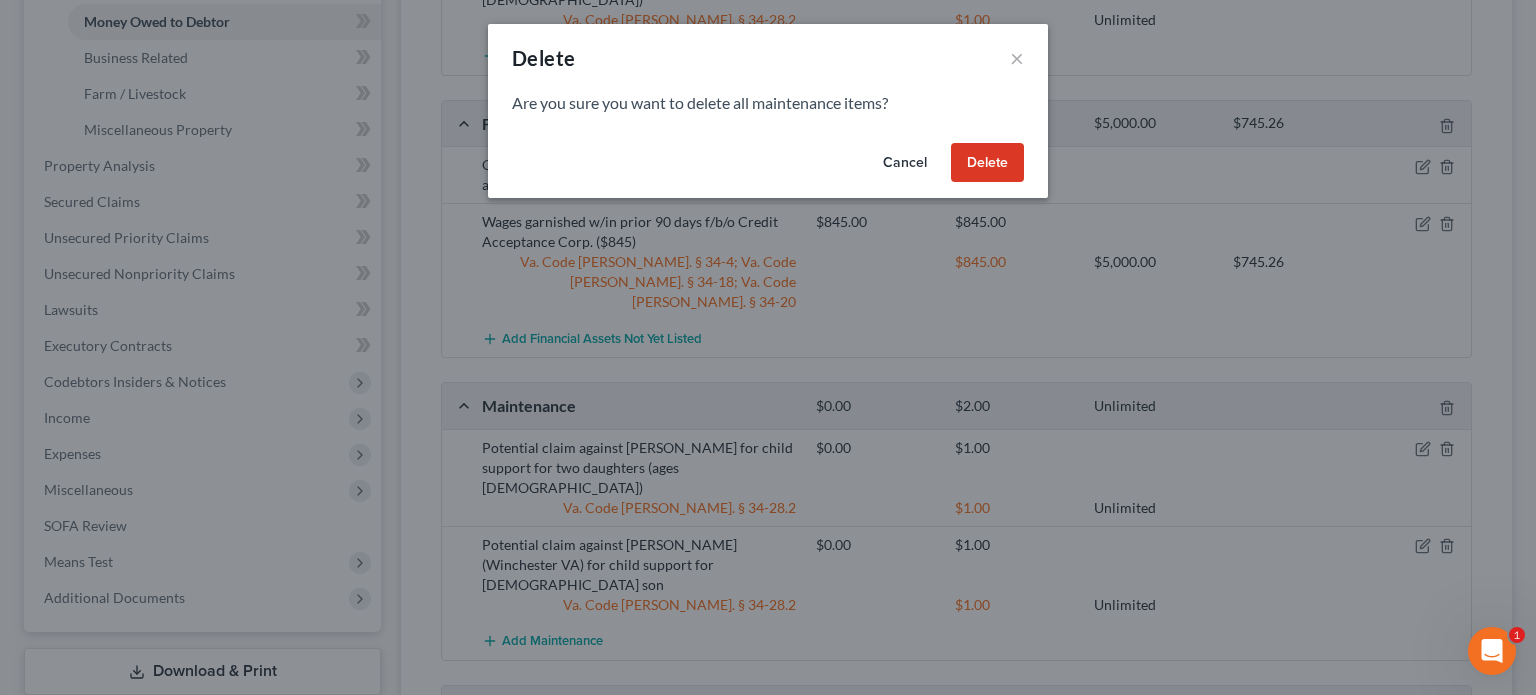 click on "Delete" at bounding box center (987, 163) 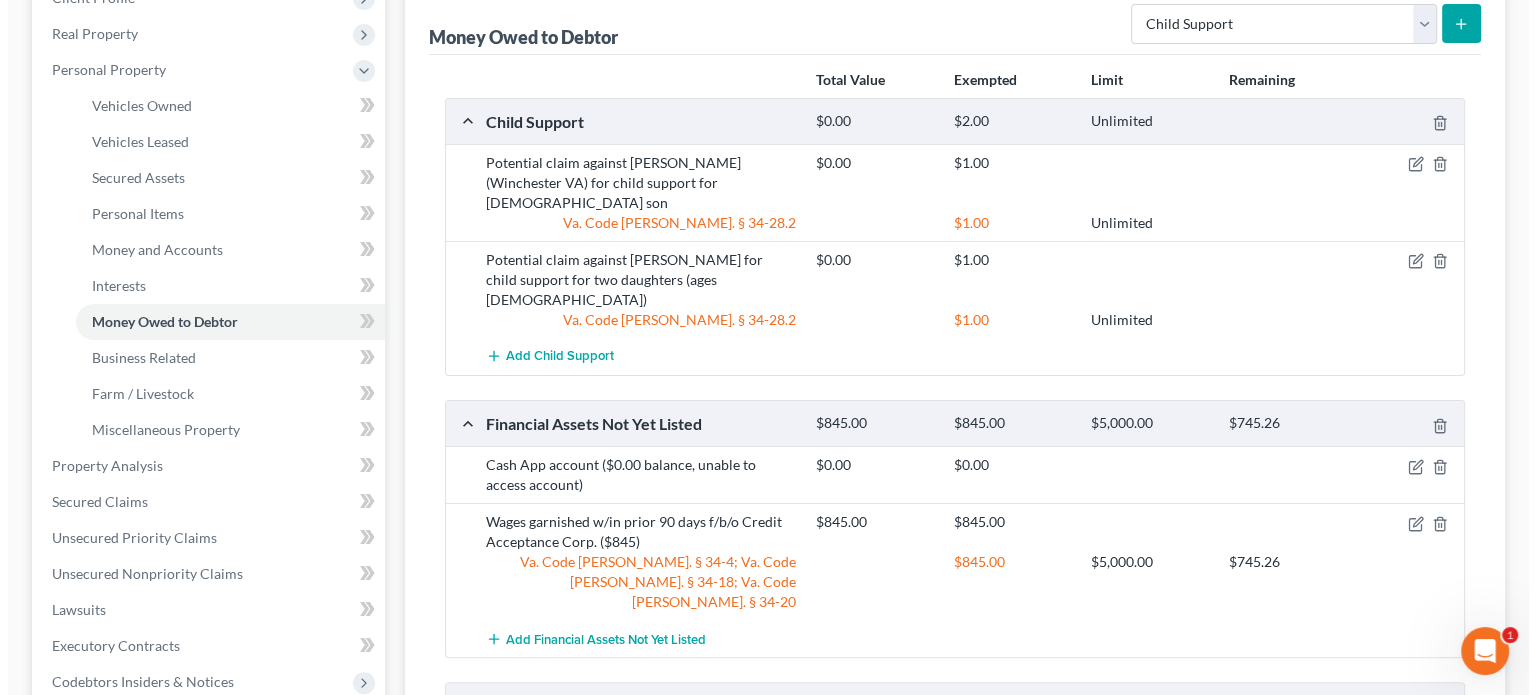 scroll, scrollTop: 0, scrollLeft: 0, axis: both 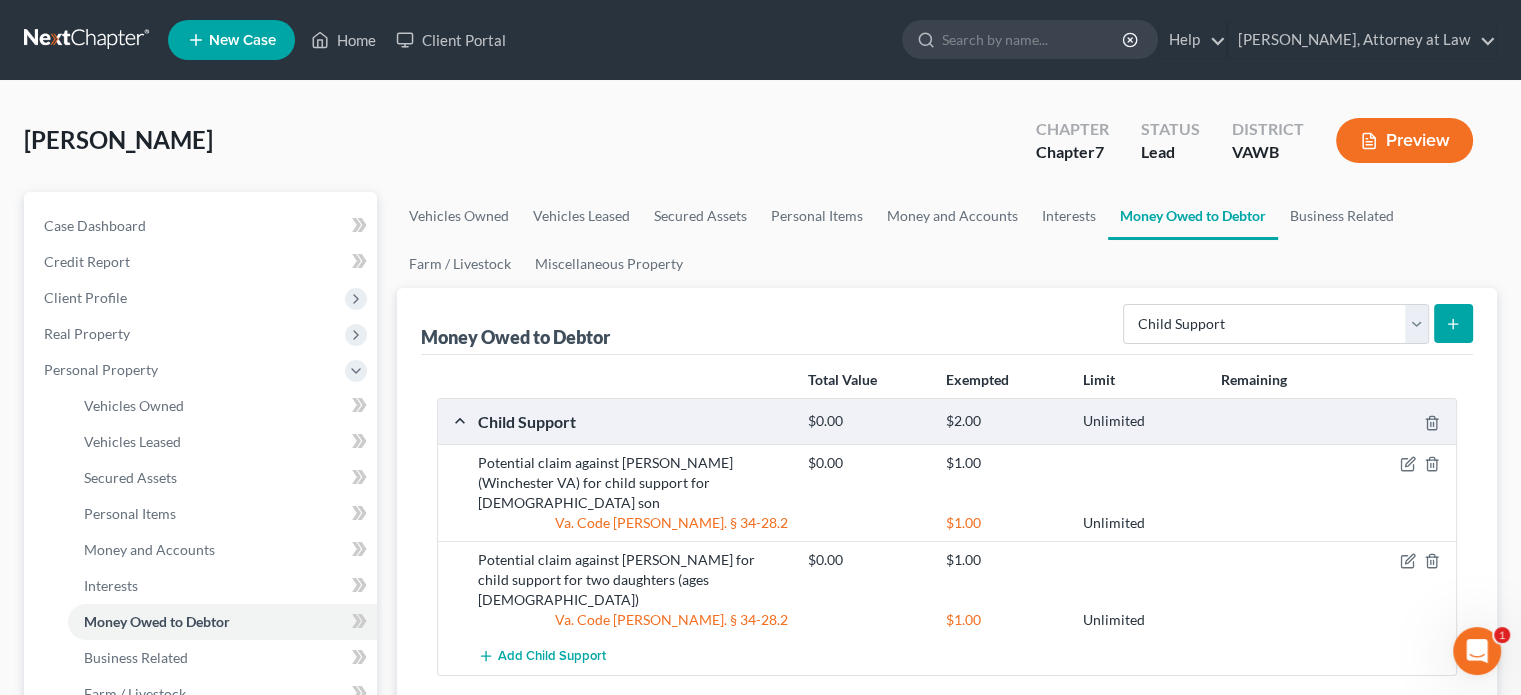 click on "Preview" at bounding box center [1404, 140] 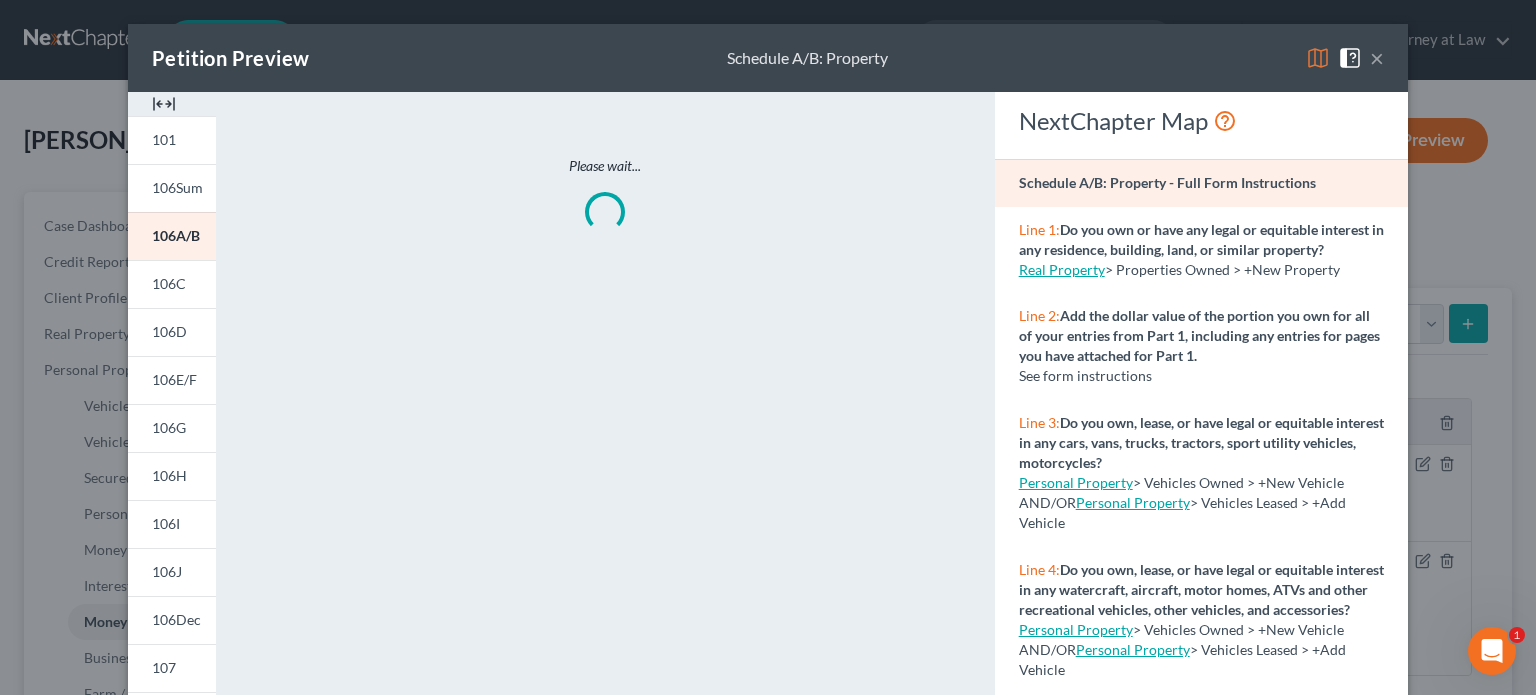 click at bounding box center [164, 104] 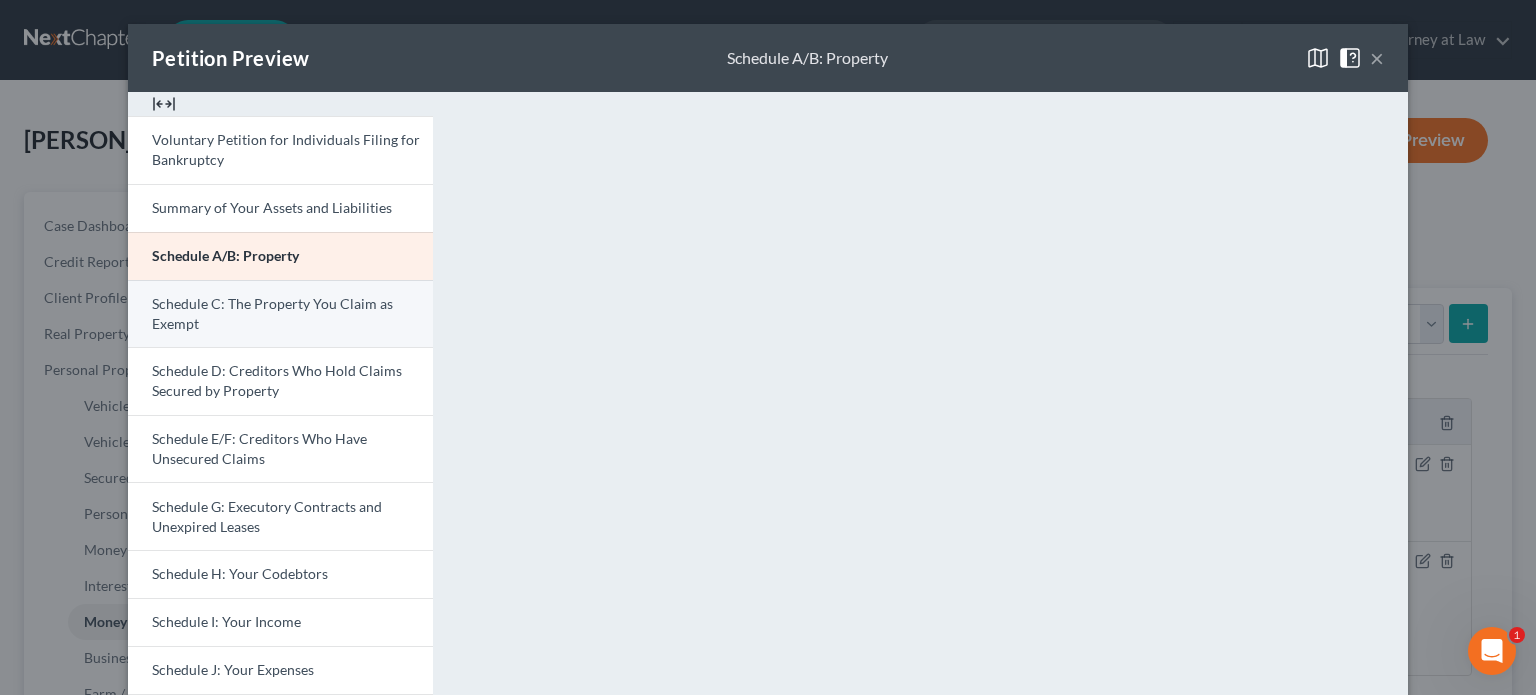 click on "Schedule C: The Property You Claim as Exempt" at bounding box center (272, 313) 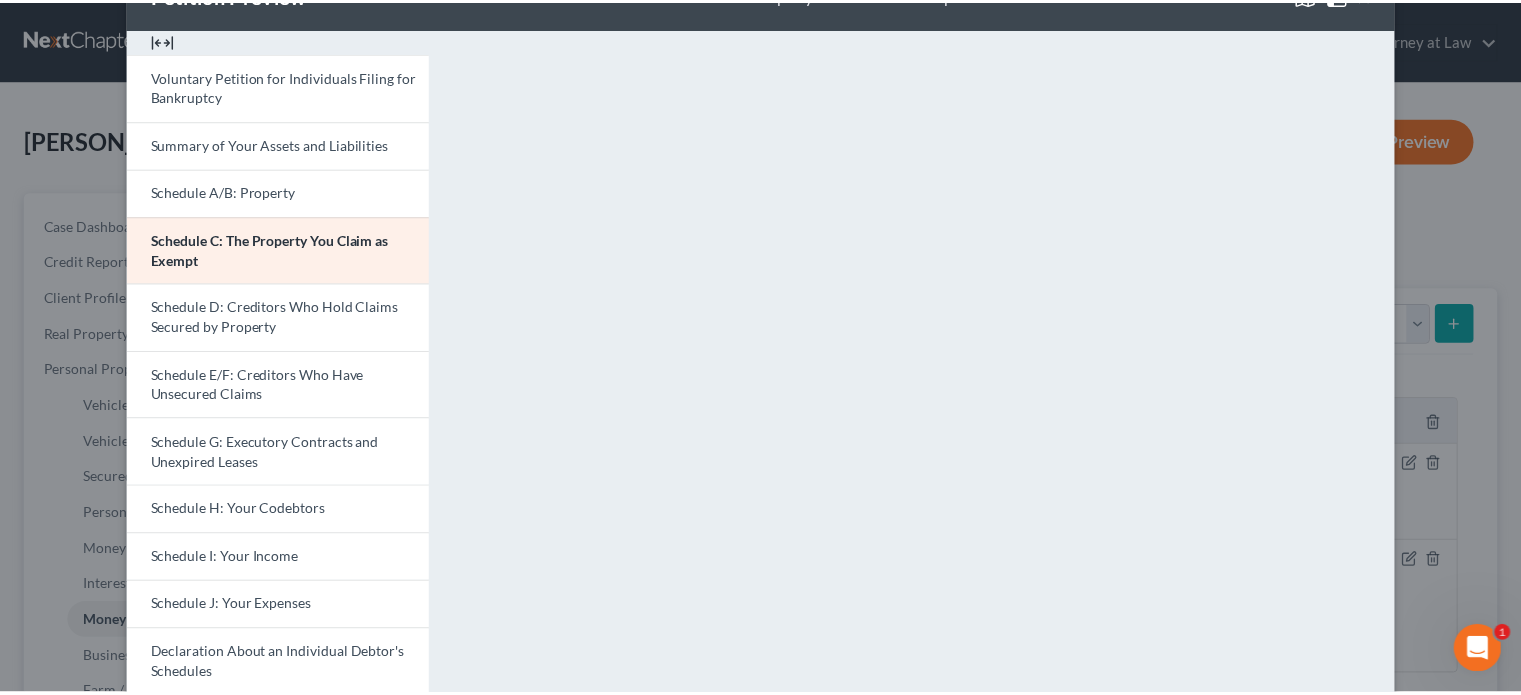scroll, scrollTop: 0, scrollLeft: 0, axis: both 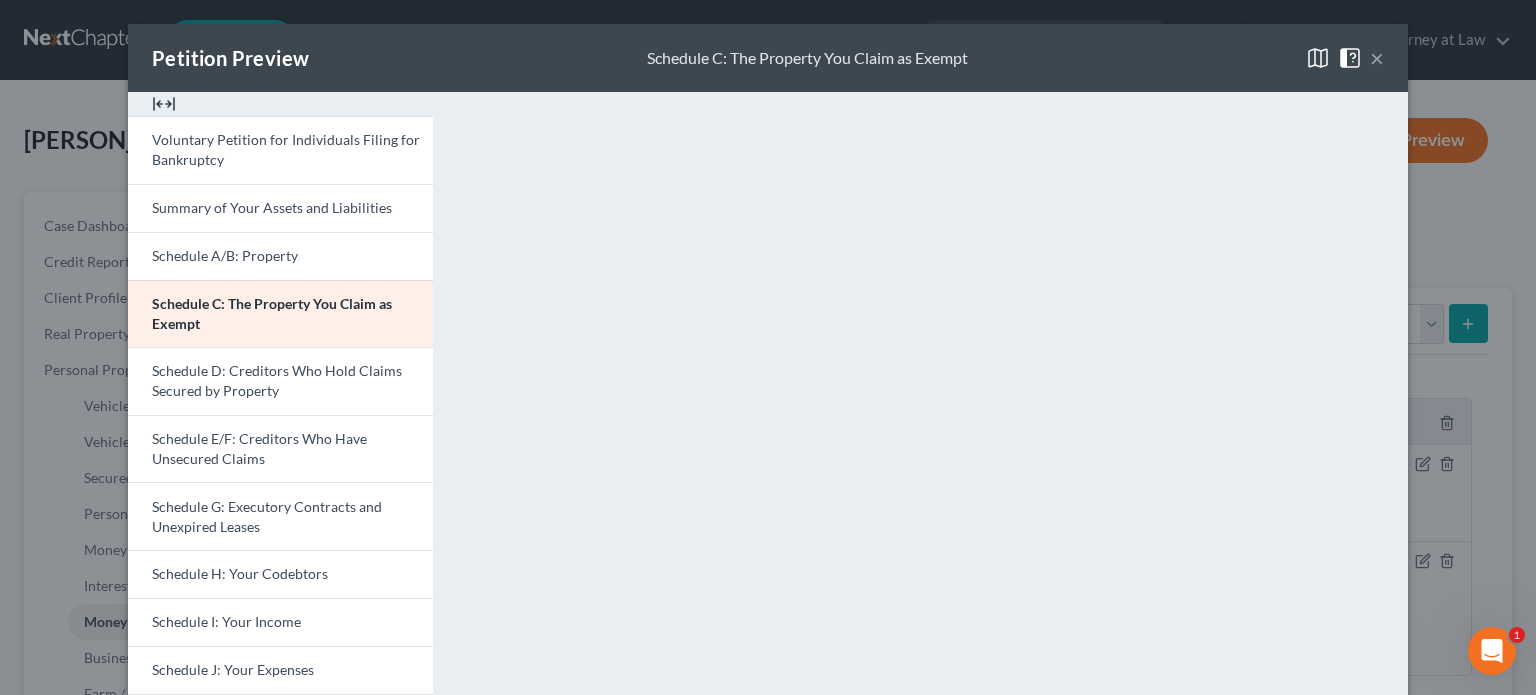 click on "×" at bounding box center [1377, 58] 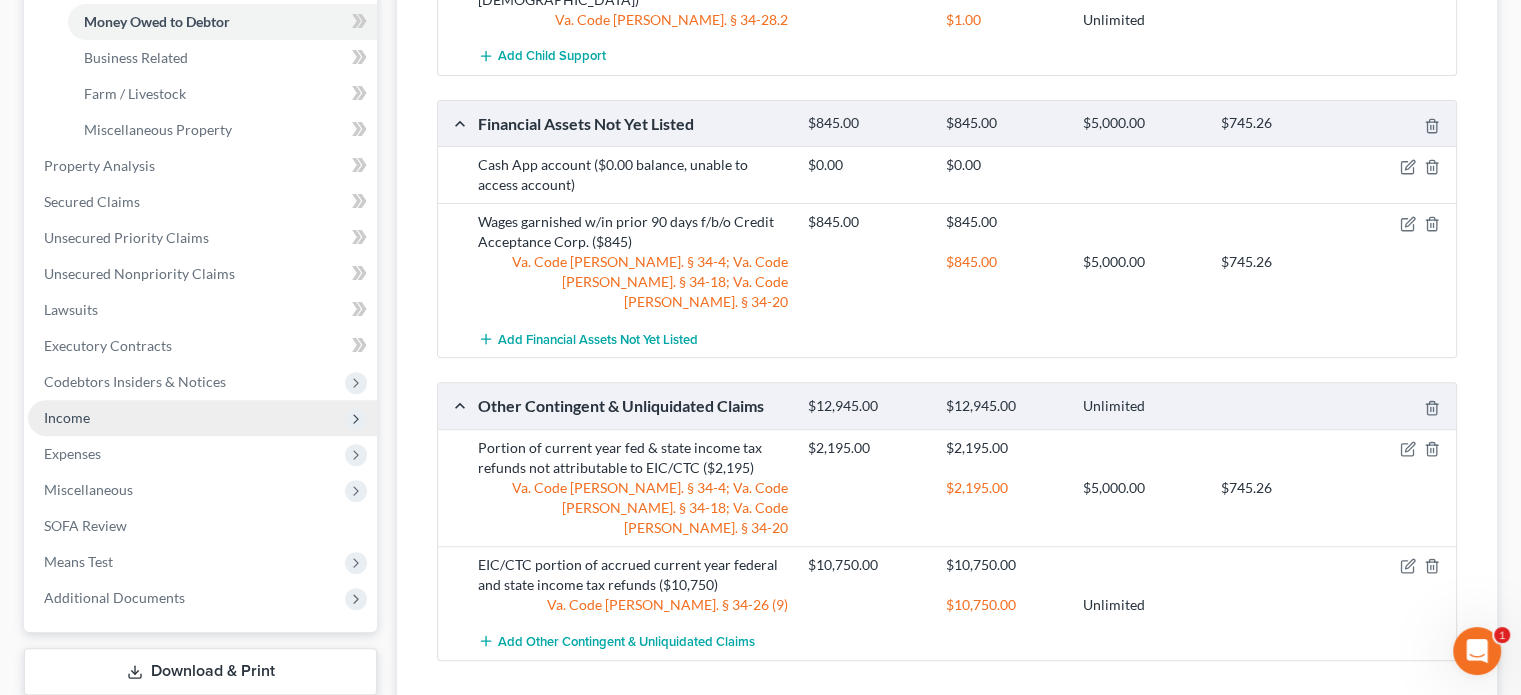 scroll, scrollTop: 700, scrollLeft: 0, axis: vertical 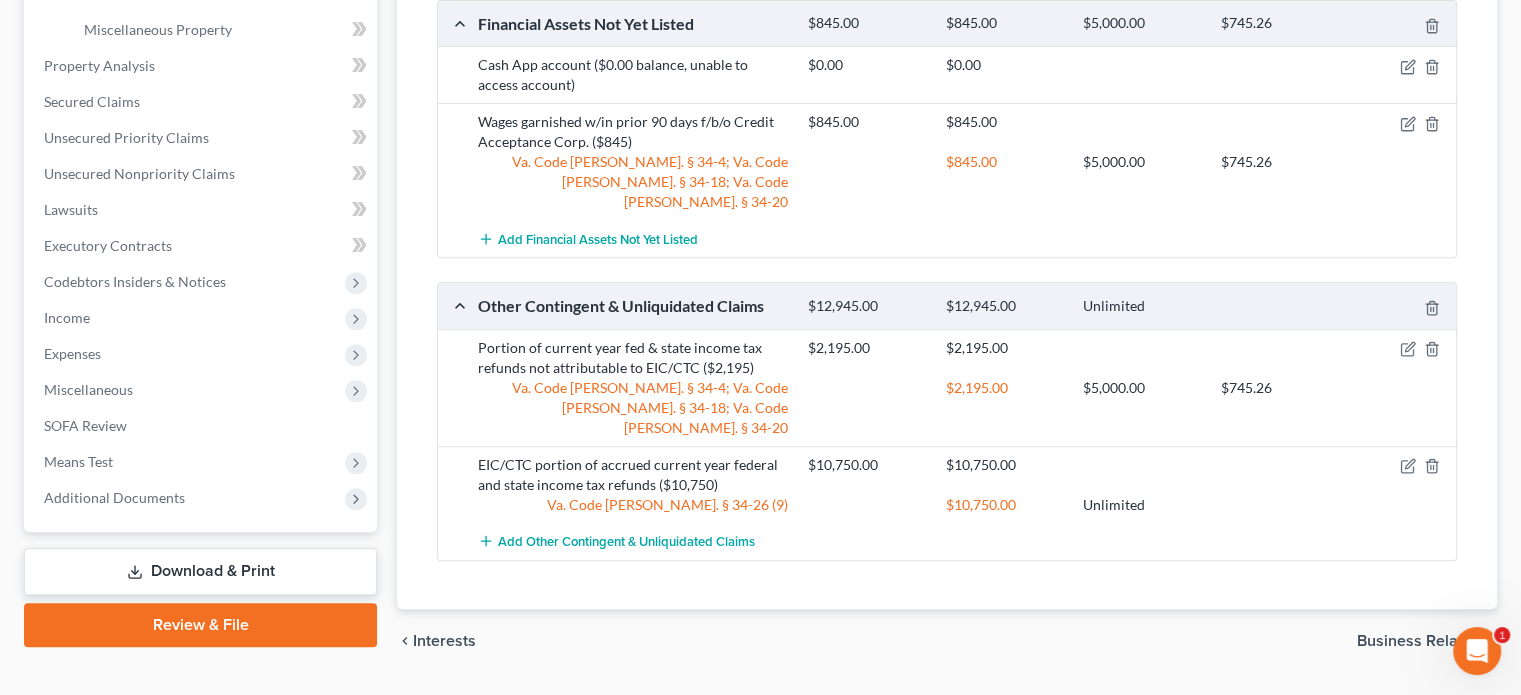 click on "Download & Print" at bounding box center (200, 571) 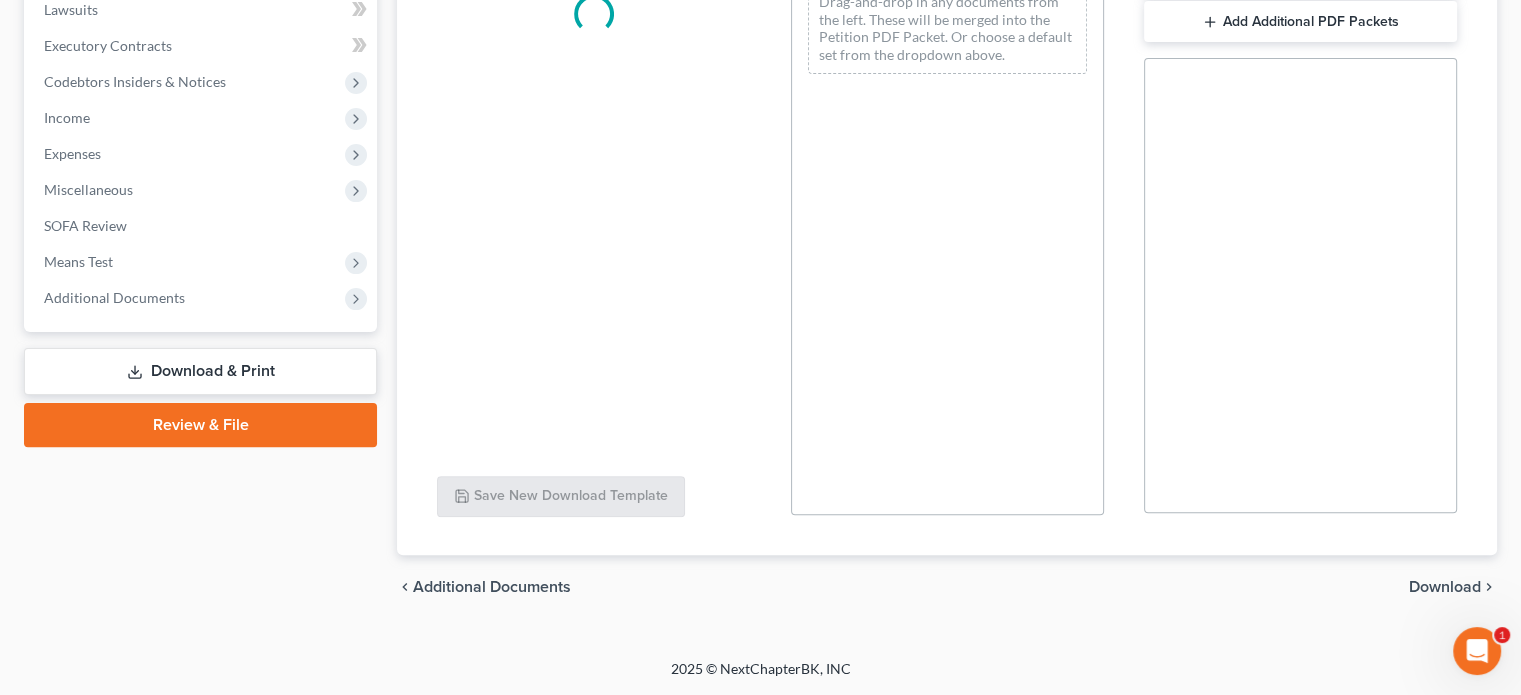 scroll, scrollTop: 0, scrollLeft: 0, axis: both 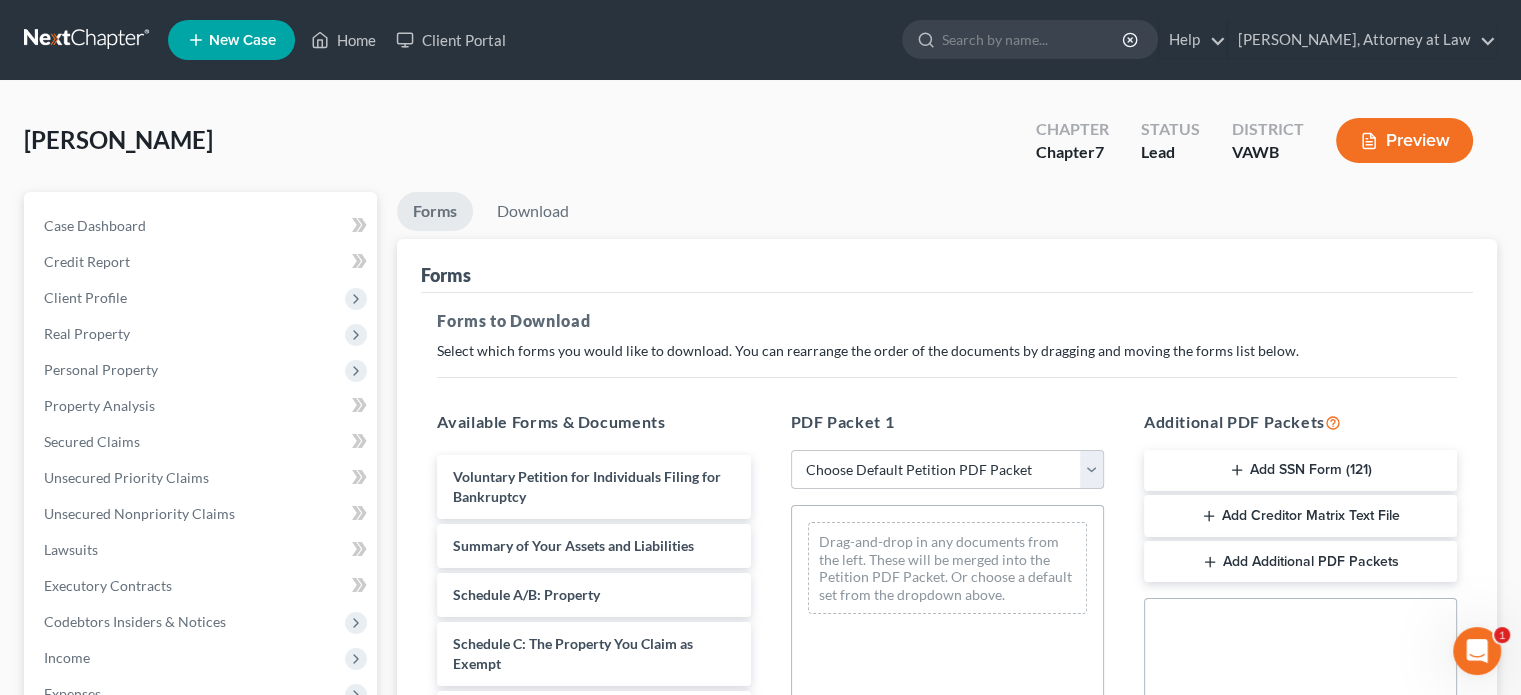 click on "Choose Default Petition PDF Packet Complete Bankruptcy Petition (all forms and schedules) Emergency Filing Forms (Petition and Creditor List Only) Amended Forms Signature Pages Only Initial Filing" at bounding box center (947, 470) 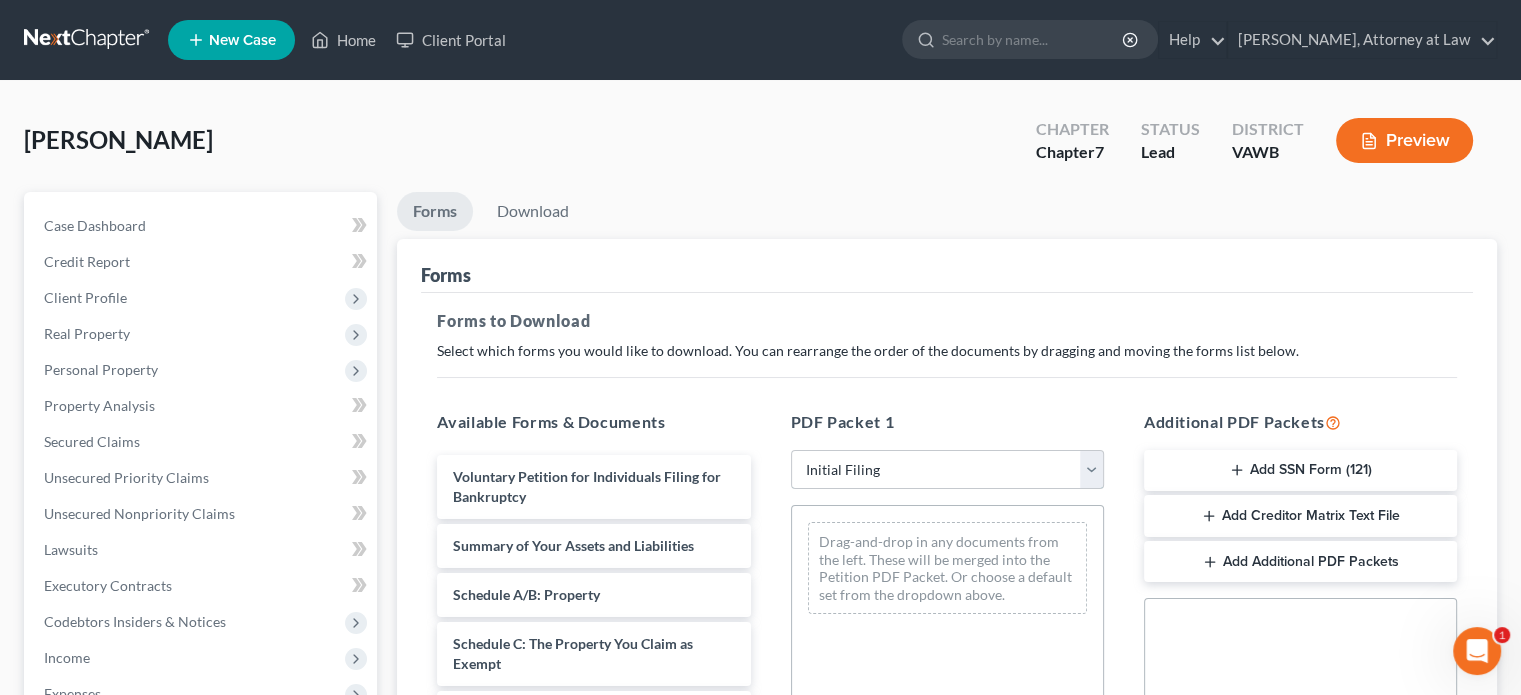 click on "Choose Default Petition PDF Packet Complete Bankruptcy Petition (all forms and schedules) Emergency Filing Forms (Petition and Creditor List Only) Amended Forms Signature Pages Only Initial Filing" at bounding box center (947, 470) 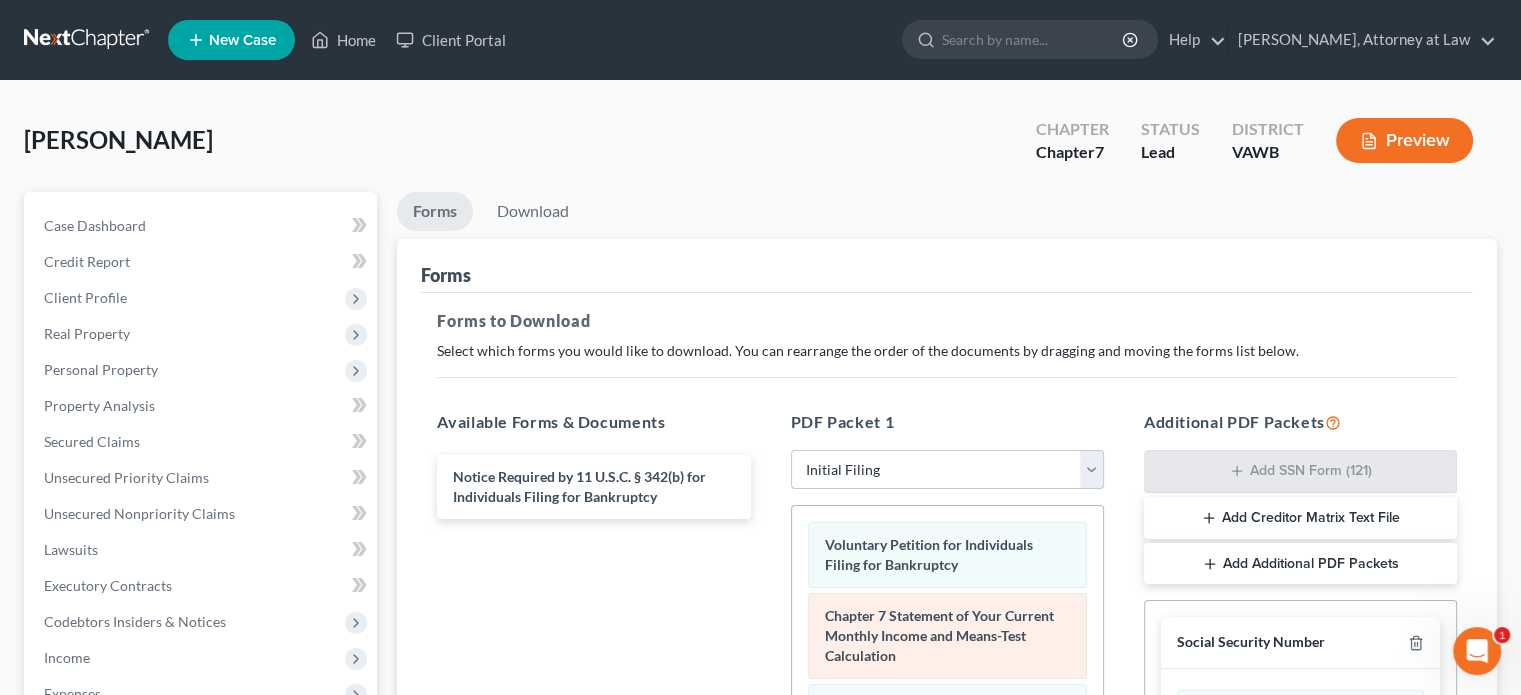 scroll, scrollTop: 100, scrollLeft: 0, axis: vertical 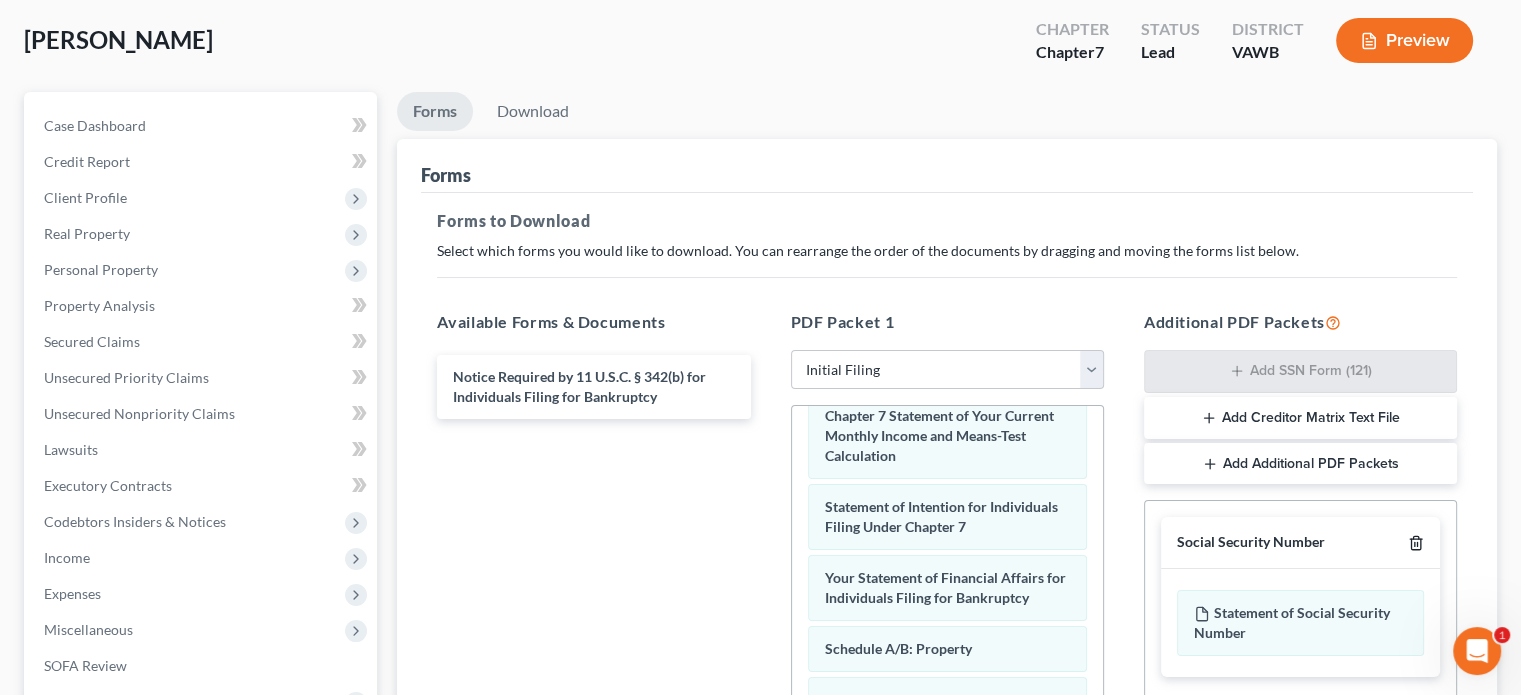 click 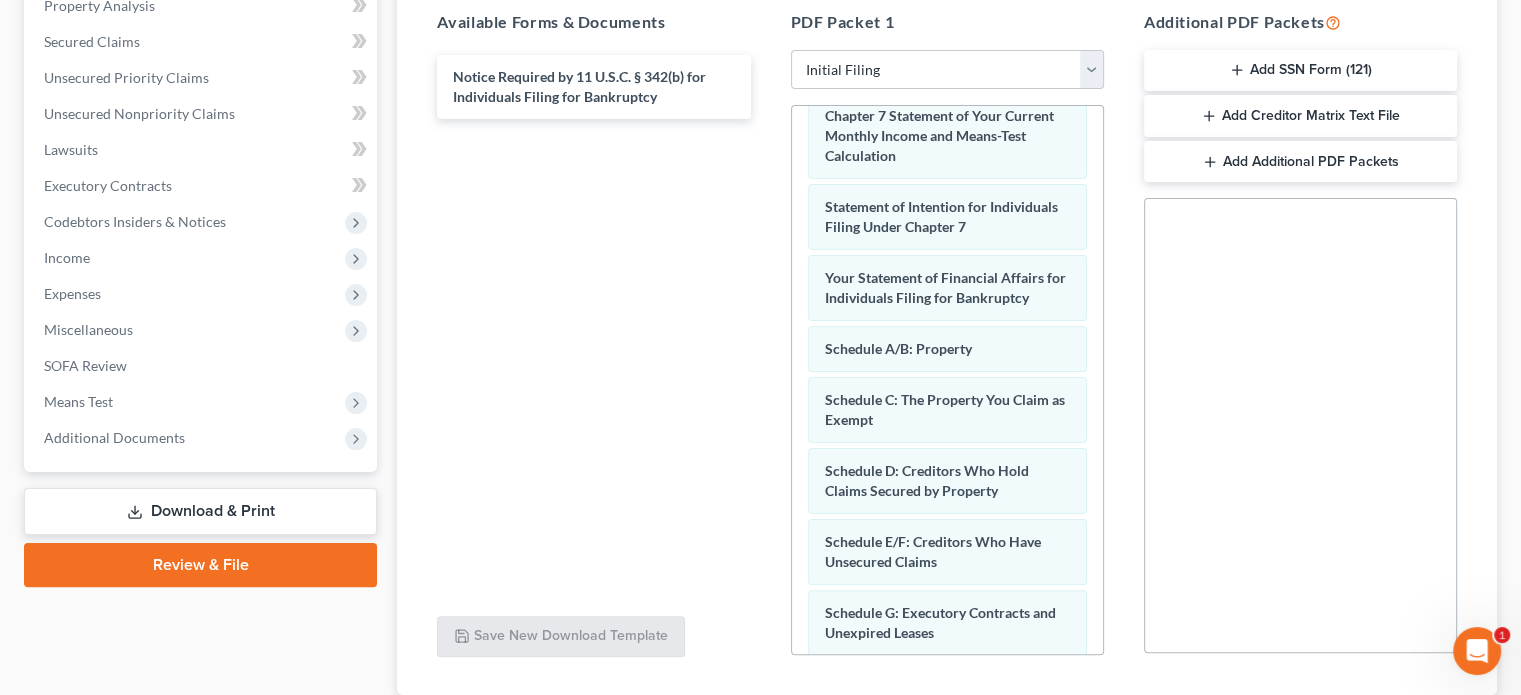 scroll, scrollTop: 538, scrollLeft: 0, axis: vertical 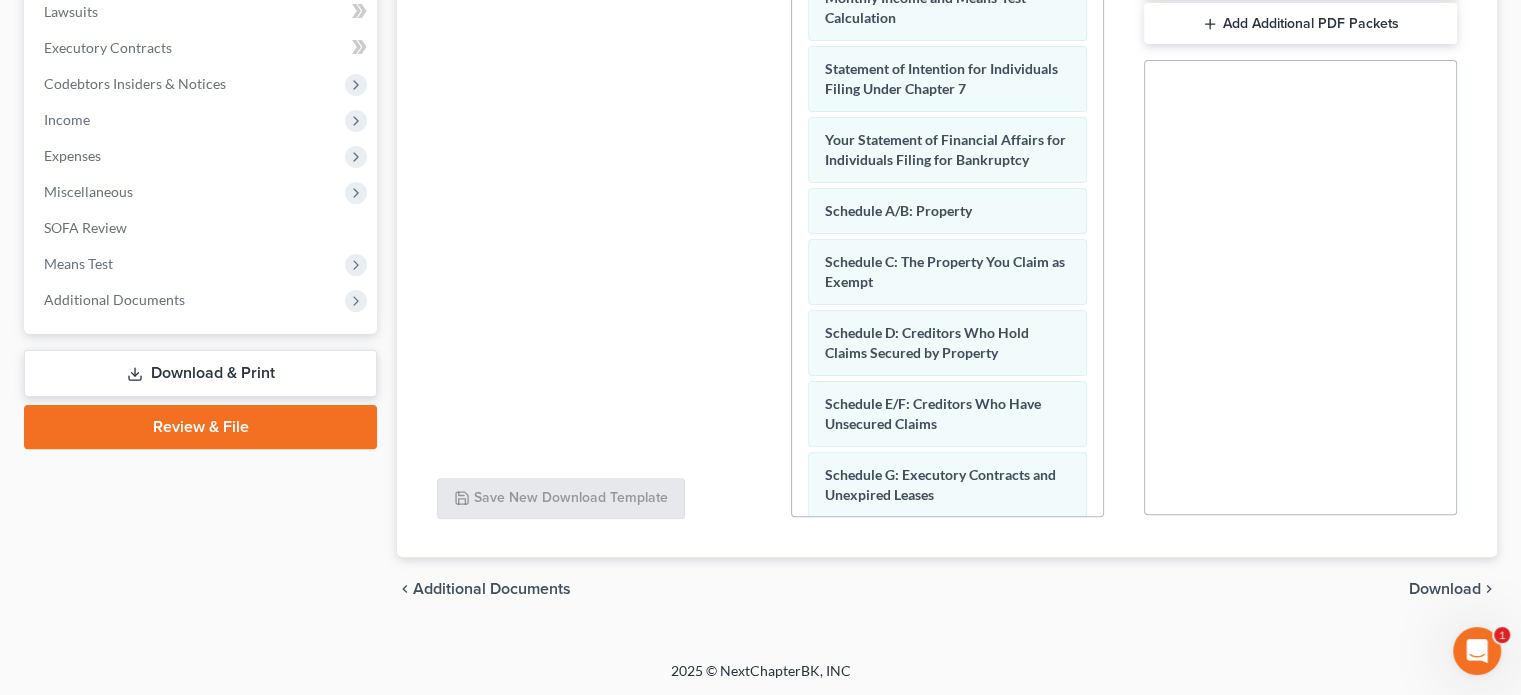 click on "chevron_left   Additional Documents Download   chevron_right" at bounding box center [947, 589] 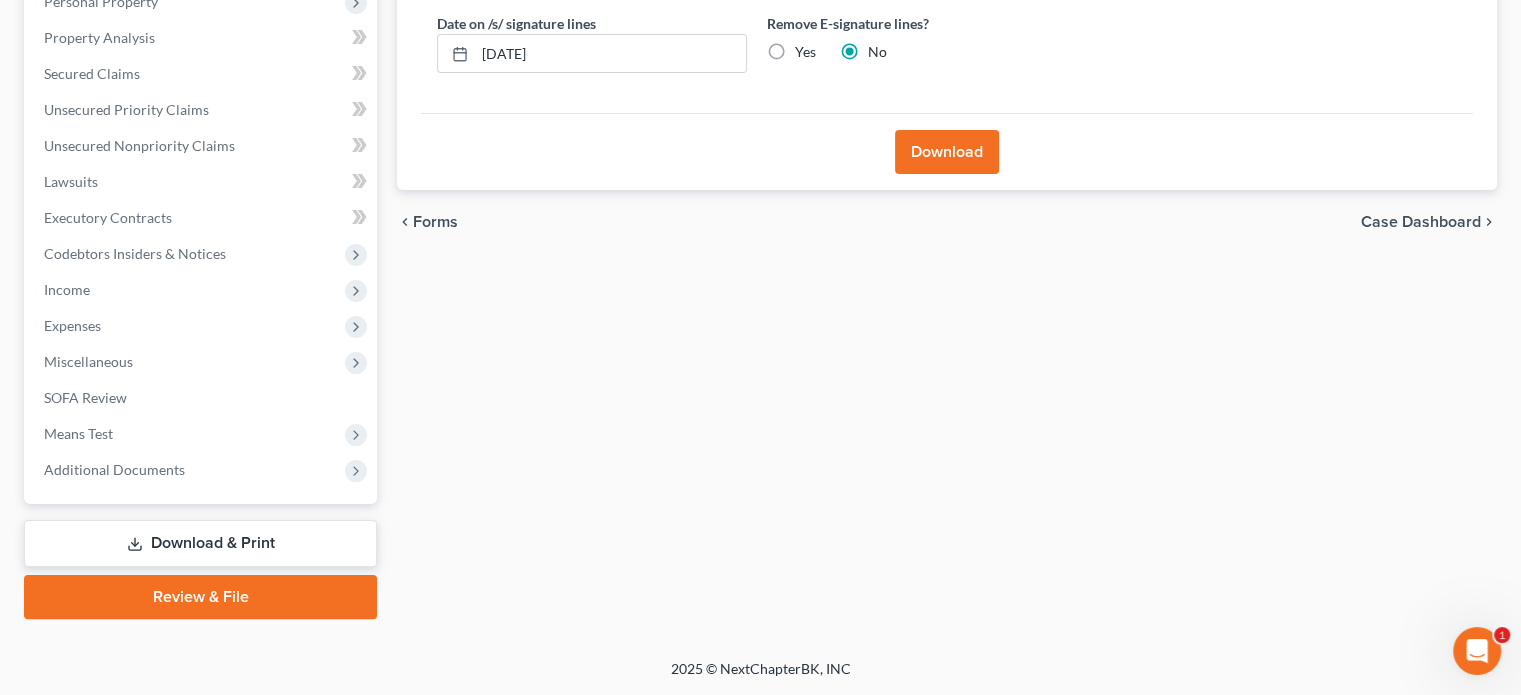 scroll, scrollTop: 366, scrollLeft: 0, axis: vertical 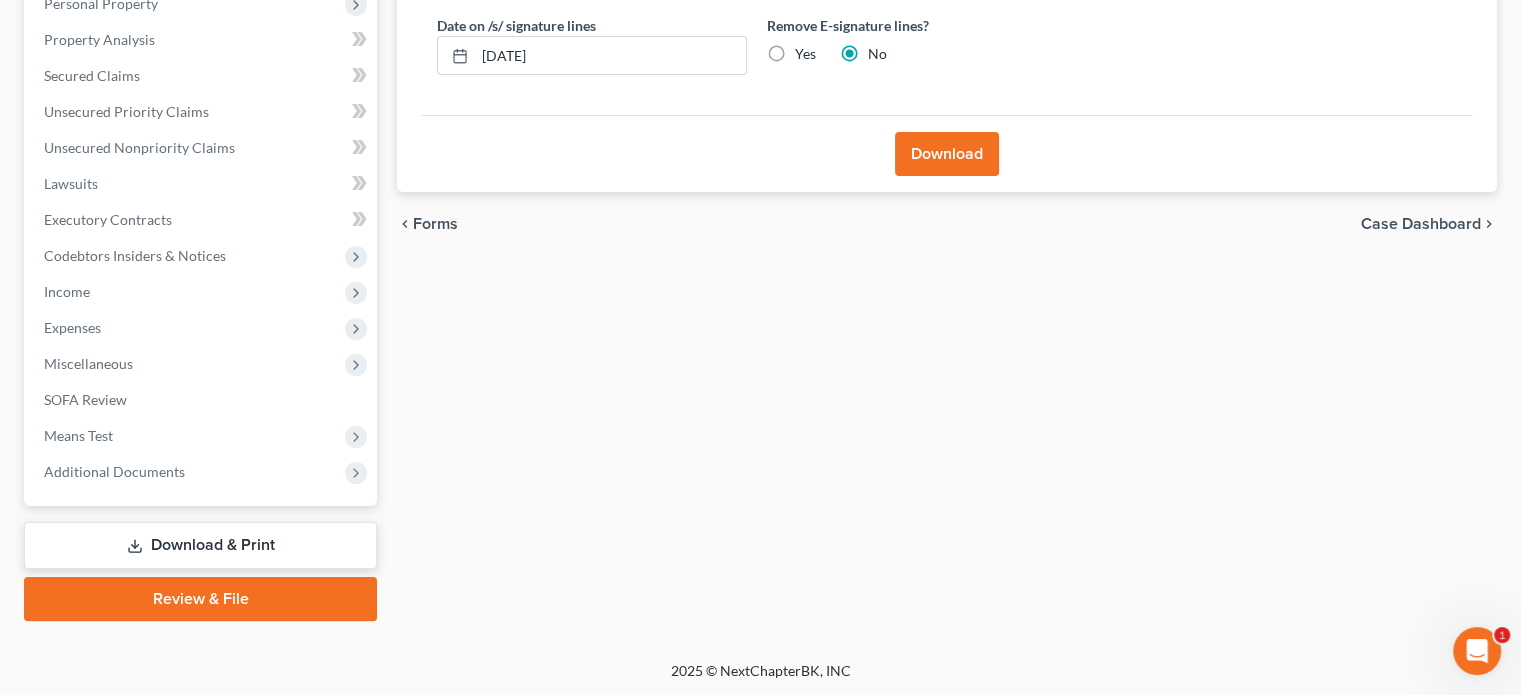 click on "Download" at bounding box center (947, 154) 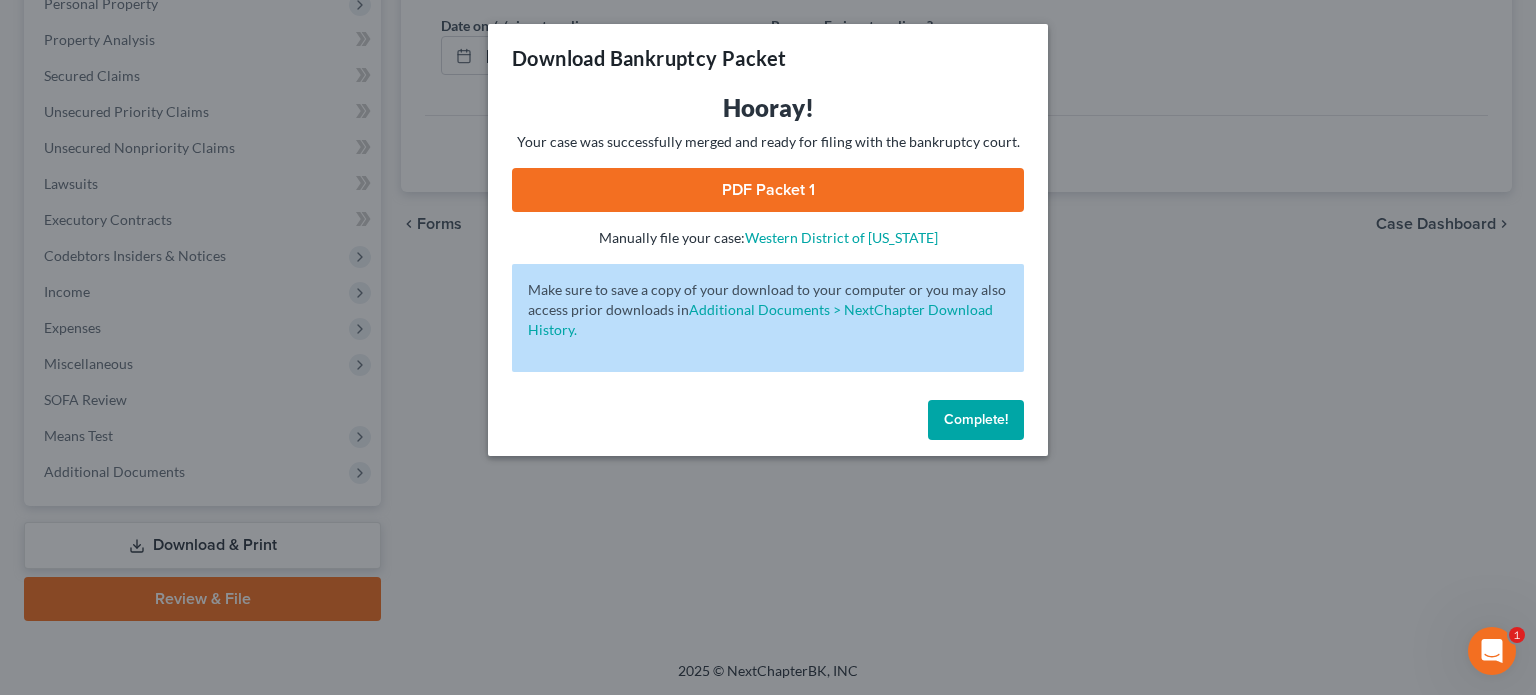 click on "PDF Packet 1" at bounding box center (768, 190) 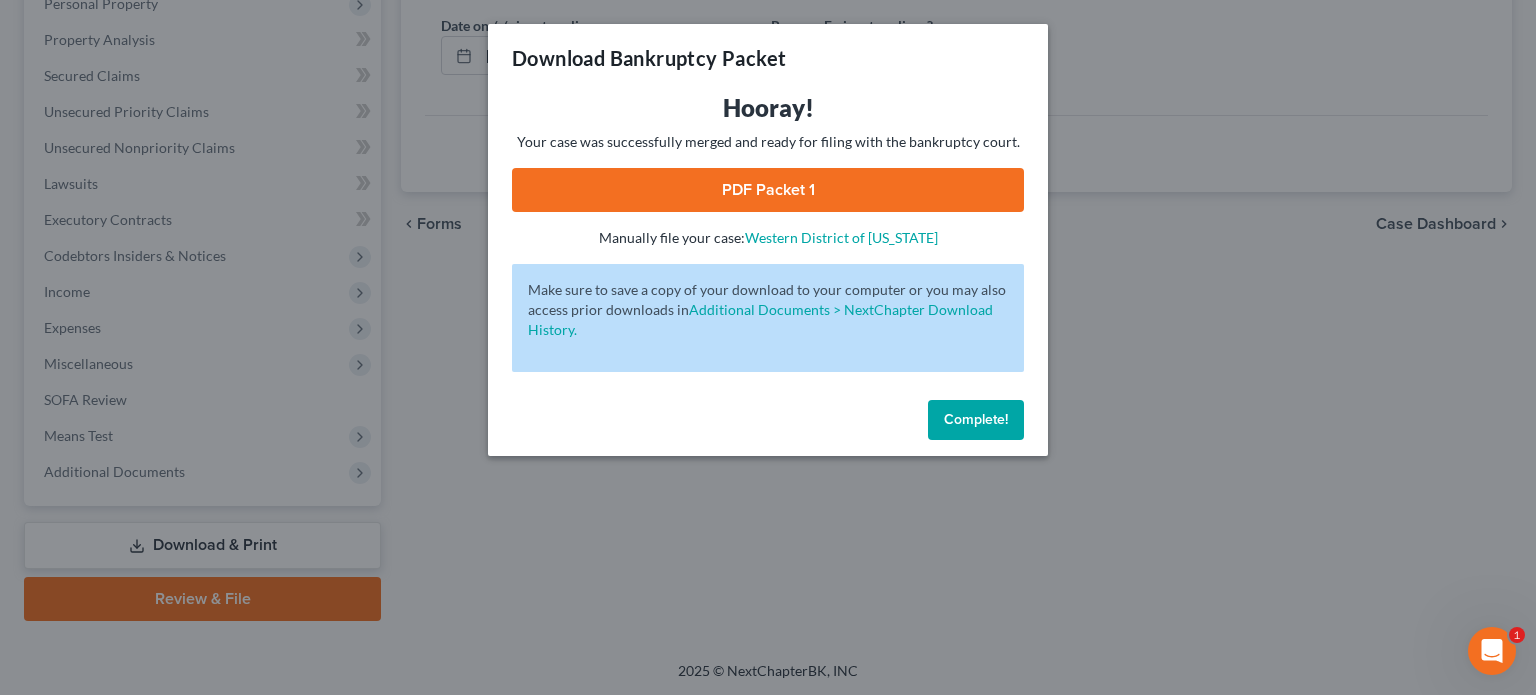 click on "Complete!" at bounding box center (976, 419) 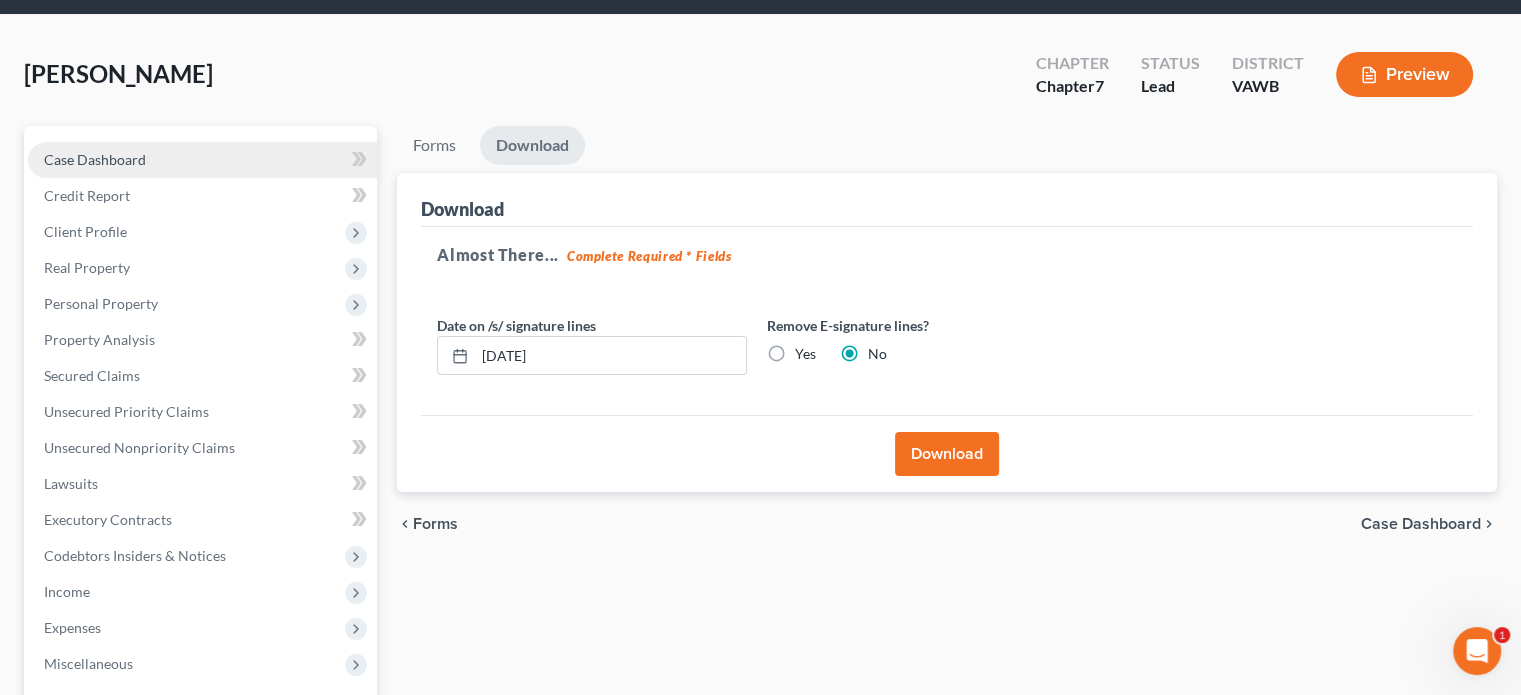 scroll, scrollTop: 0, scrollLeft: 0, axis: both 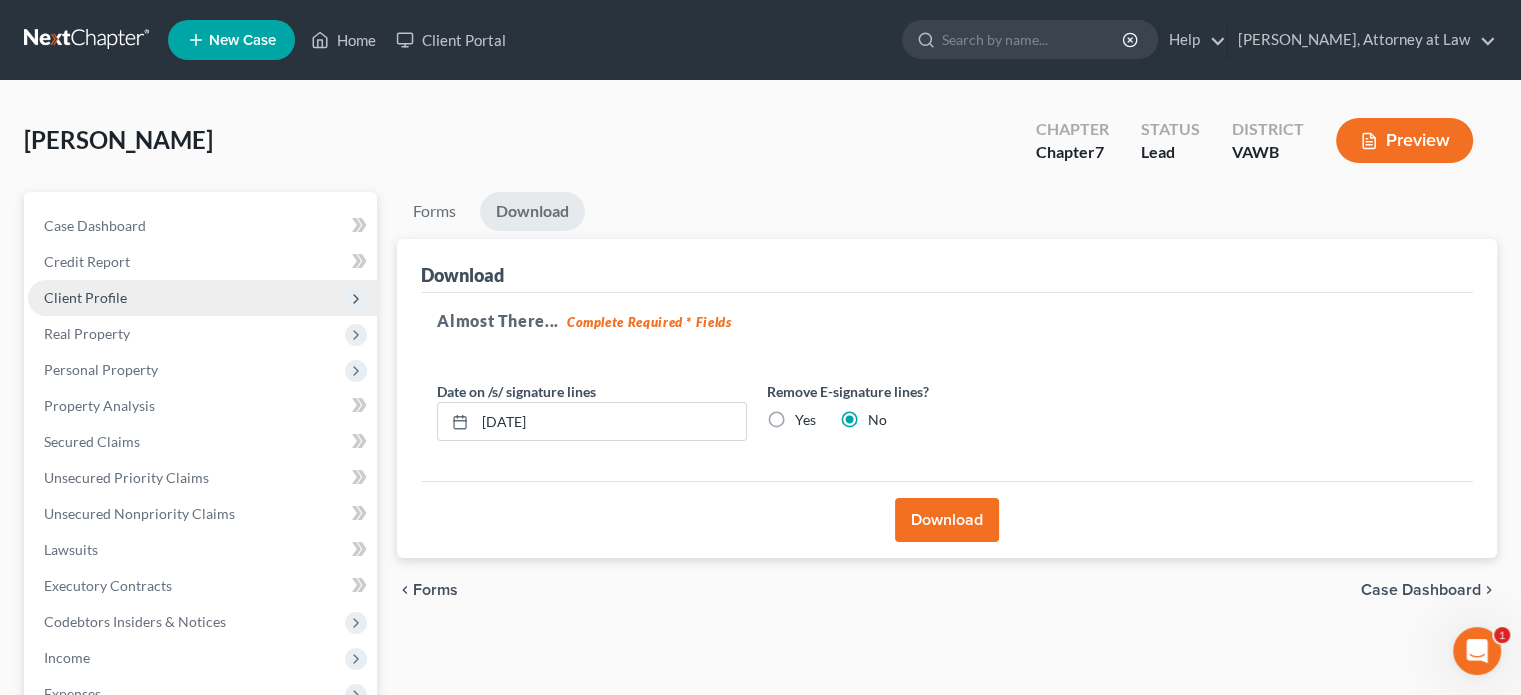 click on "Client Profile" at bounding box center [85, 297] 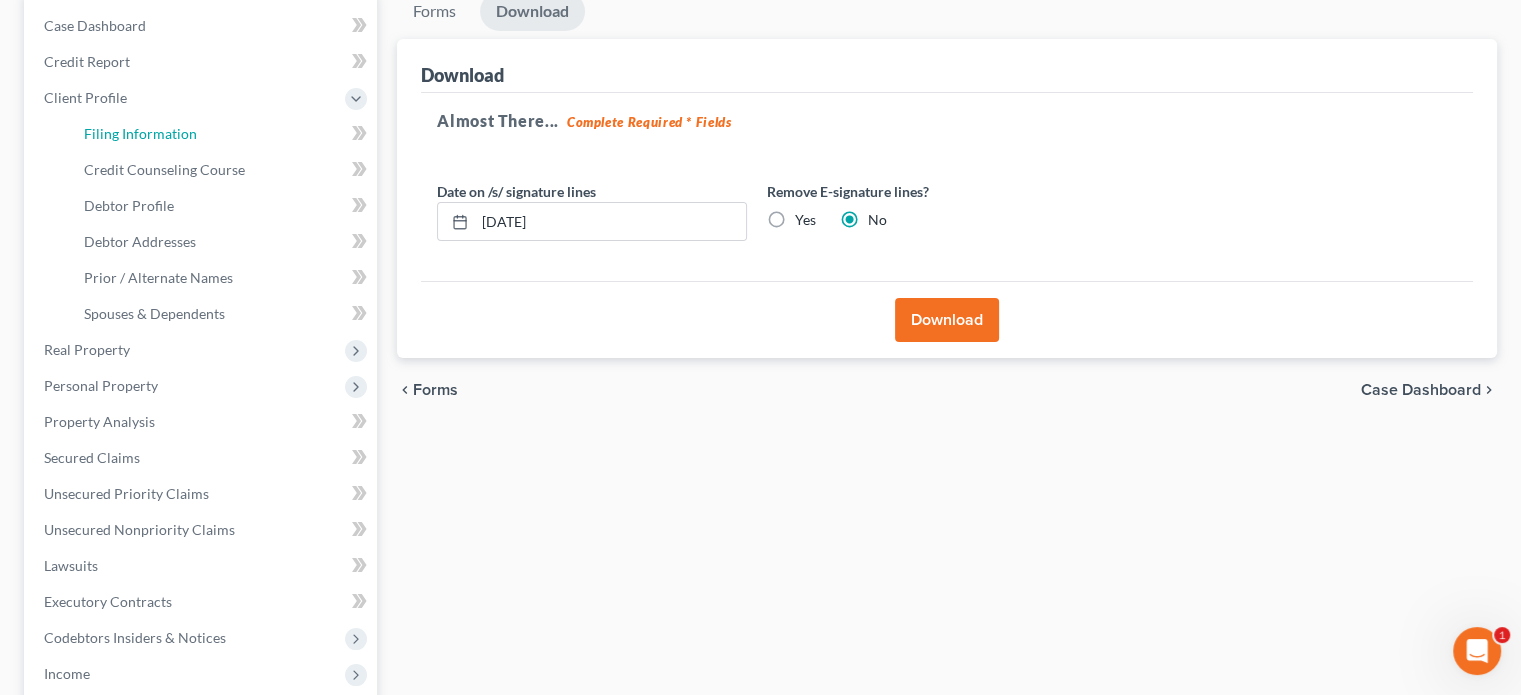 scroll, scrollTop: 0, scrollLeft: 0, axis: both 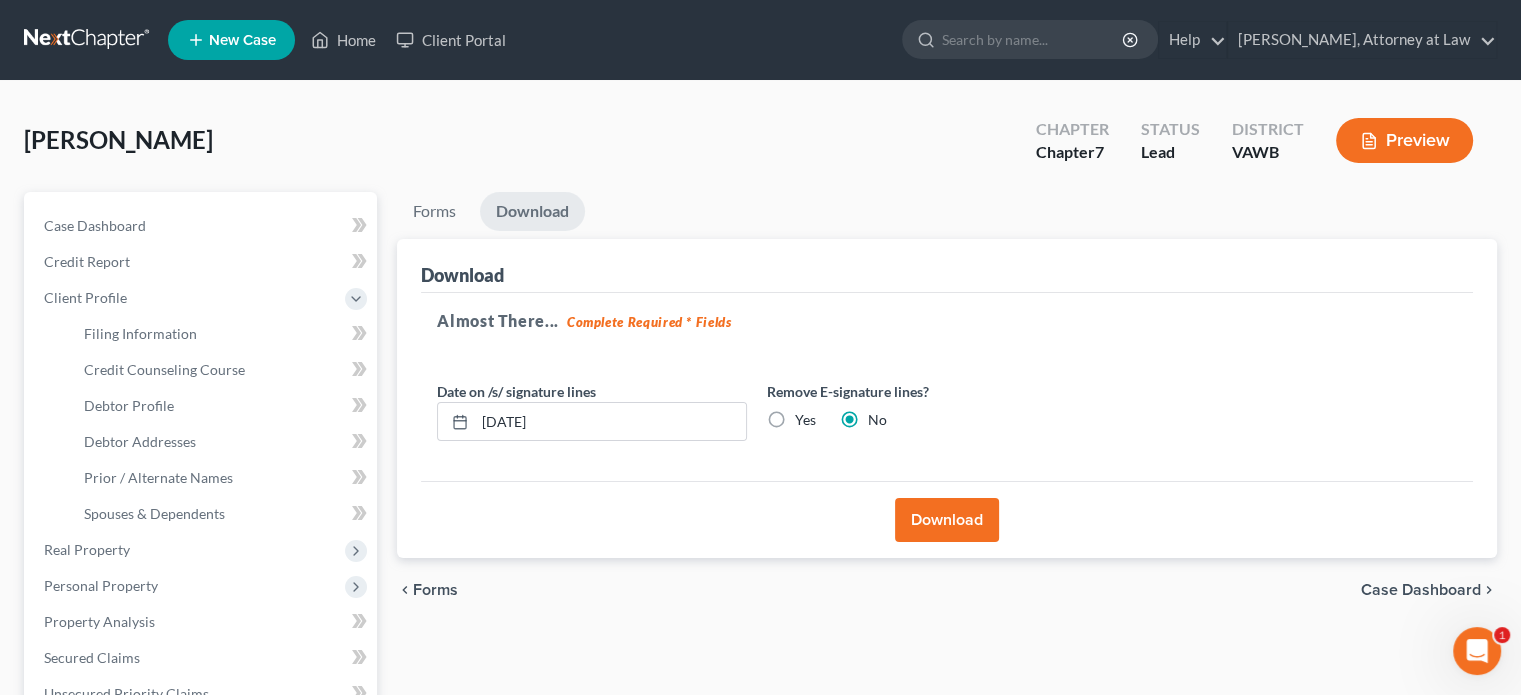 click on "Download" at bounding box center [947, 520] 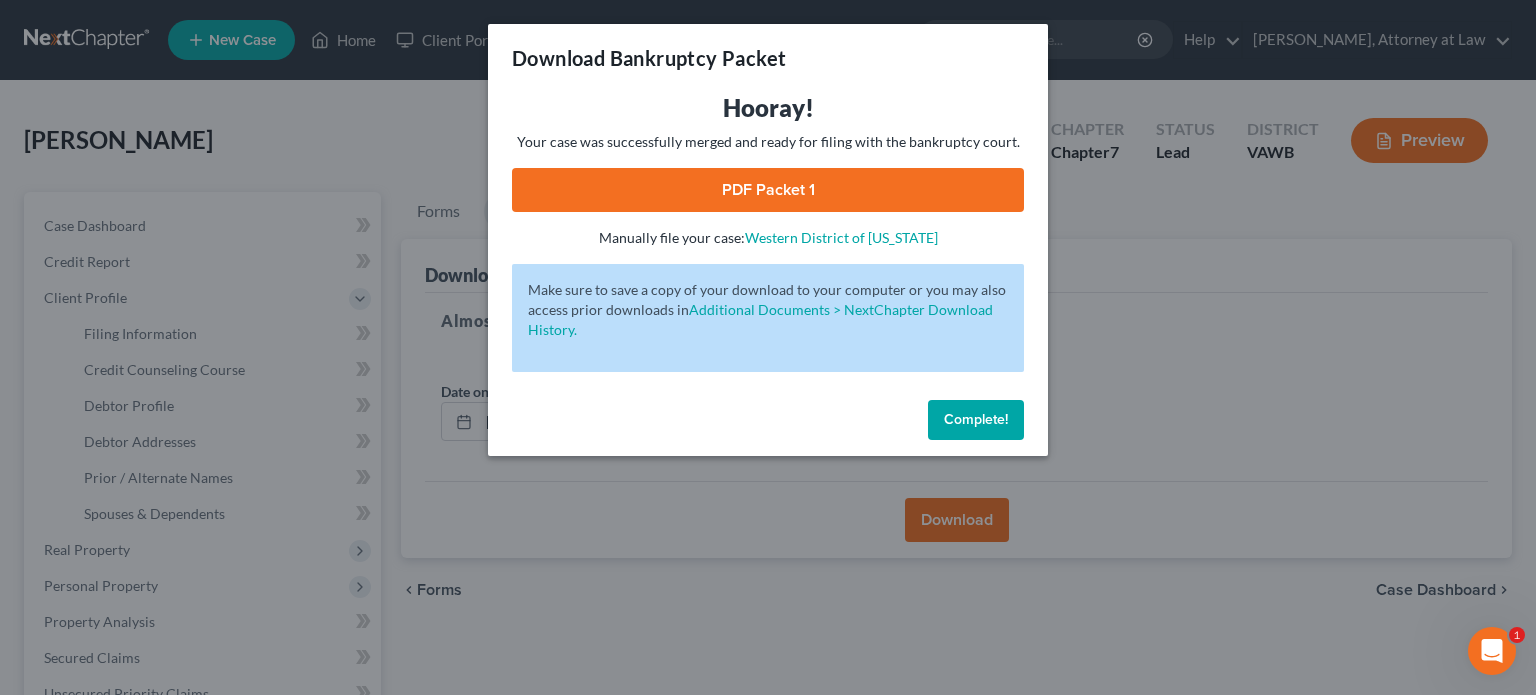 click on "Complete!" at bounding box center (976, 419) 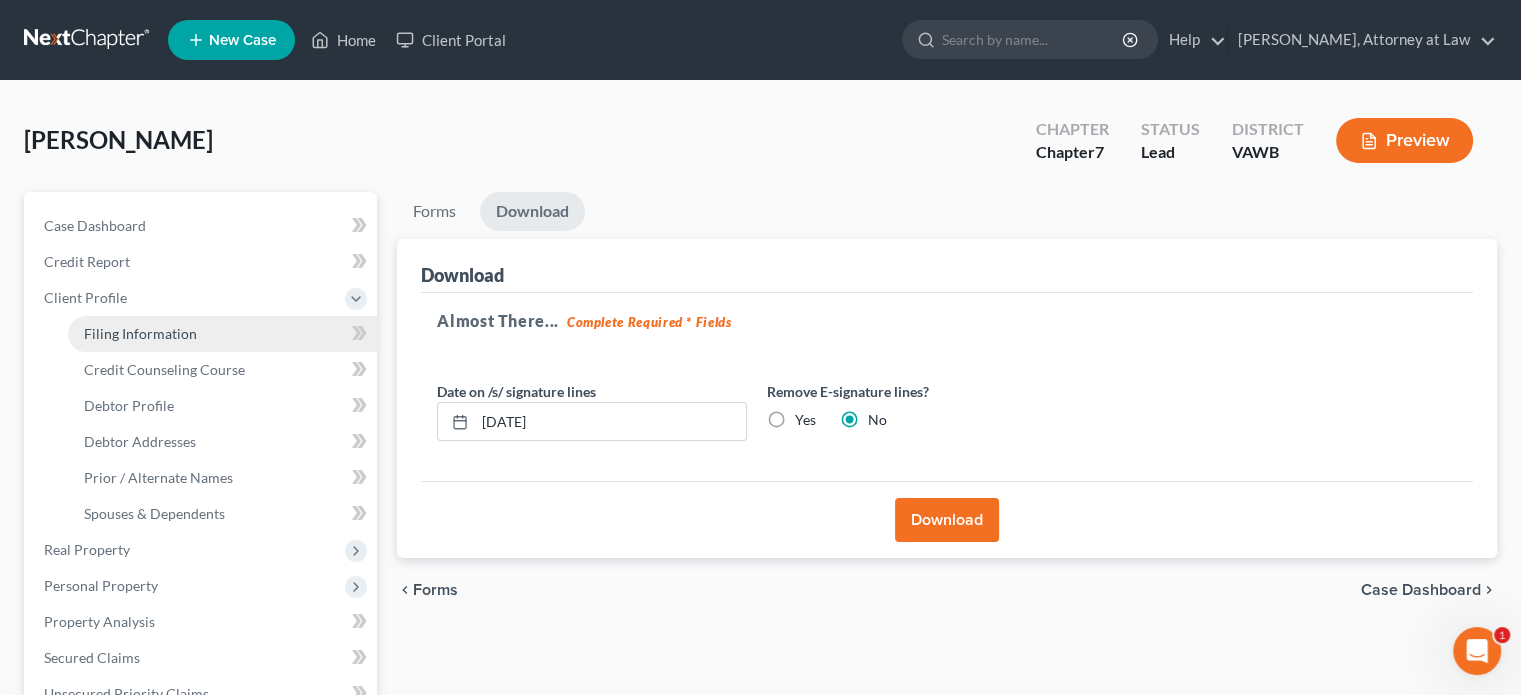 click on "Filing Information" at bounding box center (140, 333) 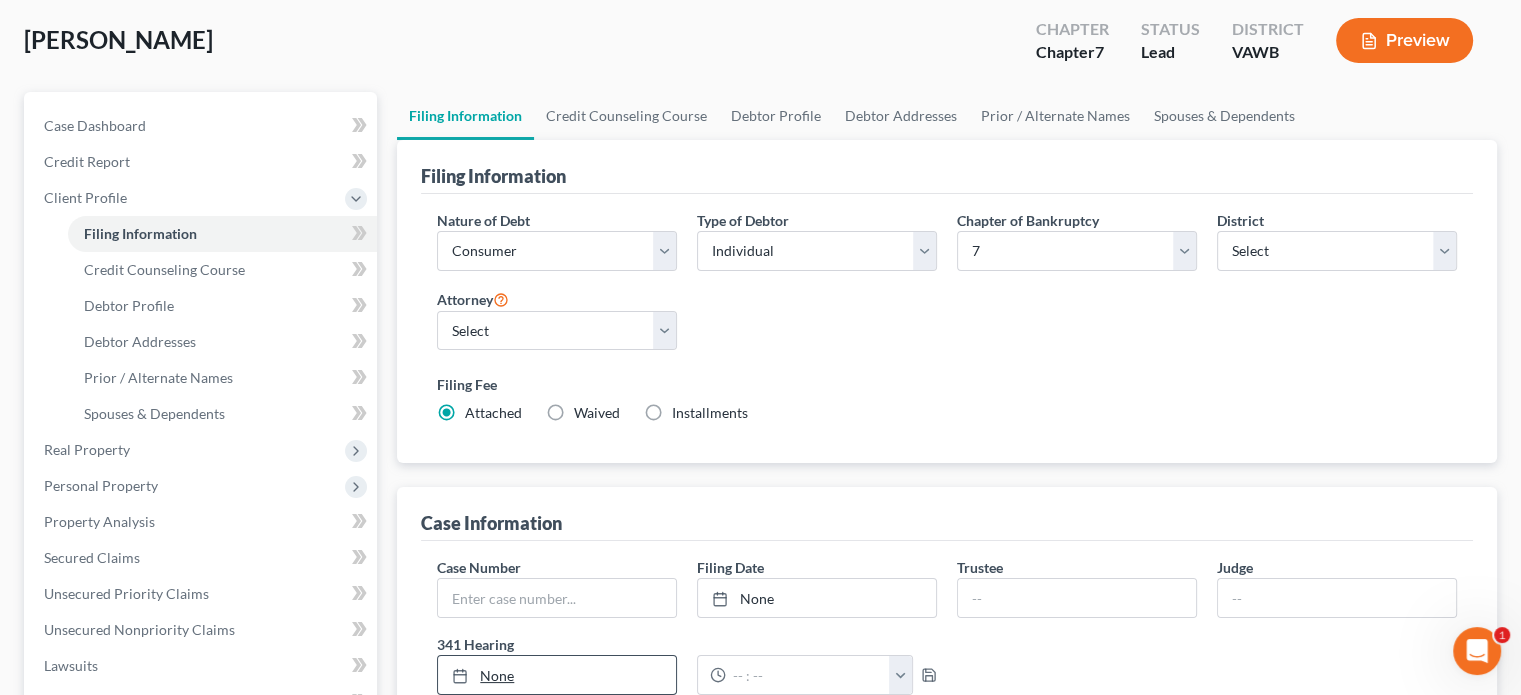 scroll, scrollTop: 200, scrollLeft: 0, axis: vertical 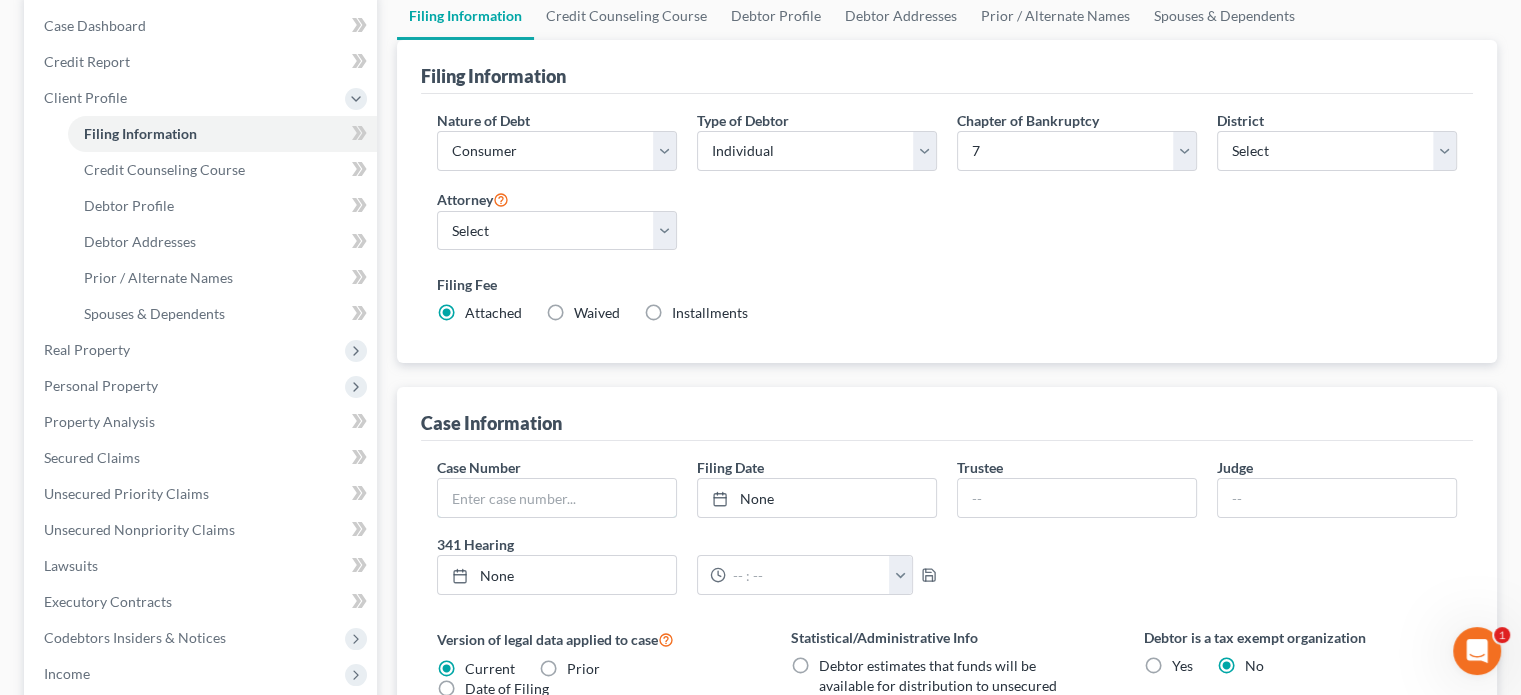 drag, startPoint x: 468, startPoint y: 489, endPoint x: 426, endPoint y: 483, distance: 42.426407 